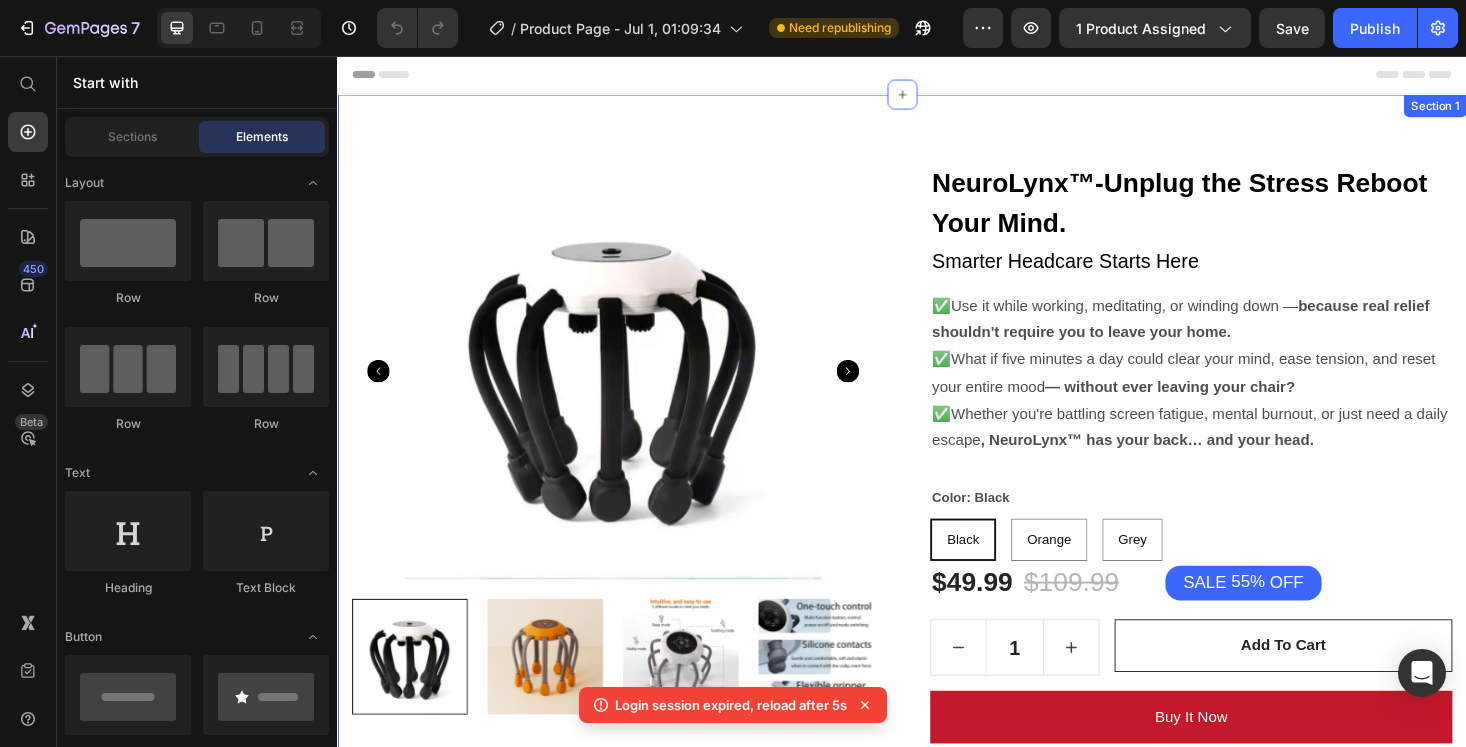 scroll, scrollTop: 373, scrollLeft: 0, axis: vertical 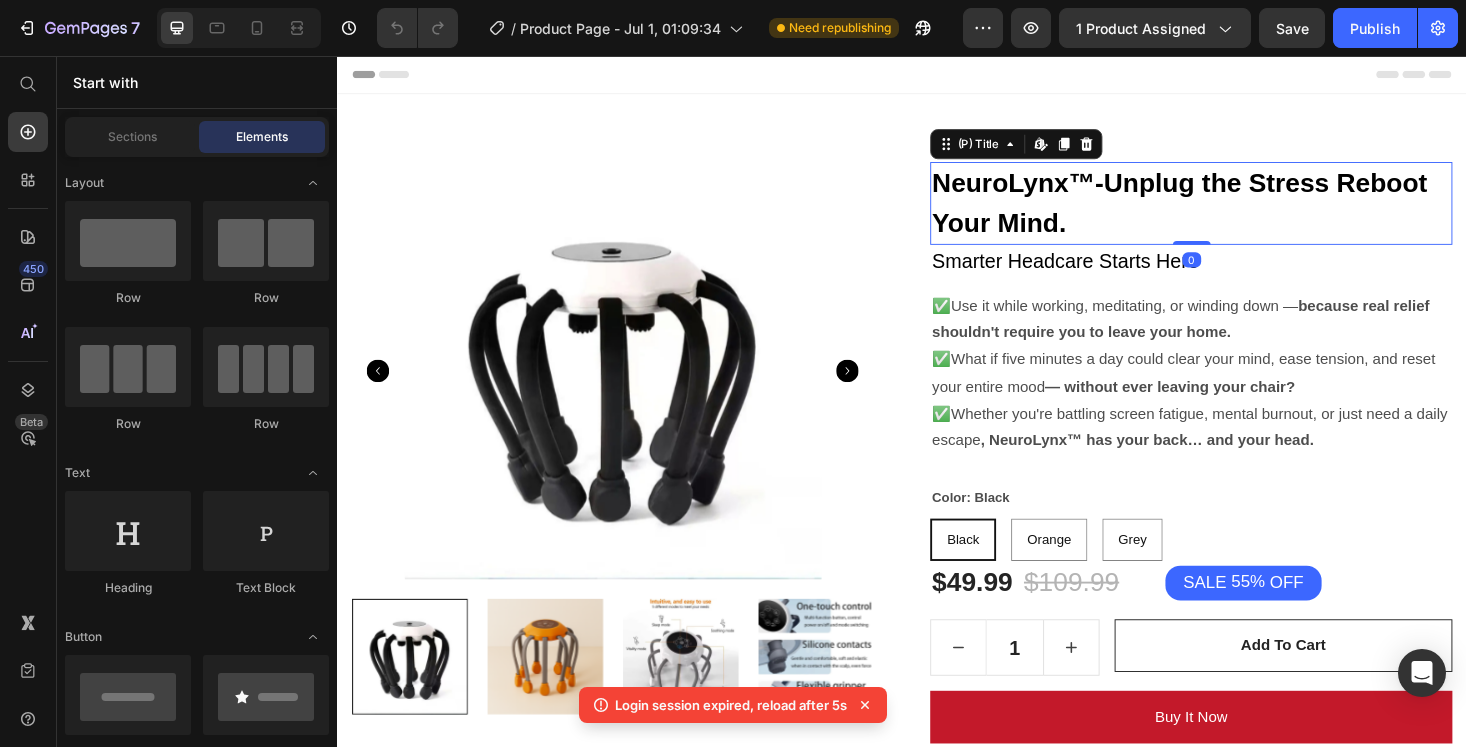 click on "NeuroLynx™-Unplug the Stress Reboot Your Mind." at bounding box center [1244, 213] 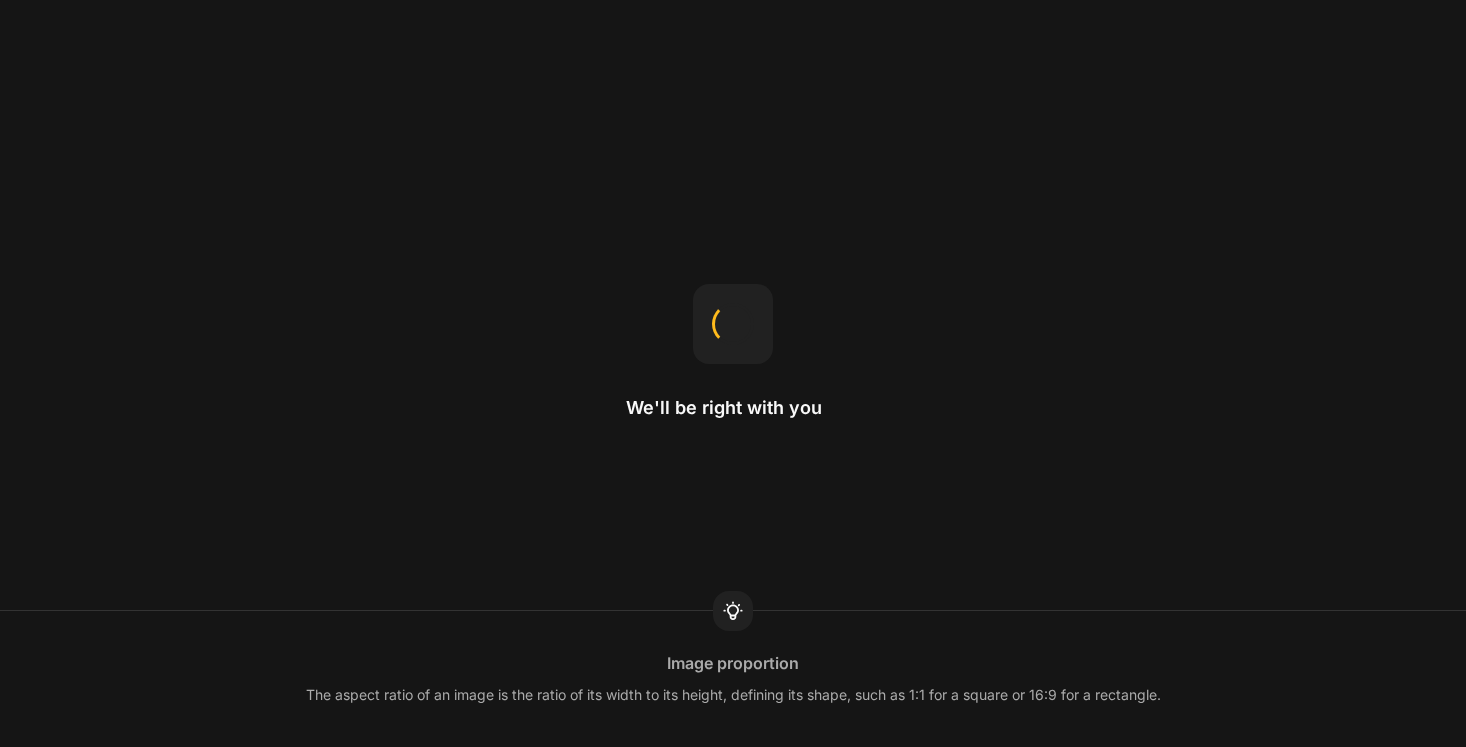 scroll, scrollTop: 0, scrollLeft: 0, axis: both 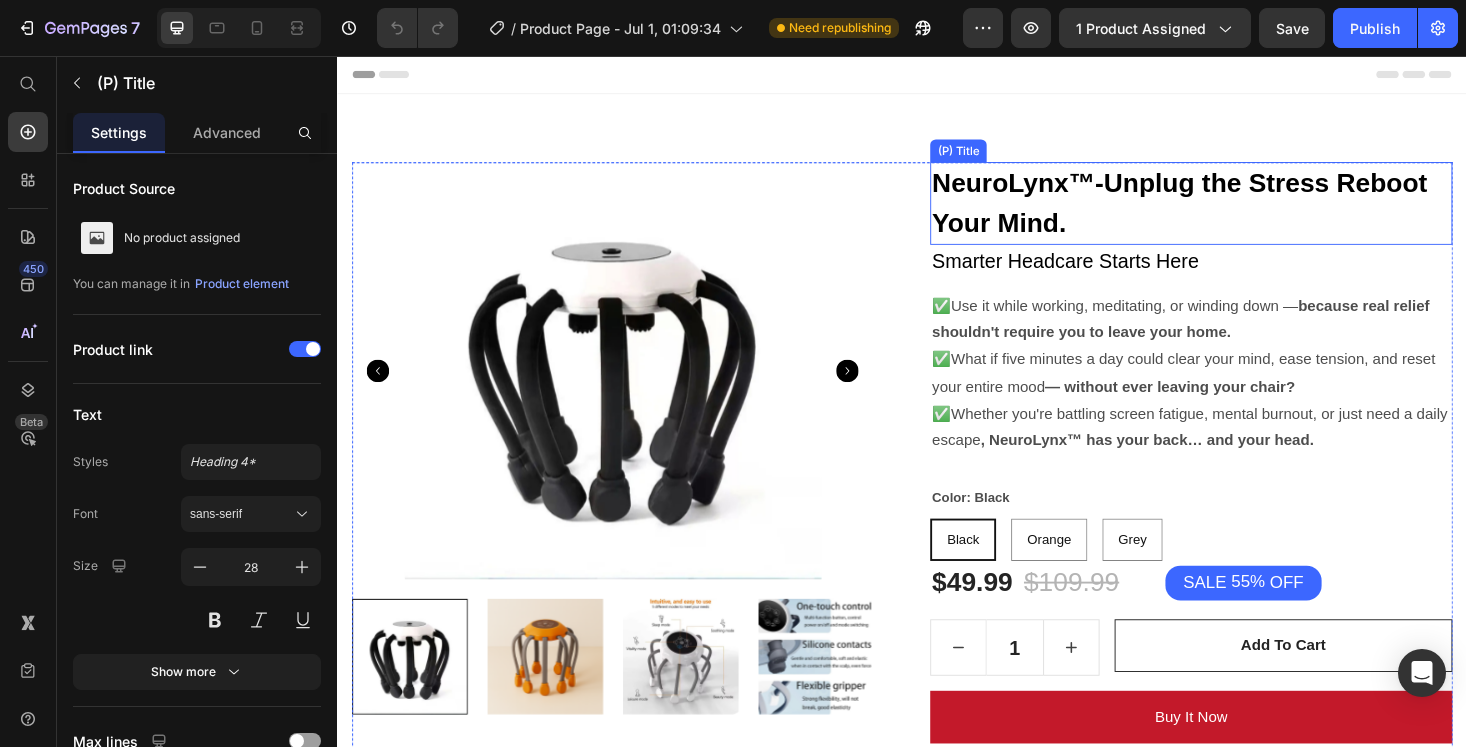click on "NeuroLynx™-Unplug the Stress Reboot Your Mind." at bounding box center [1244, 213] 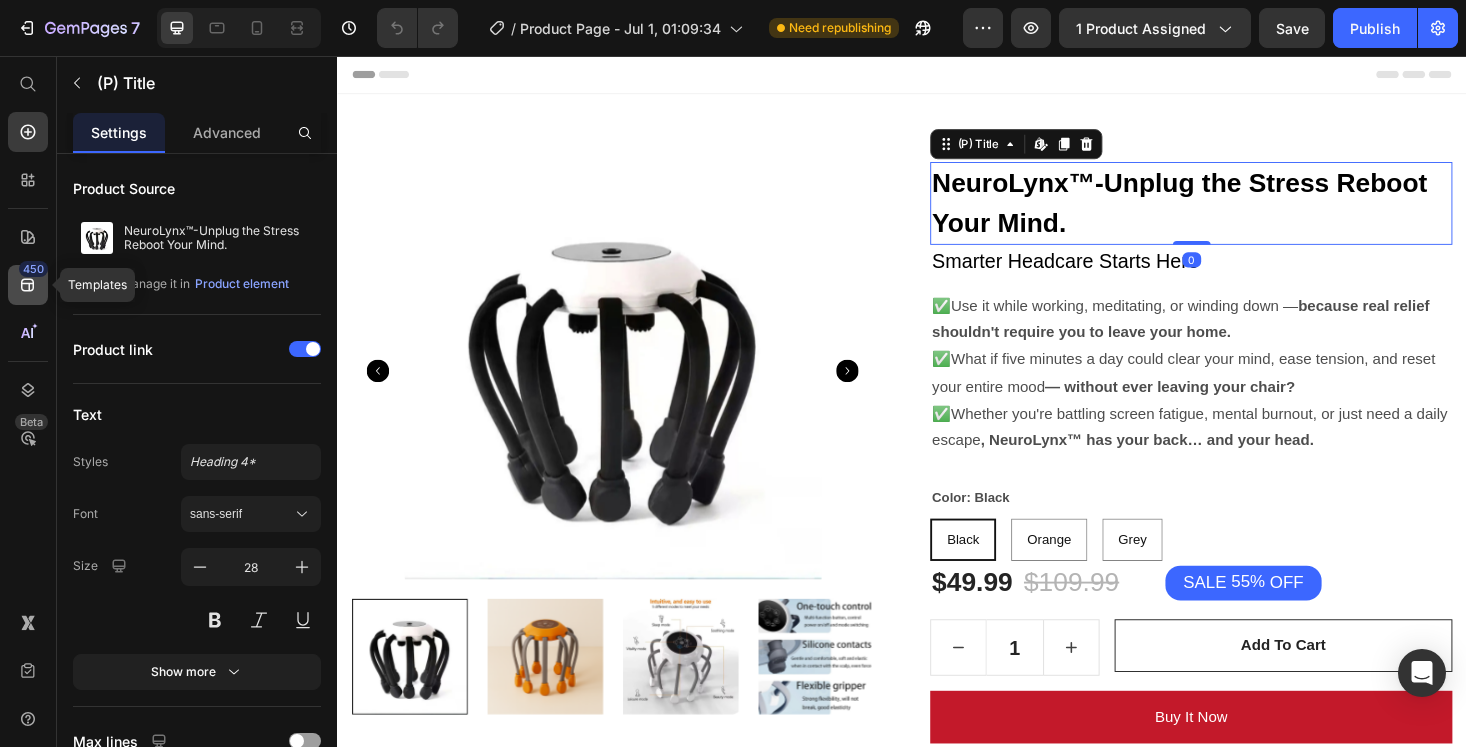 click on "450" at bounding box center [33, 269] 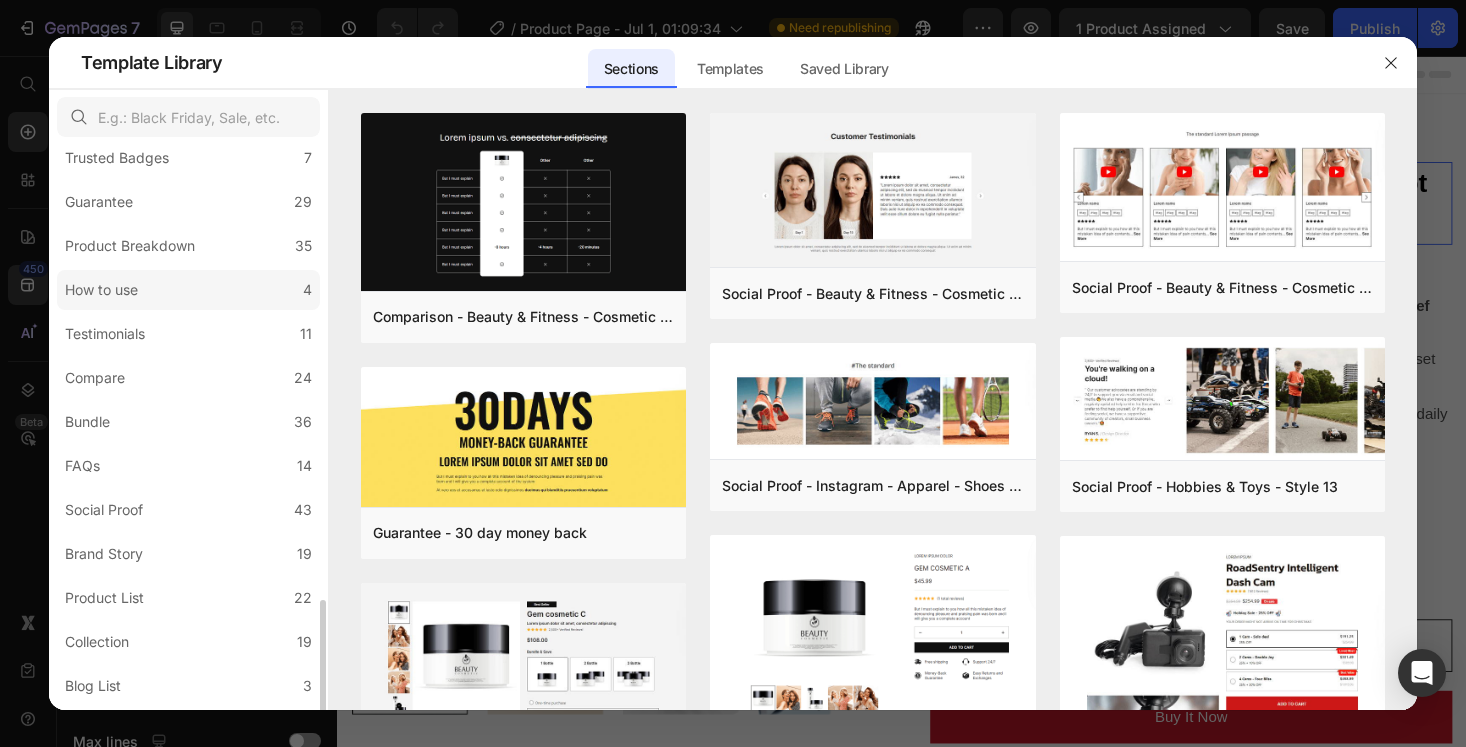 scroll, scrollTop: 415, scrollLeft: 0, axis: vertical 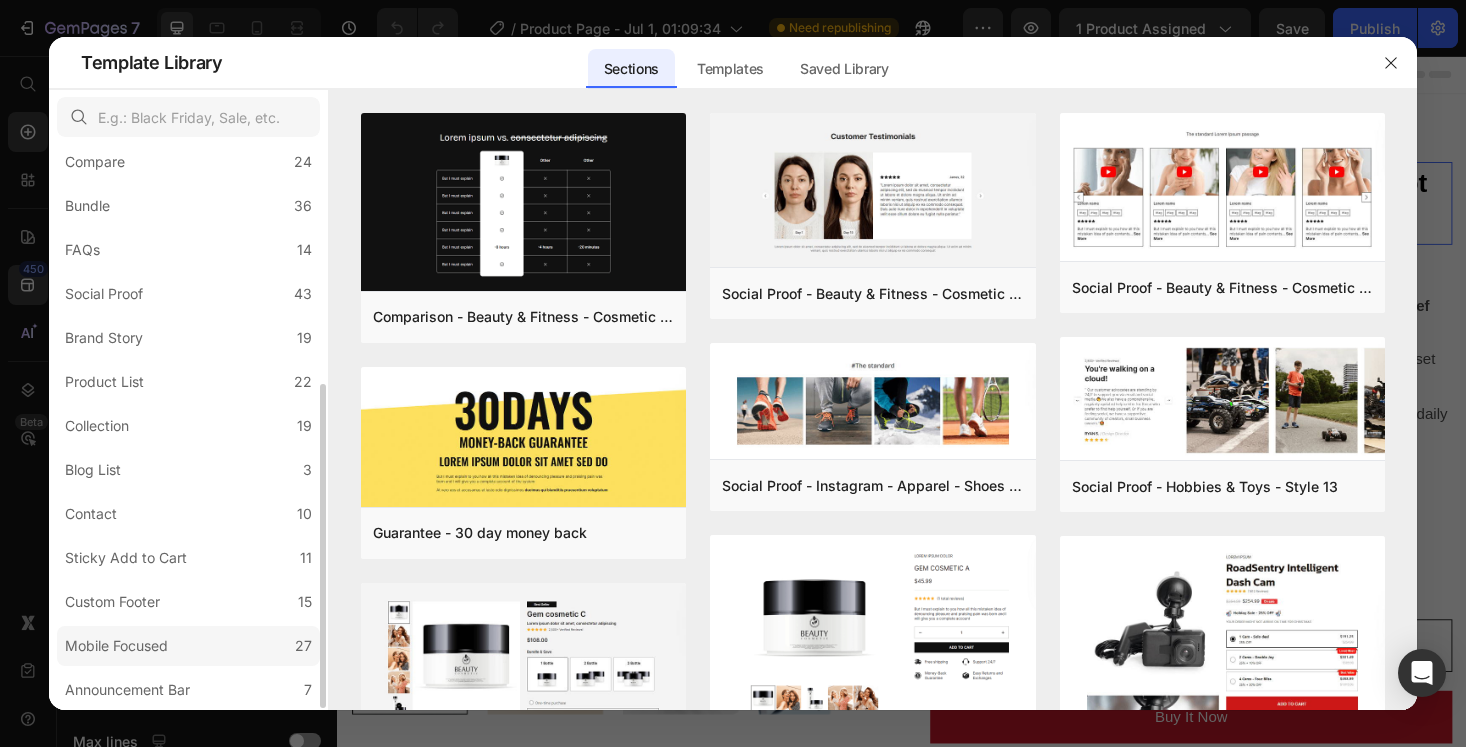 click on "Mobile Focused 27" 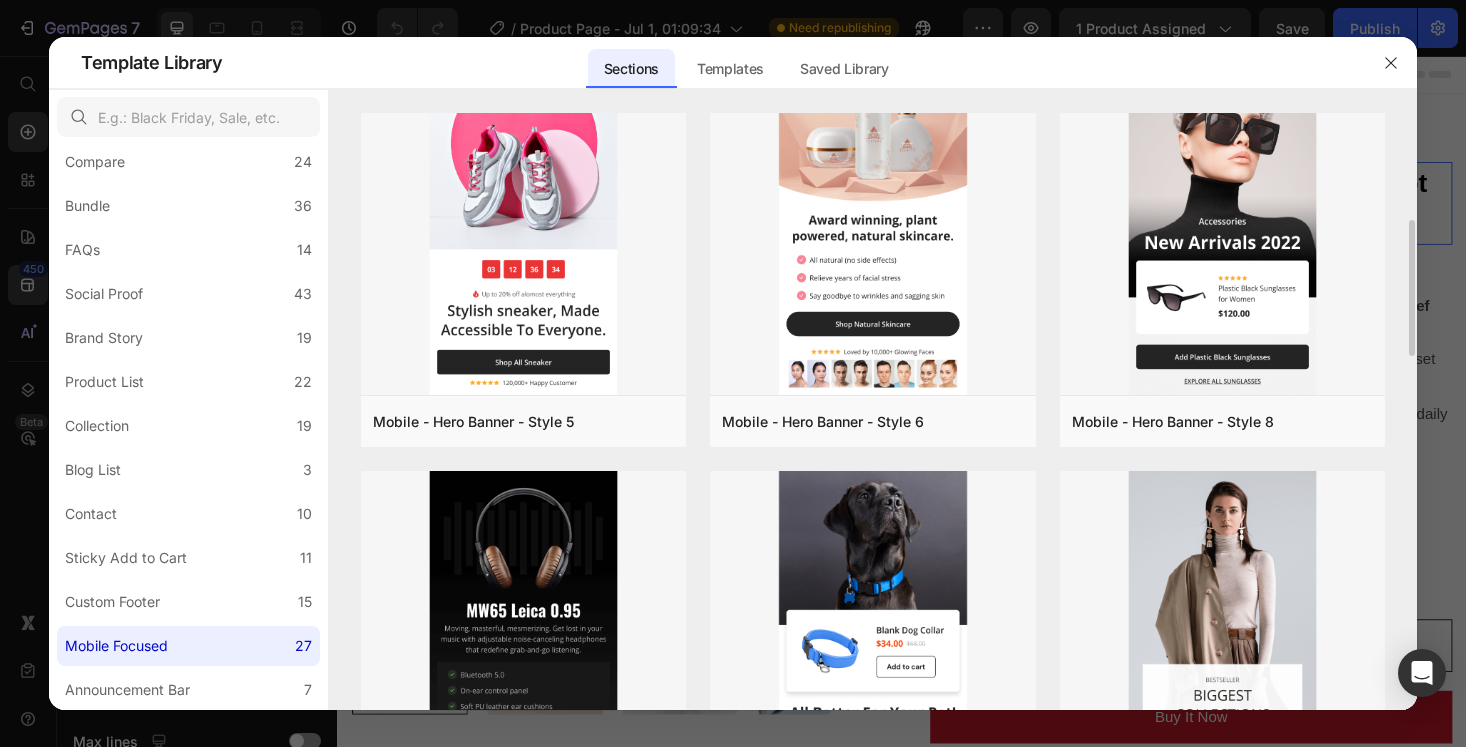 scroll, scrollTop: 469, scrollLeft: 0, axis: vertical 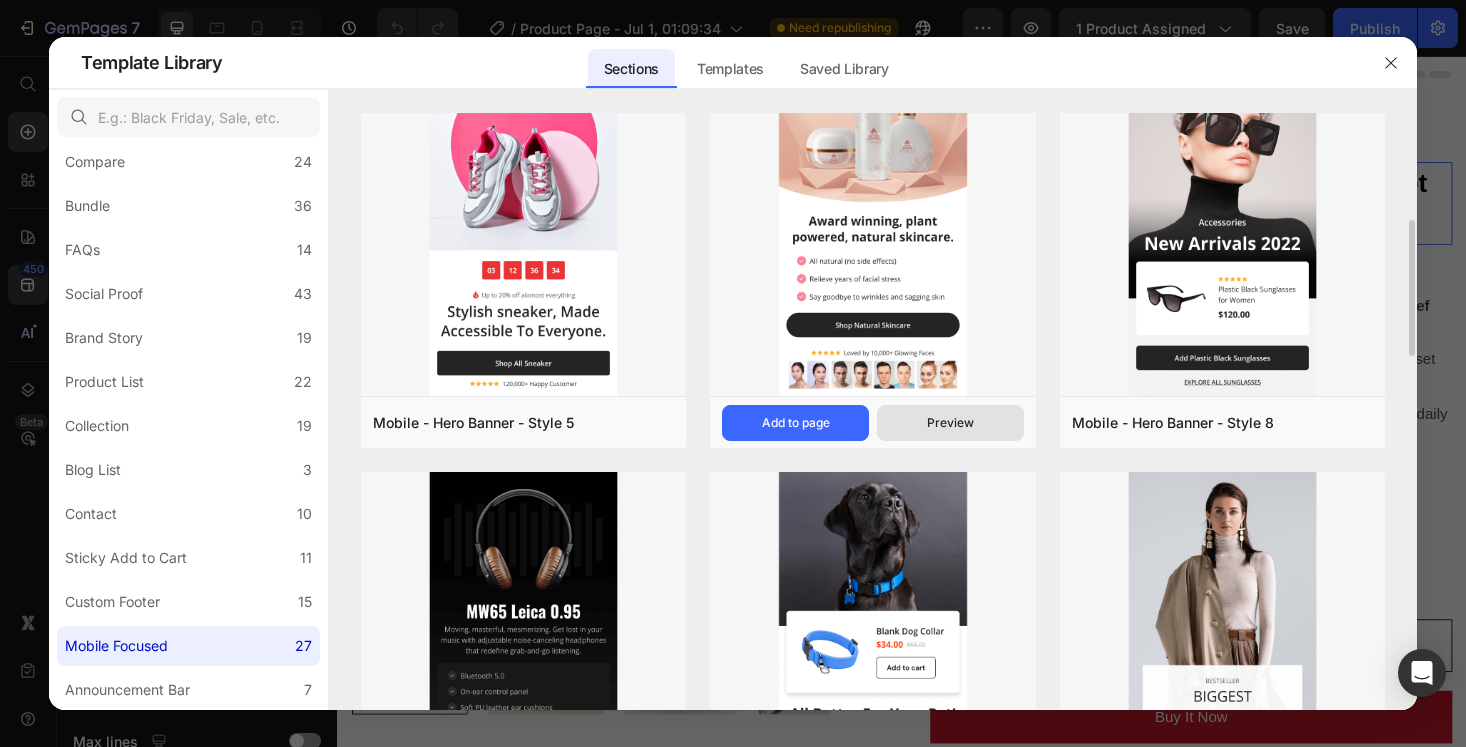 click on "Preview" at bounding box center [950, 423] 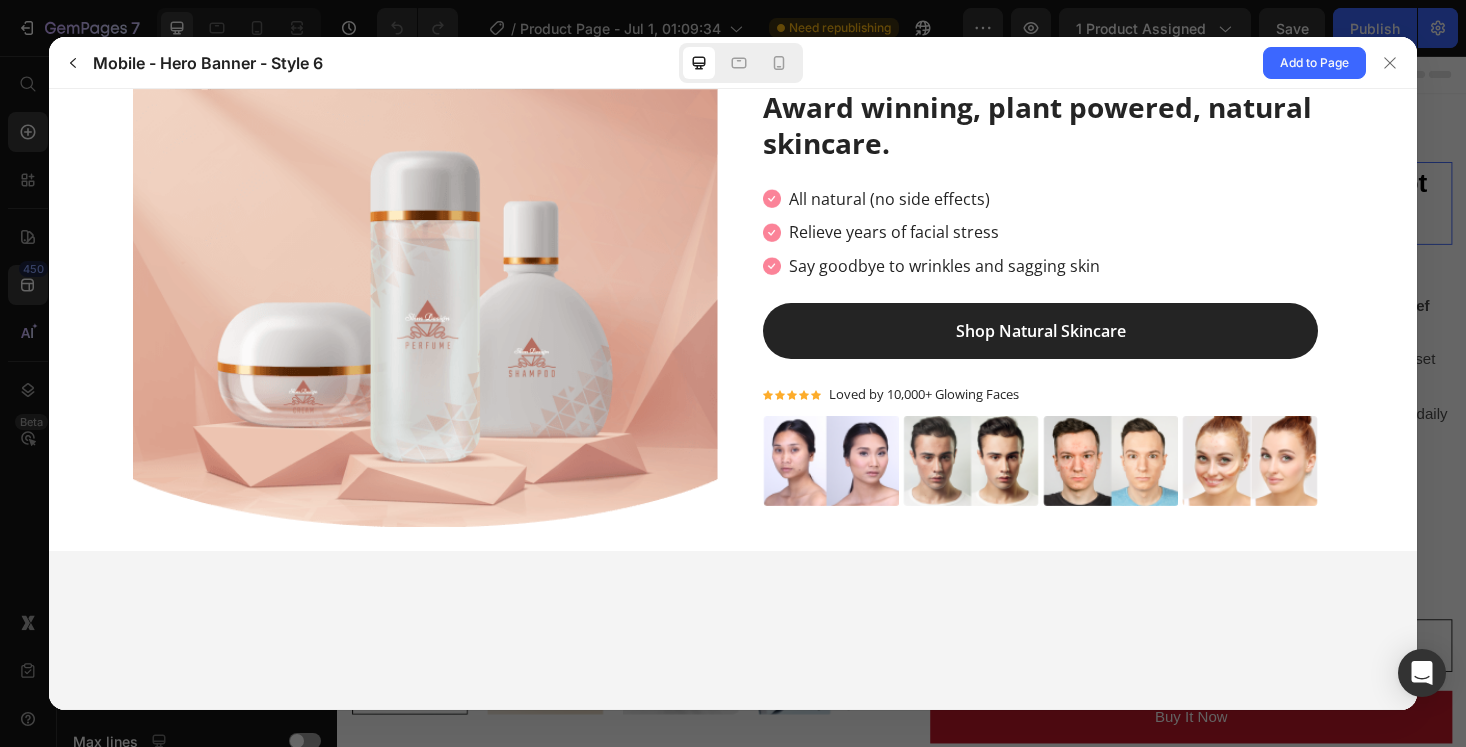 scroll, scrollTop: 0, scrollLeft: 0, axis: both 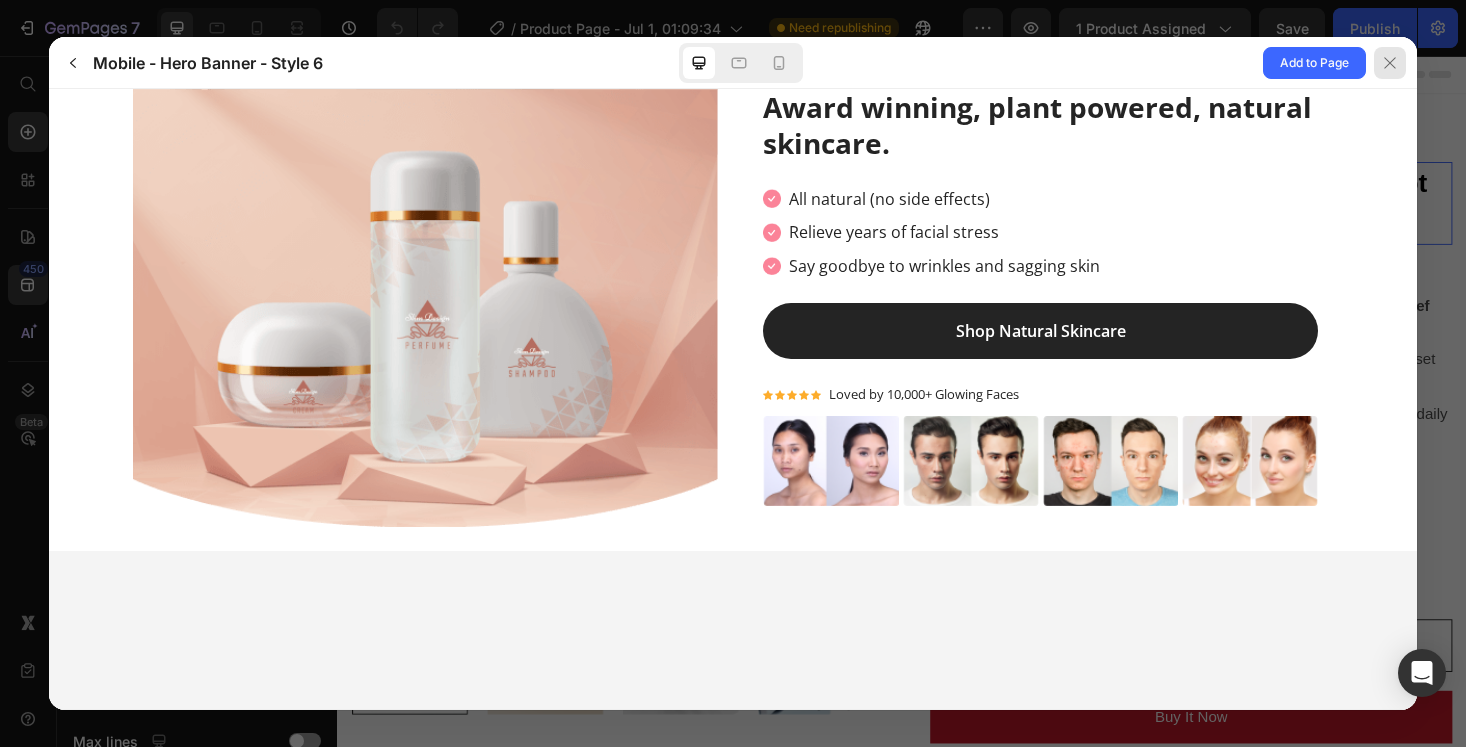 click at bounding box center (1390, 63) 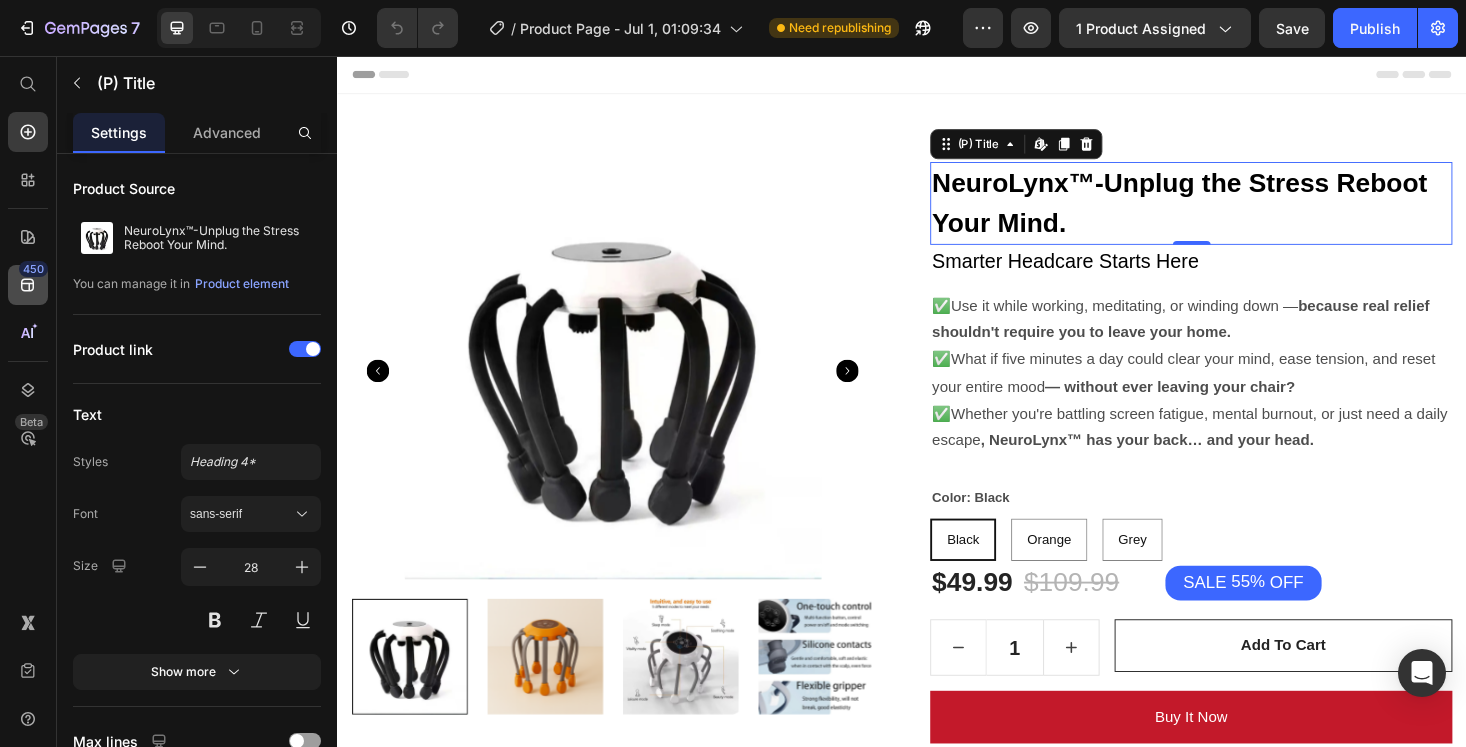 click 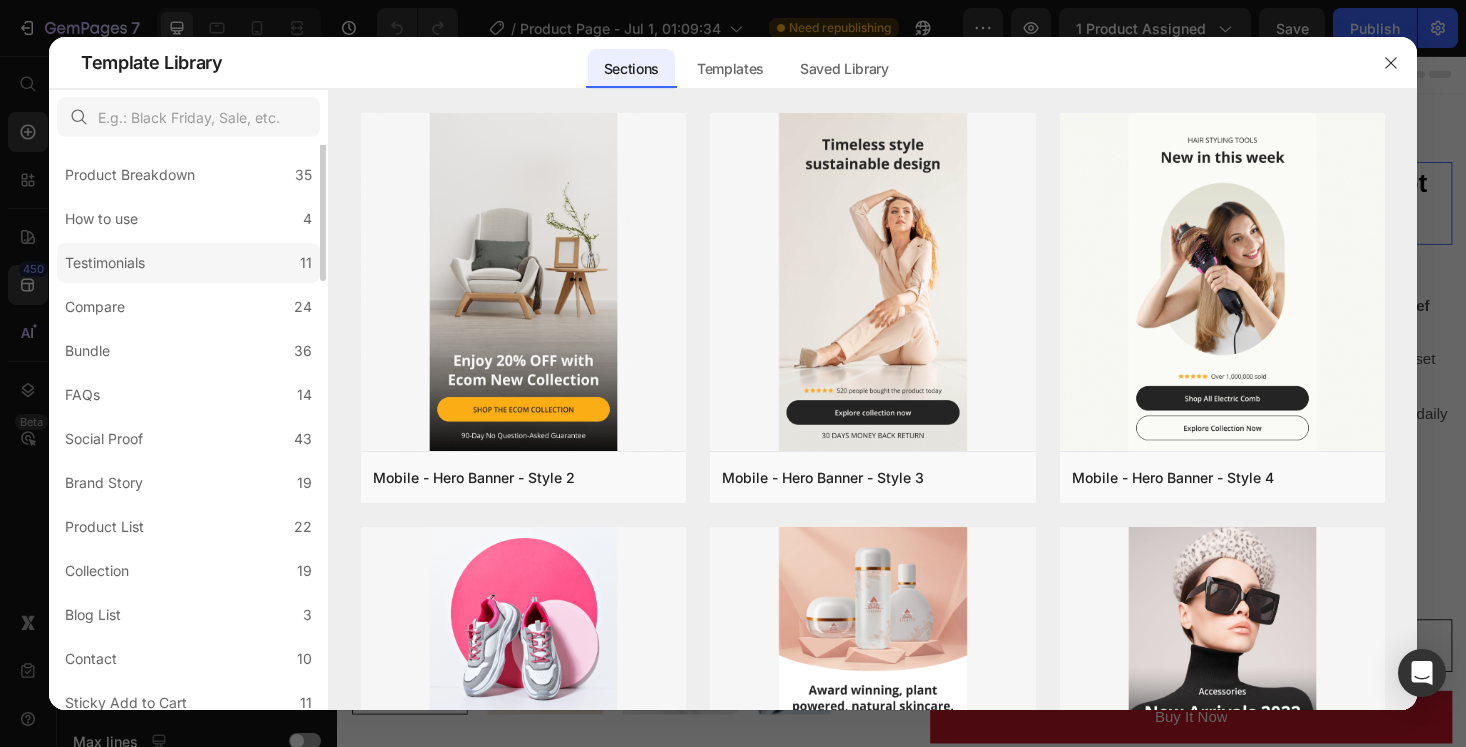 scroll, scrollTop: 415, scrollLeft: 0, axis: vertical 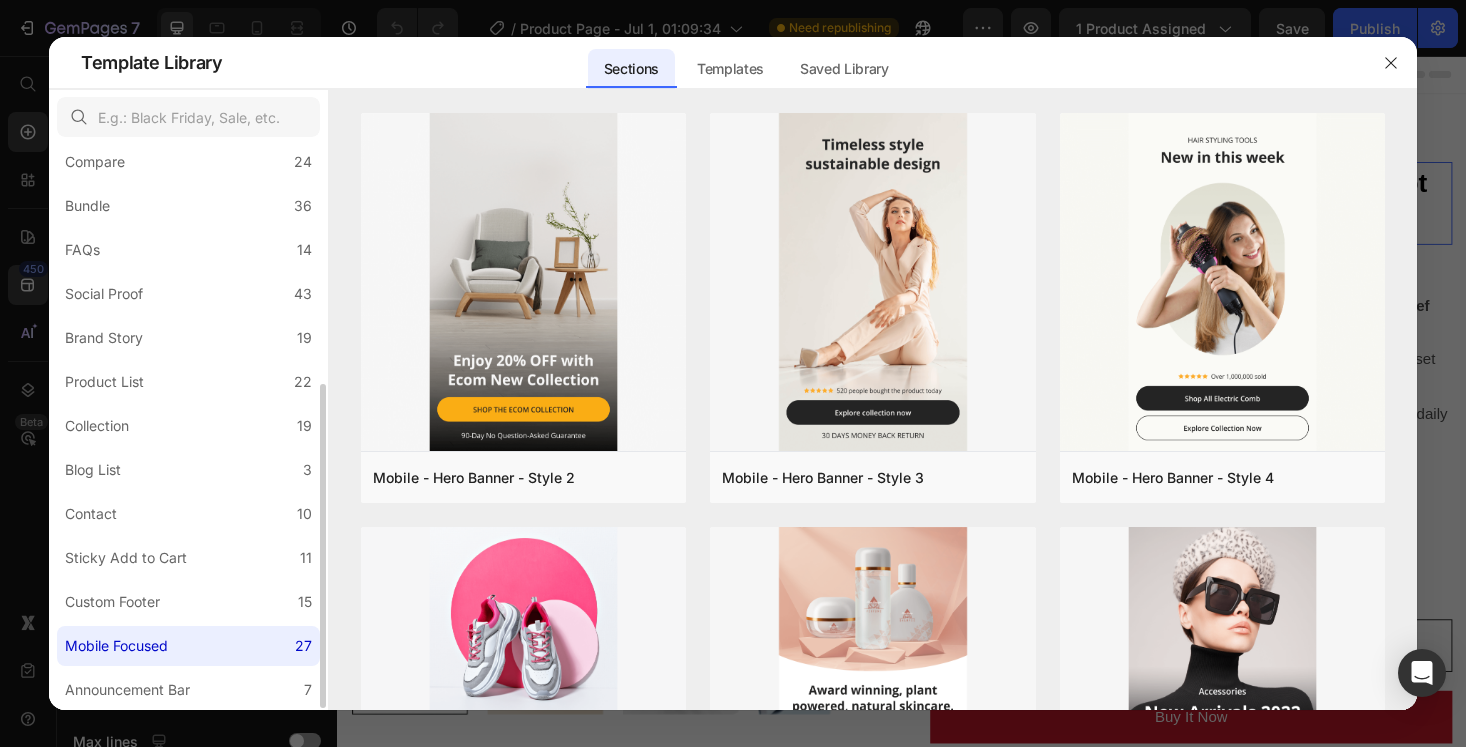 click on "Mobile Focused 27" 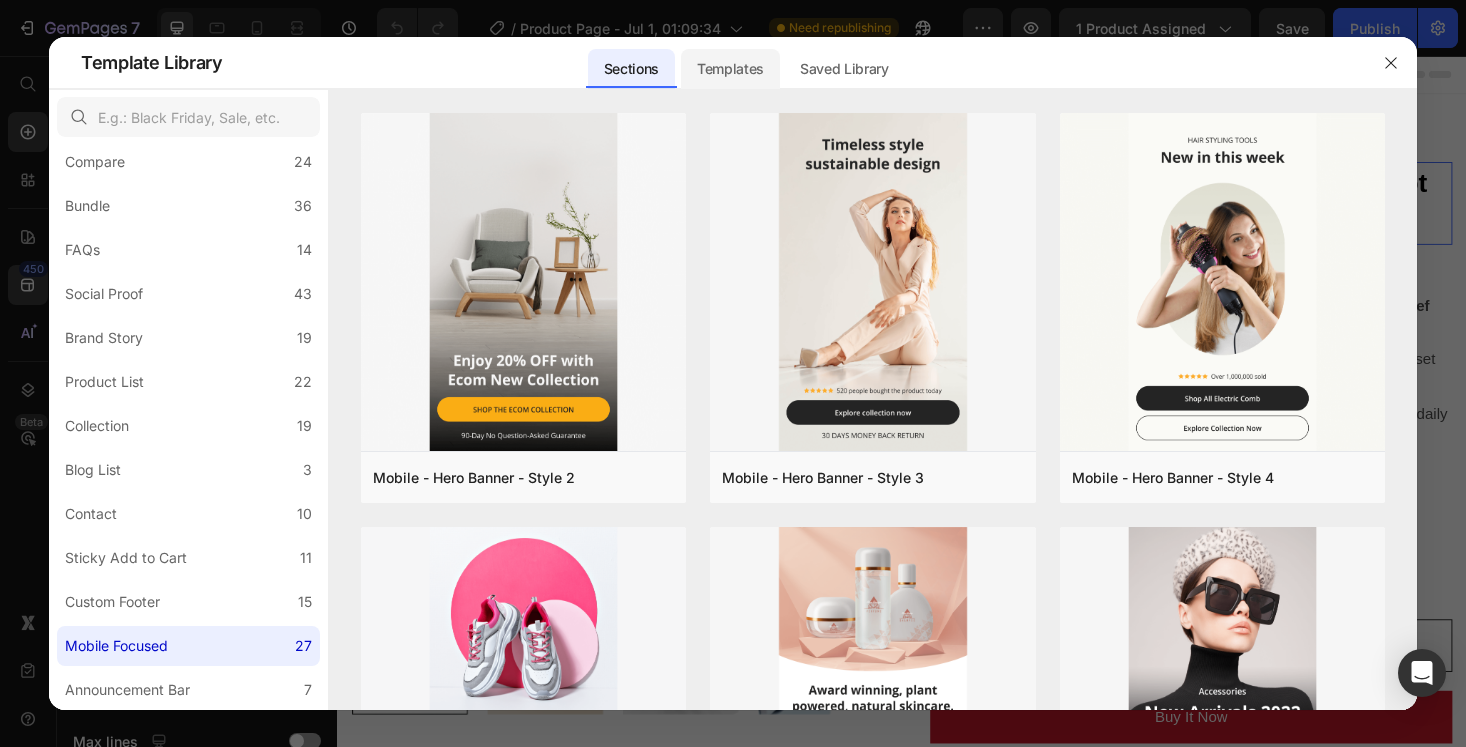 click on "Templates" 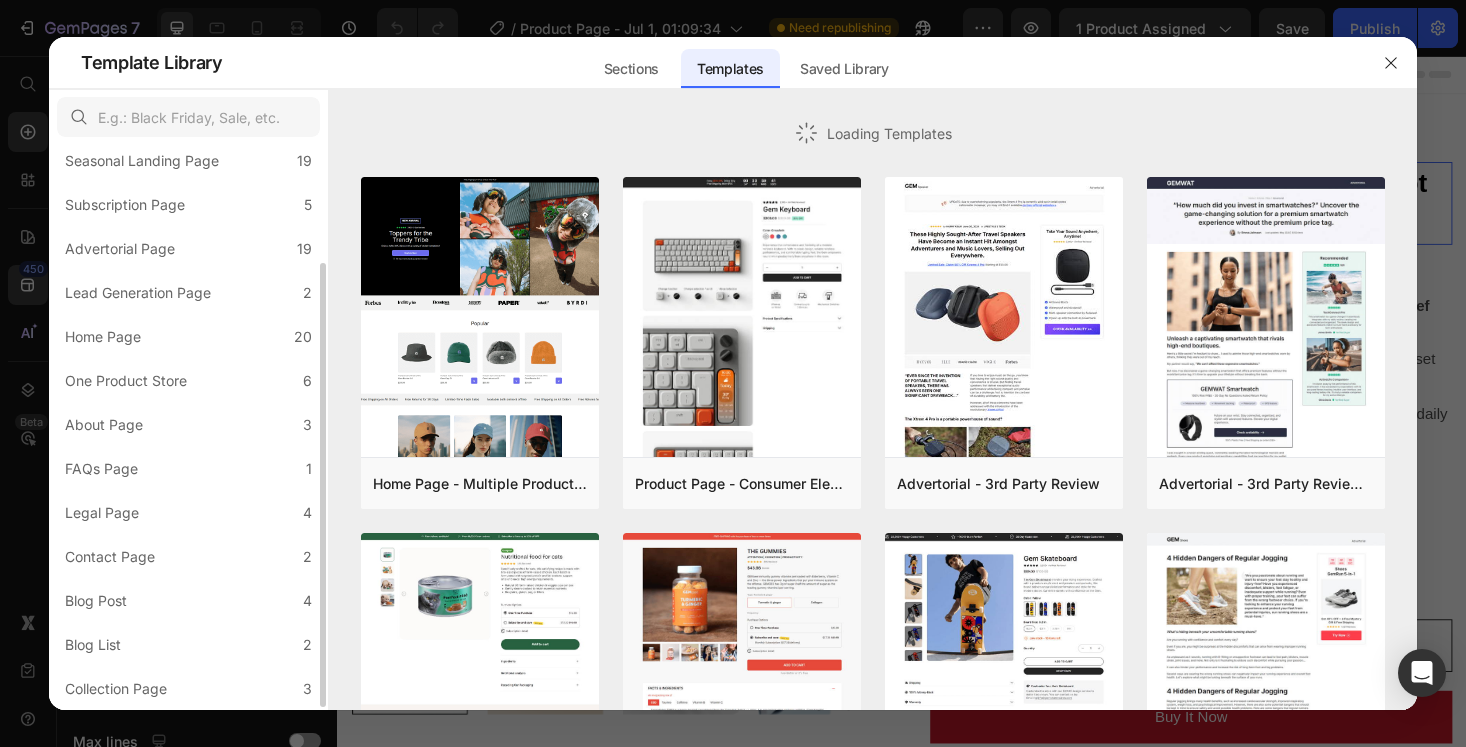 scroll, scrollTop: 151, scrollLeft: 0, axis: vertical 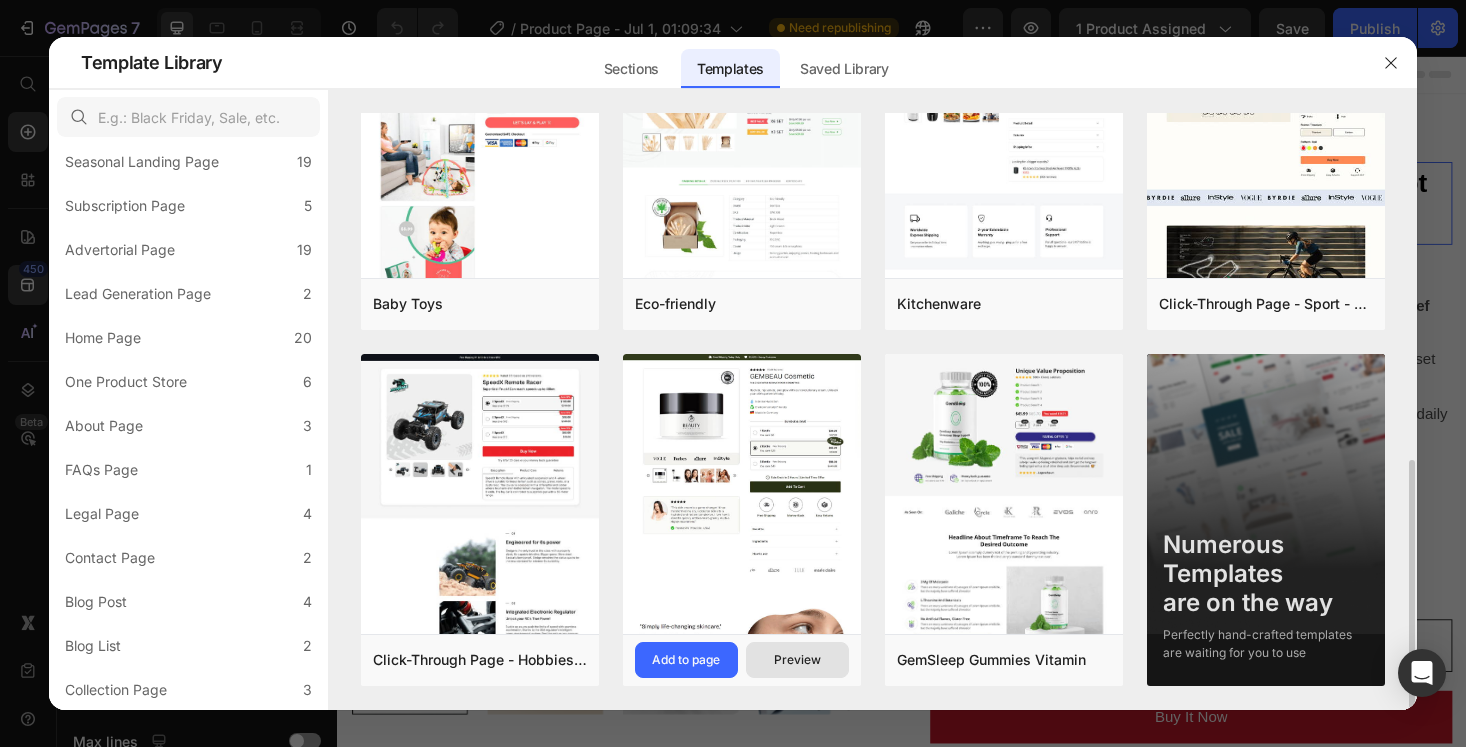 click on "Preview" at bounding box center [797, 660] 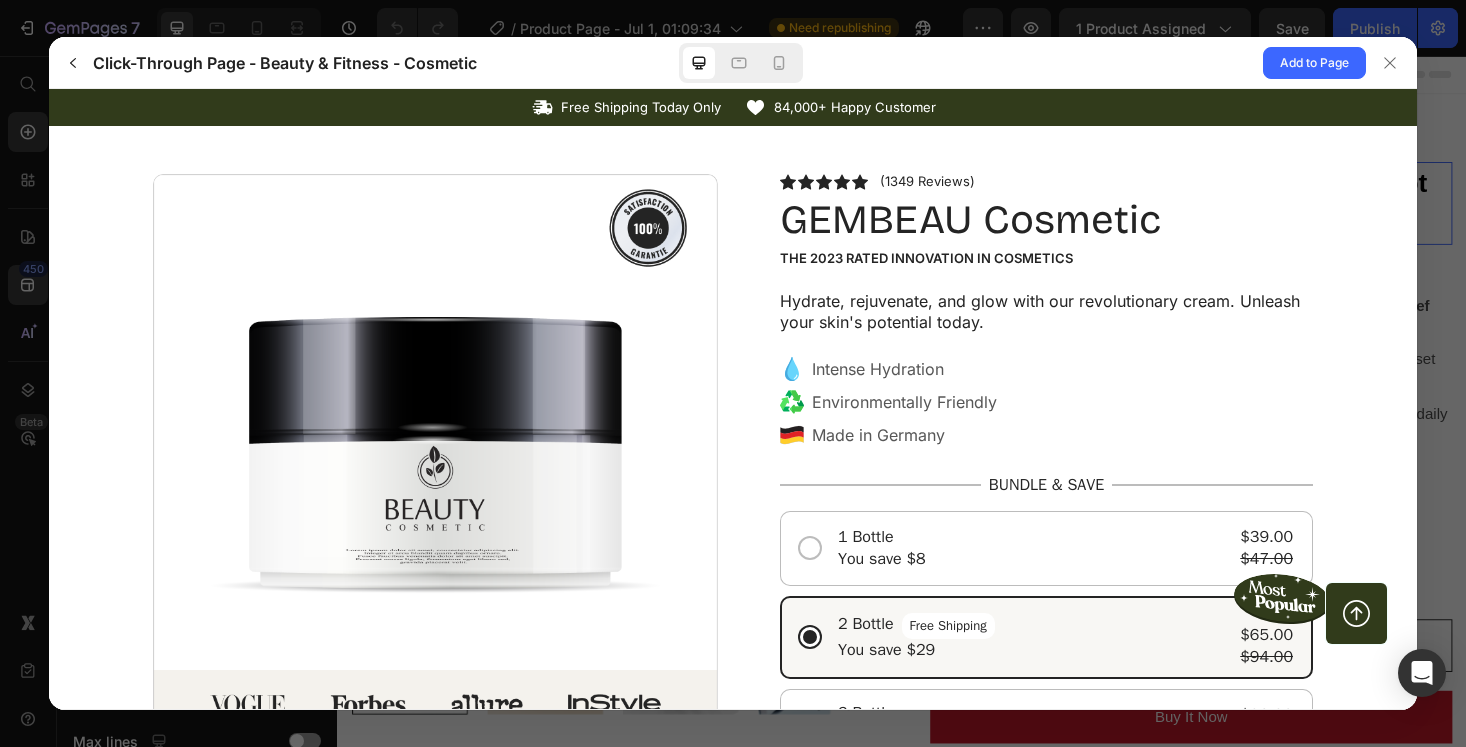 scroll, scrollTop: 0, scrollLeft: 0, axis: both 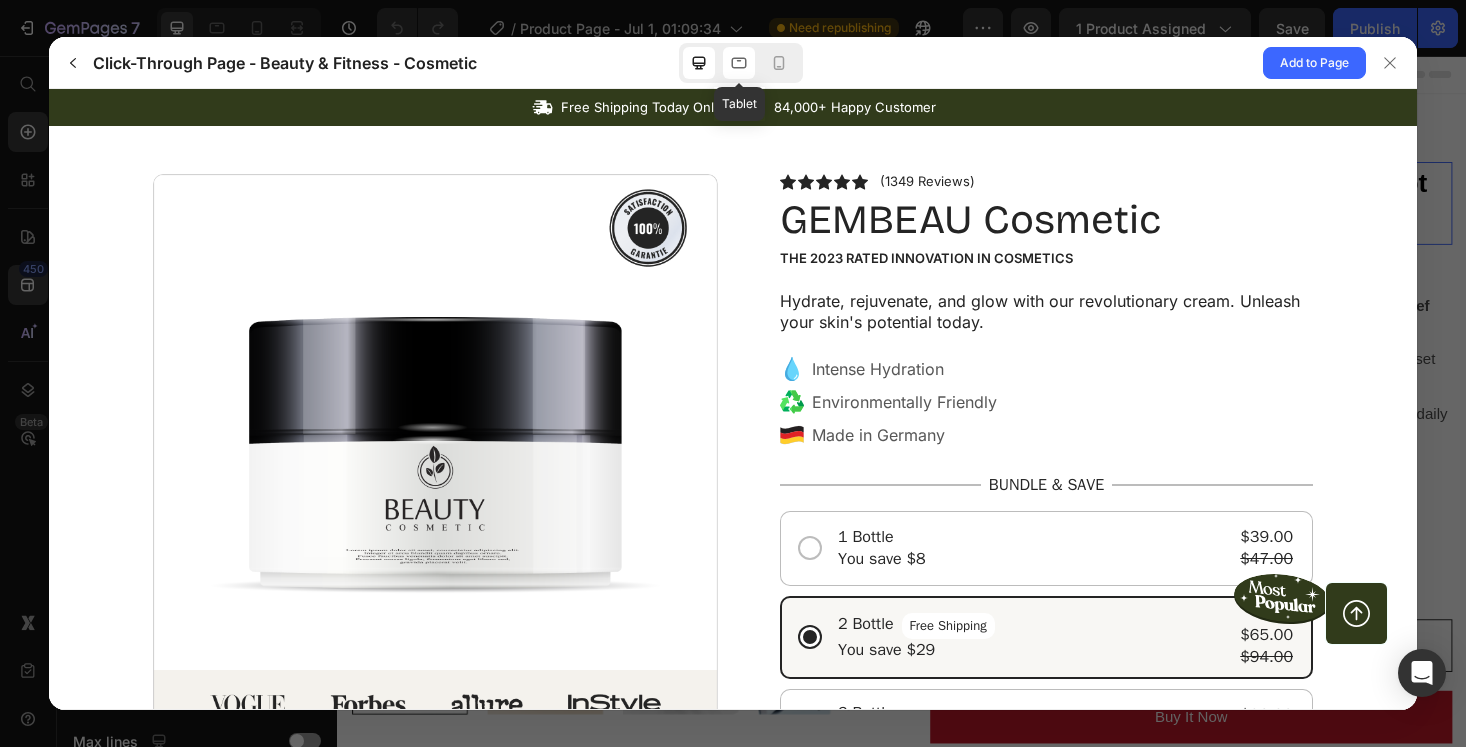 click 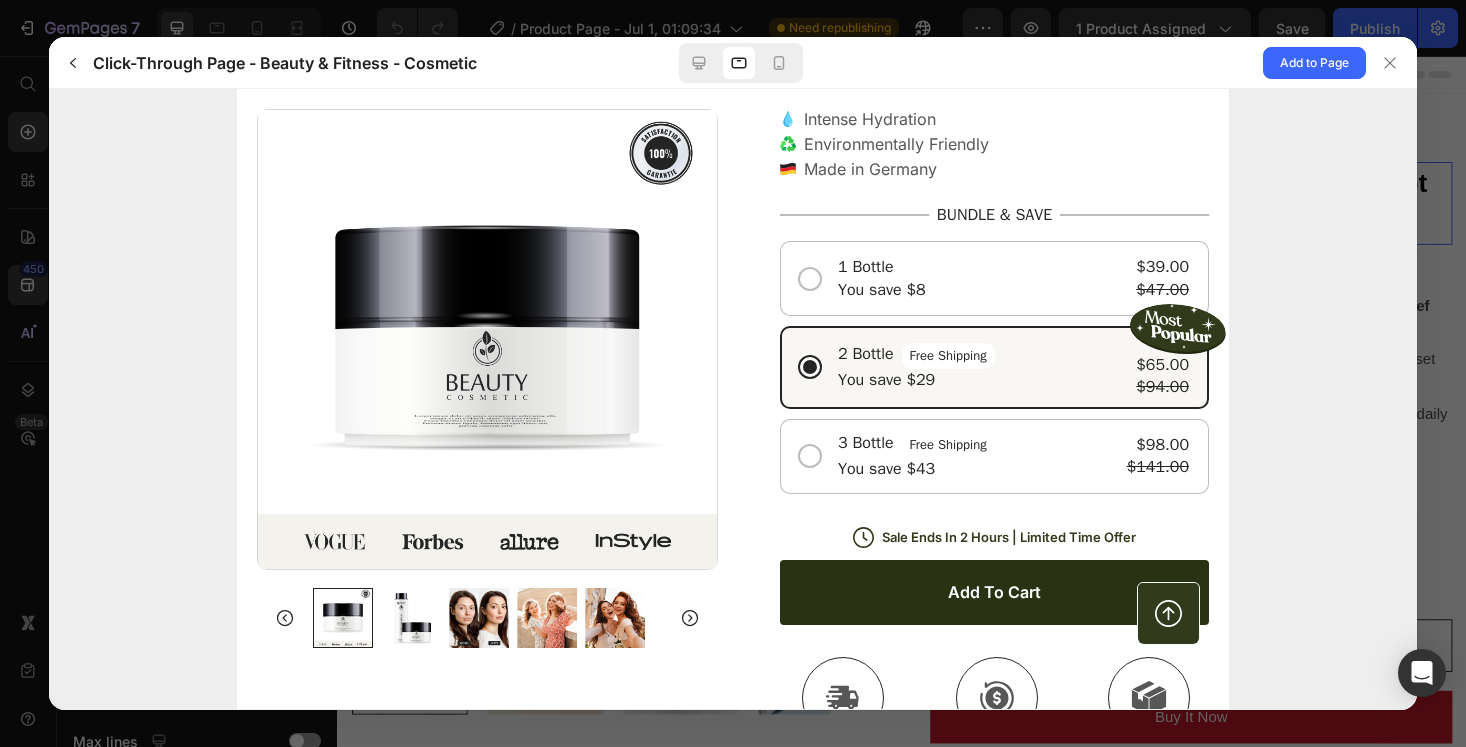 scroll, scrollTop: 0, scrollLeft: 0, axis: both 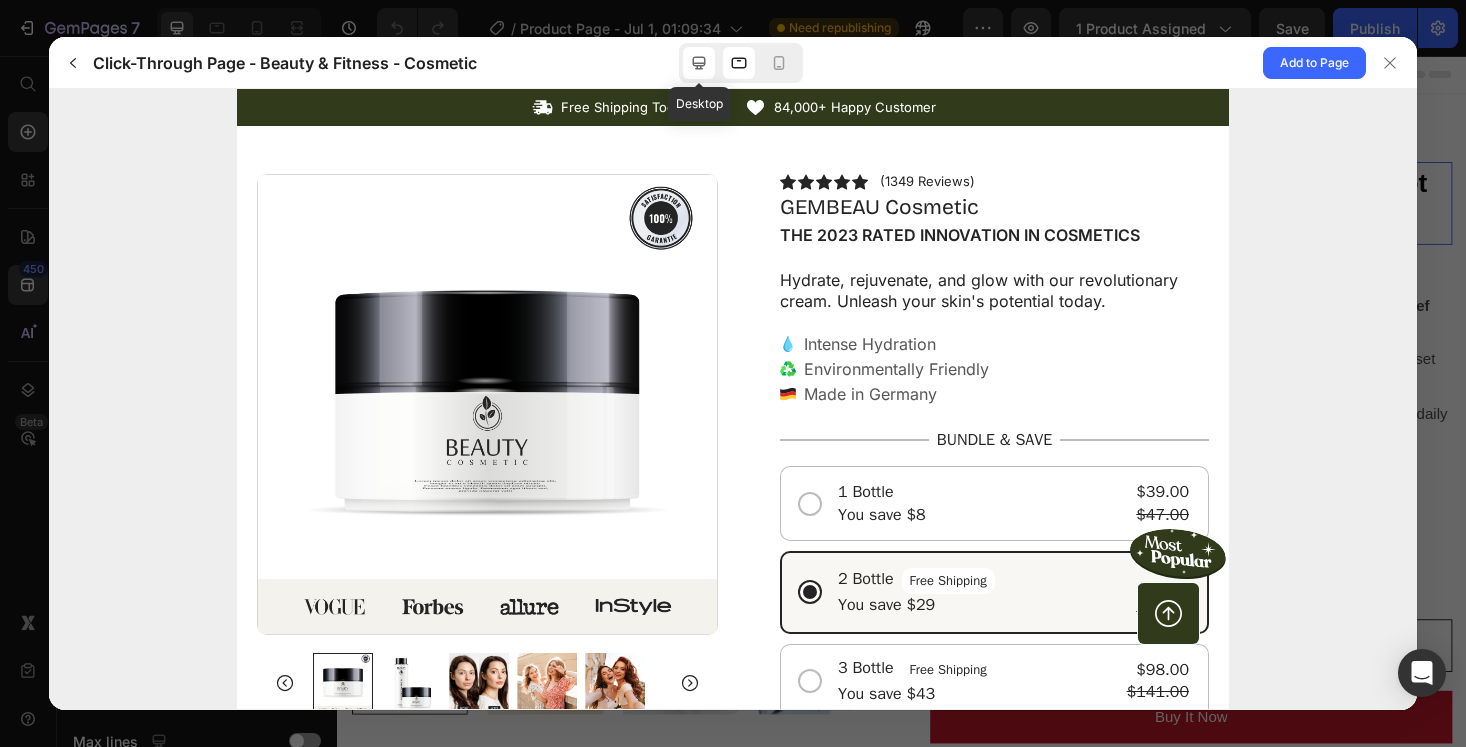 click 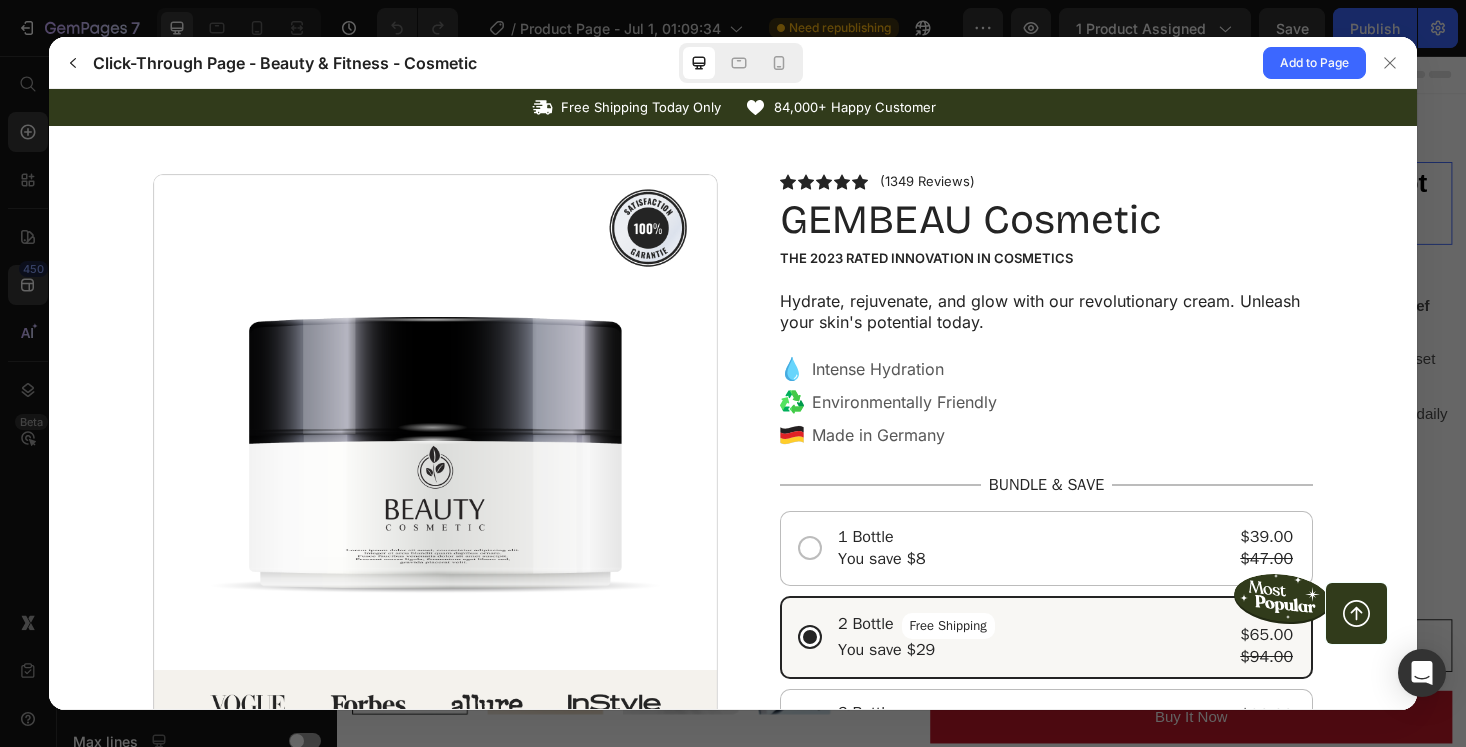 click on "Click-Through Page - Beauty & Fitness - Cosmetic Add to Page" at bounding box center (733, 63) 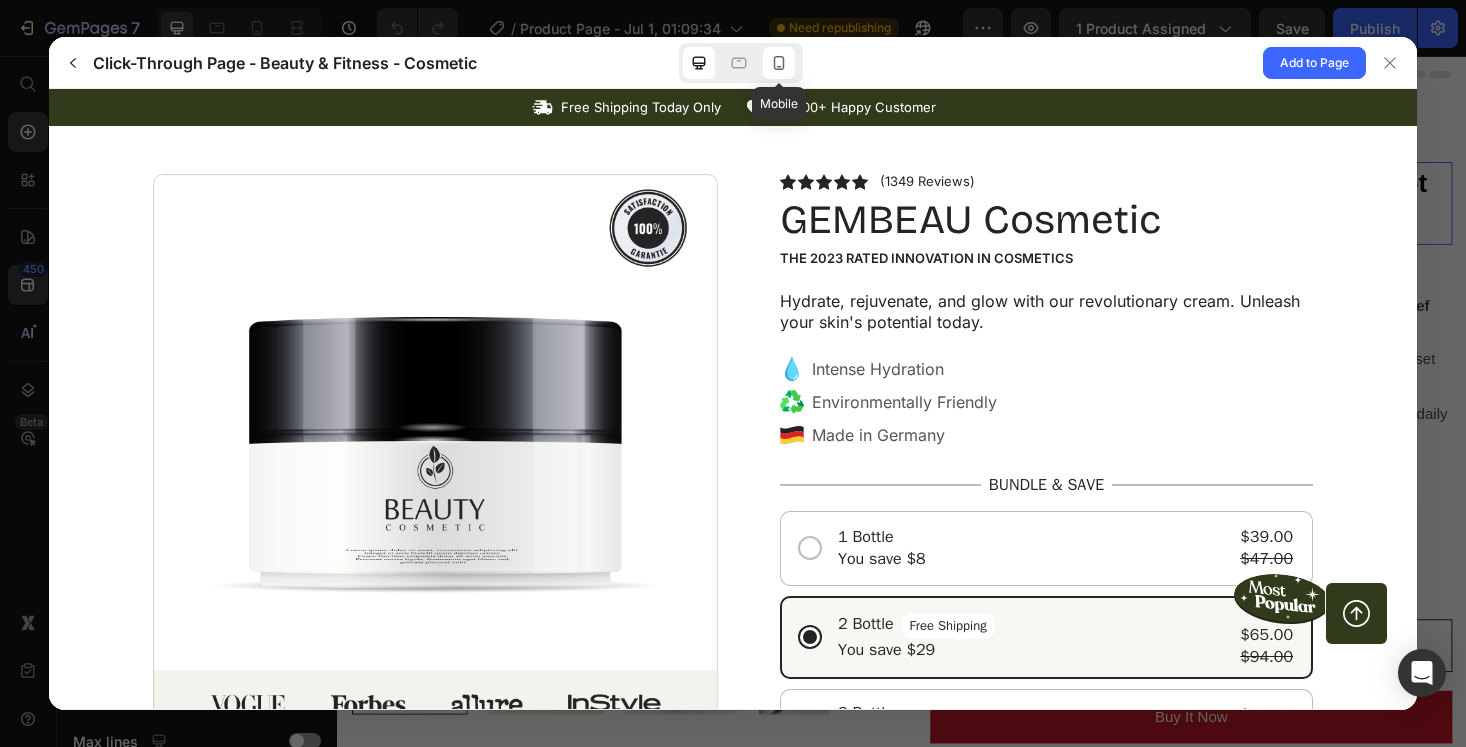 click 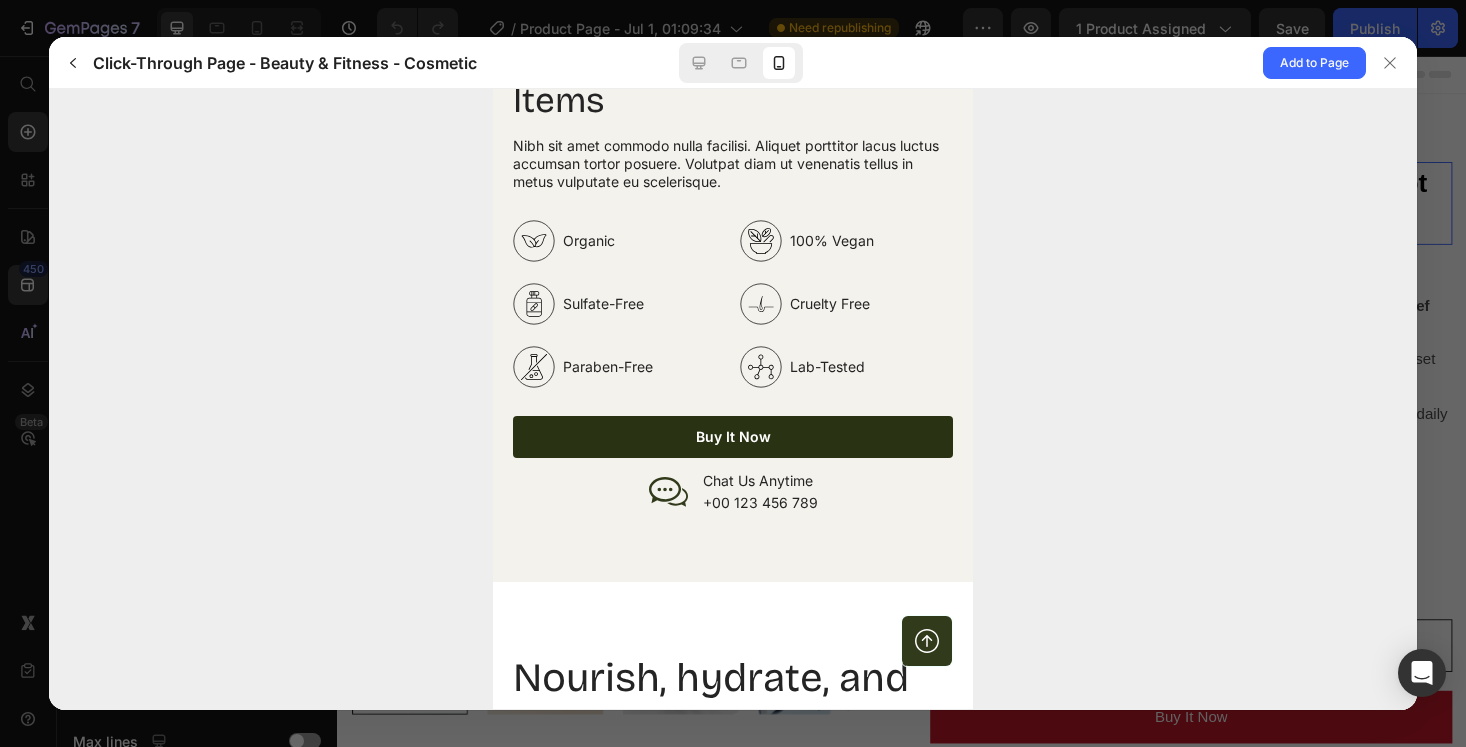 scroll, scrollTop: 4192, scrollLeft: 0, axis: vertical 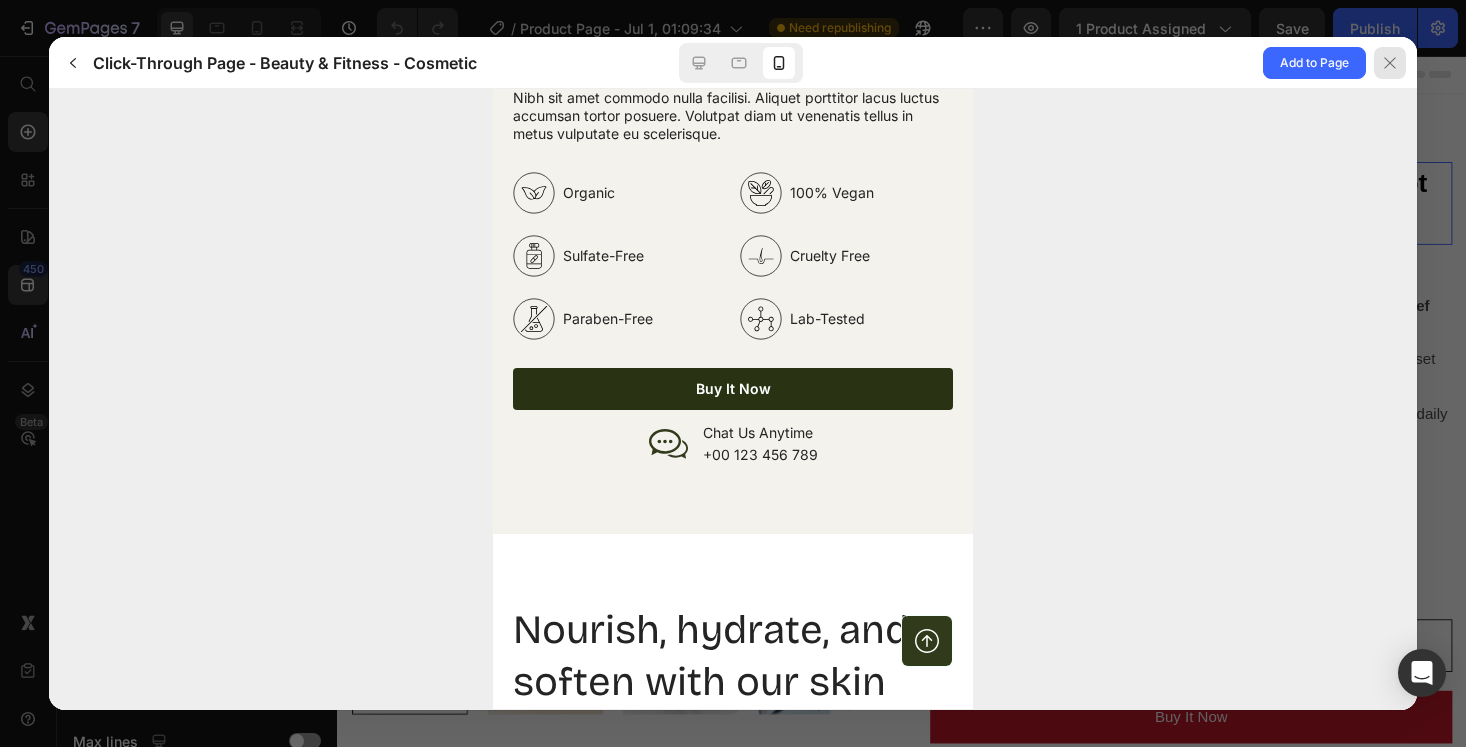 click 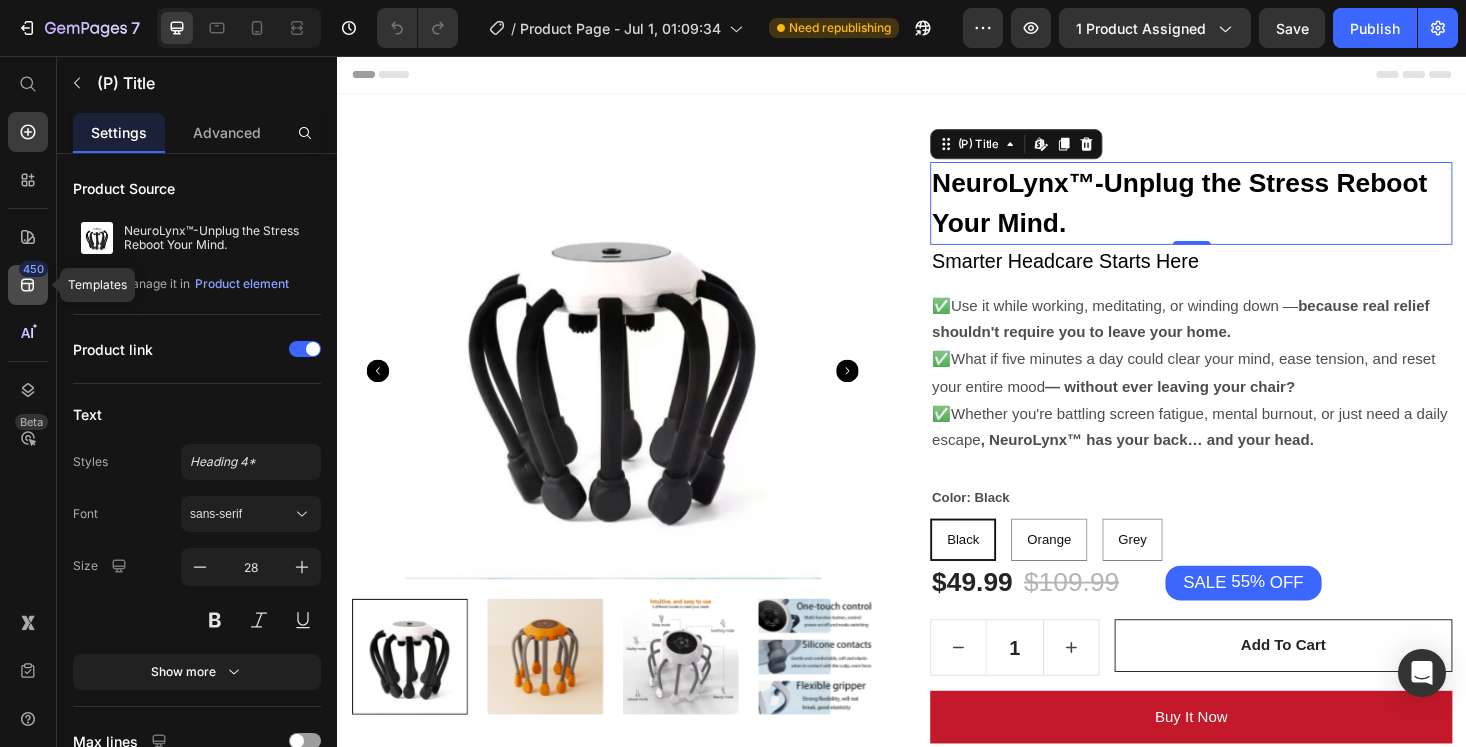 click 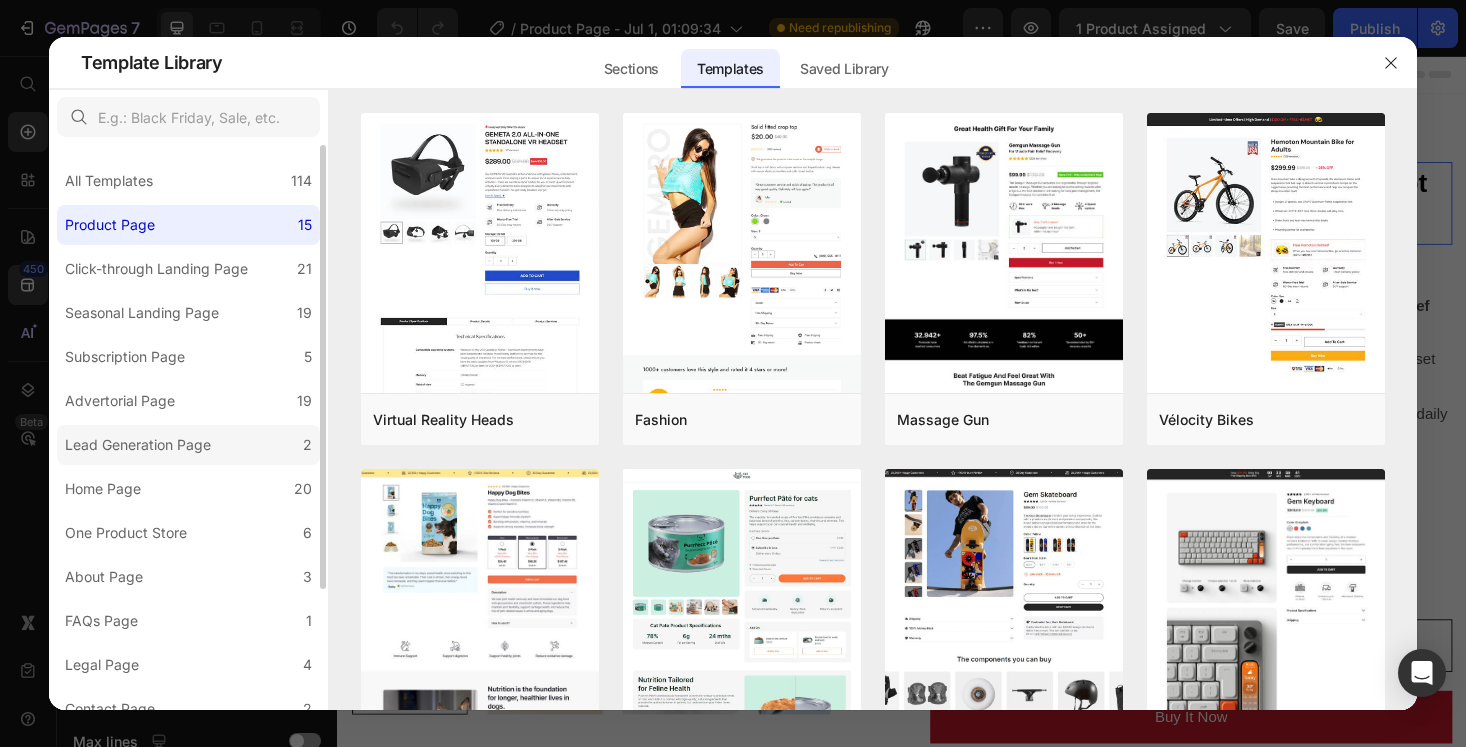 scroll, scrollTop: 151, scrollLeft: 0, axis: vertical 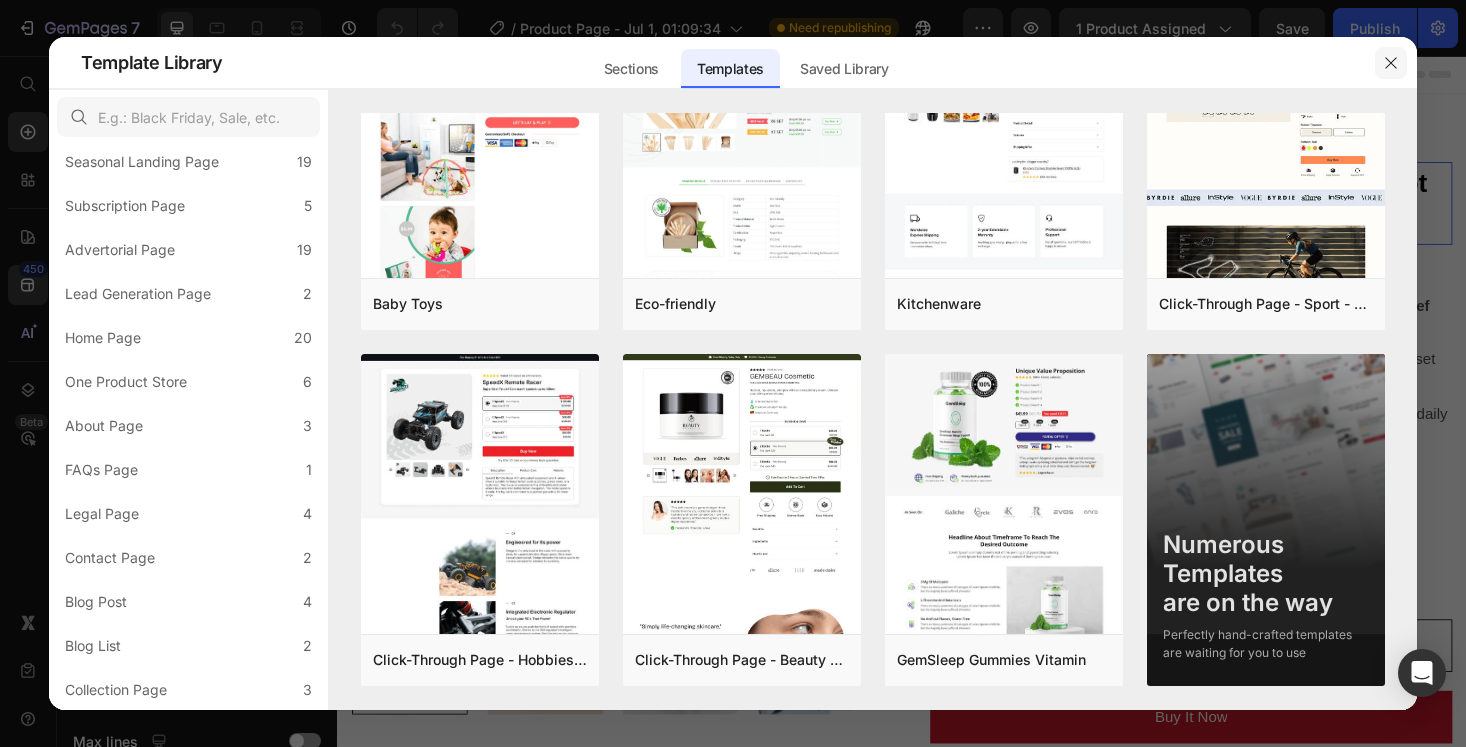 click 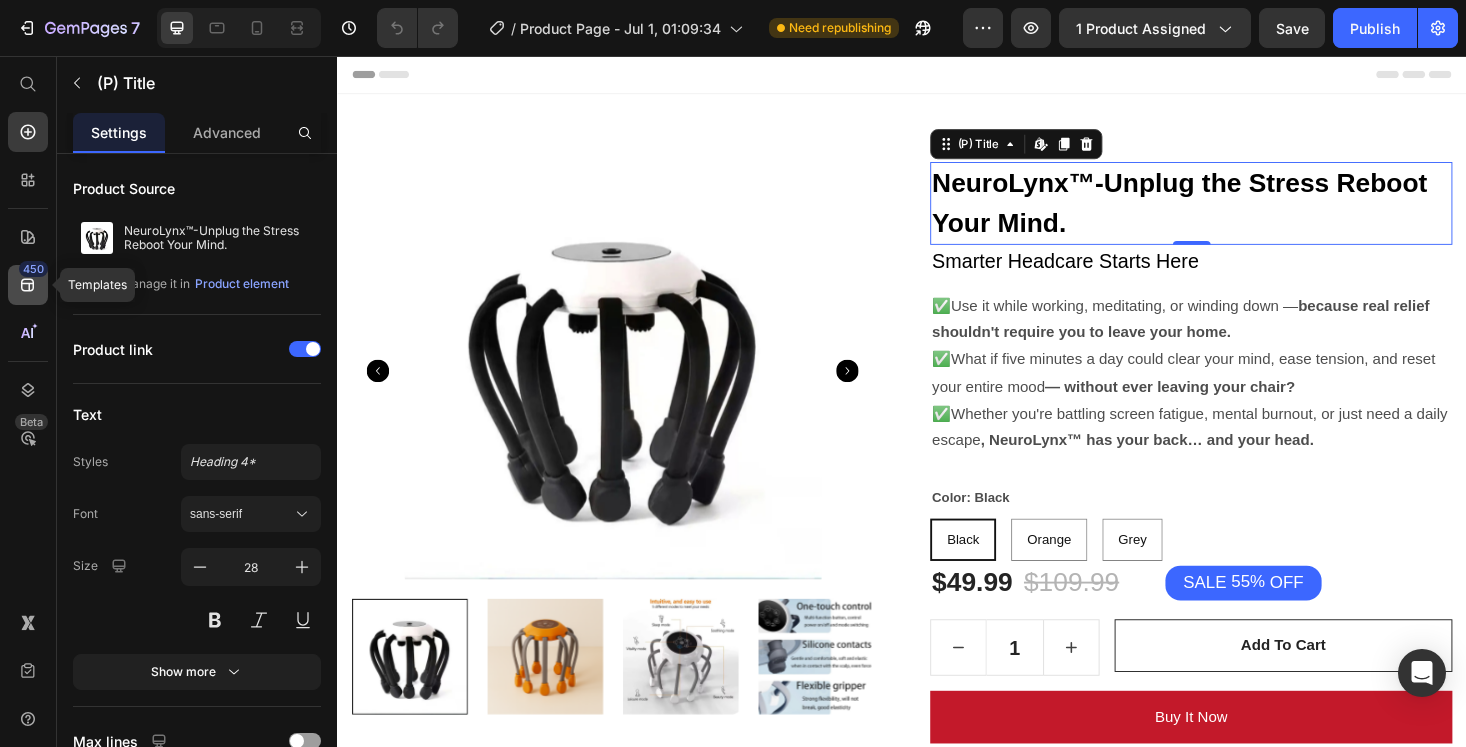 click on "450" 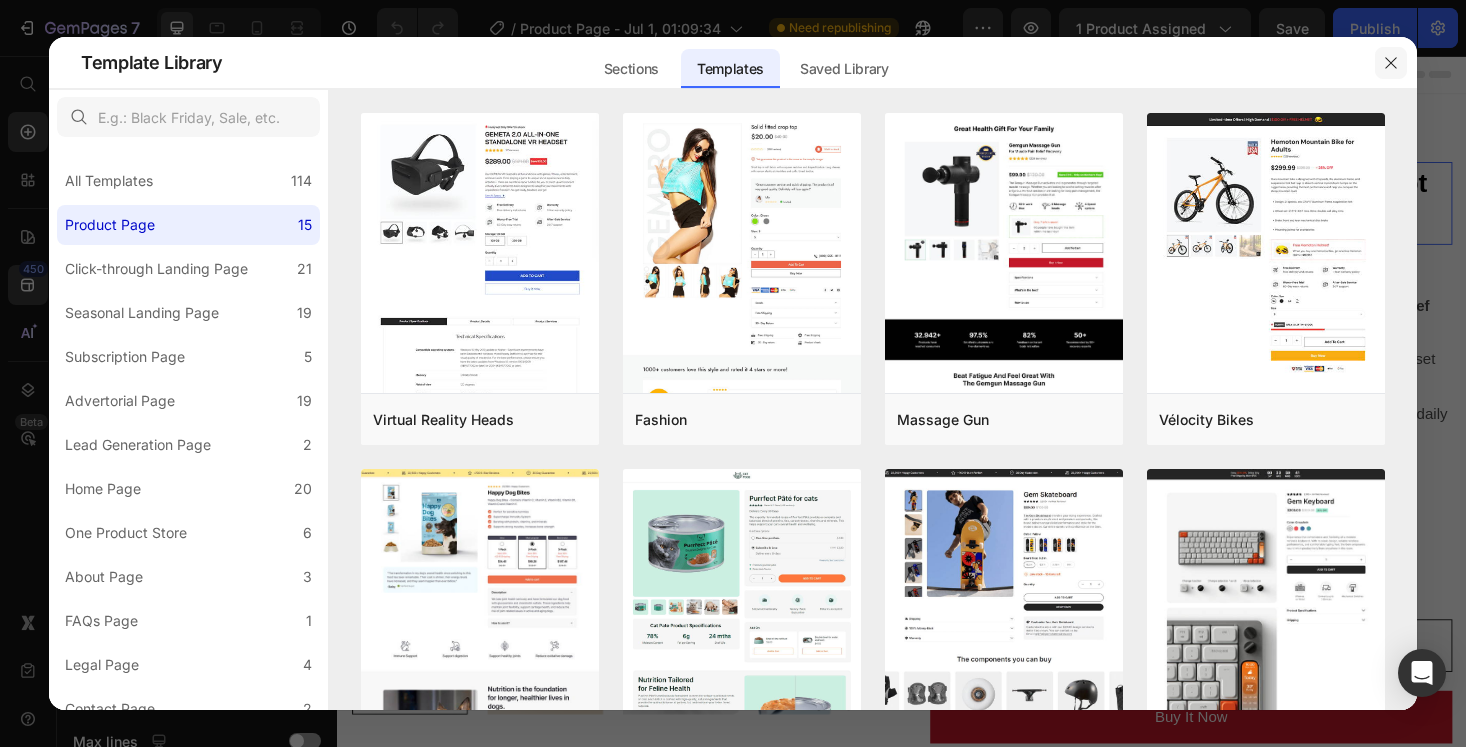 click at bounding box center [1391, 63] 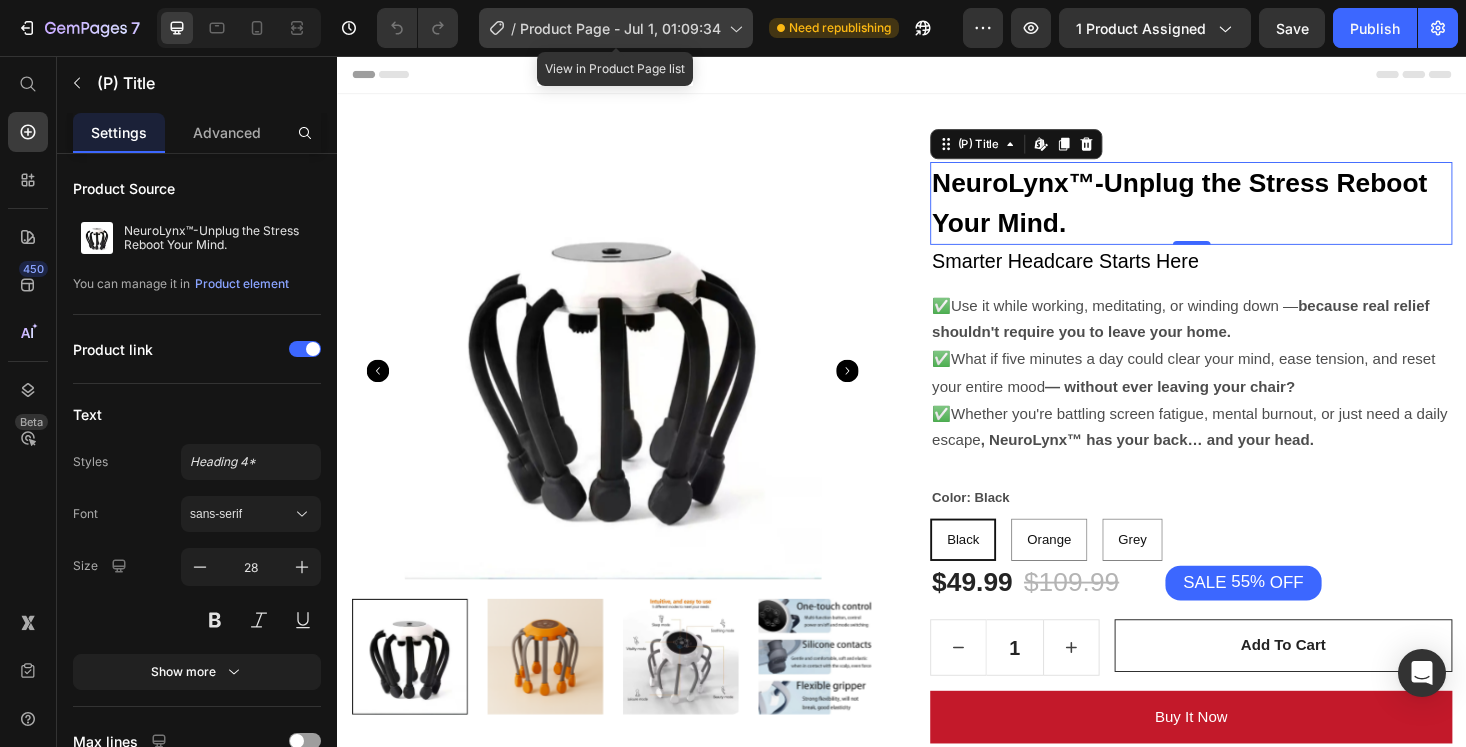 click on "Product Page - Jul 1, 01:09:34" at bounding box center (620, 28) 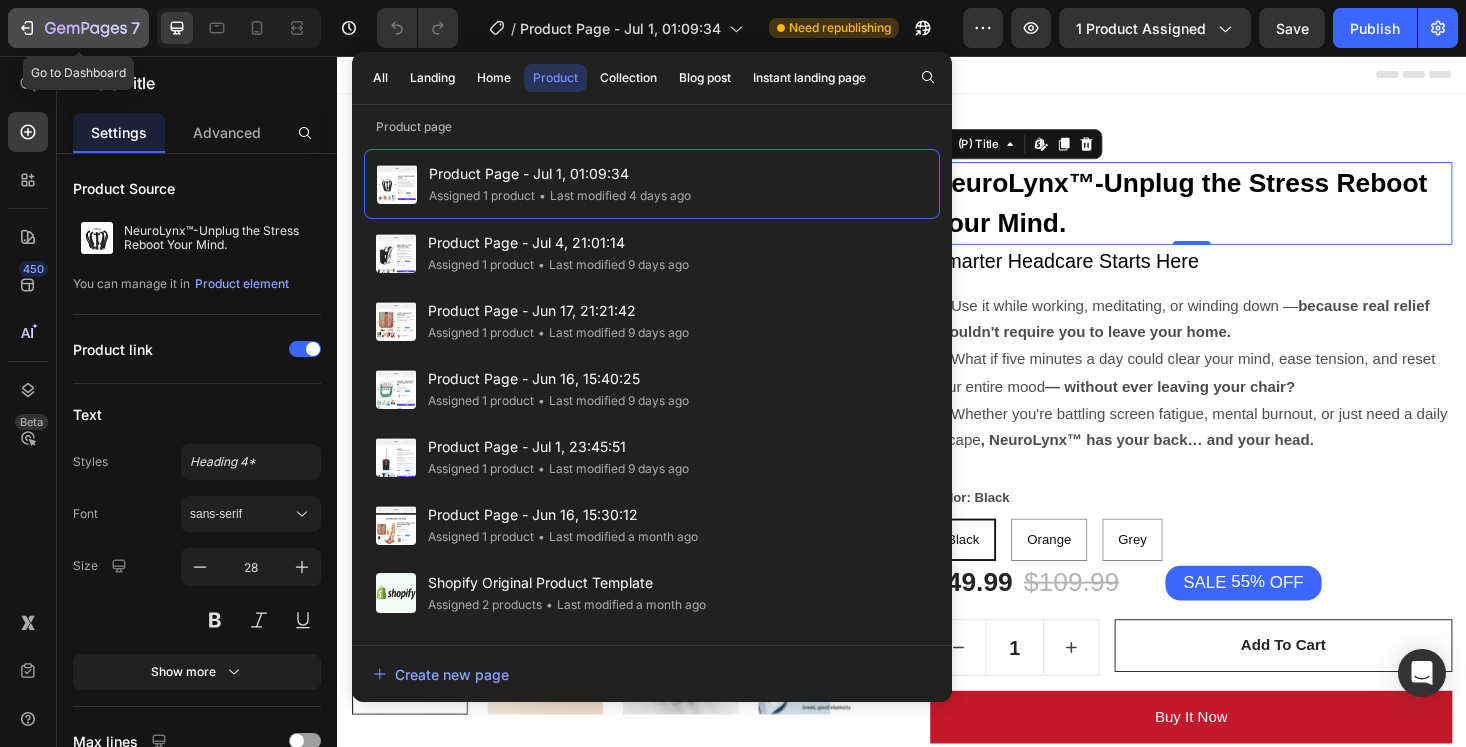 click 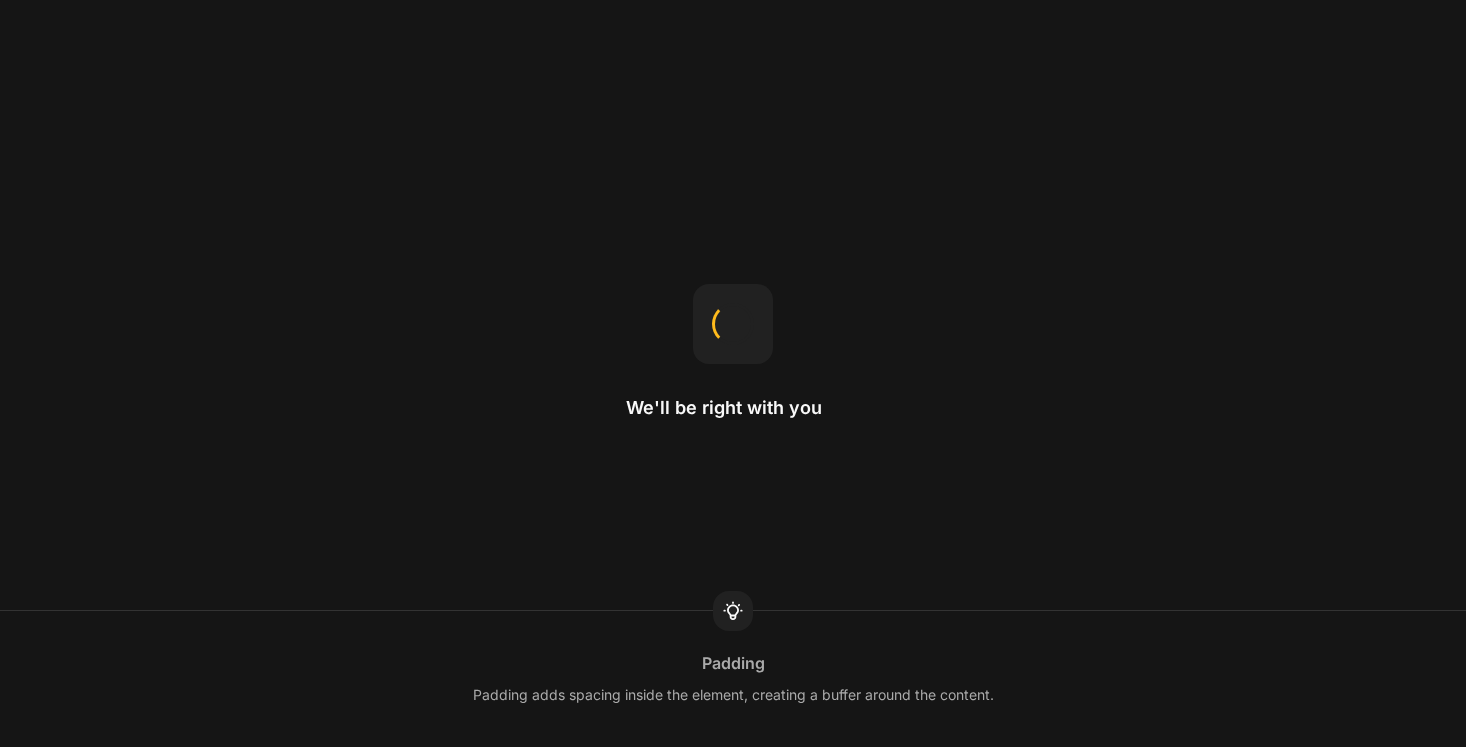 scroll, scrollTop: 0, scrollLeft: 0, axis: both 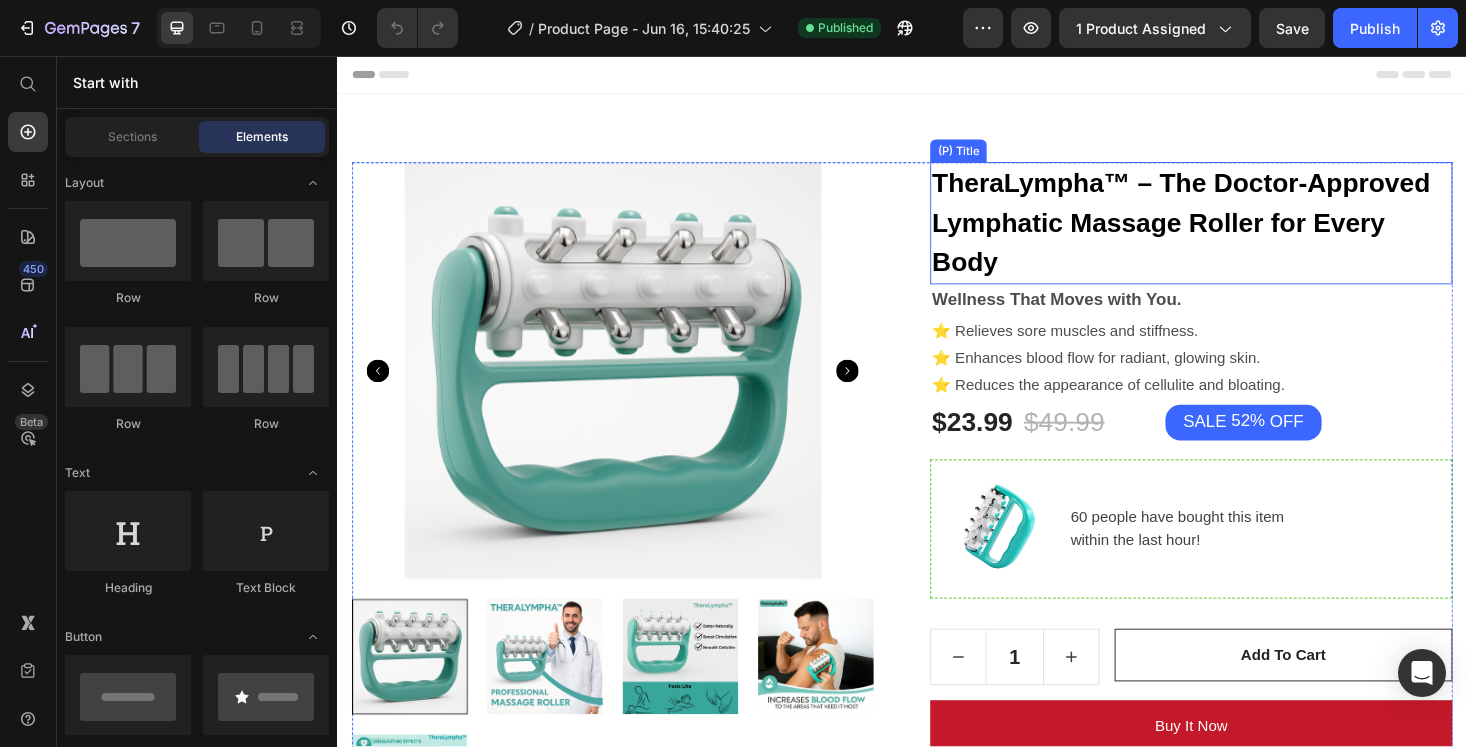 click on "TheraLympha™ – The Doctor-Approved Lymphatic Massage Roller for Every Body" at bounding box center [1244, 234] 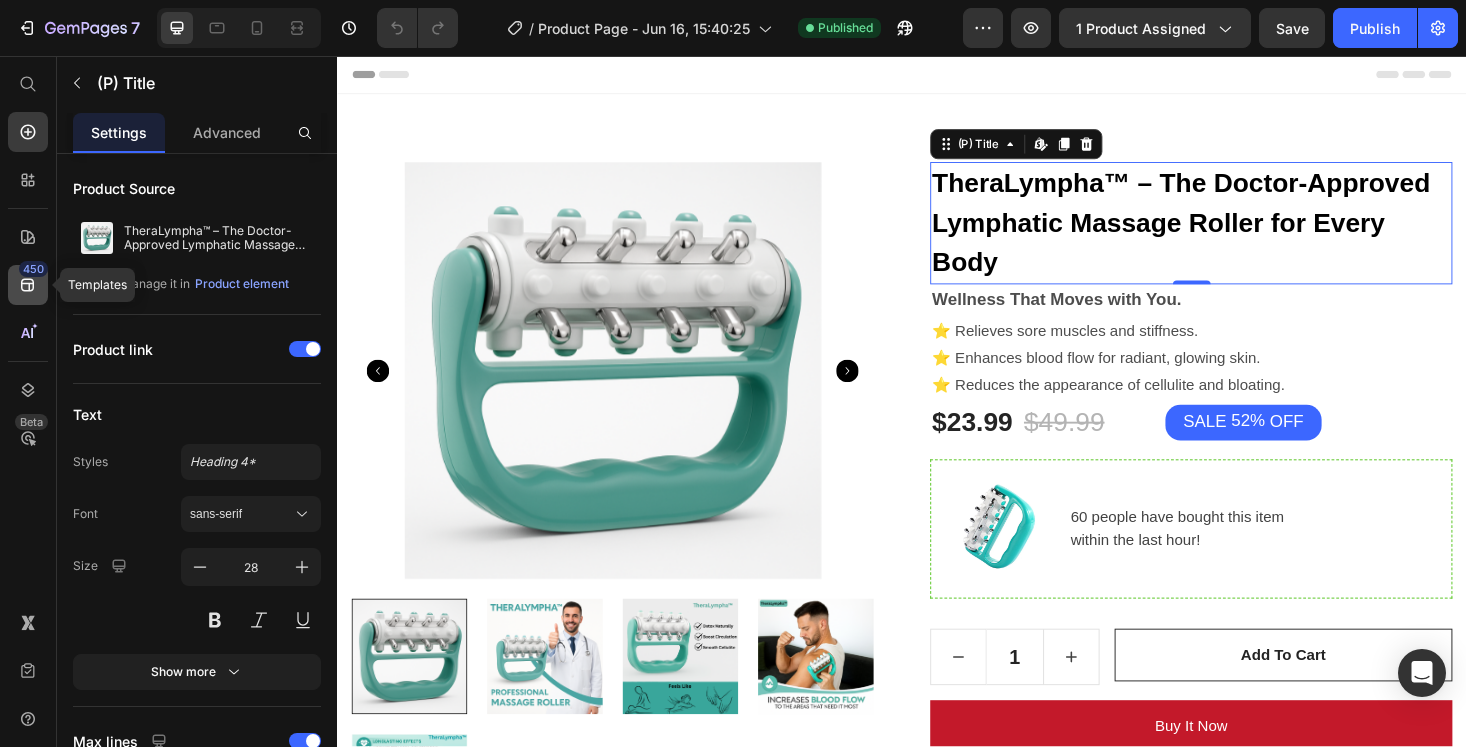 click 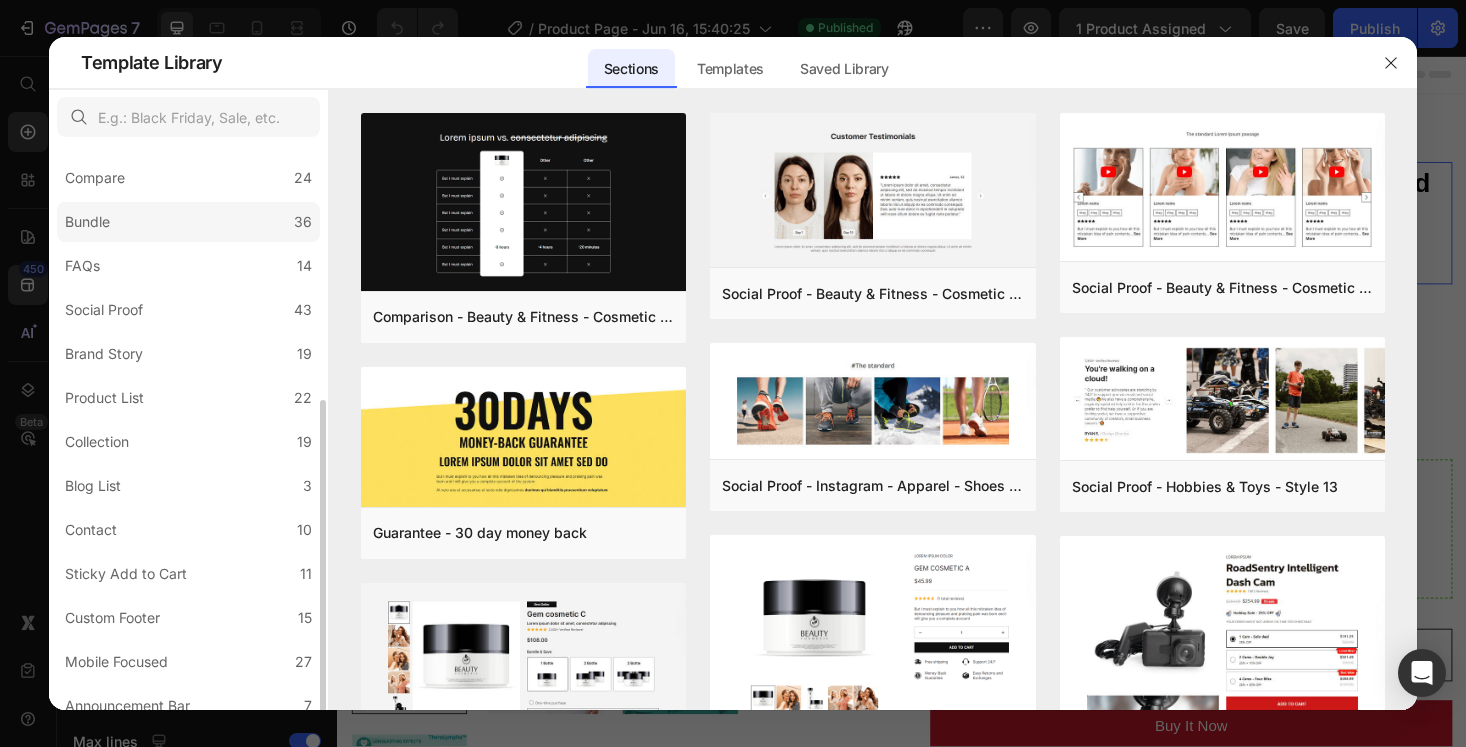 scroll, scrollTop: 415, scrollLeft: 0, axis: vertical 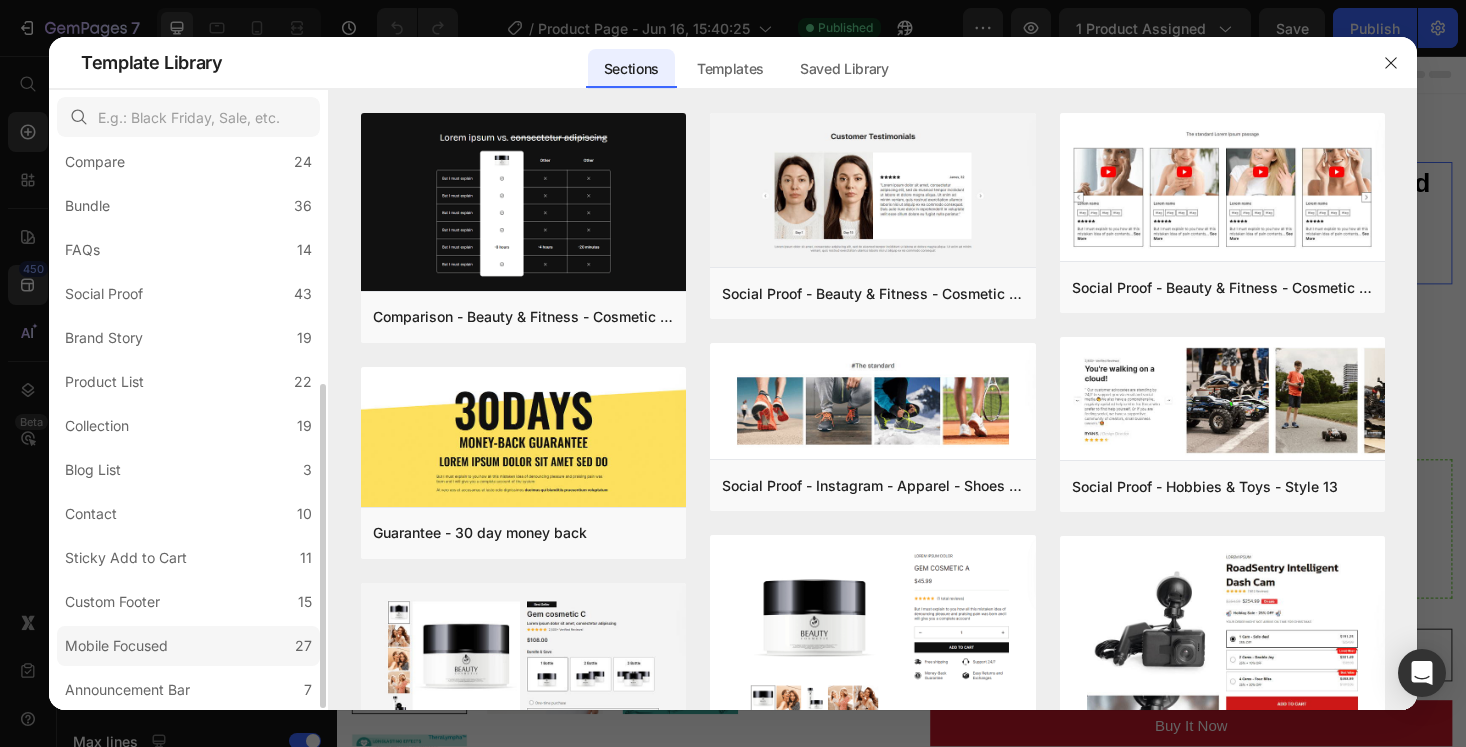 click on "Mobile Focused 27" 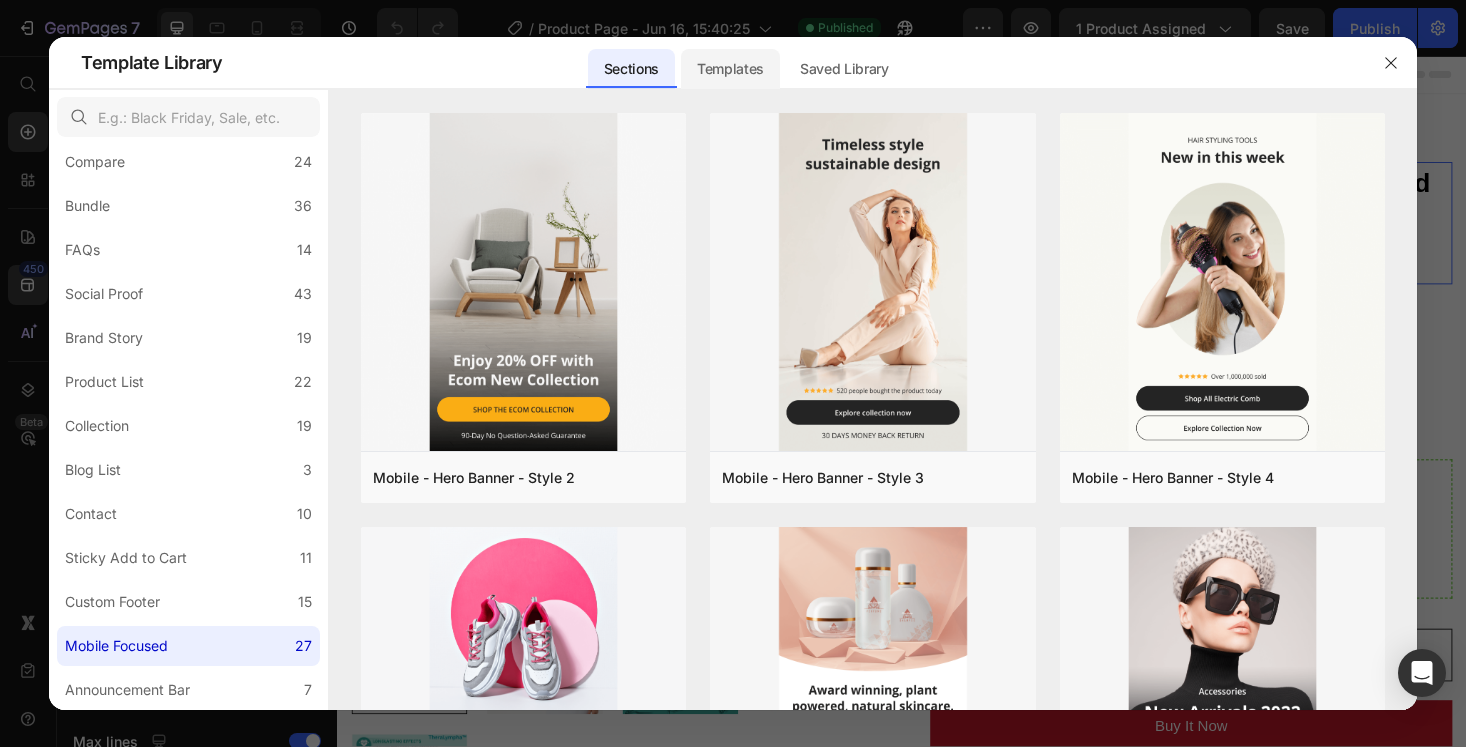 click on "Templates" 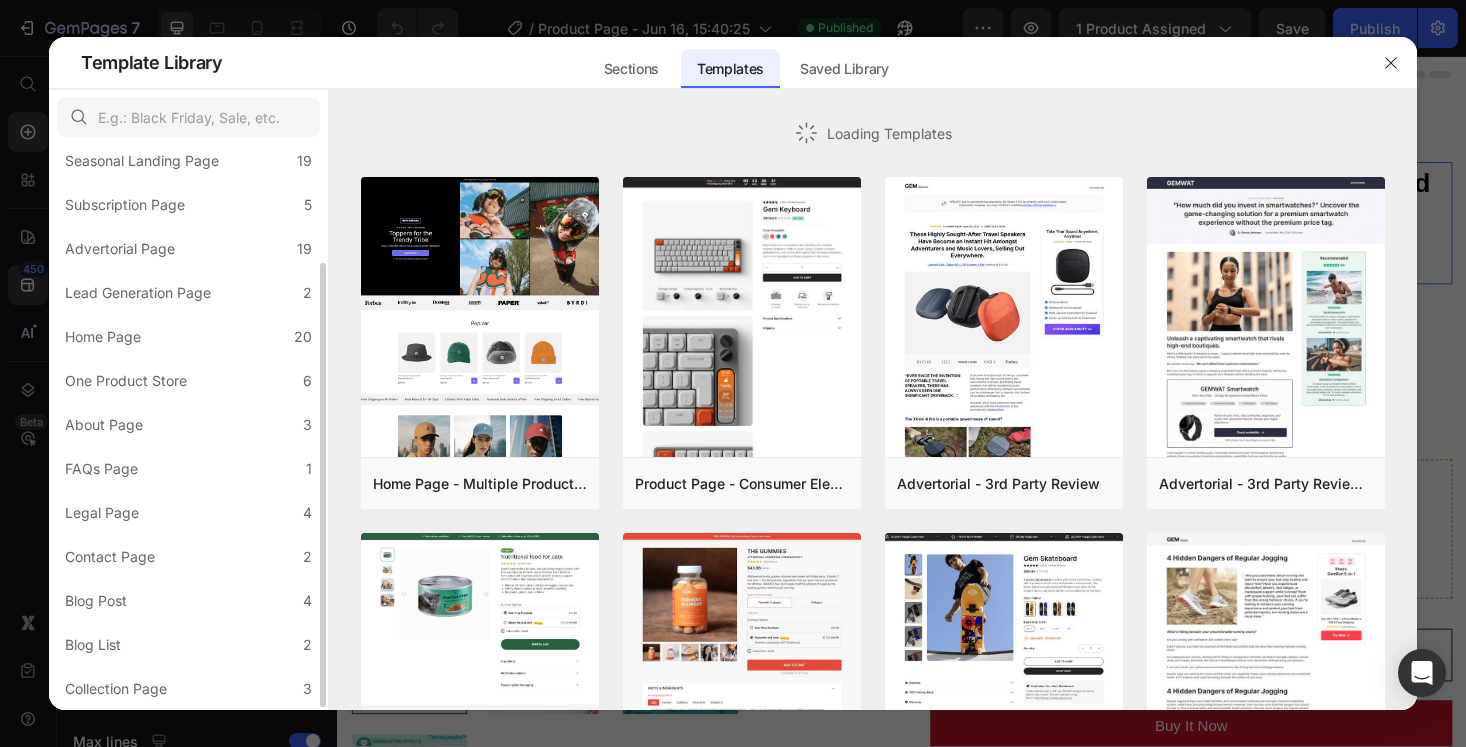 scroll, scrollTop: 151, scrollLeft: 0, axis: vertical 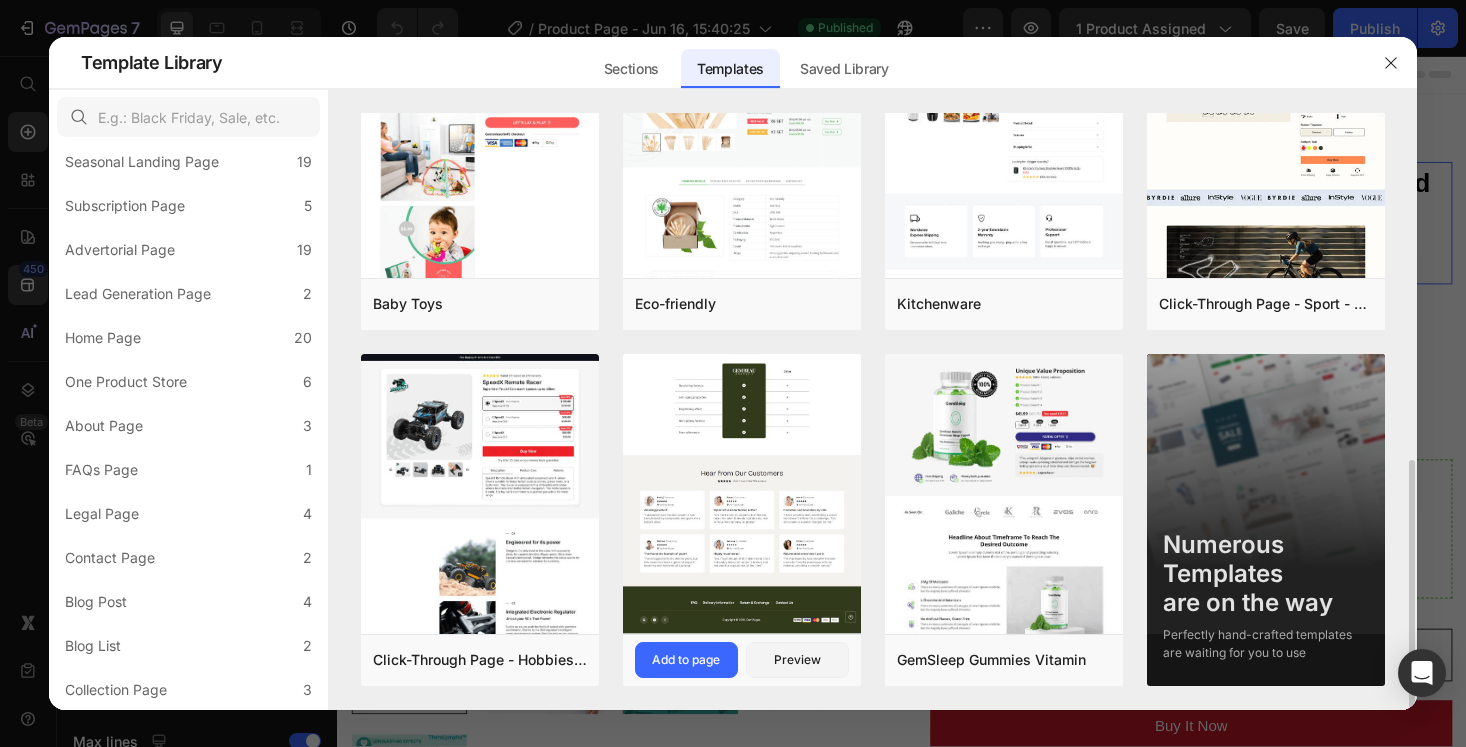 click at bounding box center [742, 121] 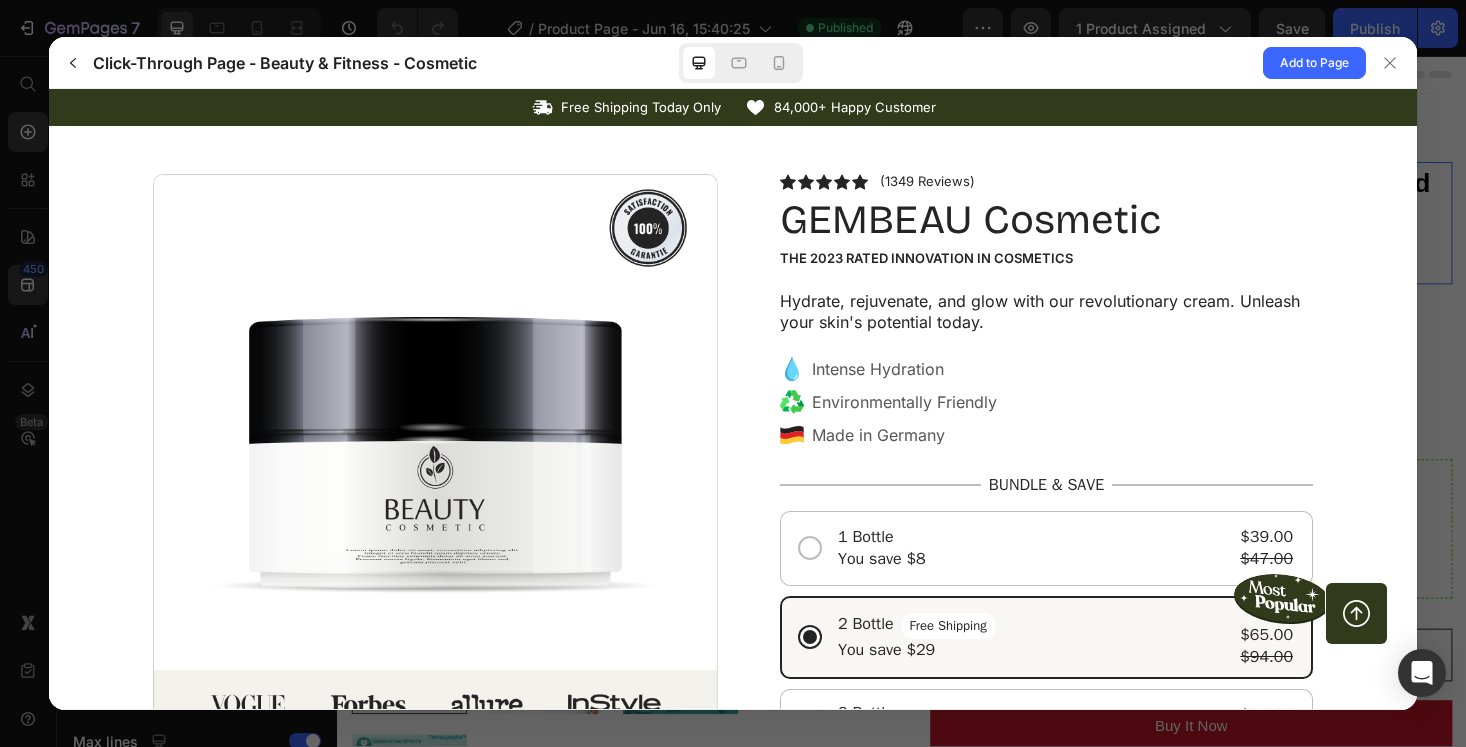 scroll, scrollTop: 0, scrollLeft: 0, axis: both 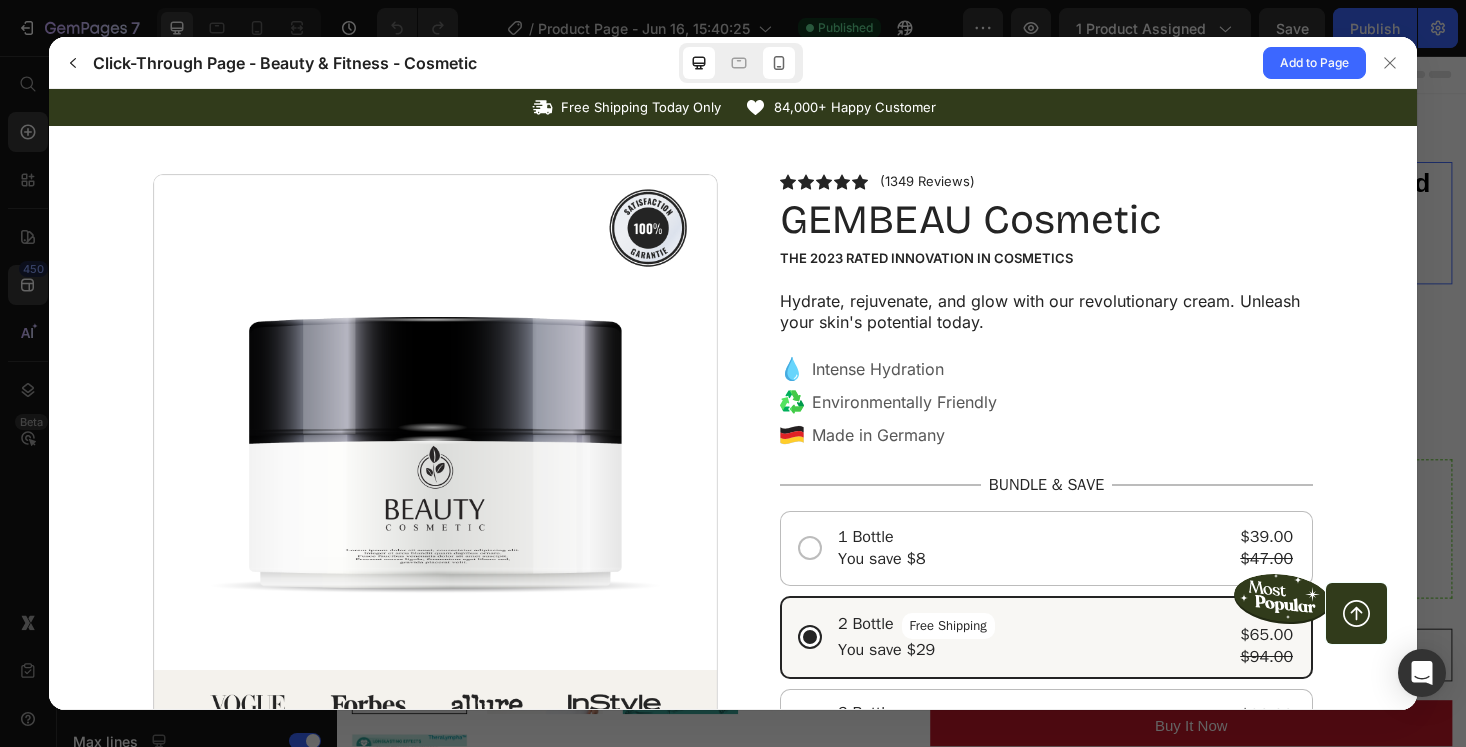 click 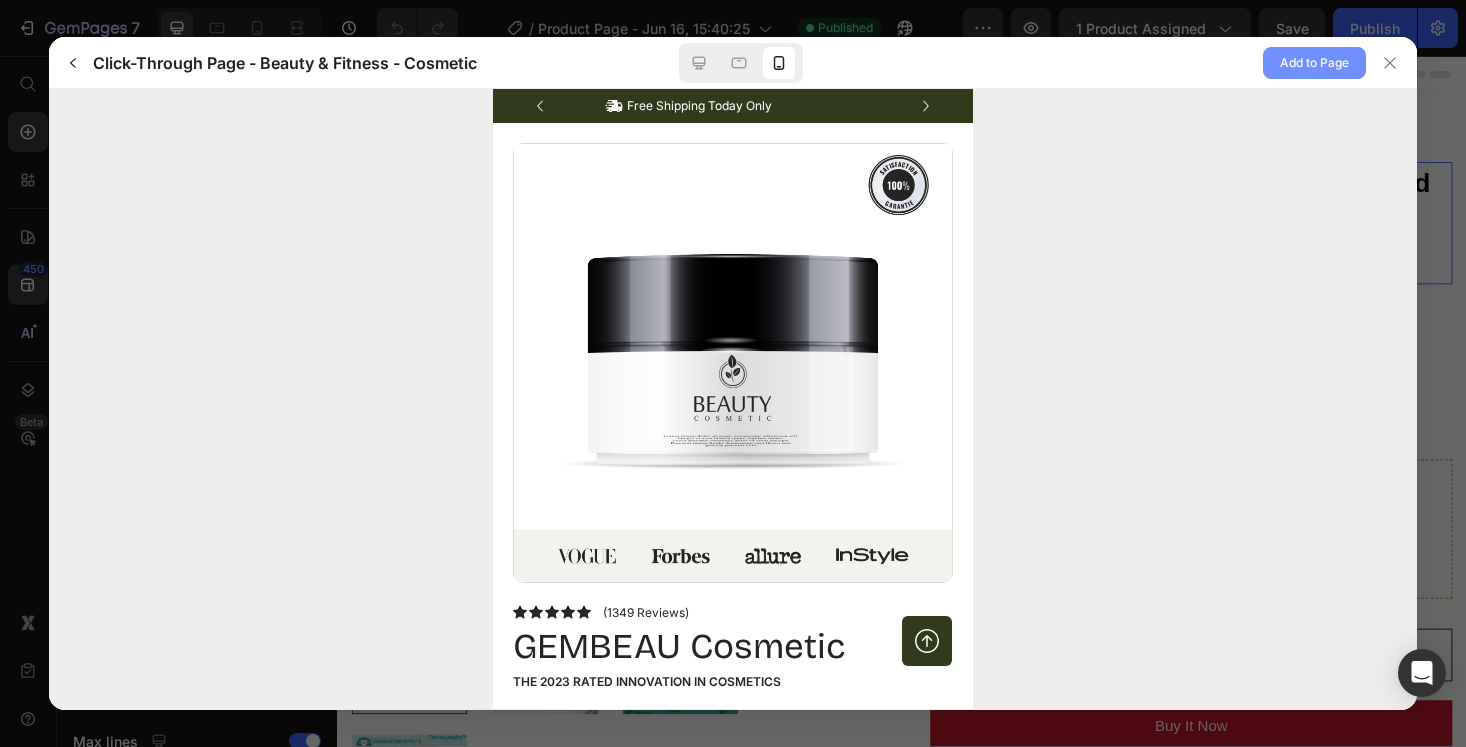 click on "Add to Page" 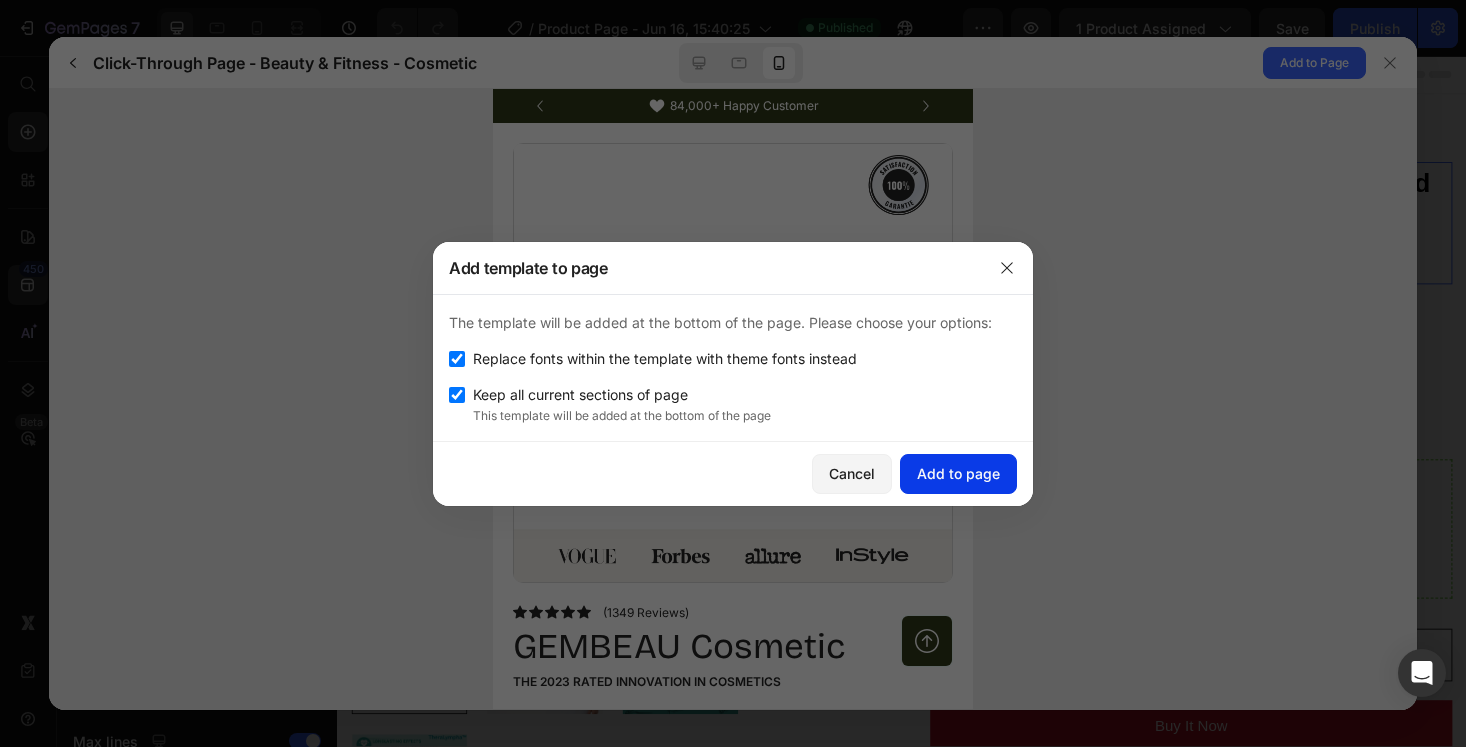 click on "Add to page" at bounding box center (958, 473) 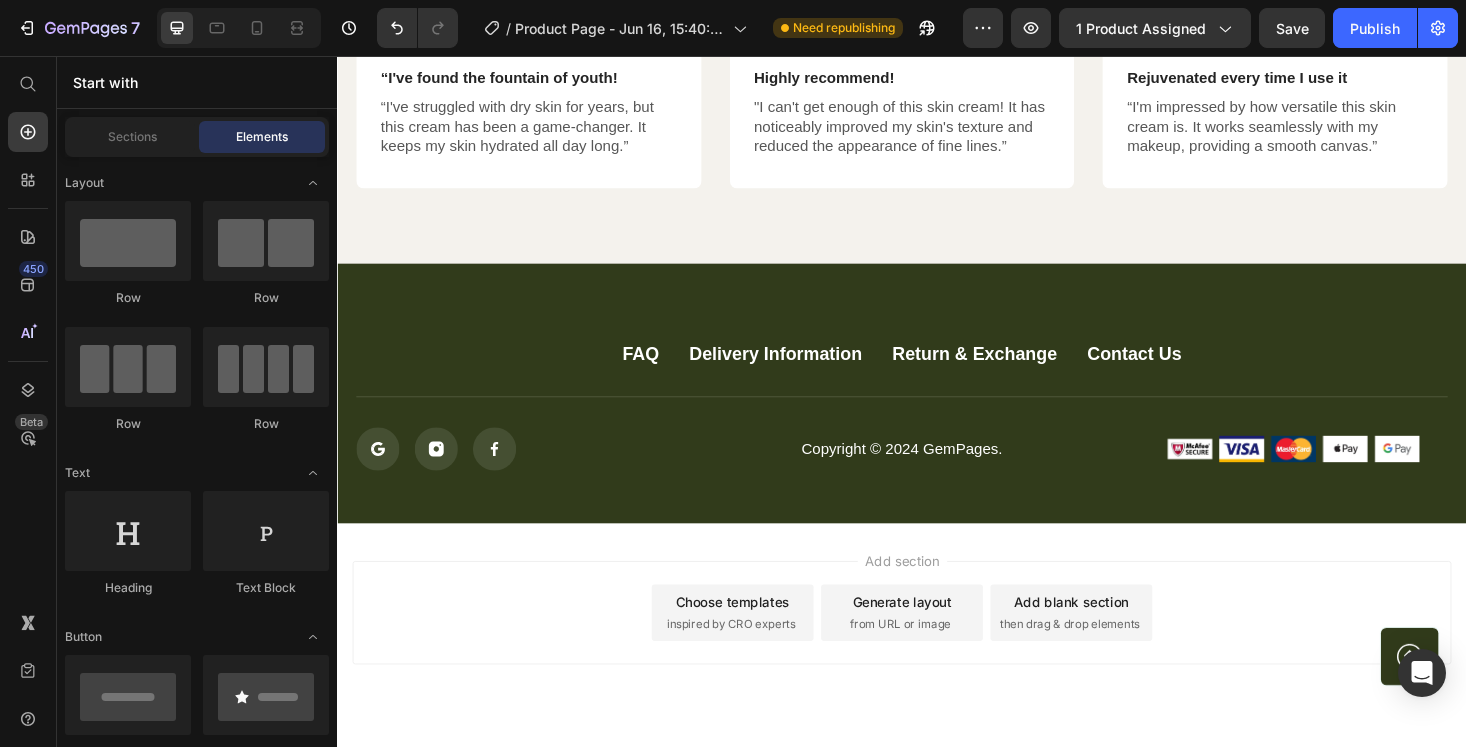 scroll, scrollTop: 10464, scrollLeft: 0, axis: vertical 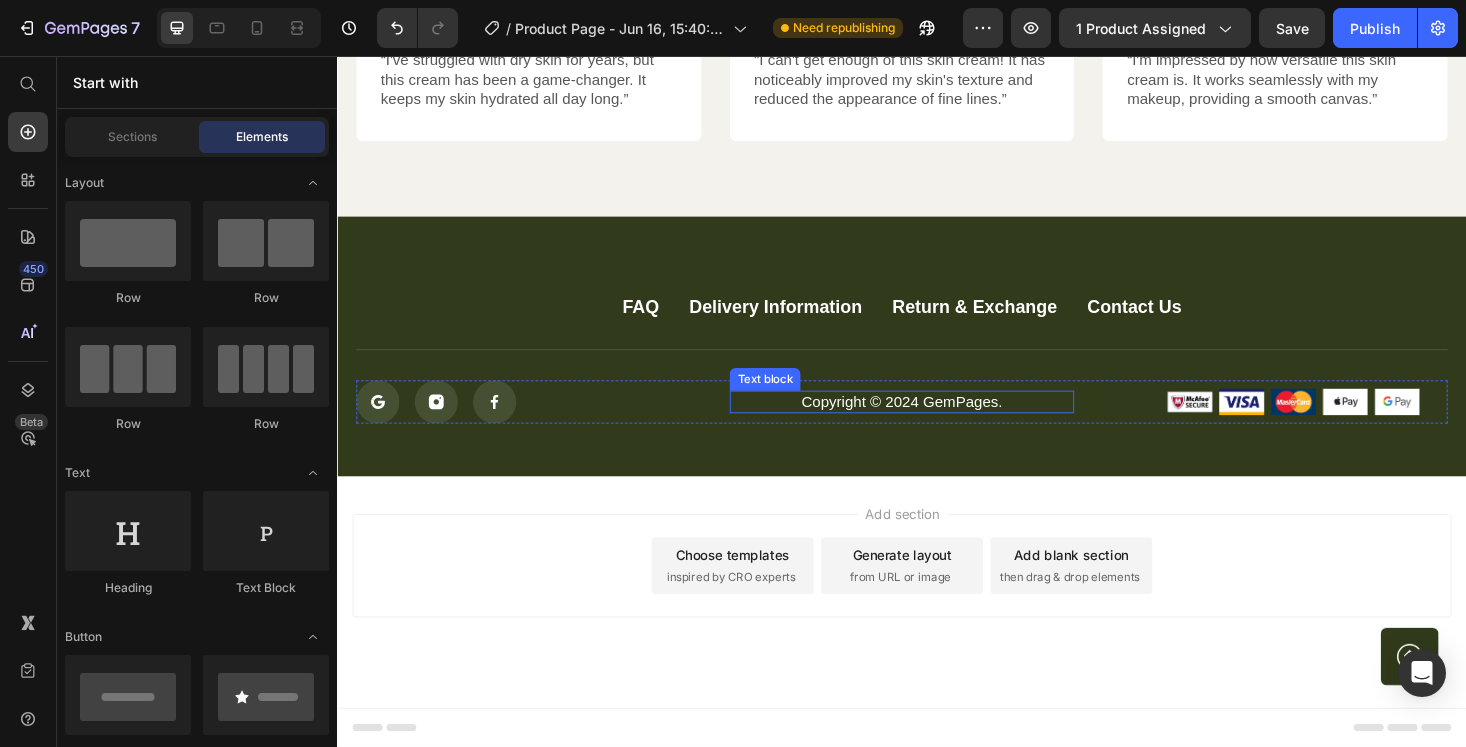 click on "Copyright © 2024 GemPages." at bounding box center [936, 424] 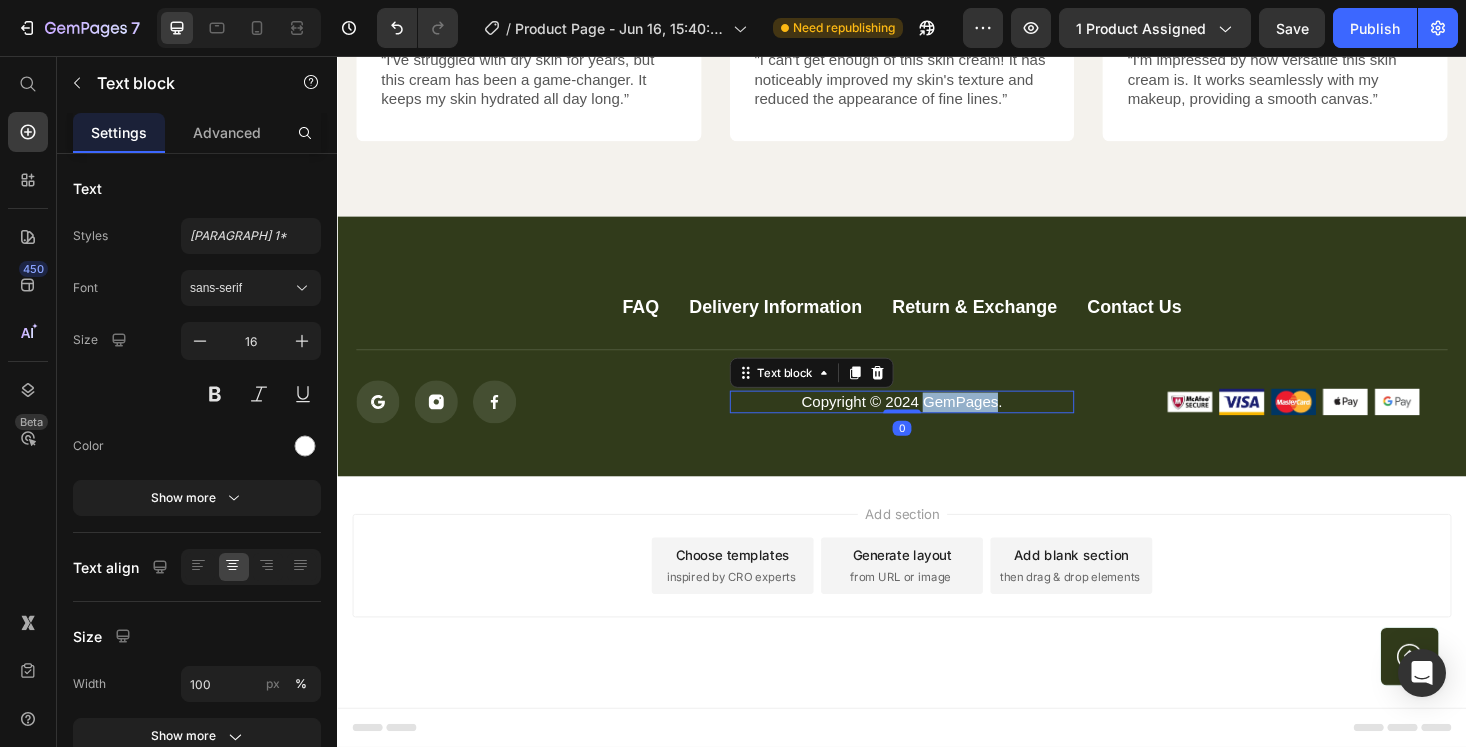 click on "Copyright © 2024 GemPages." at bounding box center (936, 424) 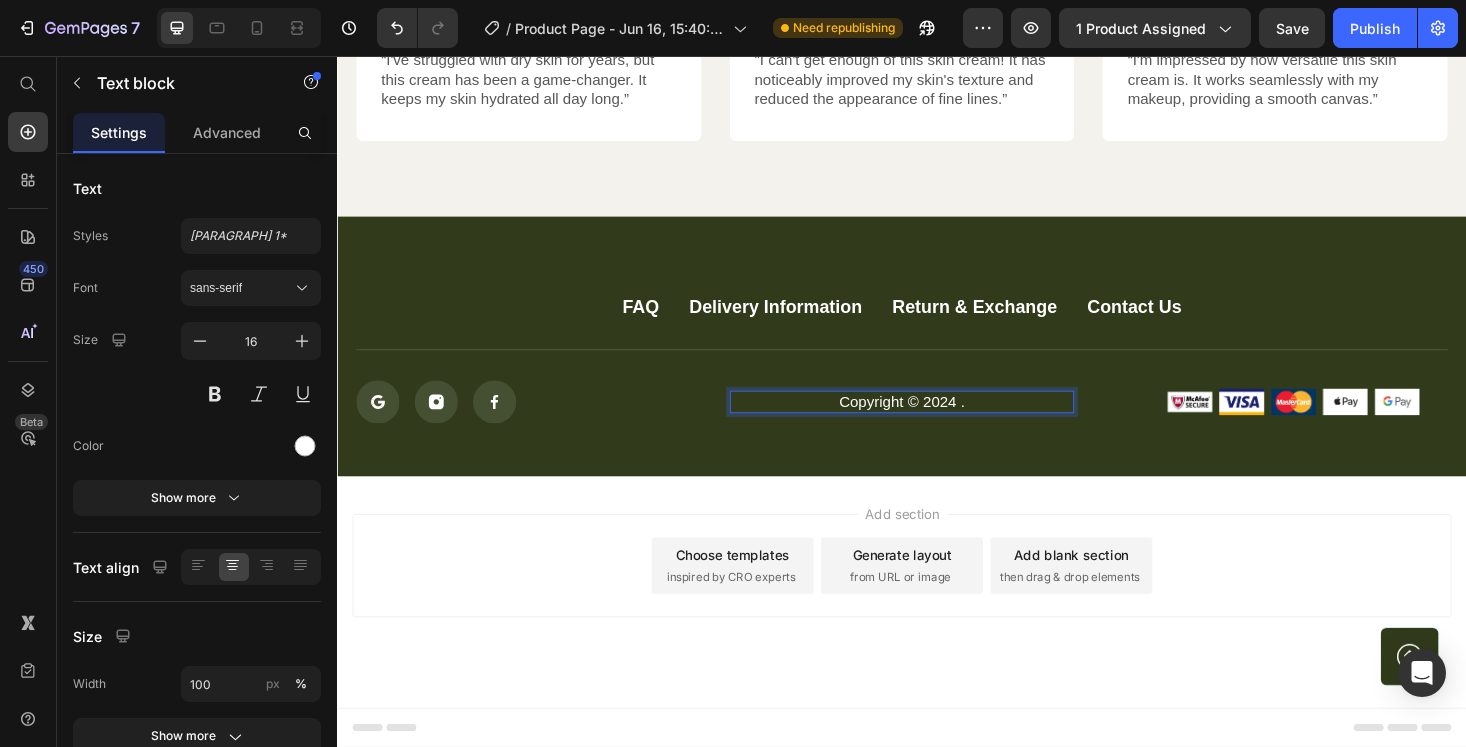 click on "Add section Choose templates inspired by CRO experts Generate layout from URL or image Add blank section then drag & drop elements" at bounding box center [937, 626] 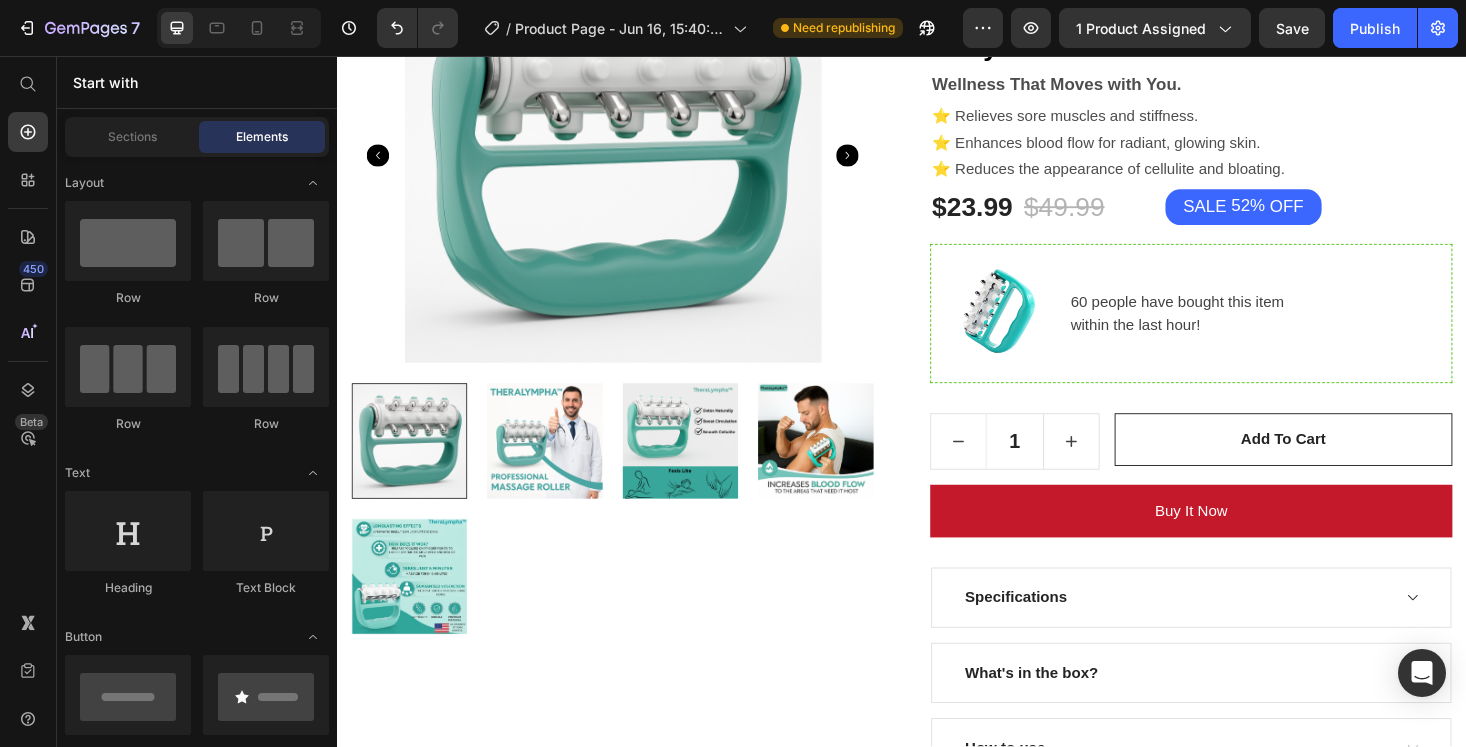 scroll, scrollTop: 0, scrollLeft: 0, axis: both 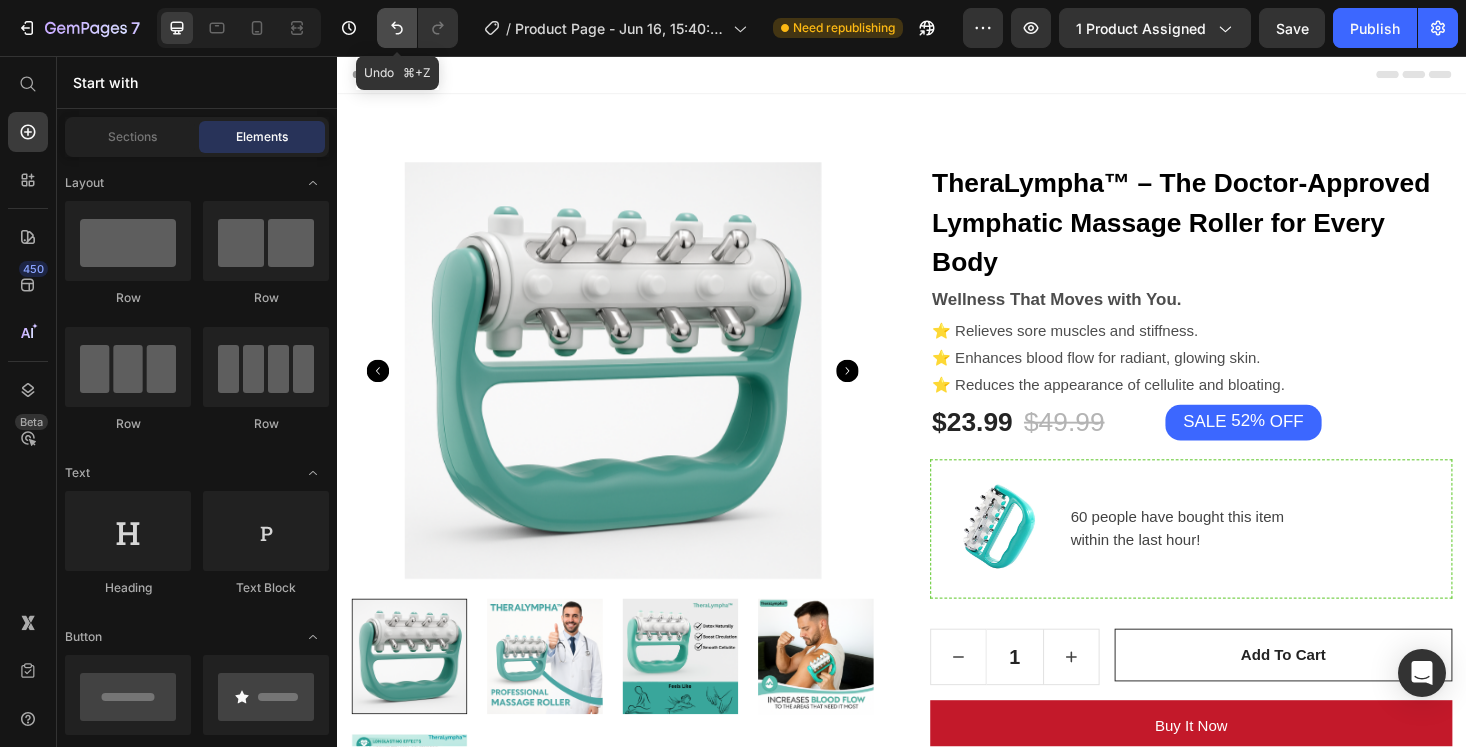 click 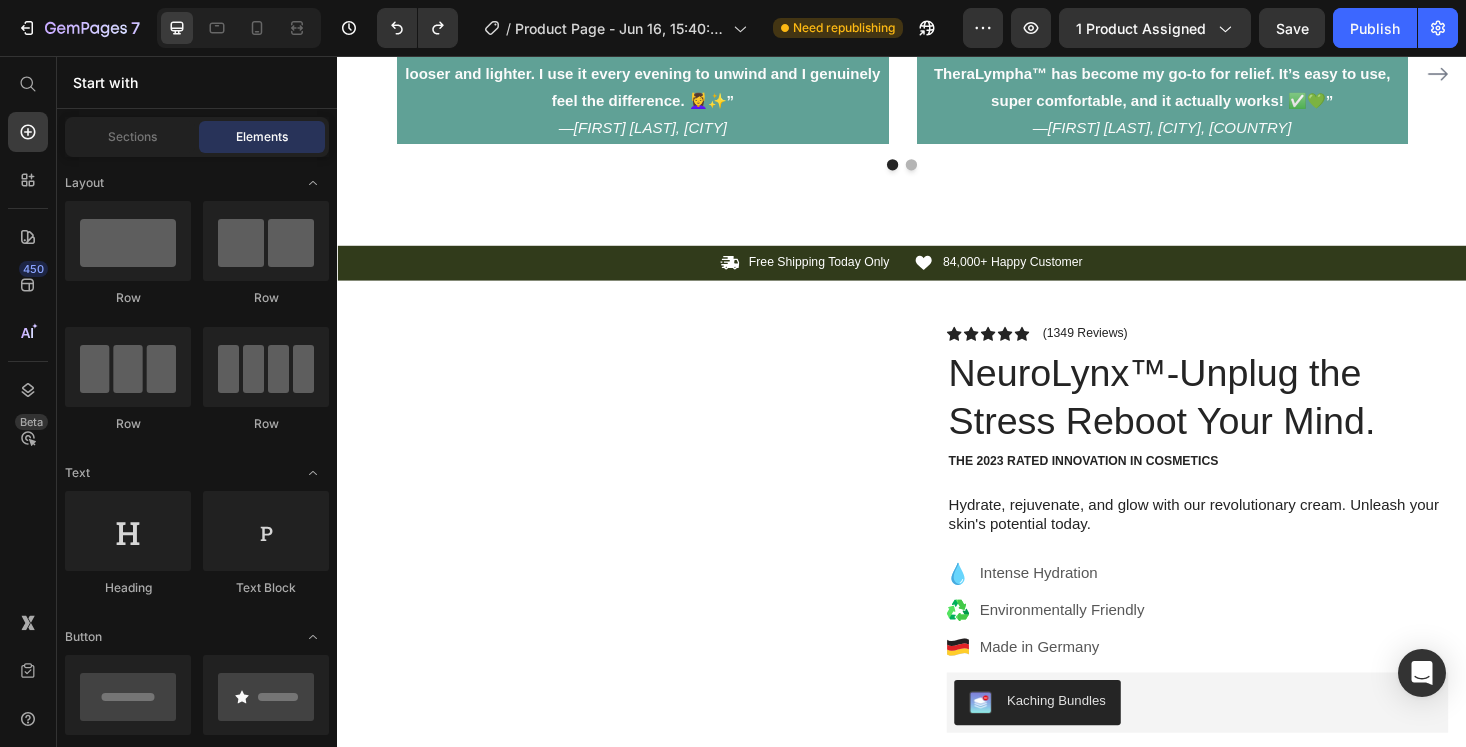 scroll, scrollTop: 4724, scrollLeft: 0, axis: vertical 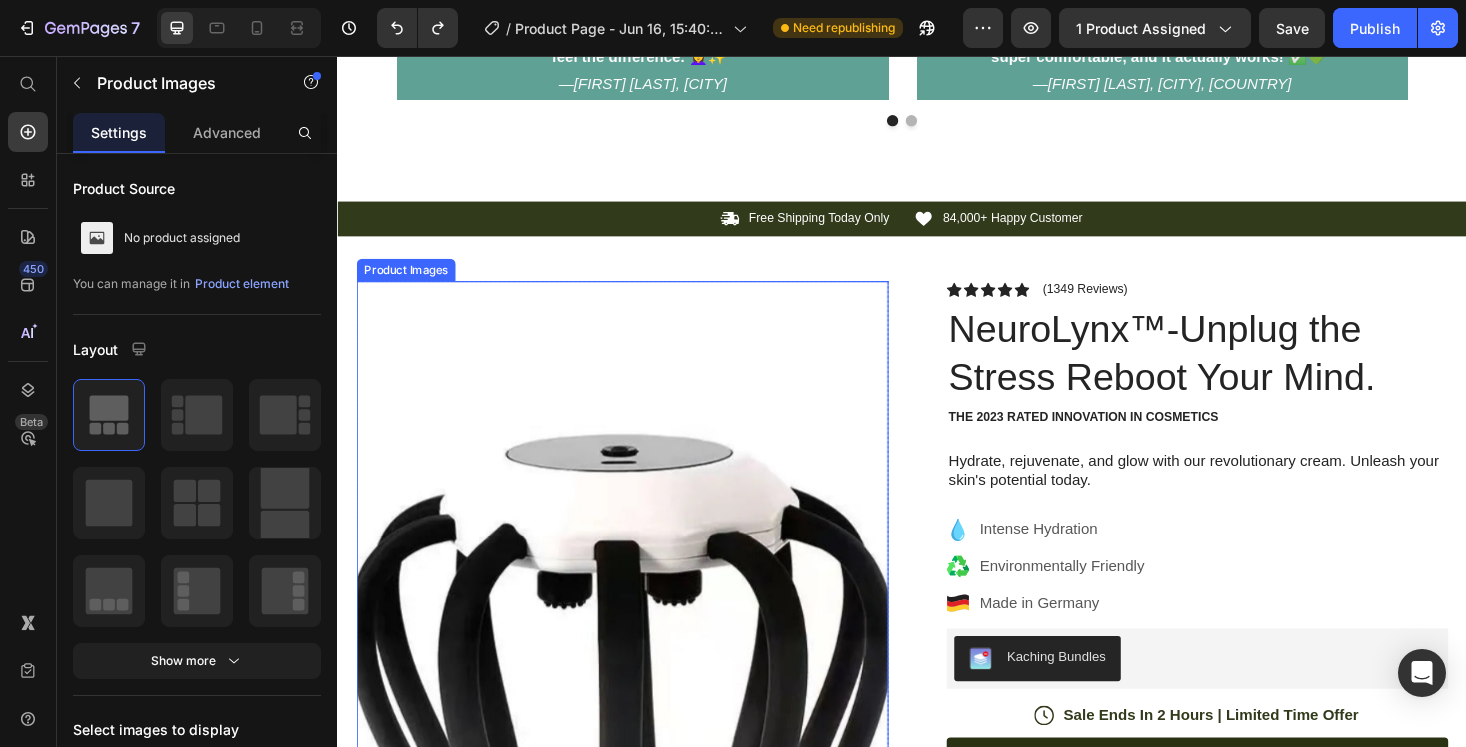 click at bounding box center [639, 720] 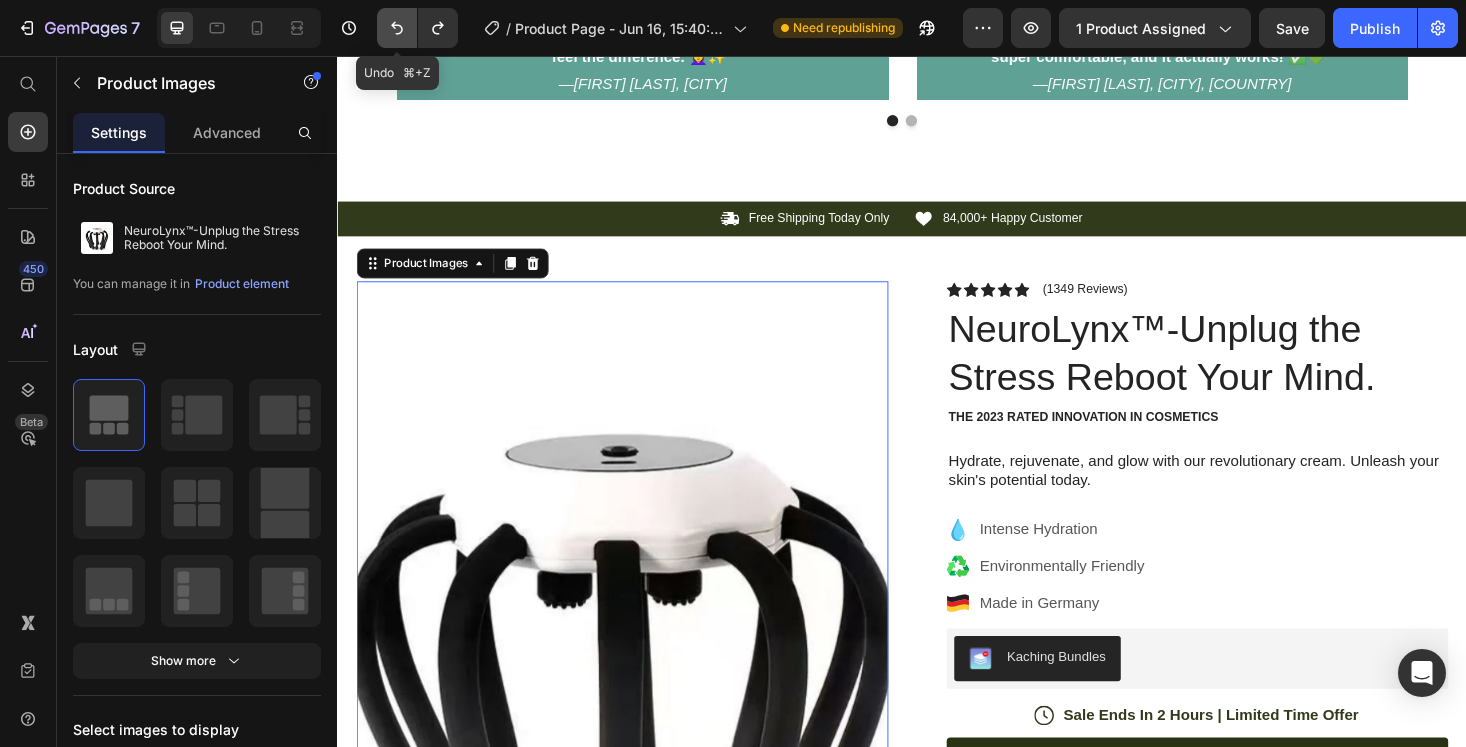 click 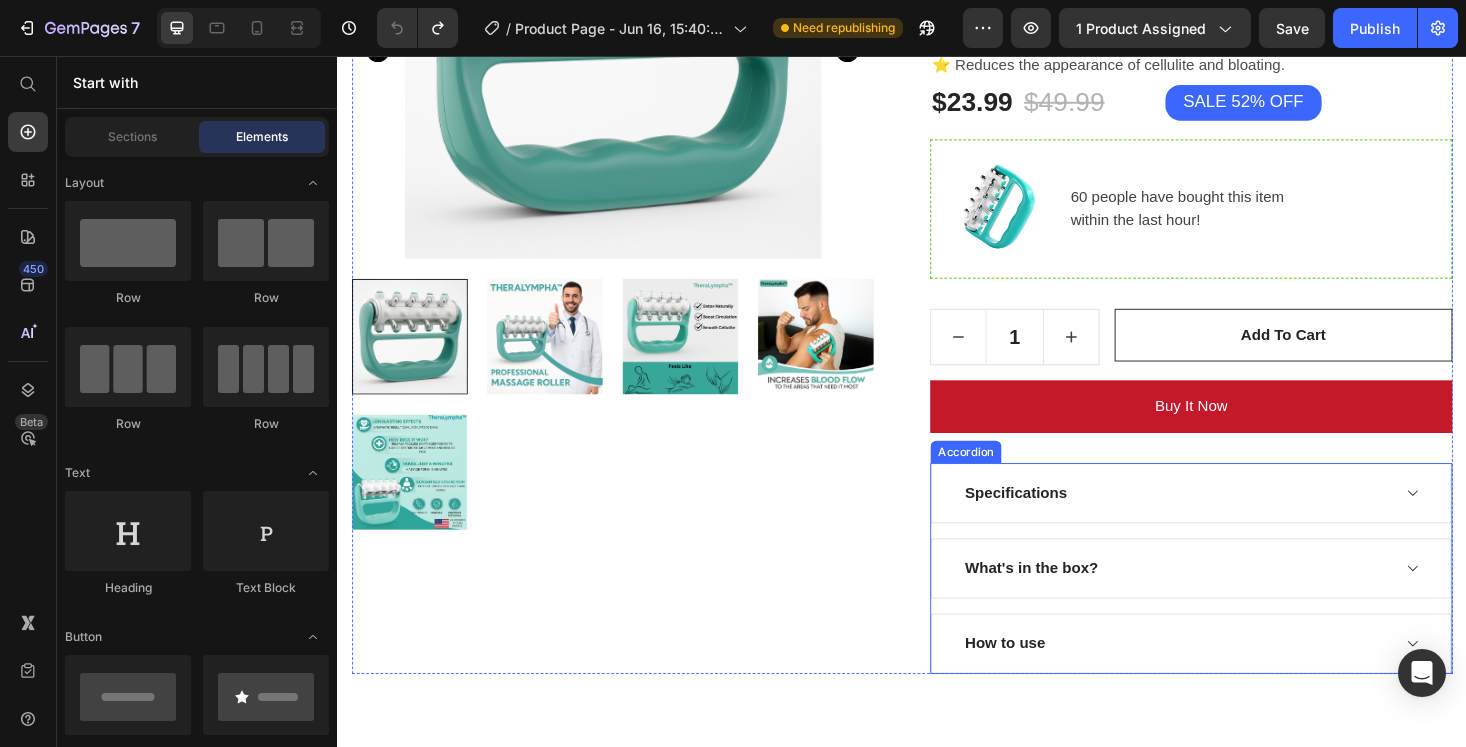 scroll, scrollTop: 0, scrollLeft: 0, axis: both 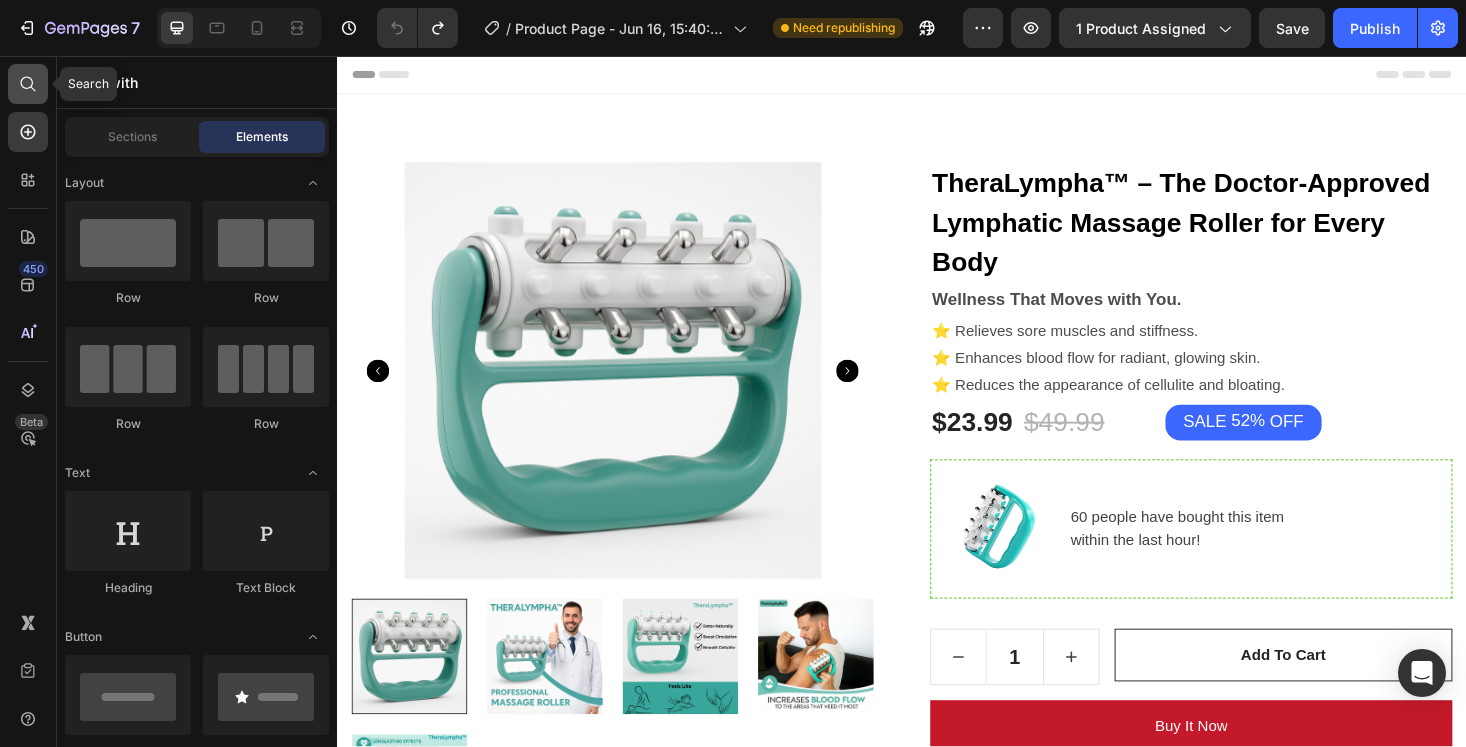 click 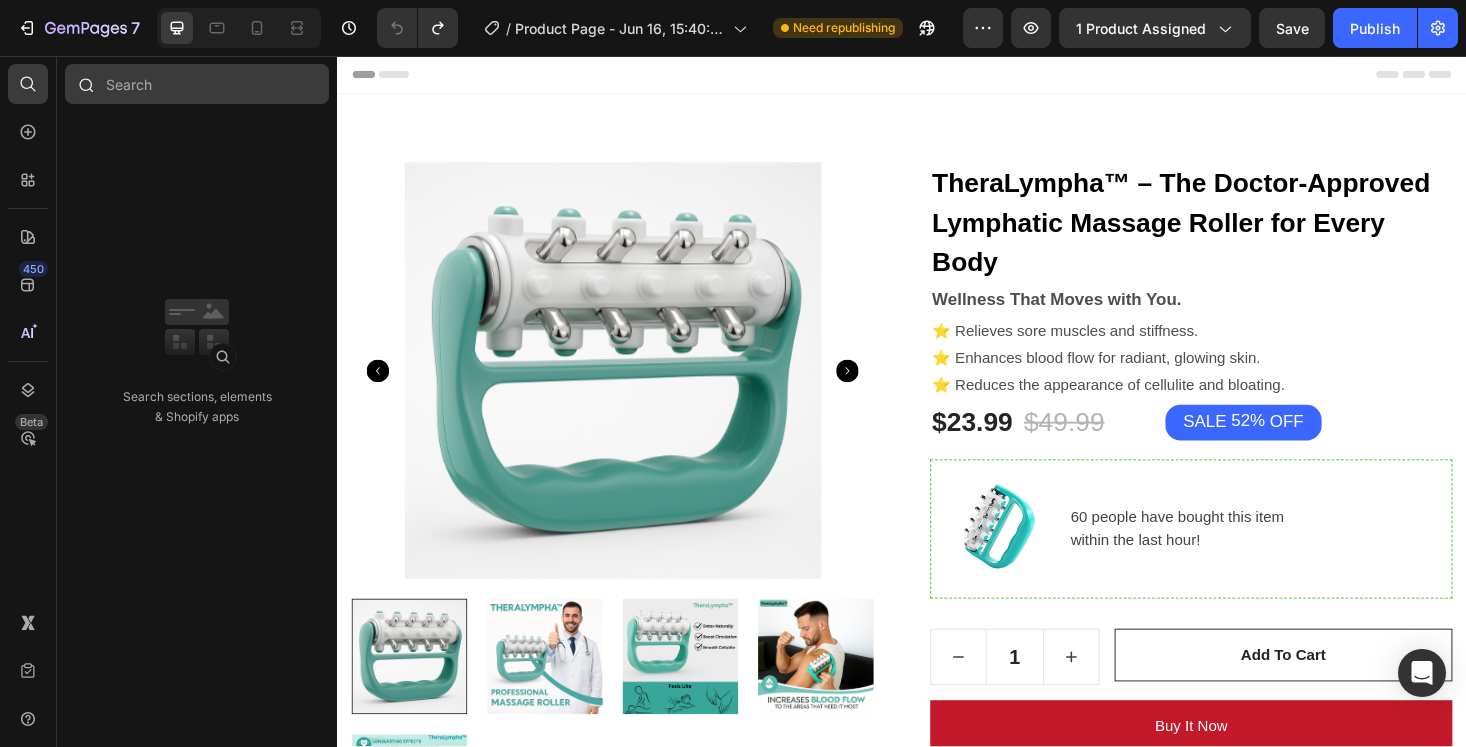 click at bounding box center (197, 84) 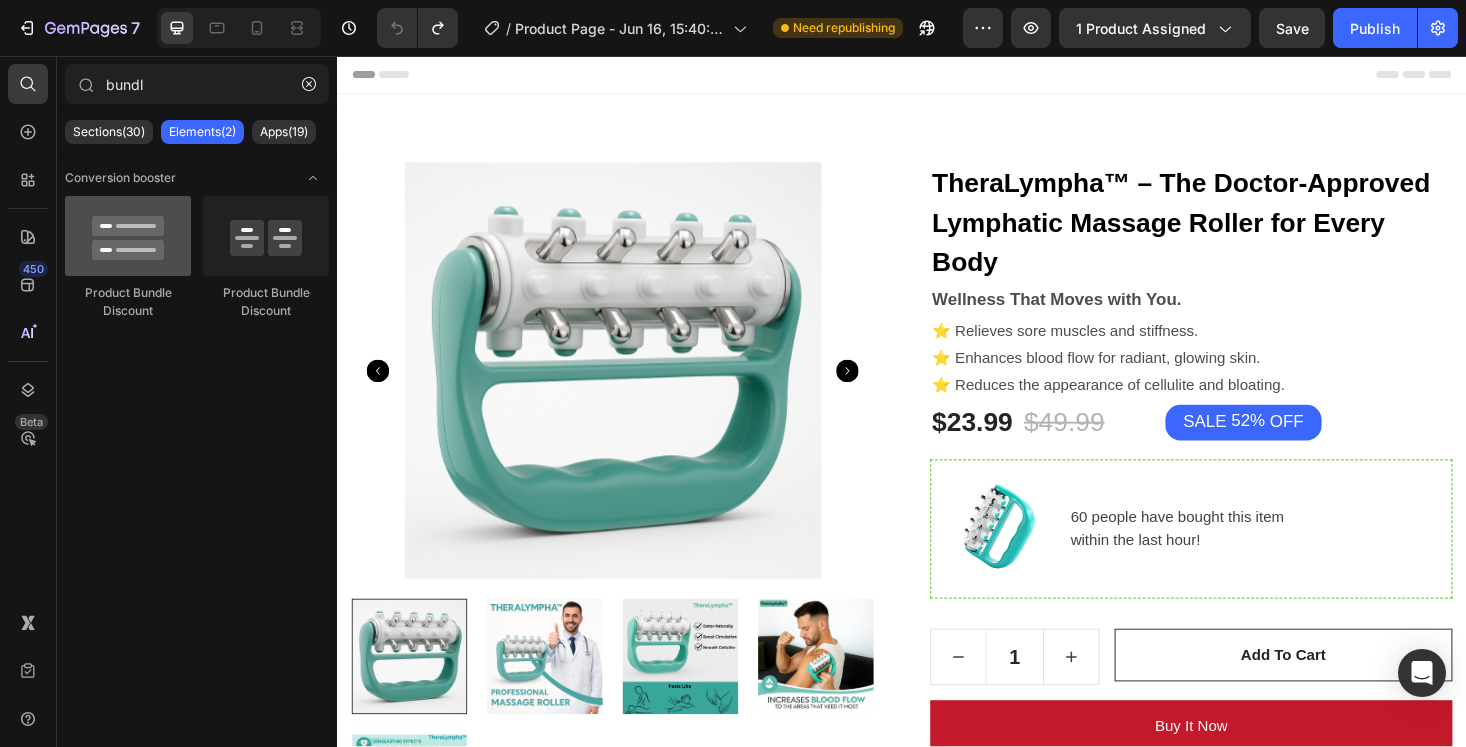 type on "bundl" 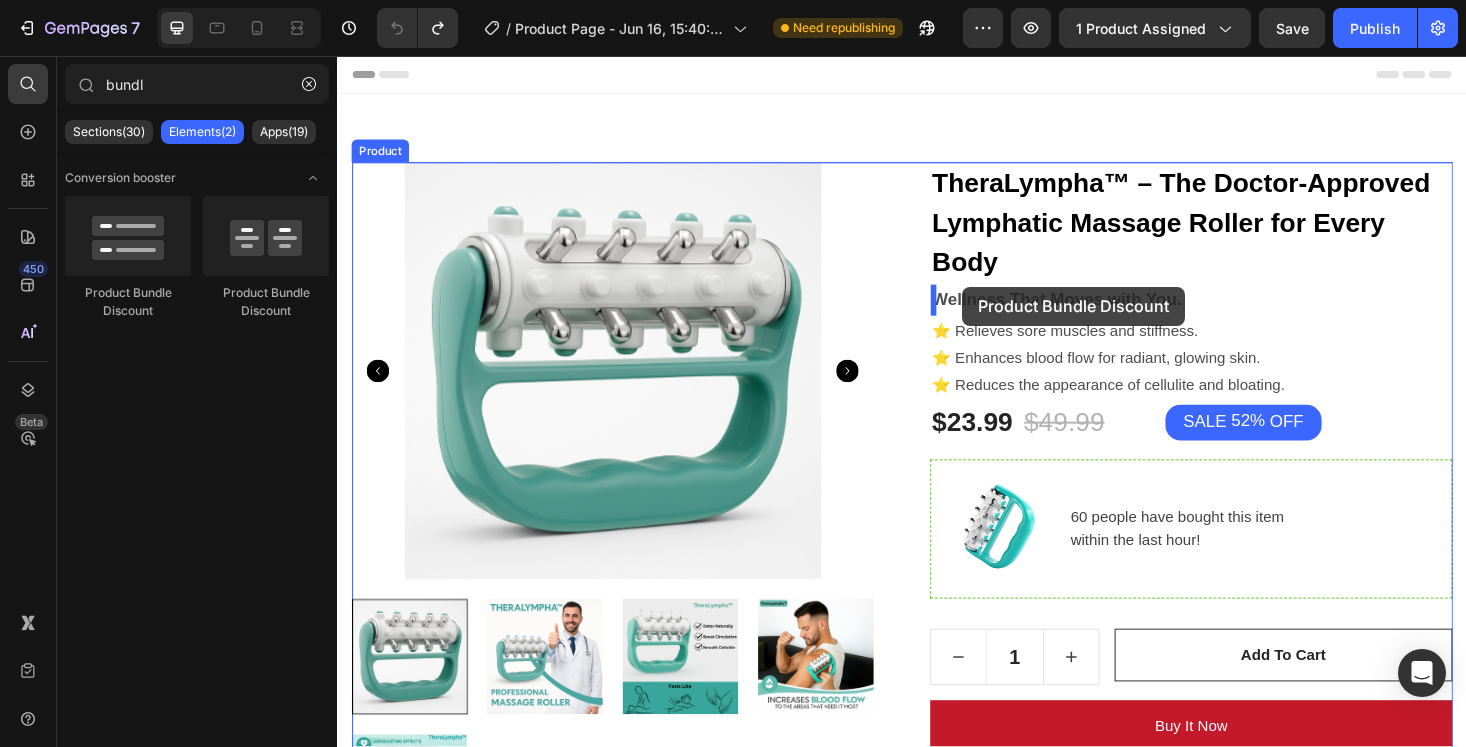 drag, startPoint x: 495, startPoint y: 305, endPoint x: 1001, endPoint y: 302, distance: 506.00888 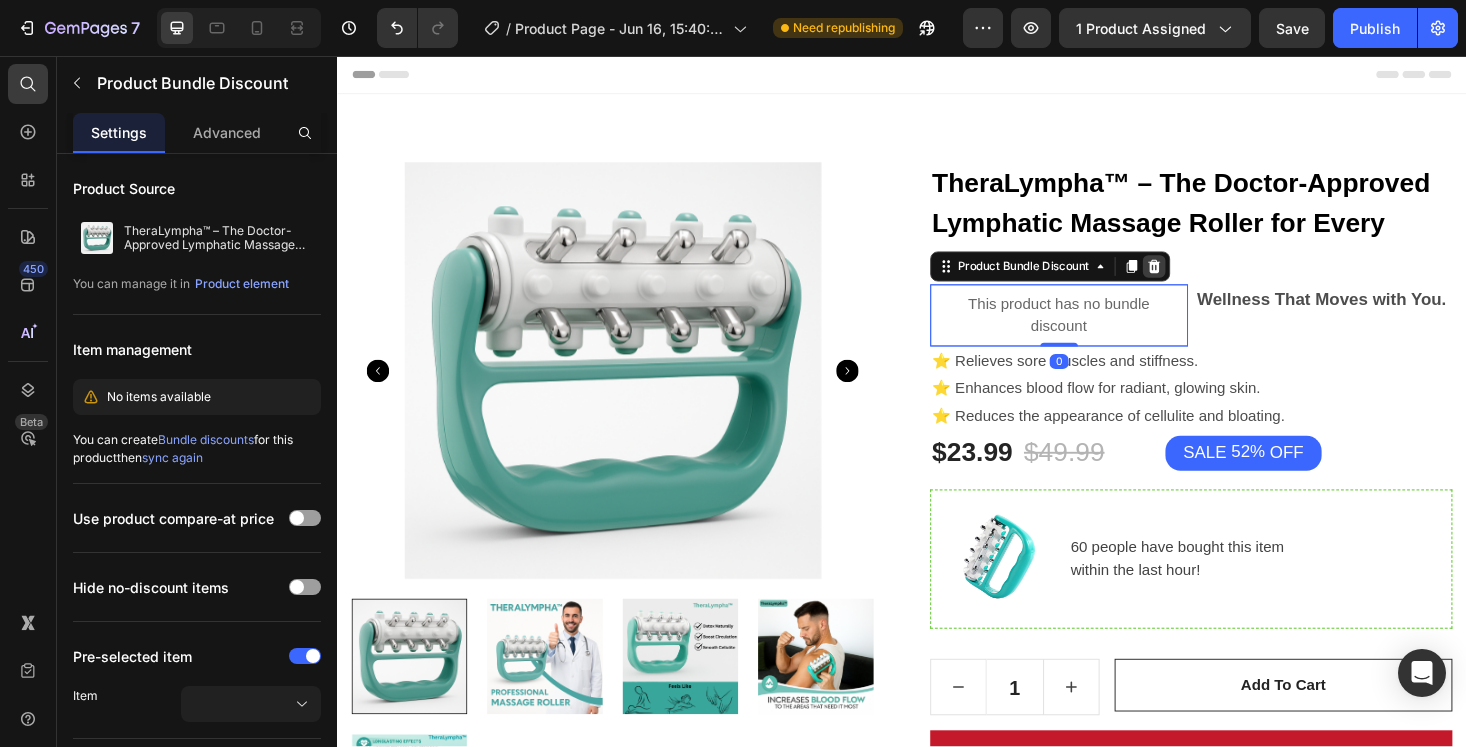 click 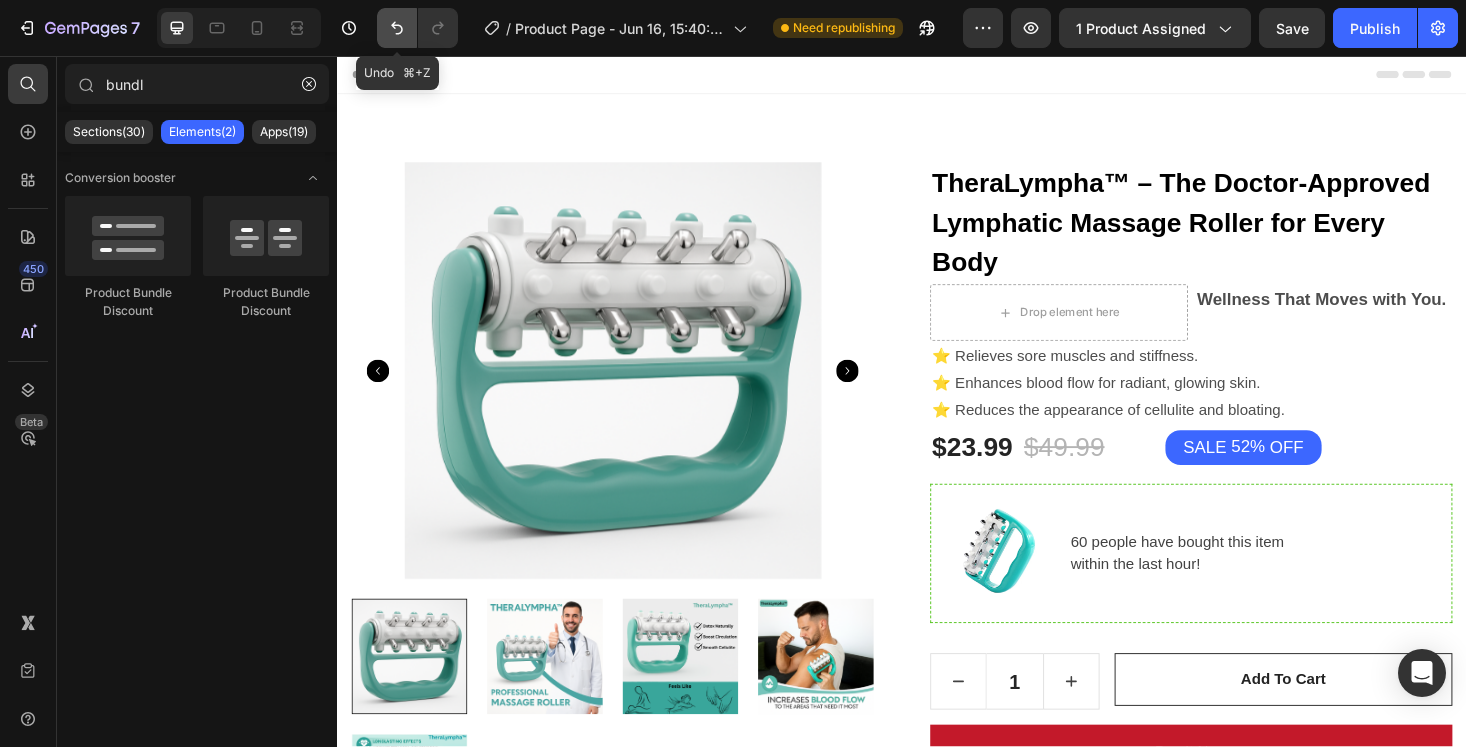 click 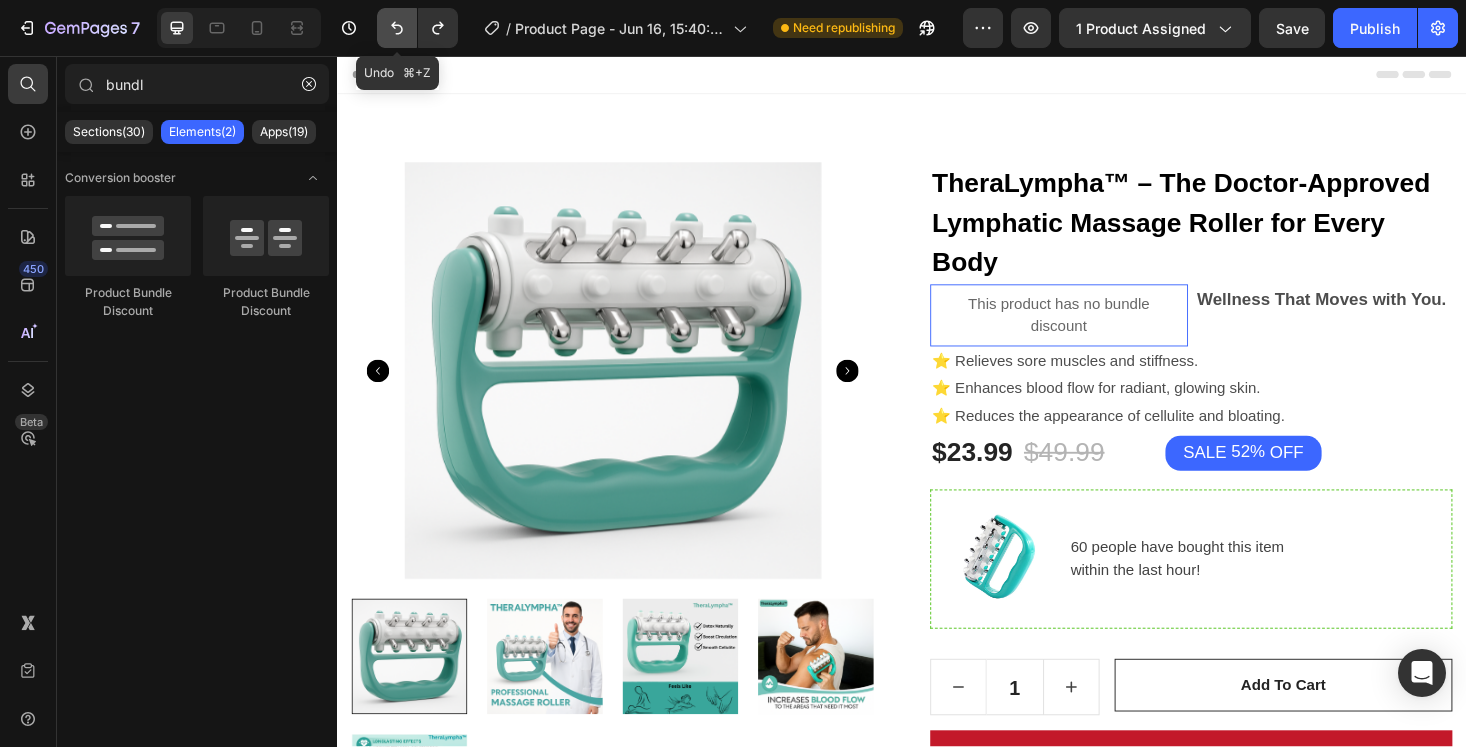 click 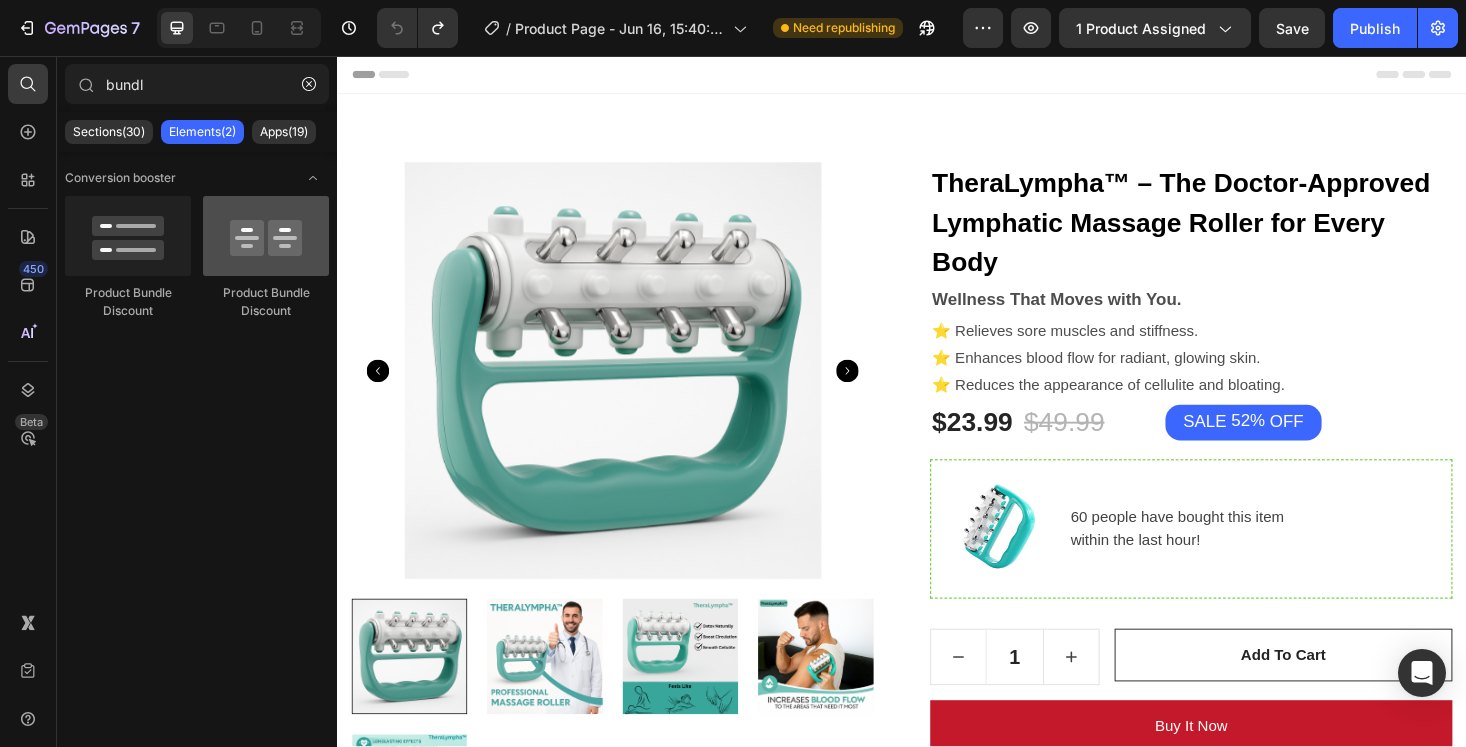 click at bounding box center [266, 236] 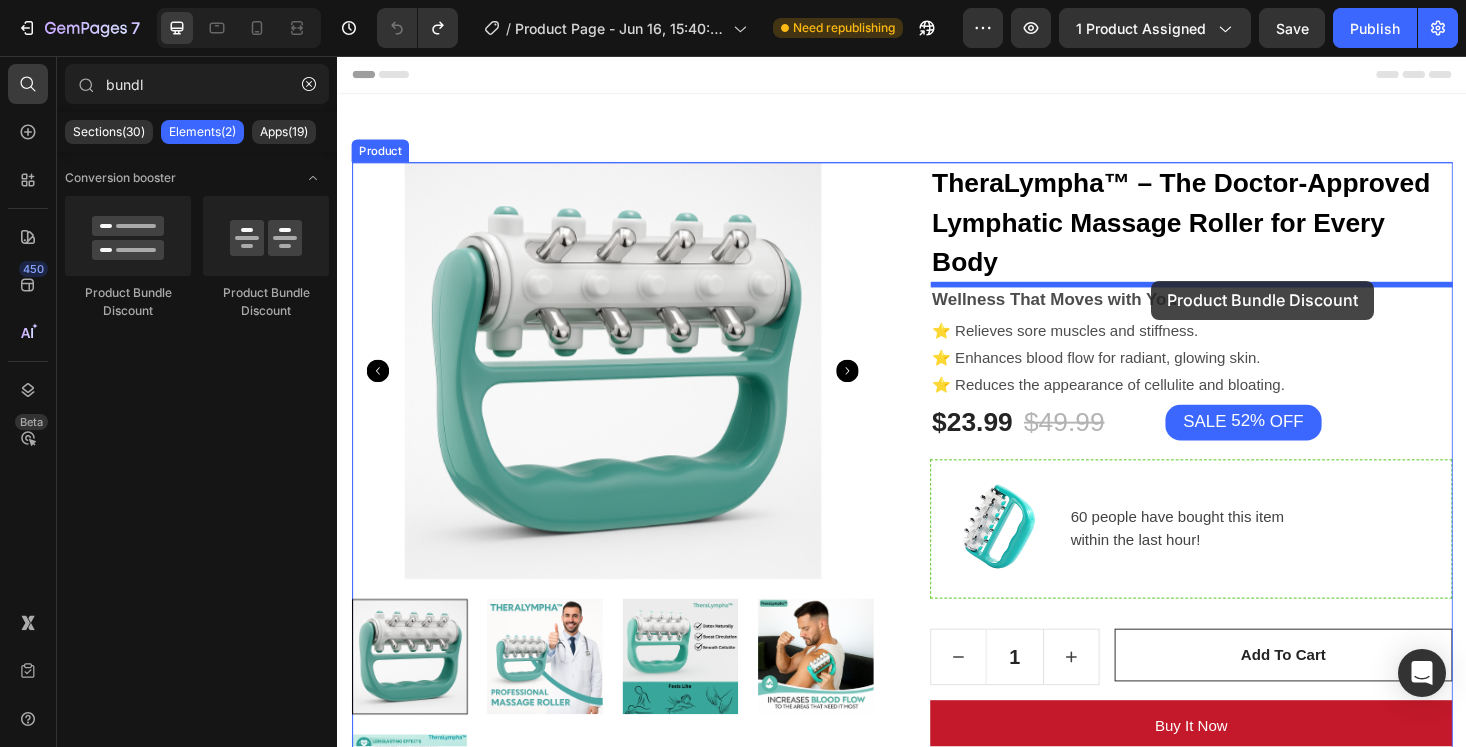 drag, startPoint x: 626, startPoint y: 306, endPoint x: 1202, endPoint y: 293, distance: 576.14667 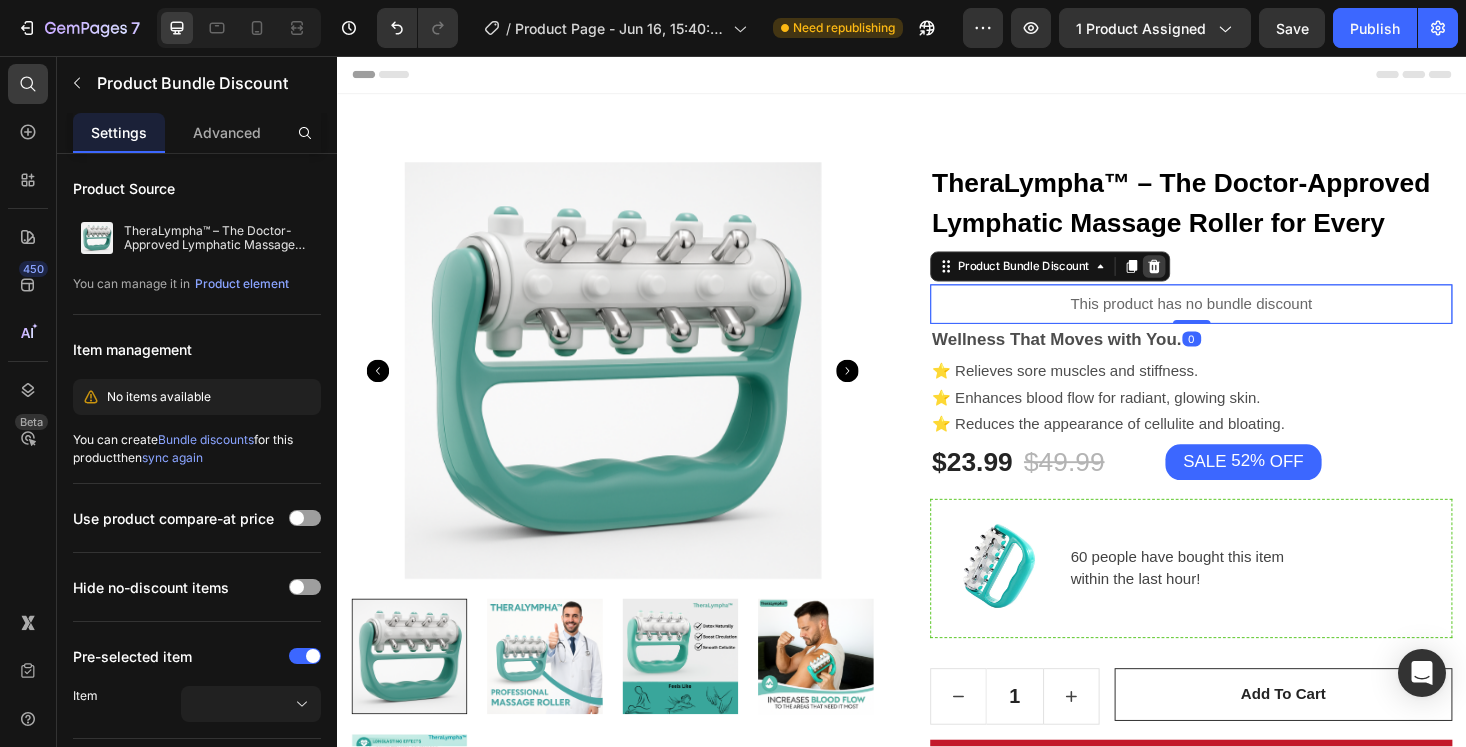 click 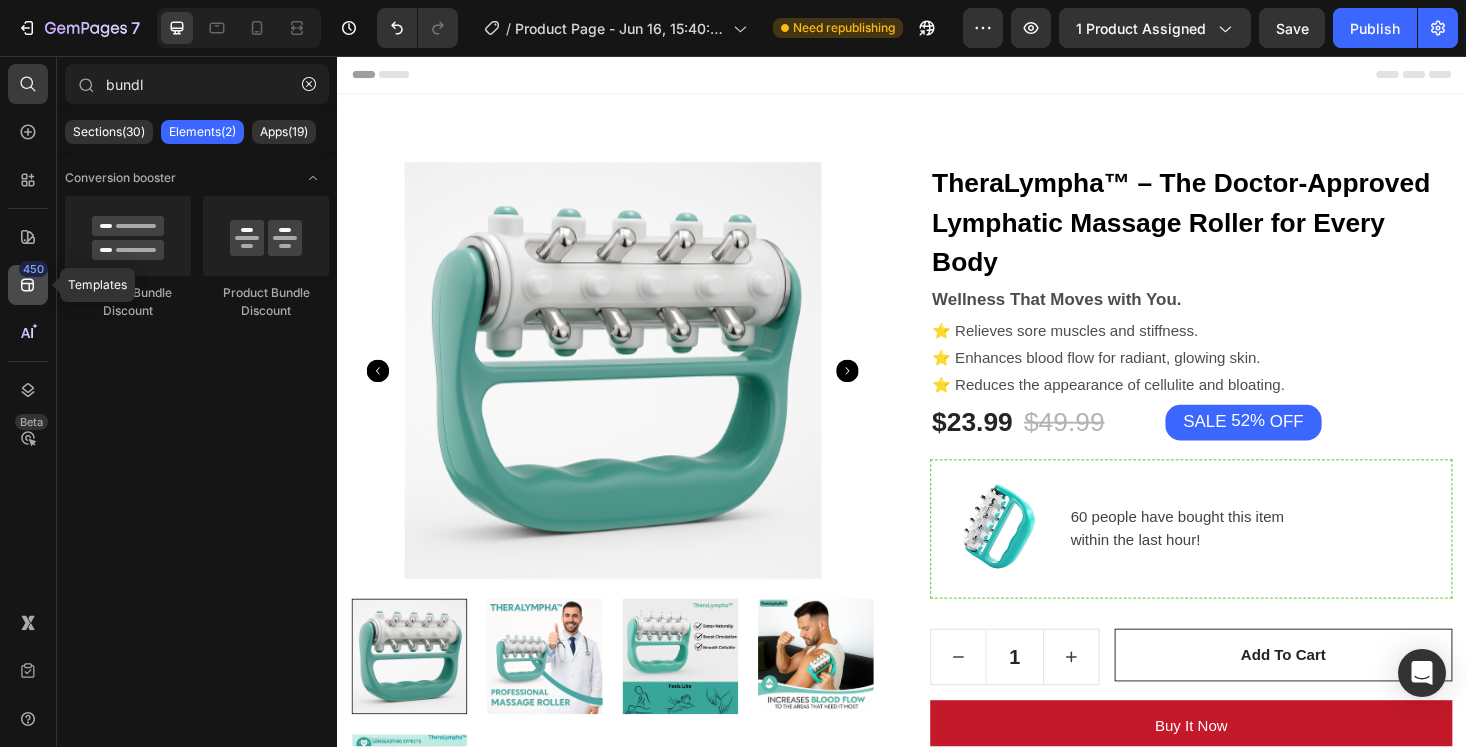 click 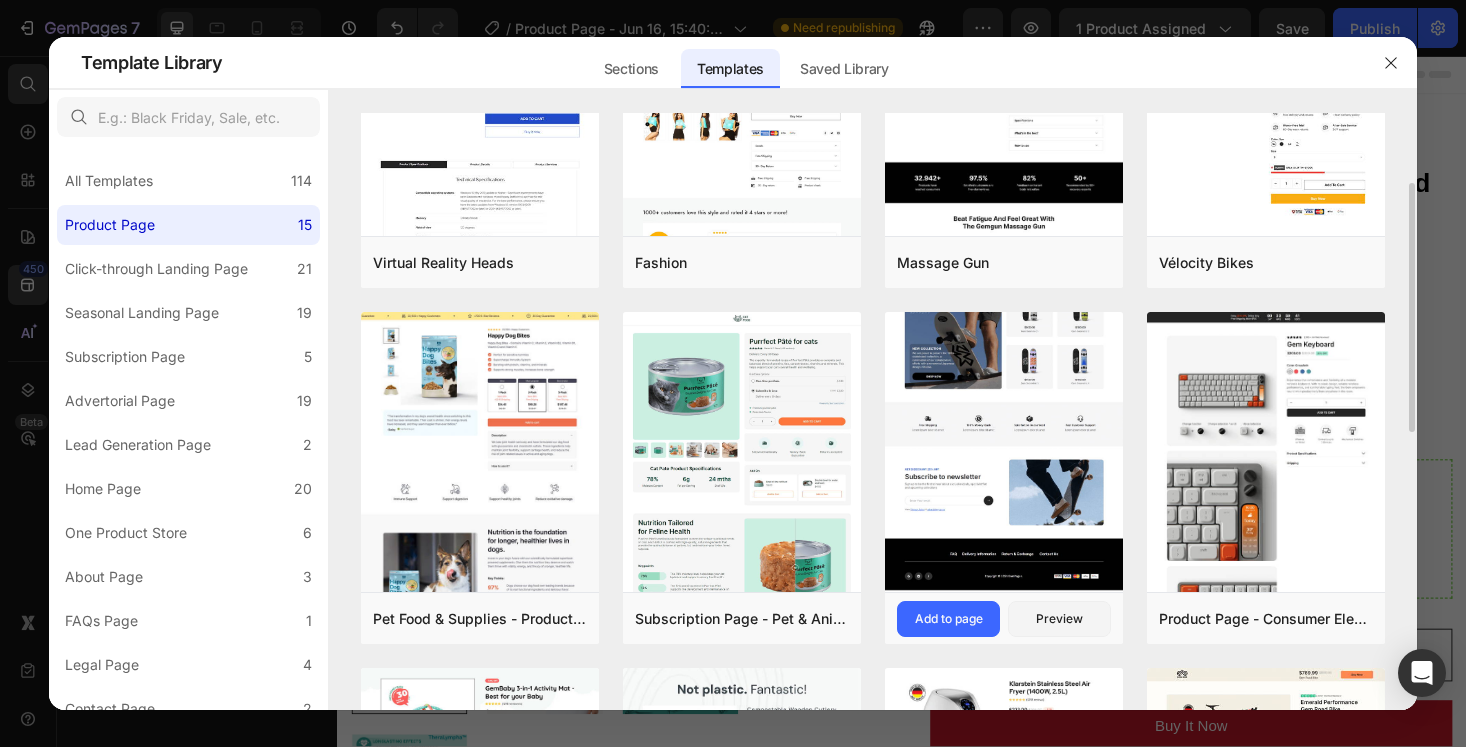 scroll, scrollTop: 161, scrollLeft: 0, axis: vertical 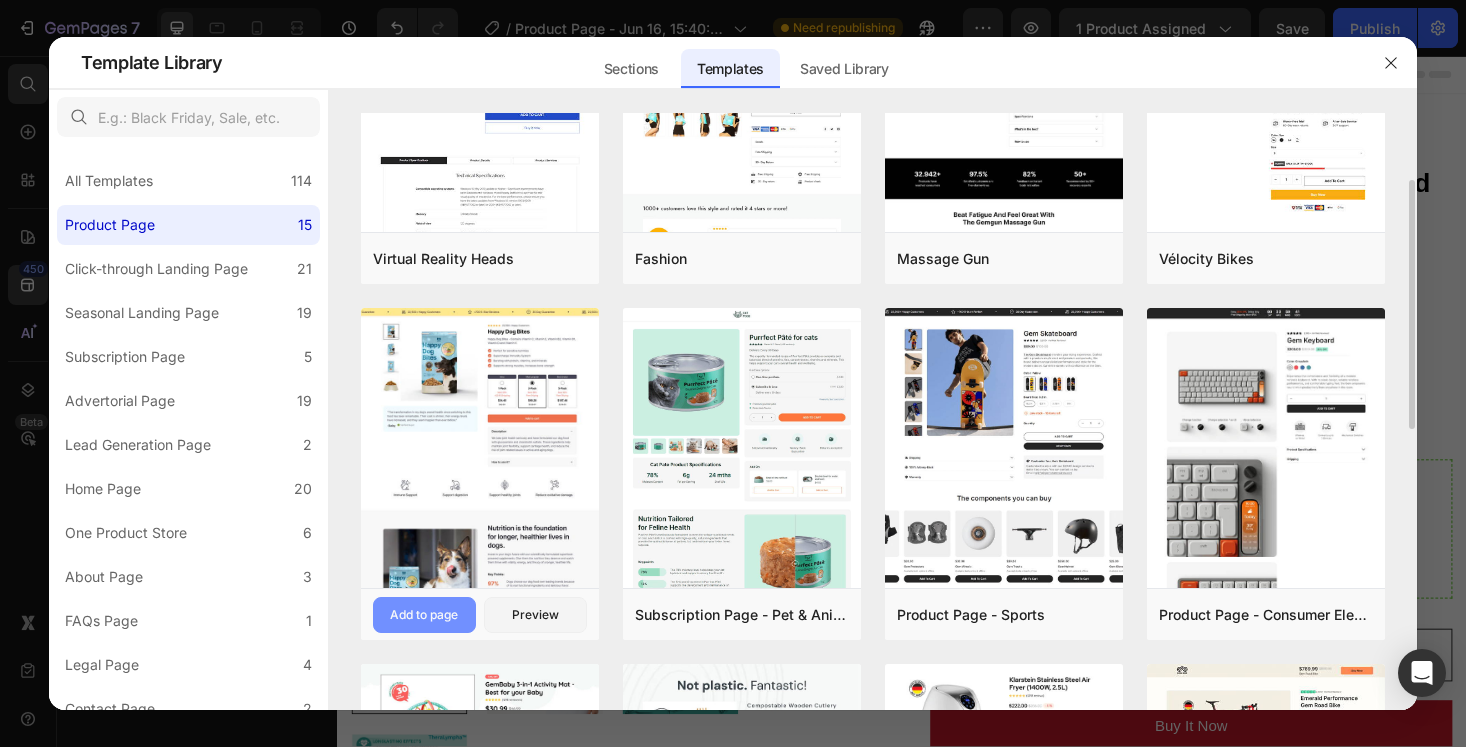 click on "Add to page" at bounding box center (424, 615) 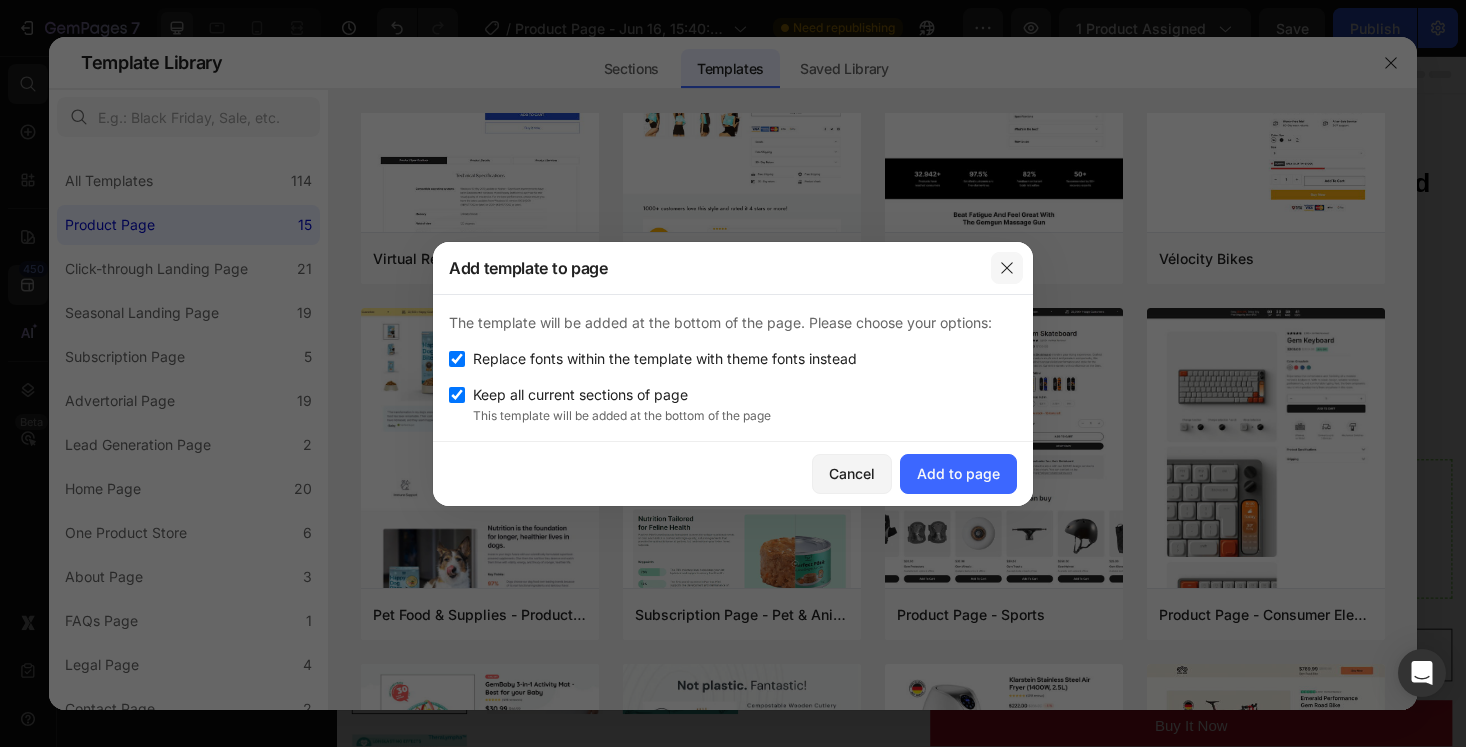 click 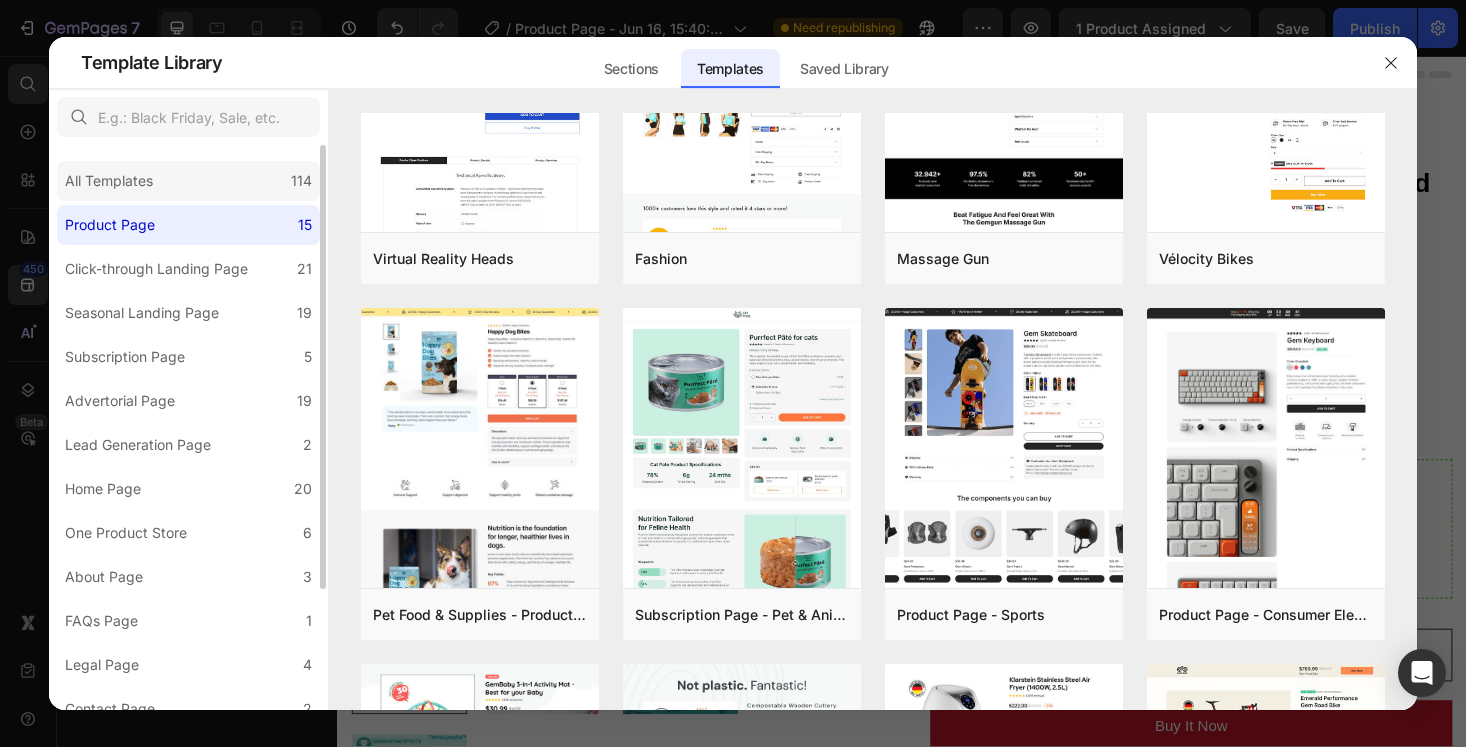 click on "All Templates" at bounding box center (109, 181) 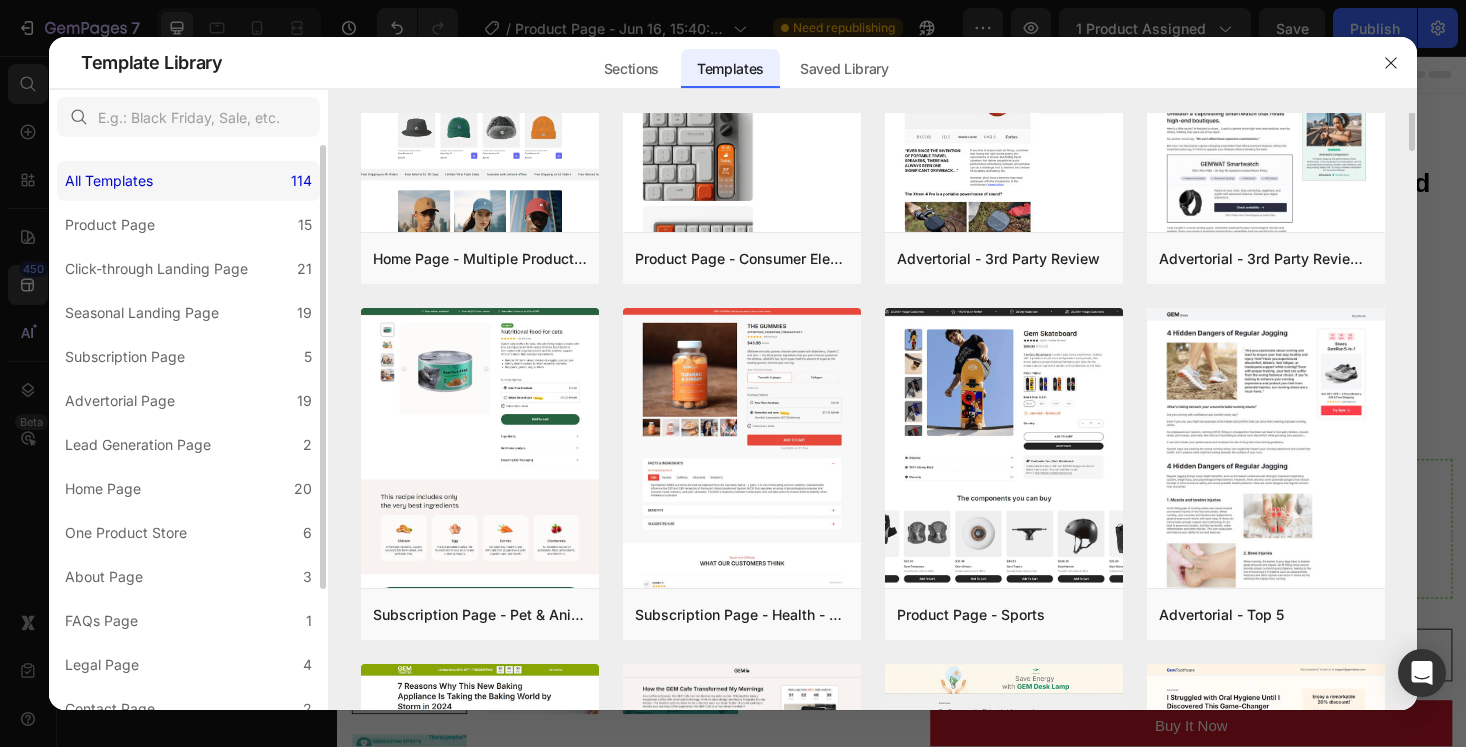 scroll, scrollTop: 0, scrollLeft: 0, axis: both 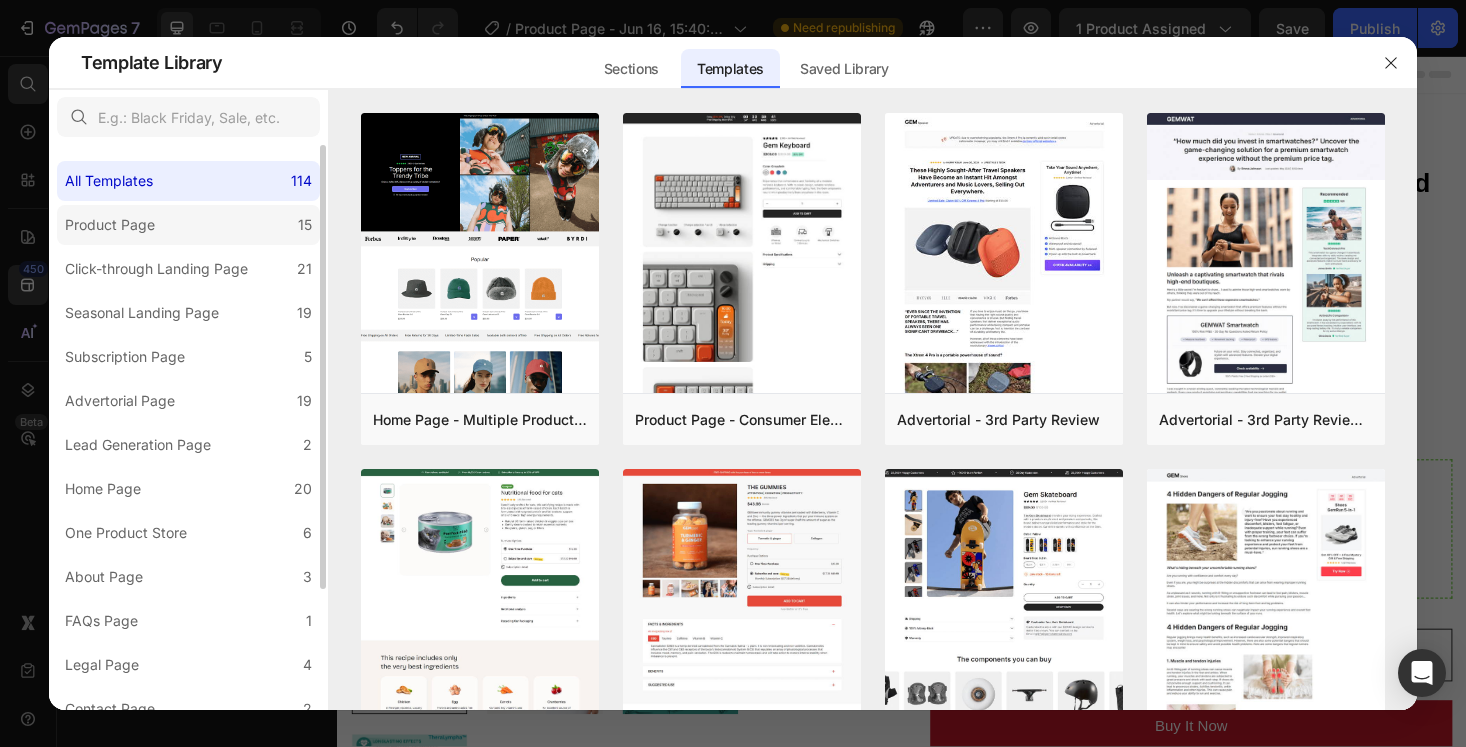 click on "Product Page 15" 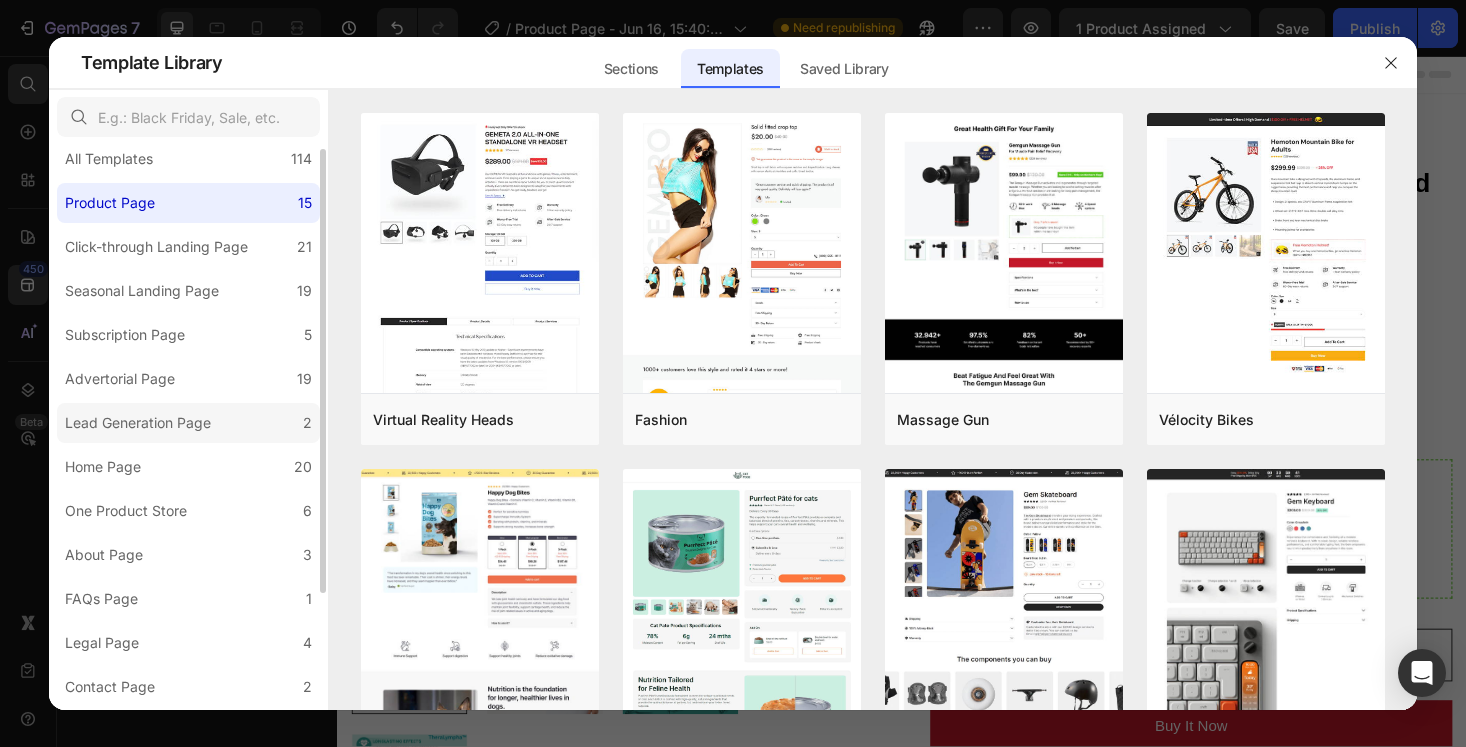 scroll, scrollTop: 1, scrollLeft: 0, axis: vertical 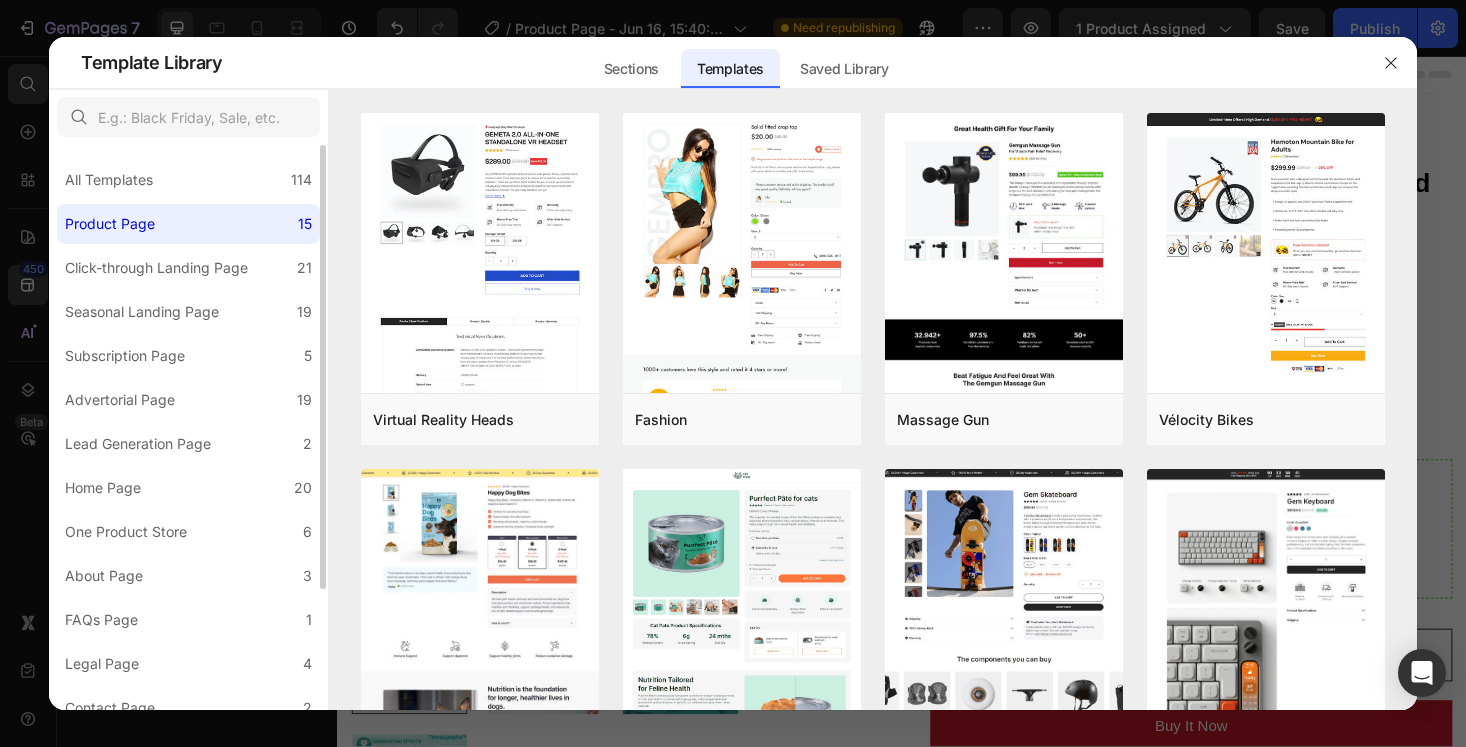 click on "Product Page 15" 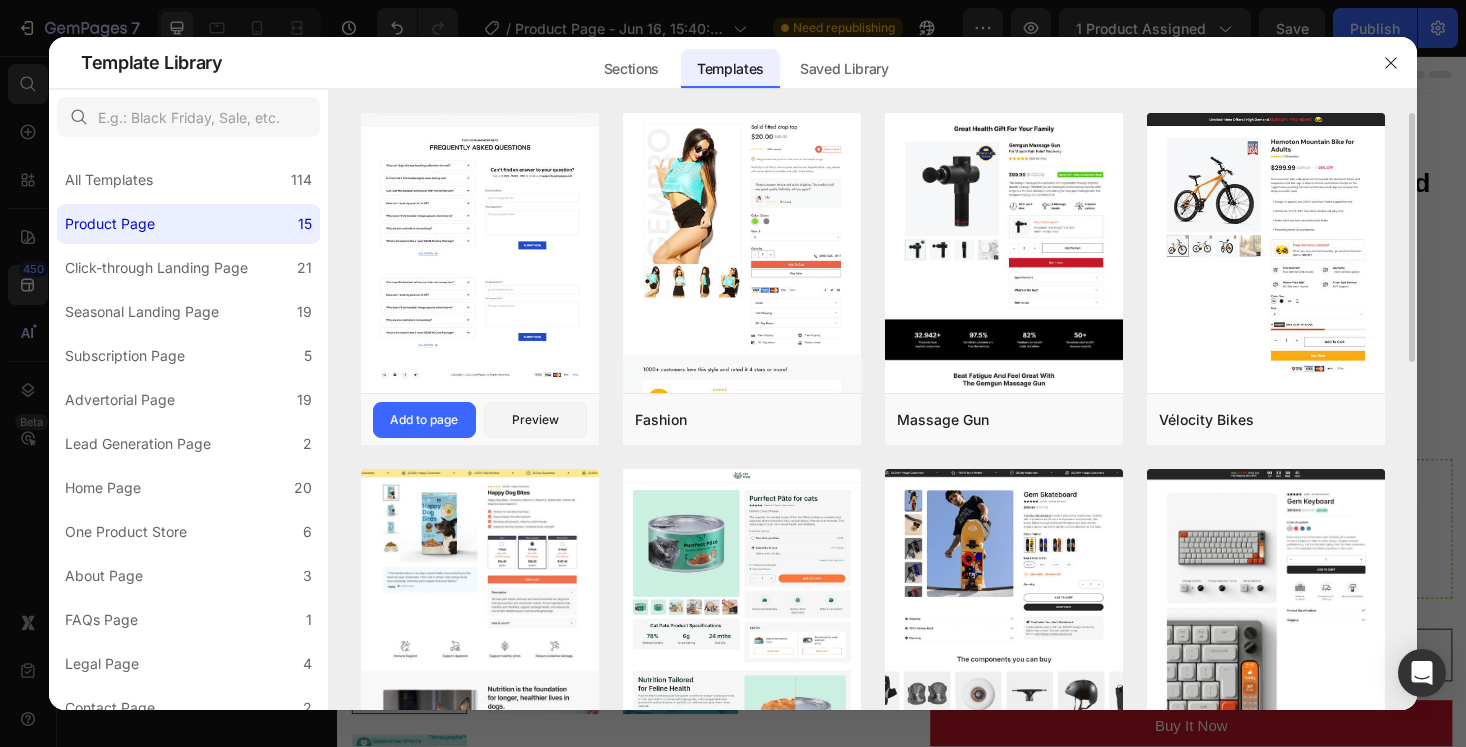 click at bounding box center (480, -382) 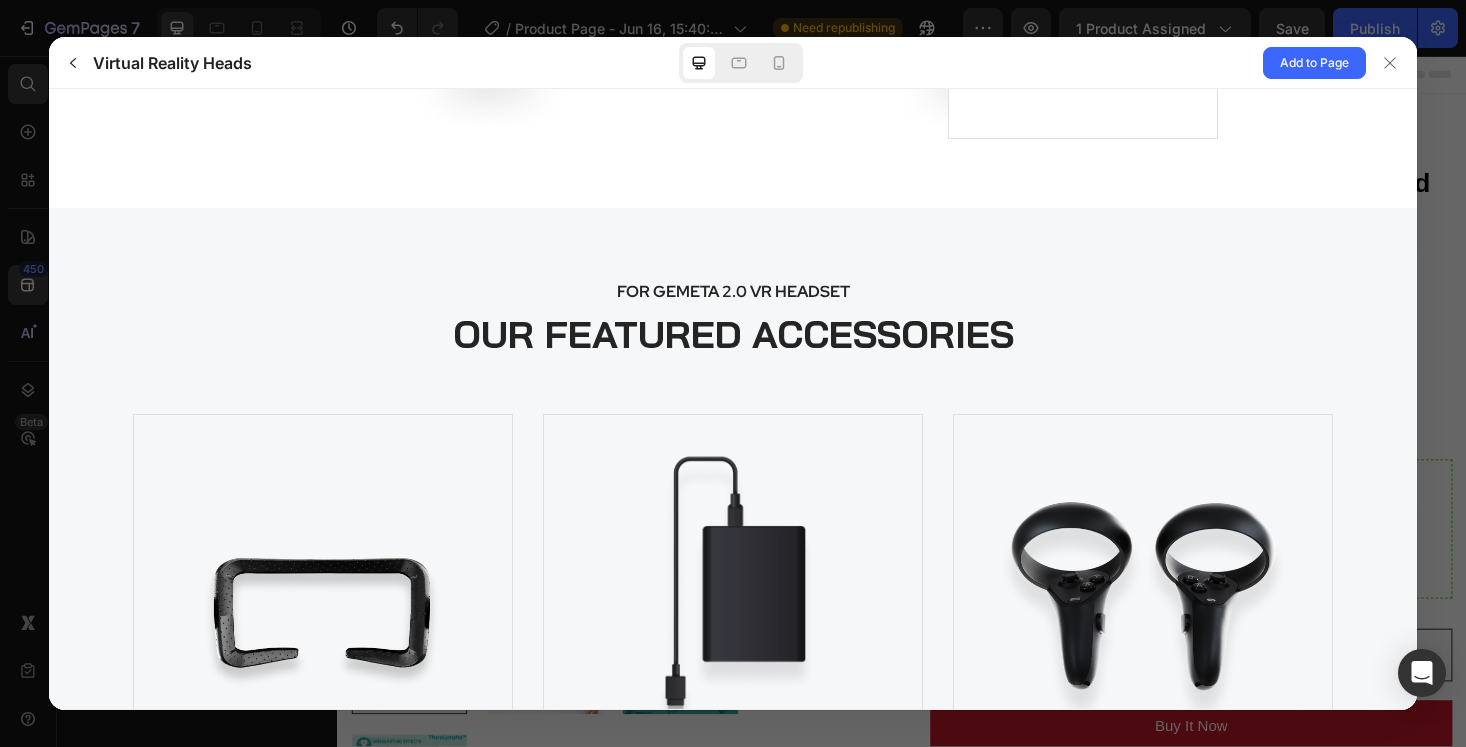 scroll, scrollTop: 6818, scrollLeft: 0, axis: vertical 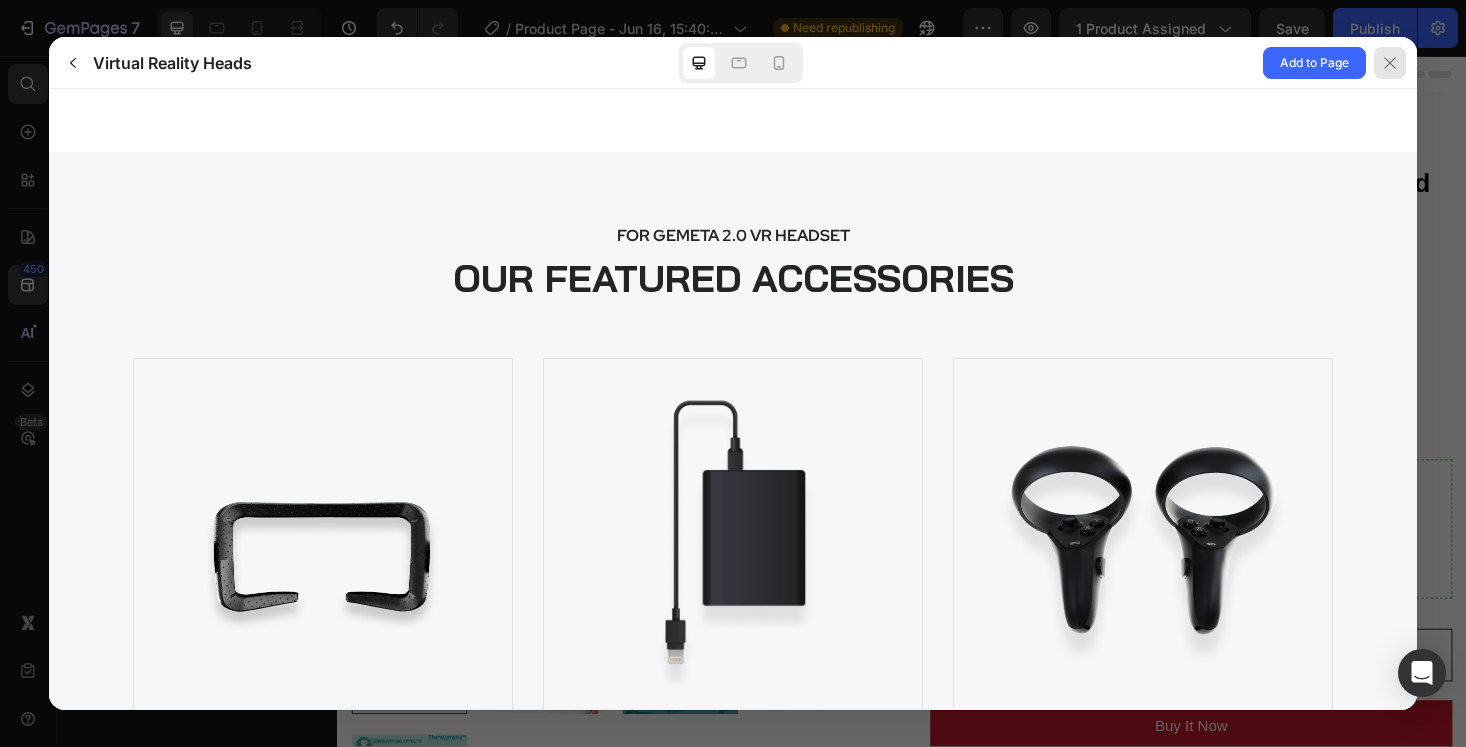 click at bounding box center (1390, 63) 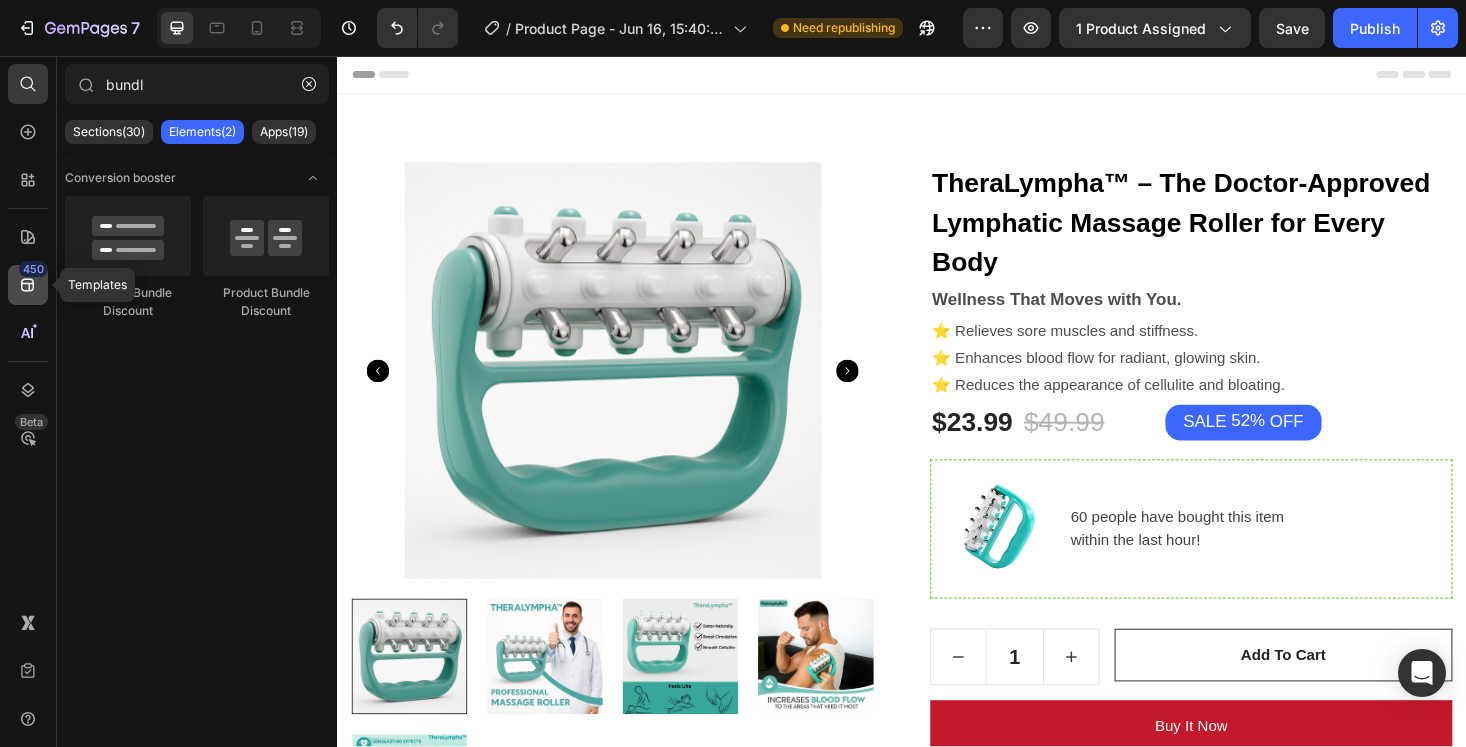 click on "450" at bounding box center [33, 269] 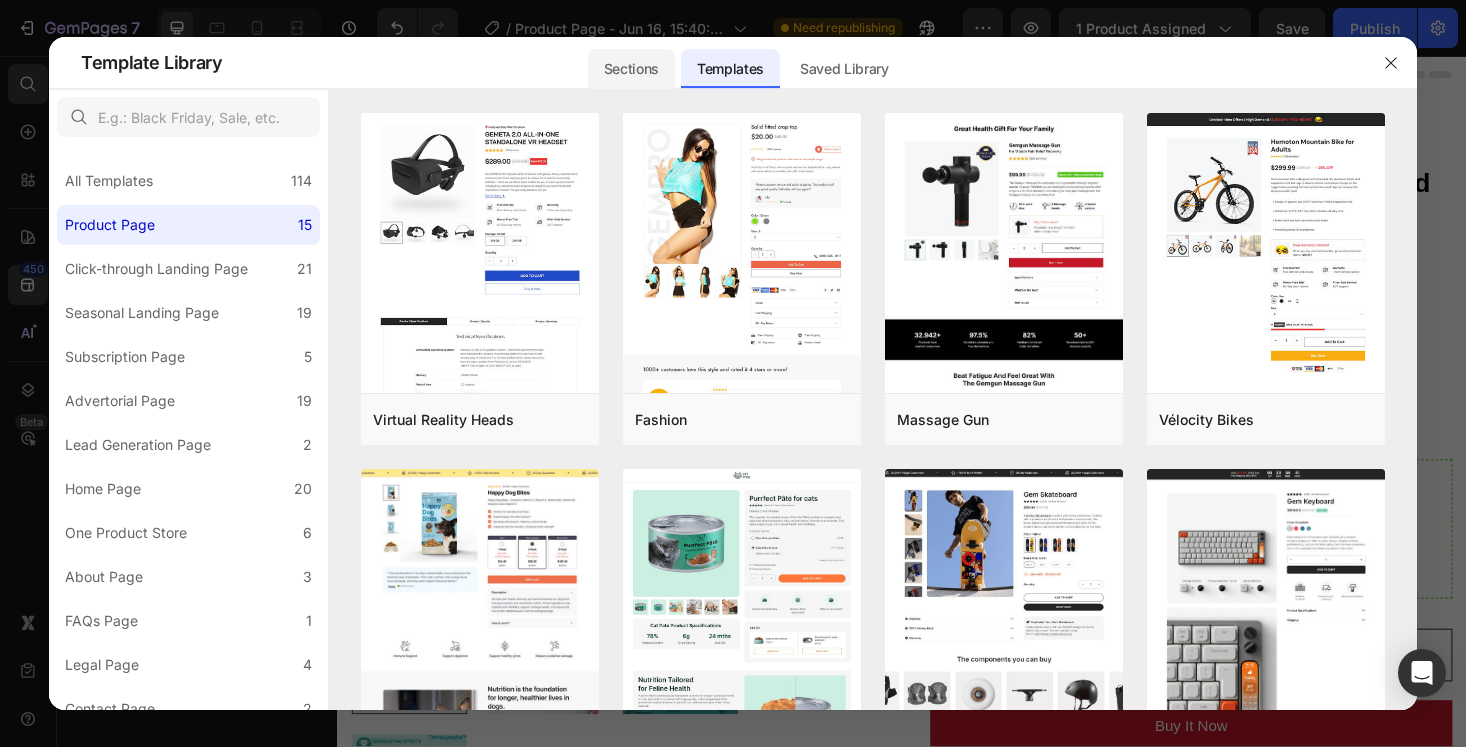 click on "Sections" 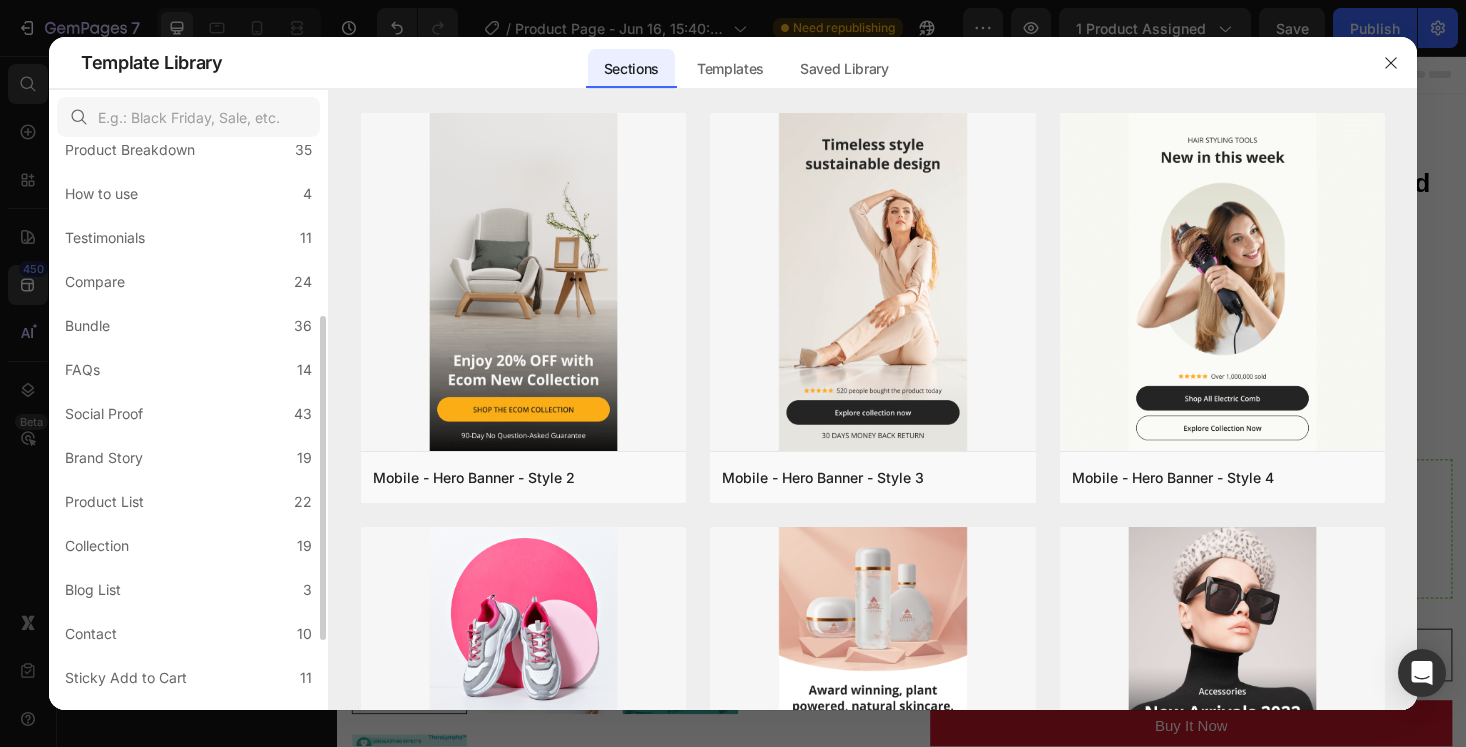 scroll, scrollTop: 296, scrollLeft: 0, axis: vertical 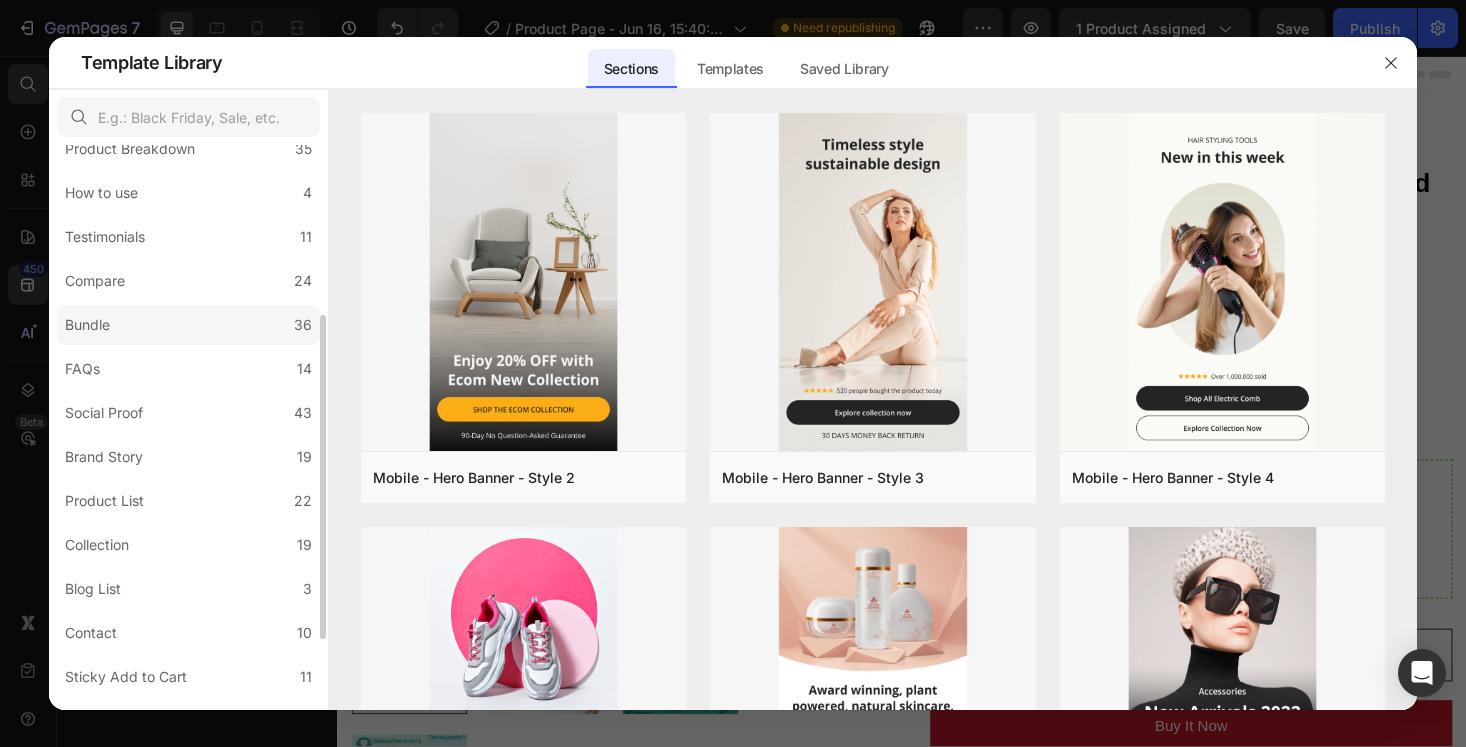 click on "Bundle 36" 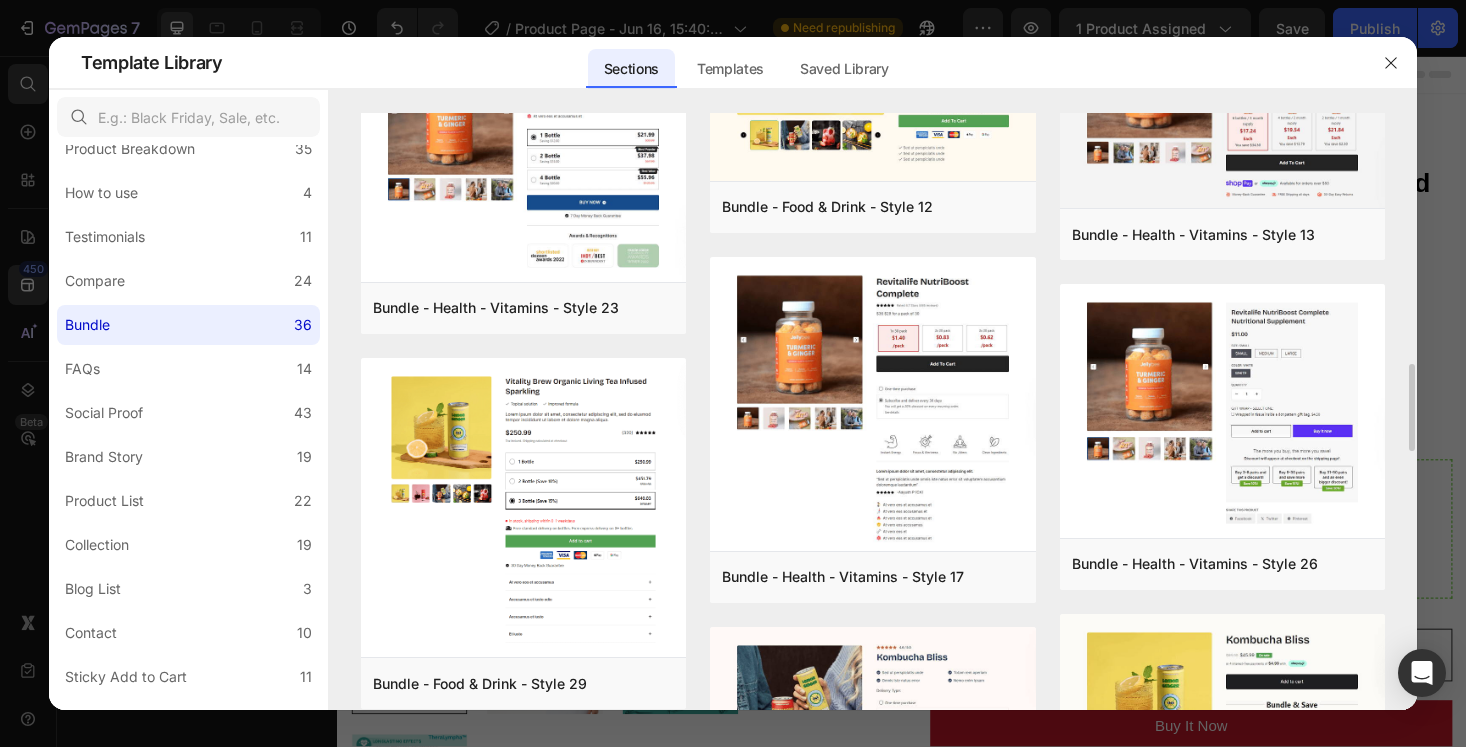 scroll, scrollTop: 1716, scrollLeft: 0, axis: vertical 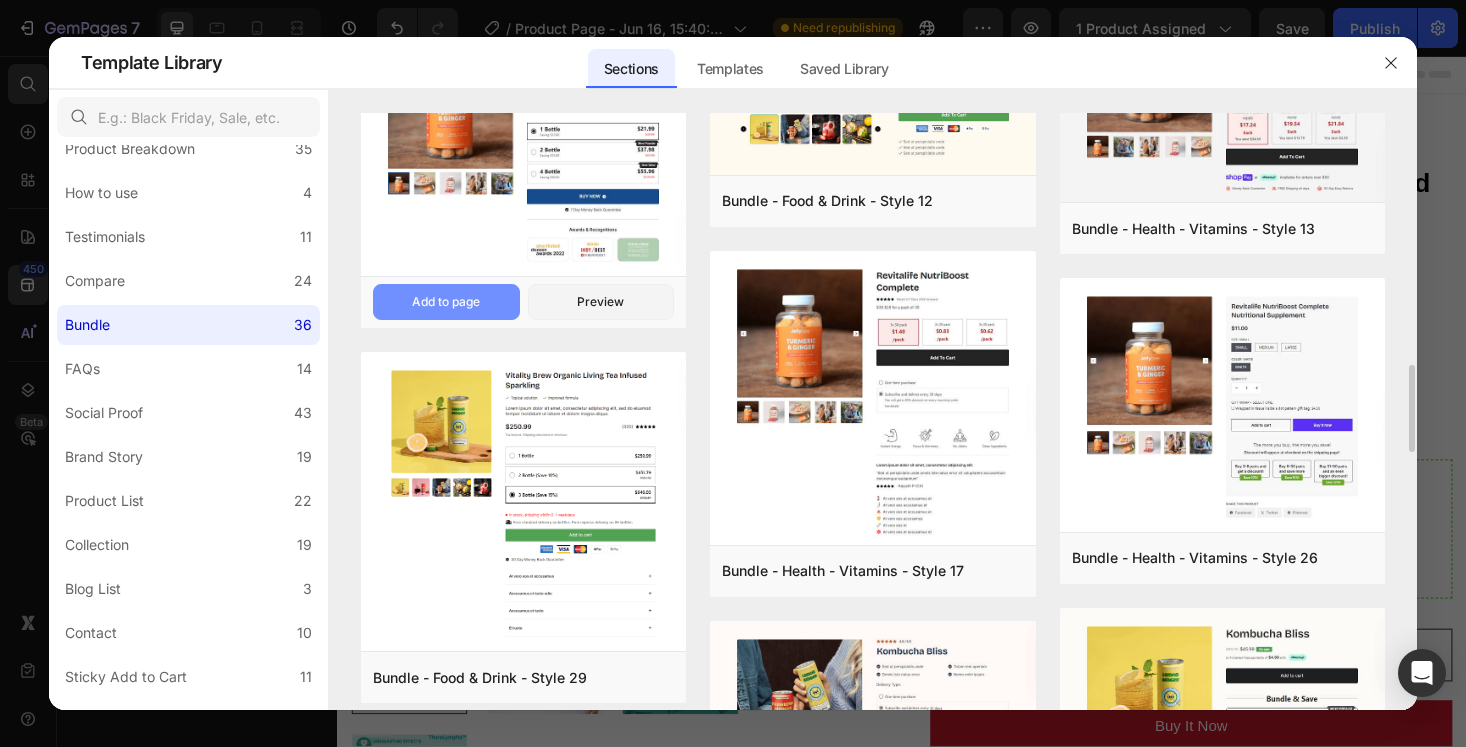 click on "Add to page" at bounding box center [446, 302] 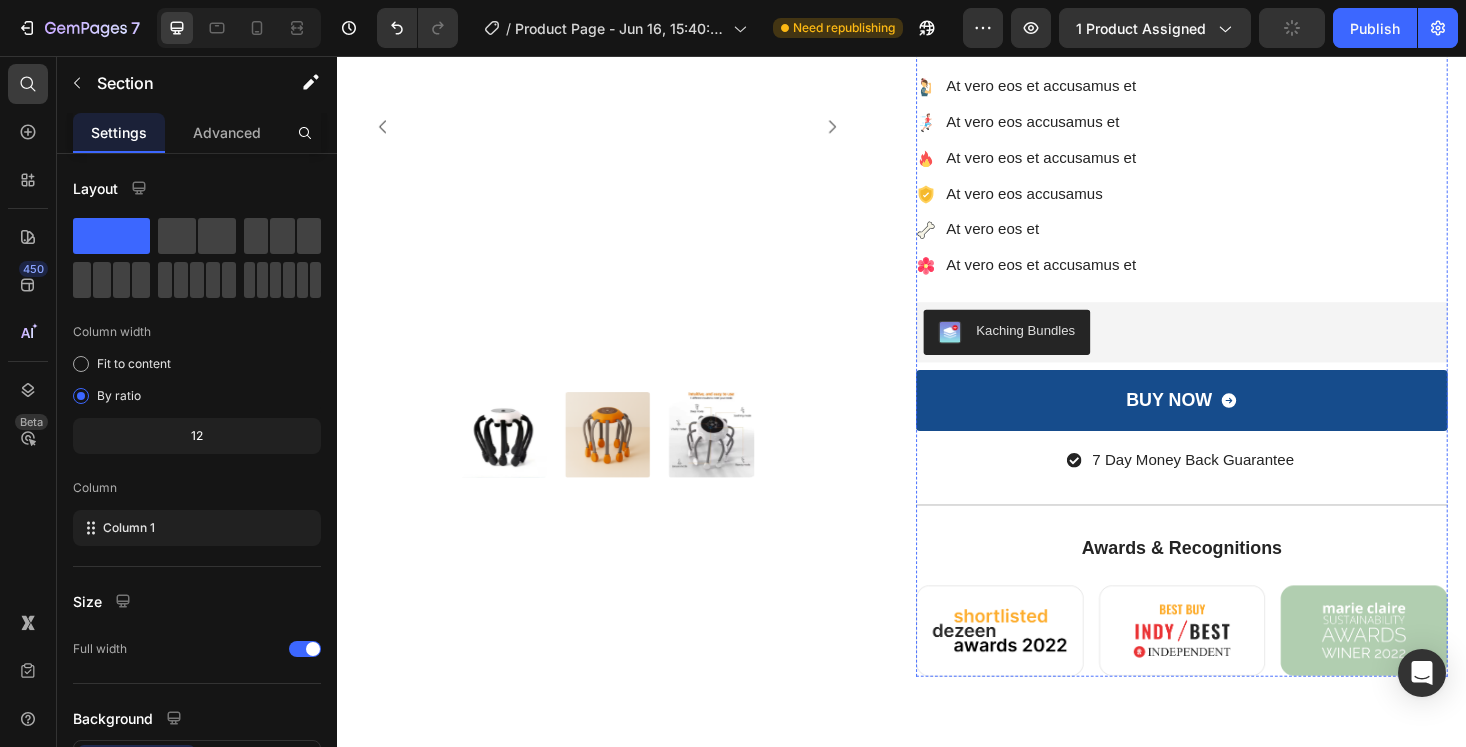 scroll, scrollTop: 5151, scrollLeft: 0, axis: vertical 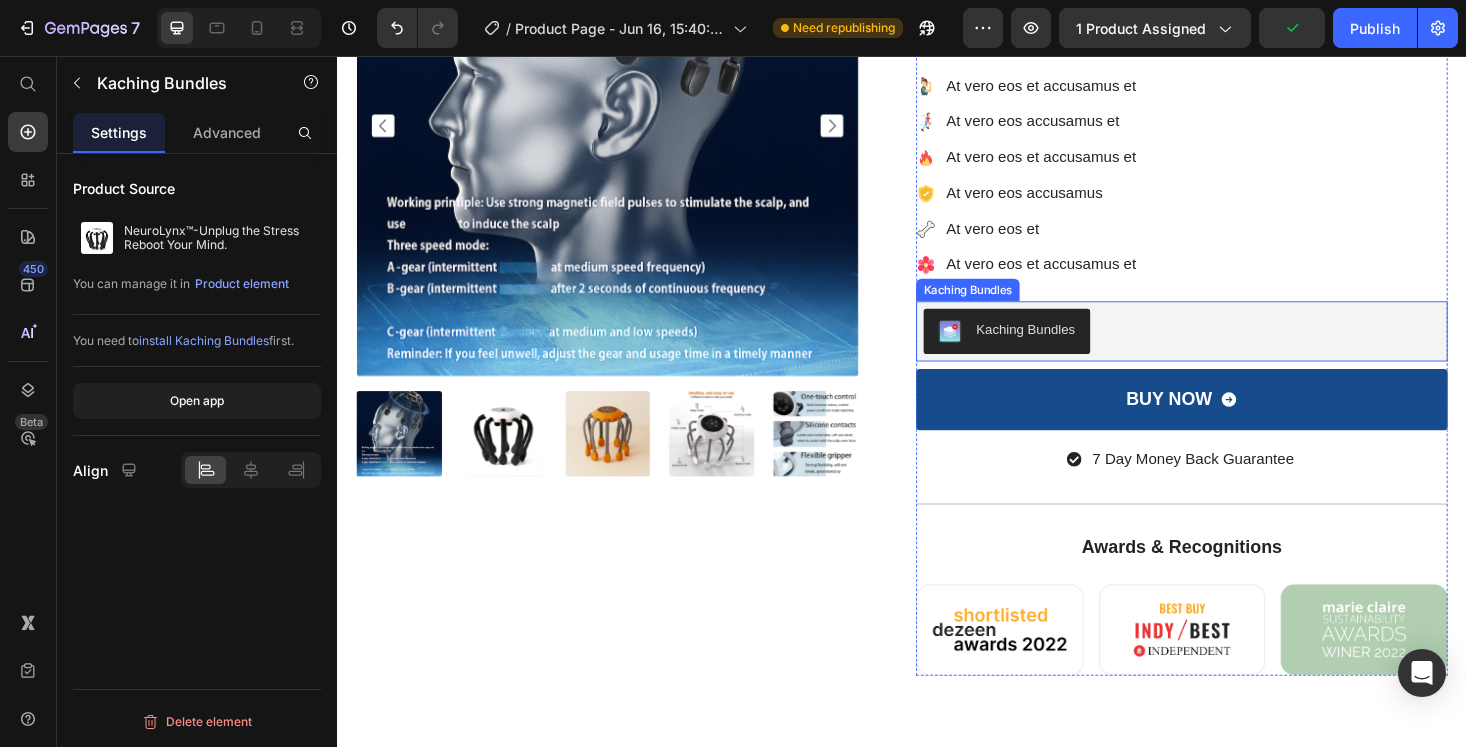 click on "Kaching Bundles" at bounding box center (1068, 347) 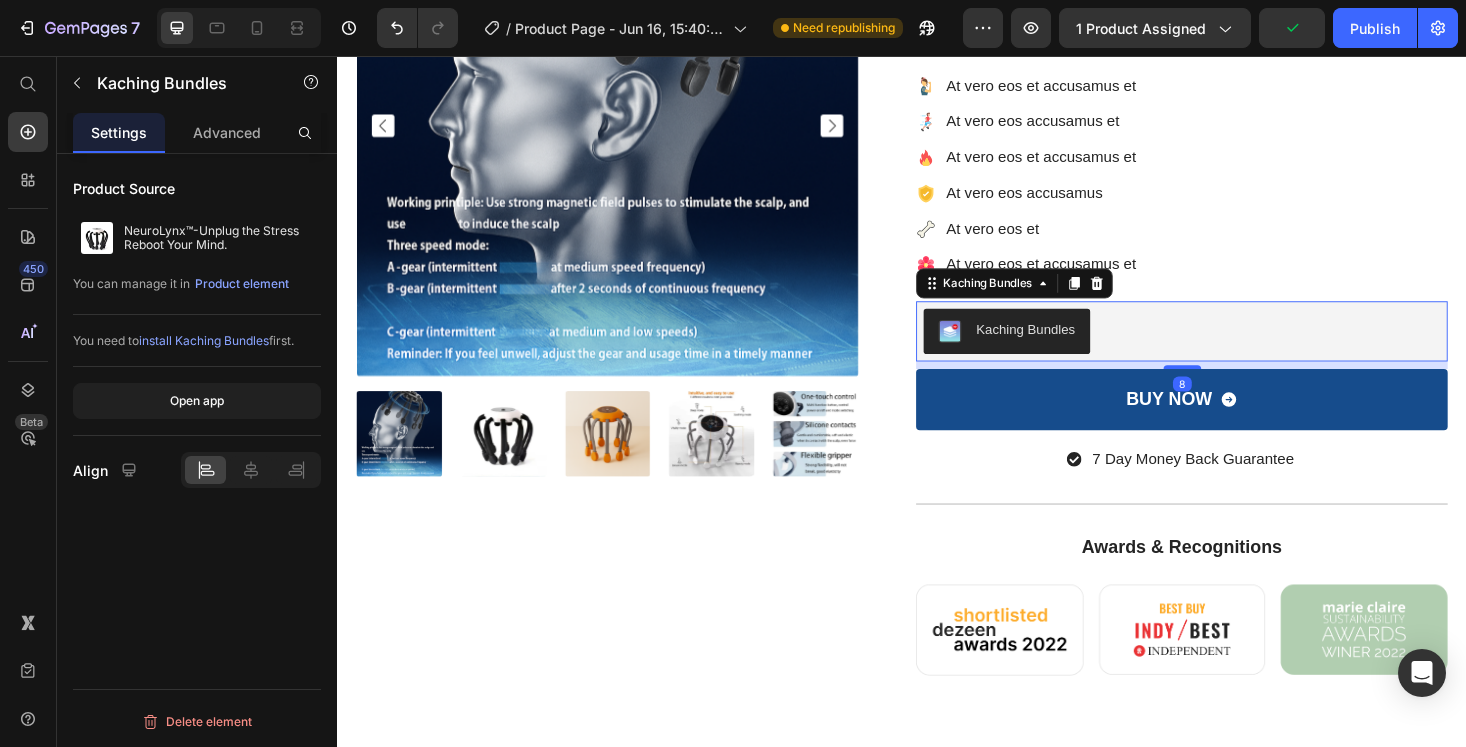 click on "Kaching Bundles" at bounding box center [1068, 347] 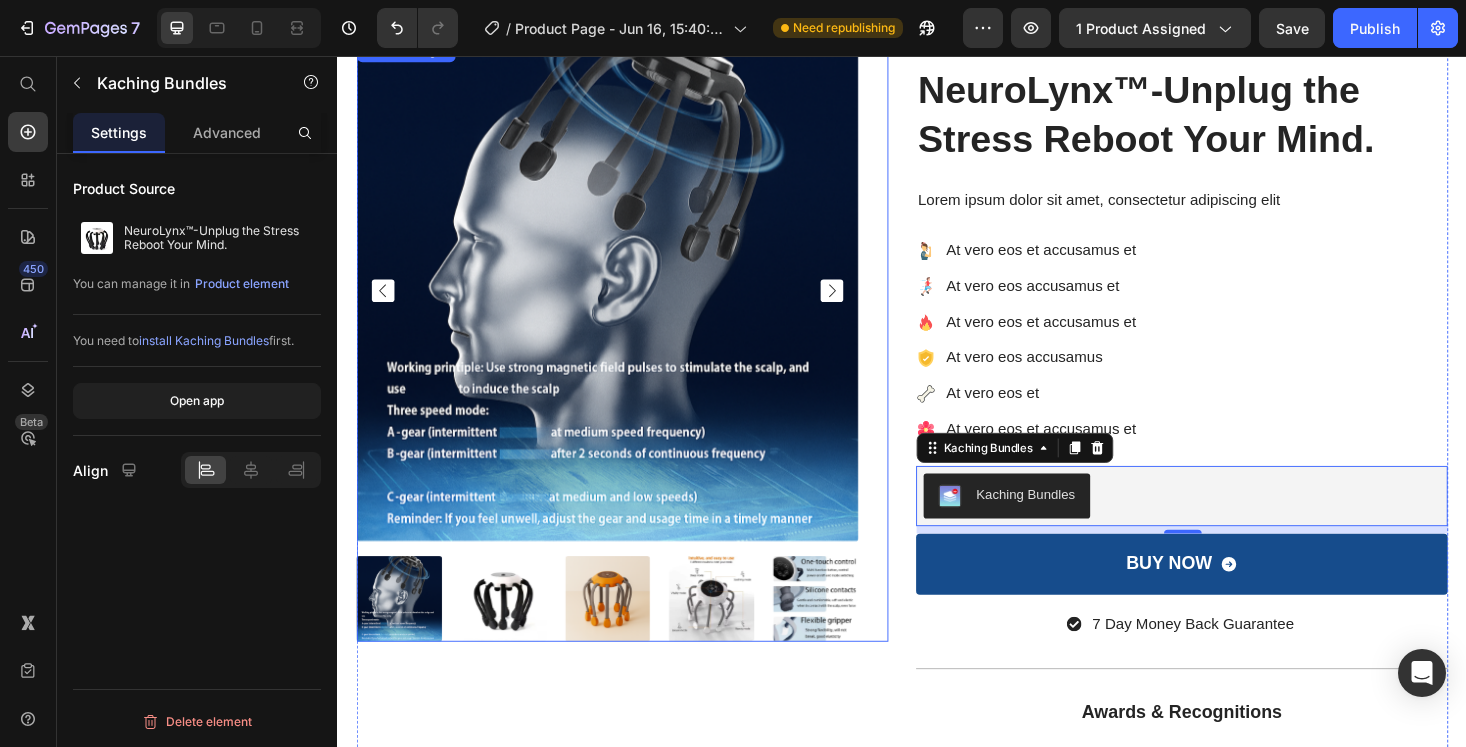 scroll, scrollTop: 4930, scrollLeft: 0, axis: vertical 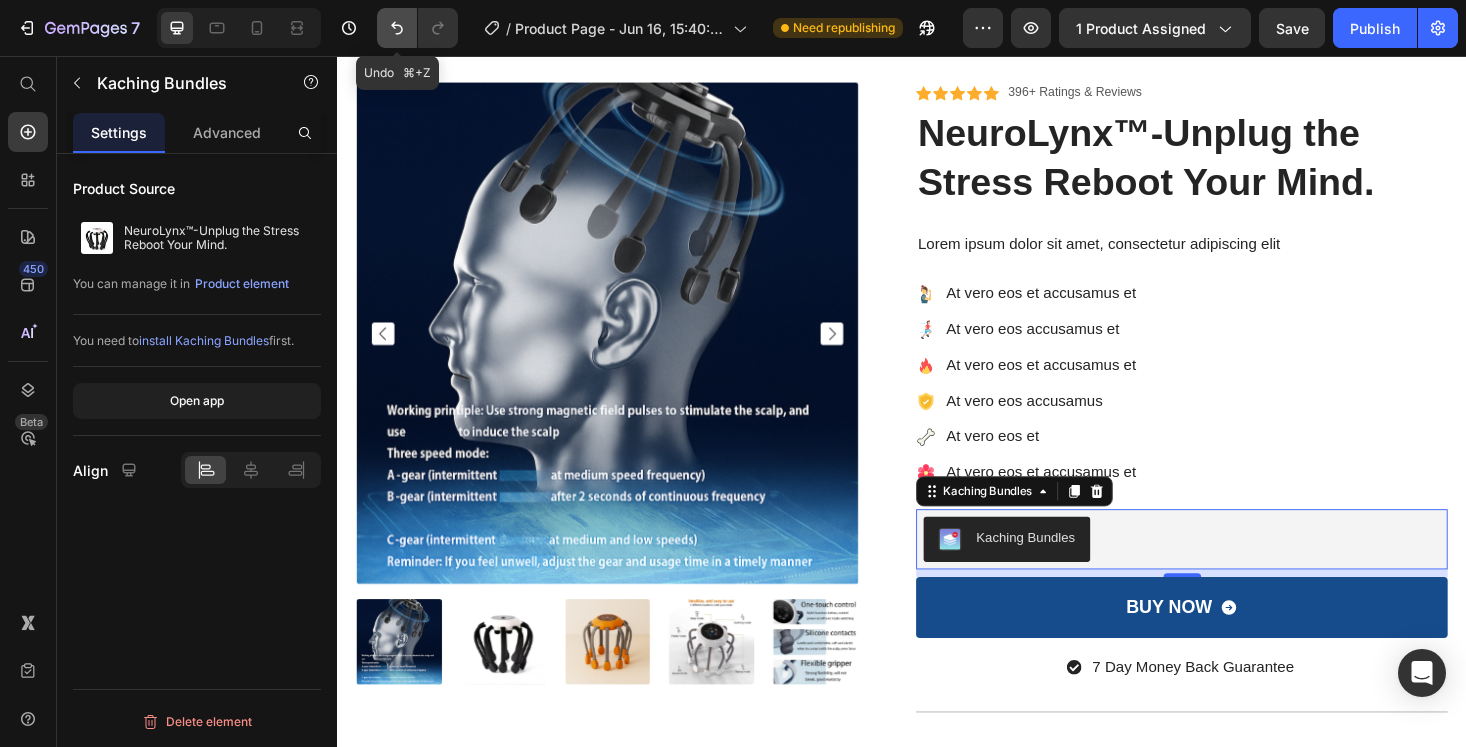 click 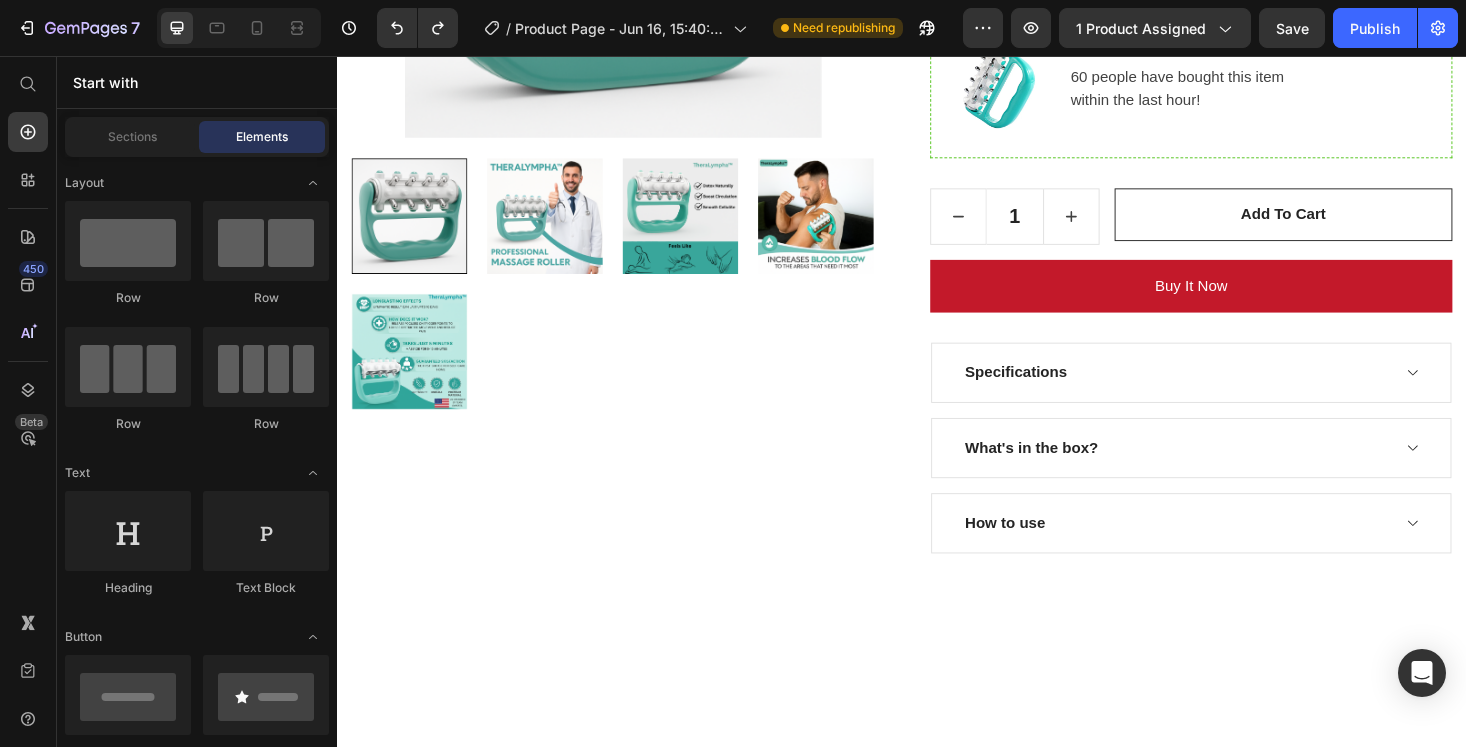 scroll, scrollTop: 0, scrollLeft: 0, axis: both 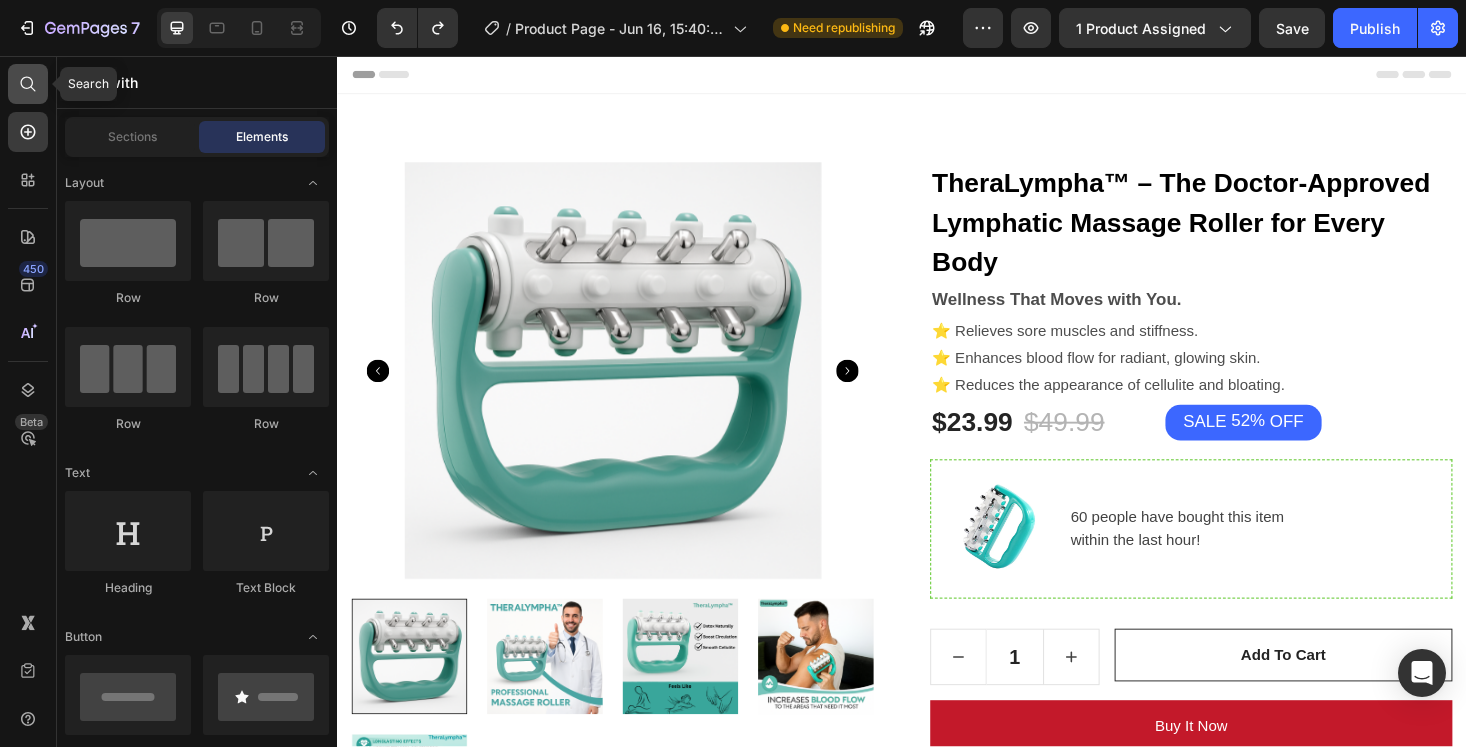 click 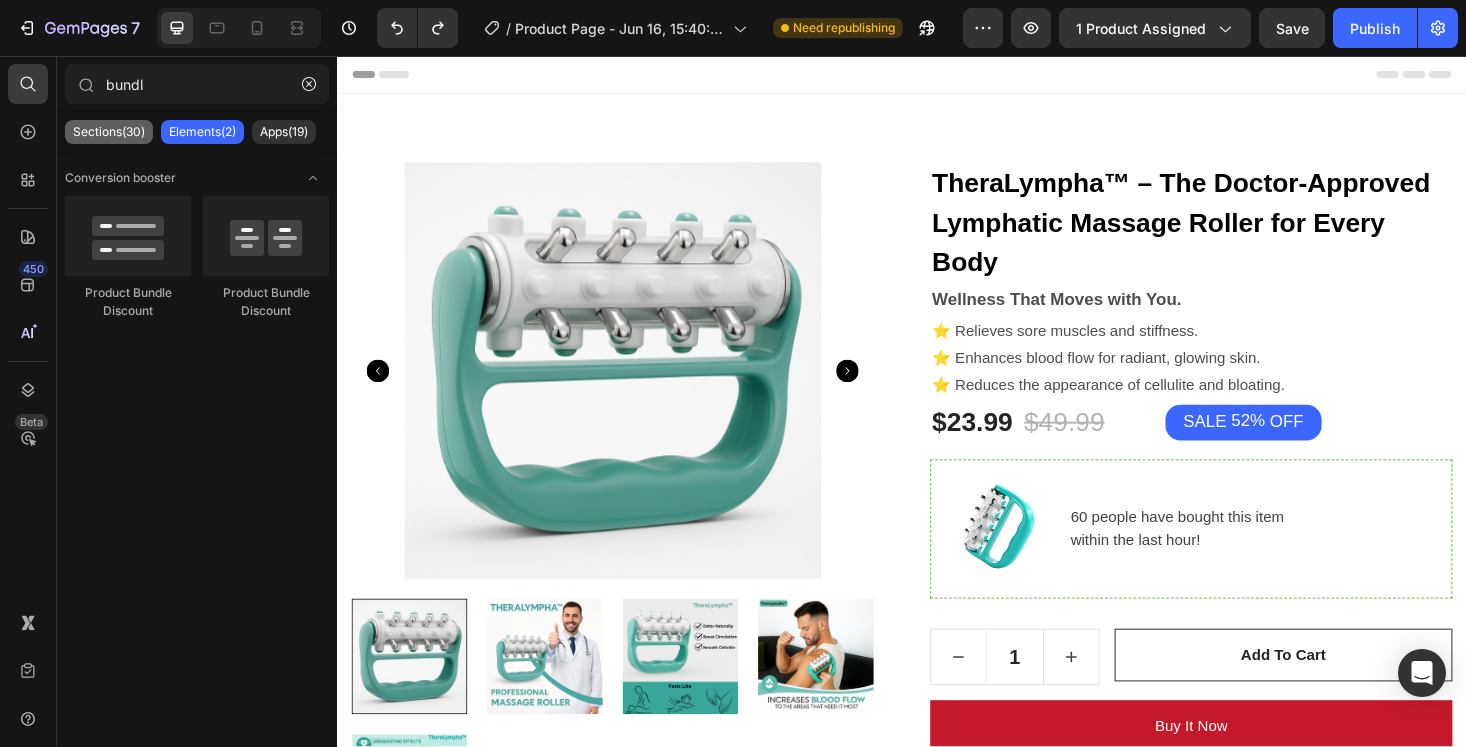 click on "Sections(30)" at bounding box center (109, 132) 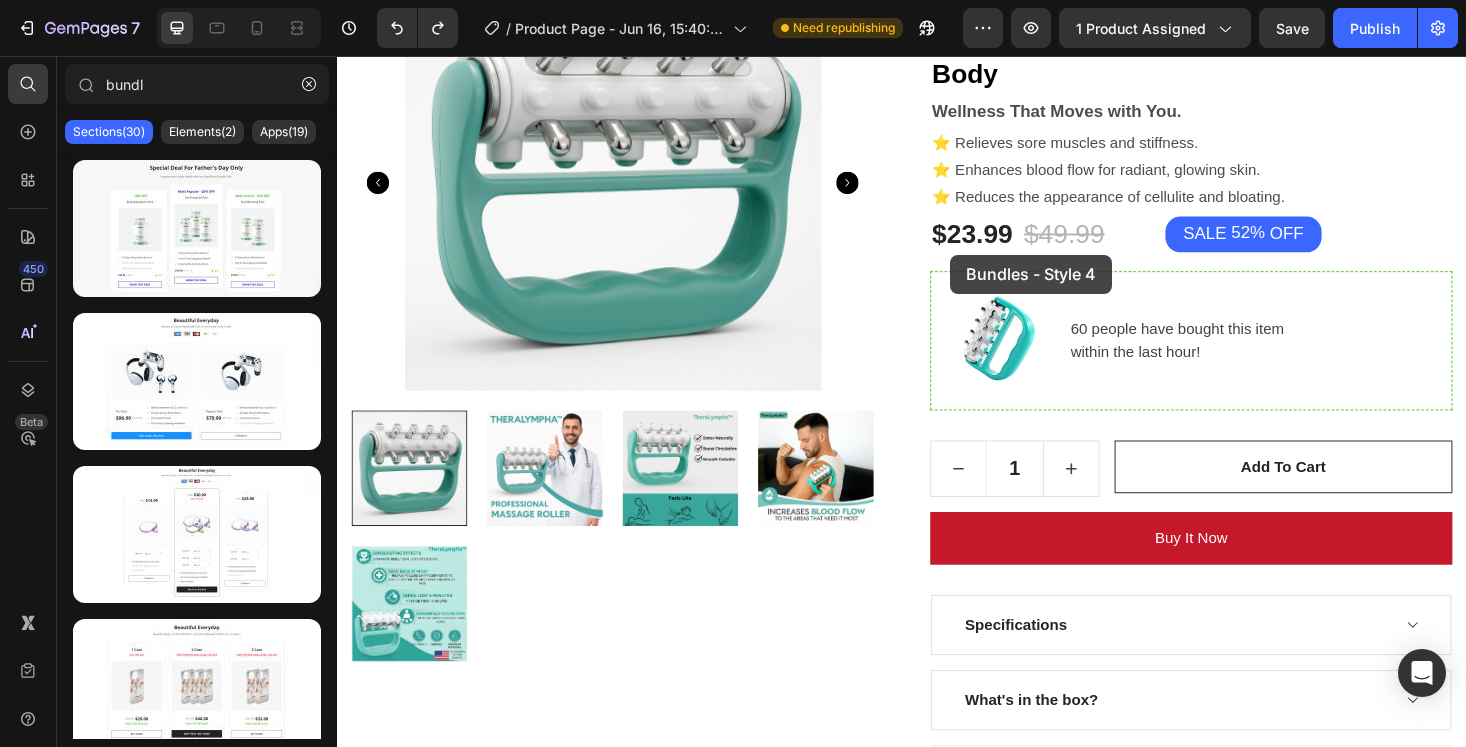 scroll, scrollTop: 0, scrollLeft: 0, axis: both 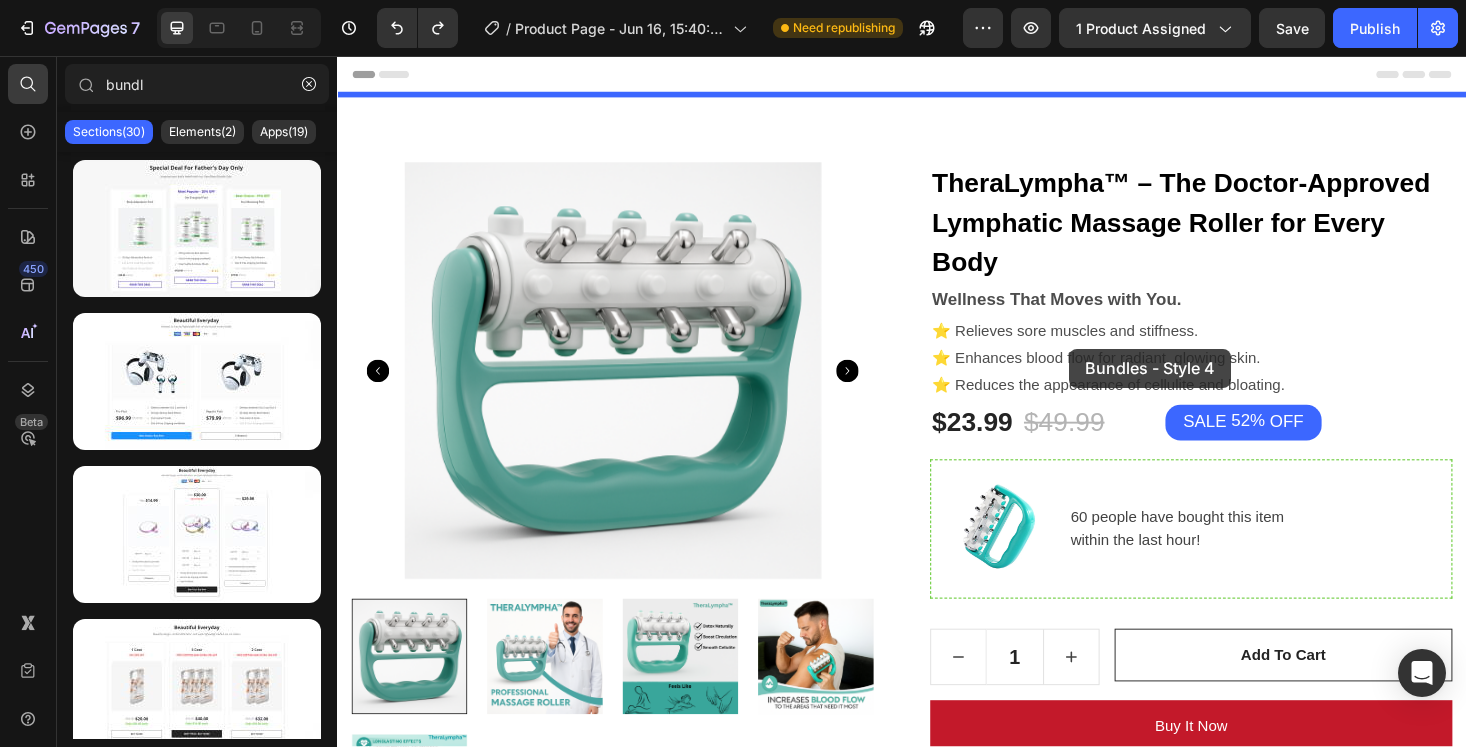 drag, startPoint x: 545, startPoint y: 602, endPoint x: 1116, endPoint y: 365, distance: 618.2313 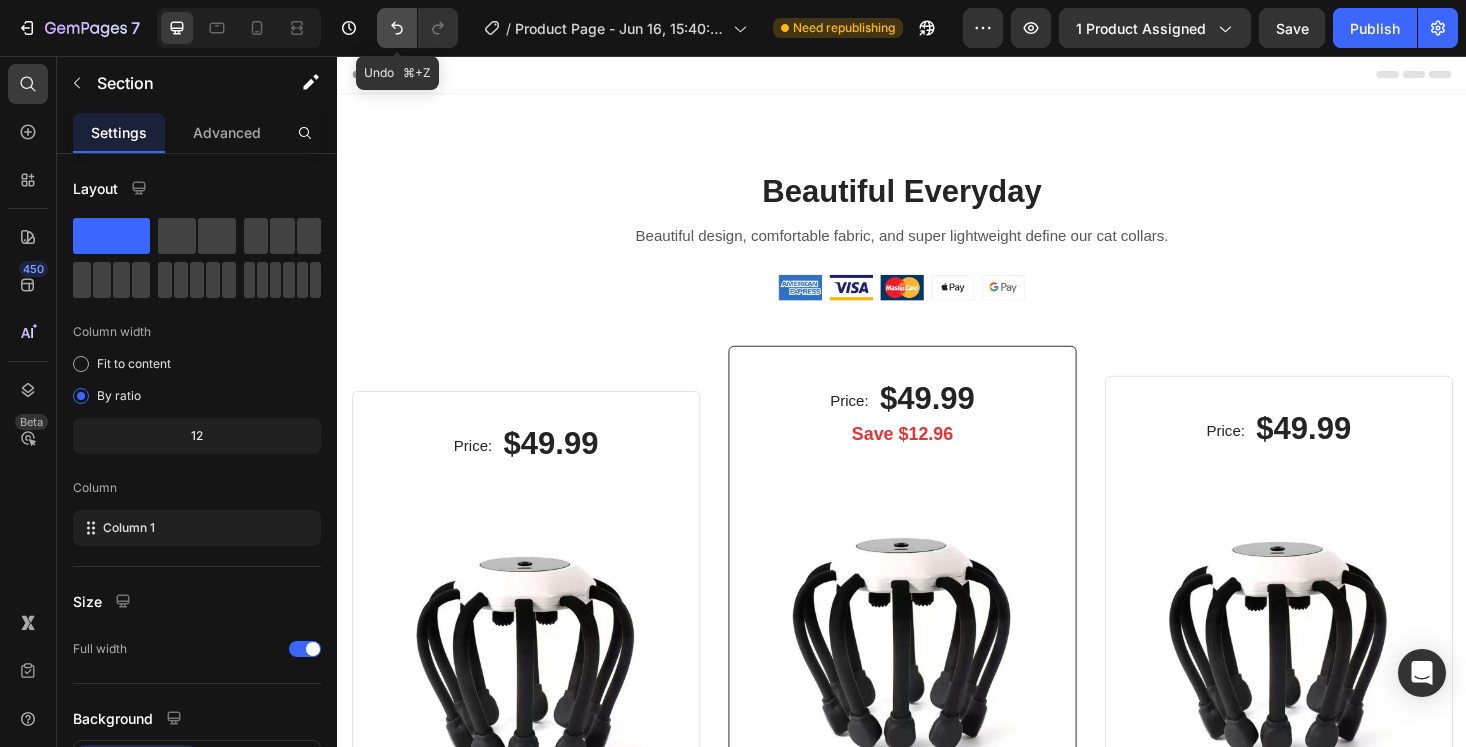 click 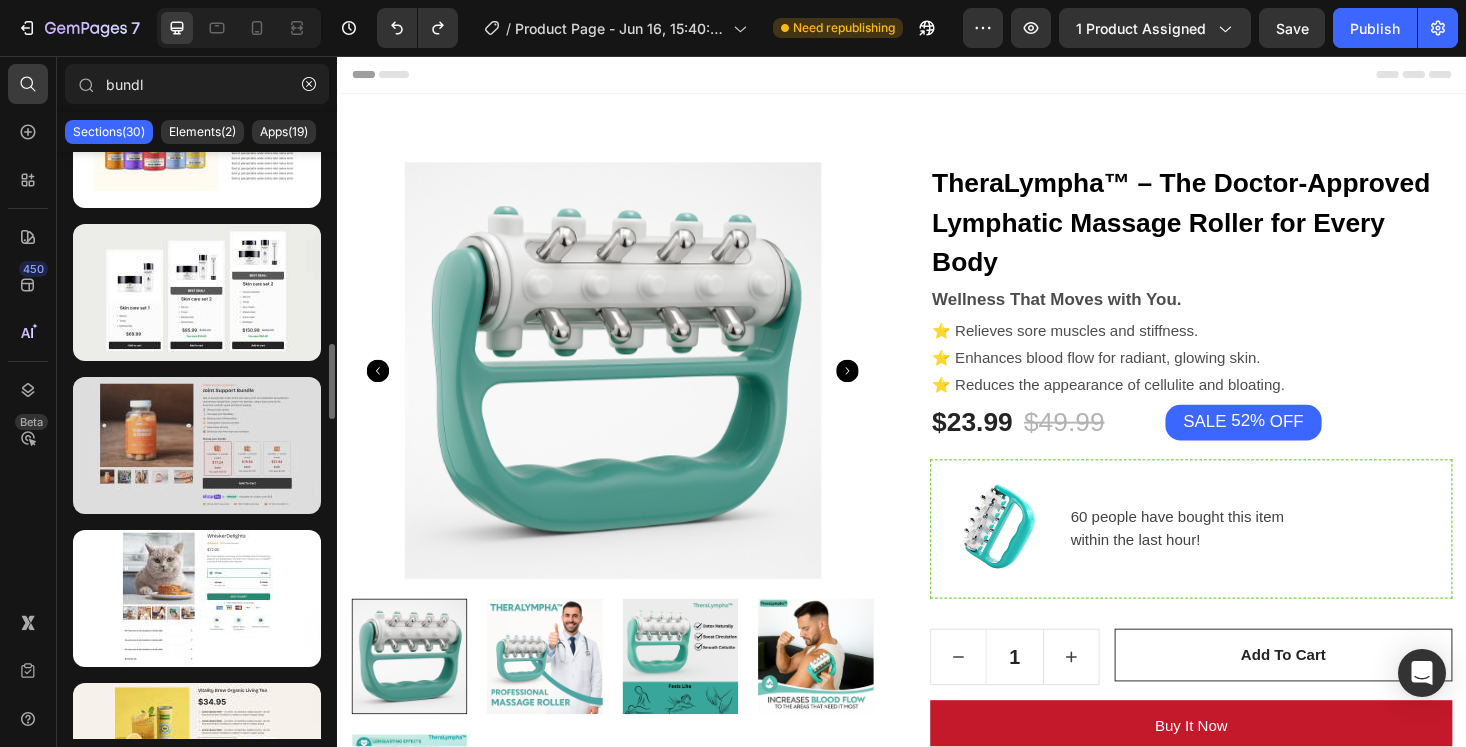 scroll, scrollTop: 1470, scrollLeft: 0, axis: vertical 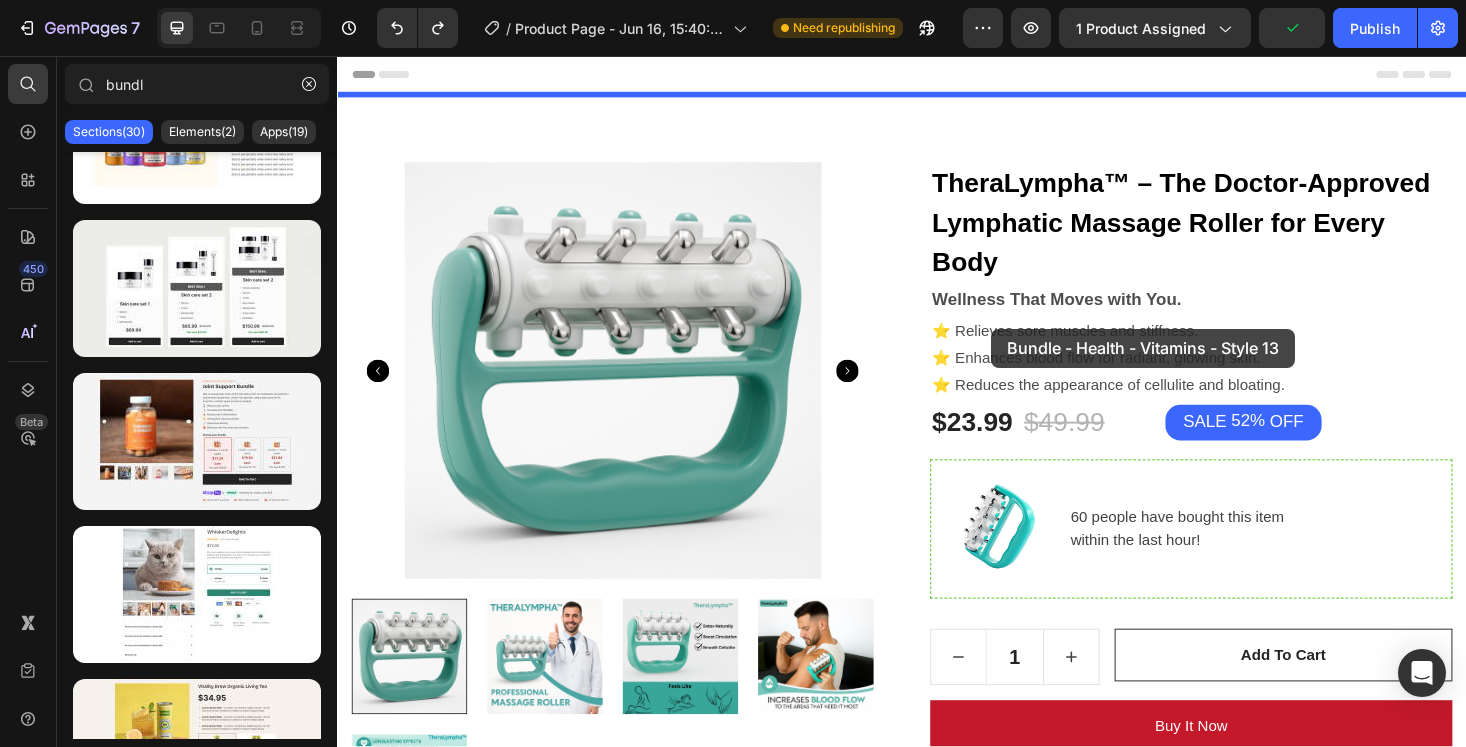 drag, startPoint x: 583, startPoint y: 542, endPoint x: 1032, endPoint y: 346, distance: 489.9153 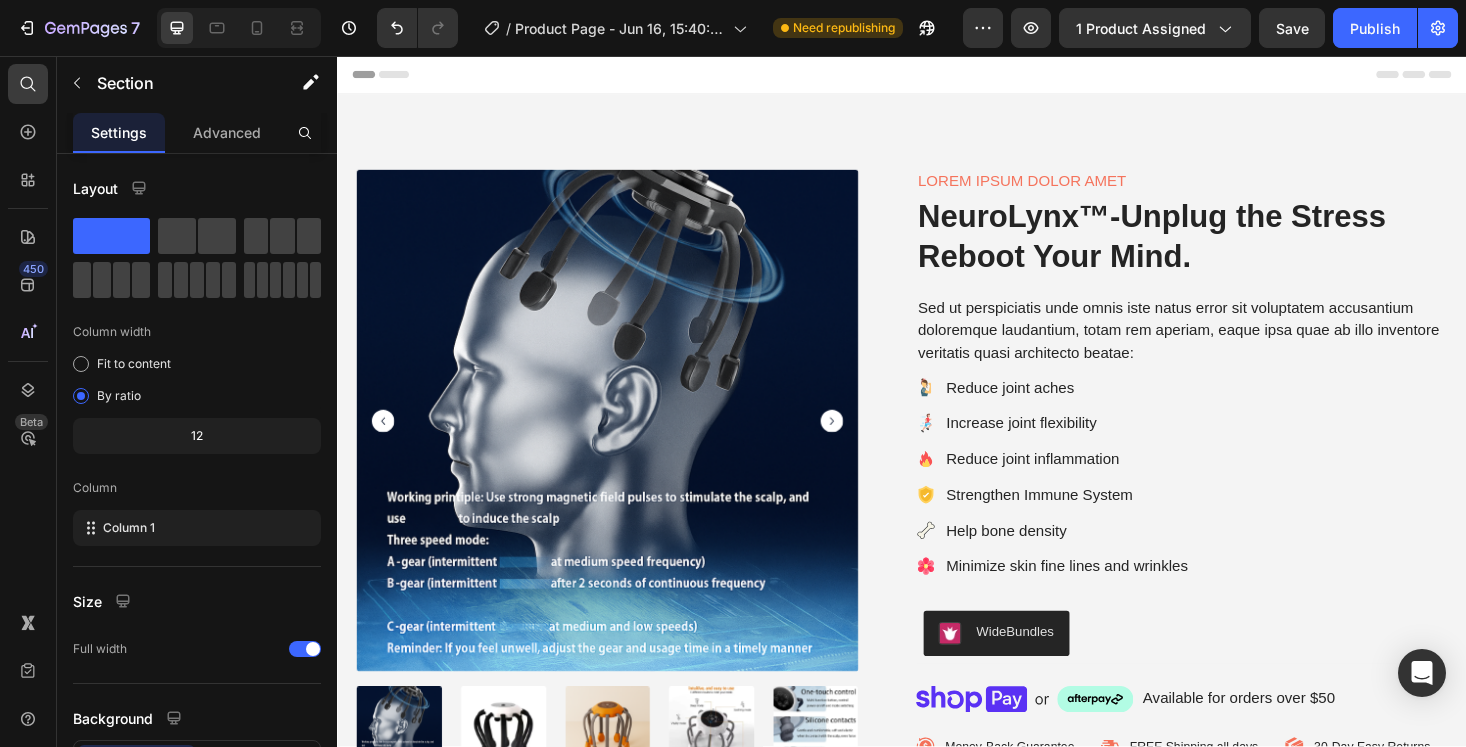 click on "7  Version history  /  Product Page - Jun 16, 15:40:25 Need republishing Preview 1 product assigned  Save   Publish" 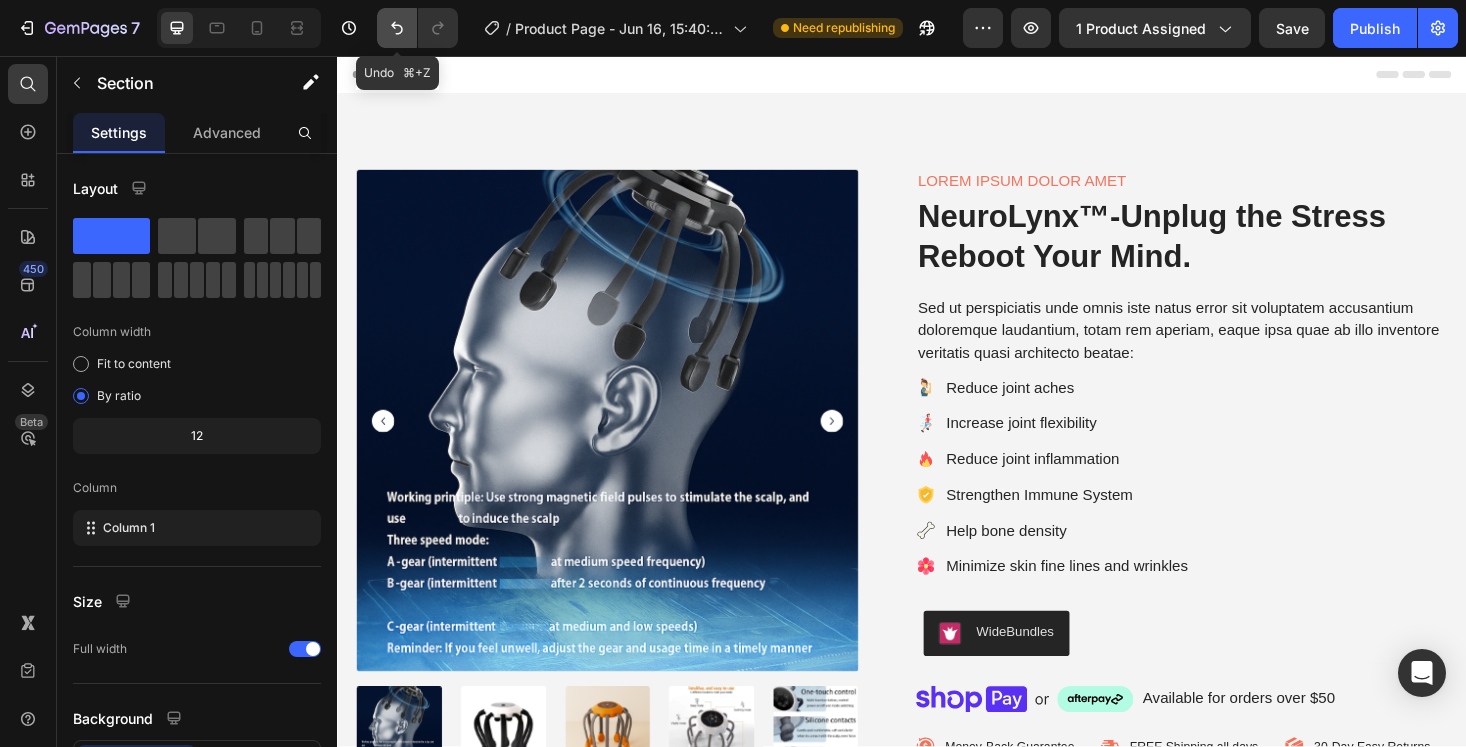 click 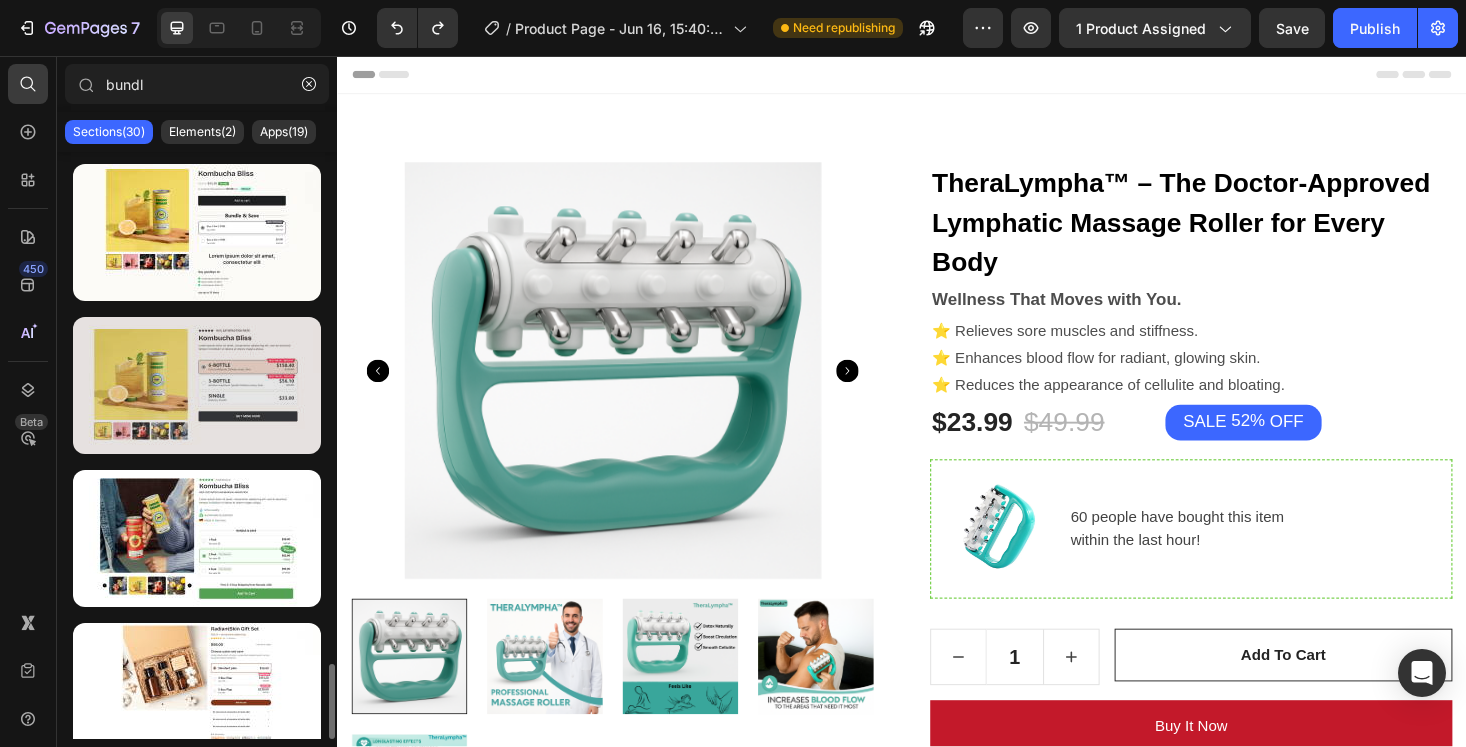 scroll, scrollTop: 3977, scrollLeft: 0, axis: vertical 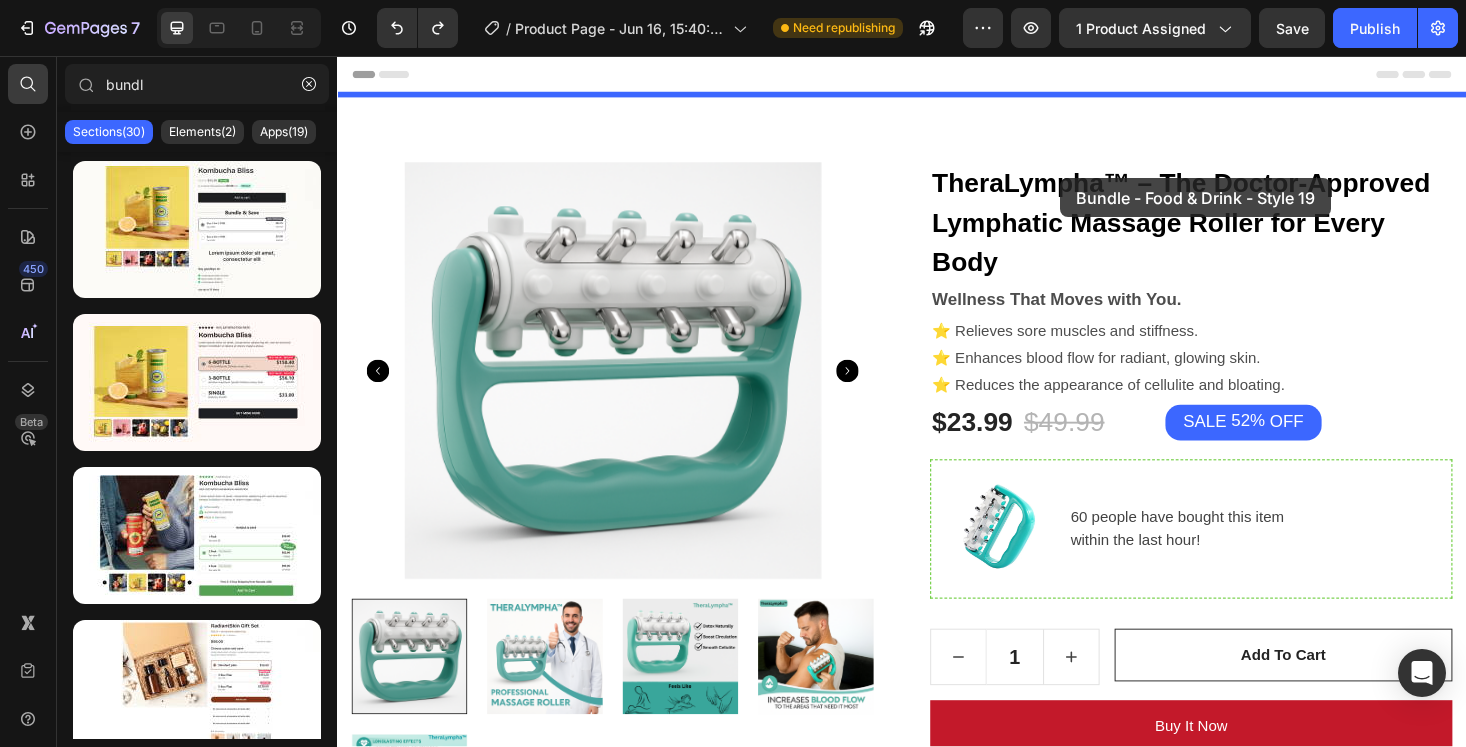 drag, startPoint x: 560, startPoint y: 434, endPoint x: 1104, endPoint y: 184, distance: 598.69525 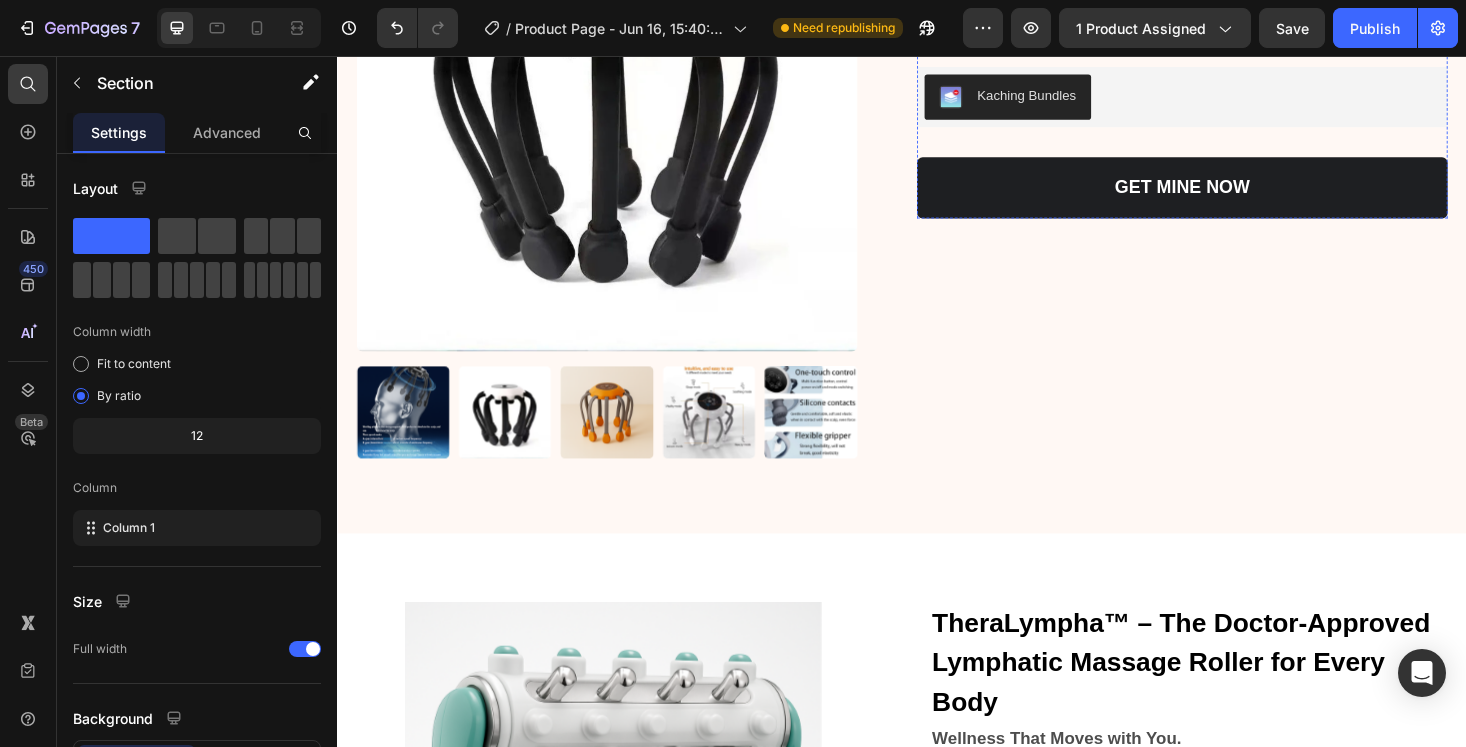 scroll, scrollTop: 0, scrollLeft: 0, axis: both 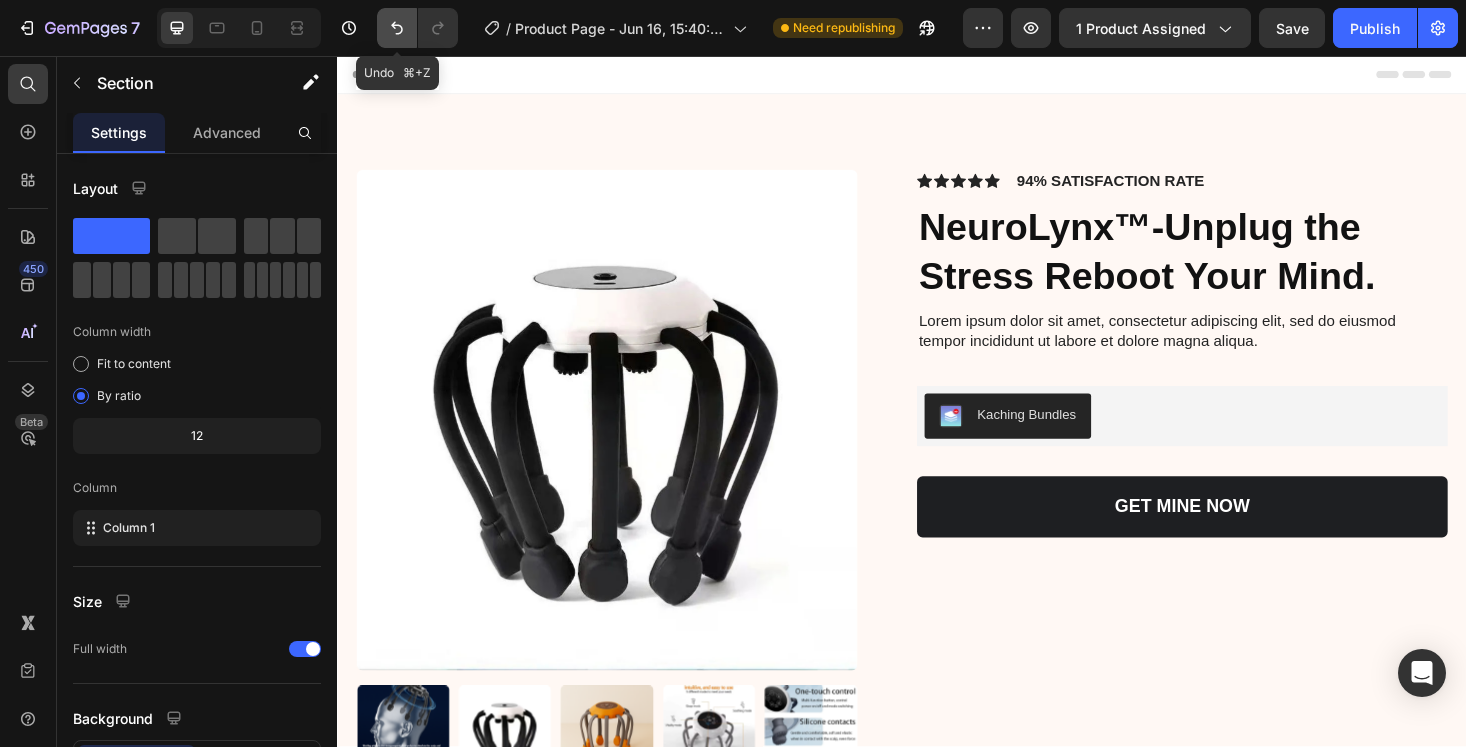 click 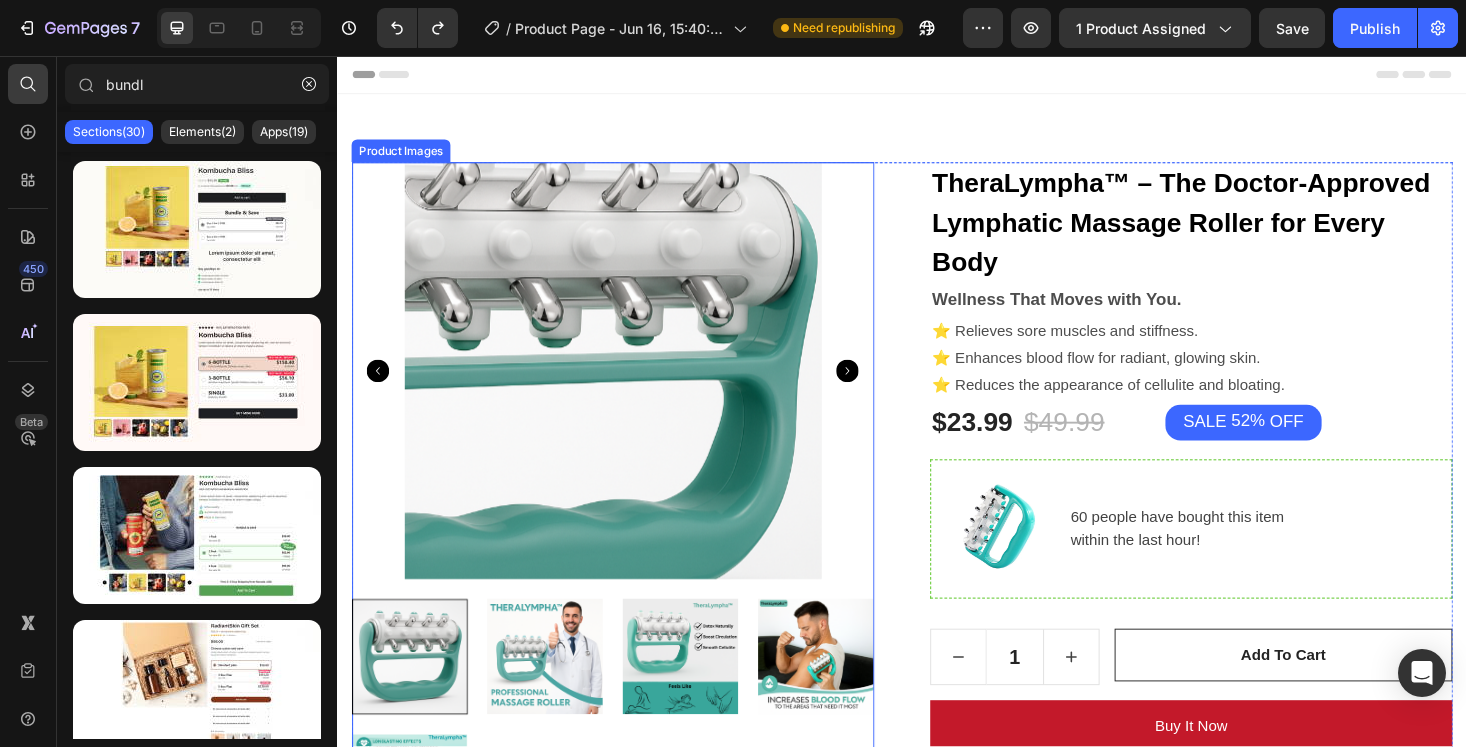 scroll, scrollTop: 2, scrollLeft: 0, axis: vertical 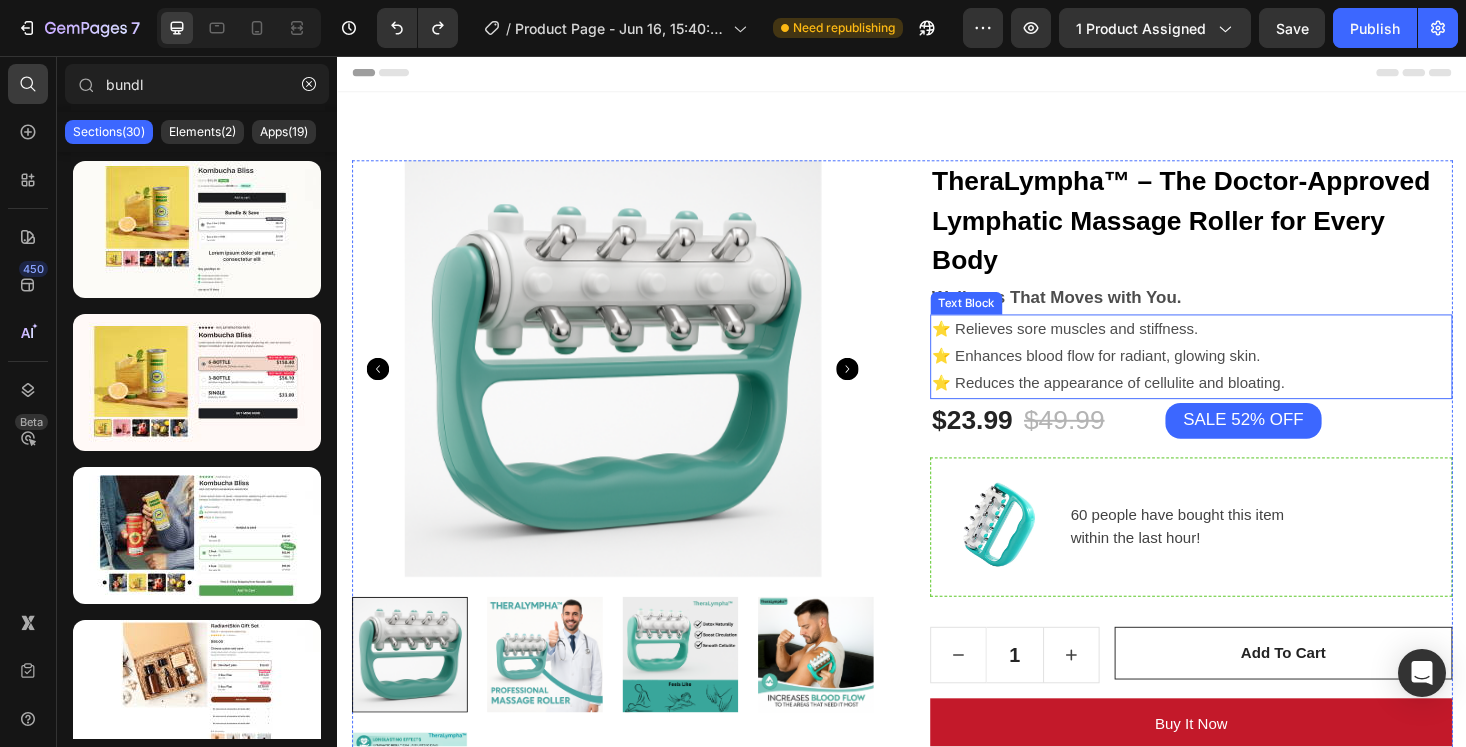 click on "Wellness That Moves with You." at bounding box center [1244, 314] 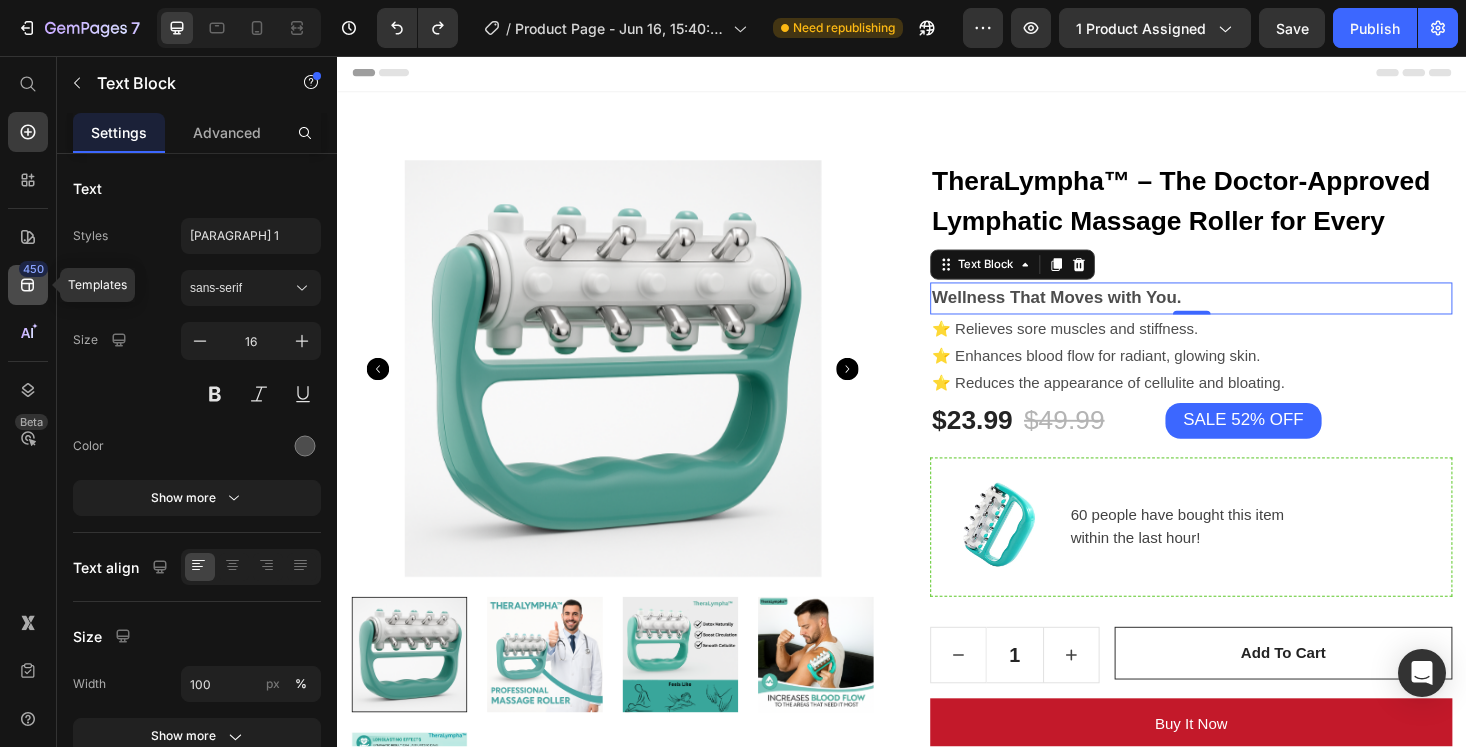 click 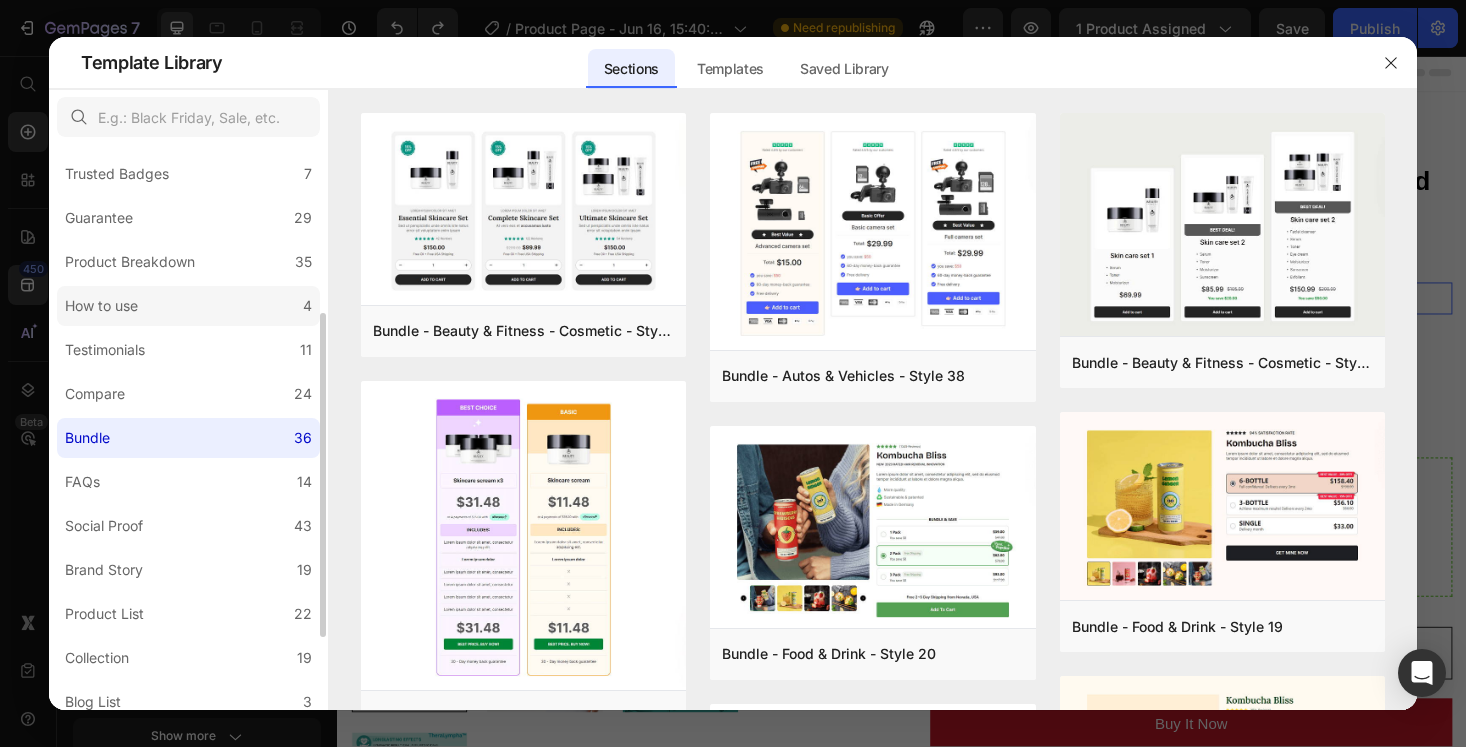 scroll, scrollTop: 228, scrollLeft: 0, axis: vertical 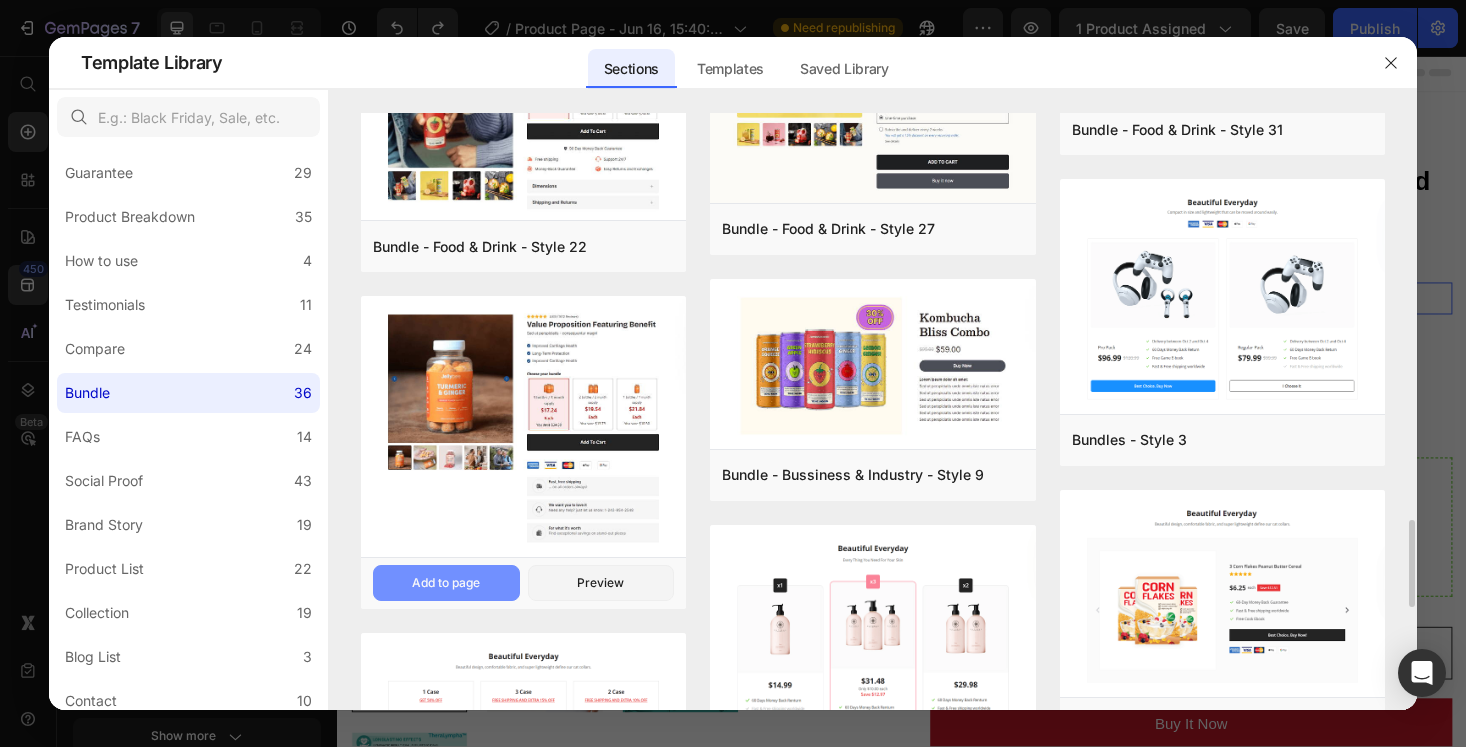click on "Add to page" at bounding box center (446, 583) 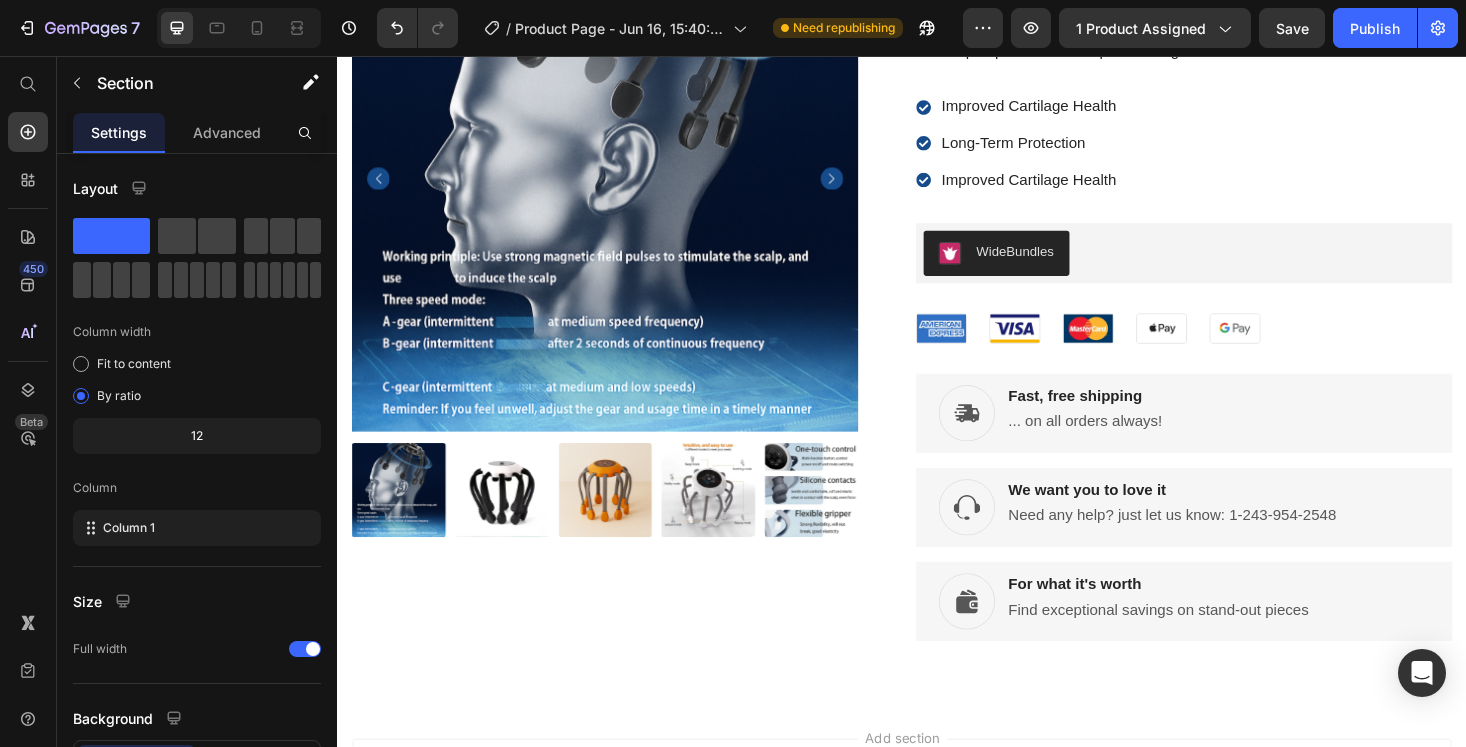 scroll, scrollTop: 5098, scrollLeft: 0, axis: vertical 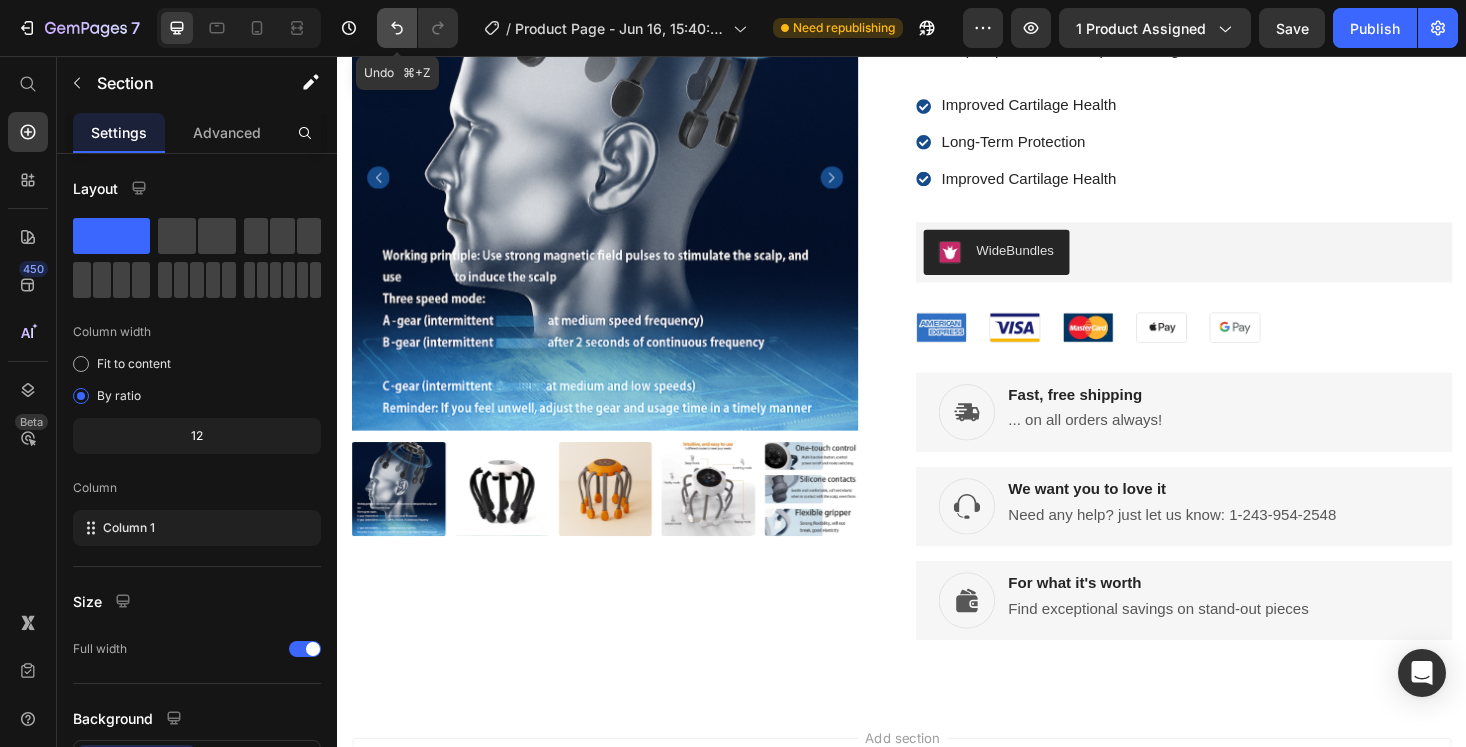 click 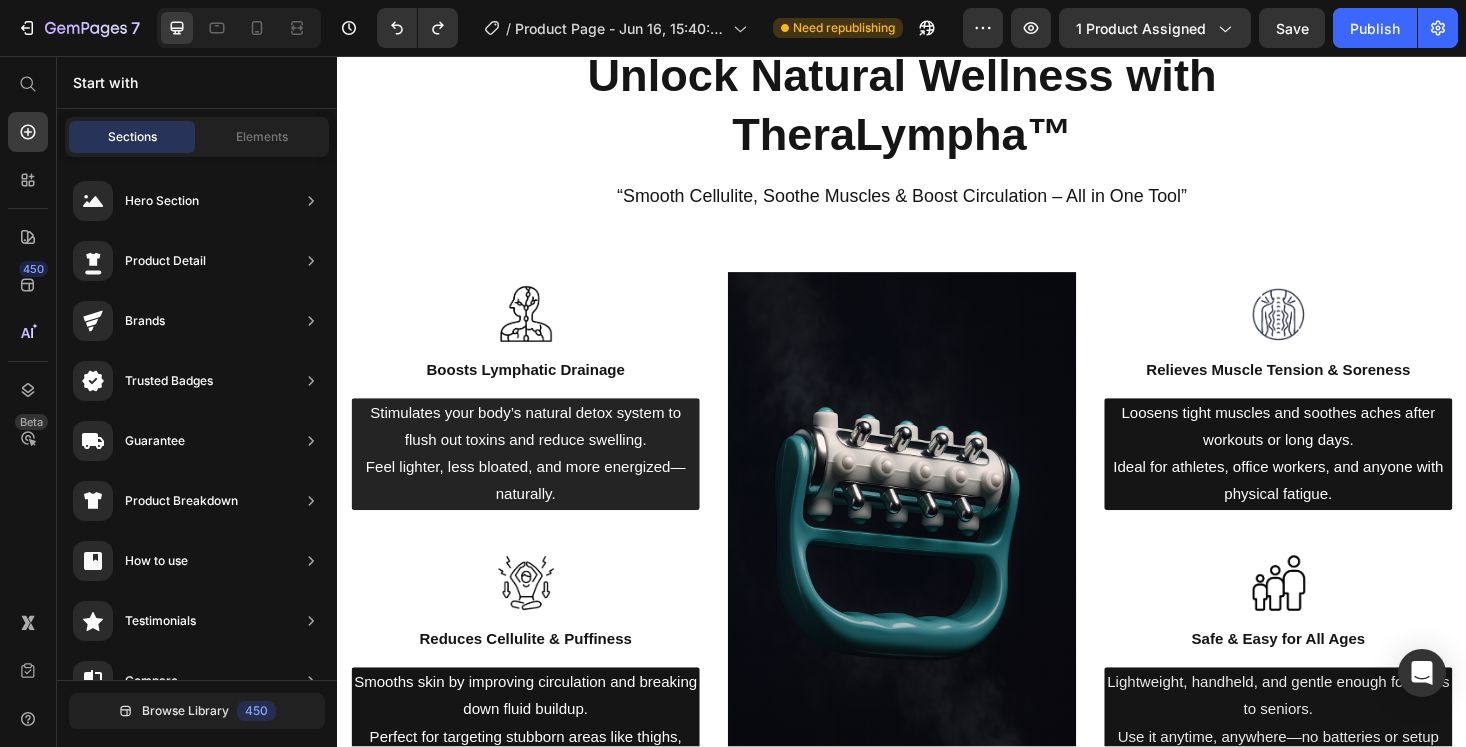 scroll, scrollTop: 1336, scrollLeft: 0, axis: vertical 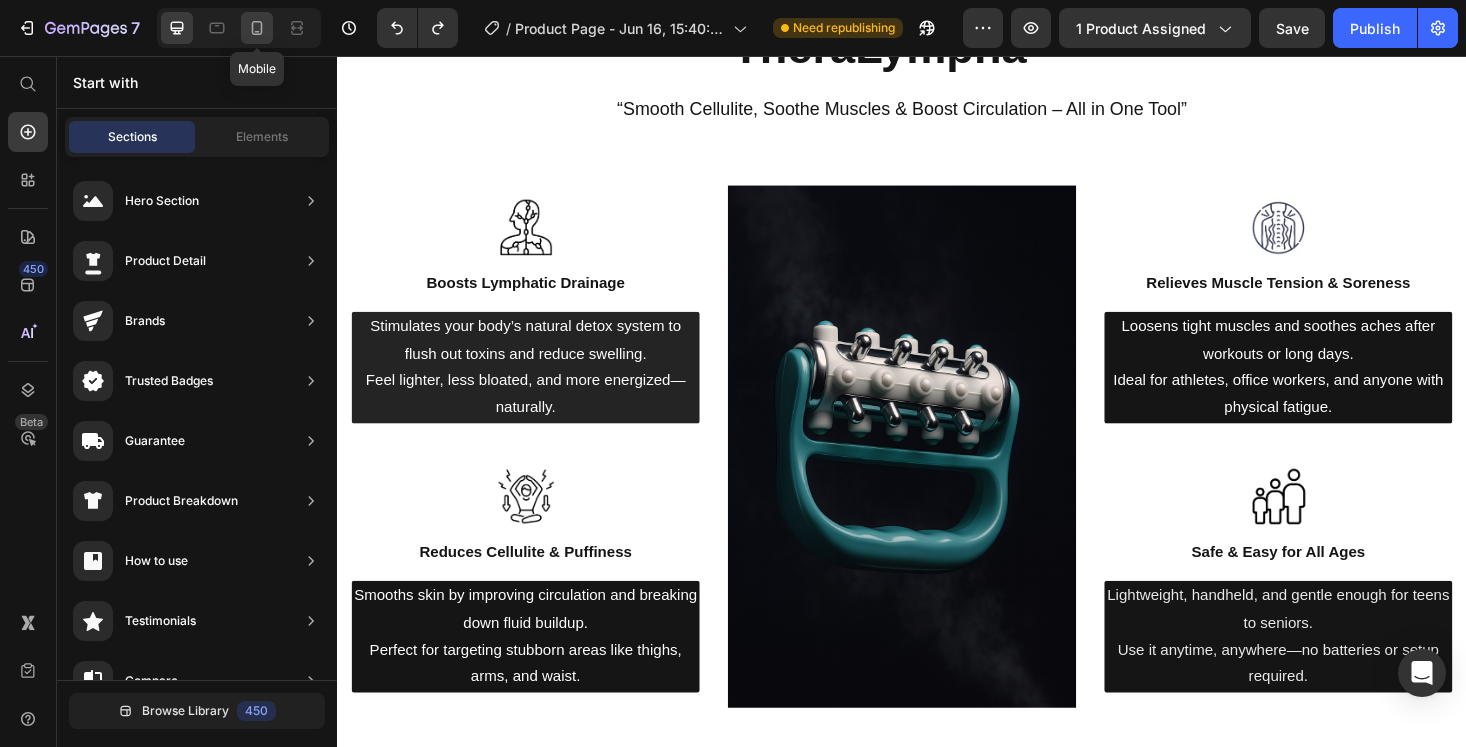 click 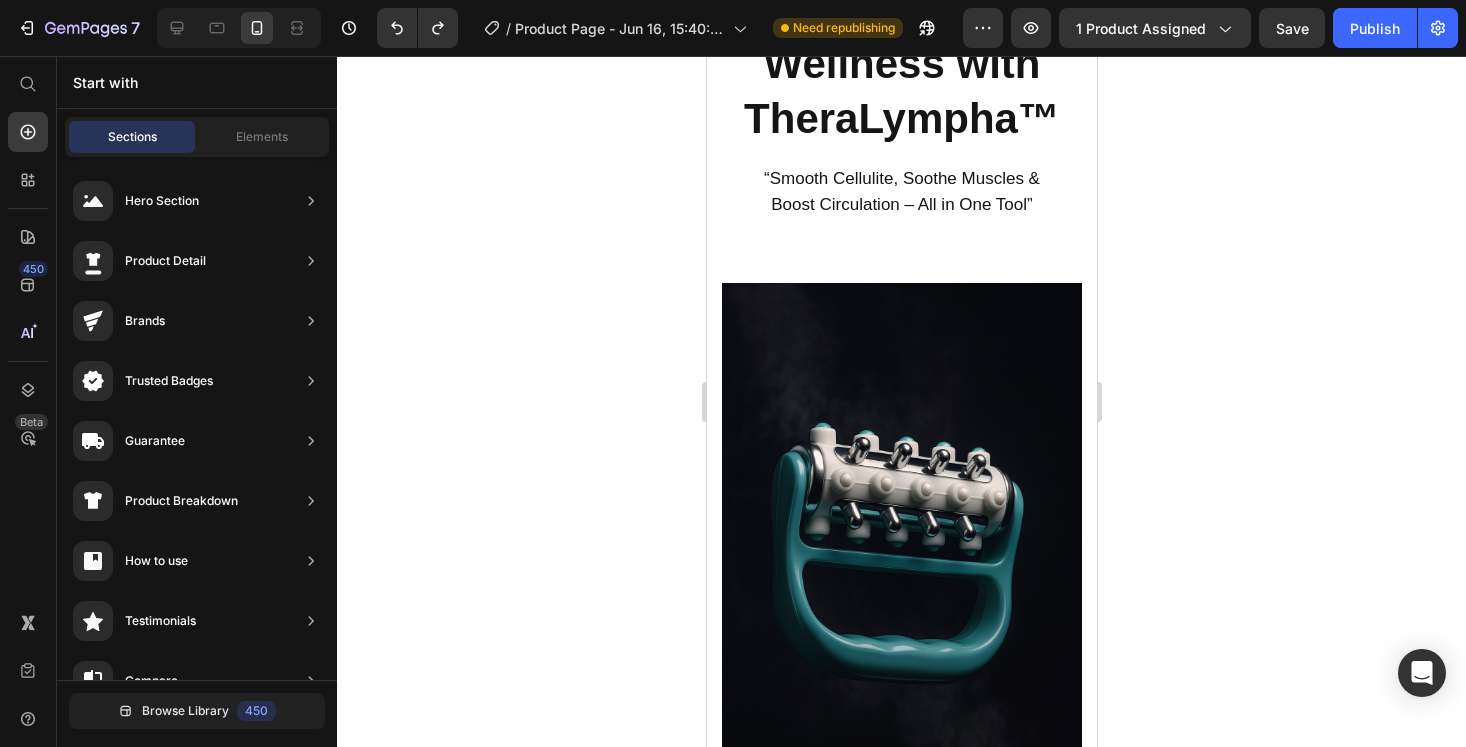 scroll, scrollTop: 1844, scrollLeft: 0, axis: vertical 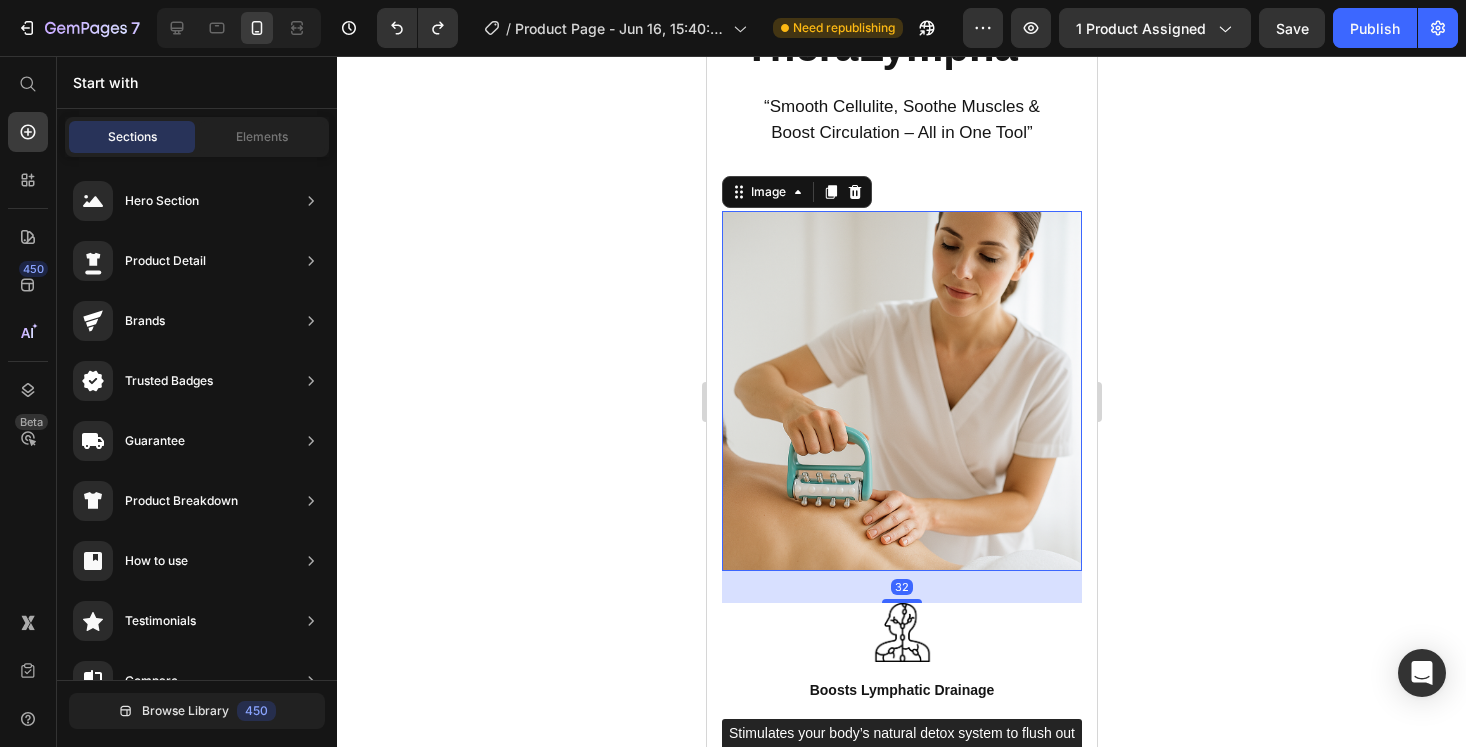 click at bounding box center [901, 391] 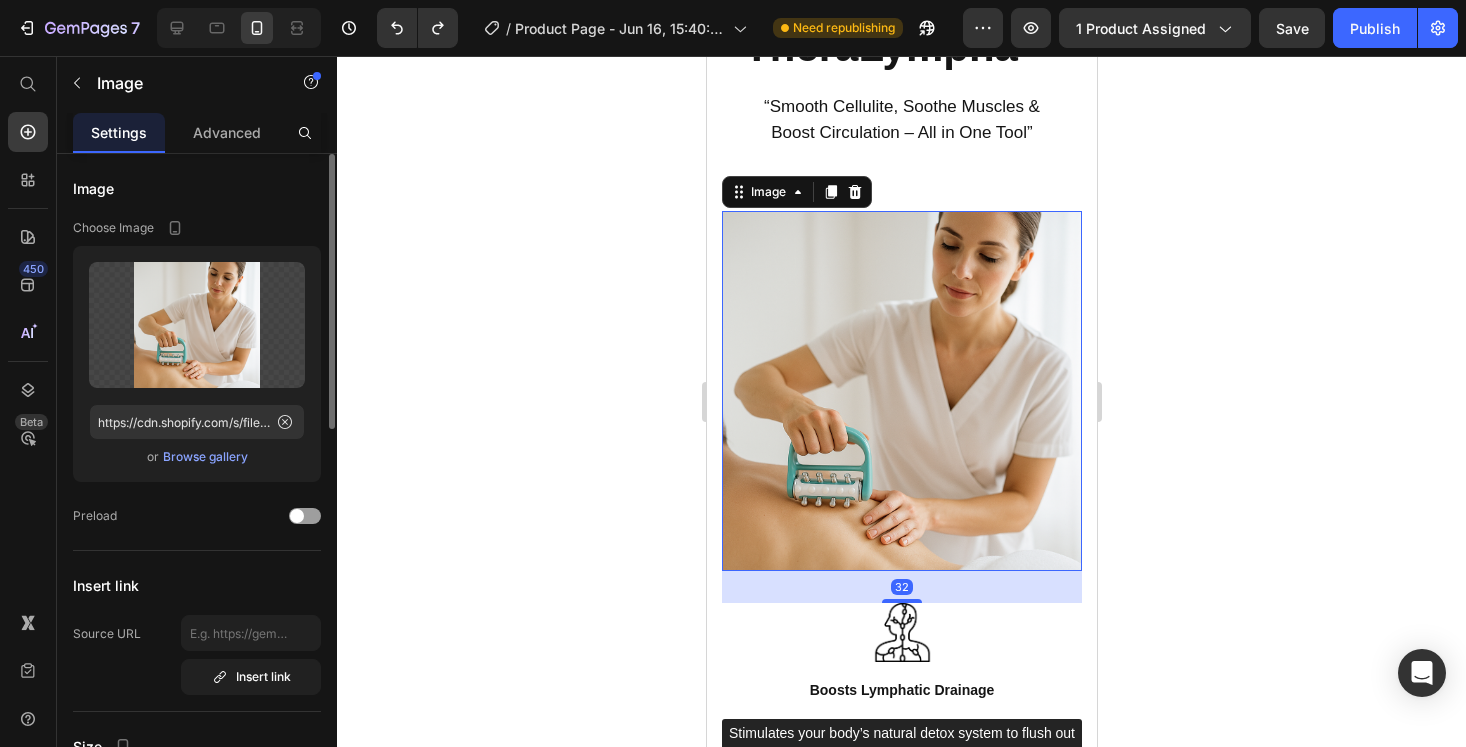 click on "Browse gallery" at bounding box center [205, 457] 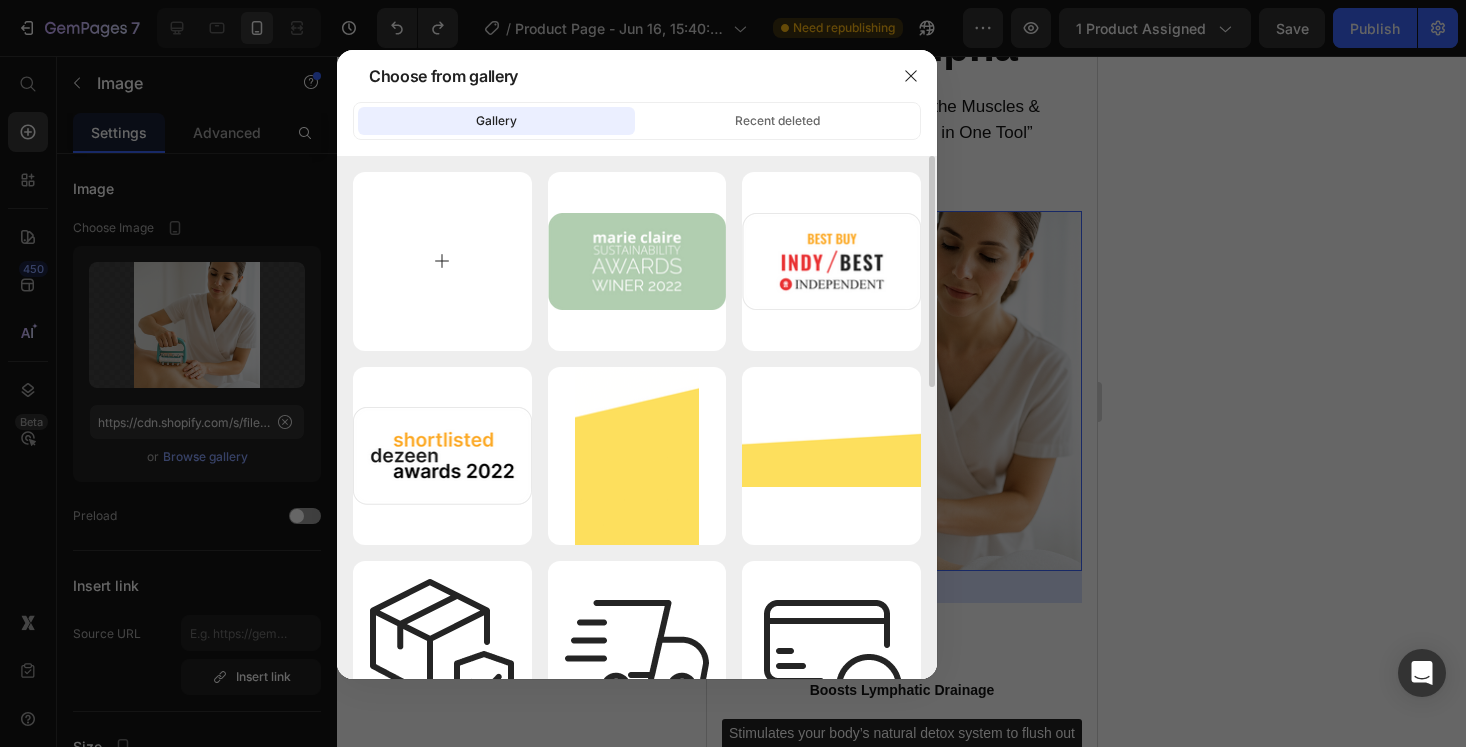click at bounding box center (442, 261) 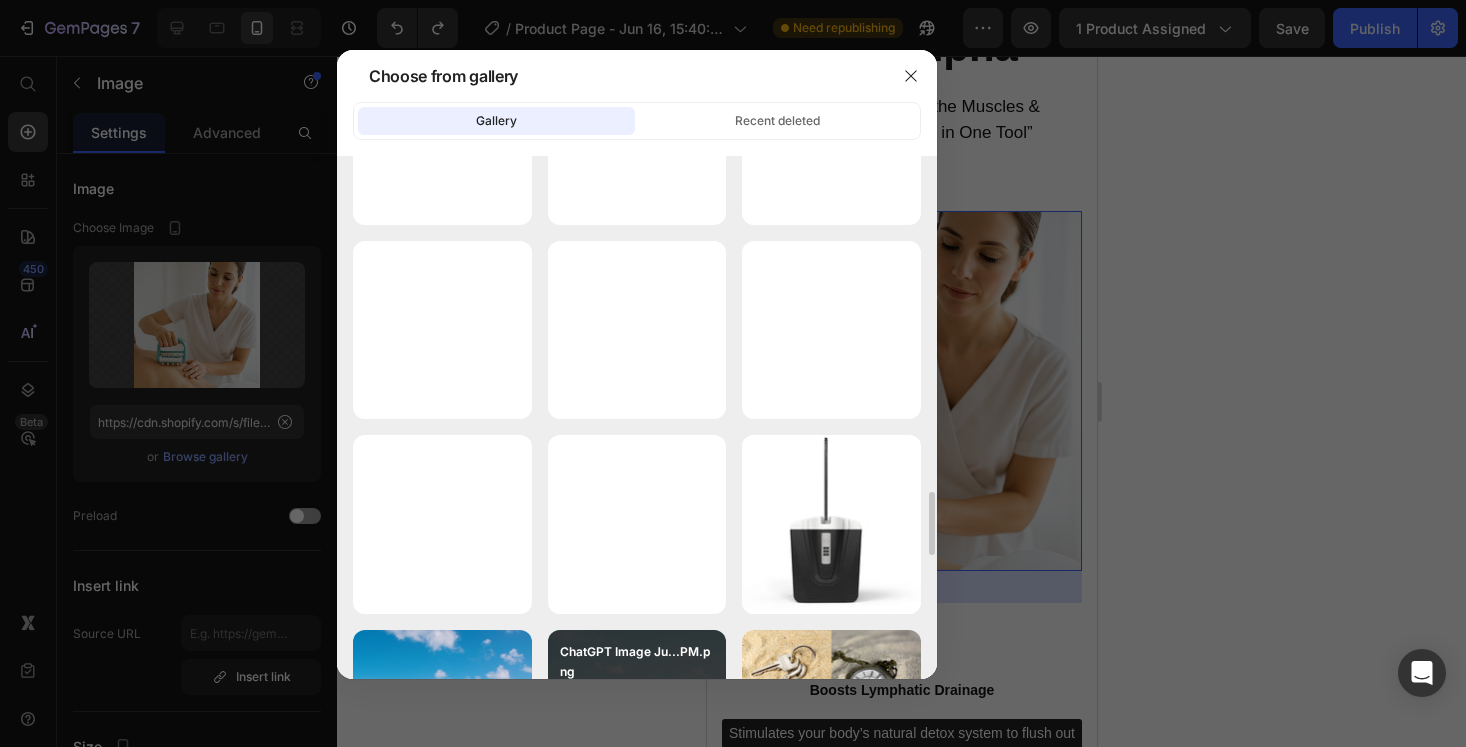 scroll, scrollTop: 2457, scrollLeft: 0, axis: vertical 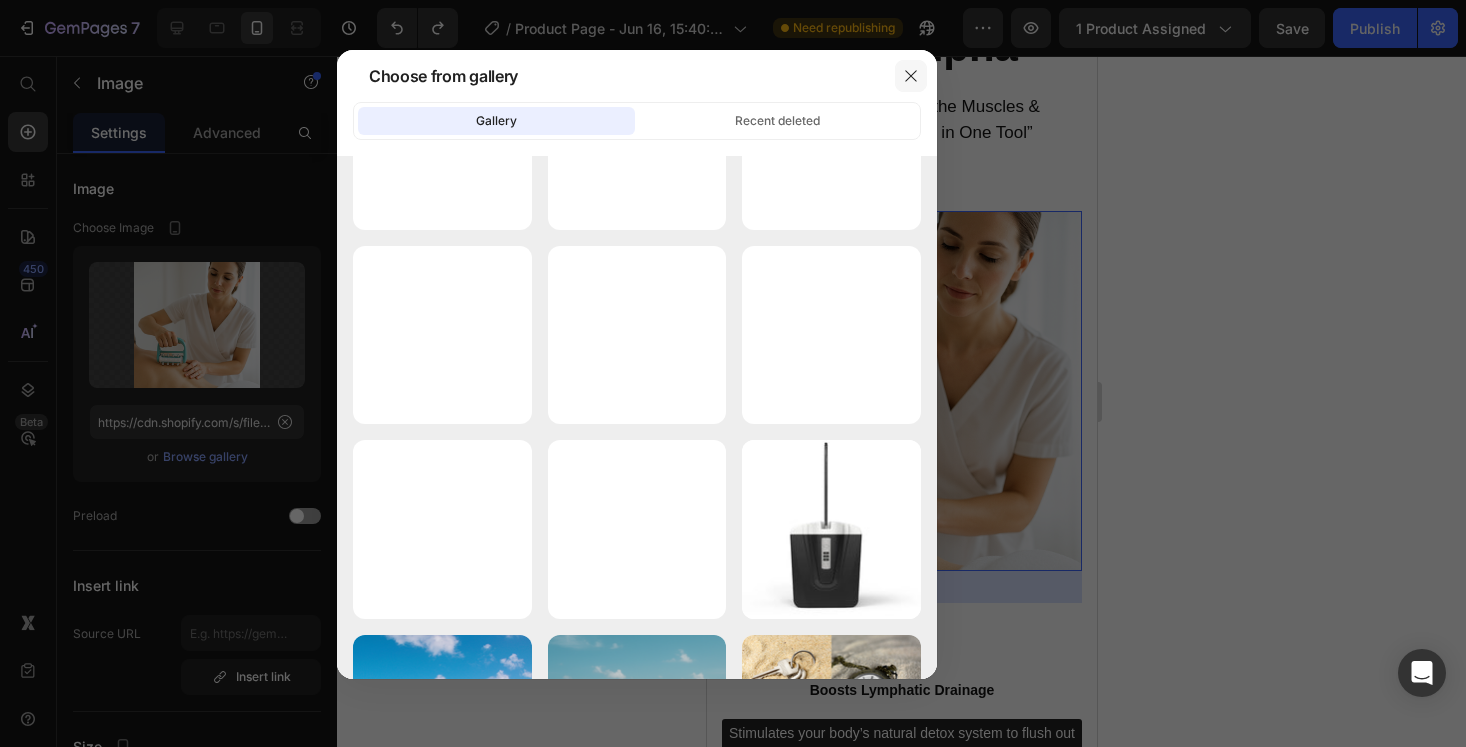 click 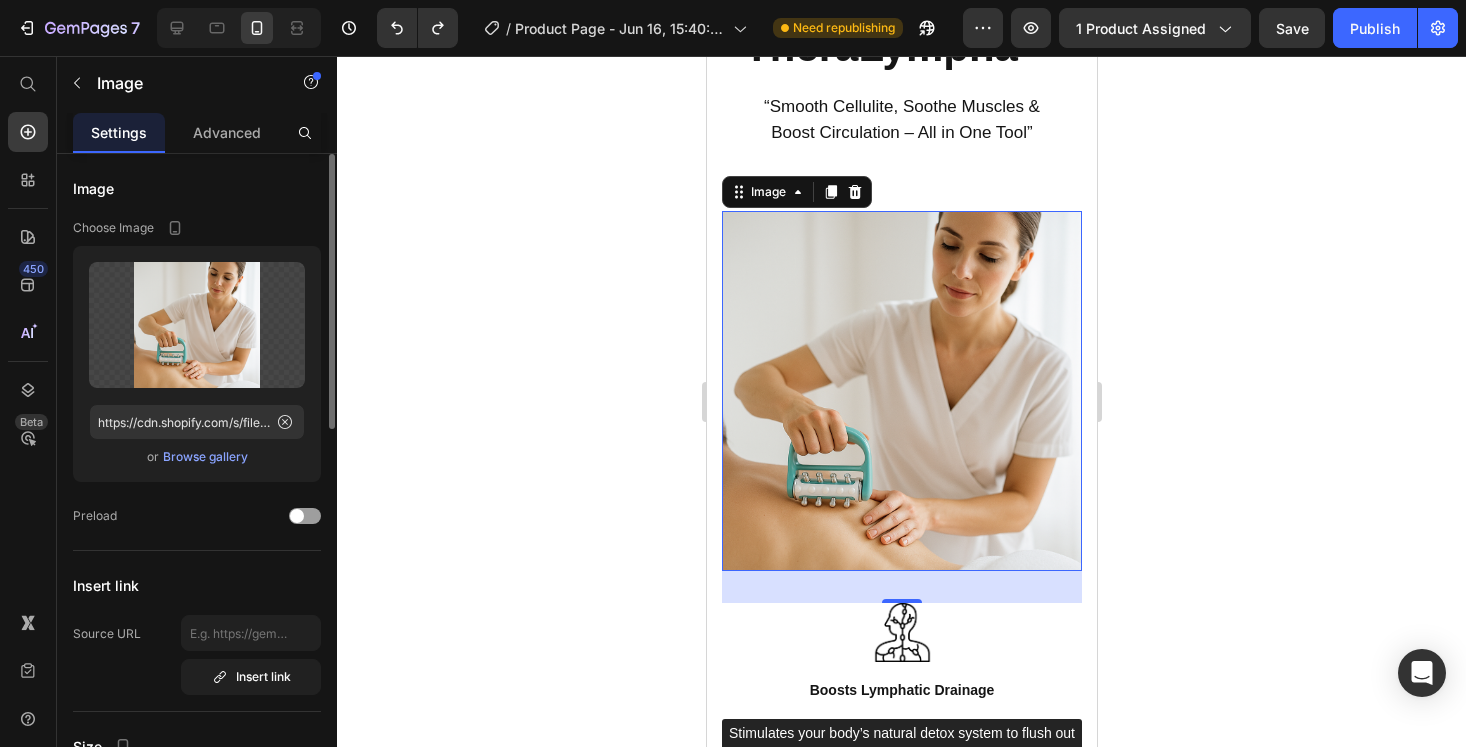 click on "Browse gallery" at bounding box center (205, 457) 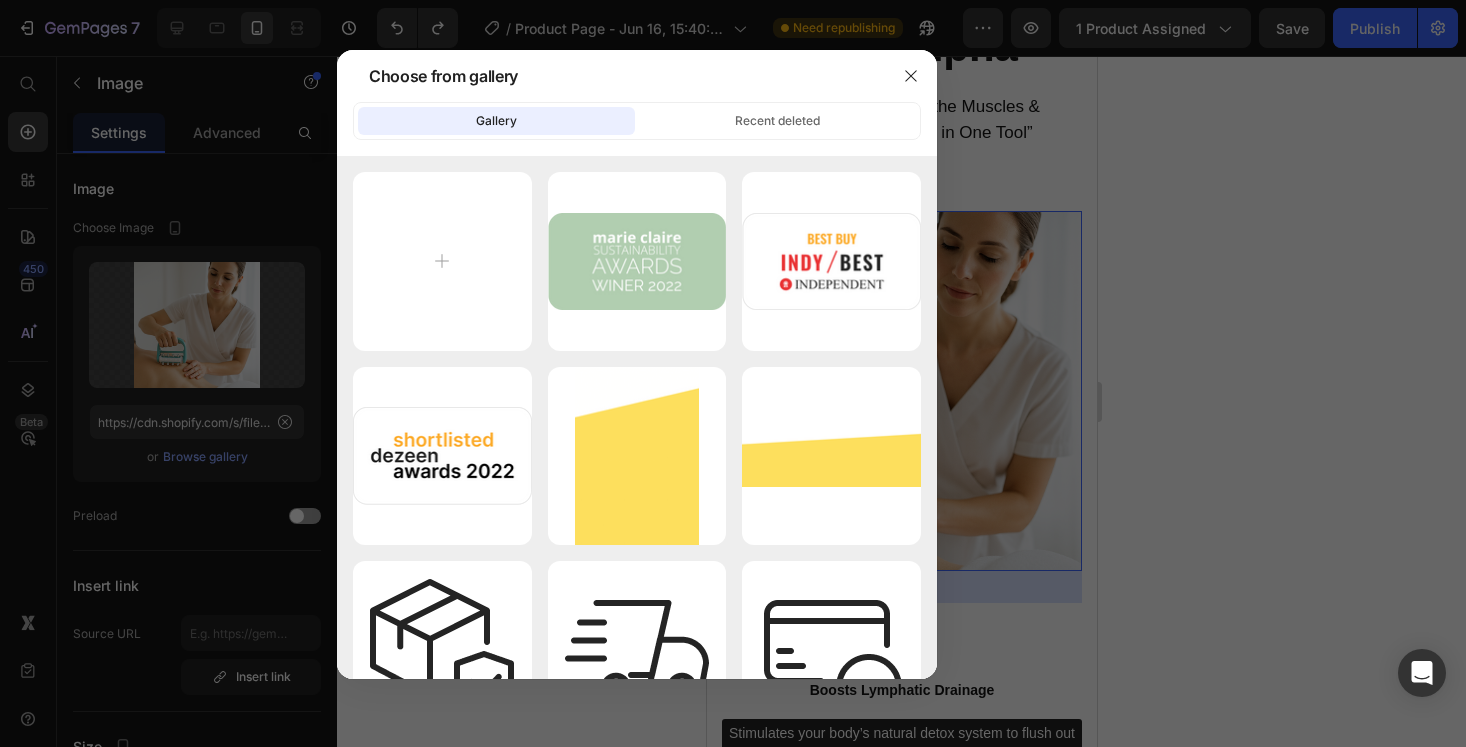 click on "Gallery" 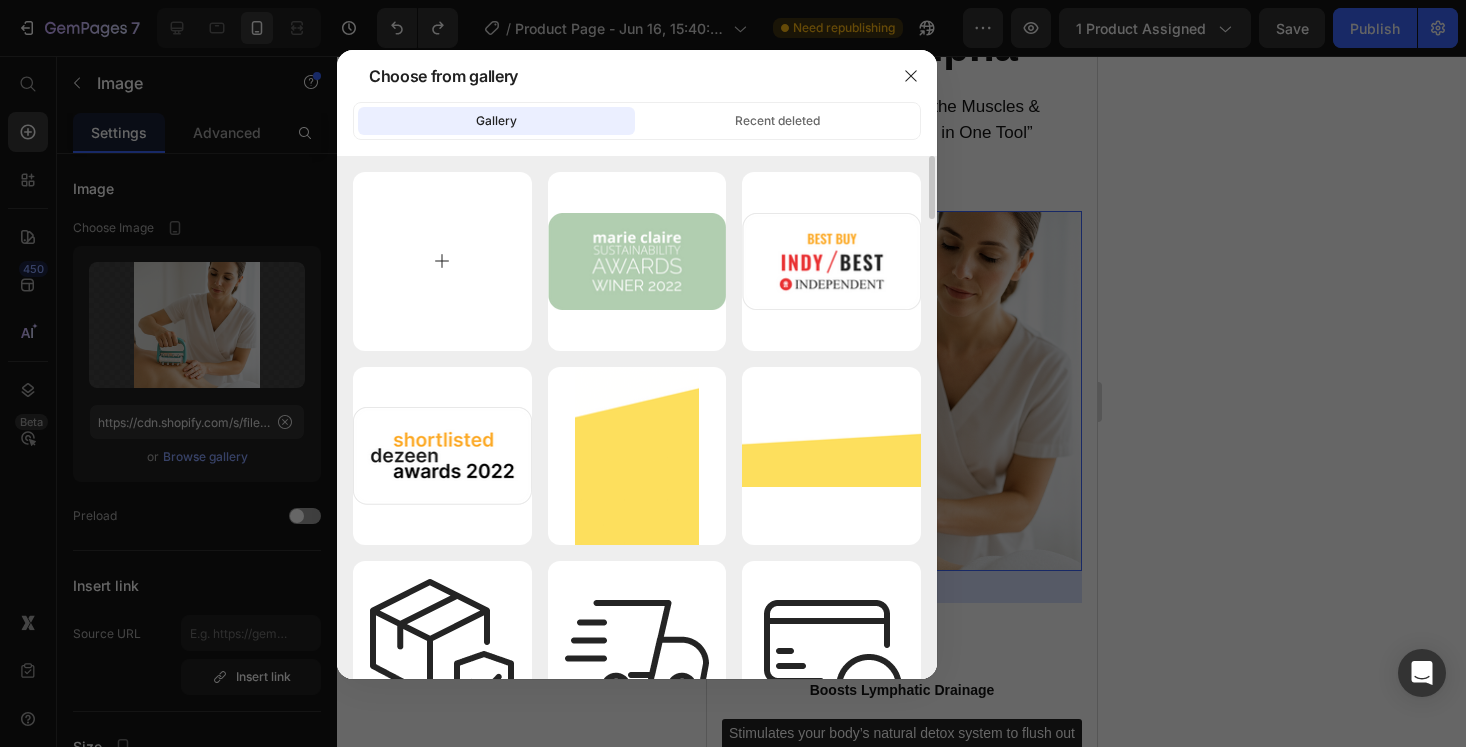 click at bounding box center (442, 261) 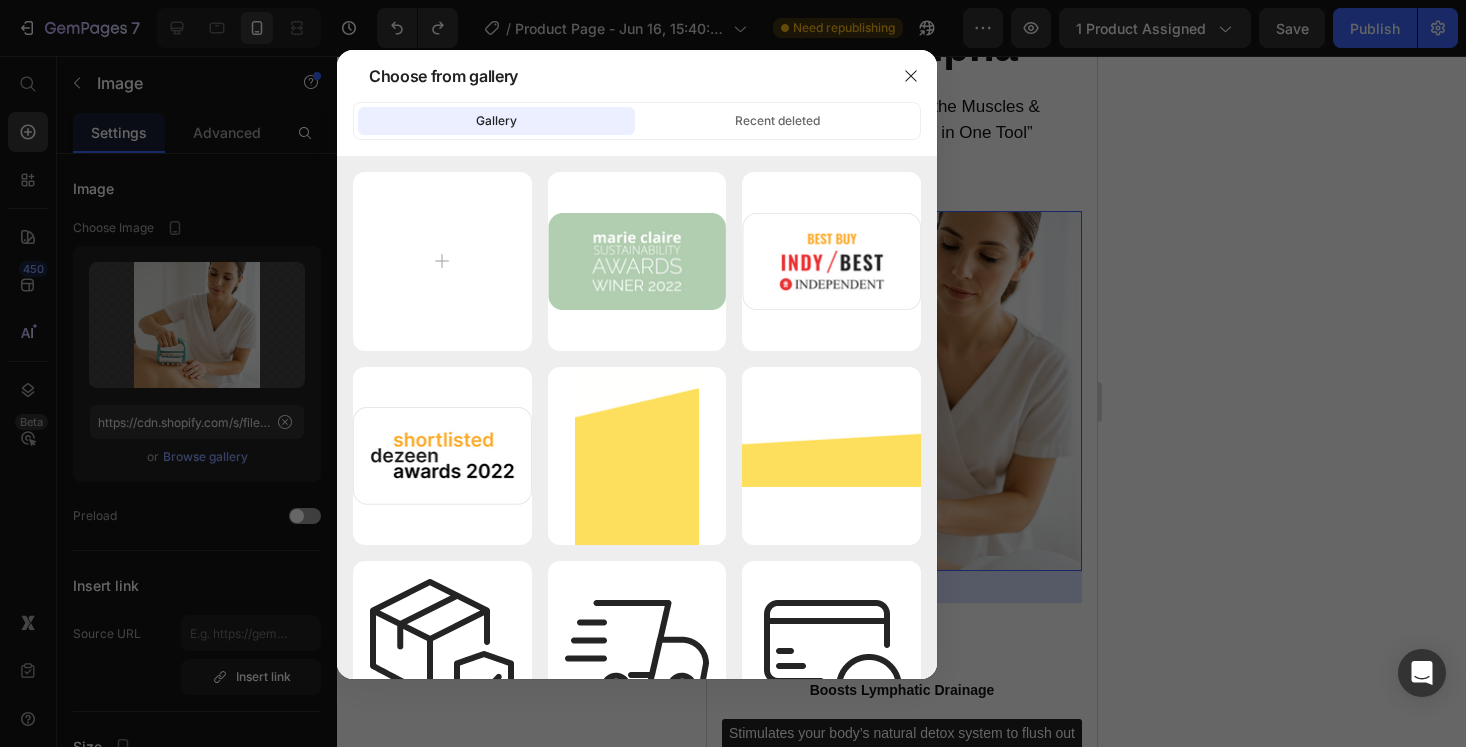 type on "C:\fakepath\ChatGPT Image Jul 1, 2025, 12_18_34 AM.png" 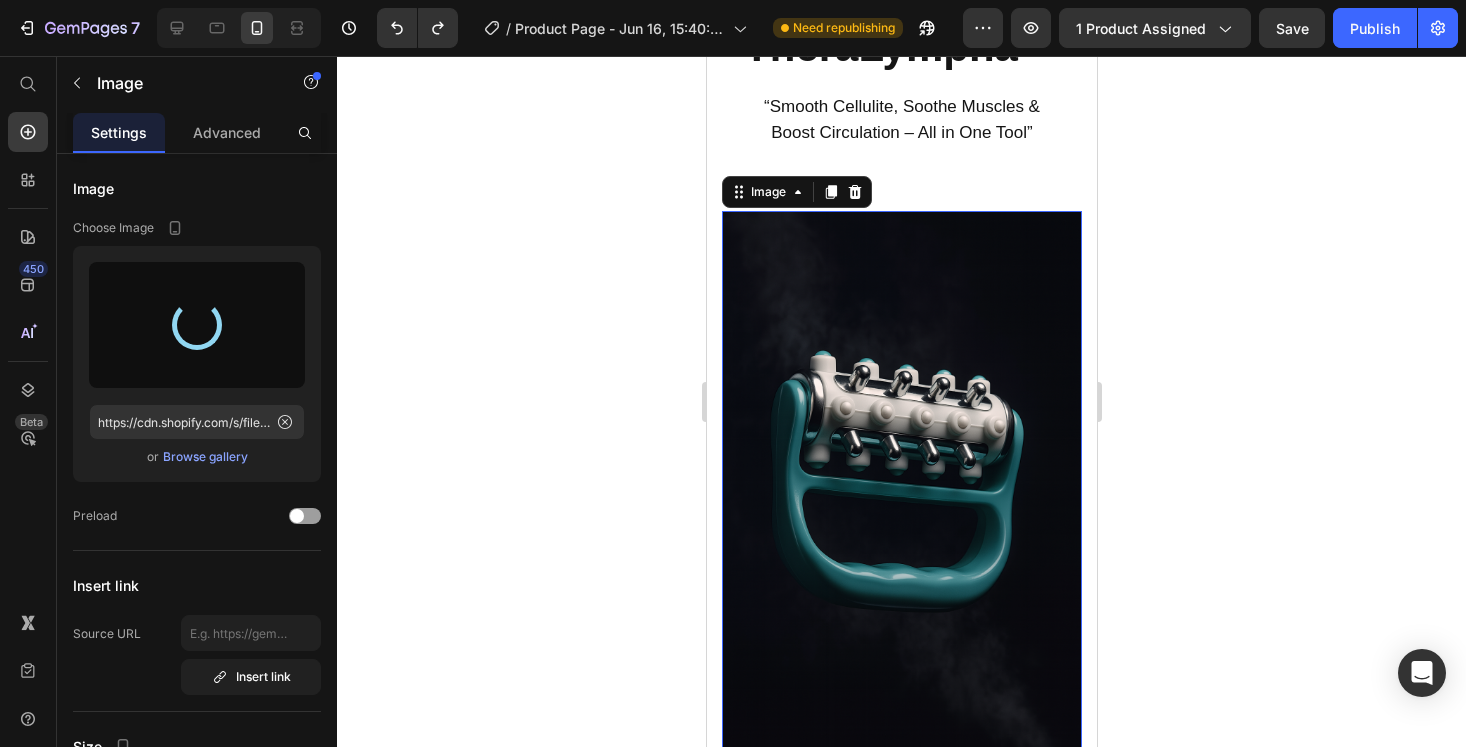 type on "https://cdn.shopify.com/s/files/1/0759/2620/8733/files/gempages_568381866340516773-f466a766-fcbd-4bf6-9e78-de85a6a119a6.png" 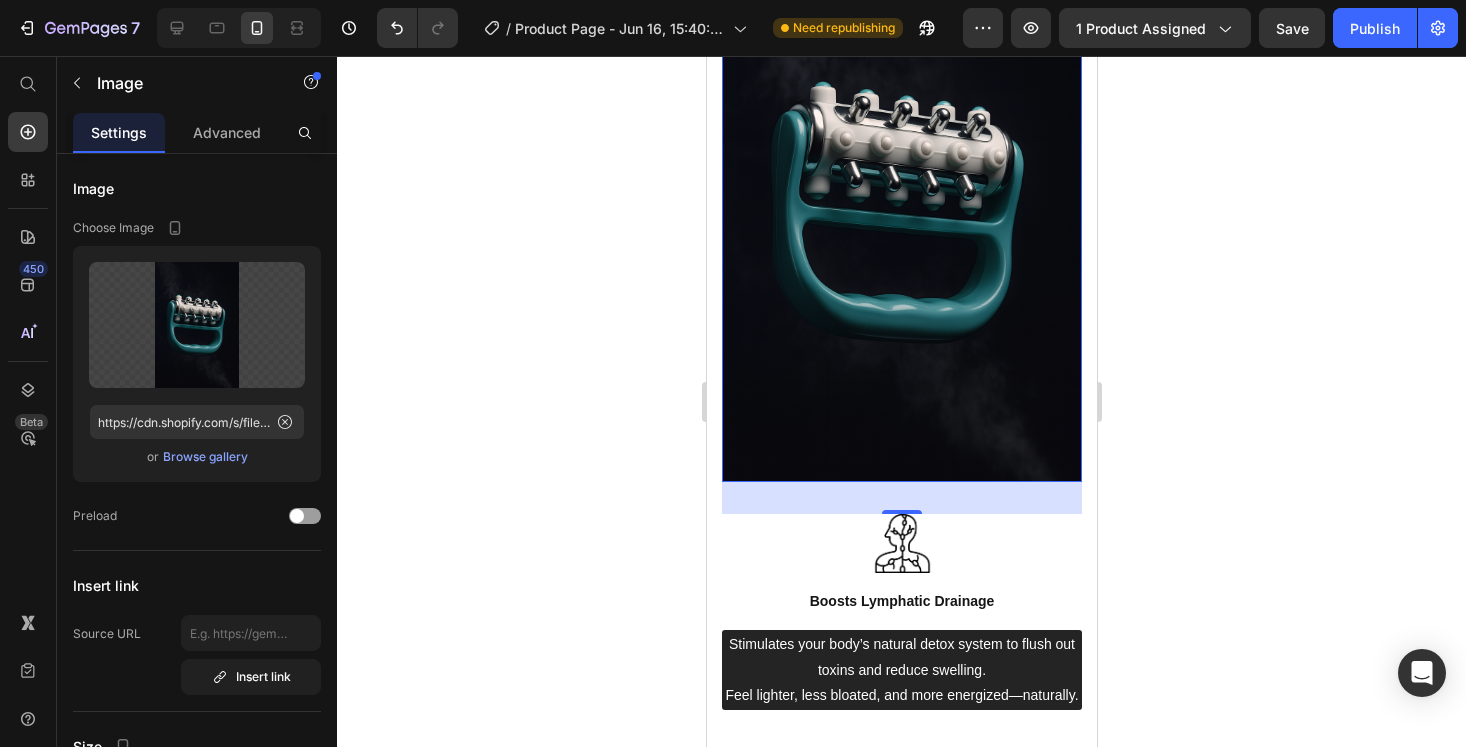 scroll, scrollTop: 2118, scrollLeft: 0, axis: vertical 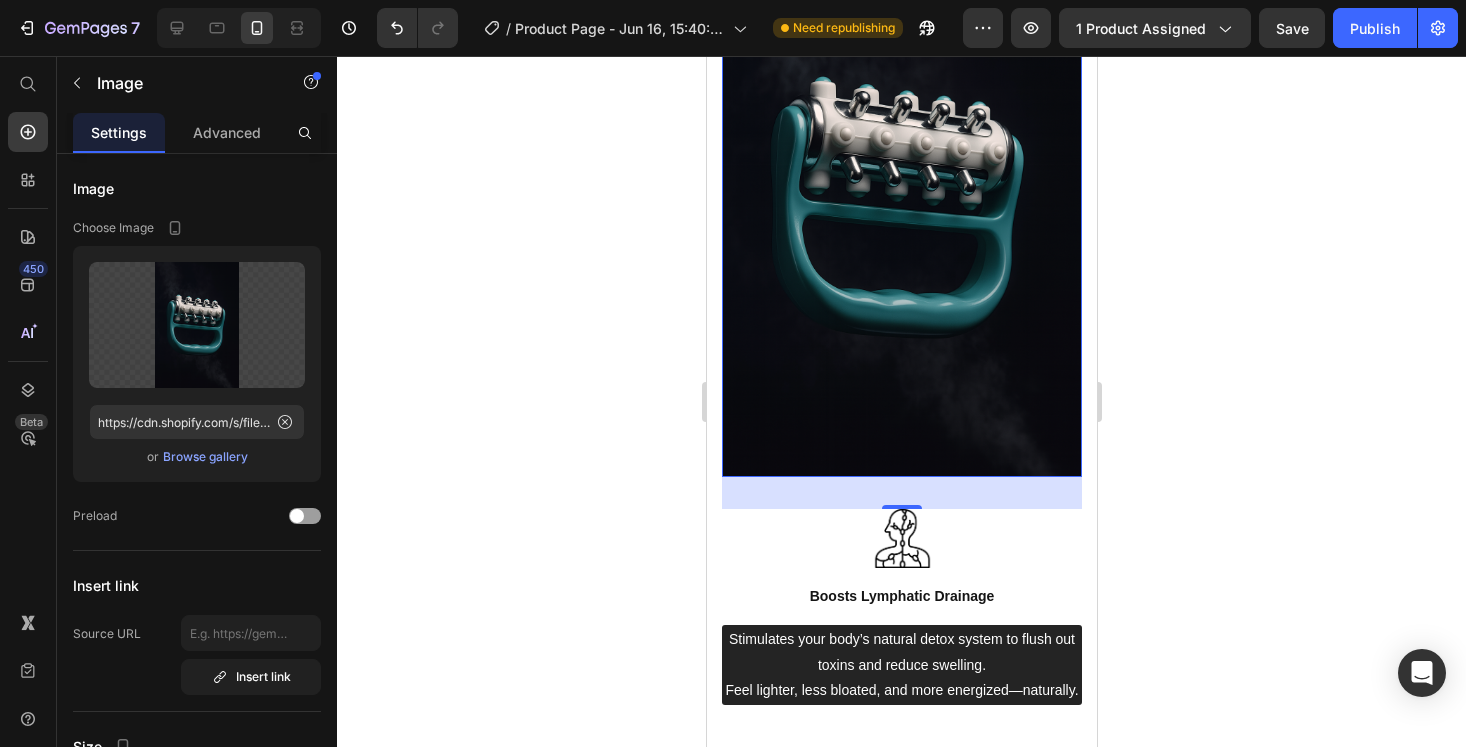 click 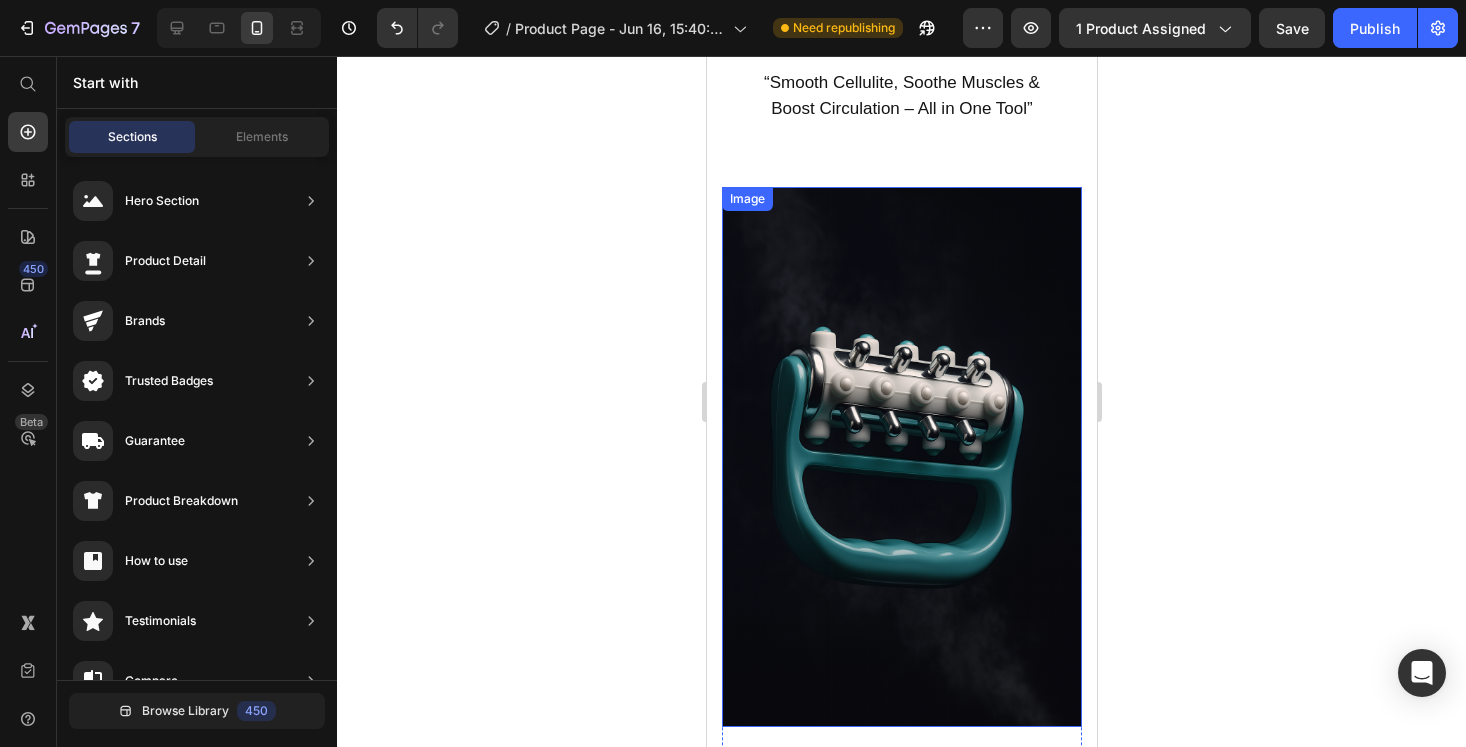 scroll, scrollTop: 2171, scrollLeft: 0, axis: vertical 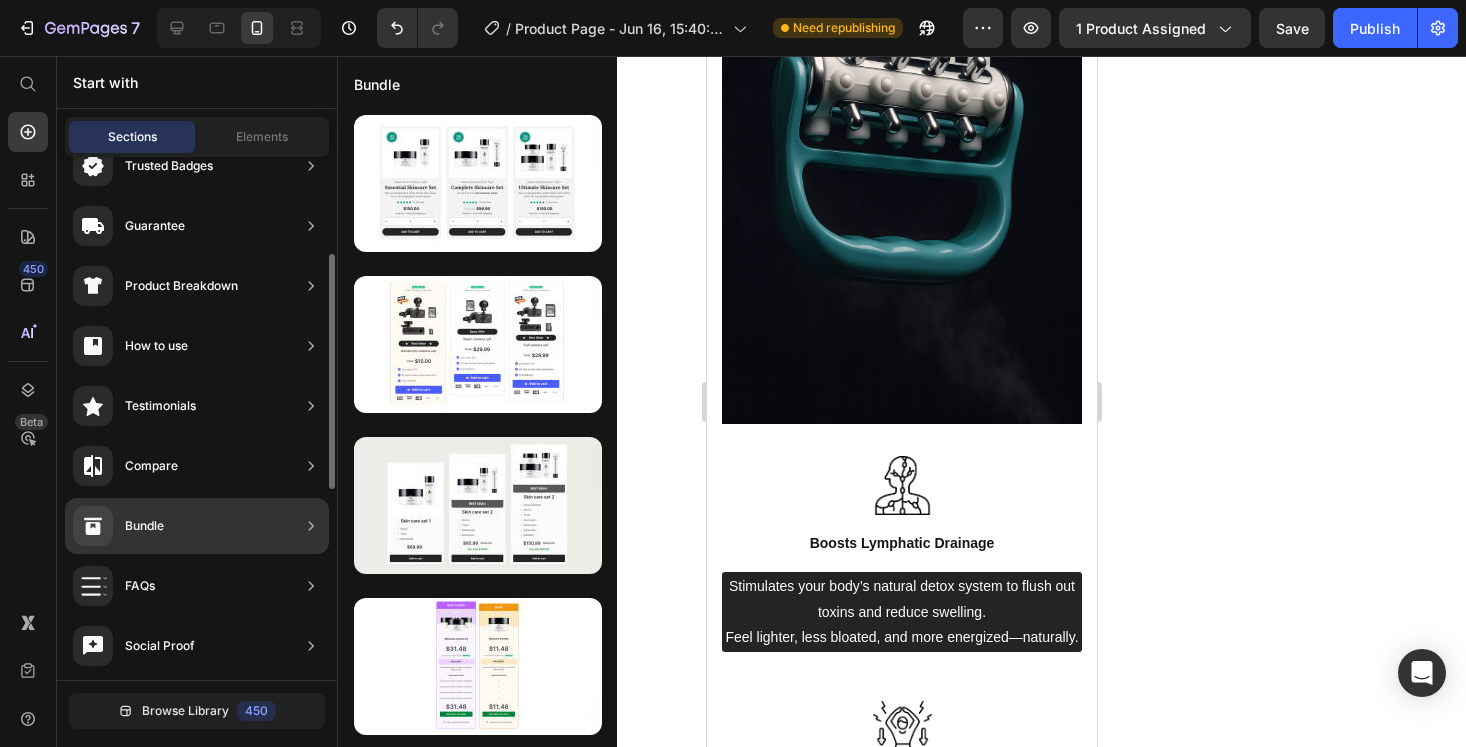 click on "Bundle" 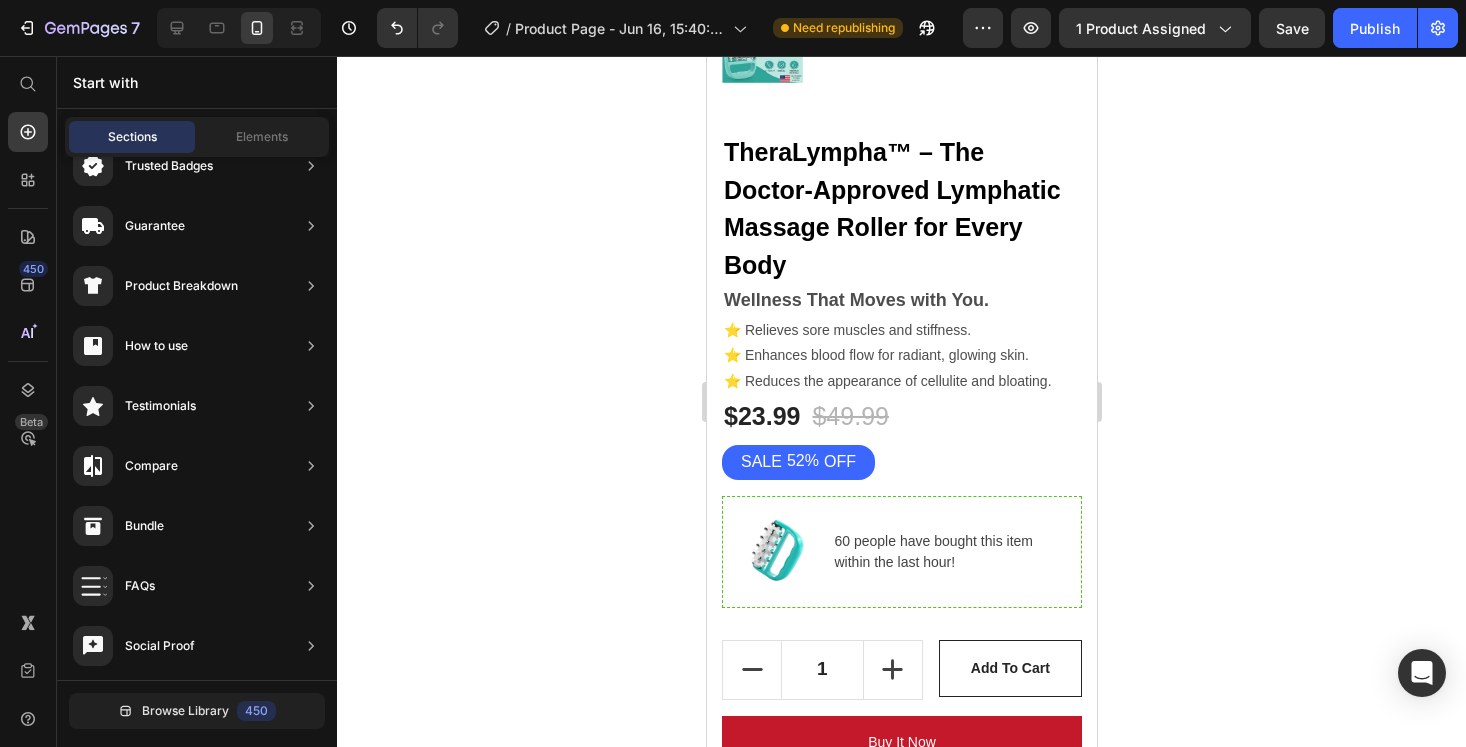 scroll, scrollTop: 0, scrollLeft: 0, axis: both 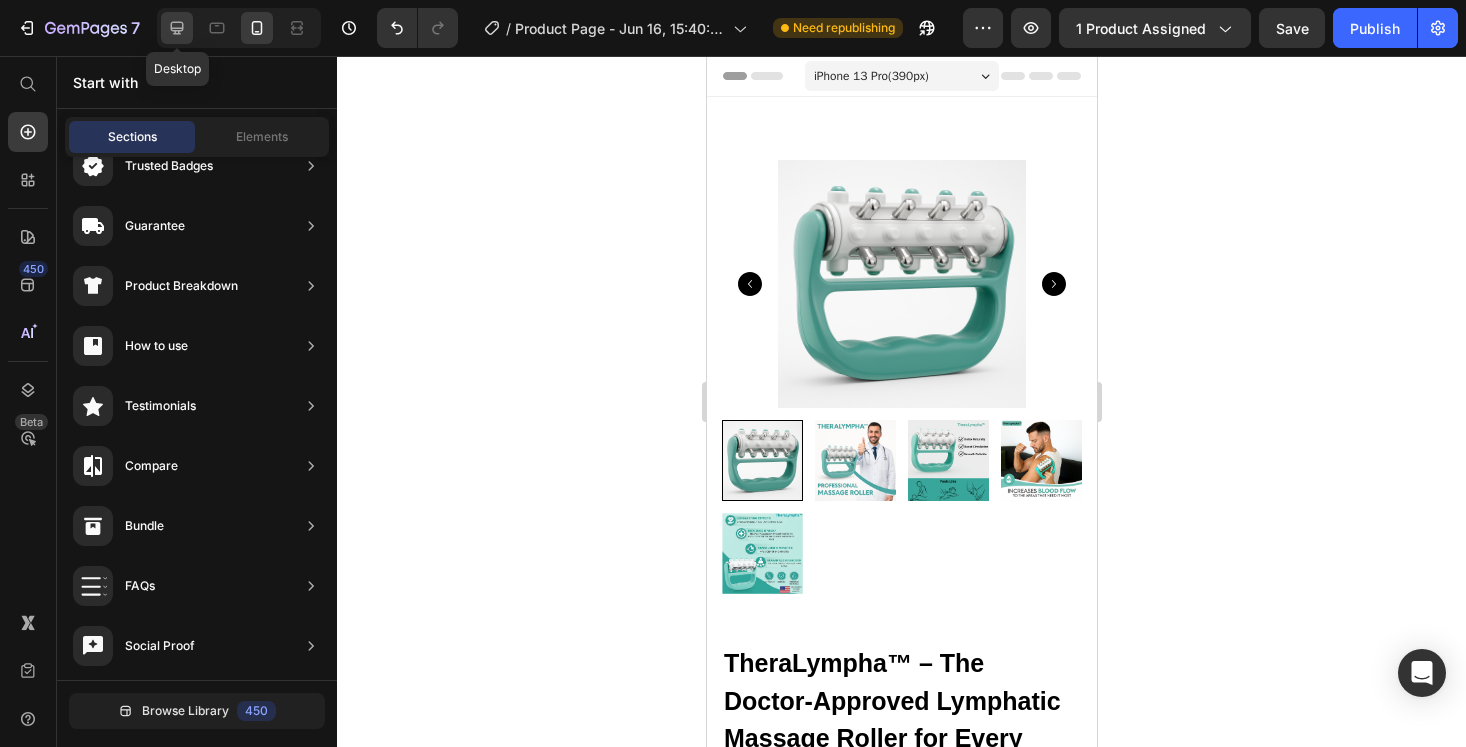 click 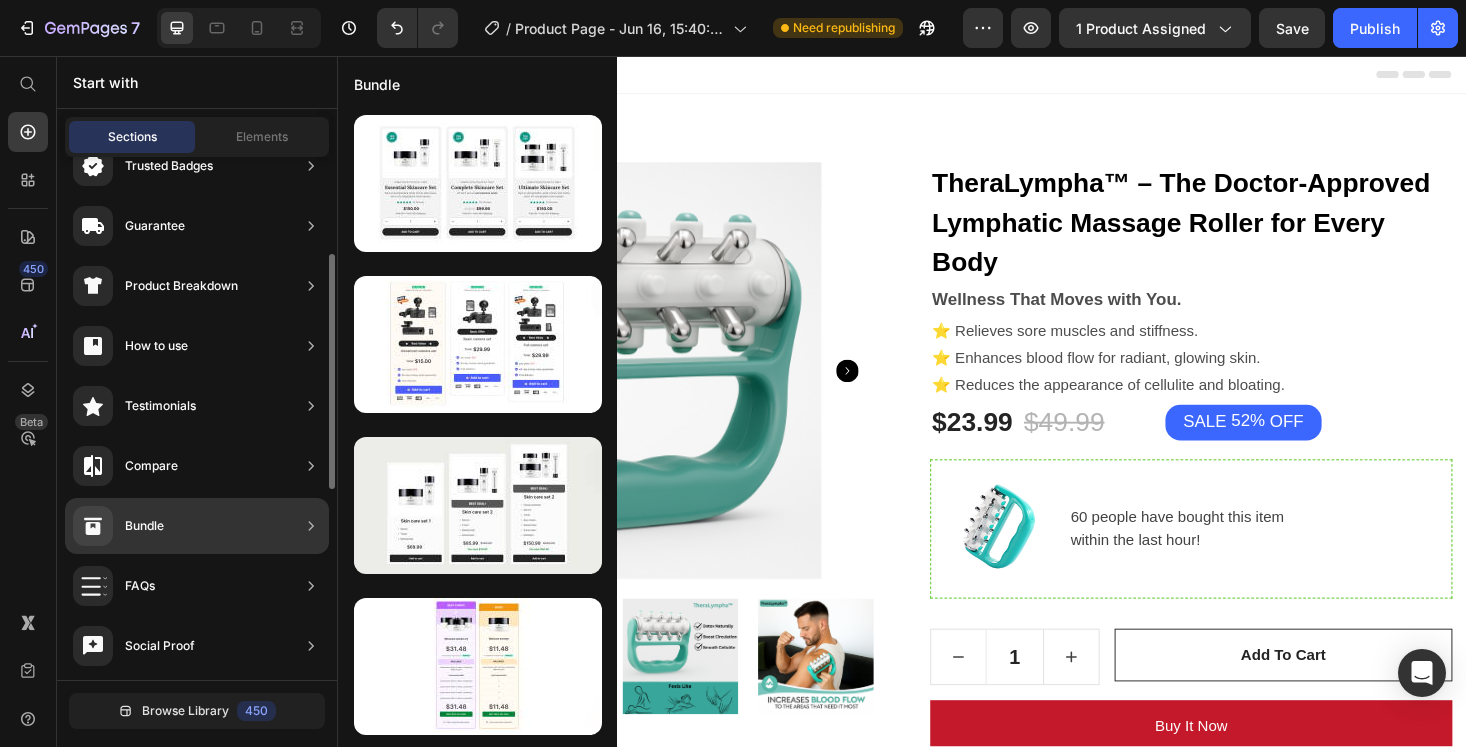 click on "Bundle" 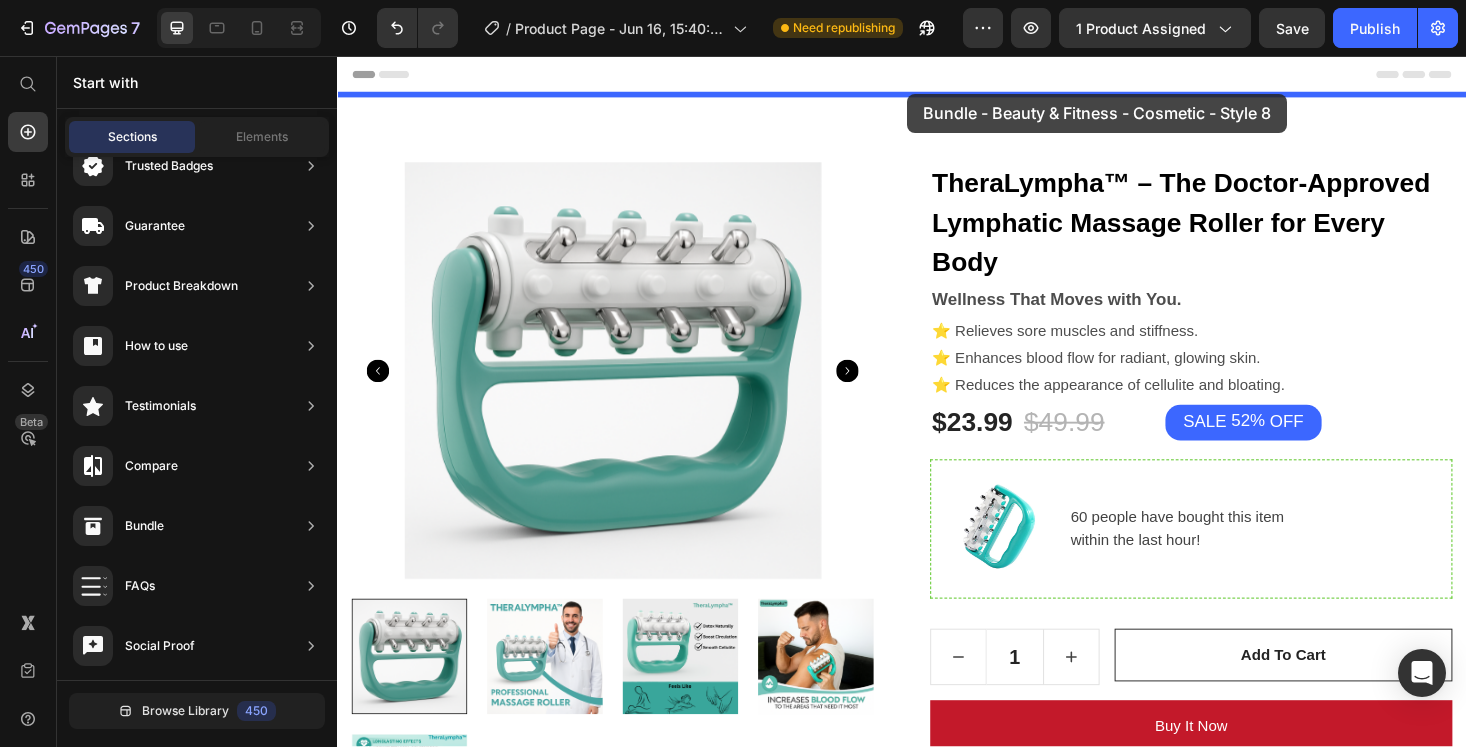 drag, startPoint x: 842, startPoint y: 258, endPoint x: 943, endPoint y: 96, distance: 190.90573 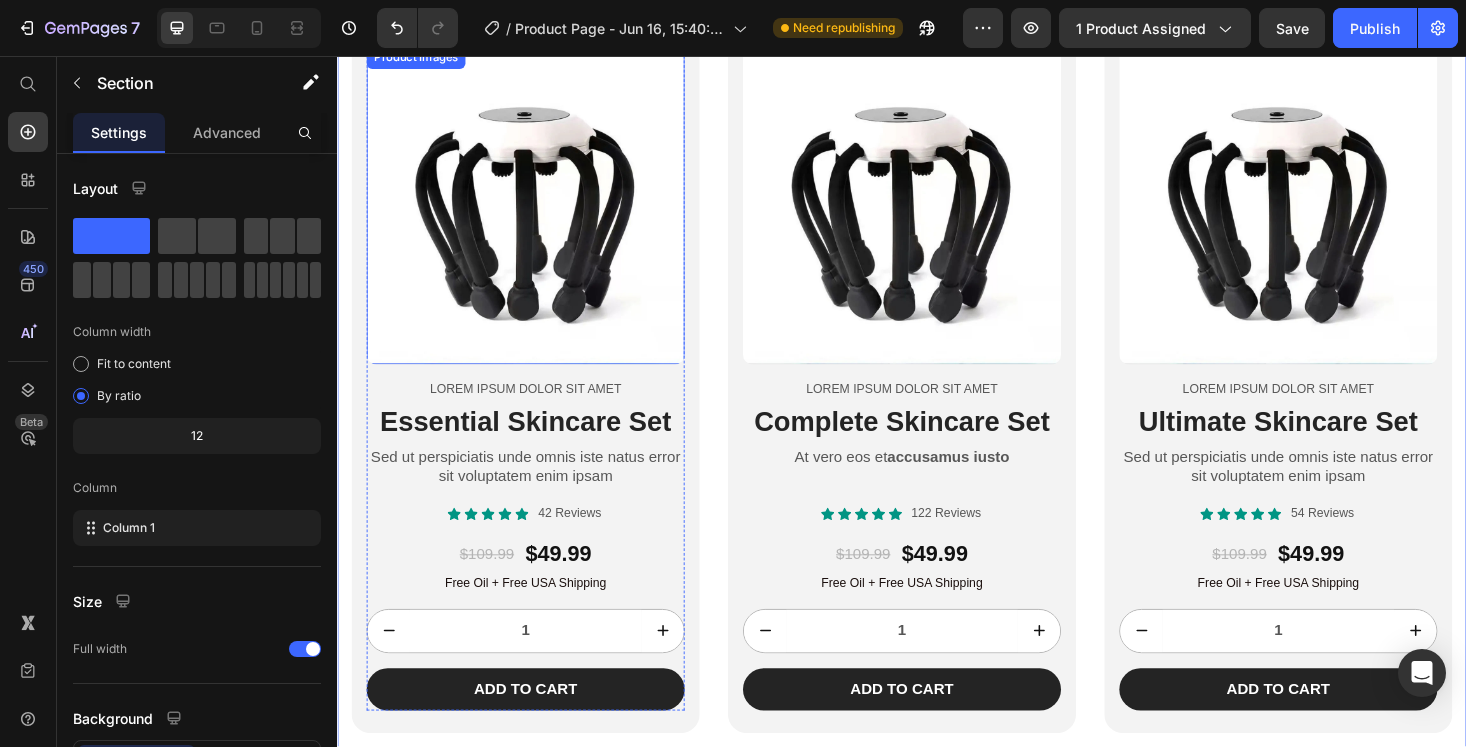 scroll, scrollTop: 0, scrollLeft: 0, axis: both 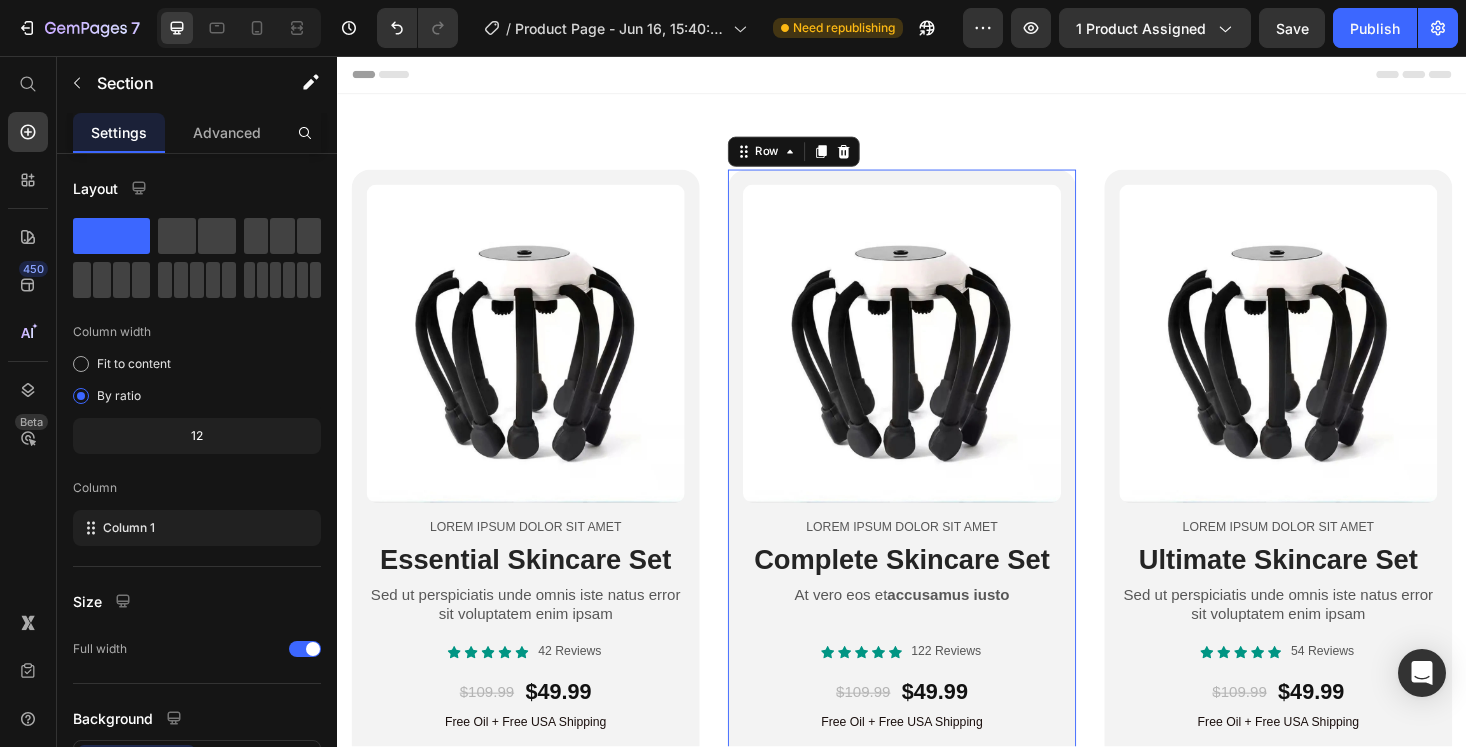 click on "Product Images Lorem ipsum dolor sit amet Text Block Complete Skincare Set Heading At vero eos et  accusamus iusto   Text Block Icon Icon Icon Icon Icon Icon List 122 Reviews Text Block Row $109.99 Product Price $49.99 Product Price Row Free Oil + Free USA Shipping Text Block 1 Product Quantity Add to cart Add to Cart Row Product Row   0" at bounding box center [937, 550] 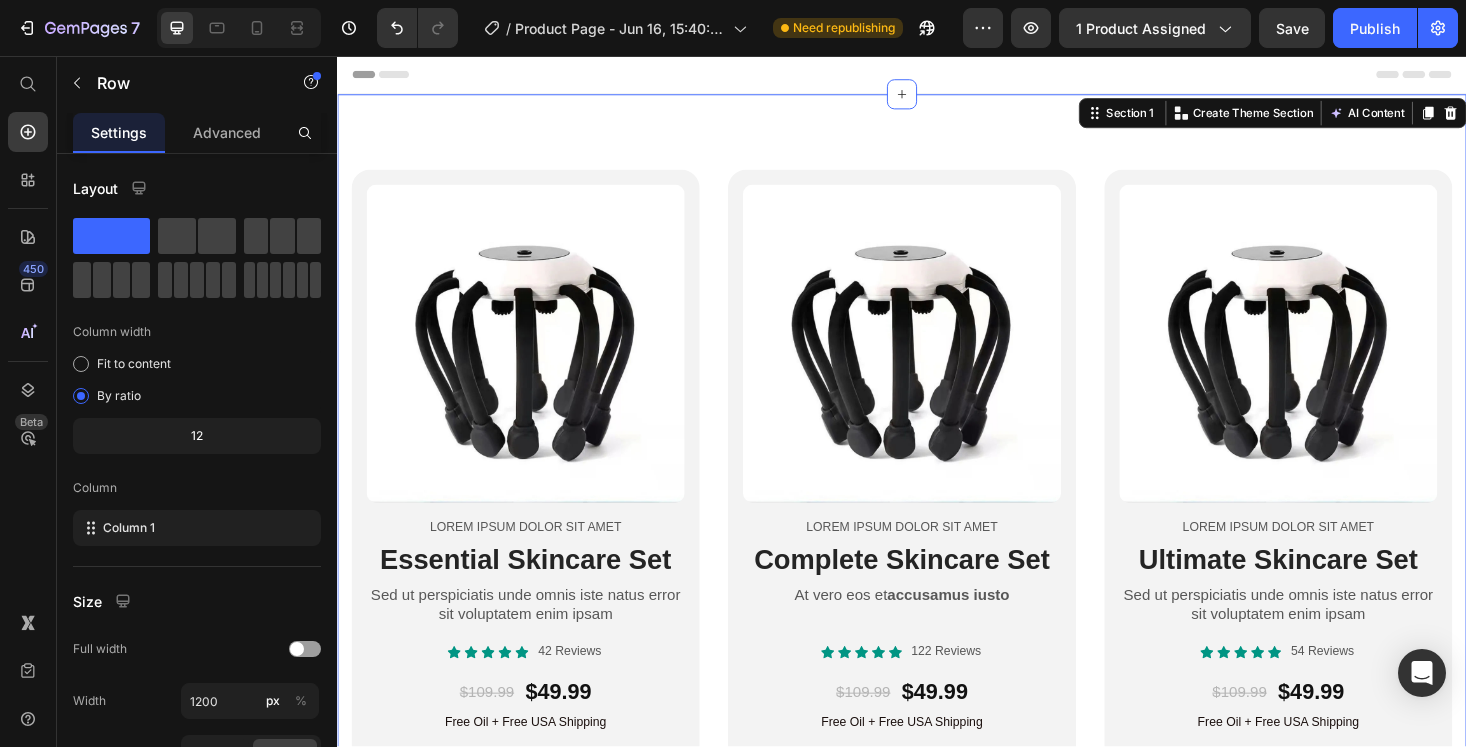 click on "Product Images Lorem ipsum dolor sit amet Text Block Essential Skincare Set Heading Sed ut perspiciatis unde omnis iste natus error sit voluptatem enim ipsam Text Block Icon Icon Icon Icon Icon Icon List 42 Reviews Text Block Row $109.99 Product Price $49.99 Product Price Row Free Oil + Free USA Shipping Text Block 1 Product Quantity Add to cart Add to Cart Row Product Row Product Images Lorem ipsum dolor sit amet Text Block Complete Skincare Set Heading At vero eos et  accusamus iusto   Text Block Icon Icon Icon Icon Icon Icon List 122 Reviews Text Block Row $109.99 Product Price $49.99 Product Price Row Free Oil + Free USA Shipping Text Block 1 Product Quantity Add to cart Add to Cart Row Product Row Product Images Lorem ipsum dolor sit amet Text Block Ultimate Skincare Set Heading Sed ut perspiciatis unde omnis iste natus error sit voluptatem enim ipsam Text Block Icon Icon Icon Icon Icon Icon List 54 Reviews Text Block Row $109.99 Product Price $49.99 Product Price Row Free Oil + Free USA Shipping 1 Row" at bounding box center [937, 550] 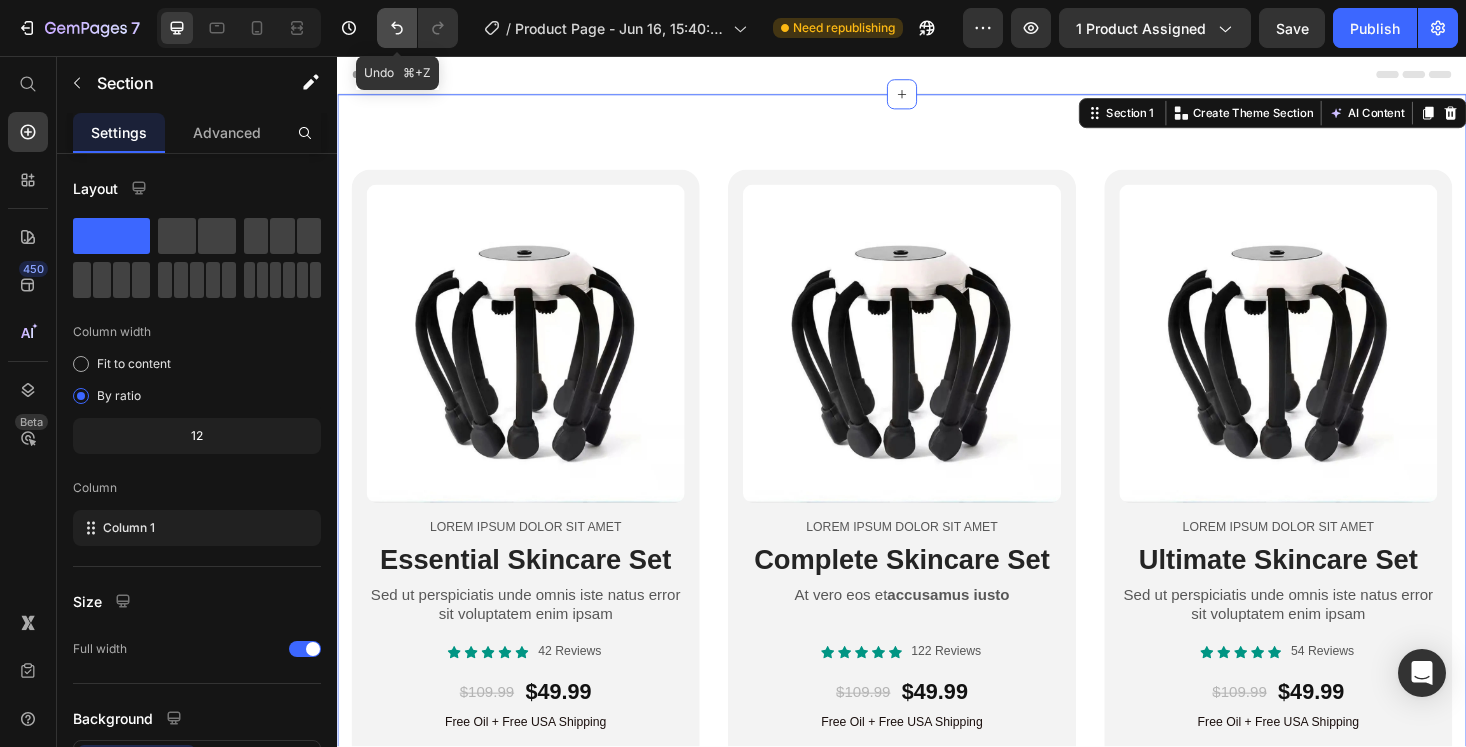click 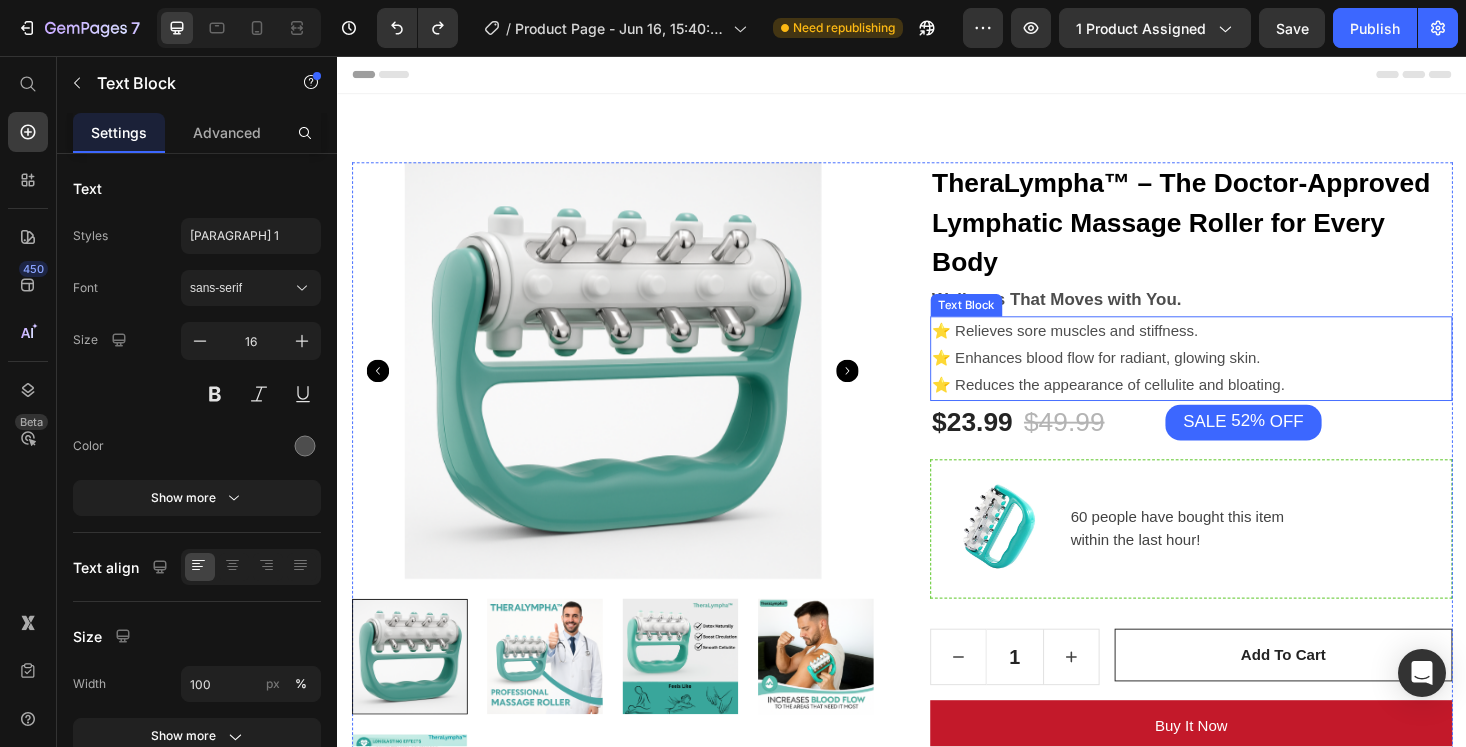 click on "⭐ Reduces the appearance of cellulite and bloating." at bounding box center [1244, 406] 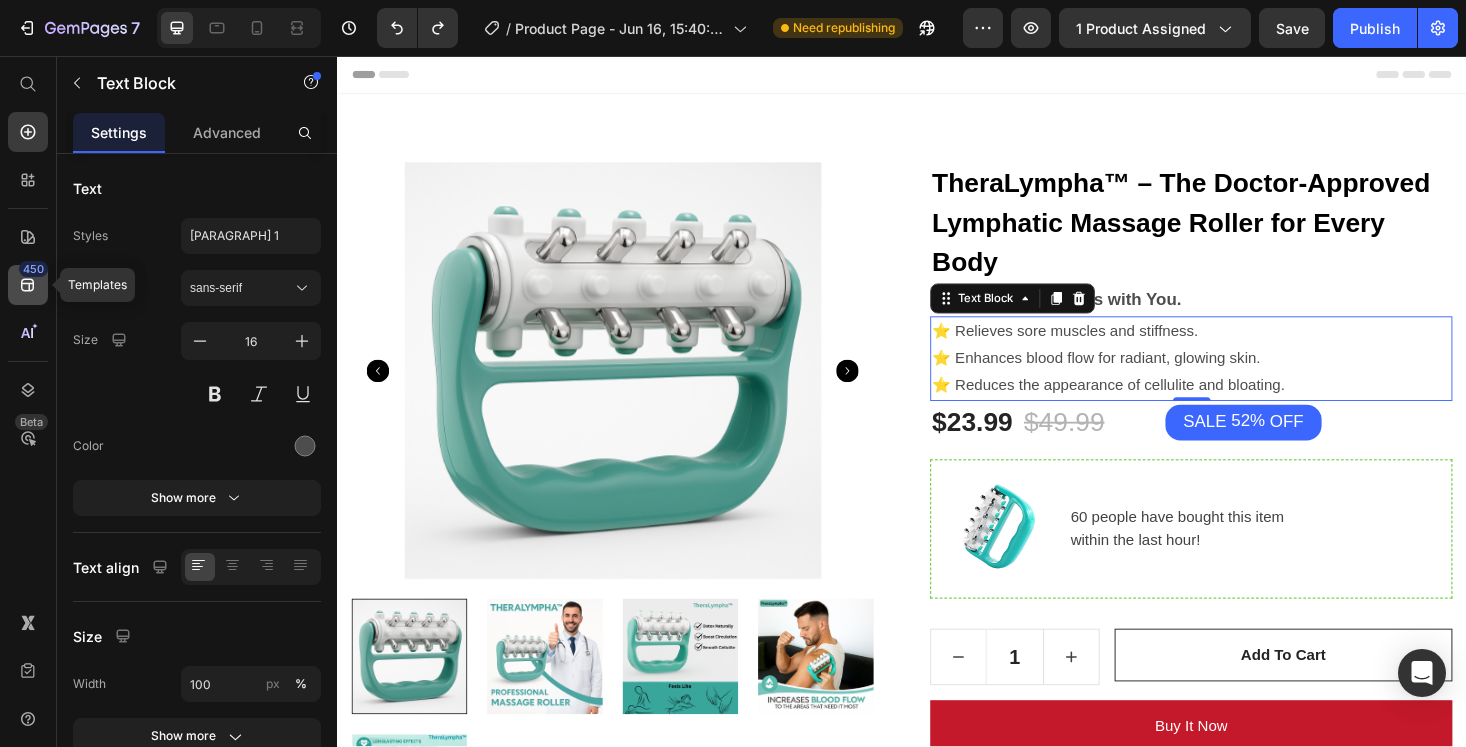 click 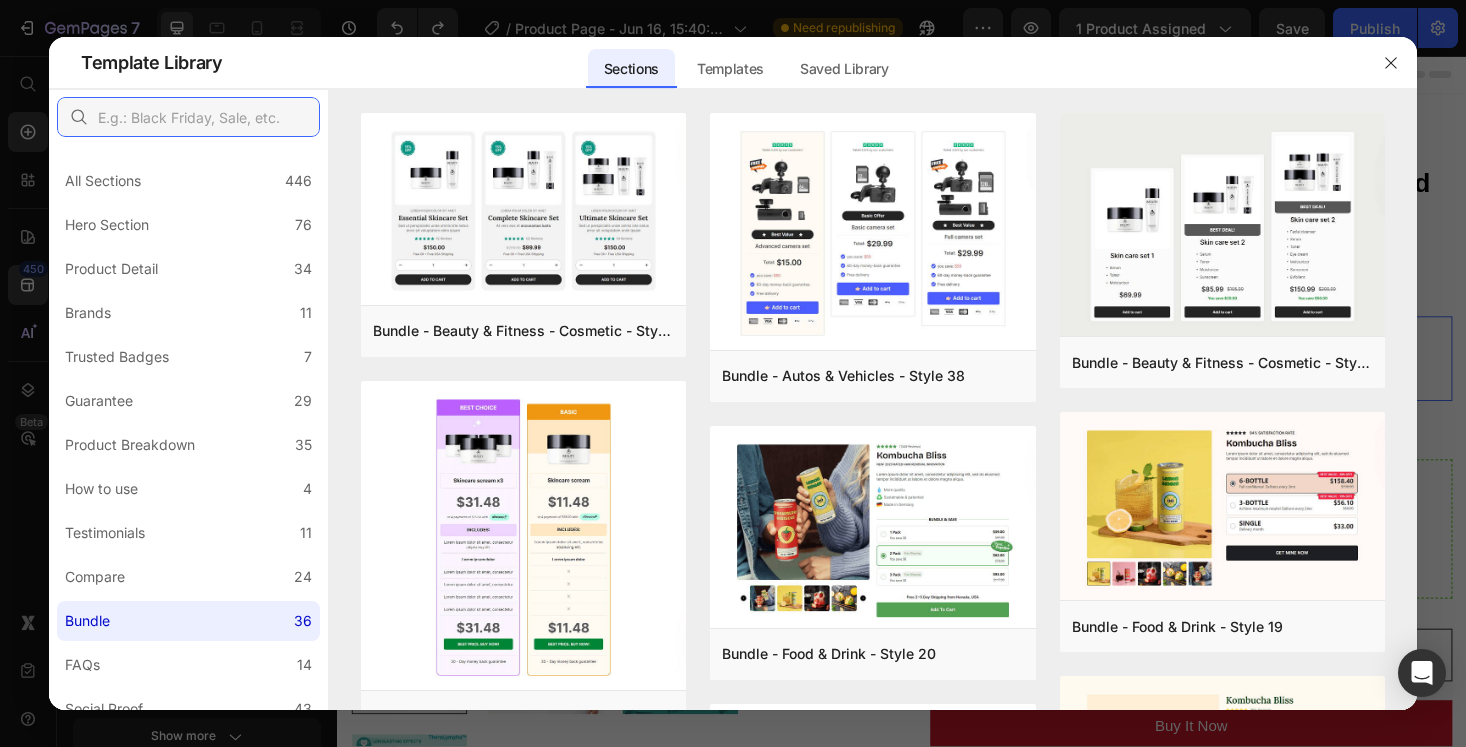 click at bounding box center [188, 117] 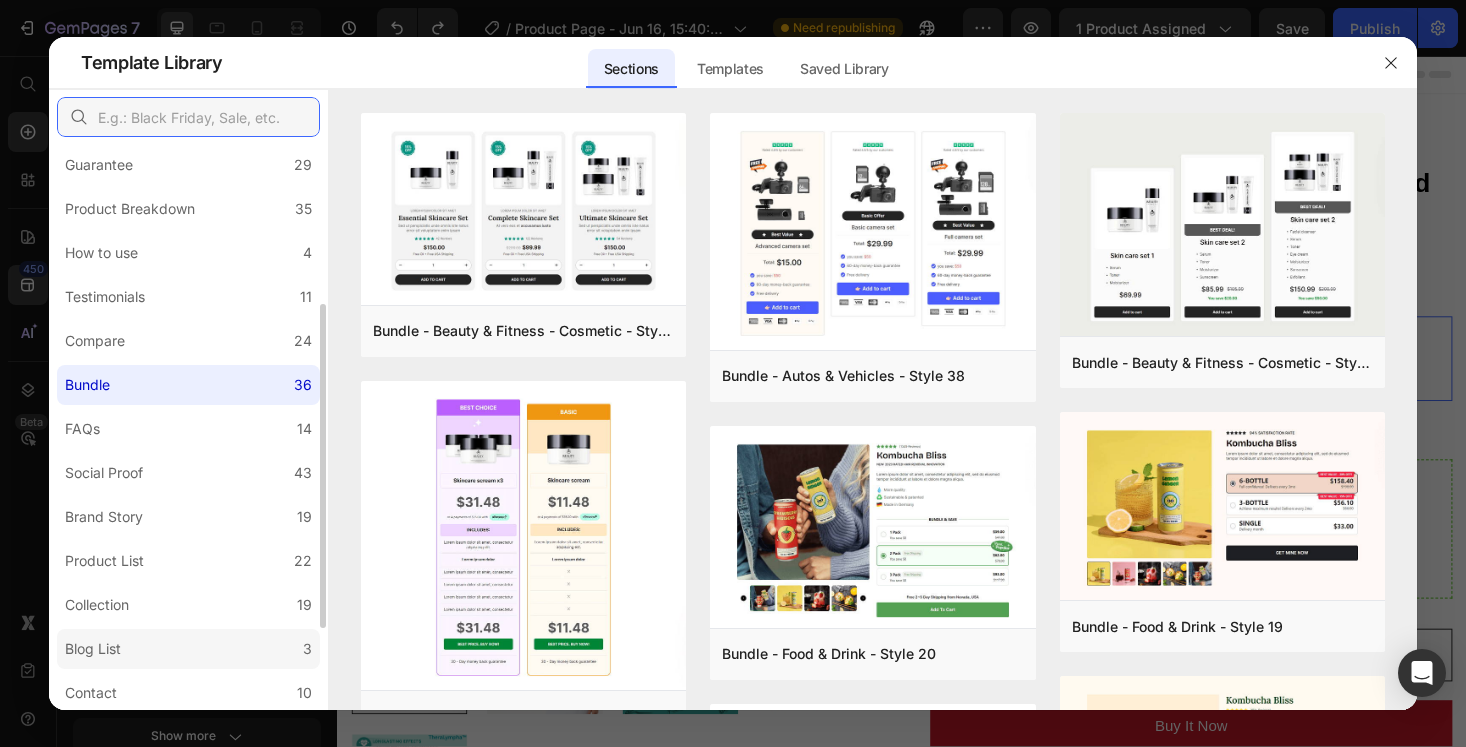 scroll, scrollTop: 219, scrollLeft: 0, axis: vertical 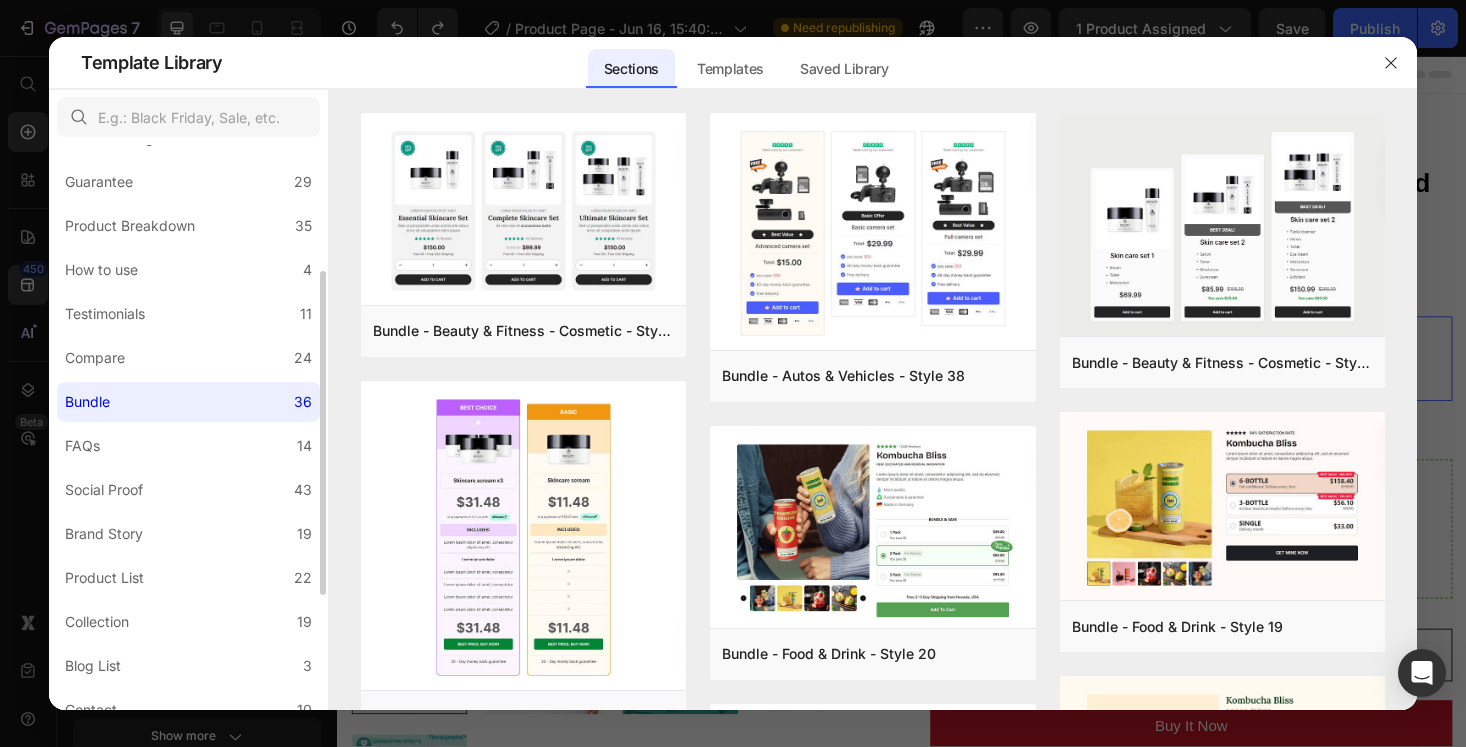 click on "Bundle 36" 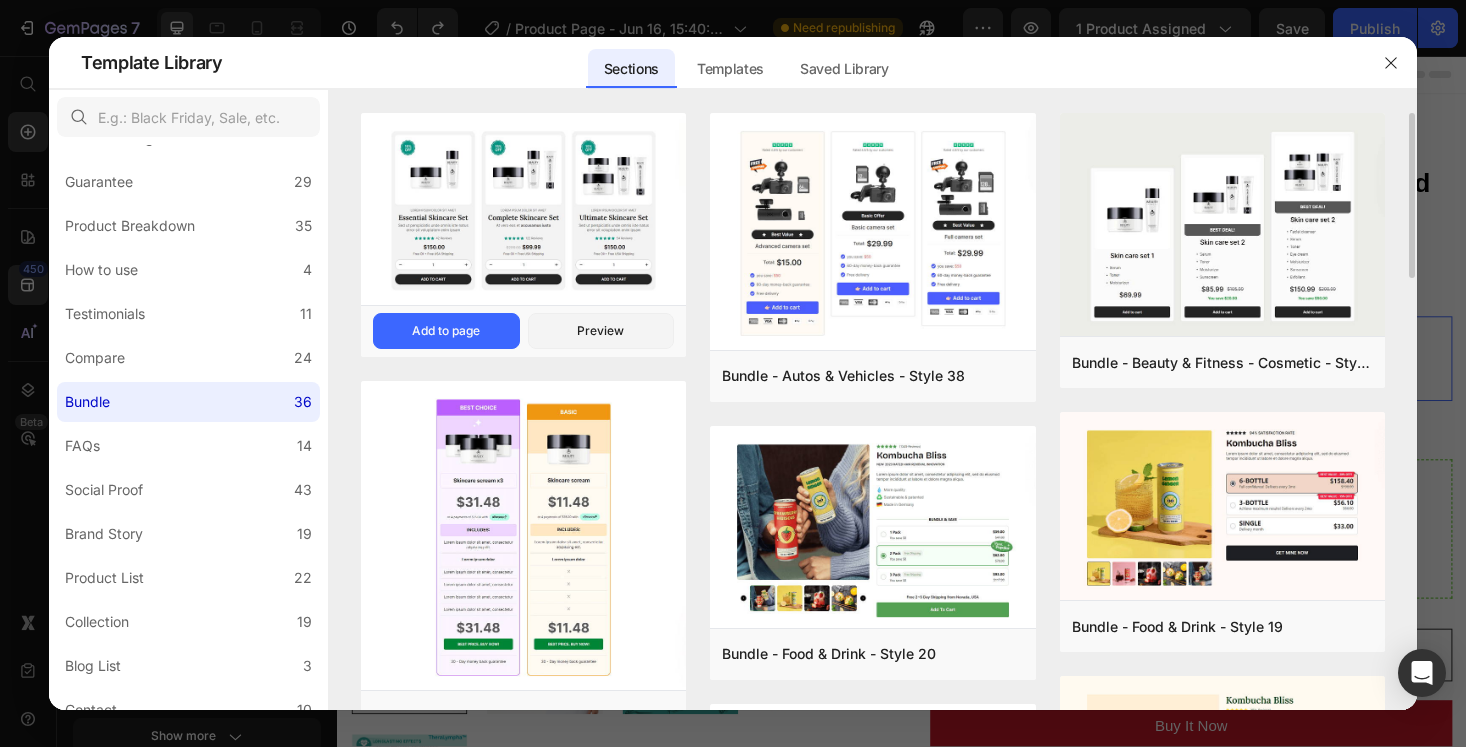 click at bounding box center (523, 210) 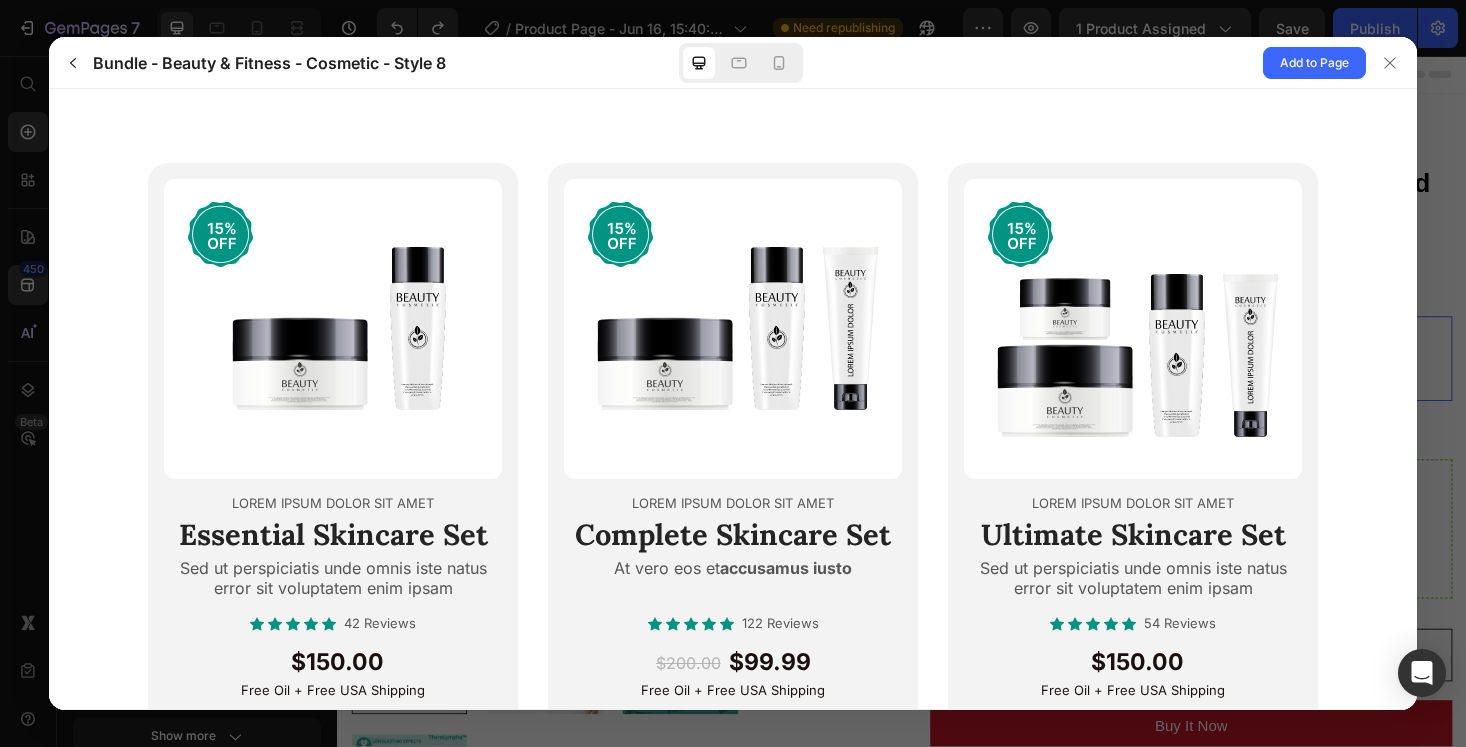 scroll, scrollTop: 0, scrollLeft: 0, axis: both 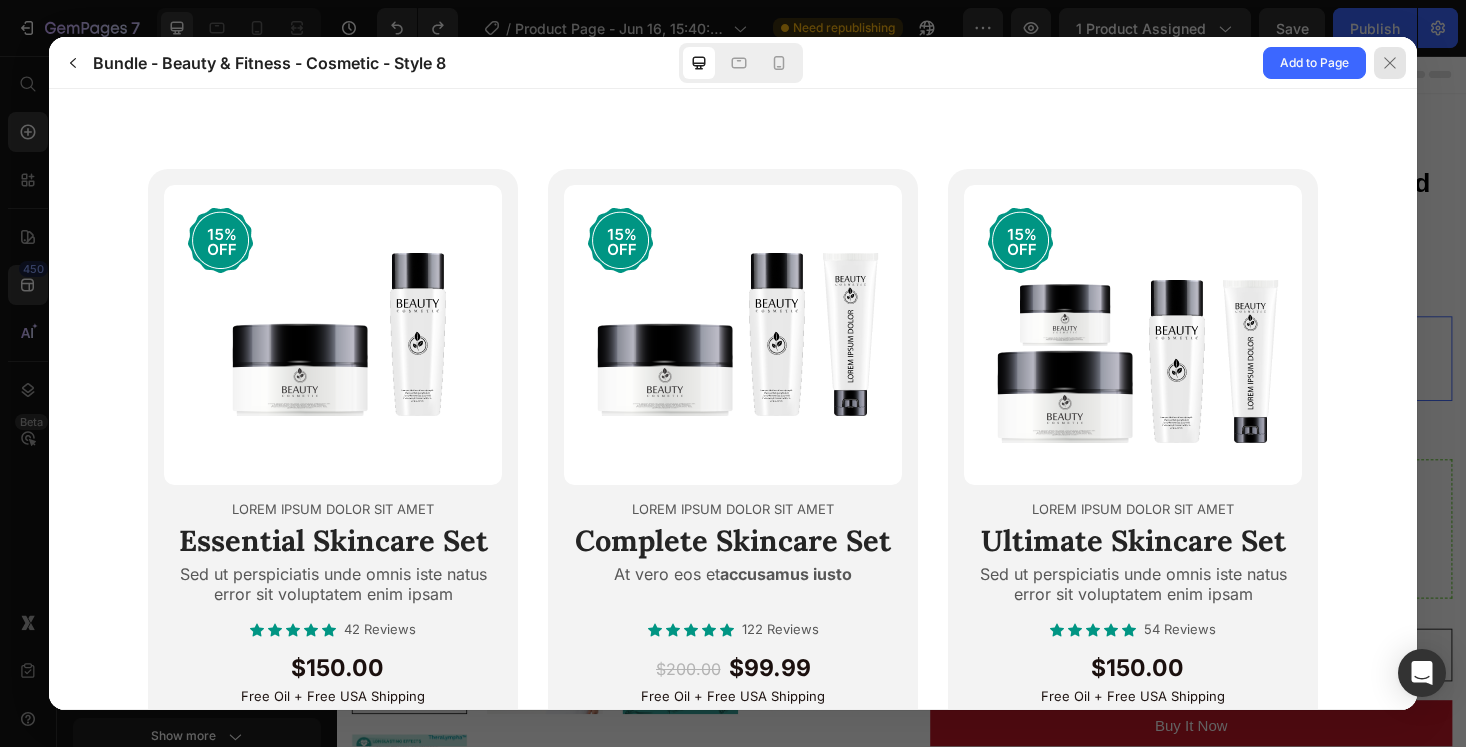 click 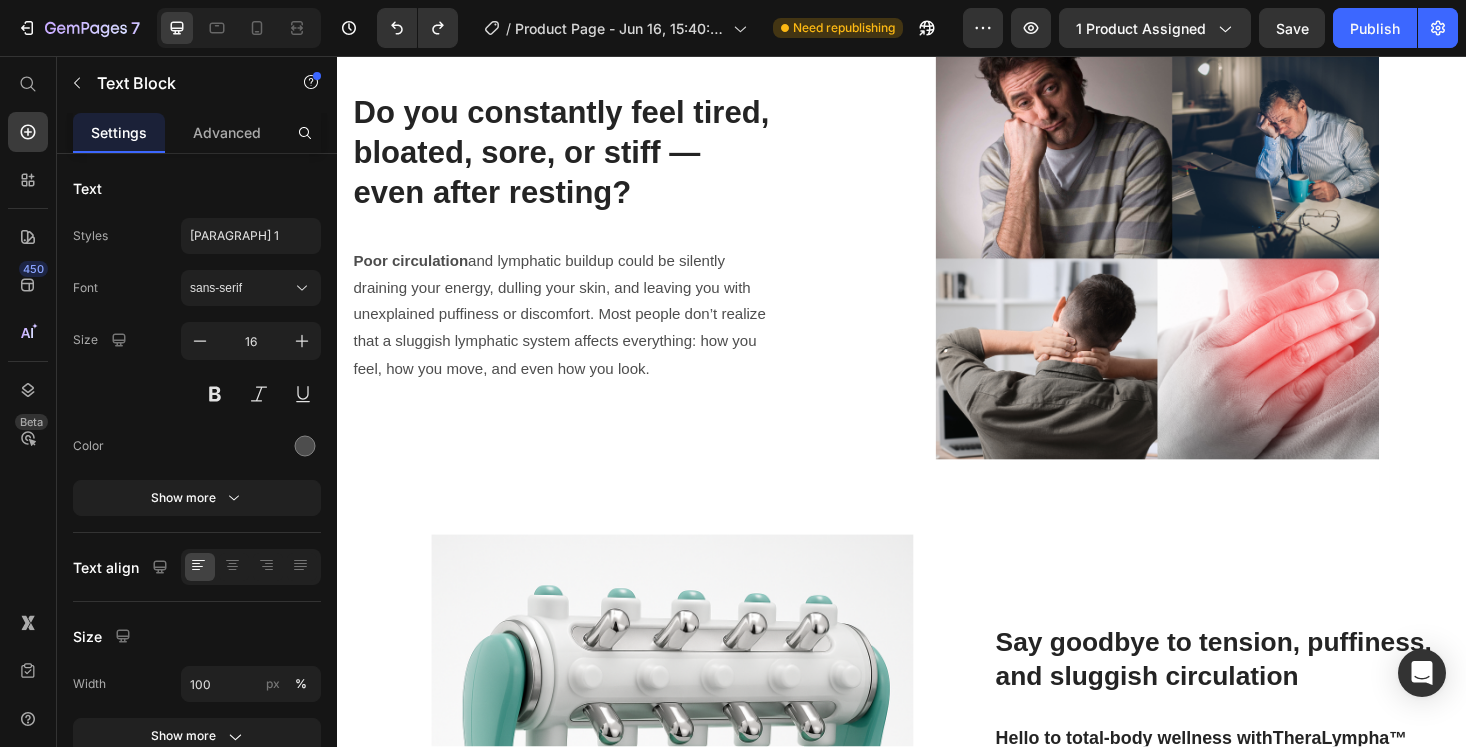scroll, scrollTop: 0, scrollLeft: 0, axis: both 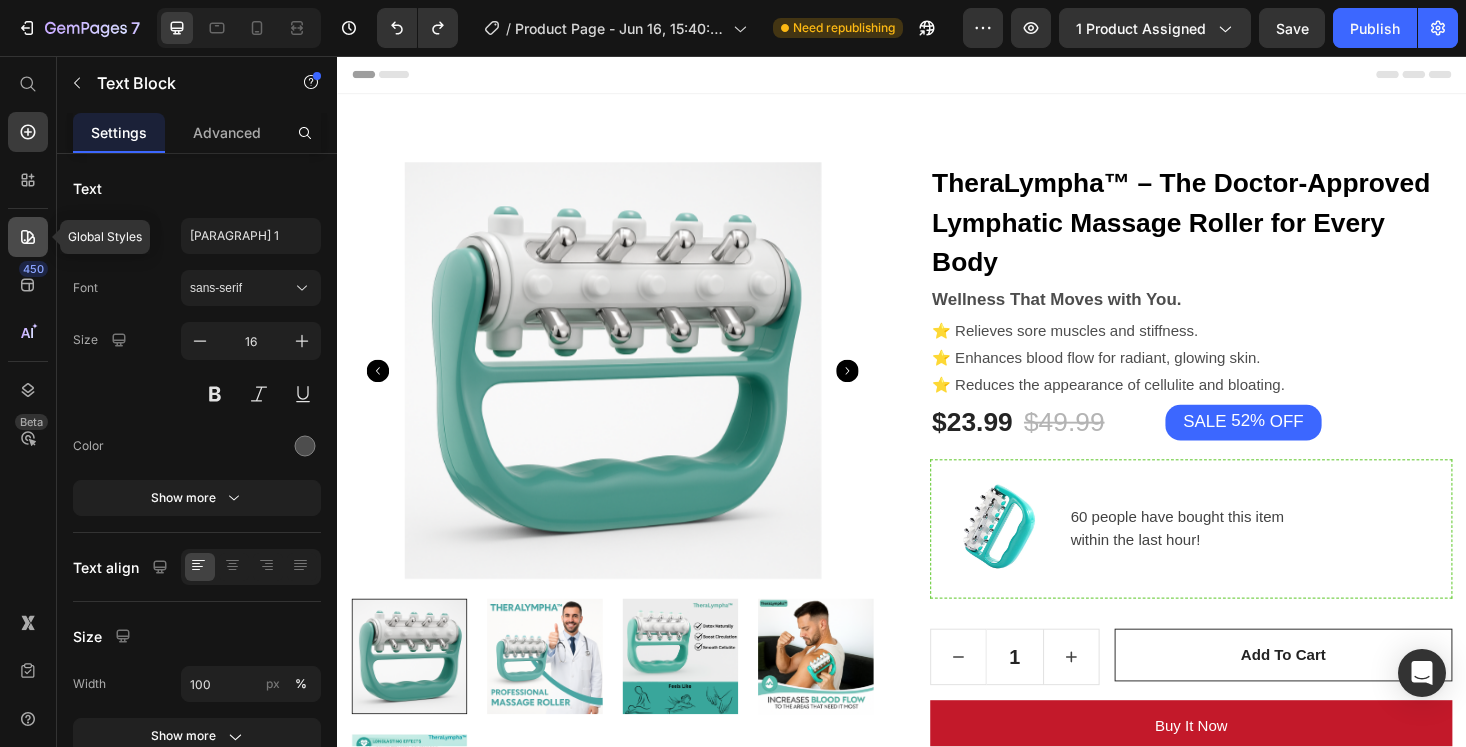 click 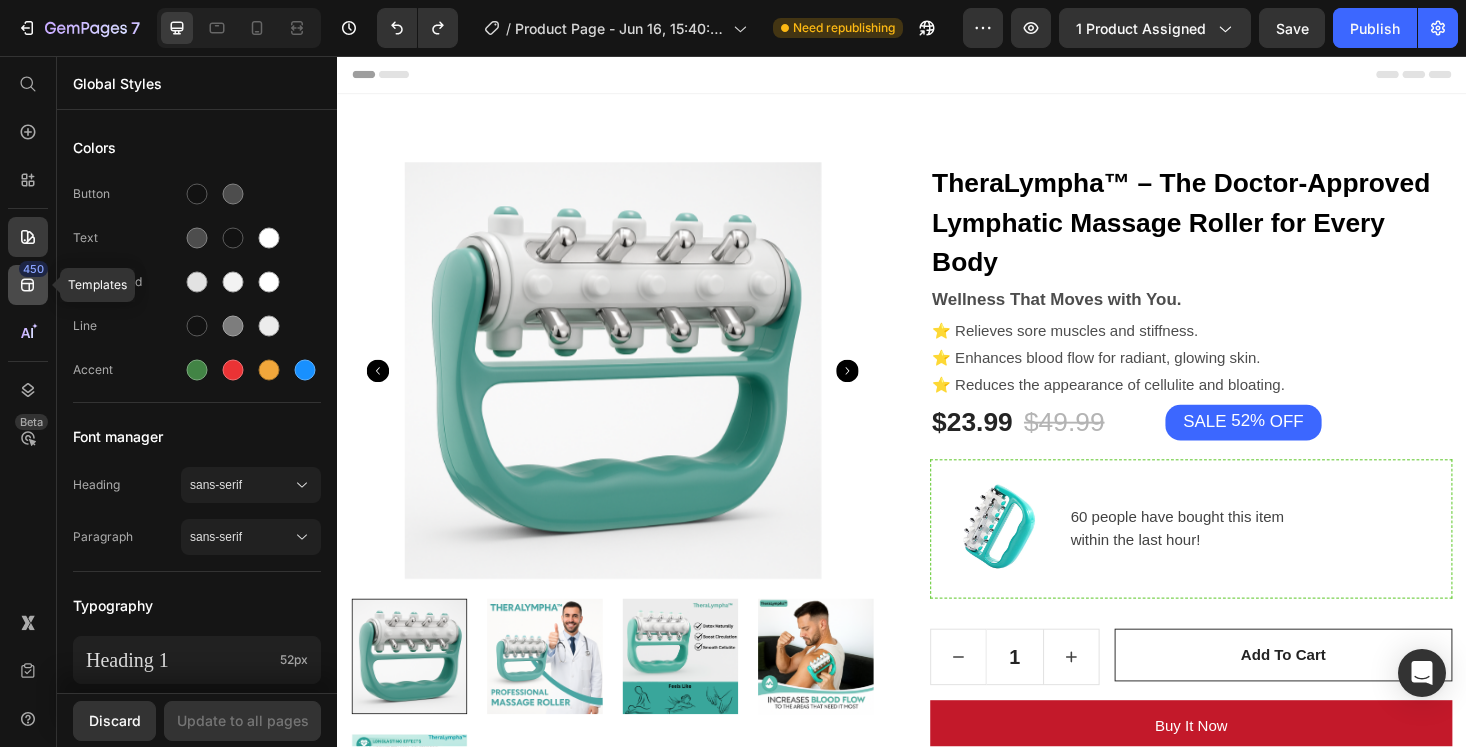 click on "450" 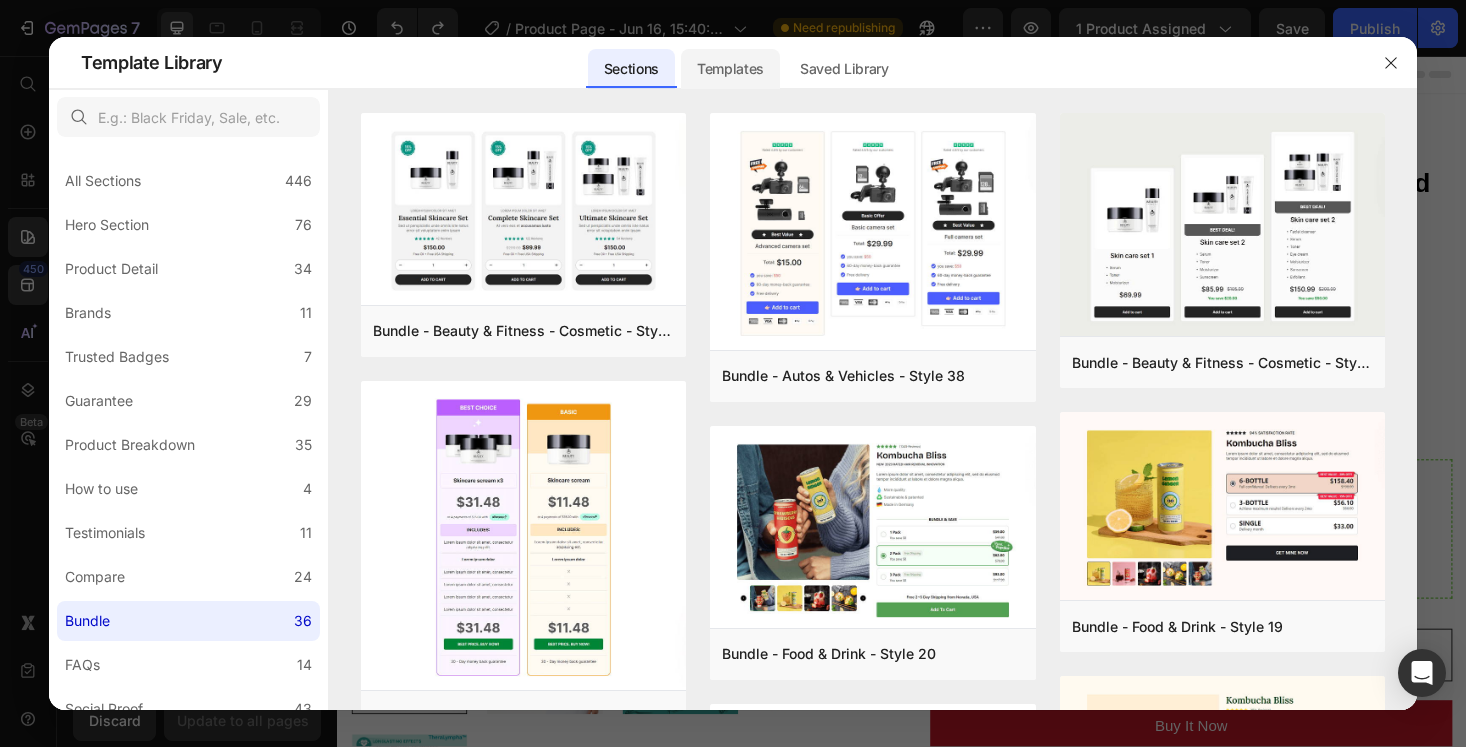 click on "Templates" 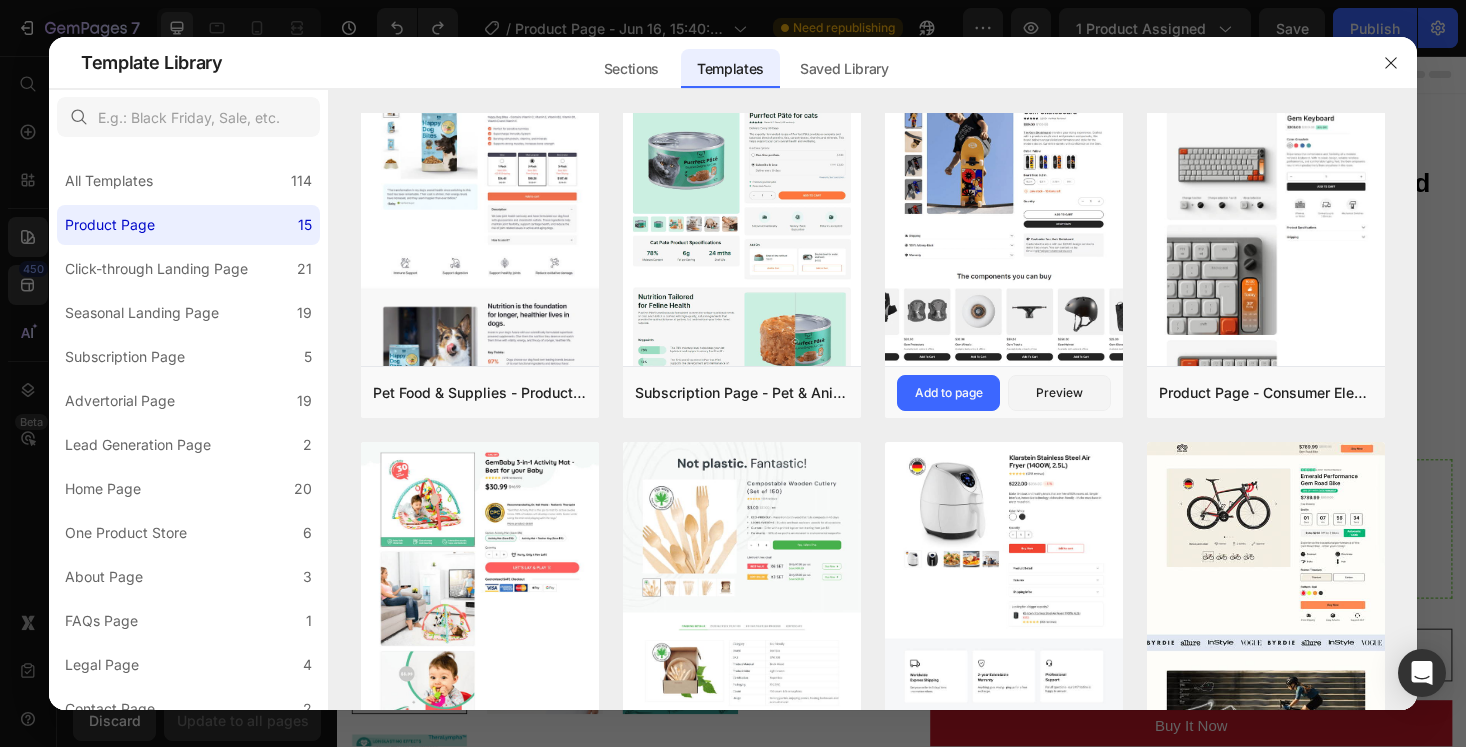 scroll, scrollTop: 828, scrollLeft: 0, axis: vertical 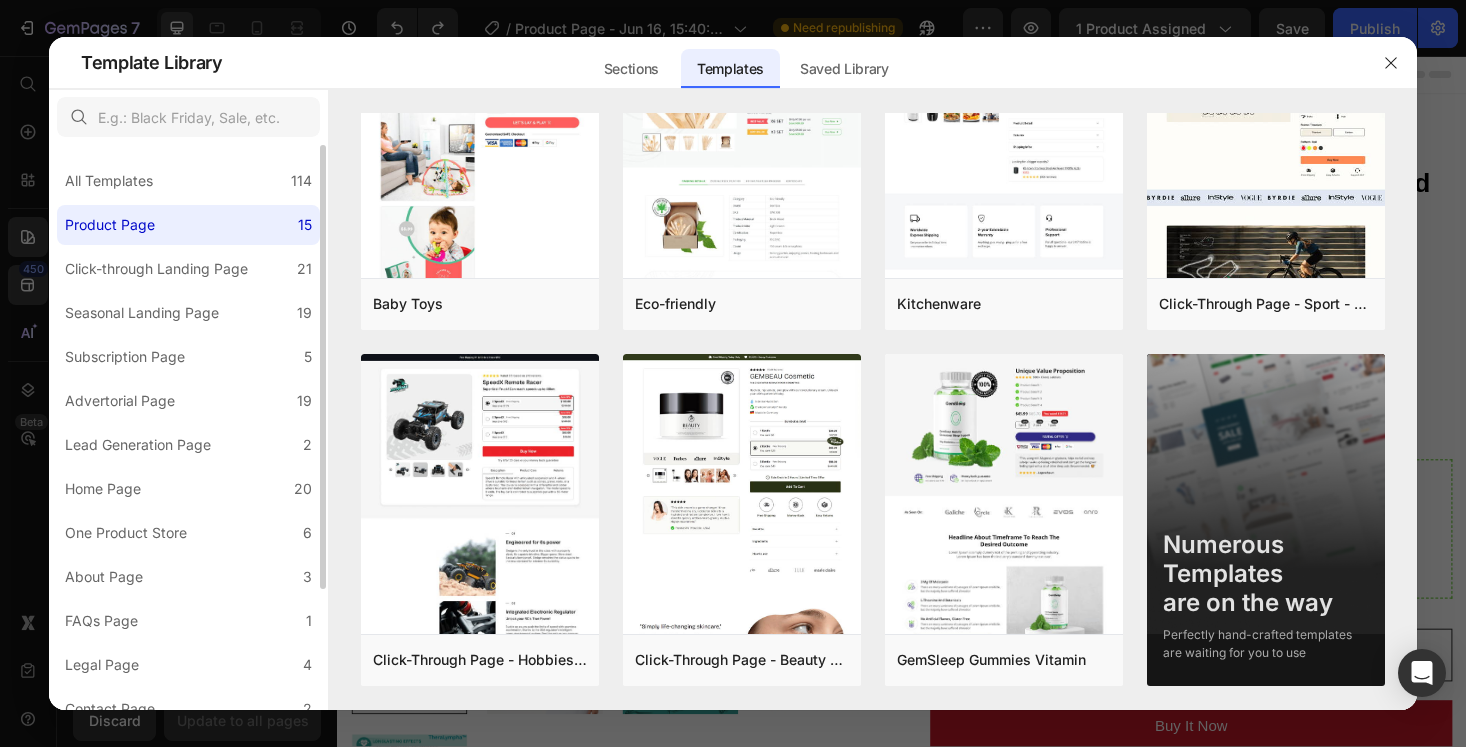click on "Product Page 15" 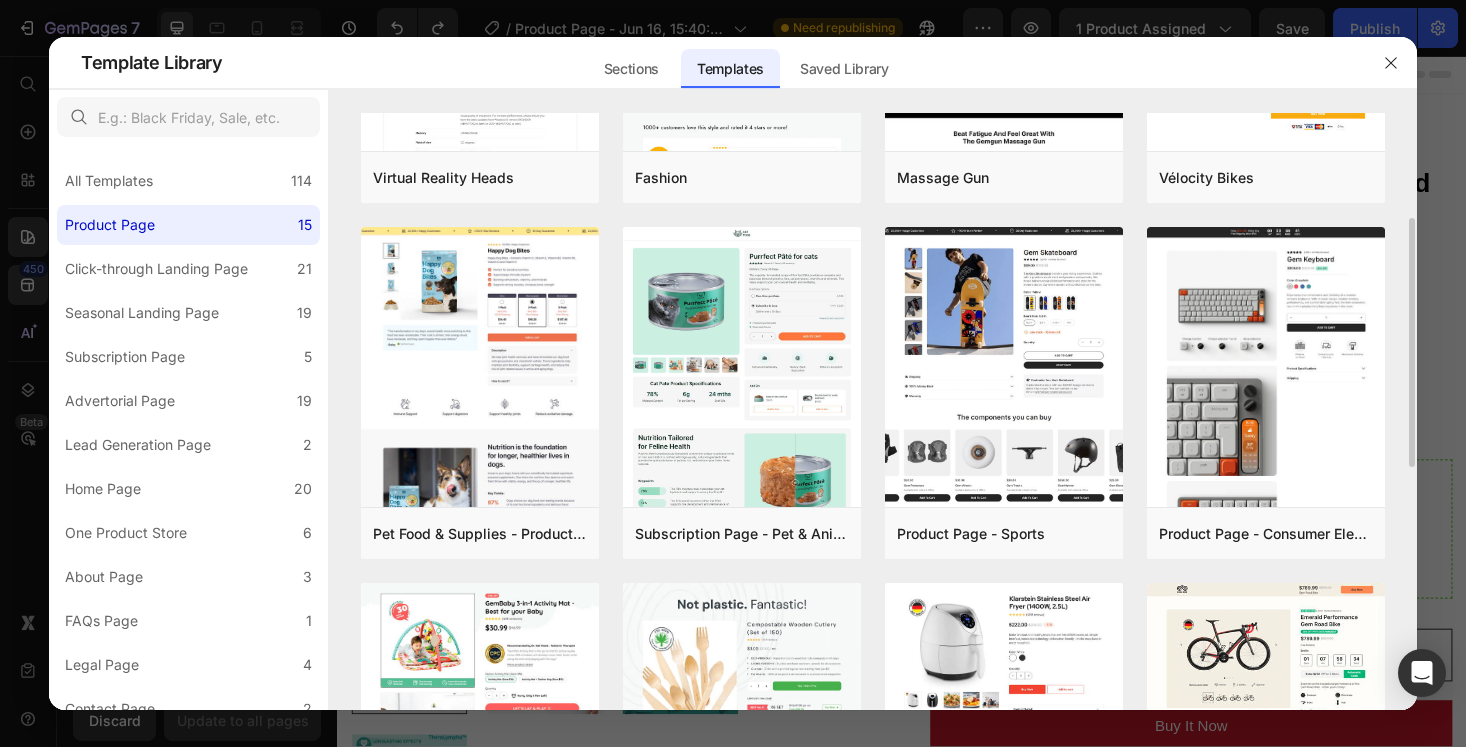 scroll, scrollTop: 236, scrollLeft: 0, axis: vertical 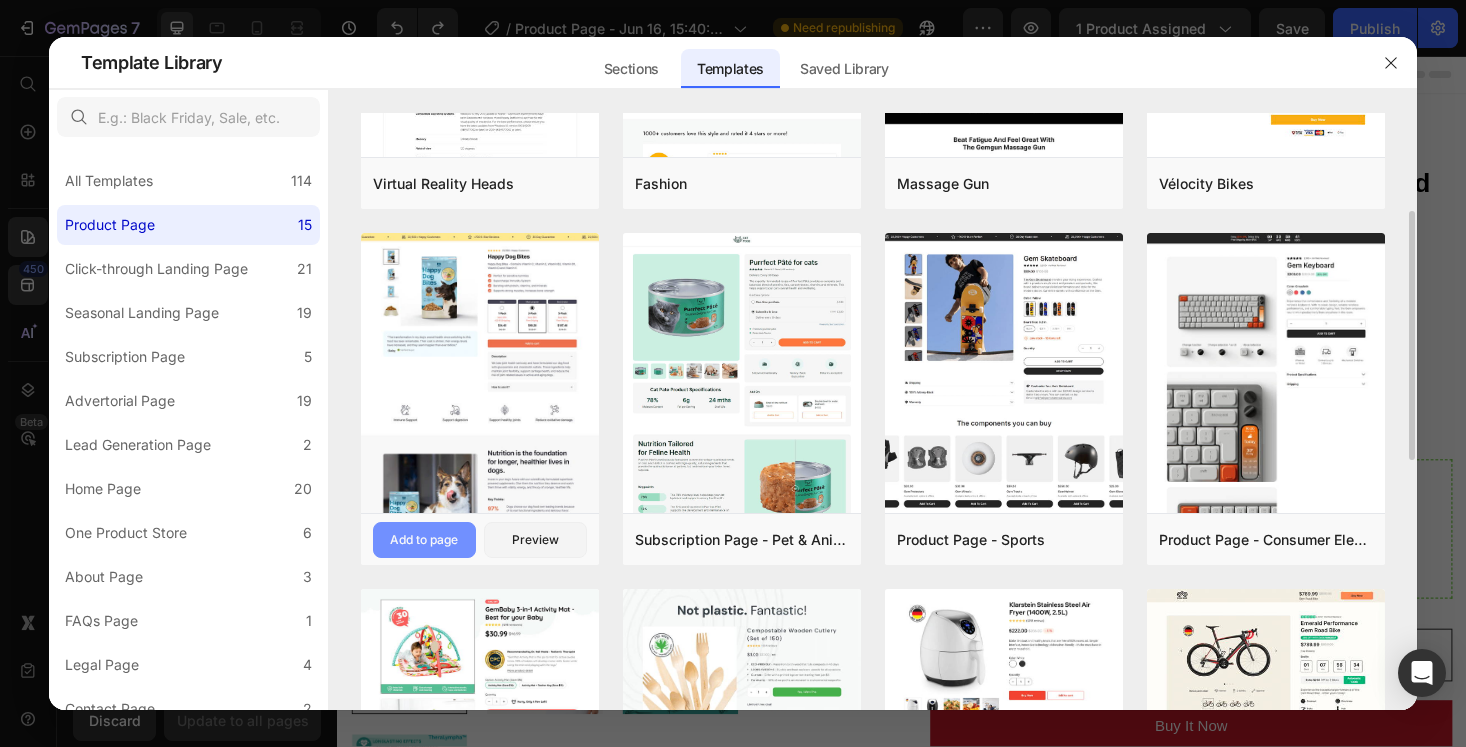 click on "Add to page" at bounding box center [424, 540] 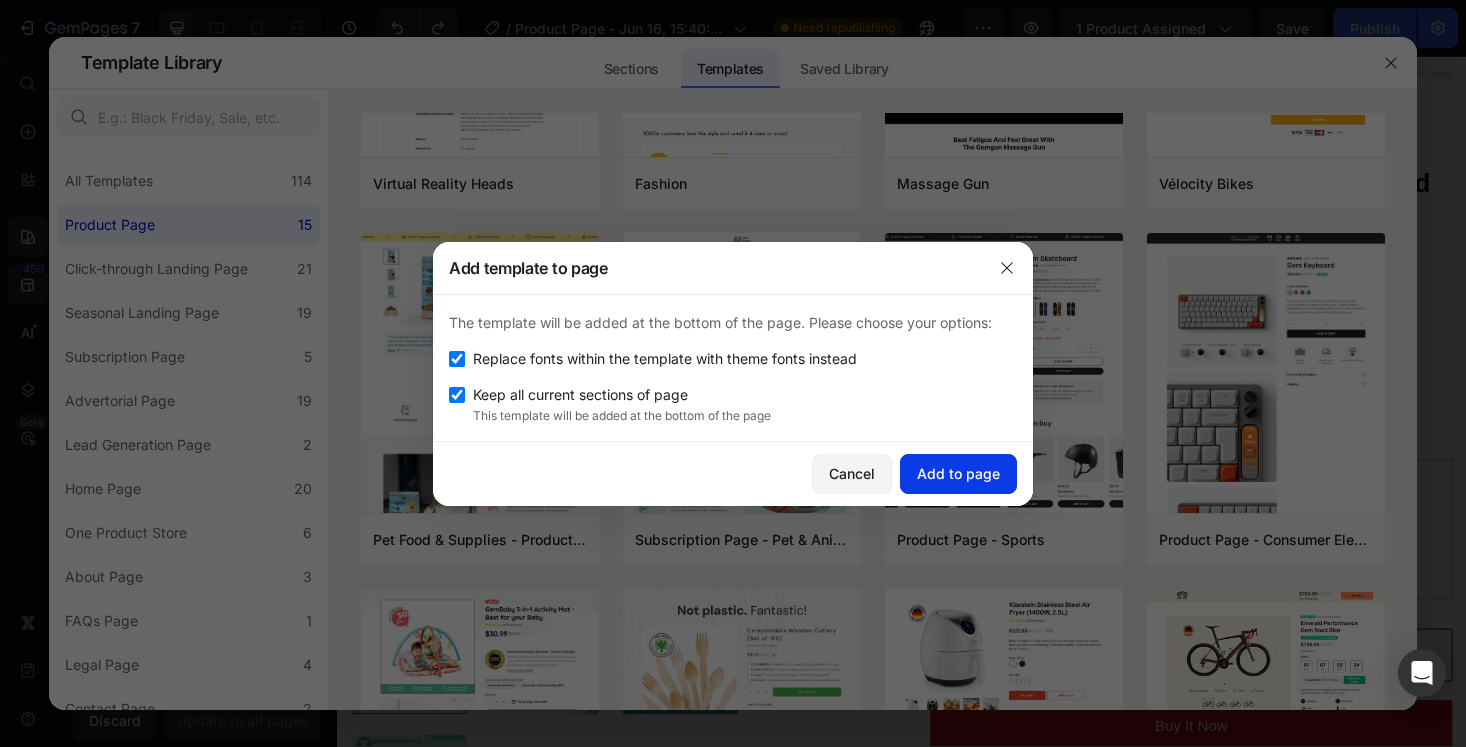 click on "Add to page" at bounding box center [958, 473] 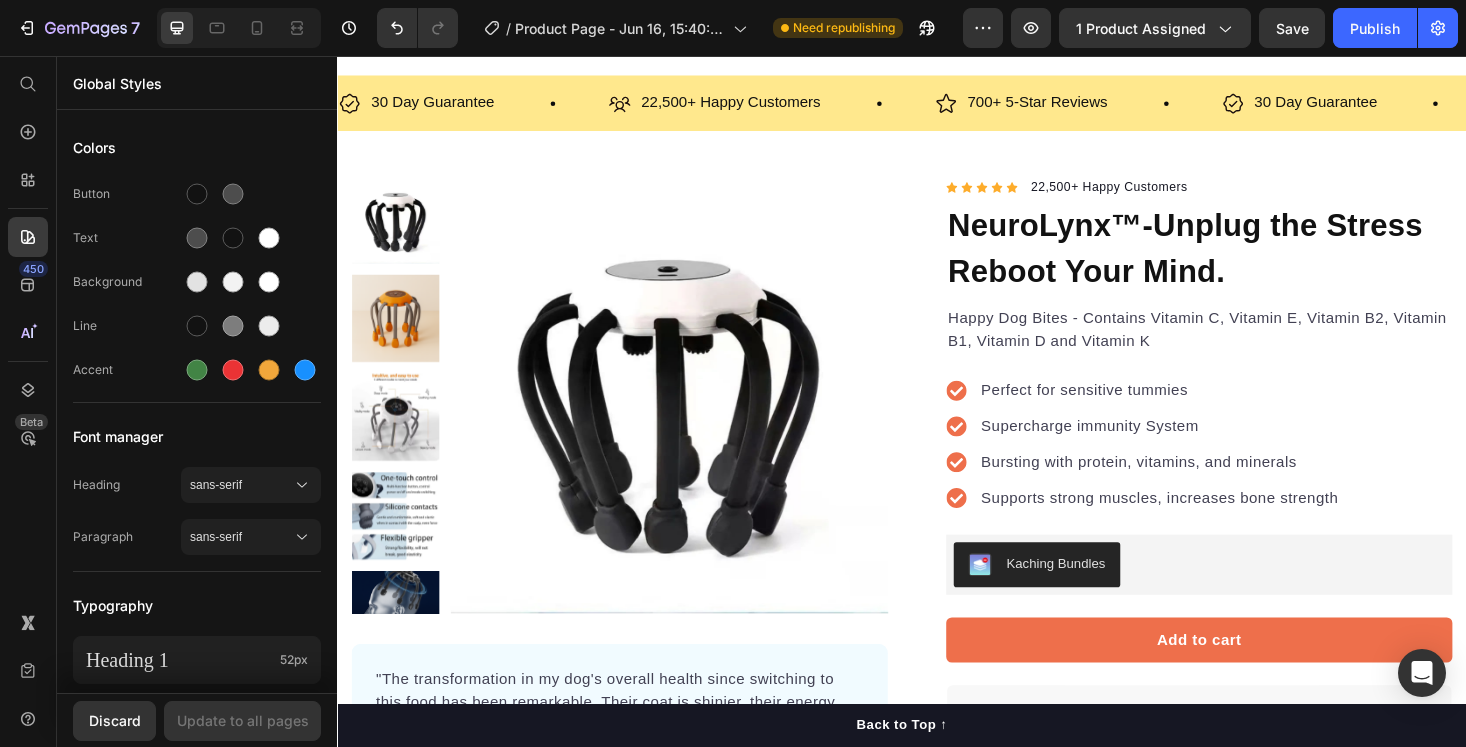 scroll, scrollTop: 4879, scrollLeft: 0, axis: vertical 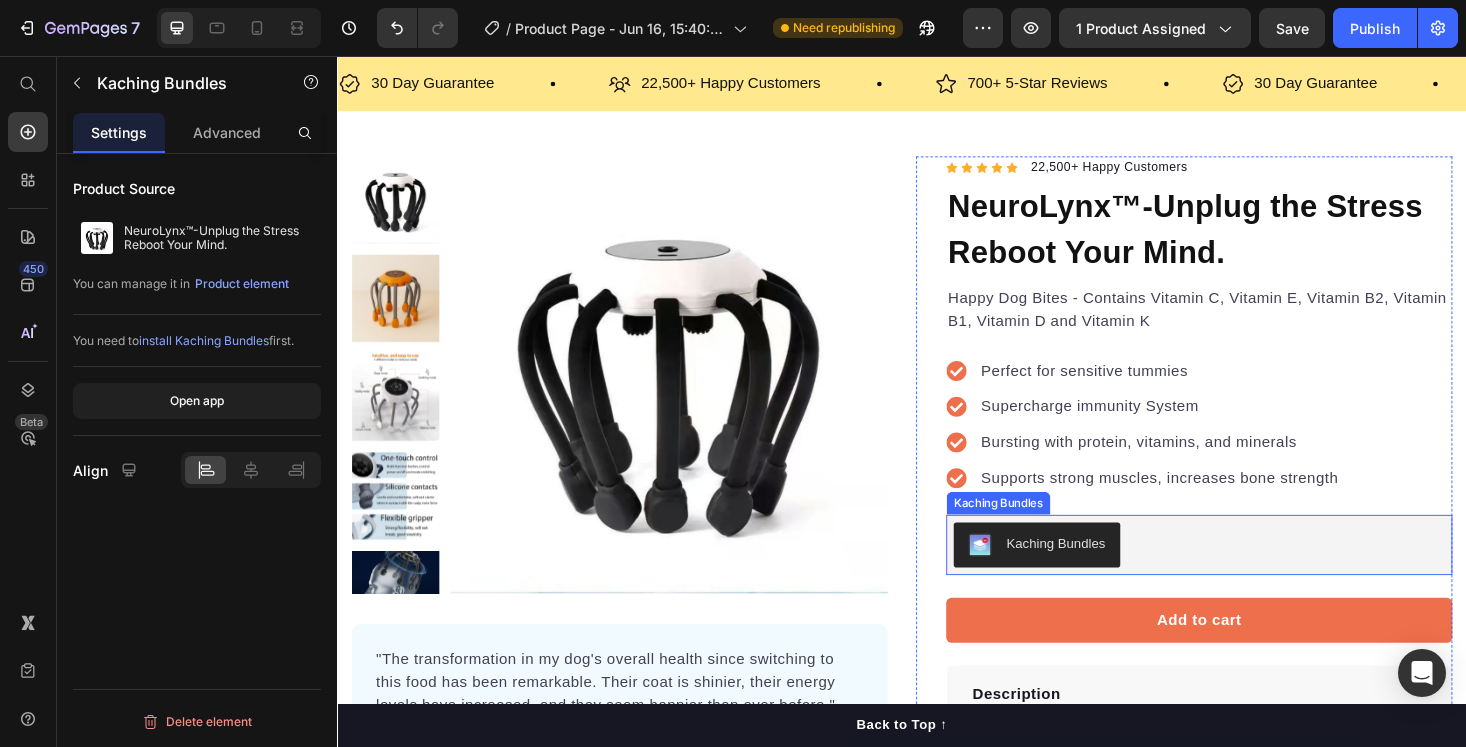 click on "Kaching Bundles" at bounding box center [1080, 576] 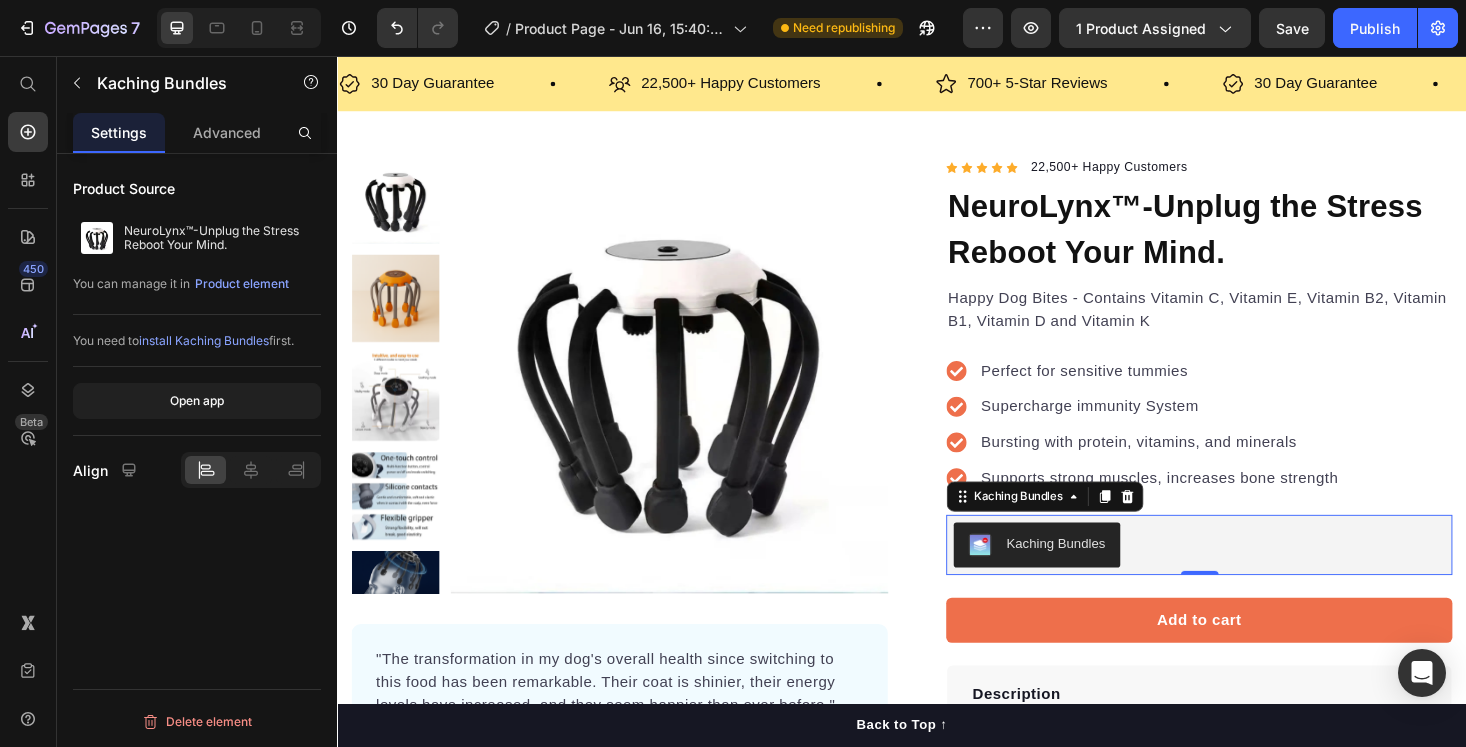 click on "install Kaching Bundles" at bounding box center (204, 340) 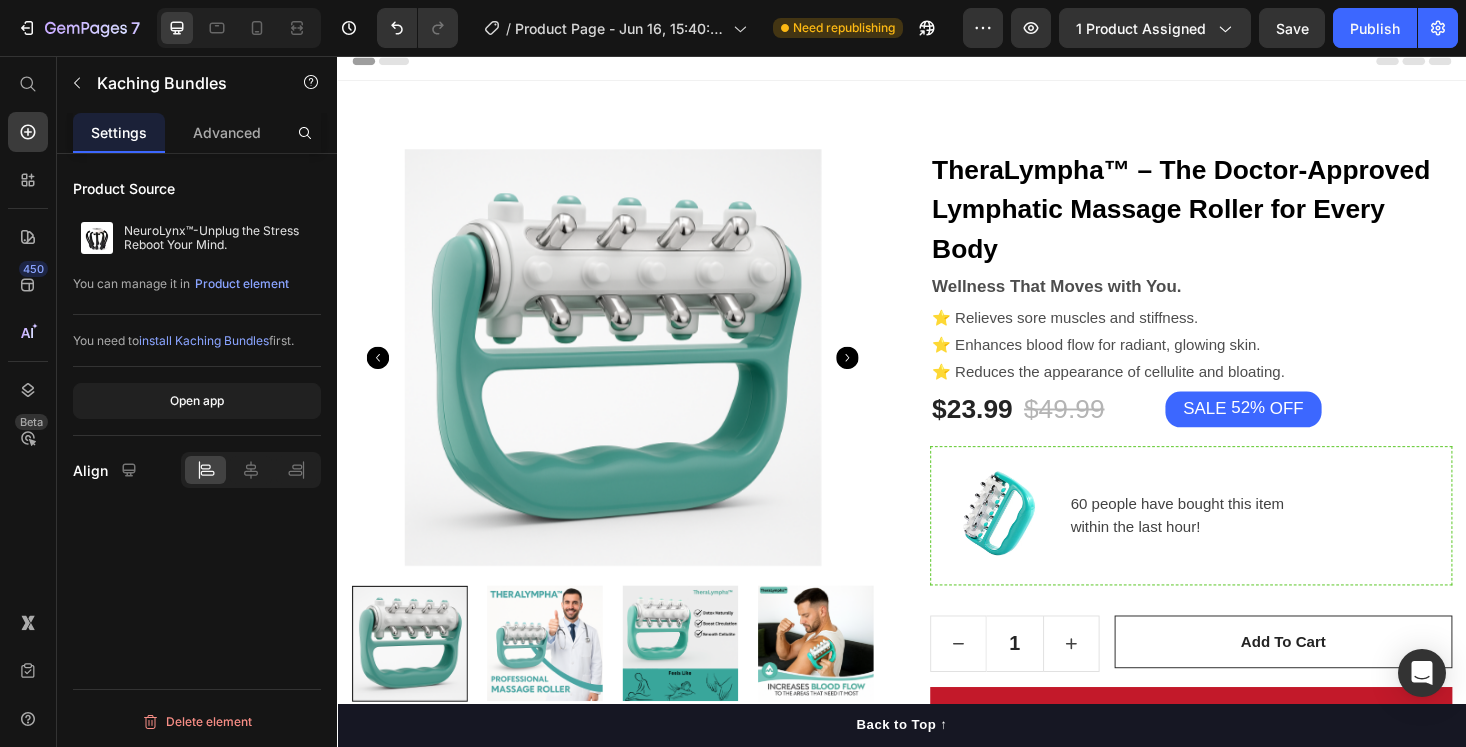 scroll, scrollTop: 0, scrollLeft: 0, axis: both 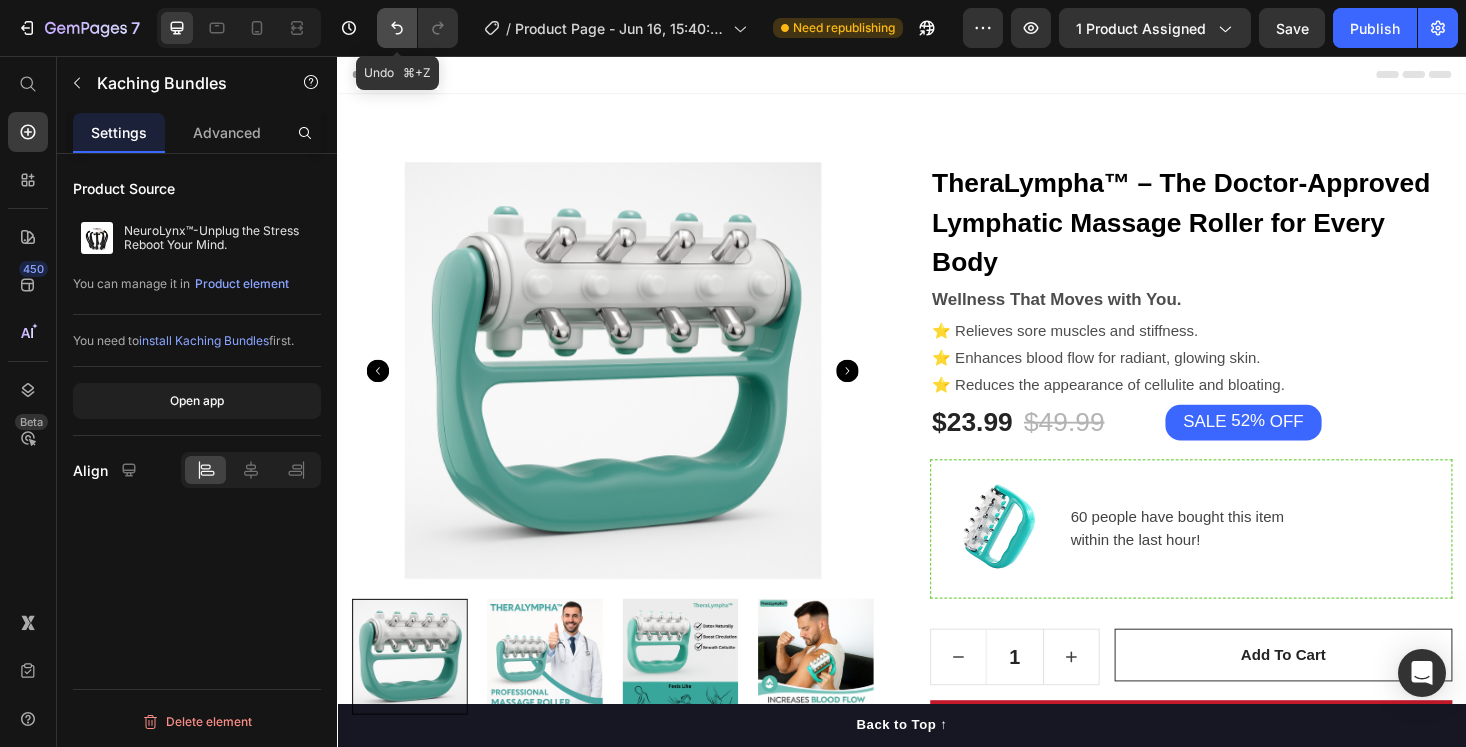 click 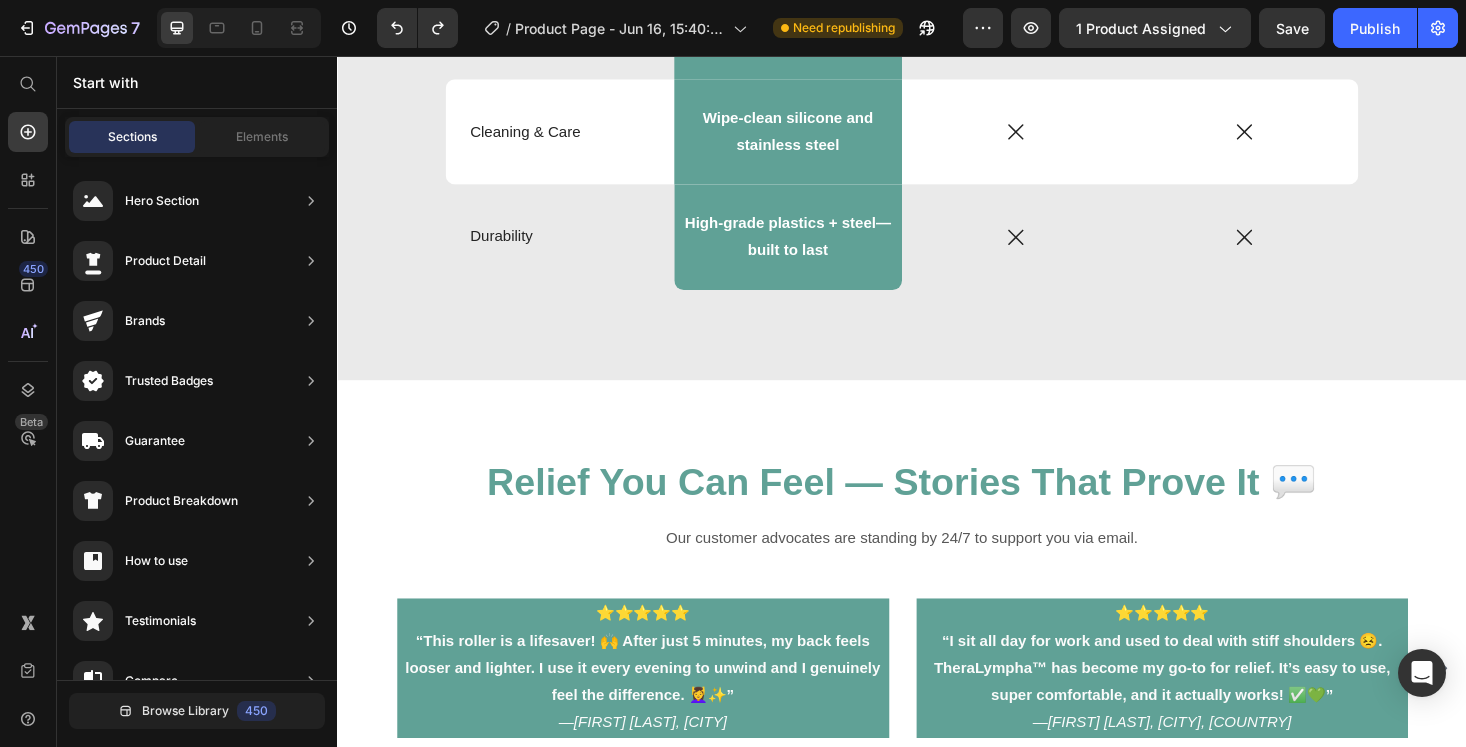 scroll, scrollTop: 4433, scrollLeft: 0, axis: vertical 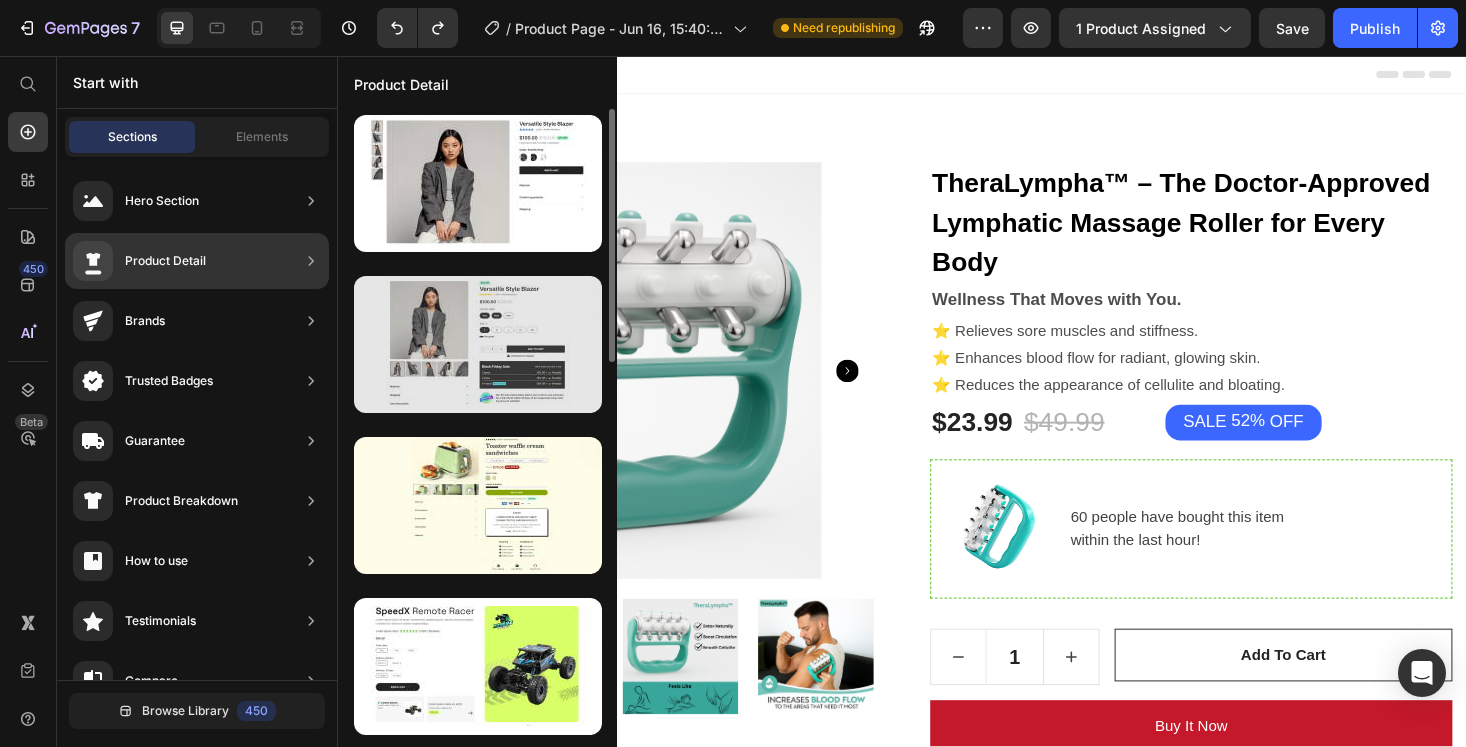 click at bounding box center [478, 344] 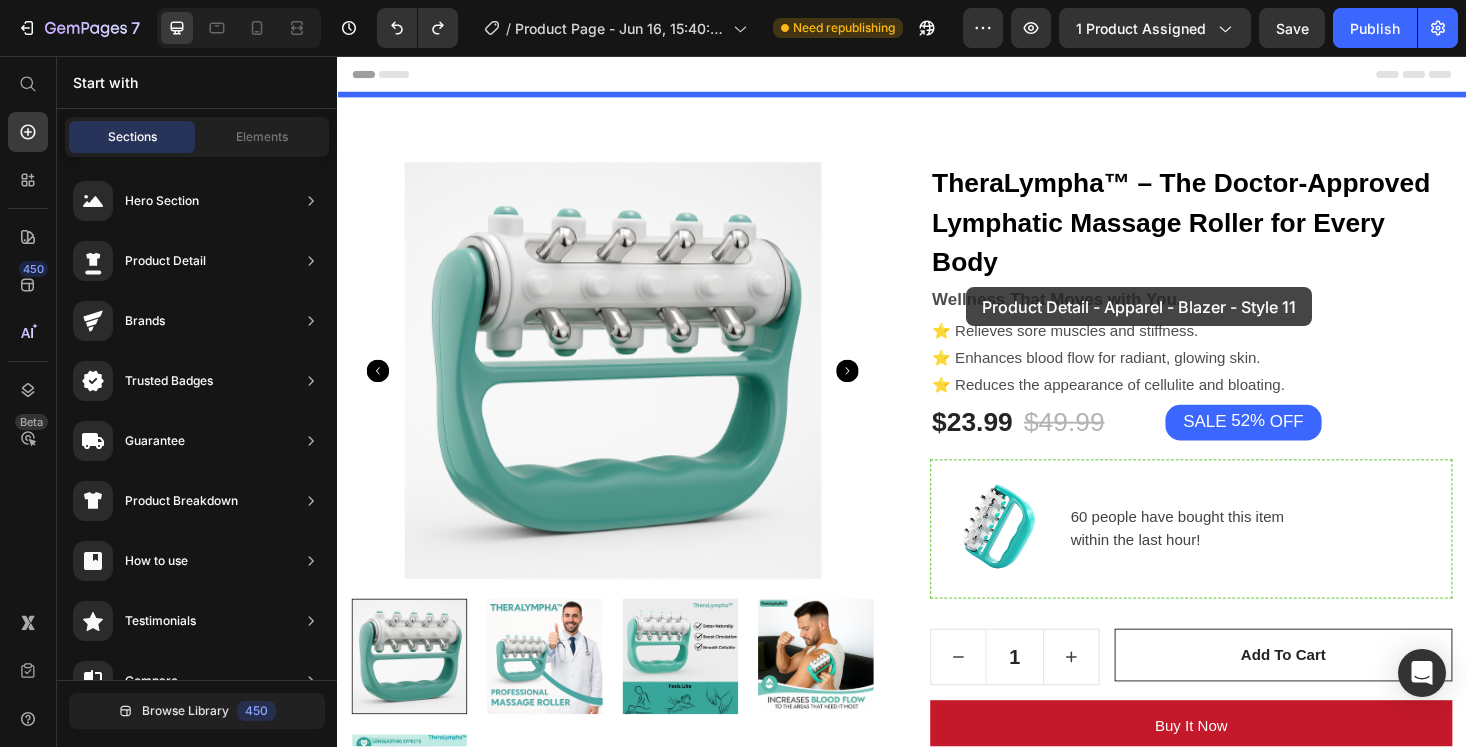 drag, startPoint x: 839, startPoint y: 446, endPoint x: 1006, endPoint y: 301, distance: 221.1651 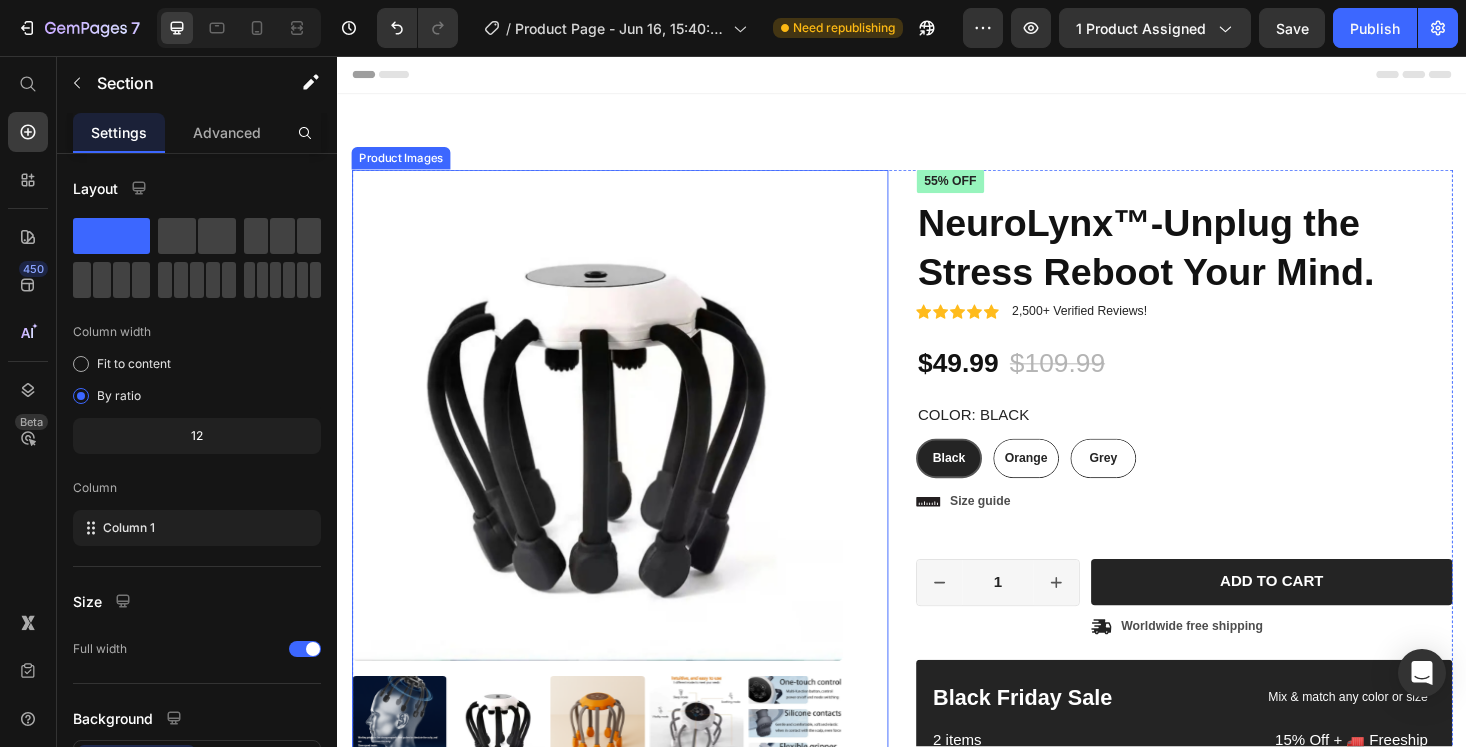 click at bounding box center [613, 438] 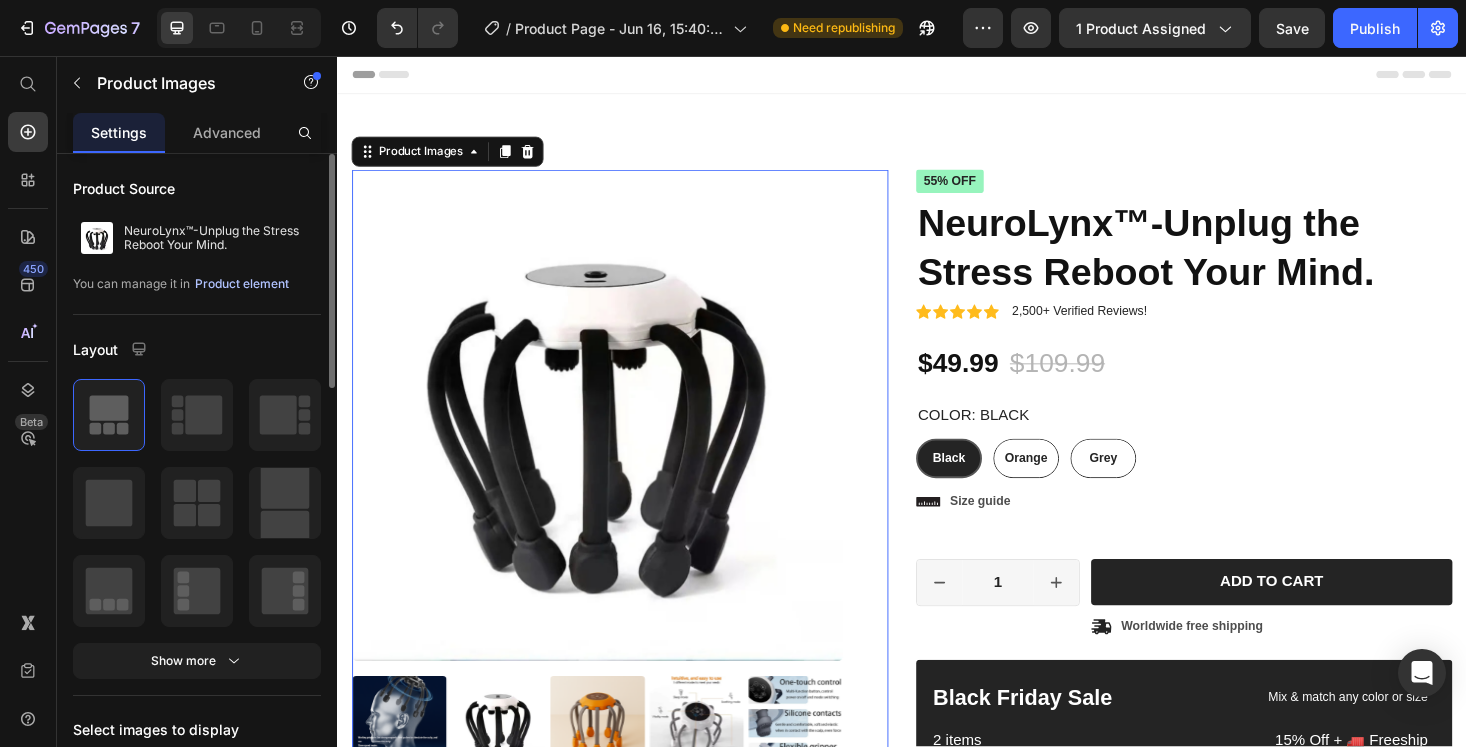 click on "Product element" at bounding box center (242, 284) 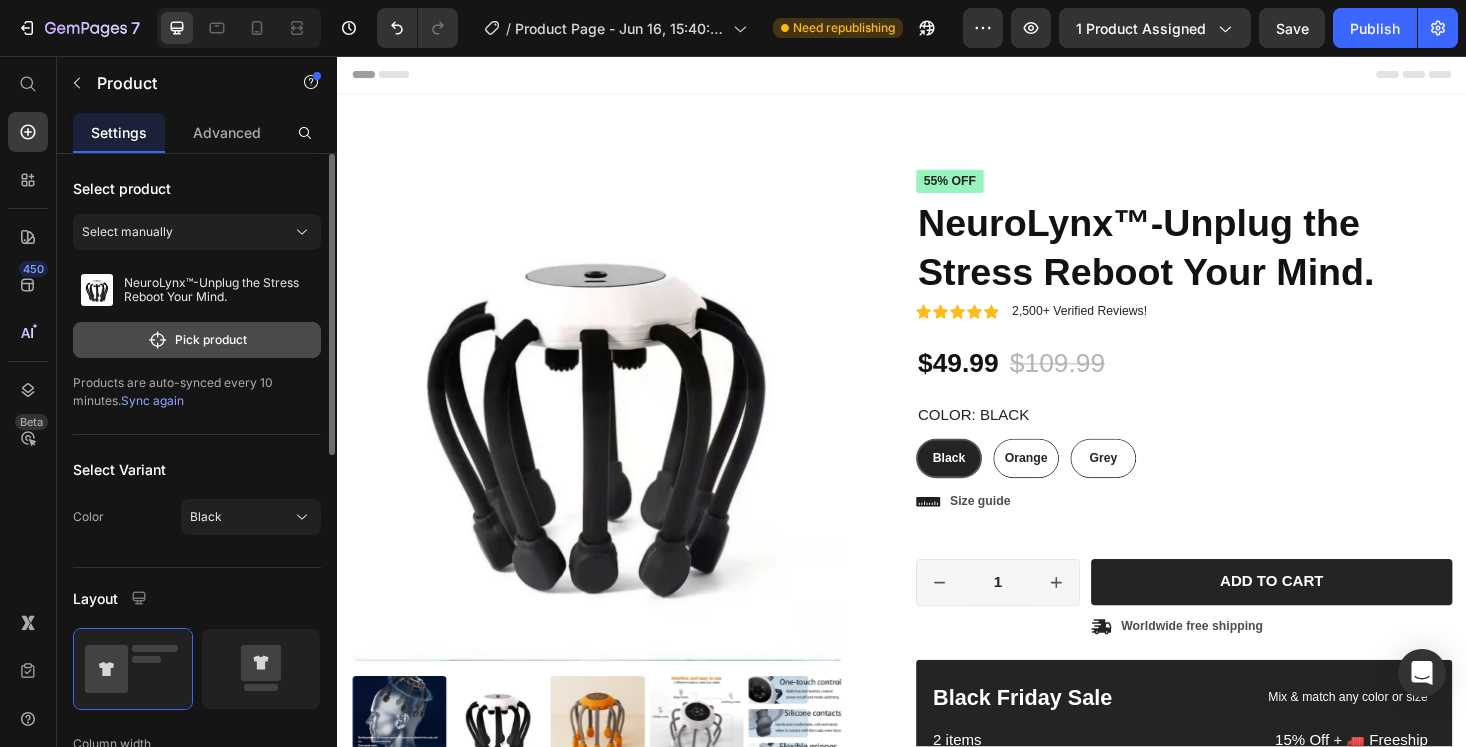 click on "Pick product" at bounding box center [197, 340] 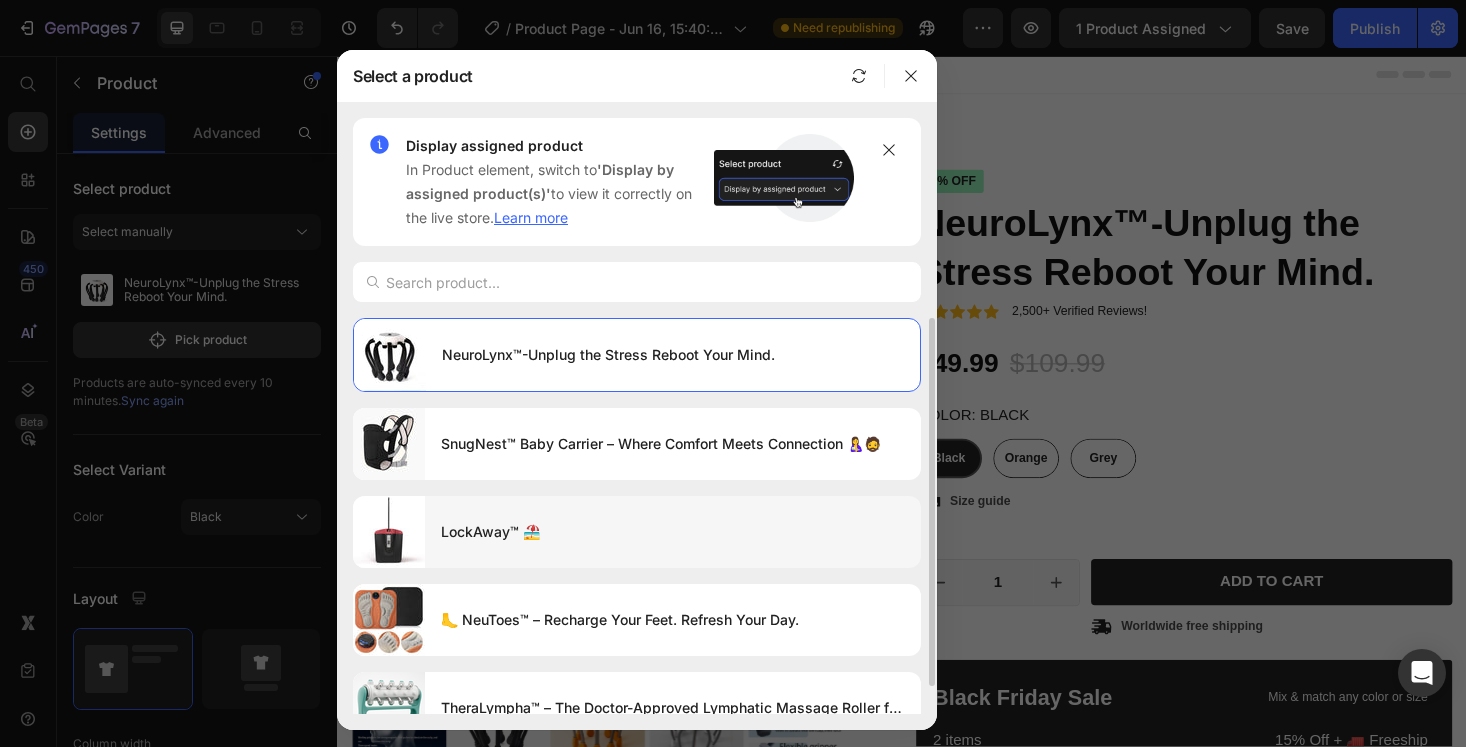 scroll, scrollTop: 30, scrollLeft: 0, axis: vertical 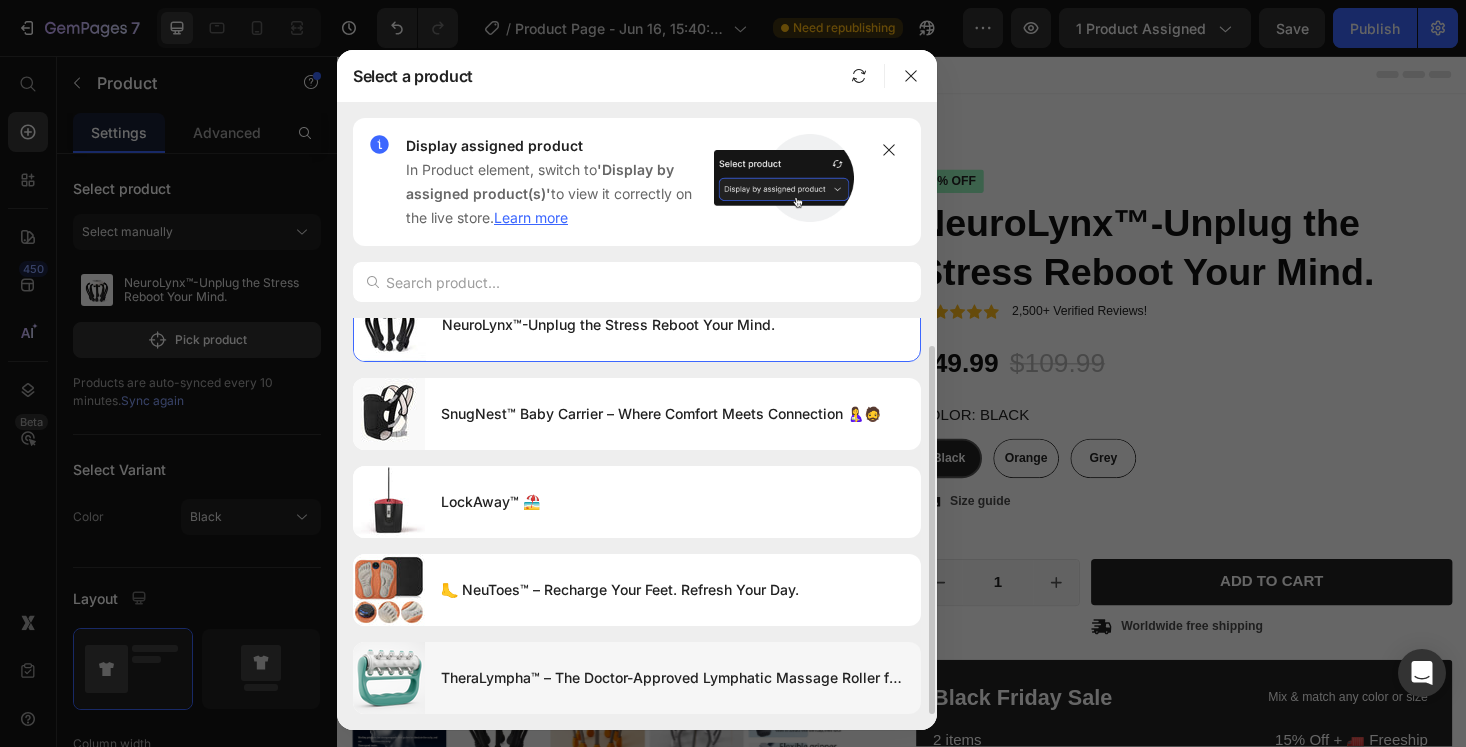 click on "TheraLympha™ – The Doctor-Approved Lymphatic Massage Roller for Every Body" at bounding box center [673, 678] 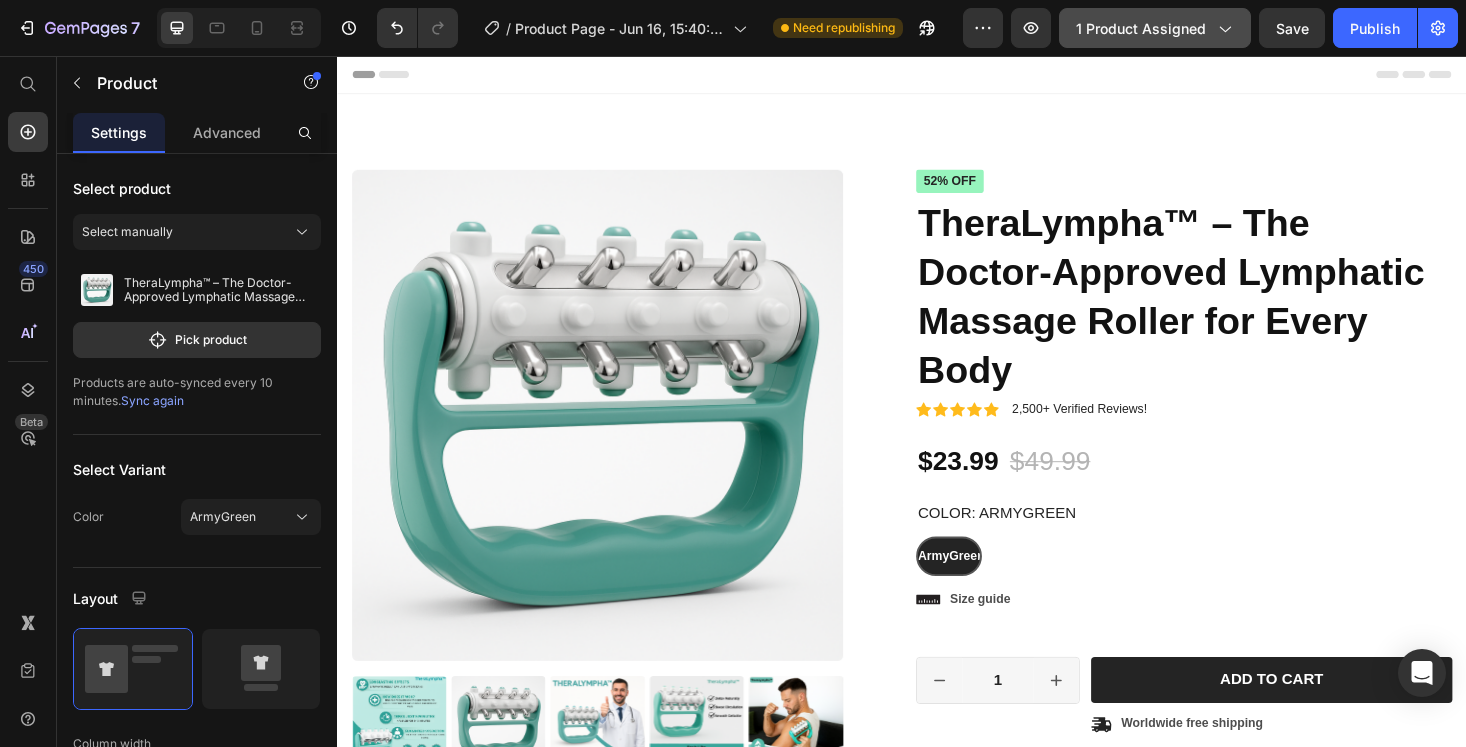 click on "1 product assigned" 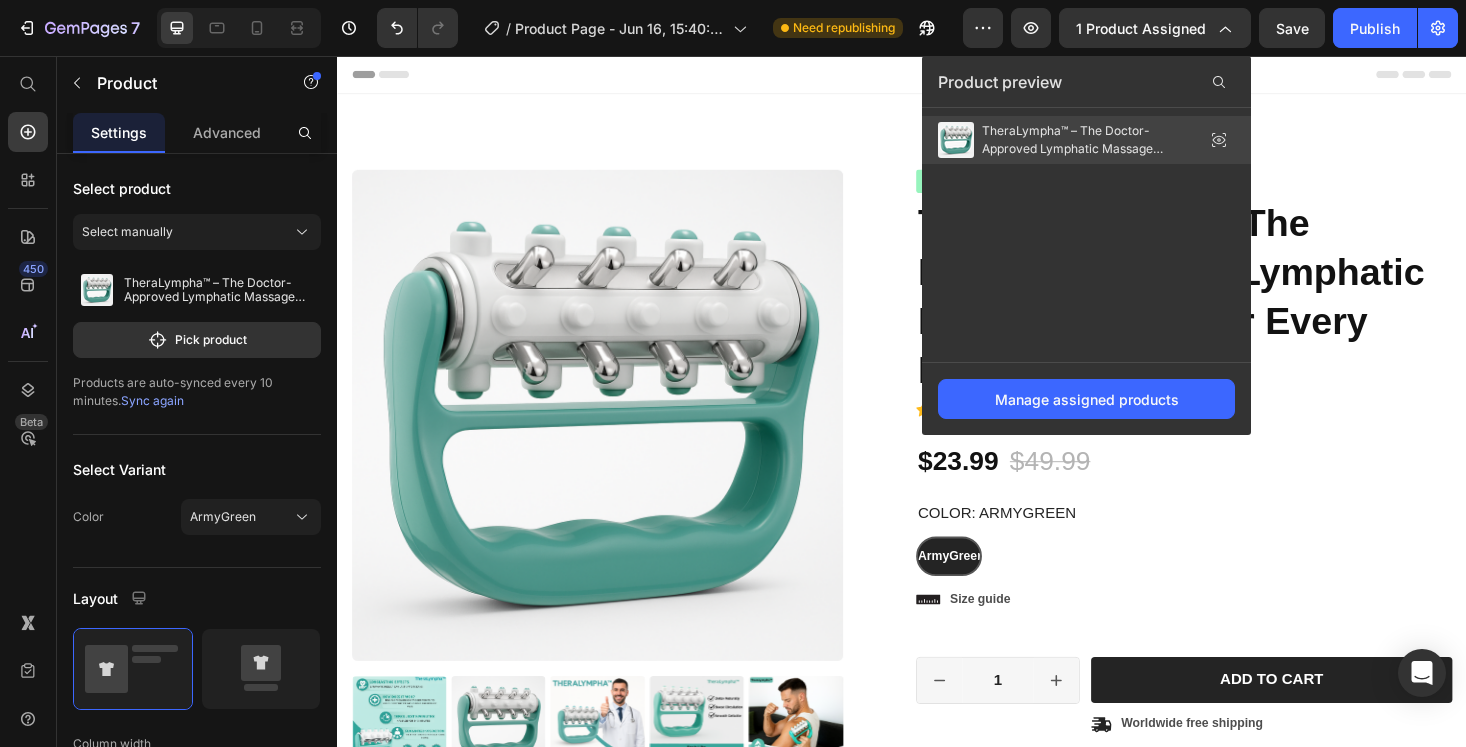 click on "TheraLympha™ – The Doctor-Approved Lymphatic Massage Roller for Every Body" at bounding box center [1082, 140] 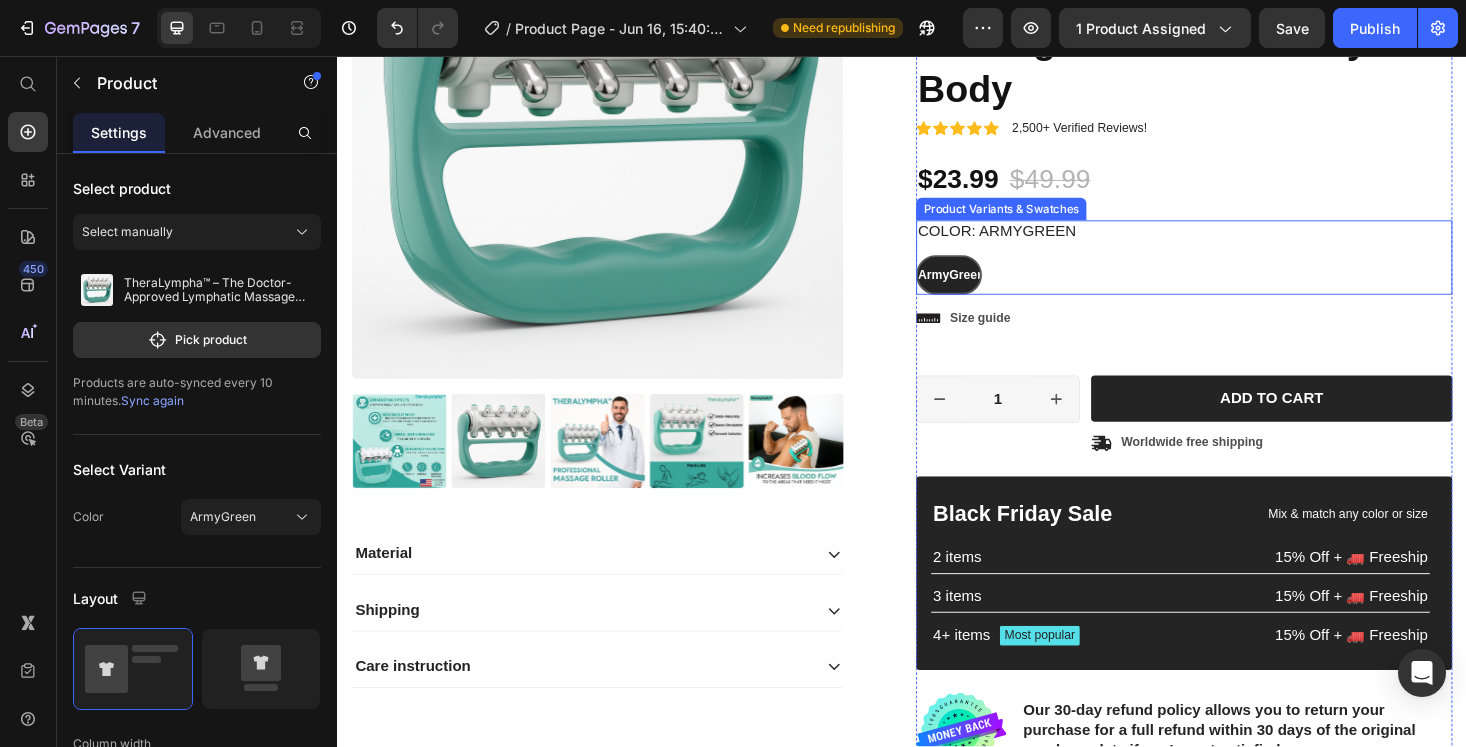 scroll, scrollTop: 390, scrollLeft: 0, axis: vertical 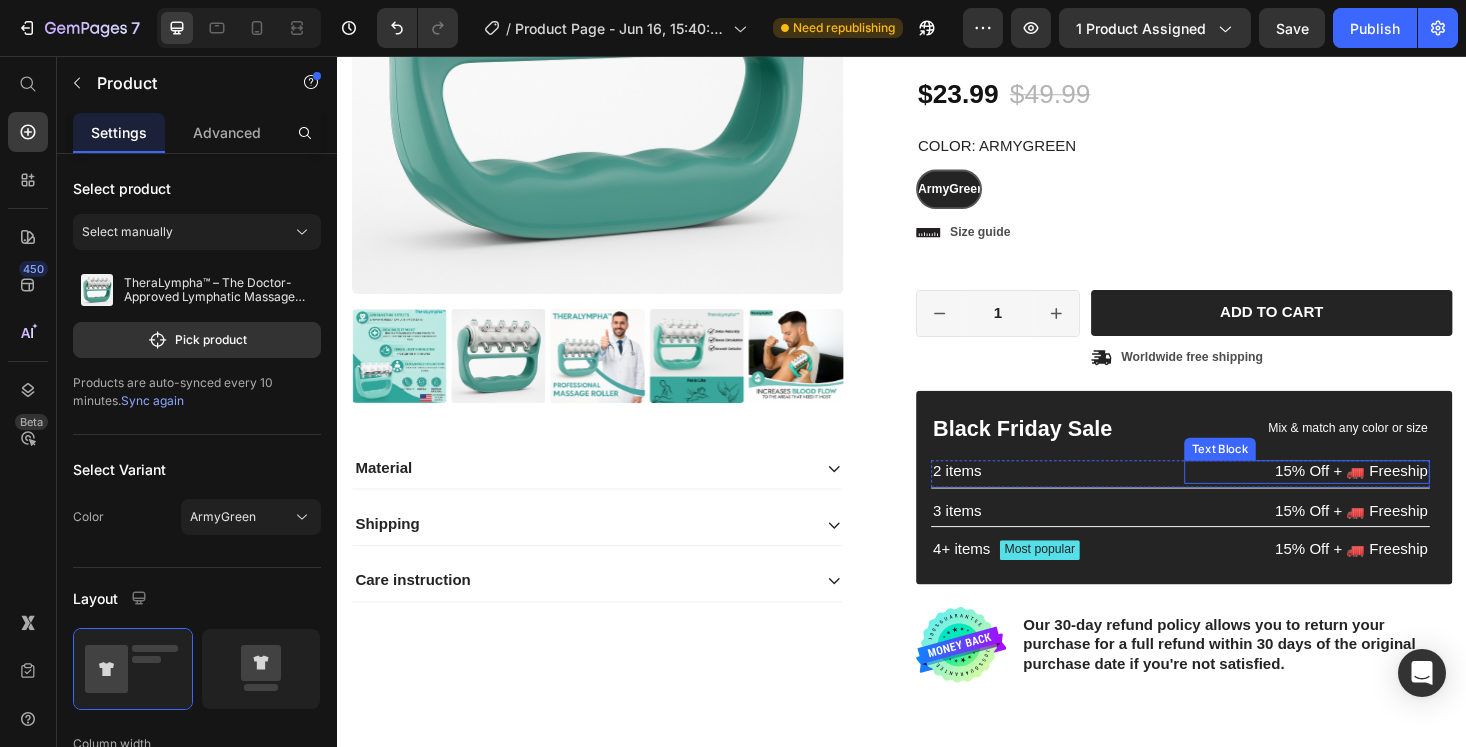 click on "15% Off + 🚛 Freeship" at bounding box center [1367, 498] 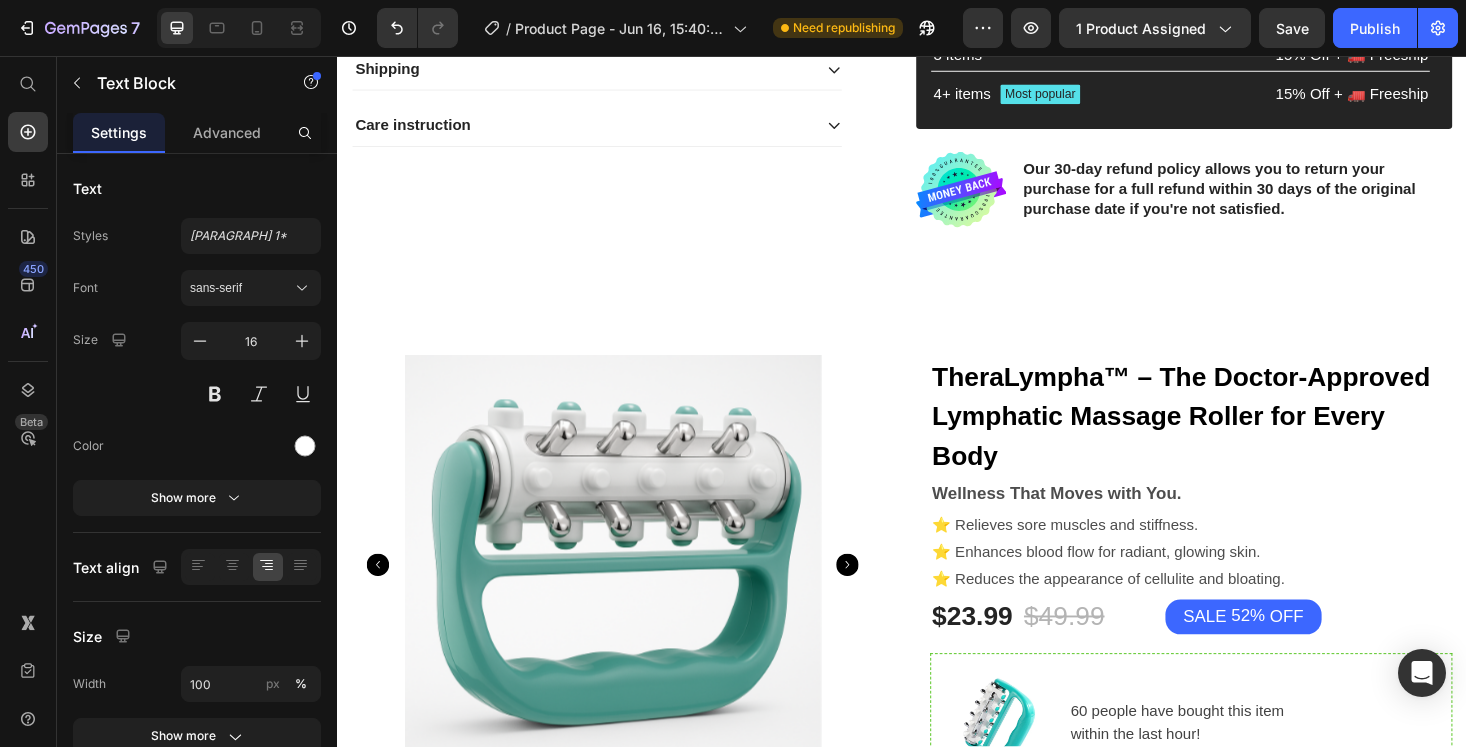 scroll, scrollTop: 571, scrollLeft: 0, axis: vertical 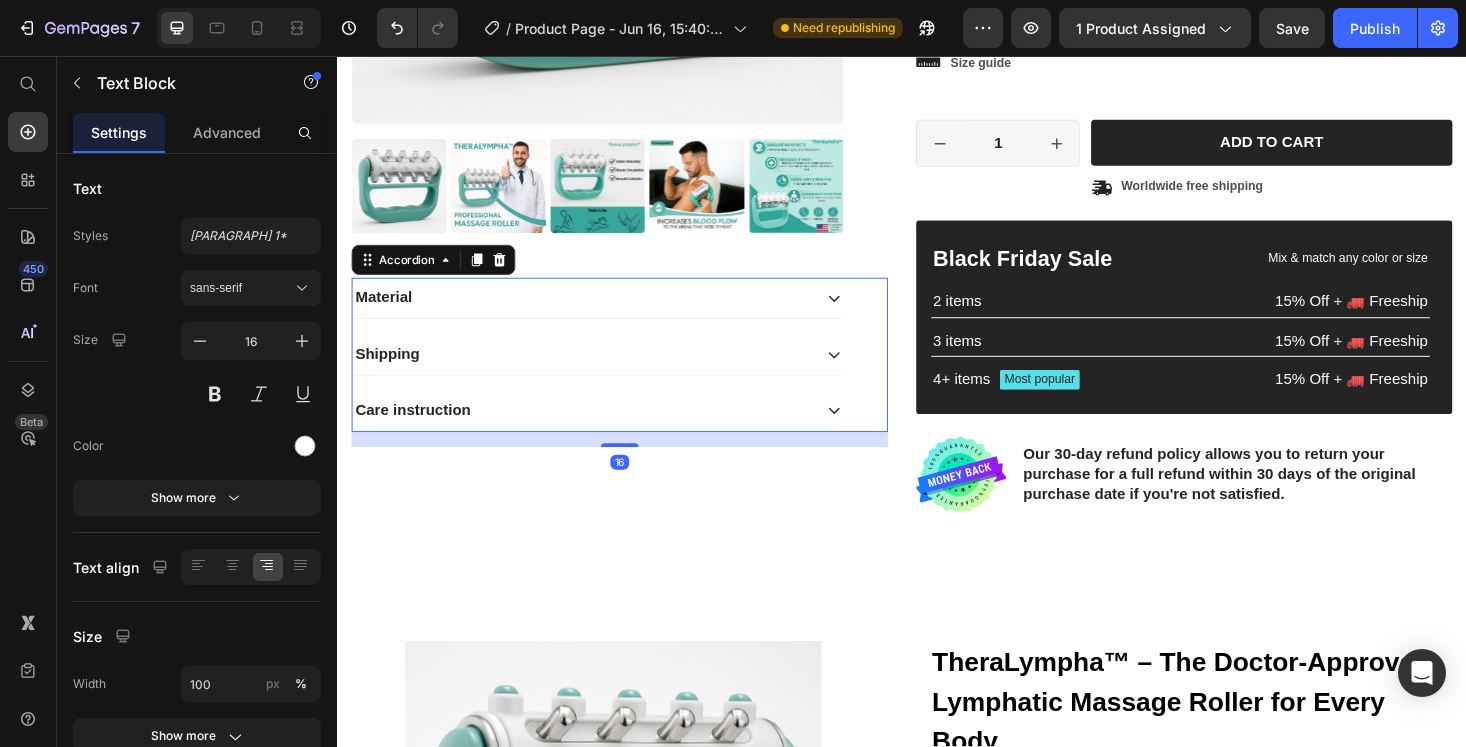 click on "Material" at bounding box center [597, 313] 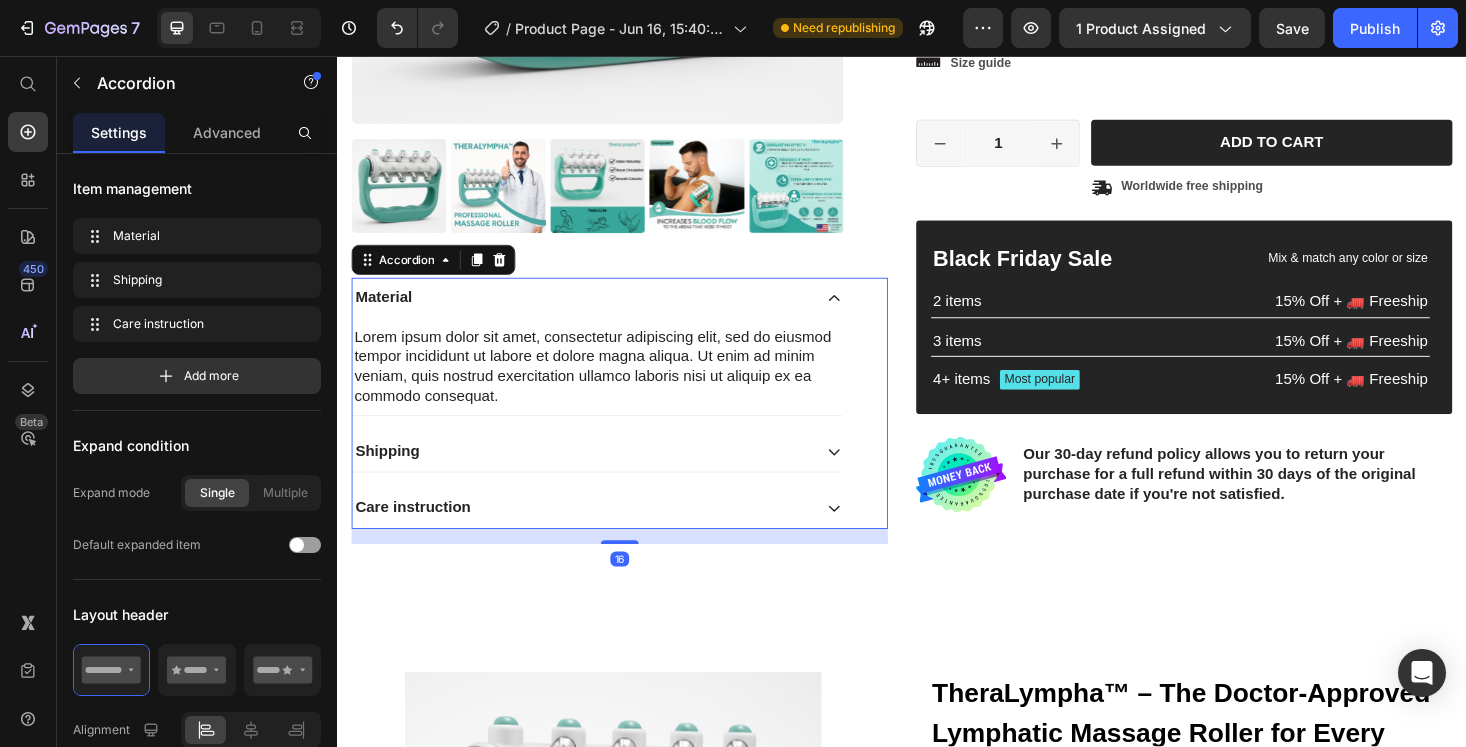 click 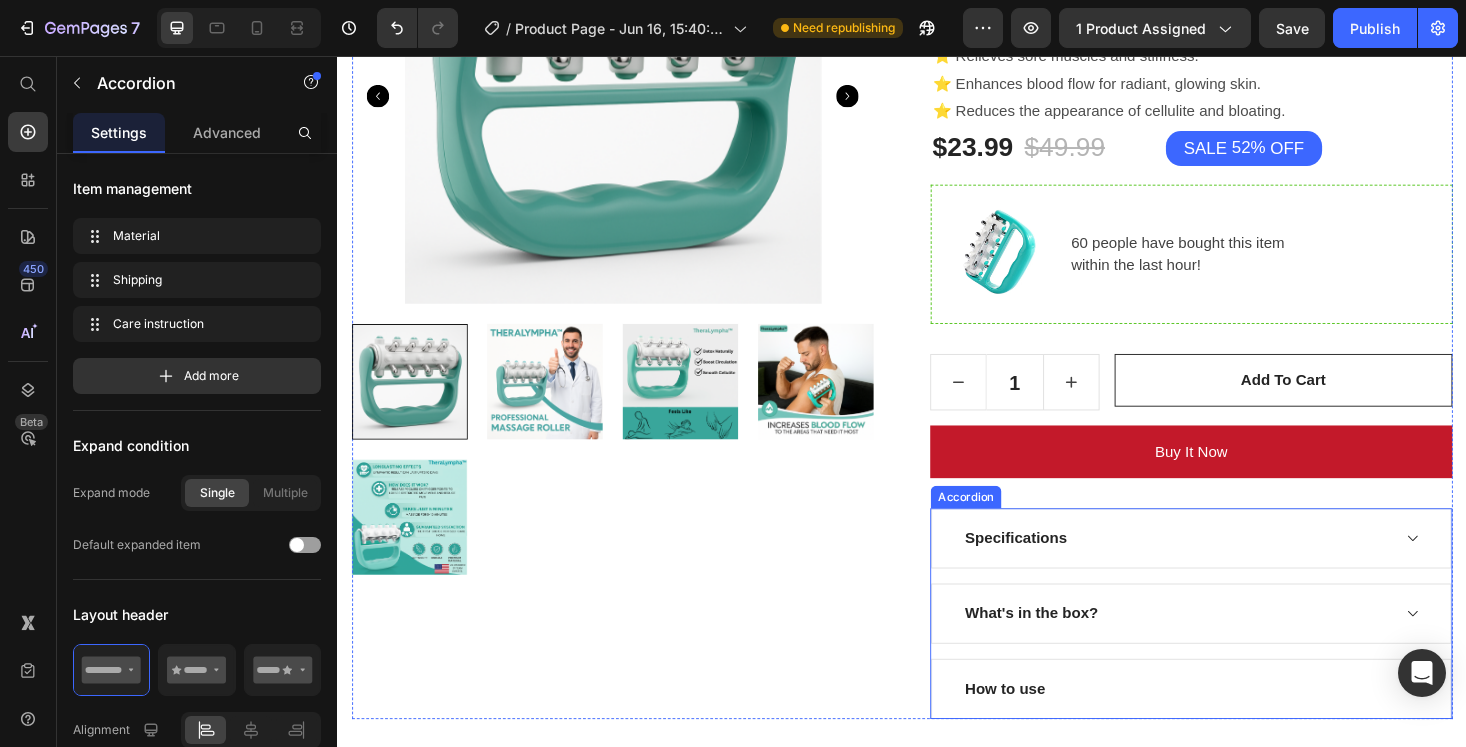 click on "Specifications" at bounding box center [1228, 569] 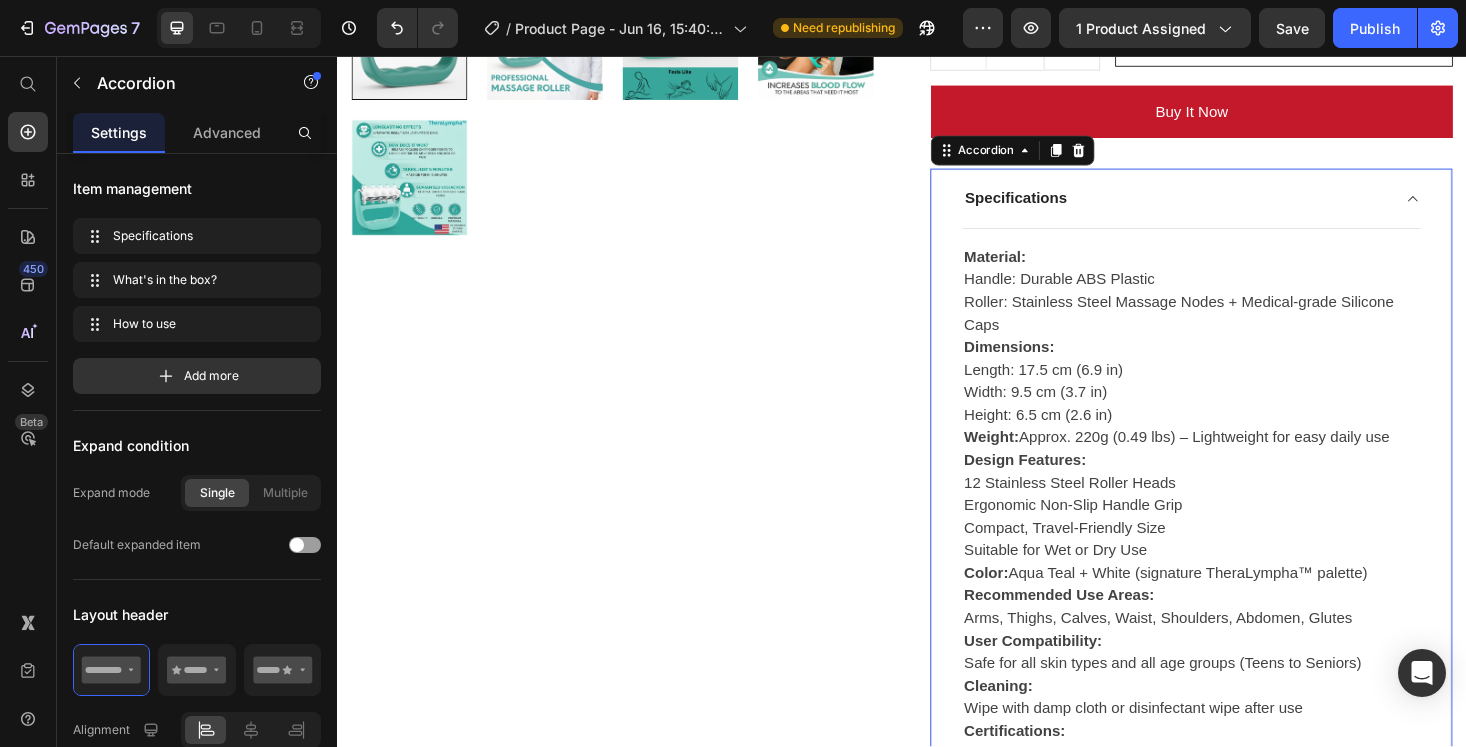 scroll, scrollTop: 1745, scrollLeft: 0, axis: vertical 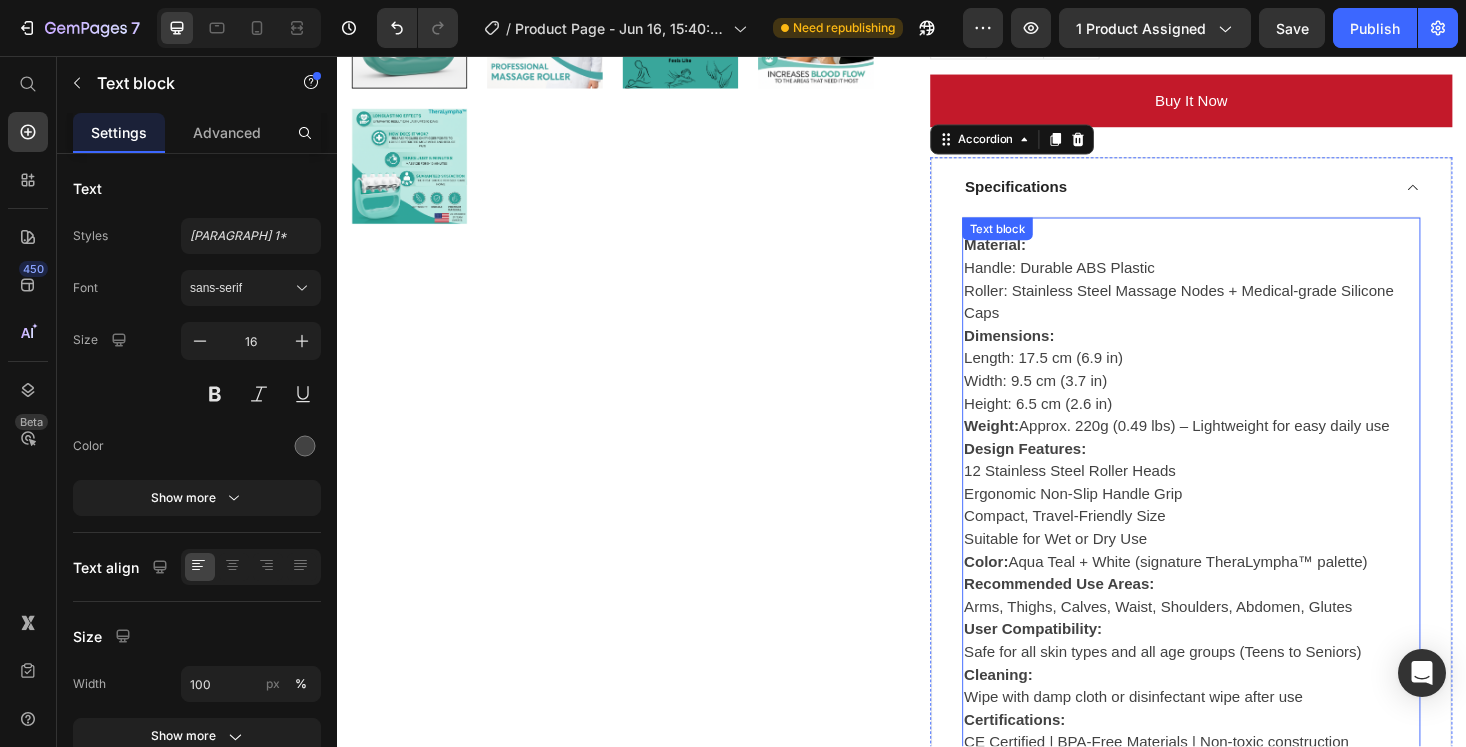 click on "Width: 9.5 cm (3.7 in)" at bounding box center (1244, 402) 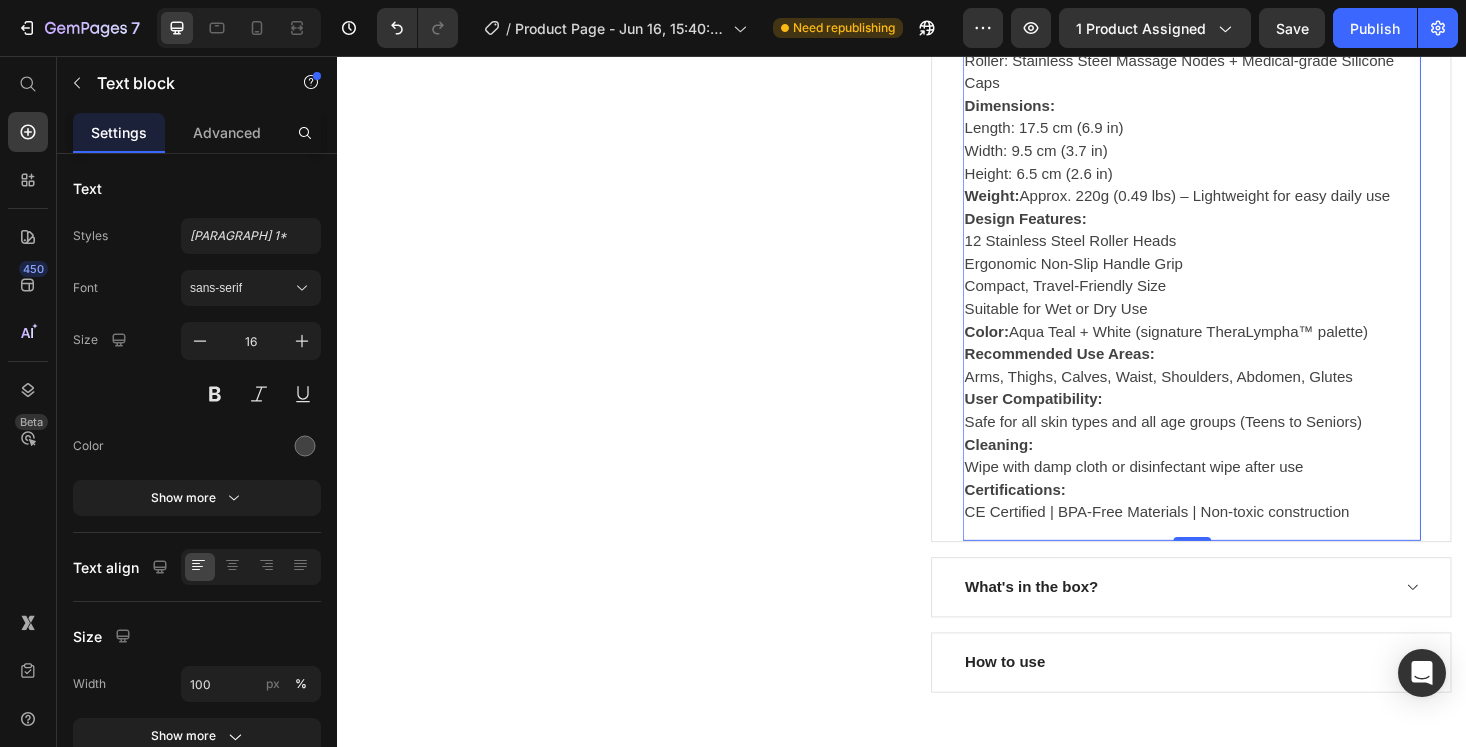 scroll, scrollTop: 2108, scrollLeft: 0, axis: vertical 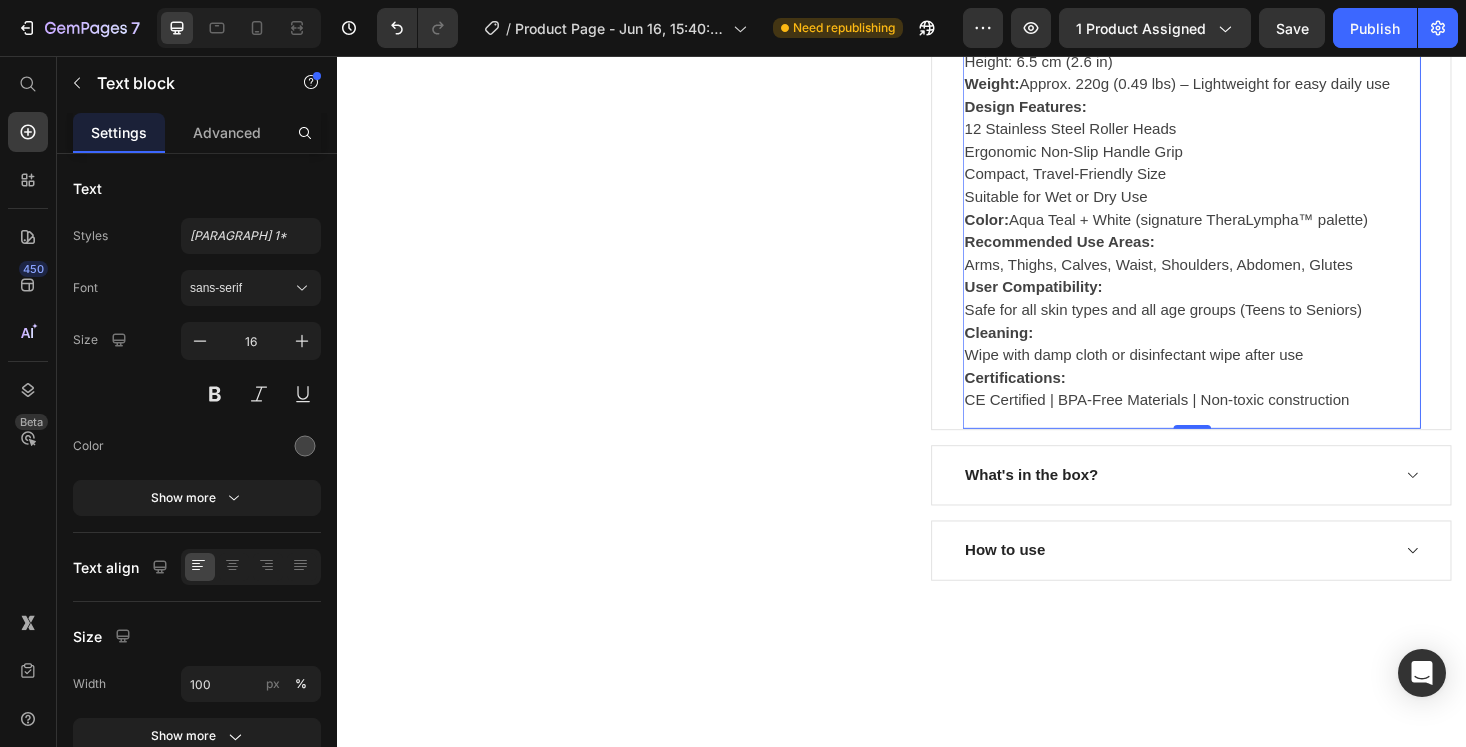 click on "Certifications: CE Certified | BPA-Free Materials | Non-toxic construction" at bounding box center (1244, 411) 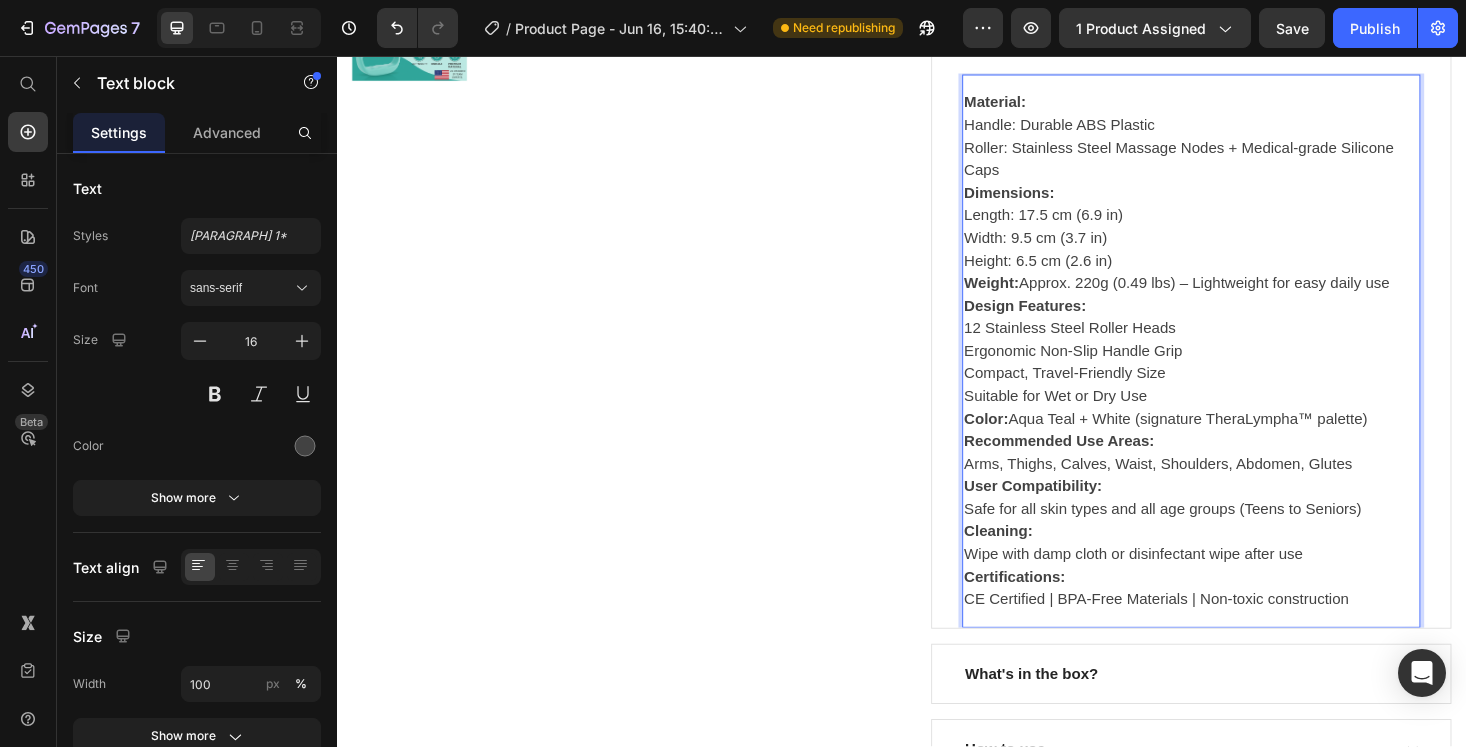 scroll, scrollTop: 1902, scrollLeft: 0, axis: vertical 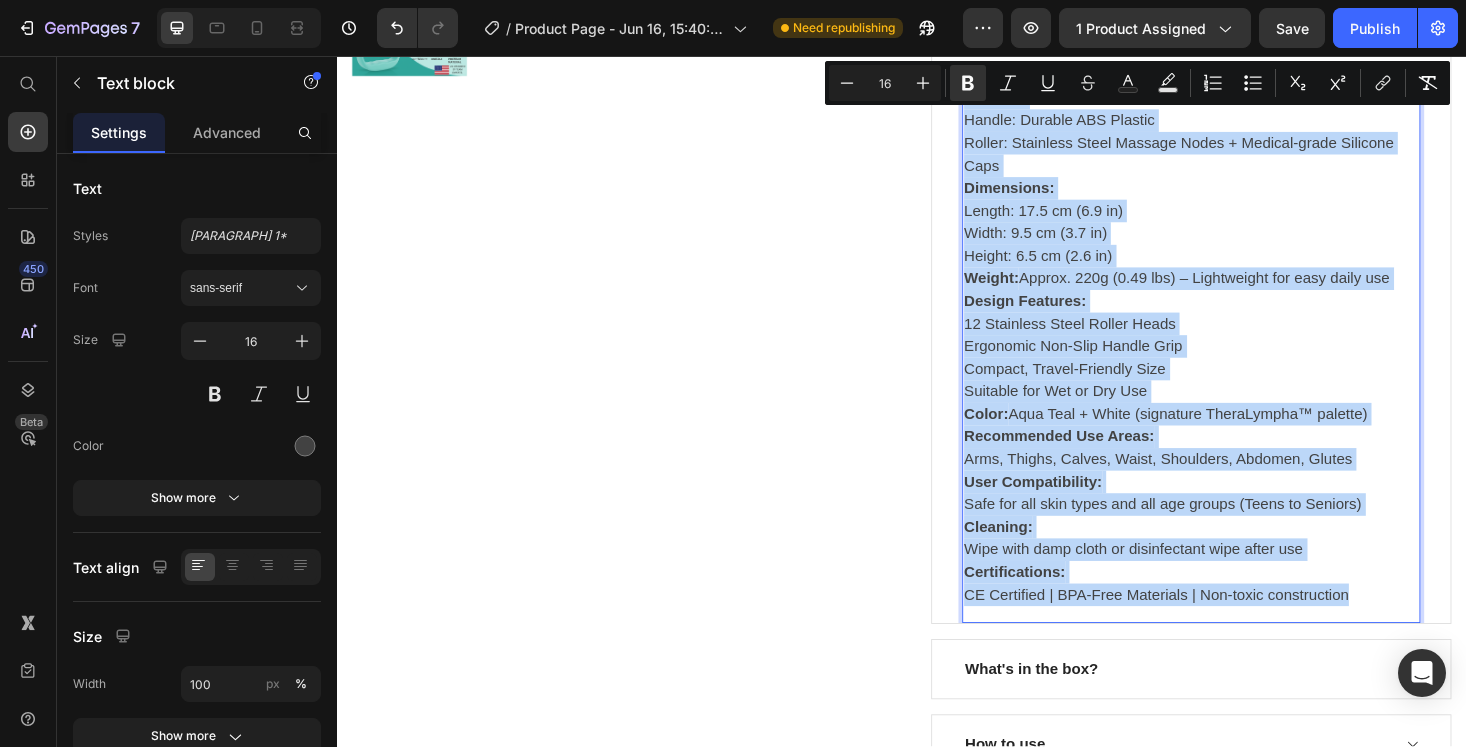 drag, startPoint x: 1424, startPoint y: 634, endPoint x: 1003, endPoint y: 99, distance: 680.7834 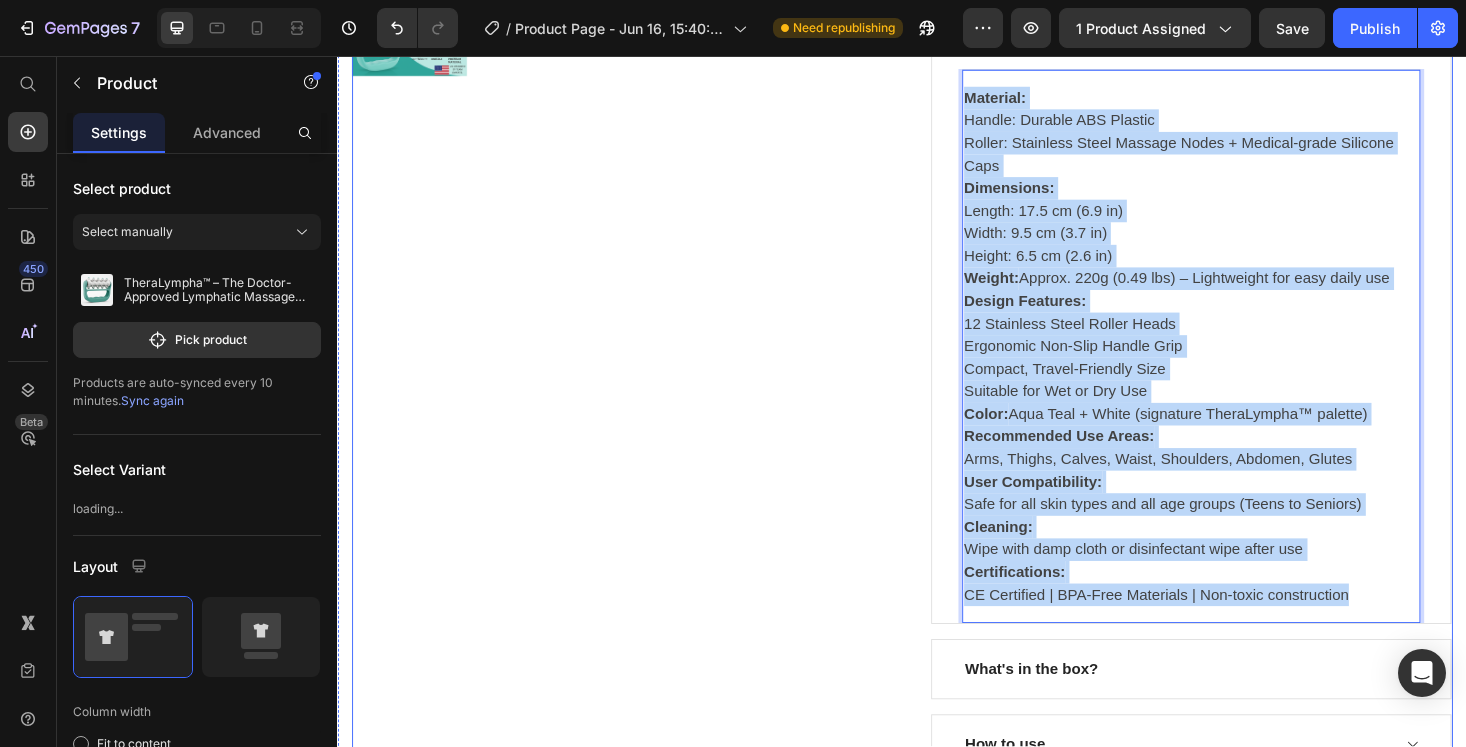 click on "Product Images" at bounding box center [629, 83] 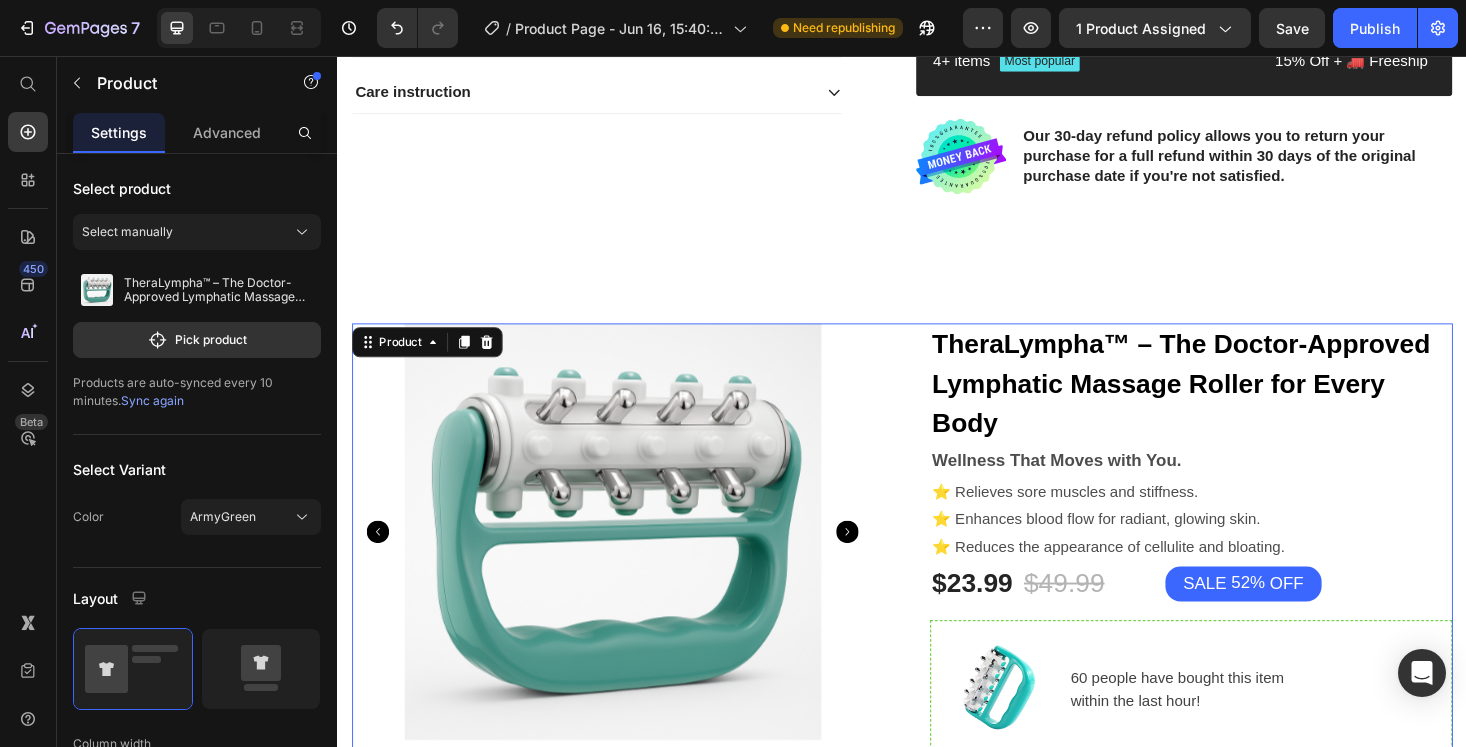 scroll, scrollTop: 560, scrollLeft: 0, axis: vertical 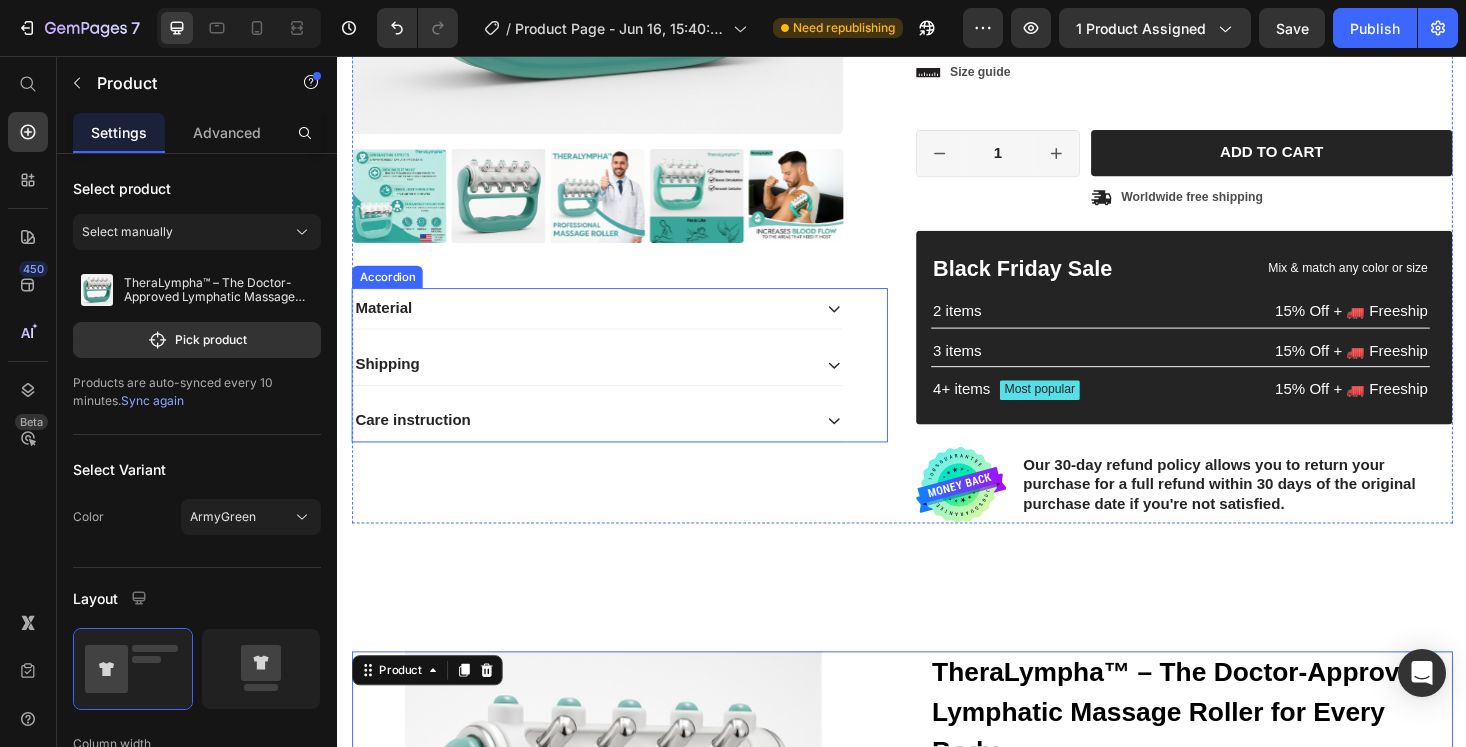 click on "Material" at bounding box center [597, 324] 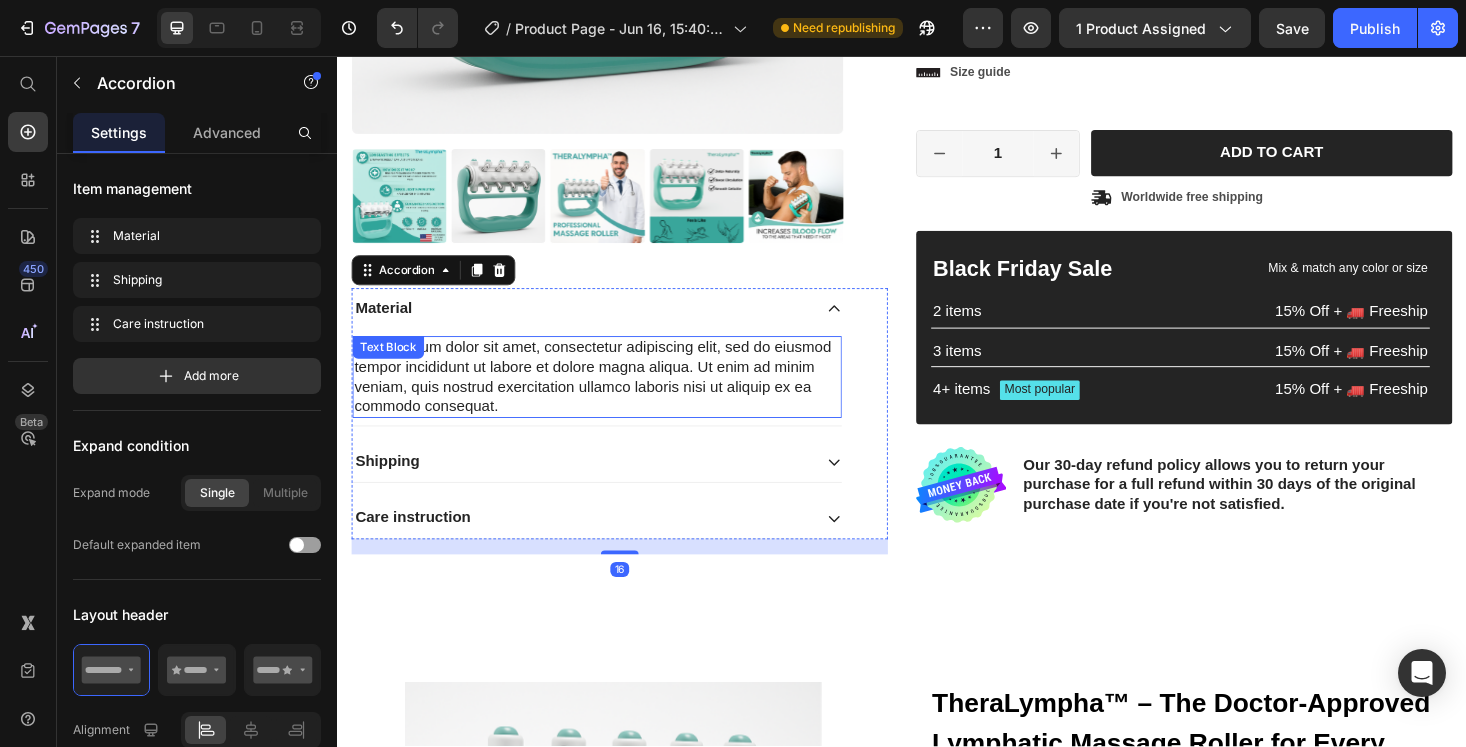click on "Lorem ipsum dolor sit amet, consectetur adipiscing elit, sed do eiusmod tempor incididunt ut labore et dolore magna aliqua. Ut enim ad minim veniam, quis nostrud exercitation ullamco laboris nisi ut aliquip ex ea commodo consequat." at bounding box center [613, 397] 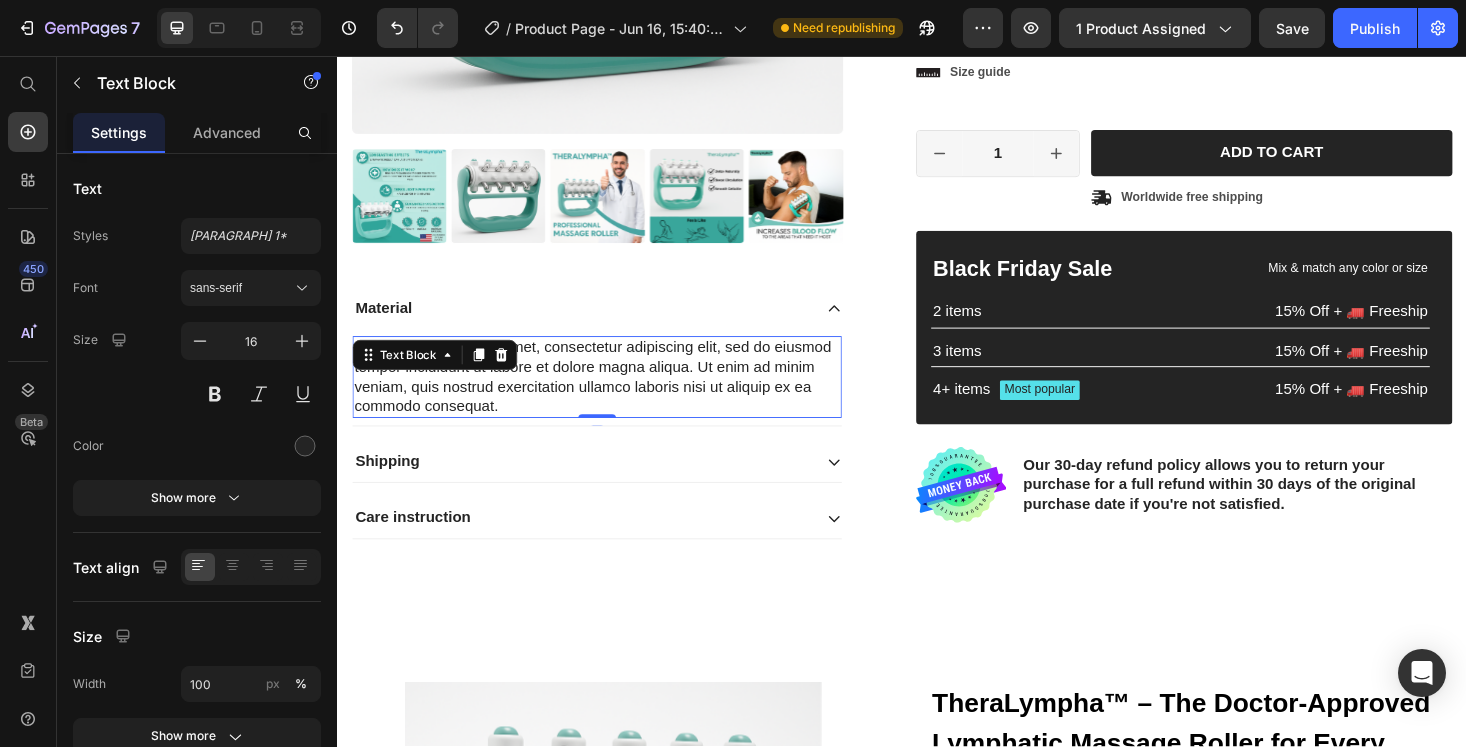 click on "Lorem ipsum dolor sit amet, consectetur adipiscing elit, sed do eiusmod tempor incididunt ut labore et dolore magna aliqua. Ut enim ad minim veniam, quis nostrud exercitation ullamco laboris nisi ut aliquip ex ea commodo consequat." at bounding box center [613, 397] 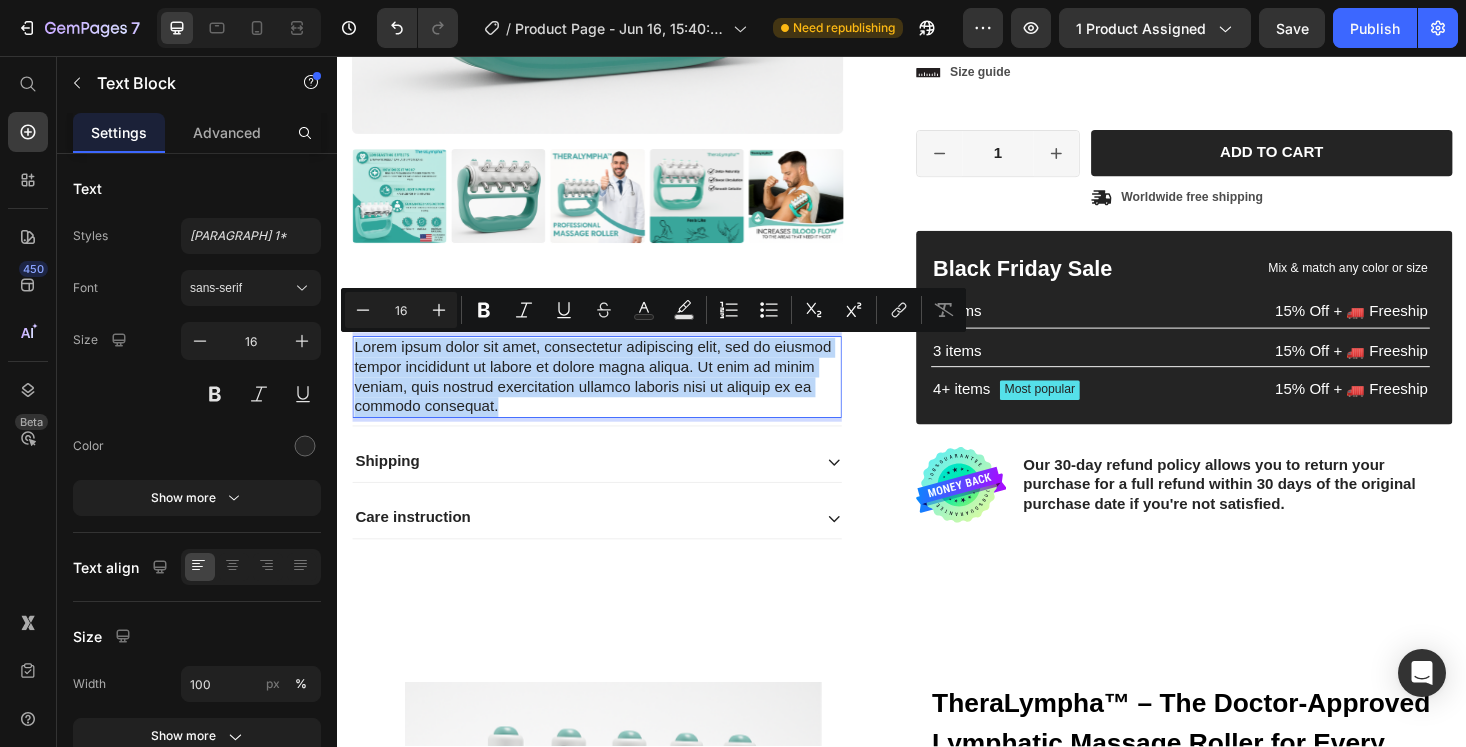 drag, startPoint x: 522, startPoint y: 422, endPoint x: 382, endPoint y: 379, distance: 146.45477 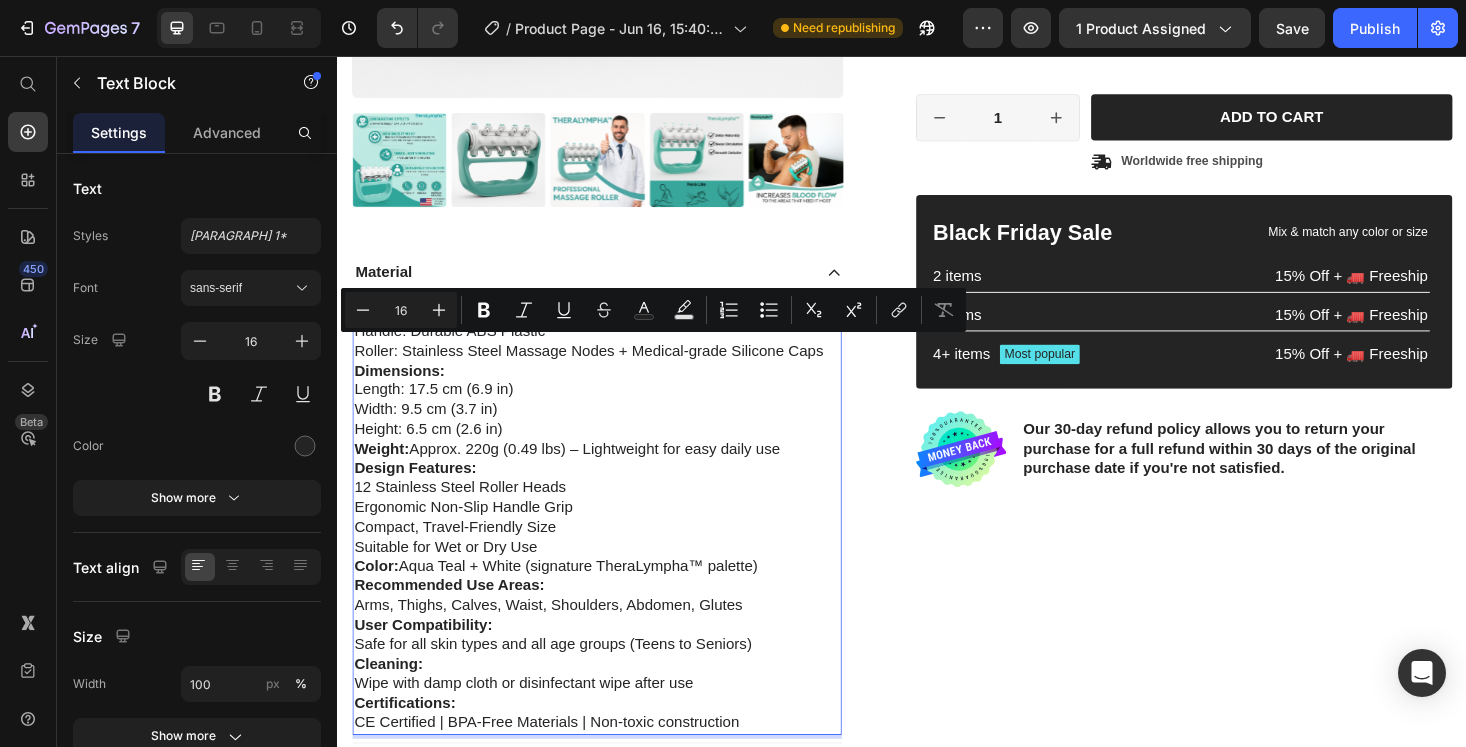scroll, scrollTop: 31, scrollLeft: 0, axis: vertical 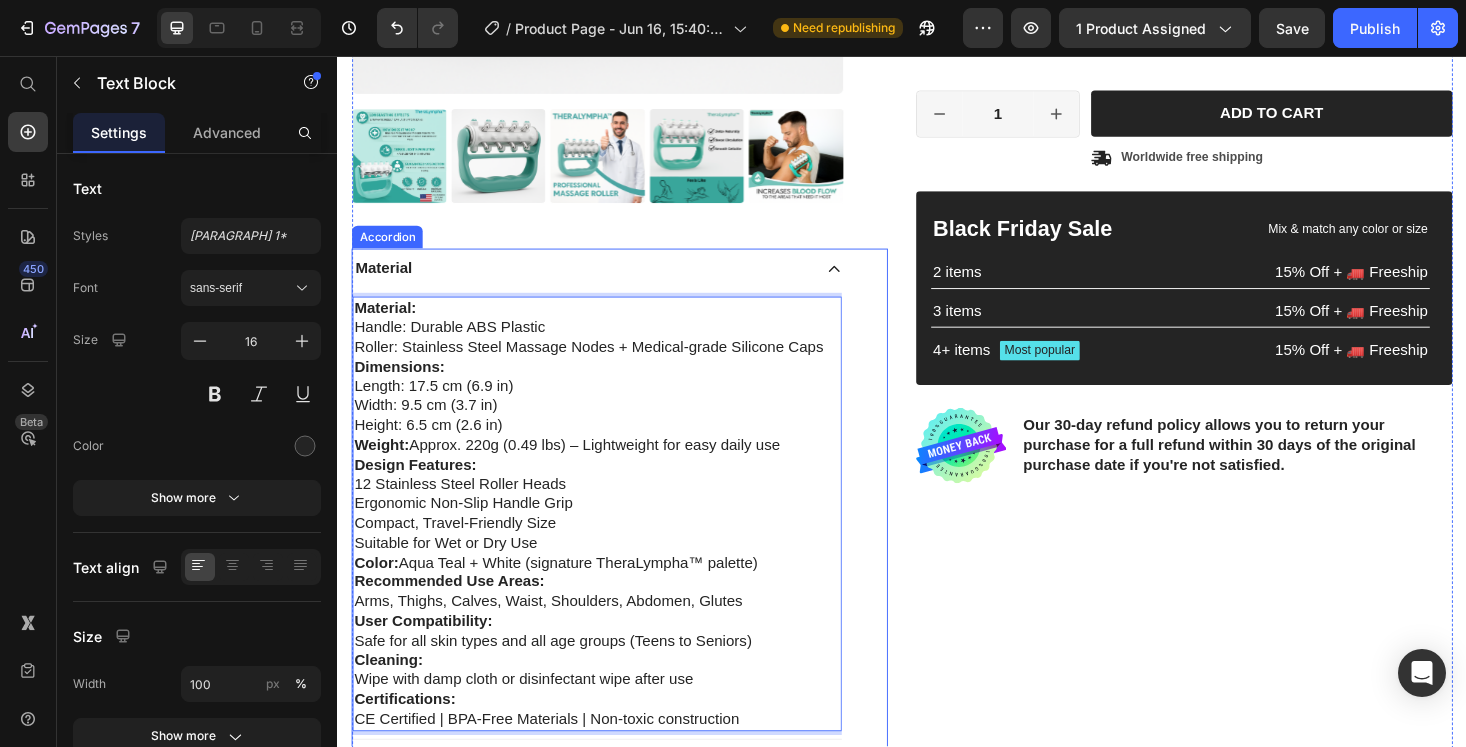 click on "Material" at bounding box center [386, 282] 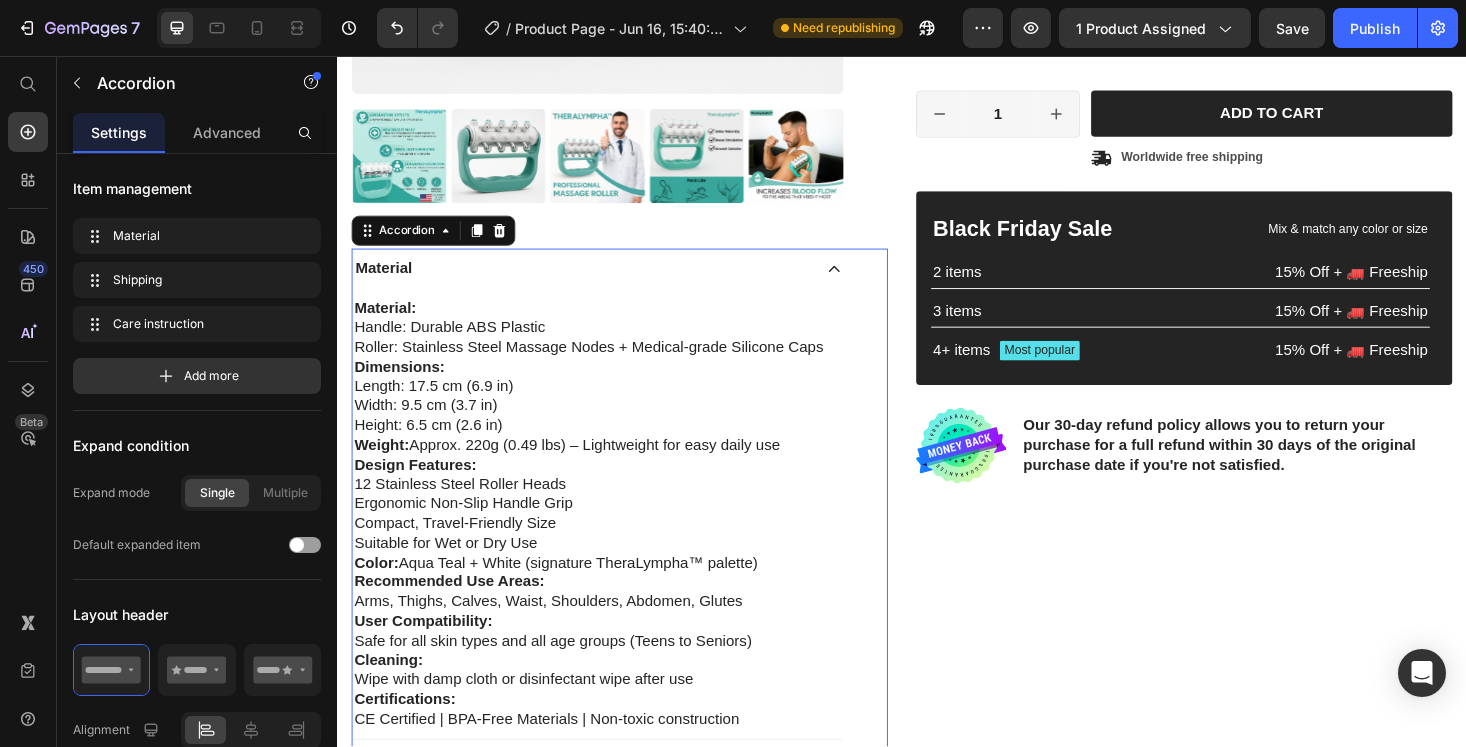 scroll, scrollTop: 0, scrollLeft: 0, axis: both 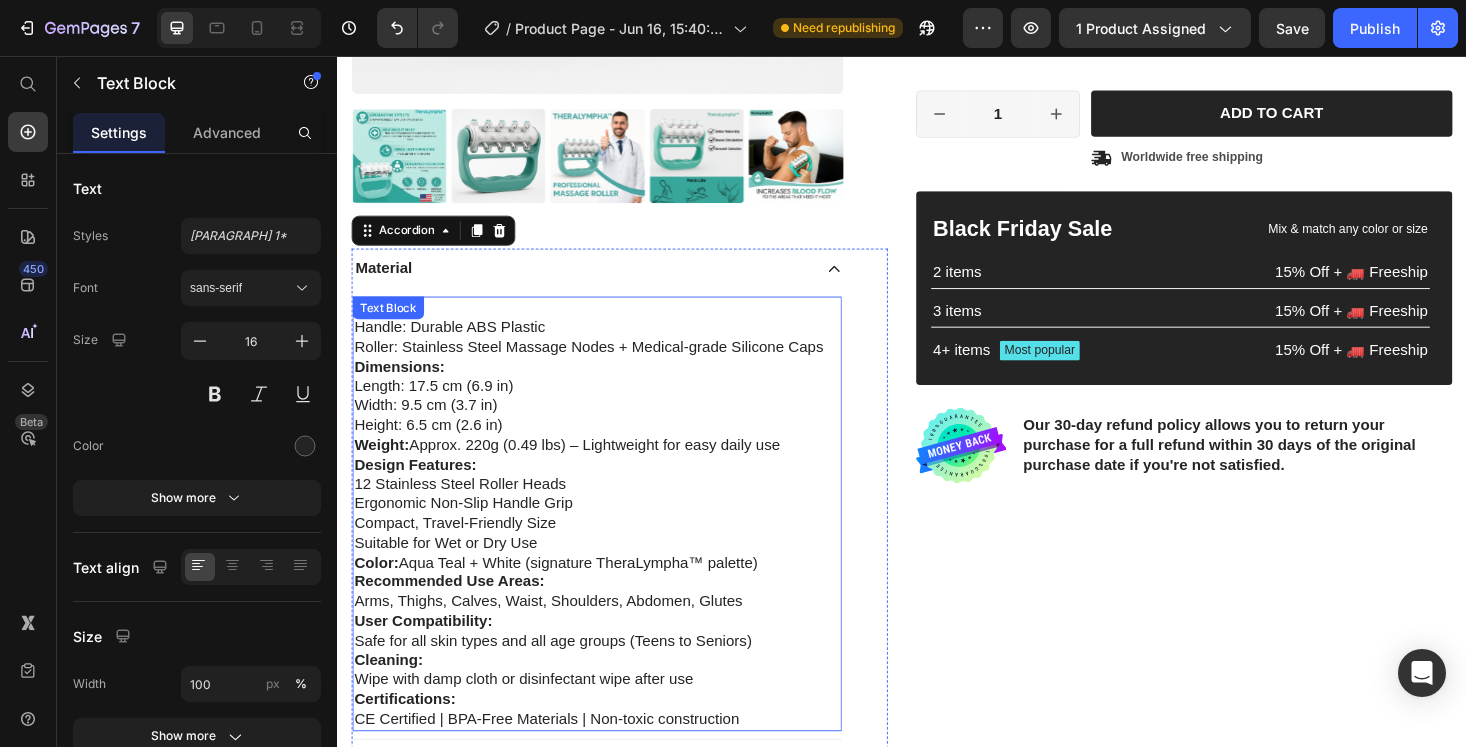 click on "Text Block" at bounding box center (391, 324) 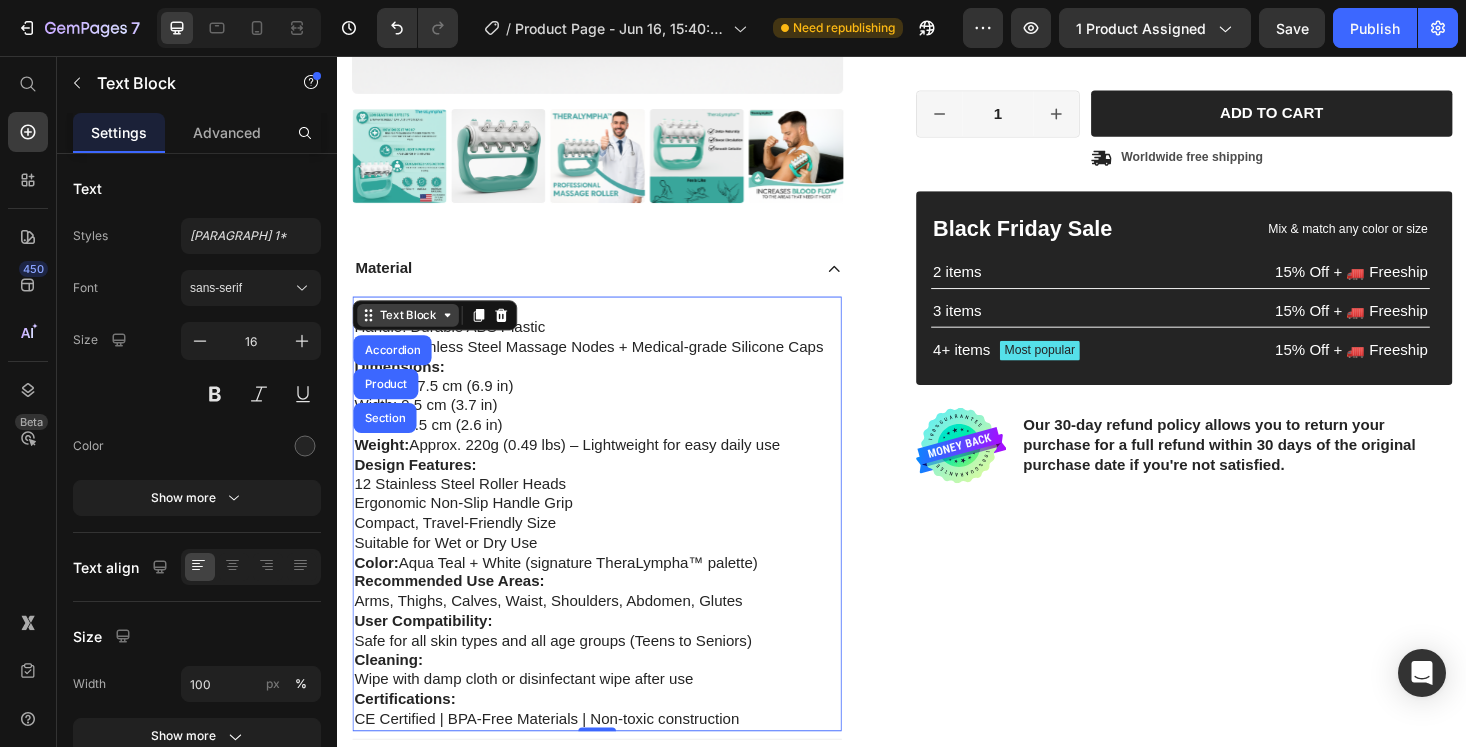 click on "Text Block" at bounding box center (412, 332) 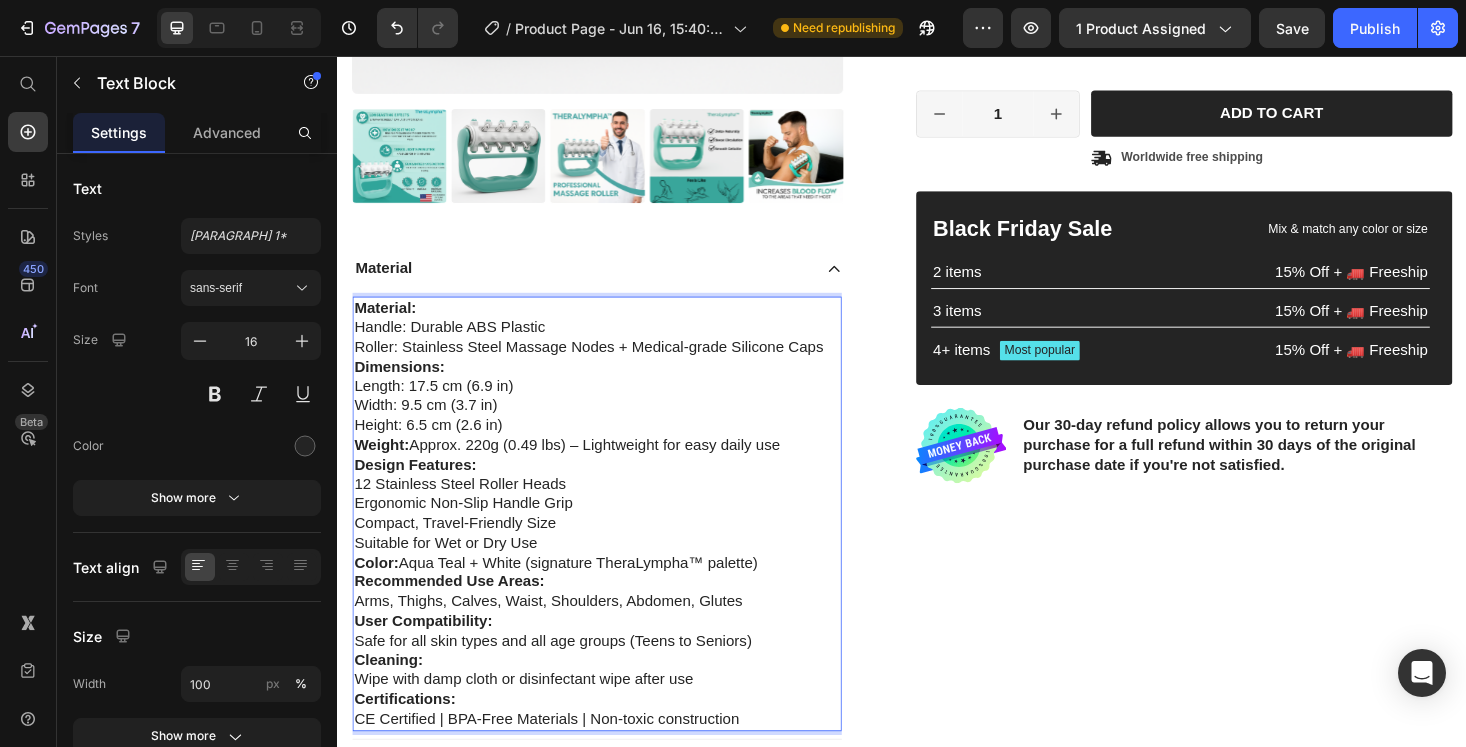 click on "Material:" at bounding box center [388, 323] 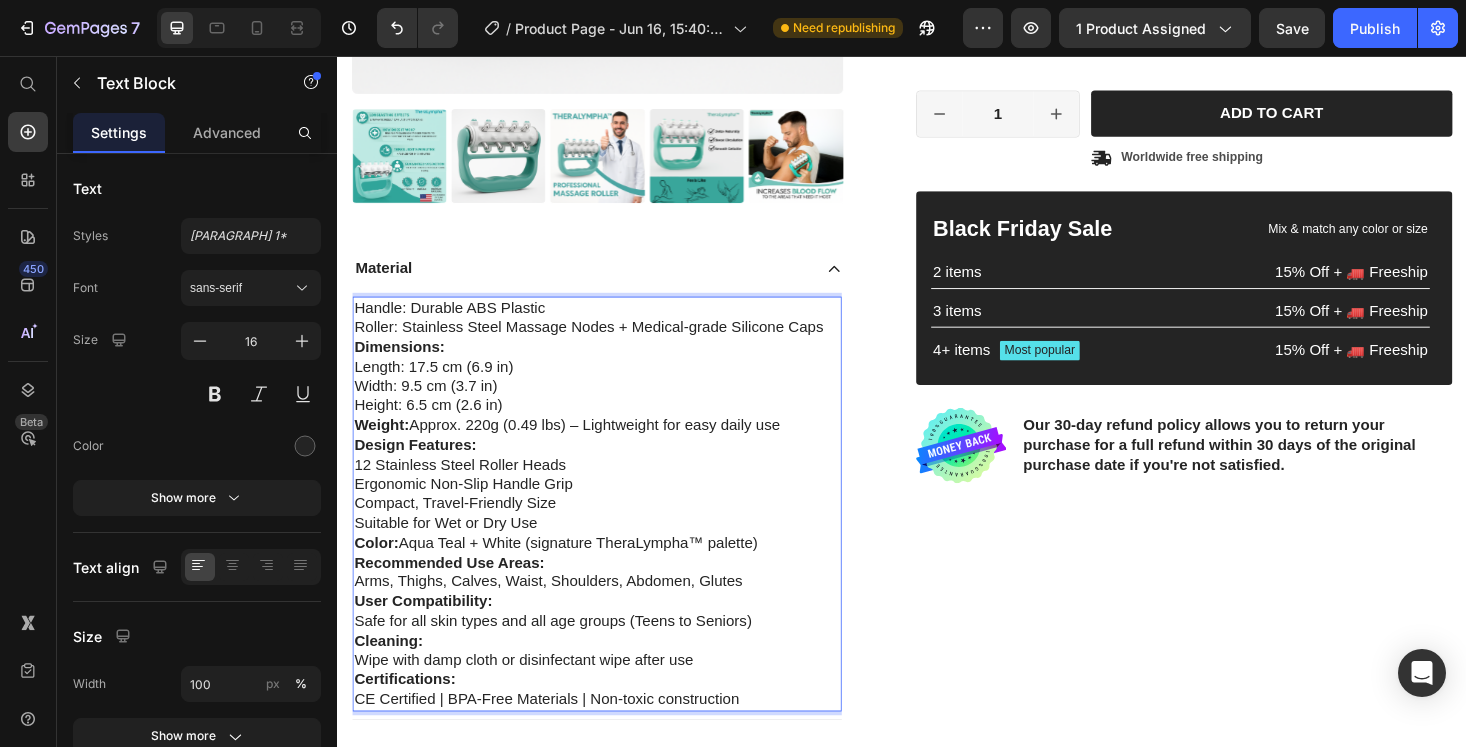 click on "Handle: Durable ABS Plastic" at bounding box center (613, 324) 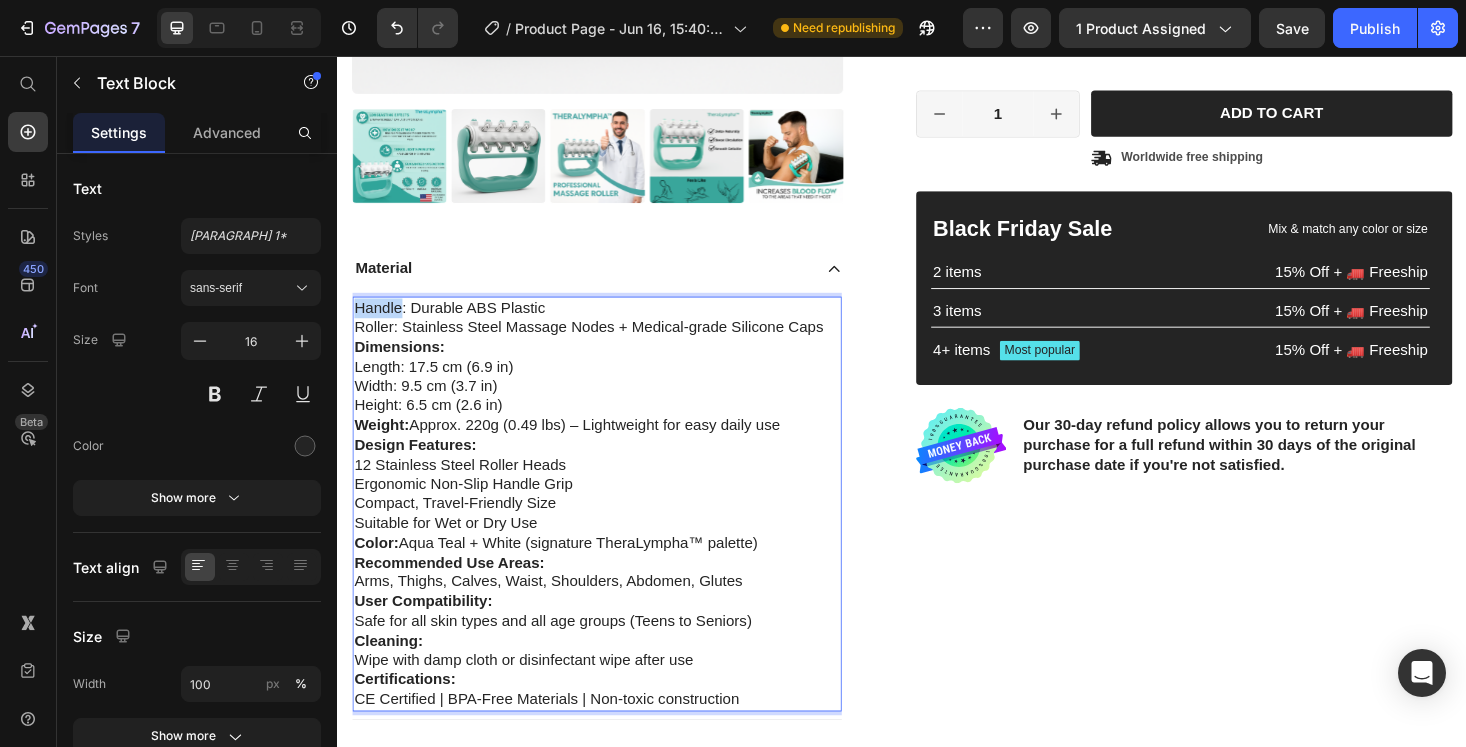 click on "Handle: Durable ABS Plastic" at bounding box center [613, 324] 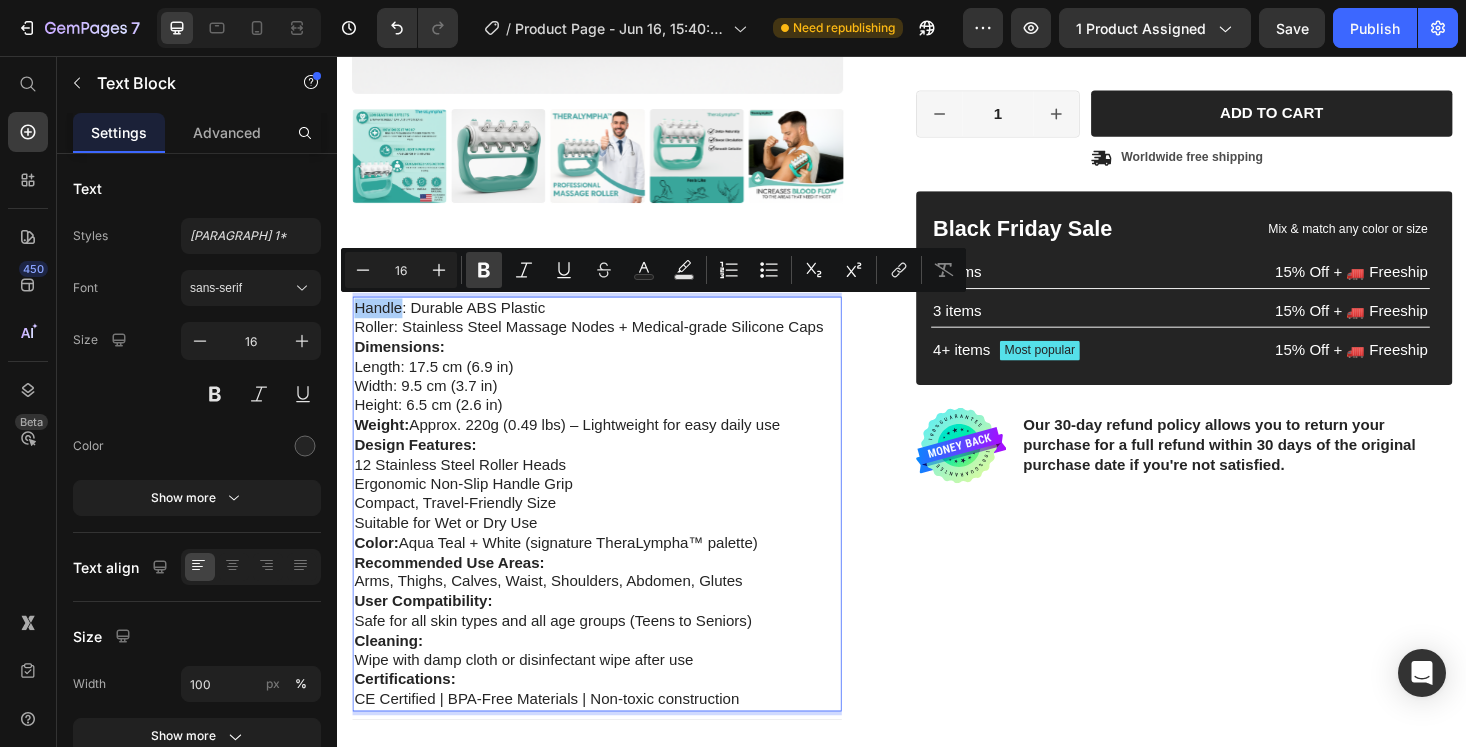 click 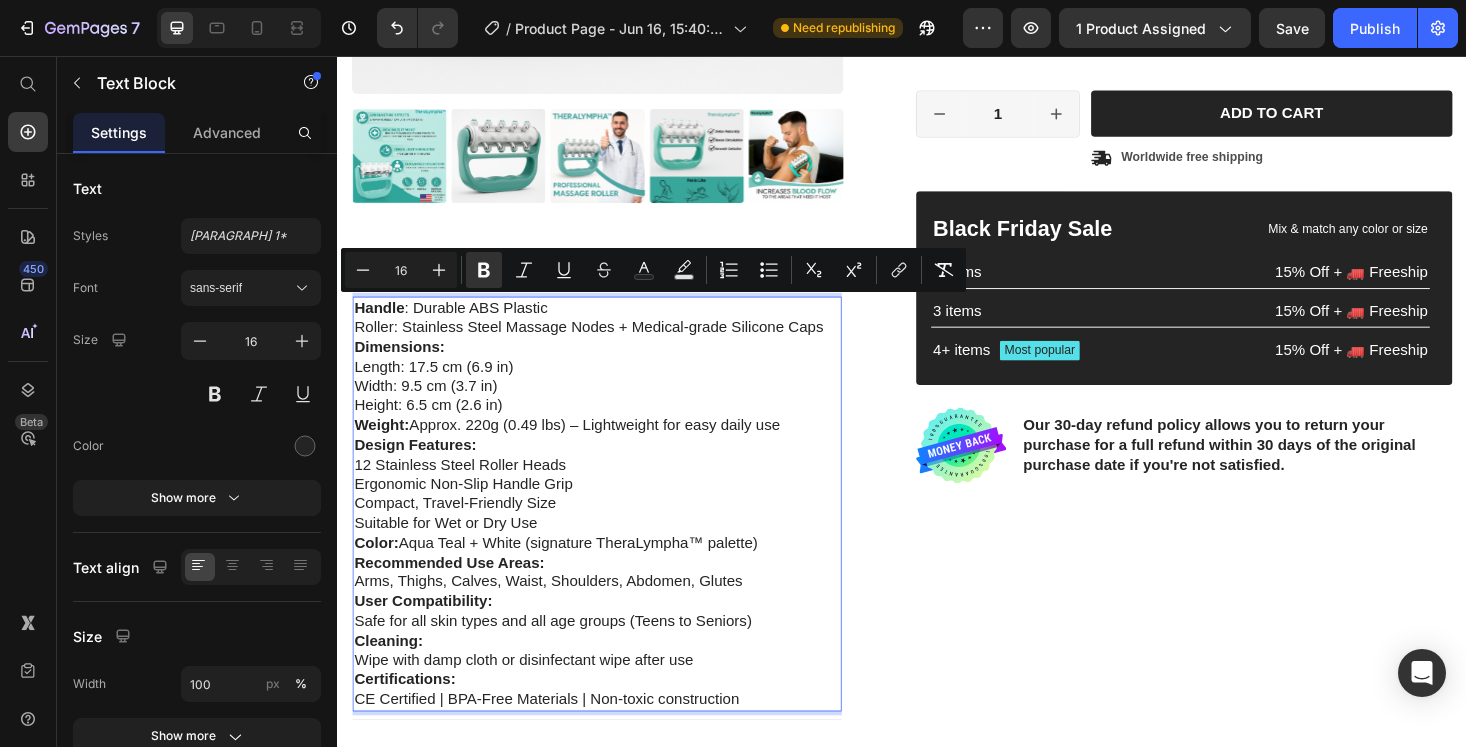 click on "Roller: Stainless Steel Massage Nodes + Medical-grade Silicone Caps" at bounding box center [613, 345] 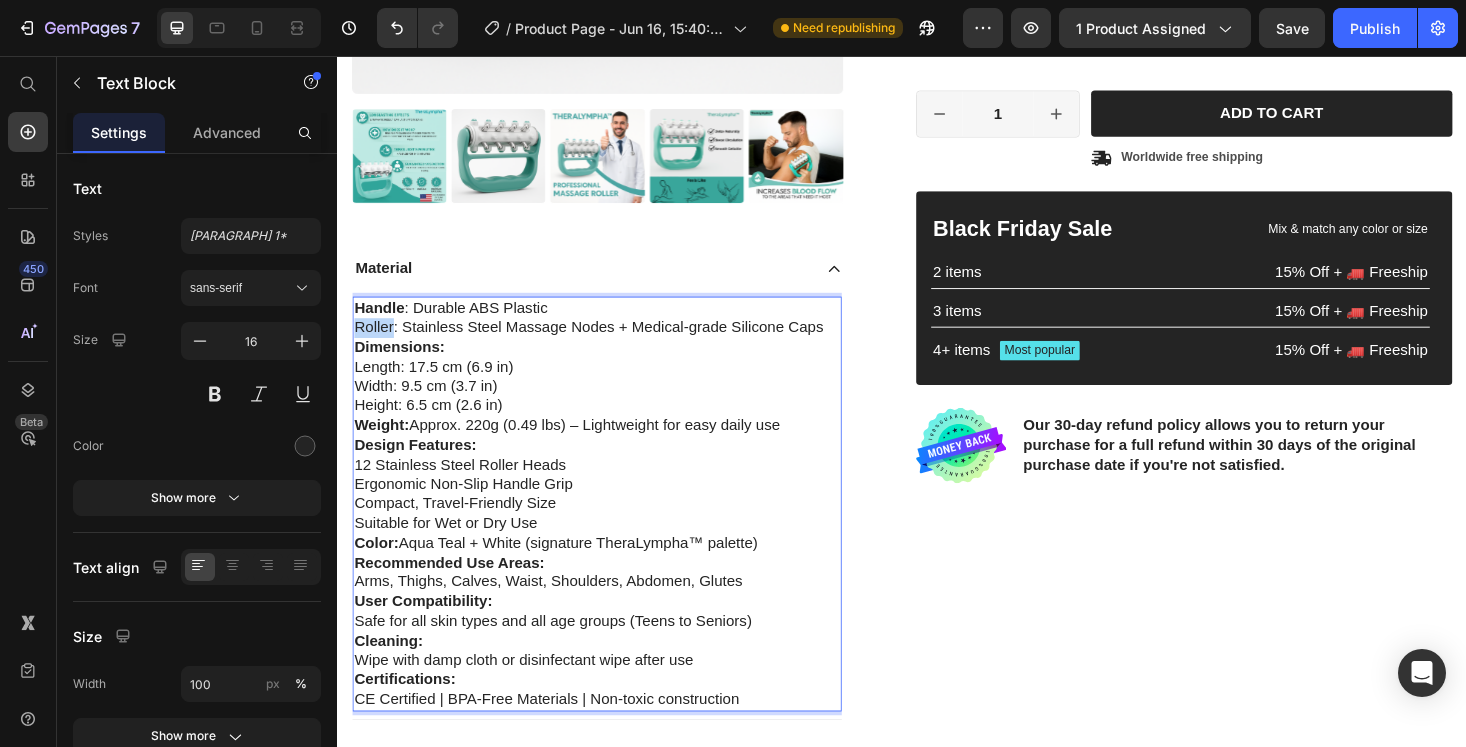 click on "Roller: Stainless Steel Massage Nodes + Medical-grade Silicone Caps" at bounding box center (613, 345) 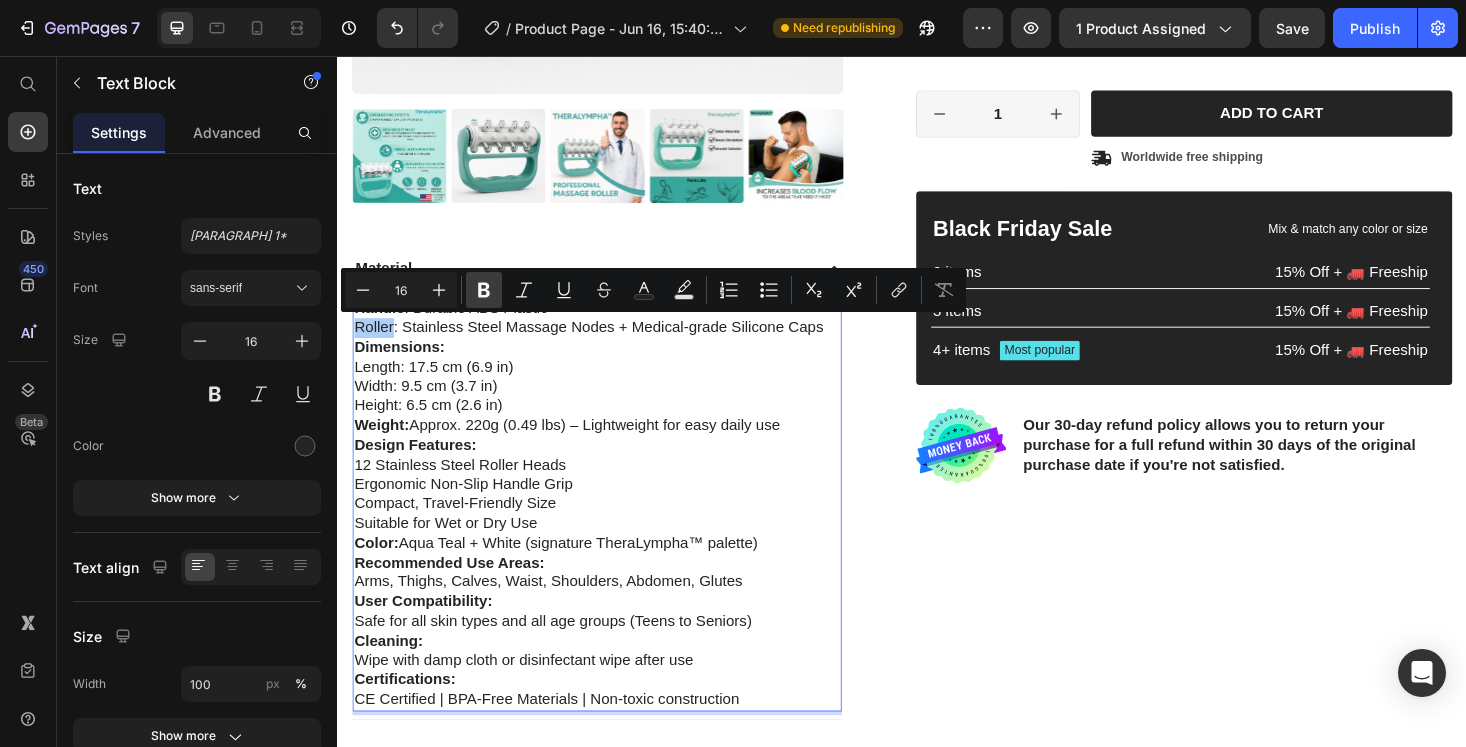 click 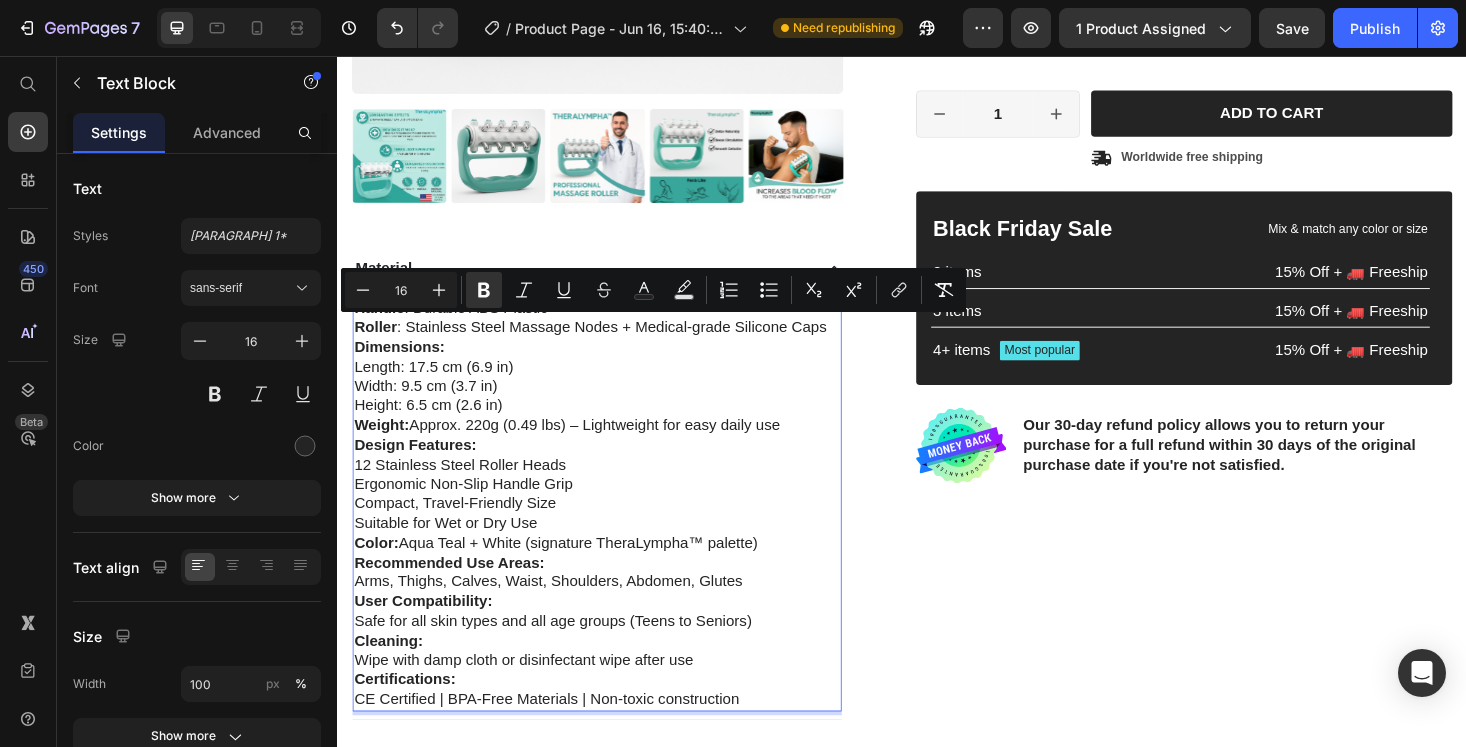 click on "Material" at bounding box center [613, 282] 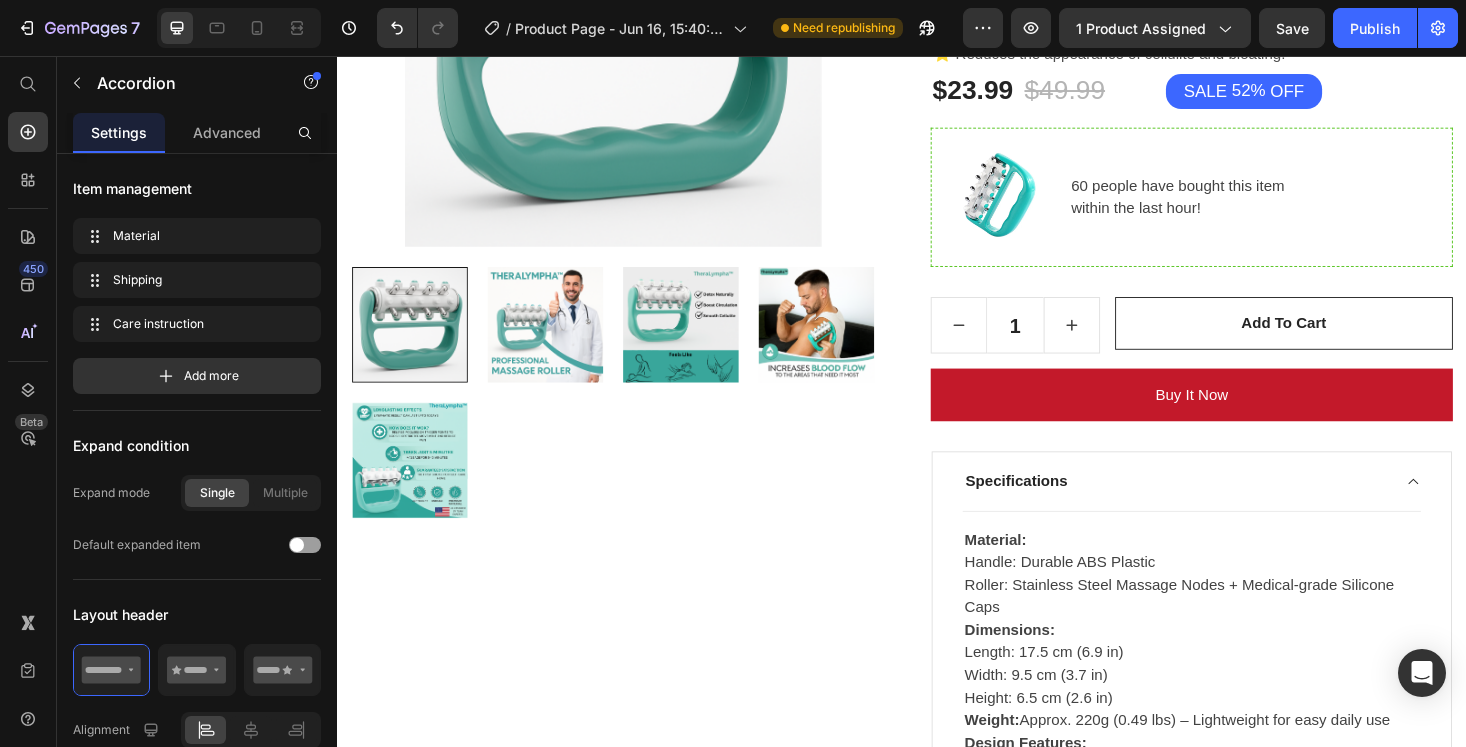 scroll, scrollTop: 1436, scrollLeft: 0, axis: vertical 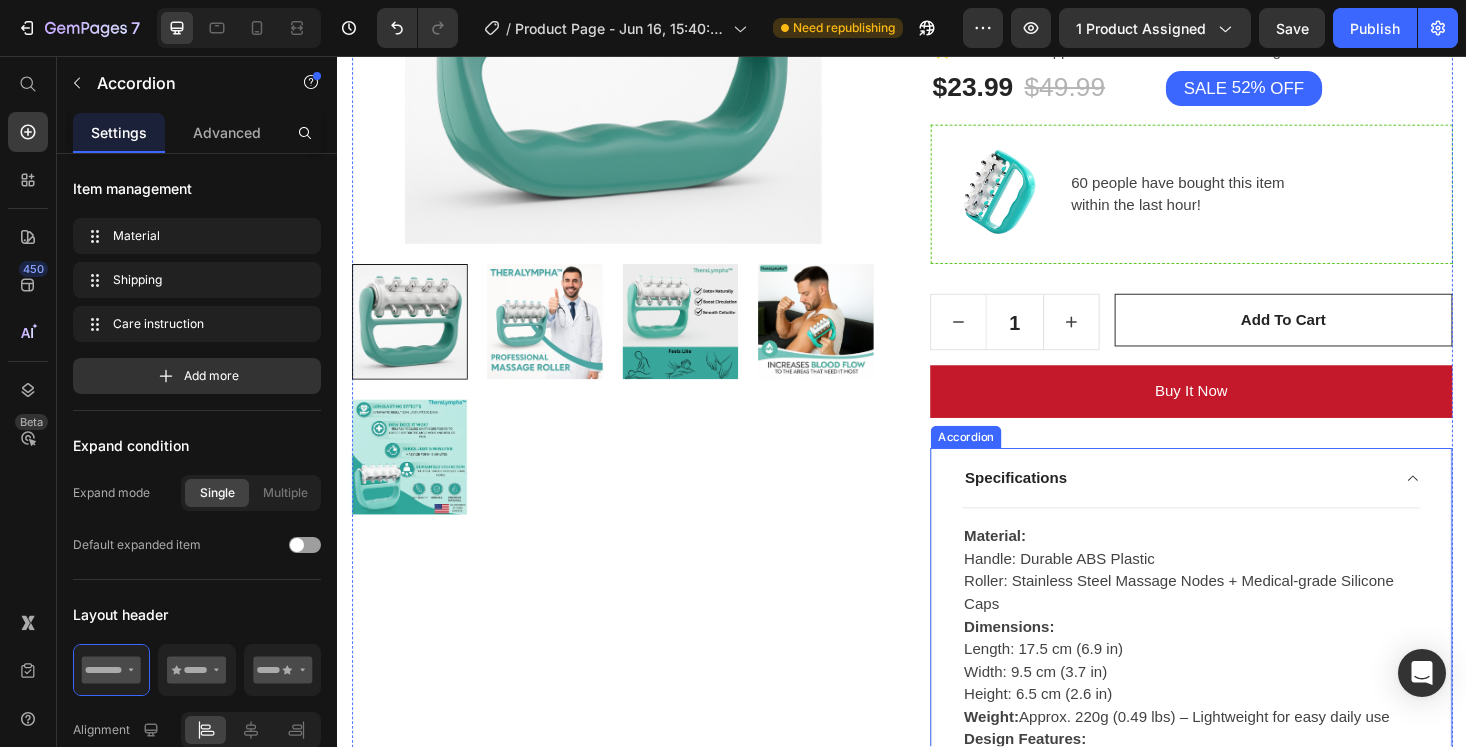 click on "Specifications" at bounding box center (1228, 505) 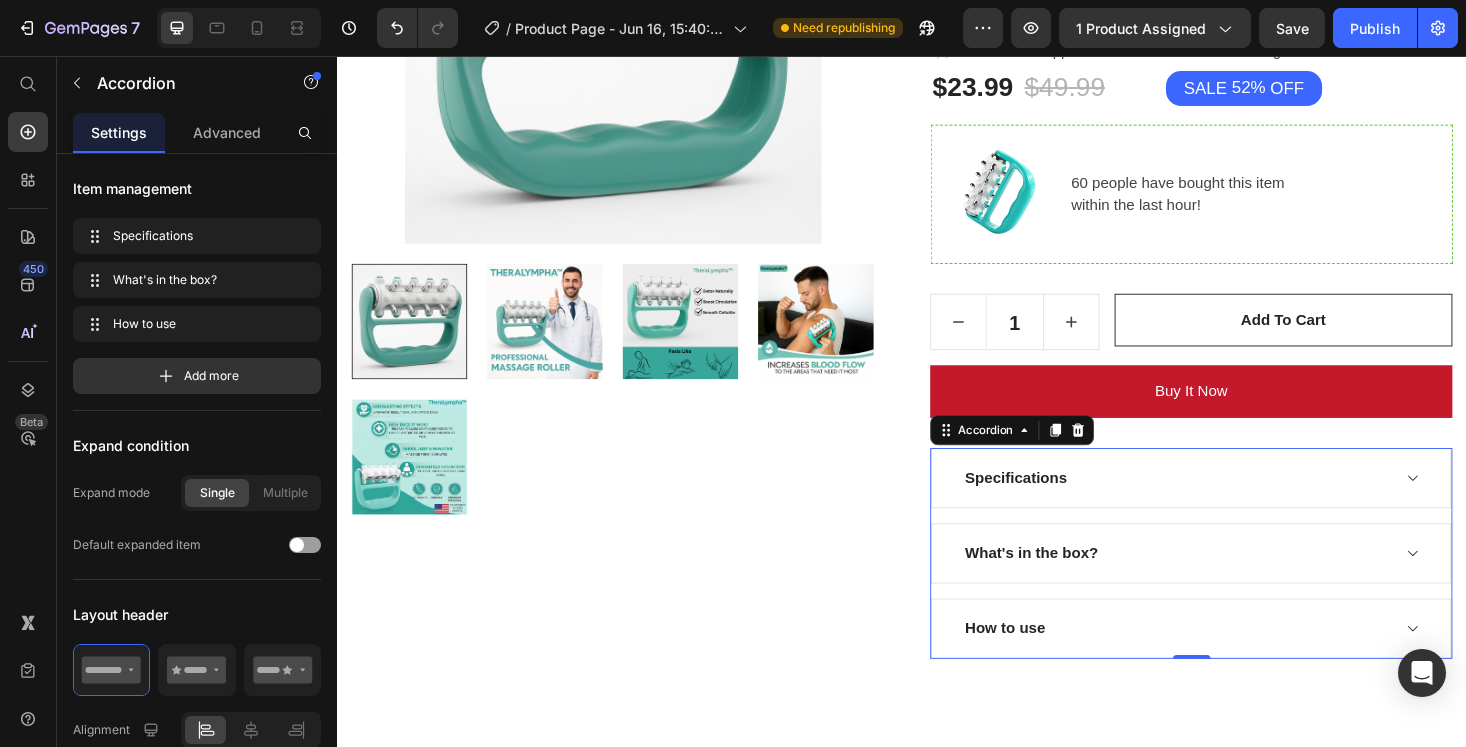 click on "Specifications" at bounding box center (1228, 505) 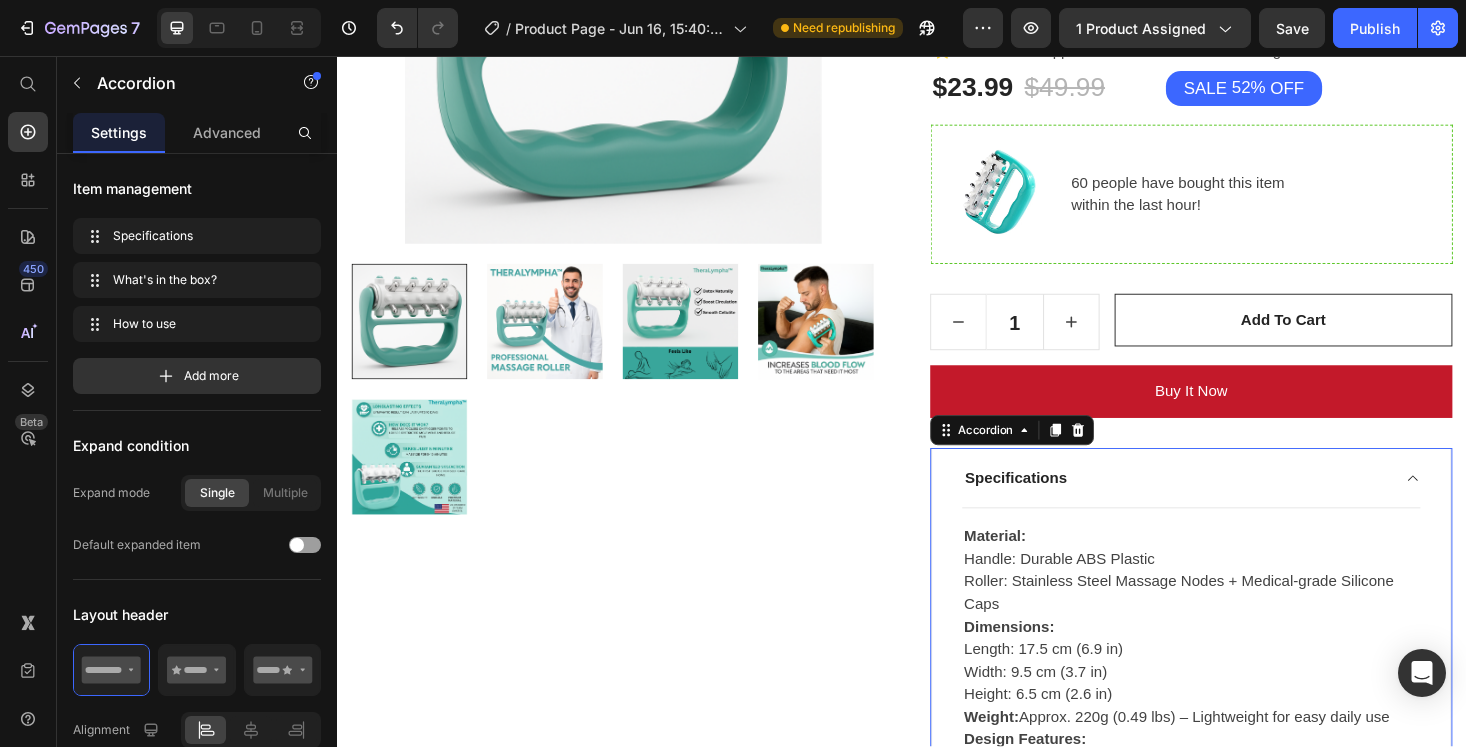 click on "Specifications" at bounding box center [1228, 505] 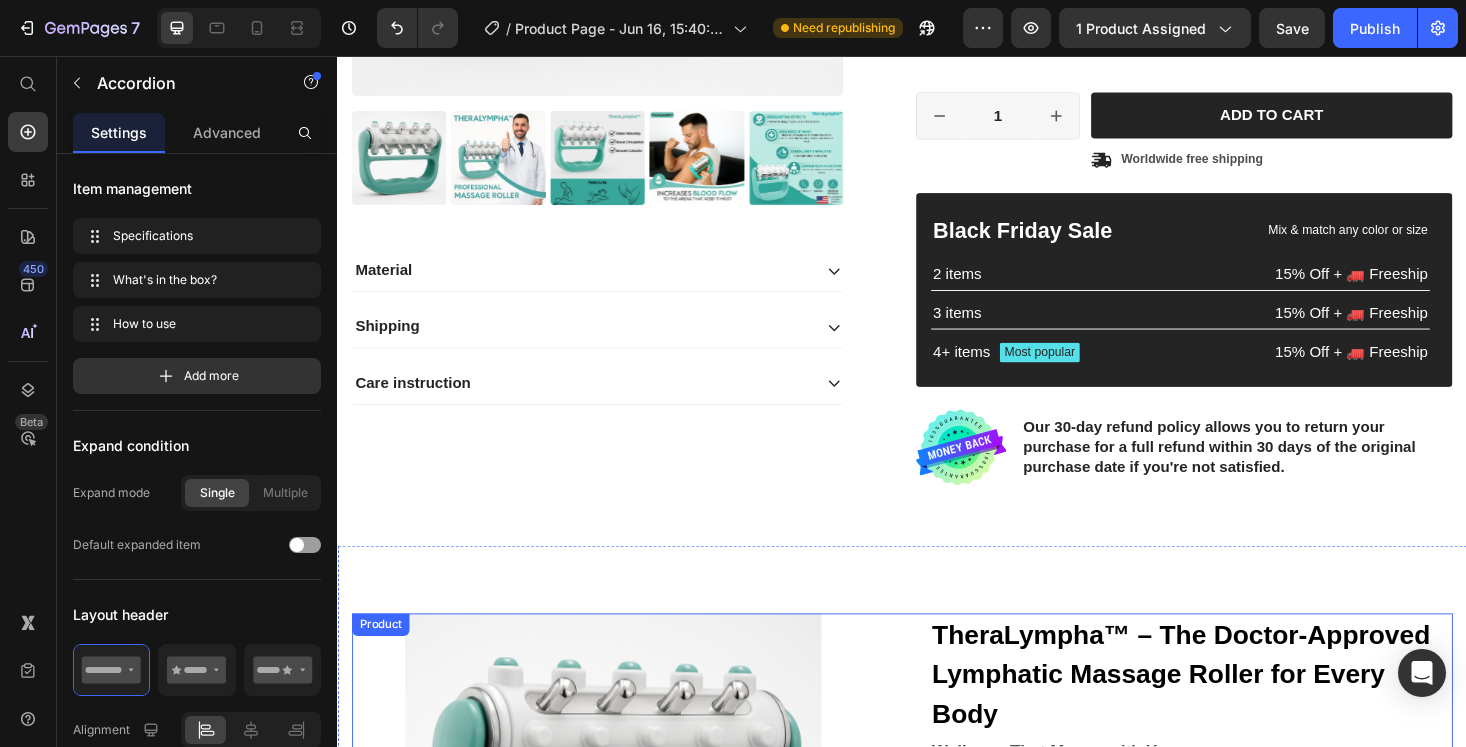 scroll, scrollTop: 605, scrollLeft: 0, axis: vertical 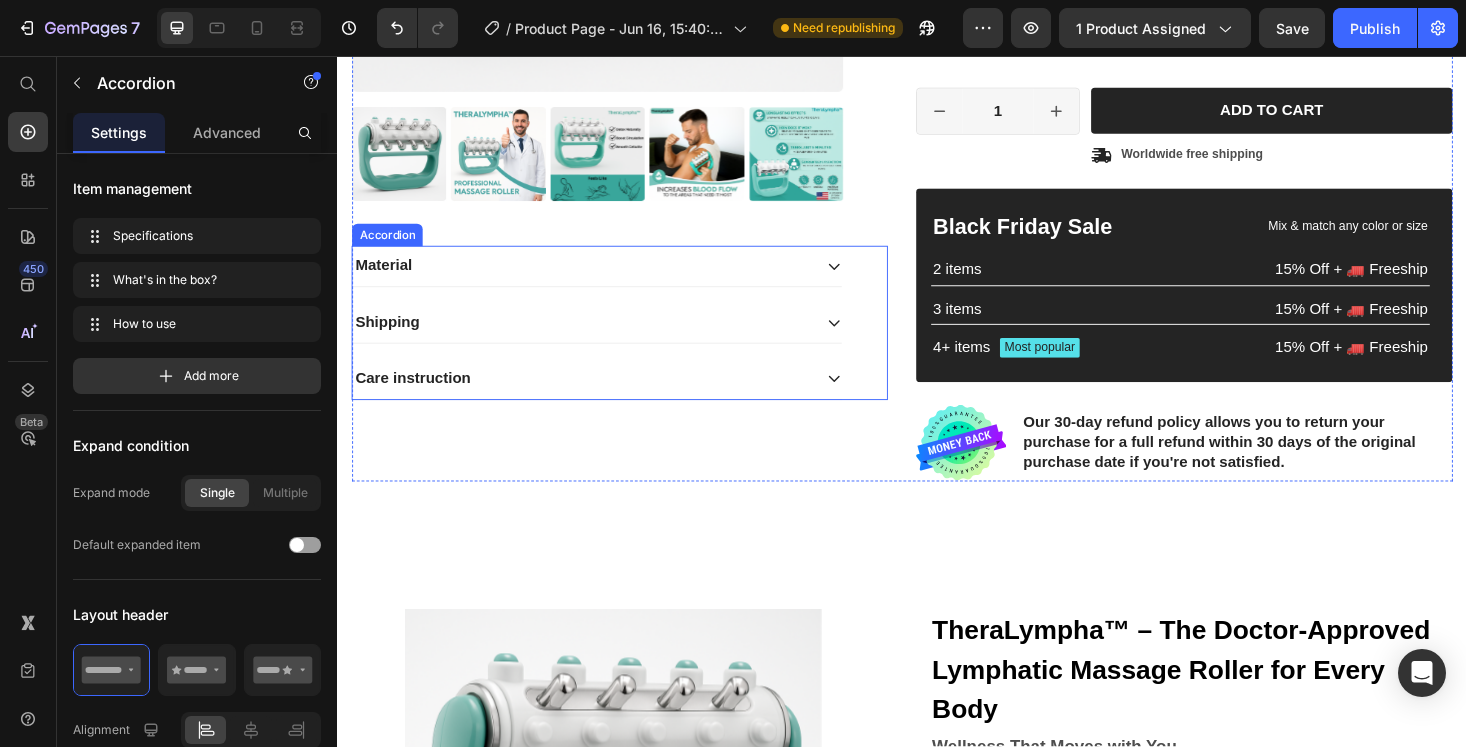 click on "Material" at bounding box center (597, 279) 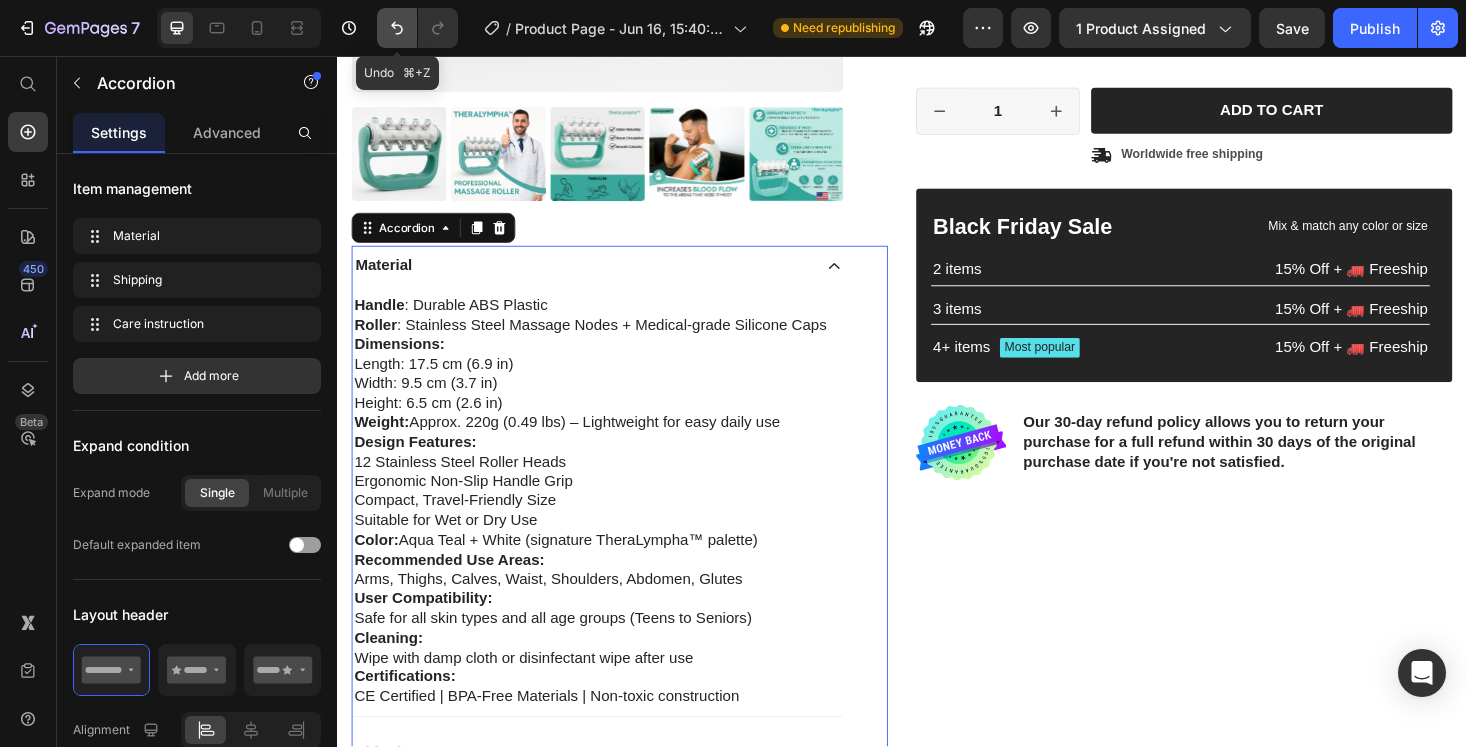 click 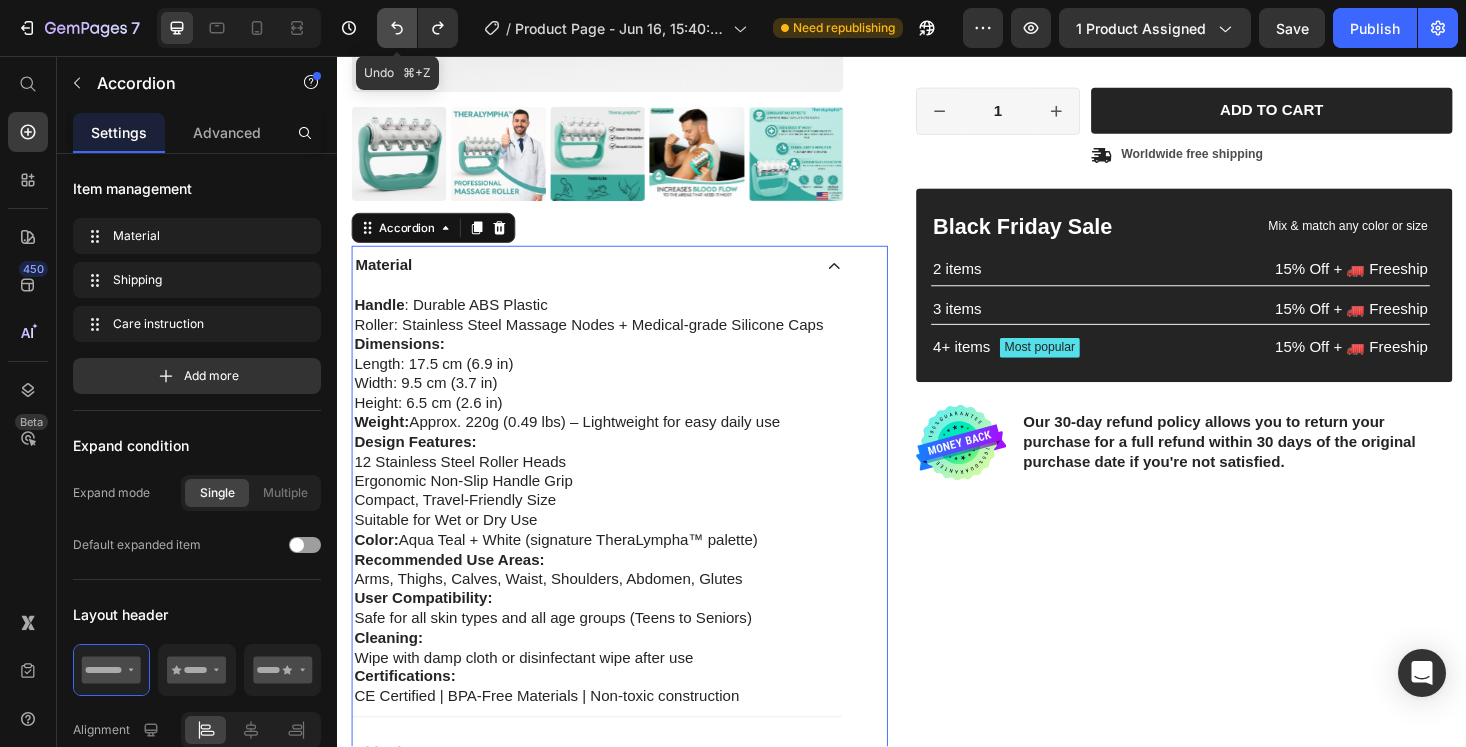 click 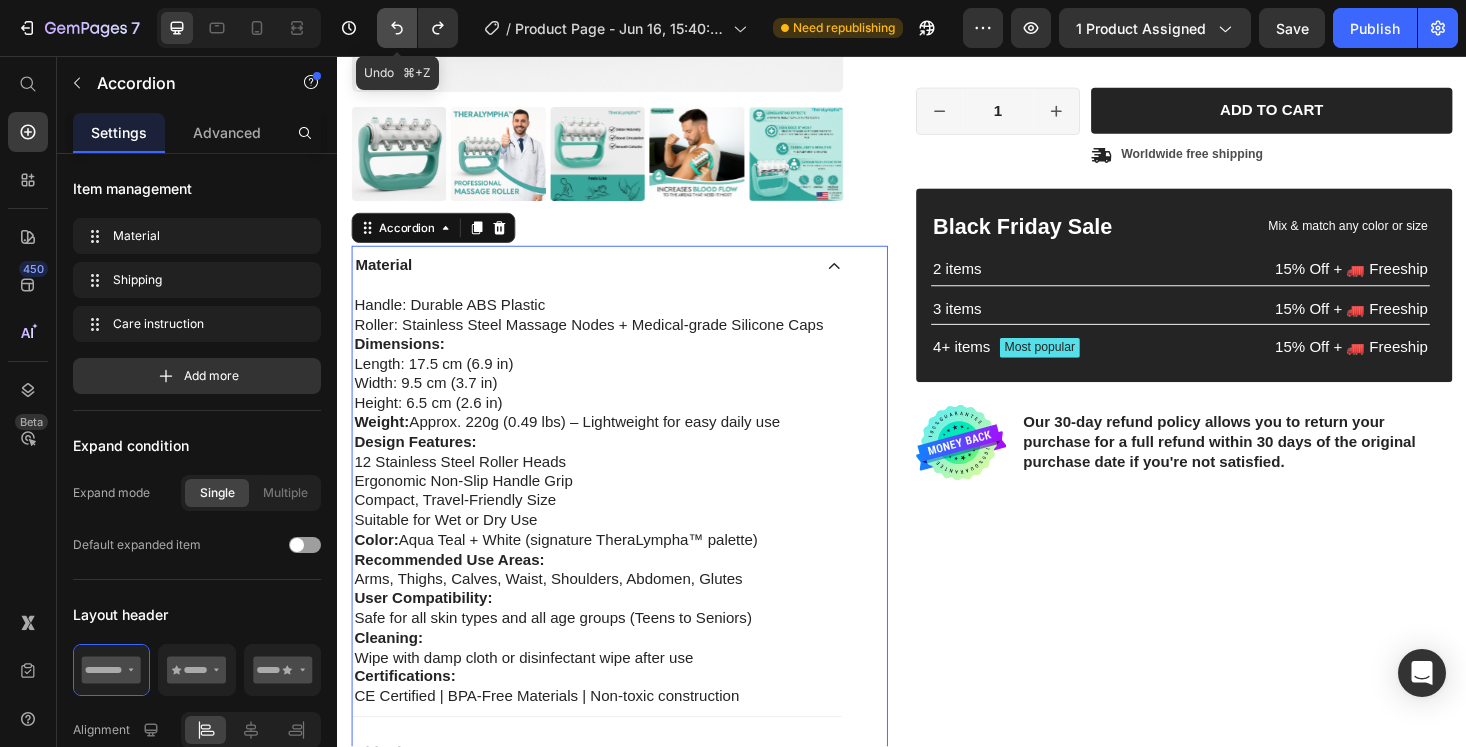 click 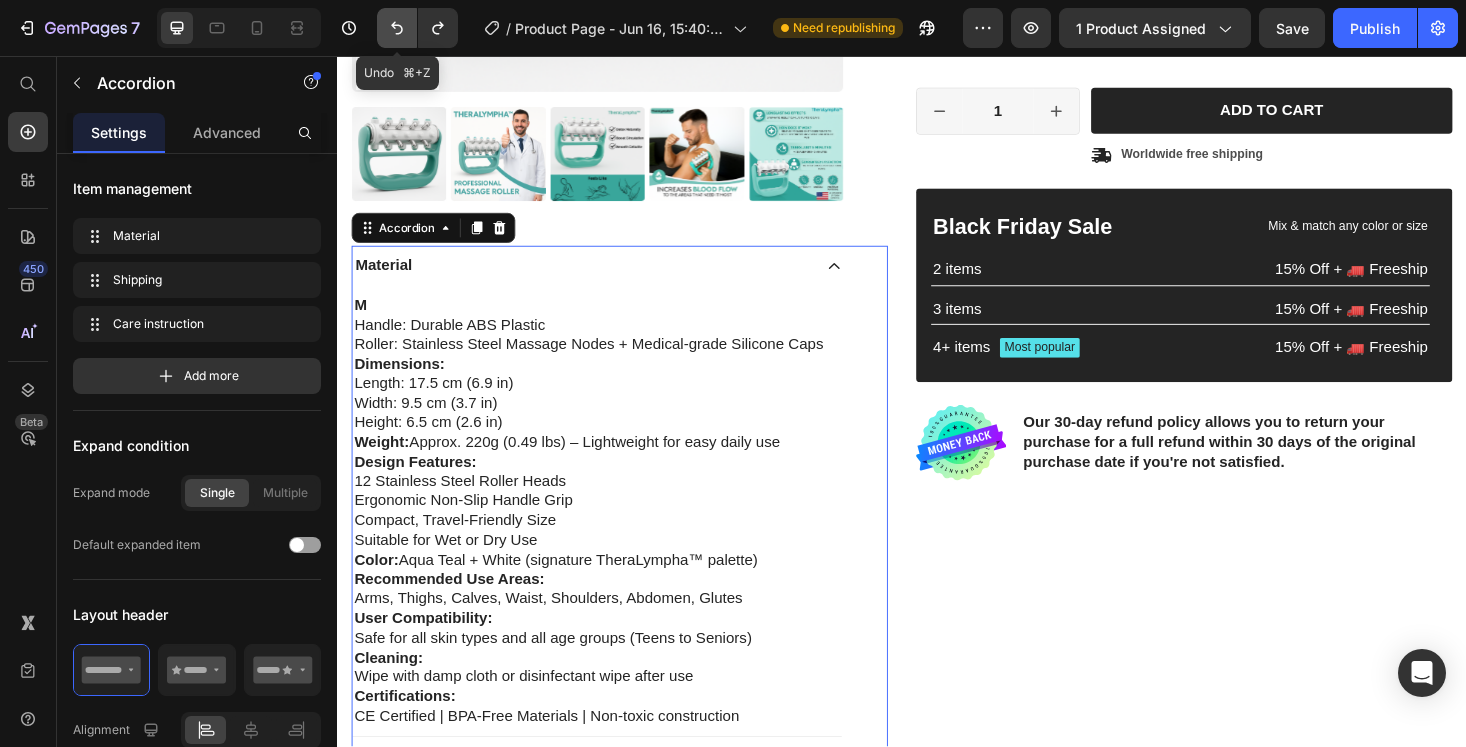 click 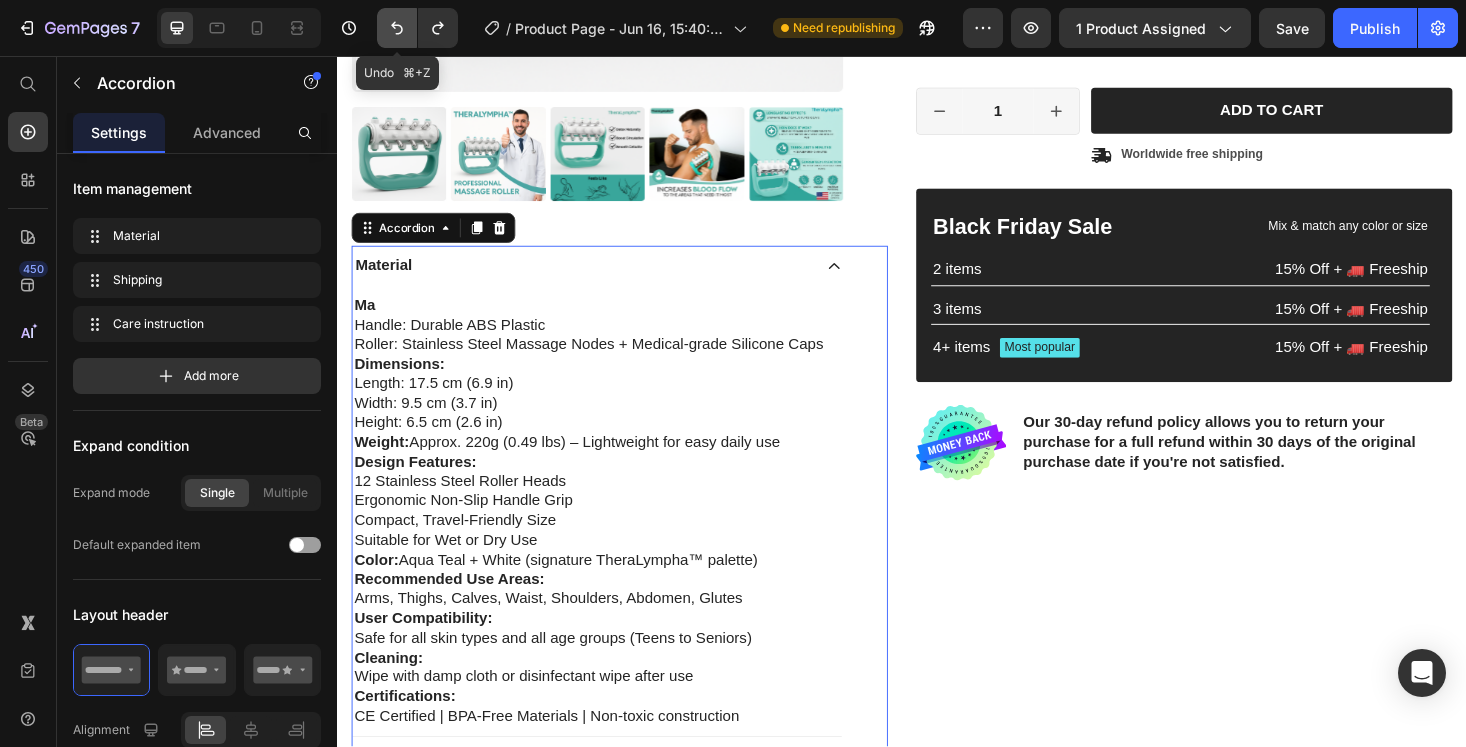 click 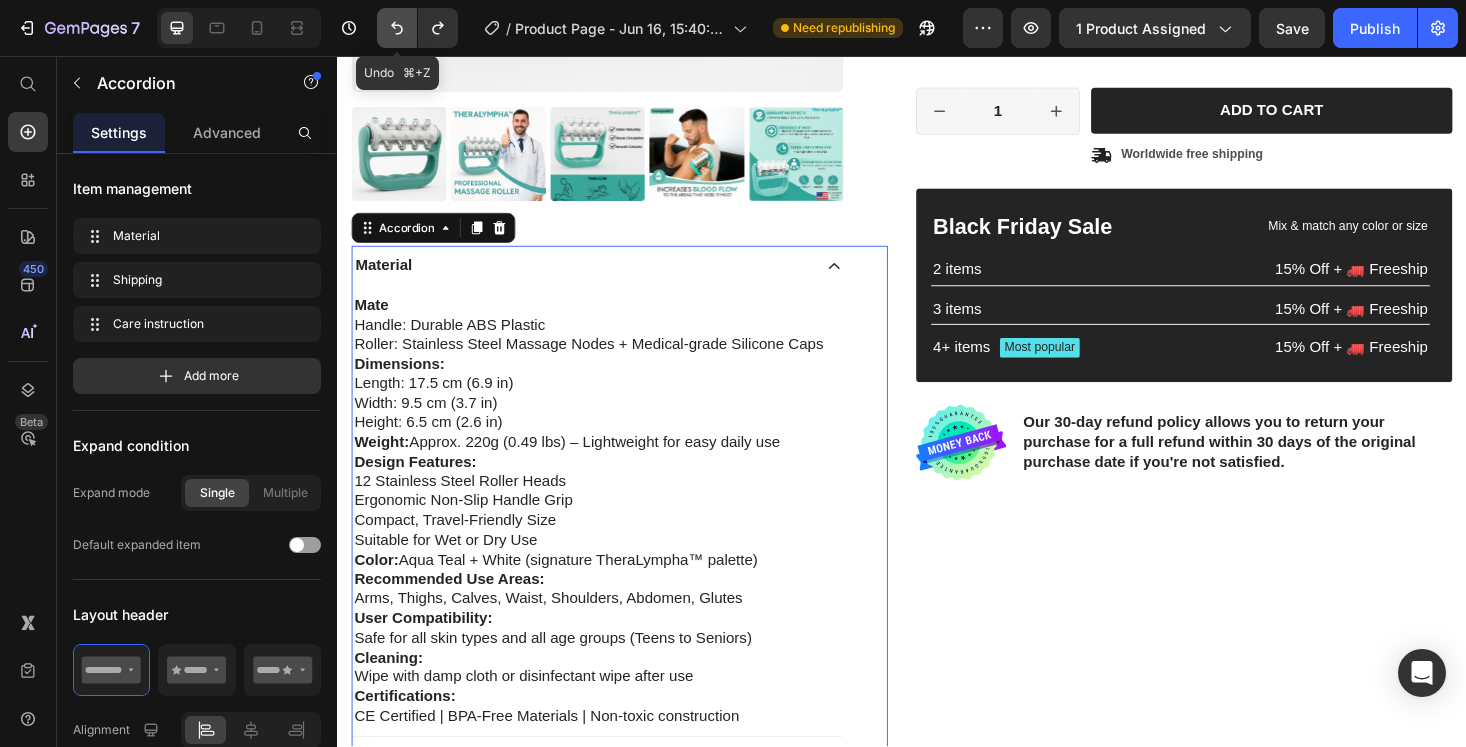 click 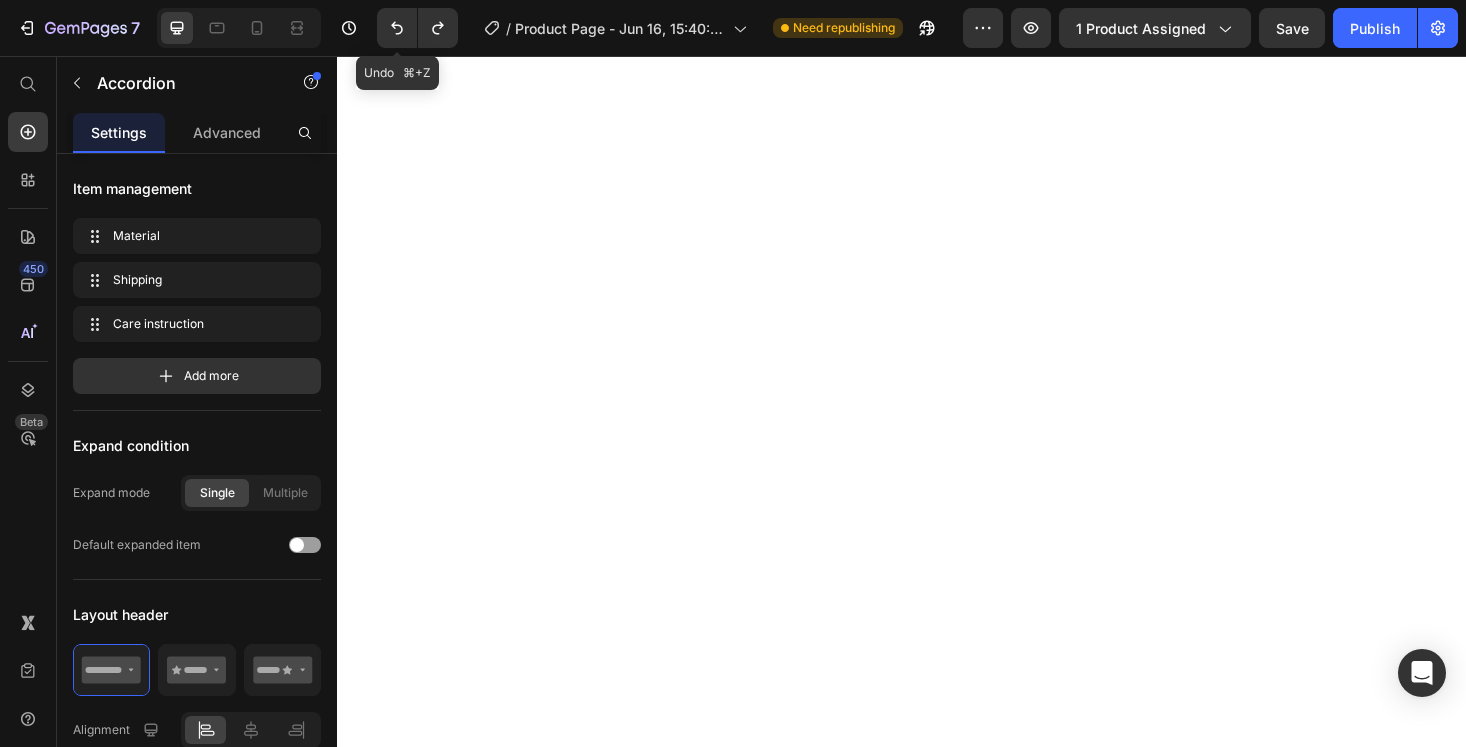 scroll, scrollTop: 0, scrollLeft: 0, axis: both 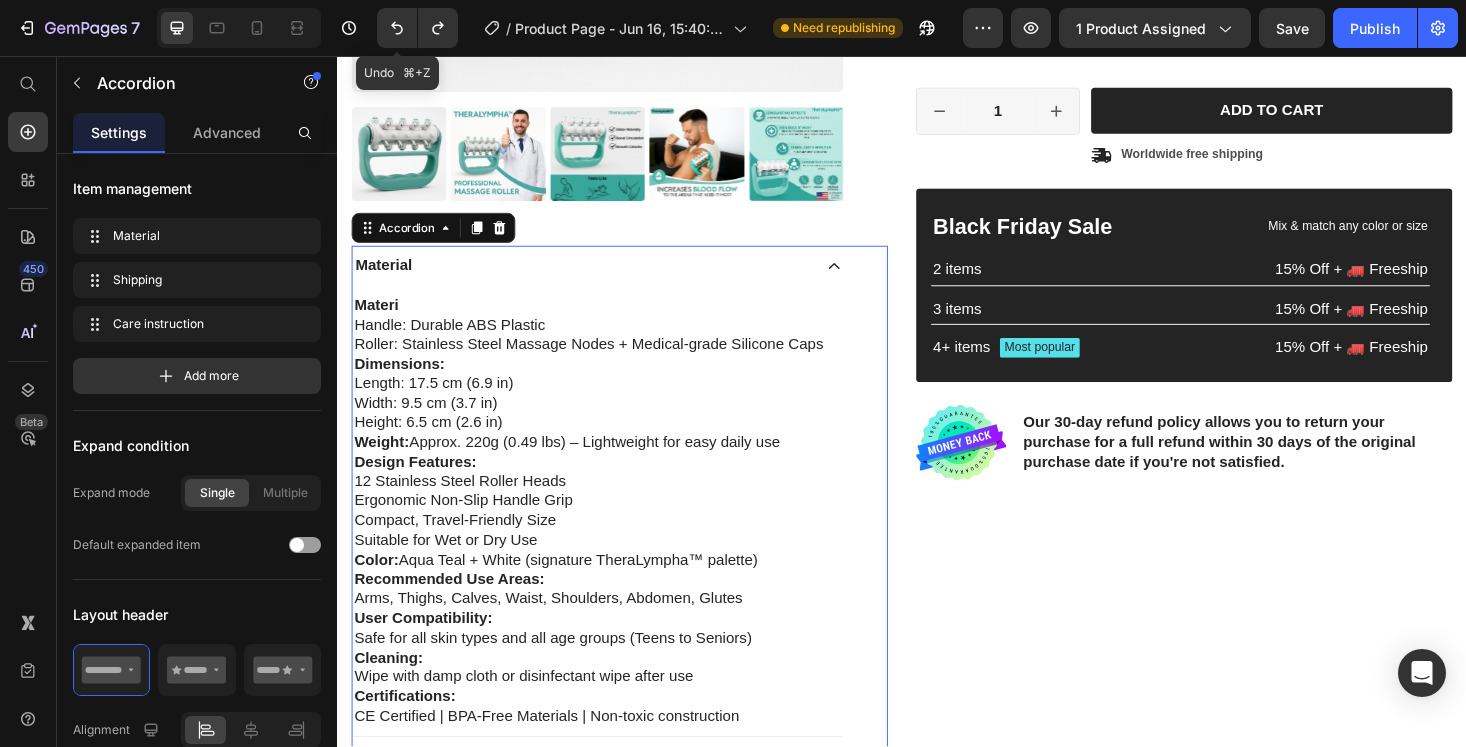 click 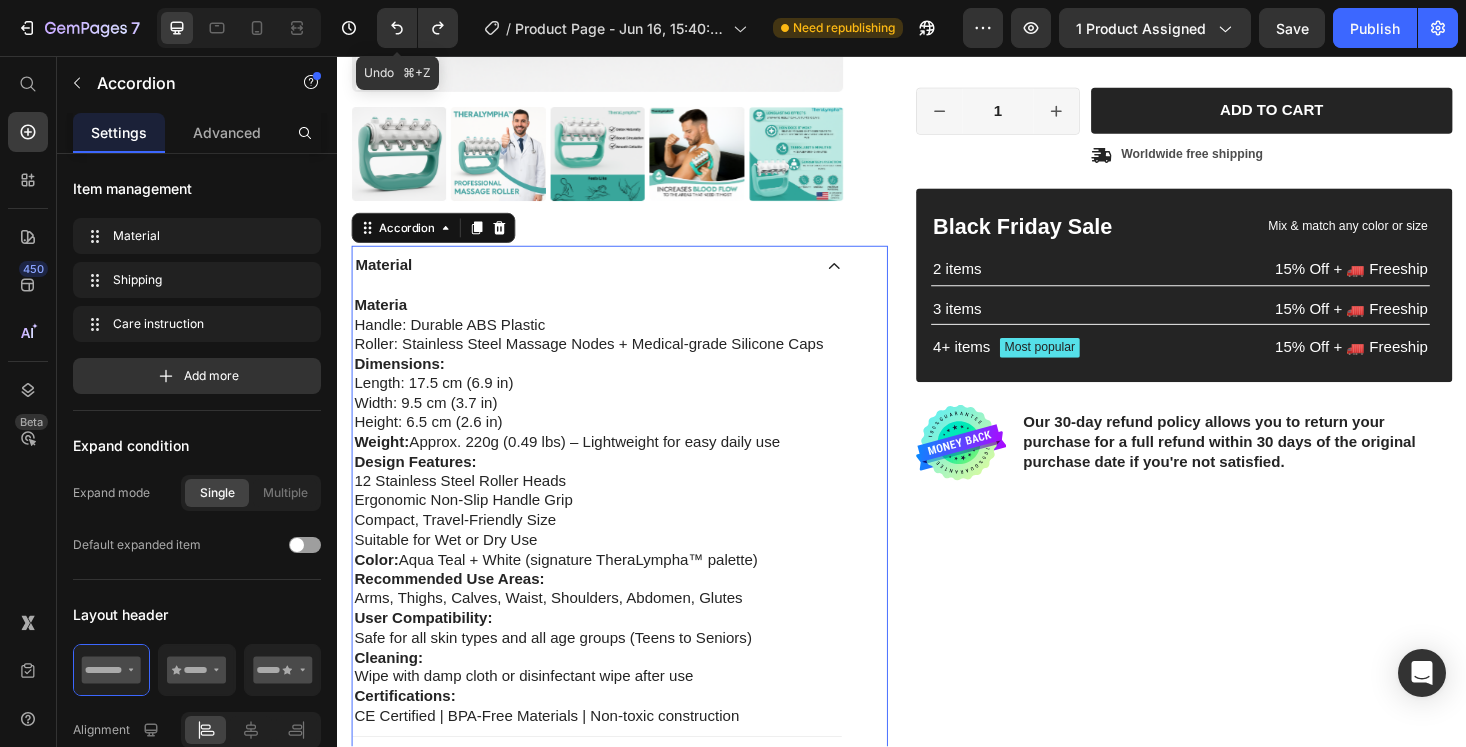 click 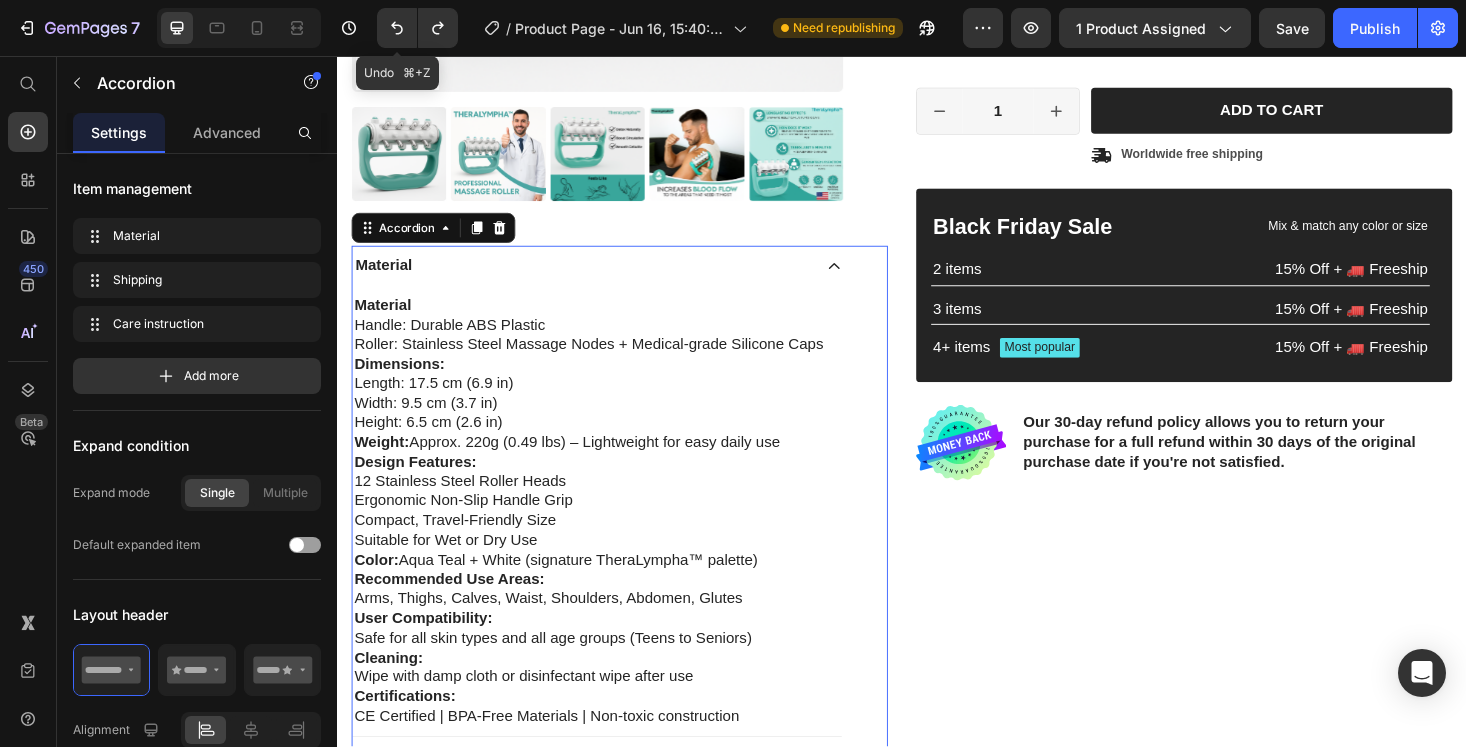 click 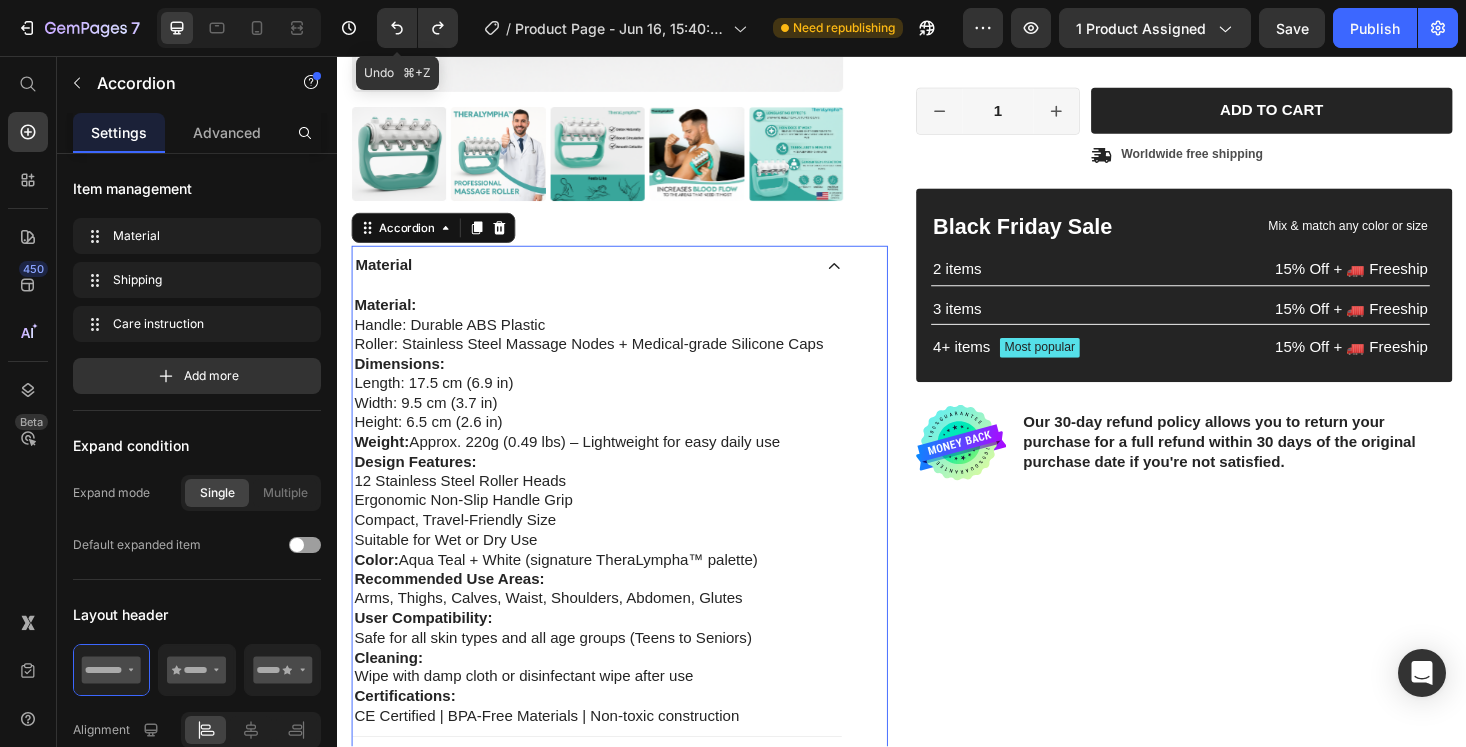 click 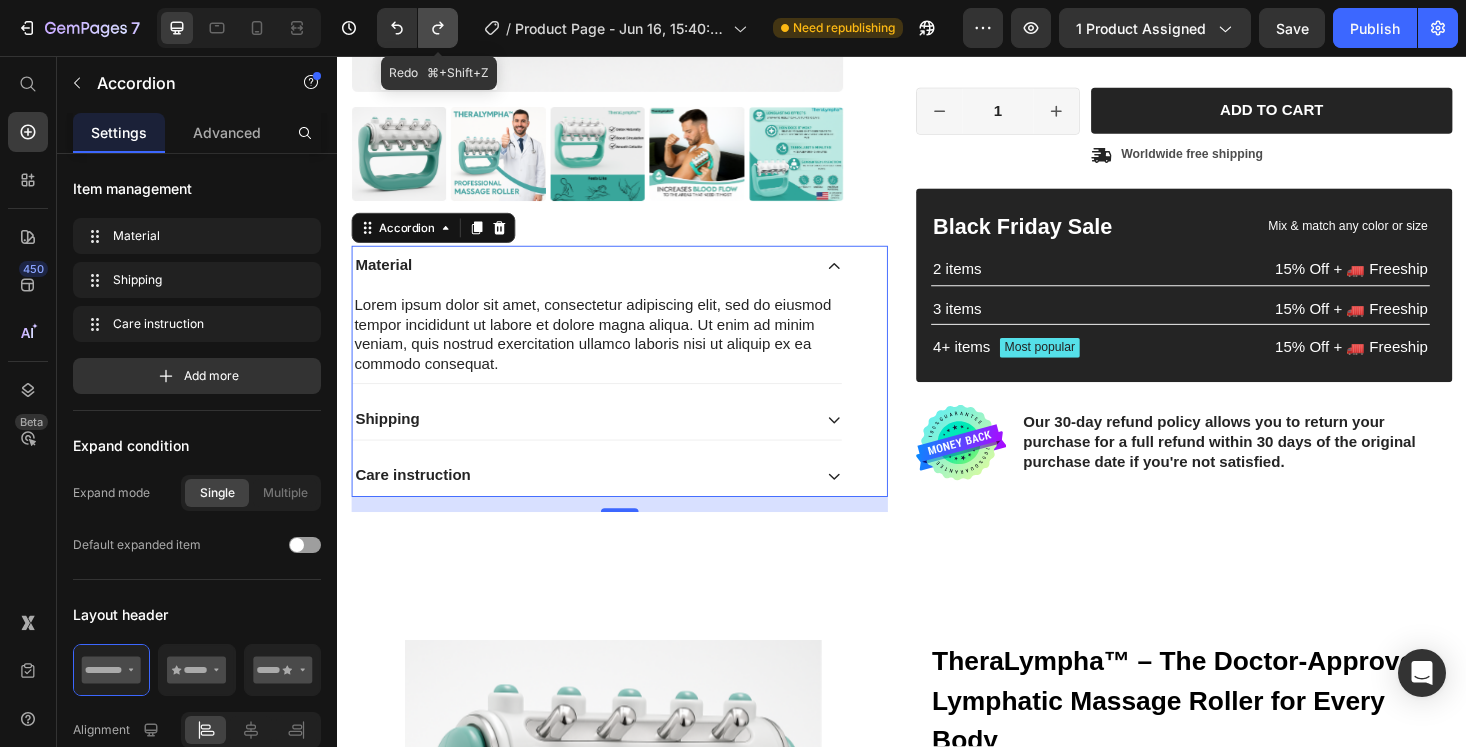 click 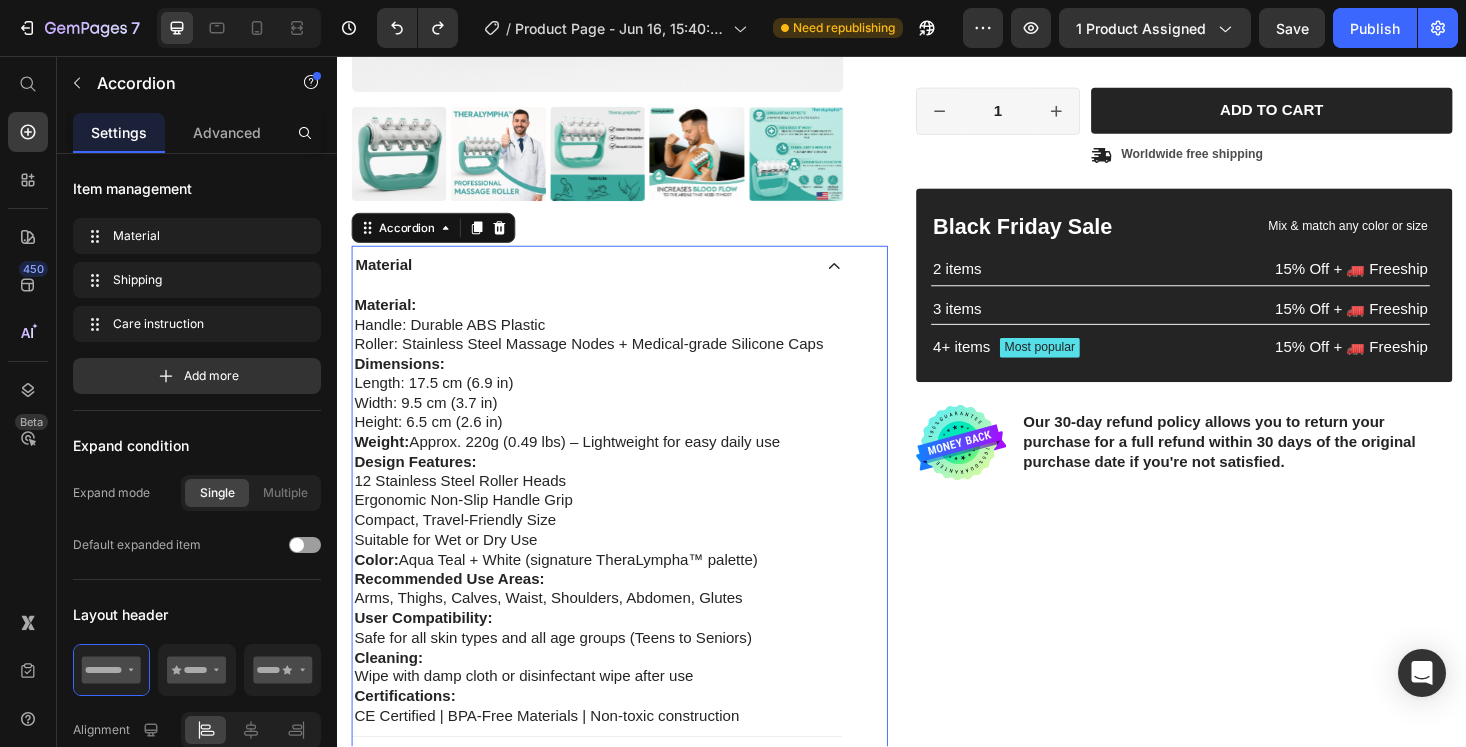 click on "Material" at bounding box center [386, 279] 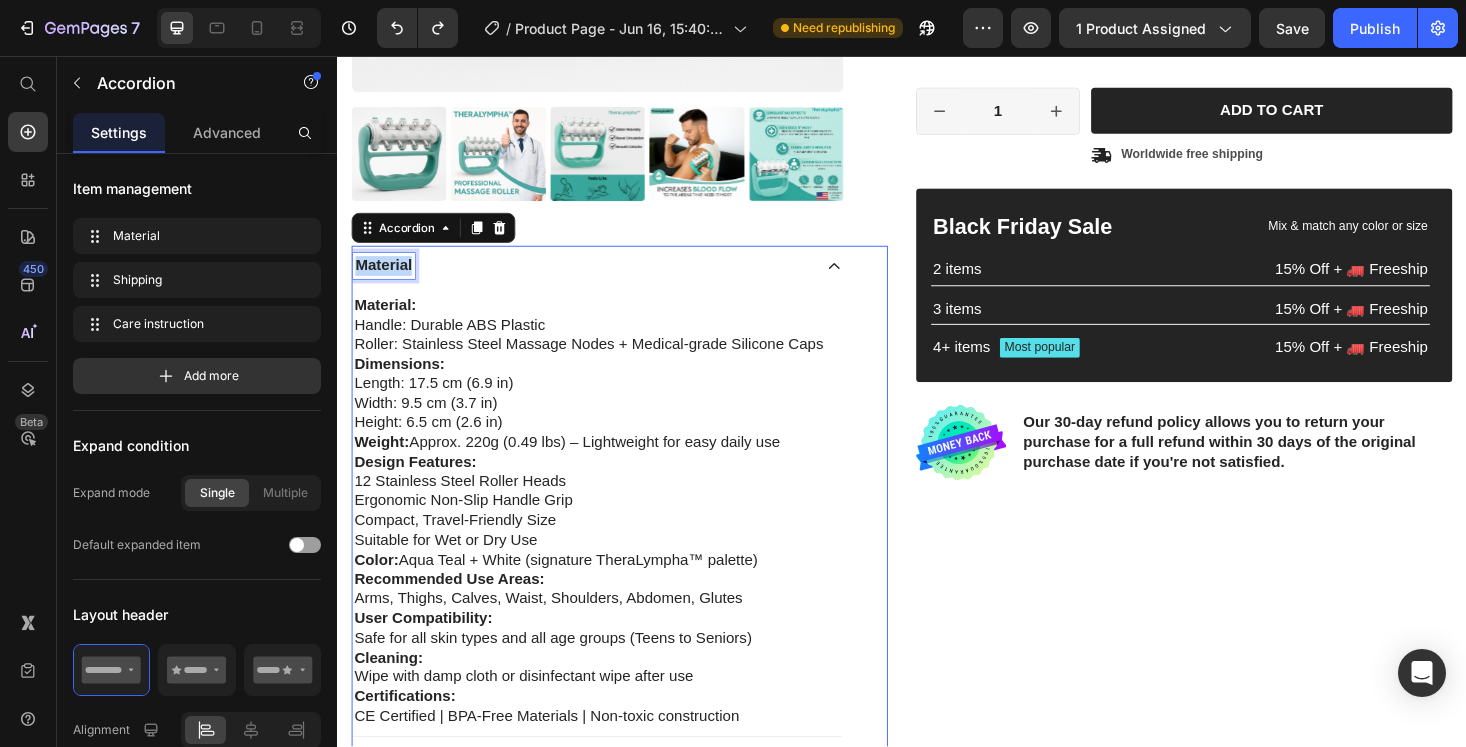 click on "Material" at bounding box center [386, 279] 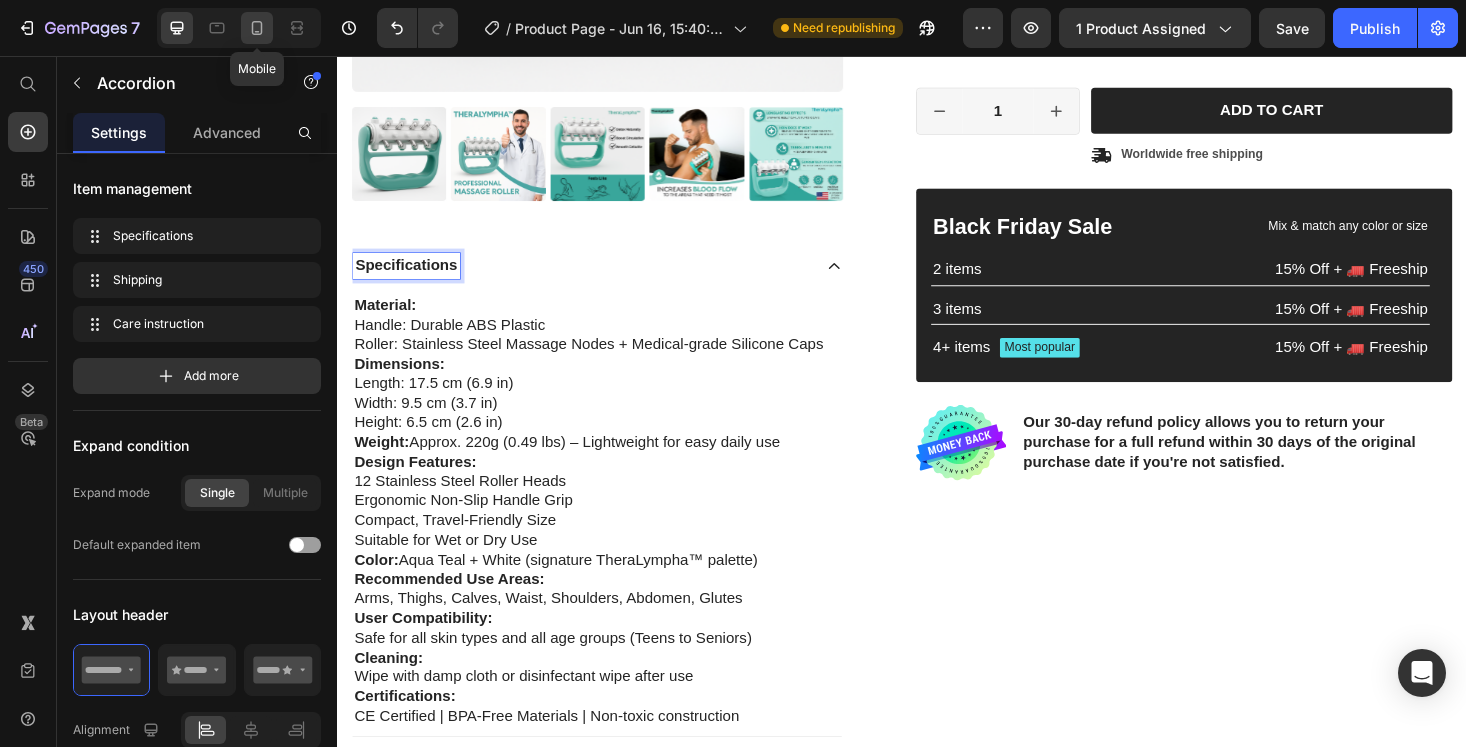 click 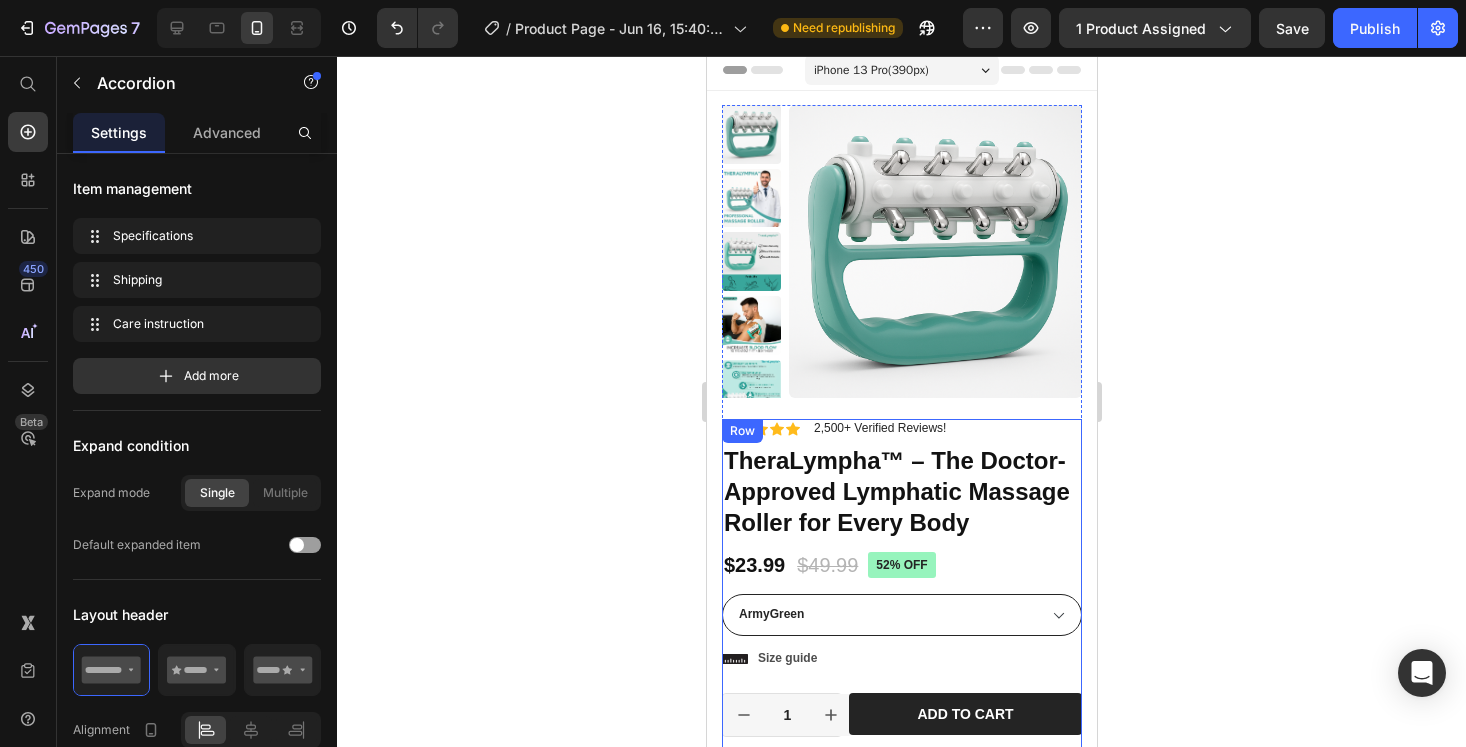 scroll, scrollTop: 0, scrollLeft: 0, axis: both 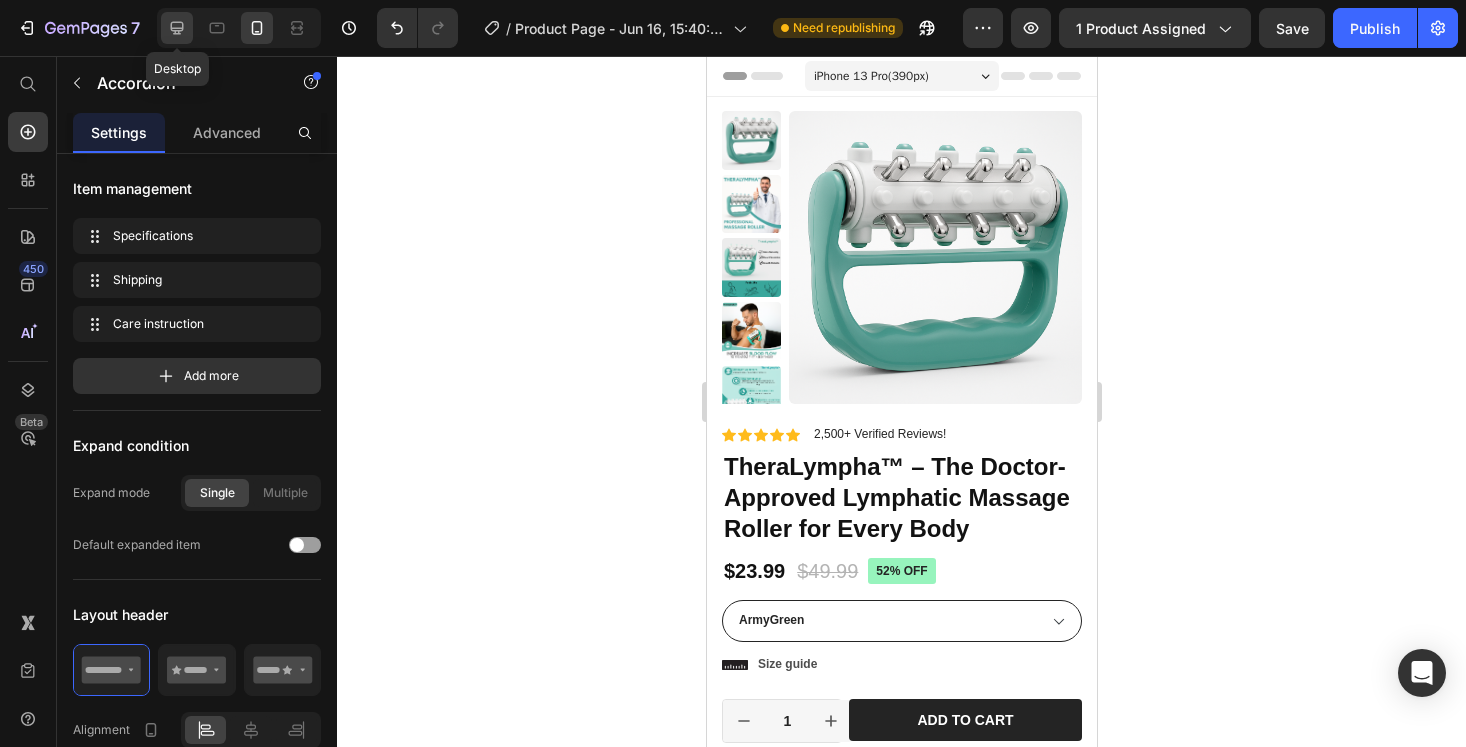 click 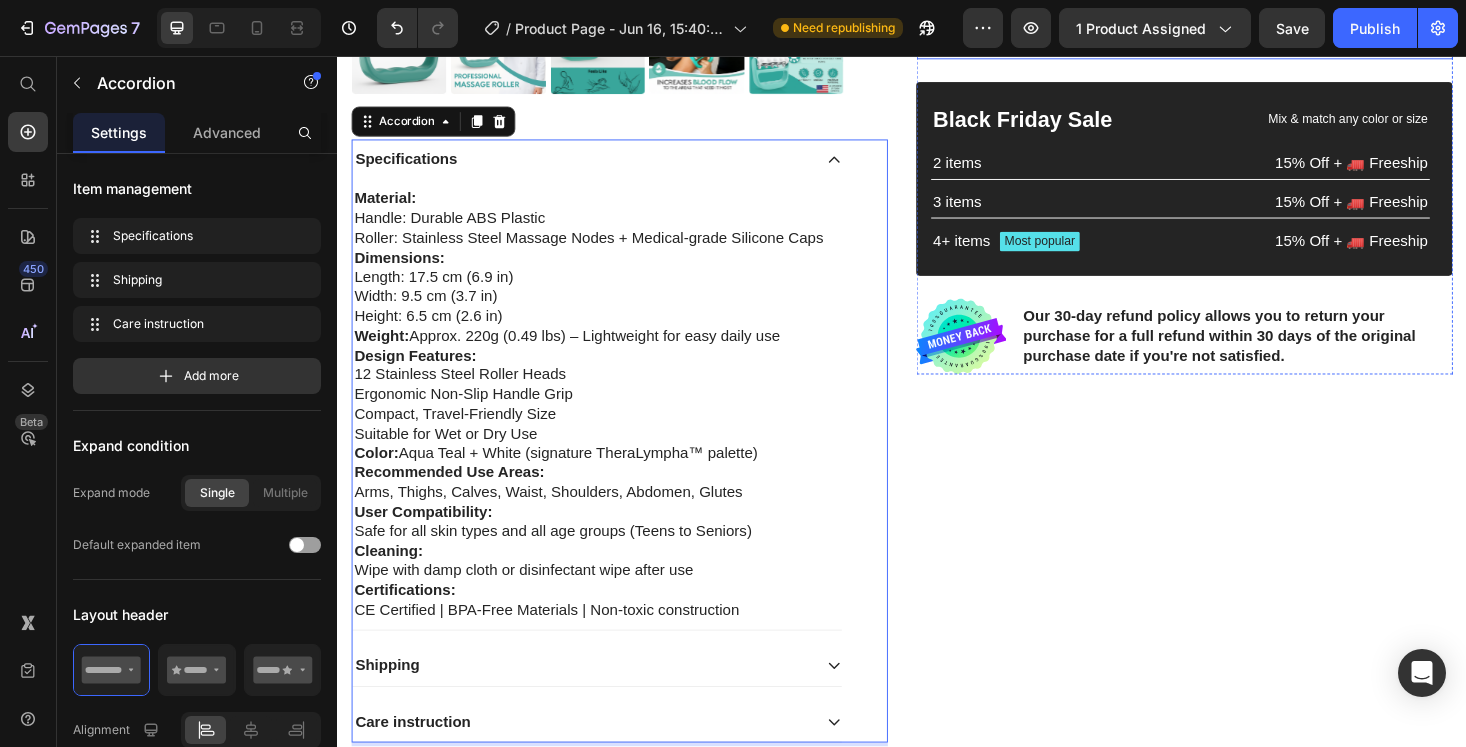 scroll, scrollTop: 737, scrollLeft: 0, axis: vertical 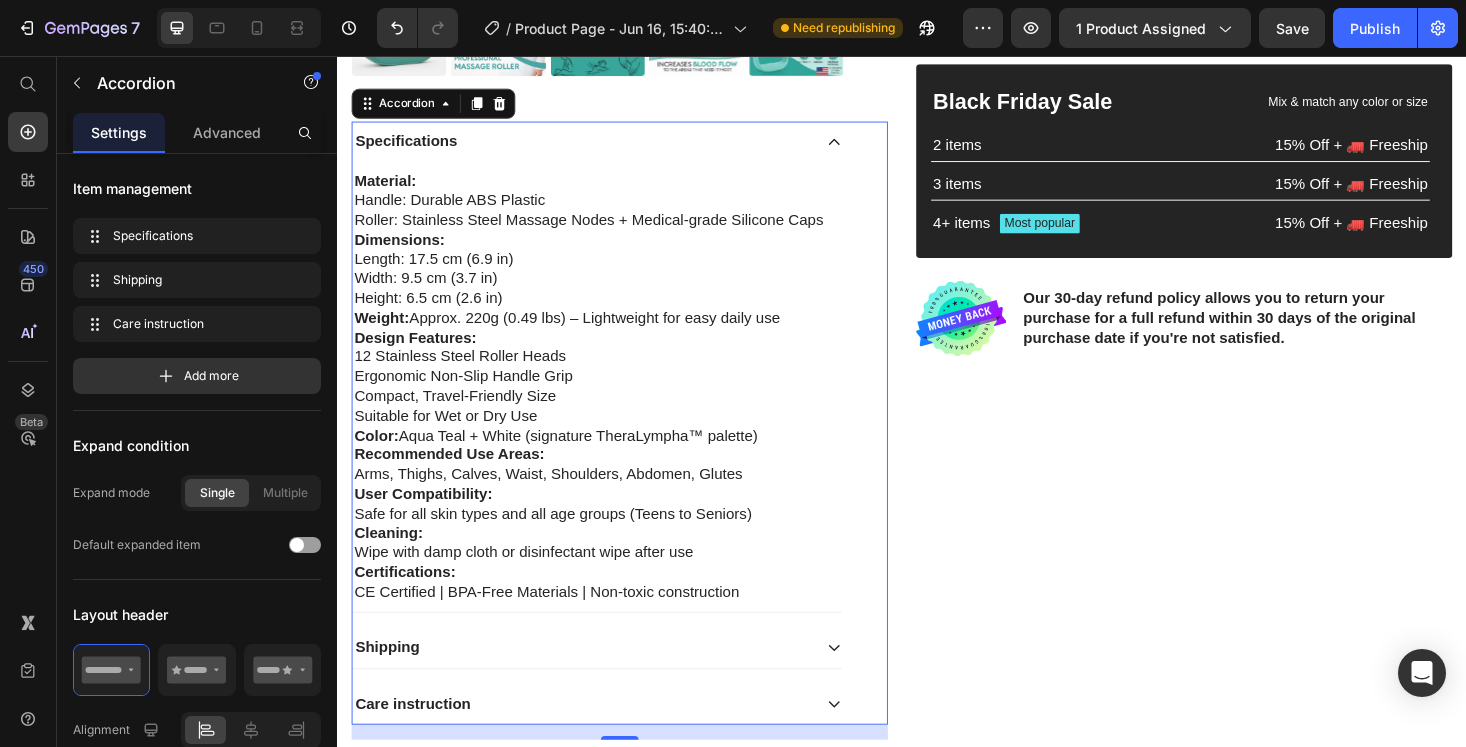 click 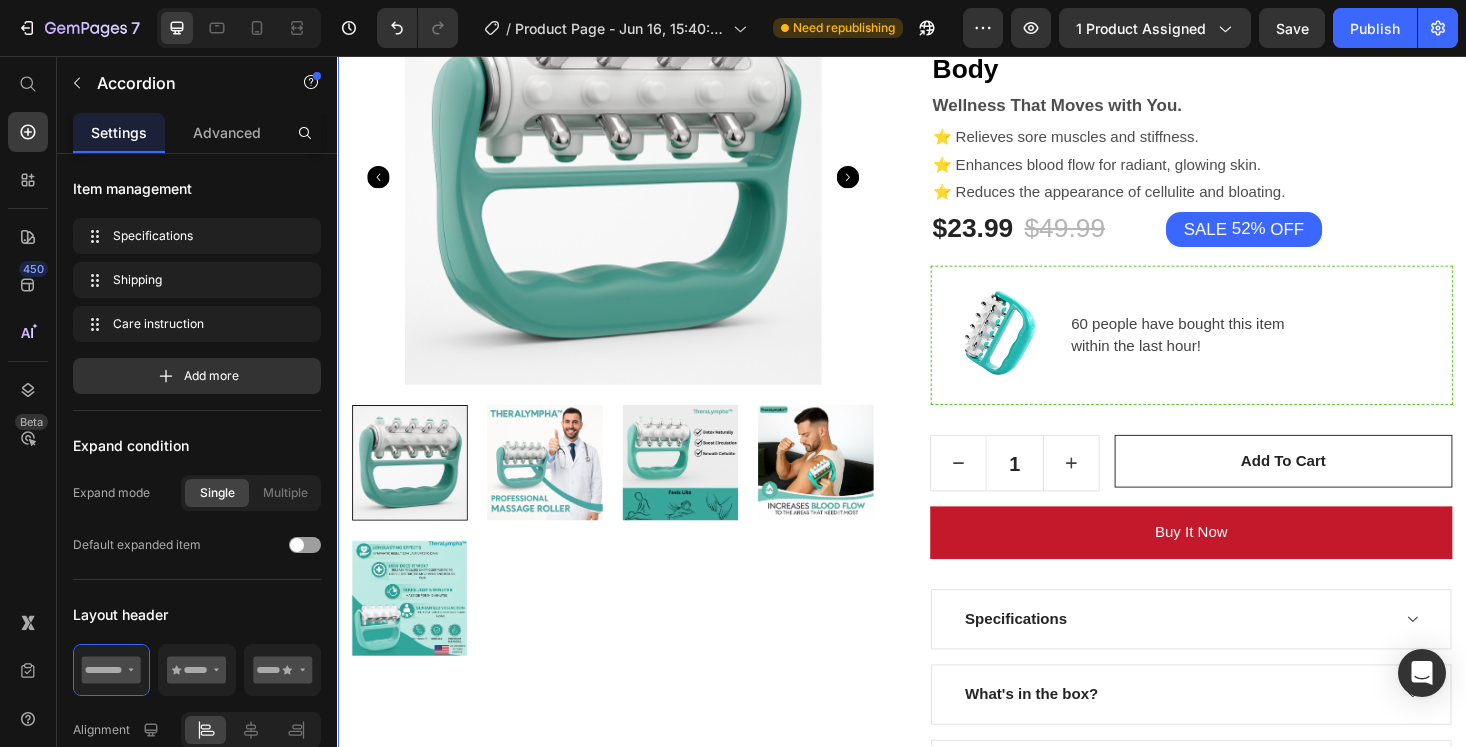 scroll, scrollTop: 1410, scrollLeft: 0, axis: vertical 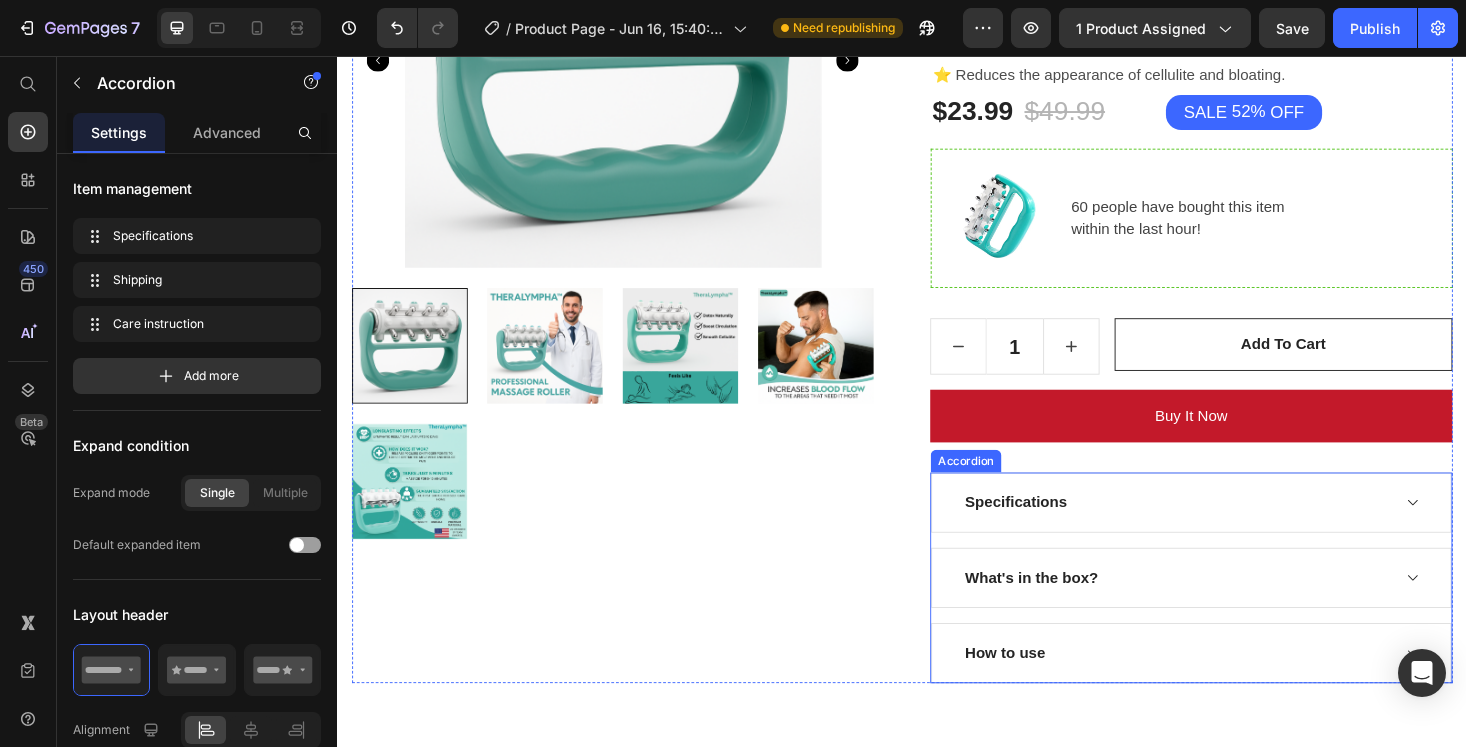 click on "What's in the box?" at bounding box center [1075, 611] 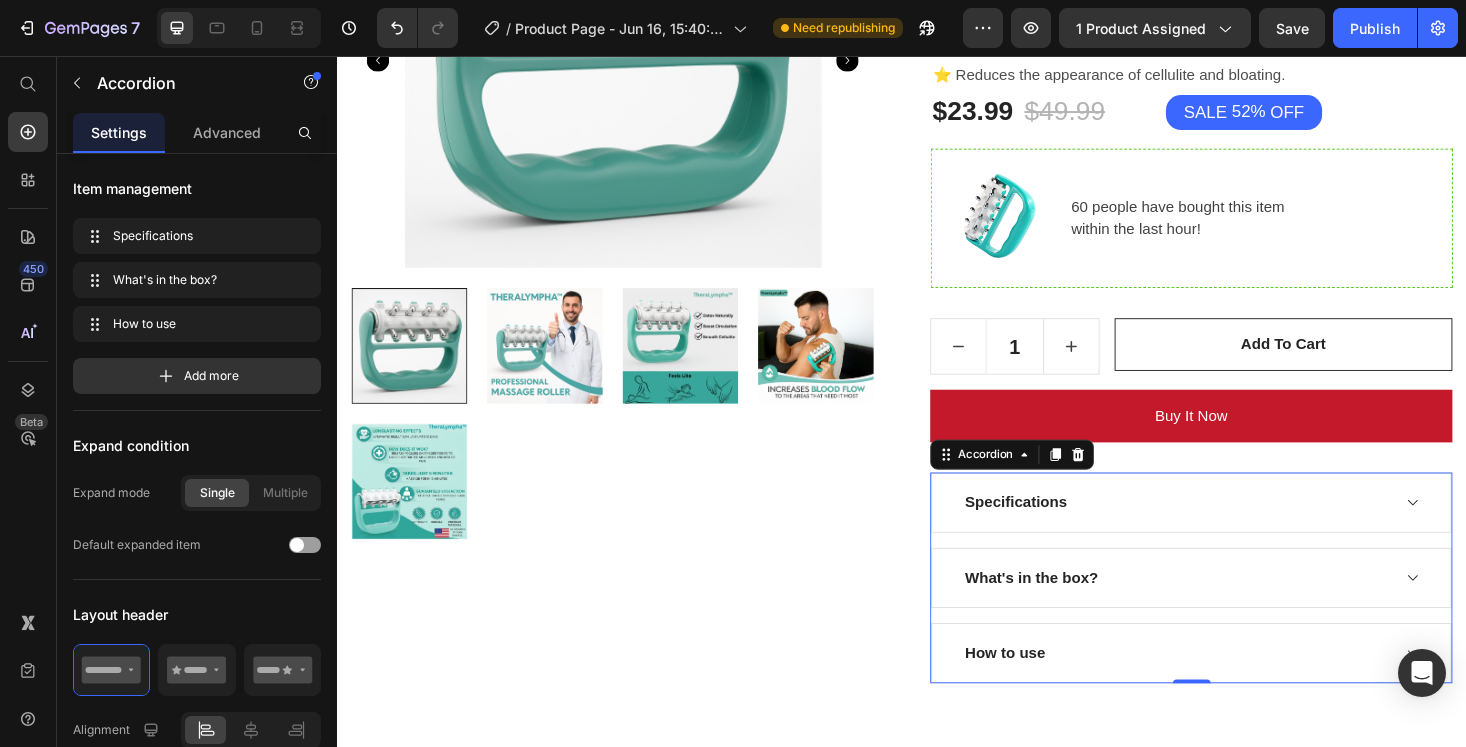click on "What's in the box?" at bounding box center [1075, 611] 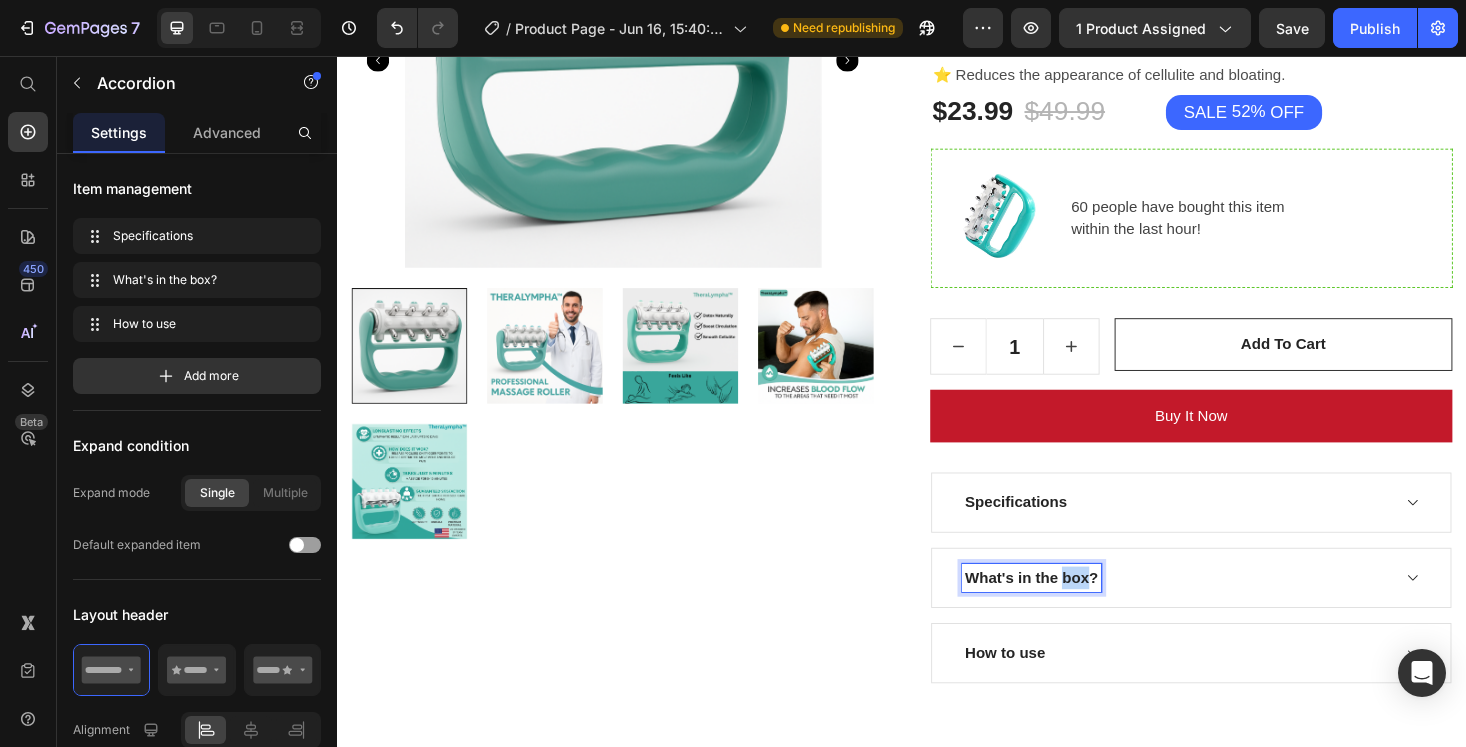 click on "What's in the box?" at bounding box center [1075, 611] 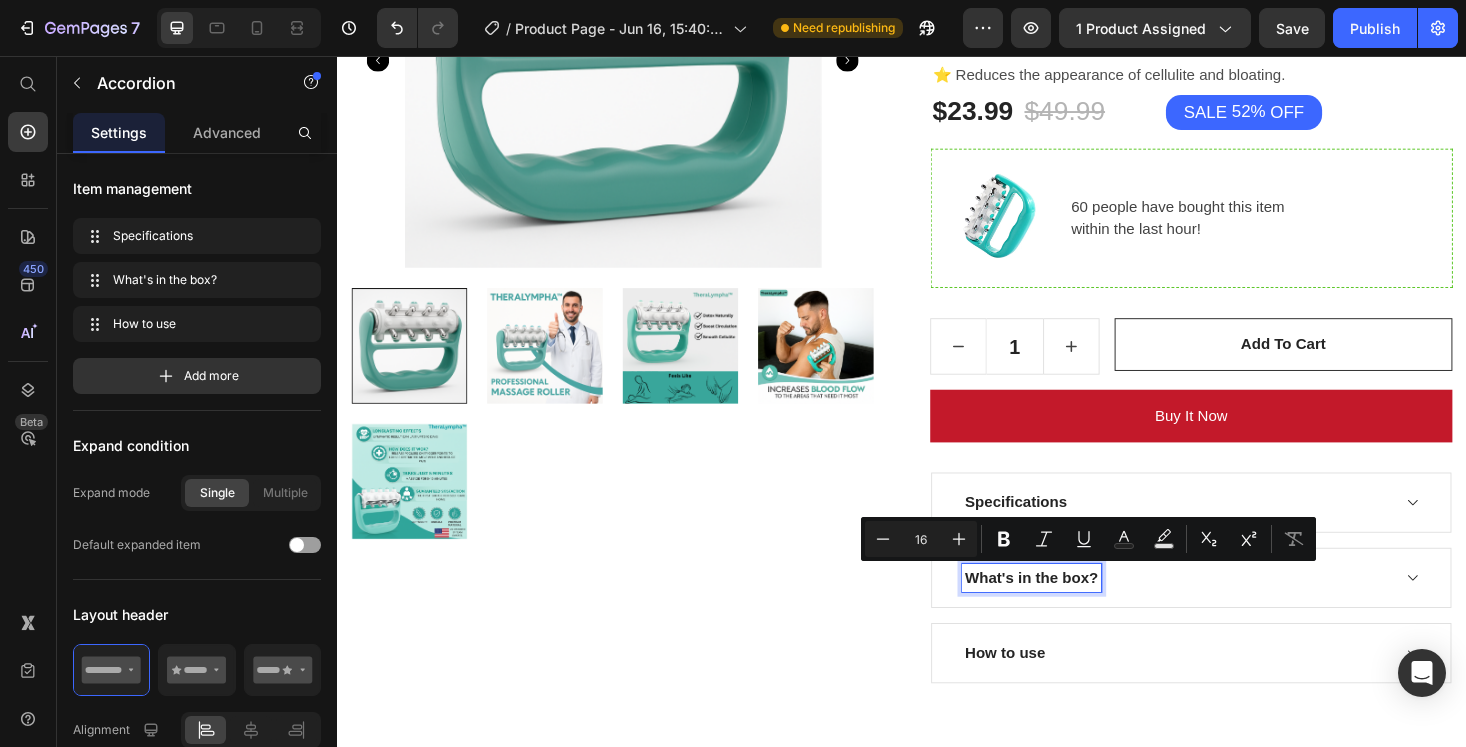 click on "What's in the box?" at bounding box center (1075, 611) 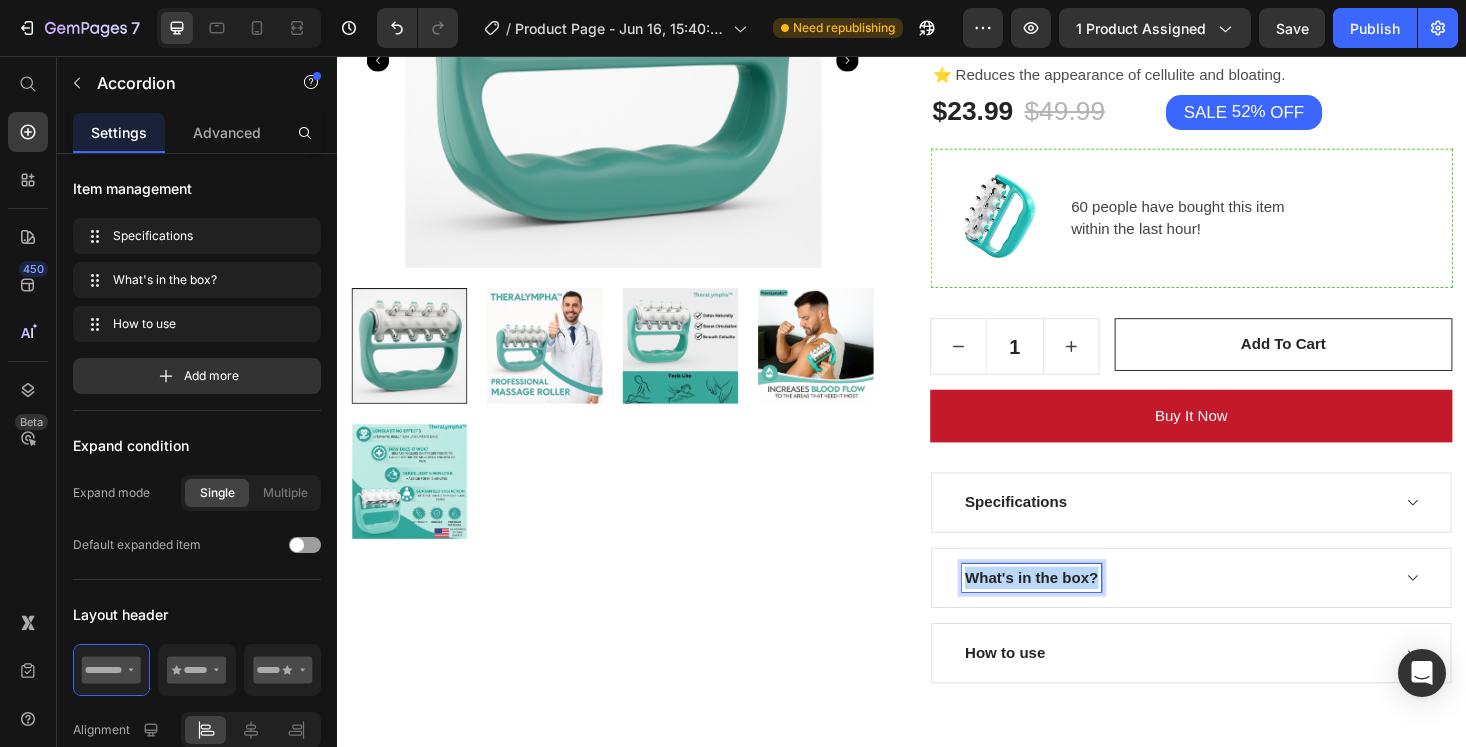 drag, startPoint x: 1146, startPoint y: 611, endPoint x: 1007, endPoint y: 603, distance: 139.23003 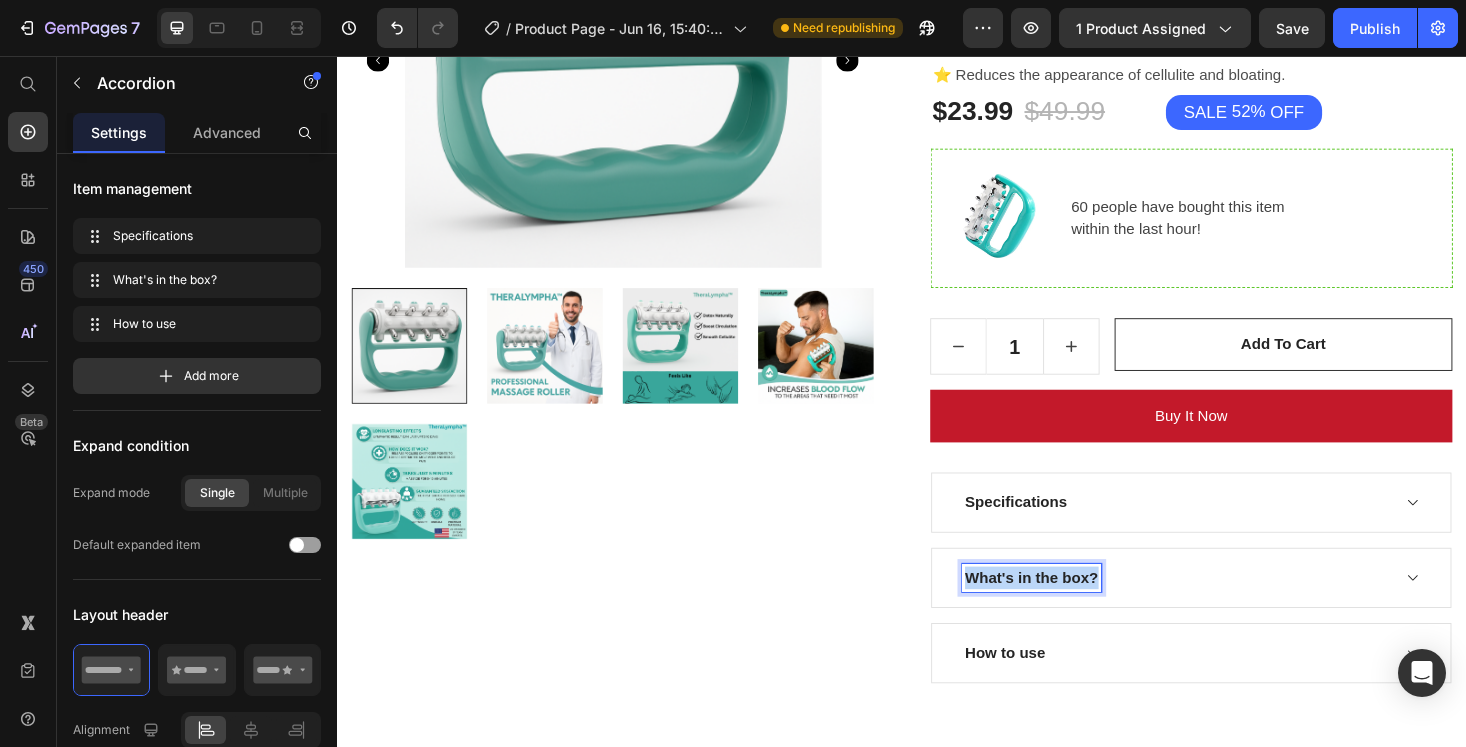 click on "What's in the box?" at bounding box center [1075, 611] 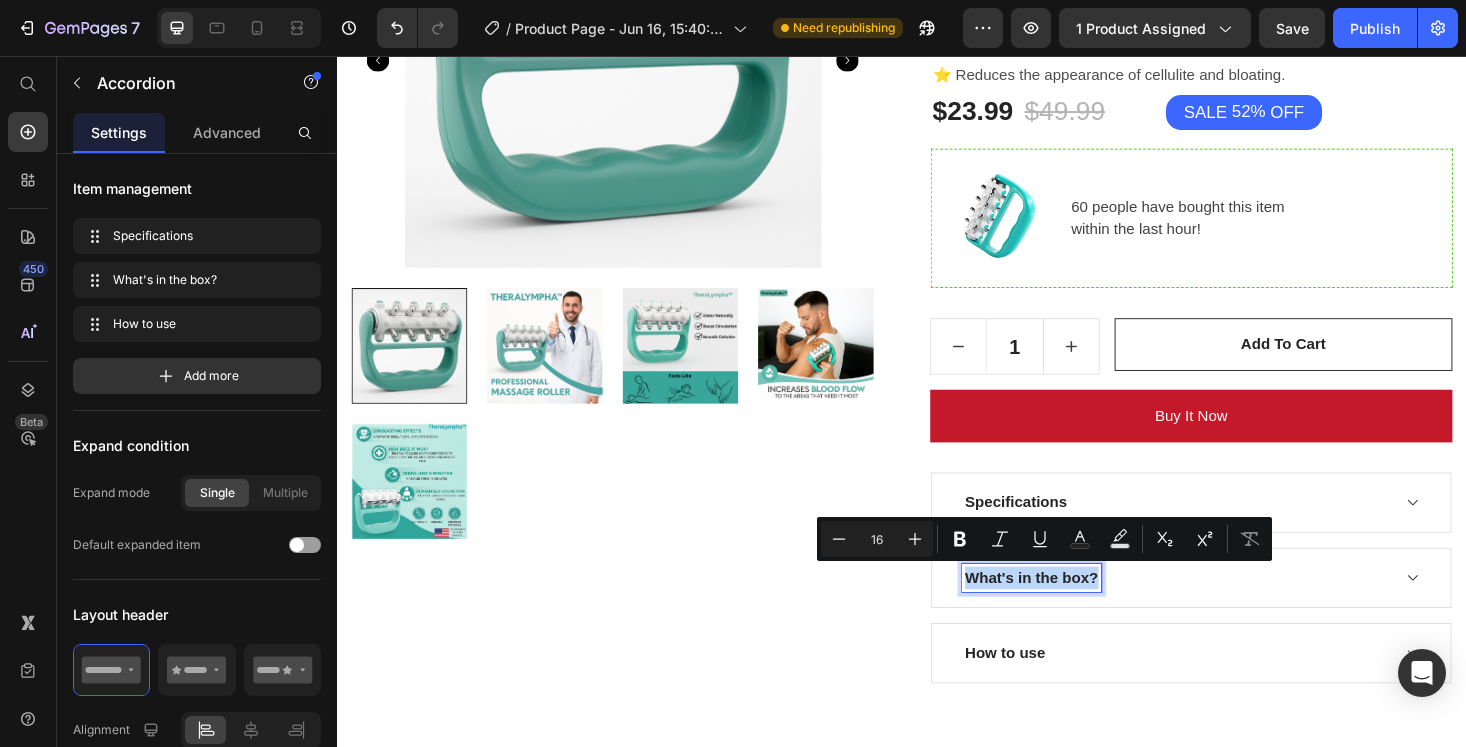 copy on "What's in the box?" 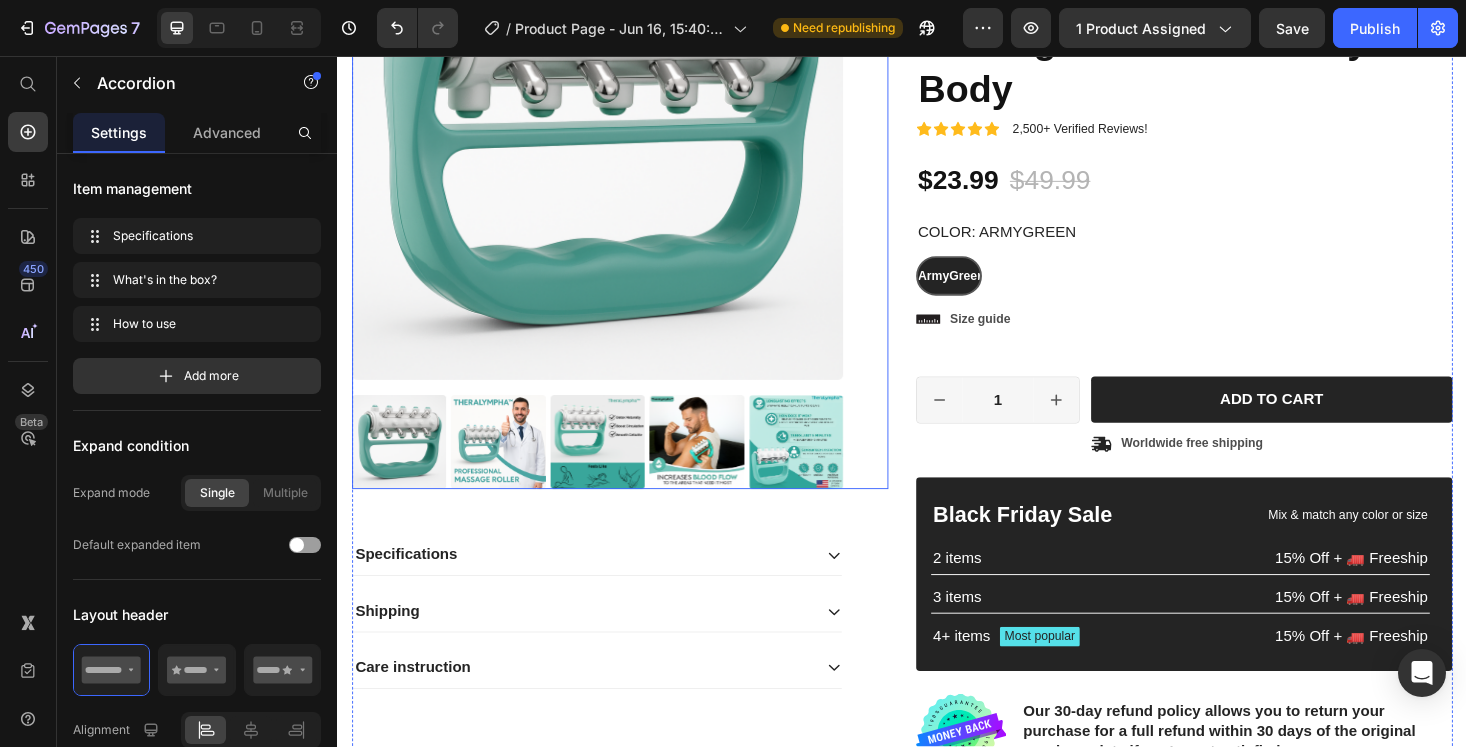 scroll, scrollTop: 314, scrollLeft: 0, axis: vertical 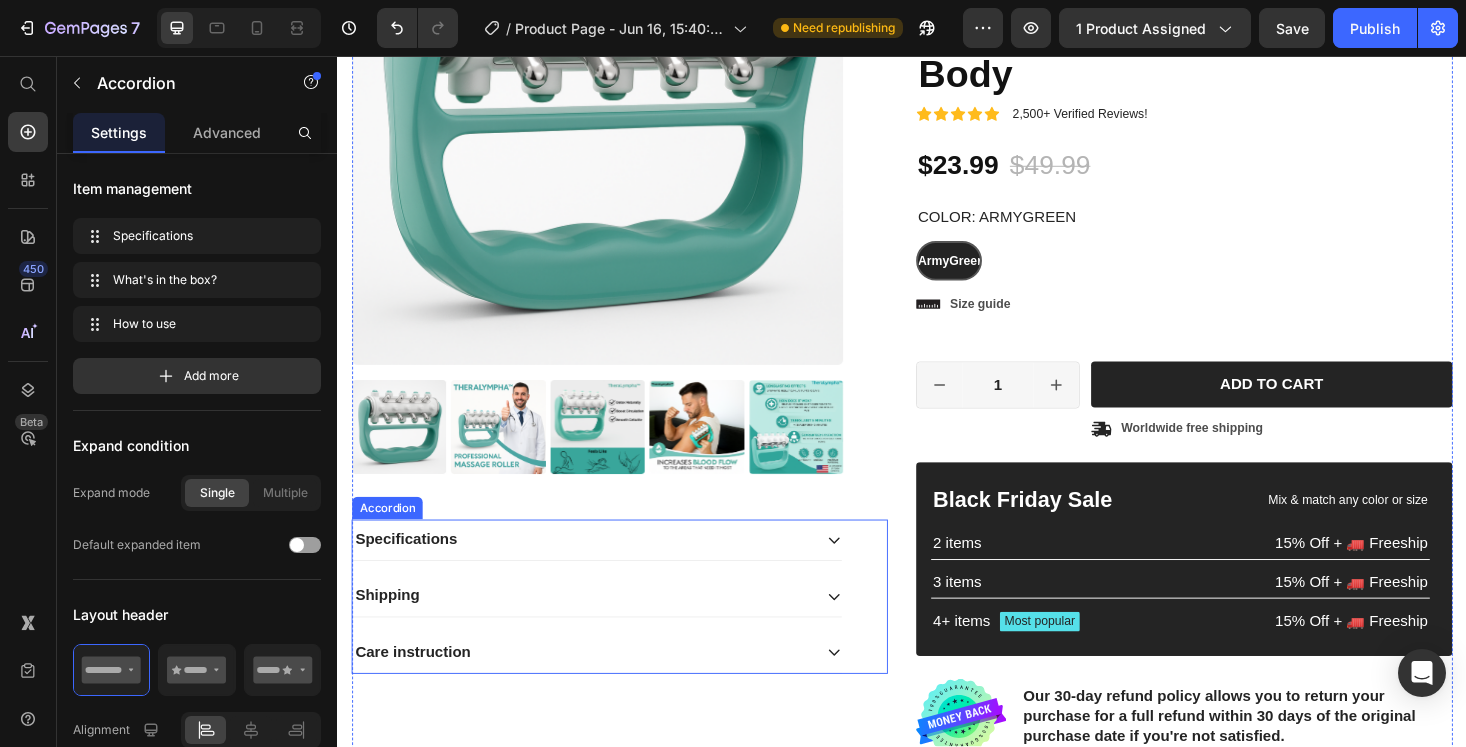 click on "Shipping" at bounding box center [597, 630] 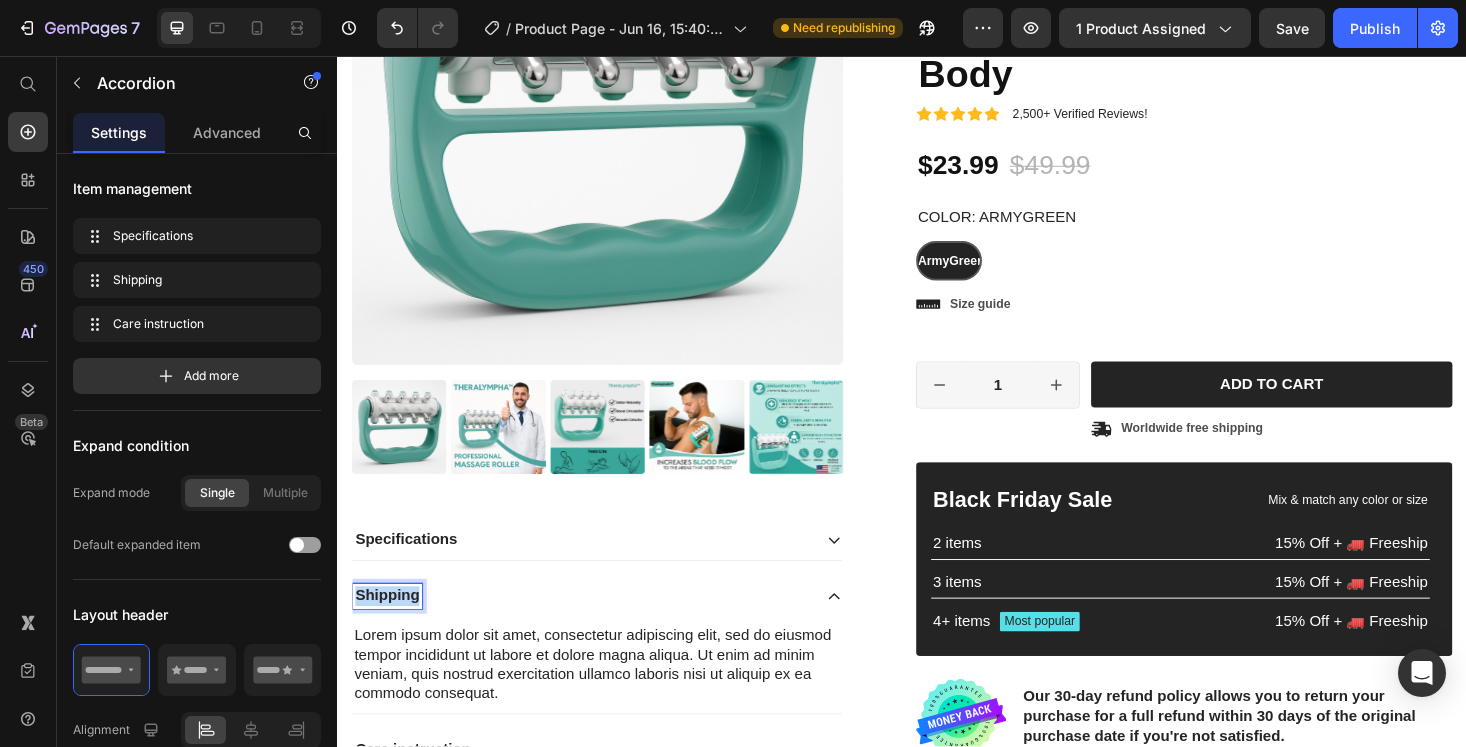 click on "Shipping" at bounding box center [390, 630] 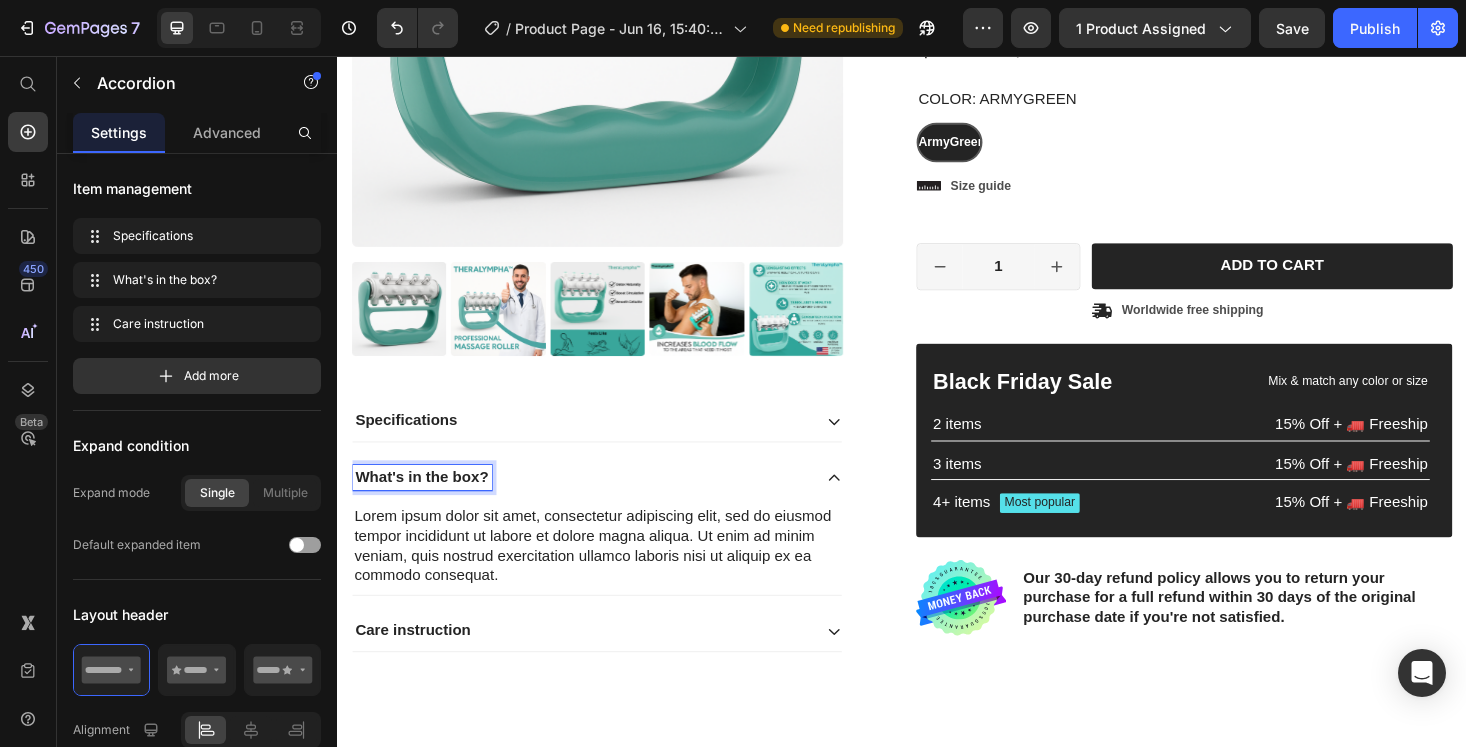 scroll, scrollTop: 444, scrollLeft: 0, axis: vertical 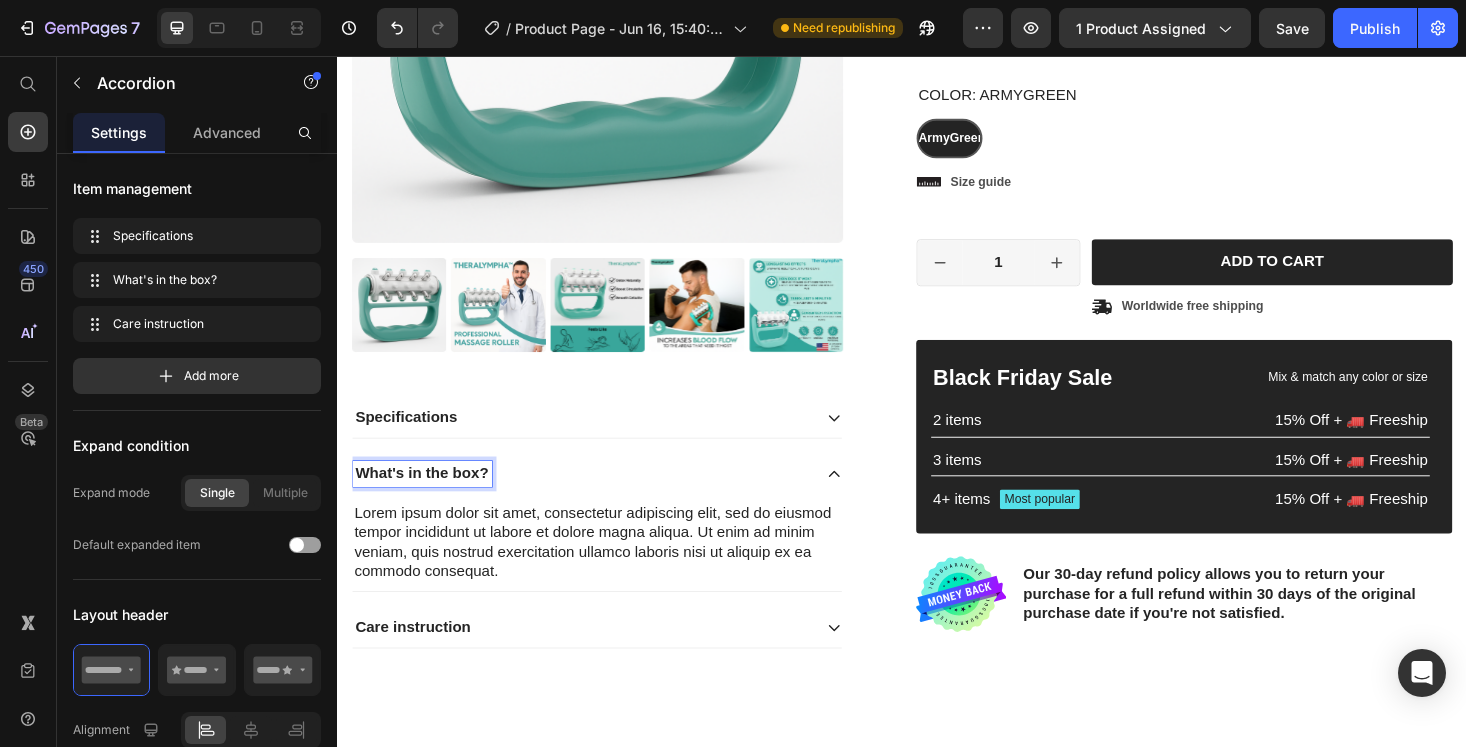 click 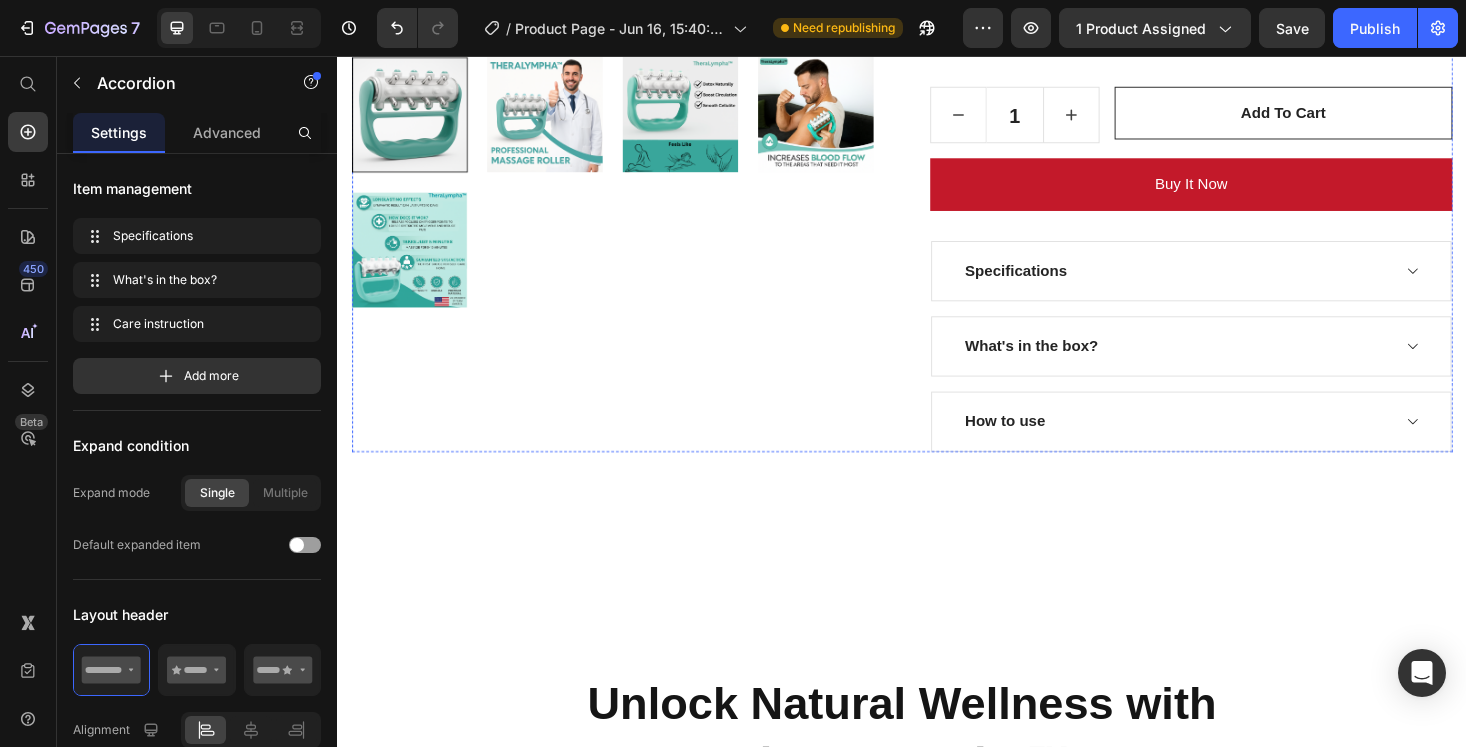 scroll, scrollTop: 1657, scrollLeft: 0, axis: vertical 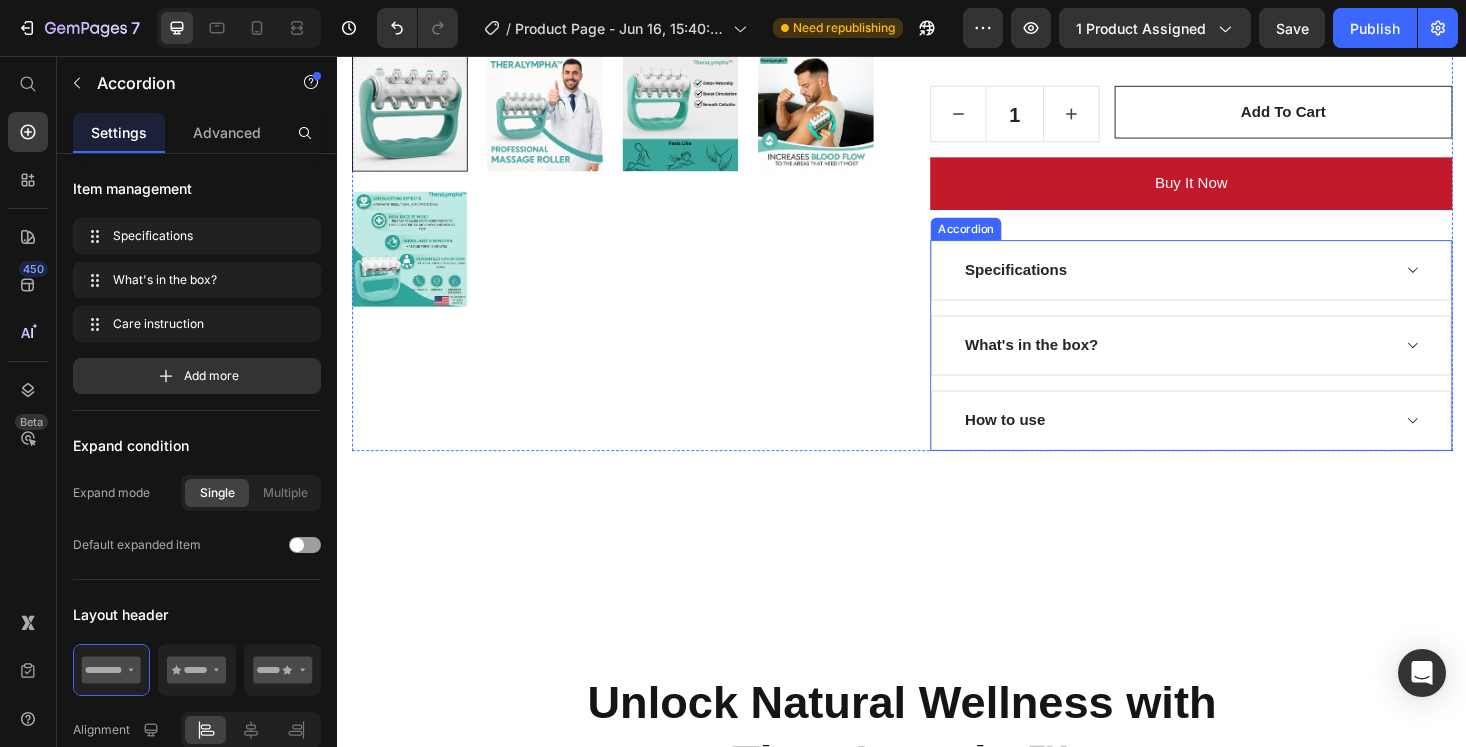 click on "What's in the box?" at bounding box center [1228, 364] 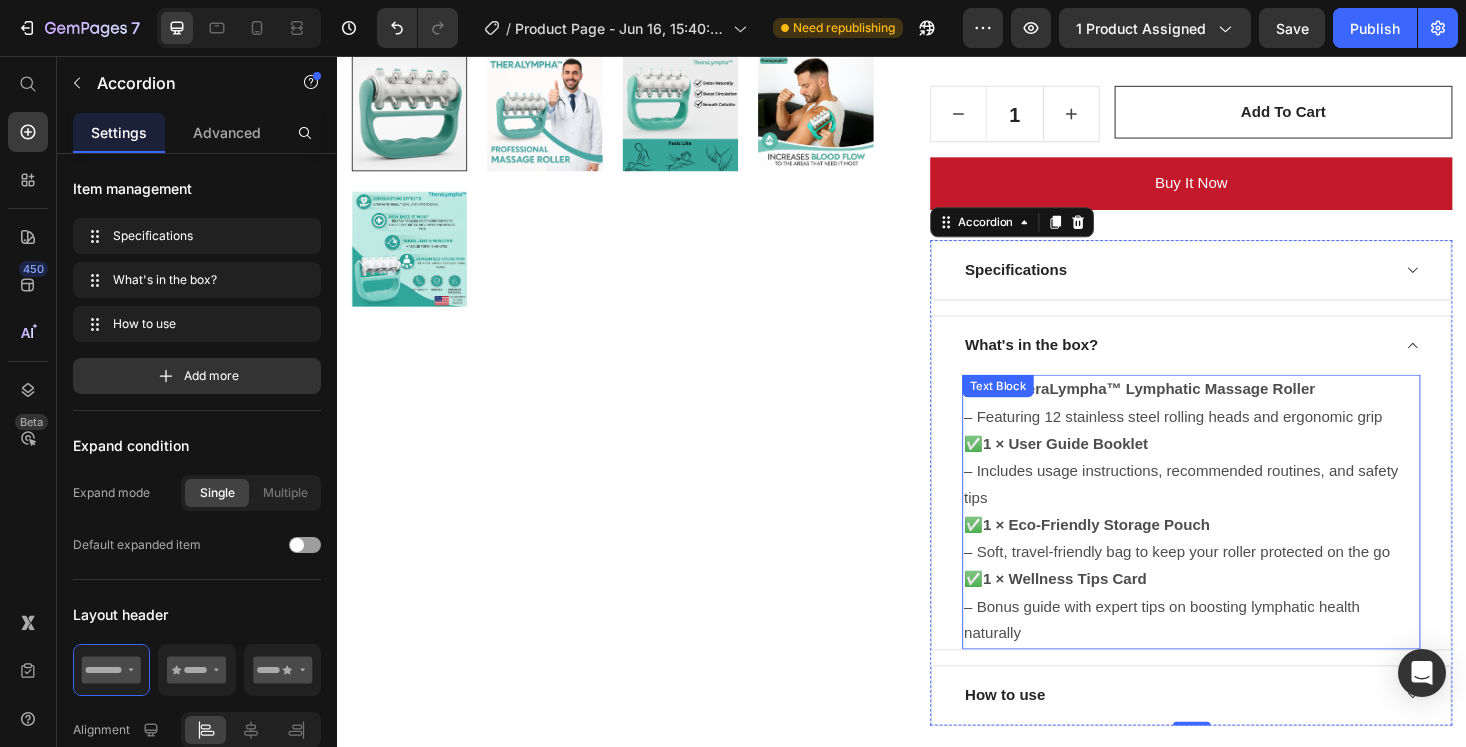 click on "✅  1 × Wellness Tips Card – Bonus guide with expert tips on boosting lymphatic health naturally" at bounding box center (1244, 642) 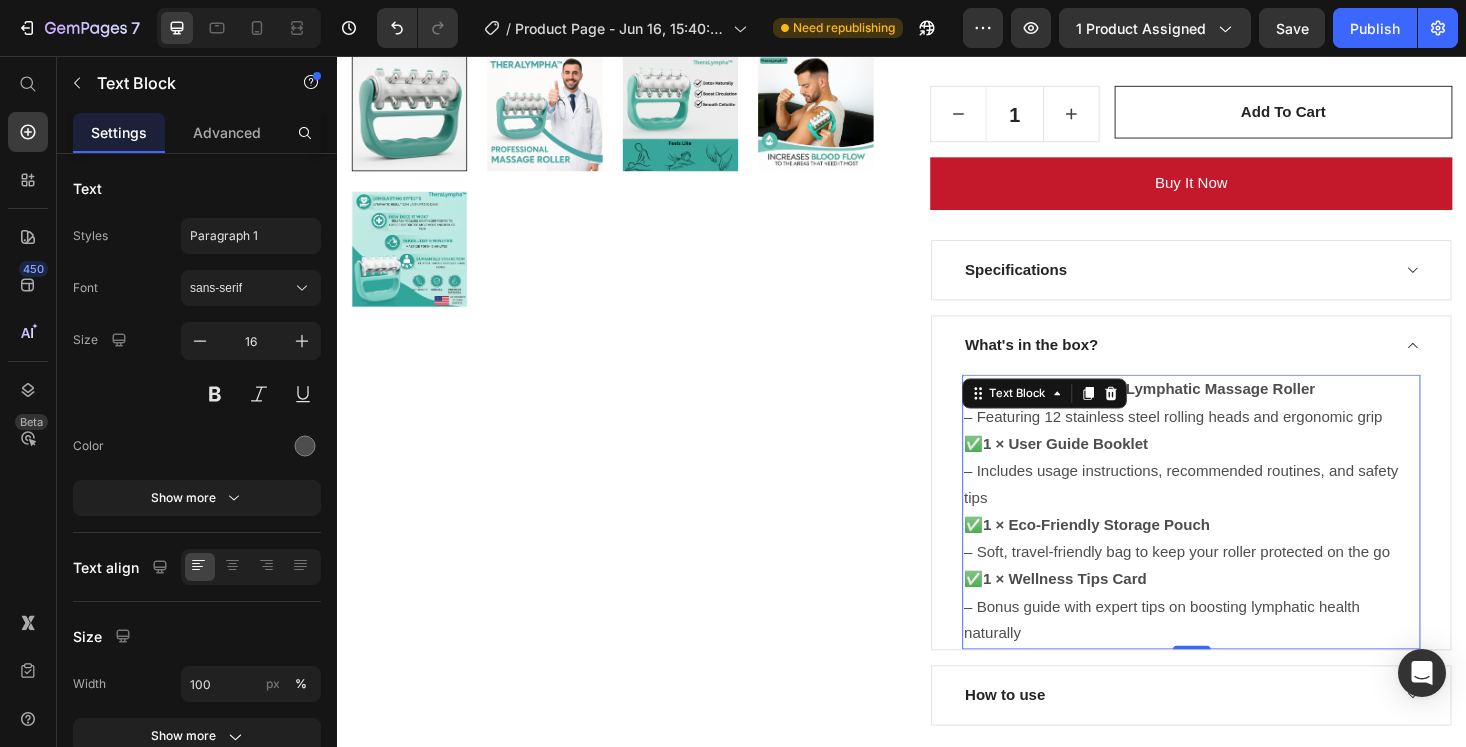 click on "✅  1 × Wellness Tips Card – Bonus guide with expert tips on boosting lymphatic health naturally" at bounding box center [1244, 642] 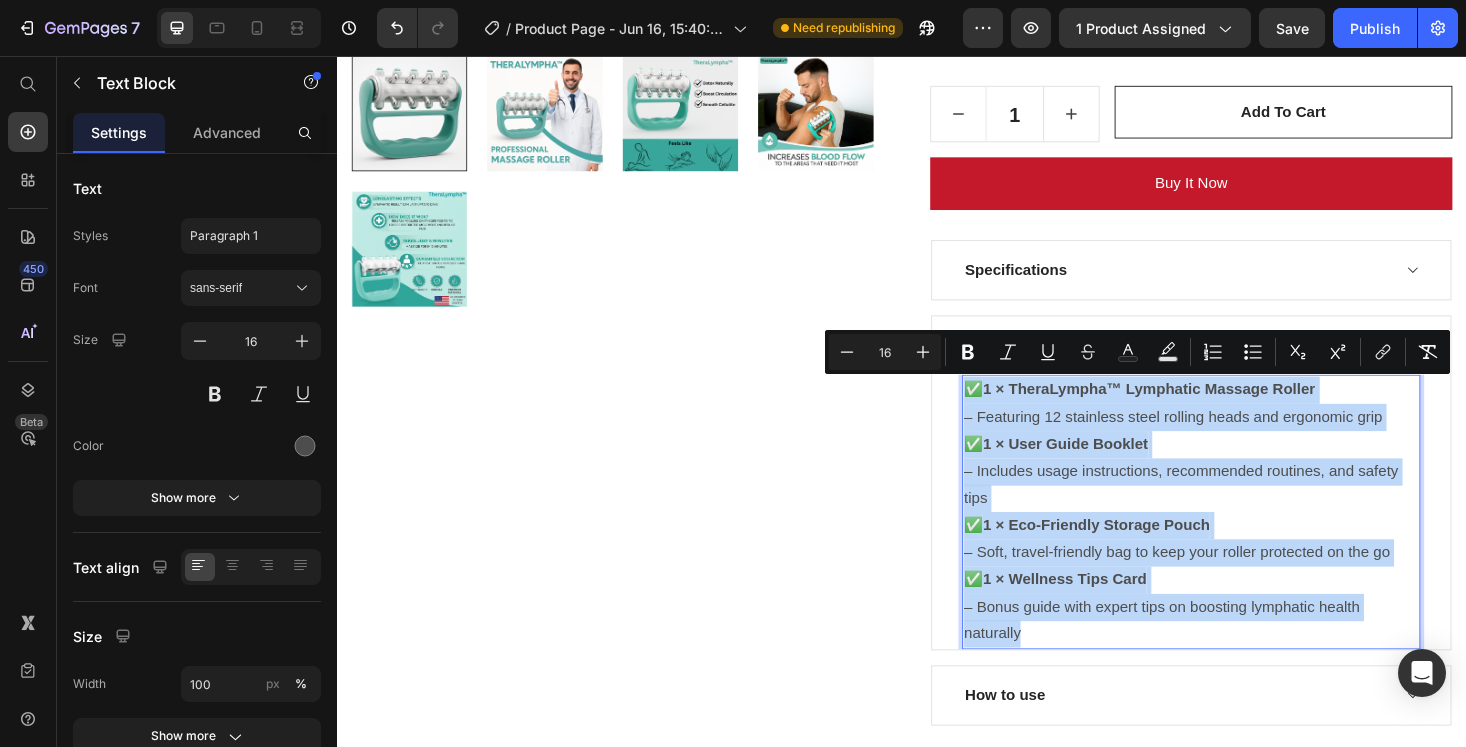 drag, startPoint x: 1070, startPoint y: 671, endPoint x: 1006, endPoint y: 414, distance: 264.849 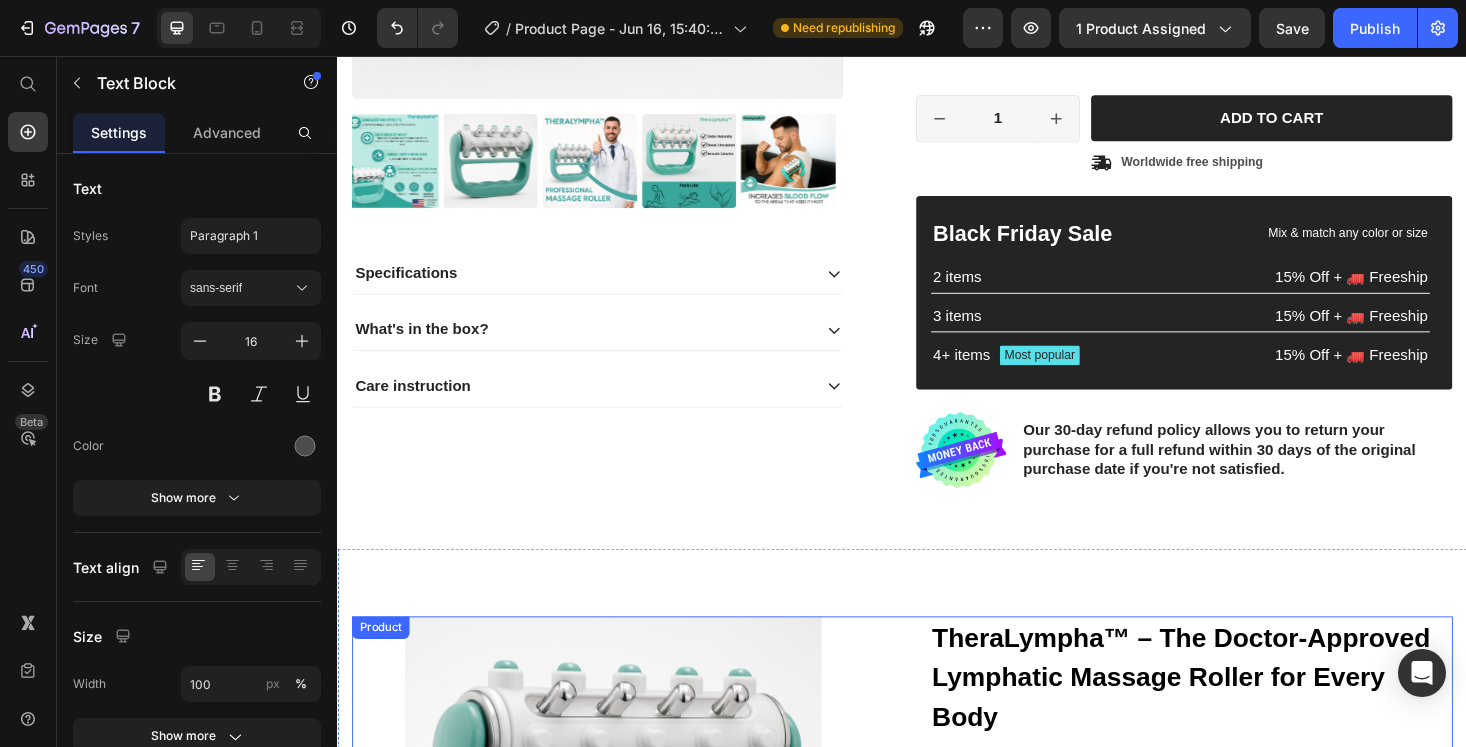 scroll, scrollTop: 586, scrollLeft: 0, axis: vertical 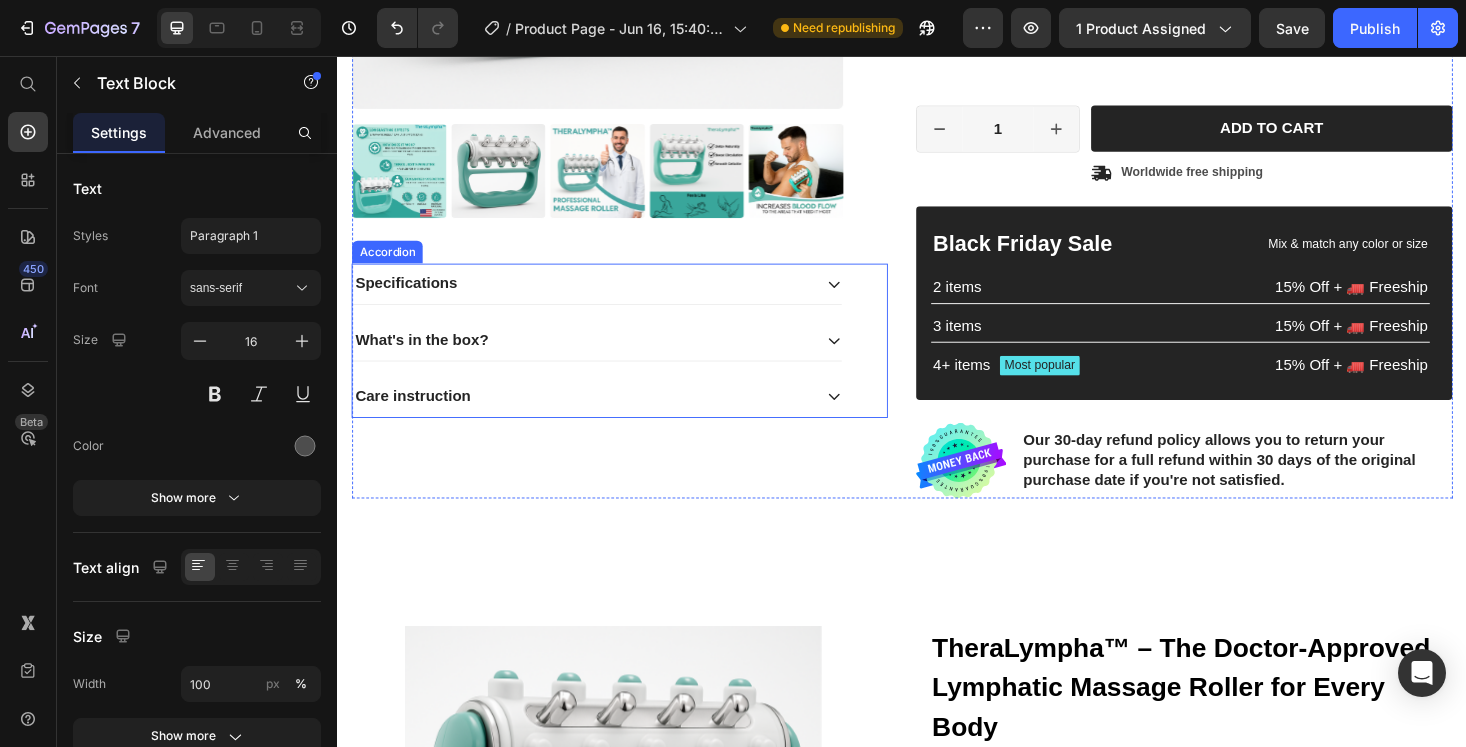 click on "What's in the box?" at bounding box center (597, 358) 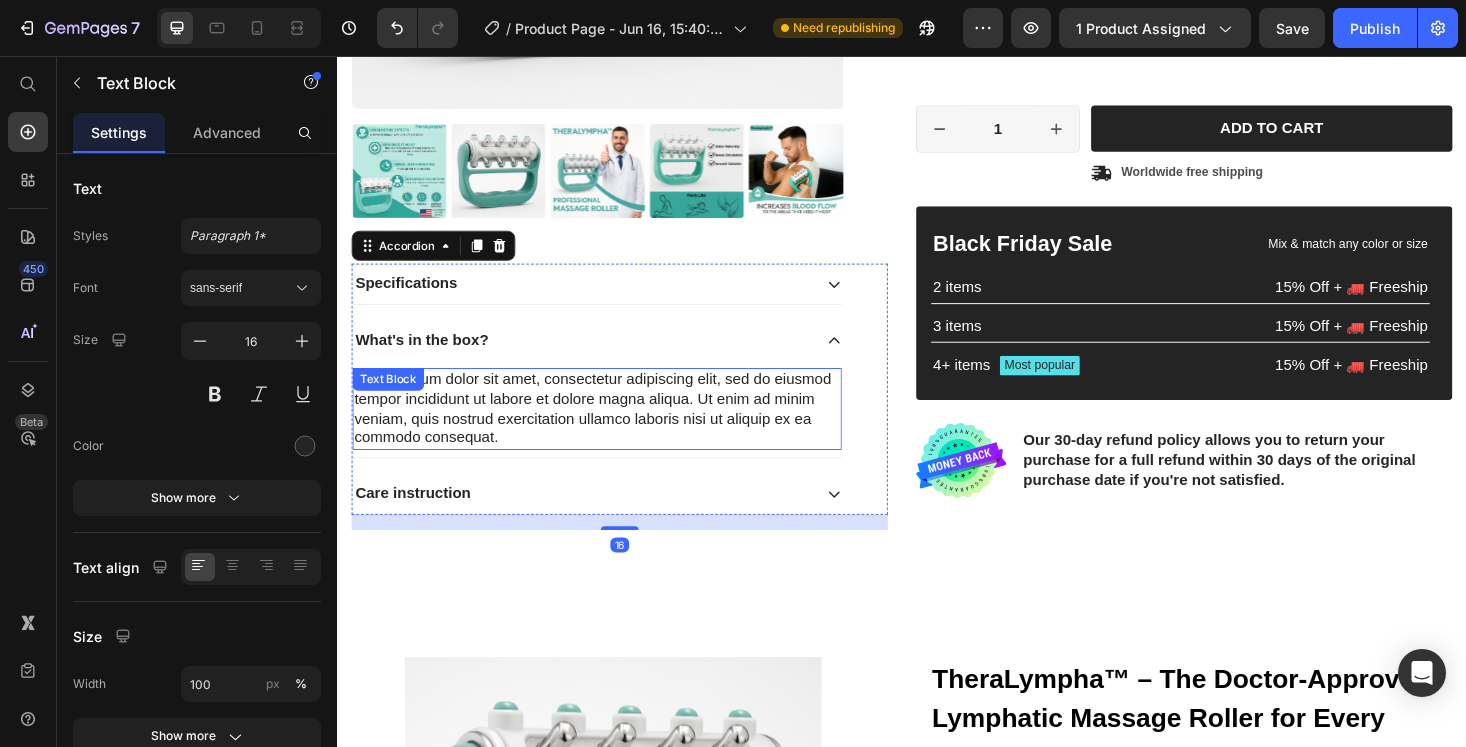 click on "Lorem ipsum dolor sit amet, consectetur adipiscing elit, sed do eiusmod tempor incididunt ut labore et dolore magna aliqua. Ut enim ad minim veniam, quis nostrud exercitation ullamco laboris nisi ut aliquip ex ea commodo consequat." at bounding box center (613, 431) 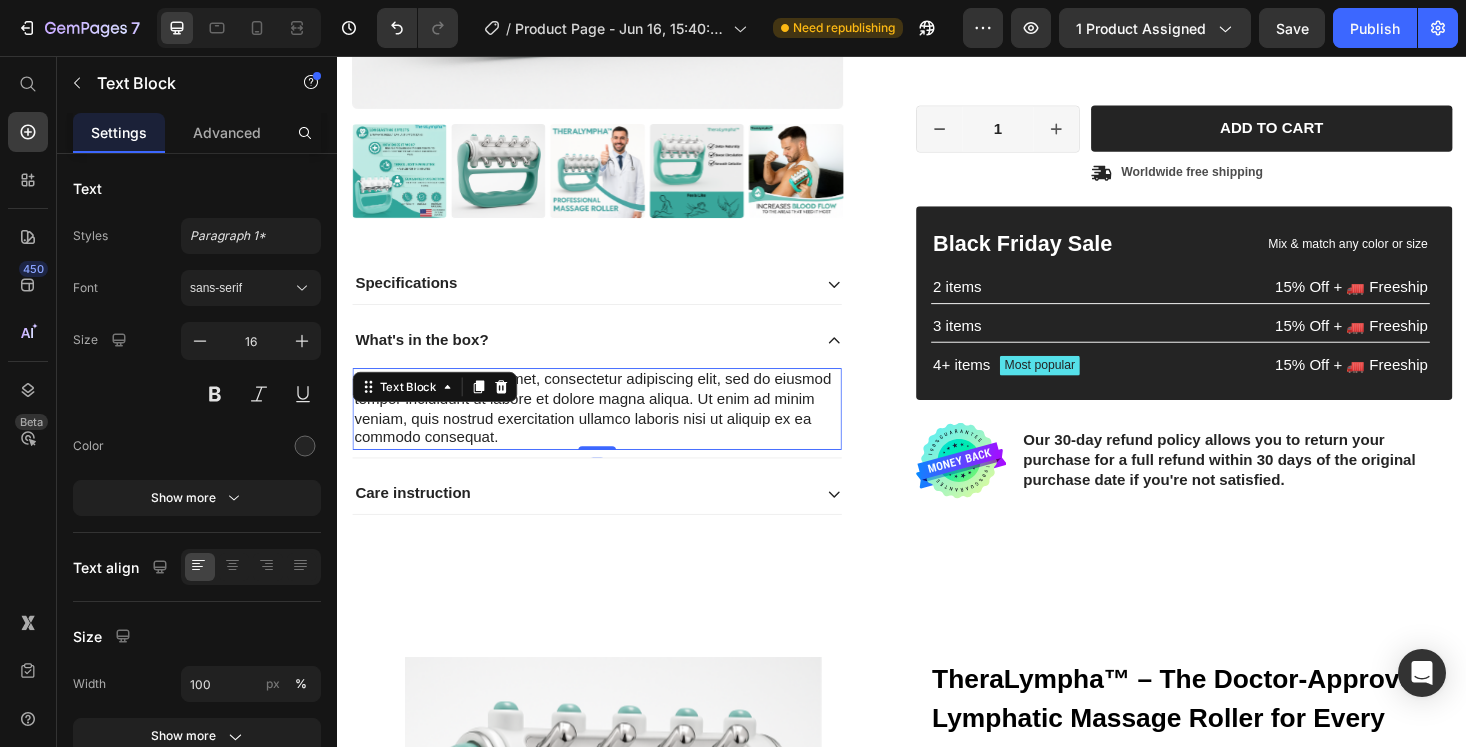 click on "Lorem ipsum dolor sit amet, consectetur adipiscing elit, sed do eiusmod tempor incididunt ut labore et dolore magna aliqua. Ut enim ad minim veniam, quis nostrud exercitation ullamco laboris nisi ut aliquip ex ea commodo consequat." at bounding box center (613, 431) 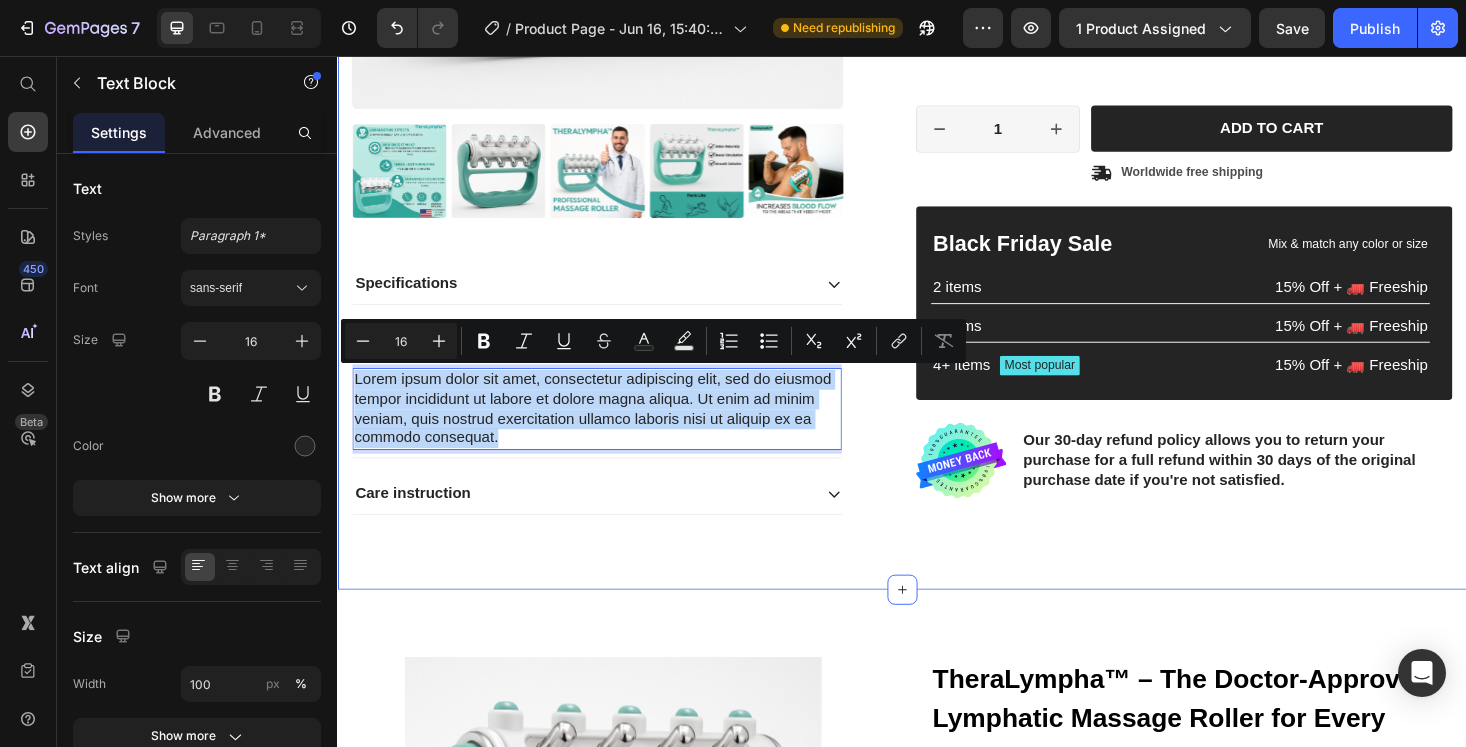 drag, startPoint x: 514, startPoint y: 460, endPoint x: 348, endPoint y: 397, distance: 177.55281 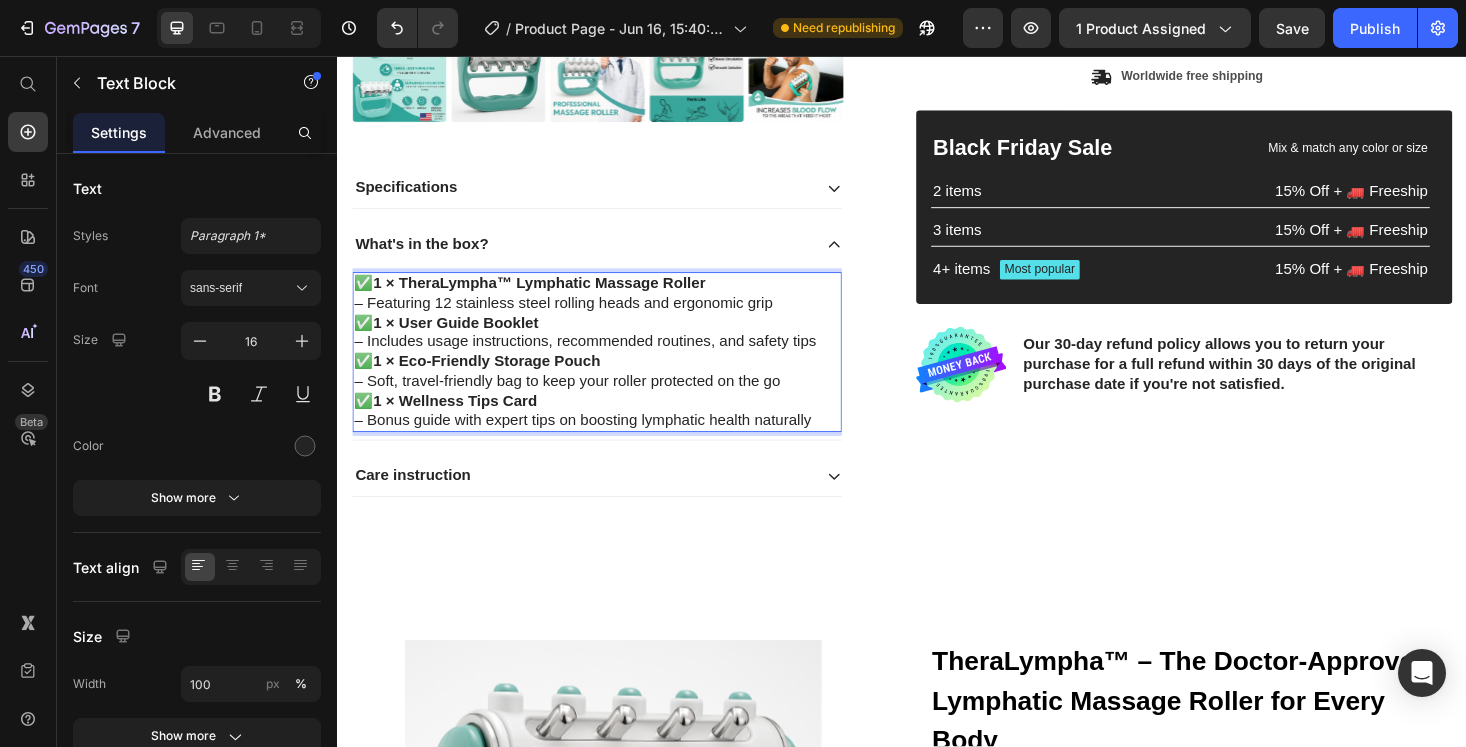 scroll, scrollTop: 710, scrollLeft: 0, axis: vertical 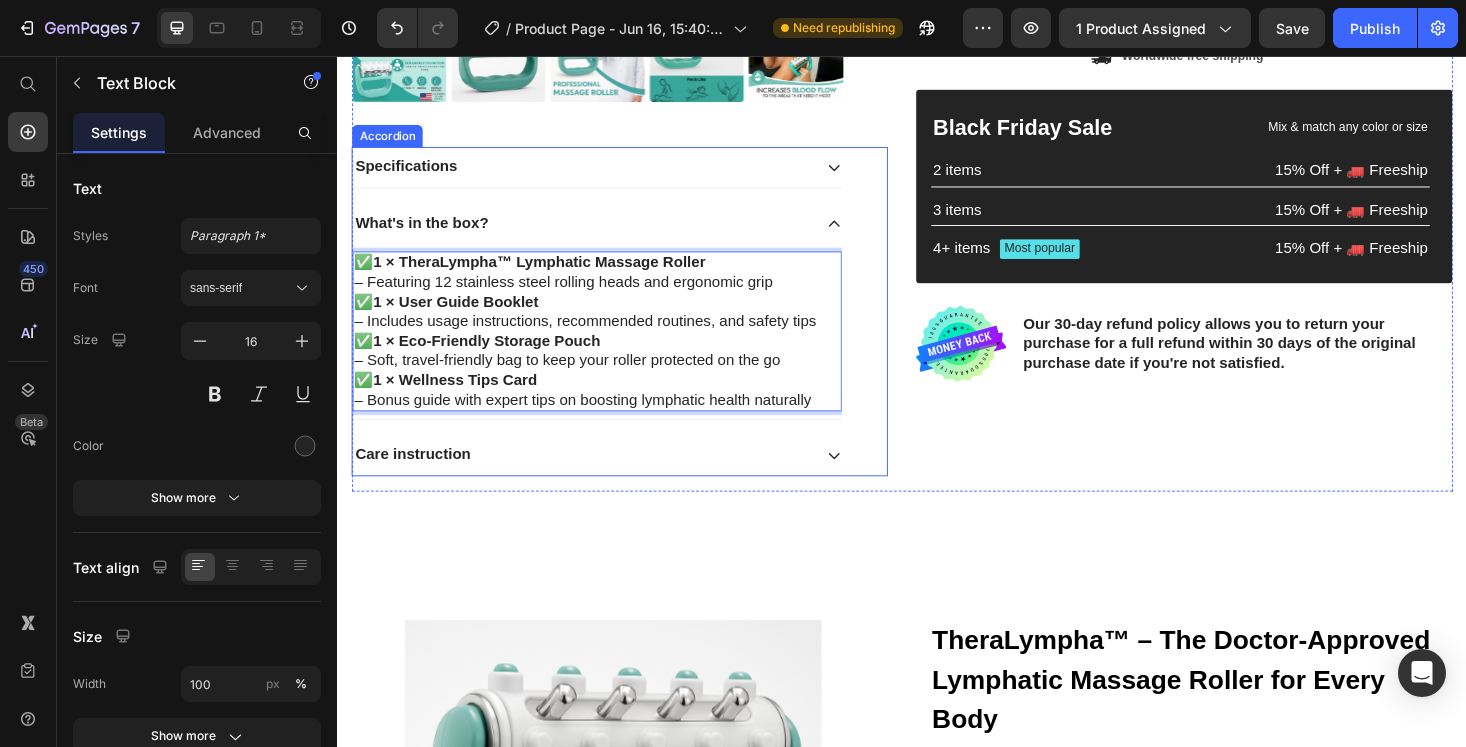 click 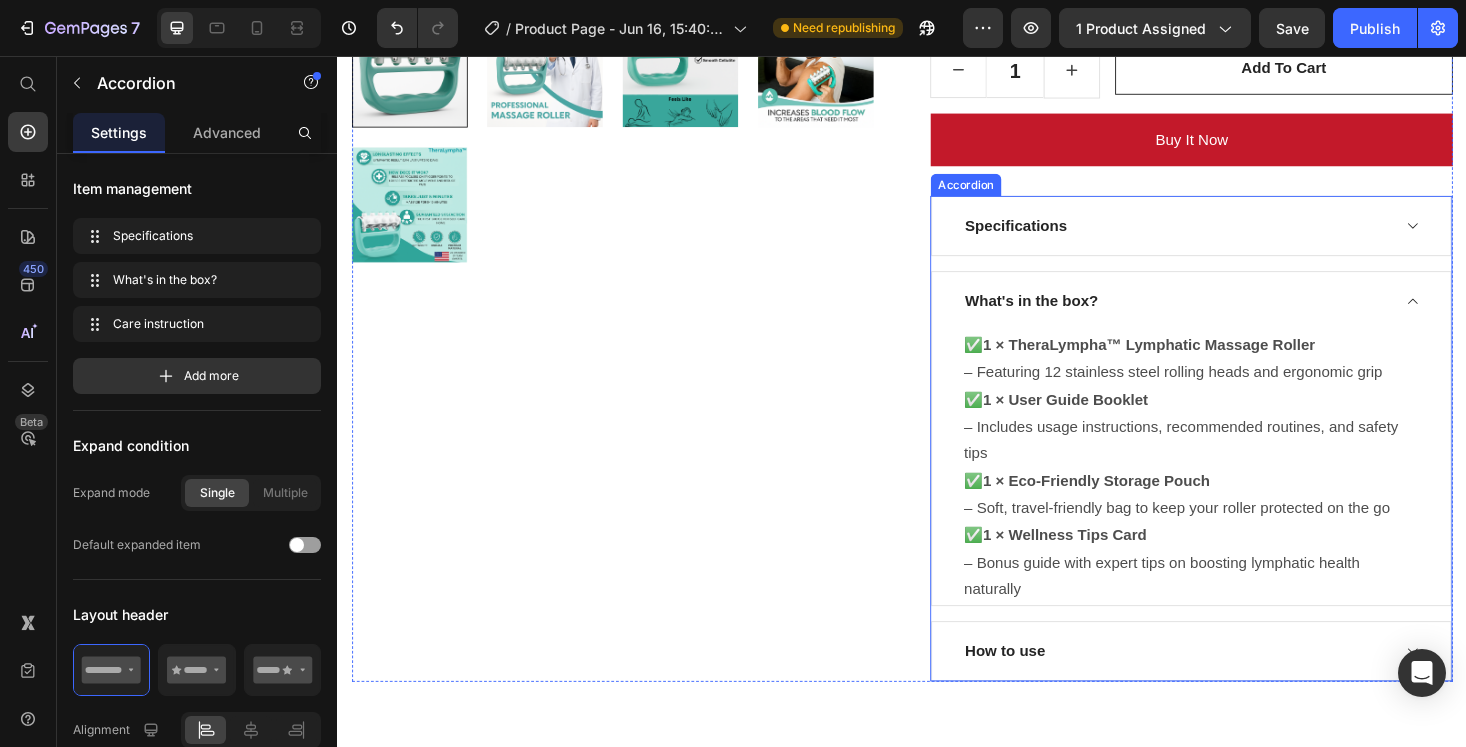 scroll, scrollTop: 1722, scrollLeft: 0, axis: vertical 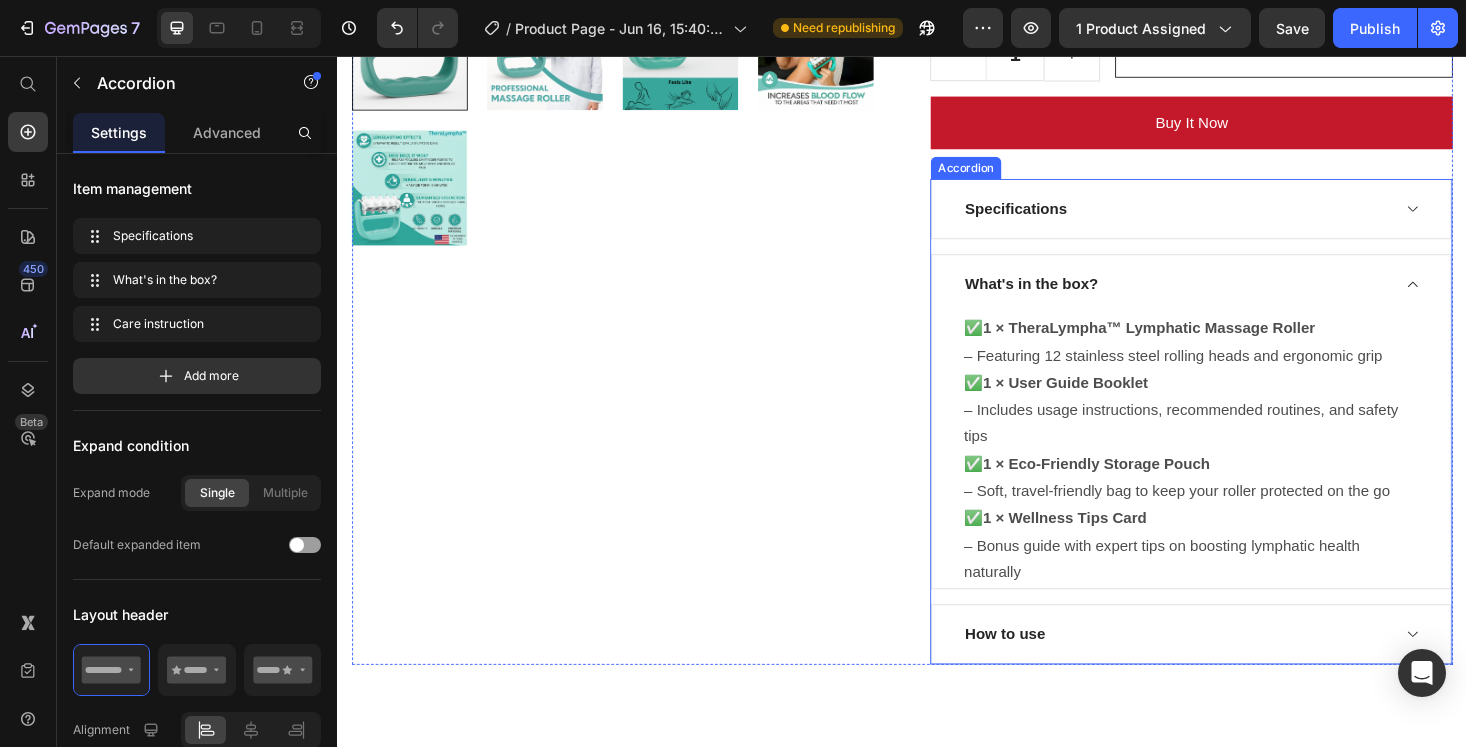 click 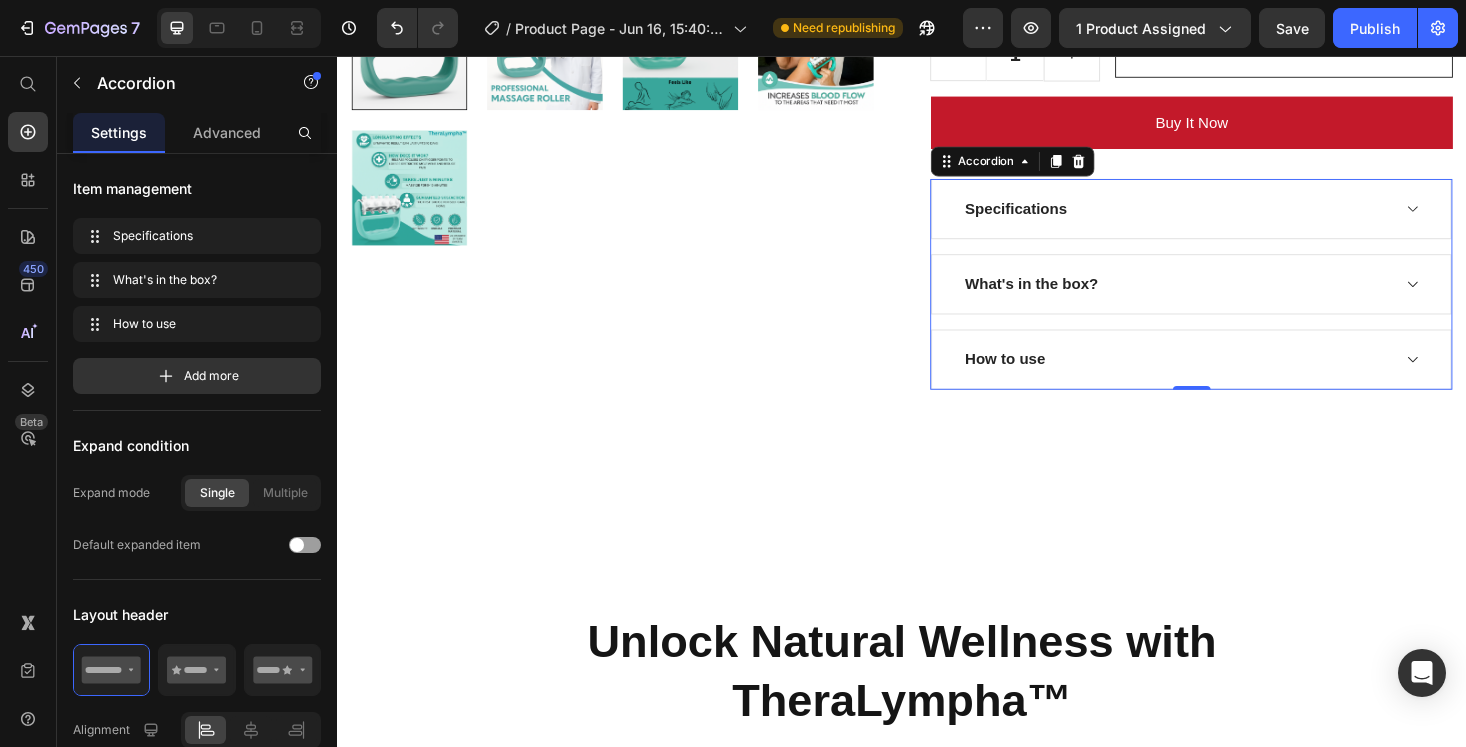 click on "How to use" at bounding box center [1244, 379] 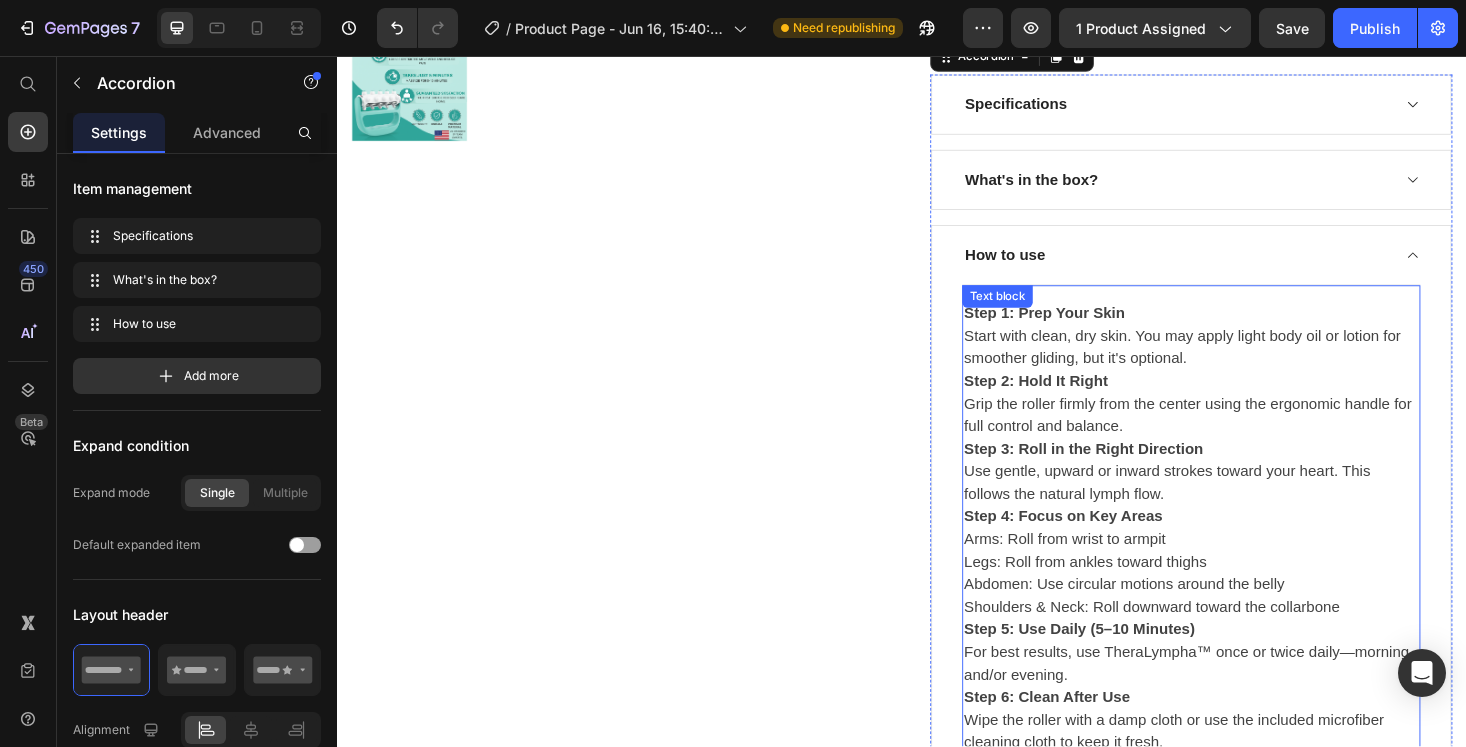 scroll, scrollTop: 1910, scrollLeft: 0, axis: vertical 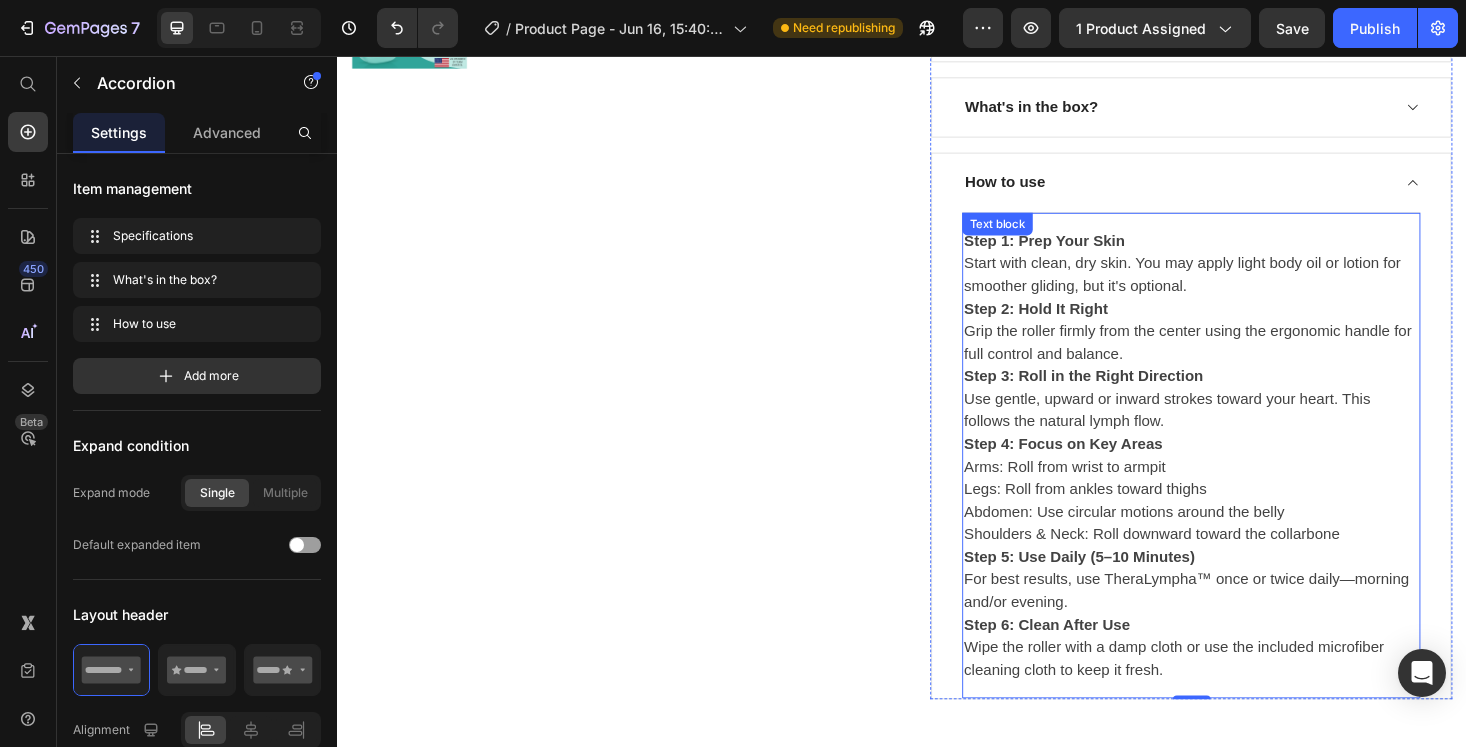 click on "Step 6: Clean After Use Wipe the roller with a damp cloth or use the included microfiber cleaning cloth to keep it fresh." at bounding box center [1244, 685] 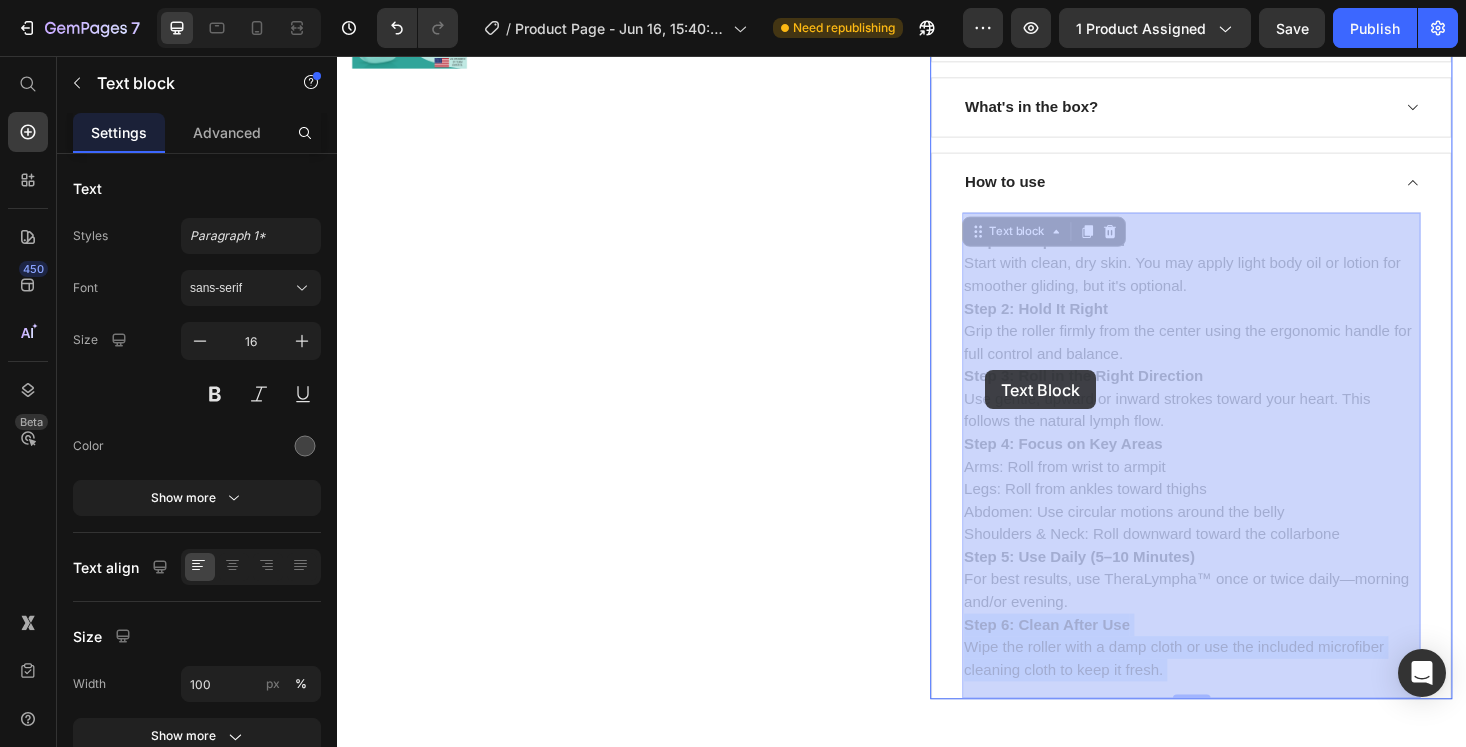 drag, startPoint x: 1220, startPoint y: 710, endPoint x: 1026, endPoint y: 391, distance: 373.35907 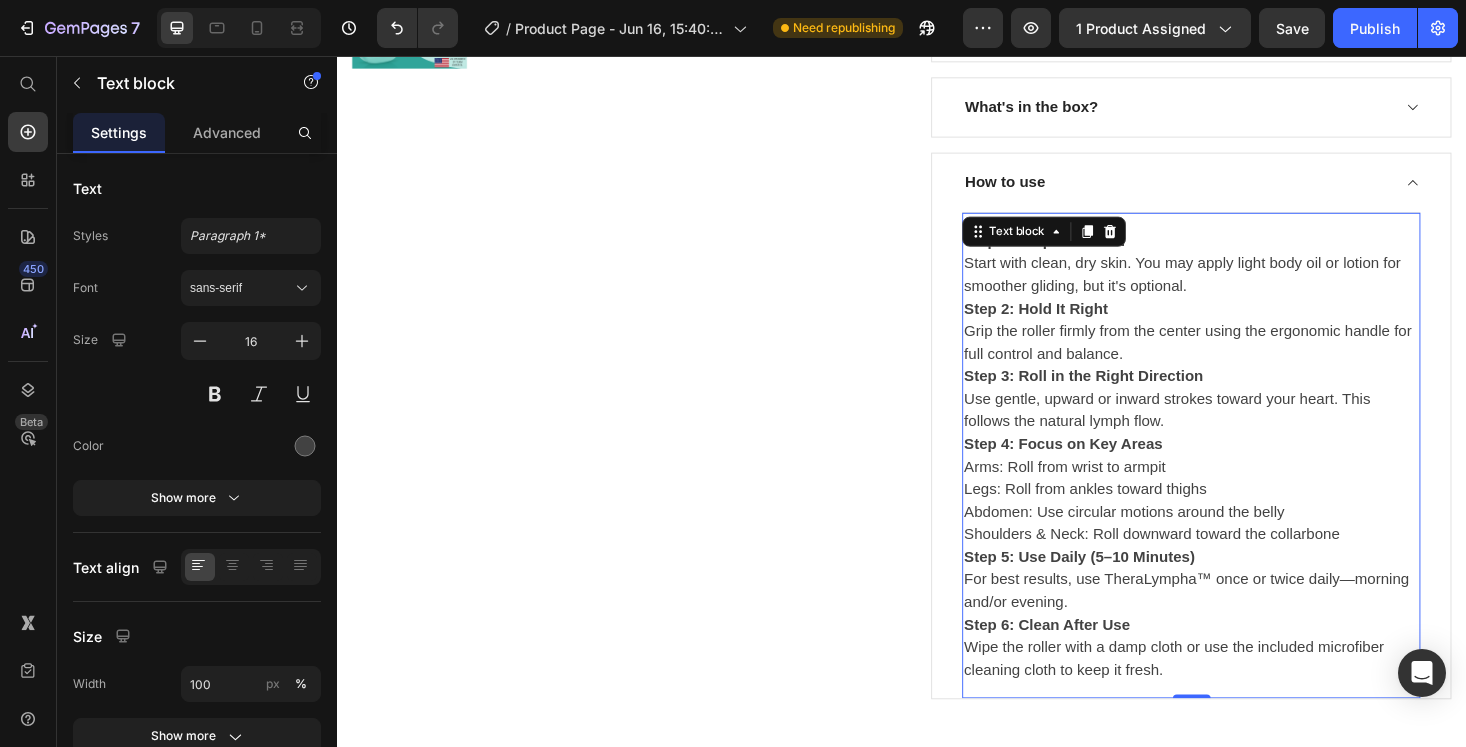 click on "Step 6: Clean After Use Wipe the roller with a damp cloth or use the included microfiber cleaning cloth to keep it fresh." at bounding box center [1244, 685] 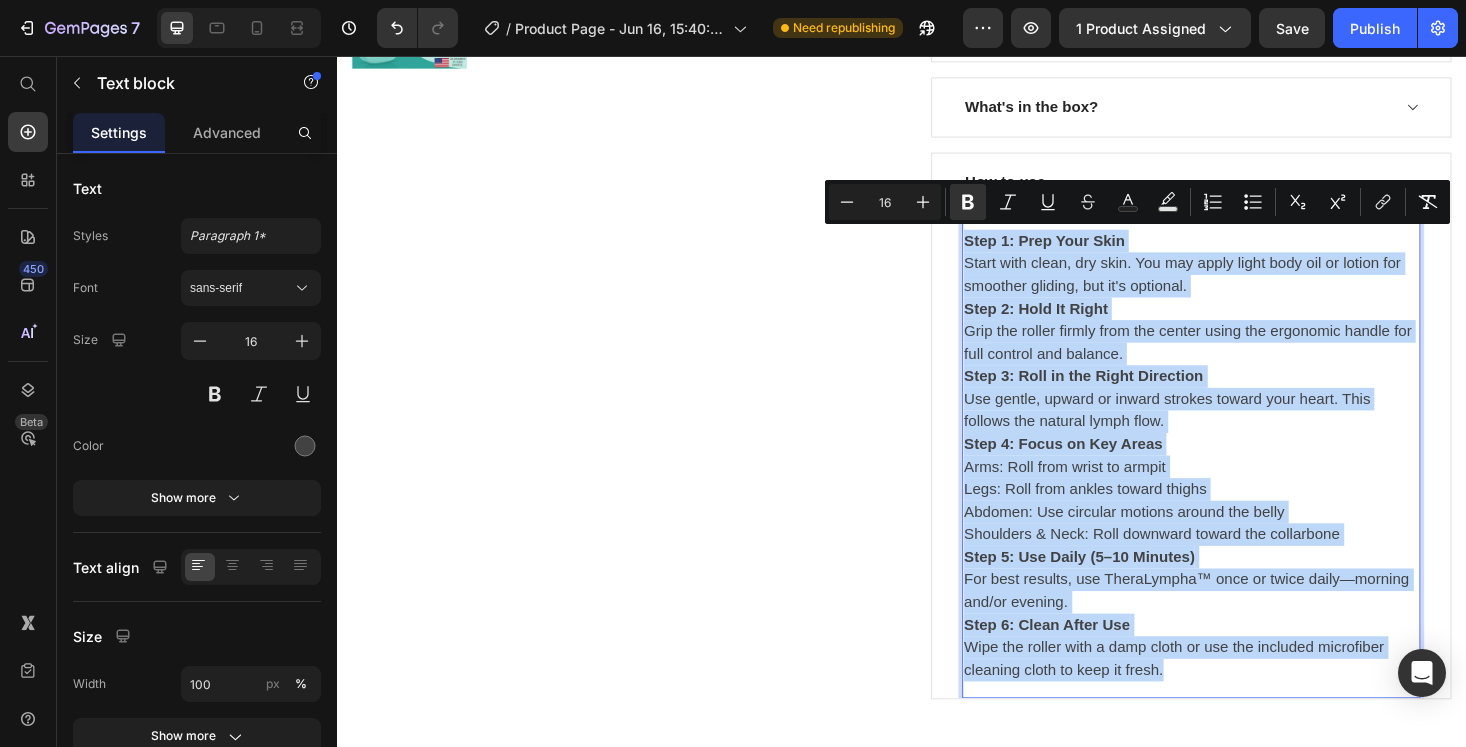 drag, startPoint x: 1229, startPoint y: 705, endPoint x: 1000, endPoint y: 251, distance: 508.48502 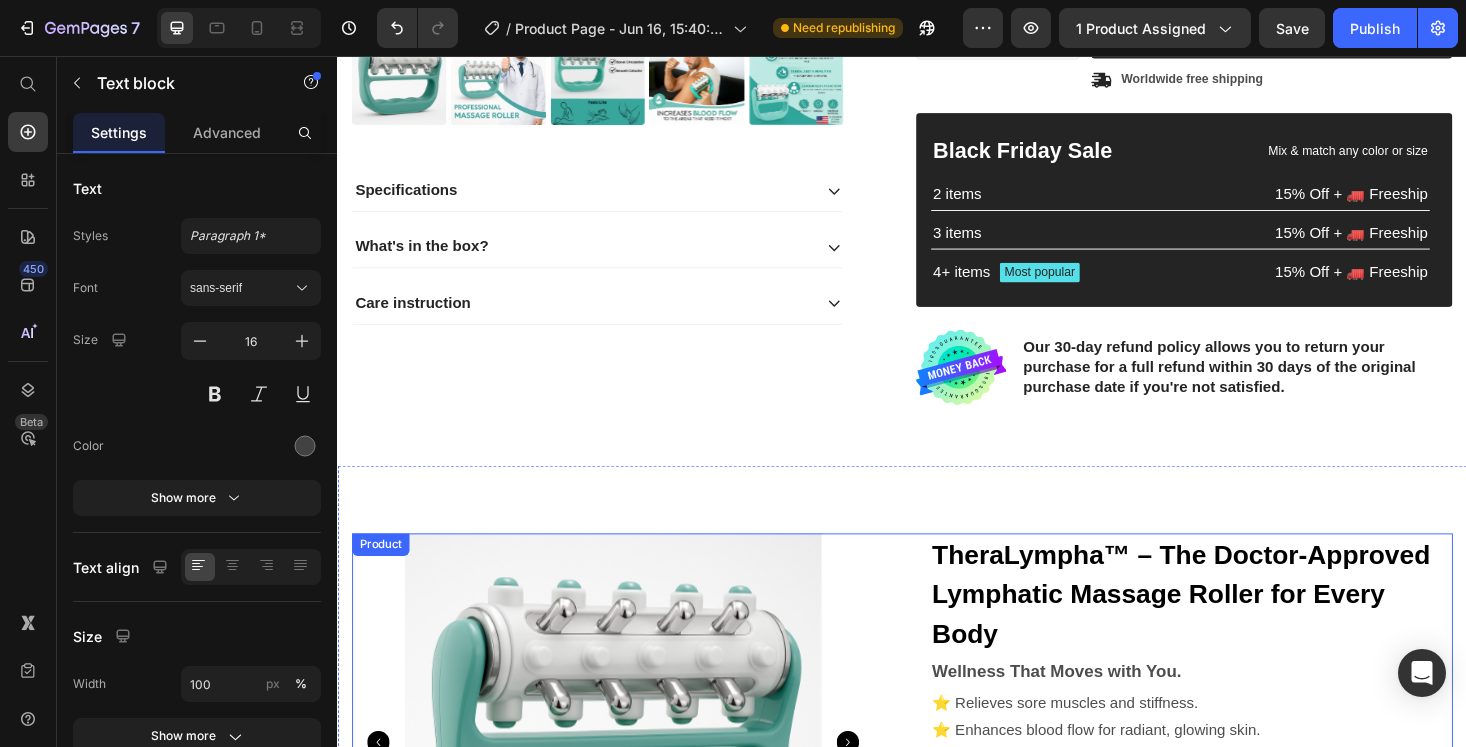 scroll, scrollTop: 684, scrollLeft: 0, axis: vertical 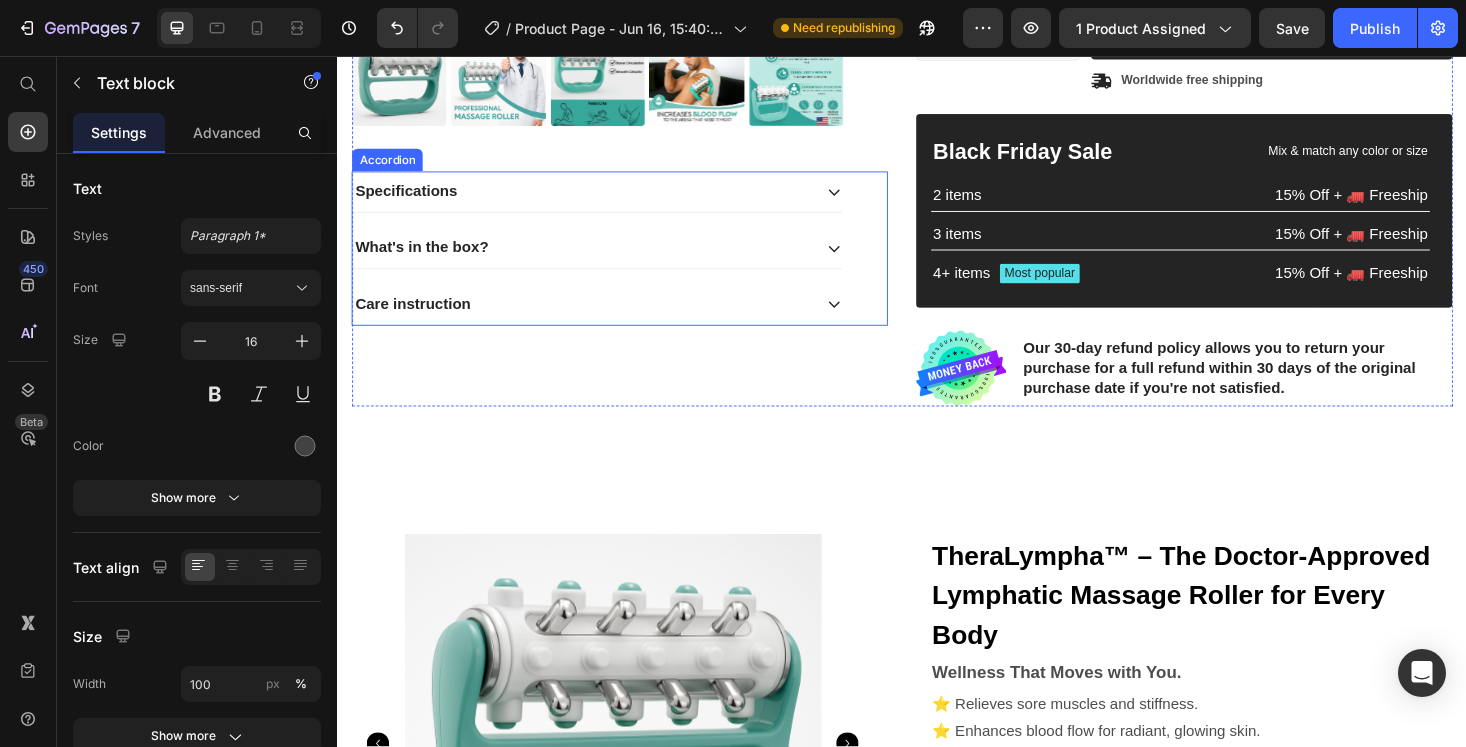 click on "Care instruction" at bounding box center (597, 320) 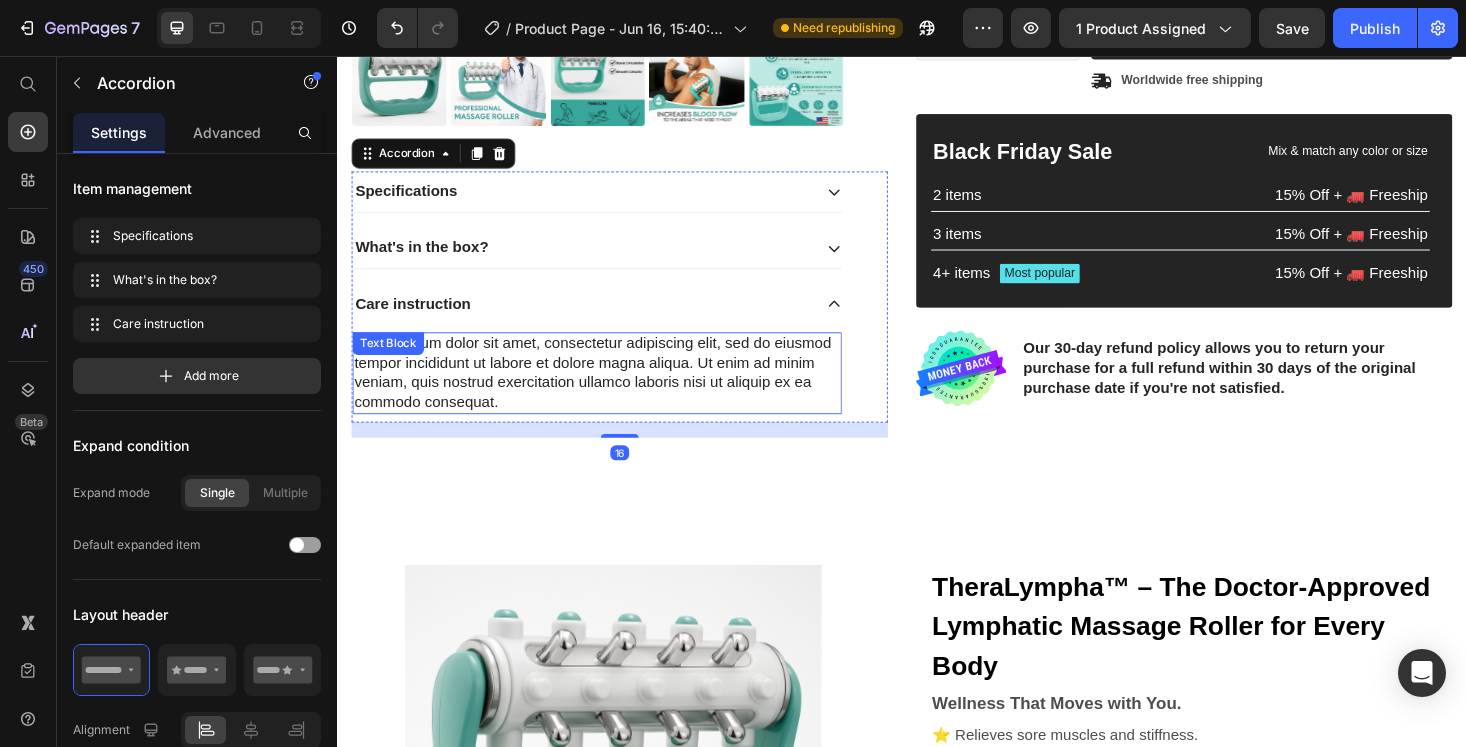 click on "Lorem ipsum dolor sit amet, consectetur adipiscing elit, sed do eiusmod tempor incididunt ut labore et dolore magna aliqua. Ut enim ad minim veniam, quis nostrud exercitation ullamco laboris nisi ut aliquip ex ea commodo consequat." at bounding box center [613, 393] 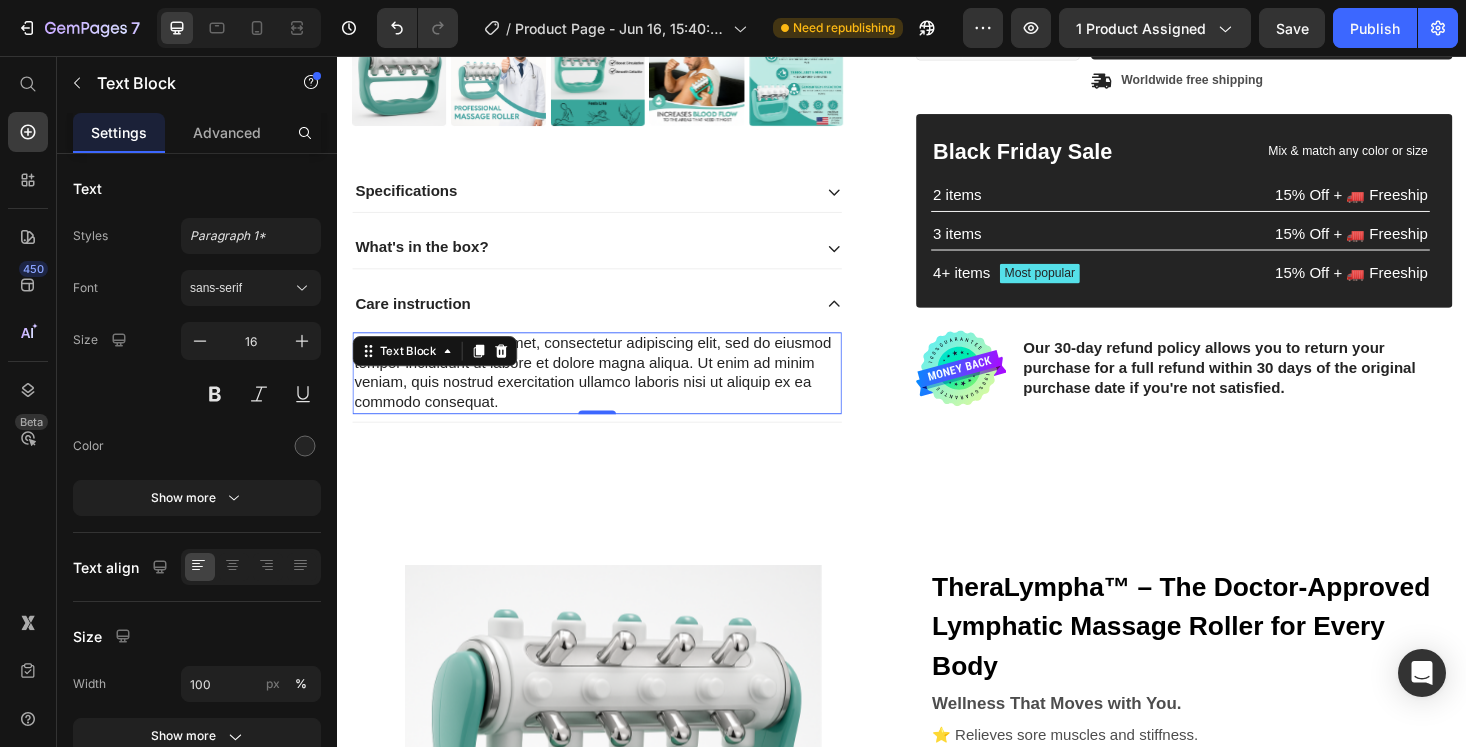 click on "Lorem ipsum dolor sit amet, consectetur adipiscing elit, sed do eiusmod tempor incididunt ut labore et dolore magna aliqua. Ut enim ad minim veniam, quis nostrud exercitation ullamco laboris nisi ut aliquip ex ea commodo consequat." at bounding box center [613, 393] 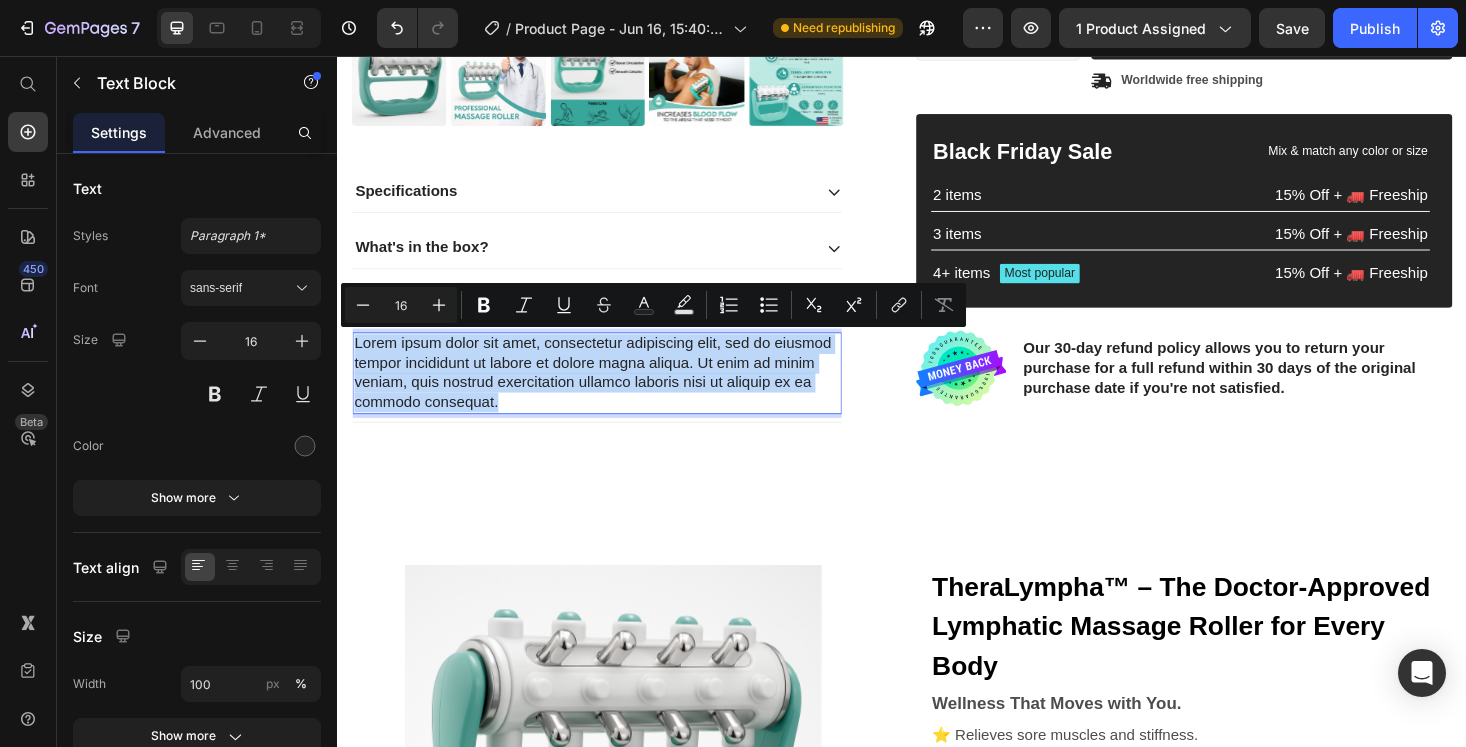 drag, startPoint x: 516, startPoint y: 421, endPoint x: 395, endPoint y: 367, distance: 132.50282 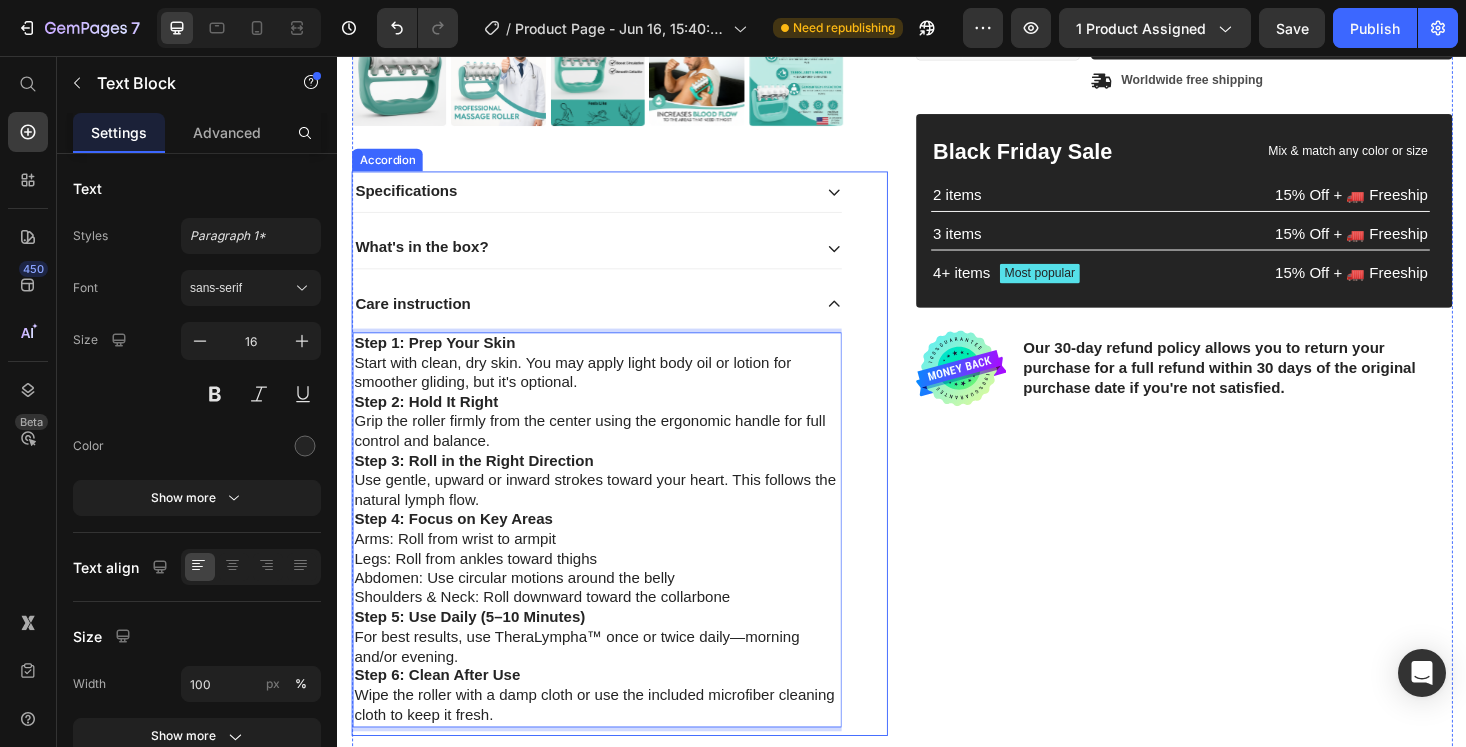 click on "Care instruction" at bounding box center [417, 320] 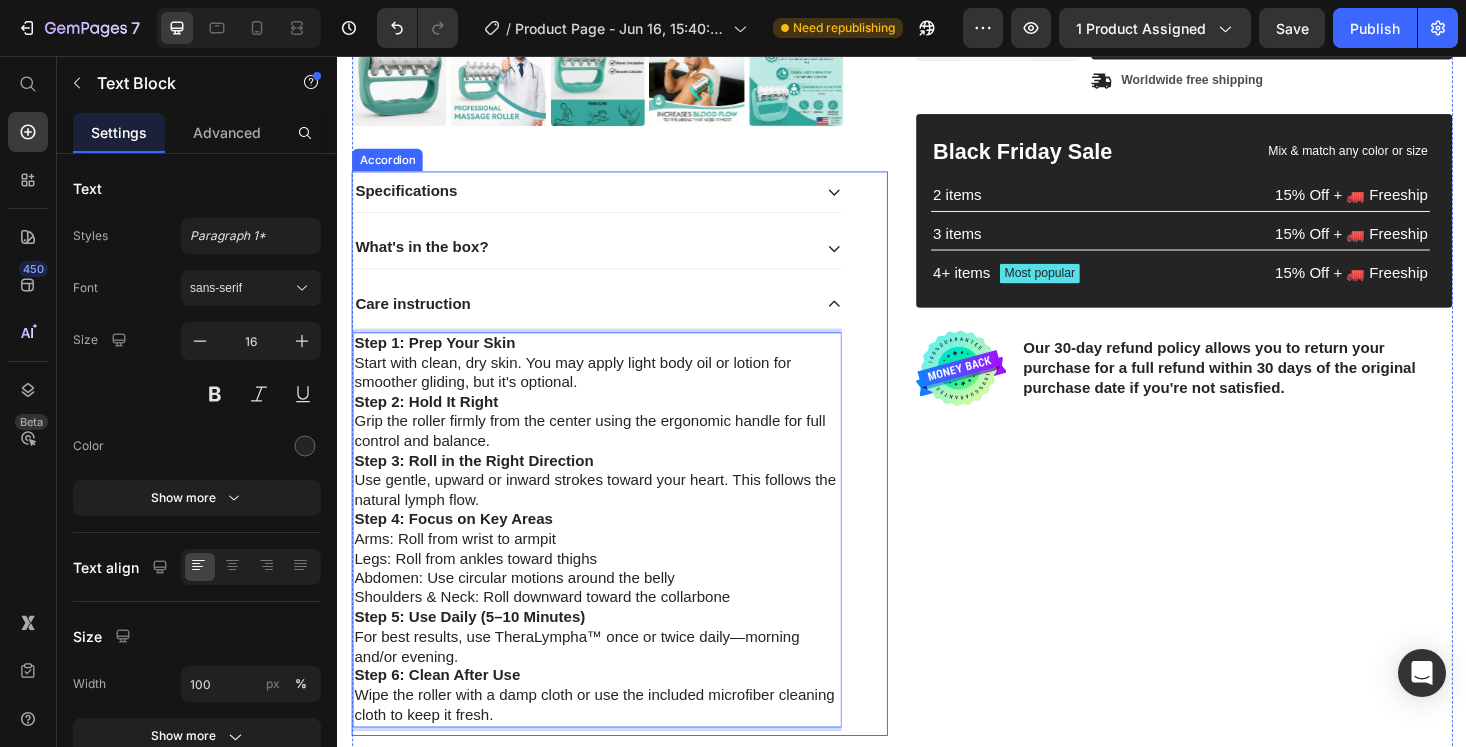 scroll, scrollTop: 0, scrollLeft: 0, axis: both 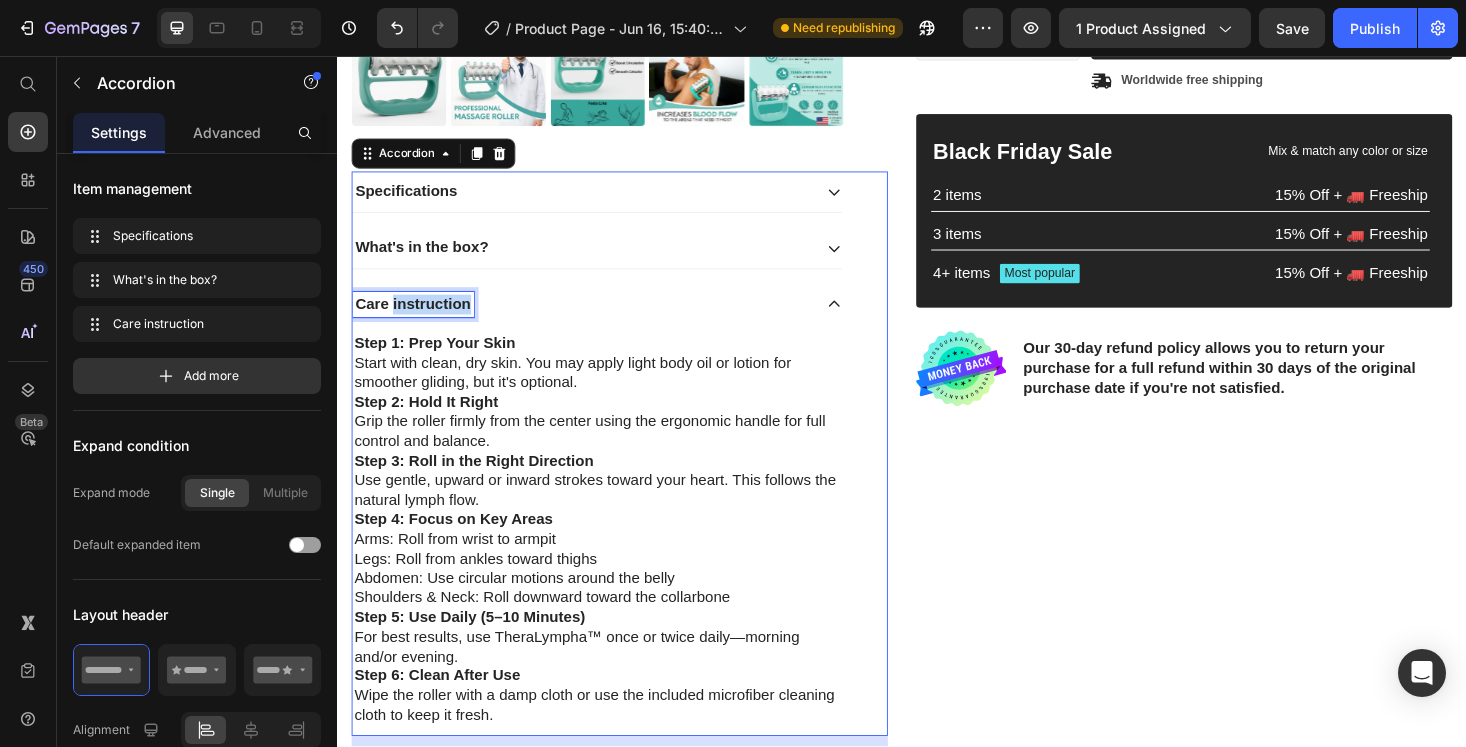 click on "Care instruction" at bounding box center (417, 320) 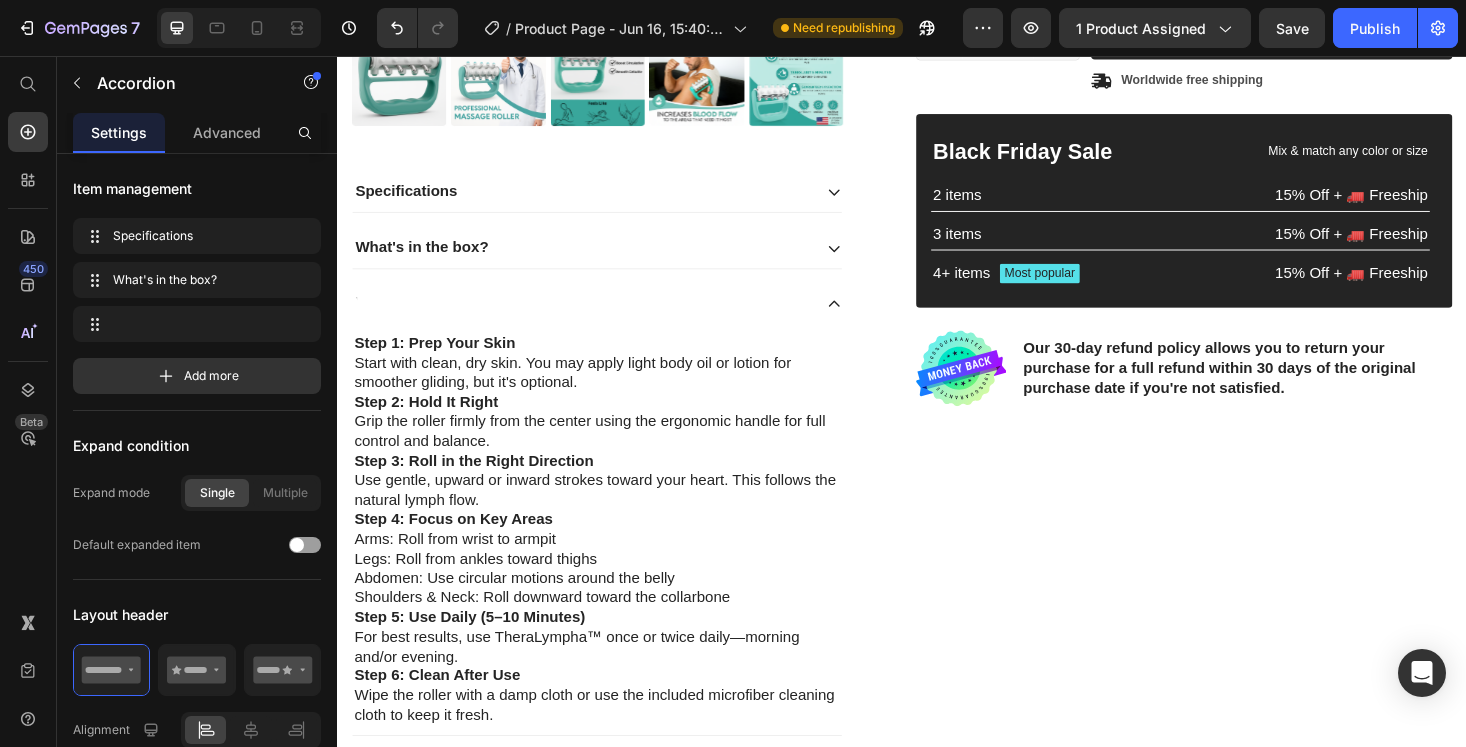 scroll, scrollTop: 679, scrollLeft: 0, axis: vertical 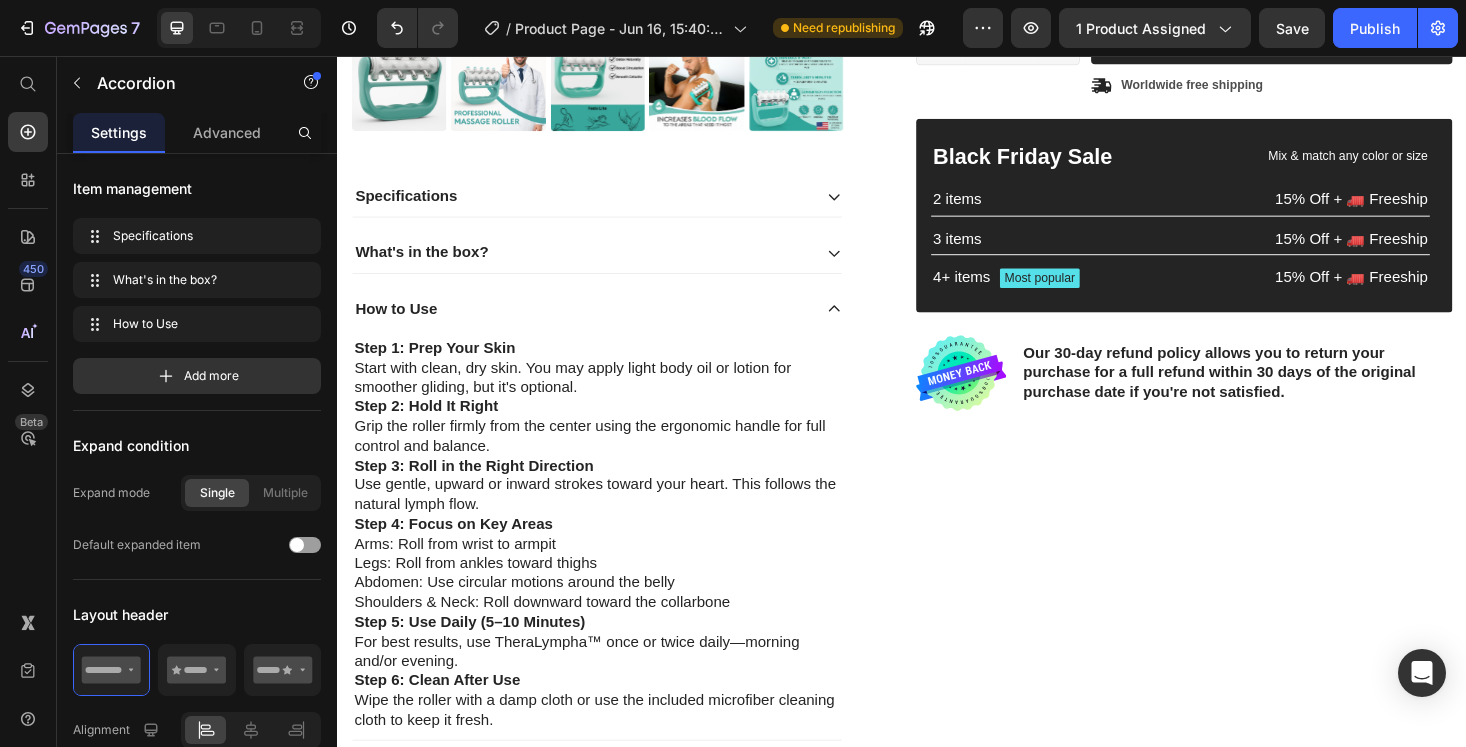 click 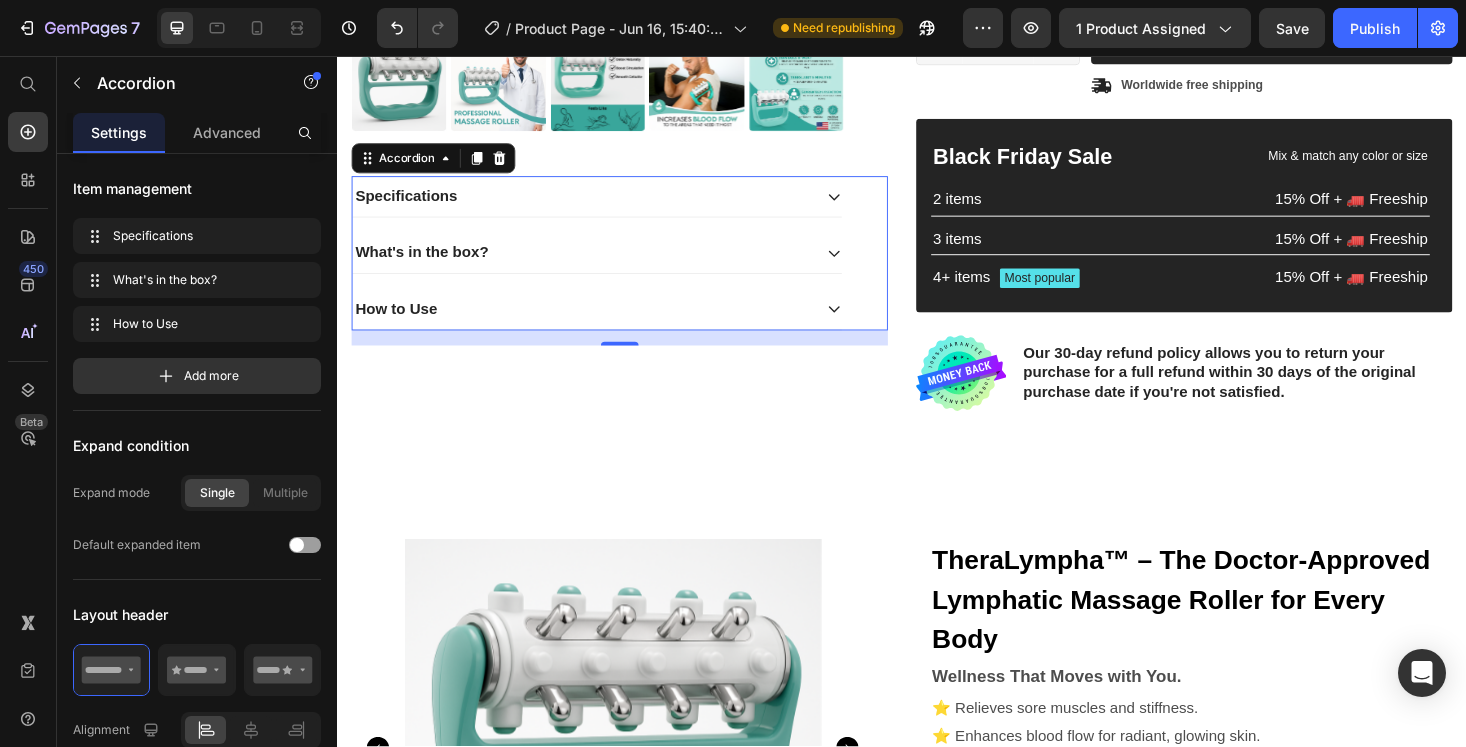 click on "How to Use" at bounding box center [613, 325] 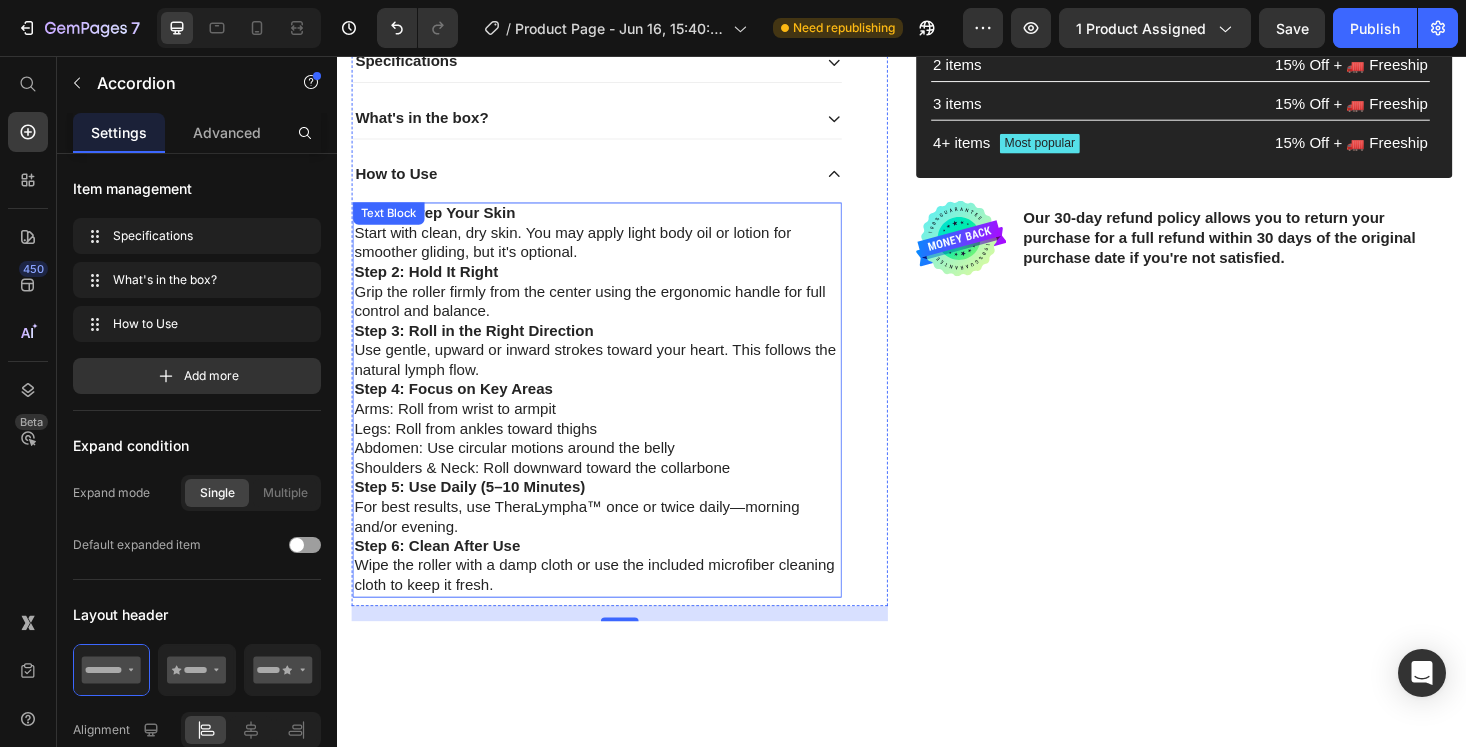 scroll, scrollTop: 821, scrollLeft: 0, axis: vertical 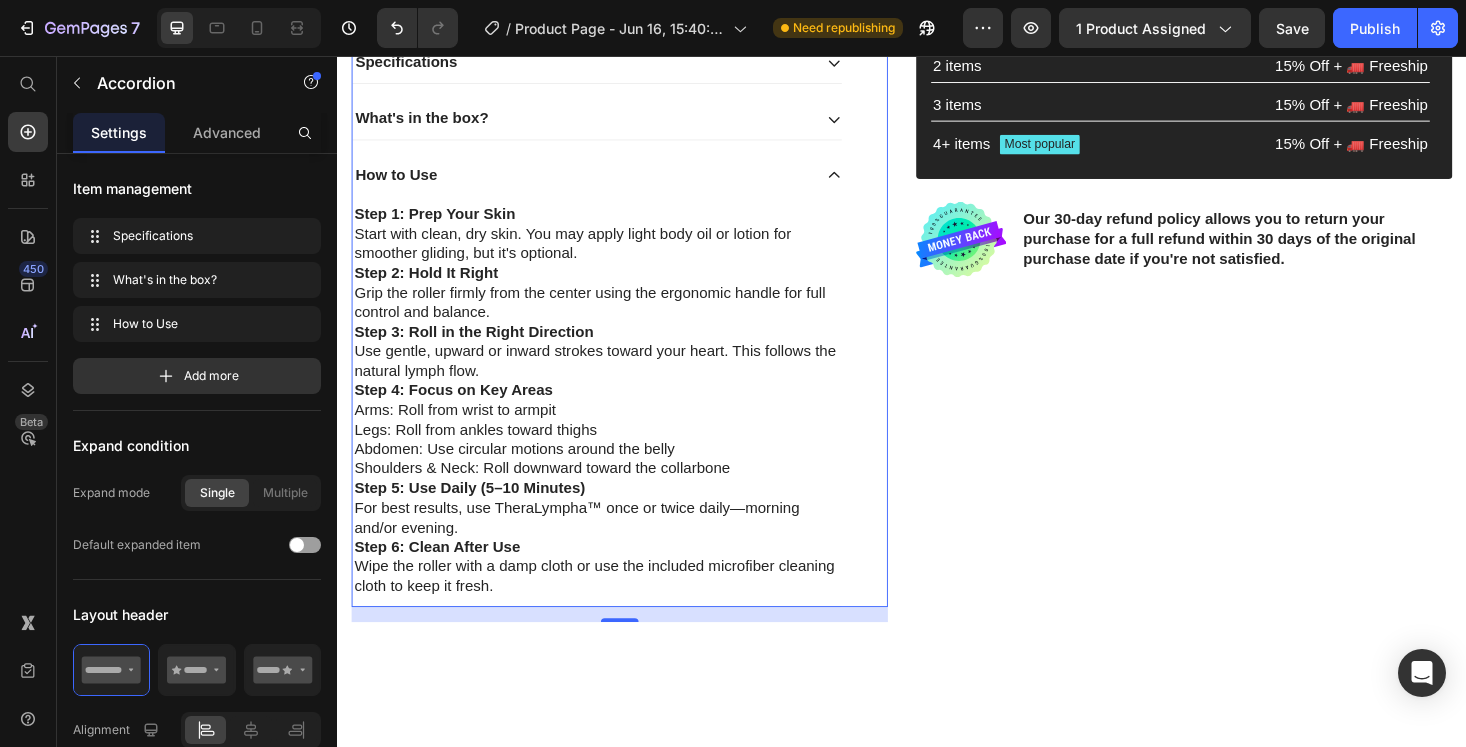 click 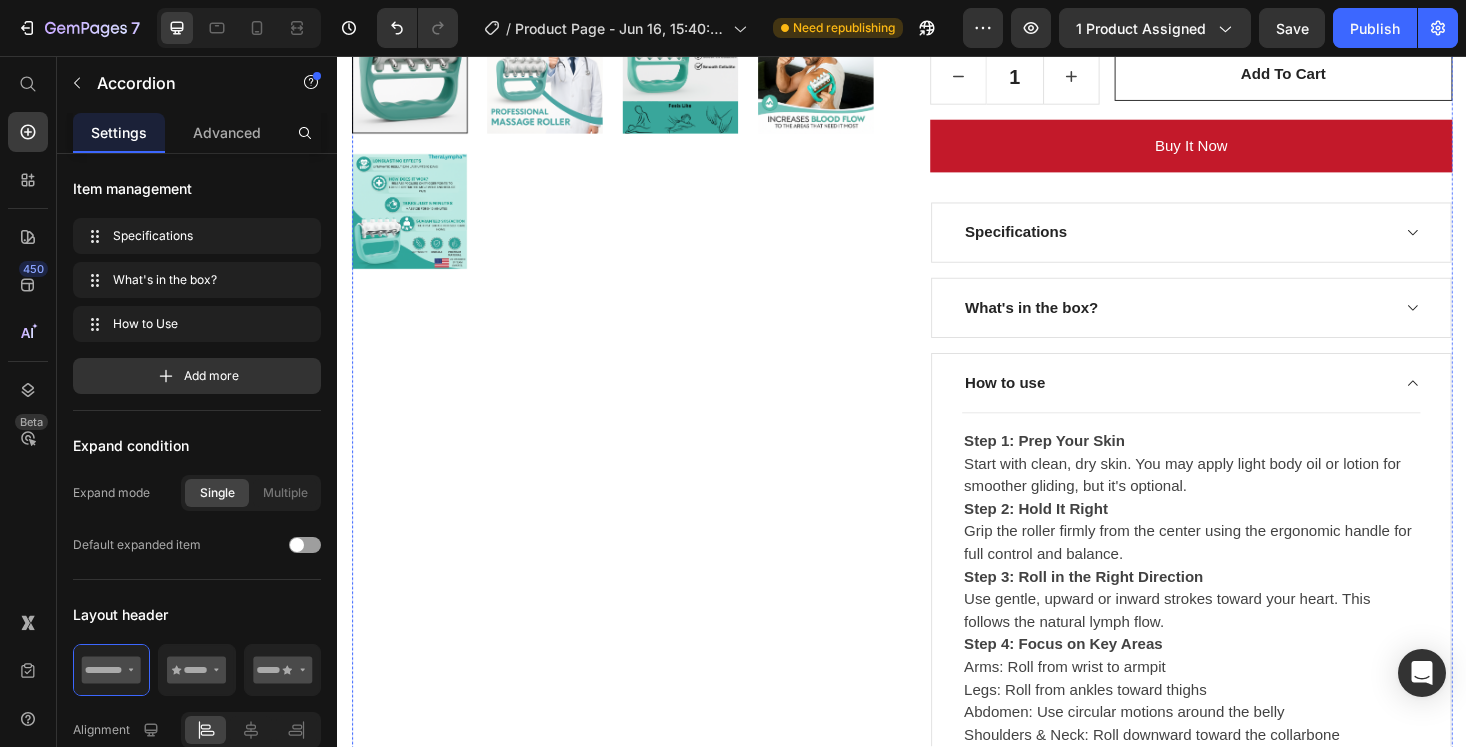scroll, scrollTop: 1418, scrollLeft: 0, axis: vertical 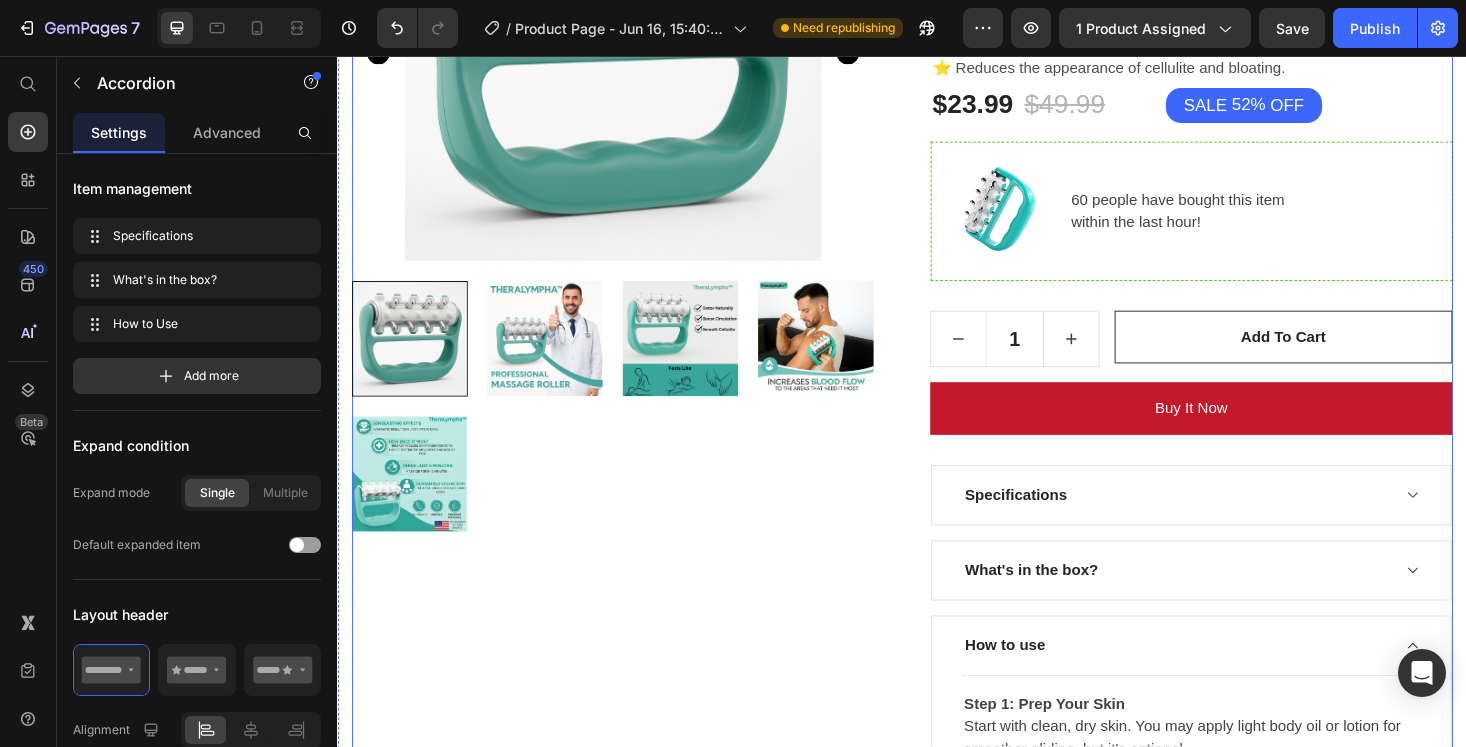 click on "Product Images" at bounding box center (629, 531) 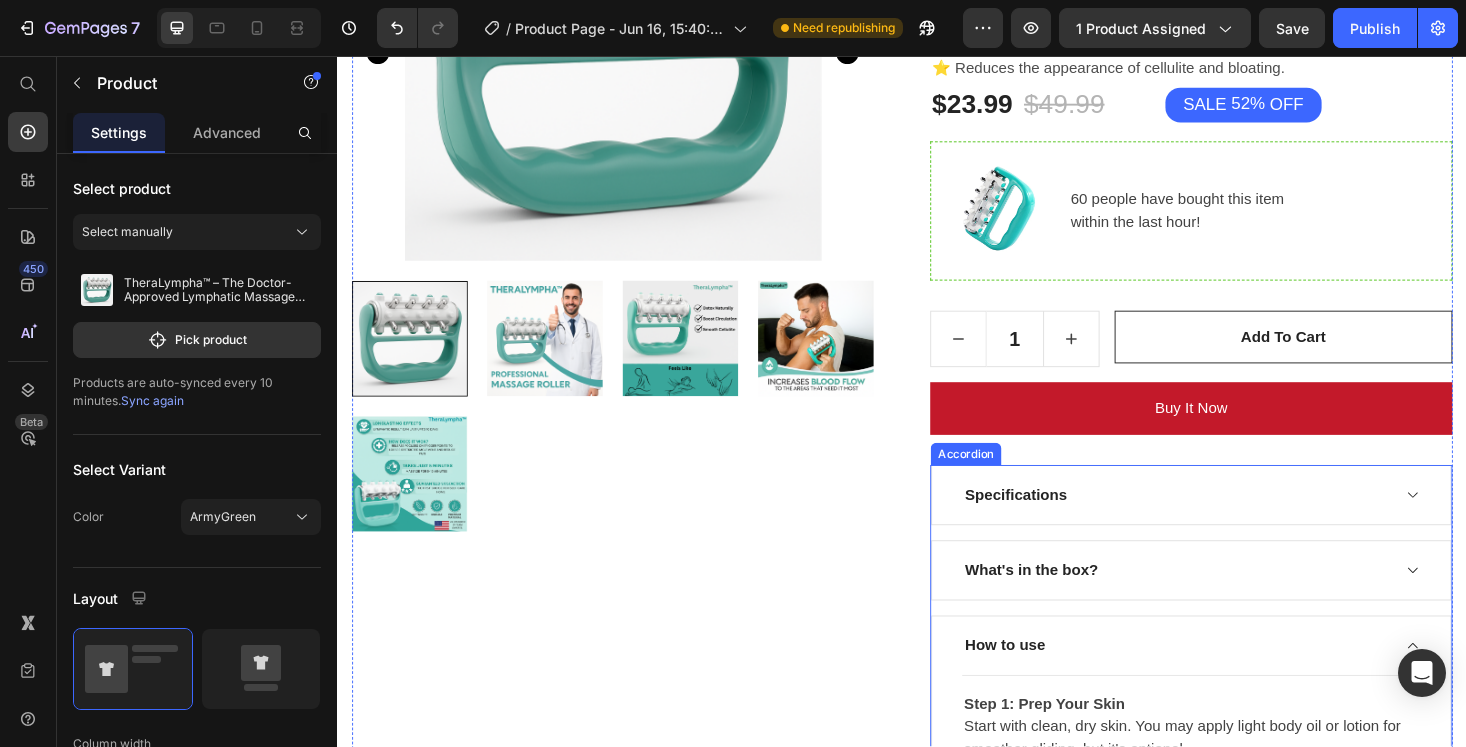 click on "Specifications" at bounding box center [1228, 523] 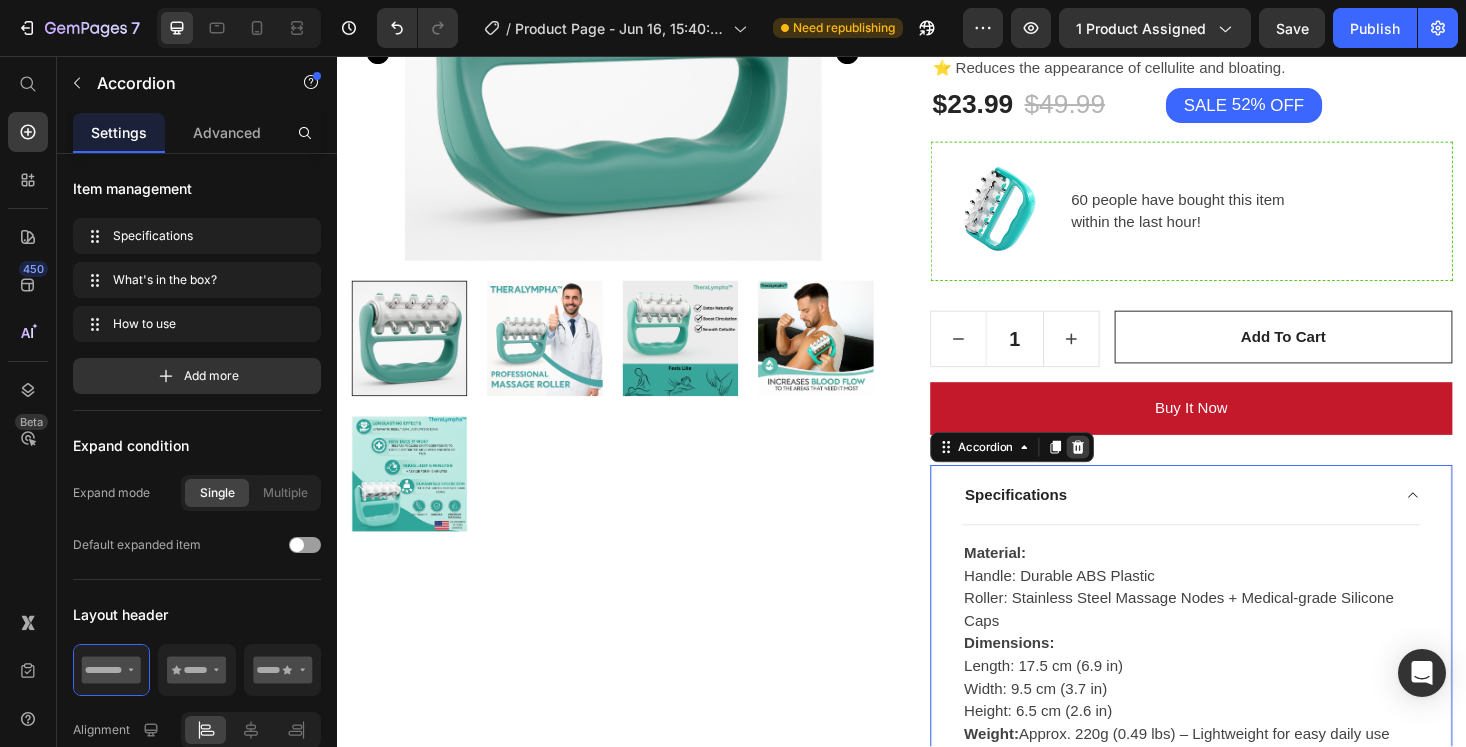 click 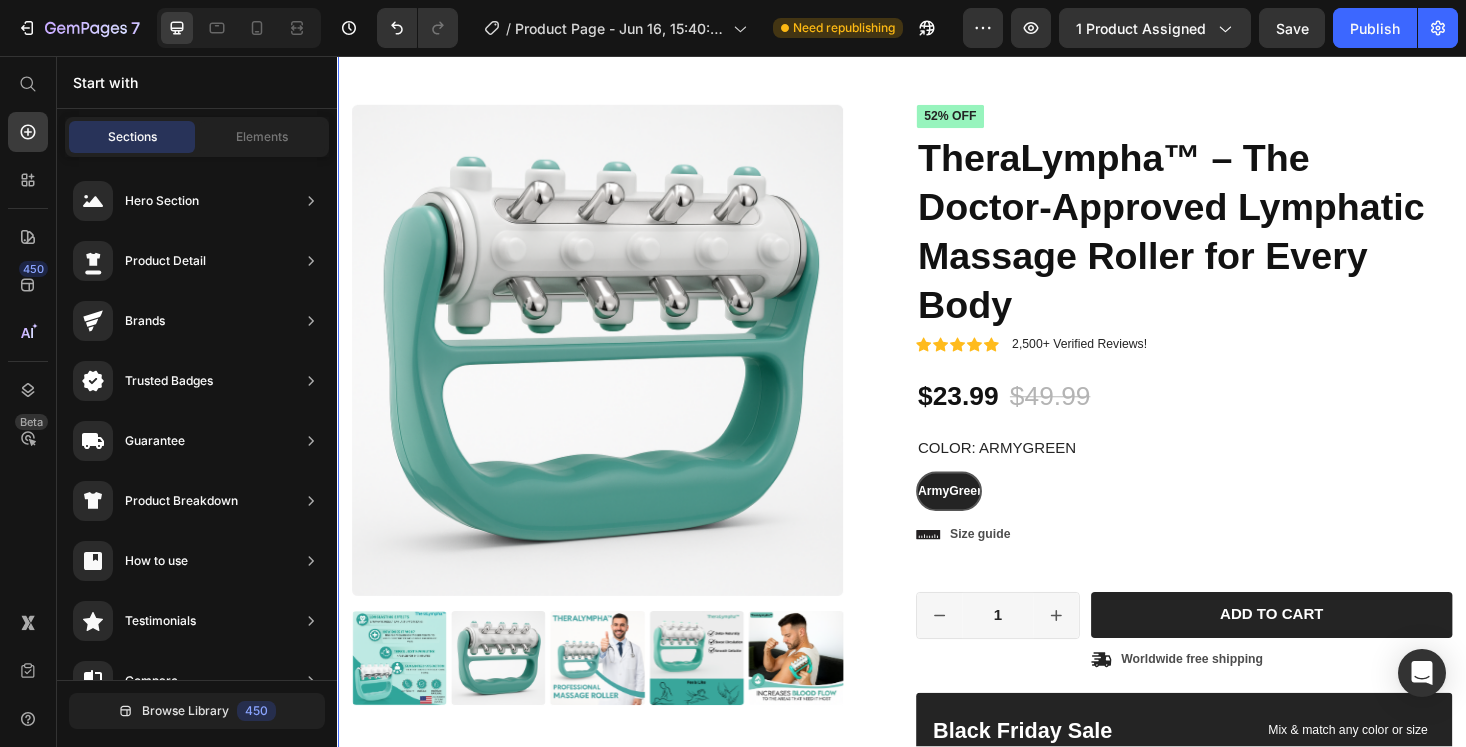 scroll, scrollTop: 54, scrollLeft: 0, axis: vertical 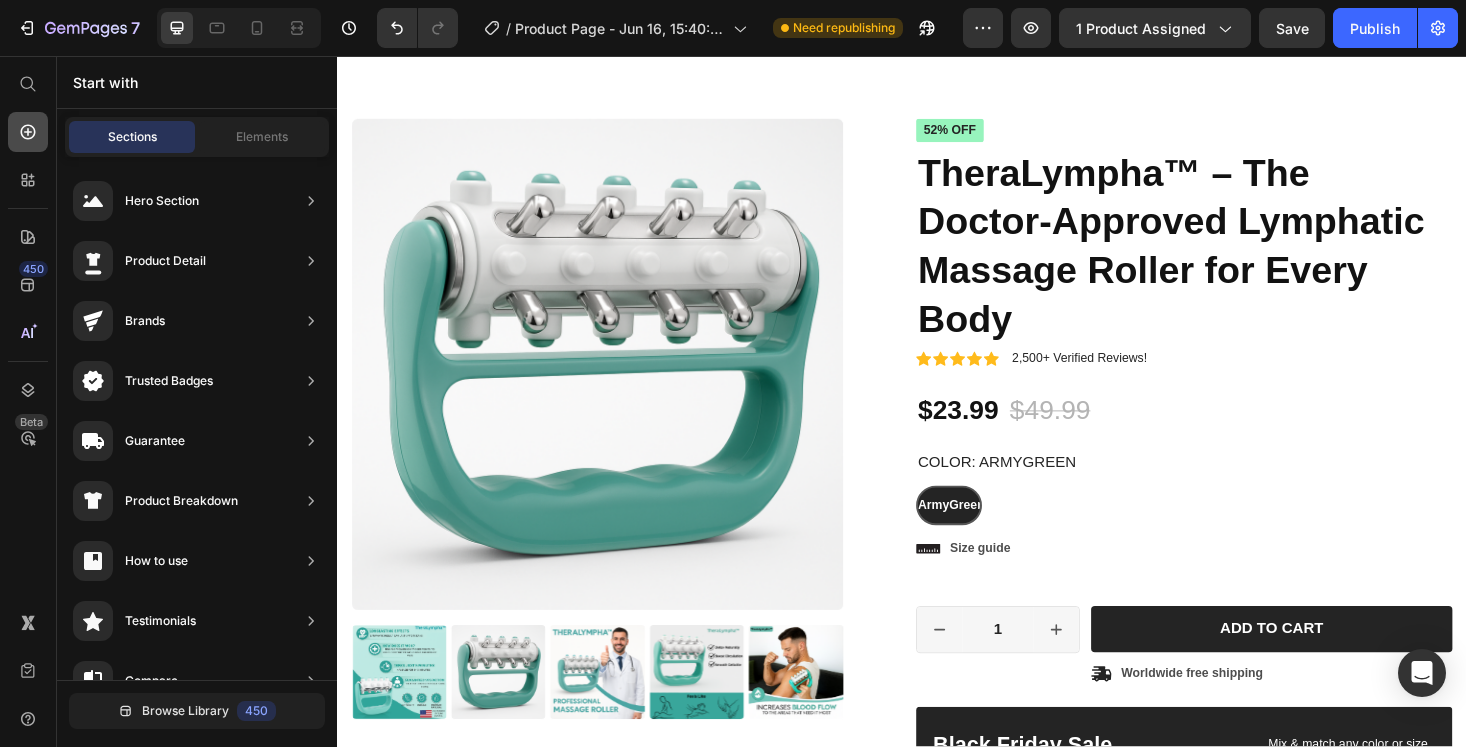 click 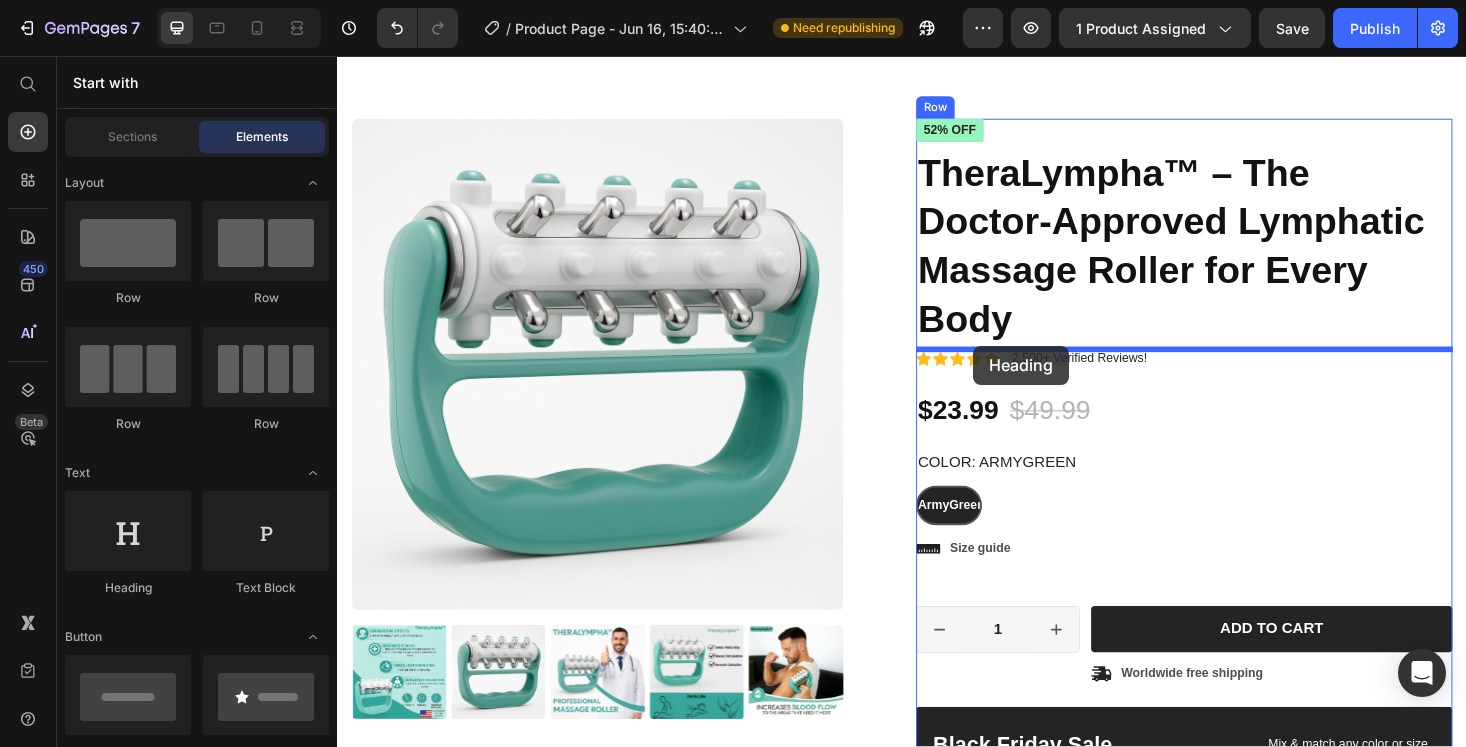 drag, startPoint x: 472, startPoint y: 620, endPoint x: 1013, endPoint y: 364, distance: 598.5123 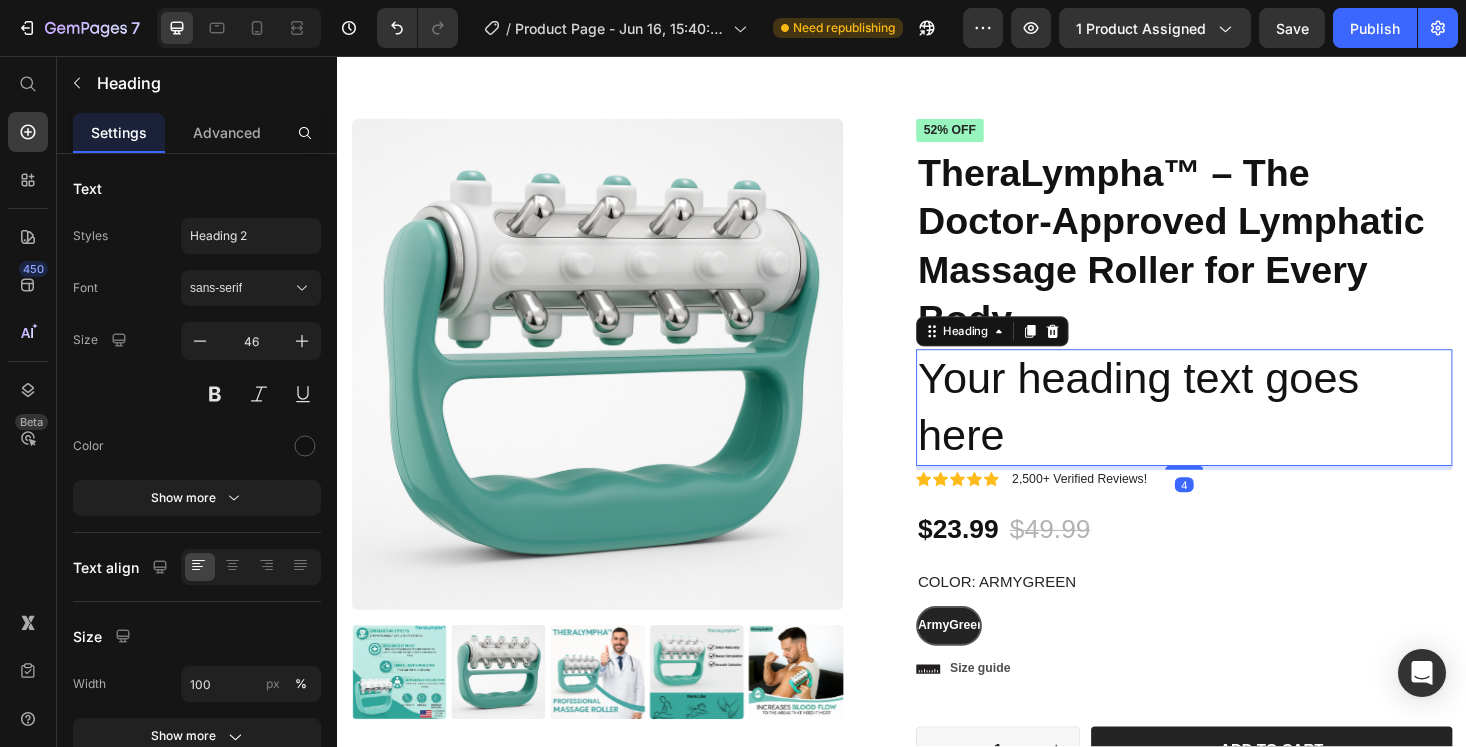click on "Your heading text goes here" at bounding box center (1237, 430) 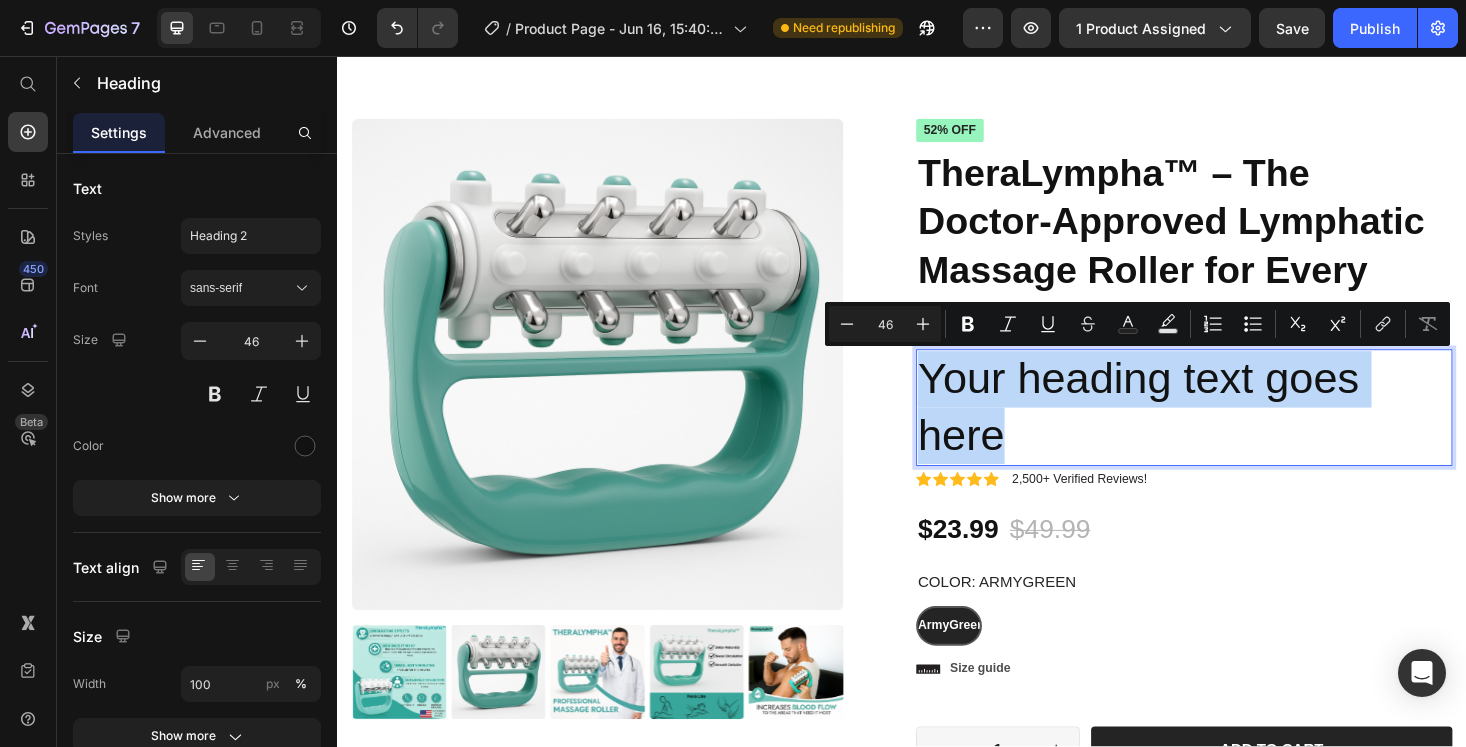drag, startPoint x: 1084, startPoint y: 448, endPoint x: 966, endPoint y: 391, distance: 131.04579 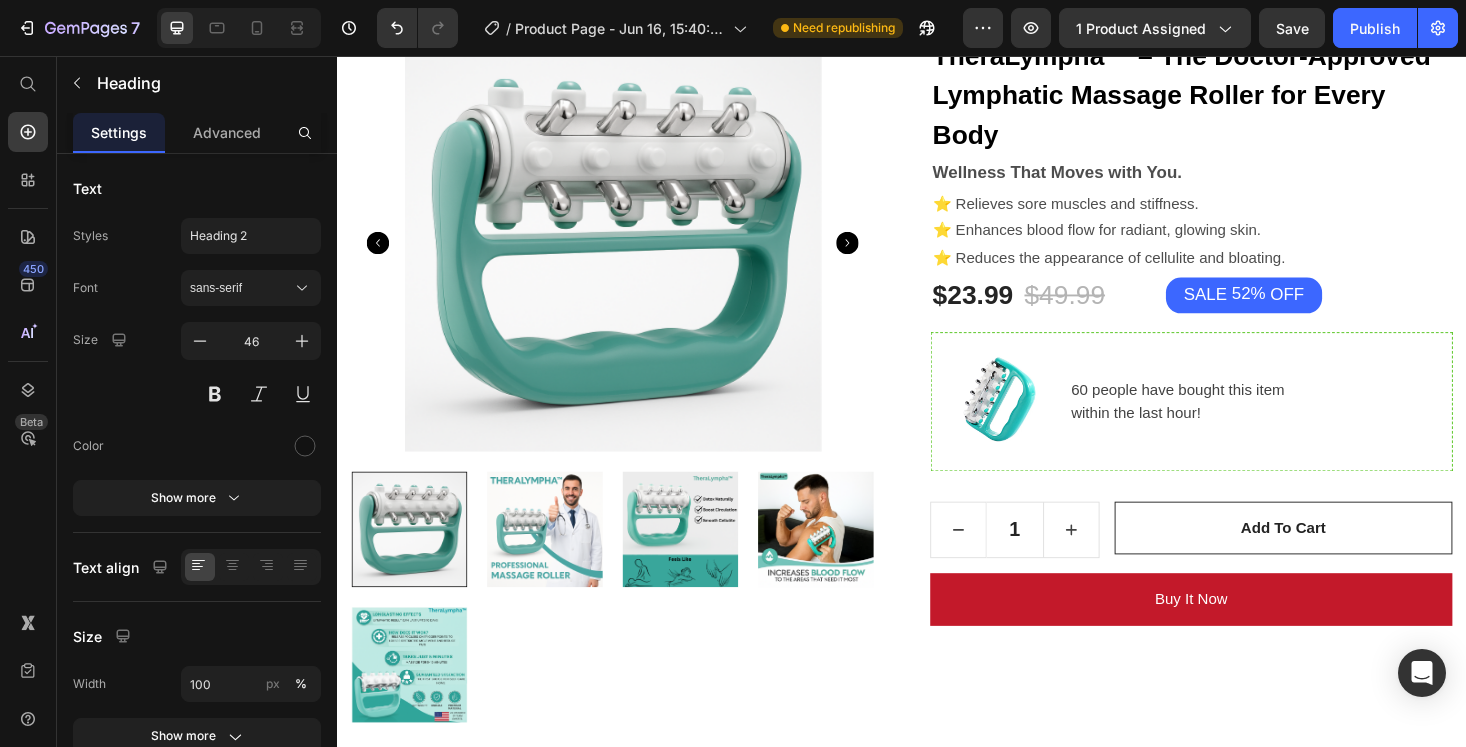 scroll, scrollTop: 1324, scrollLeft: 0, axis: vertical 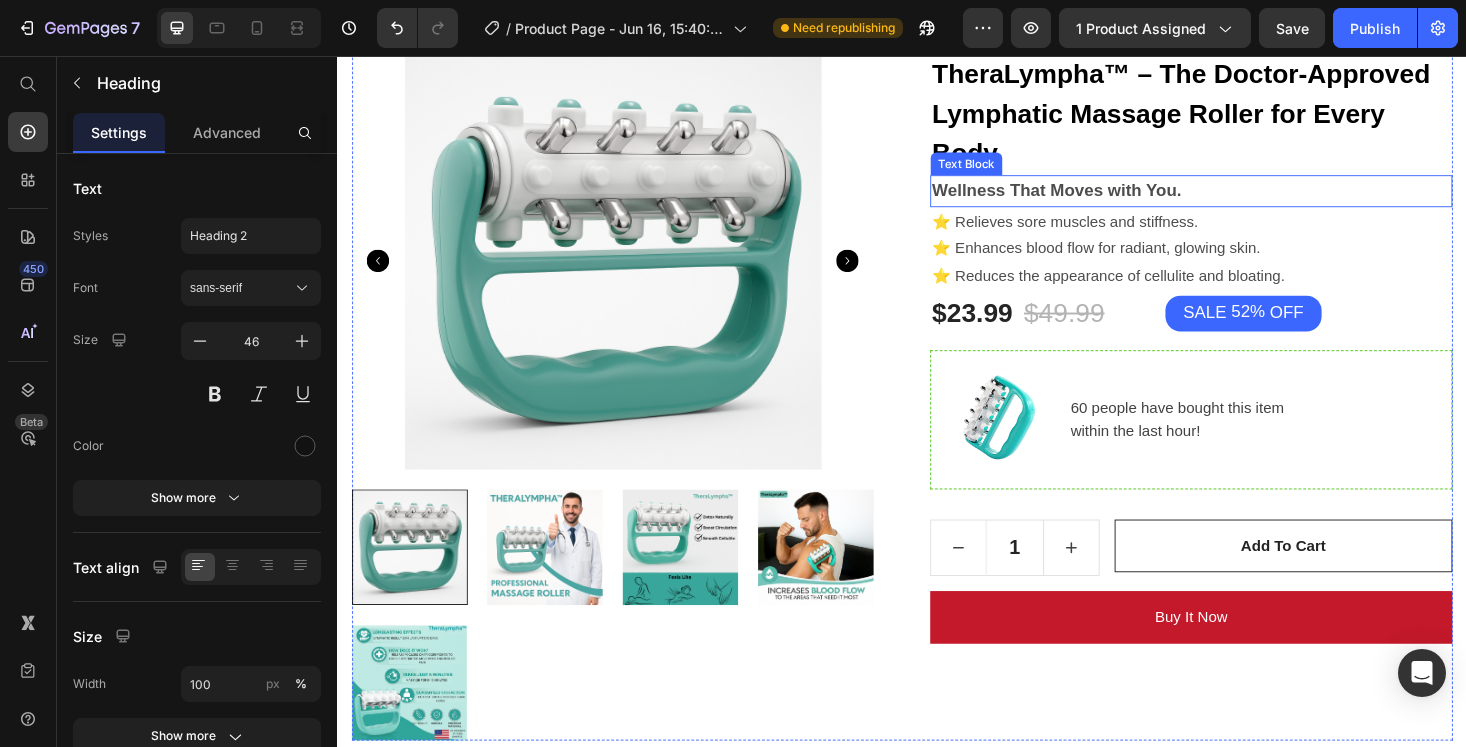 click on "Wellness That Moves with You." at bounding box center (1101, 199) 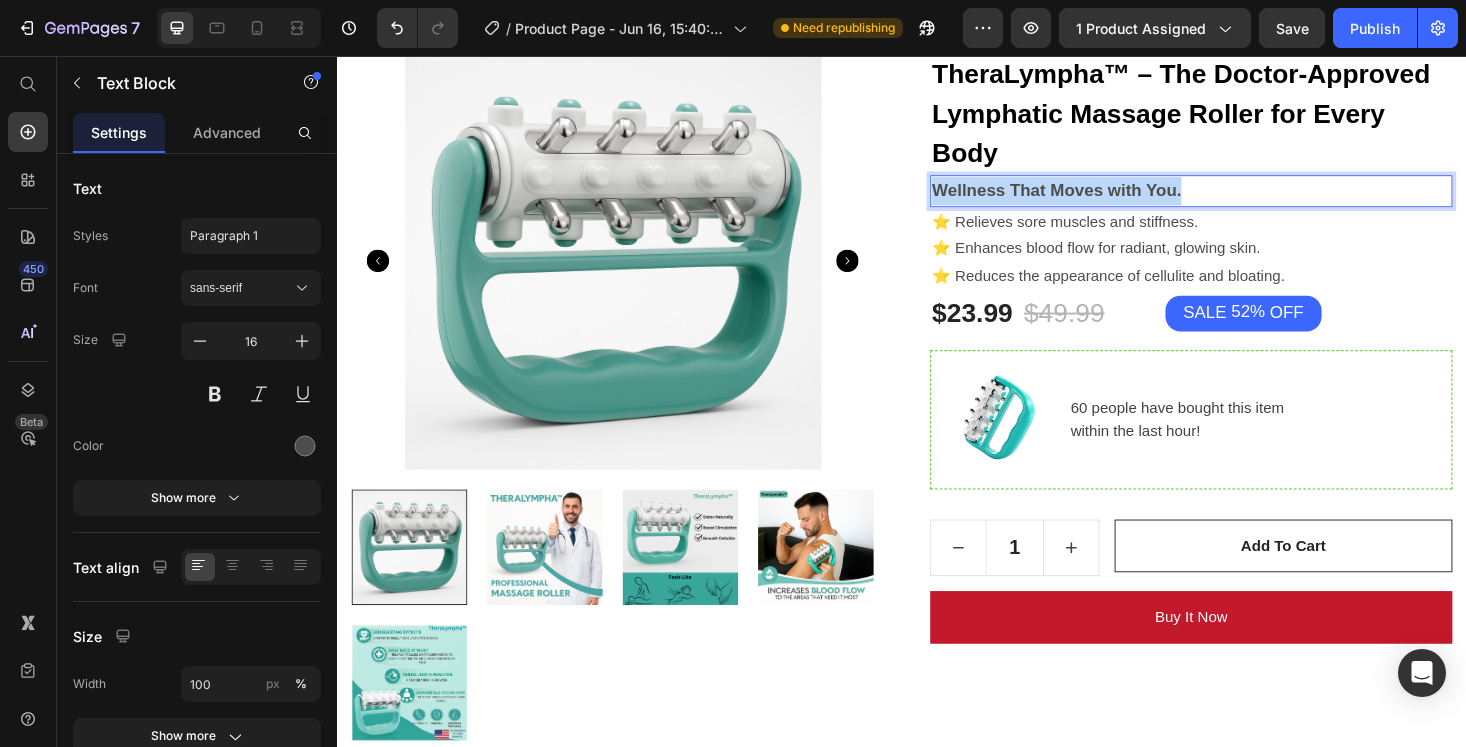 drag, startPoint x: 1232, startPoint y: 199, endPoint x: 975, endPoint y: 192, distance: 257.0953 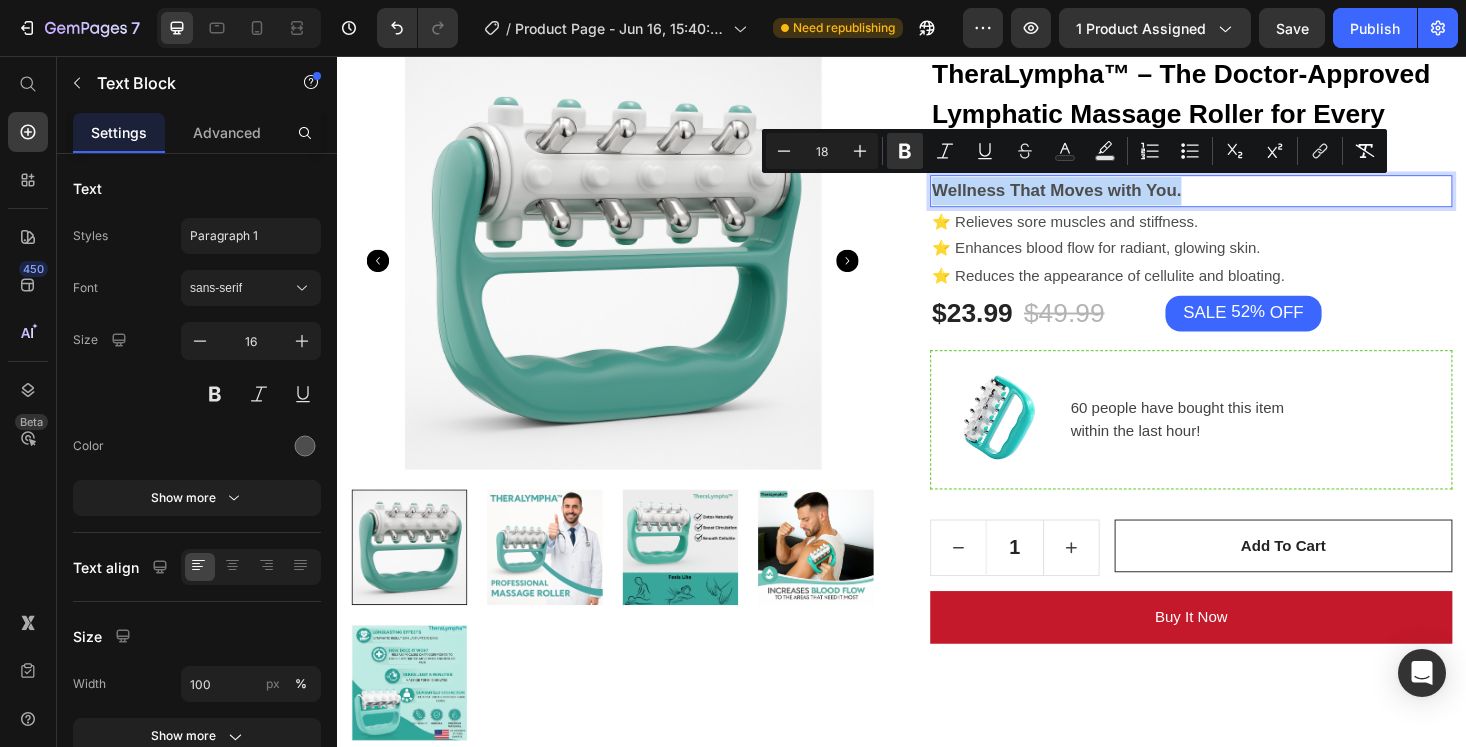 copy on "Wellness That Moves with You." 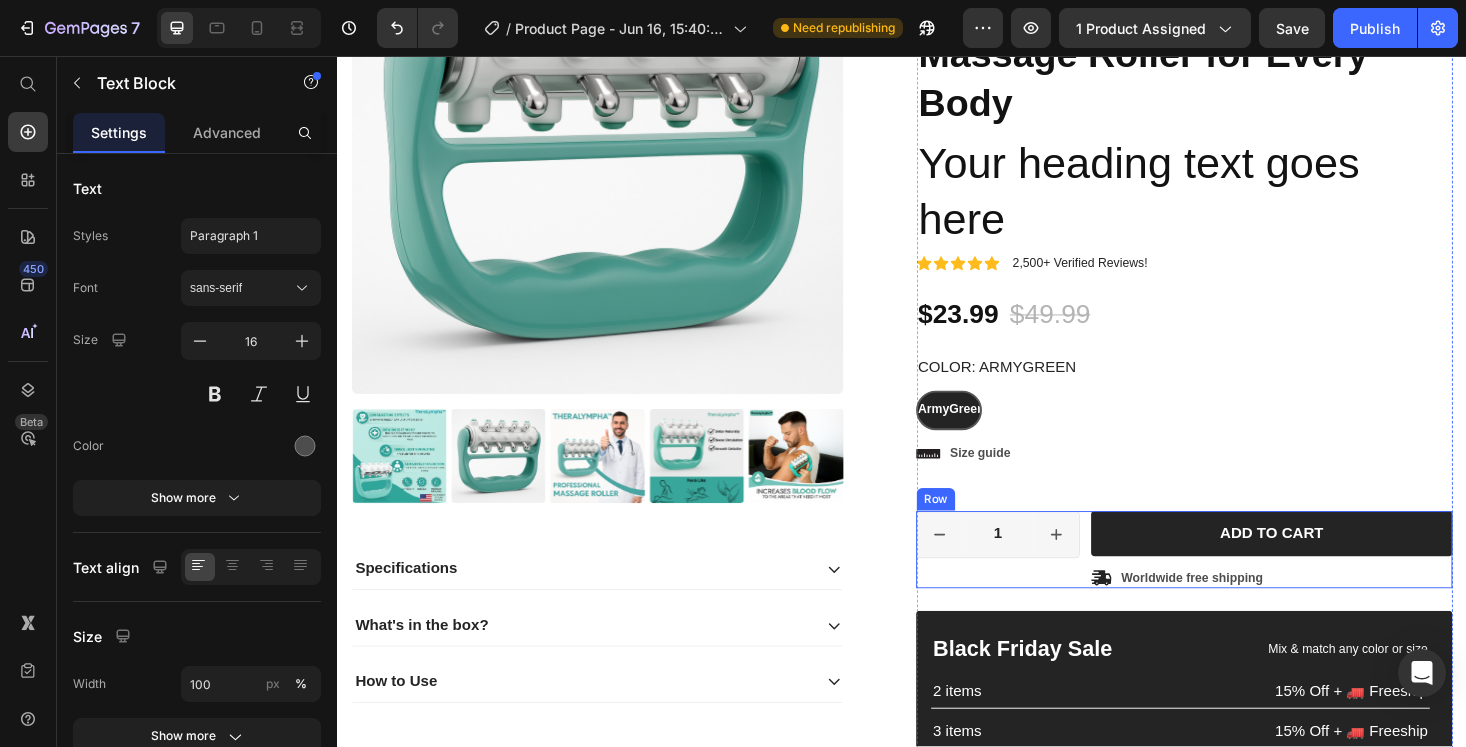 scroll, scrollTop: 226, scrollLeft: 0, axis: vertical 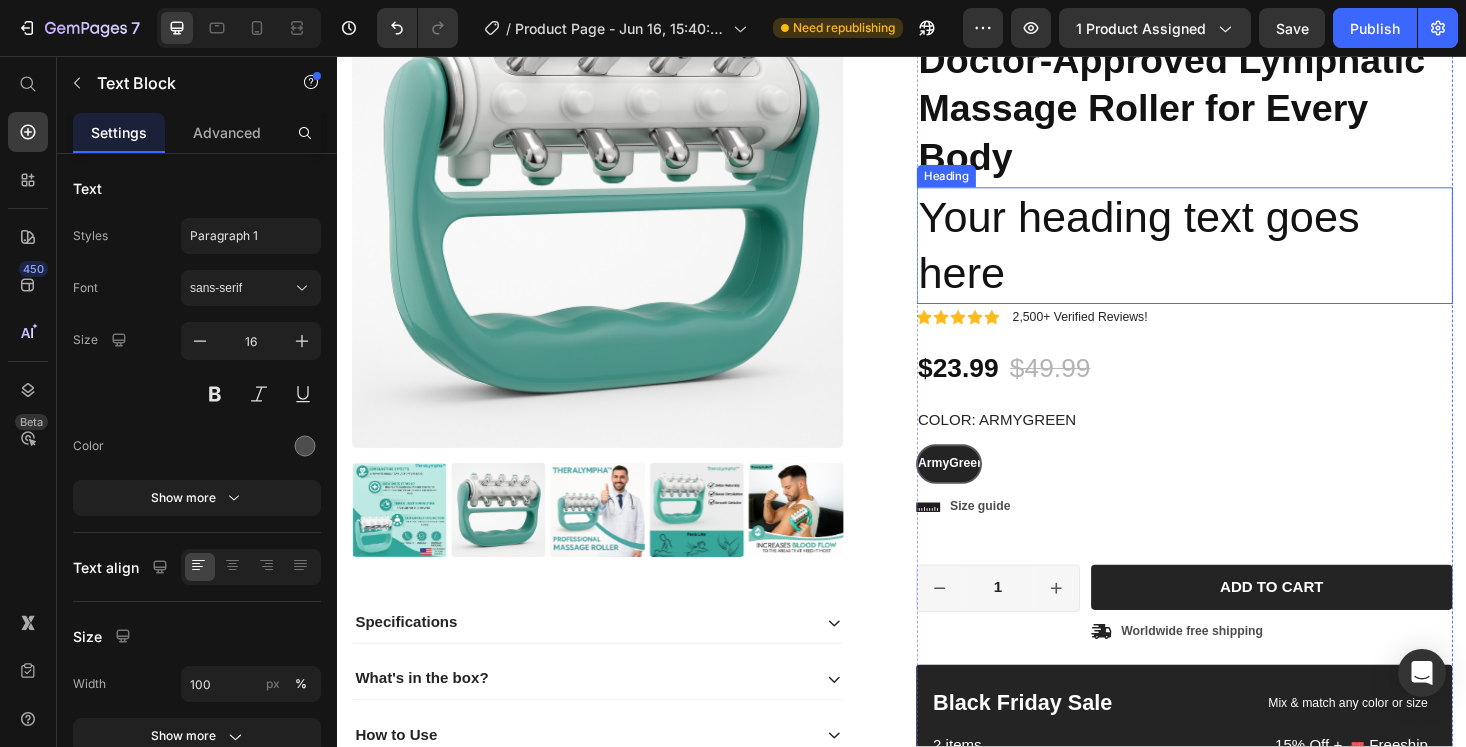 click on "Your heading text goes here" at bounding box center [1237, 258] 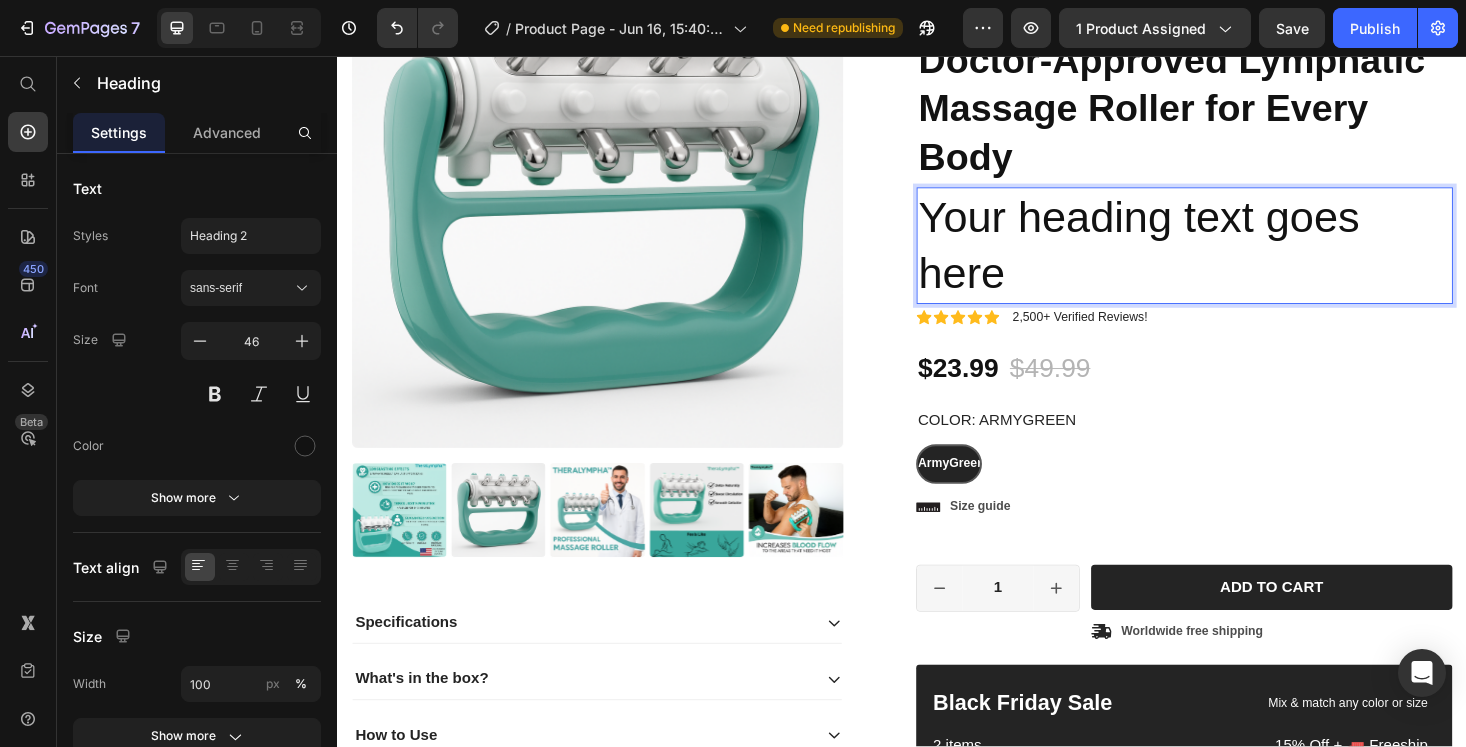 click on "Your heading text goes here" at bounding box center (1237, 258) 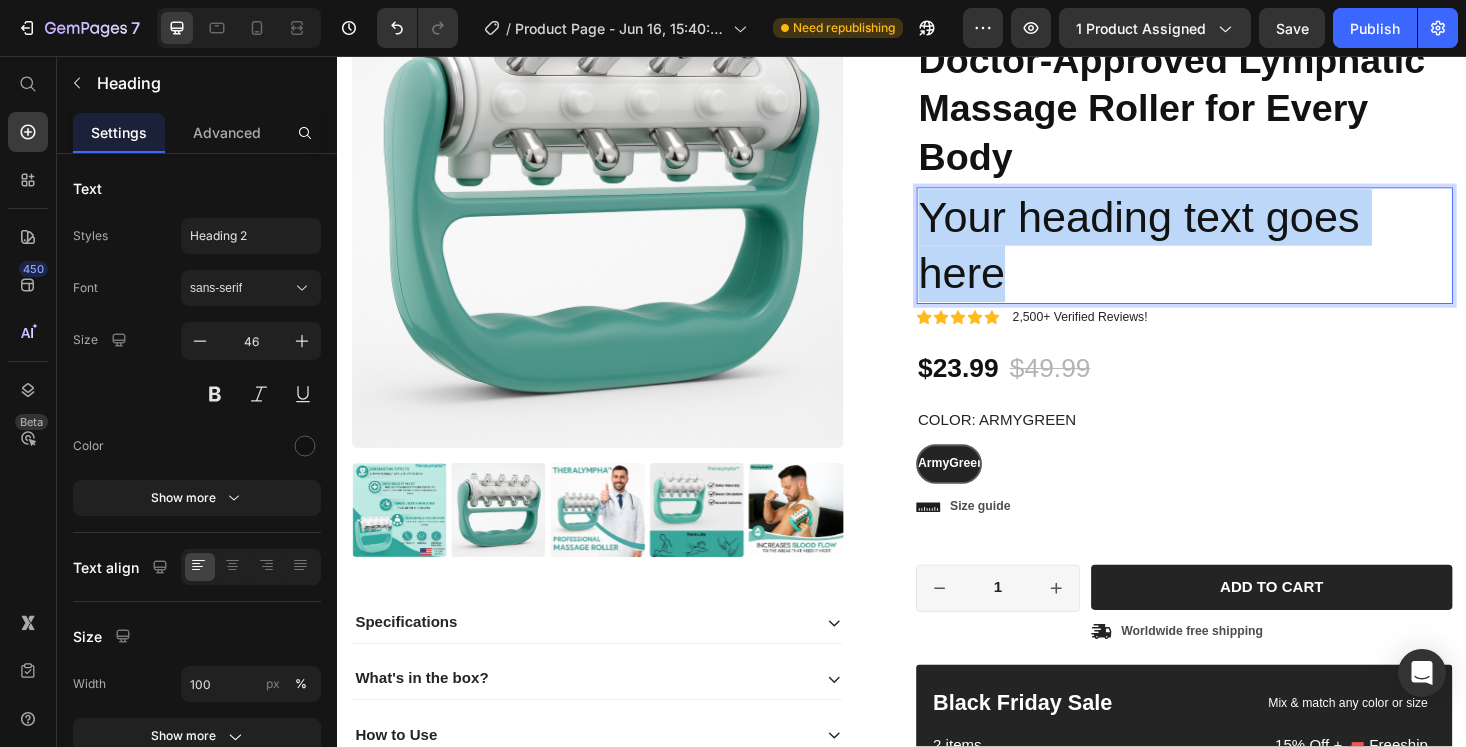 drag, startPoint x: 1070, startPoint y: 294, endPoint x: 960, endPoint y: 218, distance: 133.70116 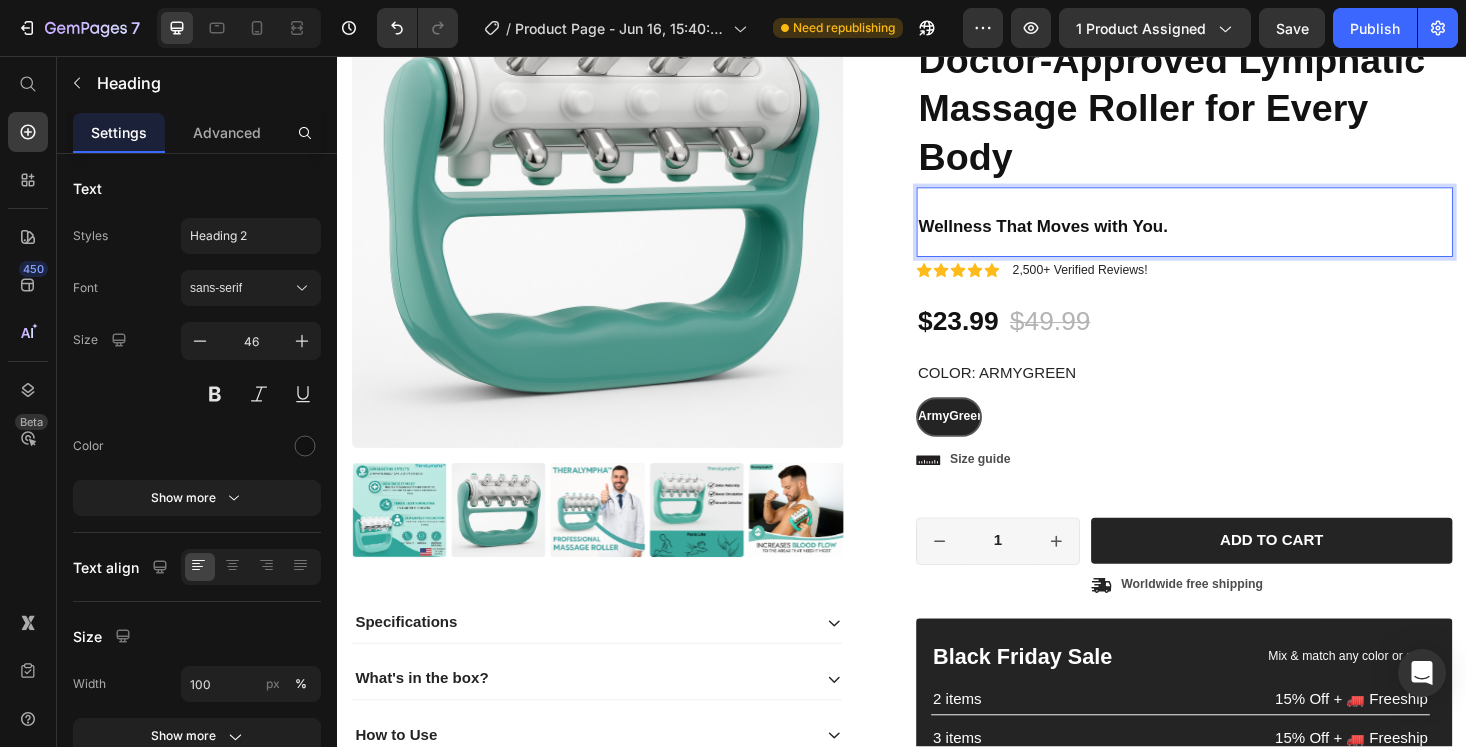 click on "Wellness That Moves with You." at bounding box center [1086, 237] 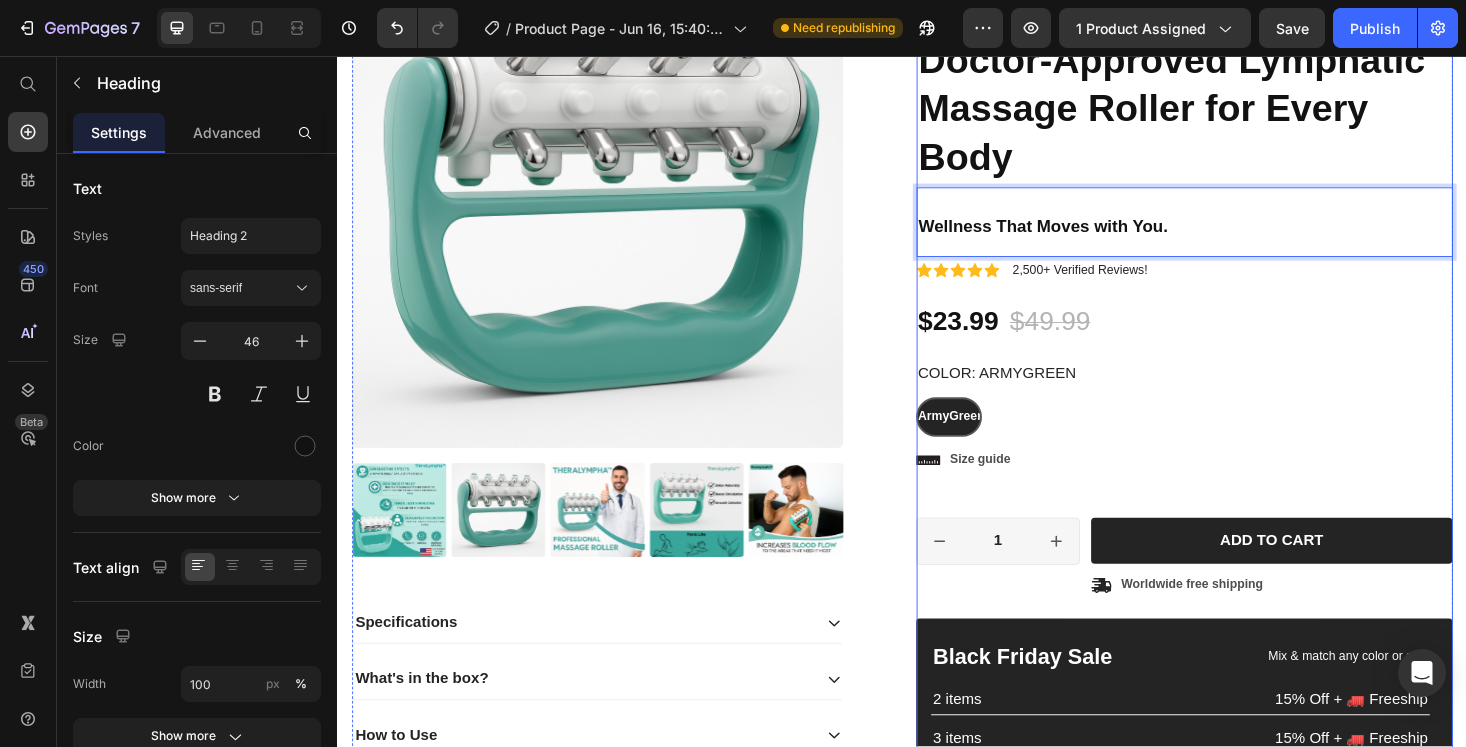 click on "Icon Icon Icon Icon Icon Icon List 2,500+ Verified Reviews! Text Block Row 52% off Product Badge TheraLympha™ – The Doctor-Approved Lymphatic Massage Roller for Every Body Product Title Wellness That Moves with You. Heading   4 Icon Icon Icon Icon Icon Icon List 2,500+ Verified Reviews! Text Block Row $23.99 Product Price $49.99 Product Price 52% off Product Badge Row Color: ArmyGreen ArmyGreen ArmyGreen ArmyGreen Product Variants & Swatches ArmyGreen Product Variants & Swatches
Icon Size guide Text Block Row 1 Product Quantity Row Add to cart Add to Cart
Icon Worldwide free shipping Text Block Row Row Black Friday Sale Text Block Mix & match any color or size Text Block Row 2 items Text Block 15% Off + 🚛 Freeship Text Block Row 3 items Text Block 15% Off + 🚛 Freeship Text Block Row 4+ items Text Block Most popular Text Block Row 15% Off + 🚛 Freeship Text Block Row Row Image Text Block Row" at bounding box center (1237, 458) 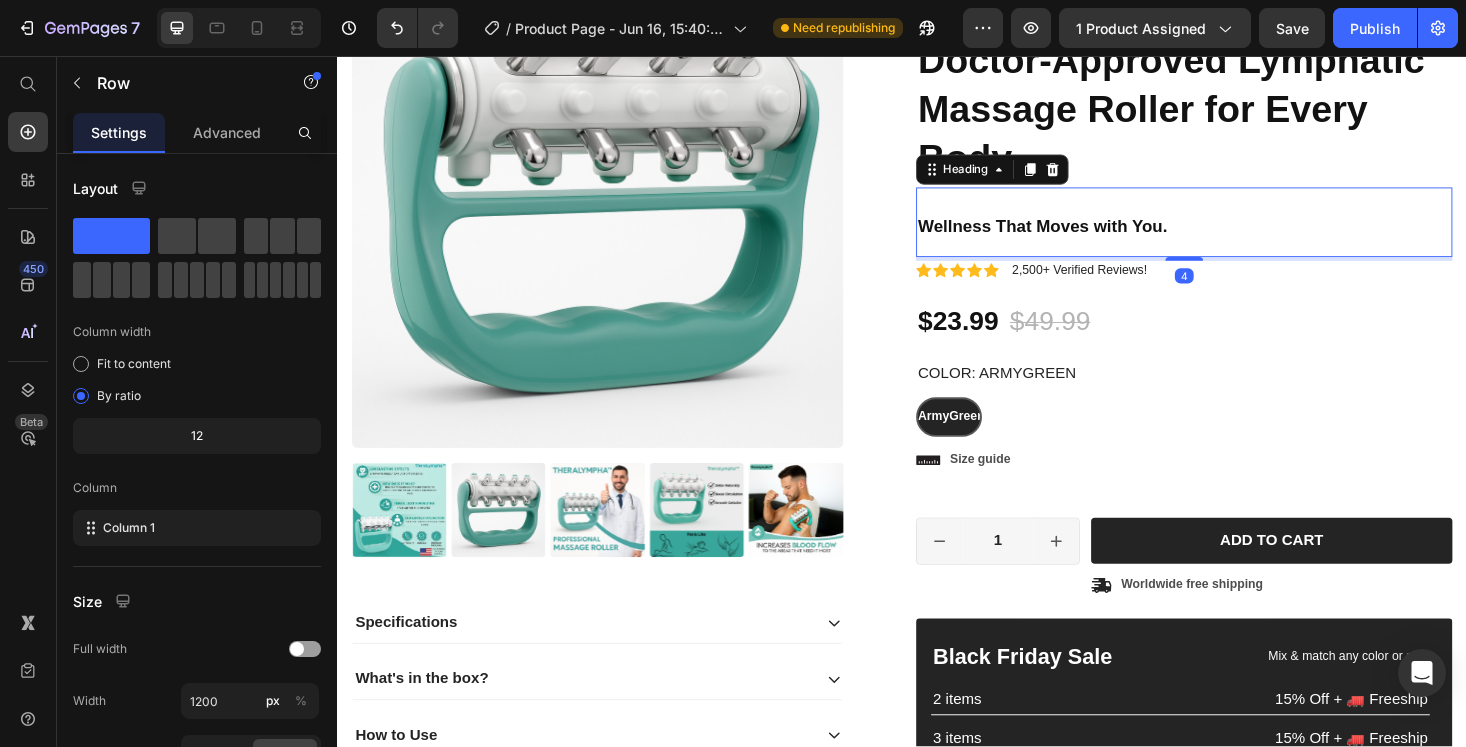 click on "⁠⁠⁠⁠⁠⁠⁠ Wellness That Moves with You." at bounding box center [1237, 233] 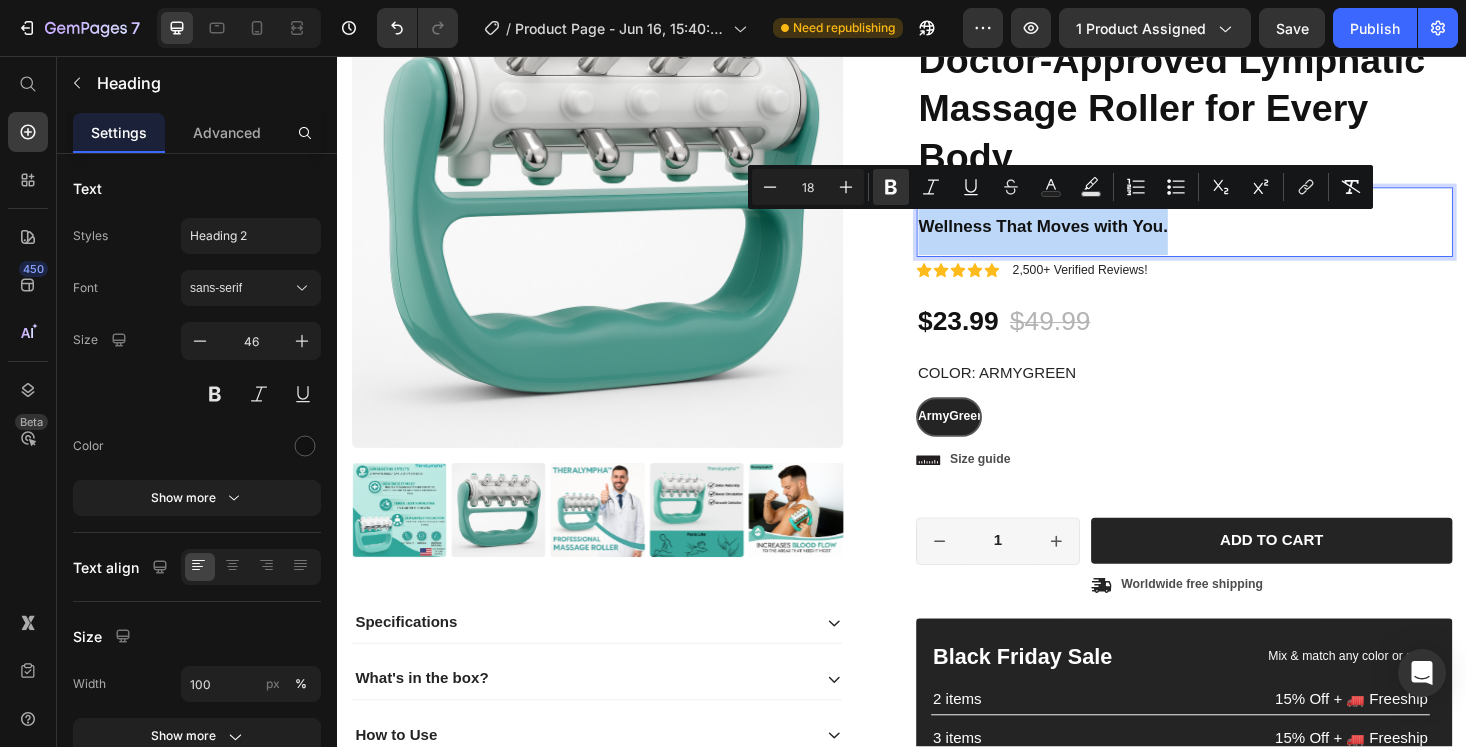 drag, startPoint x: 1254, startPoint y: 216, endPoint x: 1003, endPoint y: 218, distance: 251.00797 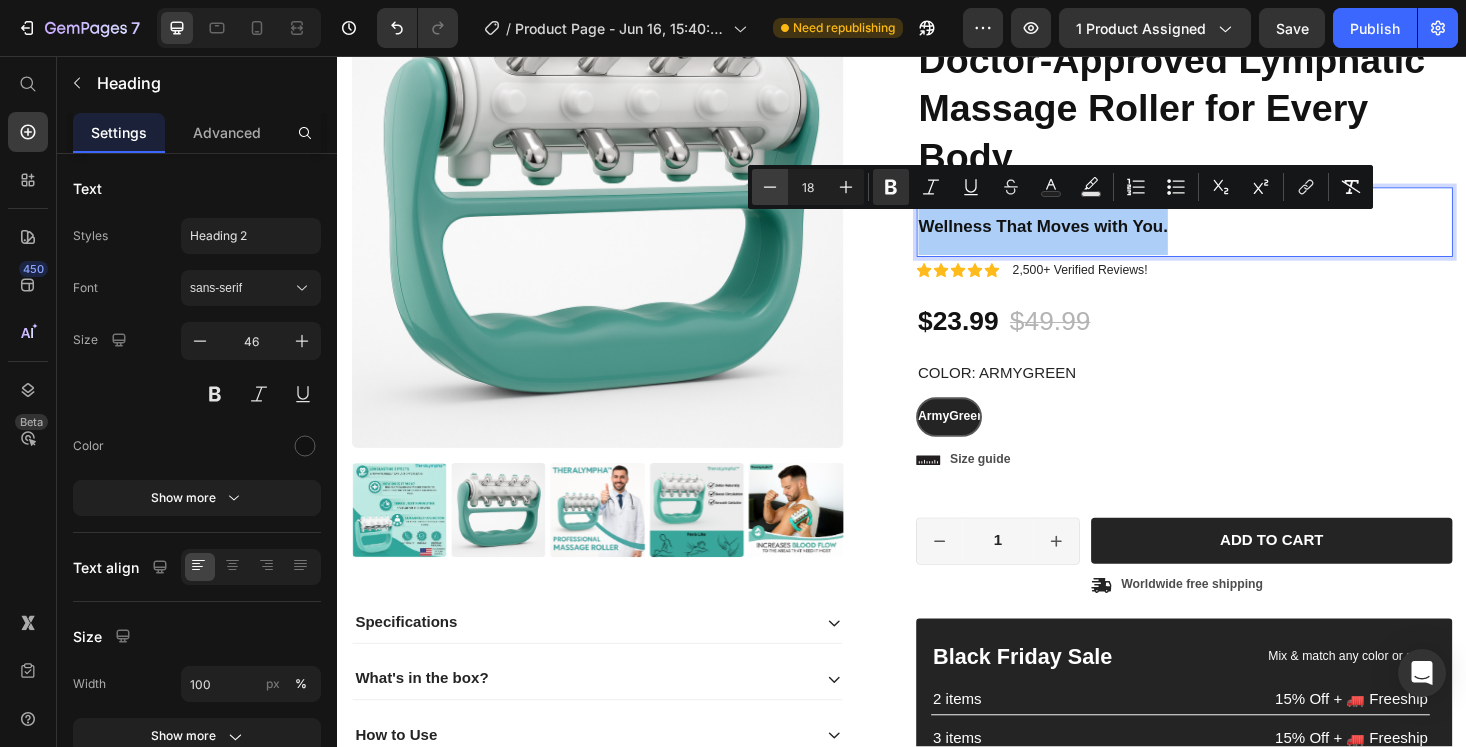 click 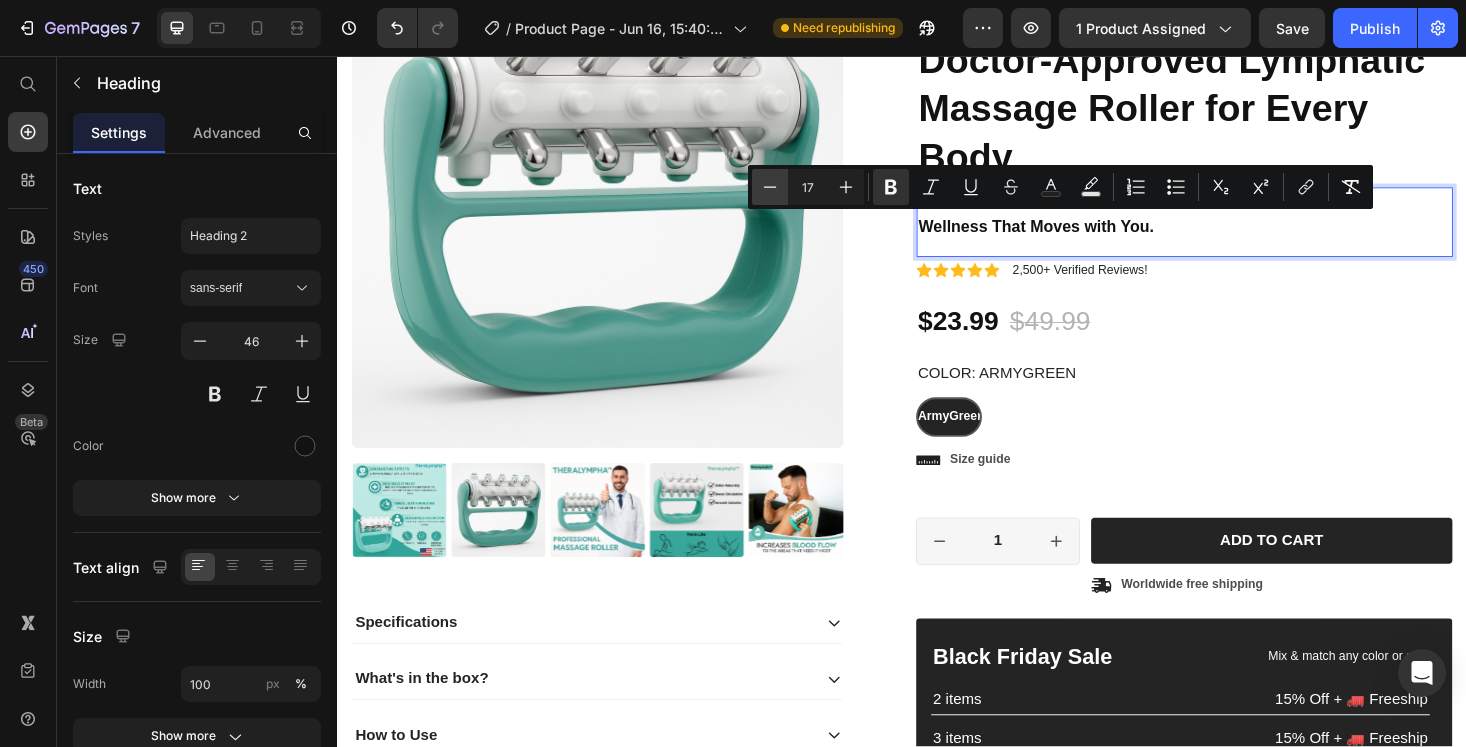 click 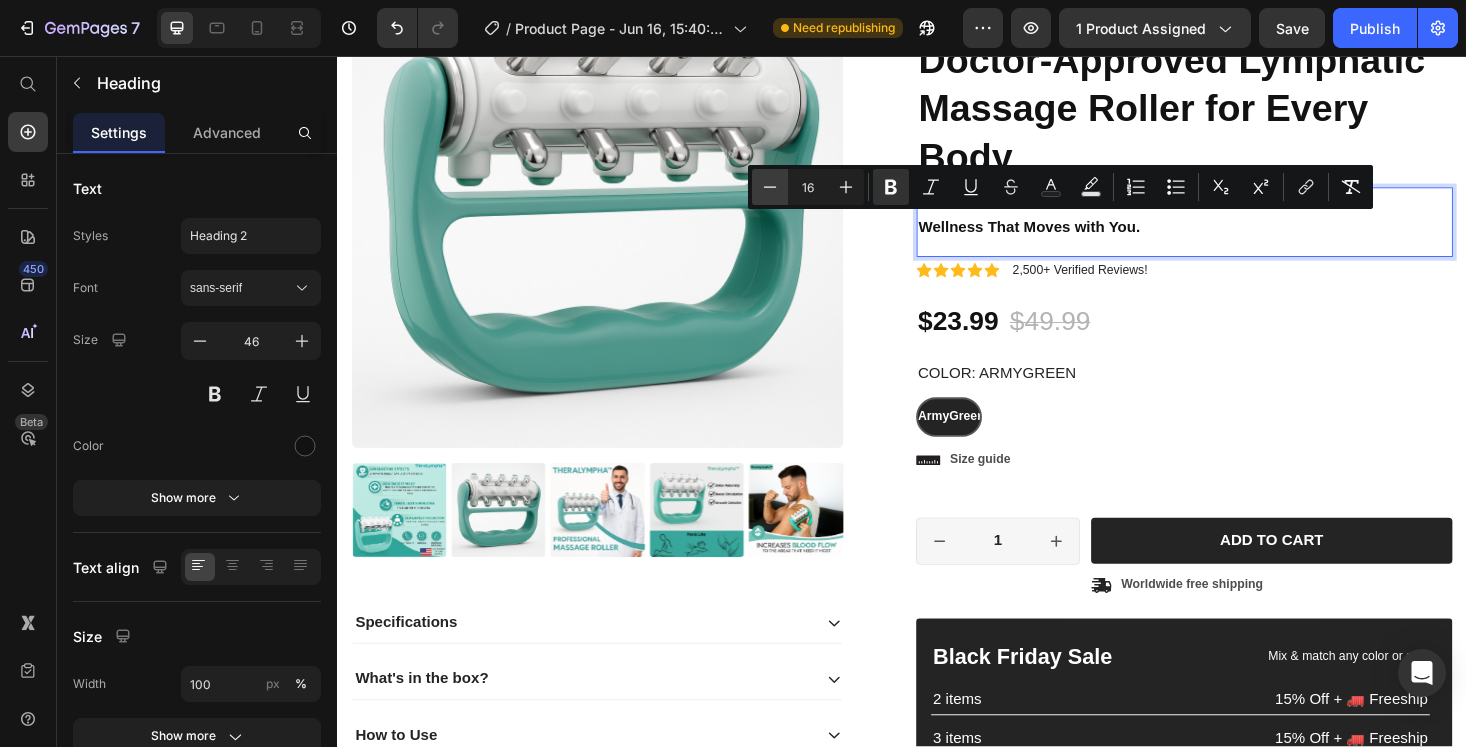 click 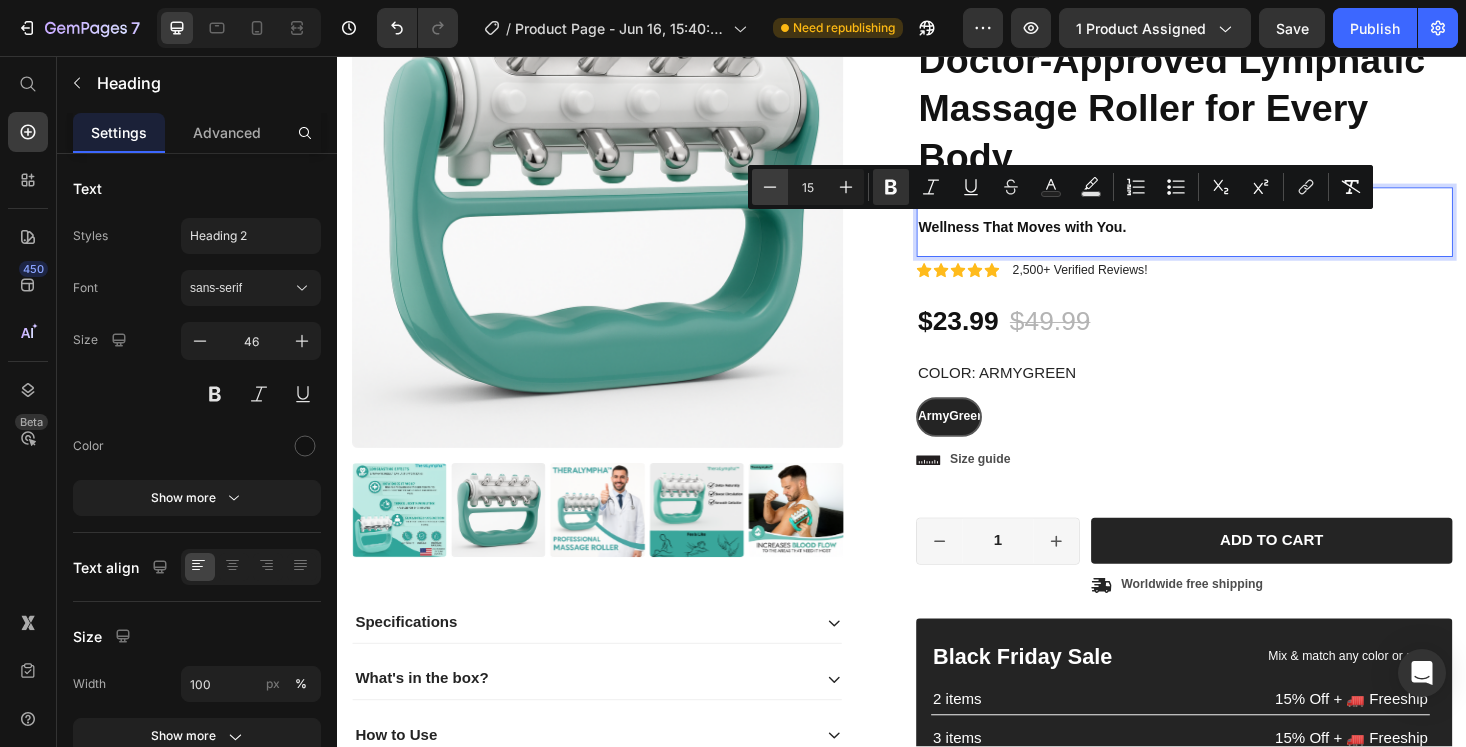 click 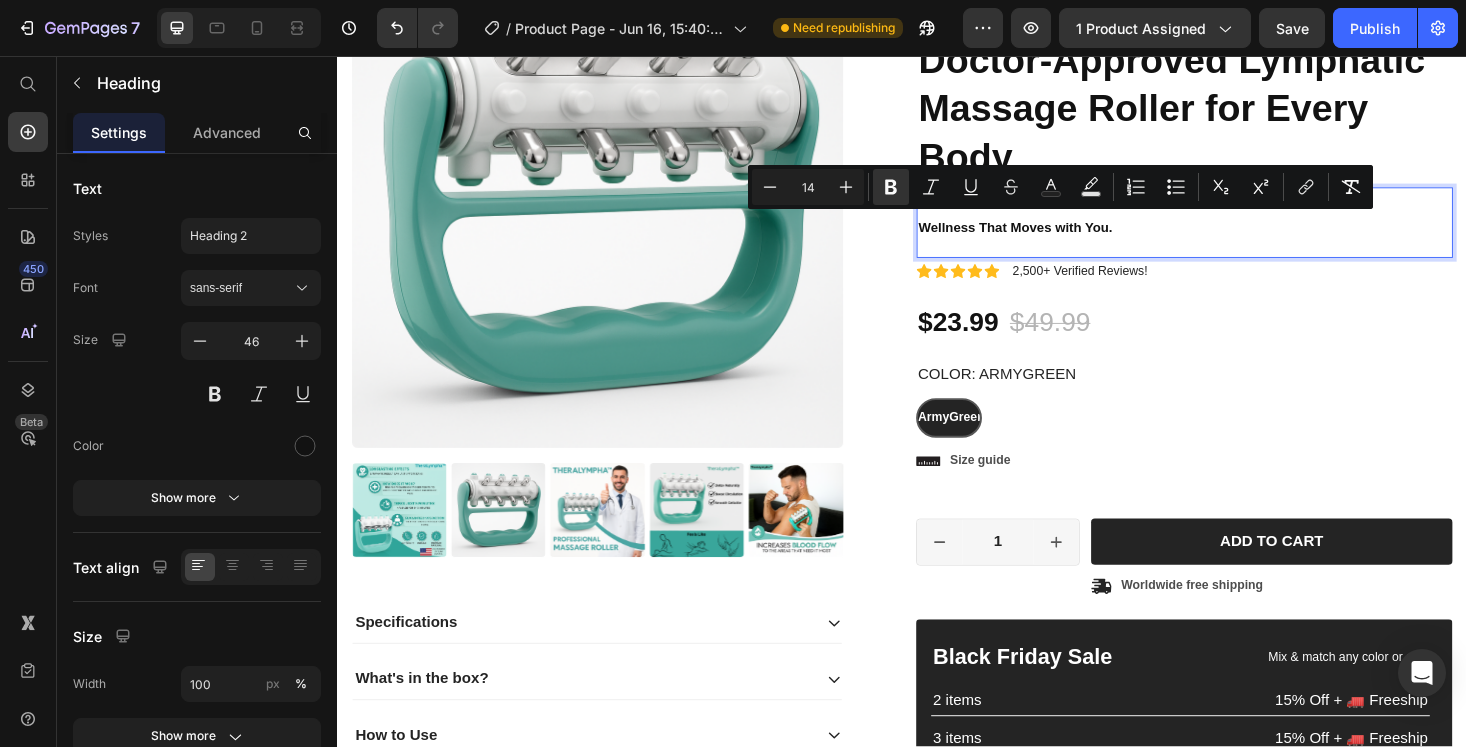 click on "14" at bounding box center [808, 187] 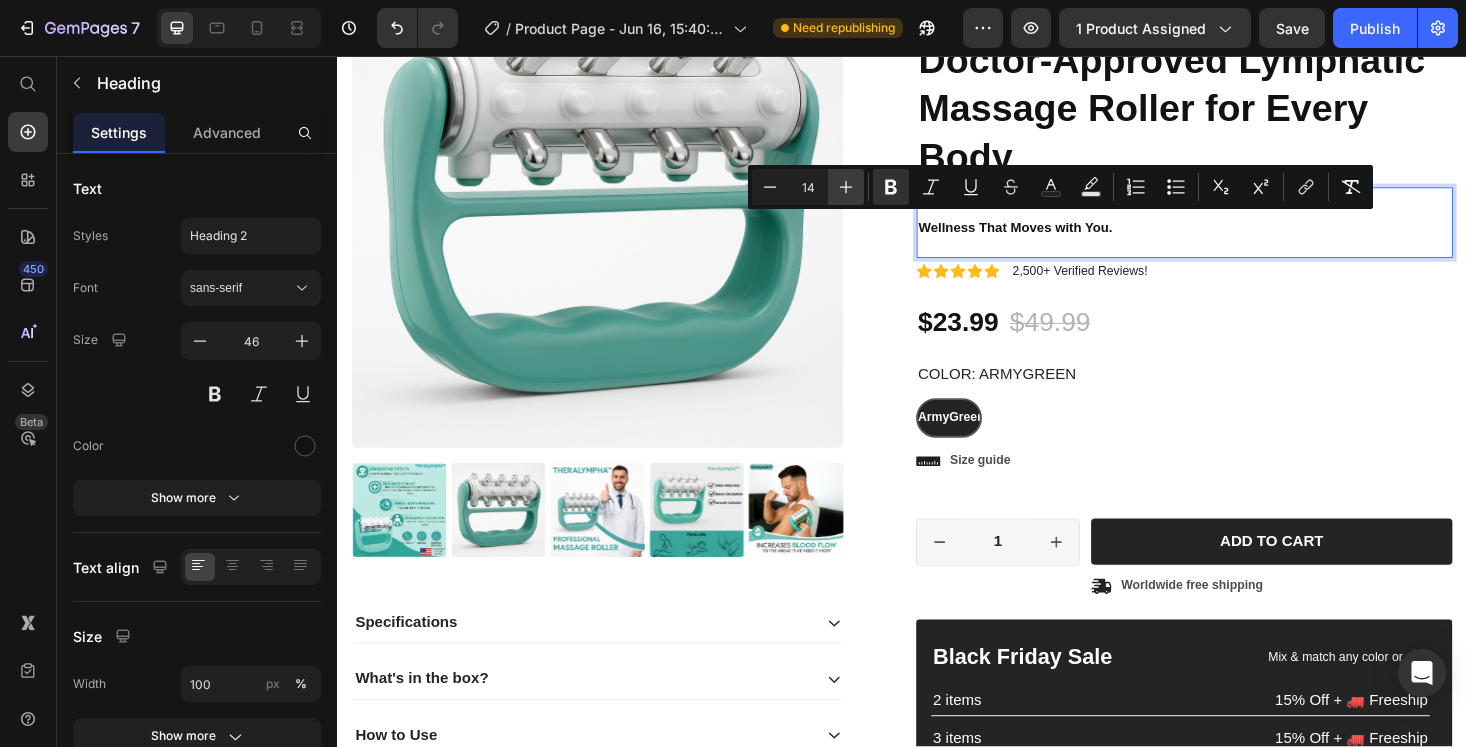 click 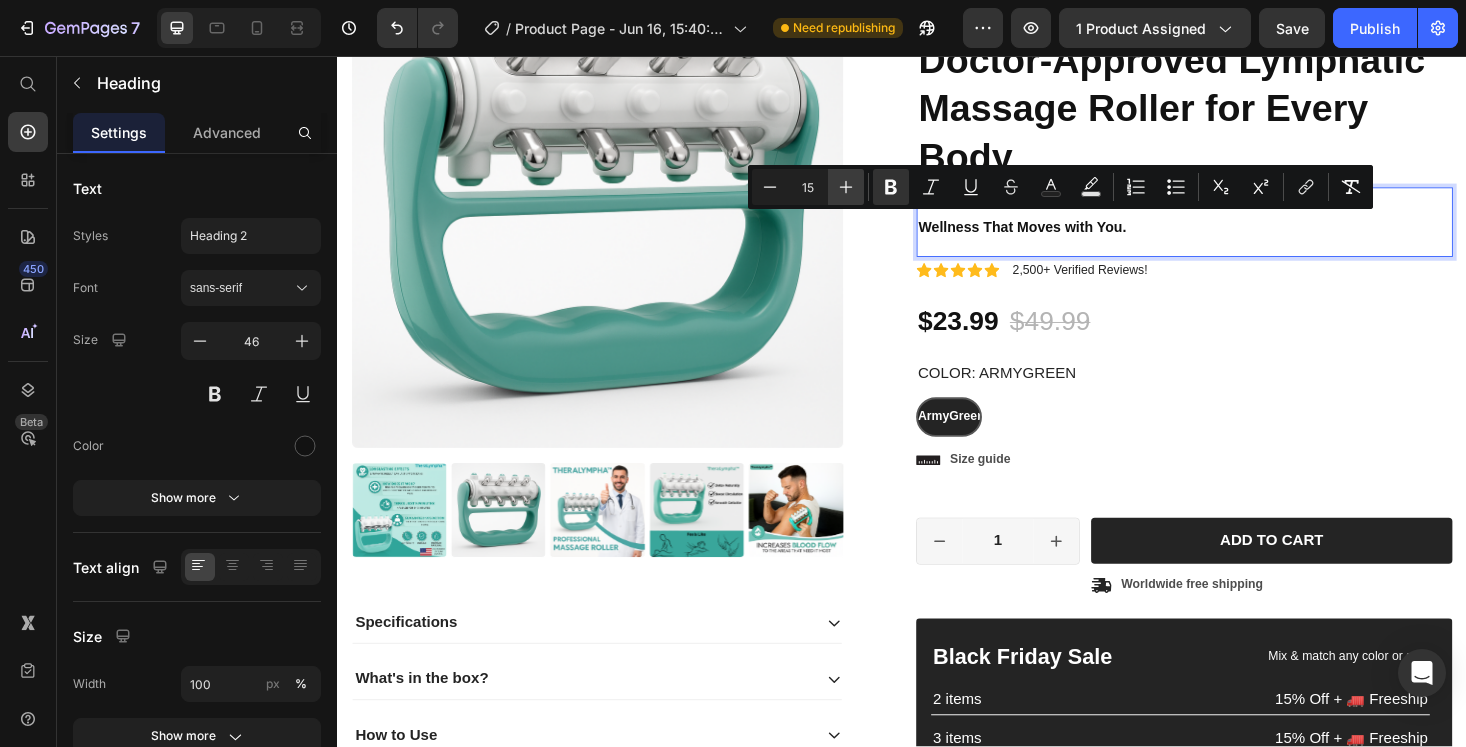 click 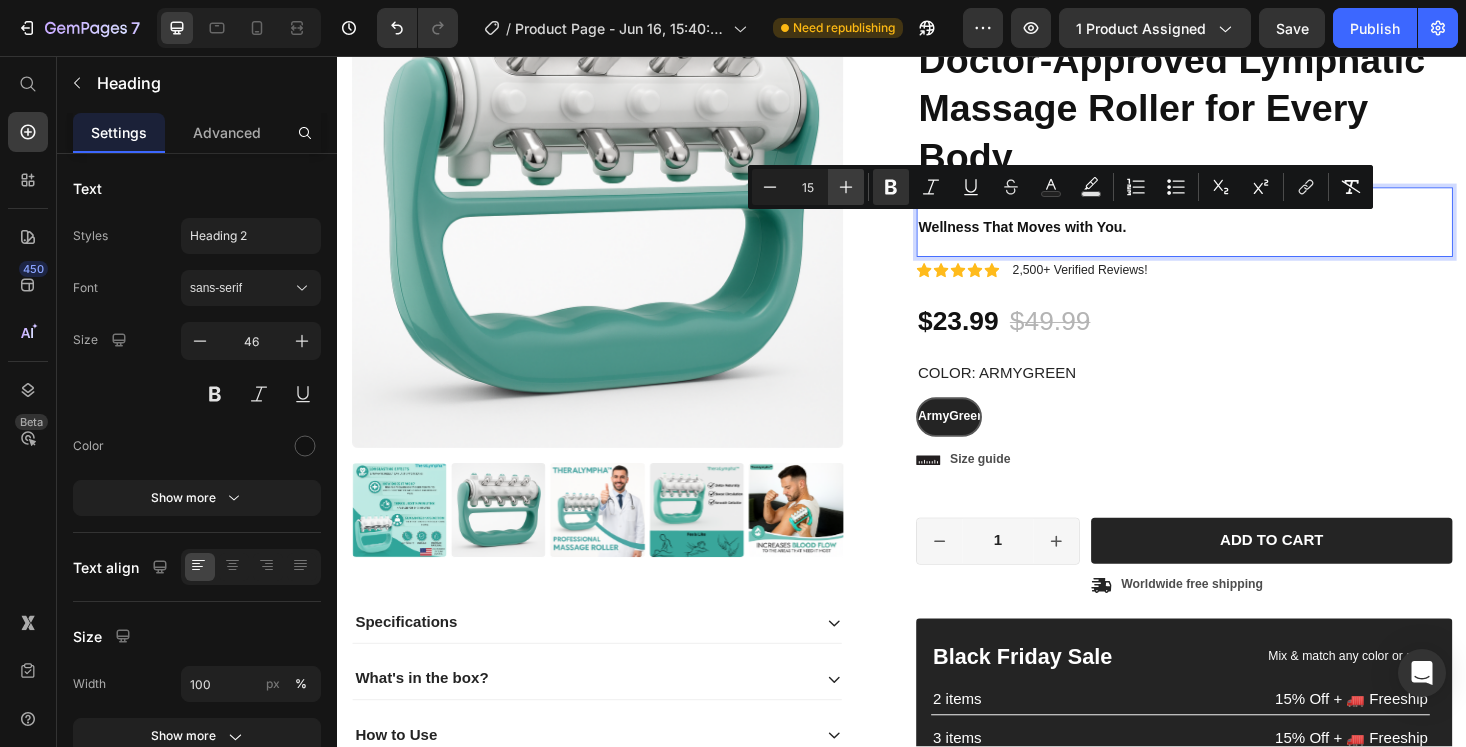 type on "16" 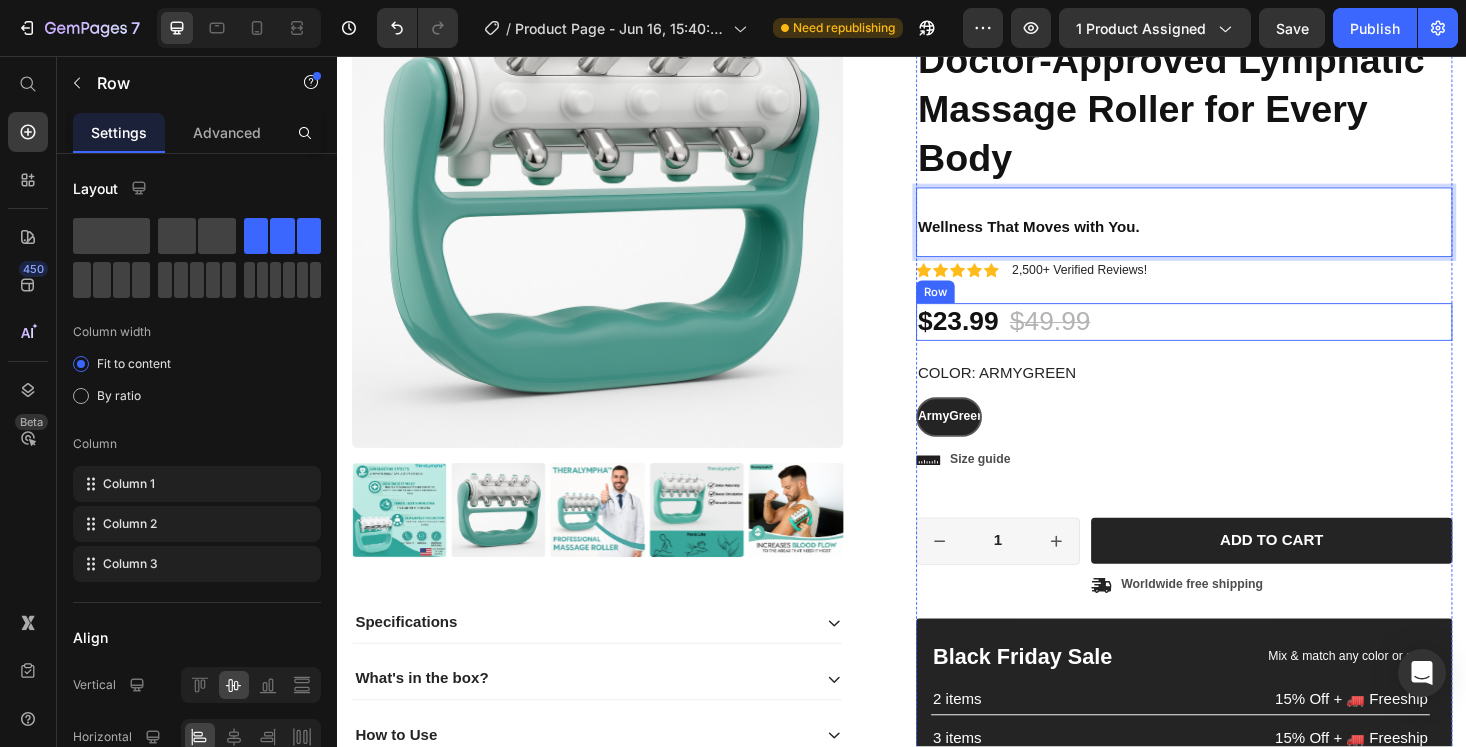 click on "$23.99 Product Price $49.99 Product Price 52% off Product Badge Row" at bounding box center [1237, 339] 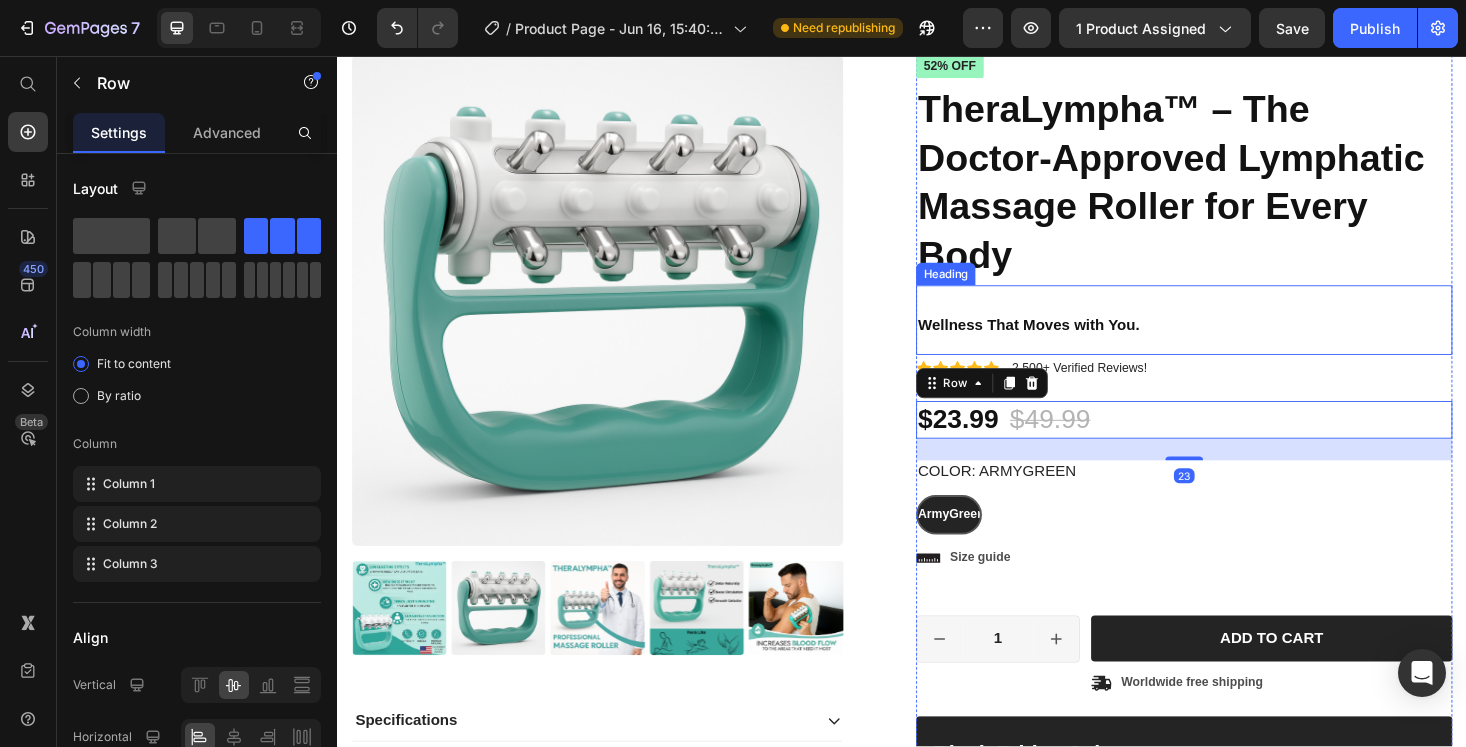 scroll, scrollTop: 58, scrollLeft: 0, axis: vertical 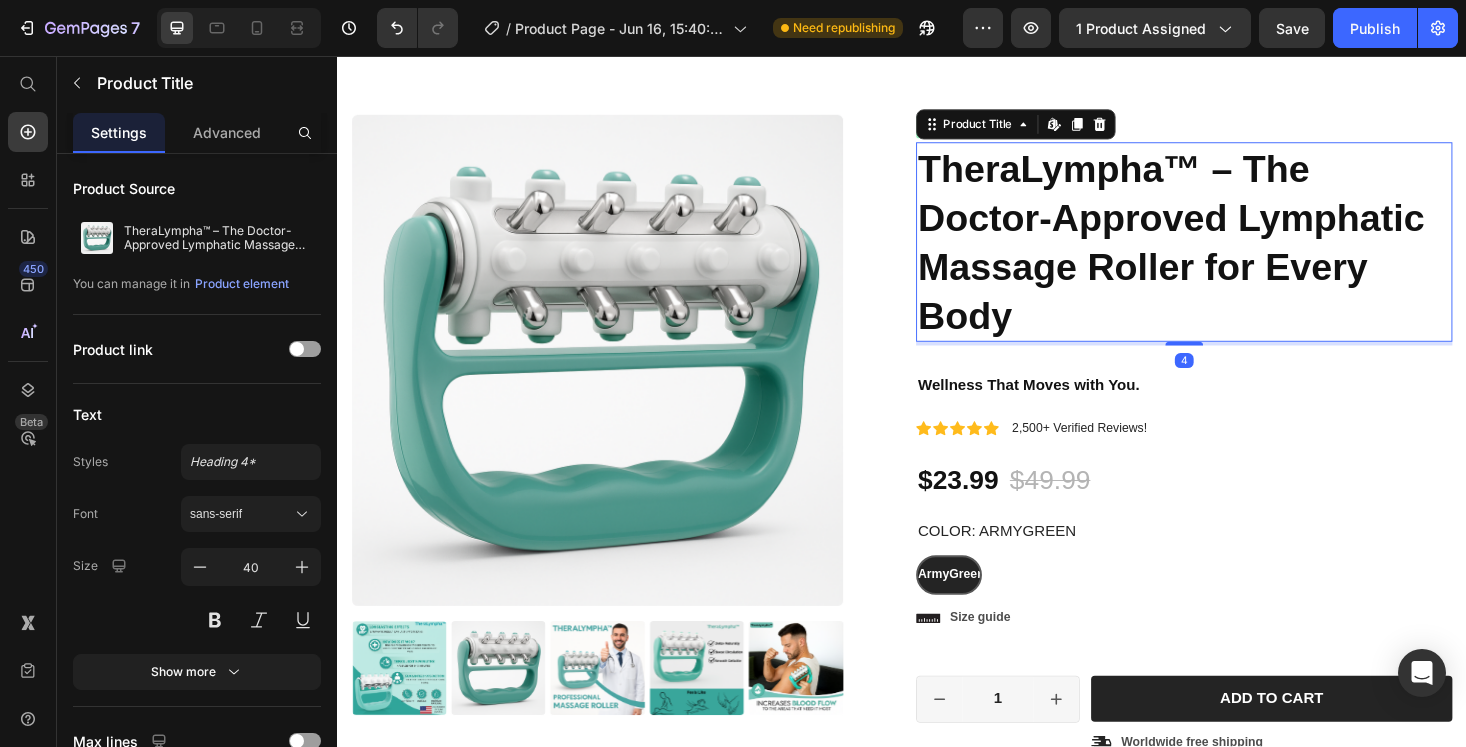 click on "TheraLympha™ – The Doctor-Approved Lymphatic Massage Roller for Every Body" at bounding box center (1237, 254) 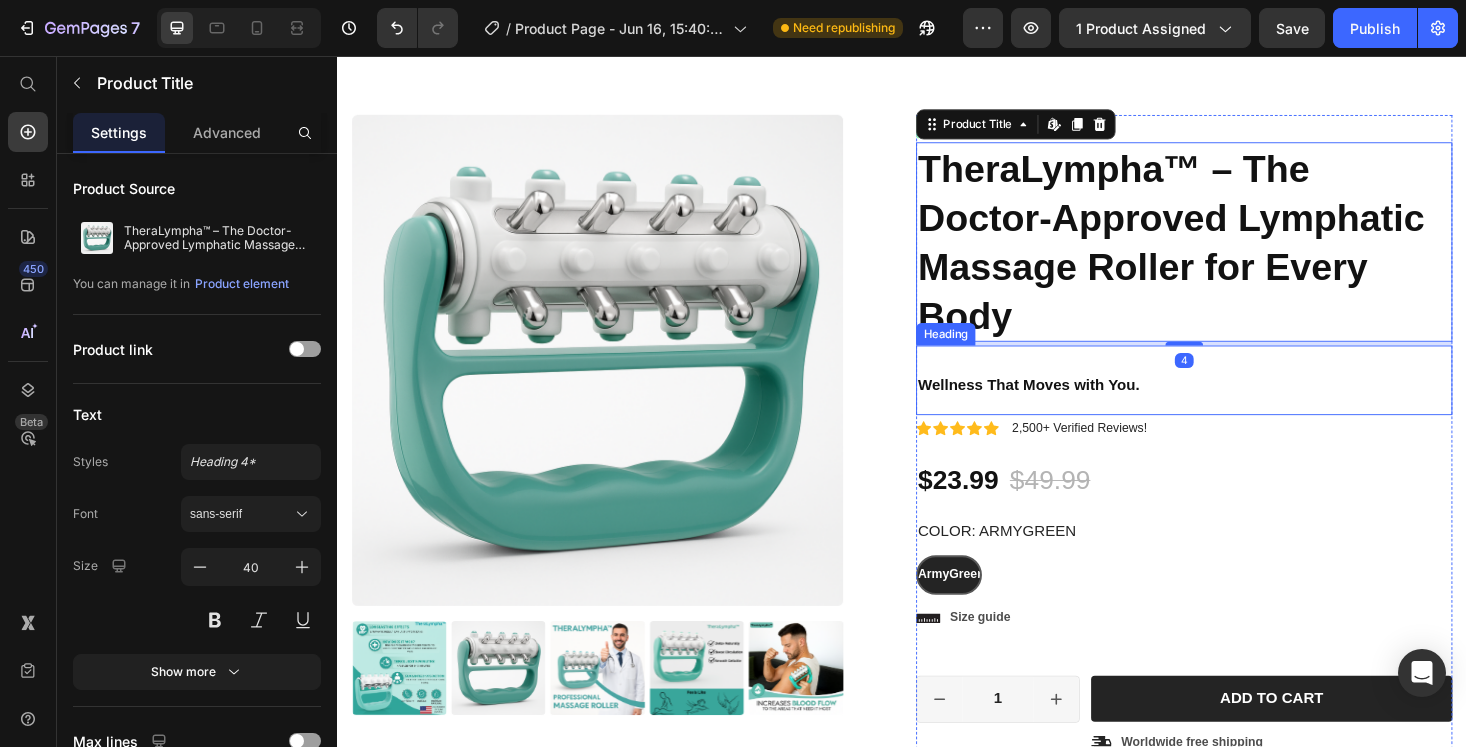 click on "⁠⁠⁠⁠⁠⁠⁠ Wellness That Moves with You." at bounding box center (1237, 401) 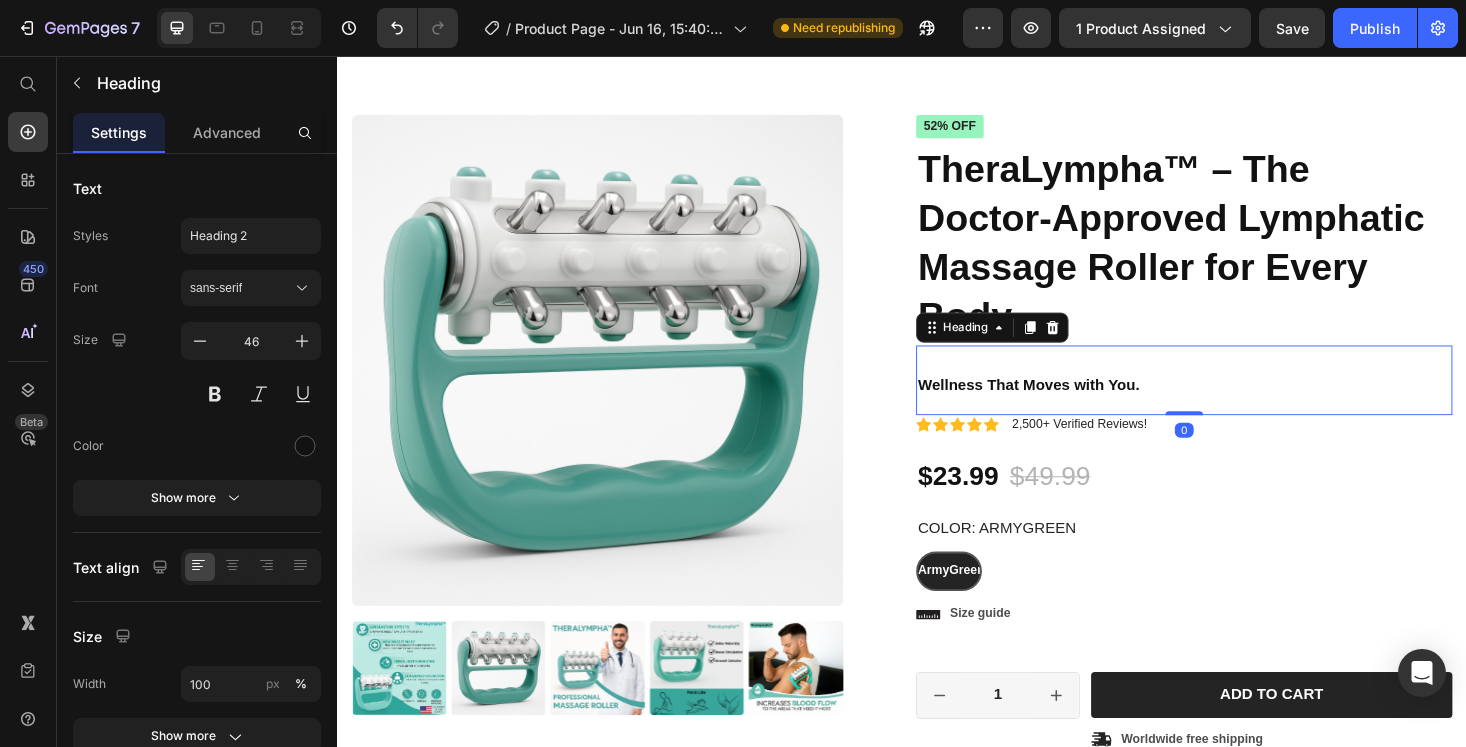 drag, startPoint x: 1242, startPoint y: 437, endPoint x: 1242, endPoint y: 409, distance: 28 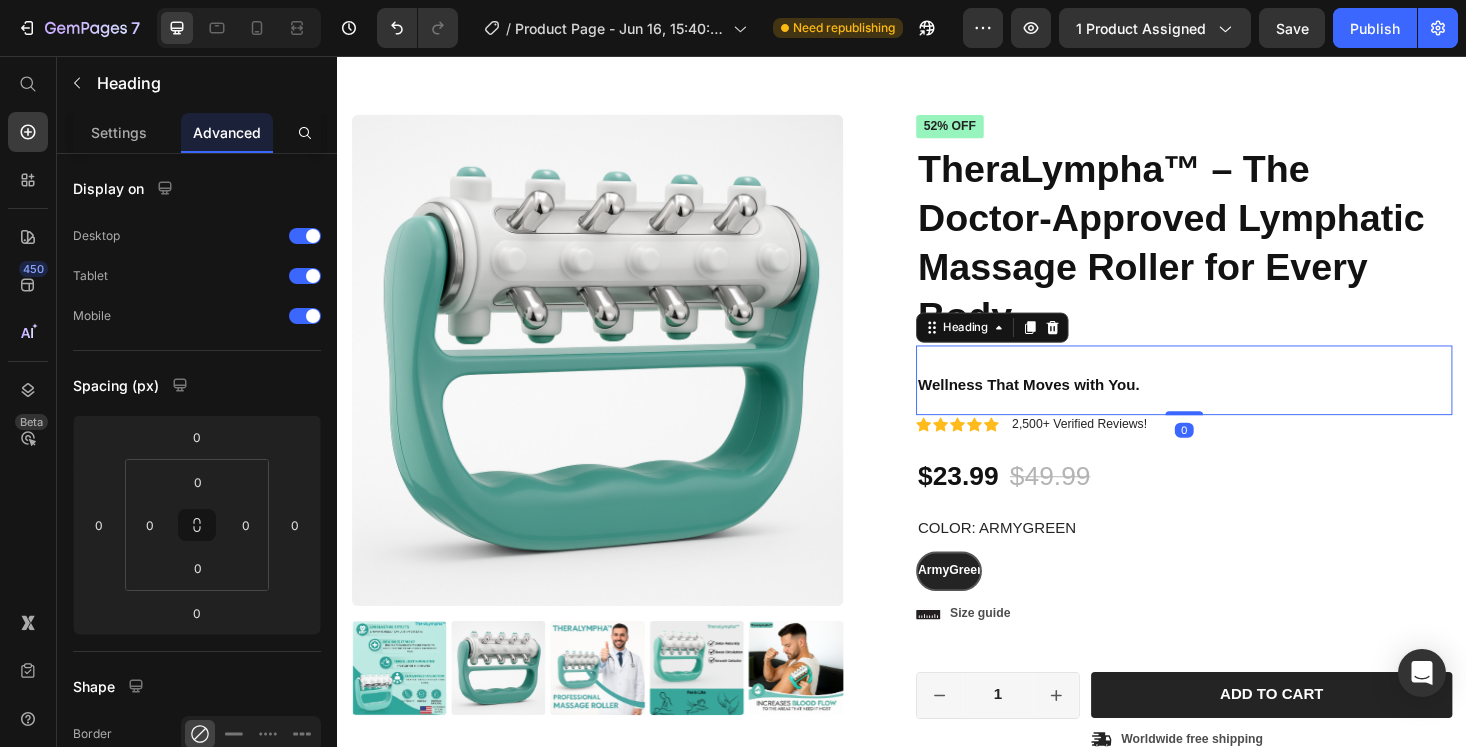 click on "⁠⁠⁠⁠⁠⁠⁠ Wellness That Moves with You." at bounding box center (1237, 401) 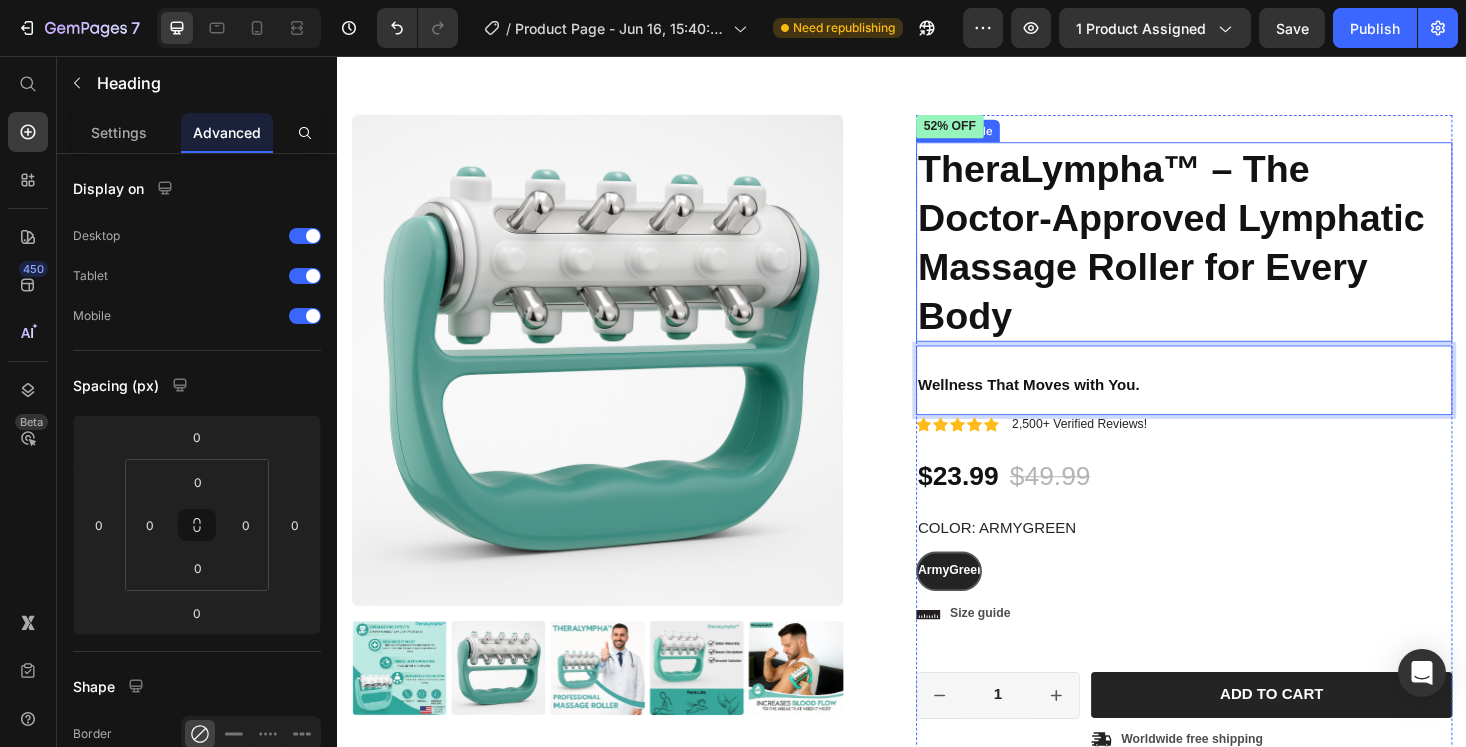 click on "TheraLympha™ – The Doctor-Approved Lymphatic Massage Roller for Every Body" at bounding box center [1237, 254] 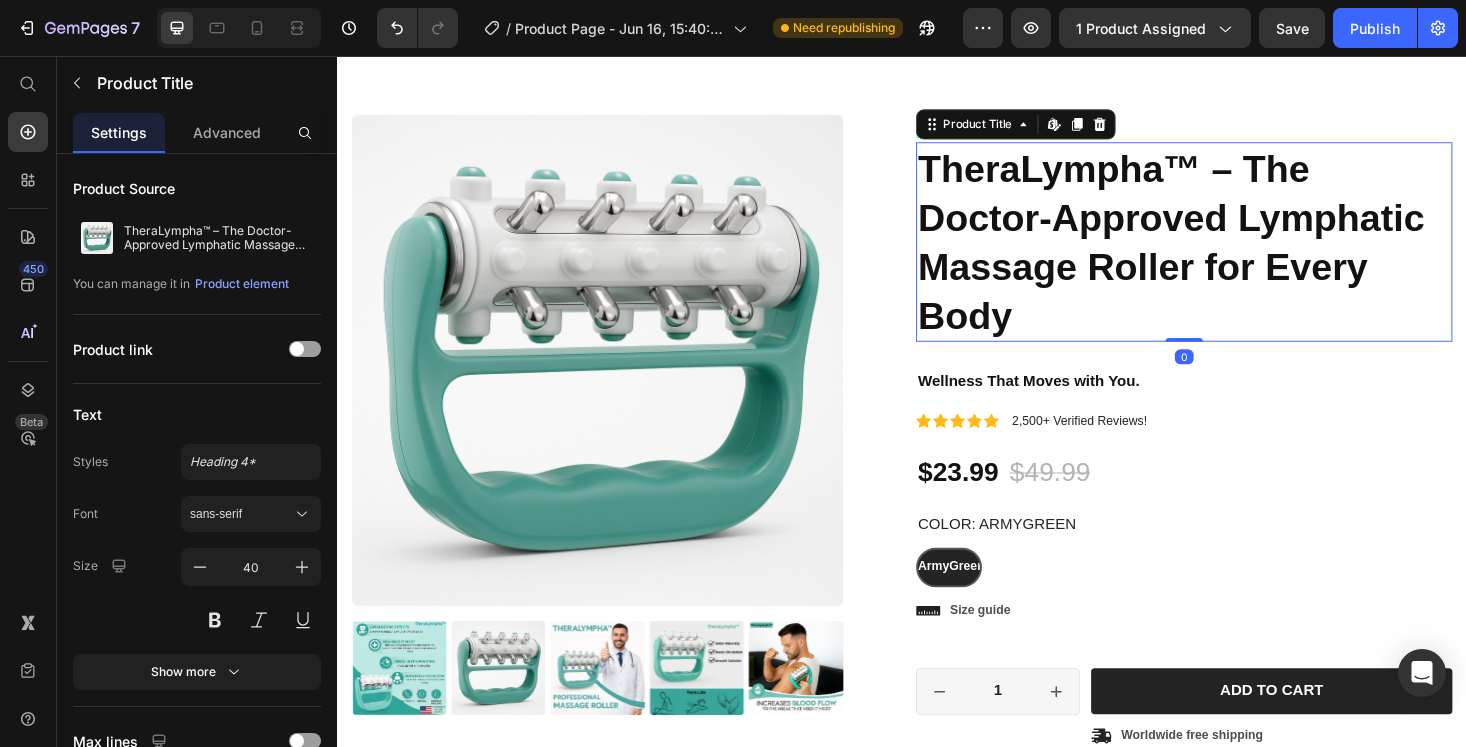 drag, startPoint x: 1240, startPoint y: 361, endPoint x: 1240, endPoint y: 319, distance: 42 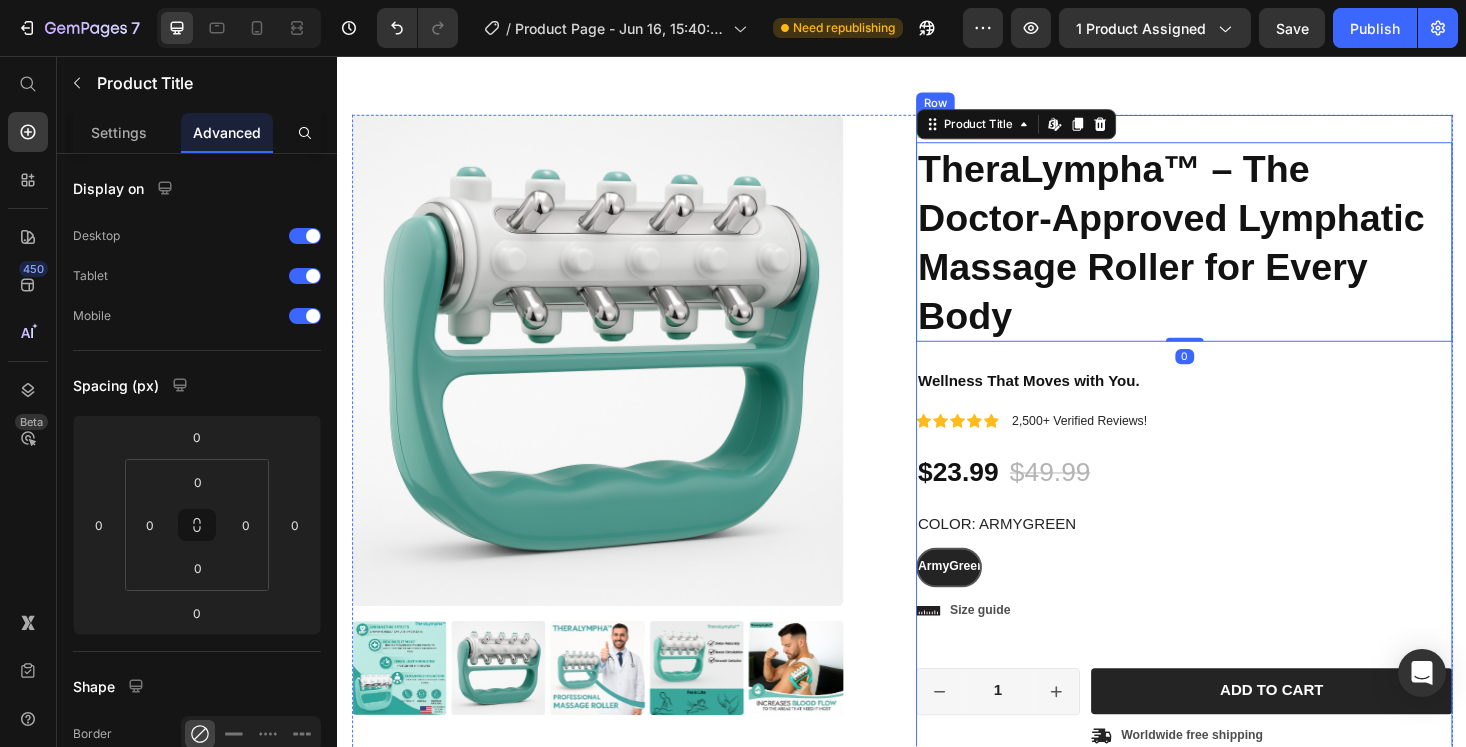 click on "Icon Icon Icon Icon Icon Icon List 2,500+ Verified Reviews! Text Block Row 52% off Product Badge TheraLympha™ – The Doctor-Approved Lymphatic Massage Roller for Every Body Product Title   Edit content in Shopify 0 ⁠⁠⁠⁠⁠⁠⁠ Wellness That Moves with You. Heading Icon Icon Icon Icon Icon Icon List 2,500+ Verified Reviews! Text Block Row $23.99 Product Price $49.99 Product Price 52% off Product Badge Row Color: ArmyGreen ArmyGreen ArmyGreen ArmyGreen Product Variants & Swatches ArmyGreen Product Variants & Swatches
Icon Size guide Text Block Row 1 Product Quantity Row Add to cart Add to Cart
Icon Worldwide free shipping Text Block Row Row Black Friday Sale Text Block Mix & match any color or size Text Block Row 2 items Text Block 15% Off + 🚛 Freeship Text Block Row 3 items Text Block 15% Off + 🚛 Freeship Text Block Row 4+ items Text Block Most popular Text Block Row 15% Off + 🚛 Freeship Text Block Row Row Image Text Block Row" at bounding box center (1237, 622) 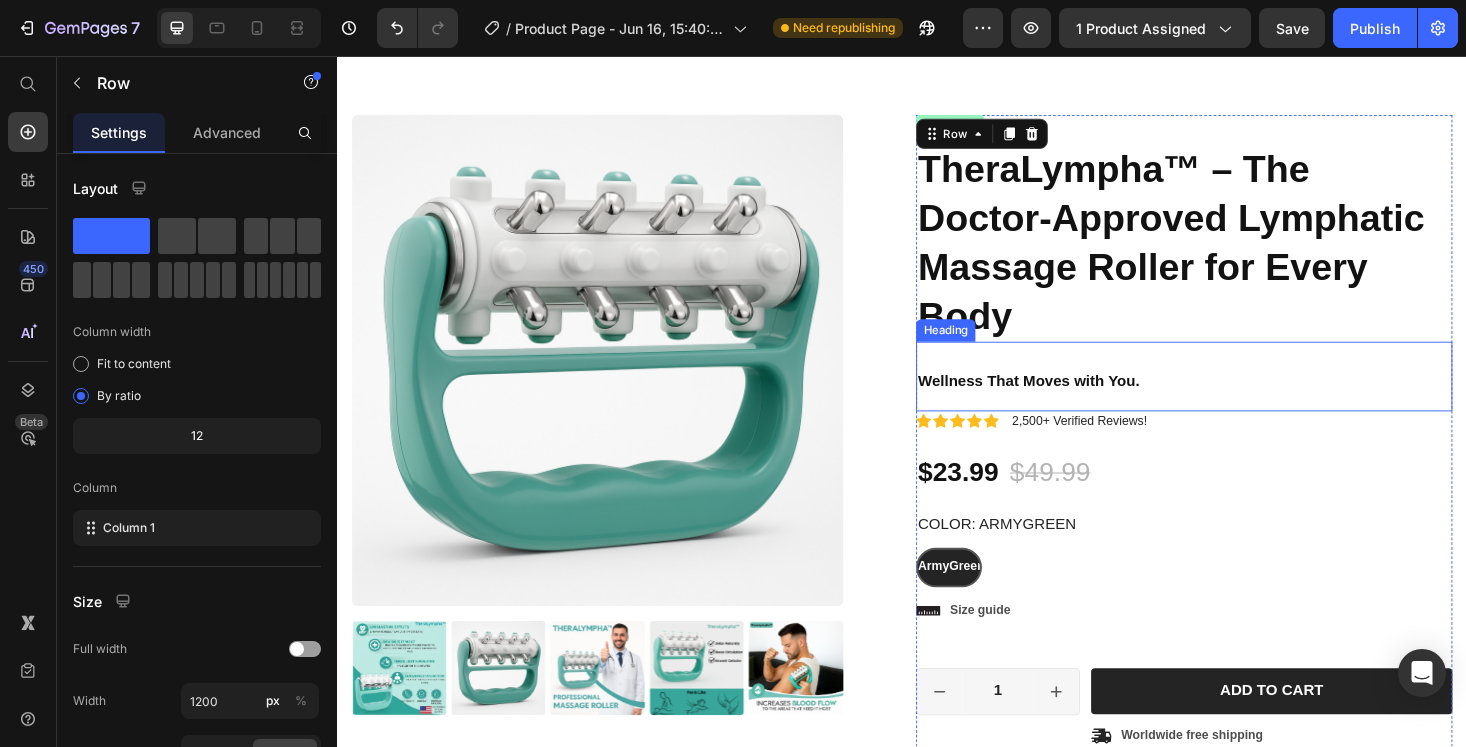 click on "Wellness That Moves with You." at bounding box center (1072, 401) 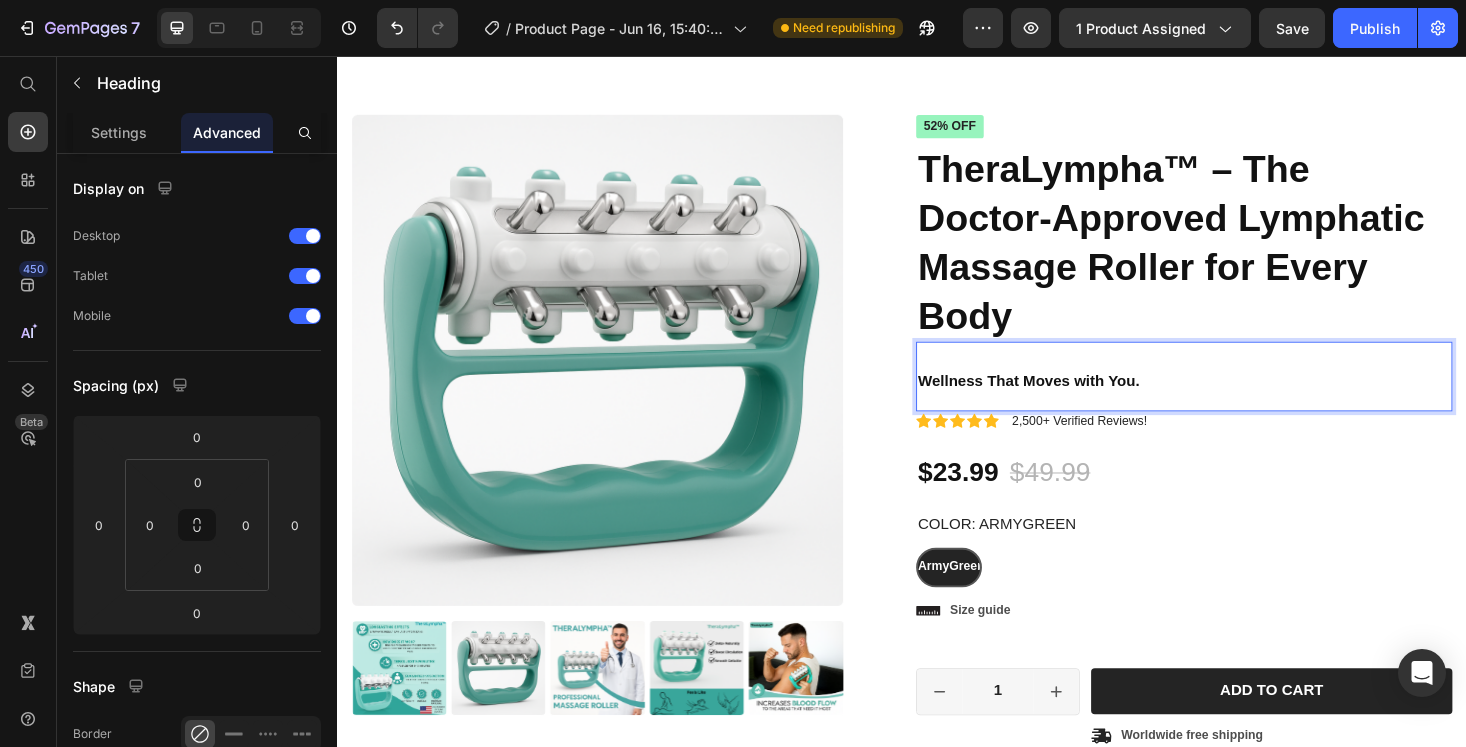 click on "Wellness That Moves with You." at bounding box center (1237, 397) 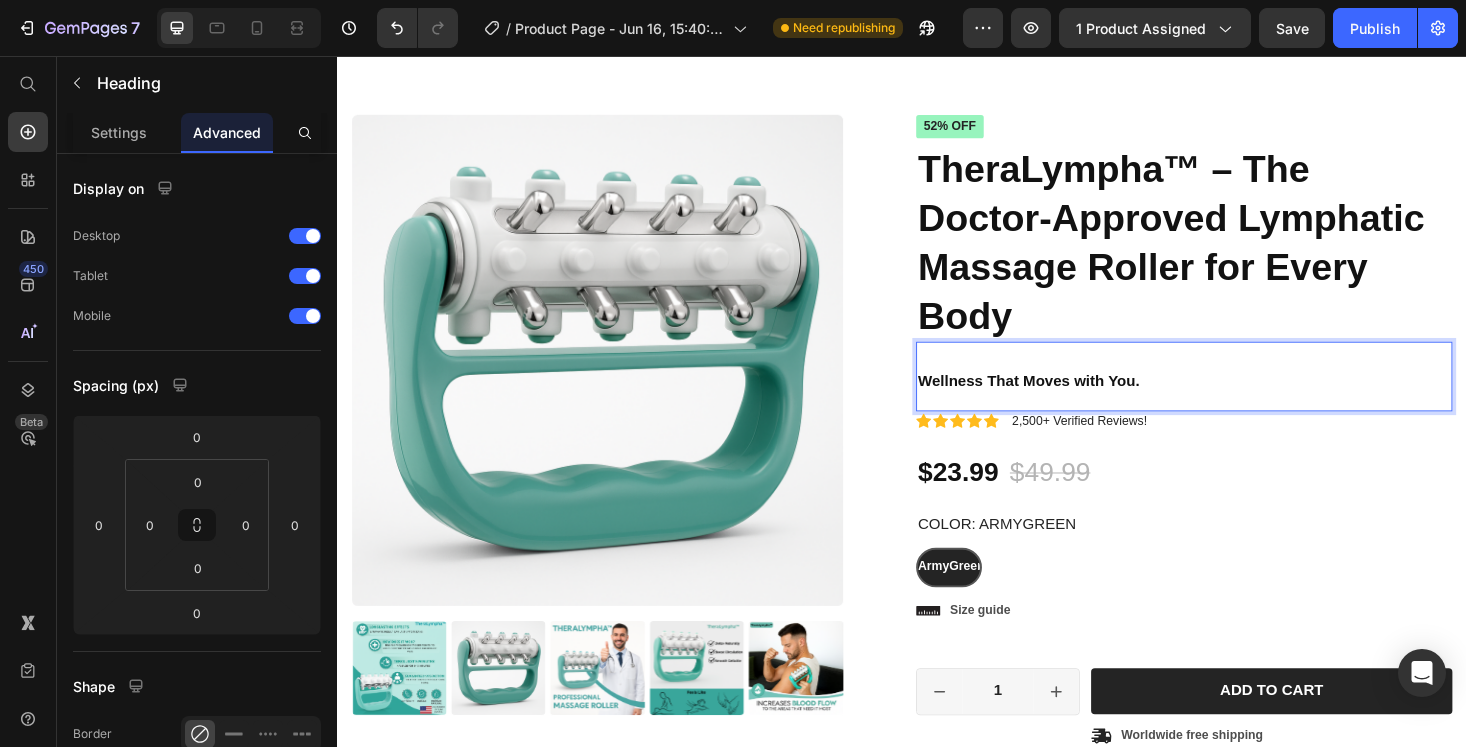 click on "Color: ArmyGreen ArmyGreen ArmyGreen ArmyGreen" at bounding box center (1237, 581) 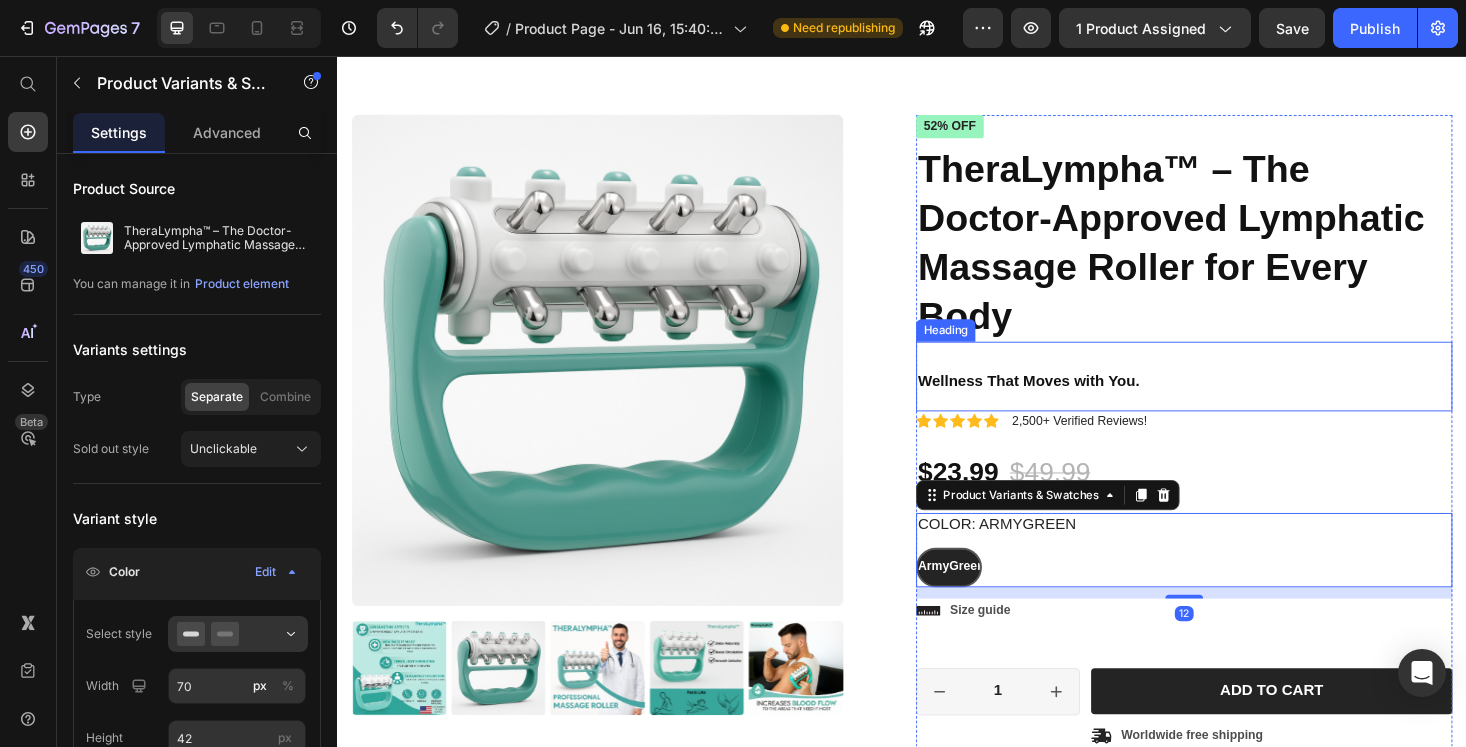 click on "⁠⁠⁠⁠⁠⁠⁠ Wellness That Moves with You." at bounding box center [1237, 397] 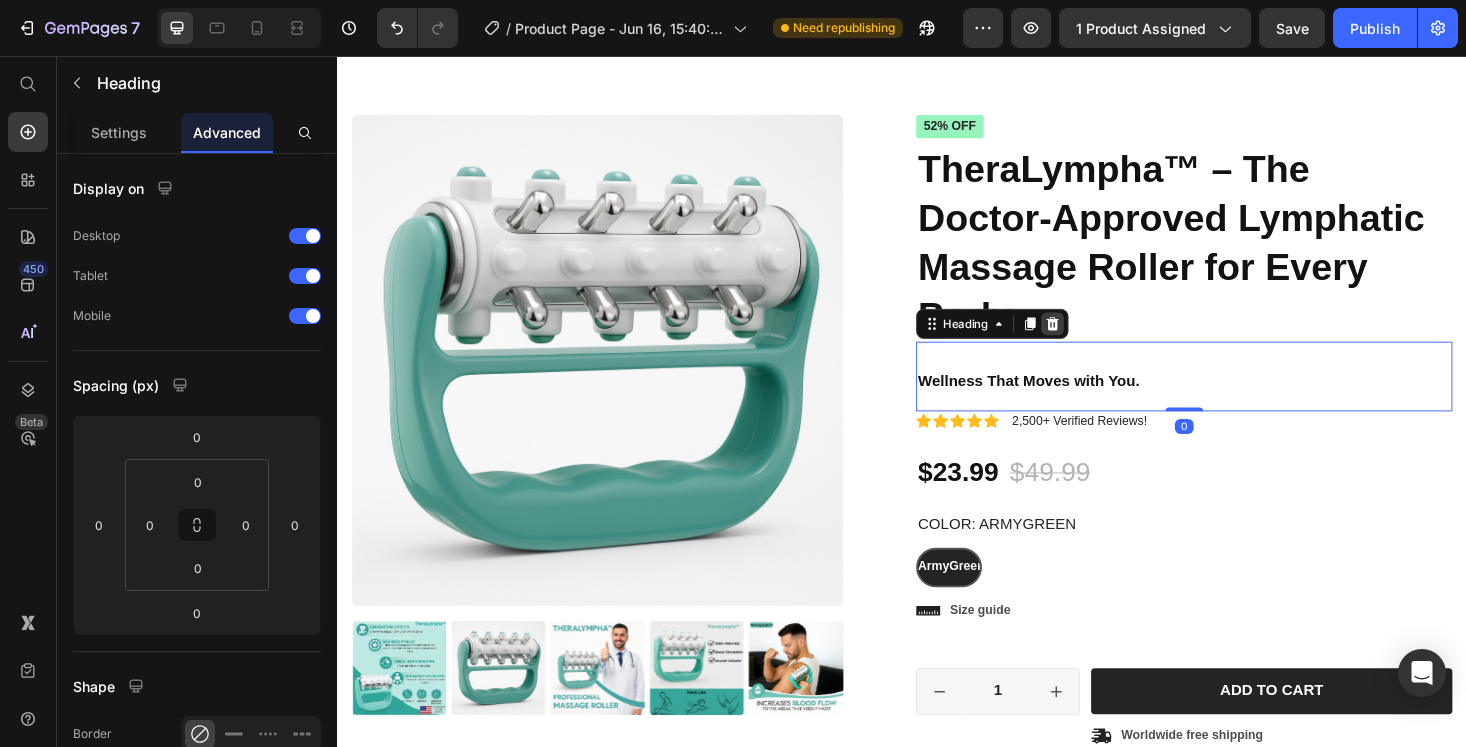 click 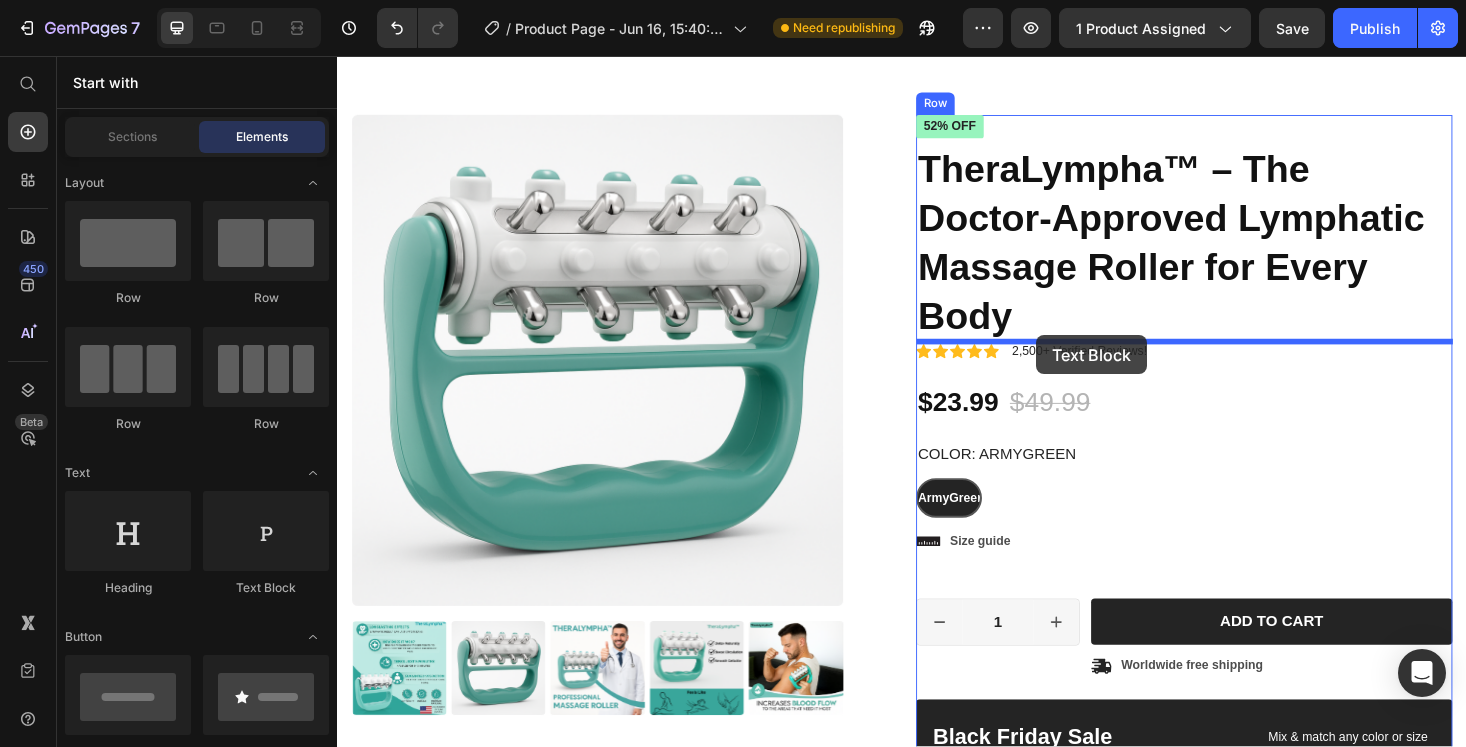 drag, startPoint x: 604, startPoint y: 606, endPoint x: 1080, endPoint y: 353, distance: 539.0594 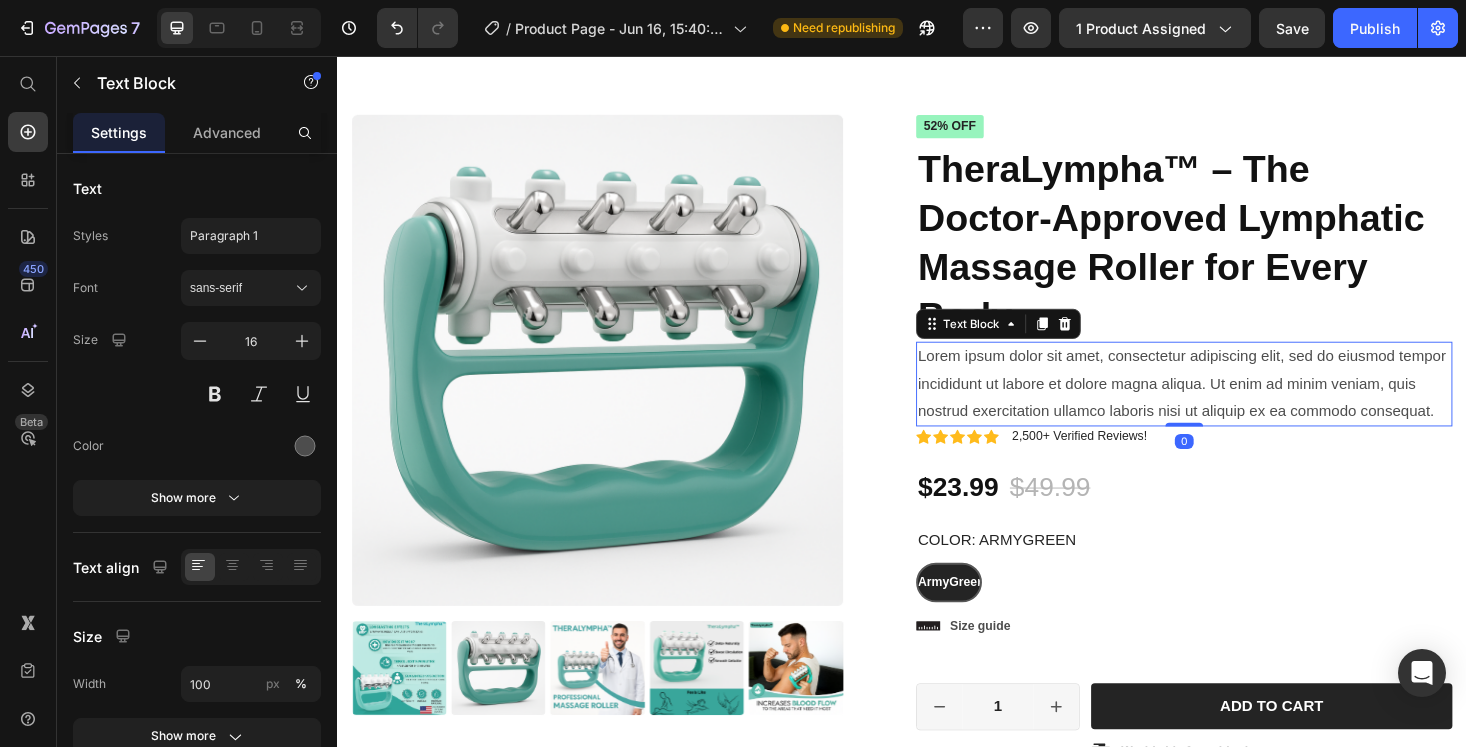 click on "Lorem ipsum dolor sit amet, consectetur adipiscing elit, sed do eiusmod tempor incididunt ut labore et dolore magna aliqua. Ut enim ad minim veniam, quis nostrud exercitation ullamco laboris nisi ut aliquip ex ea commodo consequat." at bounding box center (1237, 405) 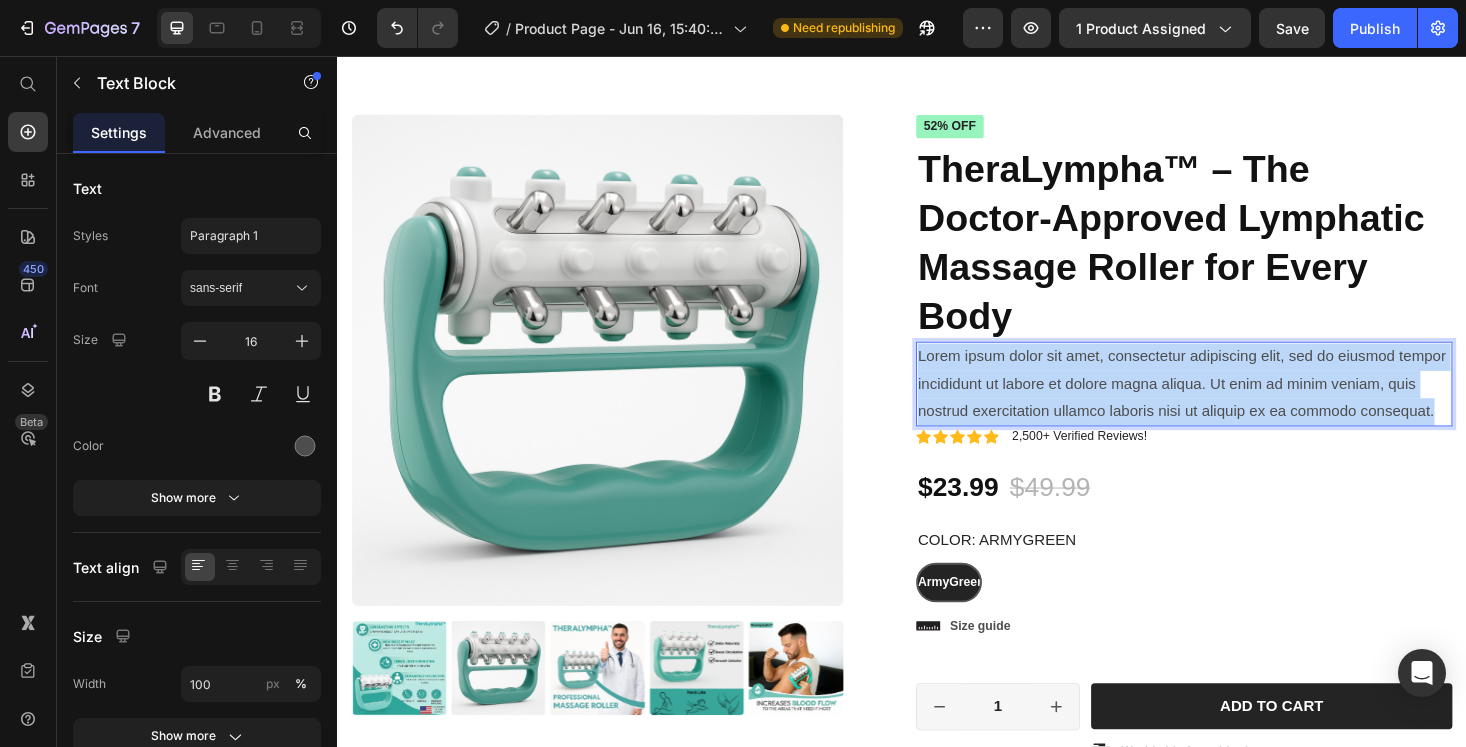 drag, startPoint x: 1501, startPoint y: 435, endPoint x: 956, endPoint y: 381, distance: 547.6687 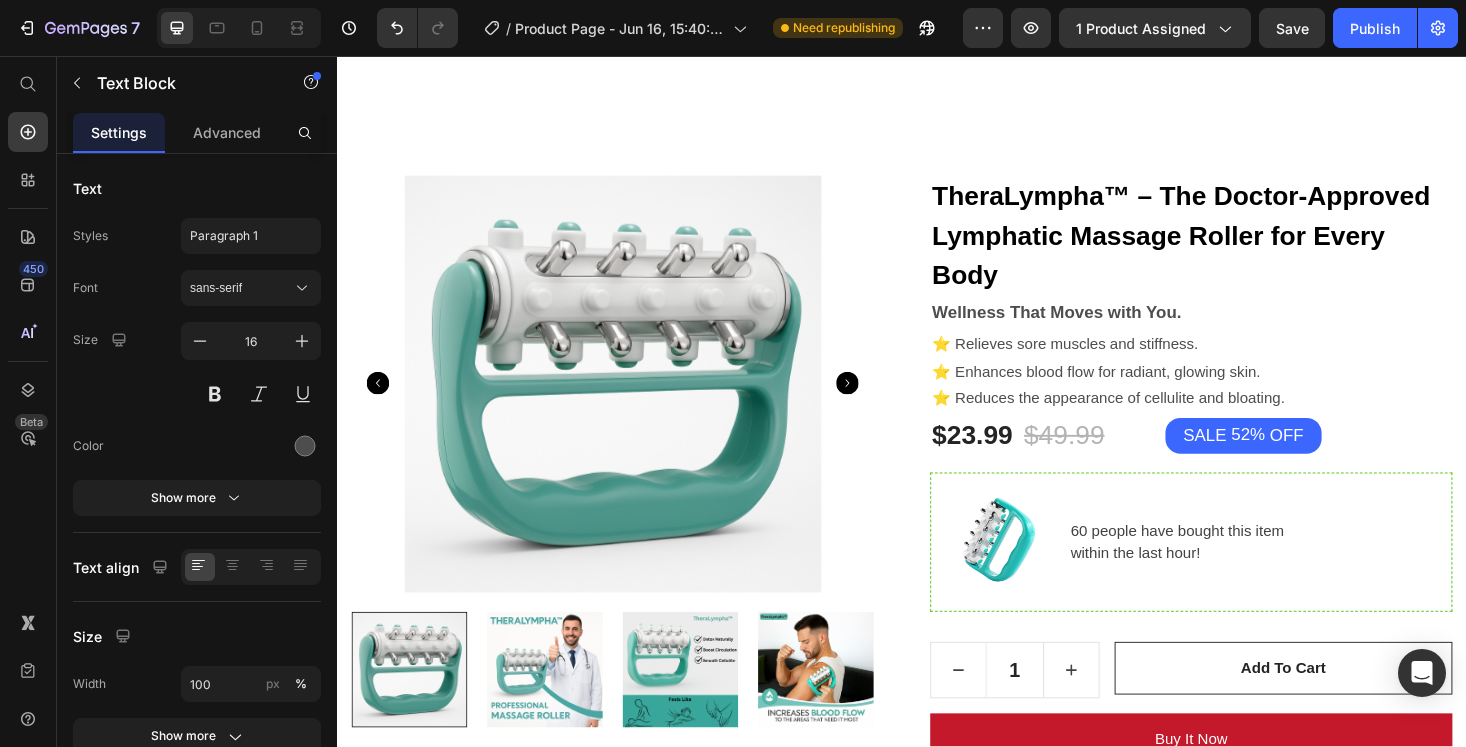scroll, scrollTop: 1099, scrollLeft: 0, axis: vertical 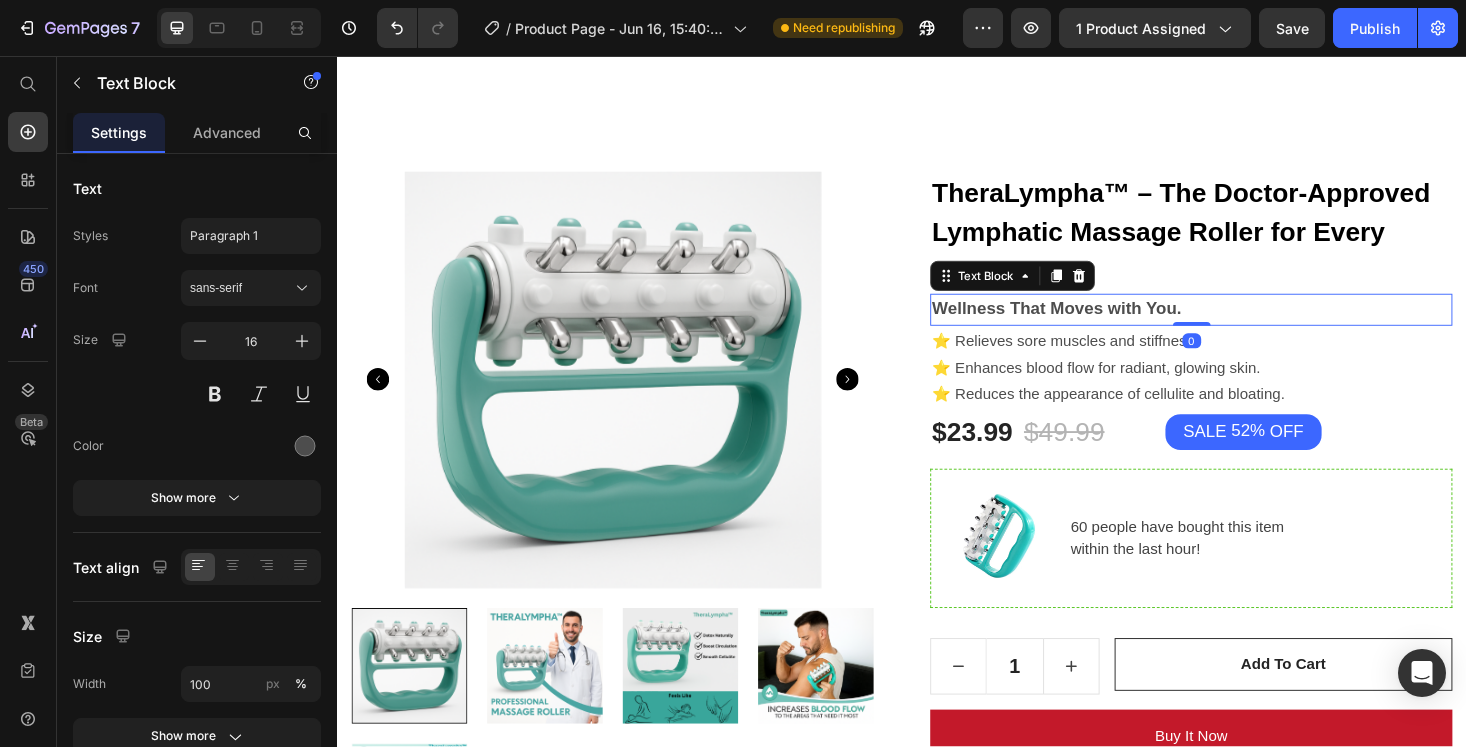 click on "Wellness That Moves with You." at bounding box center (1101, 325) 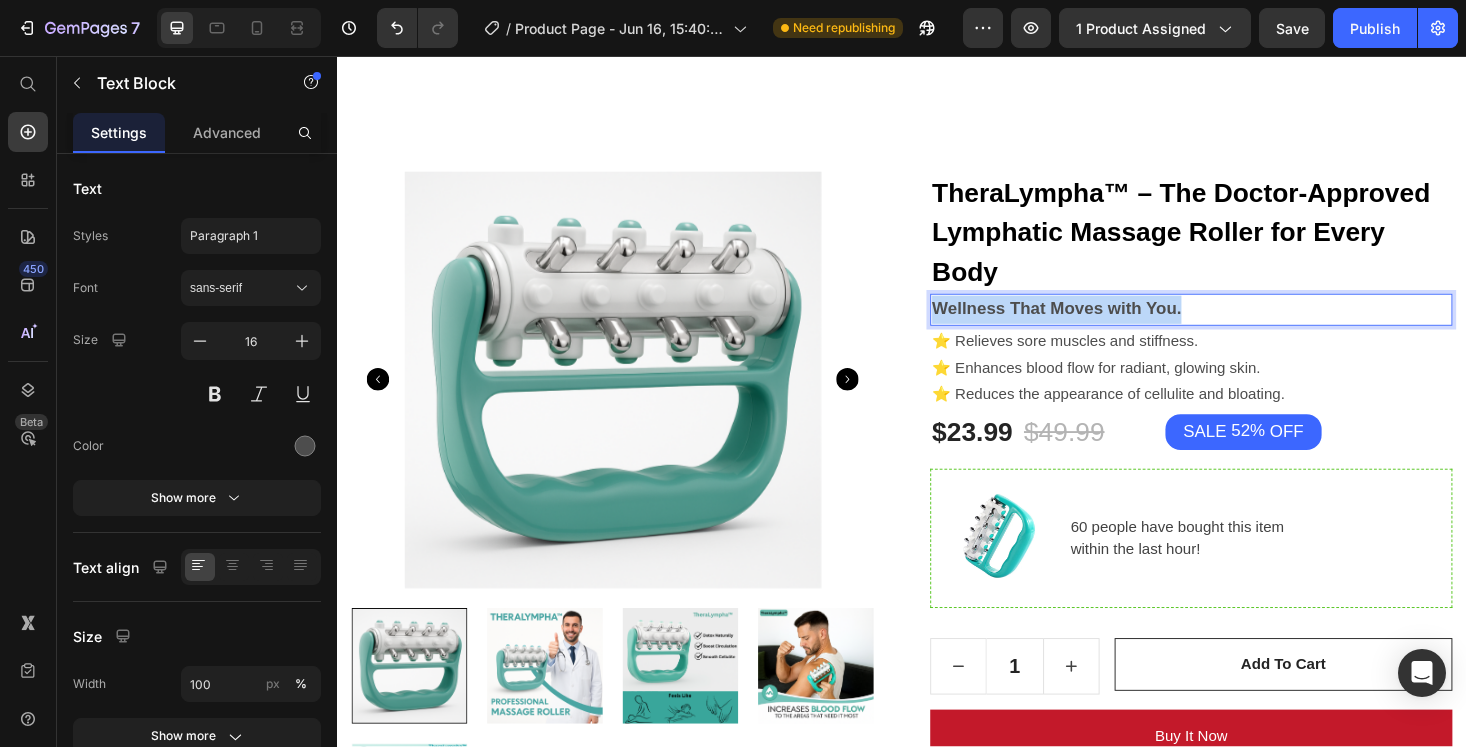 drag, startPoint x: 1244, startPoint y: 326, endPoint x: 972, endPoint y: 329, distance: 272.01654 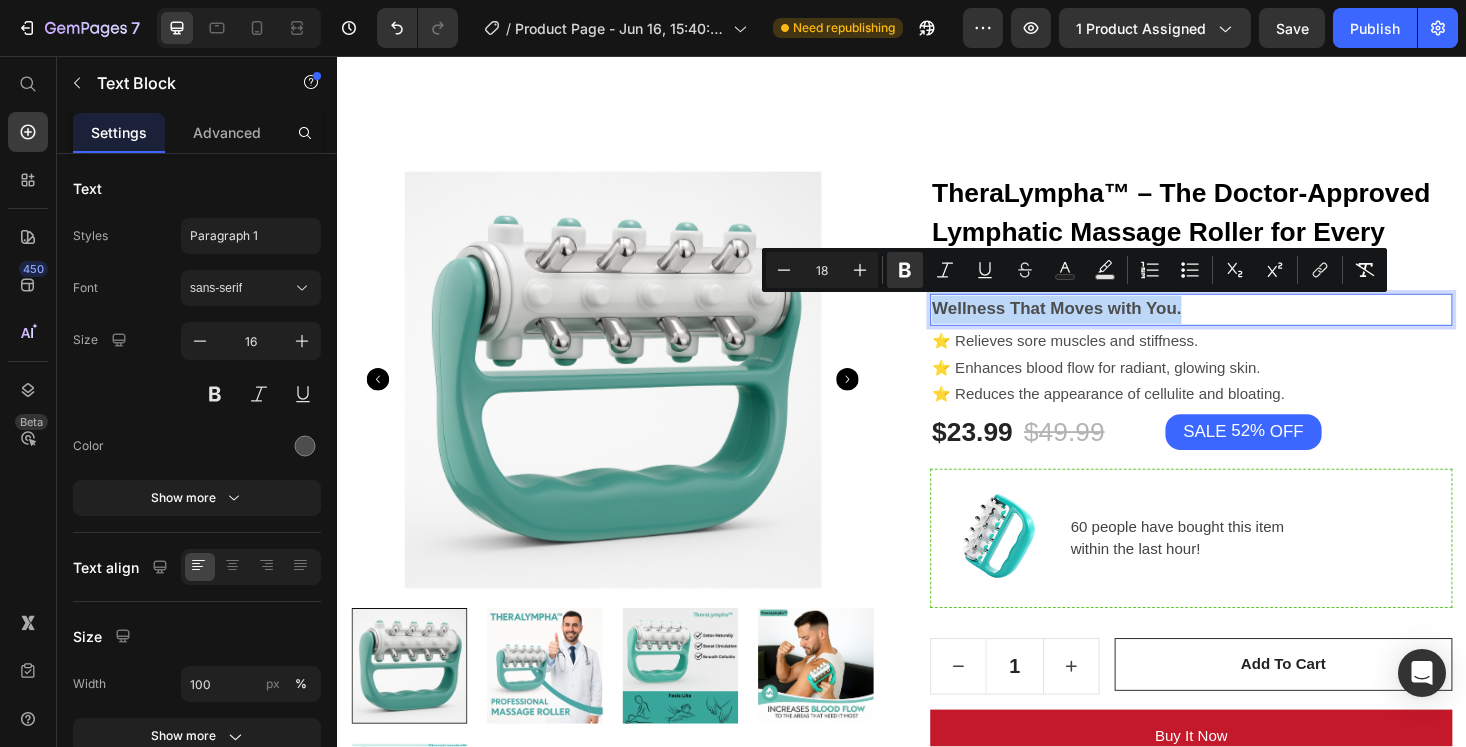 copy on "Wellness That Moves with You." 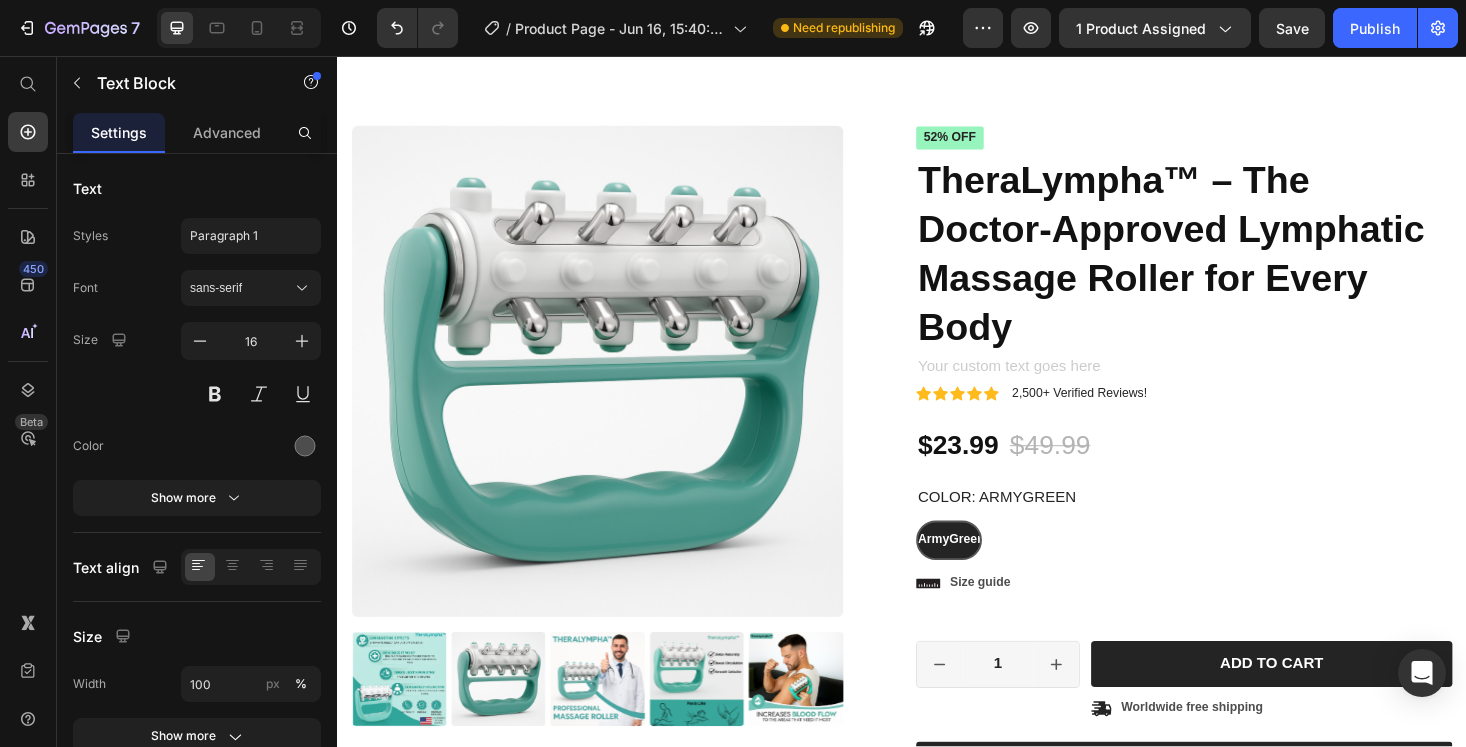 scroll, scrollTop: 40, scrollLeft: 0, axis: vertical 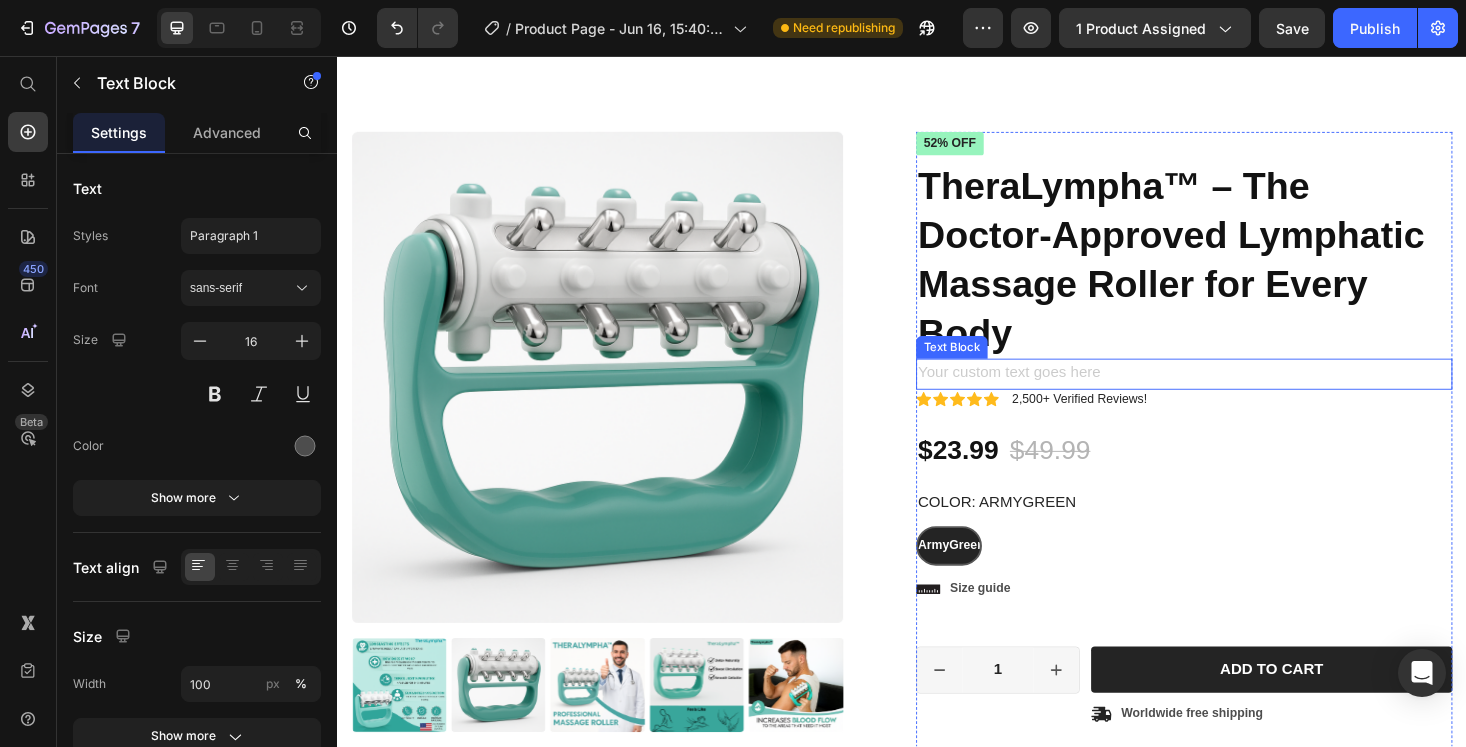 click at bounding box center (1237, 394) 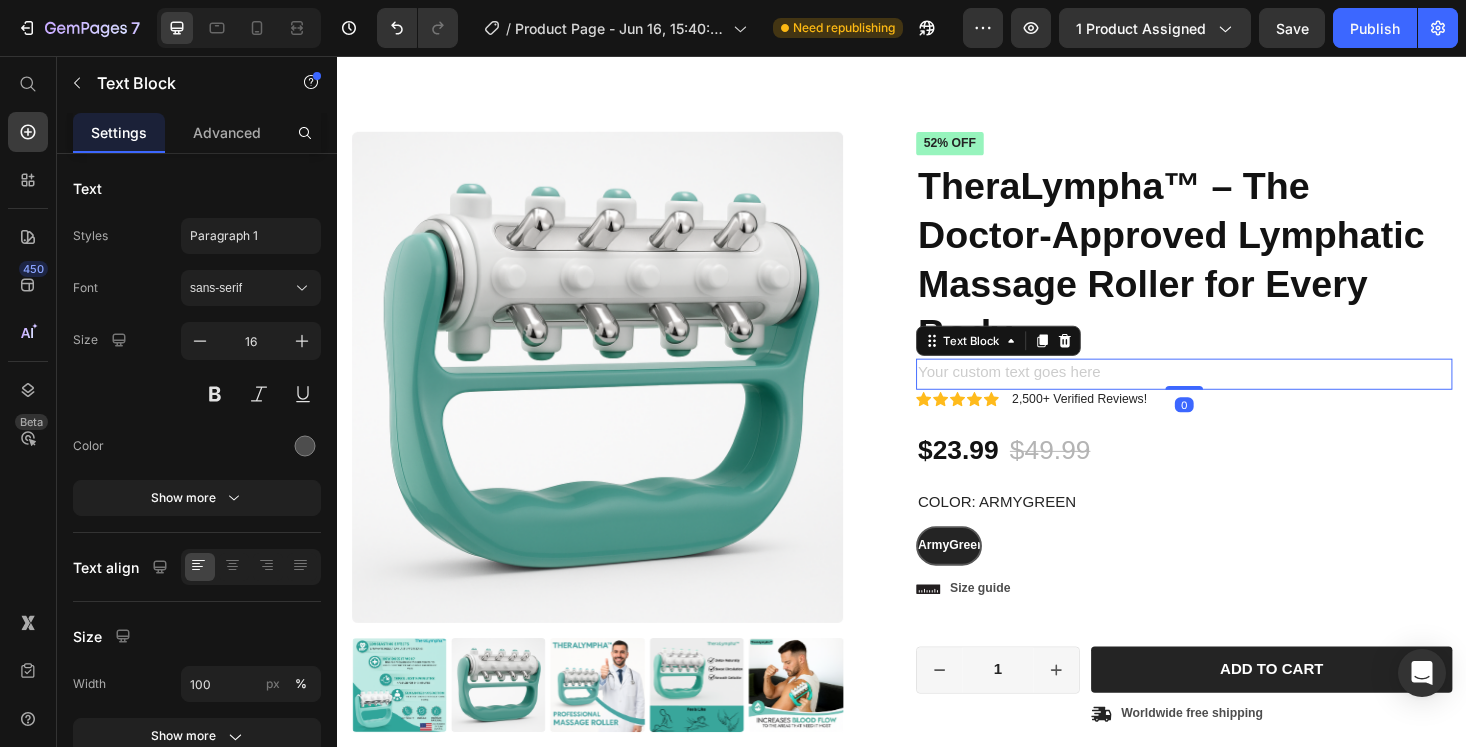 click at bounding box center [1237, 394] 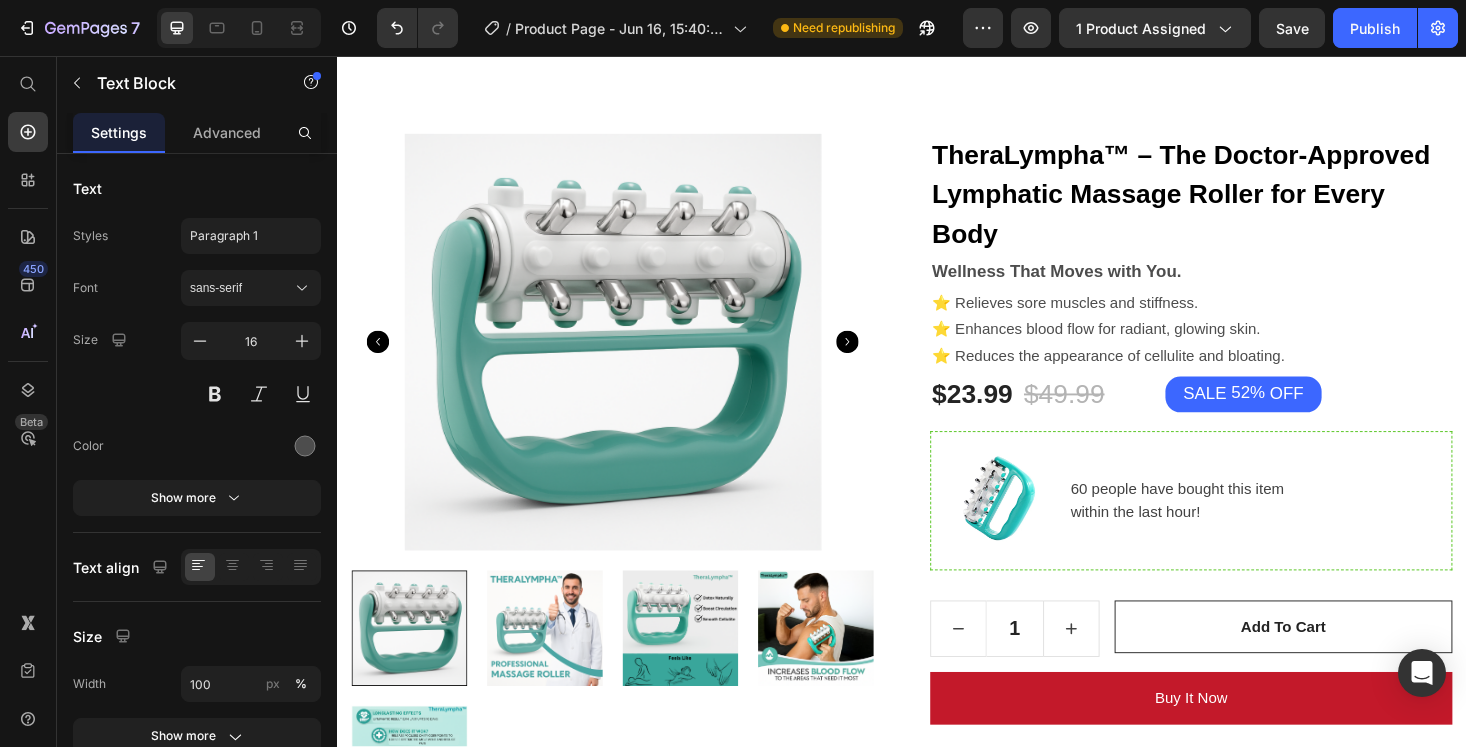 scroll, scrollTop: 1186, scrollLeft: 0, axis: vertical 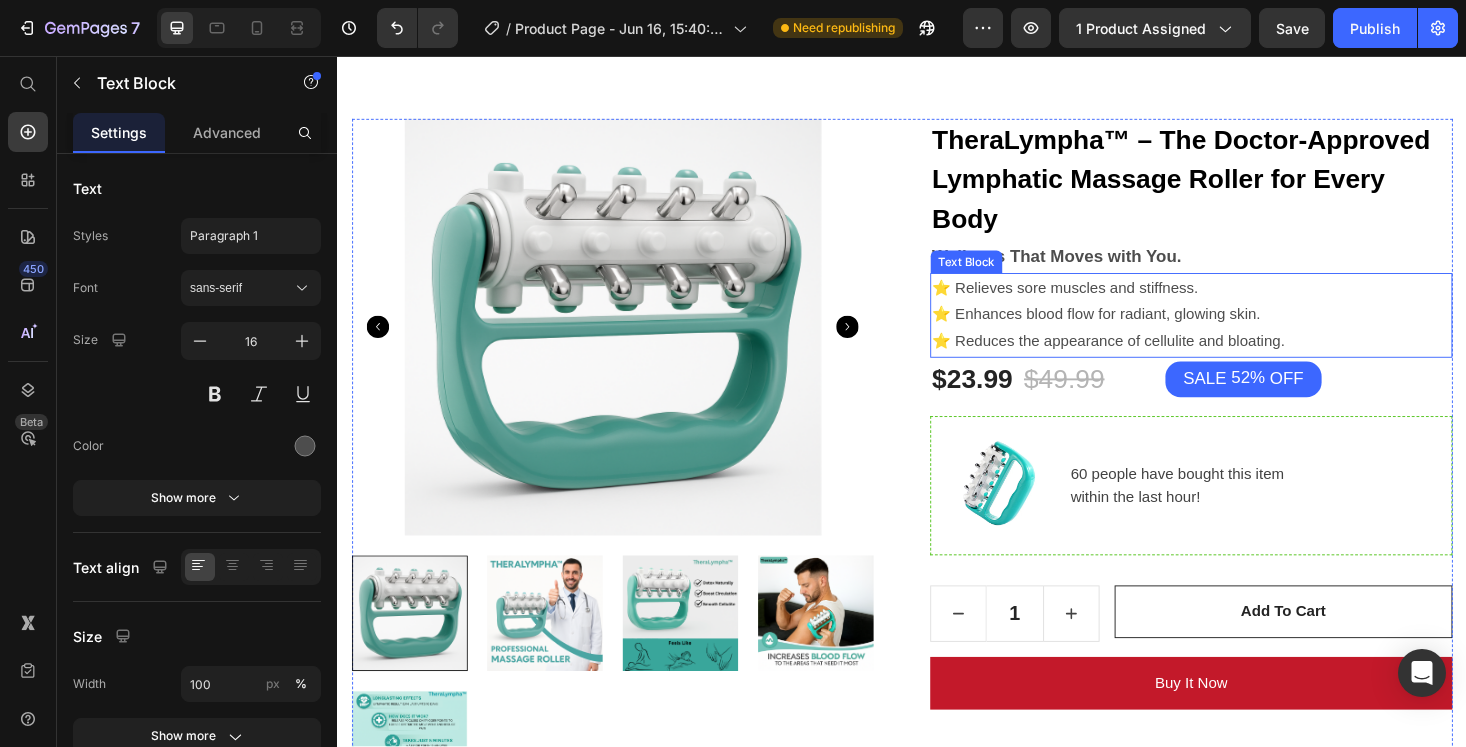 click on "⭐ Enhances blood flow for radiant, glowing skin." at bounding box center [1244, 331] 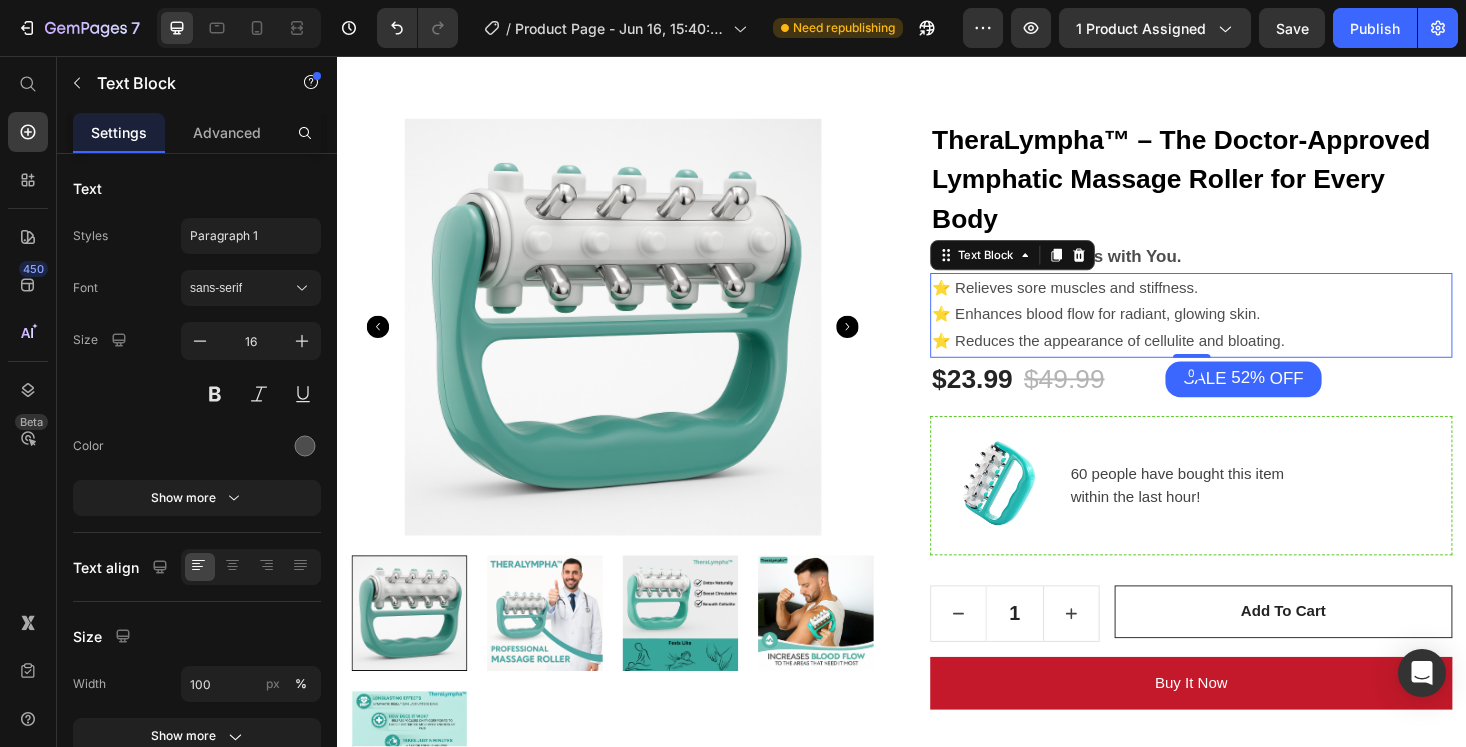 click on "⭐ Reduces the appearance of cellulite and bloating." at bounding box center [1244, 360] 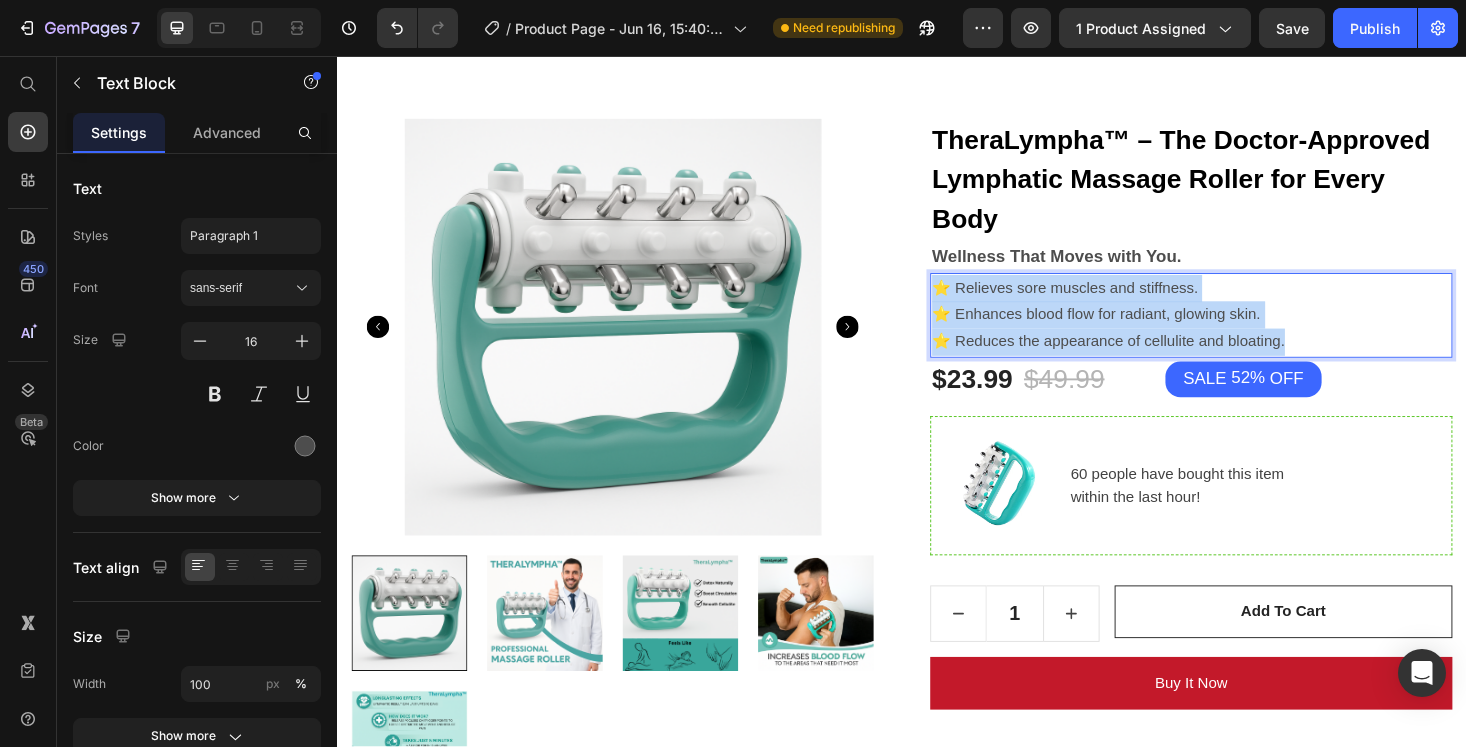 drag, startPoint x: 1379, startPoint y: 352, endPoint x: 969, endPoint y: 294, distance: 414.08212 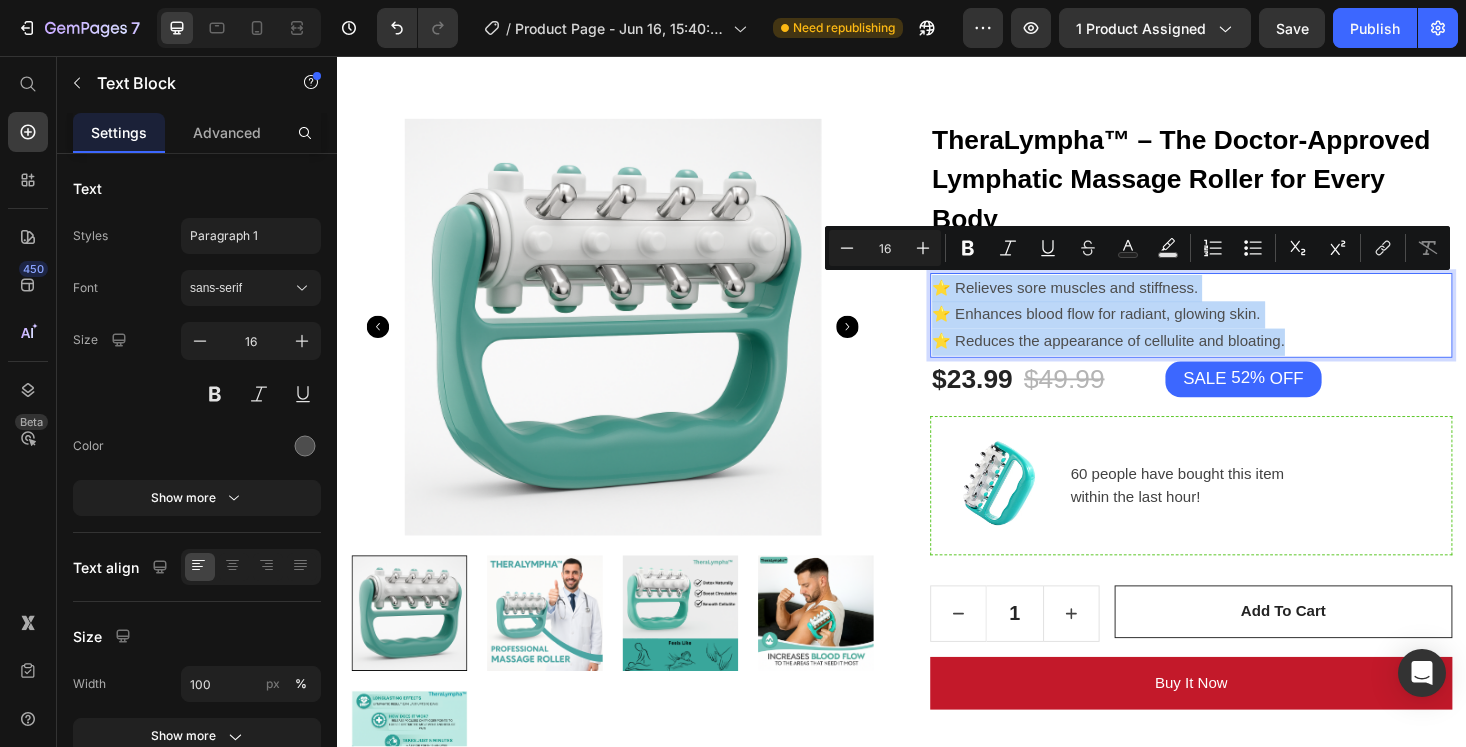 copy on "⭐ Relieves sore muscles and stiffness. ⭐ Enhances blood flow for radiant, glowing skin. ⭐ Reduces the appearance of cellulite and bloating." 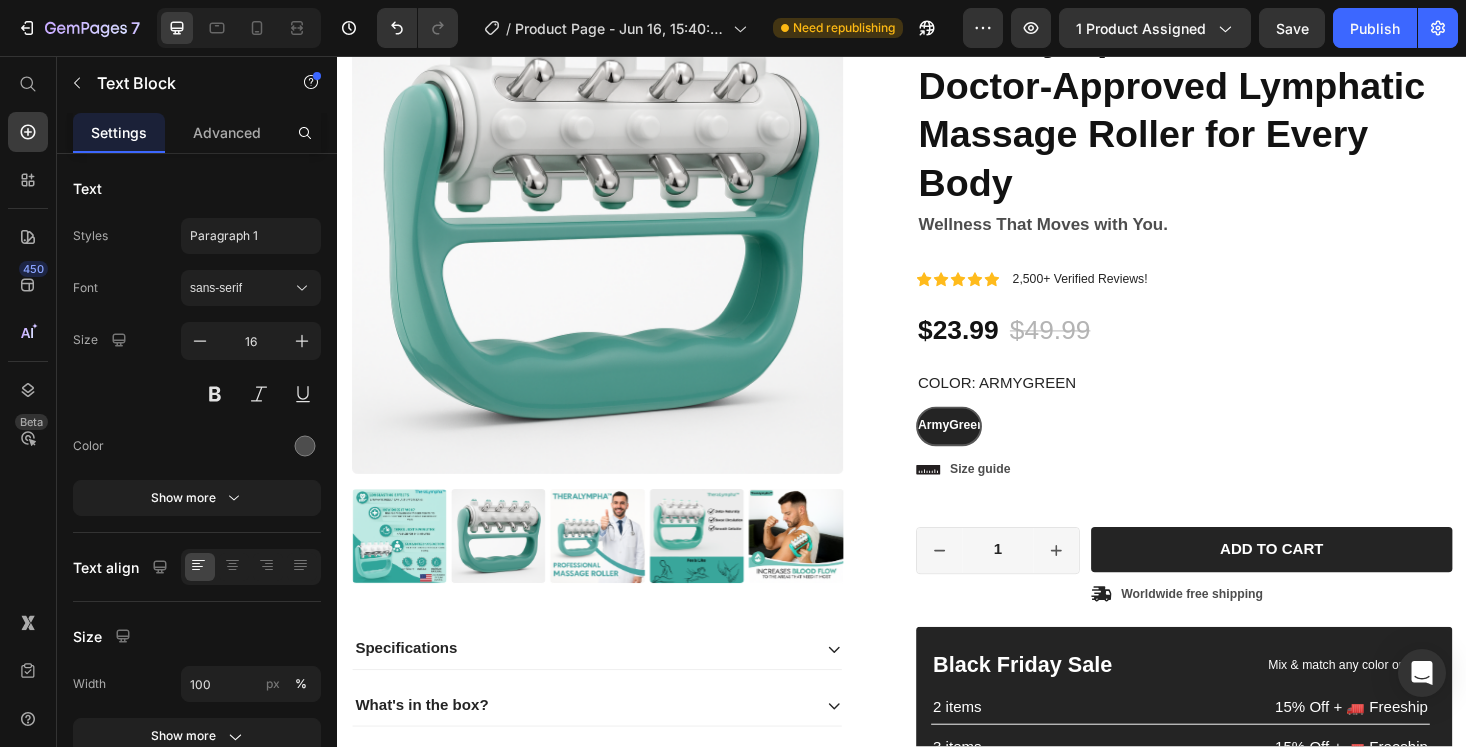 scroll, scrollTop: 98, scrollLeft: 0, axis: vertical 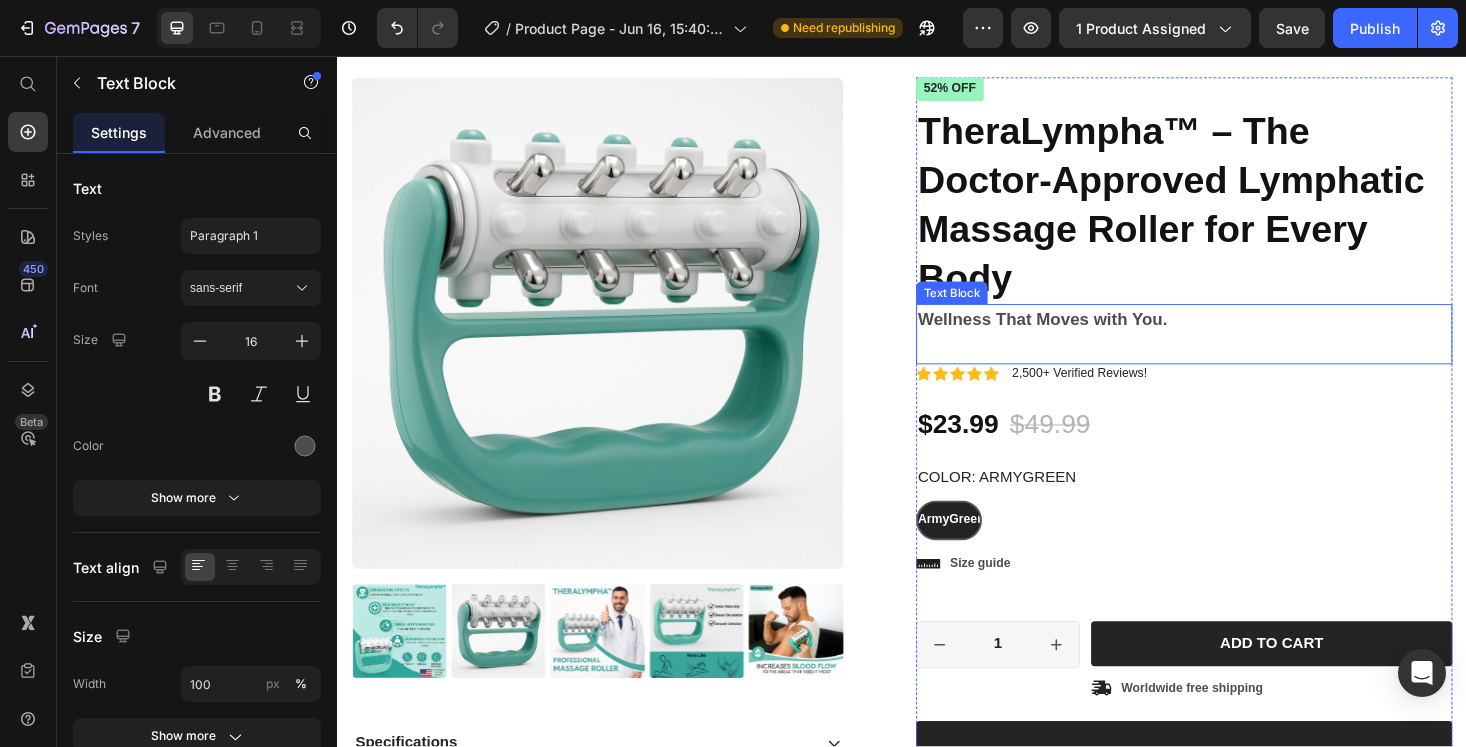 click on "Wellness That Moves with You." at bounding box center [1237, 337] 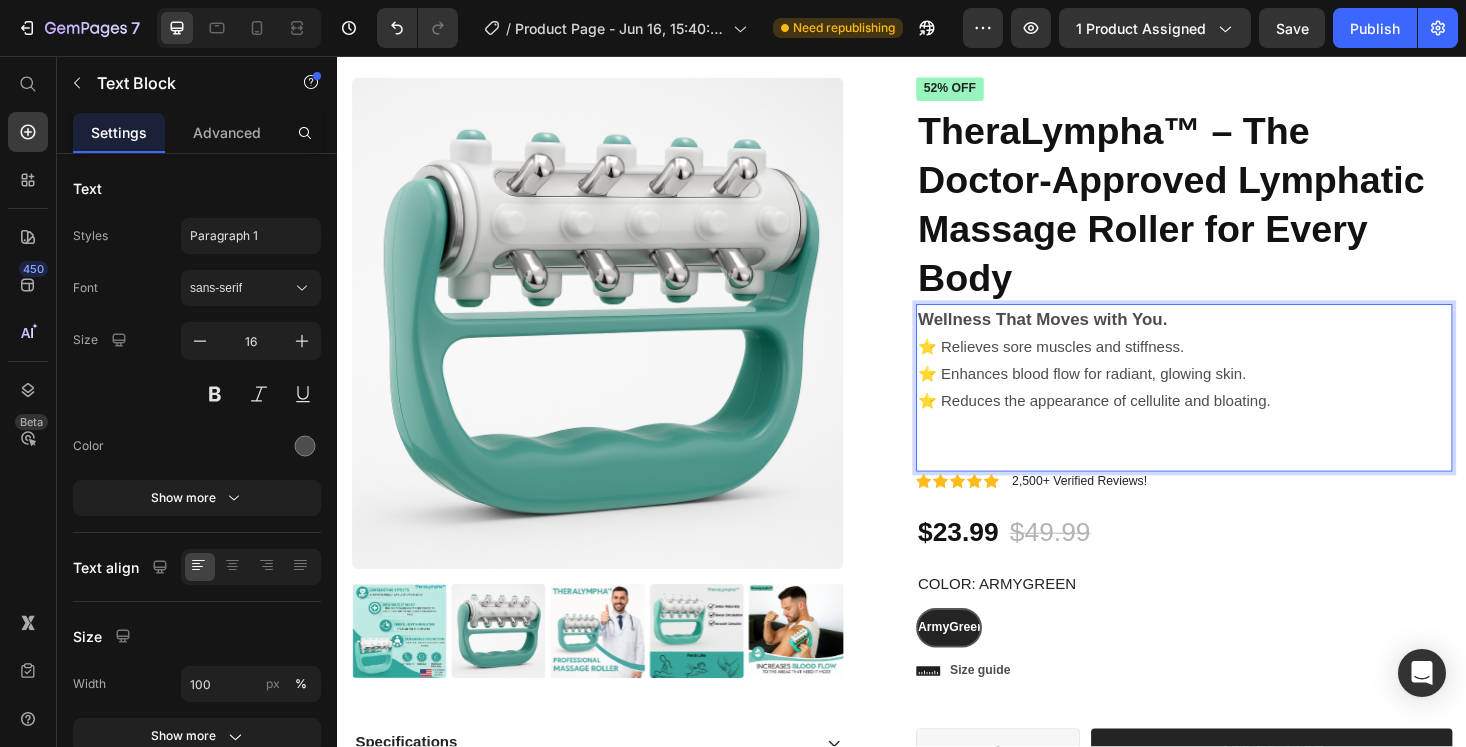 click at bounding box center [1237, 467] 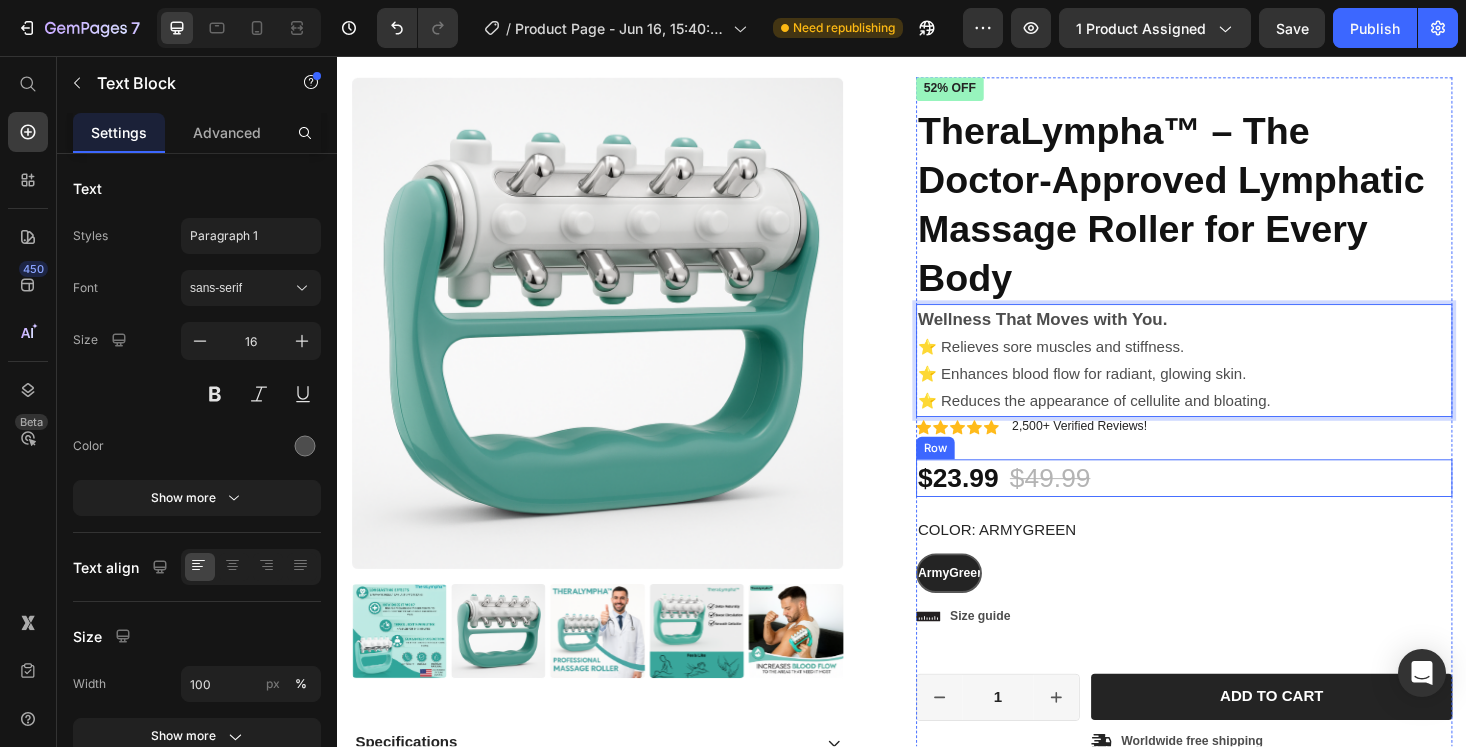 click on "$23.99 Product Price $49.99 Product Price 52% off Product Badge Row" at bounding box center (1237, 505) 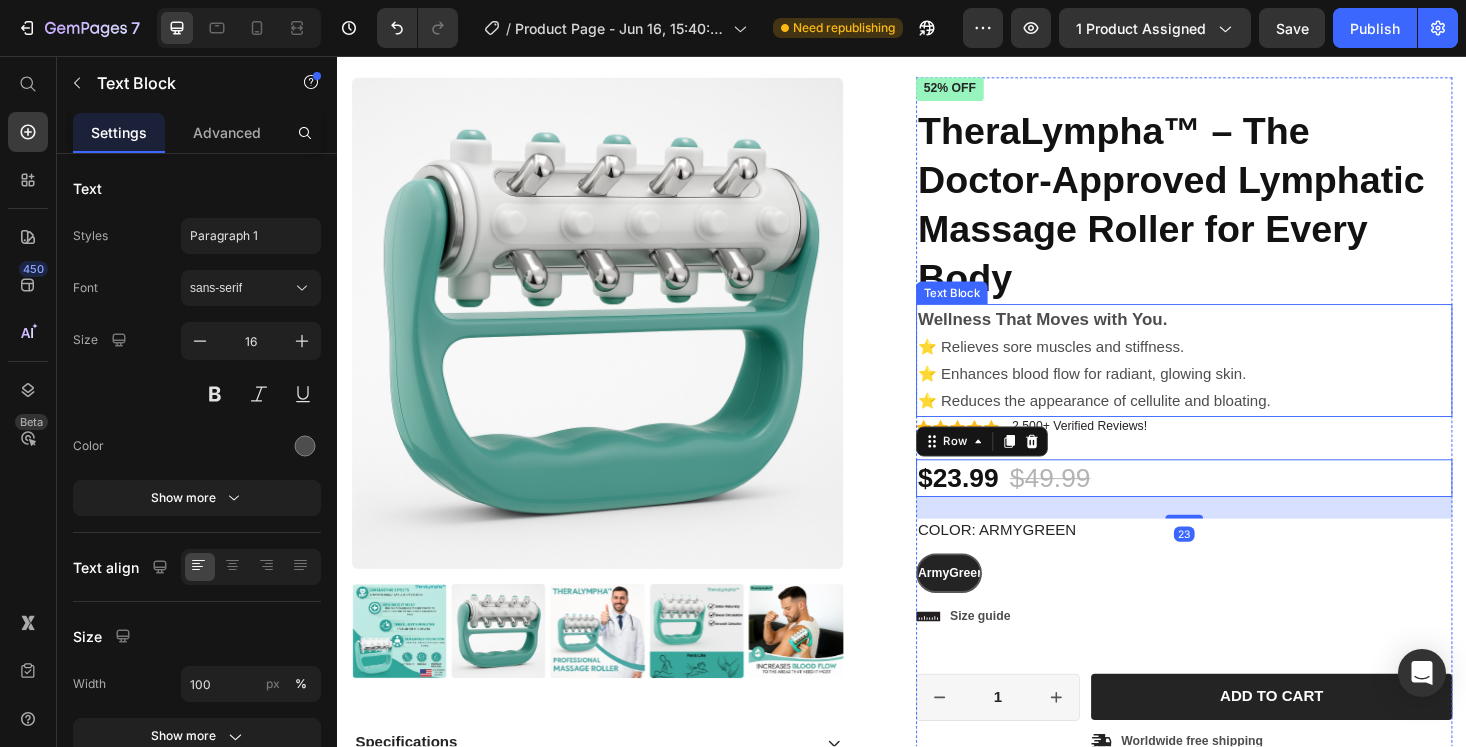 click on "⭐ Reduces the appearance of cellulite and bloating." at bounding box center [1237, 423] 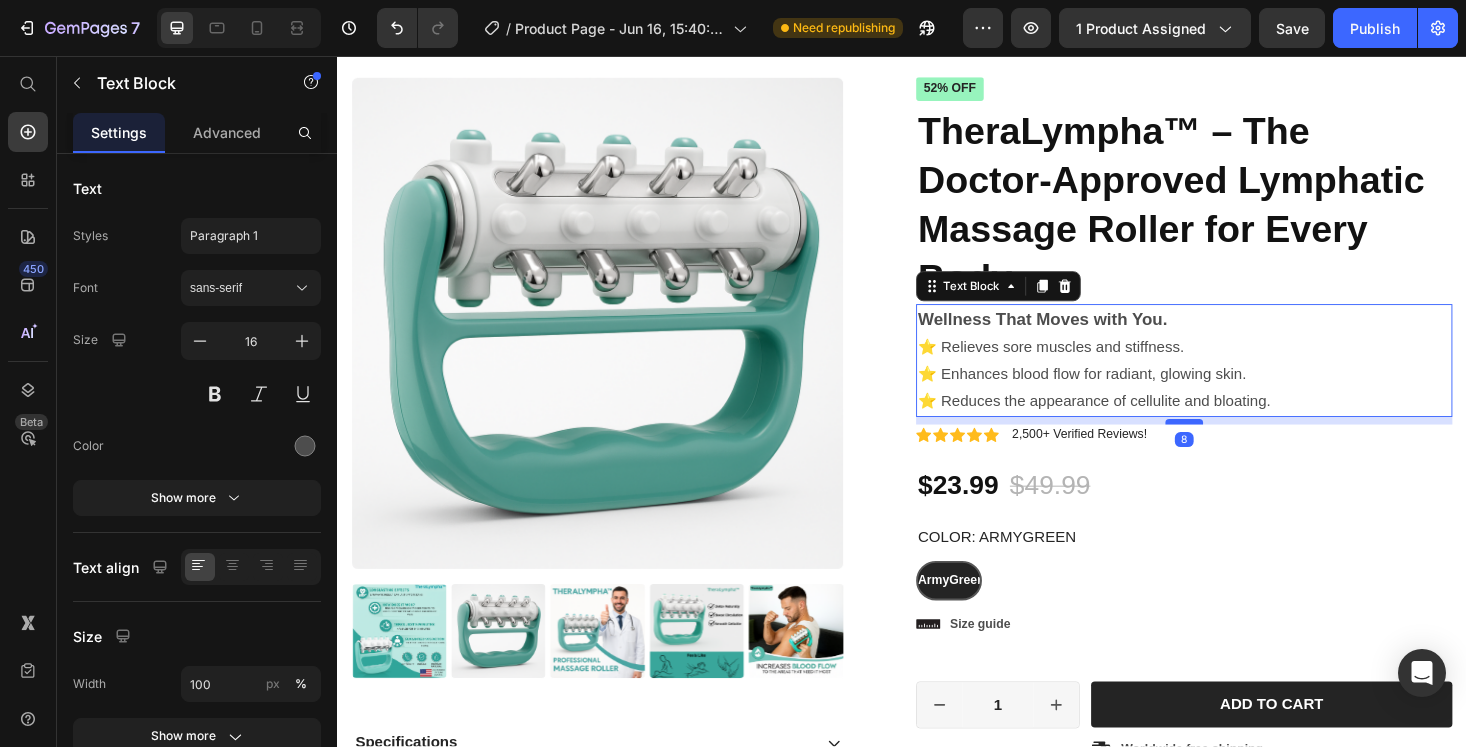 click at bounding box center [1237, 445] 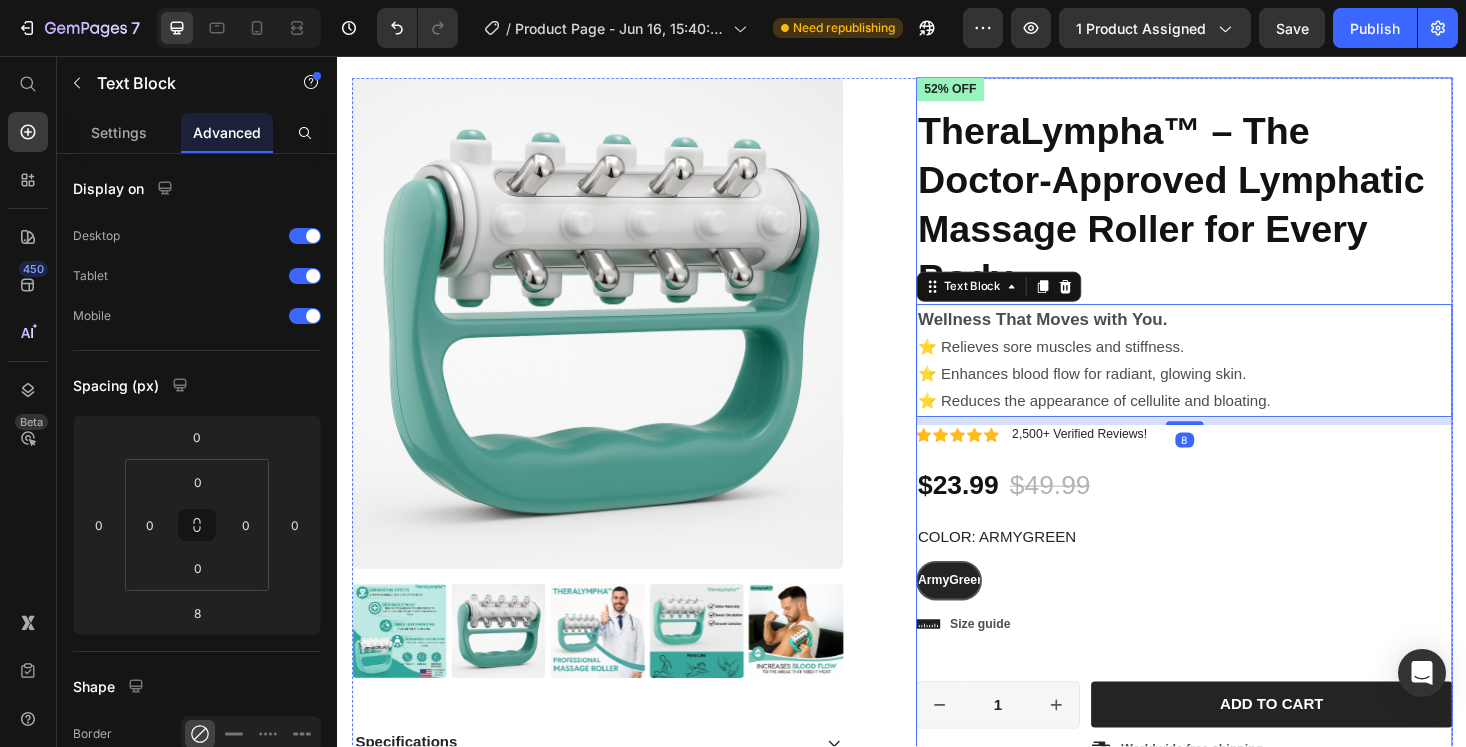 click on "Icon Icon Icon Icon Icon Icon List 2,500+ Verified Reviews! Text Block Row 52% off Product Badge TheraLympha™ – The Doctor-Approved Lymphatic Massage Roller for Every Body Product Title Wellness That Moves with You. ⭐ Relieves sore muscles and stiffness. ⭐ Enhances blood flow for radiant, glowing skin. ⭐ Reduces the appearance of cellulite and bloating. Text Block   8 Icon Icon Icon Icon Icon Icon List 2,500+ Verified Reviews! Text Block Row $23.99 Product Price $49.99 Product Price 52% off Product Badge Row Color: ArmyGreen ArmyGreen ArmyGreen ArmyGreen Product Variants & Swatches ArmyGreen Product Variants & Swatches
Icon Size guide Text Block Row 1 Product Quantity Row Add to cart Add to Cart
Icon Worldwide free shipping Text Block Row Row Black Friday Sale Text Block Mix & match any color or size Text Block Row 2 items Text Block 15% Off + 🚛 Freeship Text Block Row 3 items Text Block 15% Off + 🚛 Freeship Text Block Row 4+ items Text Block Most popular Text Block Row Text Block Row" at bounding box center [1237, 609] 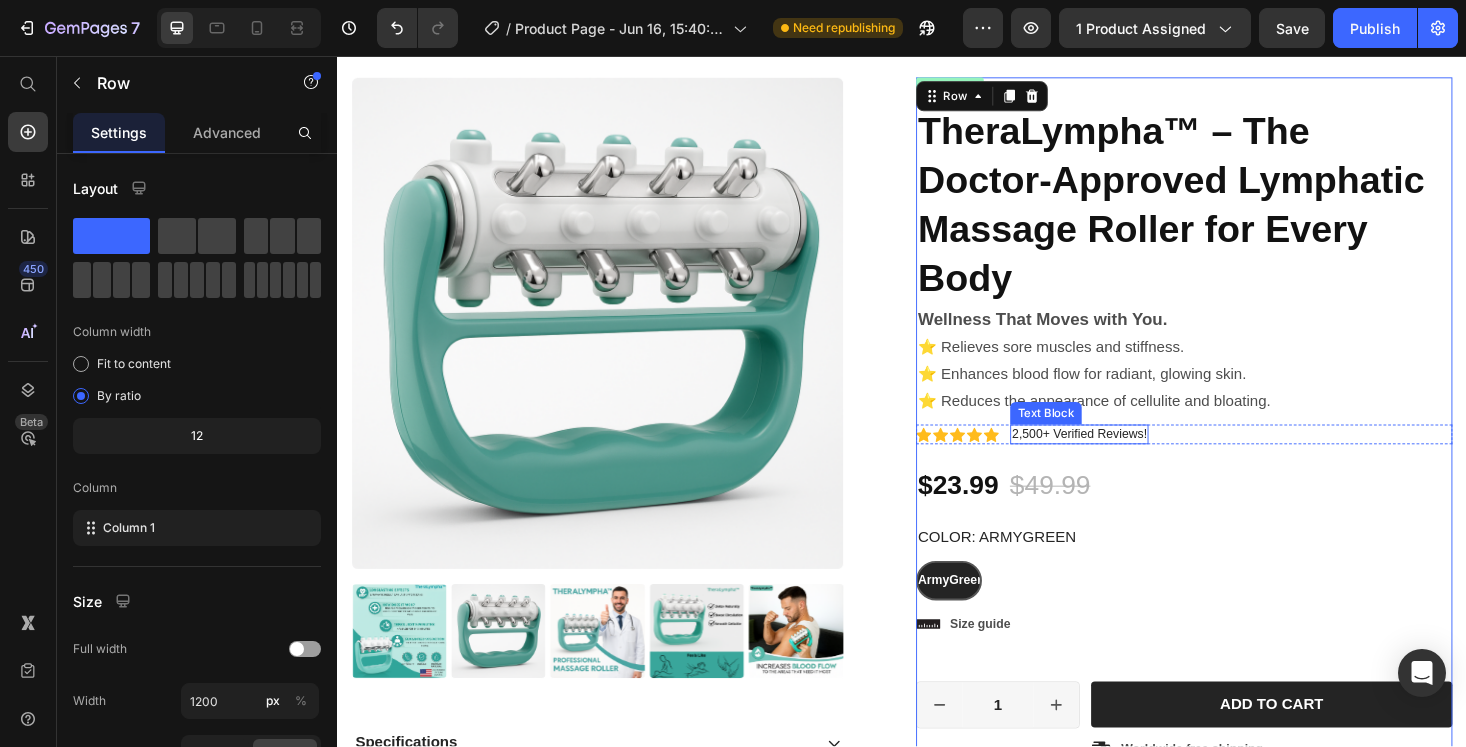 click on "2,500+ Verified Reviews!" at bounding box center (1125, 458) 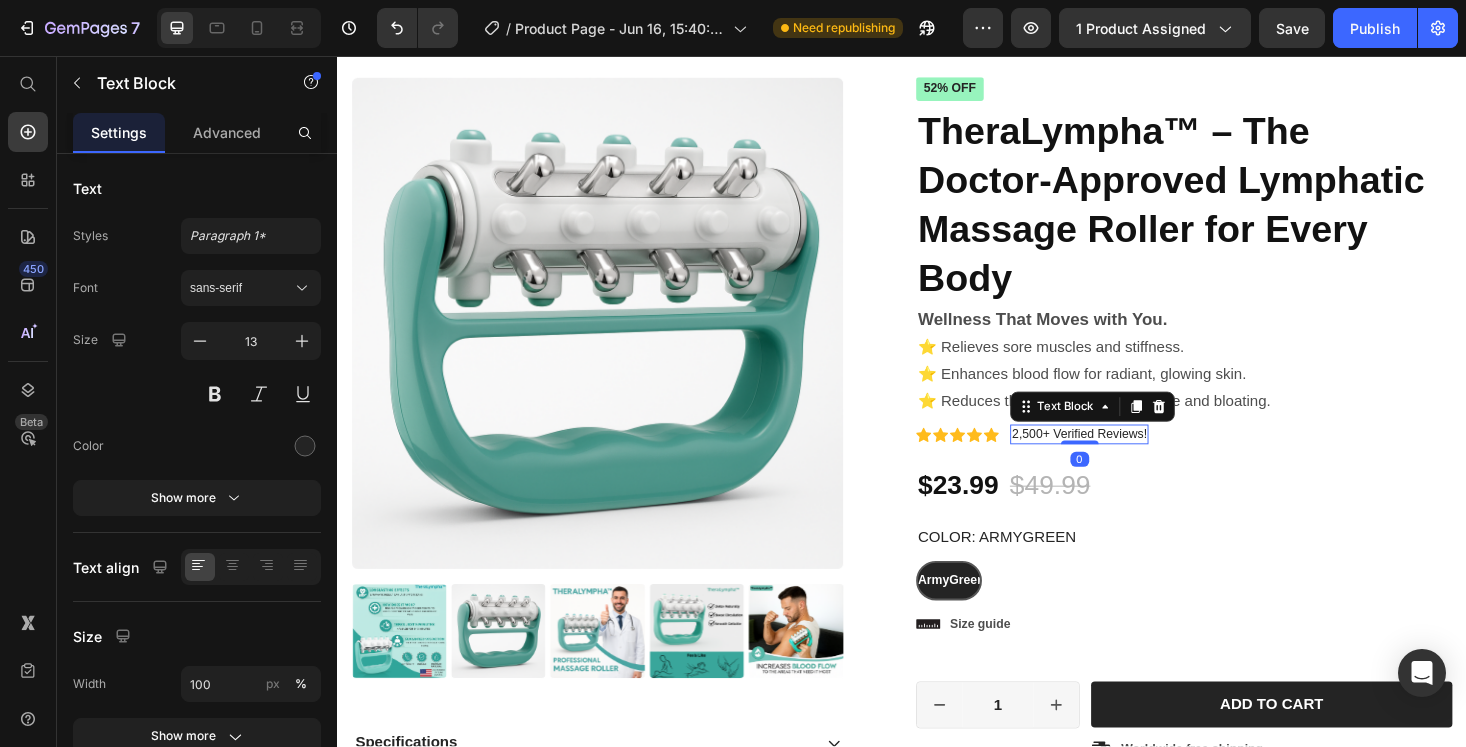 click on "2,500+ Verified Reviews!" at bounding box center [1125, 458] 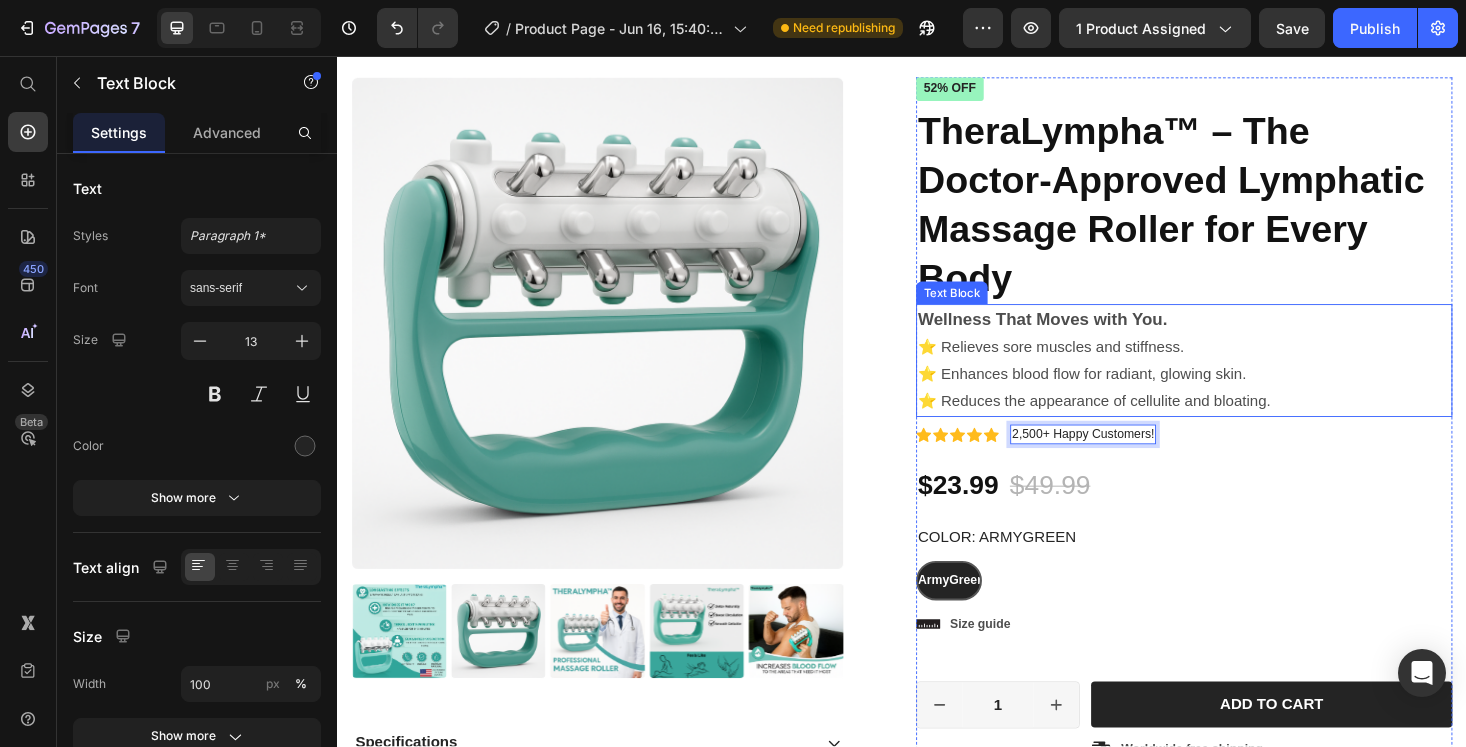 click on "⭐ Enhances blood flow for radiant, glowing skin." at bounding box center [1237, 395] 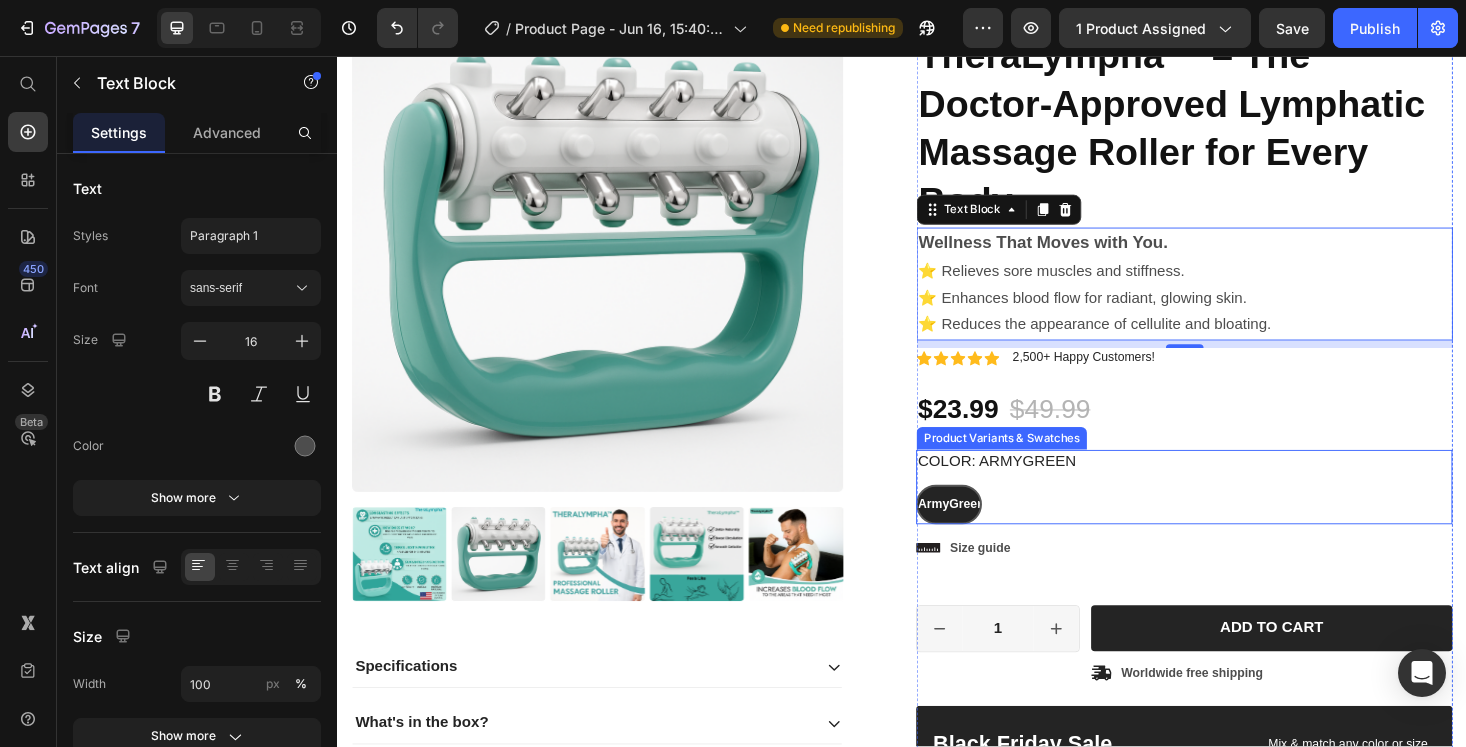scroll, scrollTop: 277, scrollLeft: 0, axis: vertical 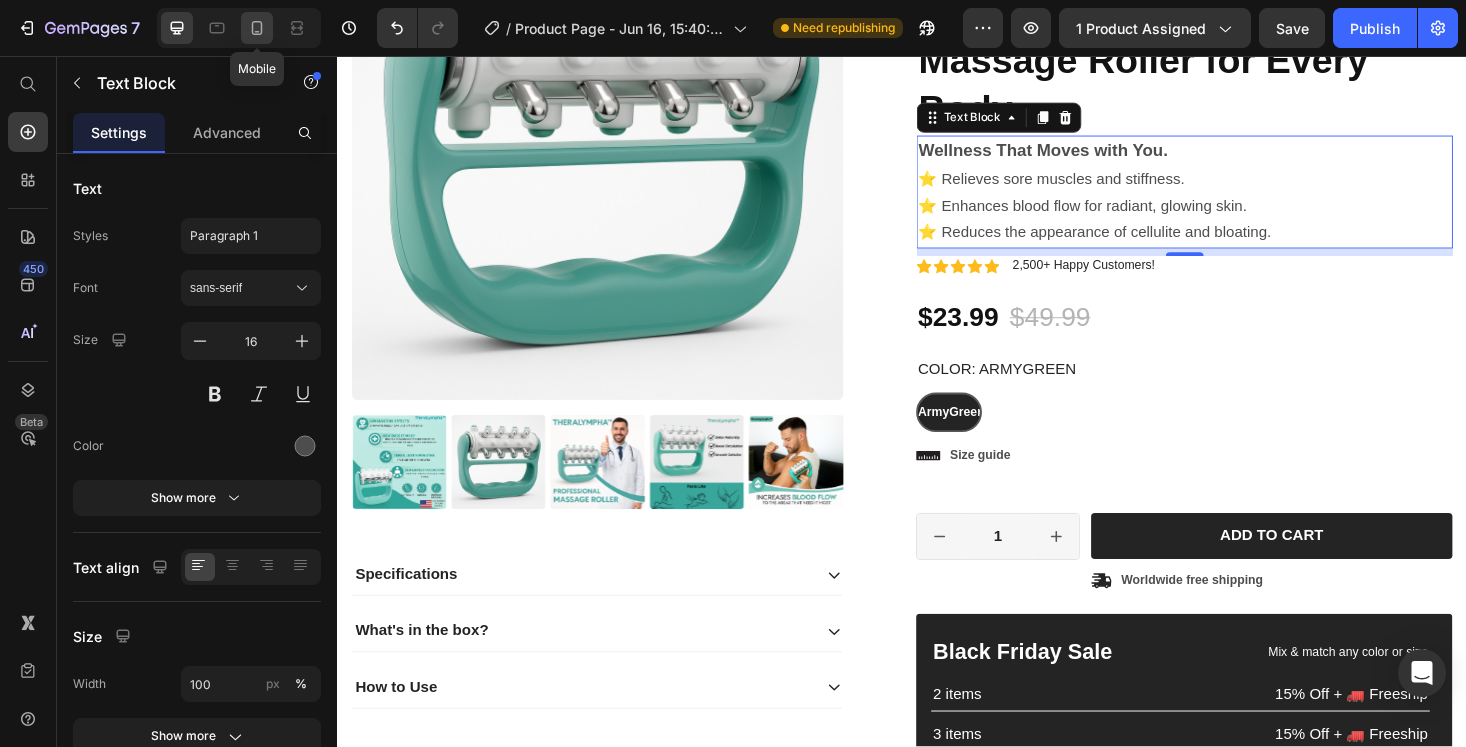 click 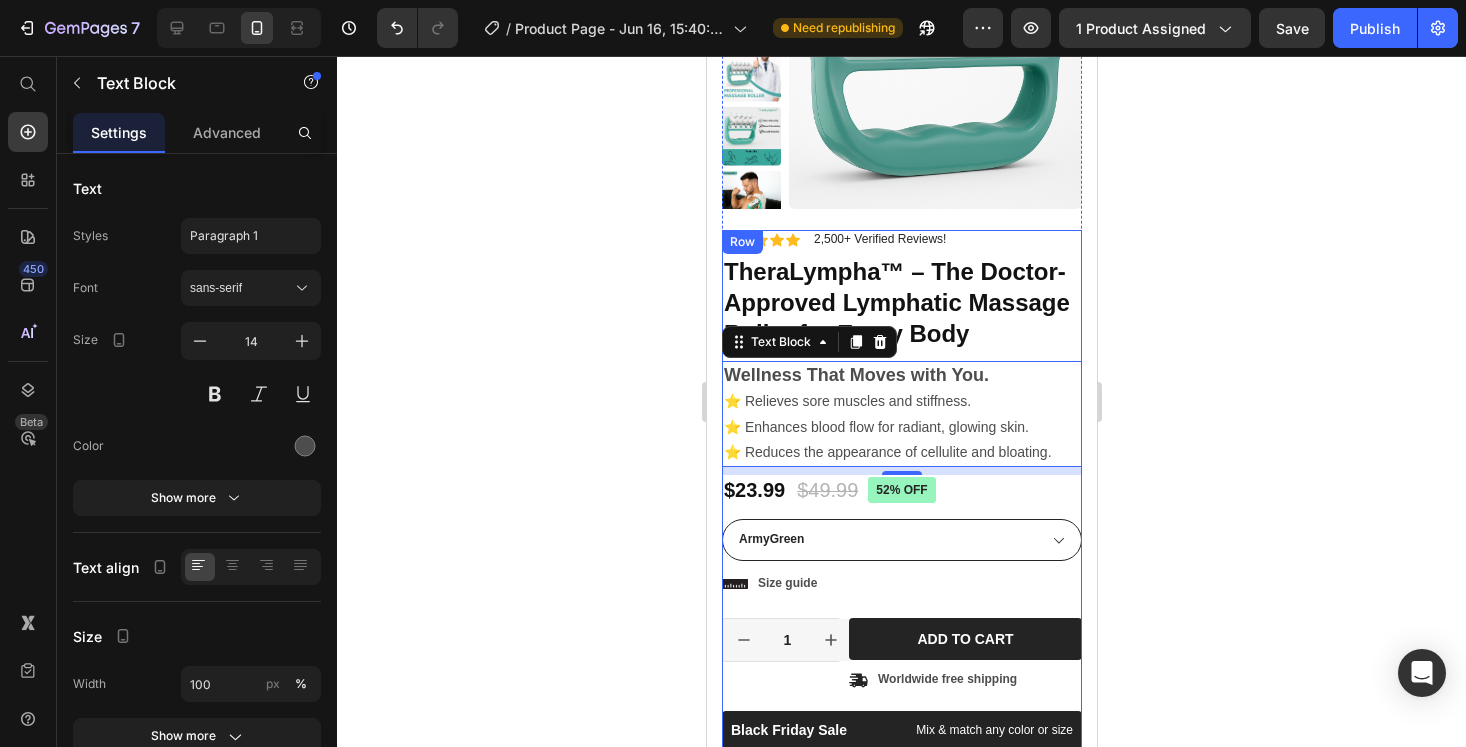 scroll, scrollTop: 221, scrollLeft: 0, axis: vertical 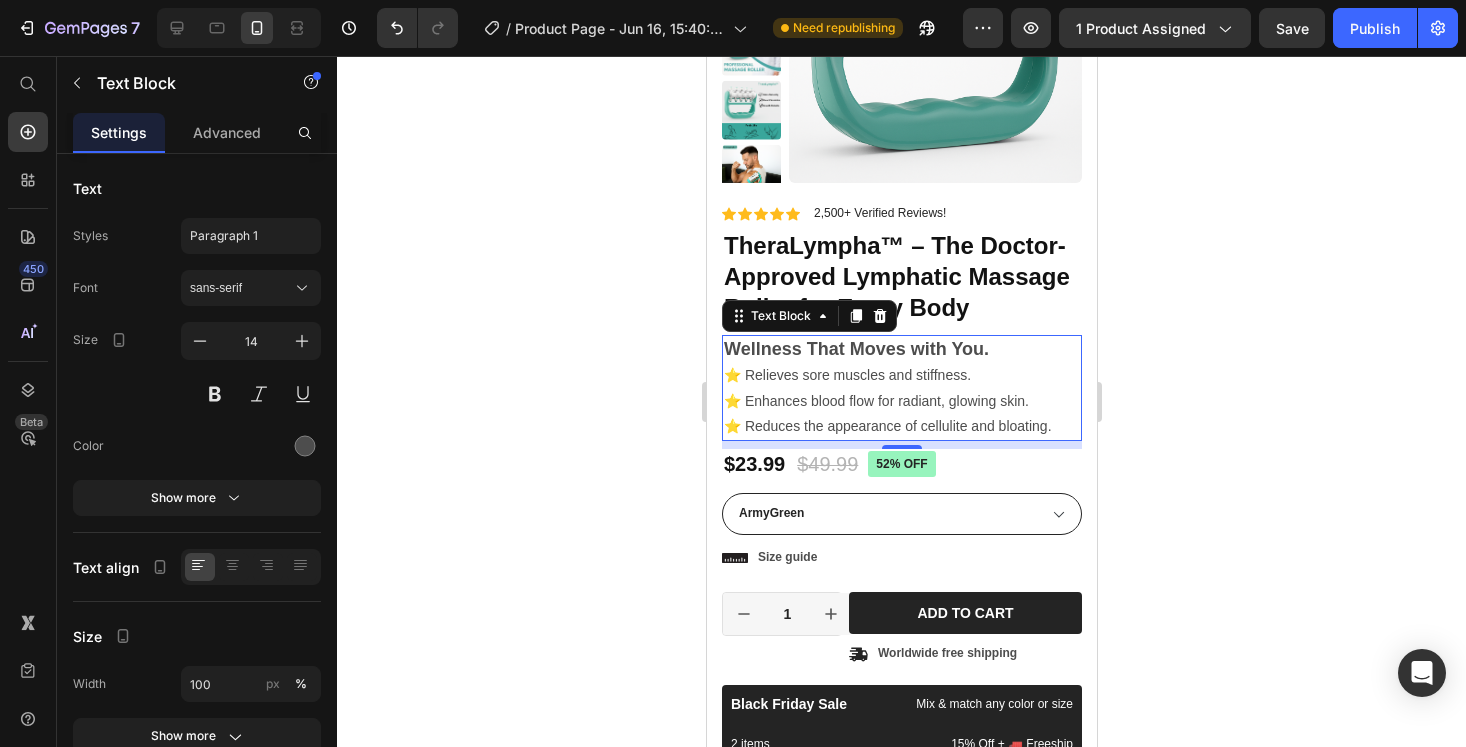 click 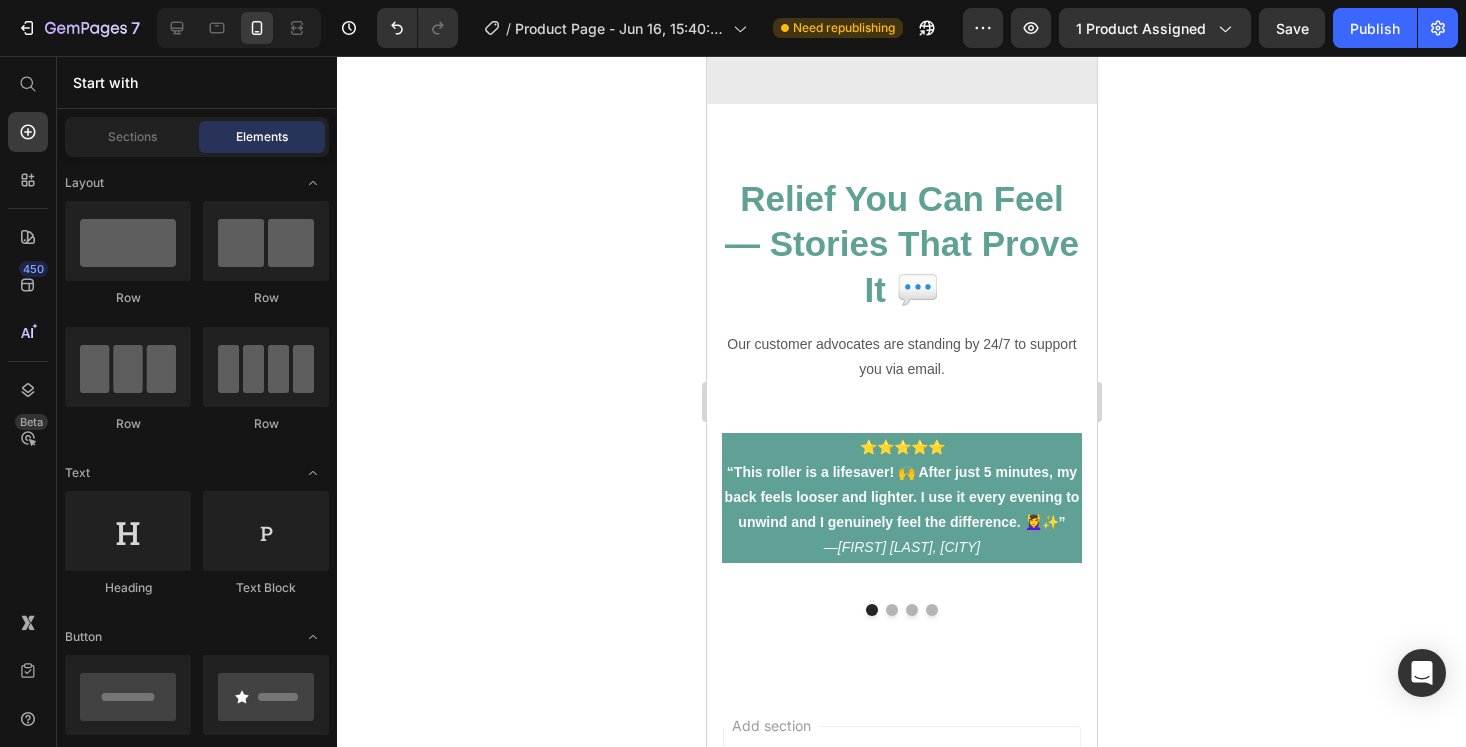 scroll, scrollTop: 7384, scrollLeft: 0, axis: vertical 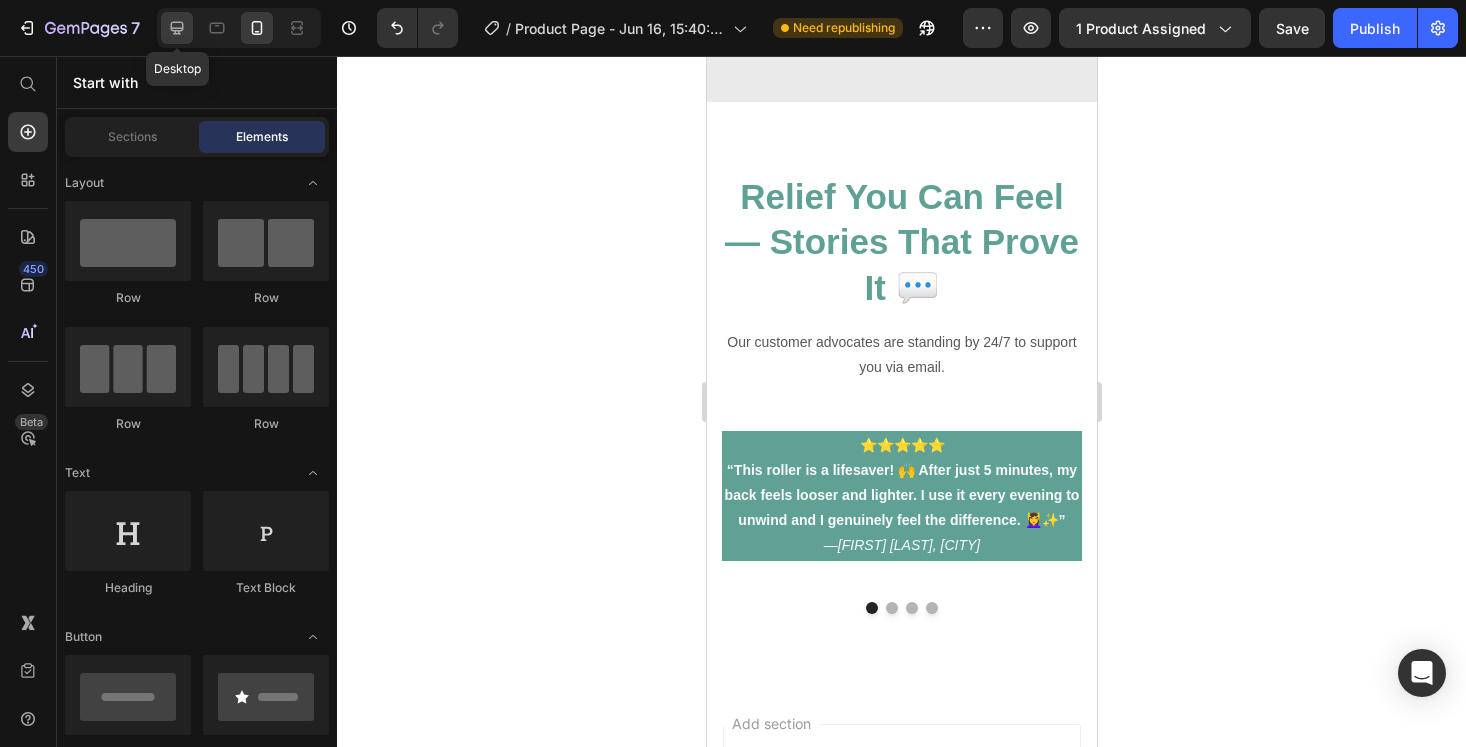 click 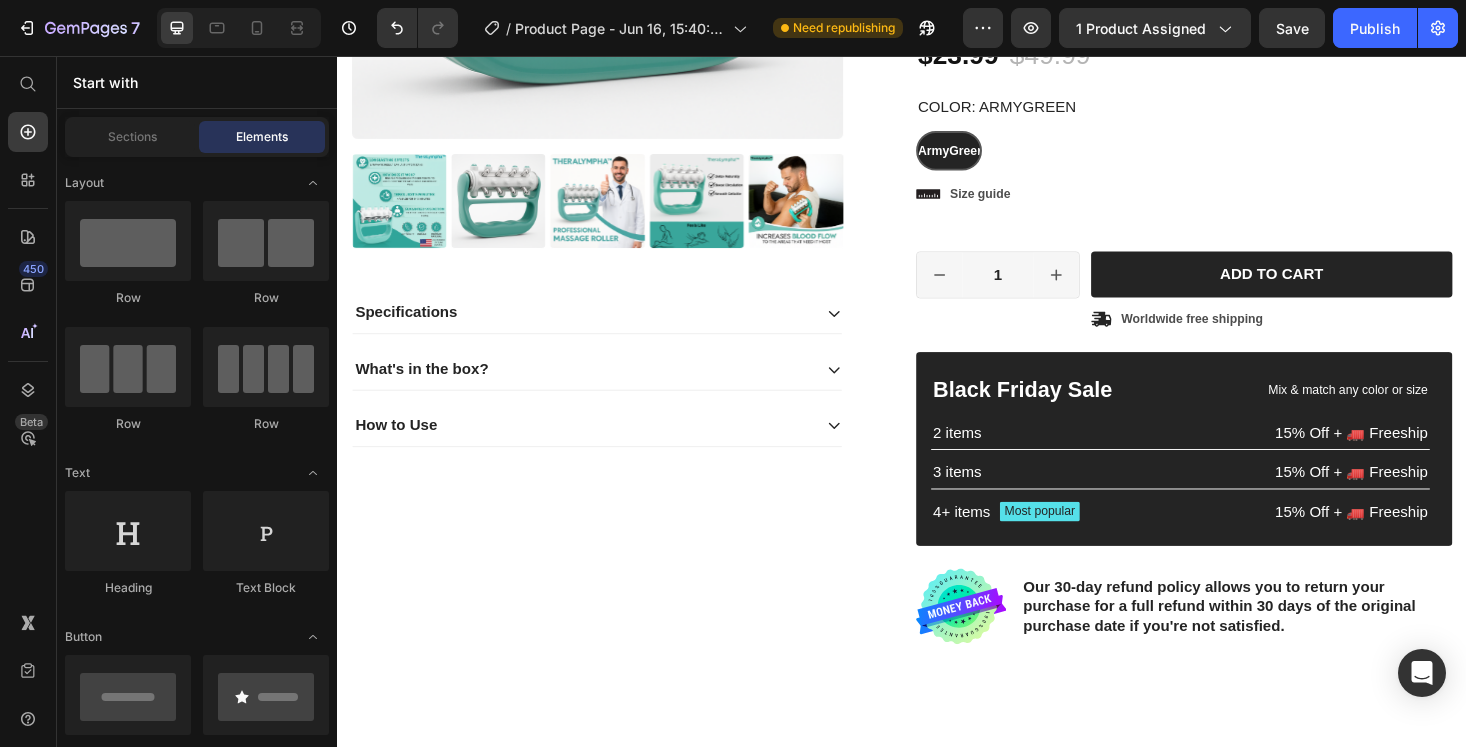 scroll, scrollTop: 557, scrollLeft: 0, axis: vertical 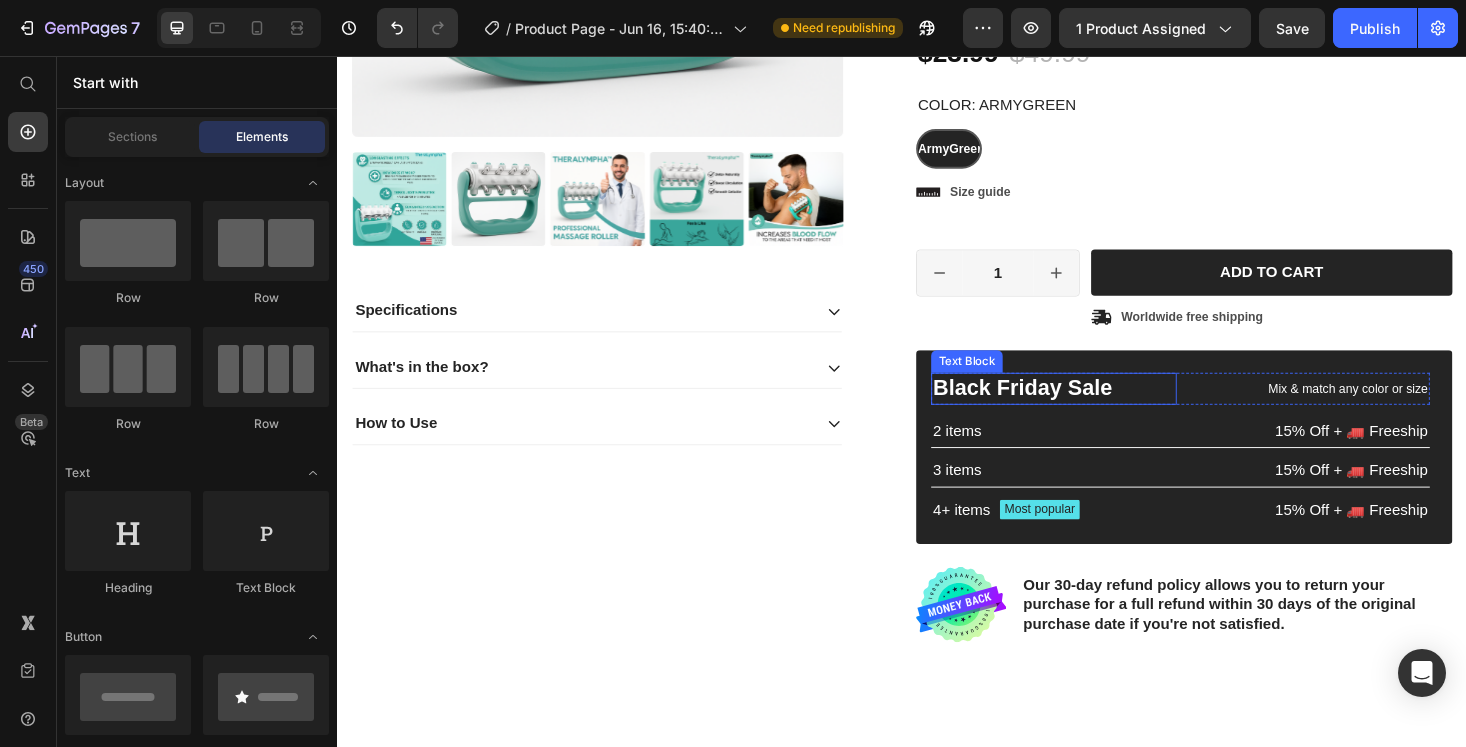 click on "Black Friday Sale" at bounding box center (1098, 410) 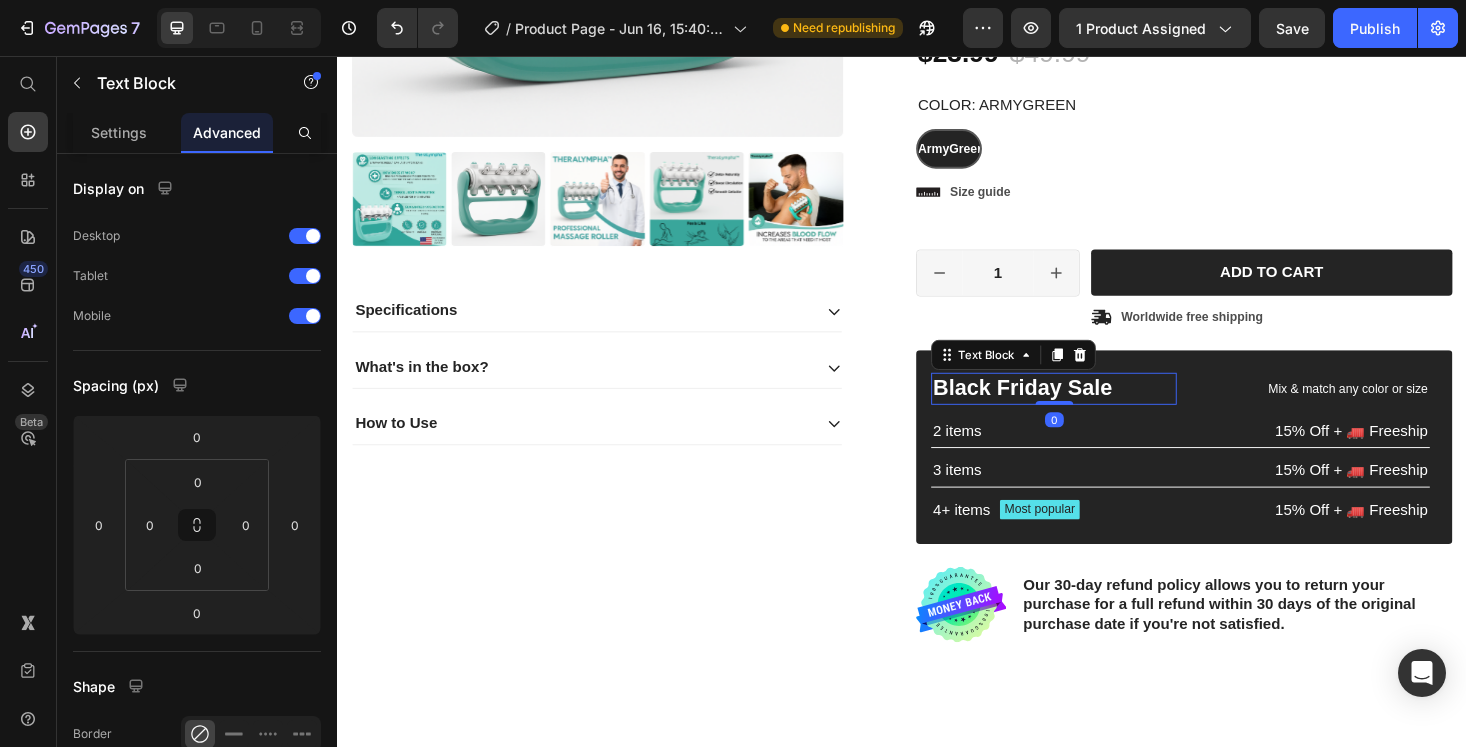 click on "Black Friday Sale" at bounding box center (1098, 410) 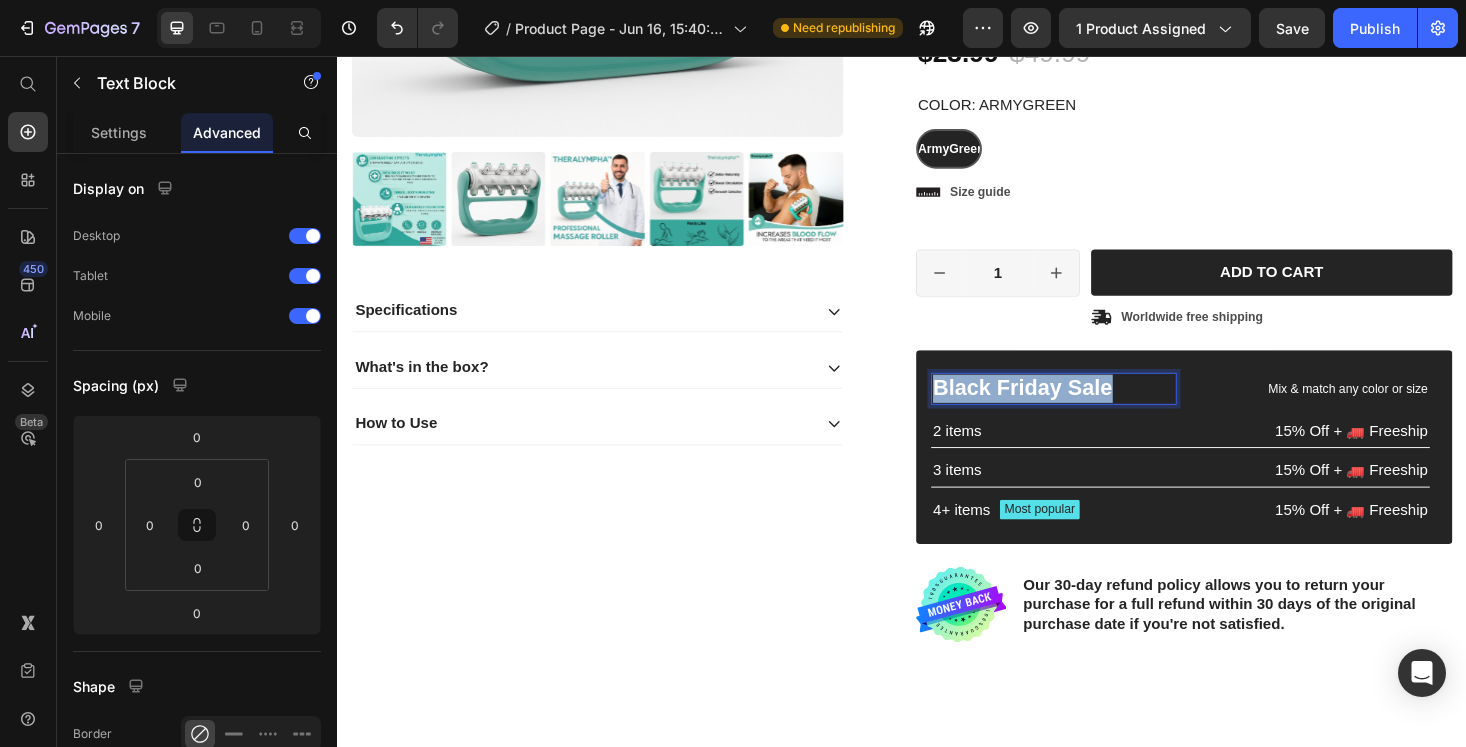 drag, startPoint x: 1170, startPoint y: 411, endPoint x: 973, endPoint y: 412, distance: 197.00253 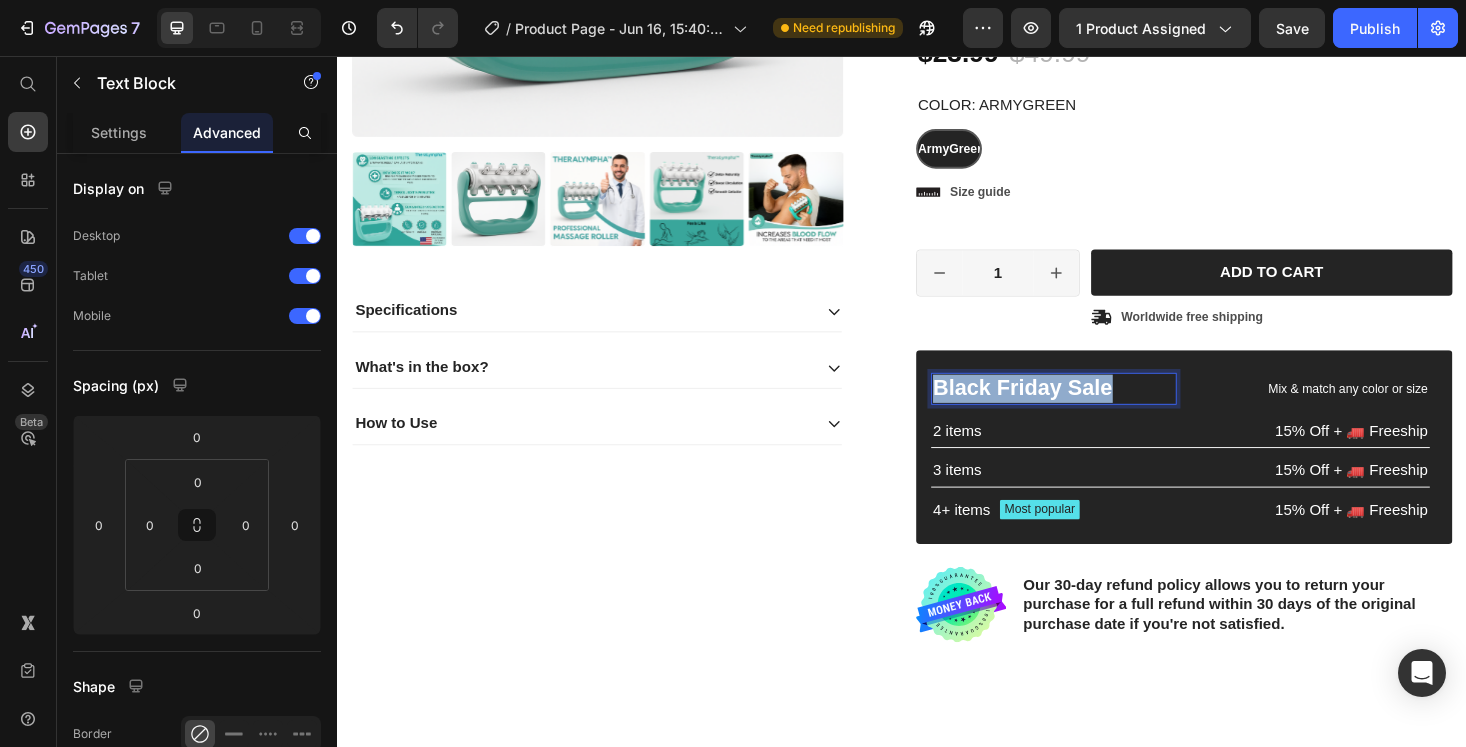 click on "Black Friday Sale" at bounding box center [1098, 410] 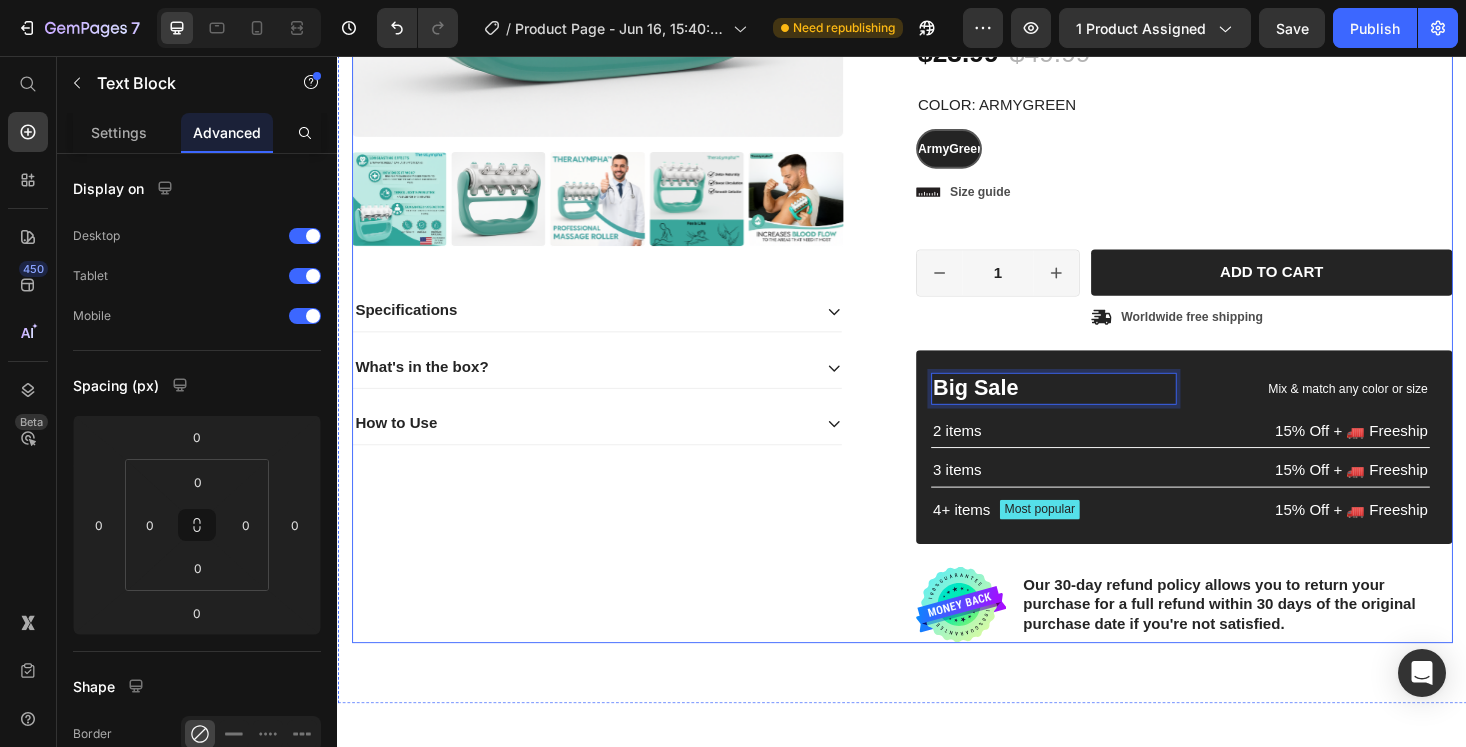 click on "Product Images
Specifications
What's in the box?
How to Use Accordion" at bounding box center [637, 150] 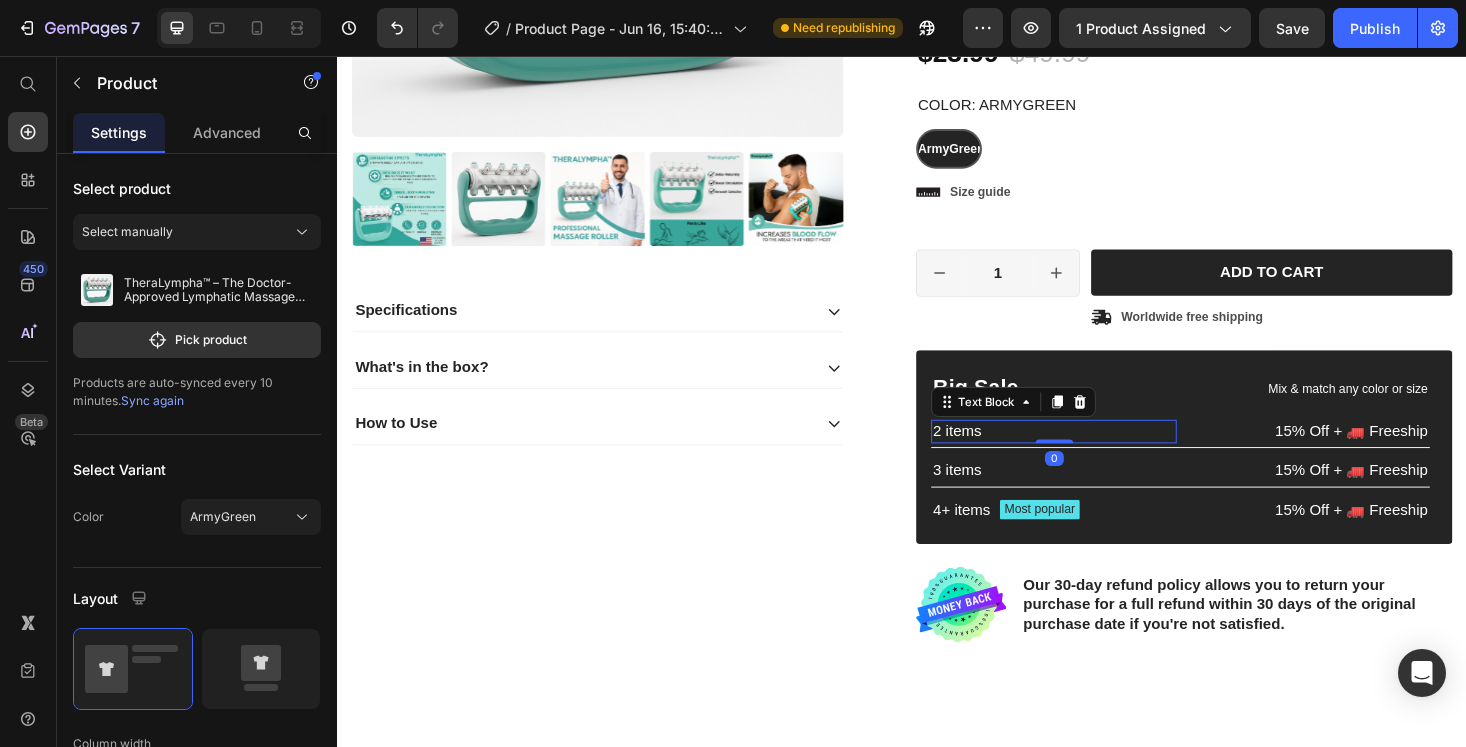 click on "2 items" at bounding box center (1098, 455) 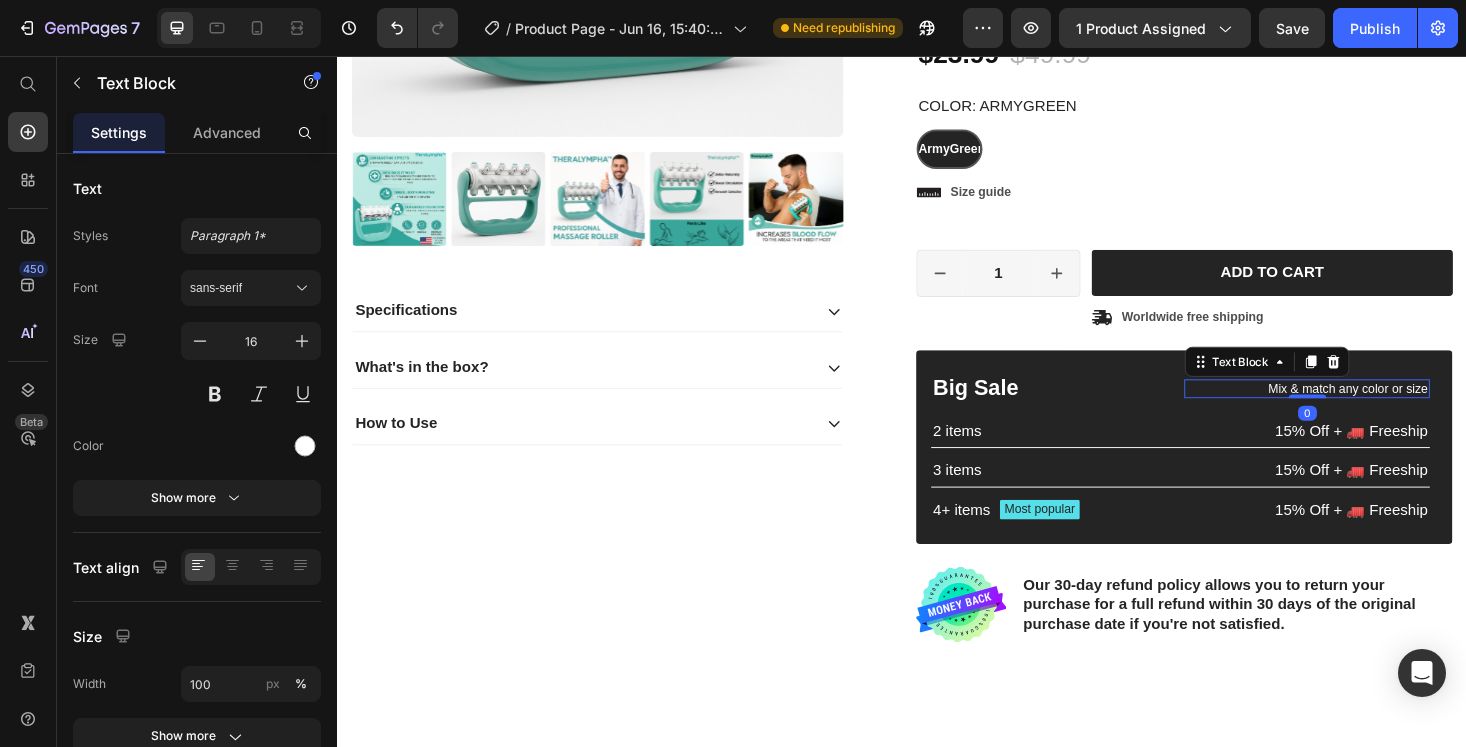 click on "Mix & match any color or size" at bounding box center [1367, 410] 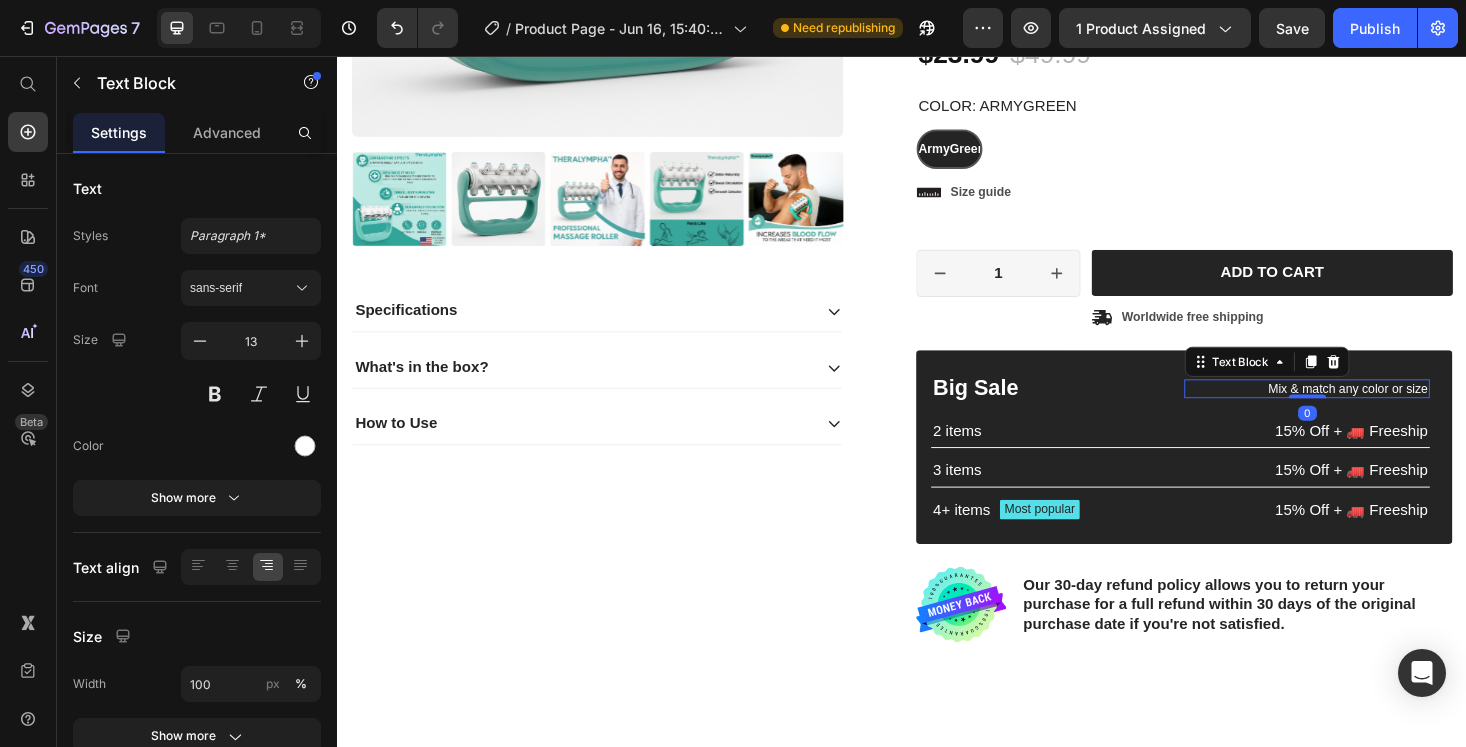 click on "Mix & match any color or size" at bounding box center (1367, 410) 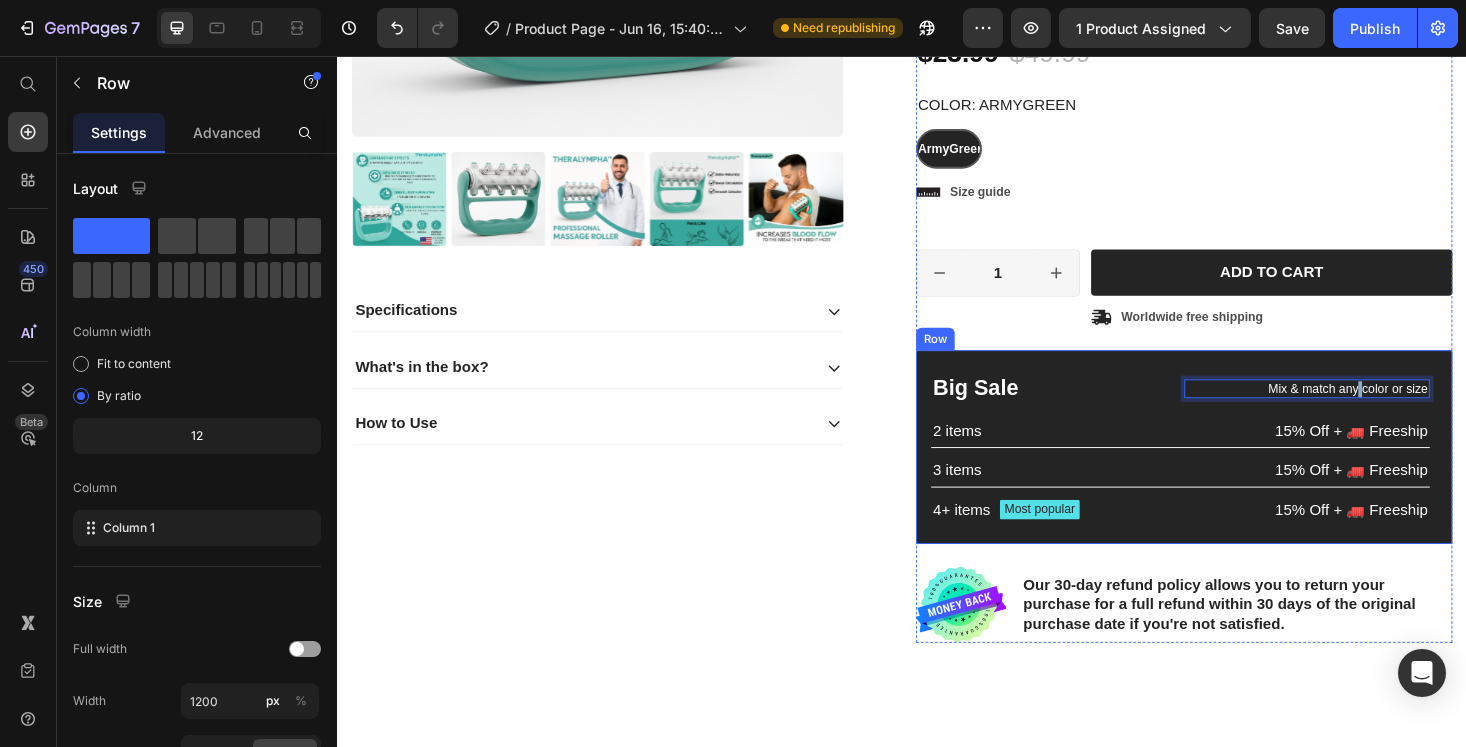 click on "Big Sale Text Block Mix & match any color or size Text Block   0 Row 2 items Text Block 15% Off + 🚛 Freeship Text Block Row 3 items Text Block 15% Off + 🚛 Freeship Text Block Row 4+ items Text Block Most popular Text Block Row 15% Off + 🚛 Freeship Text Block Row" at bounding box center [1233, 472] 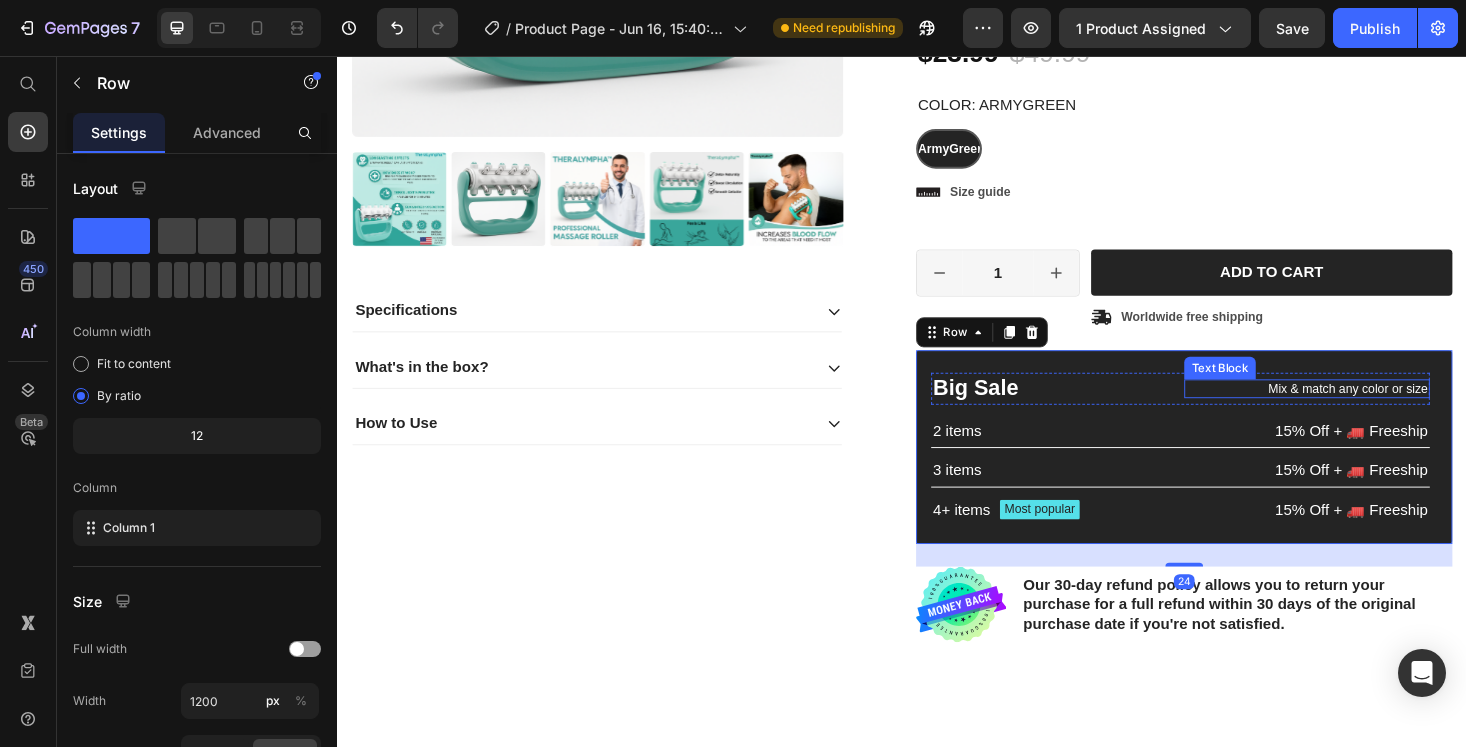 click on "Mix & match any color or size" at bounding box center [1367, 410] 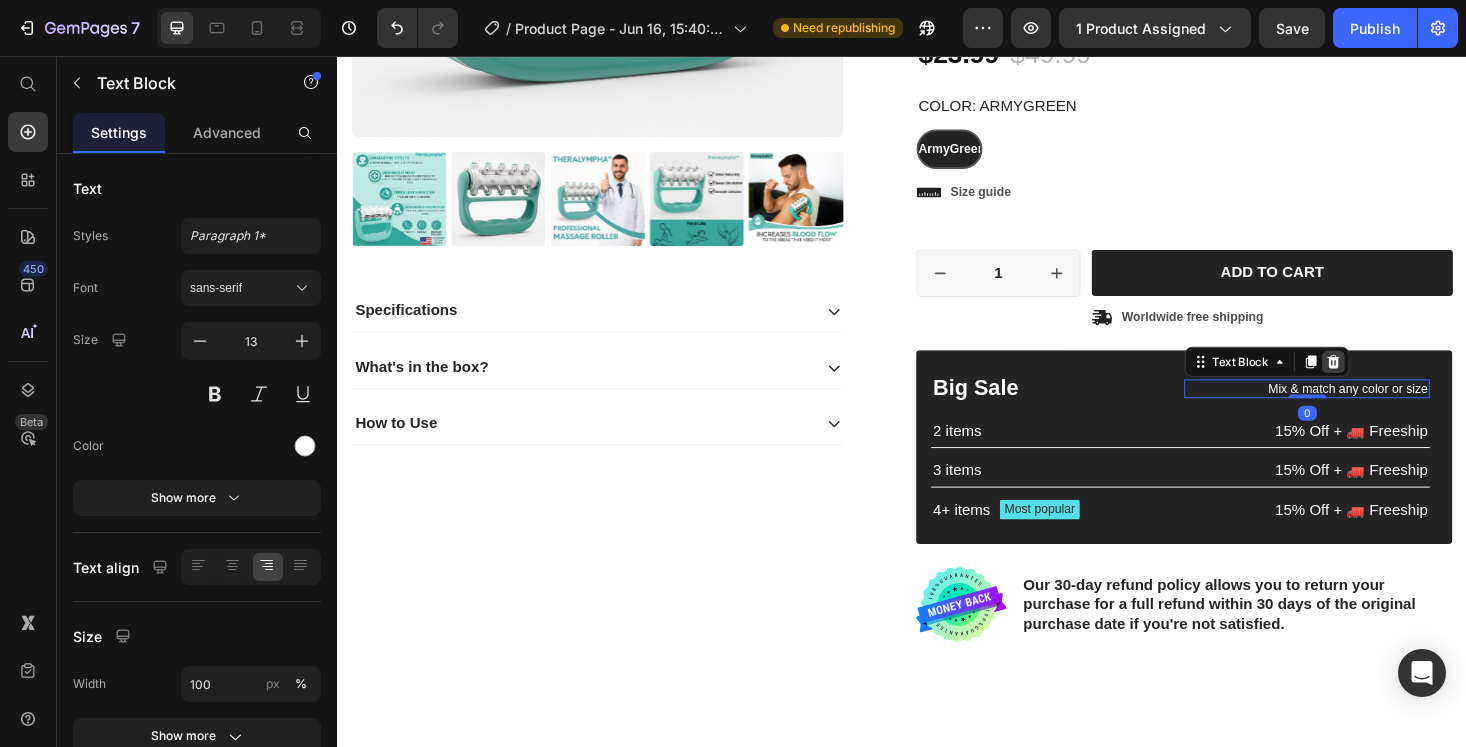 click 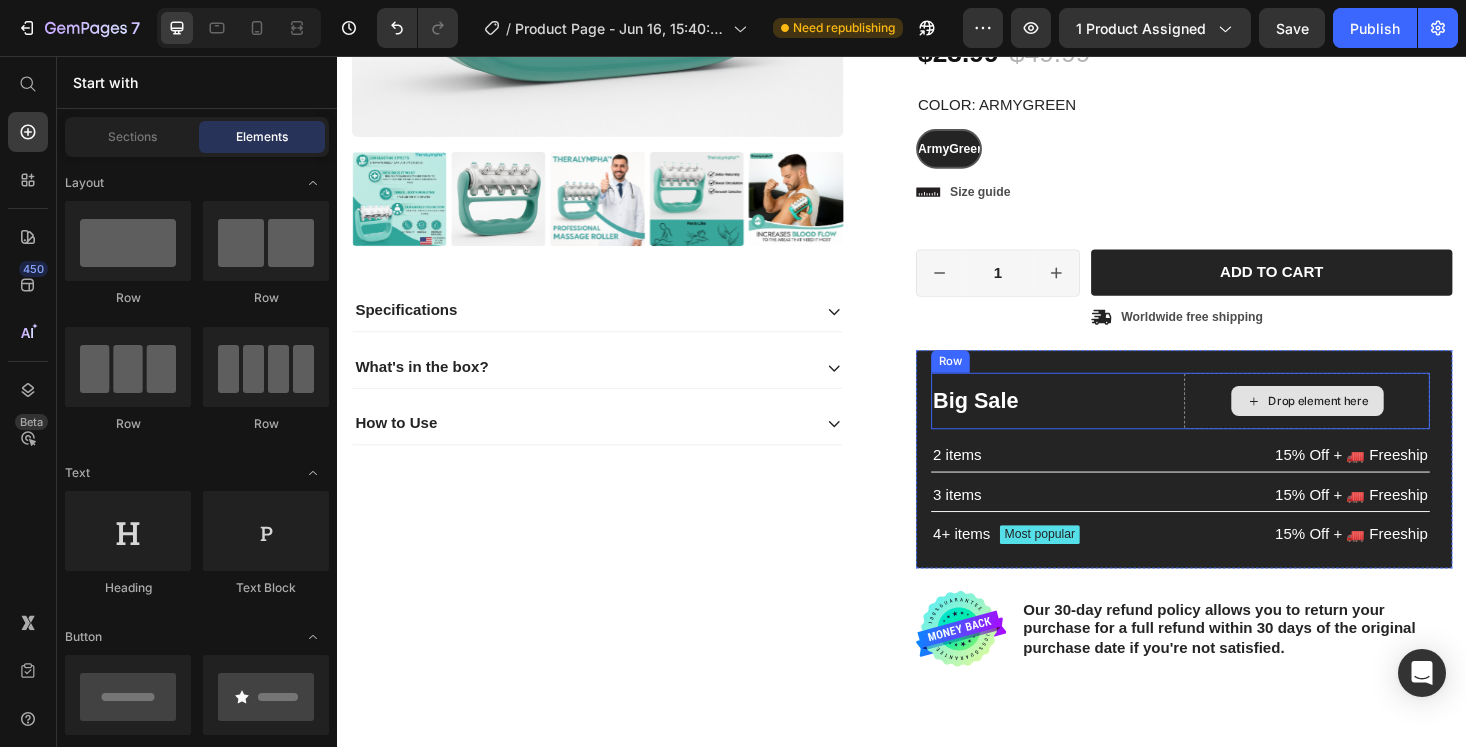 click on "Drop element here" at bounding box center (1368, 423) 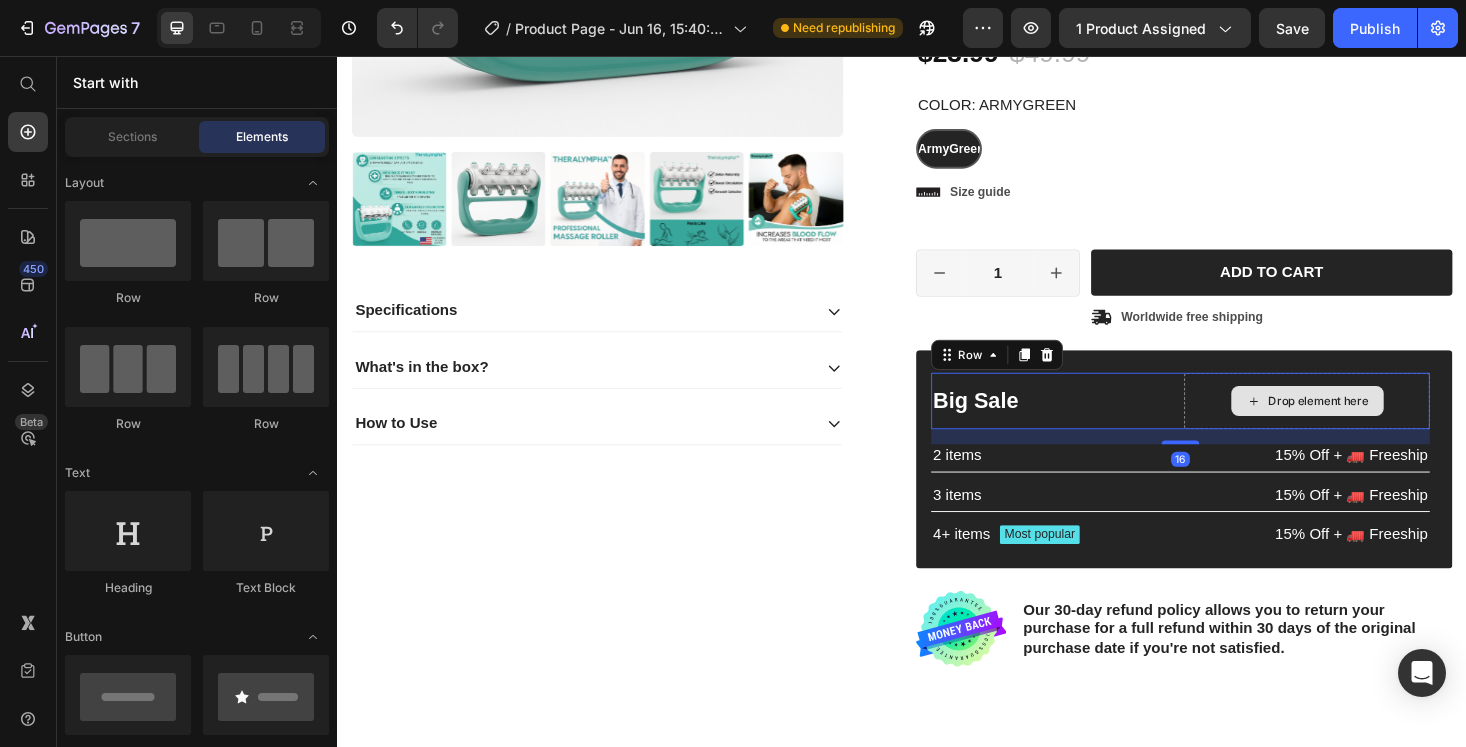click on "Drop element here" at bounding box center (1367, 423) 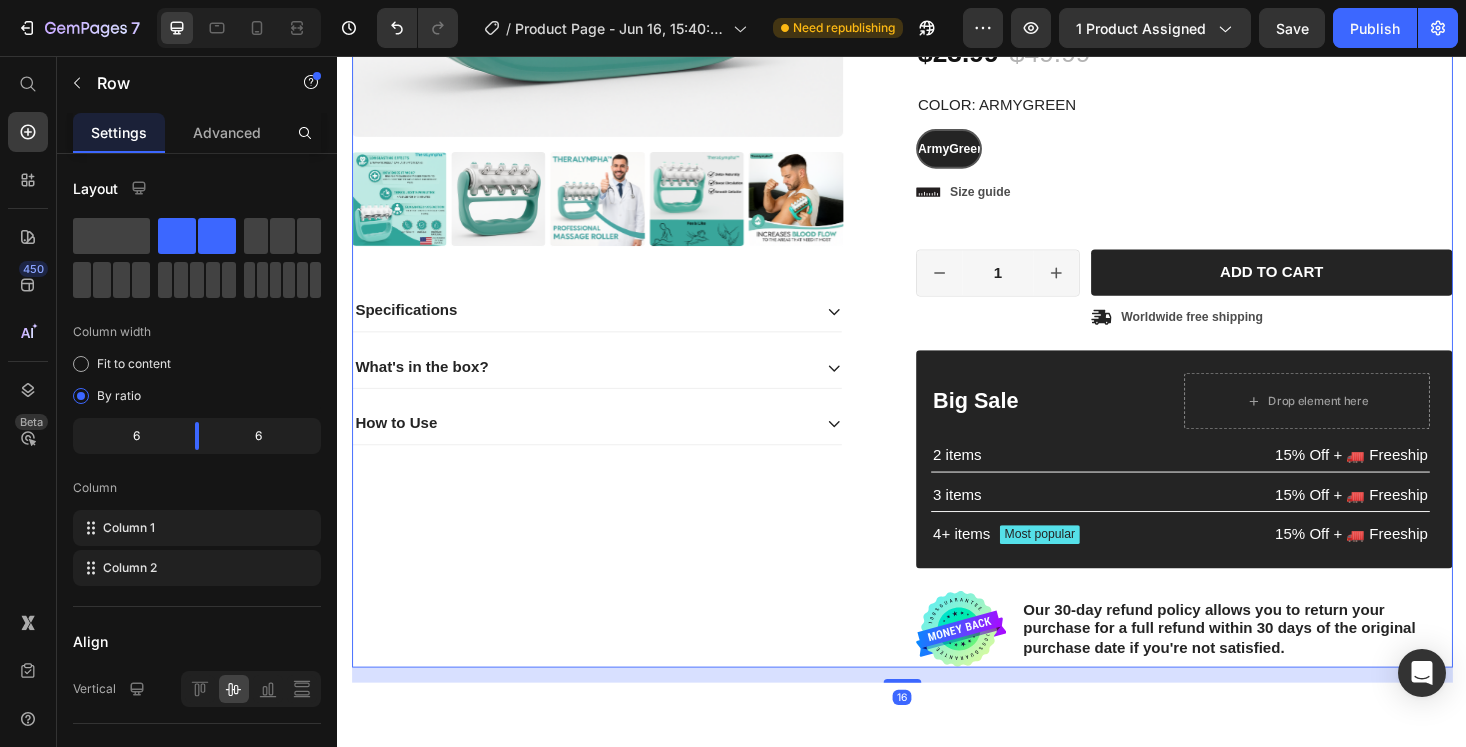 click on "Product Images
Specifications
What's in the box?
How to Use Accordion" at bounding box center (637, 163) 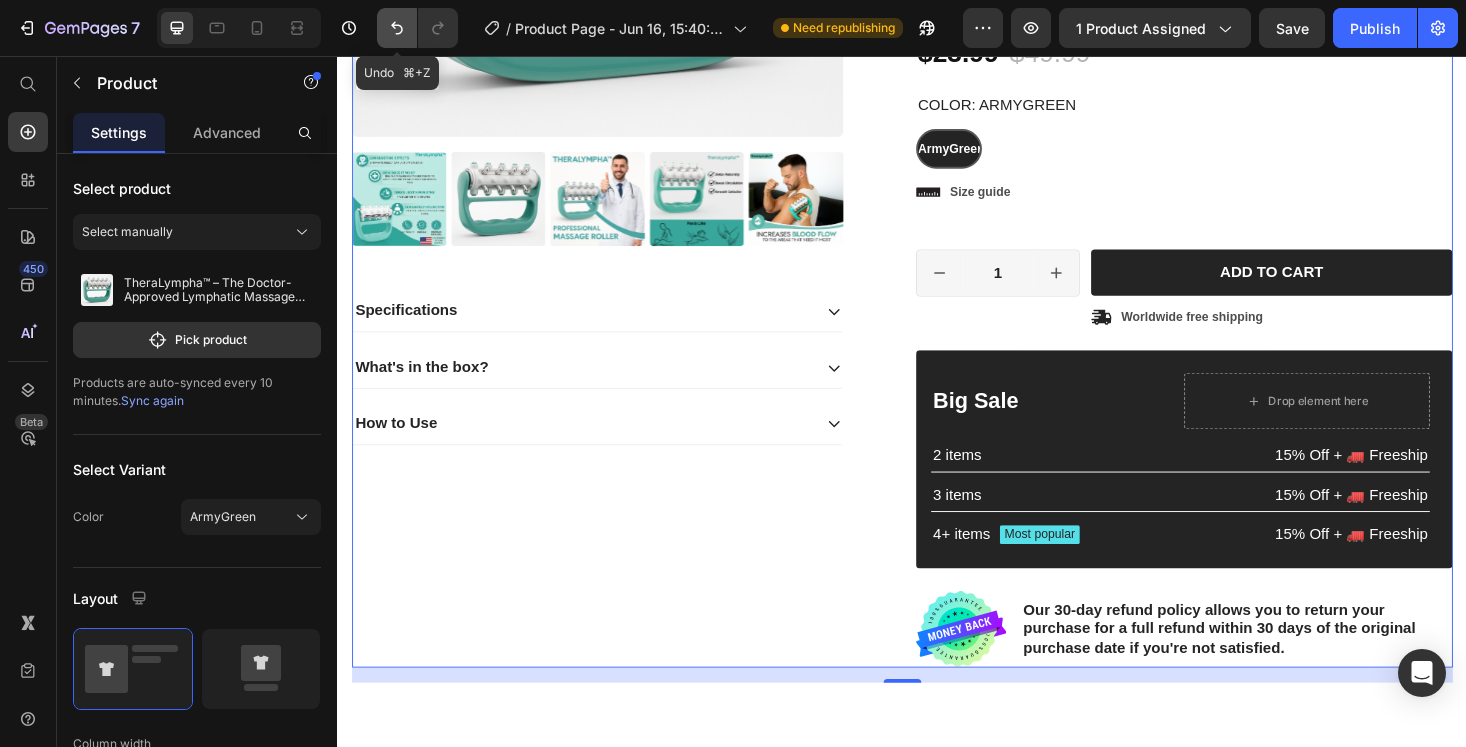click 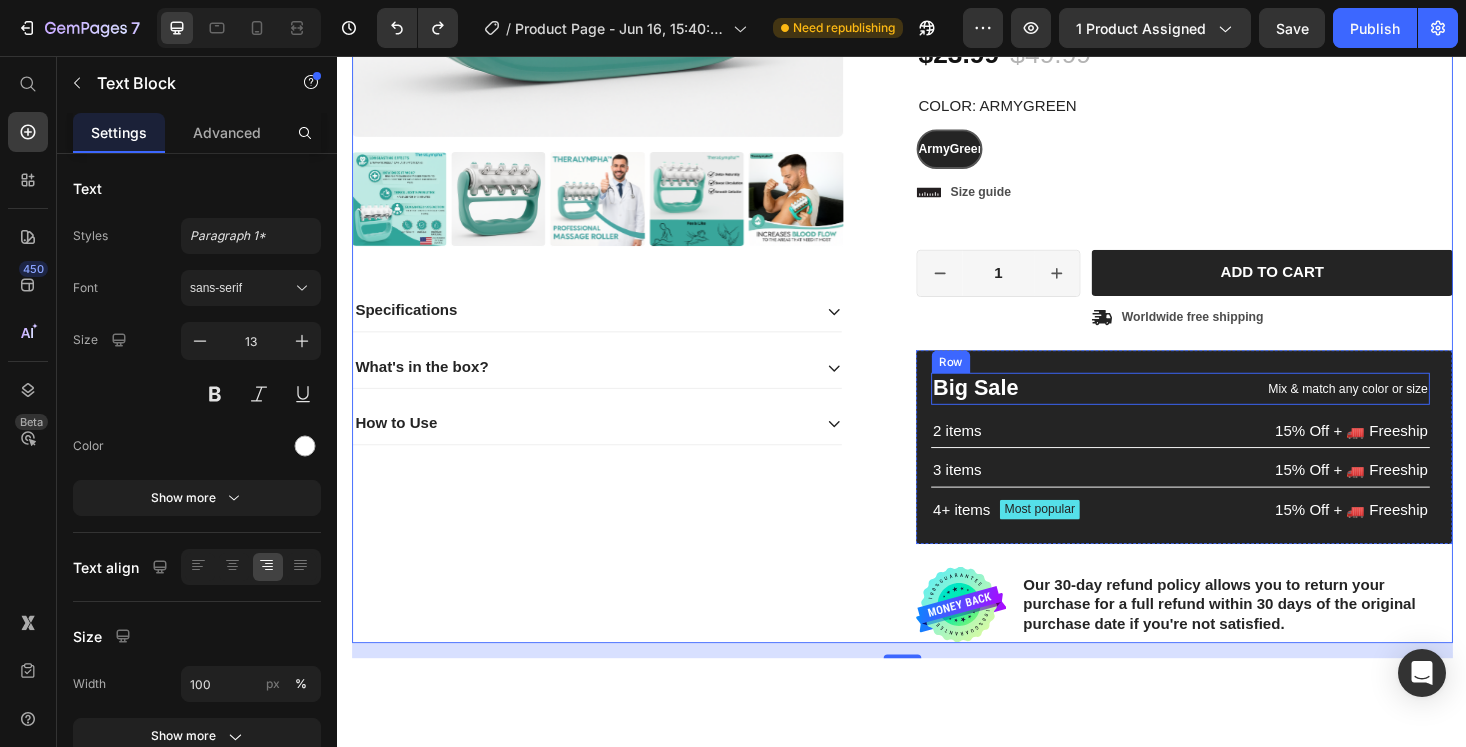 click on "Mix & match any color or size" at bounding box center (1367, 410) 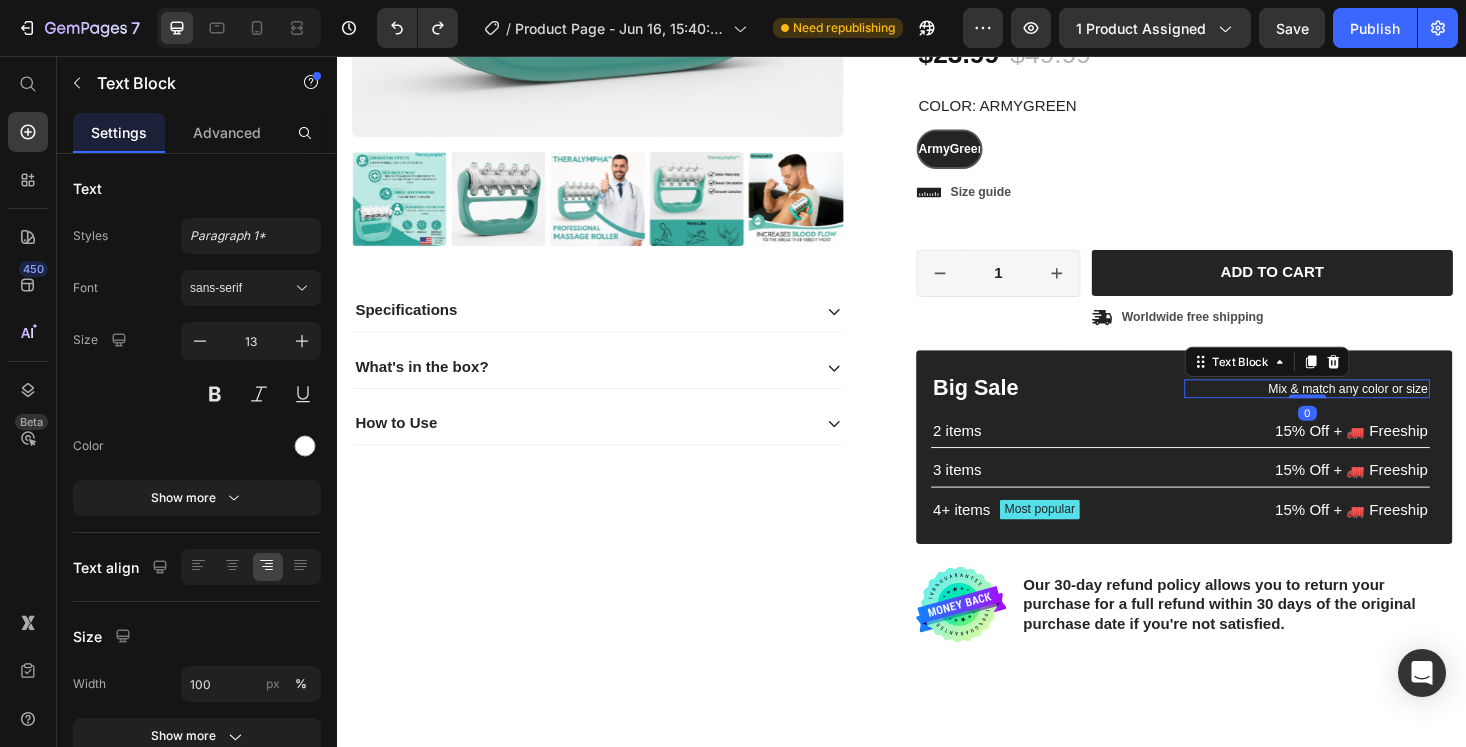 click on "Mix & match any color or size" at bounding box center (1367, 410) 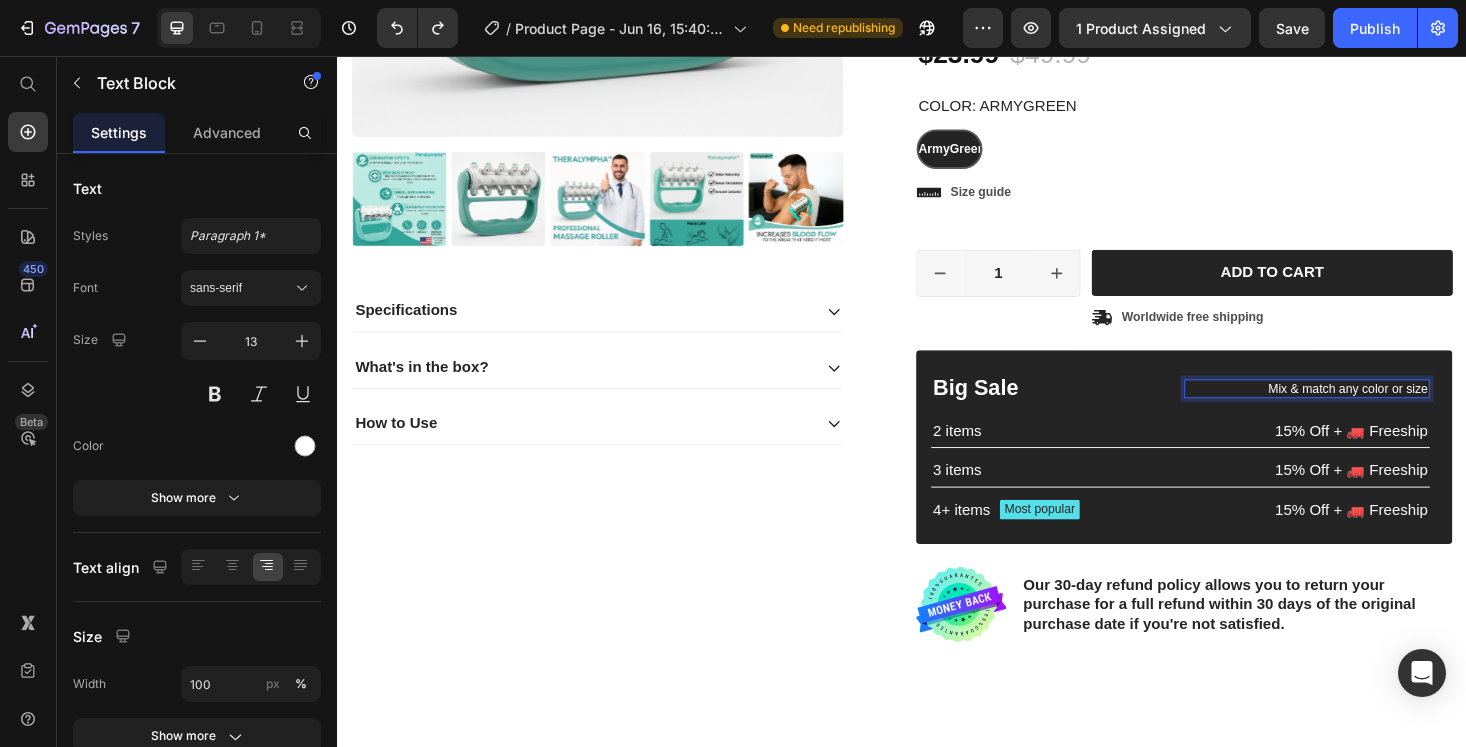 click on "Mix & match any color or size" at bounding box center (1367, 410) 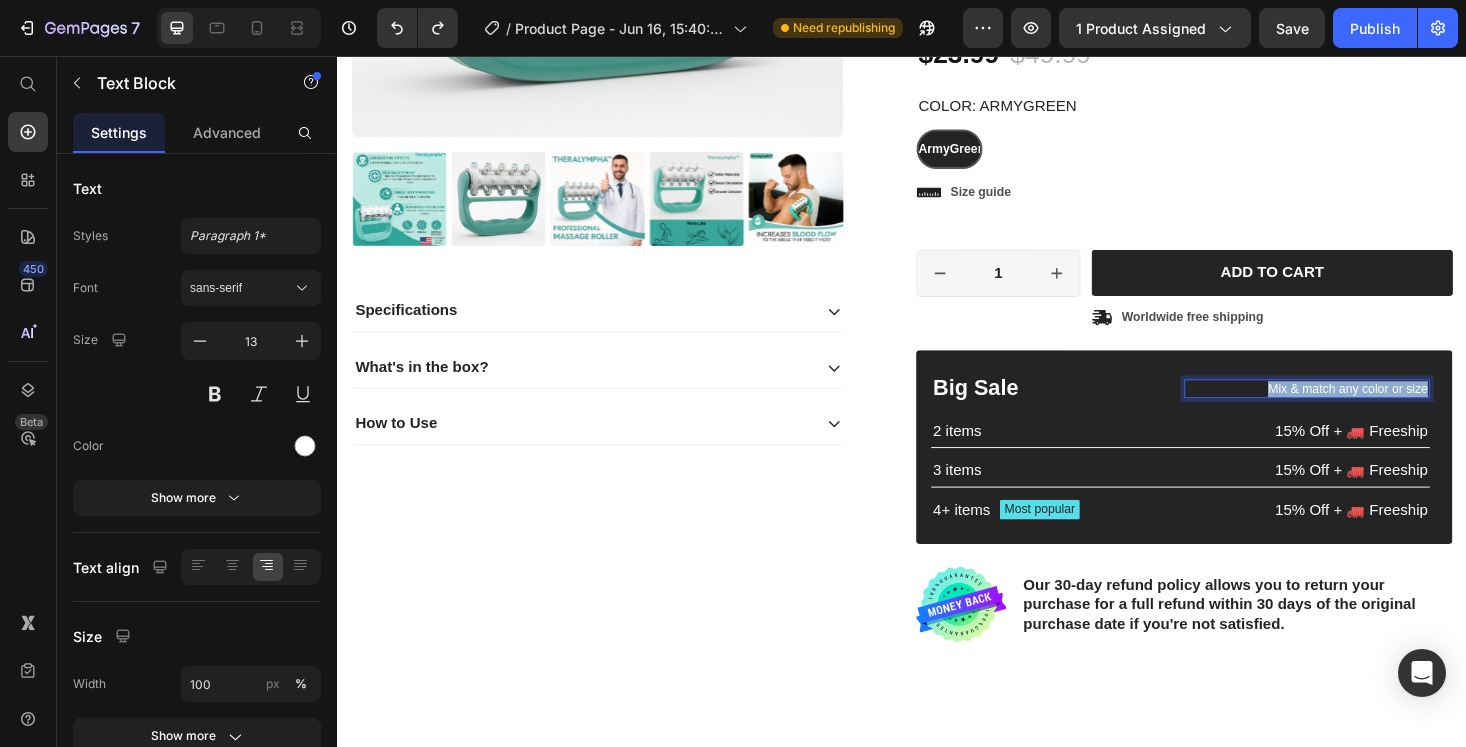 drag, startPoint x: 1494, startPoint y: 409, endPoint x: 1327, endPoint y: 414, distance: 167.07483 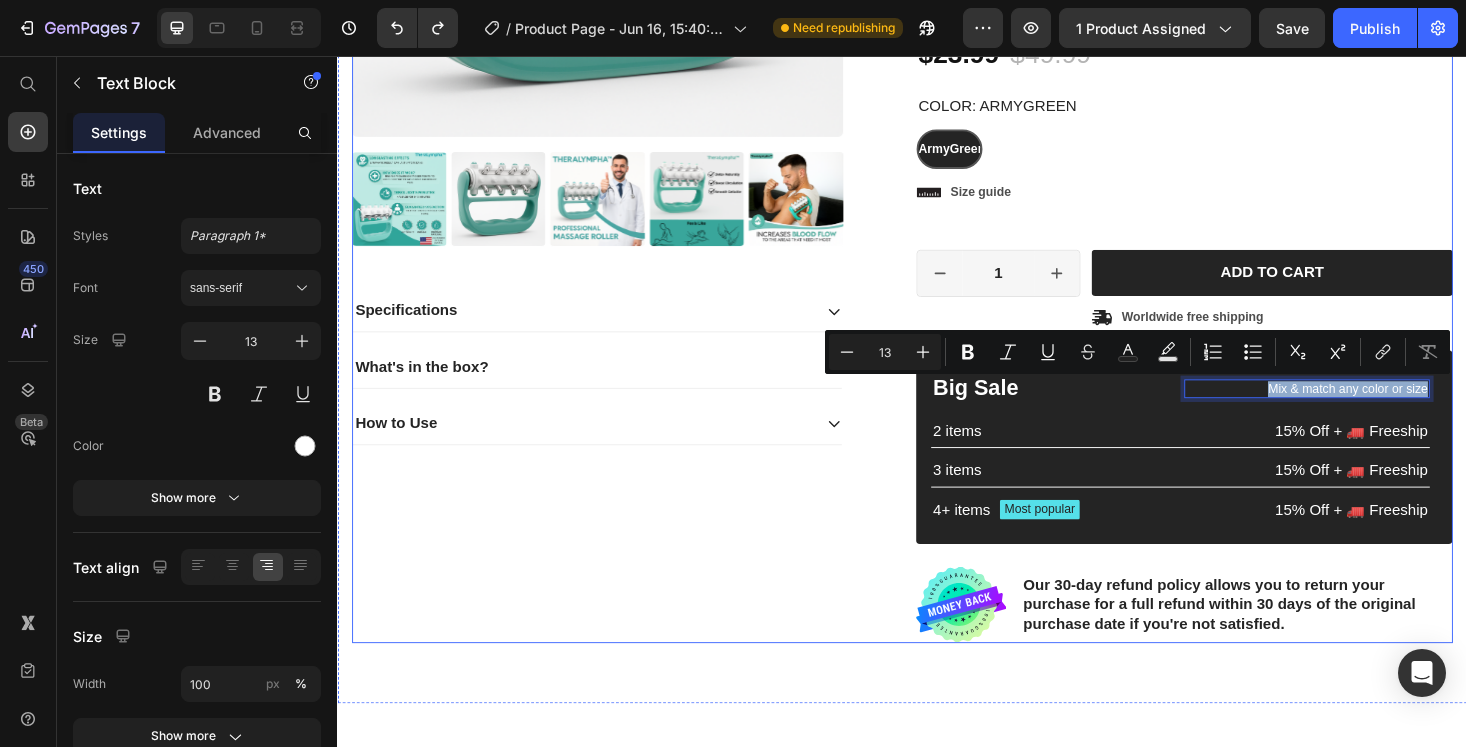 click on "Product Images
Specifications
What's in the box?
How to Use Accordion" at bounding box center (637, 150) 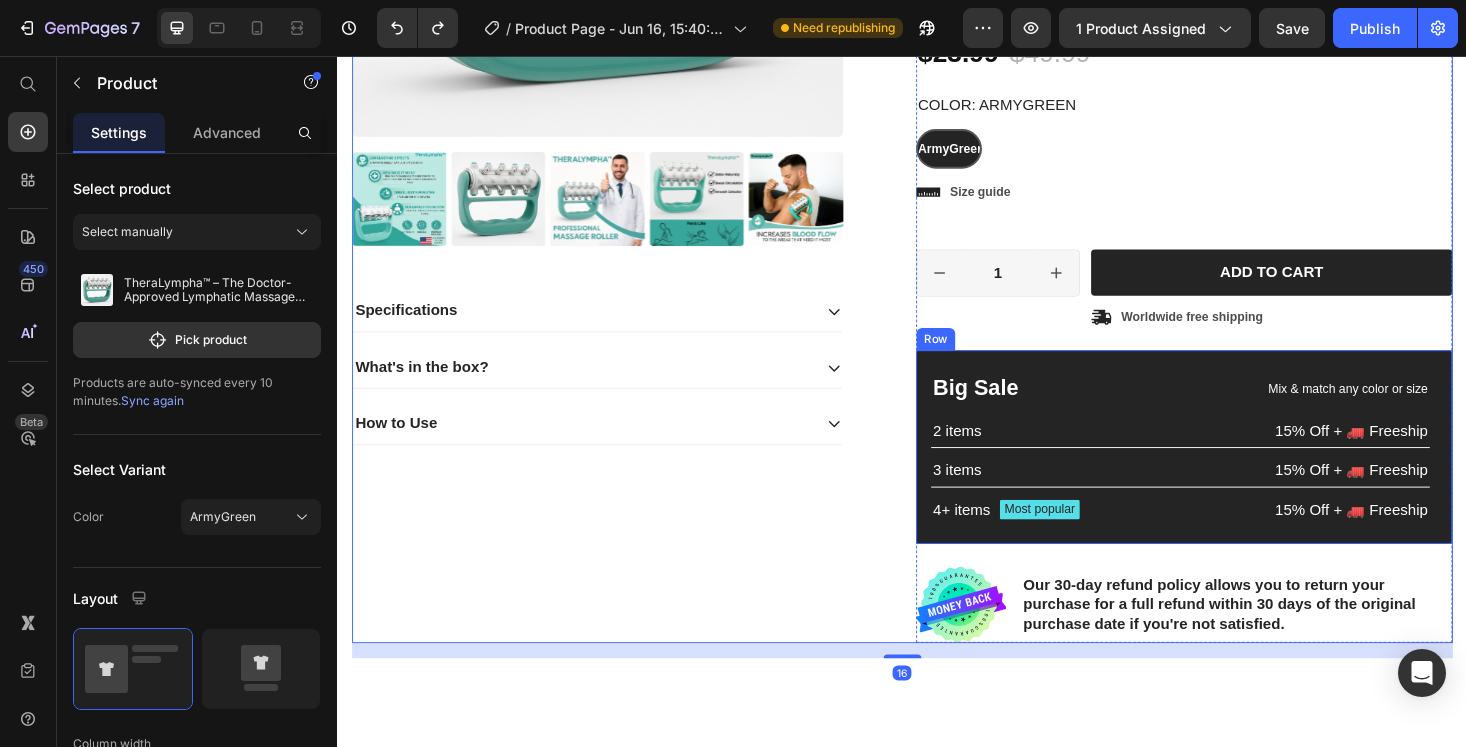 click on "Big Sale Text Block Mix & match any color or size Text Block Row 2 items Text Block 15% Off + 🚛 Freeship Text Block Row 3 items Text Block 15% Off + 🚛 Freeship Text Block Row 4+ items Text Block Most popular Text Block Row 15% Off + 🚛 Freeship Text Block Row" at bounding box center (1233, 472) 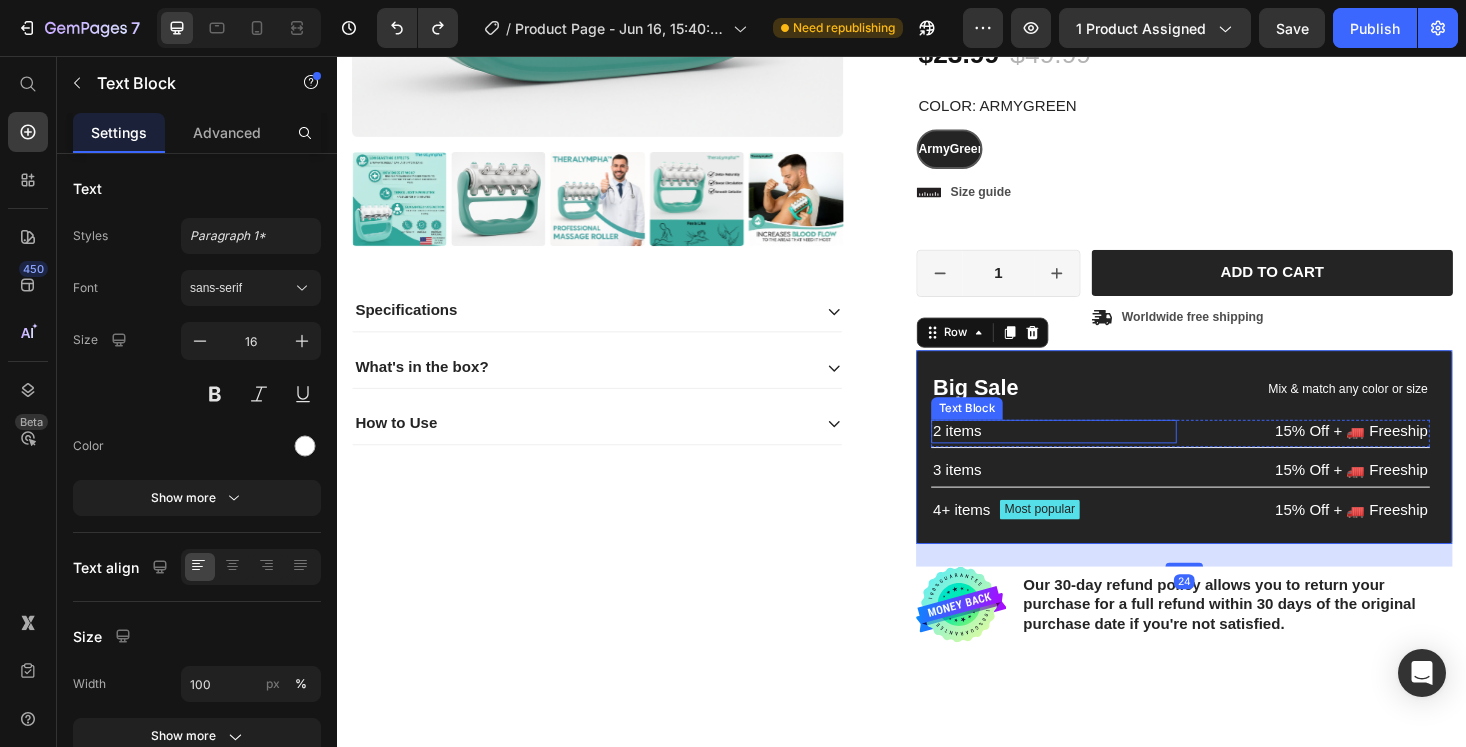click on "2 items" at bounding box center (1098, 455) 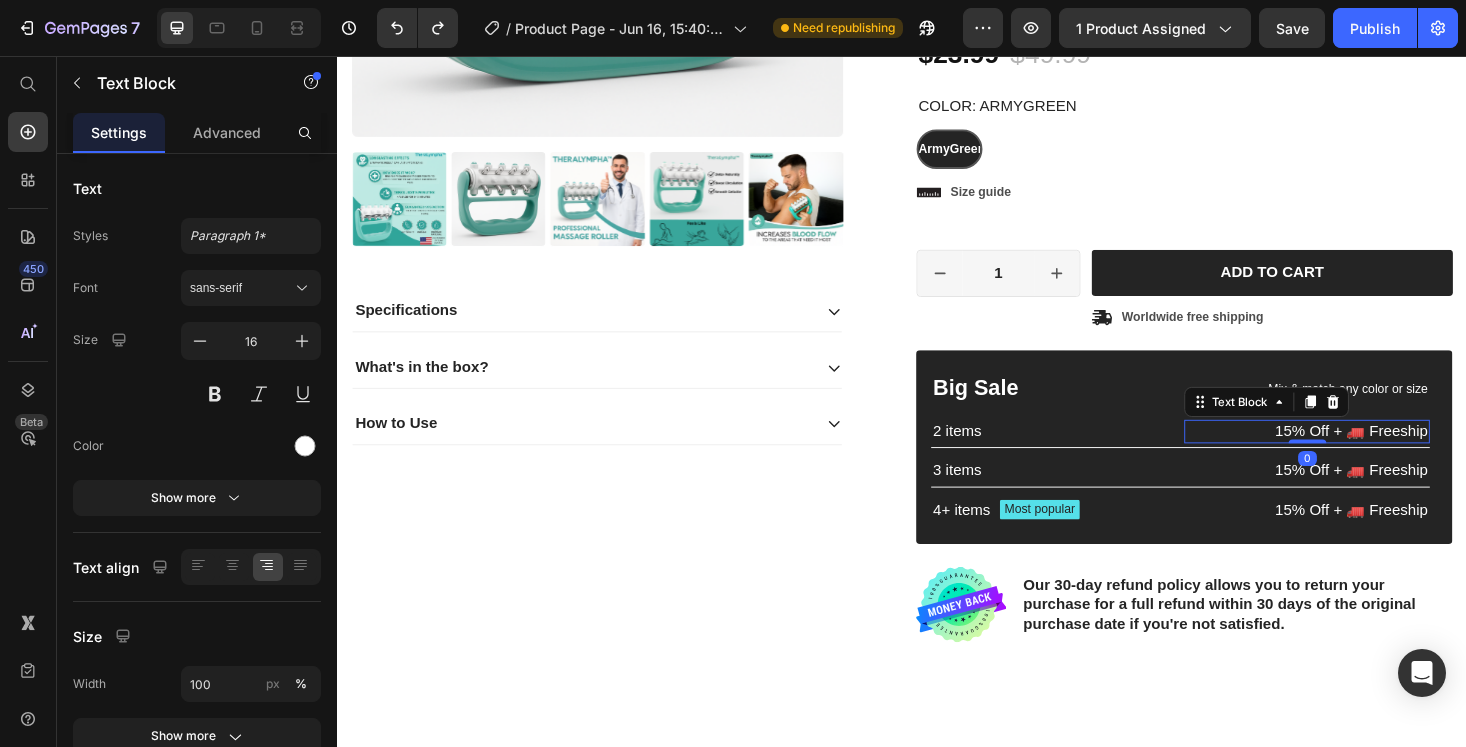 click on "15% Off + 🚛 Freeship" at bounding box center [1367, 455] 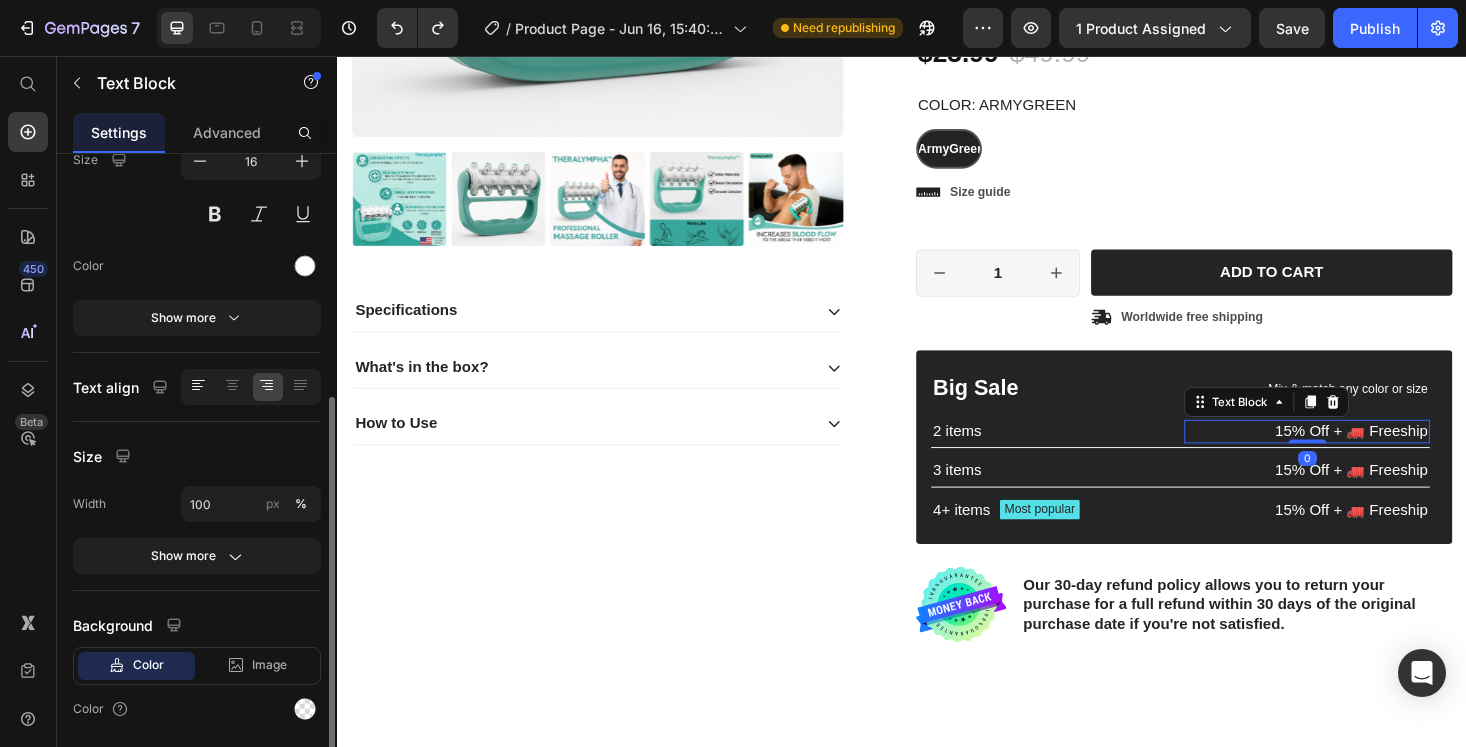 scroll, scrollTop: 245, scrollLeft: 0, axis: vertical 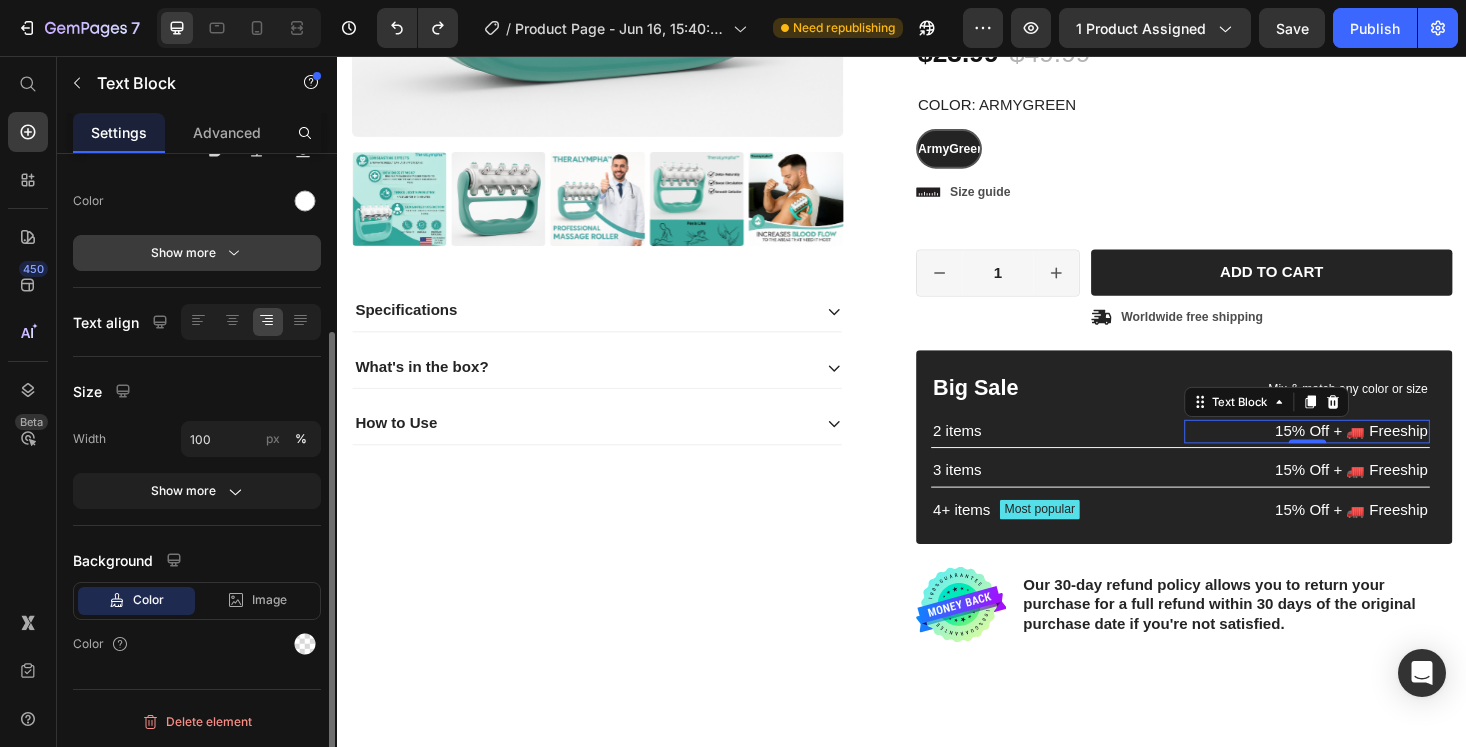 click on "Show more" at bounding box center (197, 253) 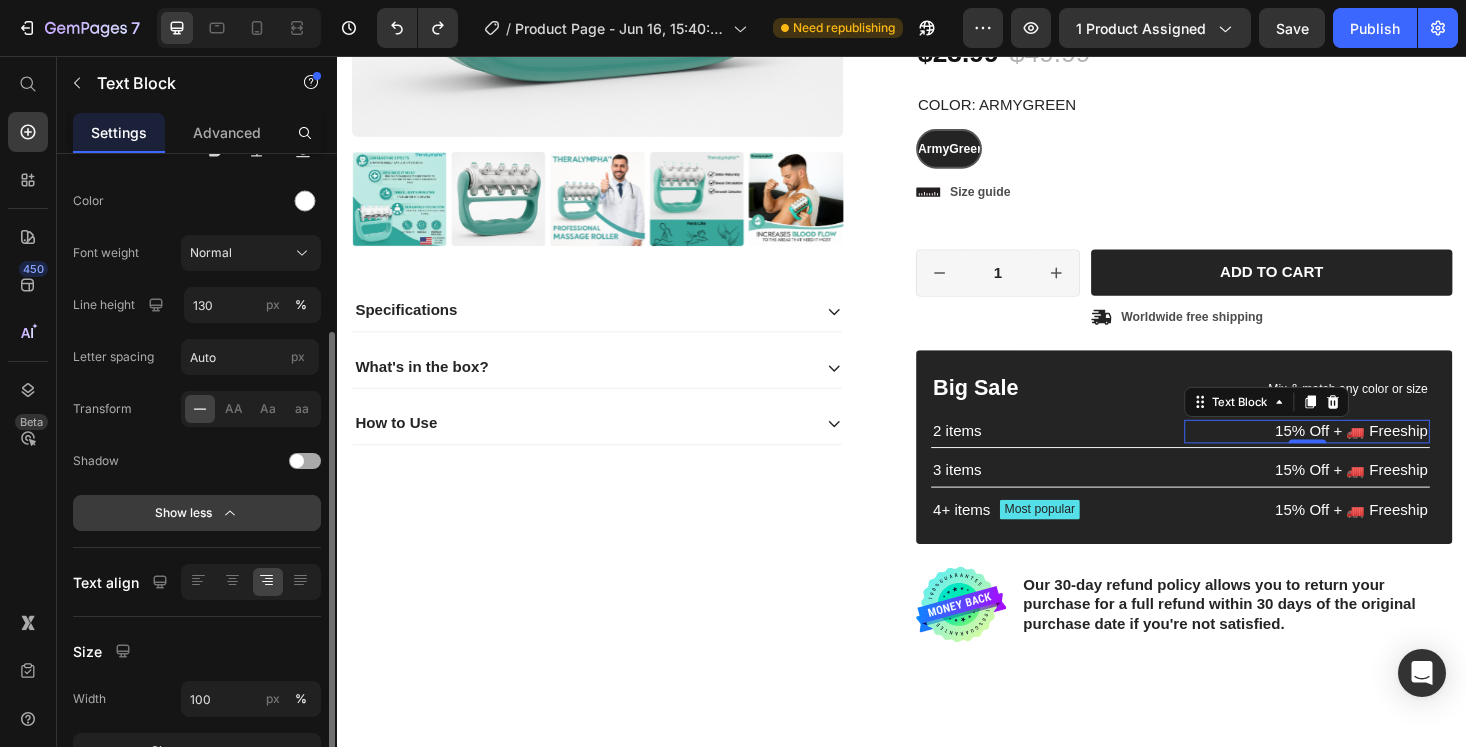 click on "Show less" 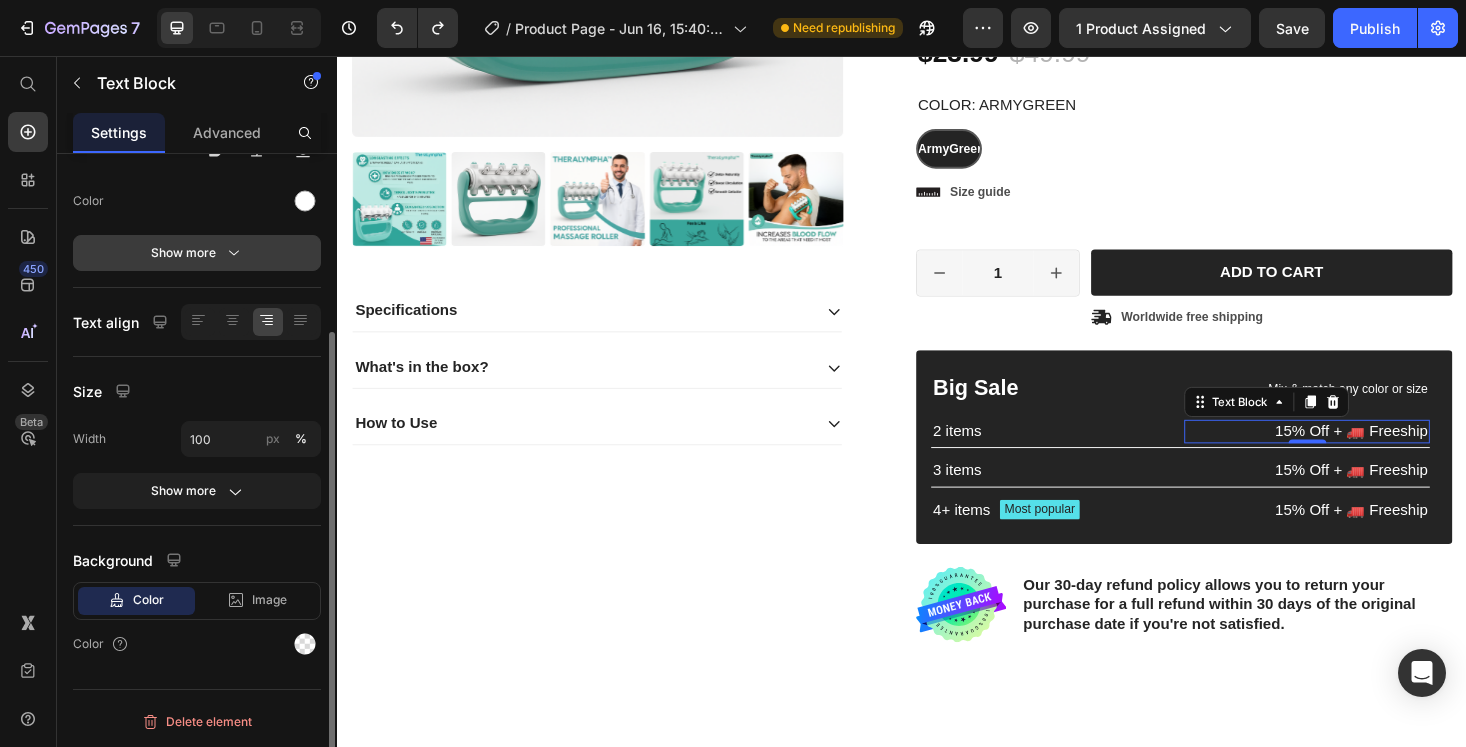 click 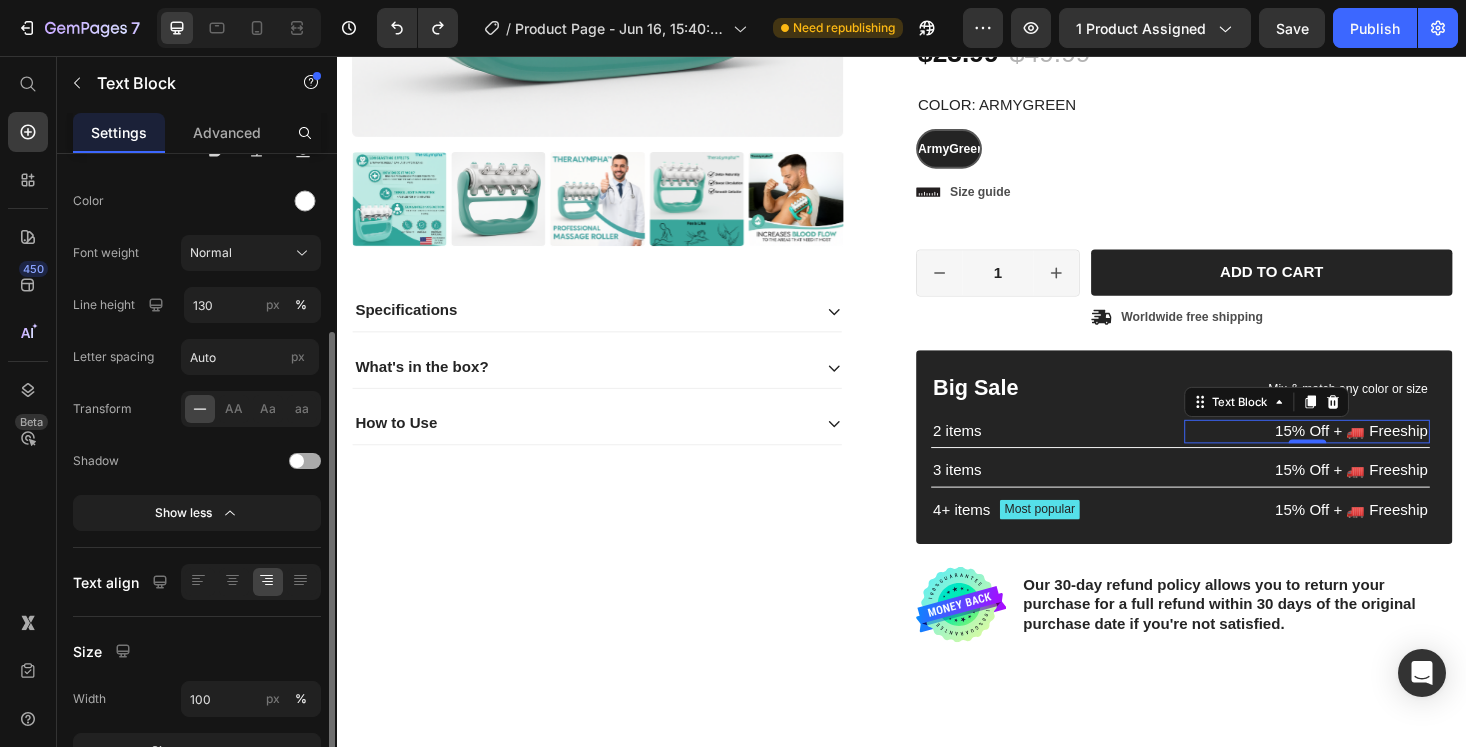 scroll, scrollTop: 505, scrollLeft: 0, axis: vertical 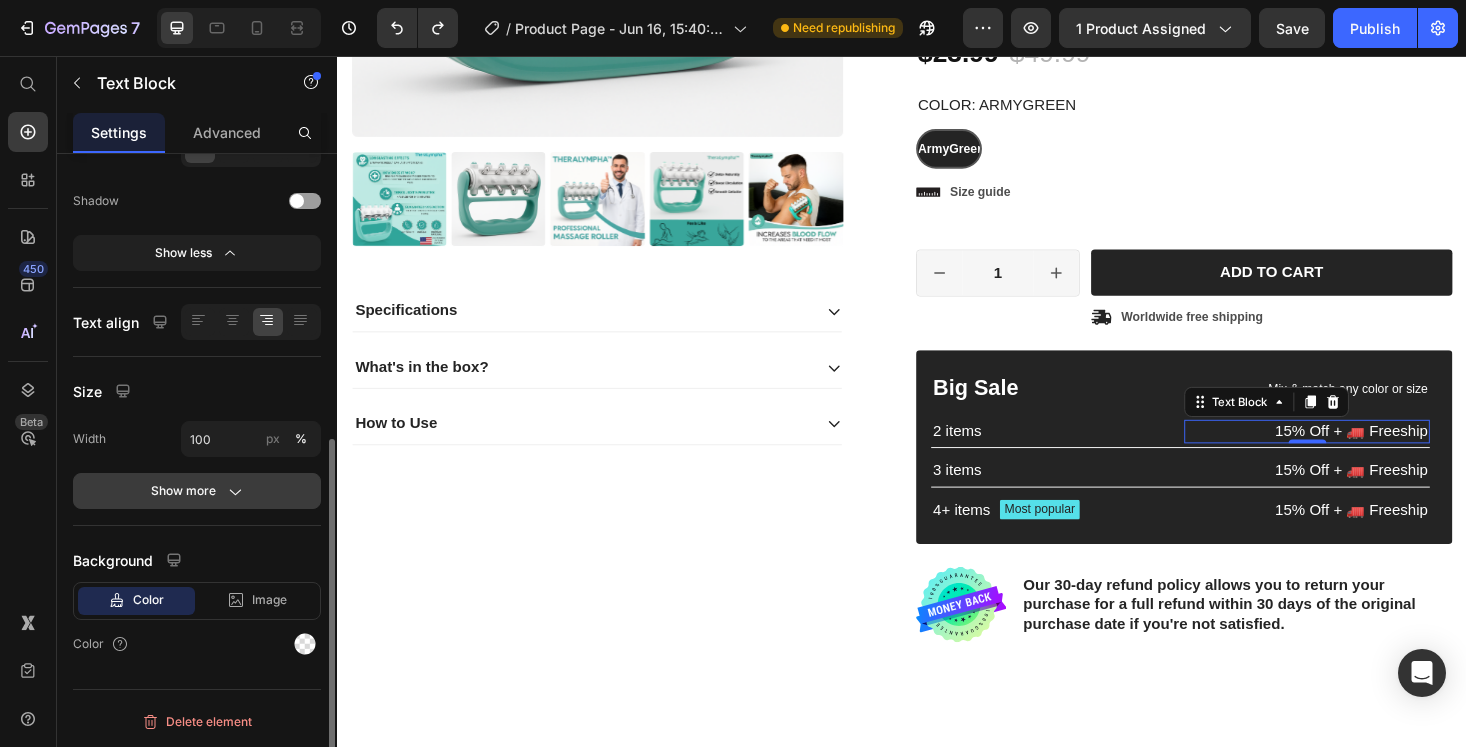 click on "Show more" 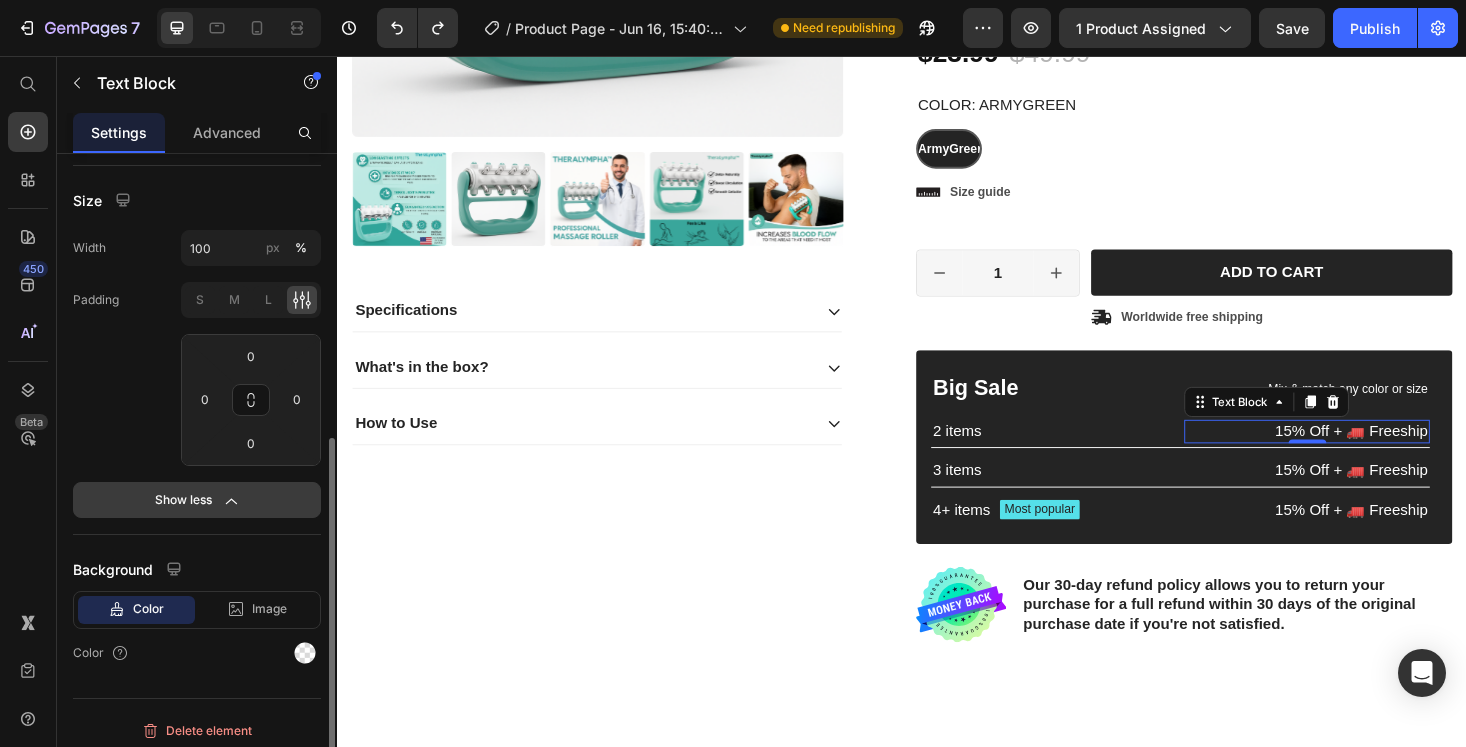 scroll, scrollTop: 705, scrollLeft: 0, axis: vertical 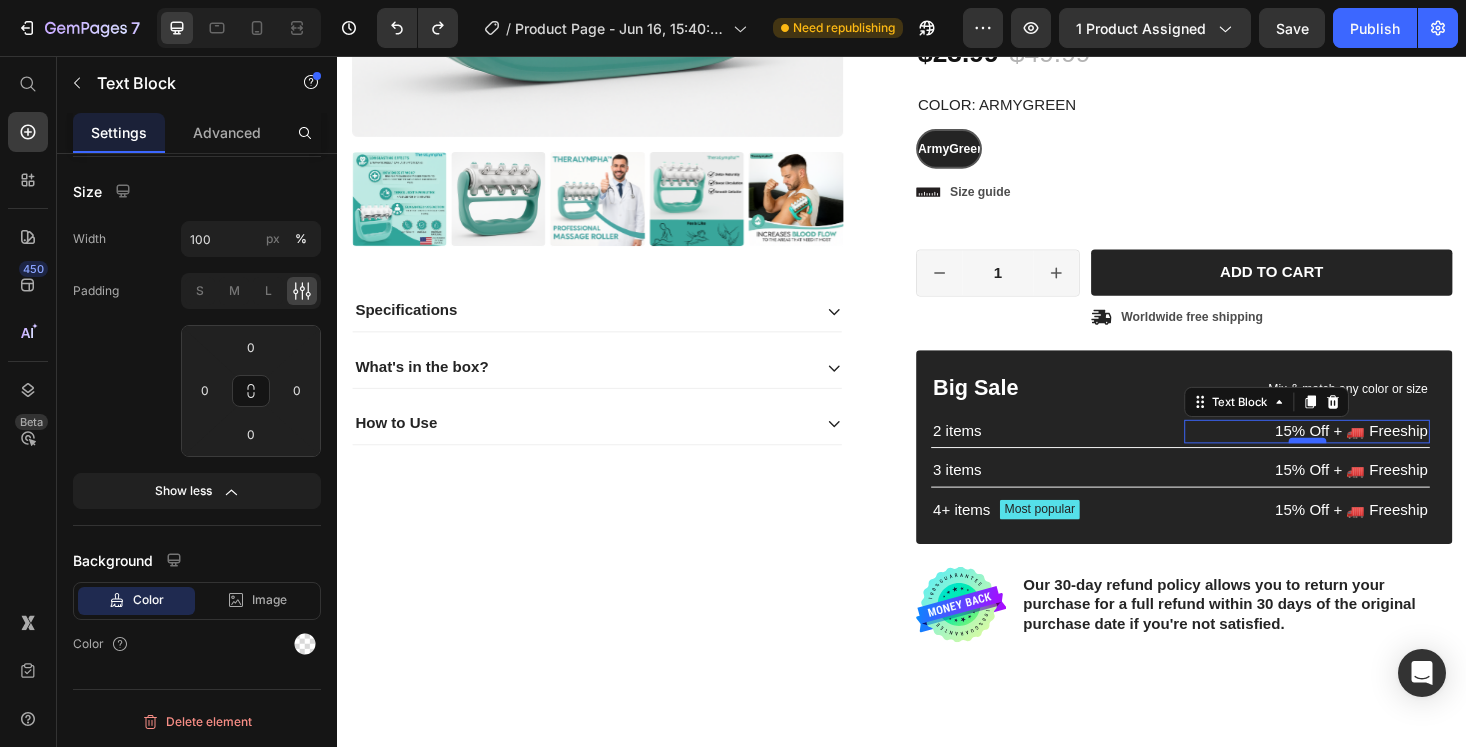 click at bounding box center [1368, 465] 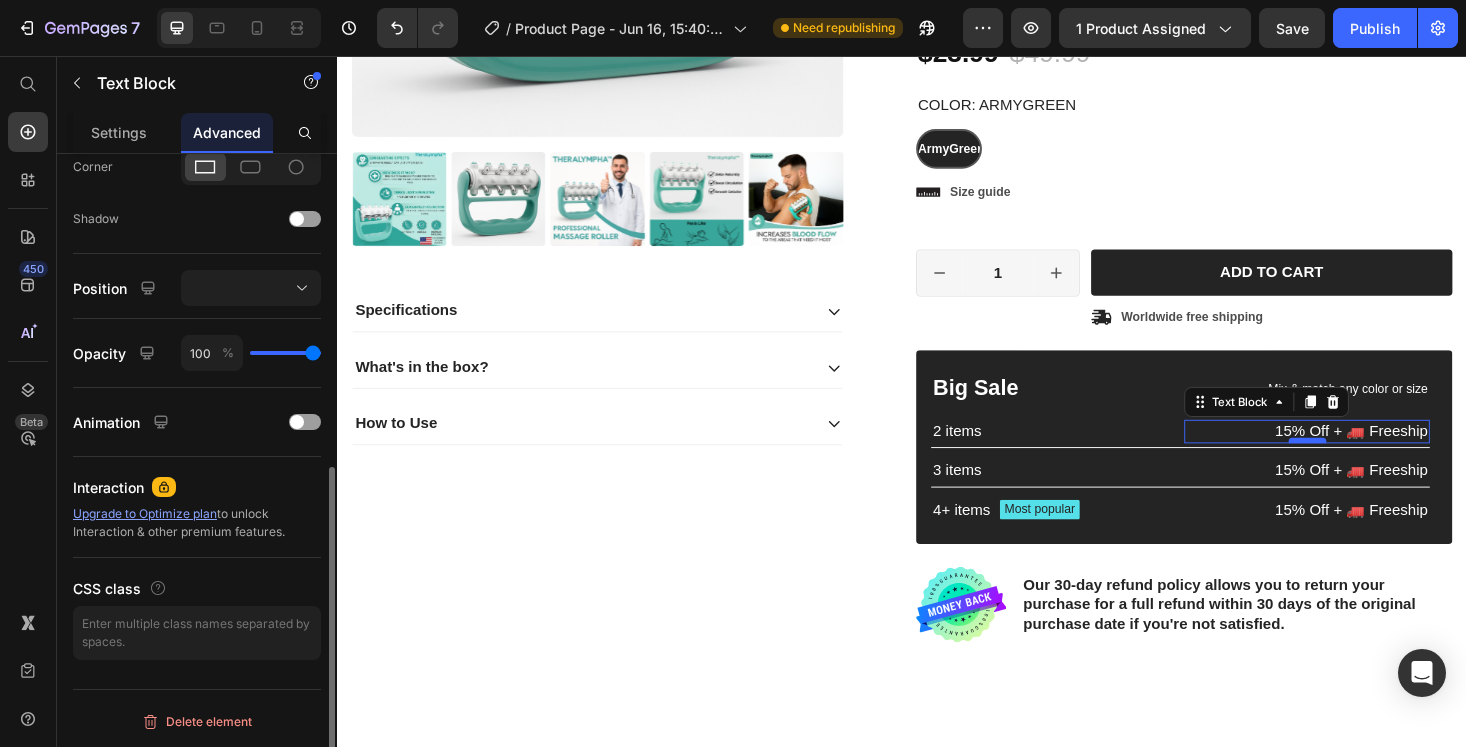 scroll, scrollTop: 0, scrollLeft: 0, axis: both 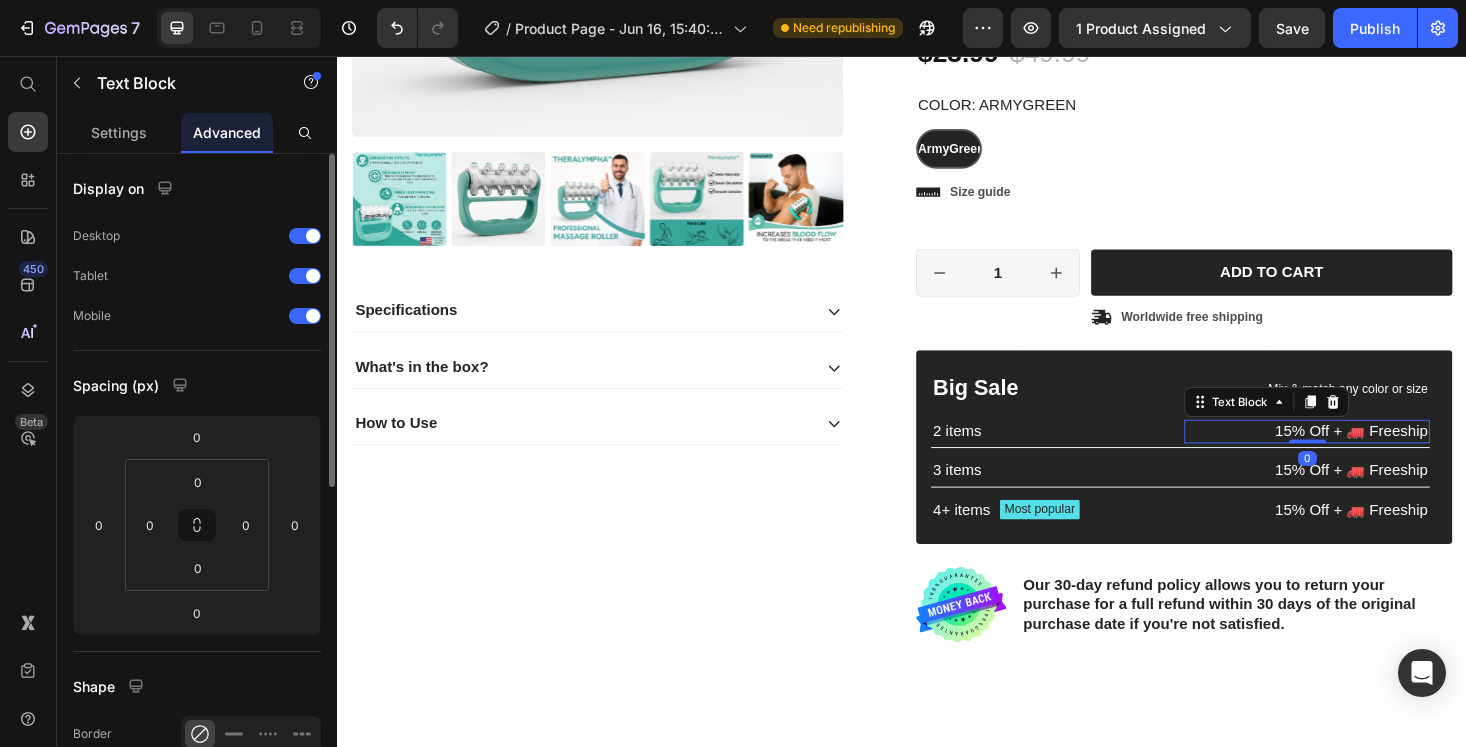 click on "15% Off + 🚛 Freeship" at bounding box center (1367, 455) 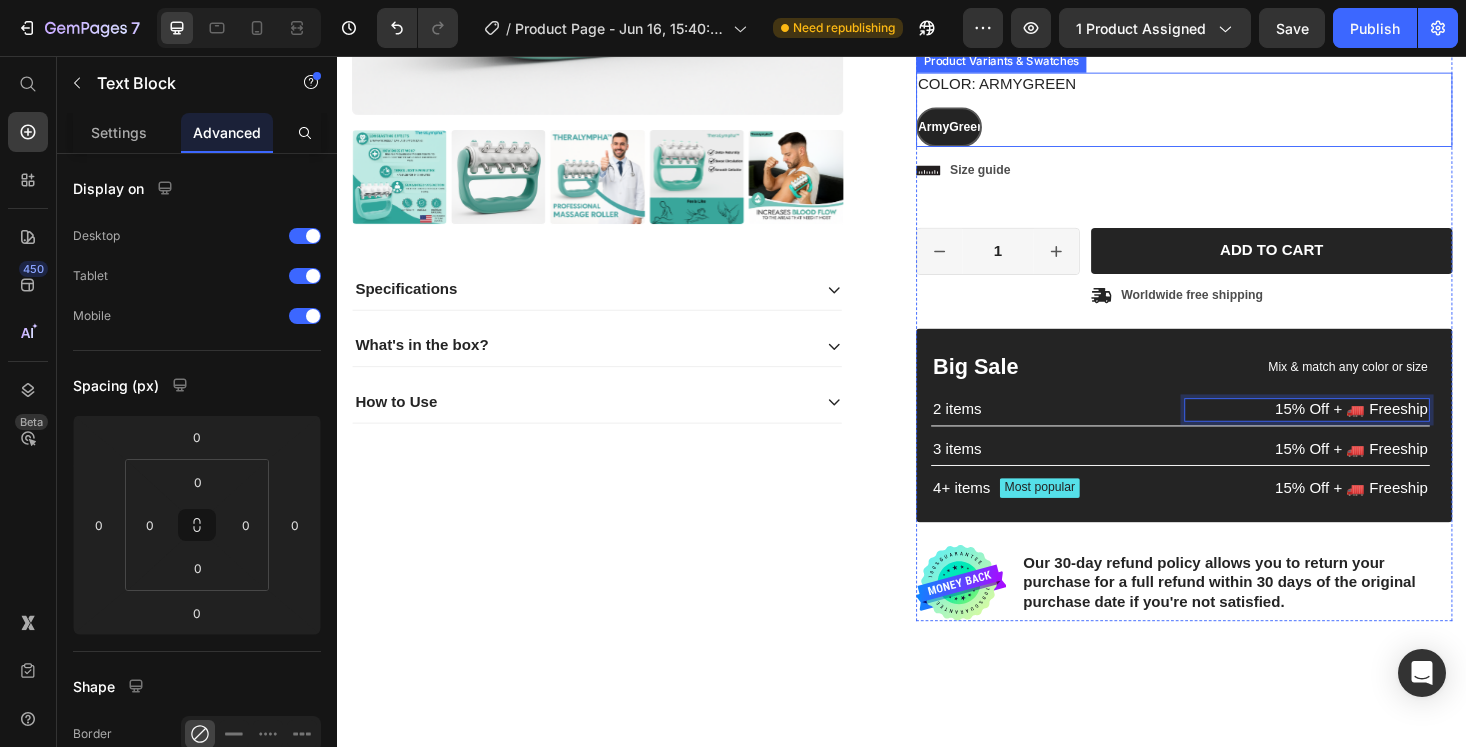 scroll, scrollTop: 583, scrollLeft: 0, axis: vertical 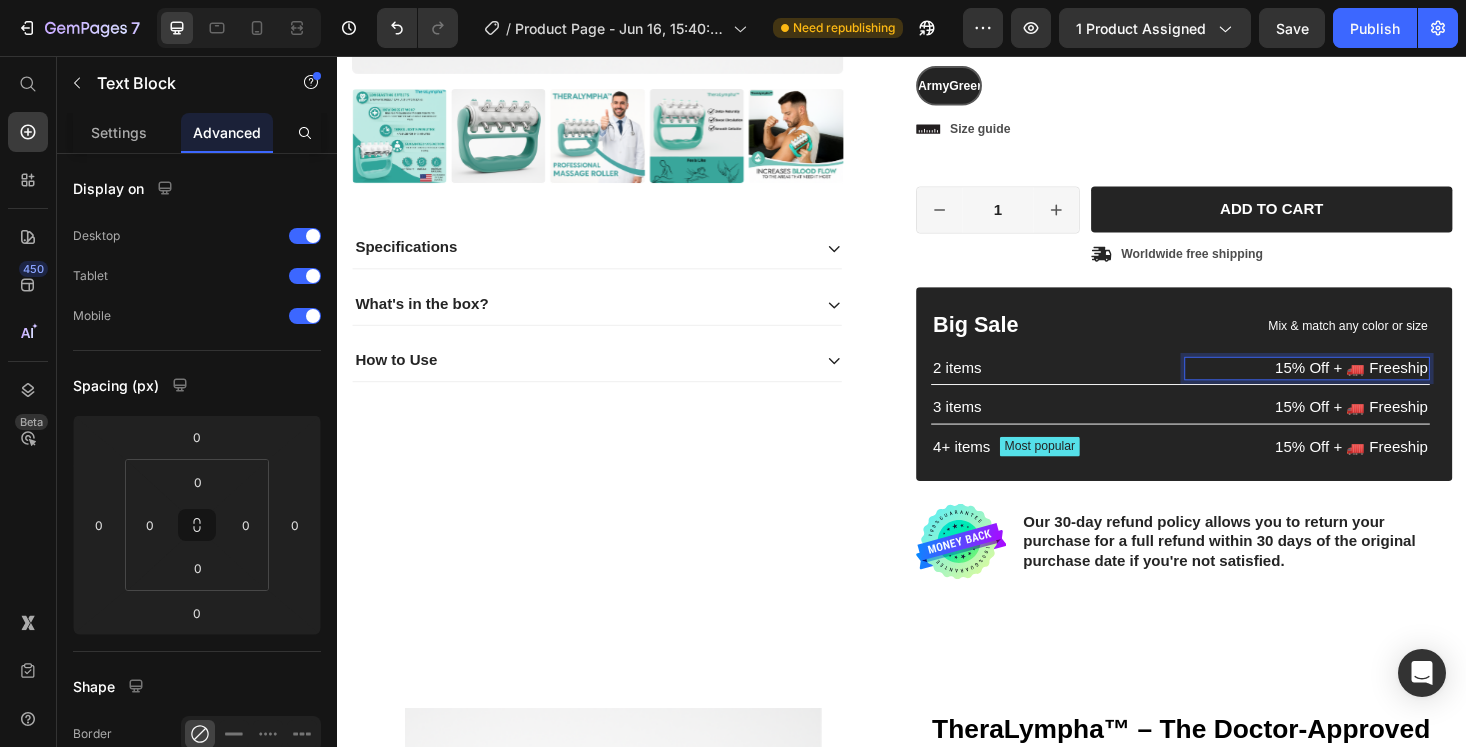click on "15% Off + 🚛 Freeship" at bounding box center [1367, 388] 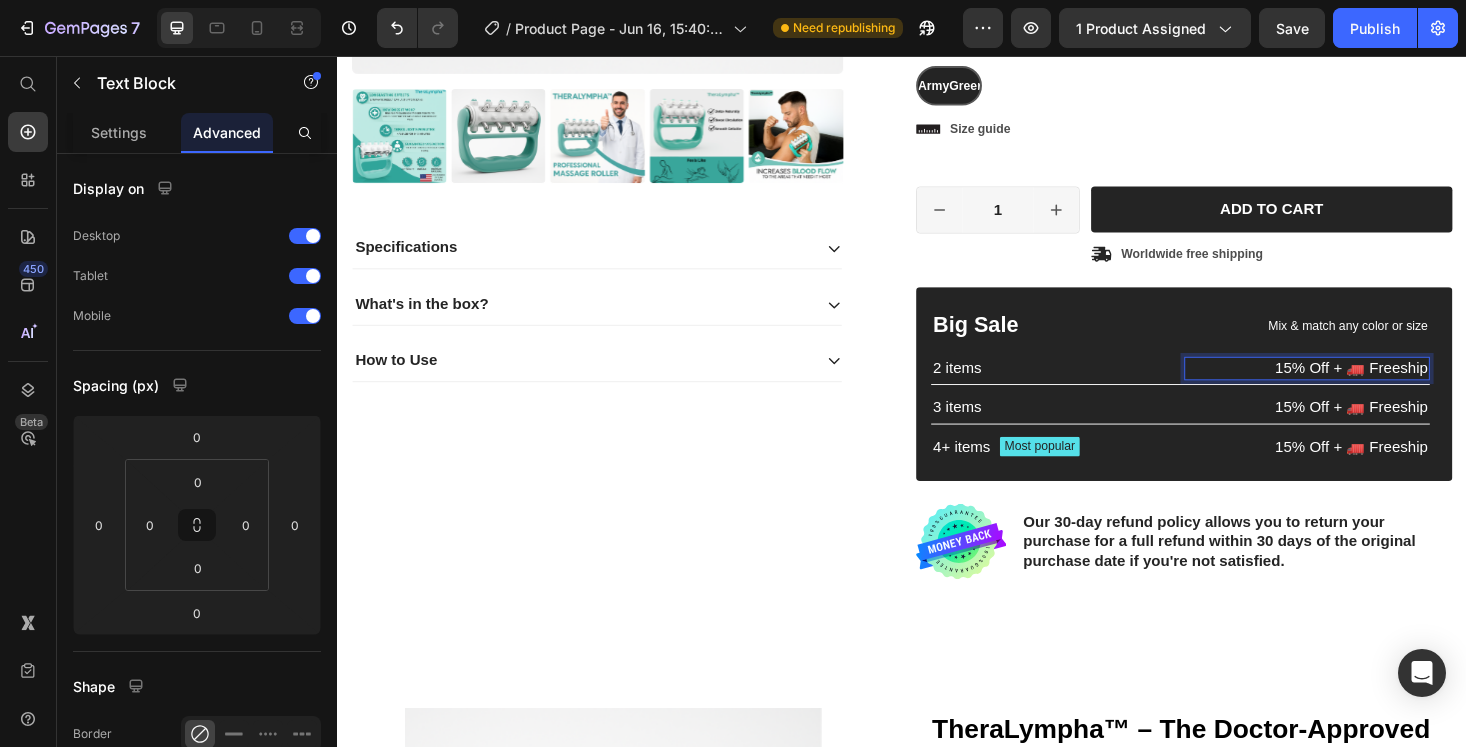 click on "15% Off + 🚛 Freeship" at bounding box center (1367, 388) 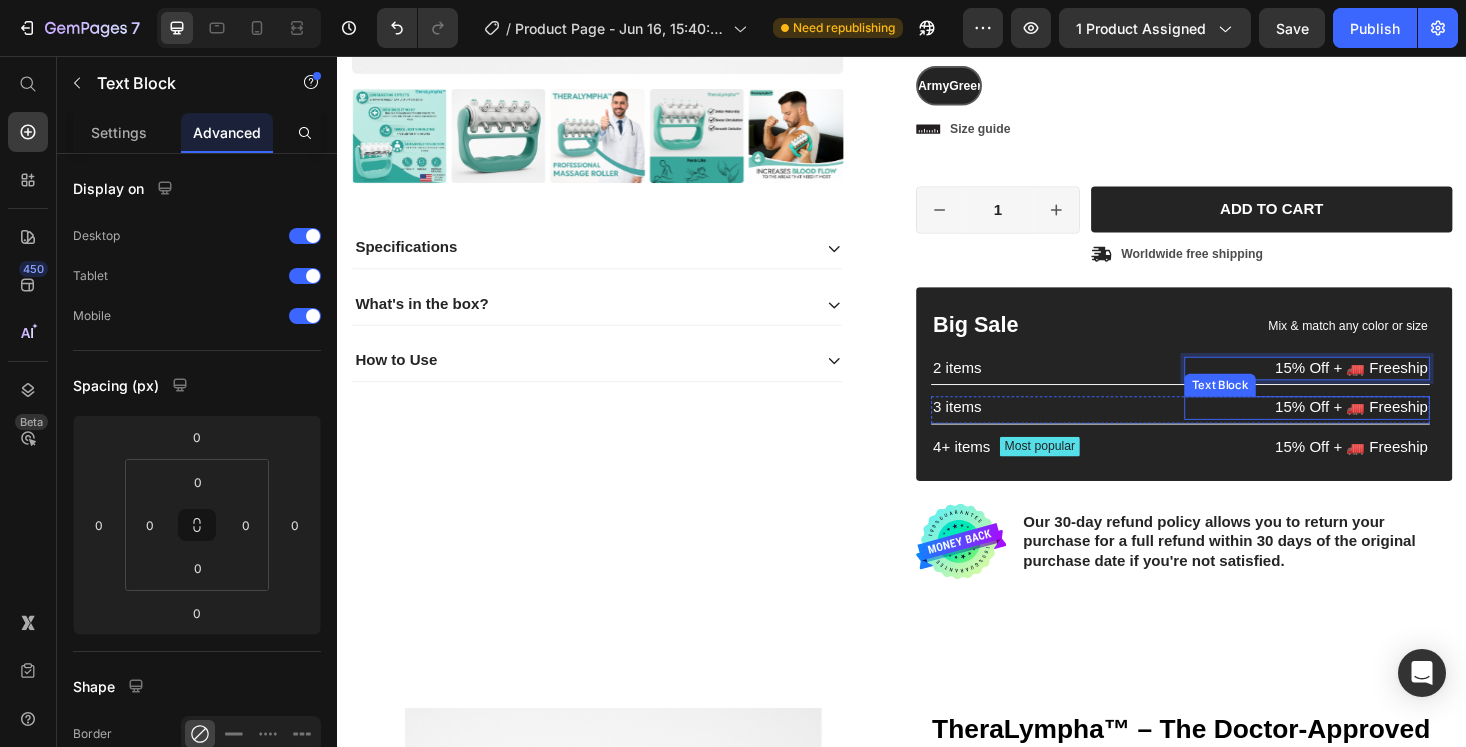click on "15% Off + 🚛 Freeship" at bounding box center (1367, 430) 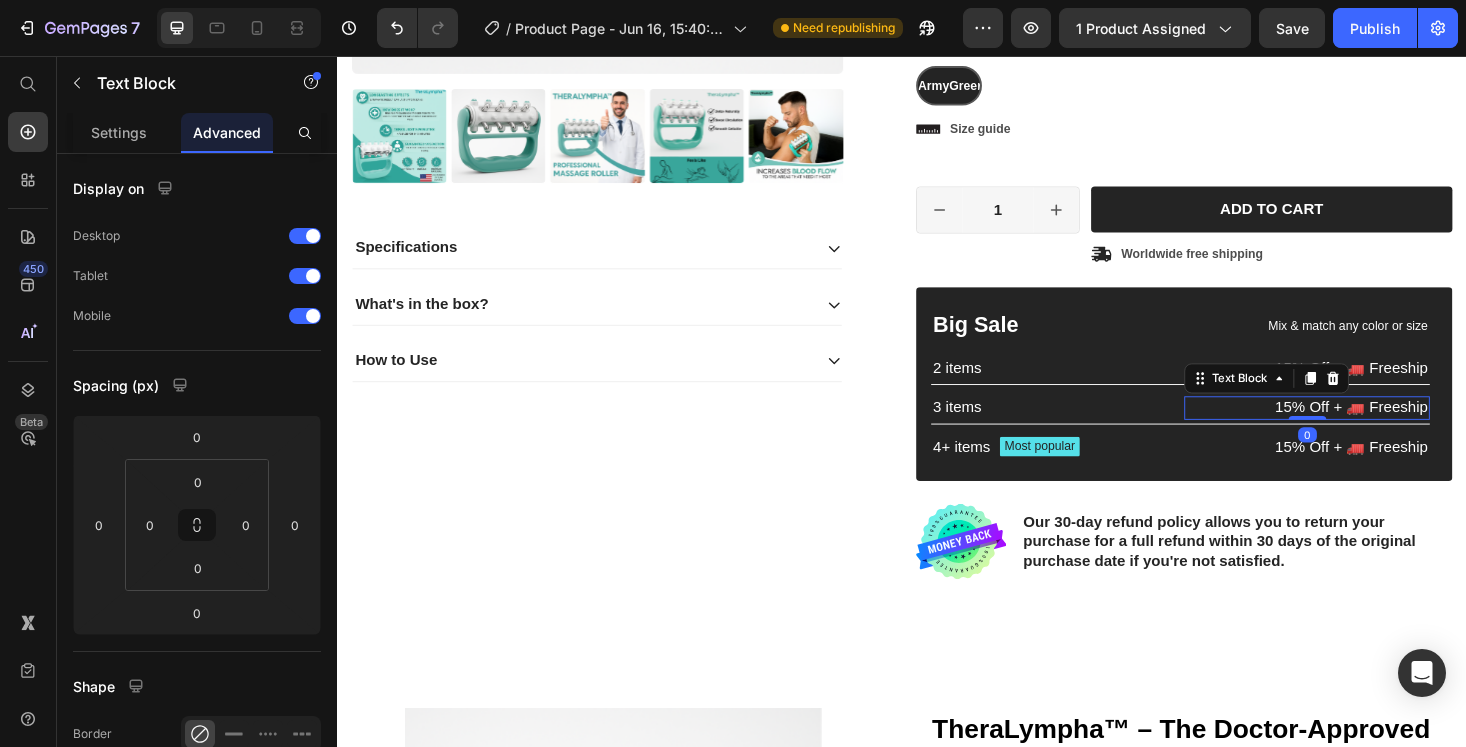 click on "15% Off + 🚛 Freeship" at bounding box center [1367, 430] 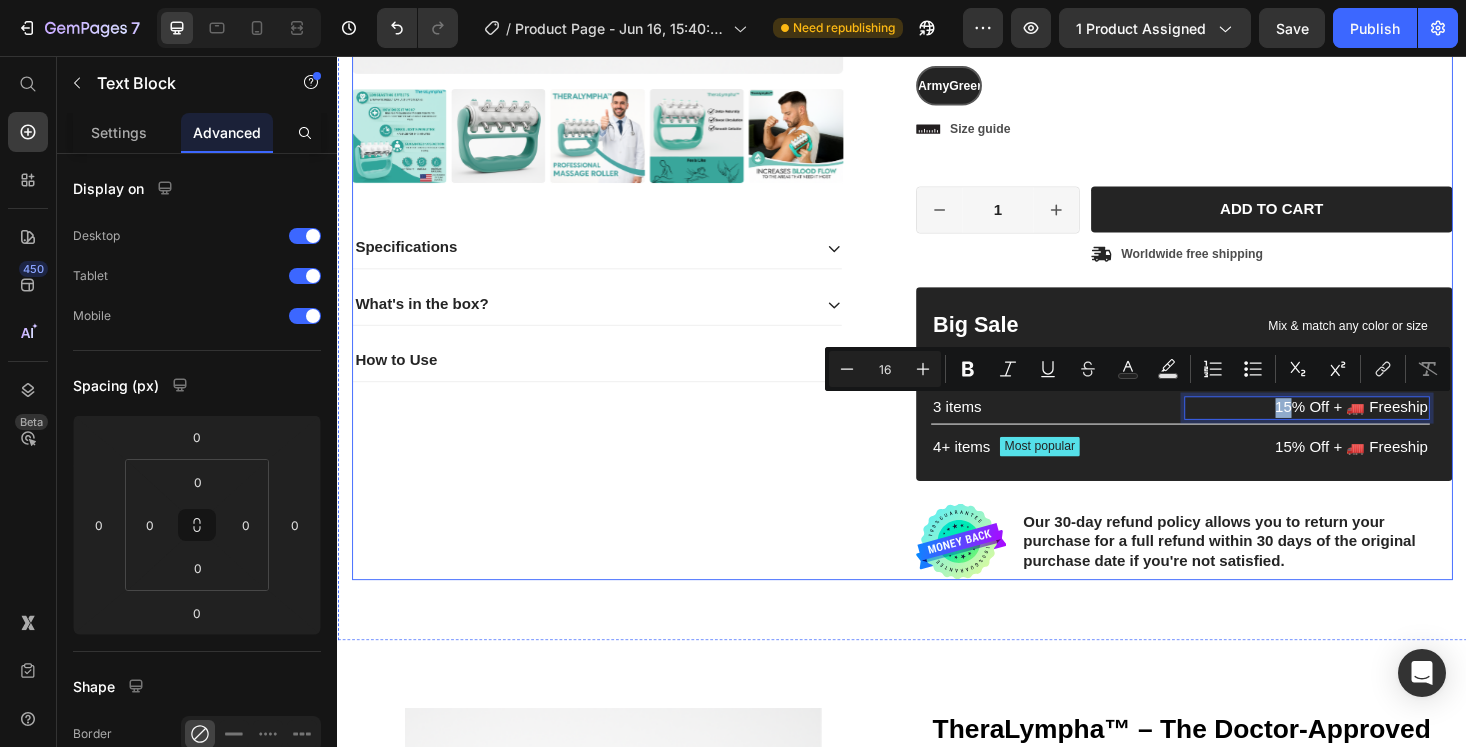 click on "Product Images
Specifications
What's in the box?
How to Use Accordion" at bounding box center [637, 83] 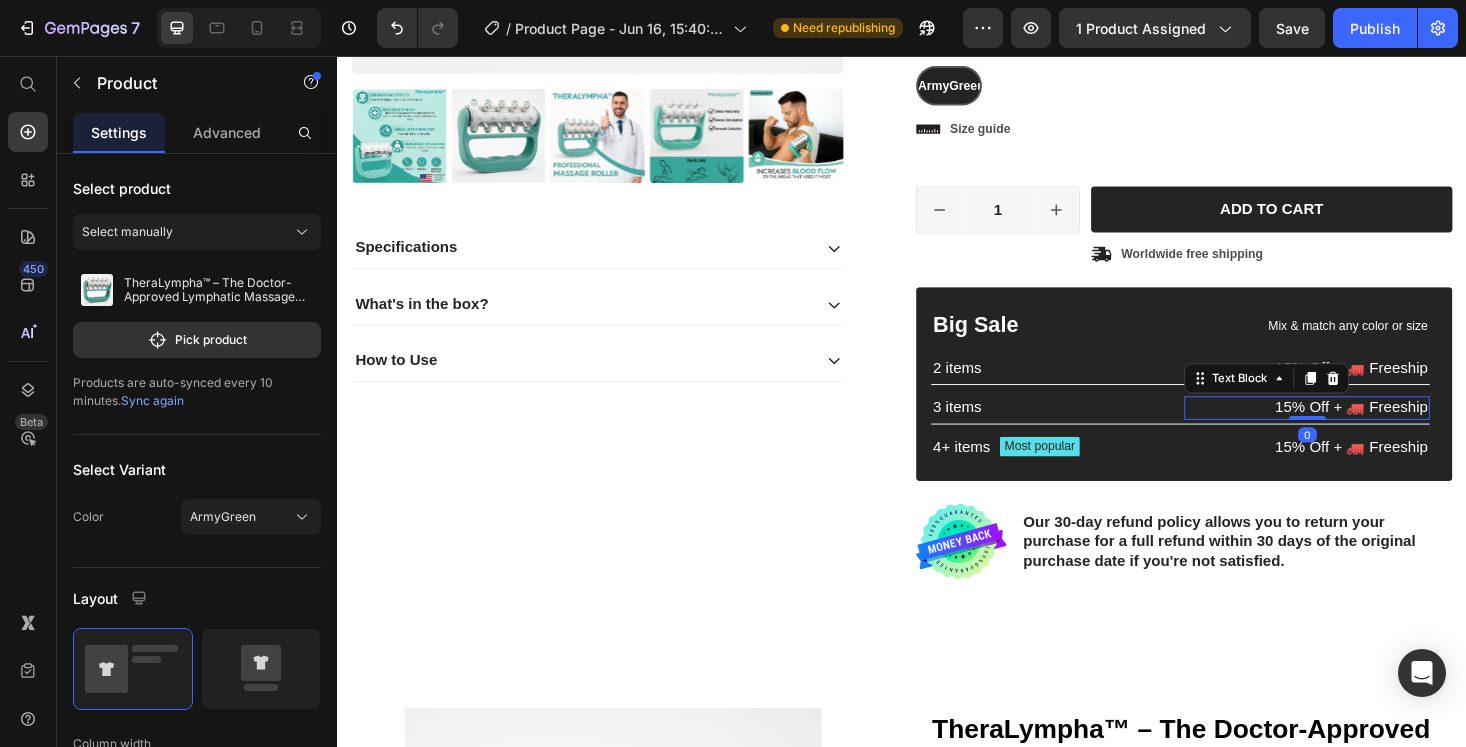 click on "15% Off + 🚛 Freeship" at bounding box center (1367, 430) 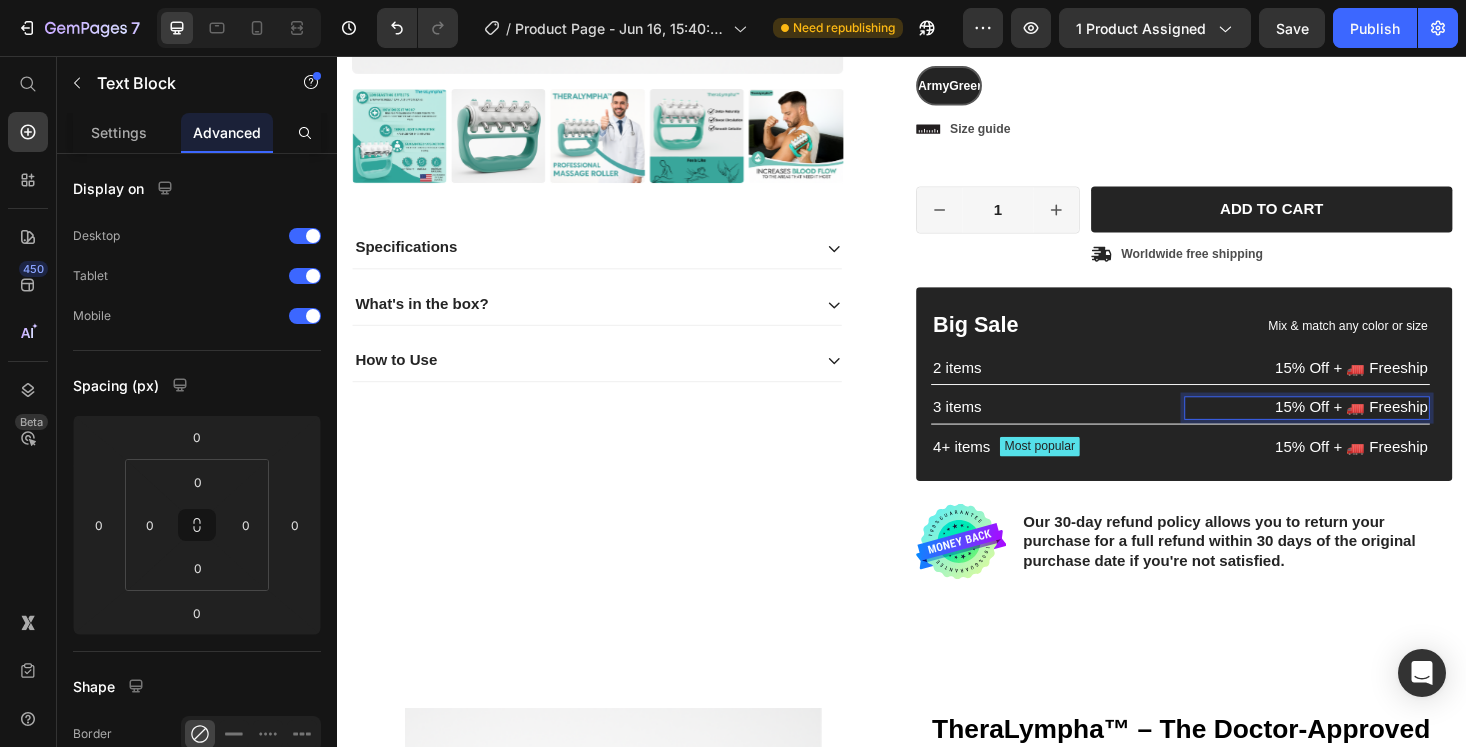 click on "15% Off + 🚛 Freeship" at bounding box center [1367, 430] 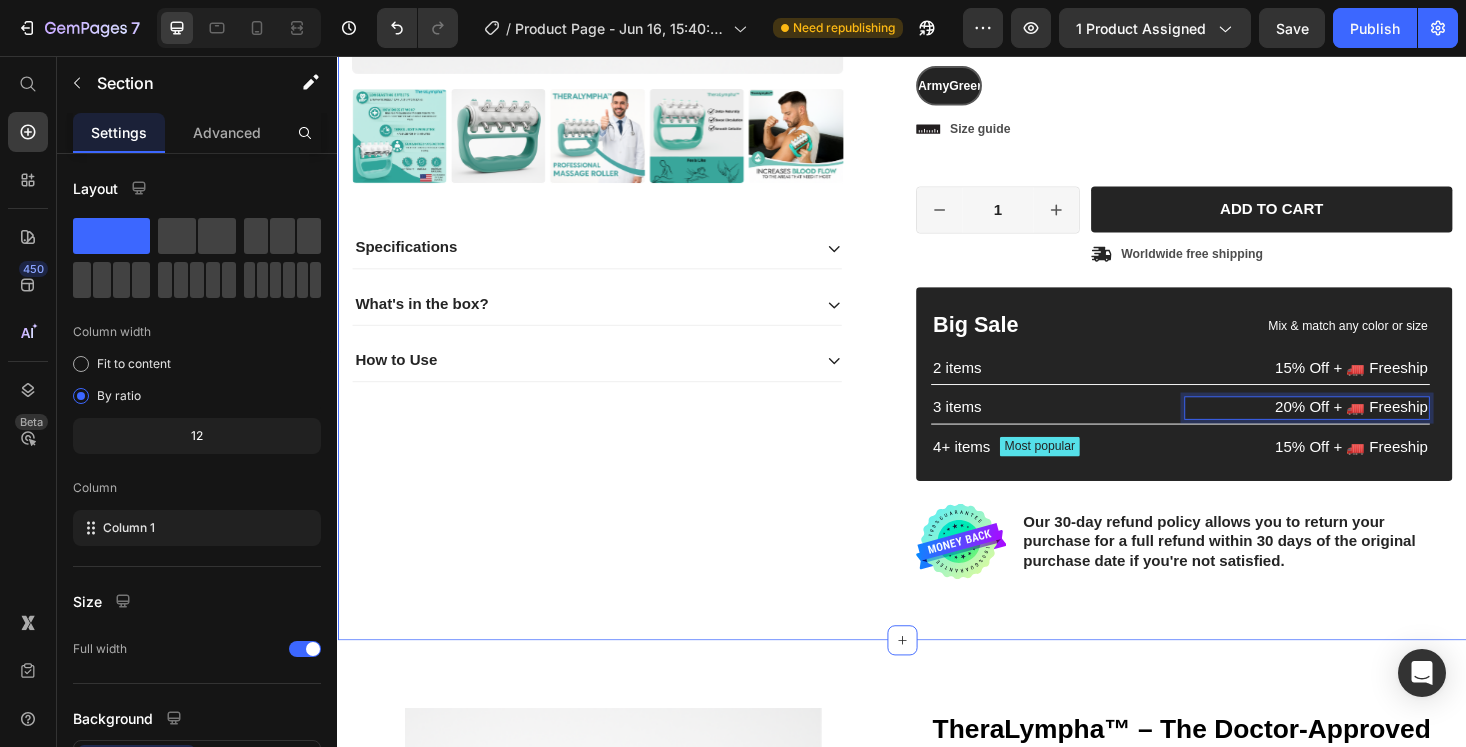 click on "Product Images
Specifications
What's in the box?
How to Use Accordion Icon Icon Icon Icon Icon Icon List 2,500+ Verified Reviews! Text Block Row 52% off Product Badge TheraLympha™ – The Doctor-Approved Lymphatic Massage Roller for Every Body Product Title Wellness That Moves with You. ⭐ Relieves sore muscles and stiffness. ⭐ Enhances blood flow for radiant, glowing skin. ⭐ Reduces the appearance of cellulite and bloating. Text Block Icon Icon Icon Icon Icon Icon List 2,500+ Happy Customers! Text Block Row $23.99 Product Price $49.99 Product Price 52% off Product Badge Row Color: ArmyGreen ArmyGreen ArmyGreen ArmyGreen Product Variants & Swatches ArmyGreen Product Variants & Swatches
Icon Size guide Text Block Row 1 Product Quantity Row Add to cart Add to Cart
Icon Worldwide free shipping Text Block Row Row Big Sale Text Block Mix & match any color or size Text Block Row 2 items Text Block 15% Off + 🚛 Freeship Text Block Row 3 items   0 Row" at bounding box center (937, 75) 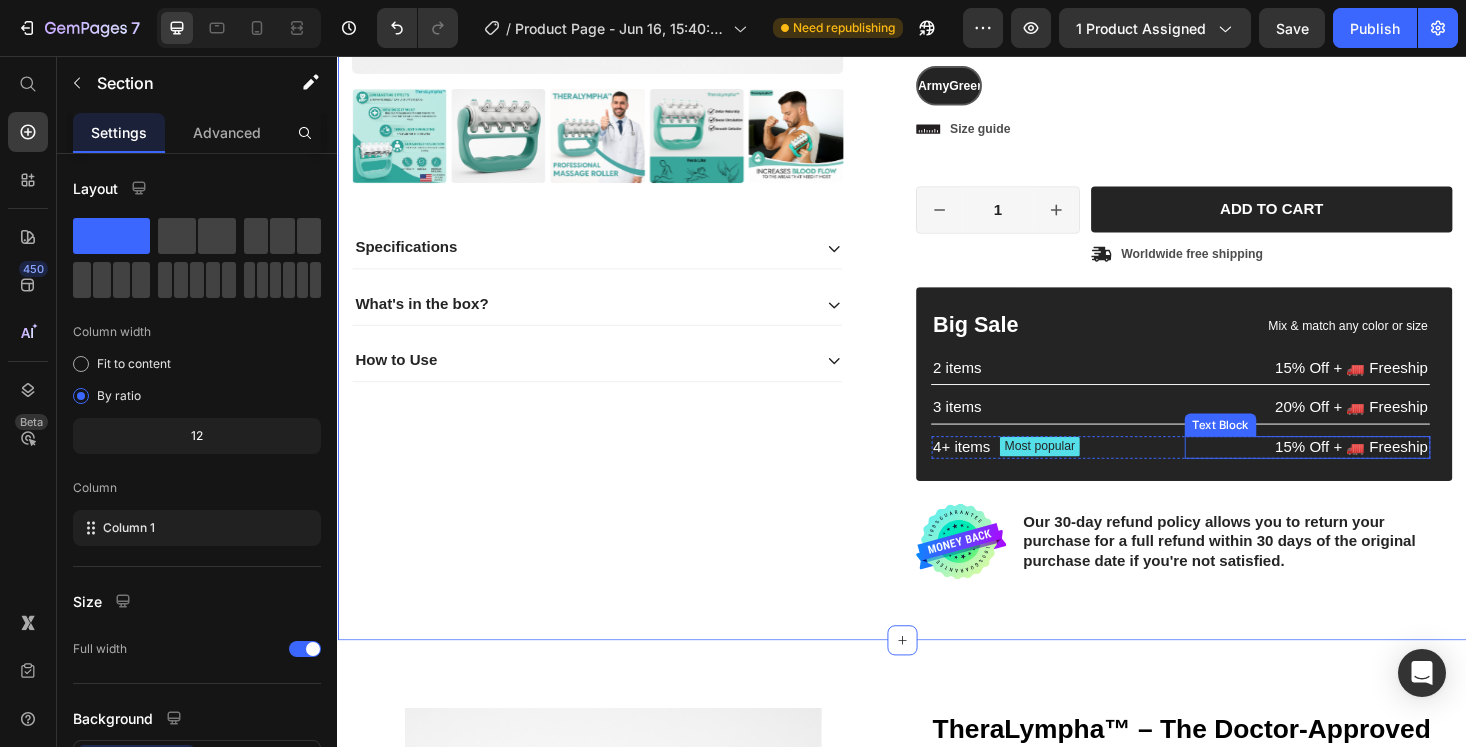 click on "15% Off + 🚛 Freeship" at bounding box center [1367, 472] 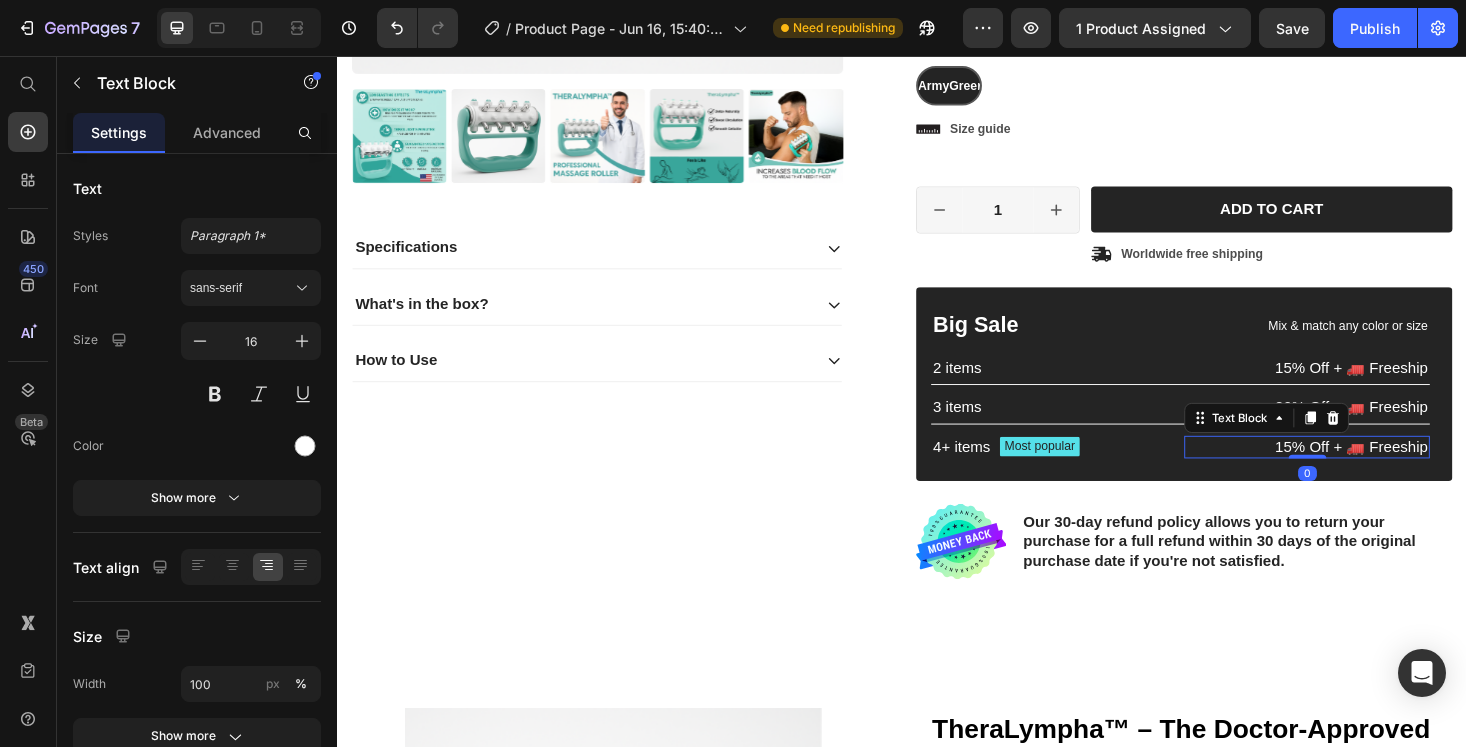 click on "15% Off + 🚛 Freeship" at bounding box center (1367, 472) 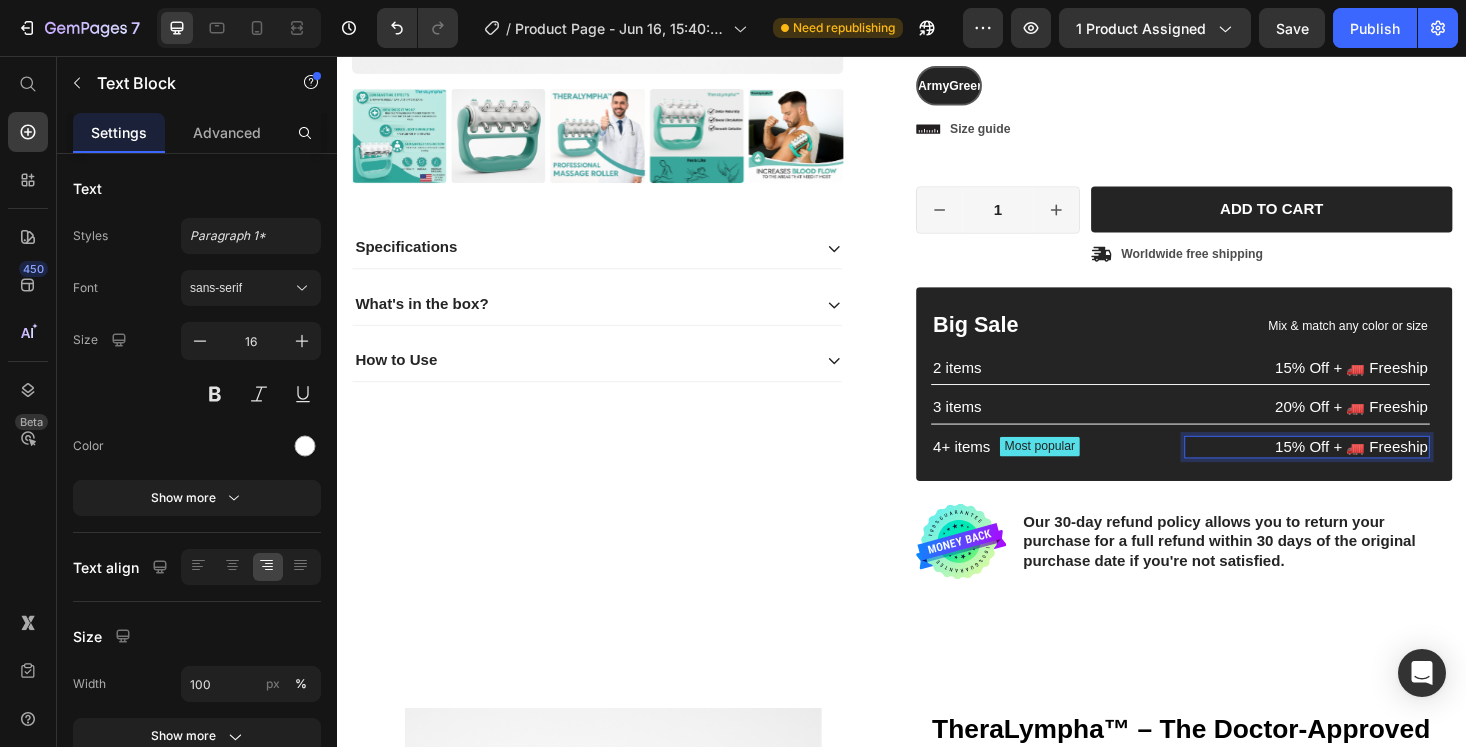 click on "15% Off + 🚛 Freeship" at bounding box center (1367, 472) 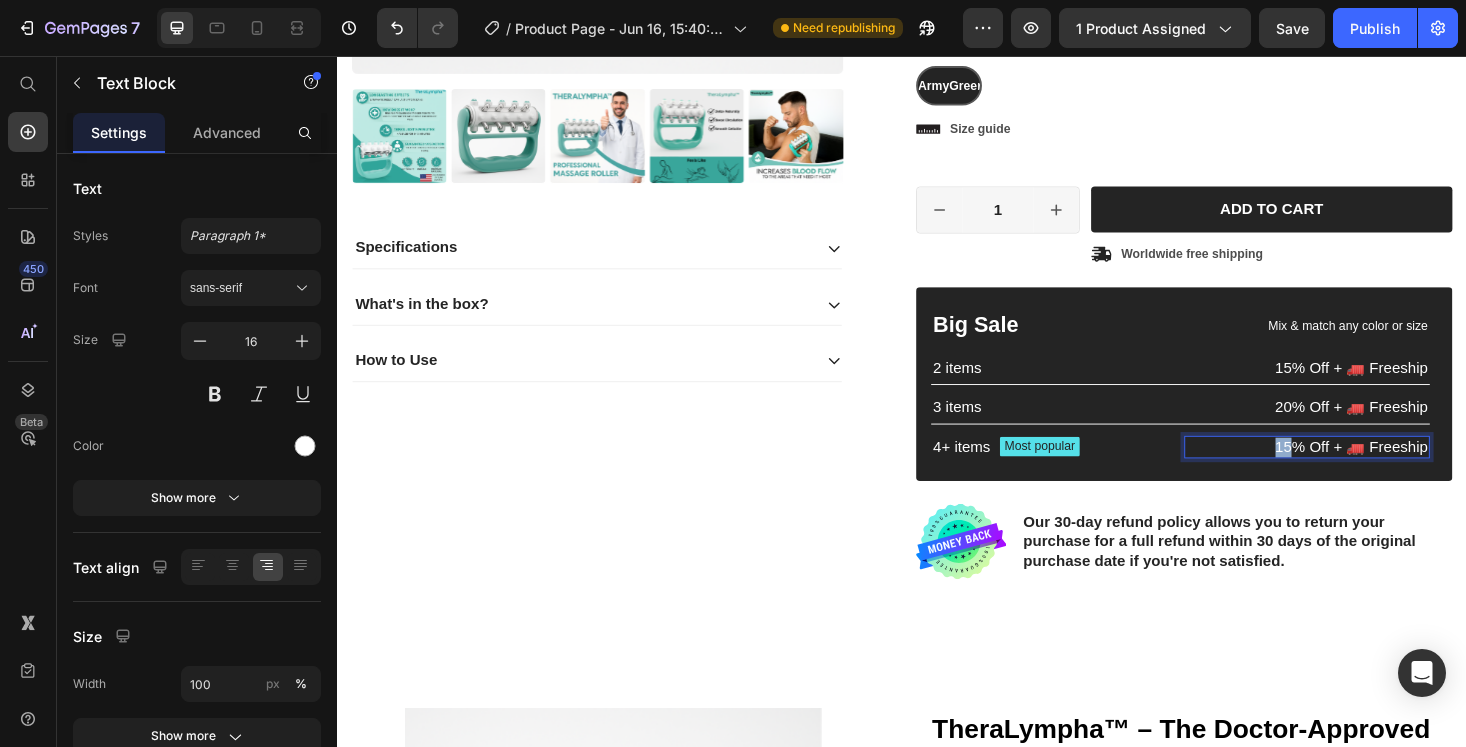 click on "15% Off + 🚛 Freeship" at bounding box center [1367, 472] 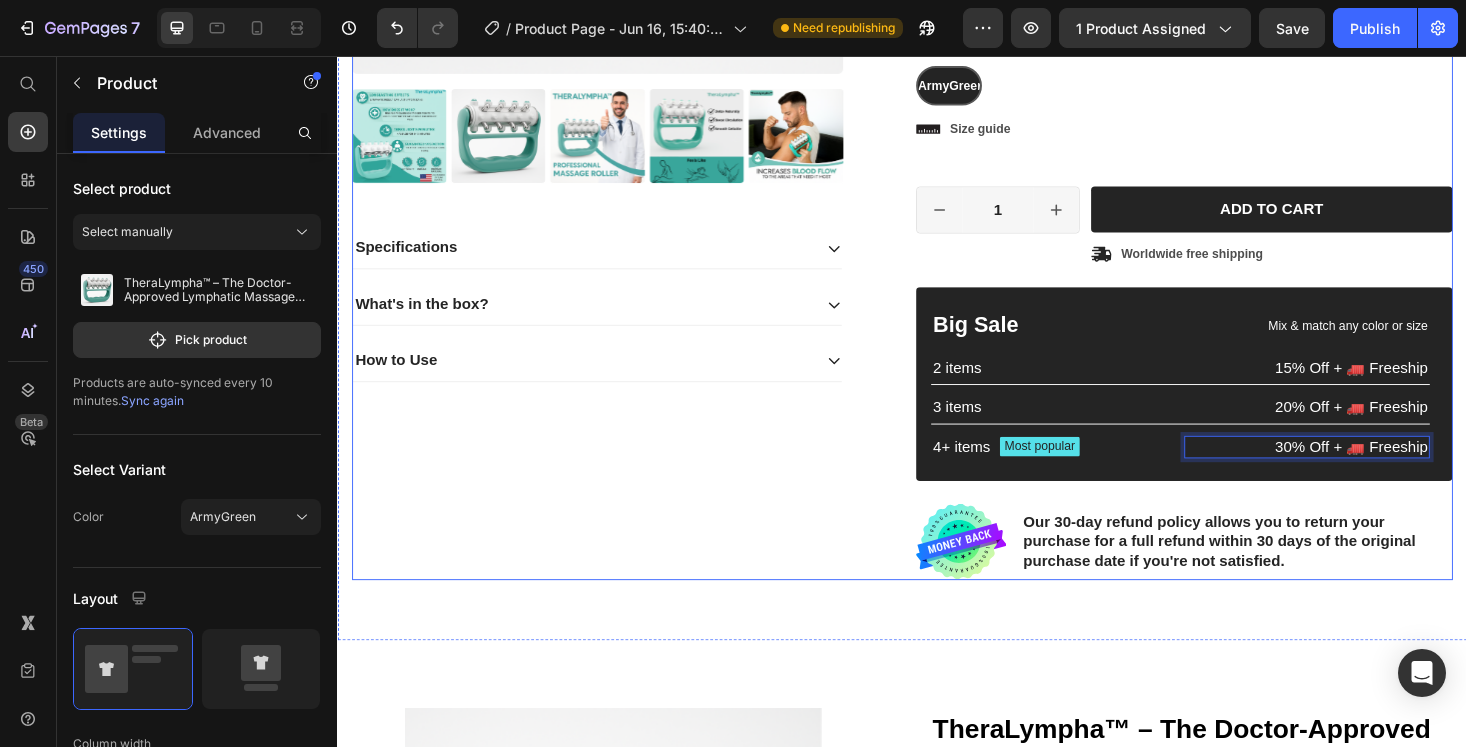 click on "Product Images
Specifications
What's in the box?
How to Use Accordion" at bounding box center (637, 83) 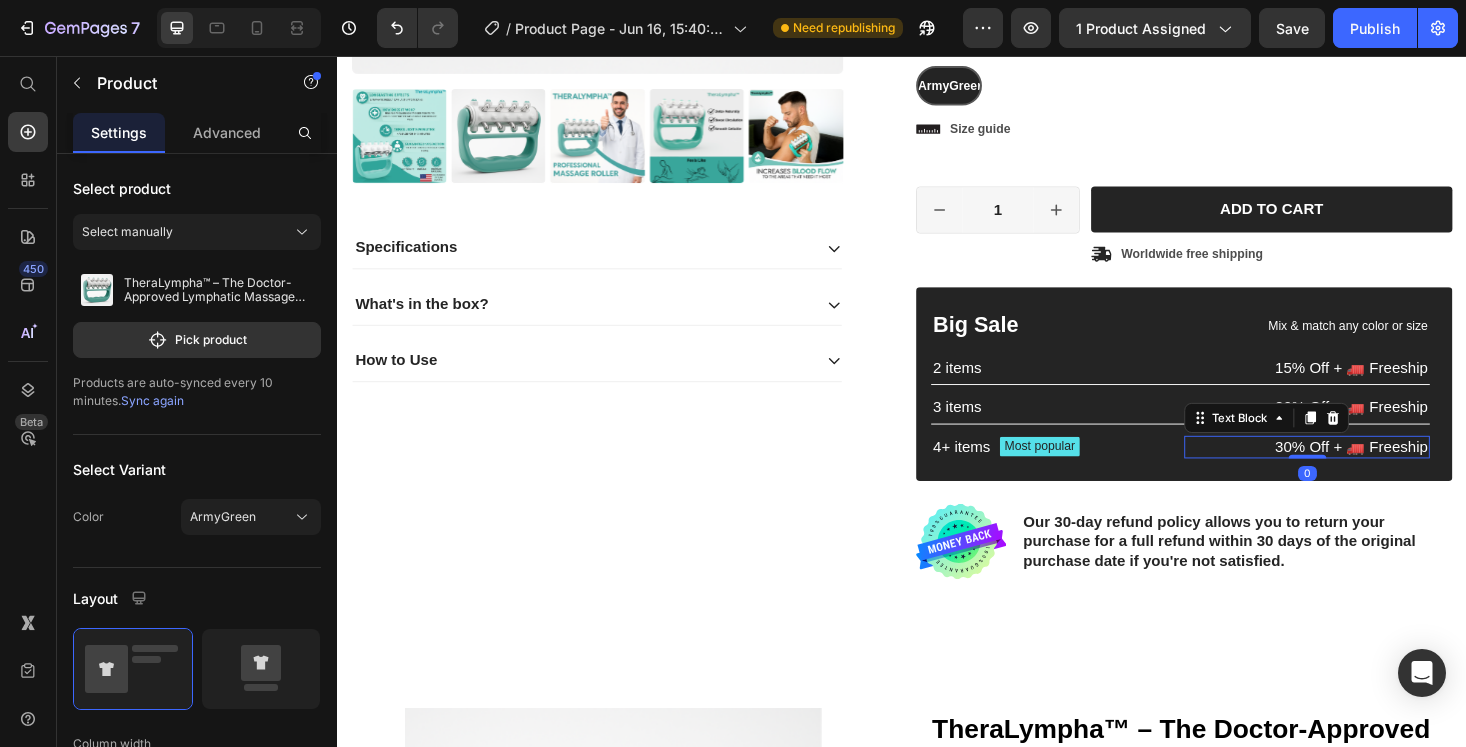 click on "30% Off + 🚛 Freeship" at bounding box center [1367, 472] 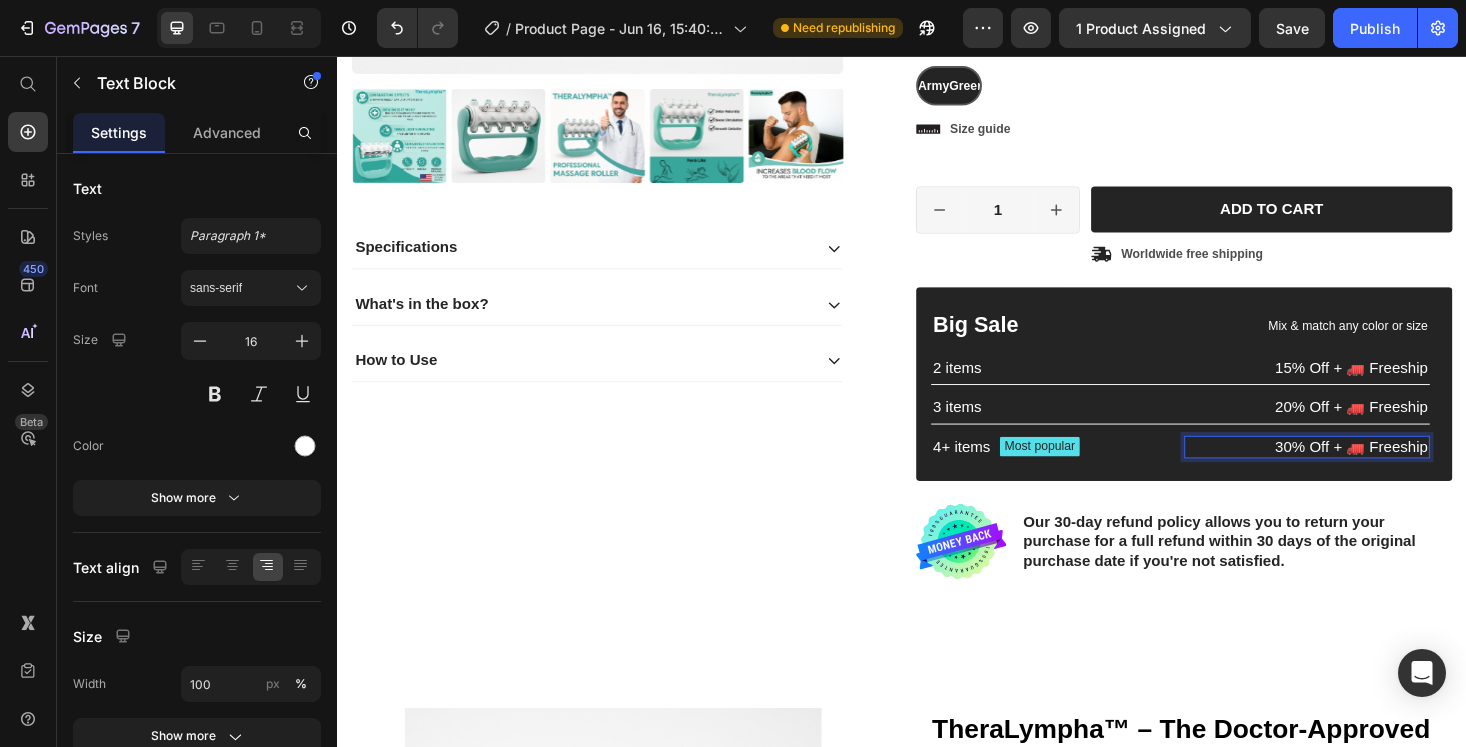 click on "30% Off + 🚛 Freeship" at bounding box center (1367, 472) 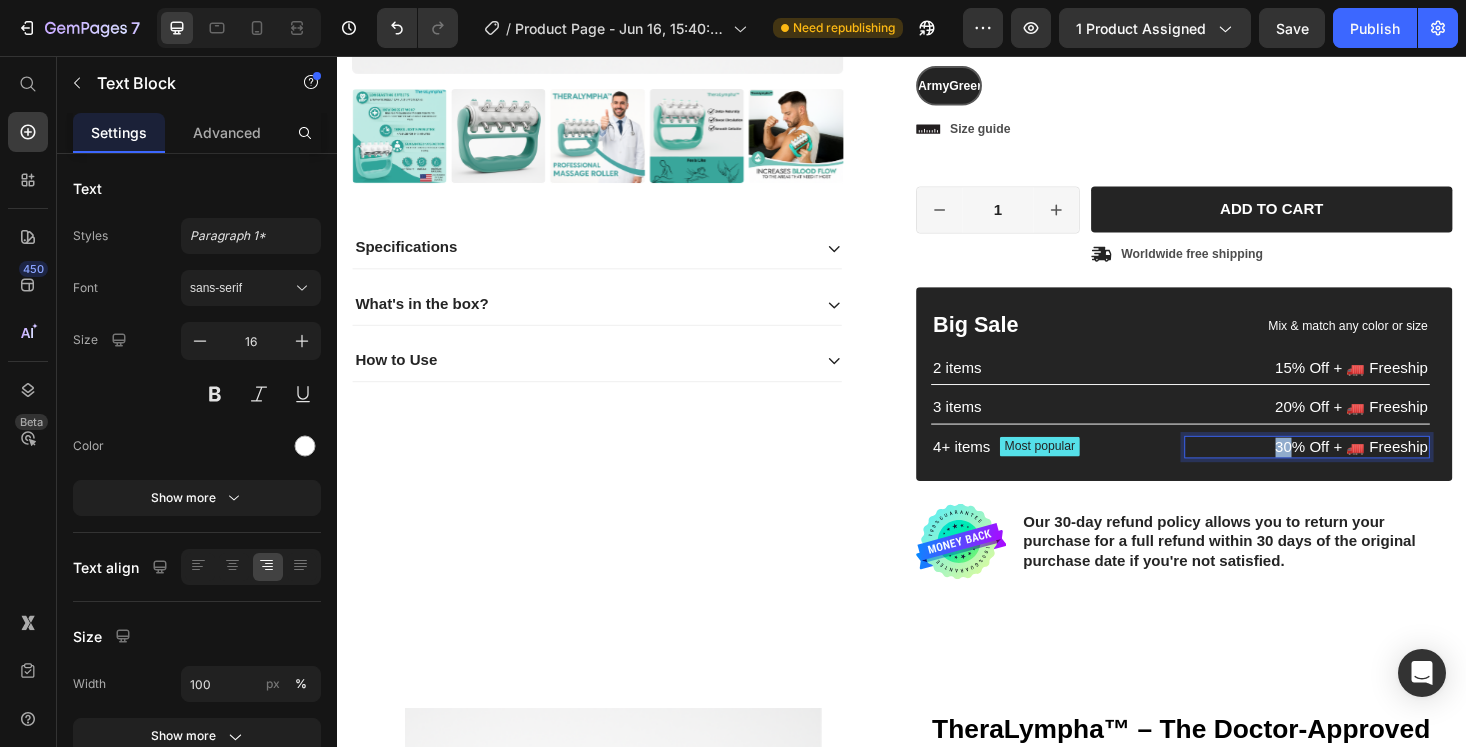 click on "30% Off + 🚛 Freeship" at bounding box center (1367, 472) 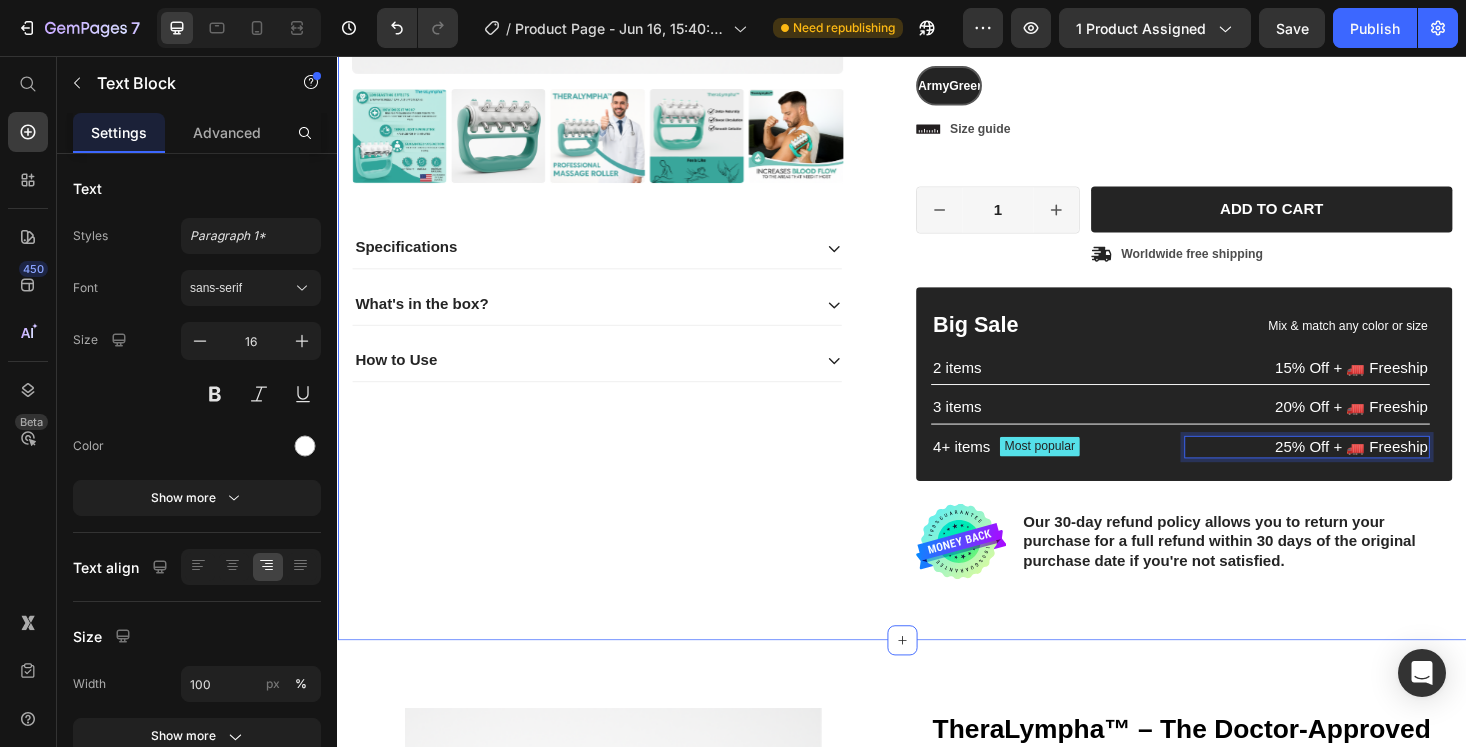 click on "Product Images
Specifications
What's in the box?
How to Use Accordion Icon Icon Icon Icon Icon Icon List 2,500+ Verified Reviews! Text Block Row 52% off Product Badge TheraLympha™ – The Doctor-Approved Lymphatic Massage Roller for Every Body Product Title Wellness That Moves with You. ⭐ Relieves sore muscles and stiffness. ⭐ Enhances blood flow for radiant, glowing skin. ⭐ Reduces the appearance of cellulite and bloating. Text Block Icon Icon Icon Icon Icon Icon List 2,500+ Happy Customers! Text Block Row $23.99 Product Price $49.99 Product Price 52% off Product Badge Row Color: ArmyGreen ArmyGreen ArmyGreen ArmyGreen Product Variants & Swatches ArmyGreen Product Variants & Swatches
Icon Size guide Text Block Row 1 Product Quantity Row Add to cart Add to Cart
Icon Worldwide free shipping Text Block Row Row Big Sale Text Block Mix & match any color or size Text Block Row 2 items Text Block 15% Off + 🚛 Freeship Text Block Row 3 items Row Row" at bounding box center [937, 75] 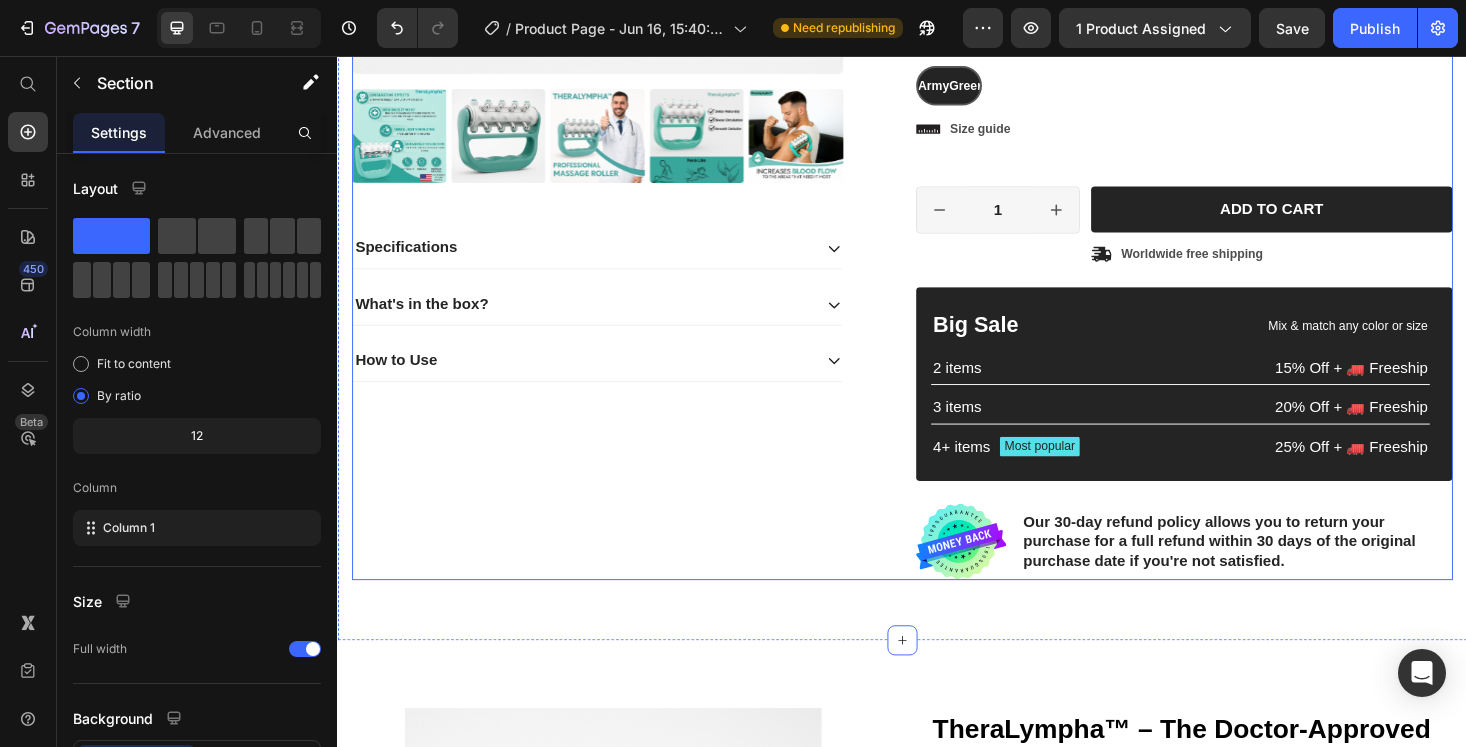 click on "Product Images
Specifications
What's in the box?
How to Use Accordion" at bounding box center (637, 83) 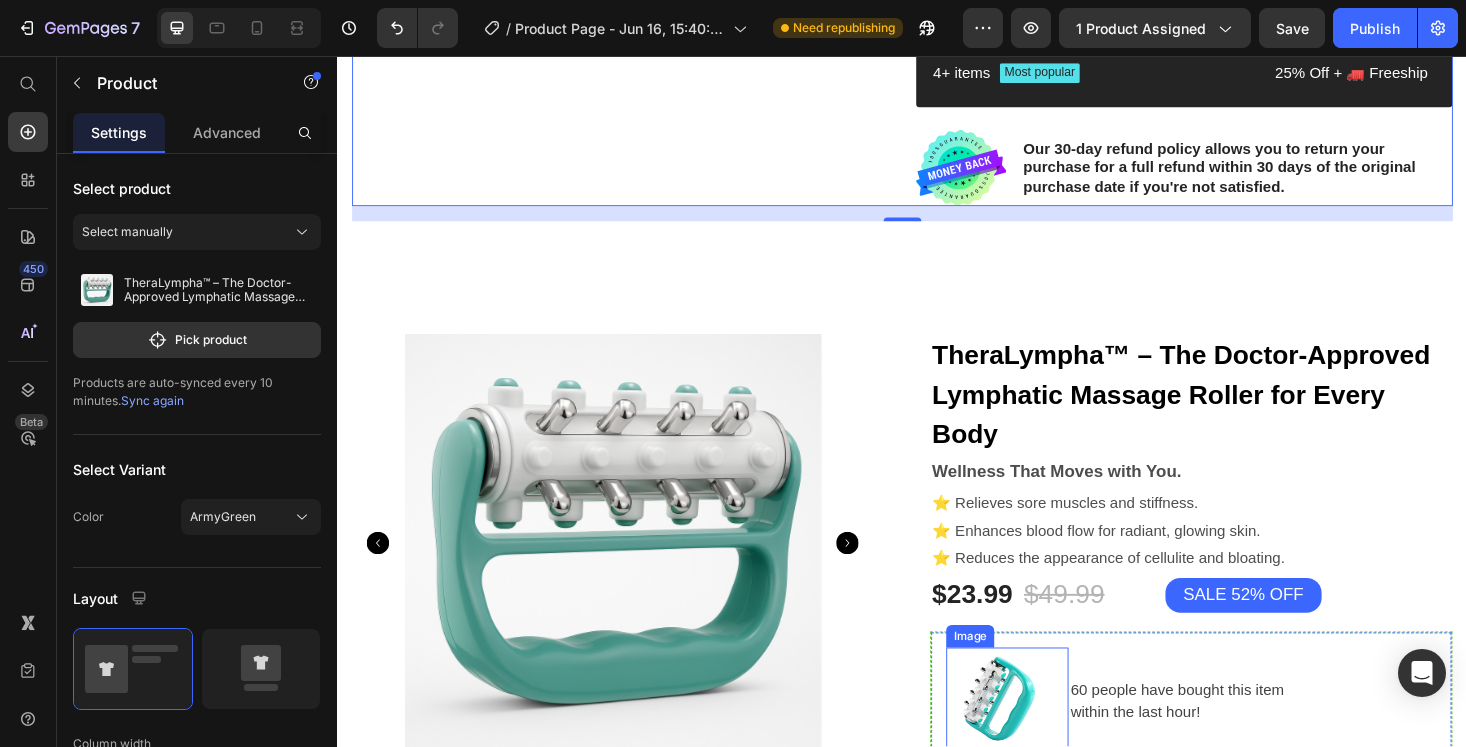 scroll, scrollTop: 937, scrollLeft: 0, axis: vertical 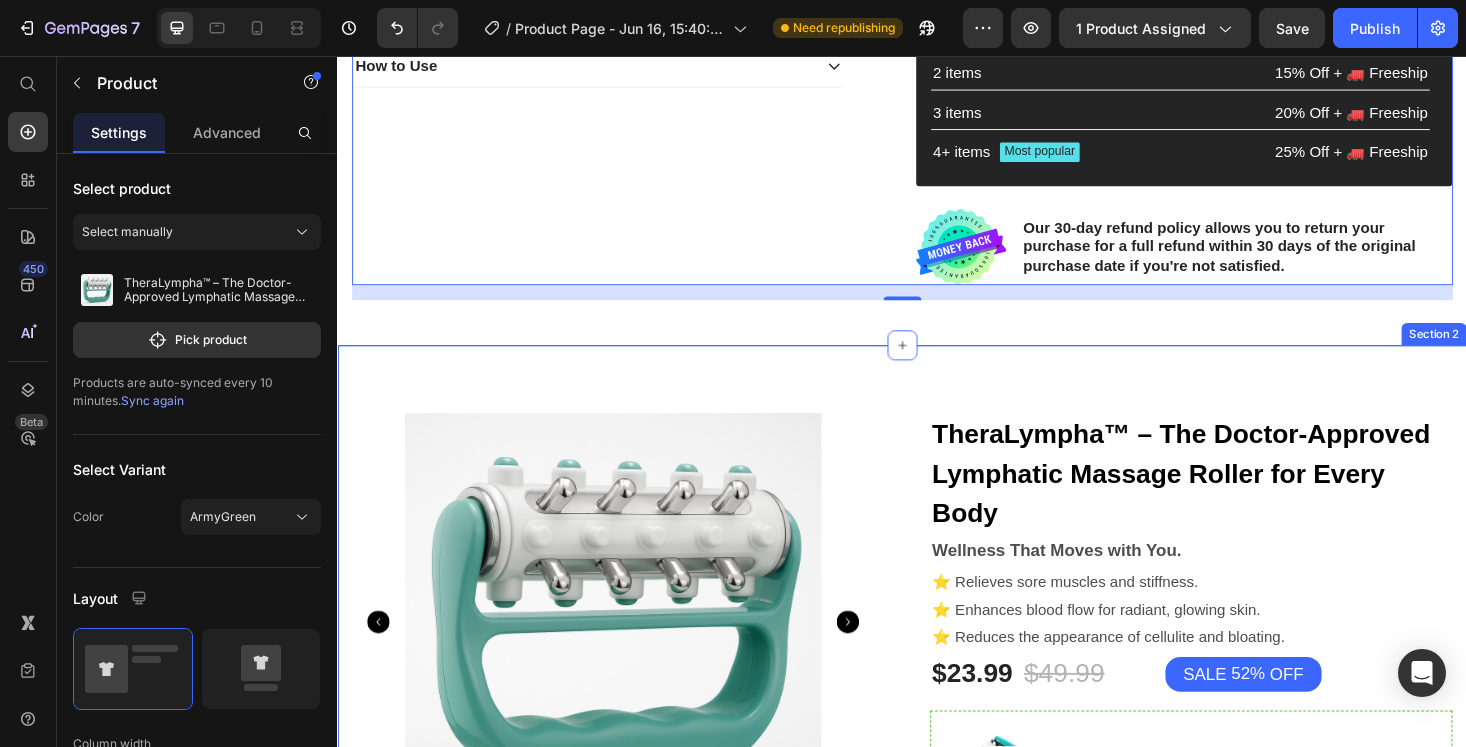 click on "Product Images TheraLympha™ – The Doctor-Approved Lymphatic Massage Roller for Every Body (P) Title Wellness That Moves with You. Text Block ⭐ Relieves sore muscles and stiffness. ⭐ Enhances blood flow for radiant, glowing skin. ⭐ Reduces the appearance of cellulite and bloating. Text Block $23.99 (P) Price $49.99 (P) Price Row SALE 52% OFF Discount Tag Row Image 60 people have bought this item within the last hour! Text block Row 1 (P) Quantity add to cart (P) Cart Button Row buy it now (P) Dynamic Checkout Product Section 2" at bounding box center [937, 843] 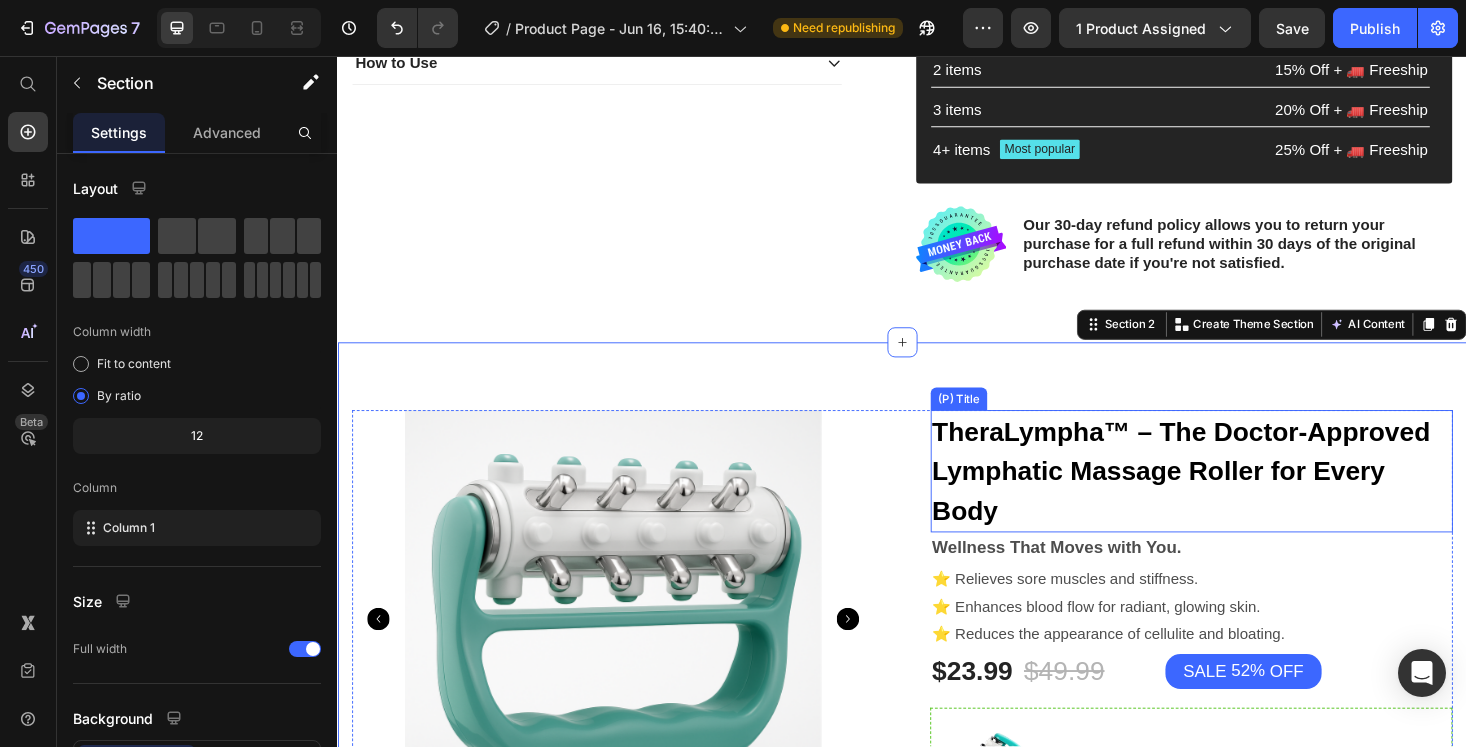 scroll, scrollTop: 823, scrollLeft: 0, axis: vertical 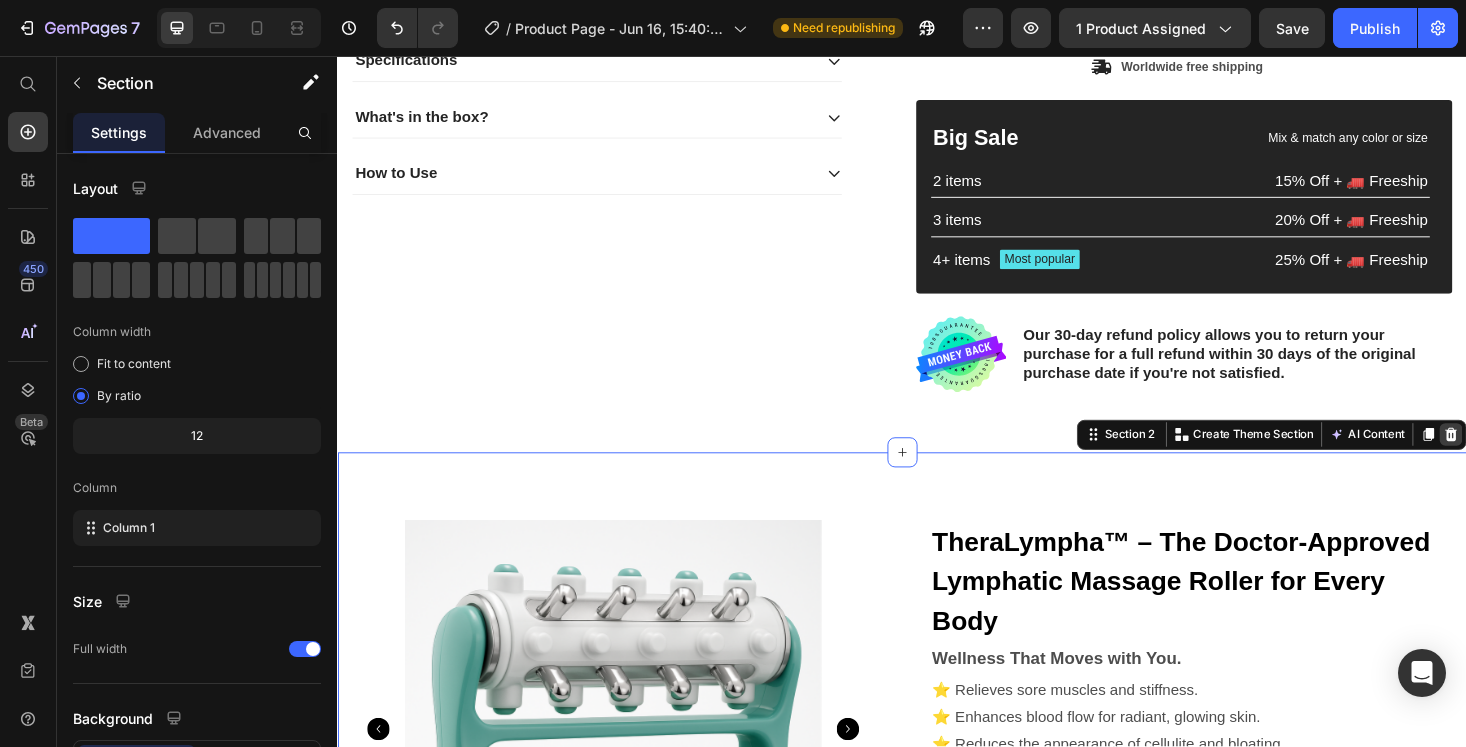 click at bounding box center [1520, 459] 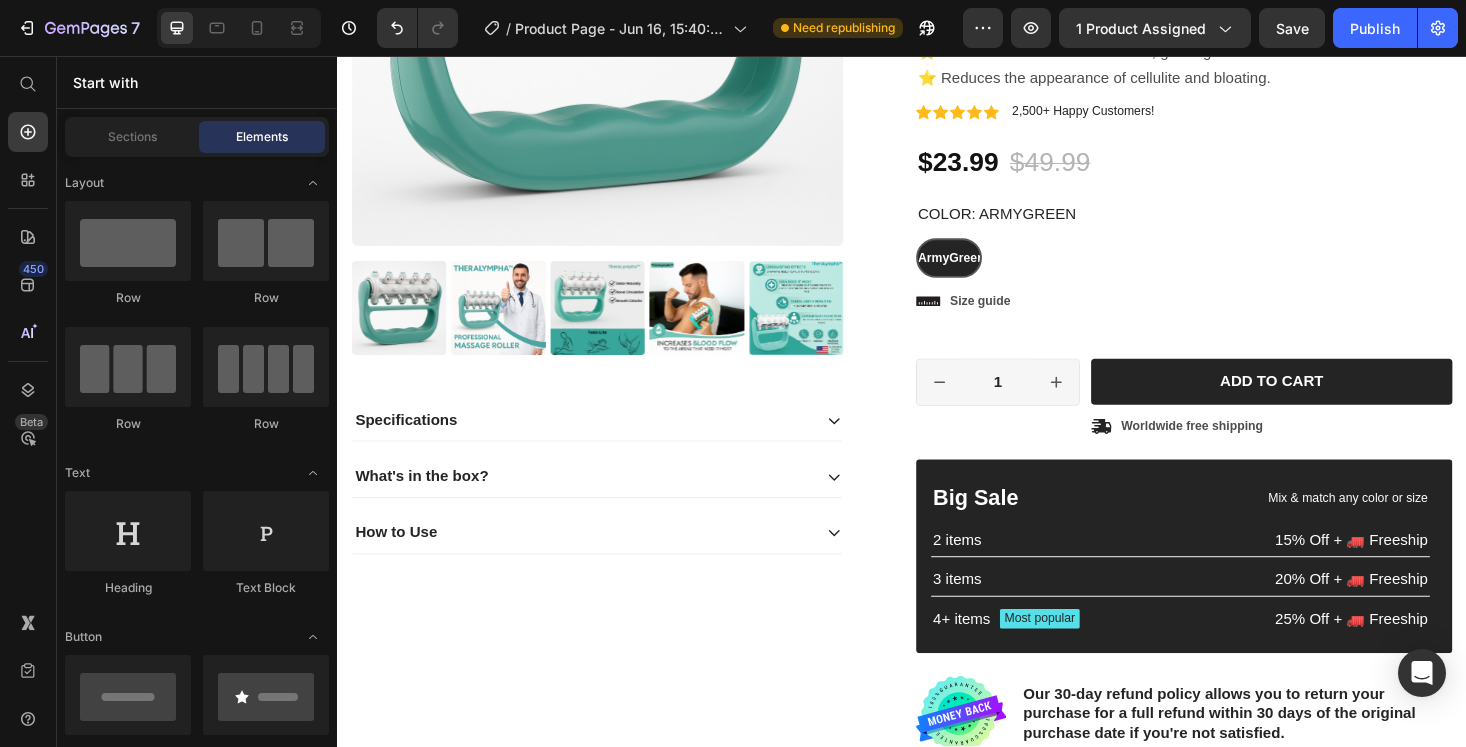 scroll, scrollTop: 434, scrollLeft: 0, axis: vertical 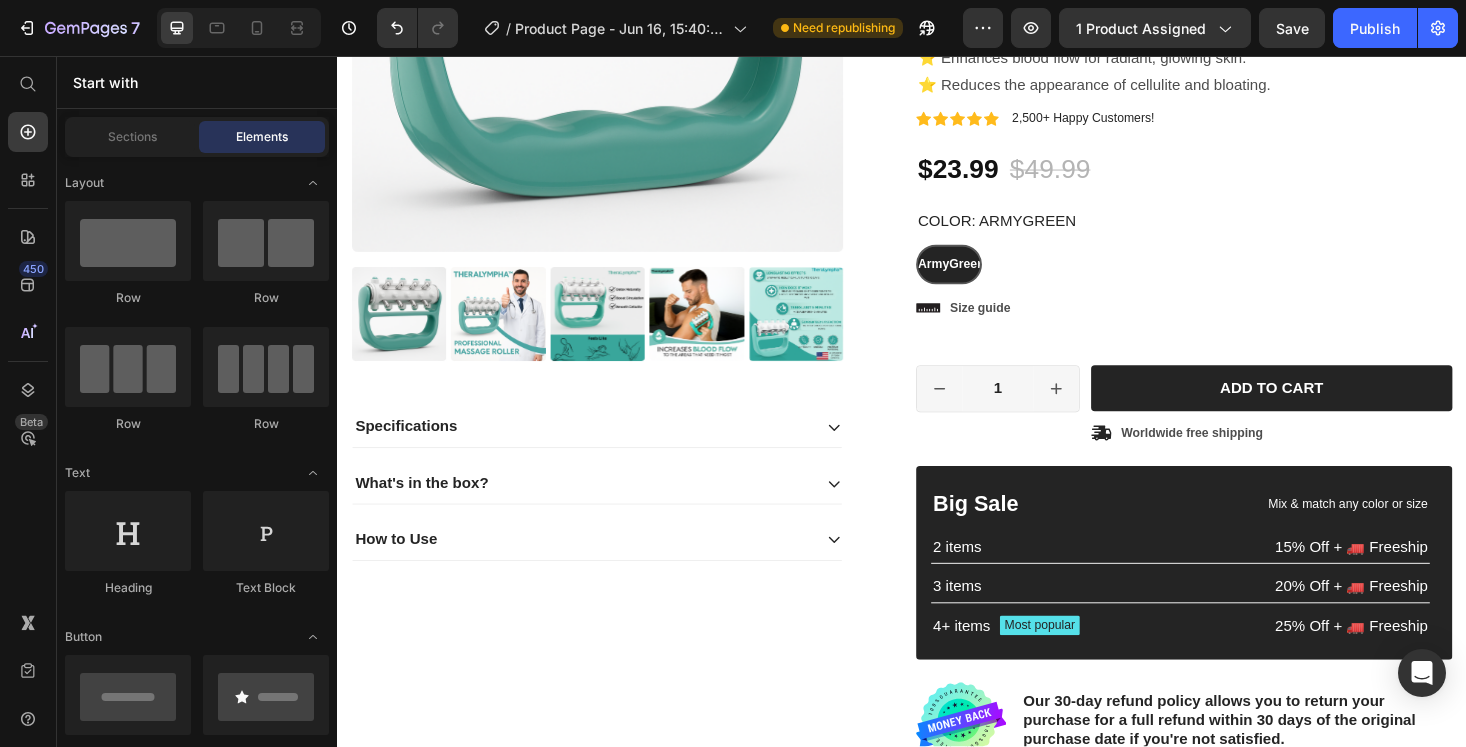 click at bounding box center (239, 28) 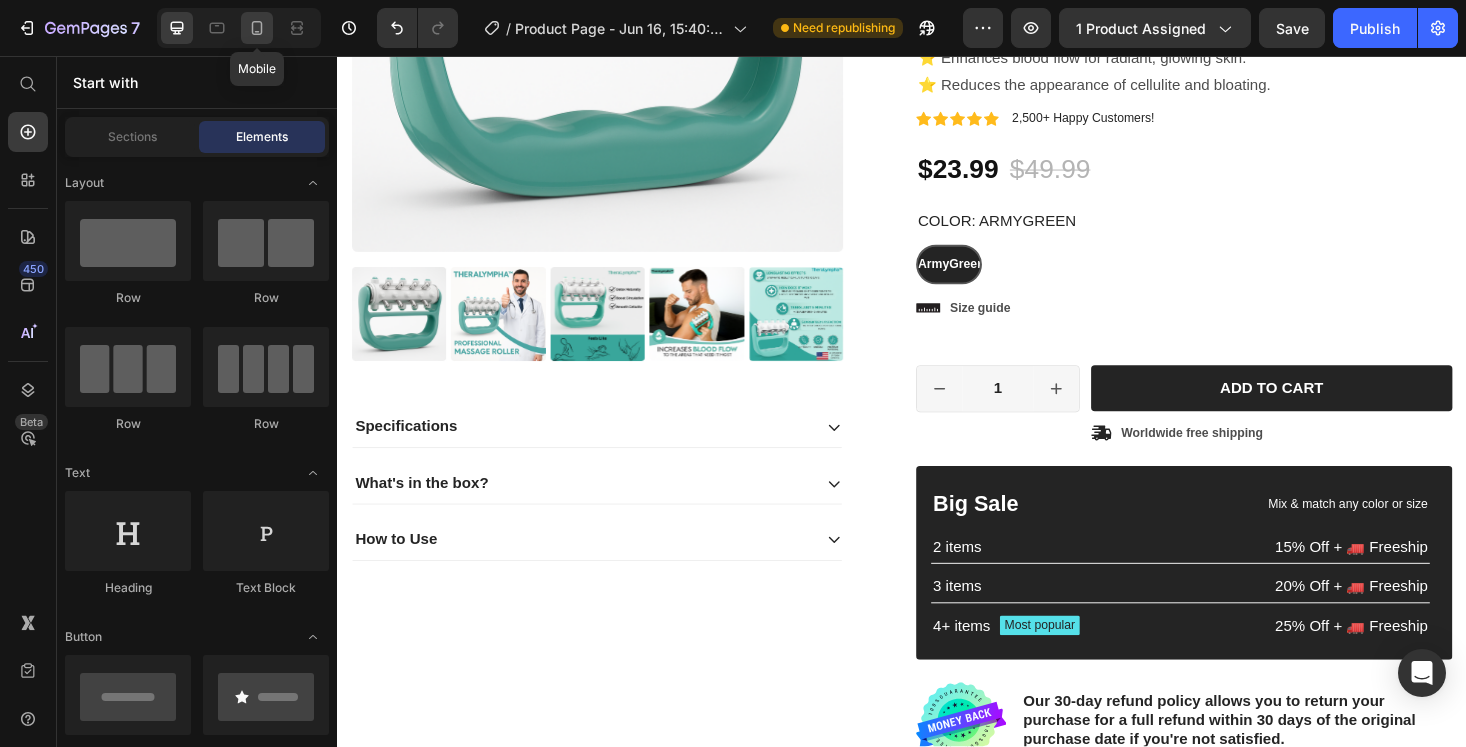 click 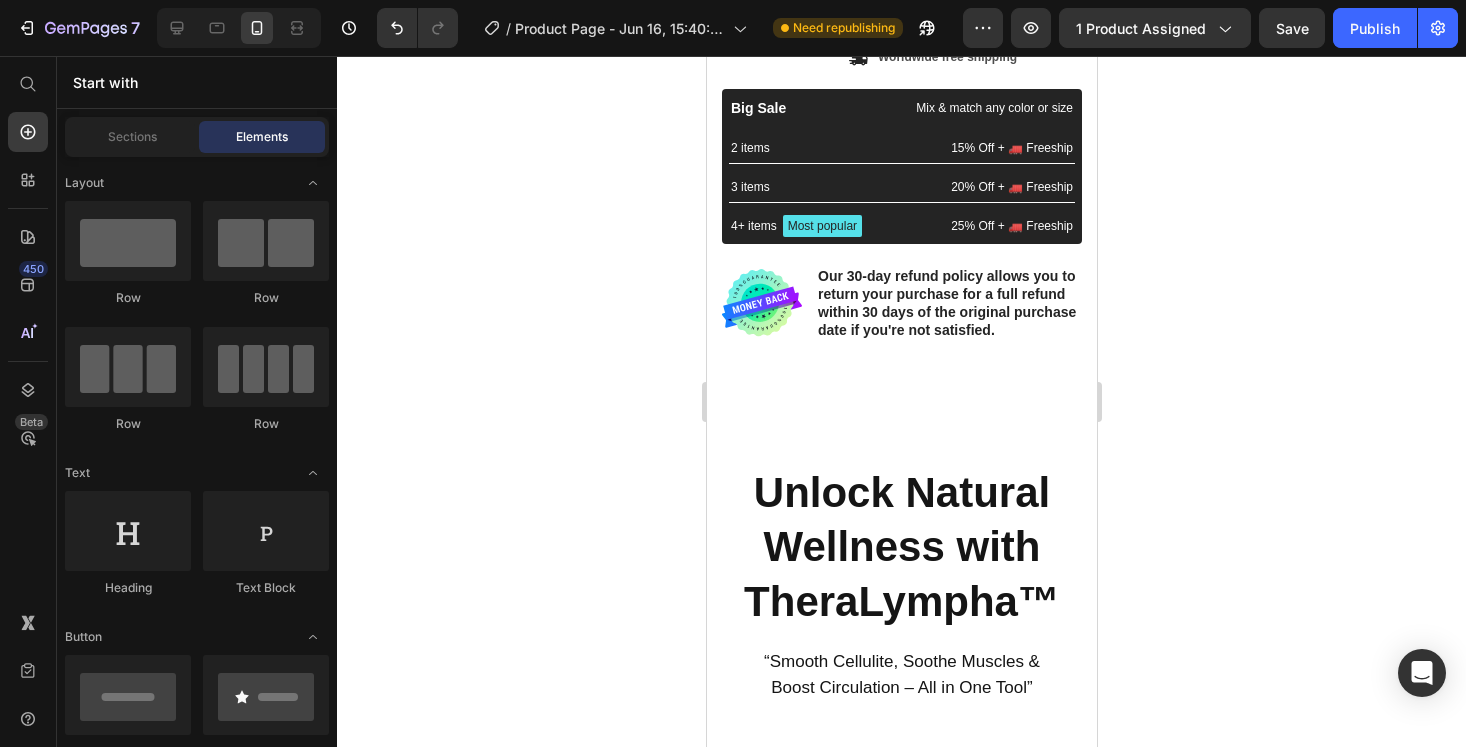 scroll, scrollTop: 963, scrollLeft: 0, axis: vertical 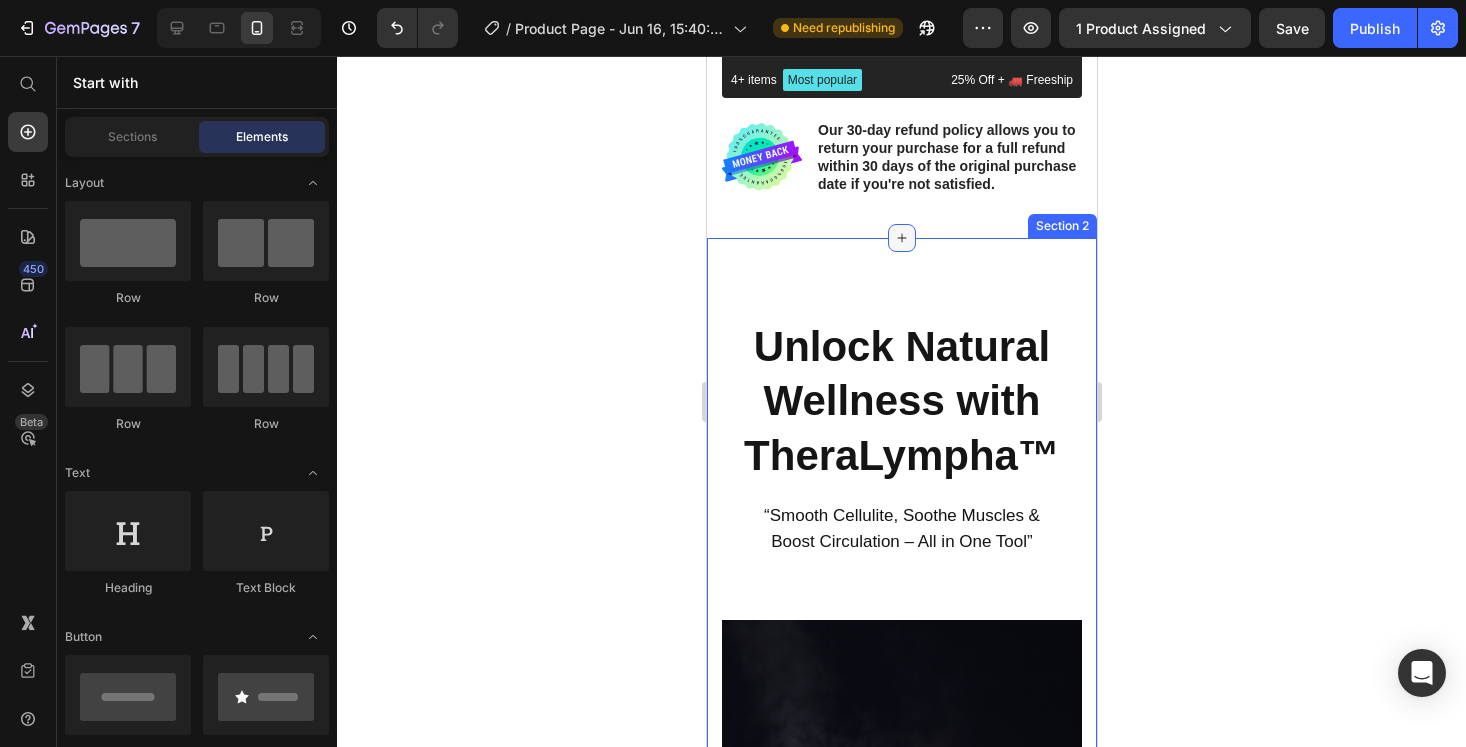 click at bounding box center (901, 238) 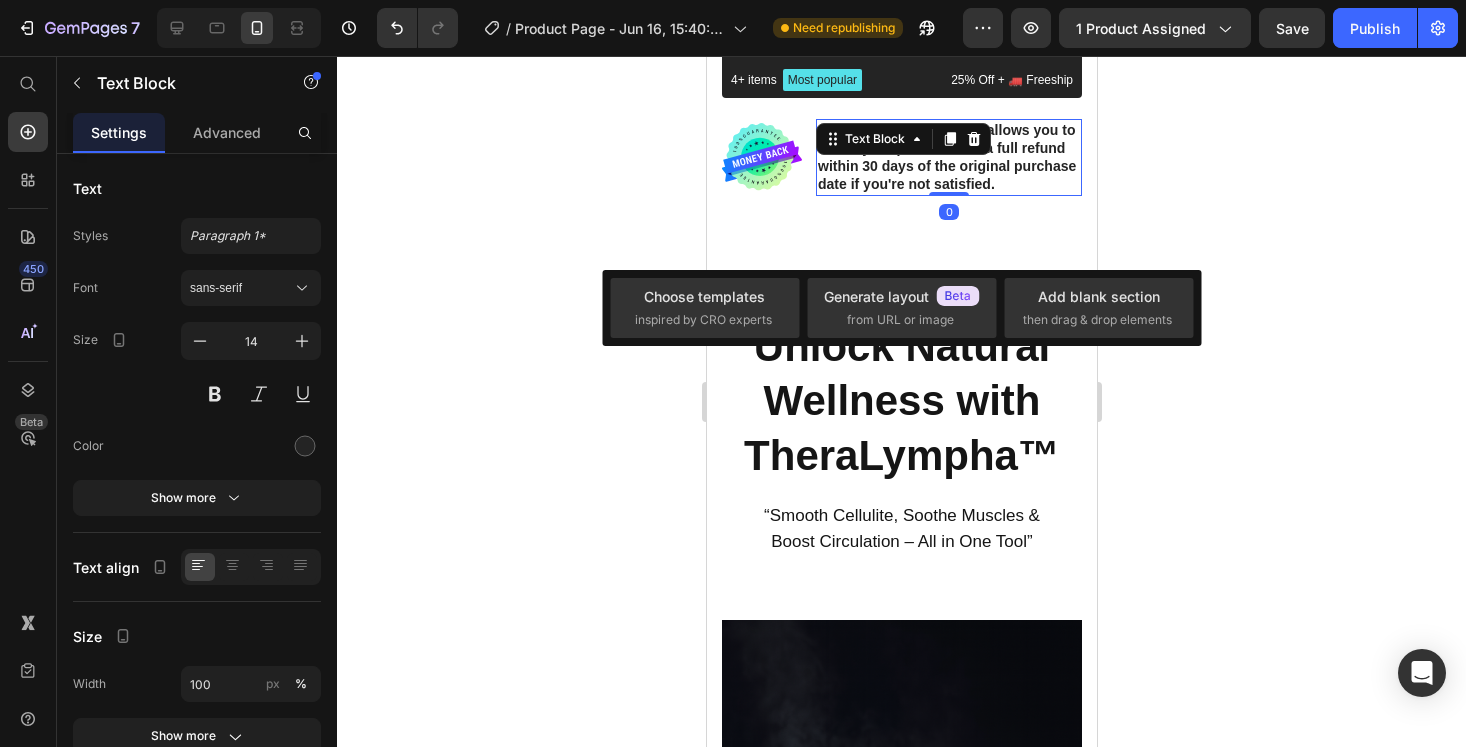 click on "Our 30-day refund policy allows you to return your purchase for a full refund within 30 days of the original purchase date if you're not satisfied." at bounding box center (948, 157) 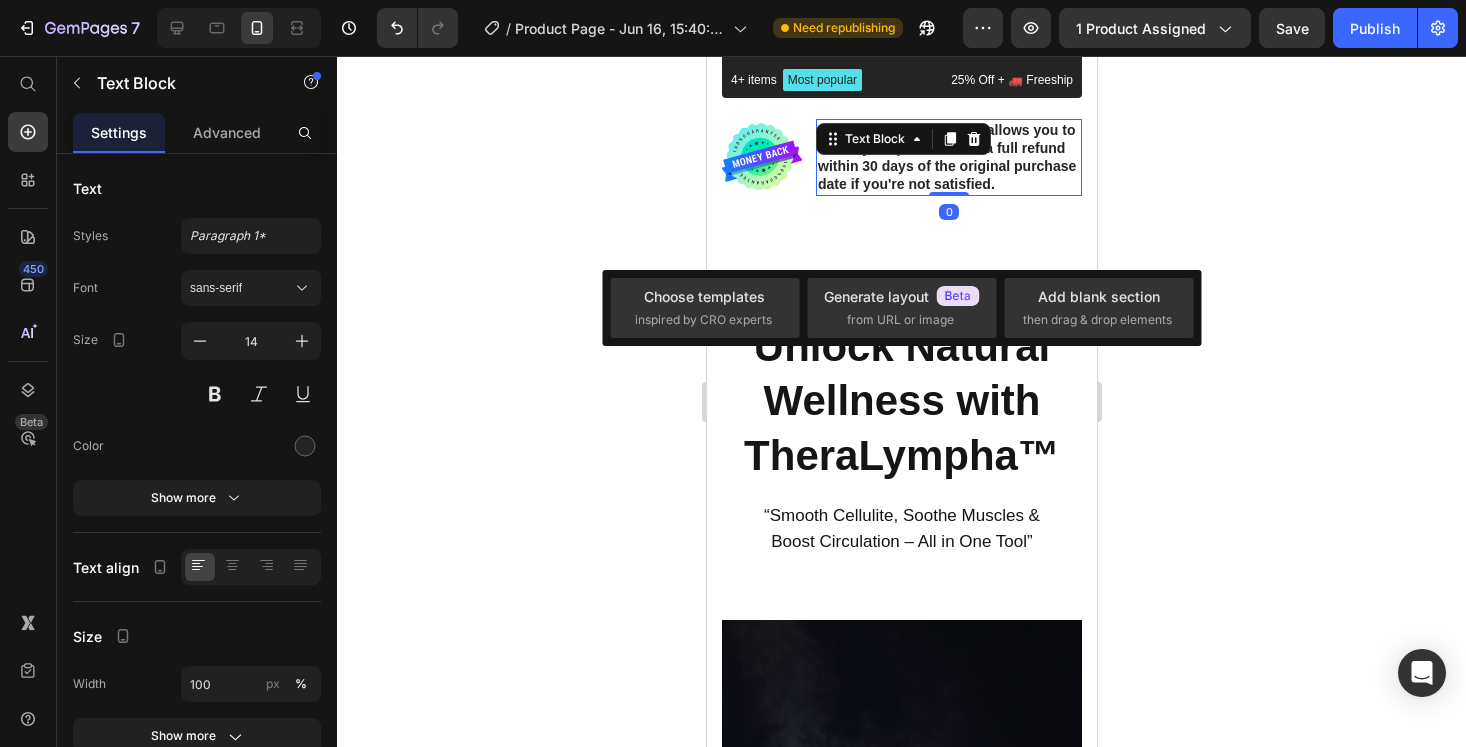 click 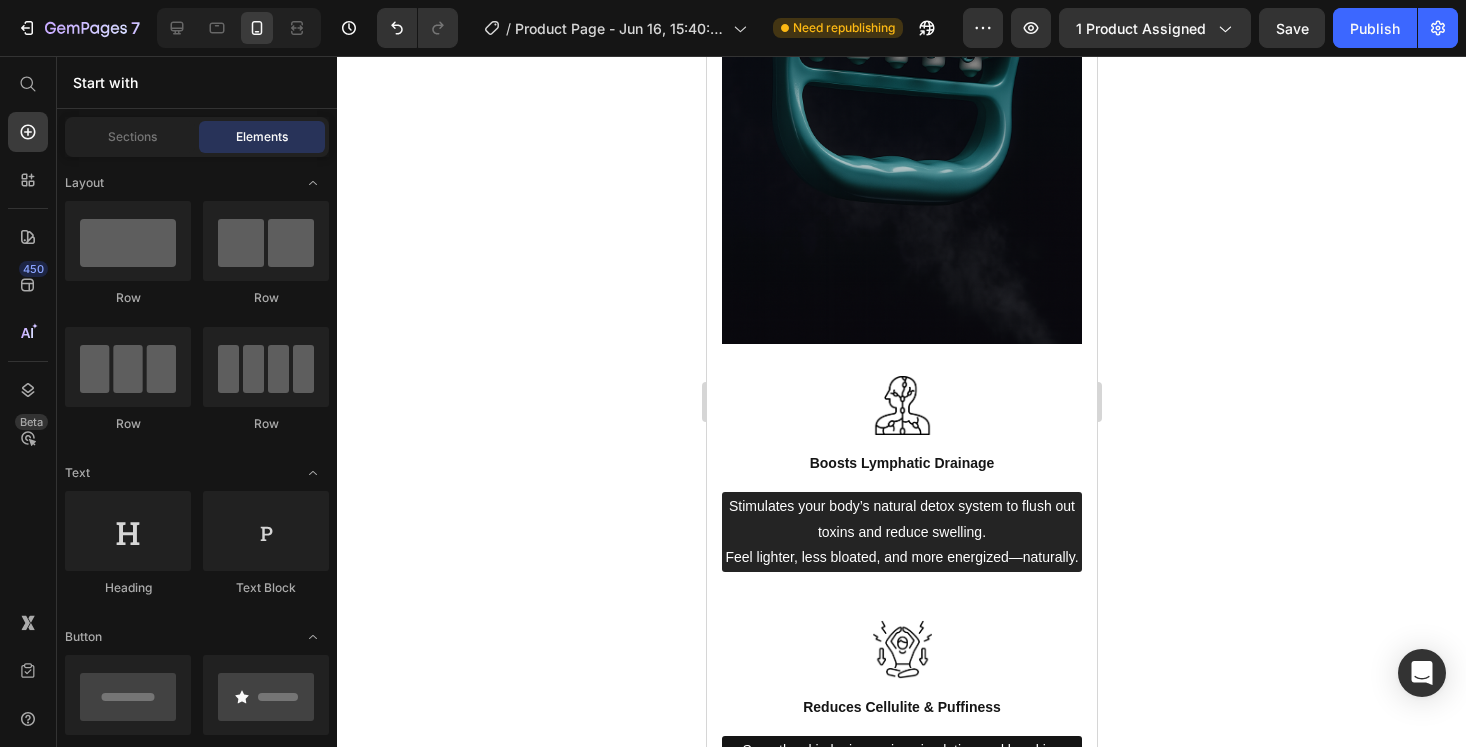 scroll, scrollTop: 0, scrollLeft: 0, axis: both 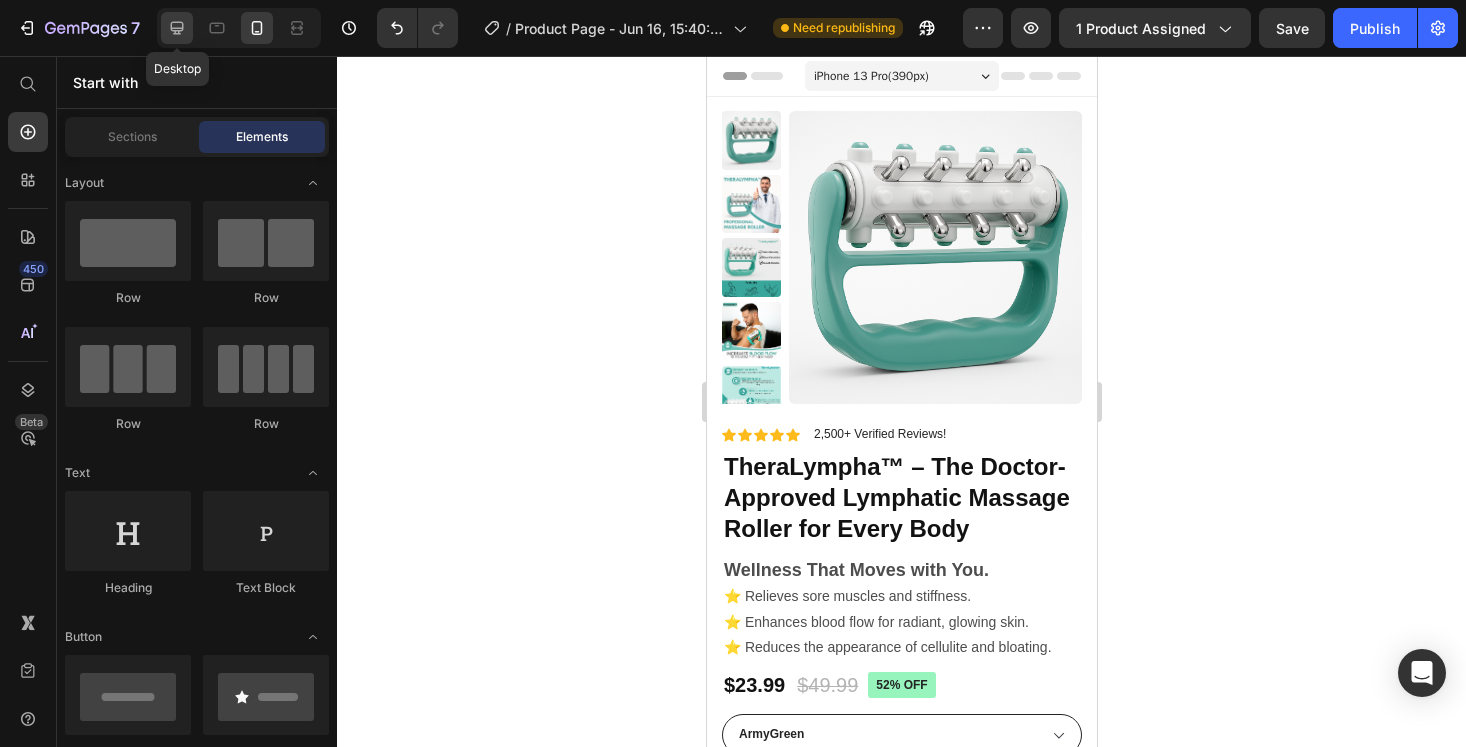 click 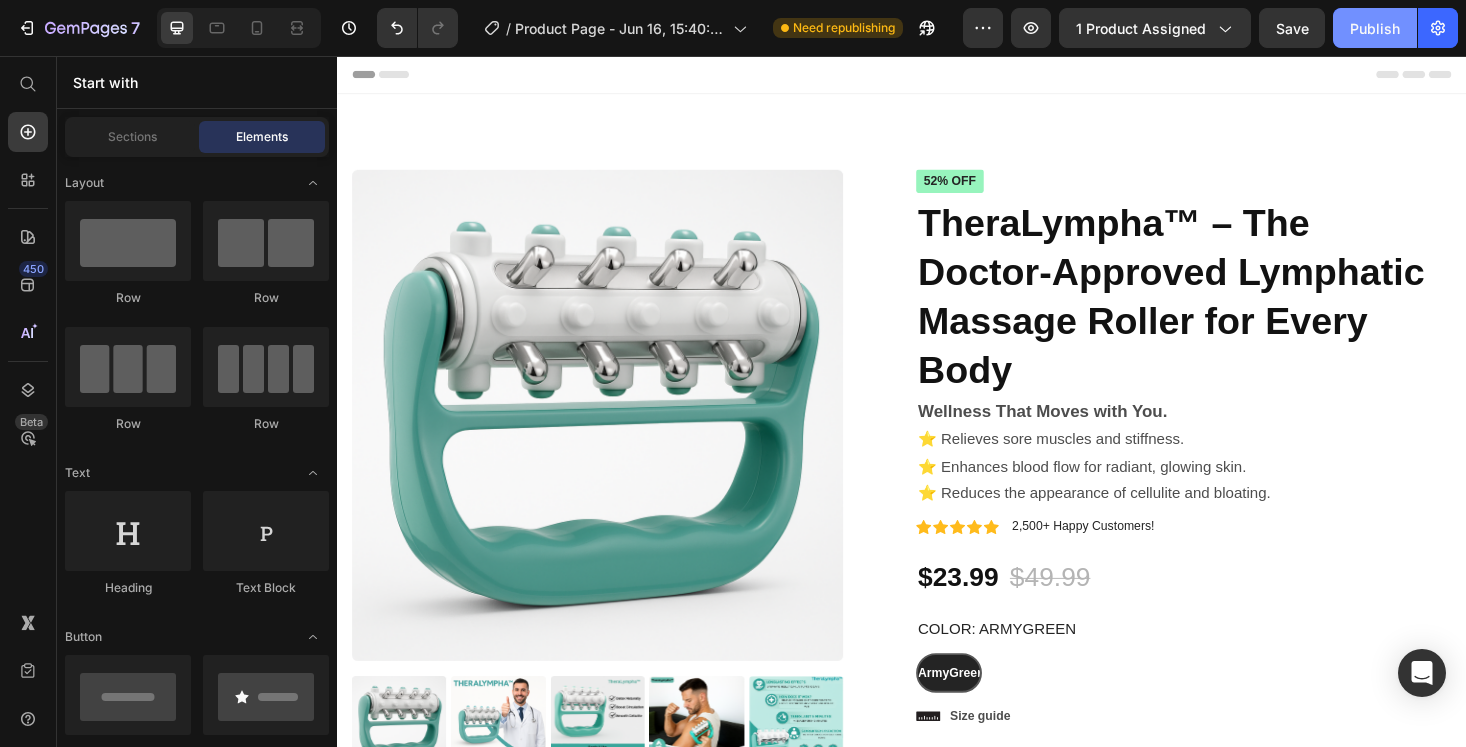 click on "Publish" 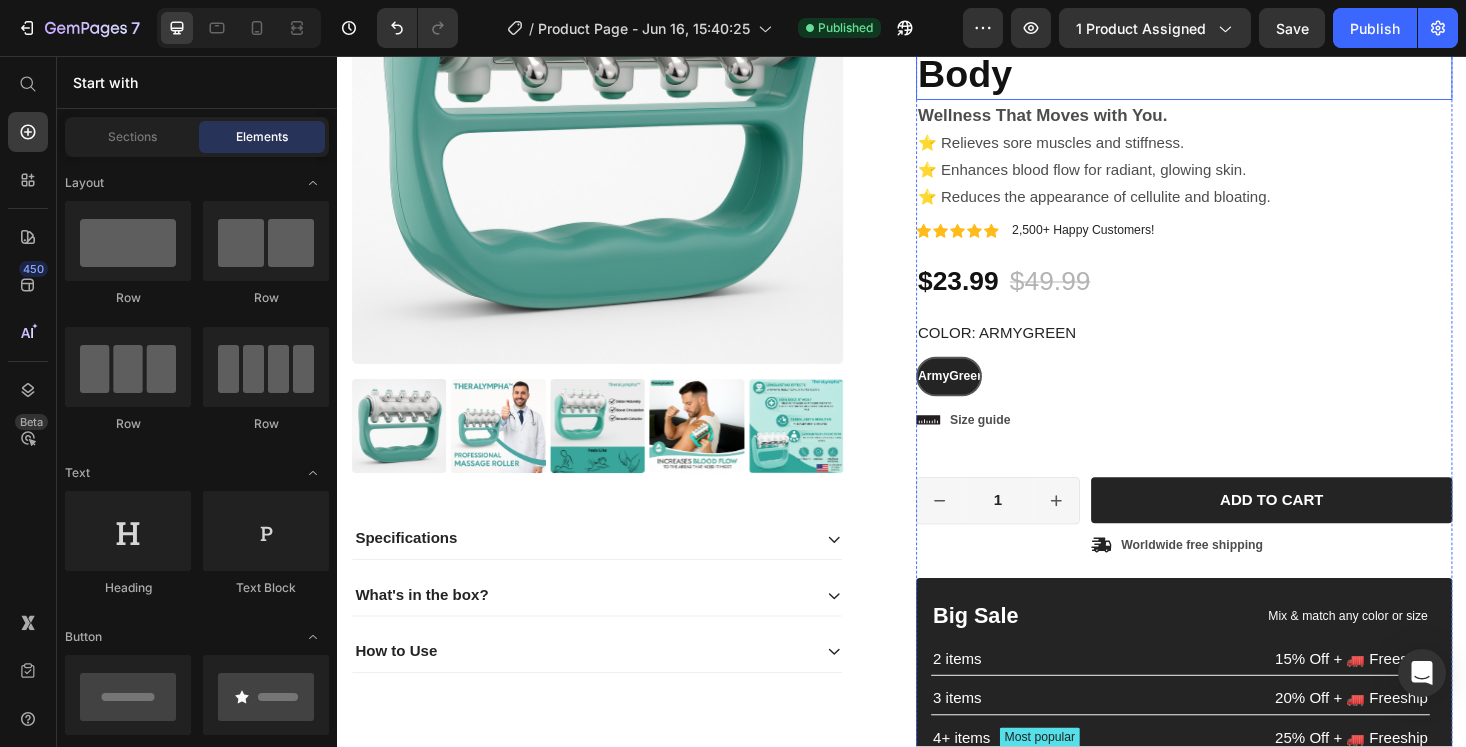 scroll, scrollTop: 317, scrollLeft: 0, axis: vertical 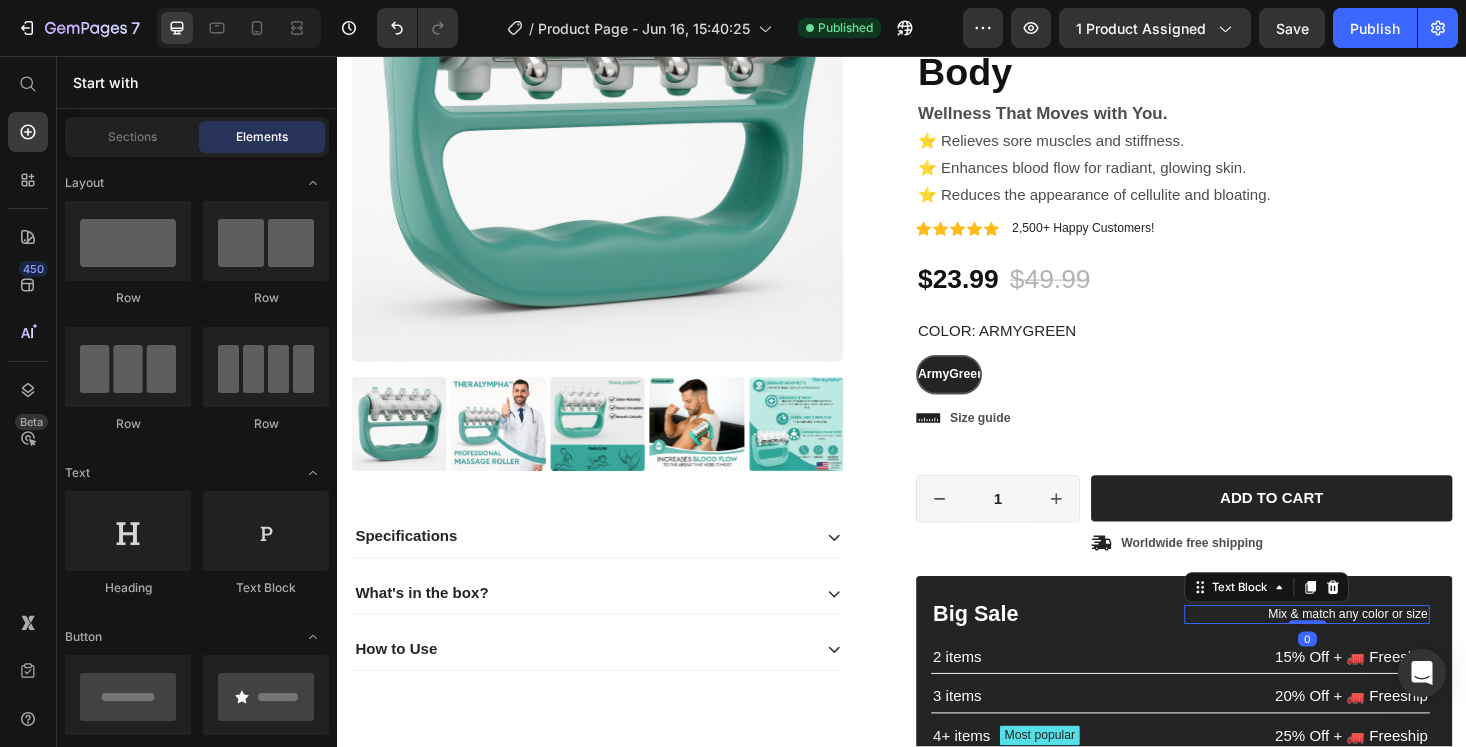 click on "Mix & match any color or size" at bounding box center (1367, 650) 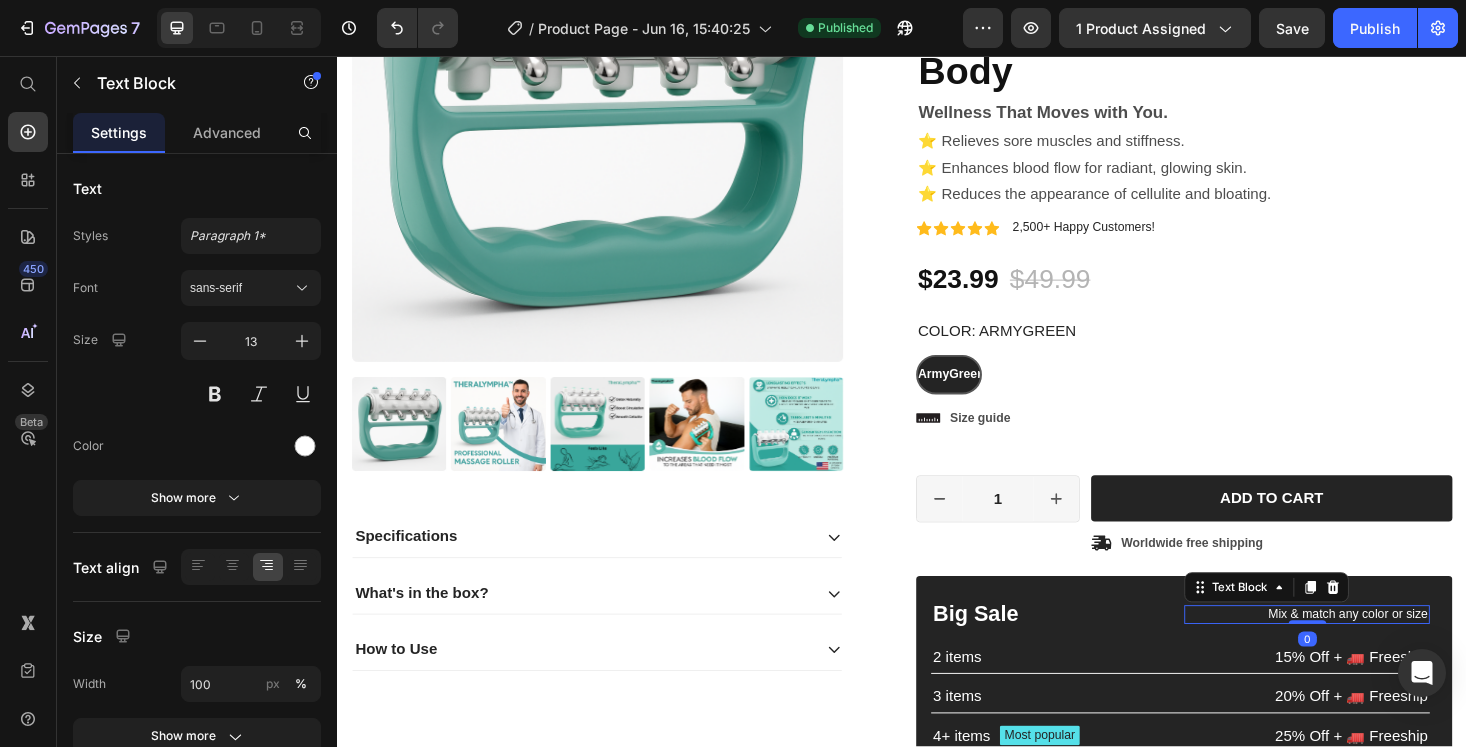 click on "Mix & match any color or size" at bounding box center [1367, 650] 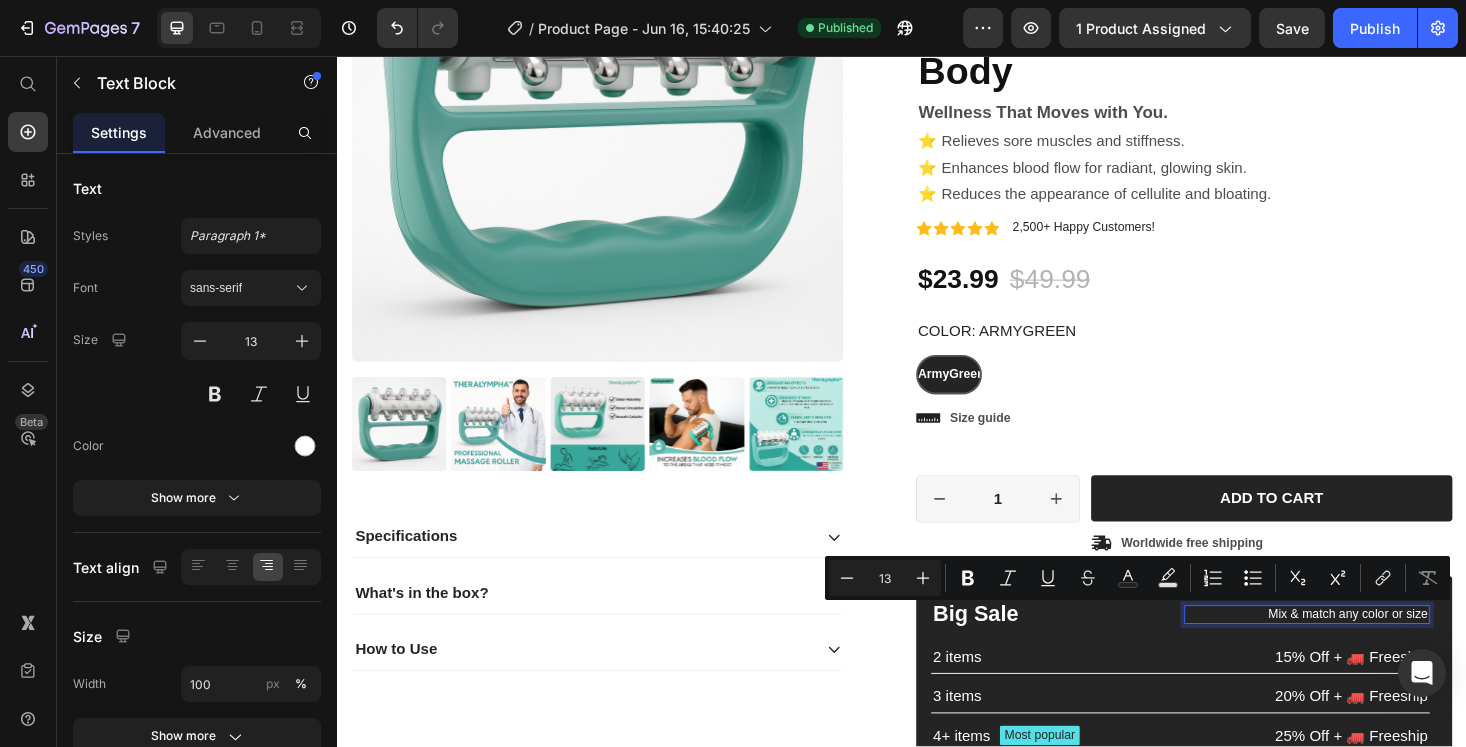 click on "Mix & match any color or size" at bounding box center (1367, 650) 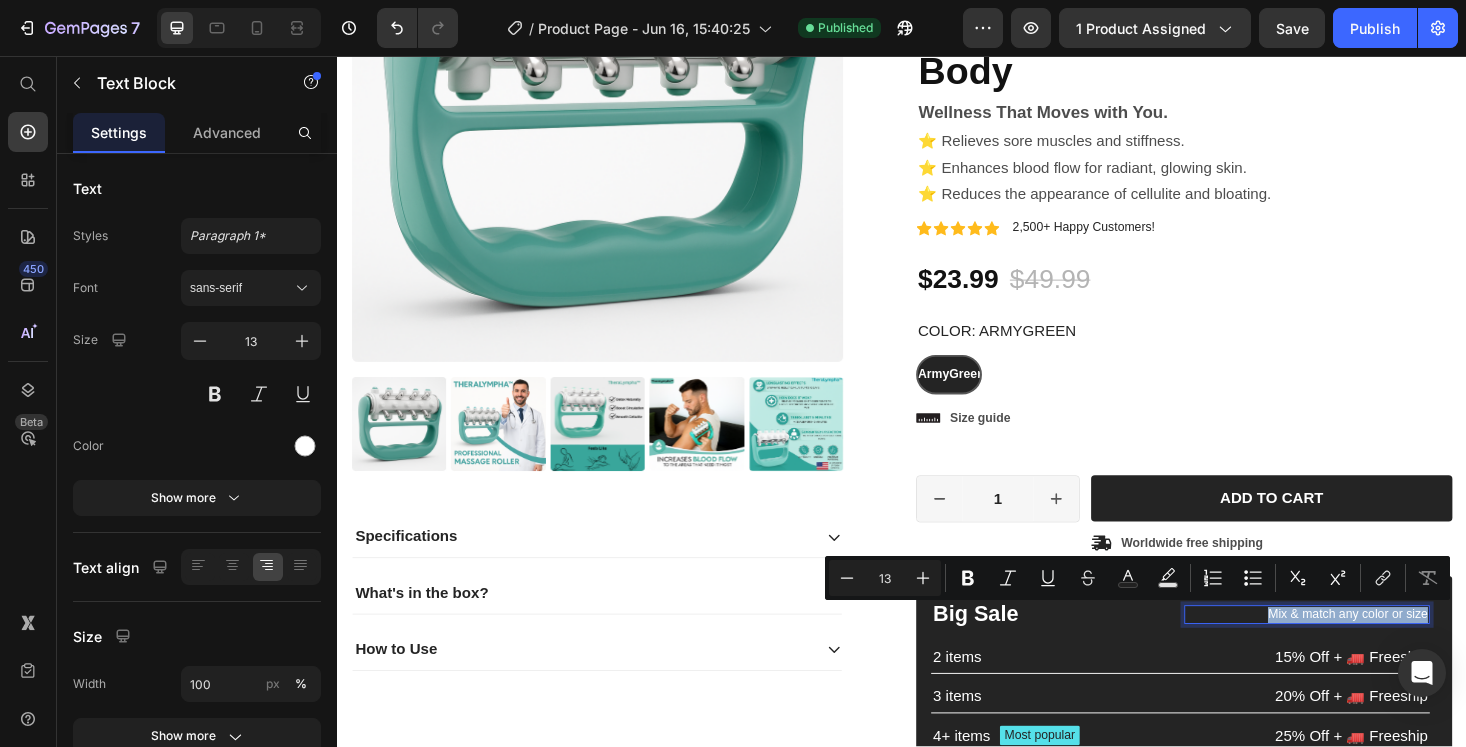 drag, startPoint x: 1330, startPoint y: 651, endPoint x: 1488, endPoint y: 656, distance: 158.0791 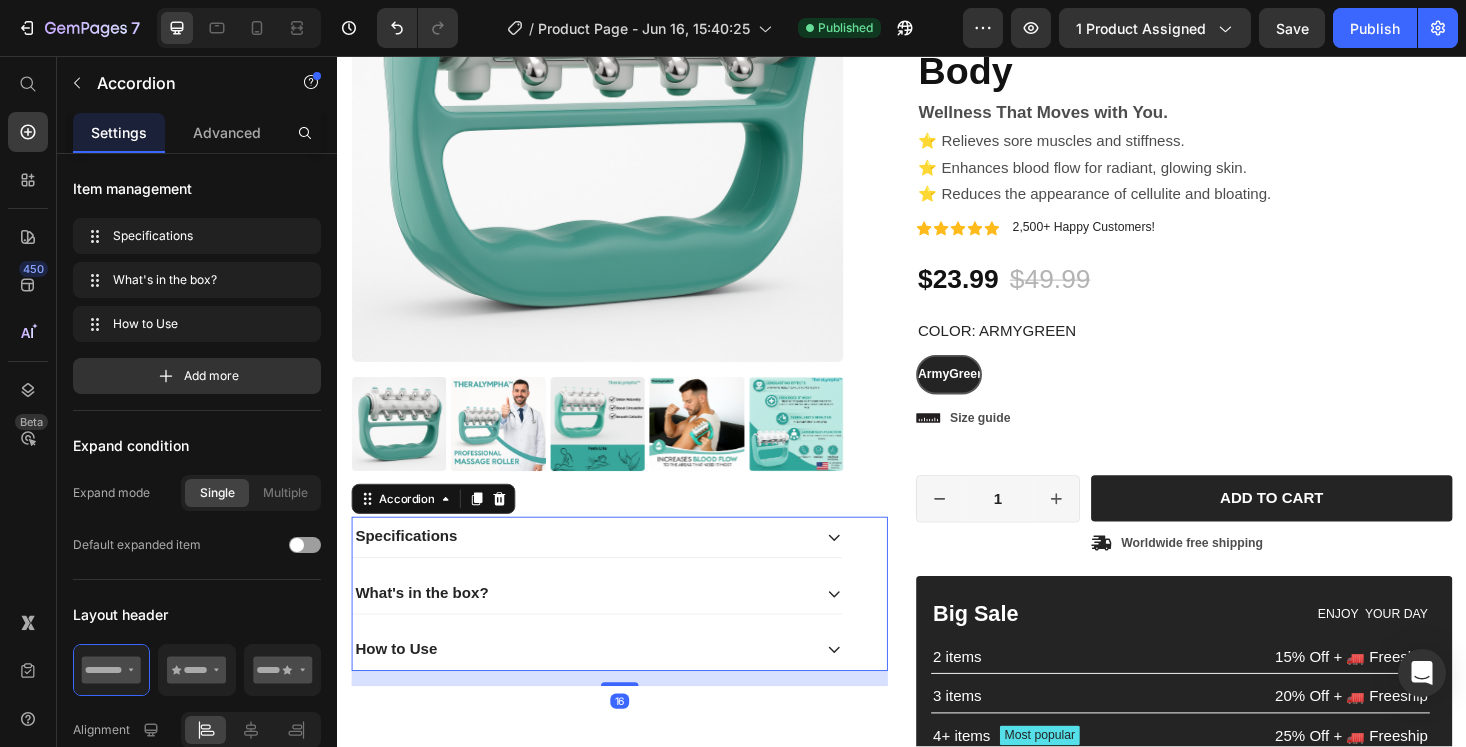 click on "Specifications
What's in the box?
How to Use Accordion   16" at bounding box center (637, 627) 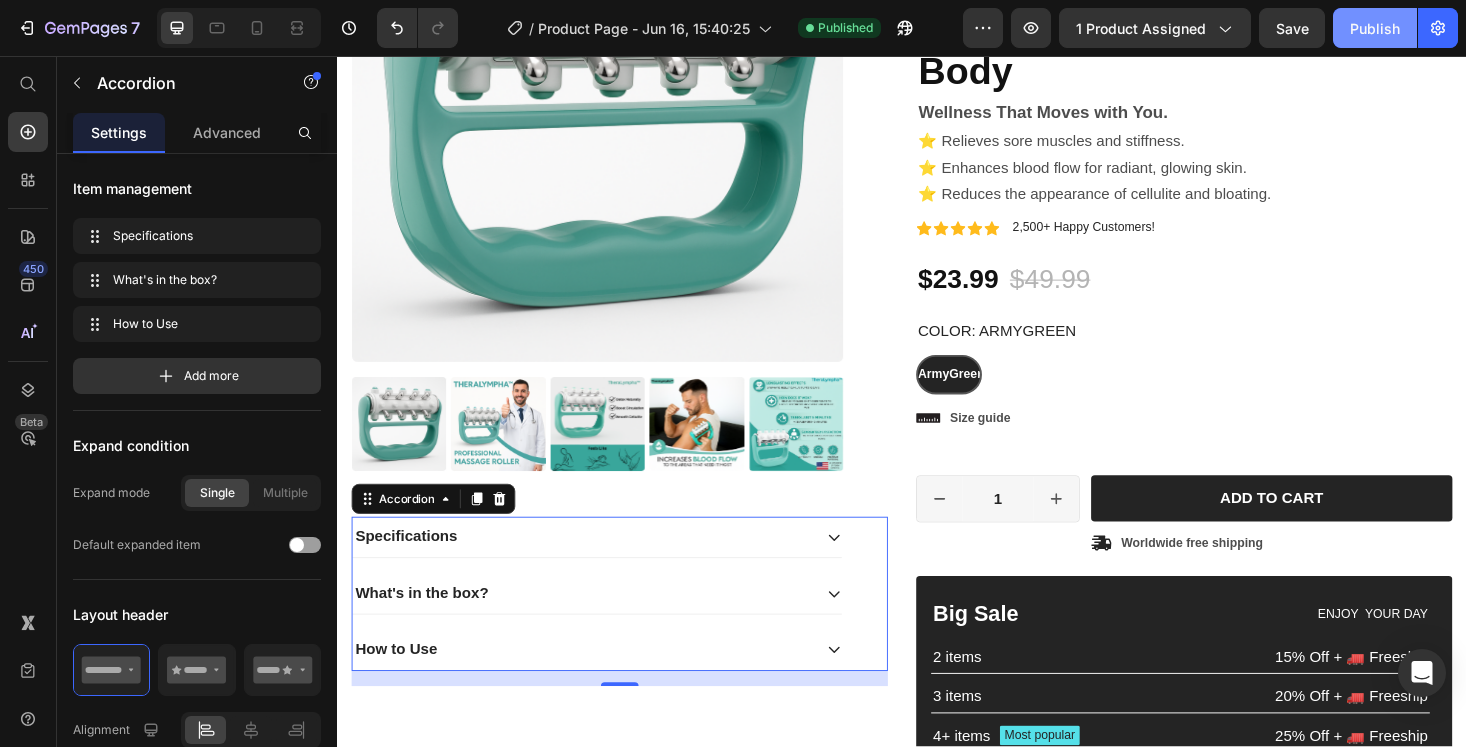 click on "Publish" at bounding box center [1375, 28] 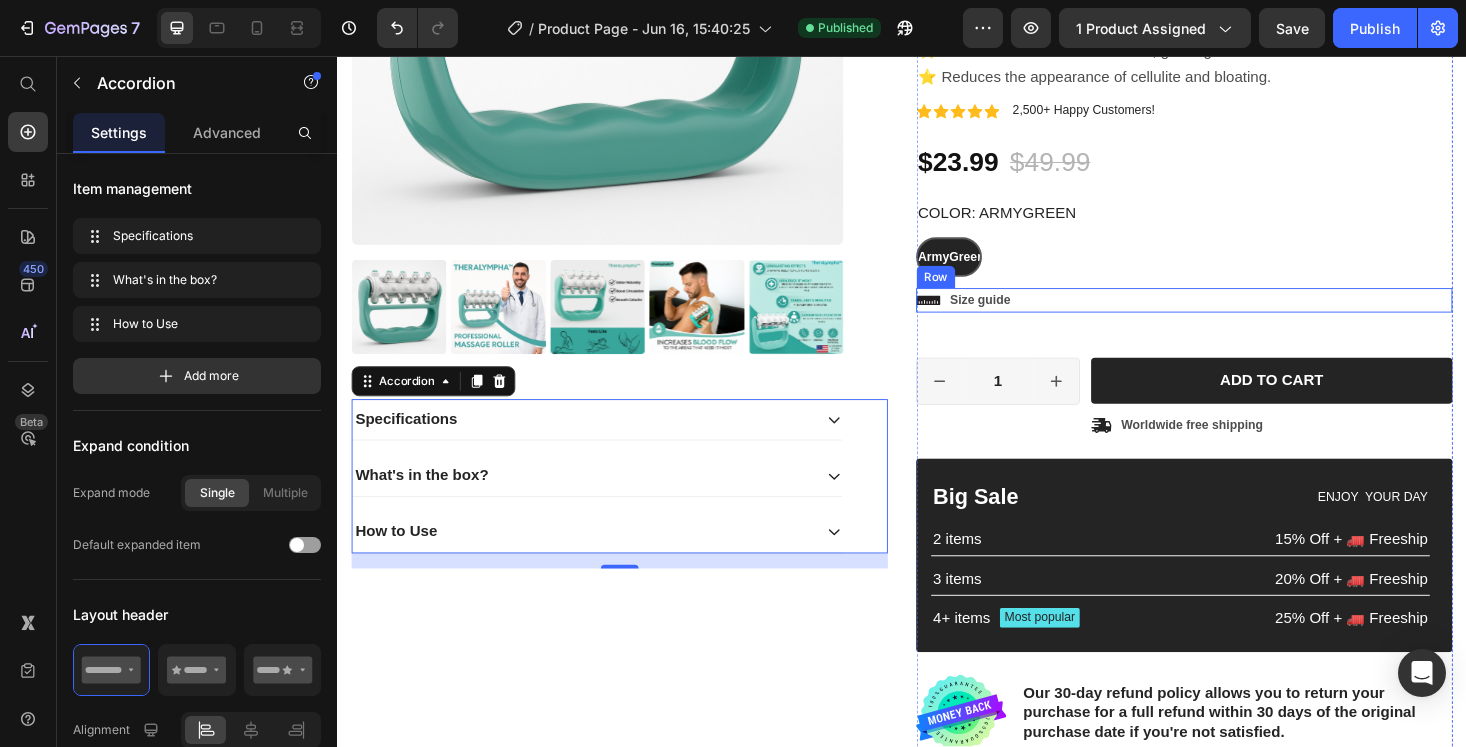 scroll, scrollTop: 443, scrollLeft: 0, axis: vertical 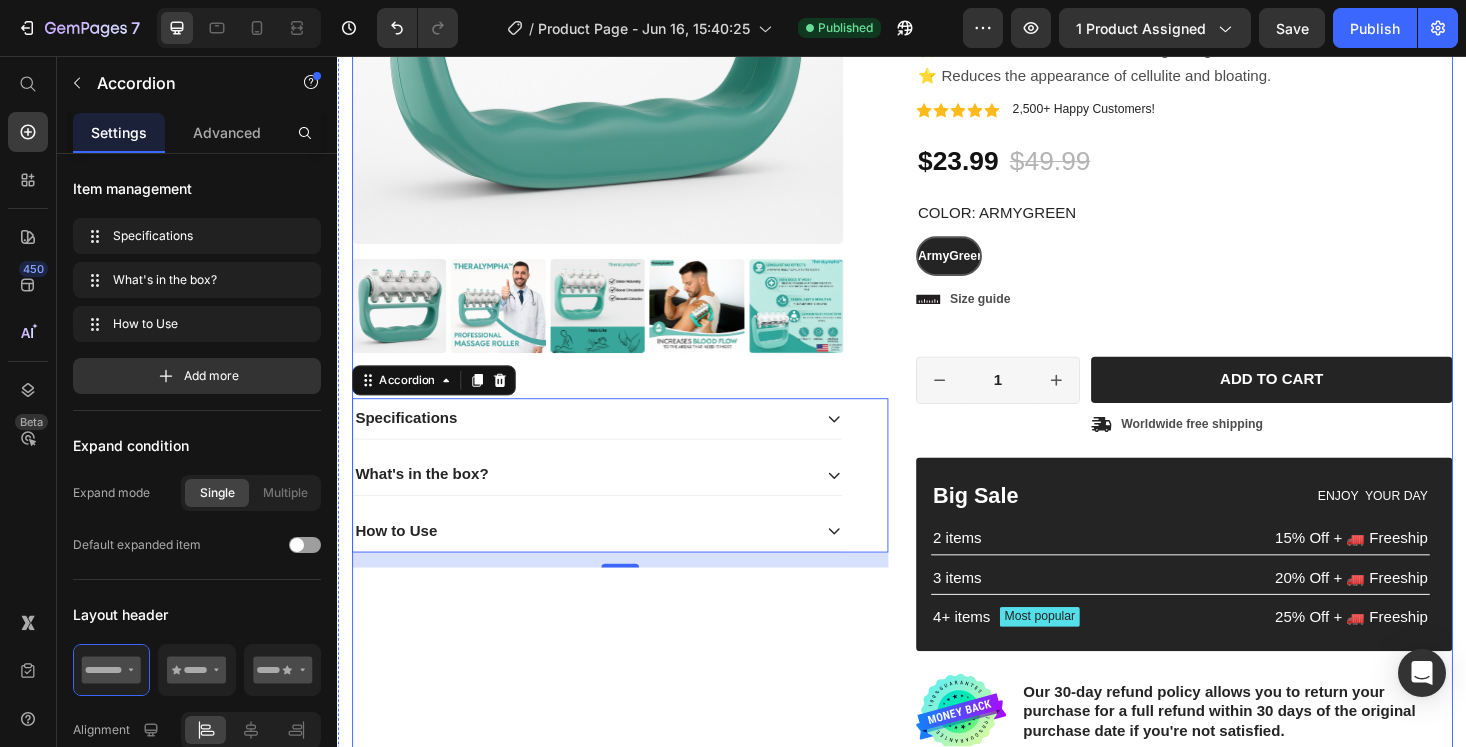 click on "Product Images
Specifications
What's in the box?
How to Use Accordion   16" at bounding box center (637, 264) 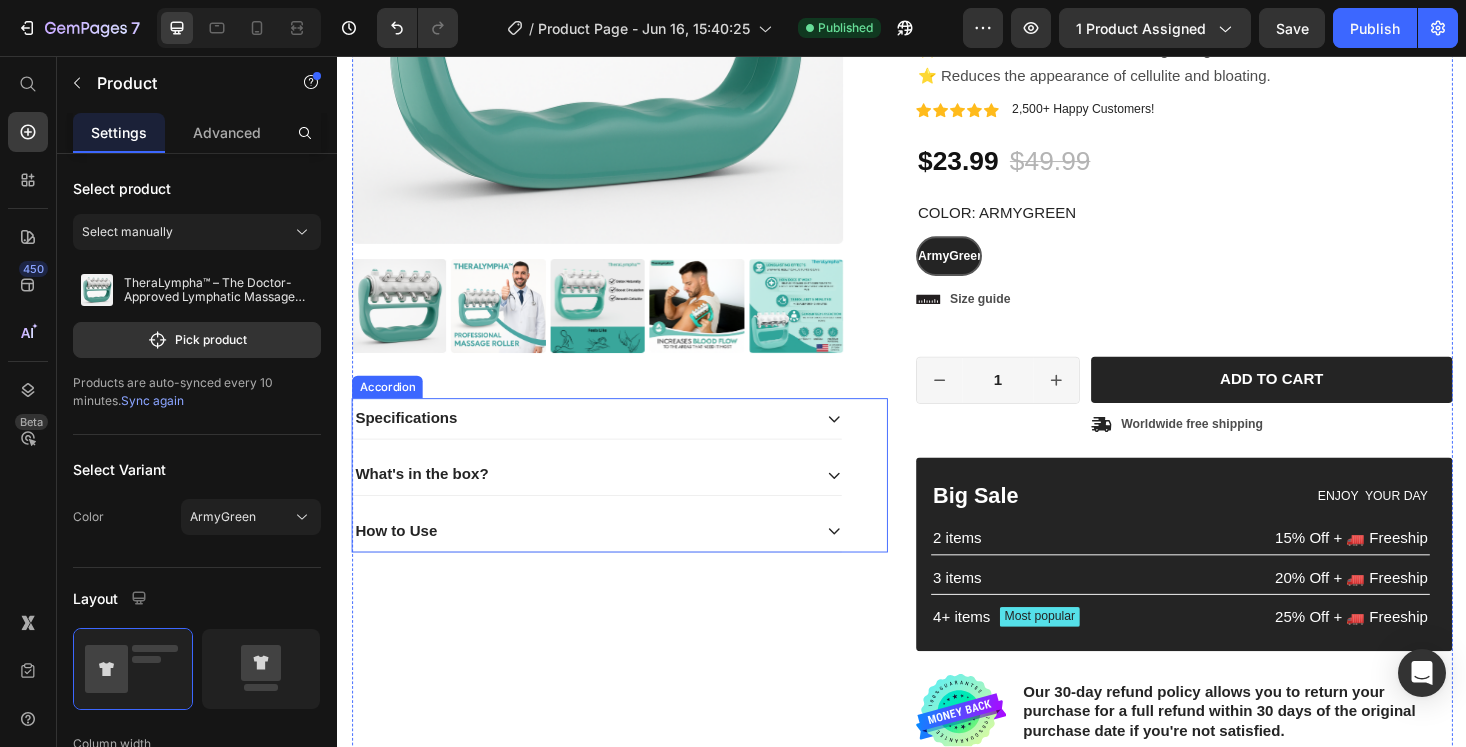 click on "Specifications" at bounding box center (597, 441) 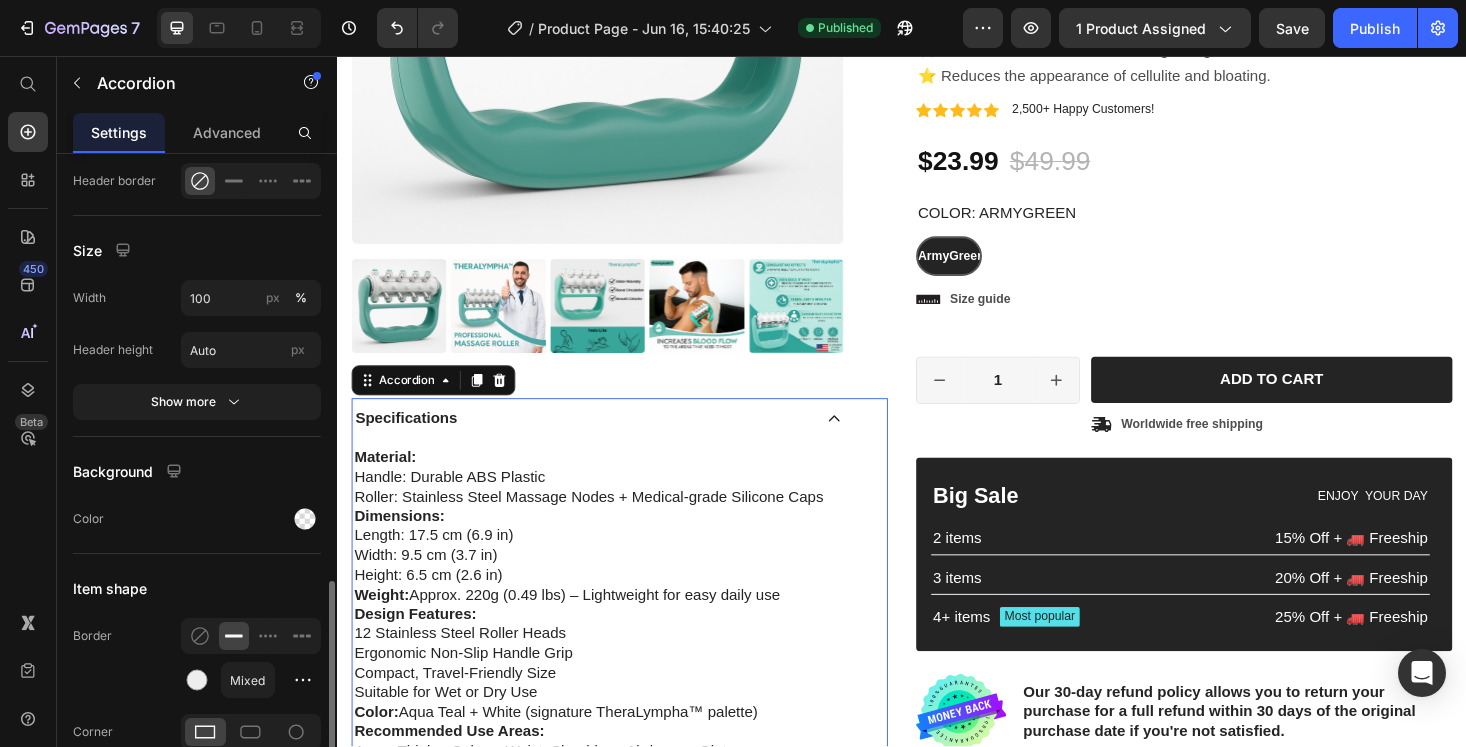 scroll, scrollTop: 1614, scrollLeft: 0, axis: vertical 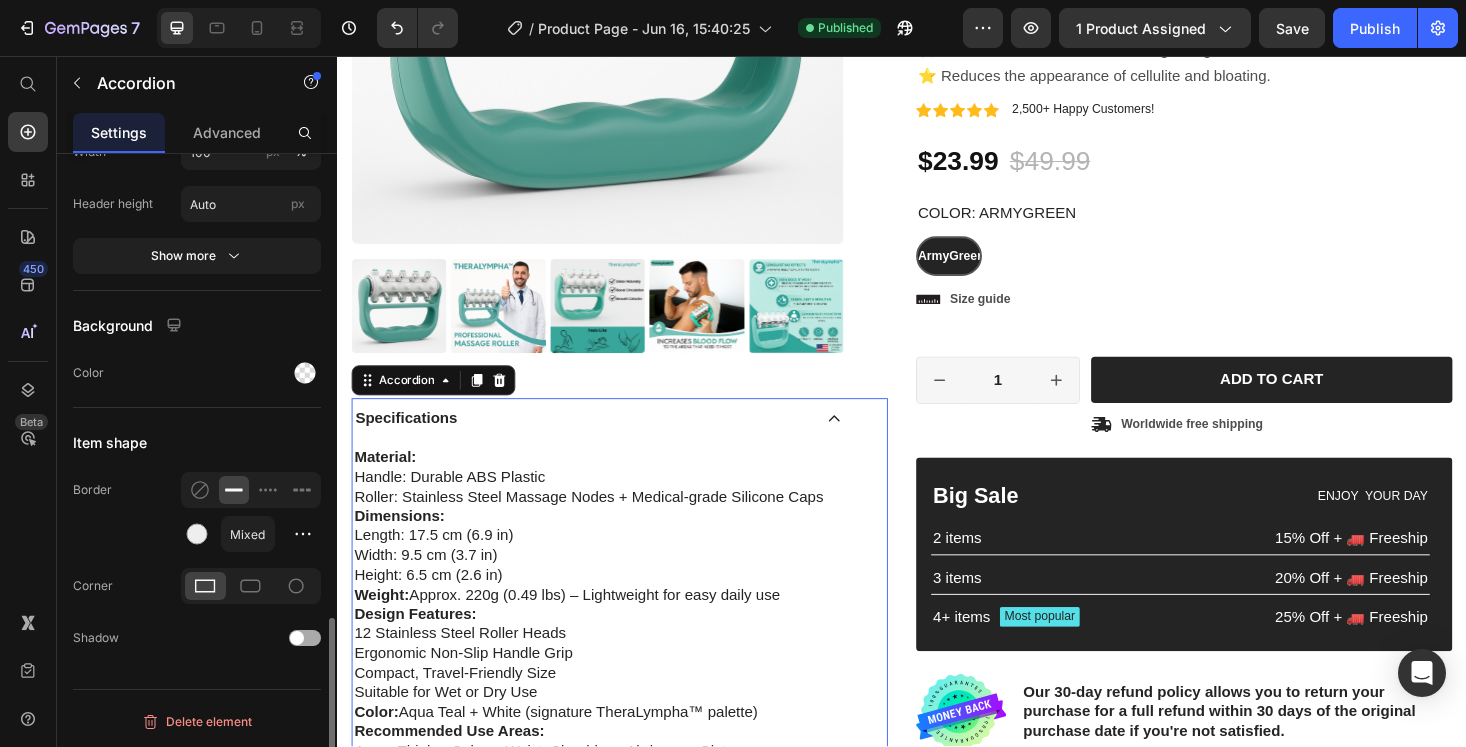 click at bounding box center (297, 638) 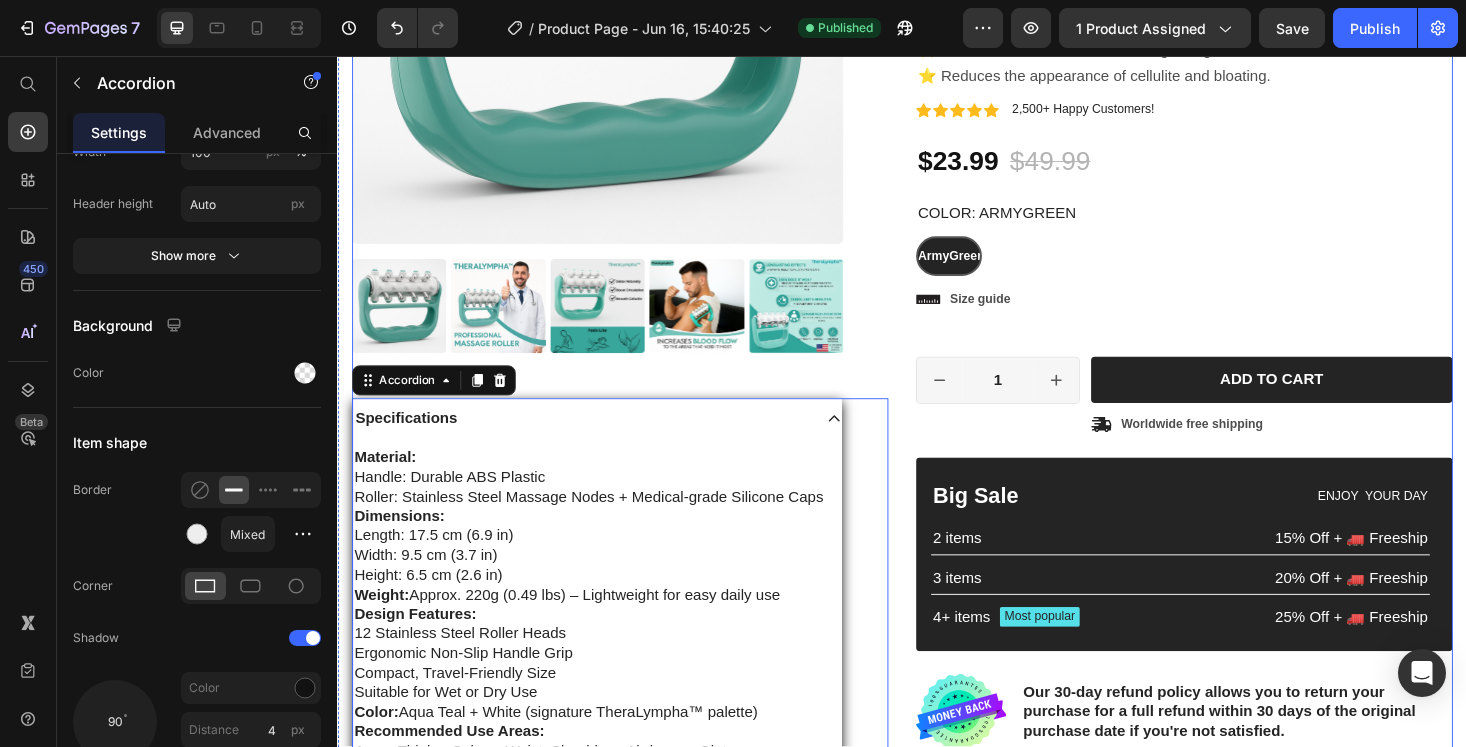 click on "Product Images
Specifications Material: Handle: Durable ABS Plastic Roller: Stainless Steel Massage Nodes + Medical-grade Silicone Caps Dimensions: Length: 17.5 cm (6.9 in) Width: 9.5 cm (3.7 in) Height: 6.5 cm (2.6 in) Weight:  Approx. 220g (0.49 lbs) – Lightweight for easy daily use Design Features: 12 Stainless Steel Roller Heads Ergonomic Non-Slip Handle Grip Compact, Travel-Friendly Size Suitable for Wet or Dry Use Color:  Aqua Teal + White (signature TheraLympha™ palette) Recommended Use Areas: Arms, Thighs, Calves, Waist, Shoulders, Abdomen, Glutes User Compatibility: Safe for all skin types and all age groups (Teens to Seniors) Cleaning: Wipe with damp cloth or disinfectant wipe after use Certifications: CE Certified | BPA-Free Materials | Non-toxic construction Text Block
What's in the box?
How to Use Accordion   16" at bounding box center (637, 405) 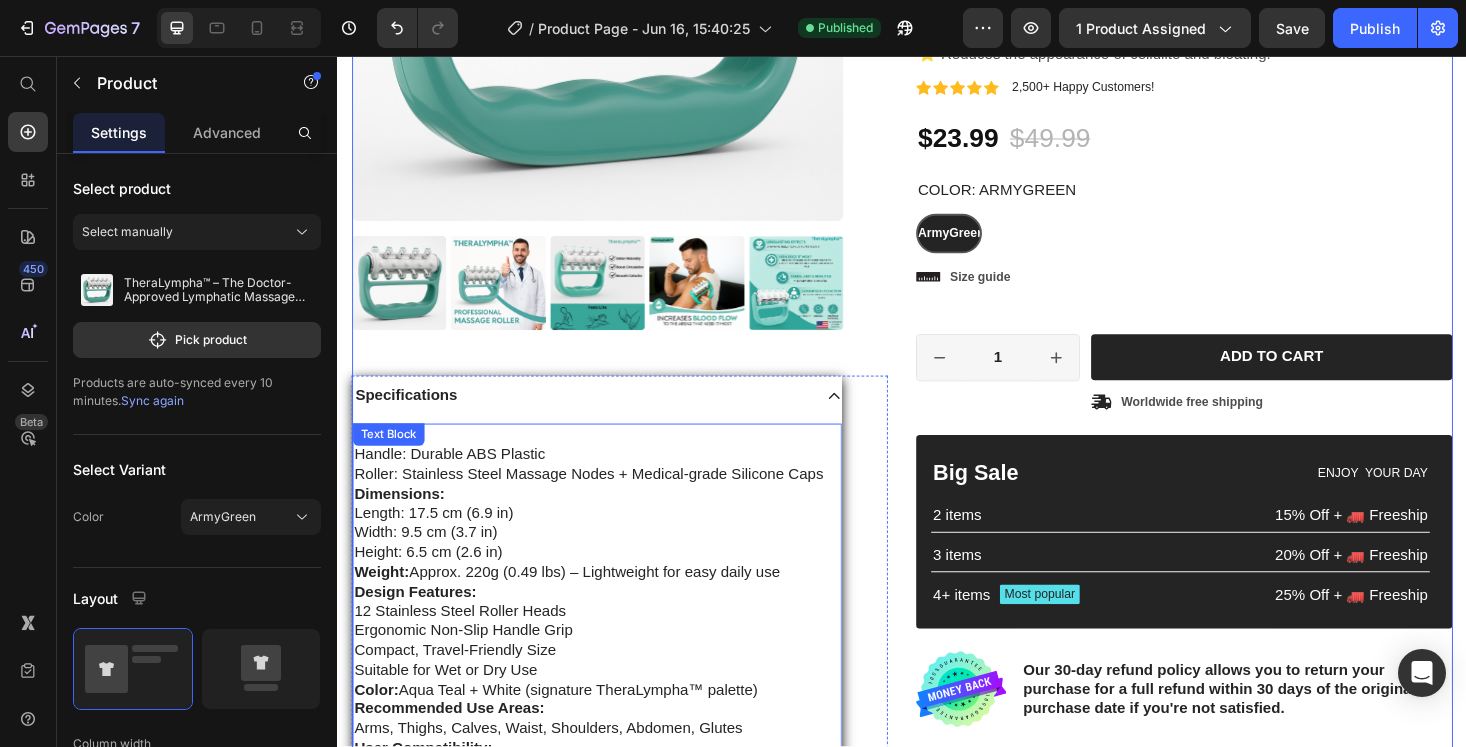 scroll, scrollTop: 263, scrollLeft: 0, axis: vertical 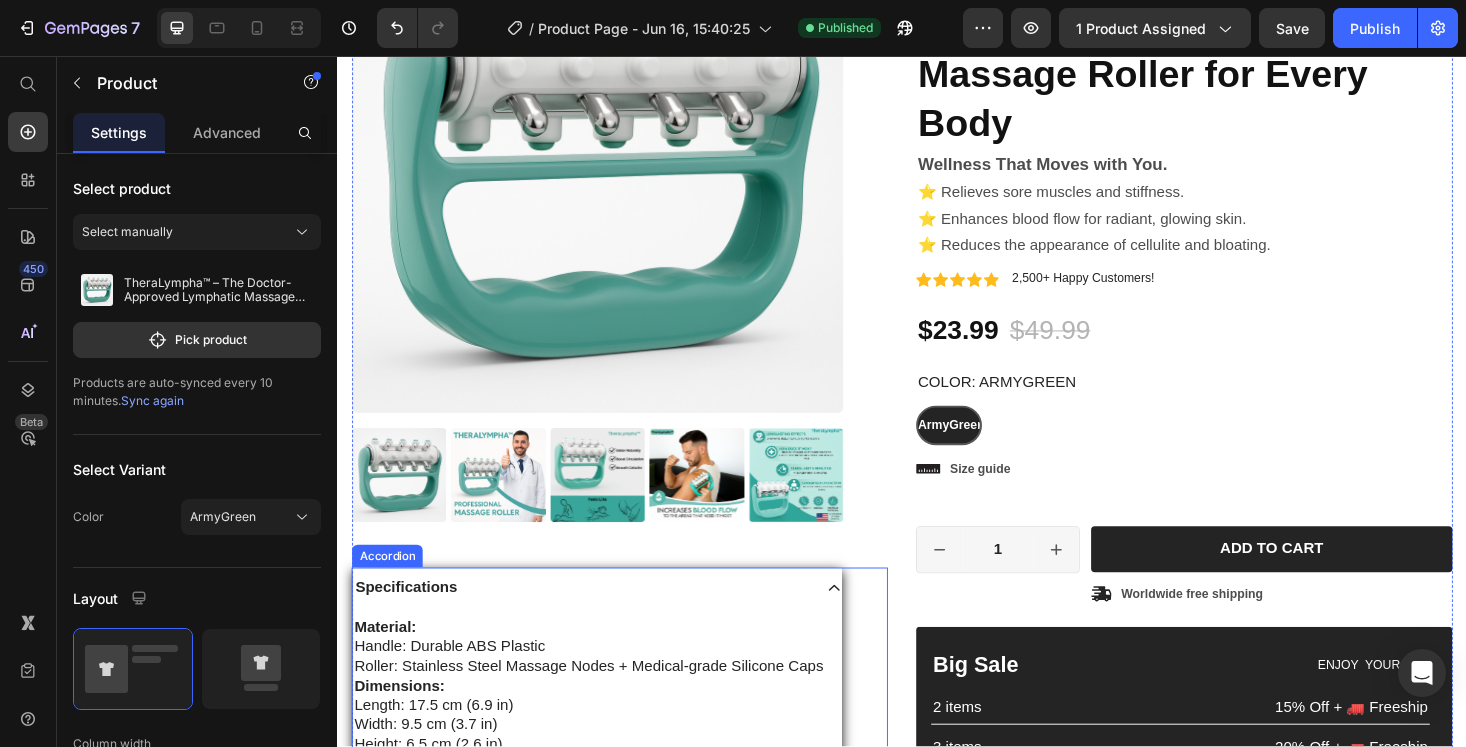 click on "Material: Handle: Durable ABS Plastic Roller: Stainless Steel Massage Nodes + Medical-grade Silicone Caps Dimensions: Length: 17.5 cm (6.9 in) Width: 9.5 cm (3.7 in) Height: 6.5 cm (2.6 in) Weight:  Approx. 220g (0.49 lbs) – Lightweight for easy daily use Design Features: 12 Stainless Steel Roller Heads Ergonomic Non-Slip Handle Grip Compact, Travel-Friendly Size Suitable for Wet or Dry Use Color:  Aqua Teal + White (signature TheraLympha™ palette) Recommended Use Areas: Arms, Thighs, Calves, Waist, Shoulders, Abdomen, Glutes User Compatibility: Safe for all skin types and all age groups (Teens to Seniors) Cleaning: Wipe with damp cloth or disinfectant wipe after use Certifications: CE Certified | BPA-Free Materials | Non-toxic construction Text Block" at bounding box center (613, 882) 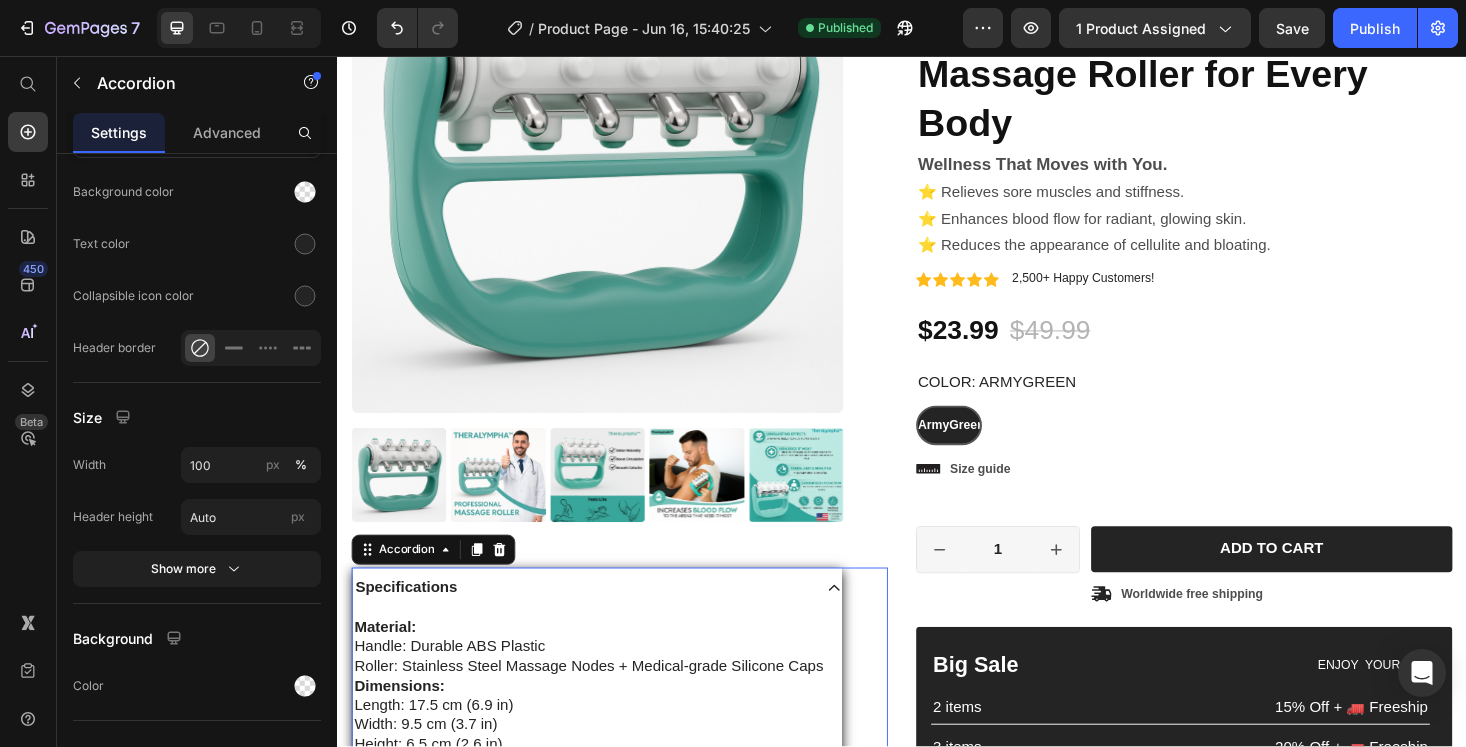 scroll, scrollTop: 1802, scrollLeft: 0, axis: vertical 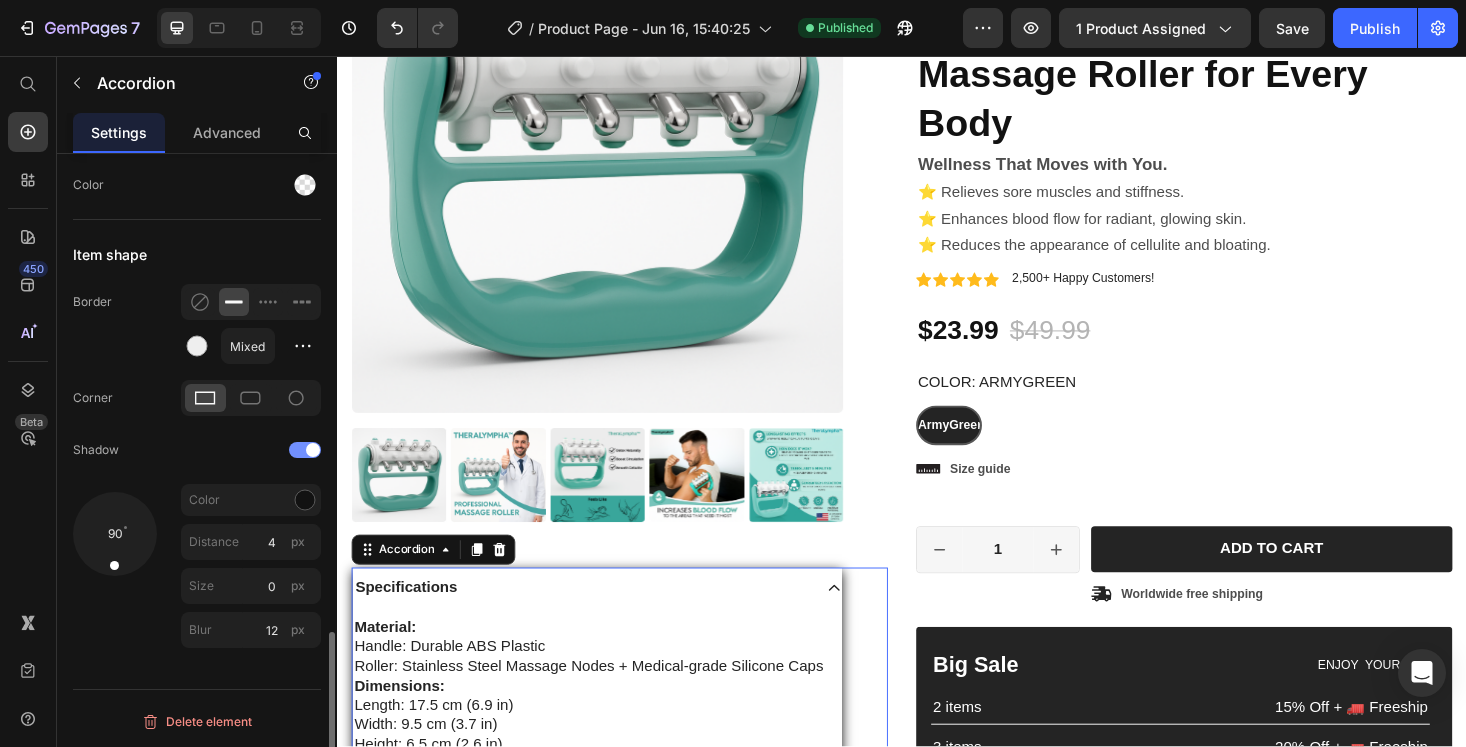 click at bounding box center (313, 450) 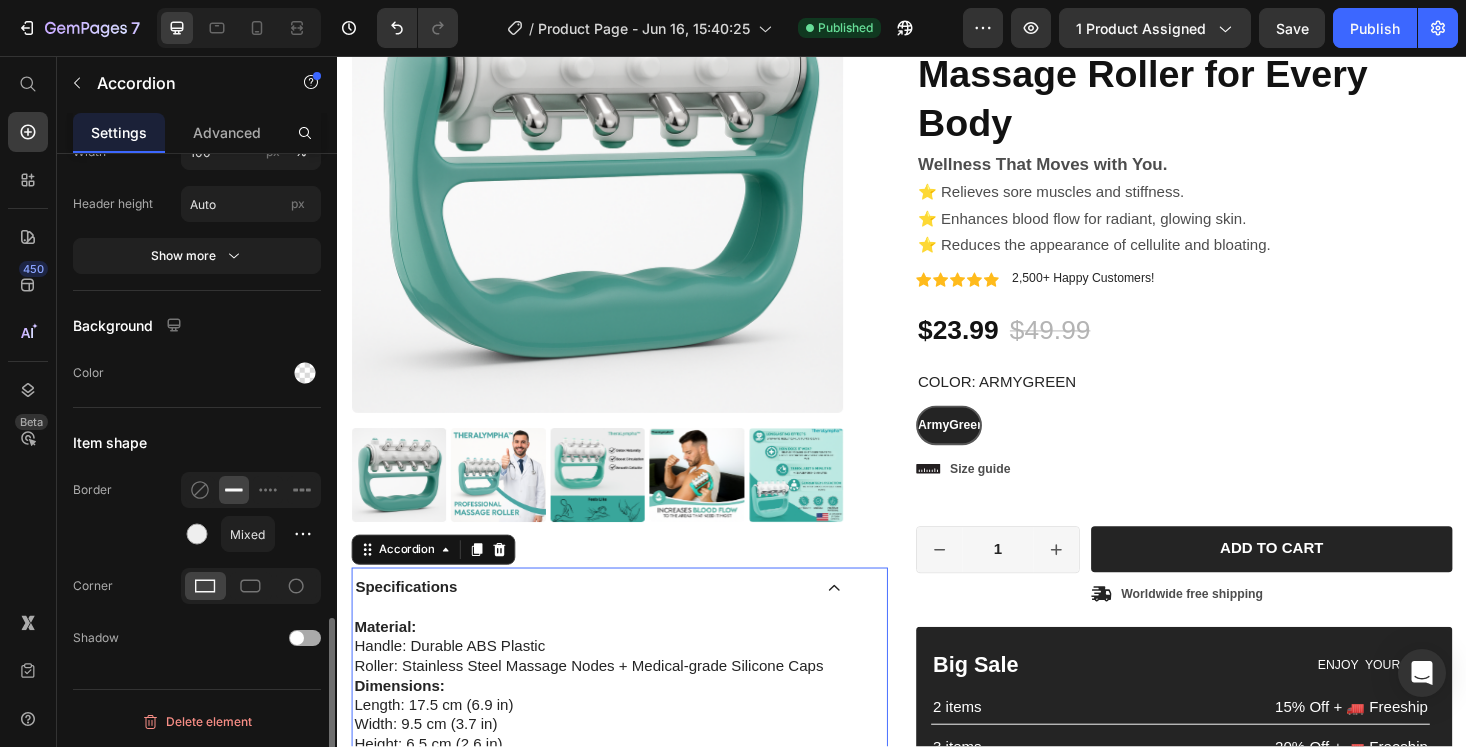 scroll, scrollTop: 1614, scrollLeft: 0, axis: vertical 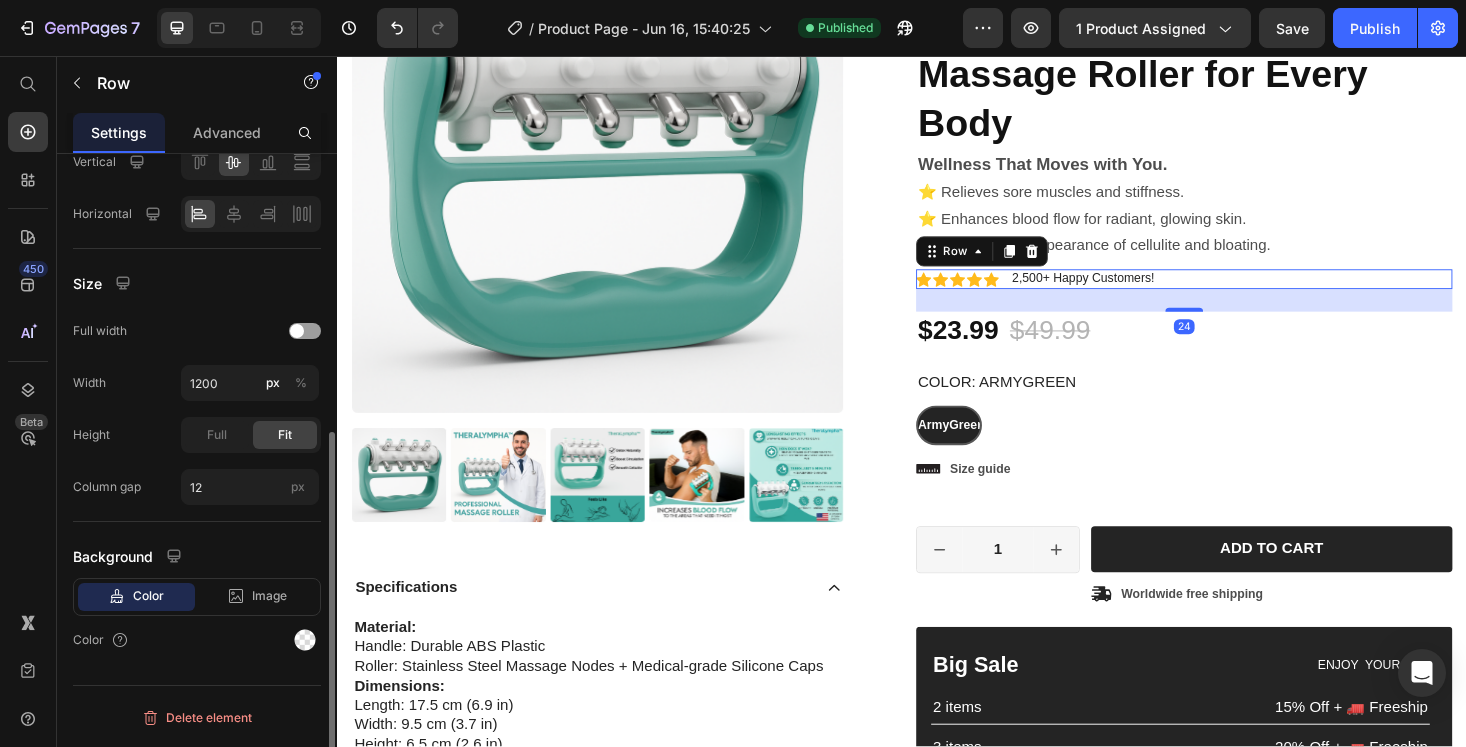 click on "Icon Icon Icon Icon Icon Icon List 2,500+ Happy Customers! Text Block Row   24" at bounding box center [1237, 293] 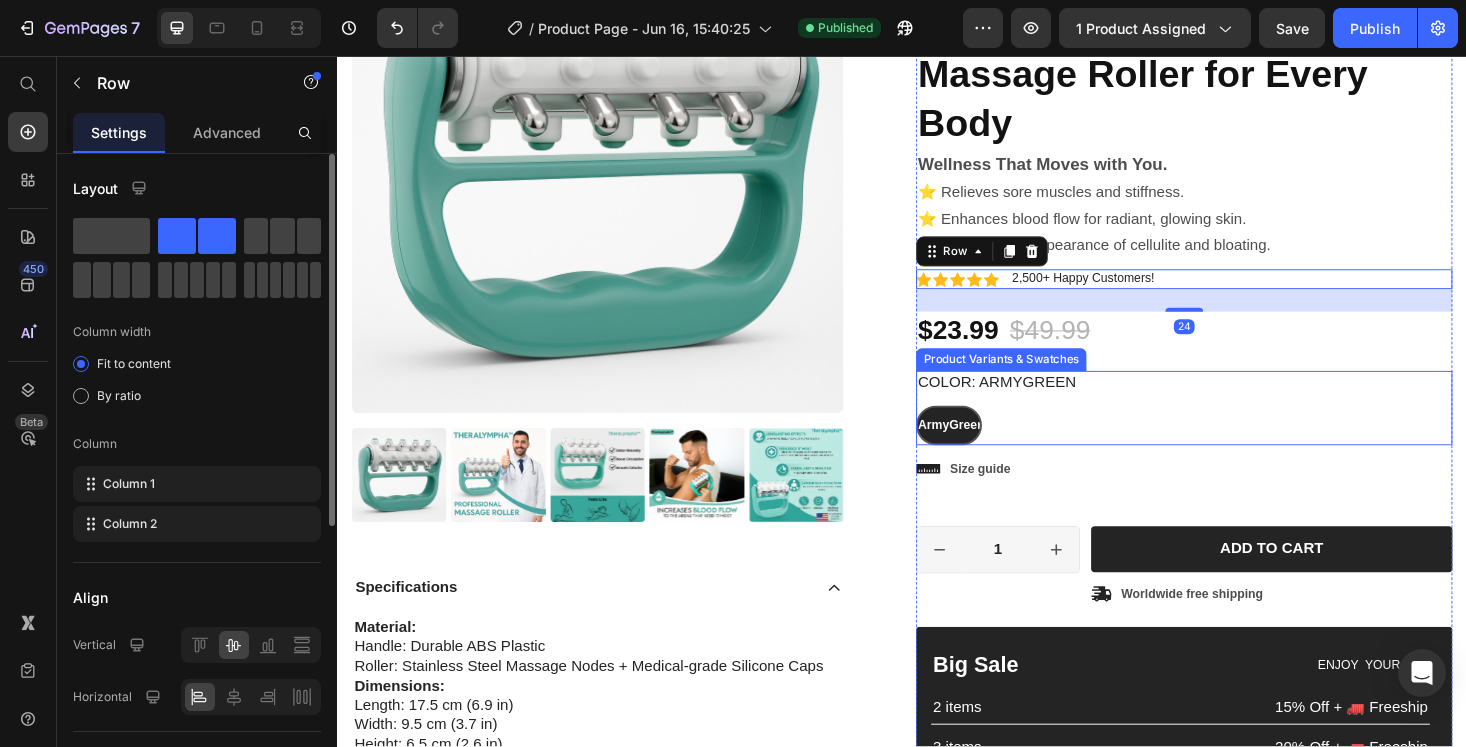 click on "ArmyGreen ArmyGreen ArmyGreen" at bounding box center (1237, 449) 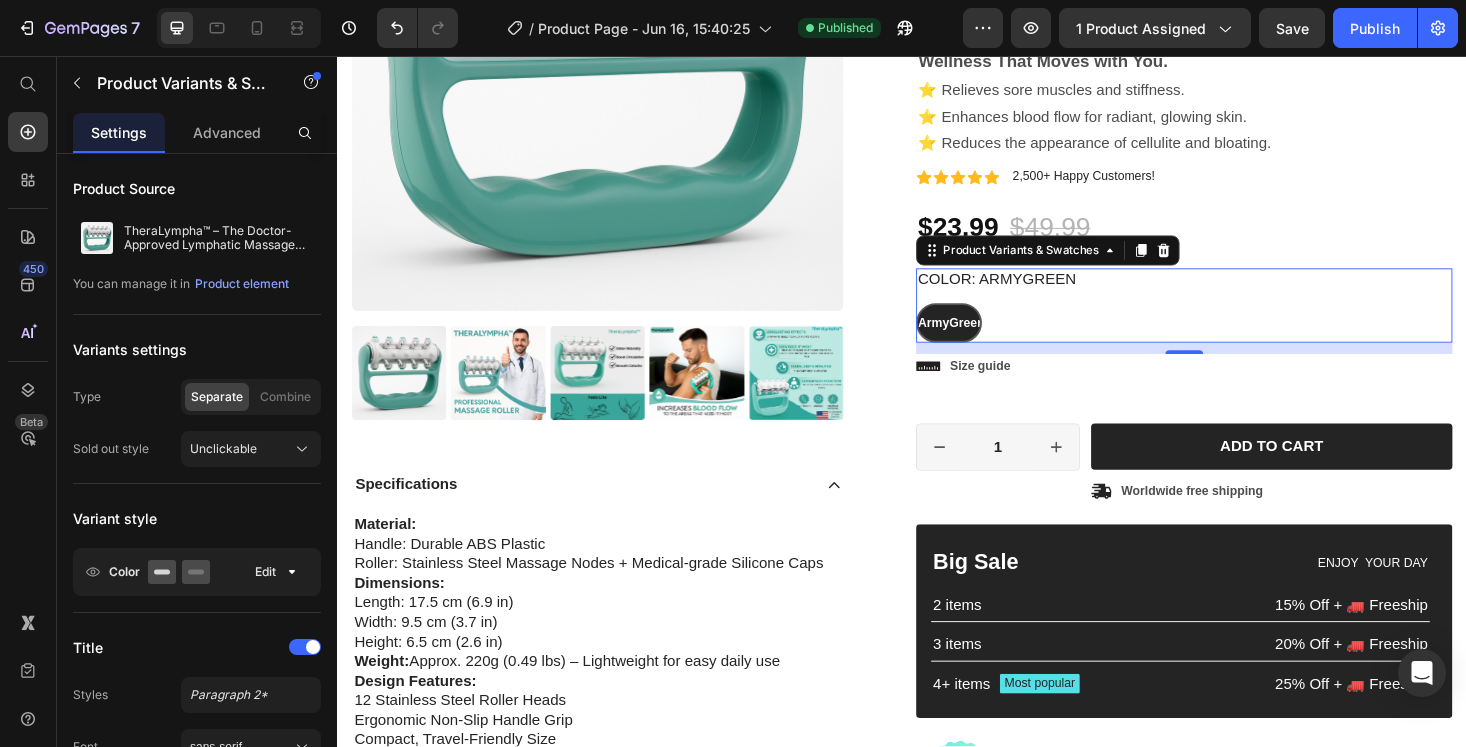 scroll, scrollTop: 404, scrollLeft: 0, axis: vertical 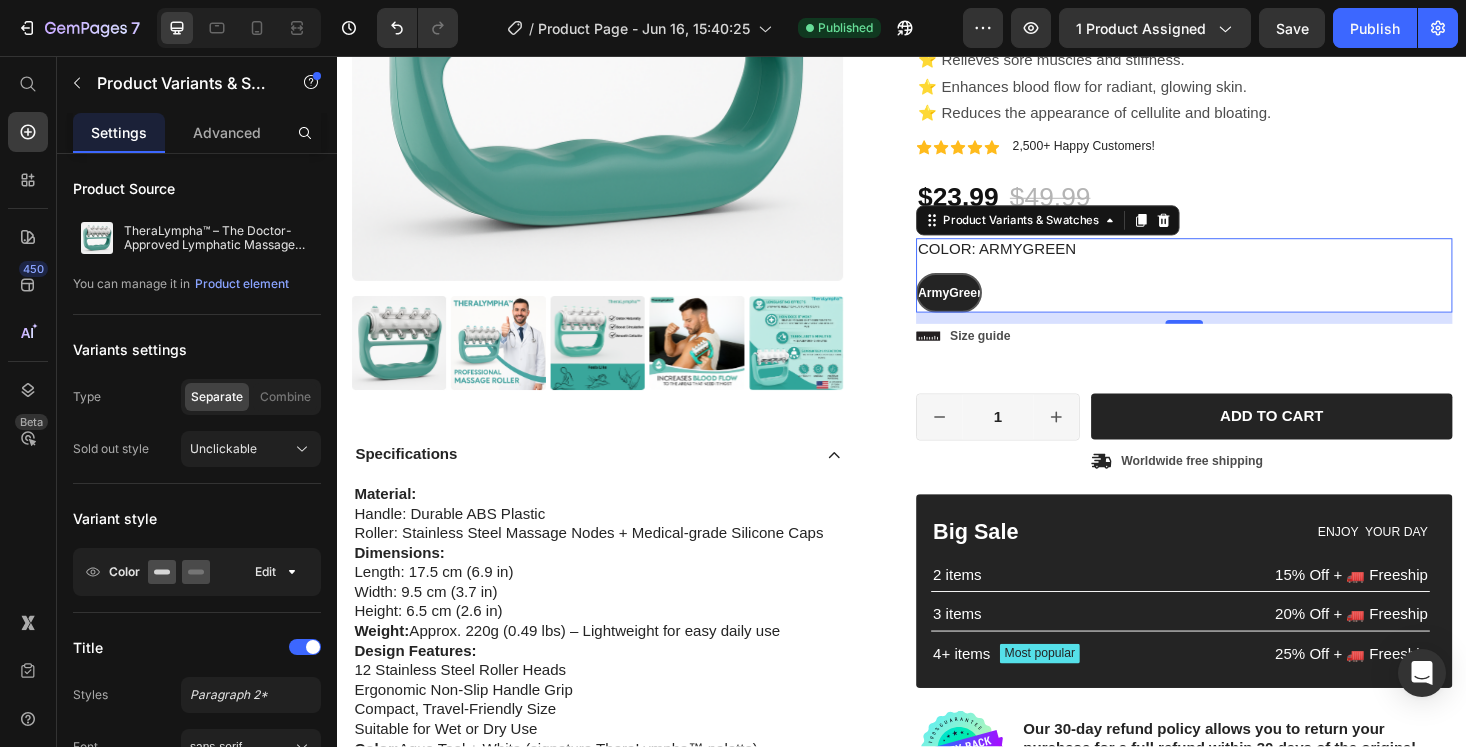 click on "Color: ArmyGreen" at bounding box center [1038, 262] 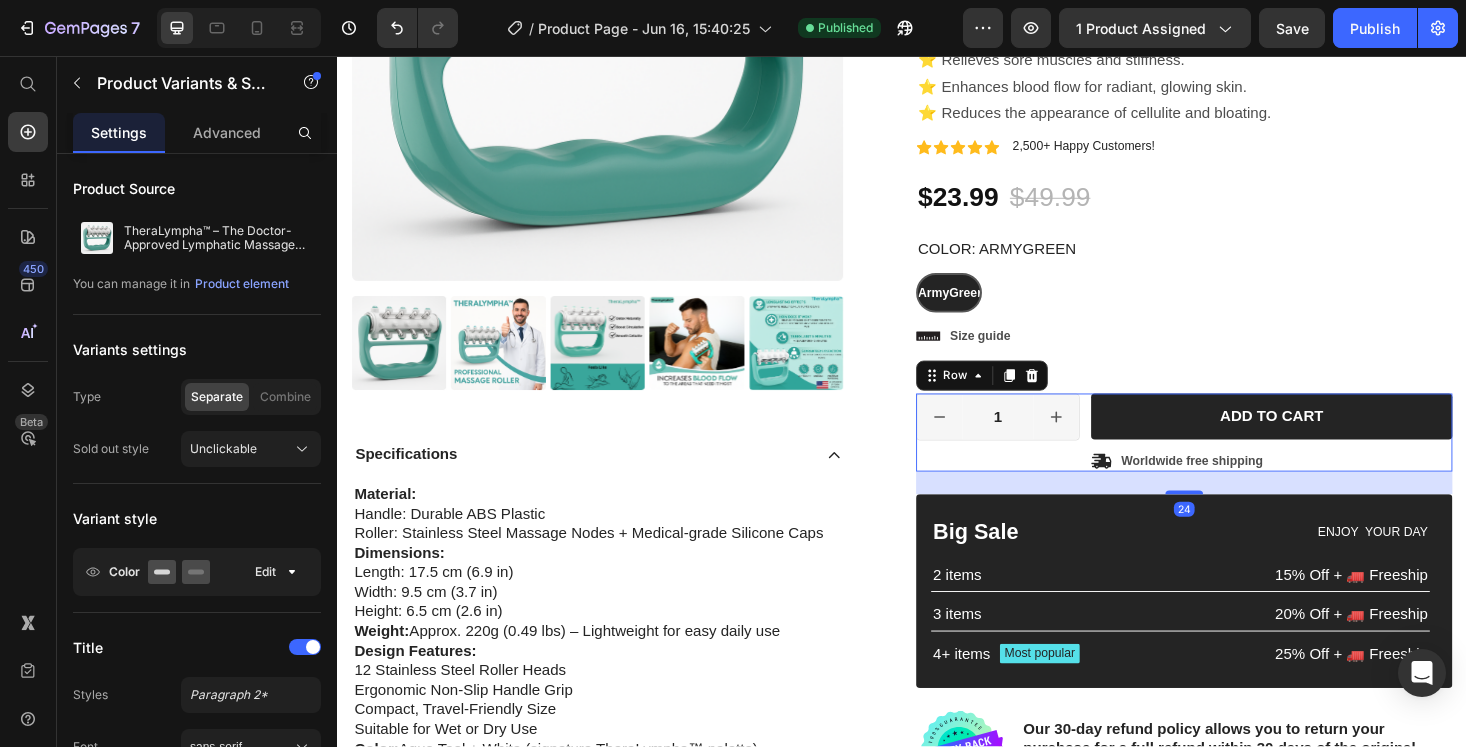 click on "1 Product Quantity Row" at bounding box center [1039, 456] 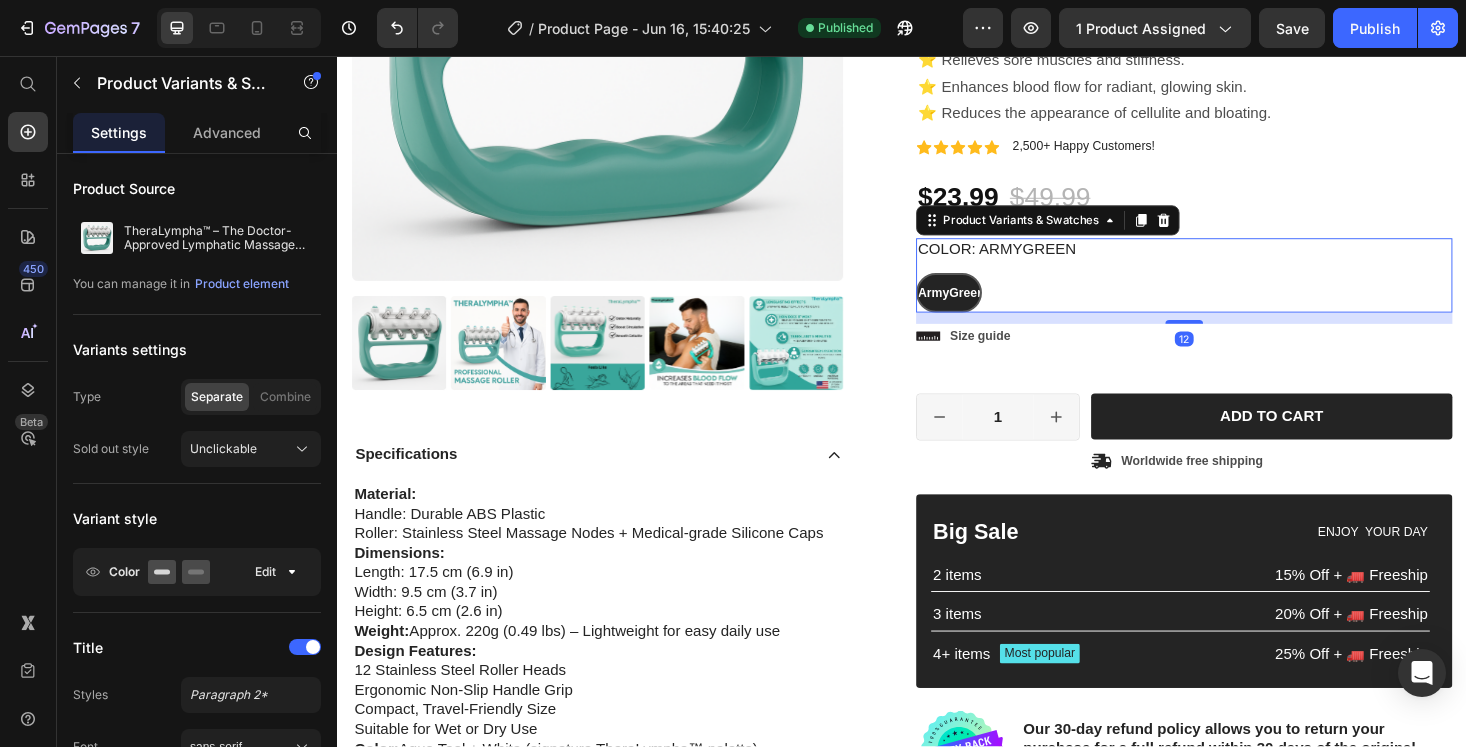 click on "Color: ArmyGreen" at bounding box center (1038, 262) 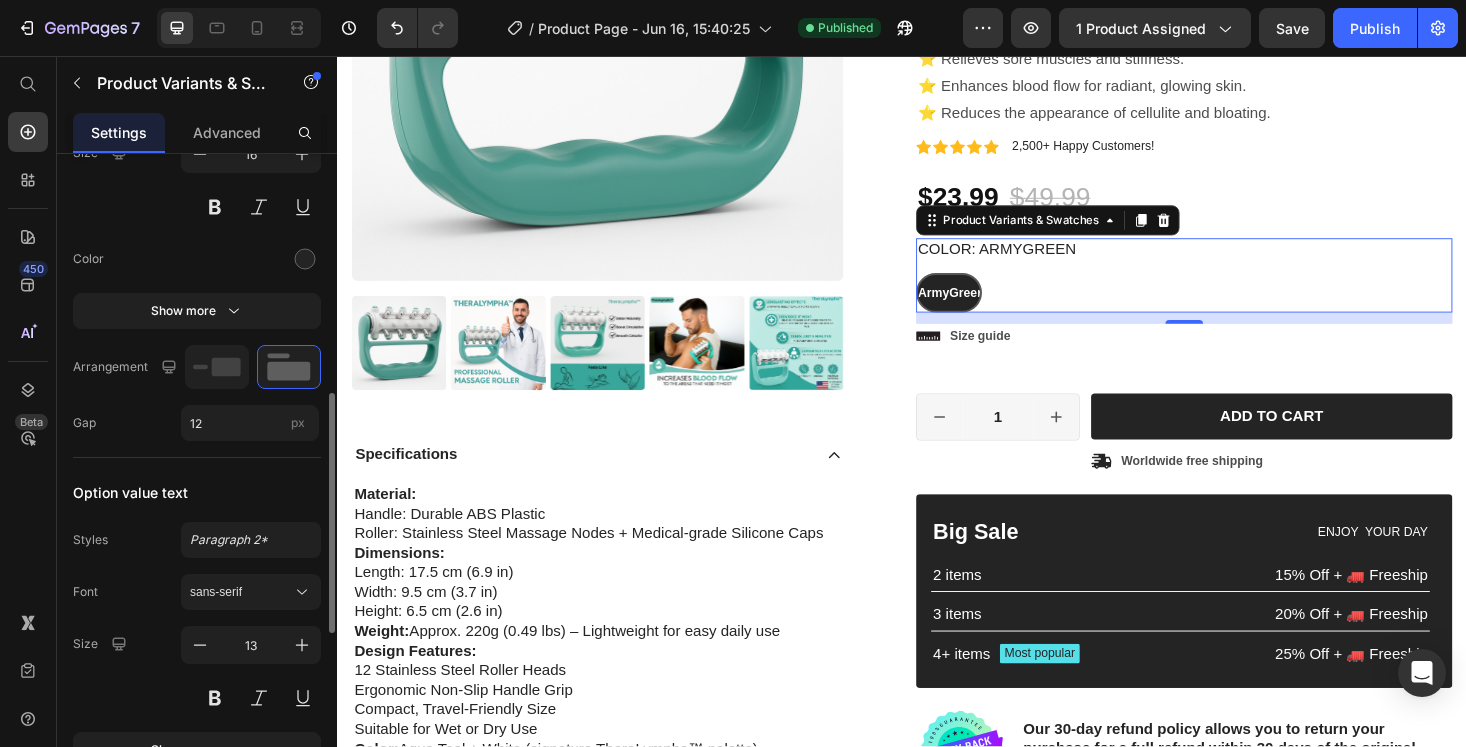 scroll, scrollTop: 647, scrollLeft: 0, axis: vertical 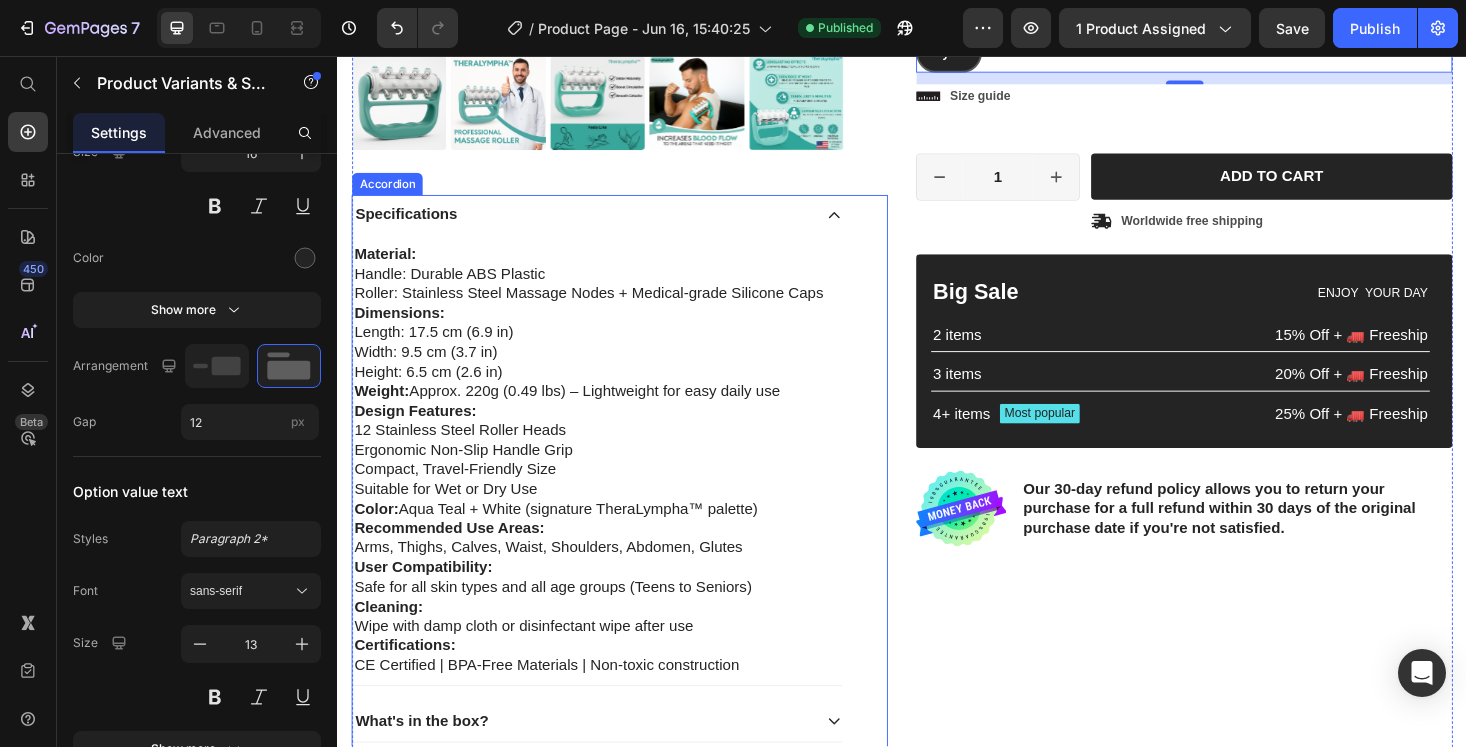 click on "Specifications" at bounding box center (613, 225) 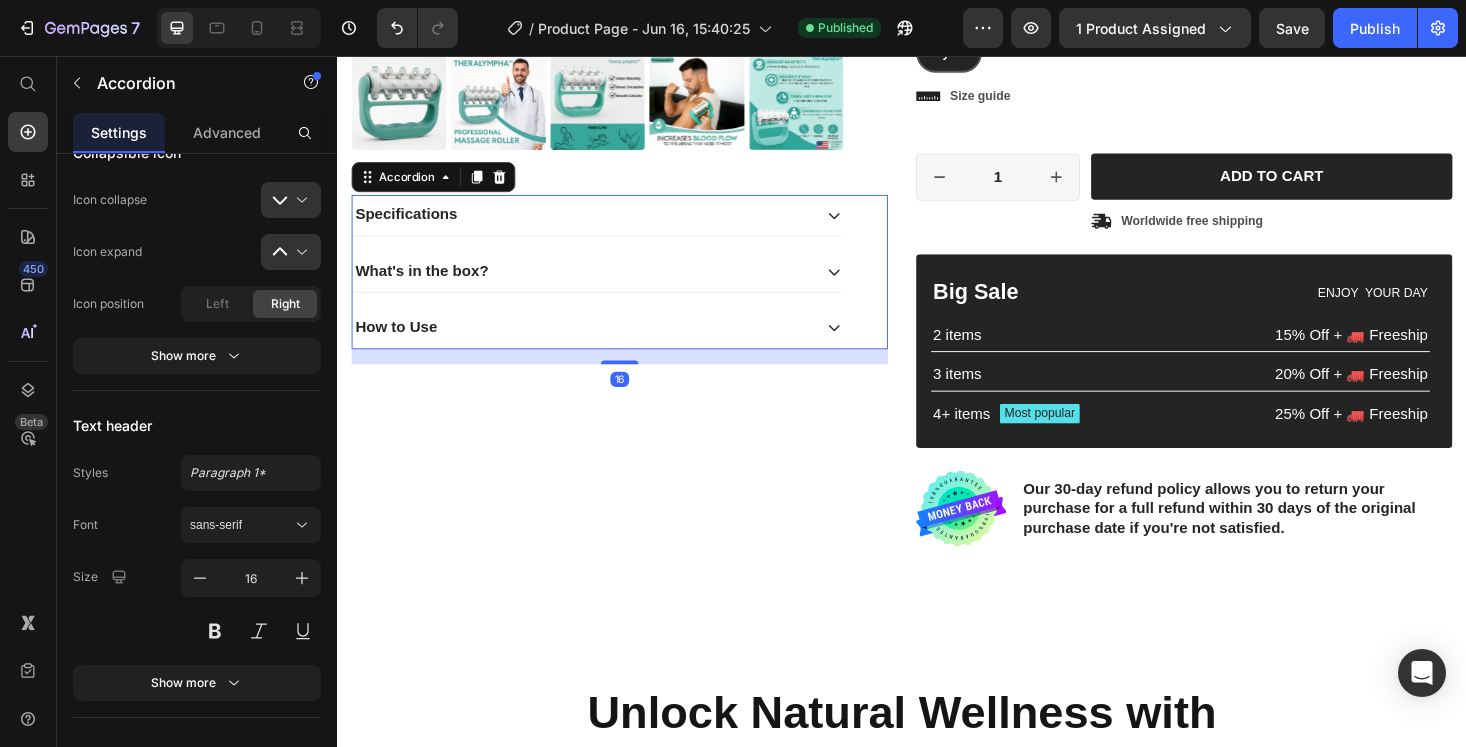 scroll, scrollTop: 0, scrollLeft: 0, axis: both 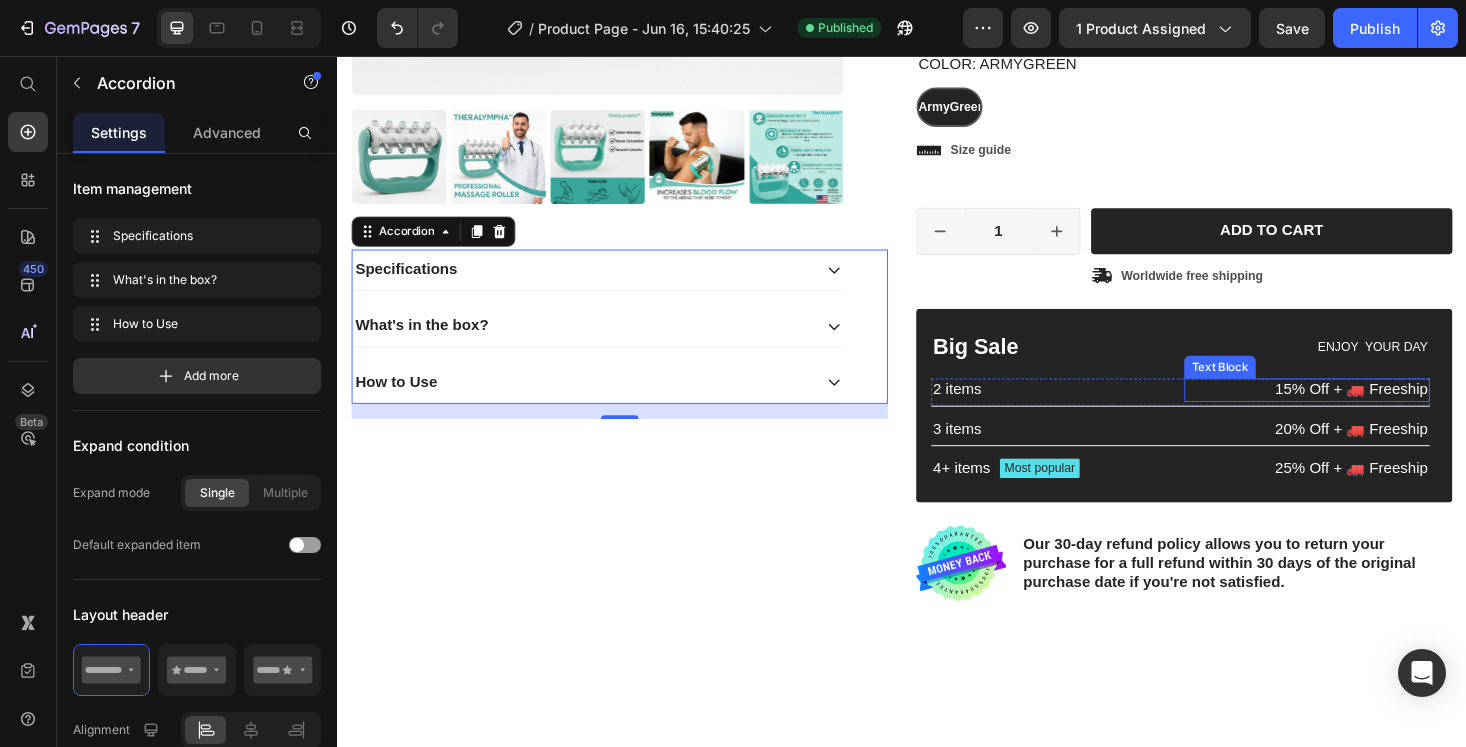 click on "15% Off + 🚛 Freeship" at bounding box center (1367, 411) 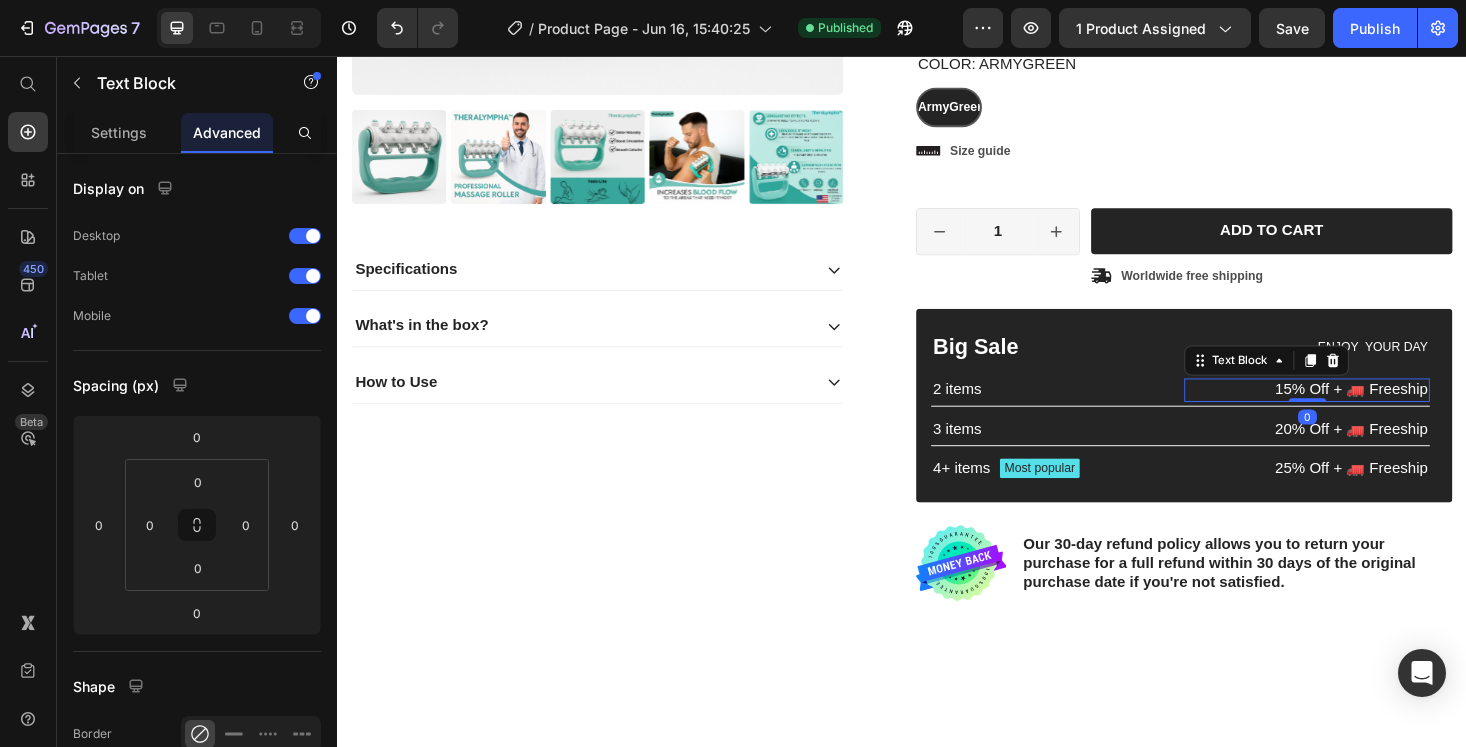 click on "15% Off + 🚛 Freeship" at bounding box center (1367, 411) 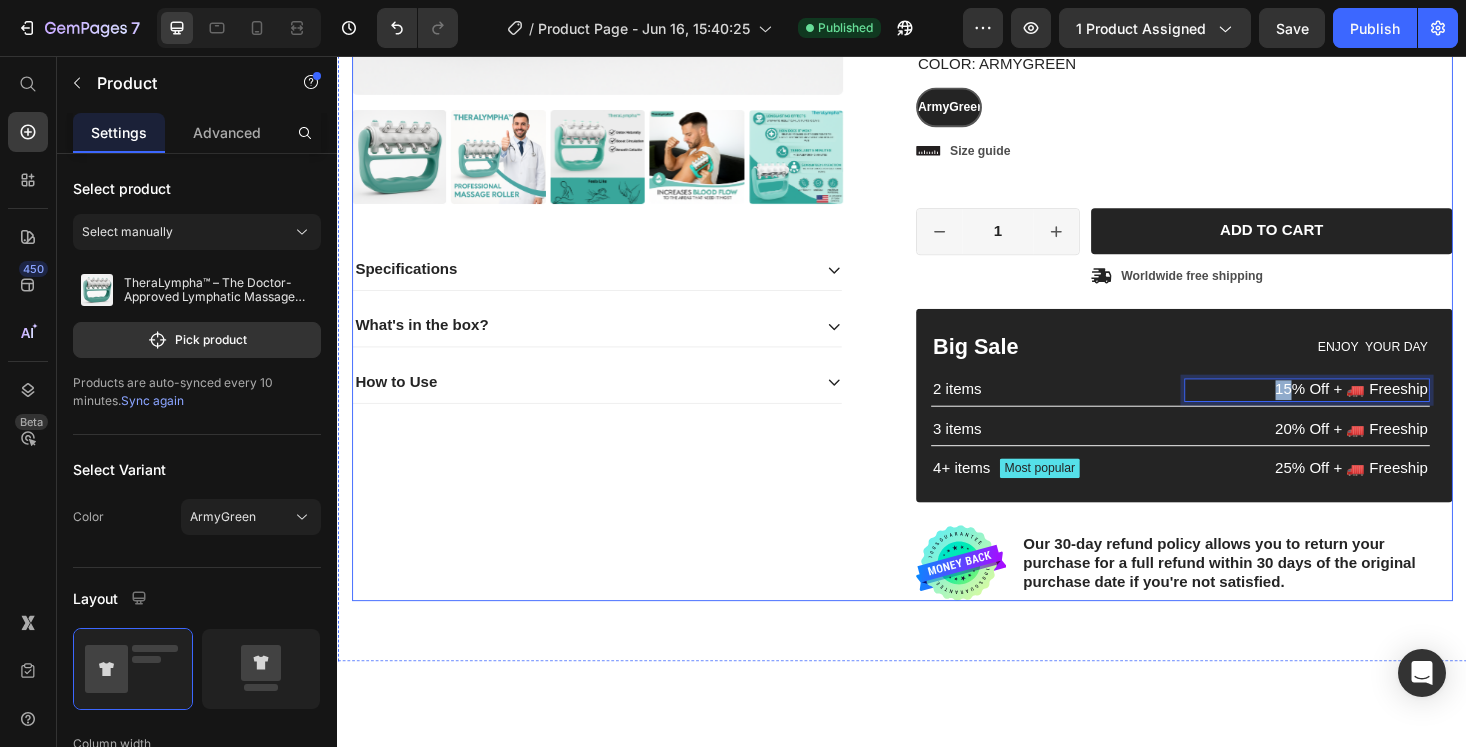 click on "Product Images
Specifications
What's in the box?
How to Use Accordion" at bounding box center [637, 106] 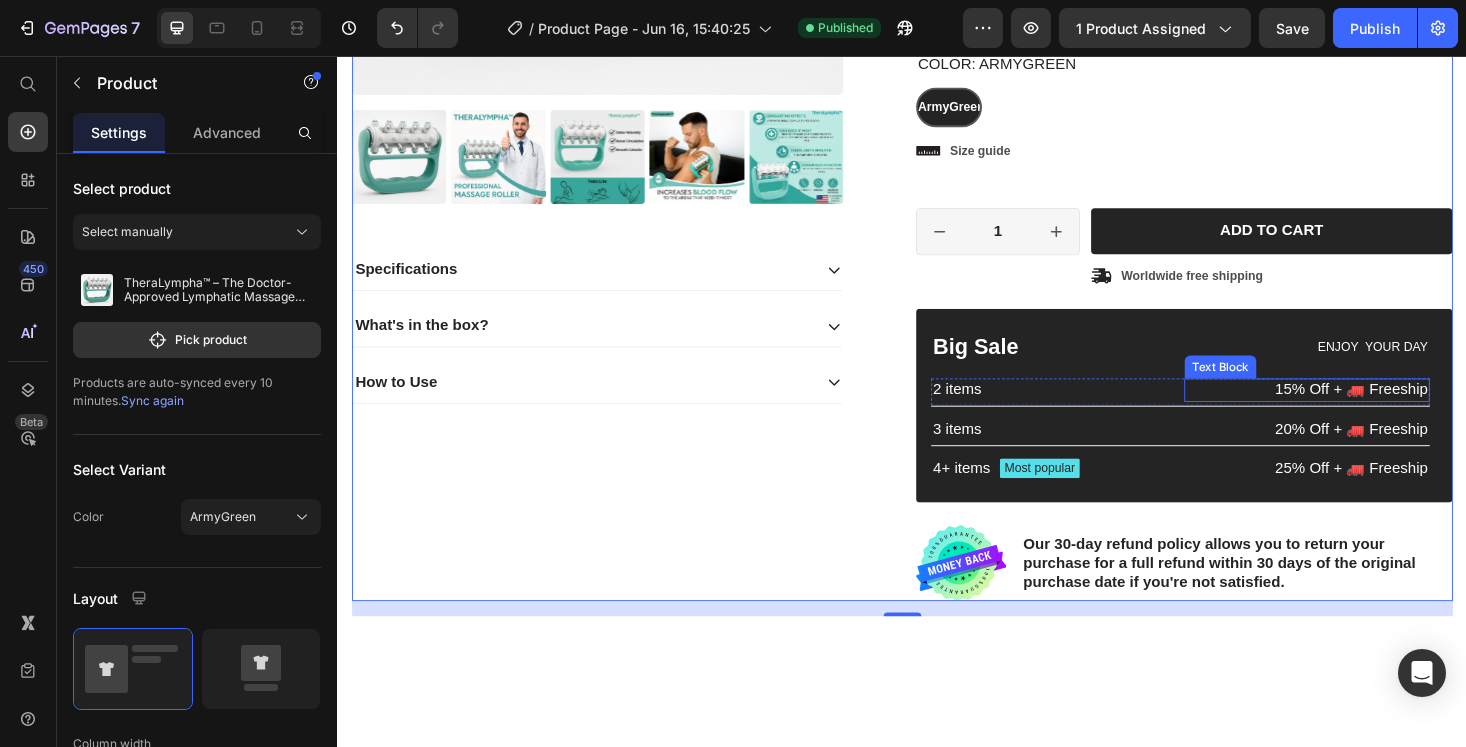 click on "15% Off + 🚛 Freeship" at bounding box center (1367, 411) 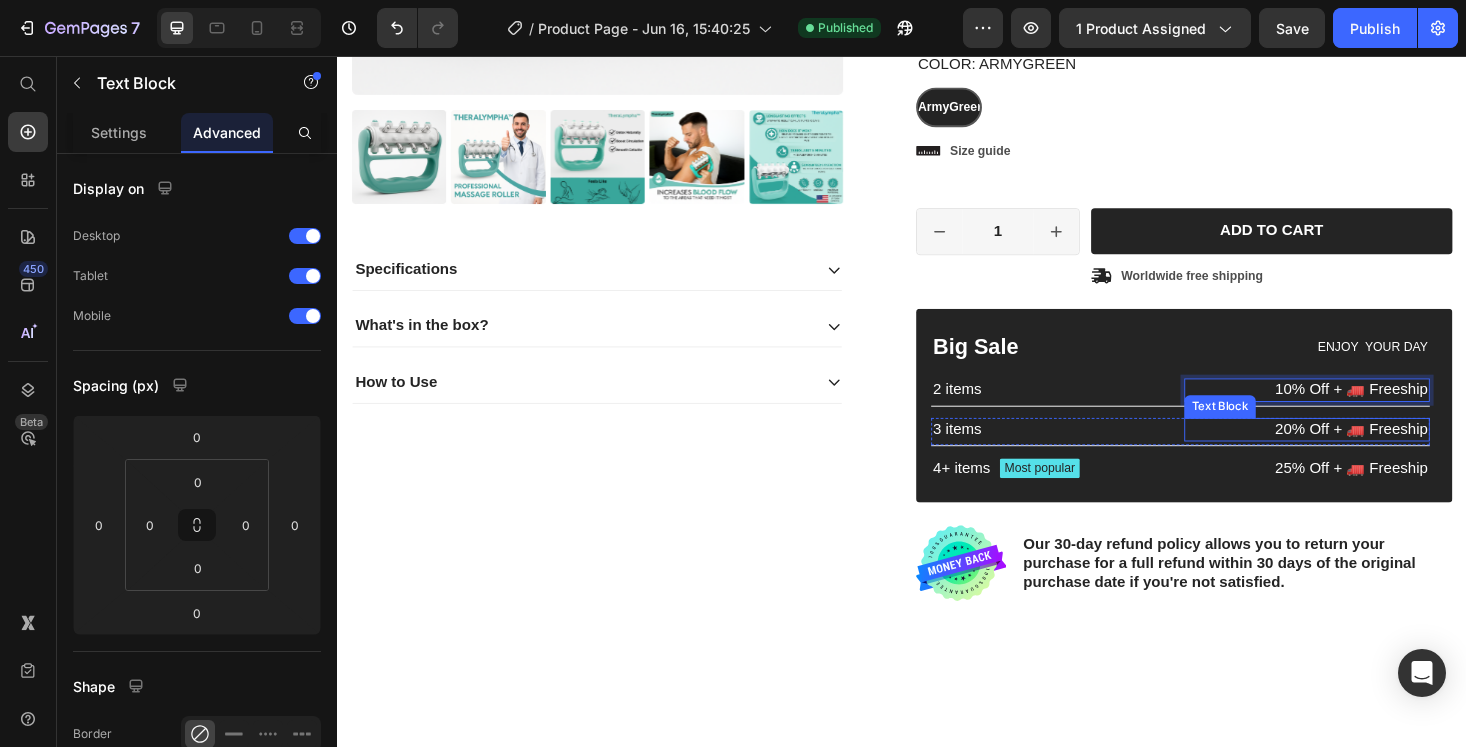 click on "20% Off + 🚛 Freeship" at bounding box center [1367, 453] 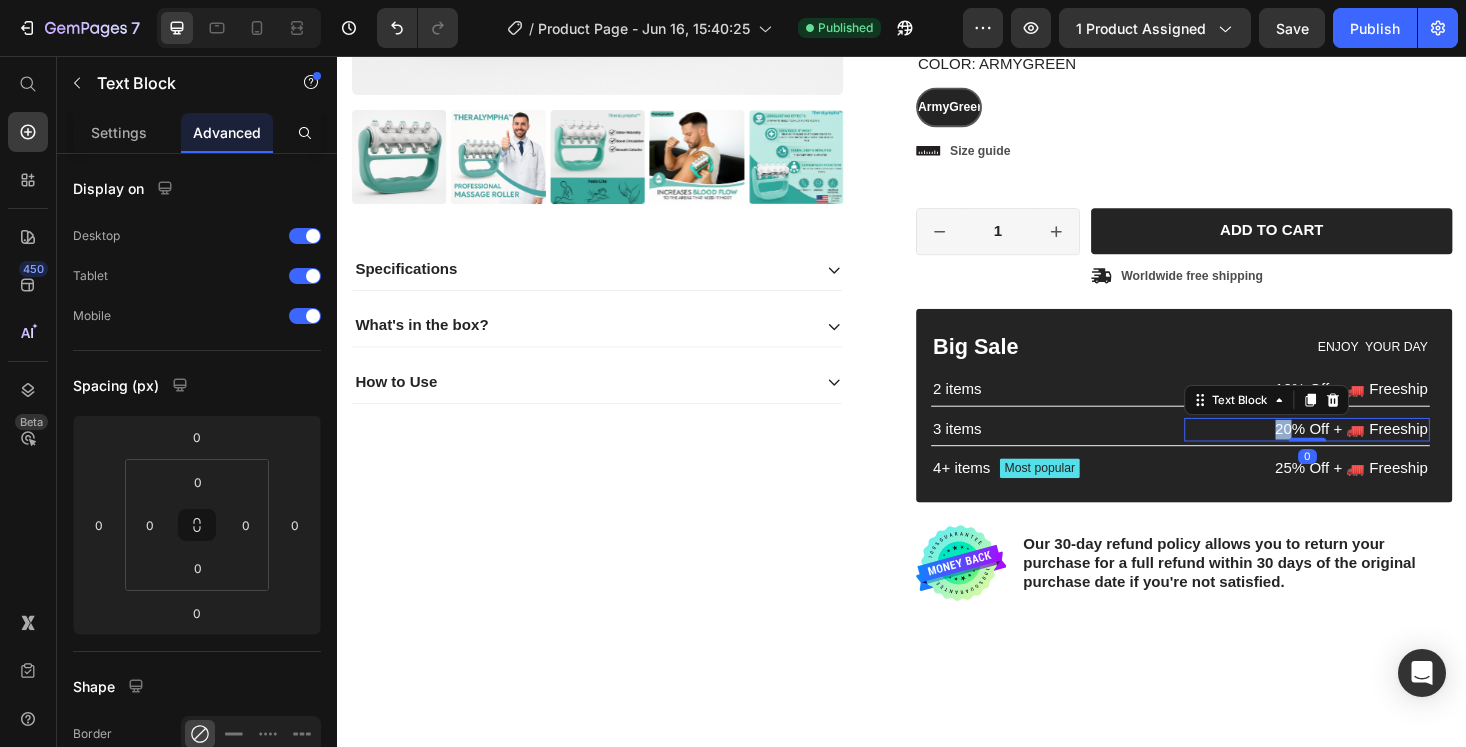 click on "20% Off + 🚛 Freeship" at bounding box center (1367, 453) 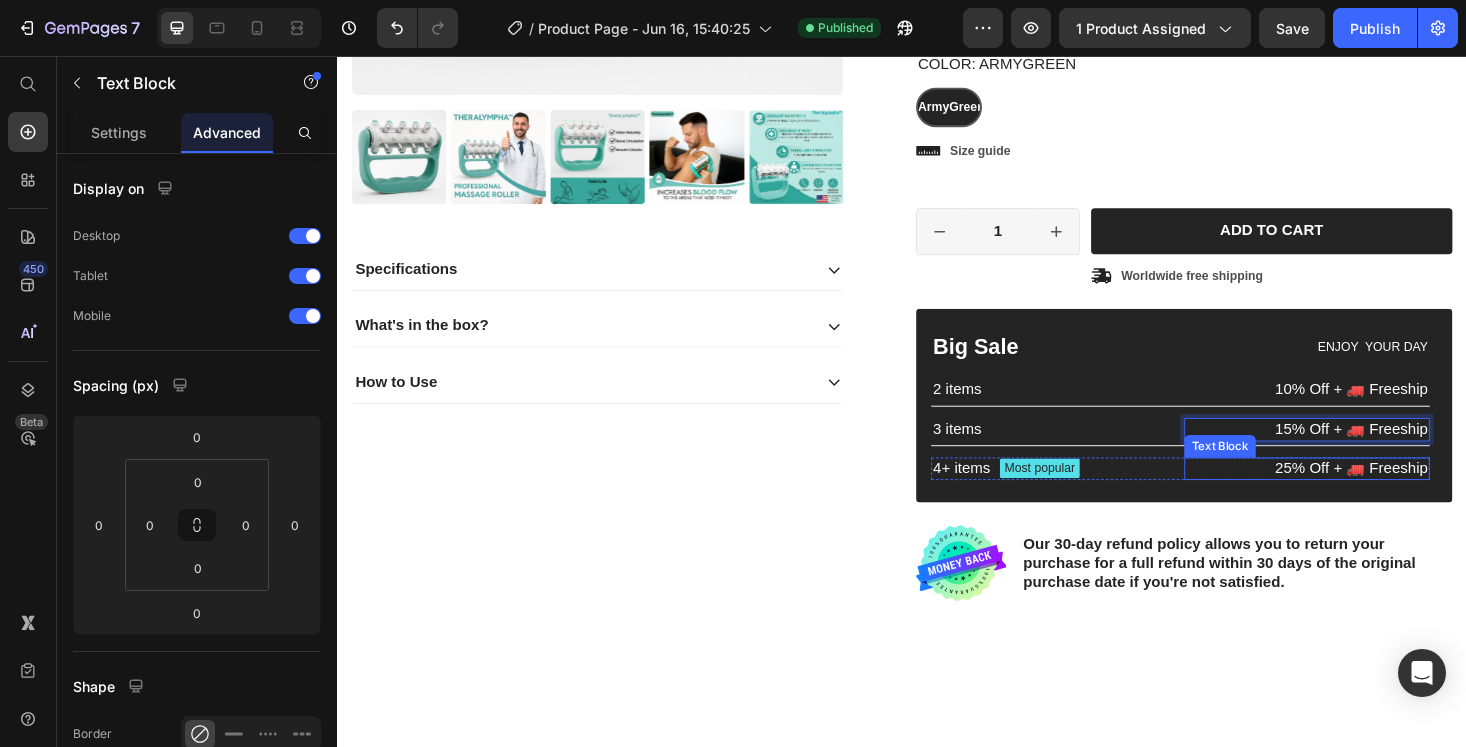 click on "25% Off + 🚛 Freeship" at bounding box center (1367, 495) 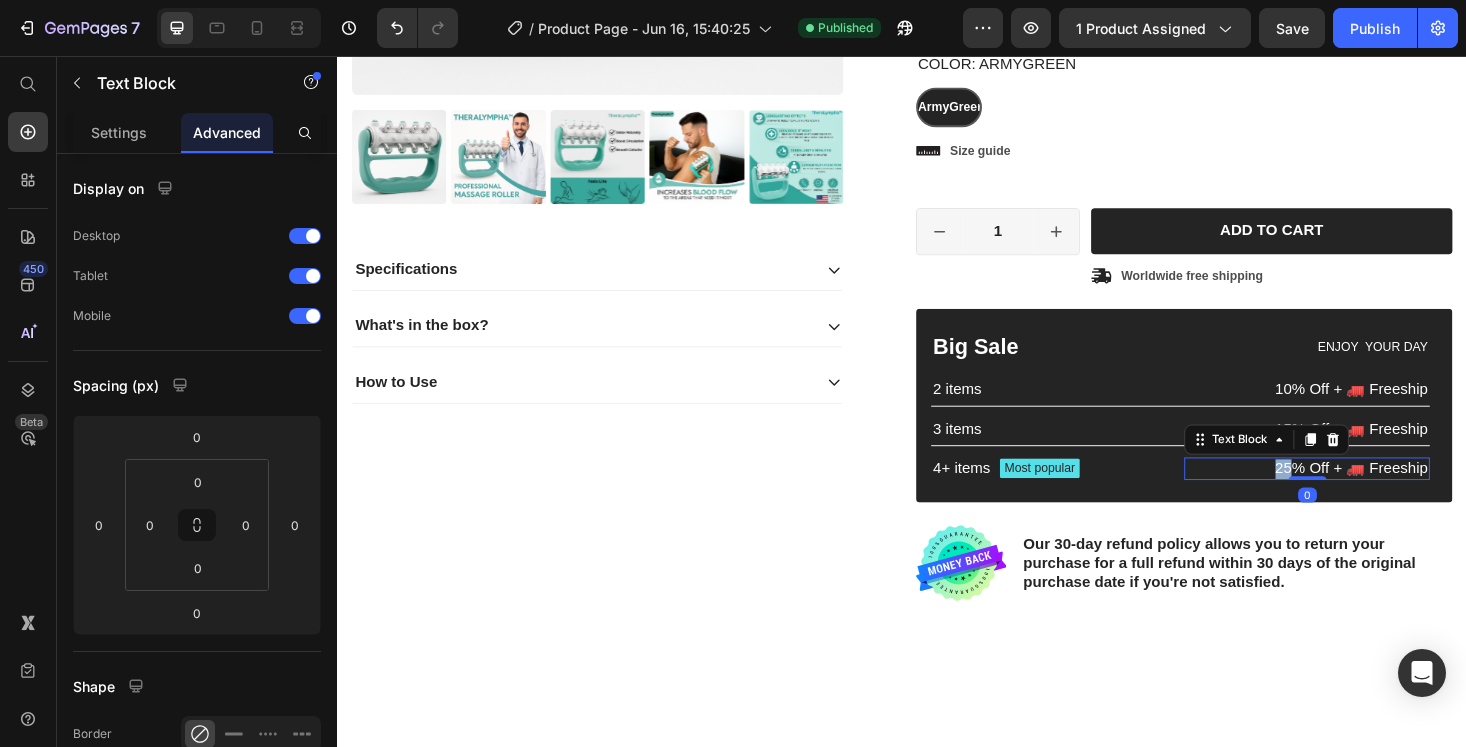 click on "25% Off + 🚛 Freeship" at bounding box center [1367, 495] 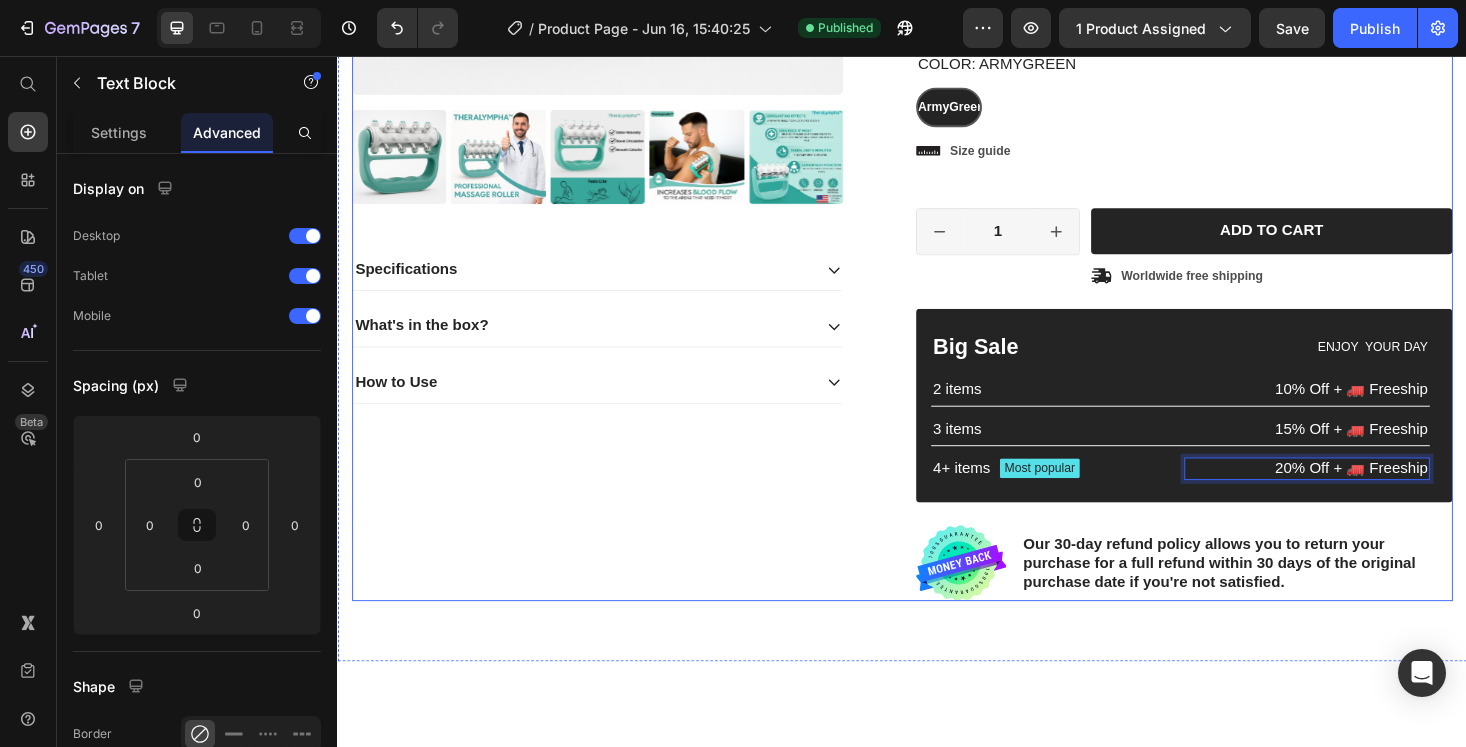 click on "Product Images
Specifications
What's in the box?
How to Use Accordion" at bounding box center (637, 106) 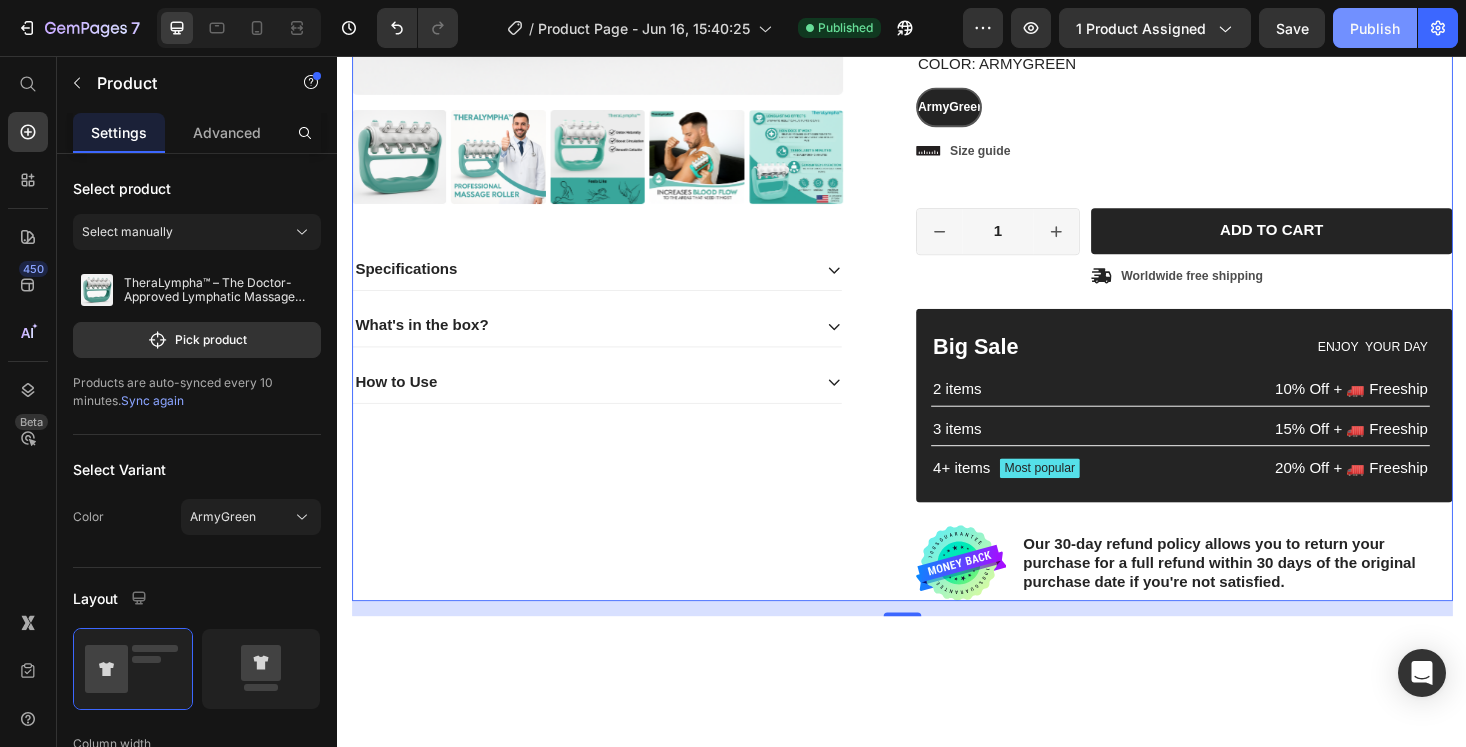 click on "Publish" at bounding box center [1375, 28] 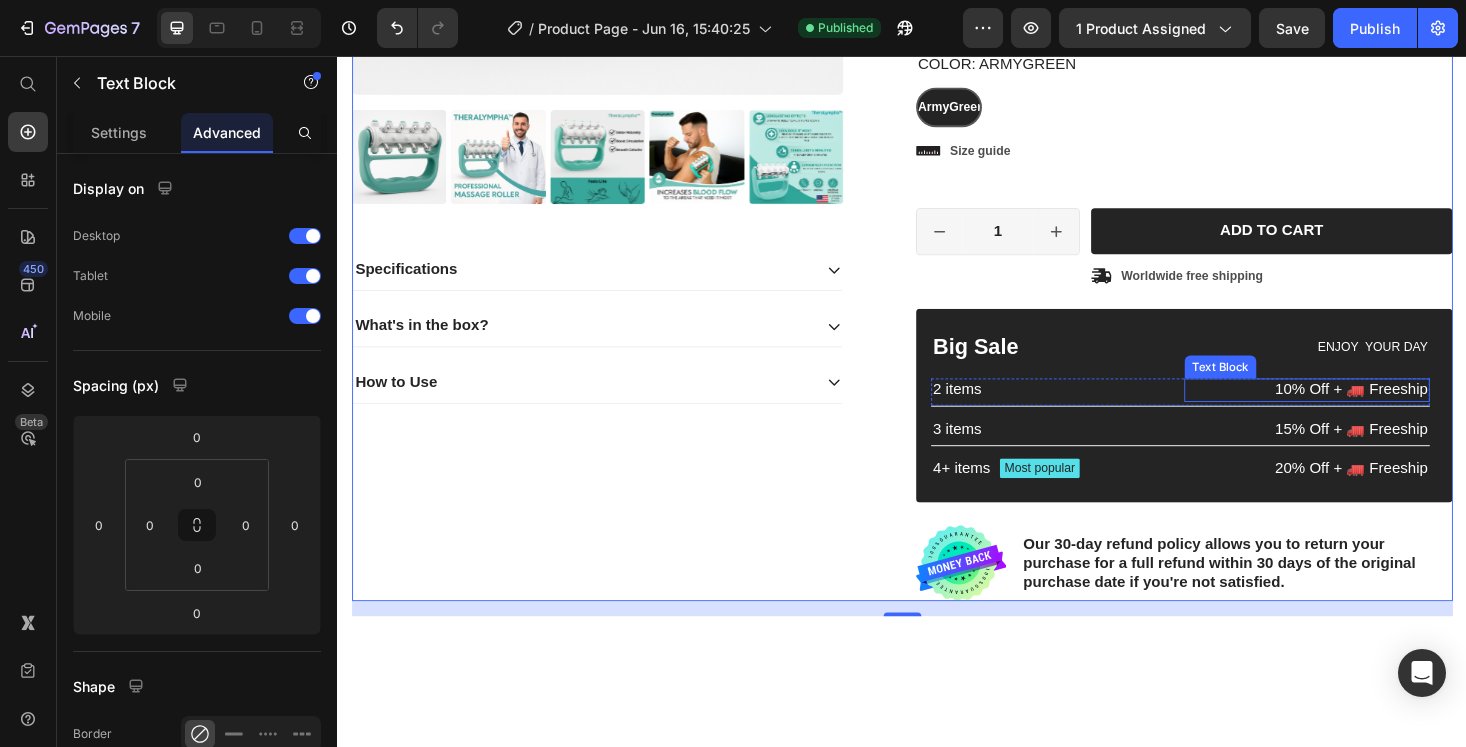 click on "10% Off + 🚛 Freeship" at bounding box center [1367, 411] 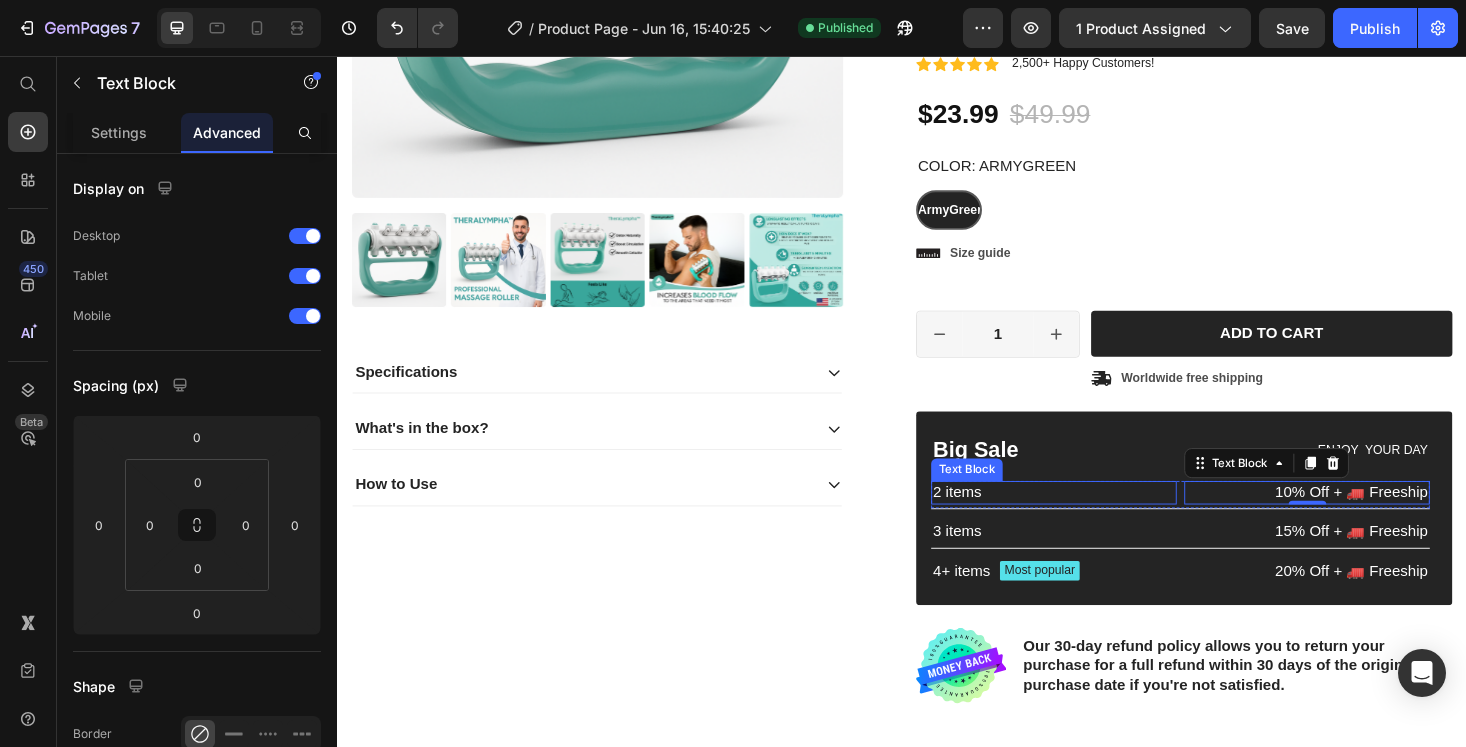 scroll, scrollTop: 483, scrollLeft: 0, axis: vertical 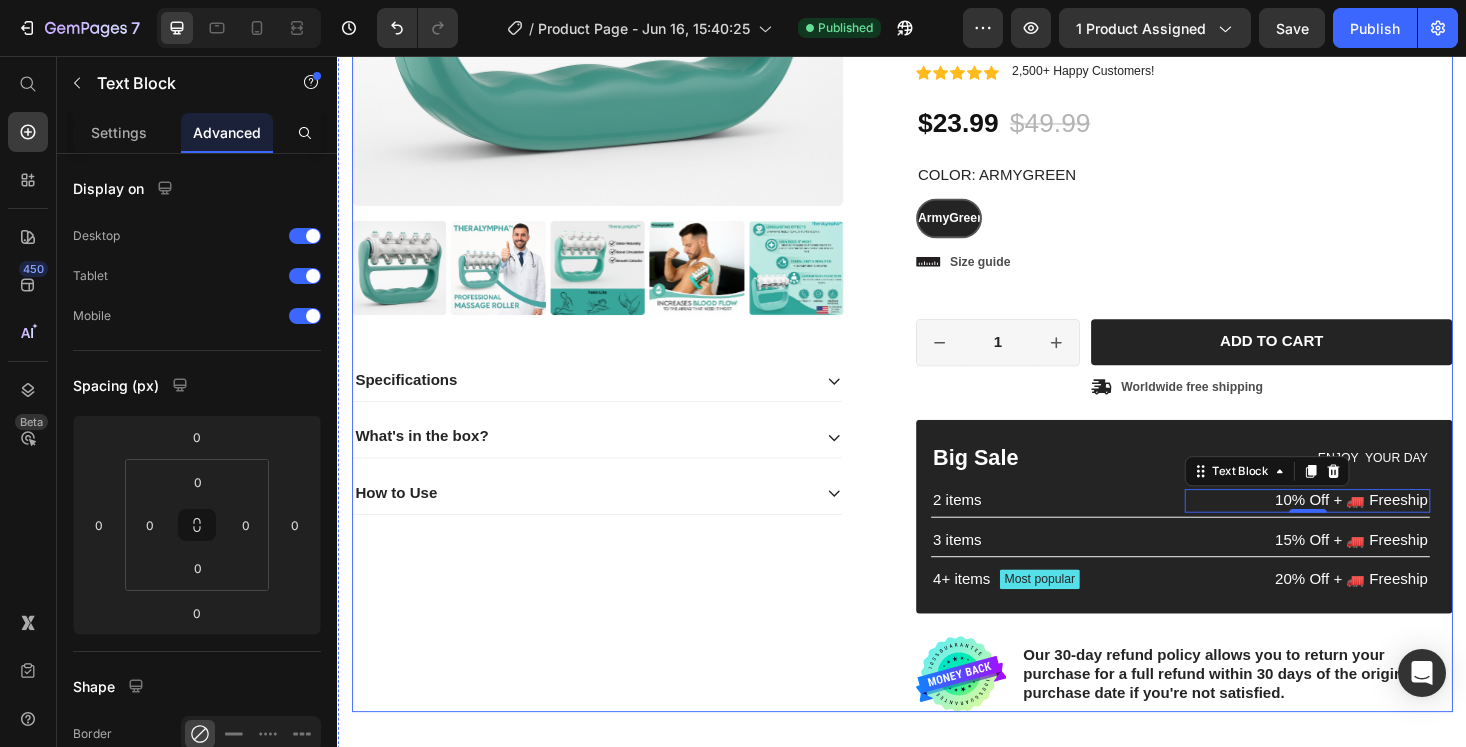 click on "Product Images
Specifications
What's in the box?
How to Use Accordion" at bounding box center (637, 224) 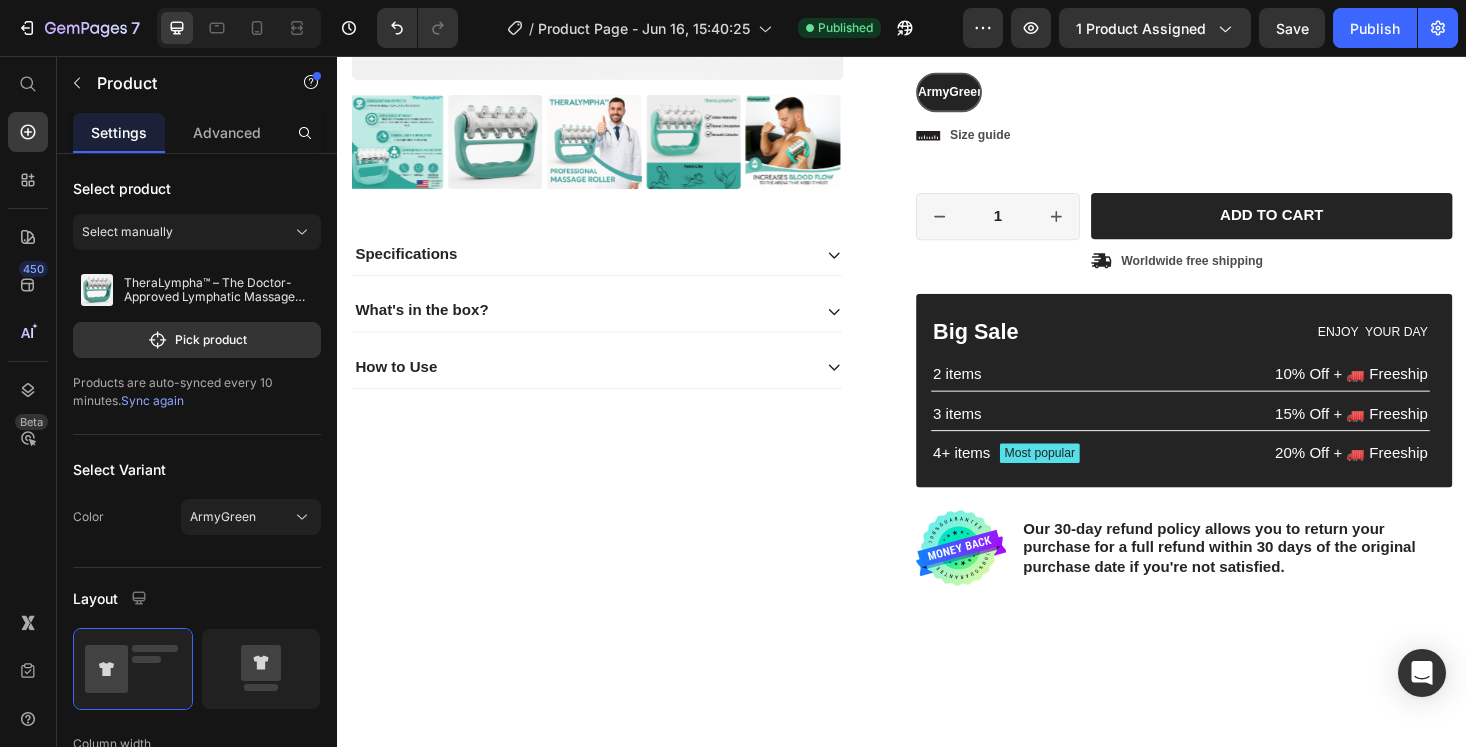 scroll, scrollTop: 0, scrollLeft: 0, axis: both 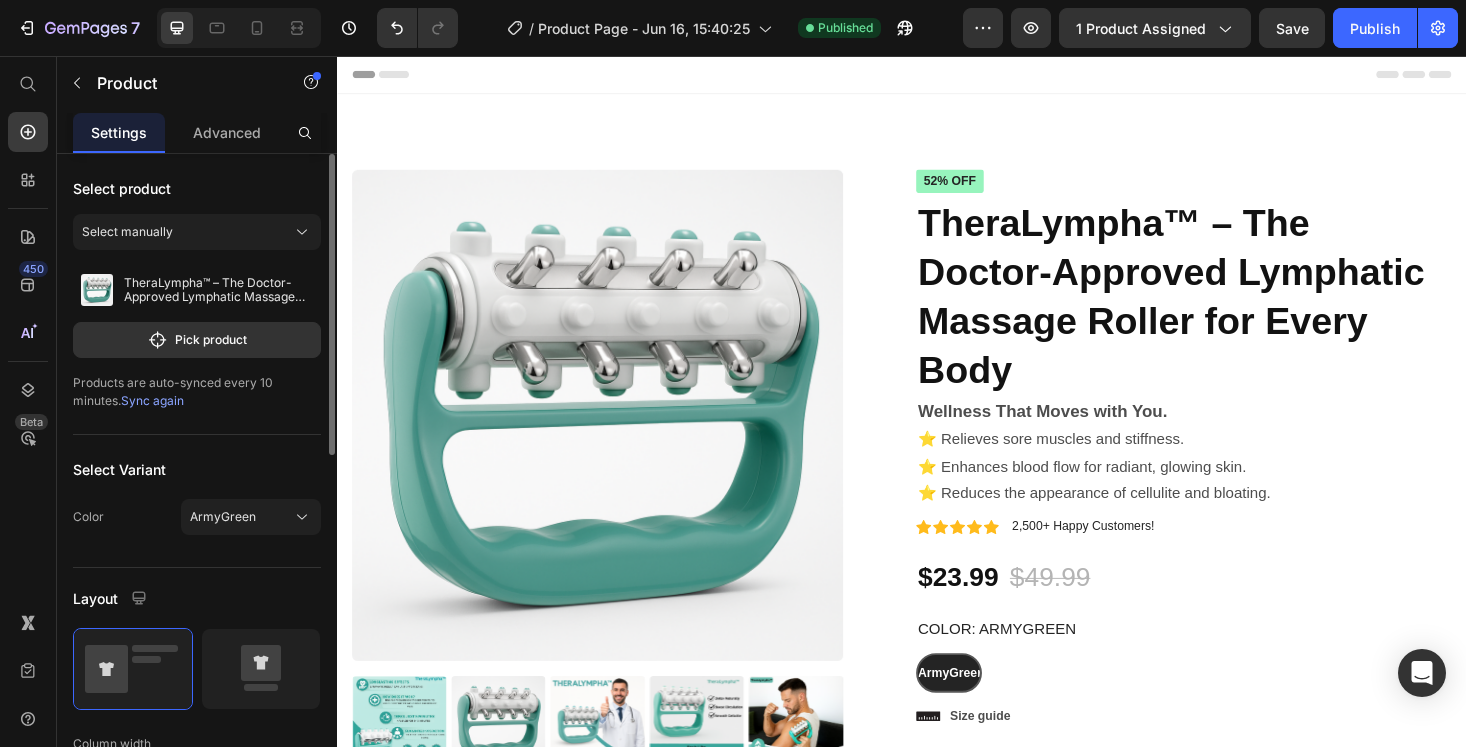 click on "Sync again" at bounding box center (152, 400) 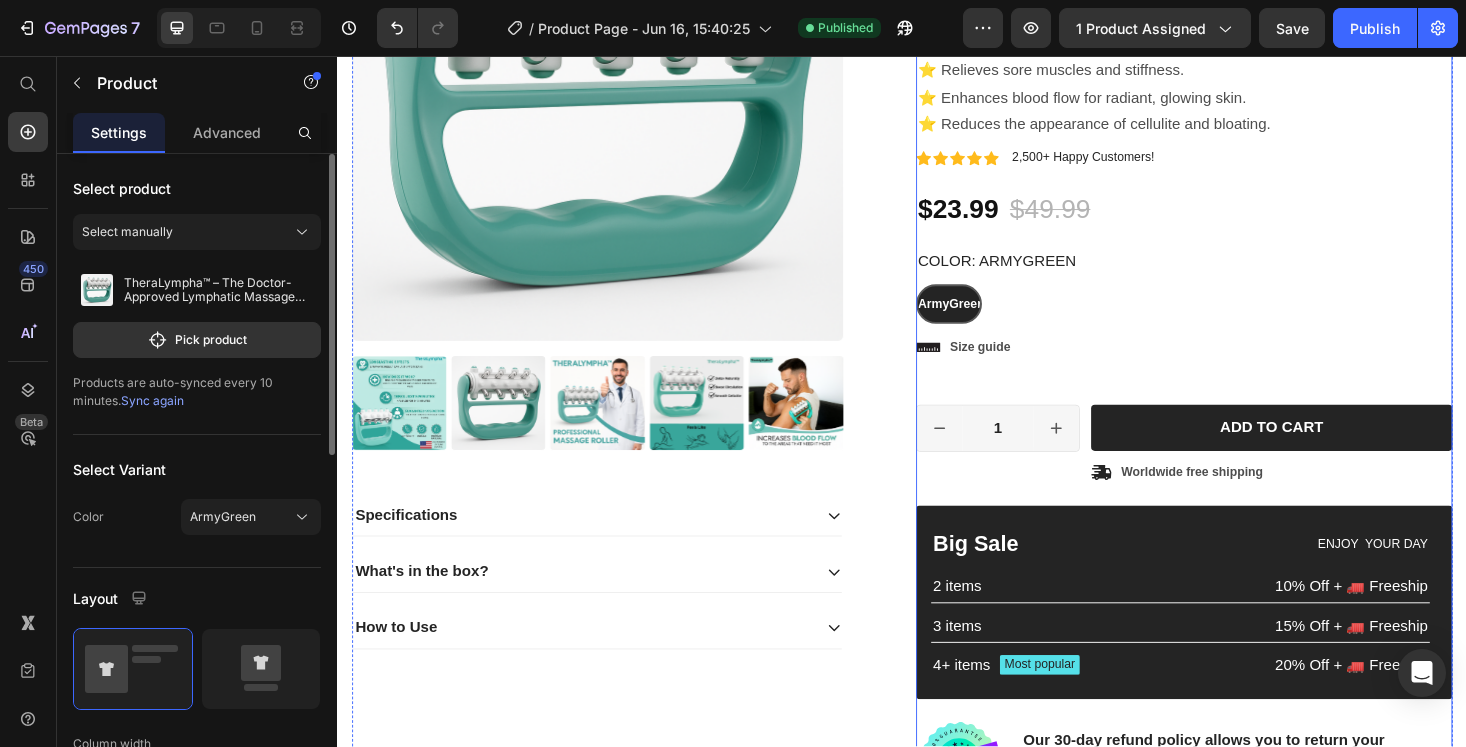 scroll, scrollTop: 309, scrollLeft: 0, axis: vertical 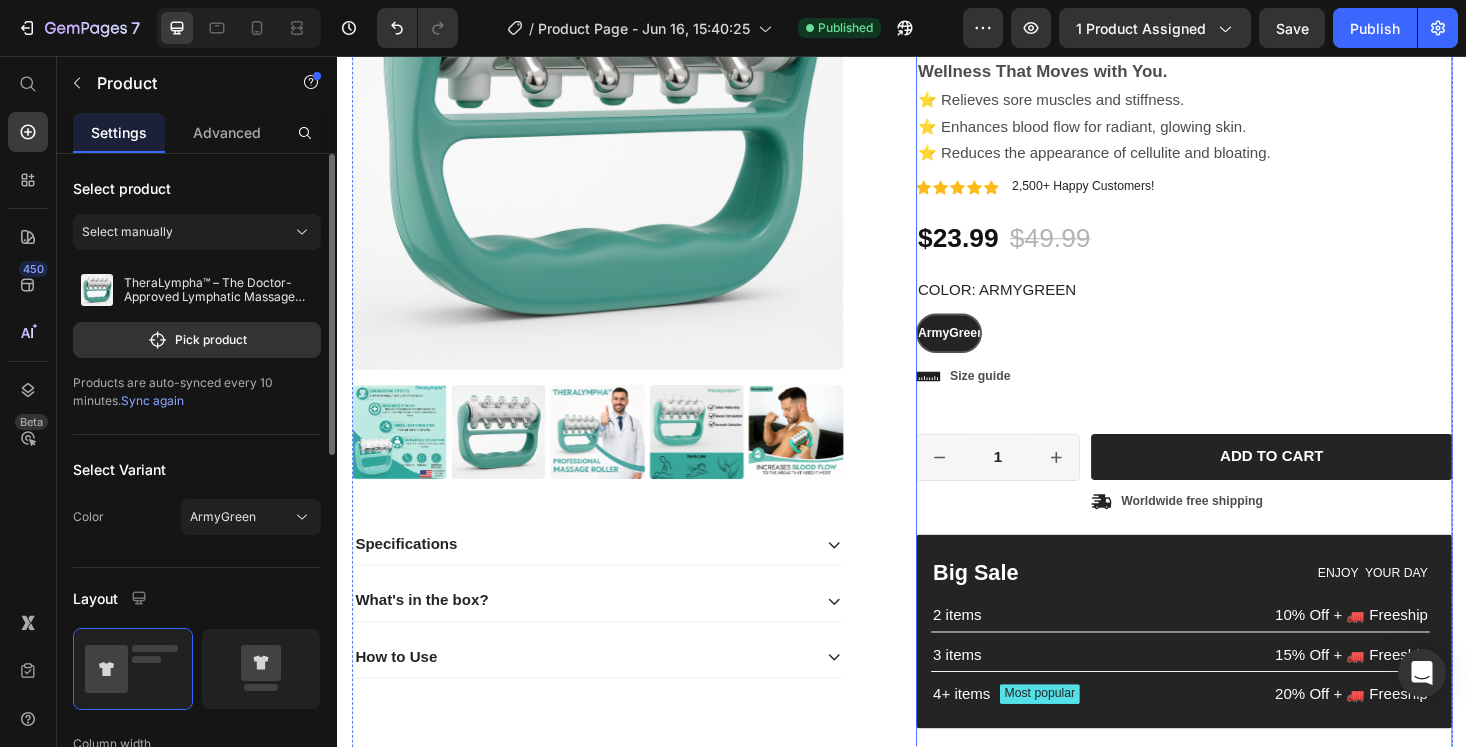 click on "Size guide" at bounding box center (1020, 397) 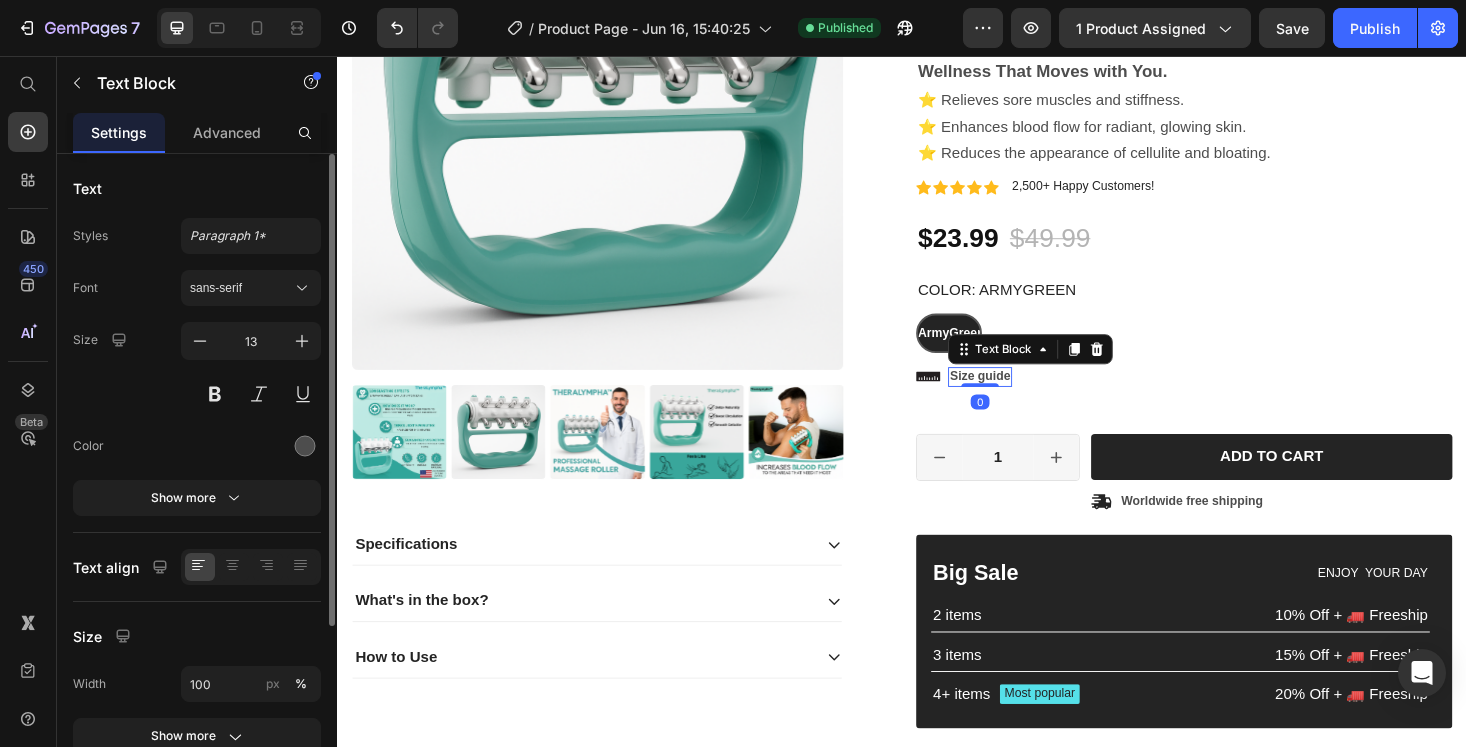 click on "Text Block" at bounding box center (1073, 368) 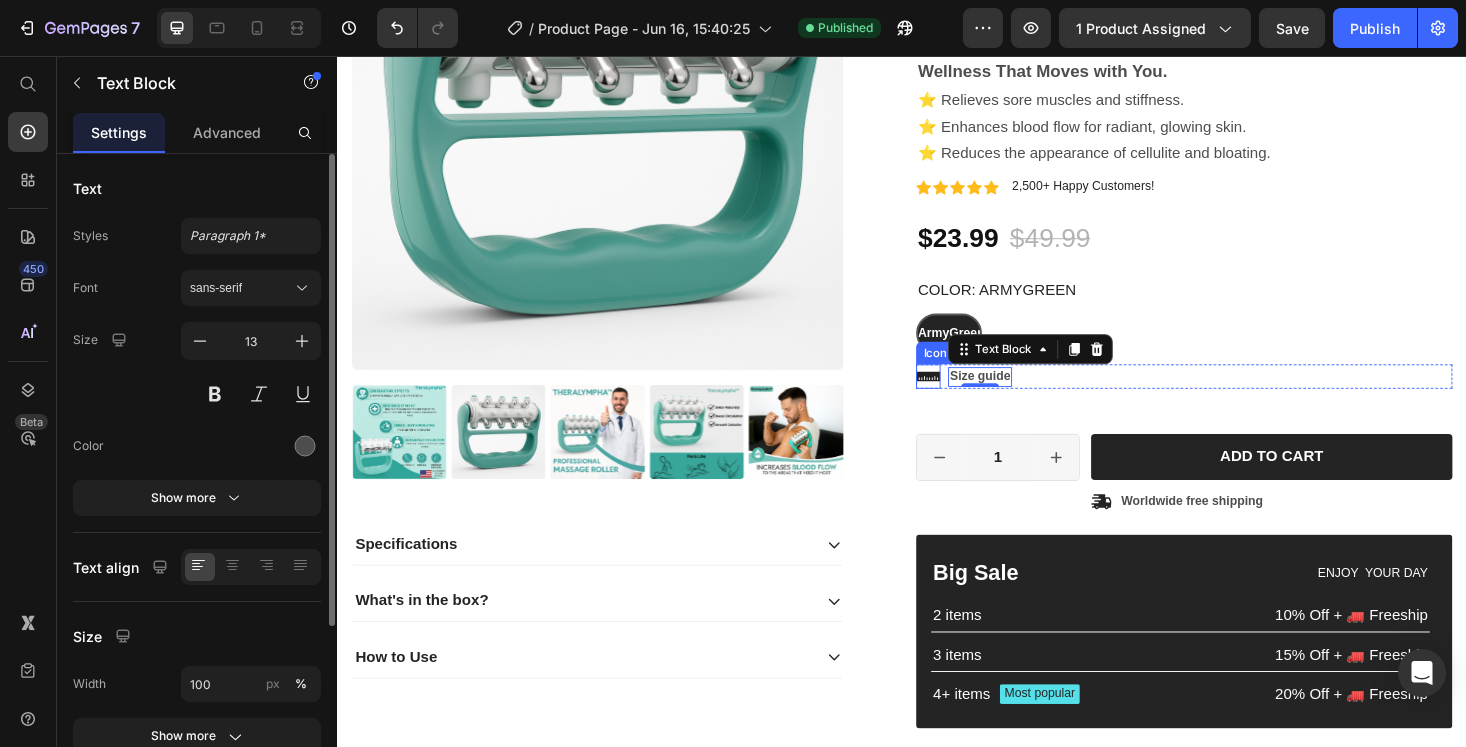click 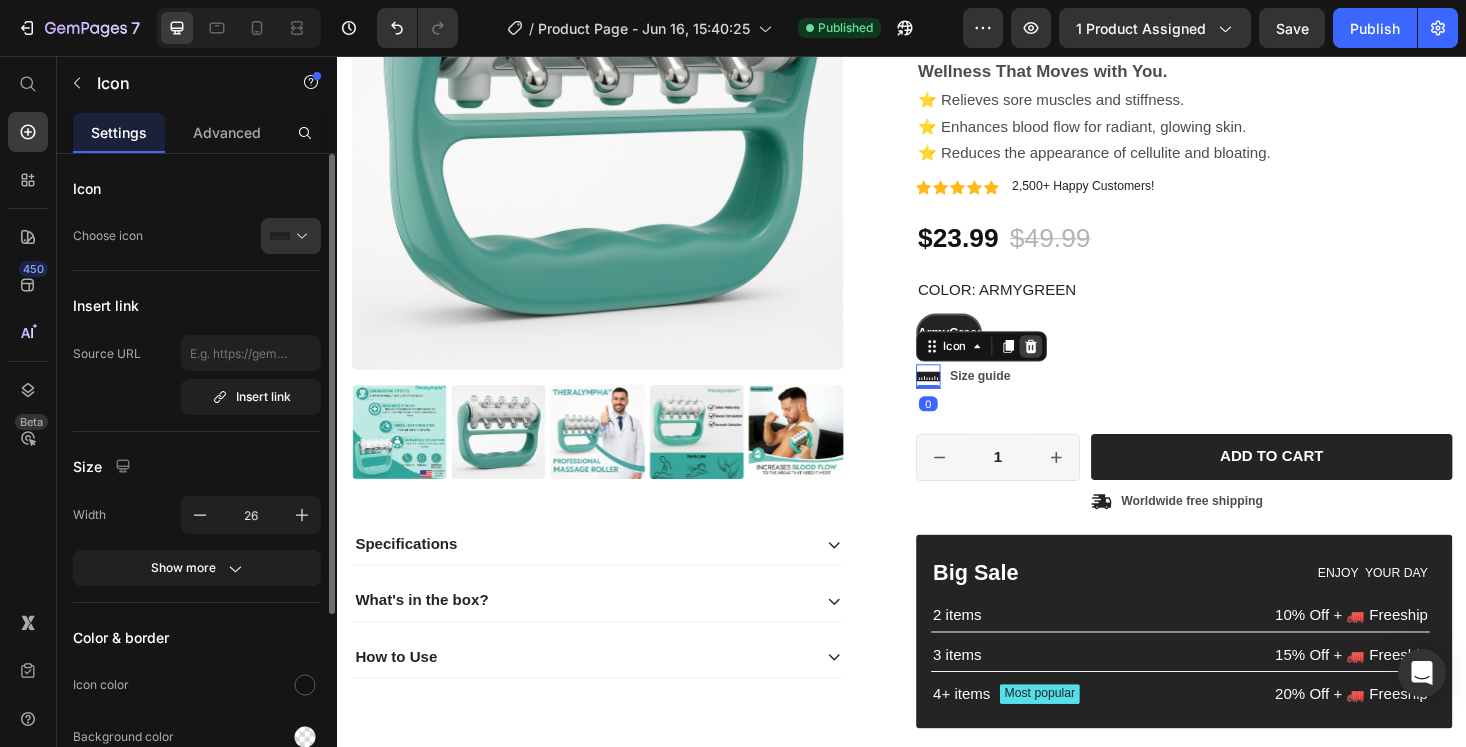 click at bounding box center [1074, 365] 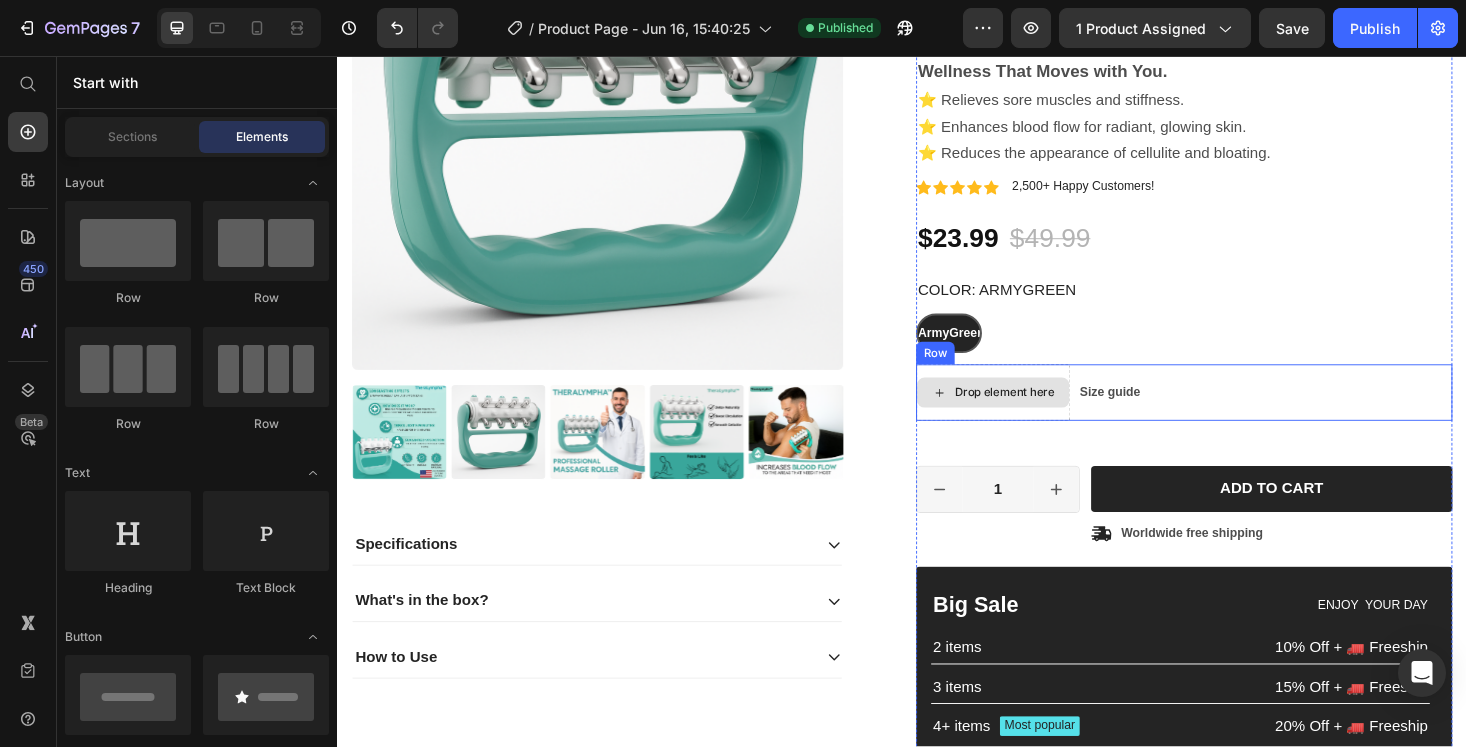 click on "Drop element here" at bounding box center (1046, 414) 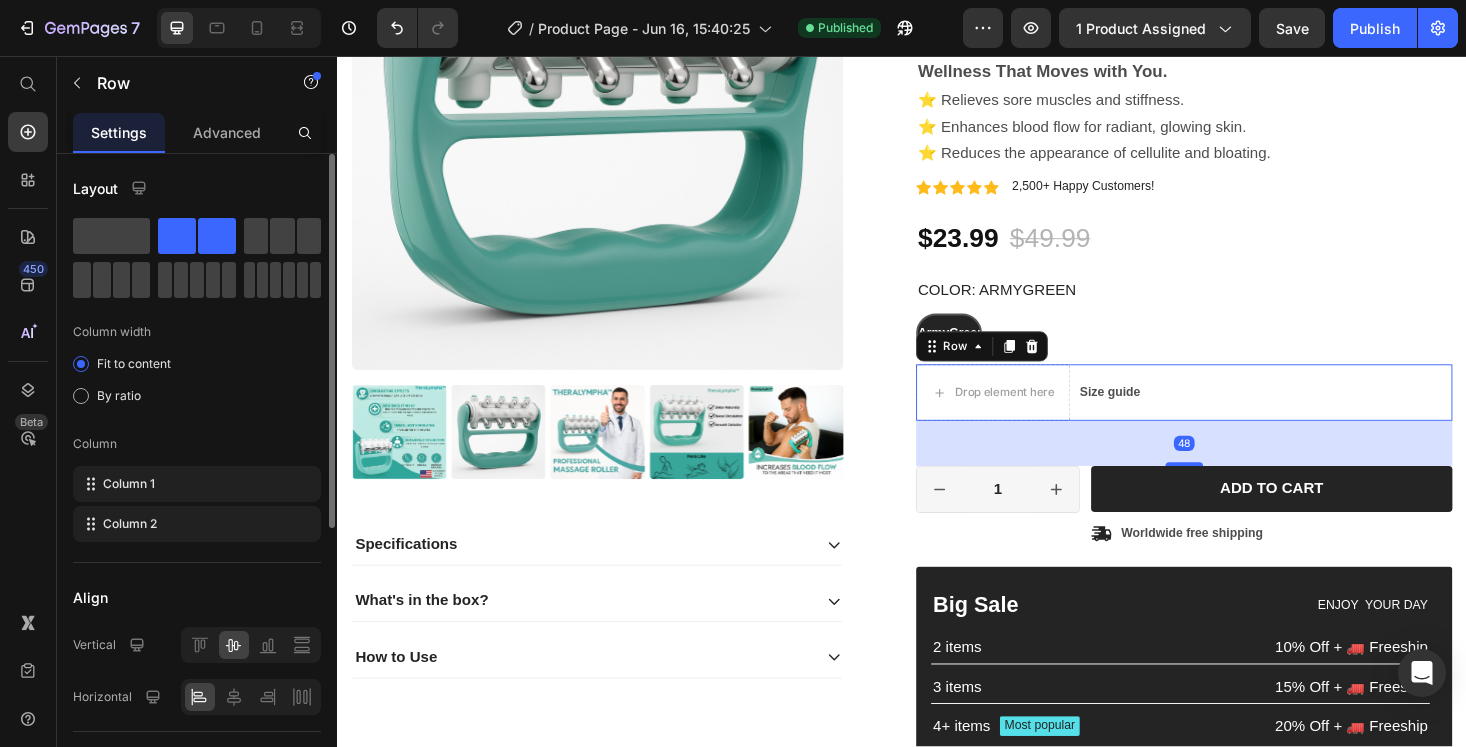 click on "Size guide Text Block" at bounding box center [1158, 414] 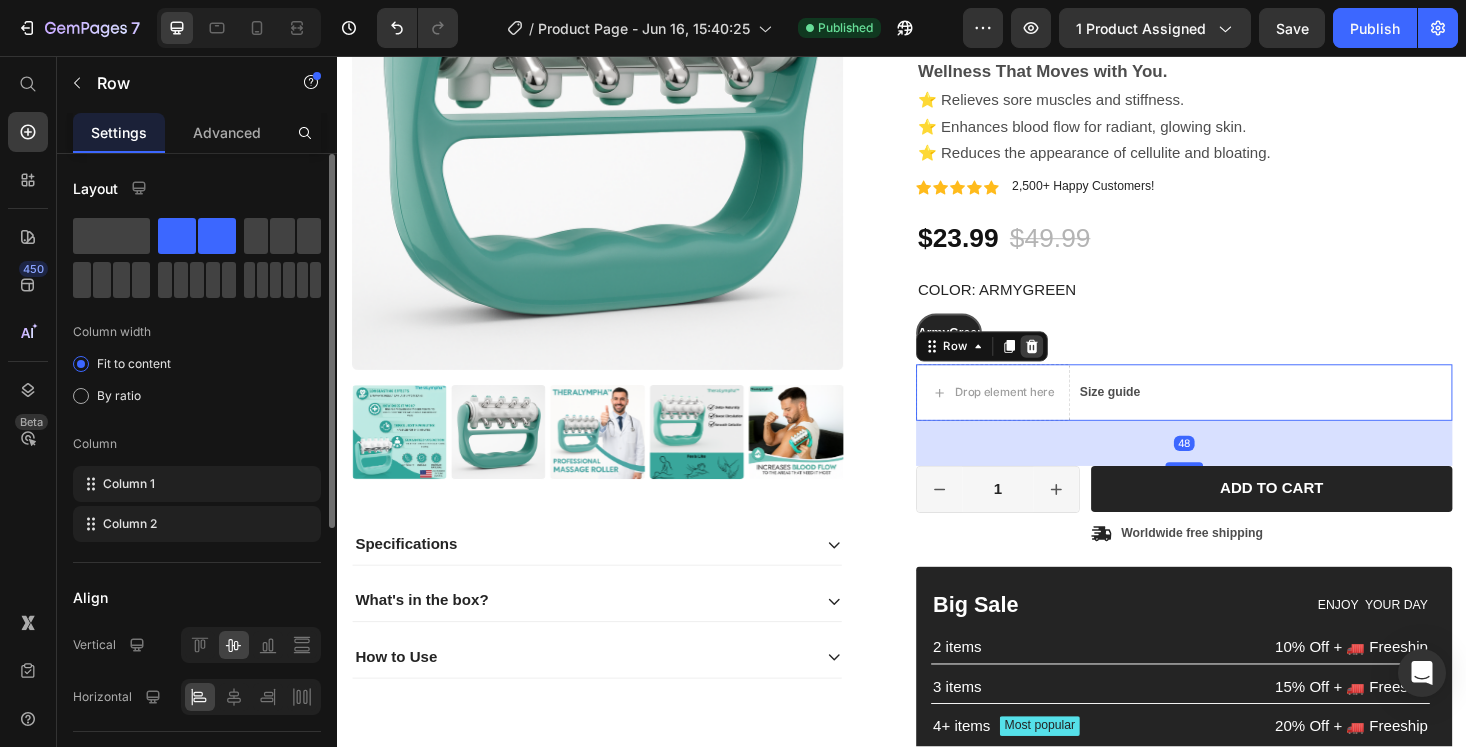 click 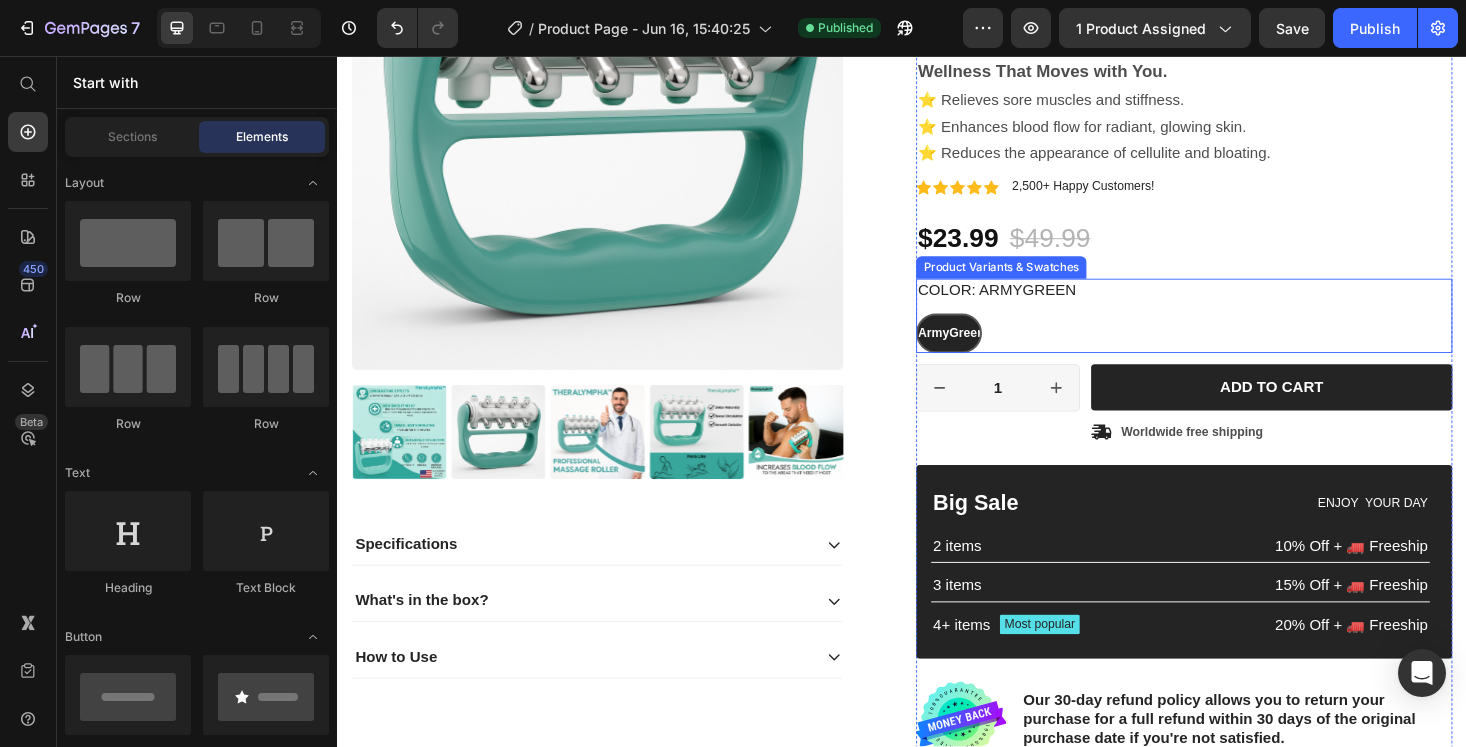 click on "Color: ArmyGreen ArmyGreen ArmyGreen ArmyGreen" at bounding box center (1237, 332) 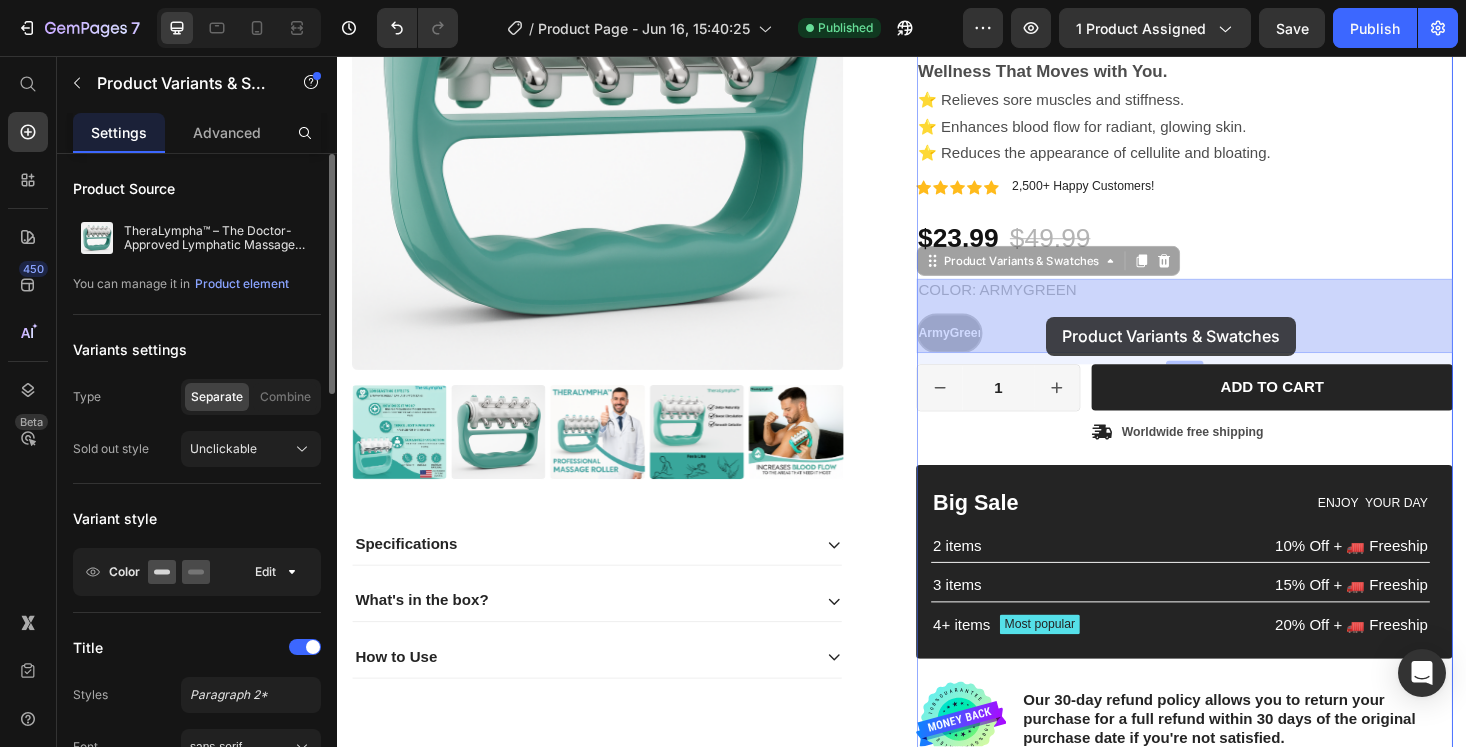 drag, startPoint x: 959, startPoint y: 352, endPoint x: 1091, endPoint y: 332, distance: 133.50656 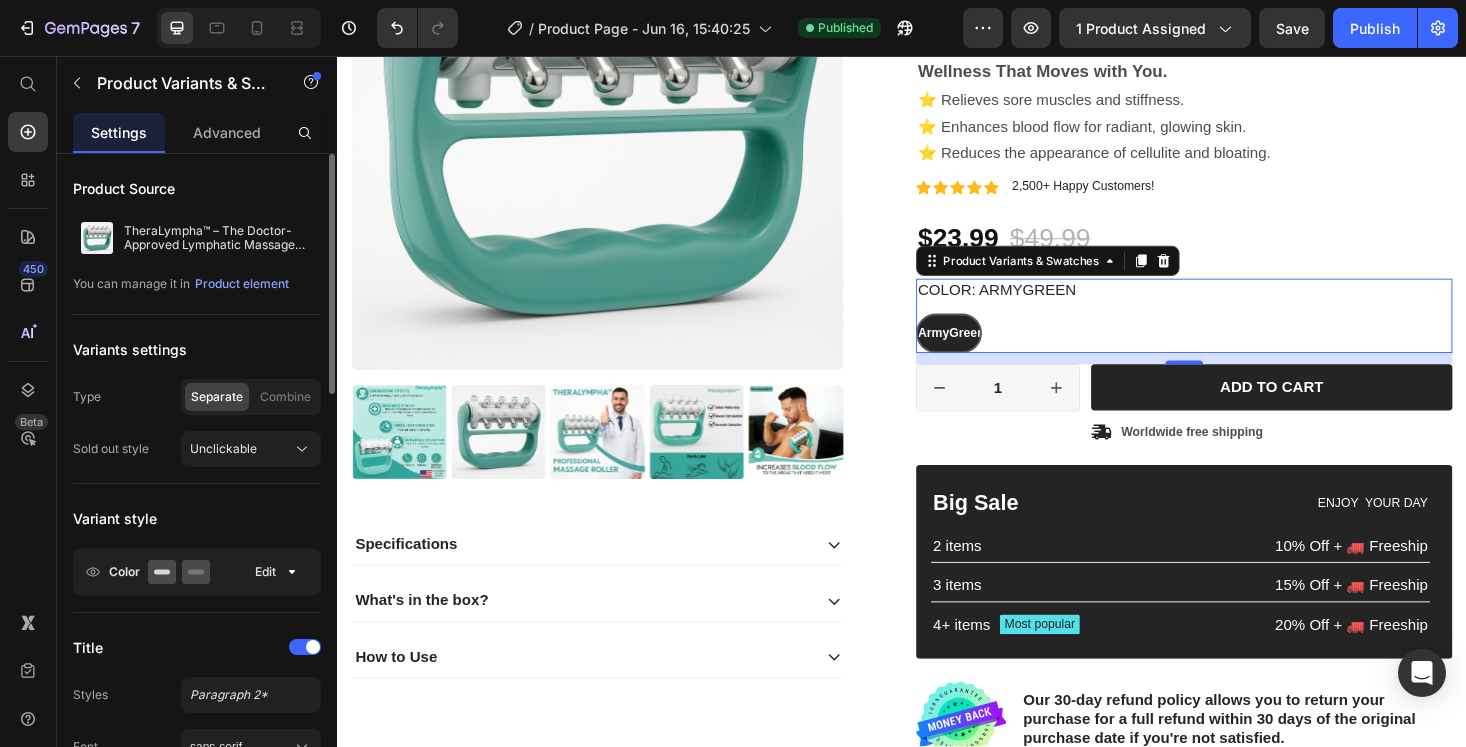 click on "ArmyGreen" at bounding box center [987, 351] 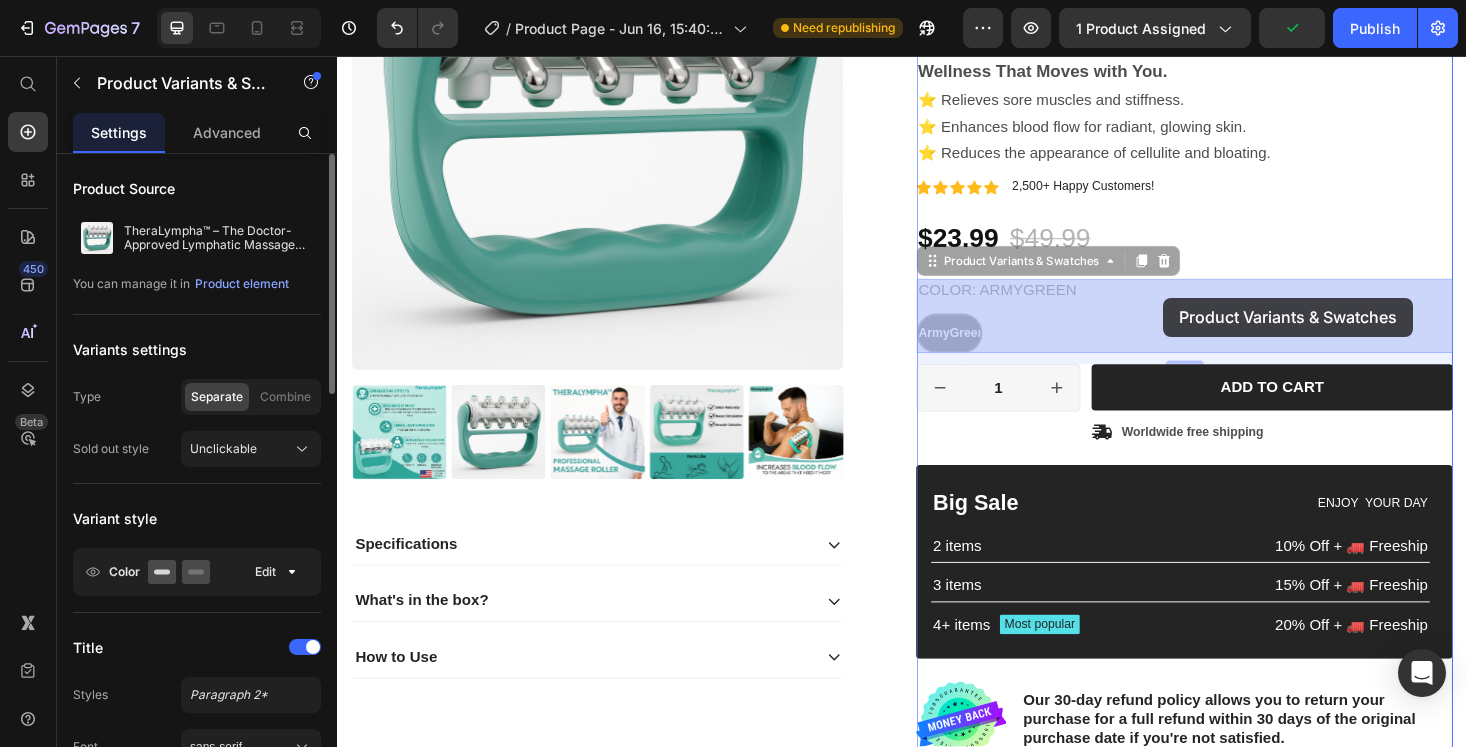 drag, startPoint x: 999, startPoint y: 345, endPoint x: 1215, endPoint y: 313, distance: 218.3575 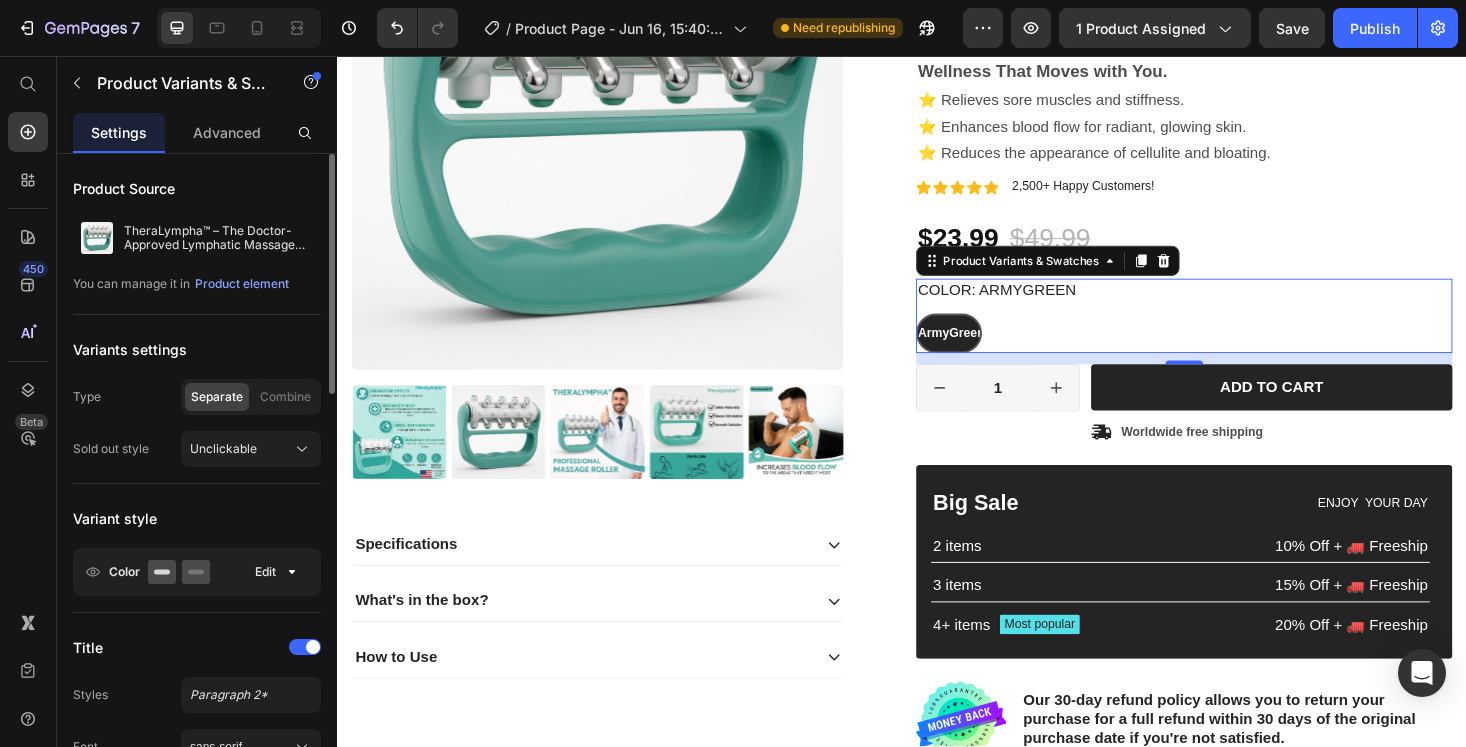 click on "Color Edit" 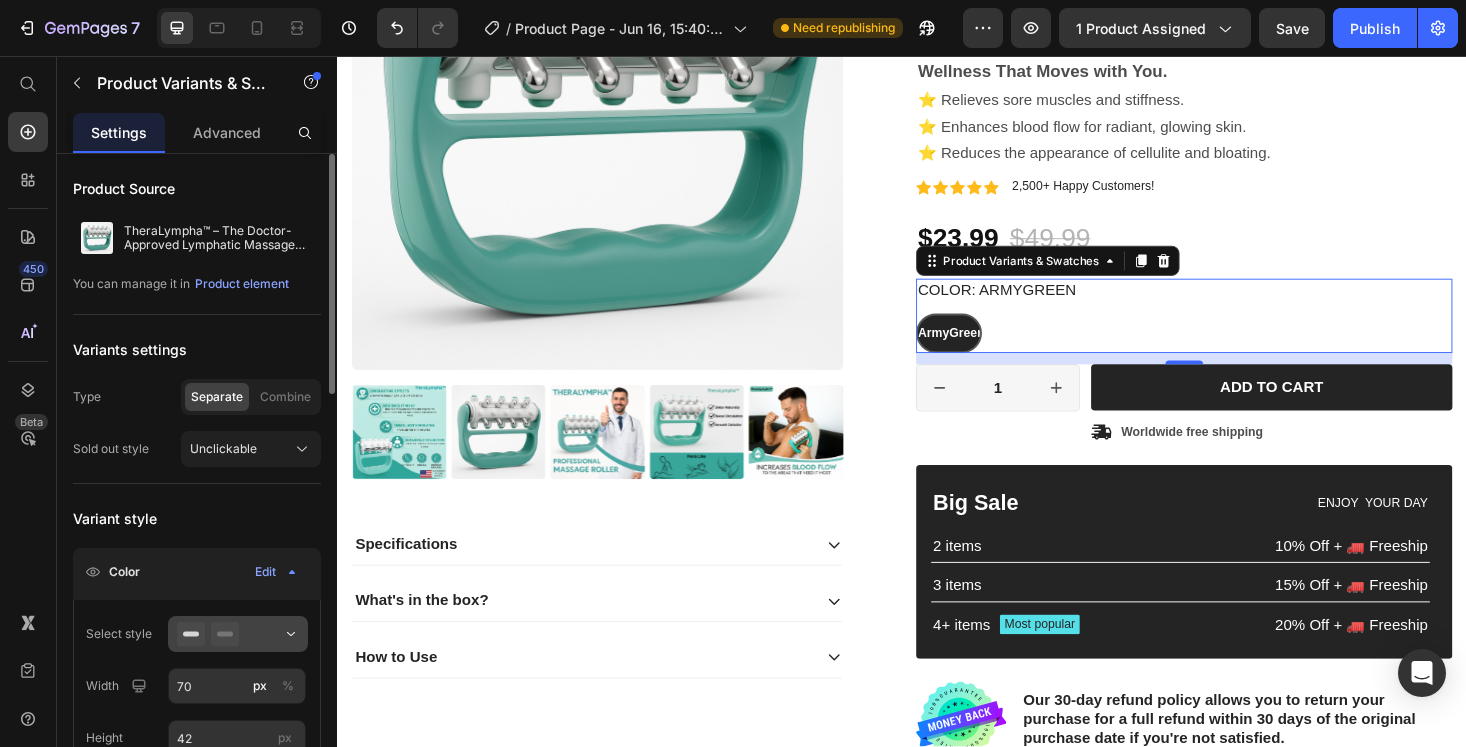 click at bounding box center [238, 634] 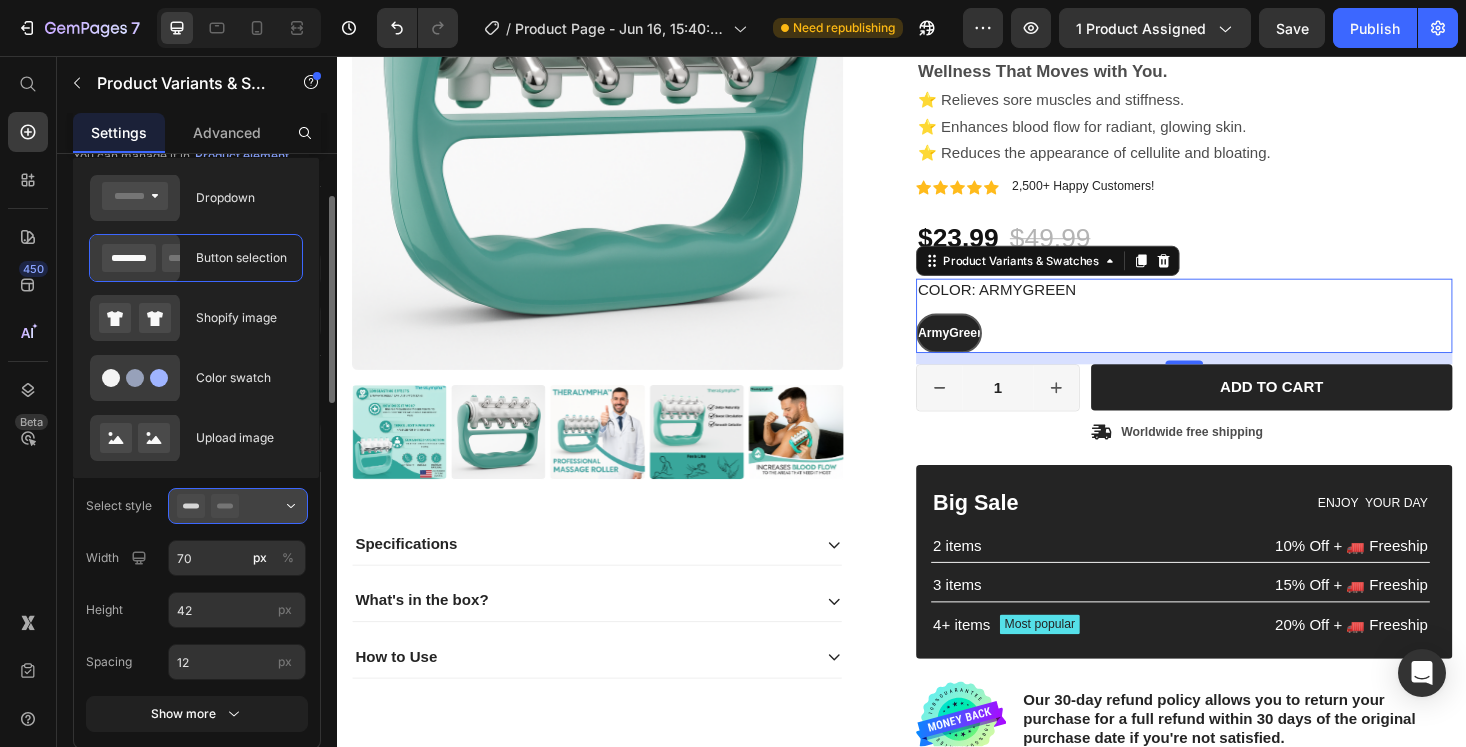 scroll, scrollTop: 158, scrollLeft: 0, axis: vertical 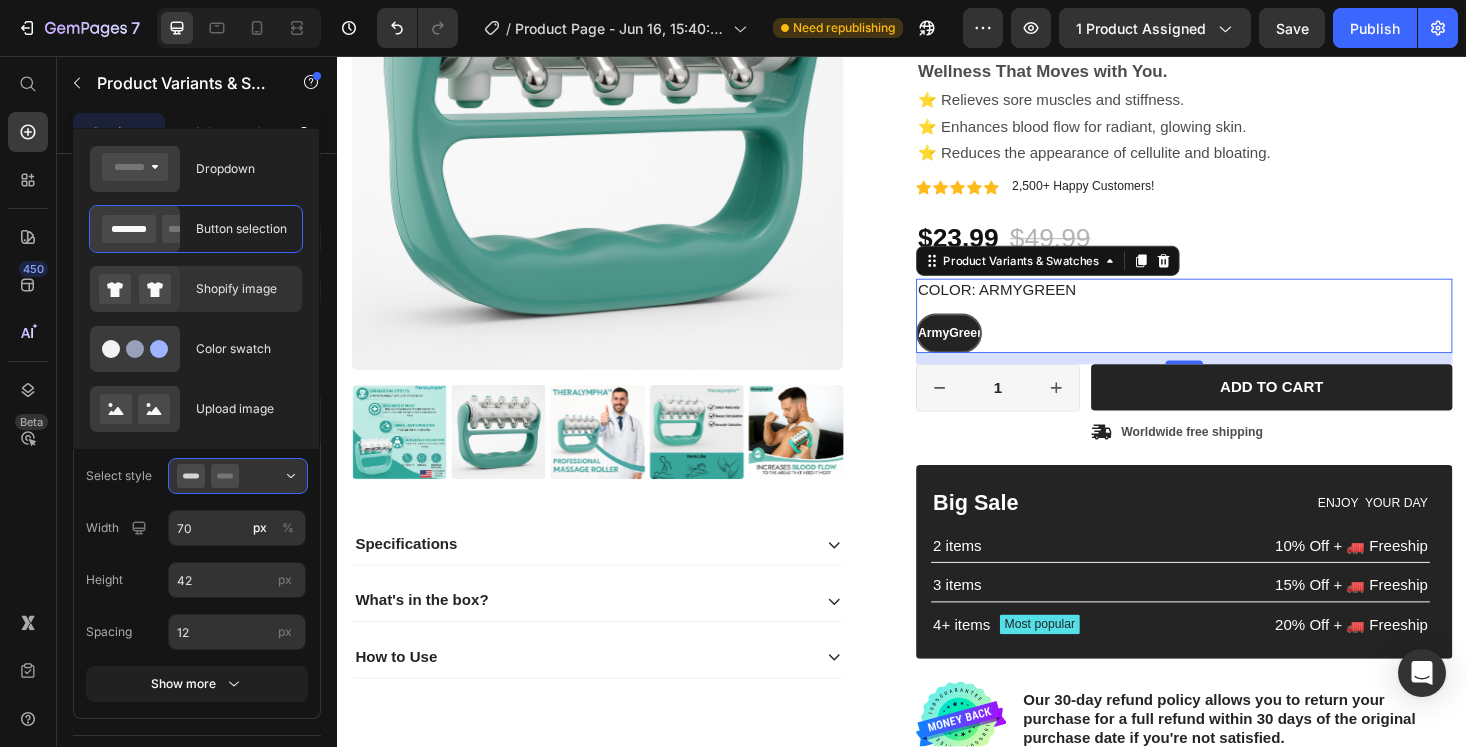 click on "Shopify image" at bounding box center [243, 289] 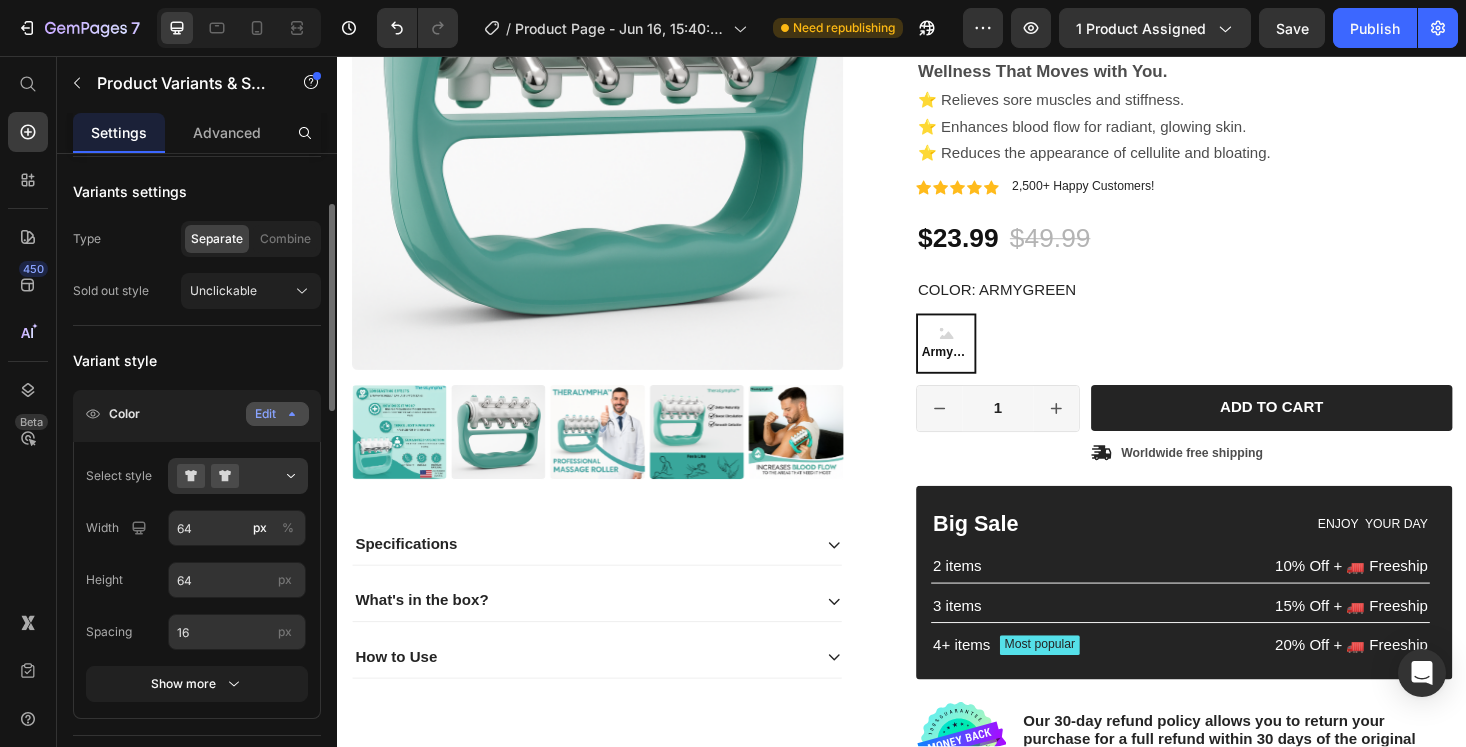 click on "Edit" 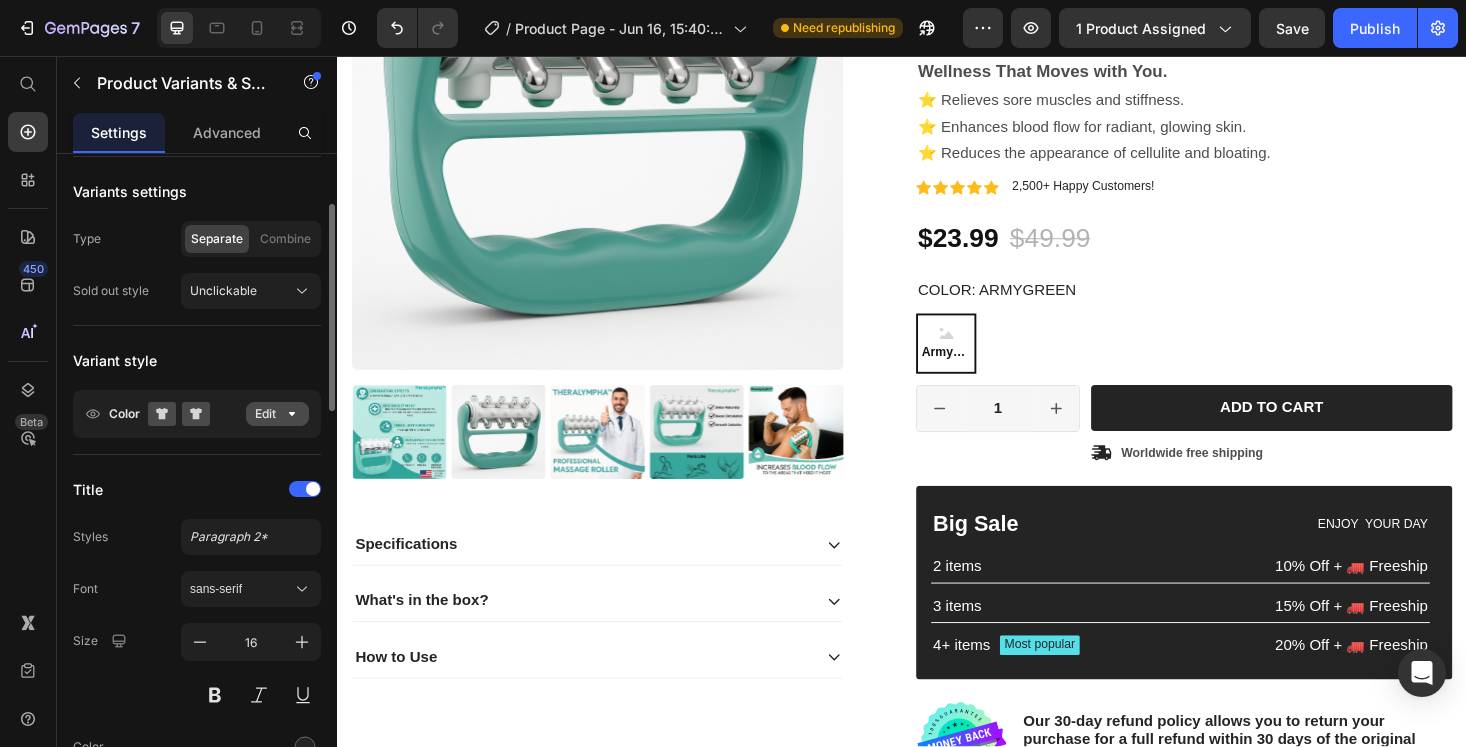 click on "Edit" 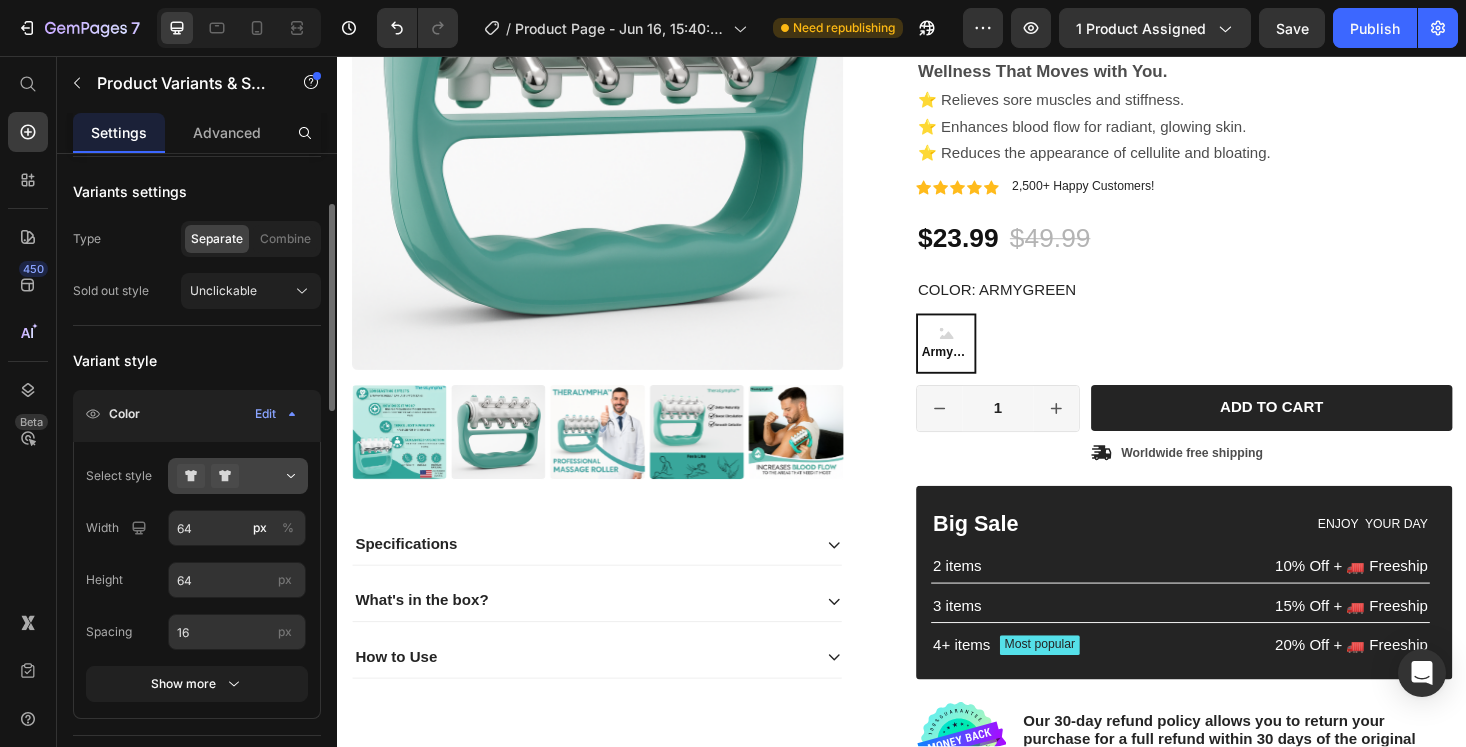 click at bounding box center (238, 476) 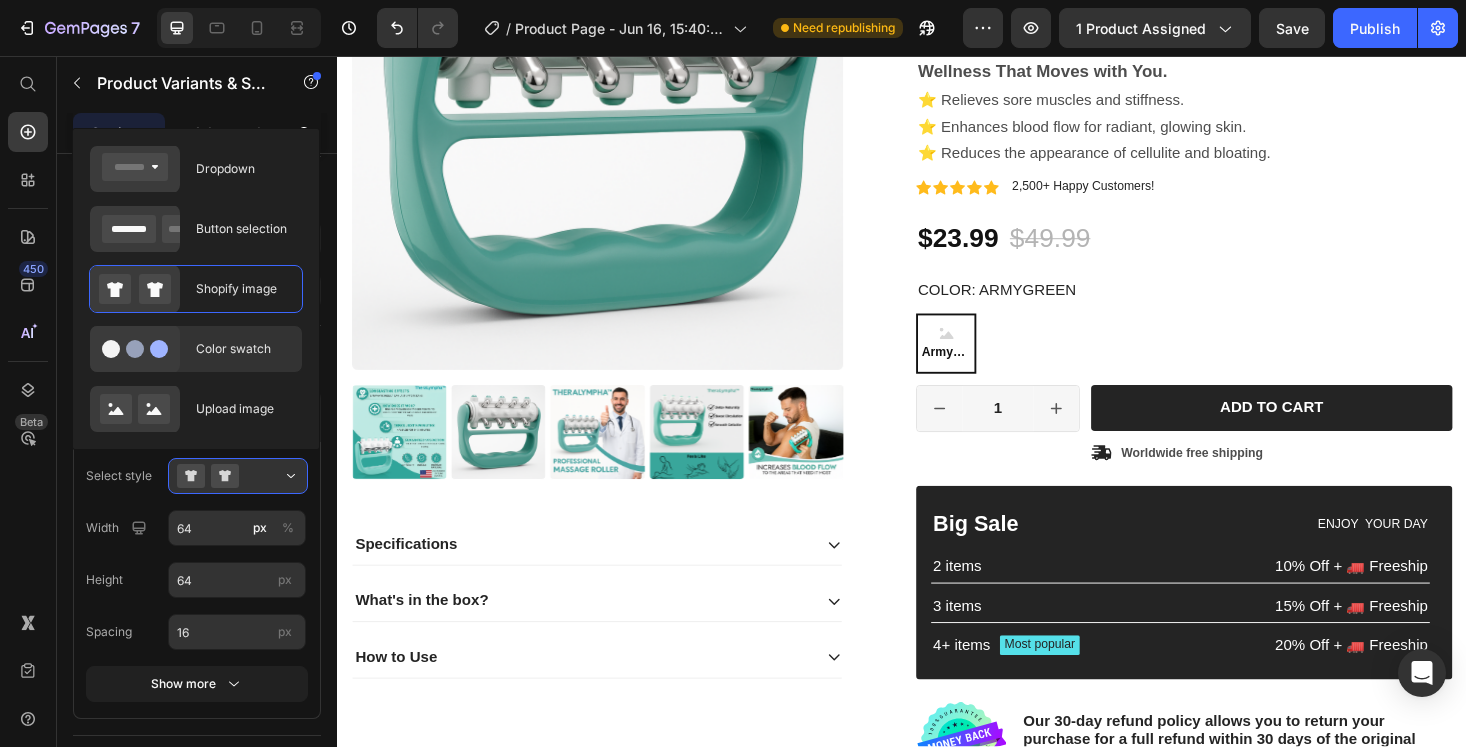 click on "Color swatch" at bounding box center [243, 349] 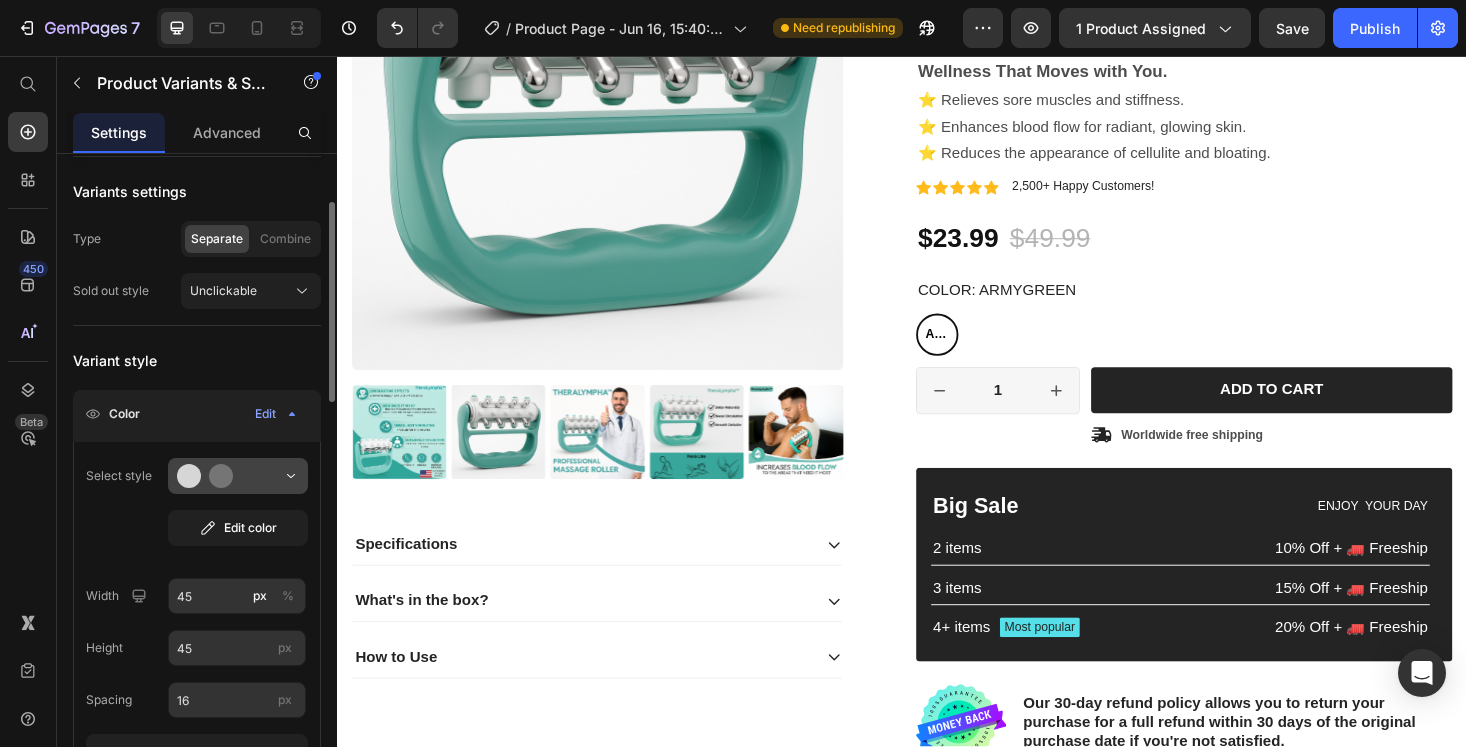 click at bounding box center [238, 476] 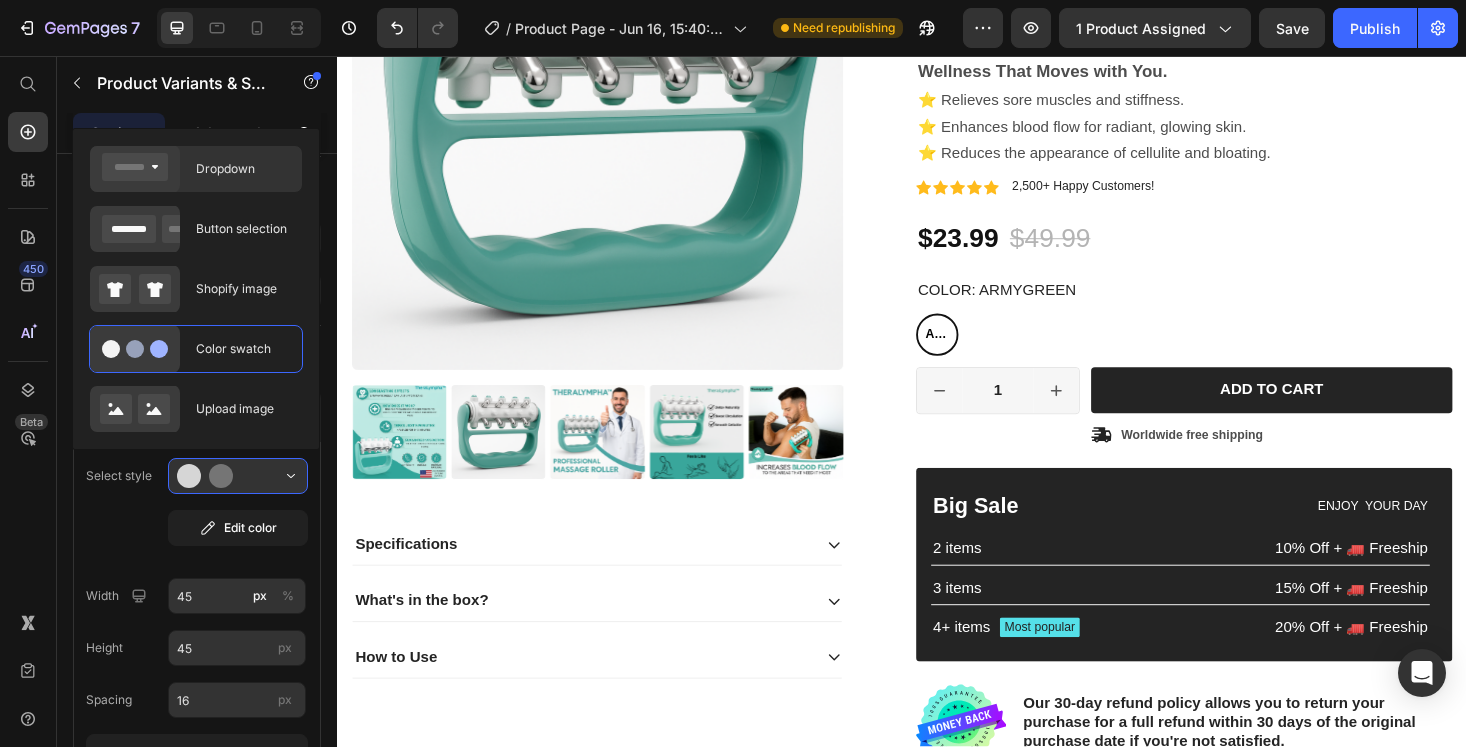 click on "Dropdown" 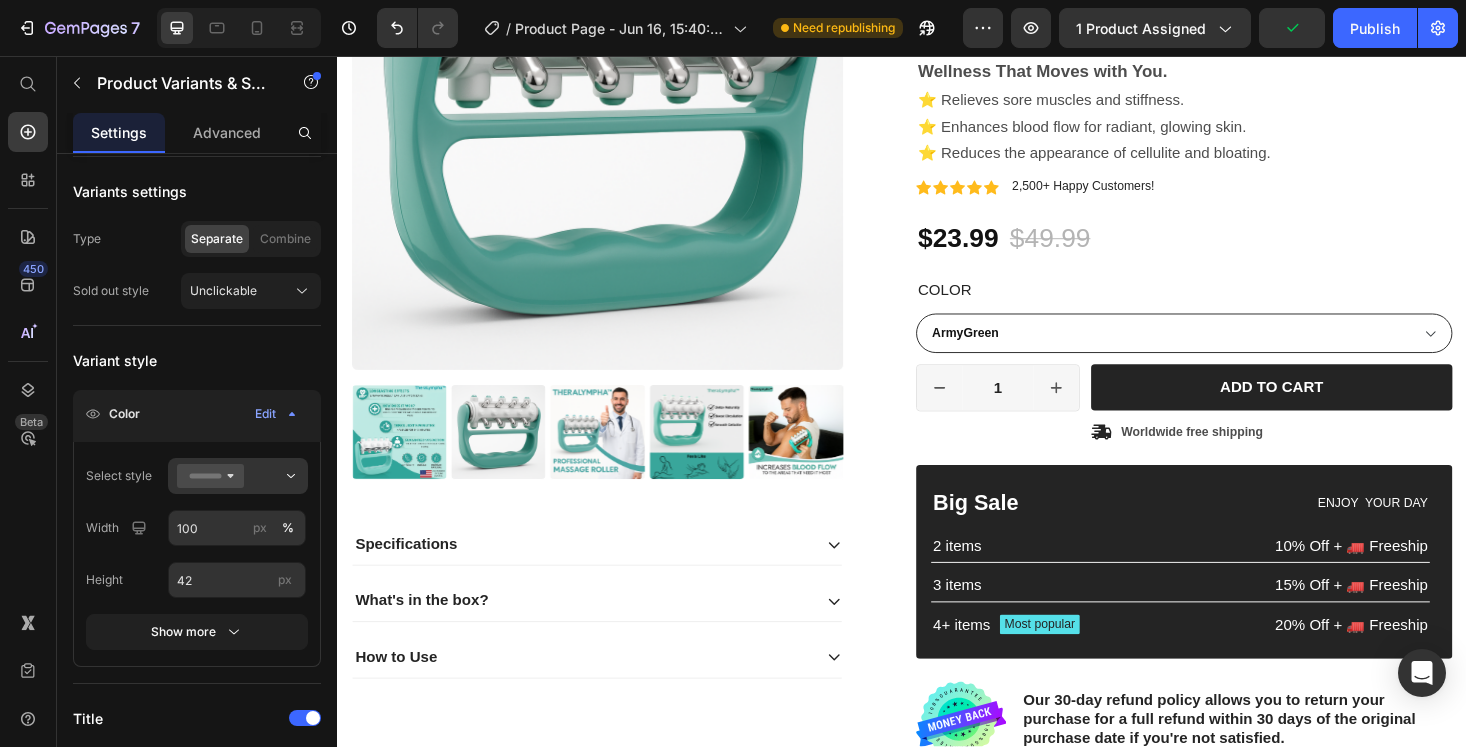 click on "ArmyGreen" at bounding box center [1237, 351] 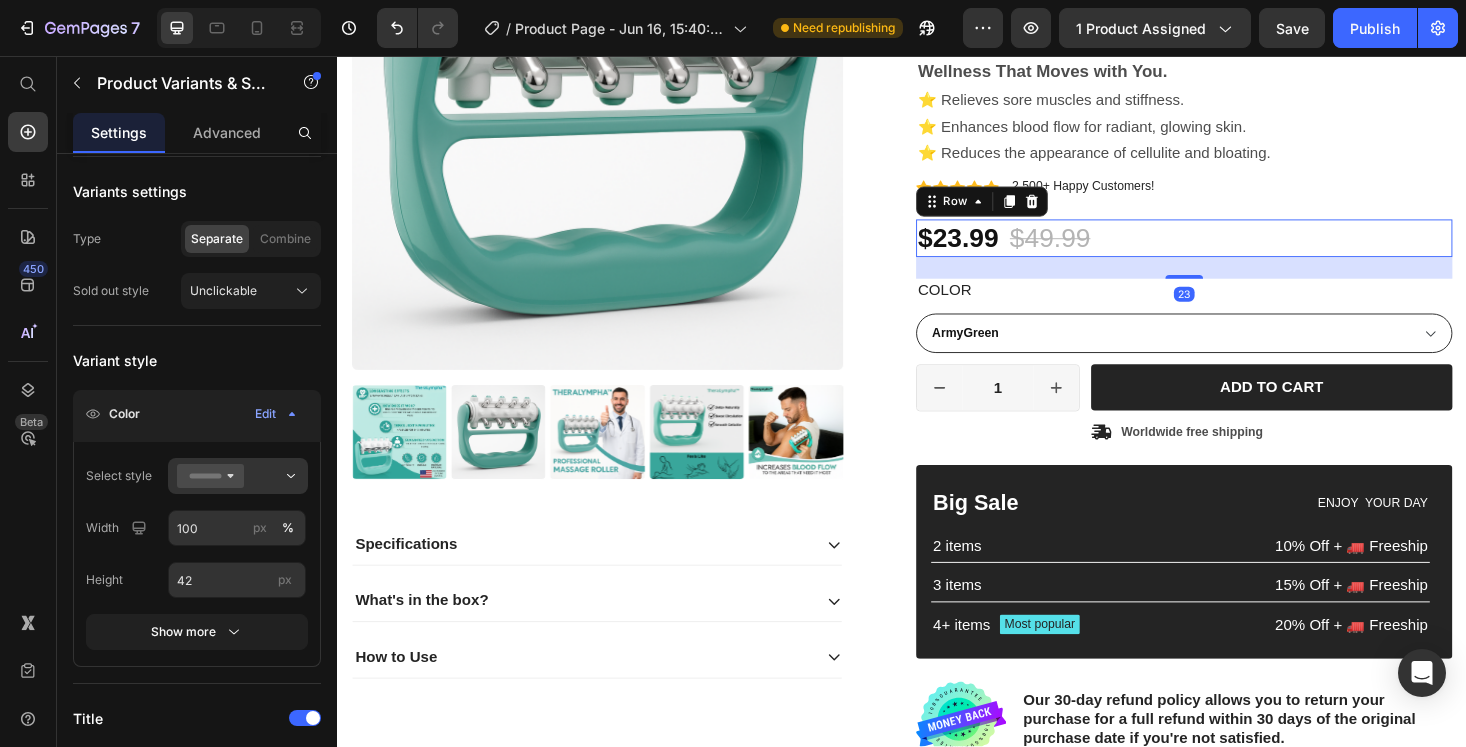 click on "$23.99 Product Price $49.99 Product Price 52% off Product Badge Row   23" at bounding box center [1237, 250] 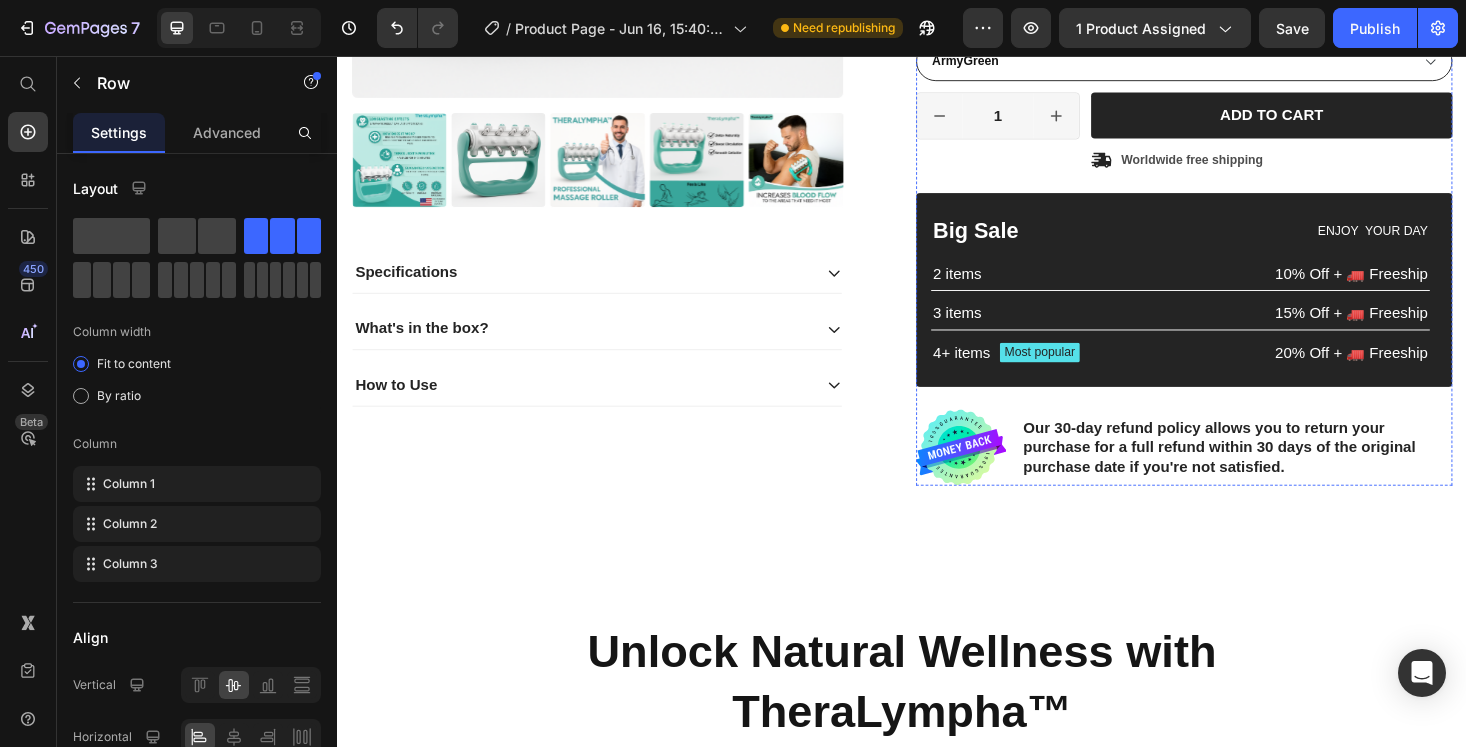 scroll, scrollTop: 604, scrollLeft: 0, axis: vertical 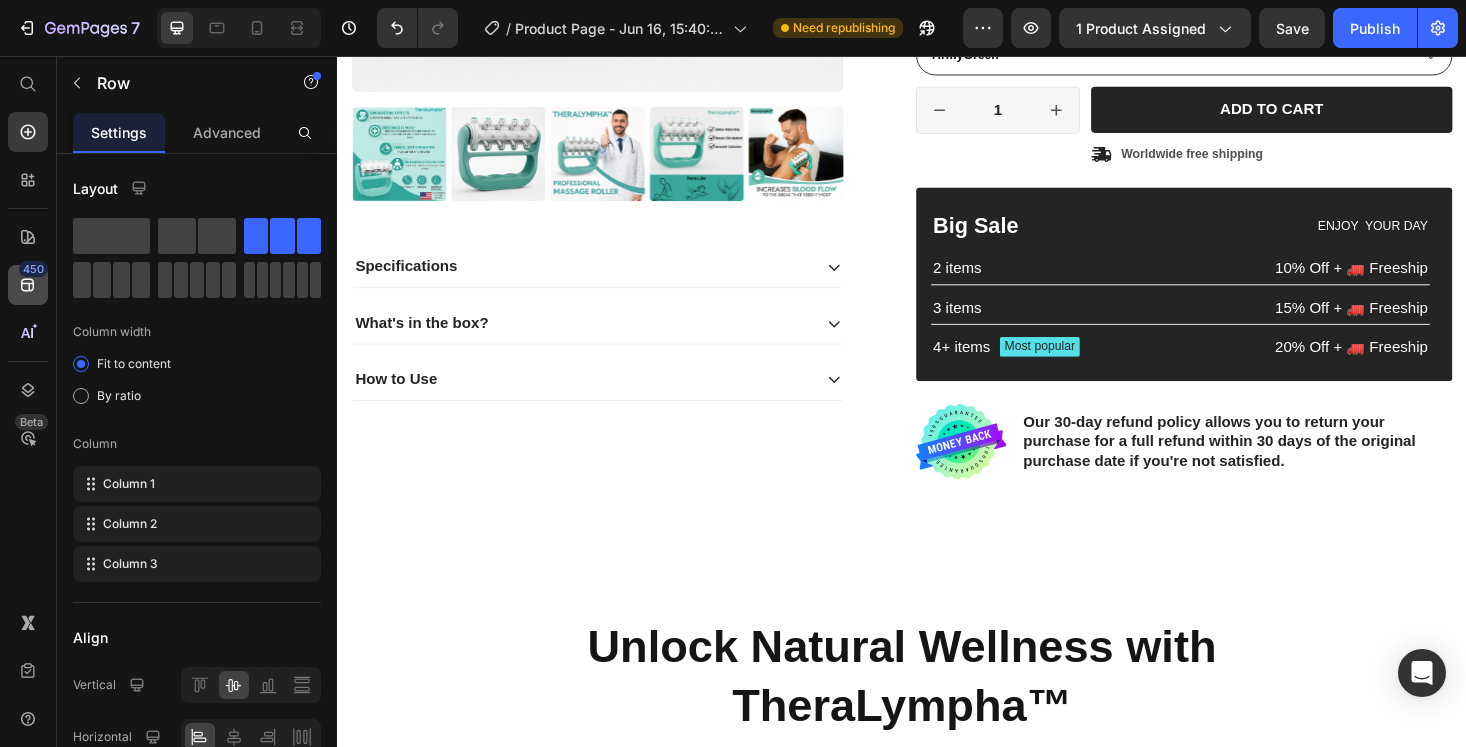 click on "450" 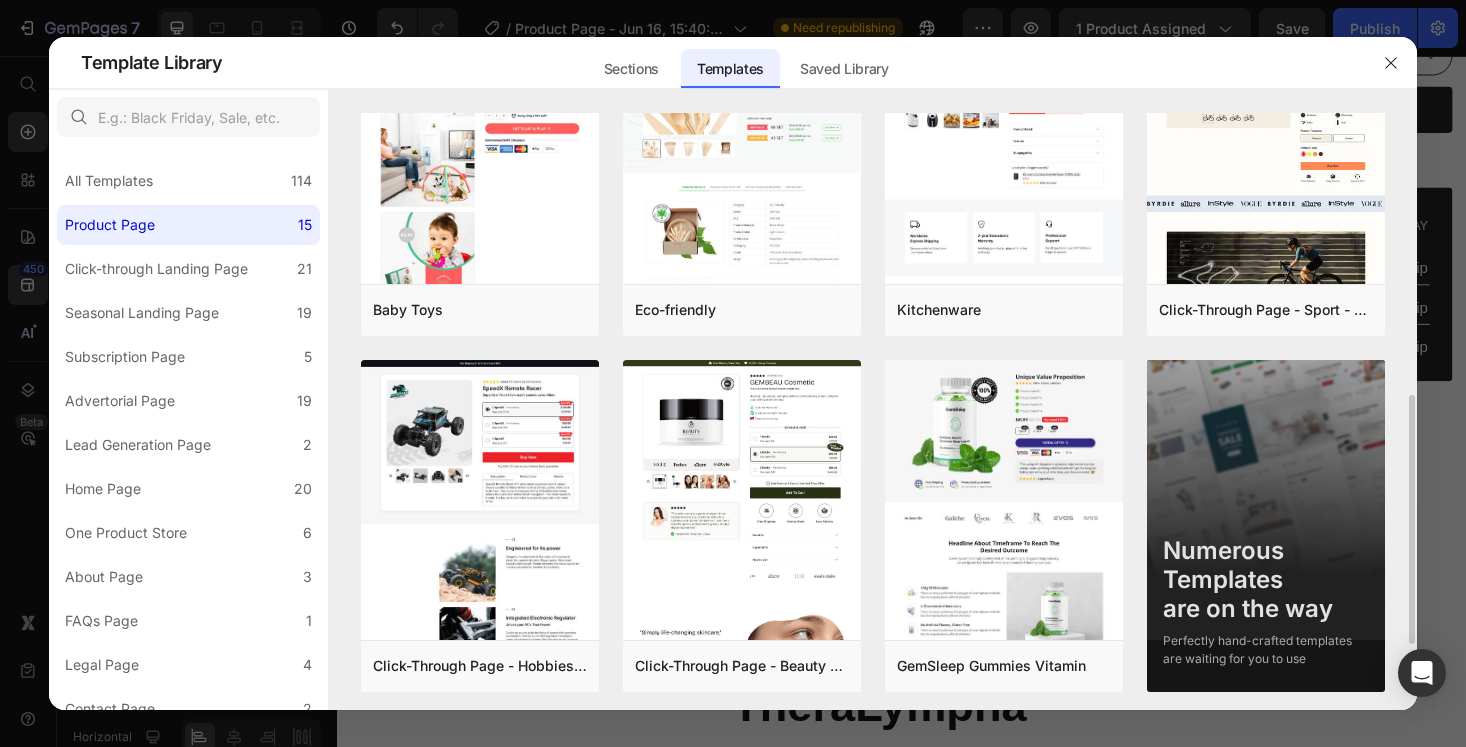 scroll, scrollTop: 828, scrollLeft: 0, axis: vertical 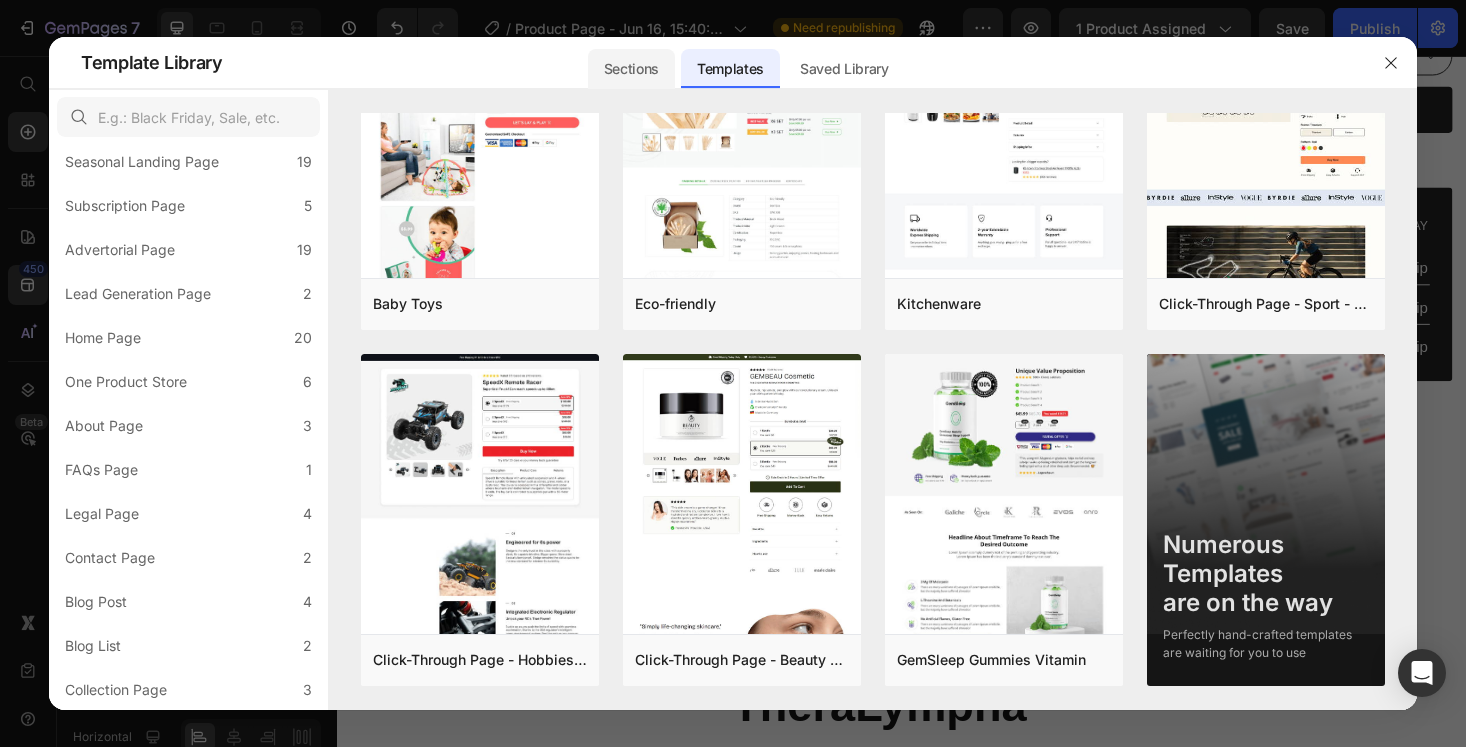 click on "Sections" 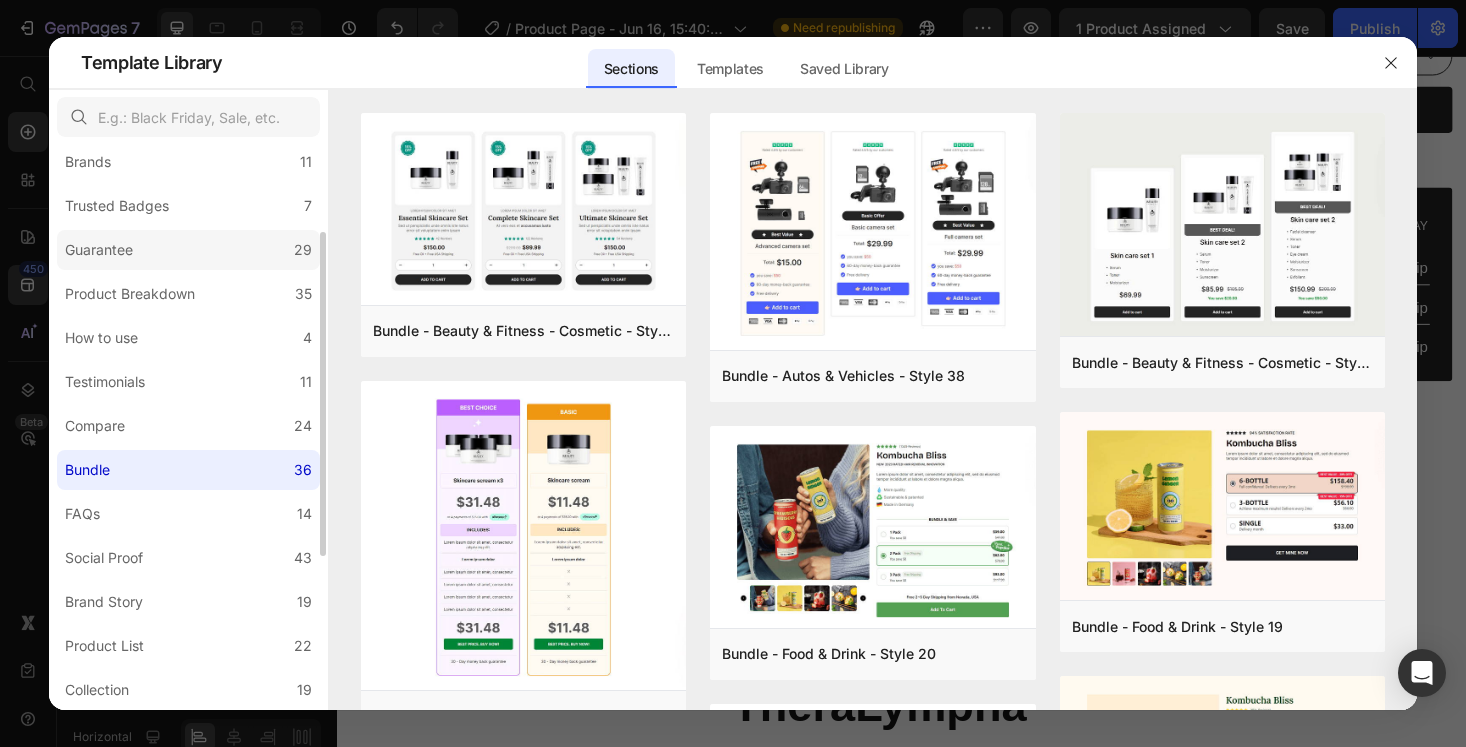 click on "Guarantee" at bounding box center (103, 250) 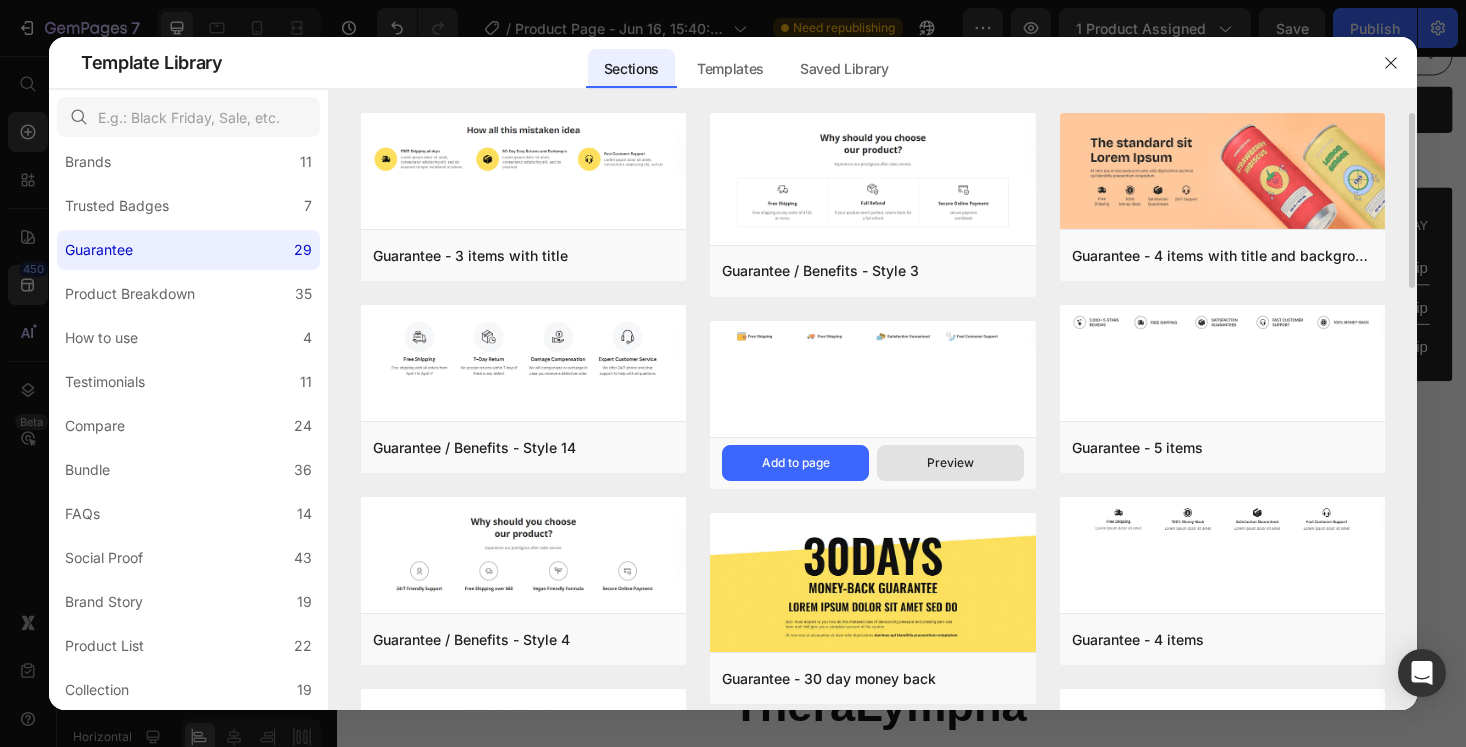 click on "Preview" at bounding box center (950, 463) 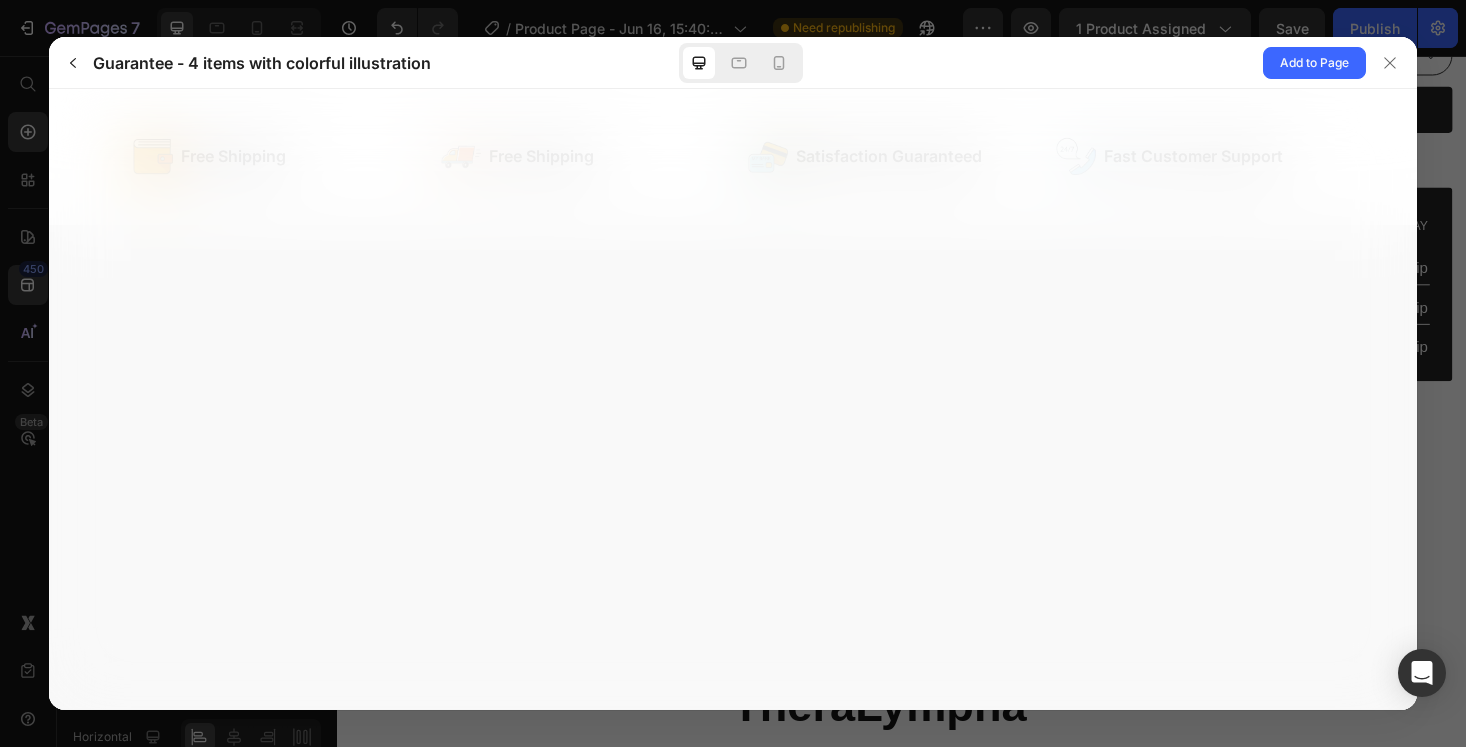 scroll, scrollTop: 0, scrollLeft: 0, axis: both 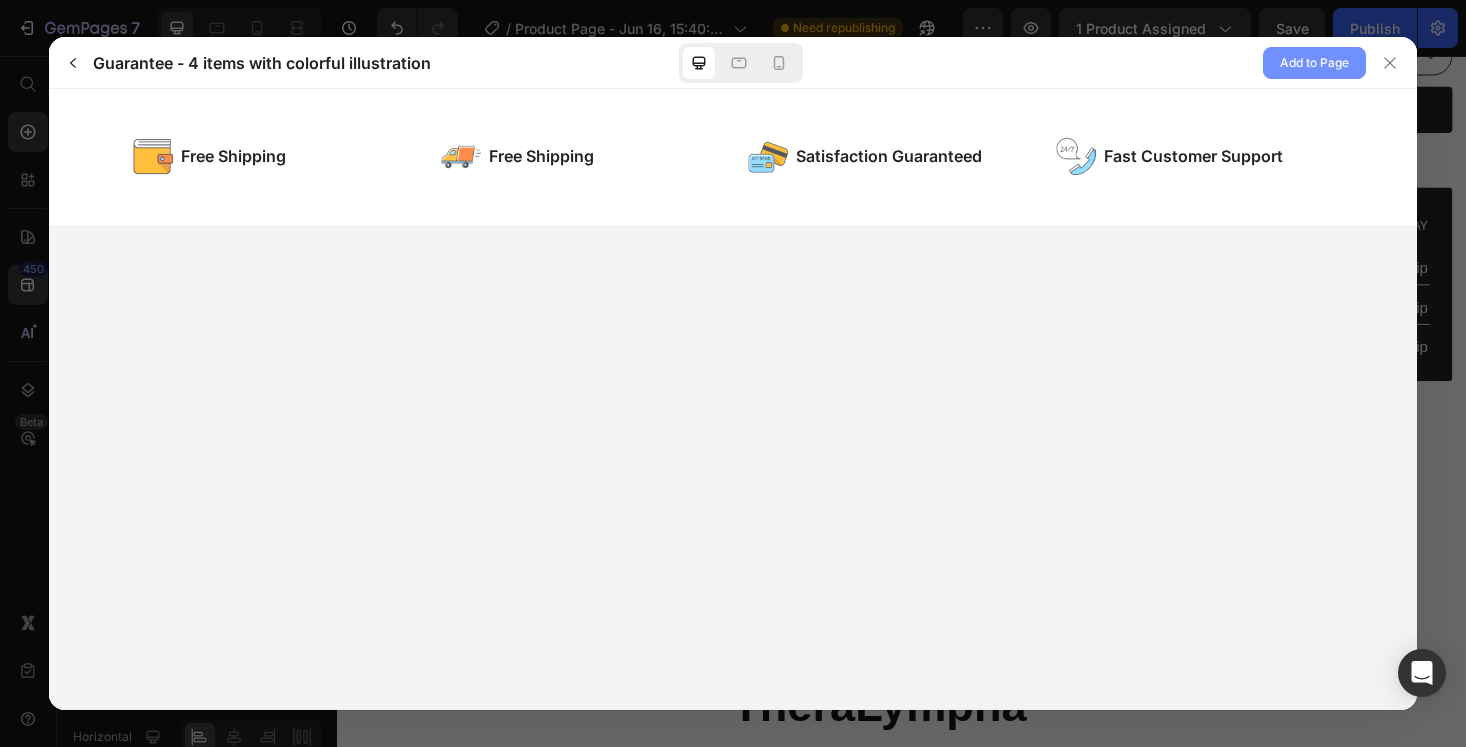 click on "Add to Page" 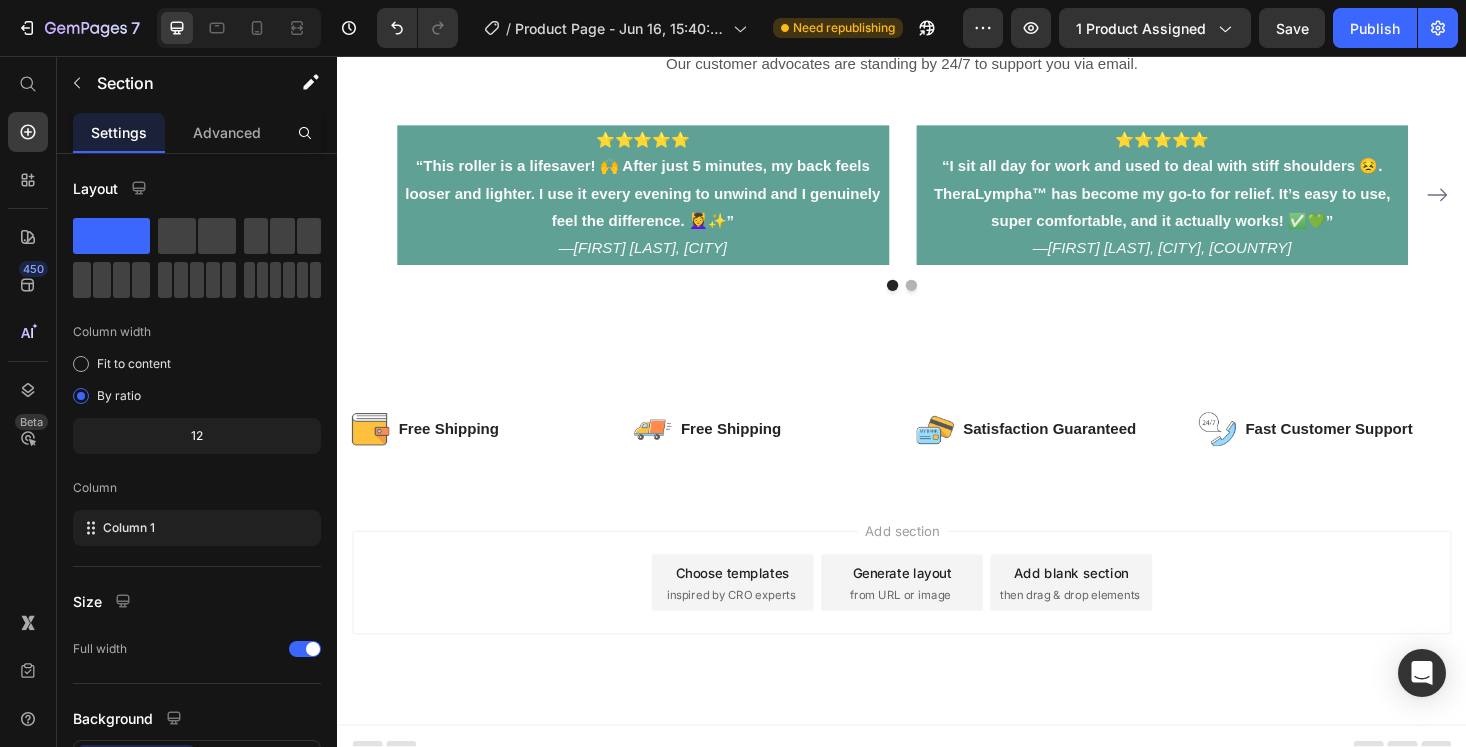 scroll, scrollTop: 4521, scrollLeft: 0, axis: vertical 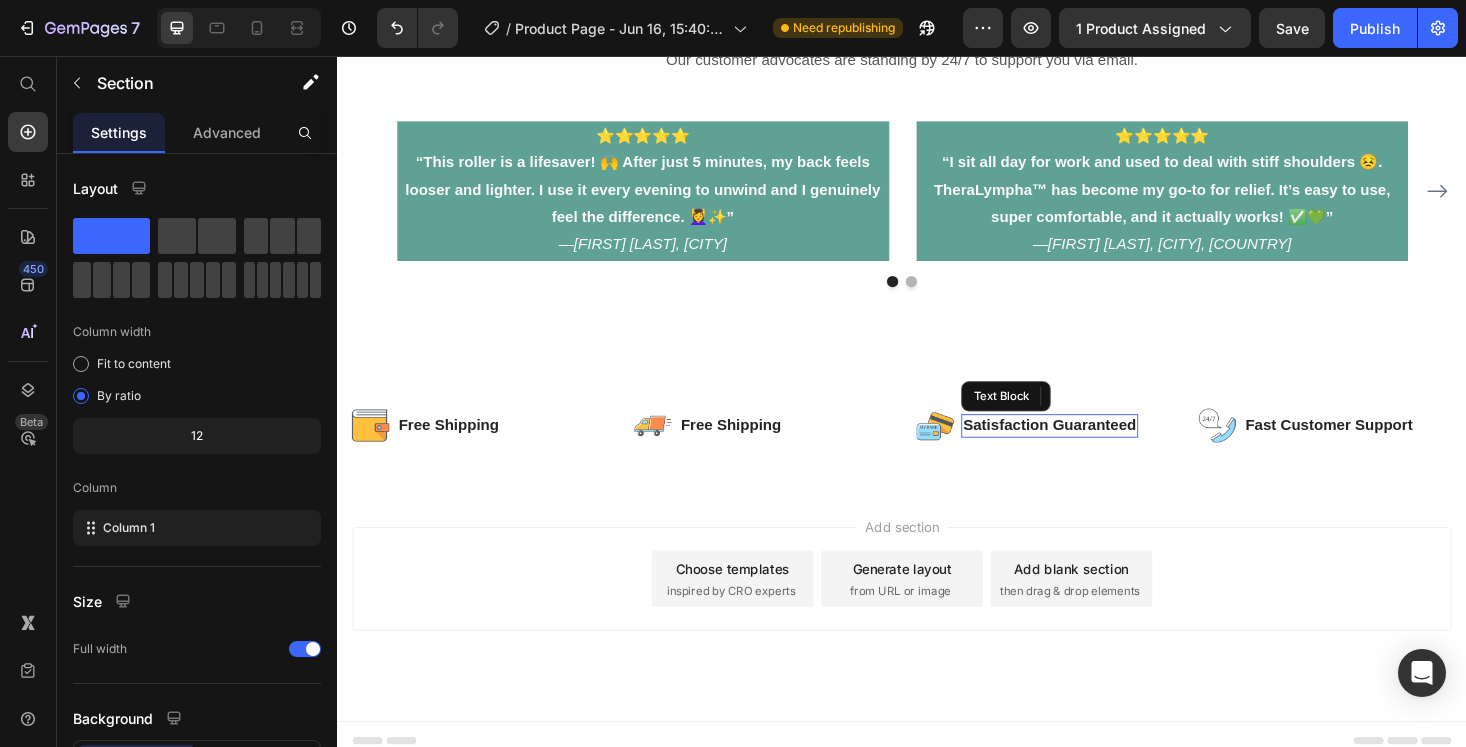 click on "Satisfaction Guaranteed" at bounding box center [1094, 449] 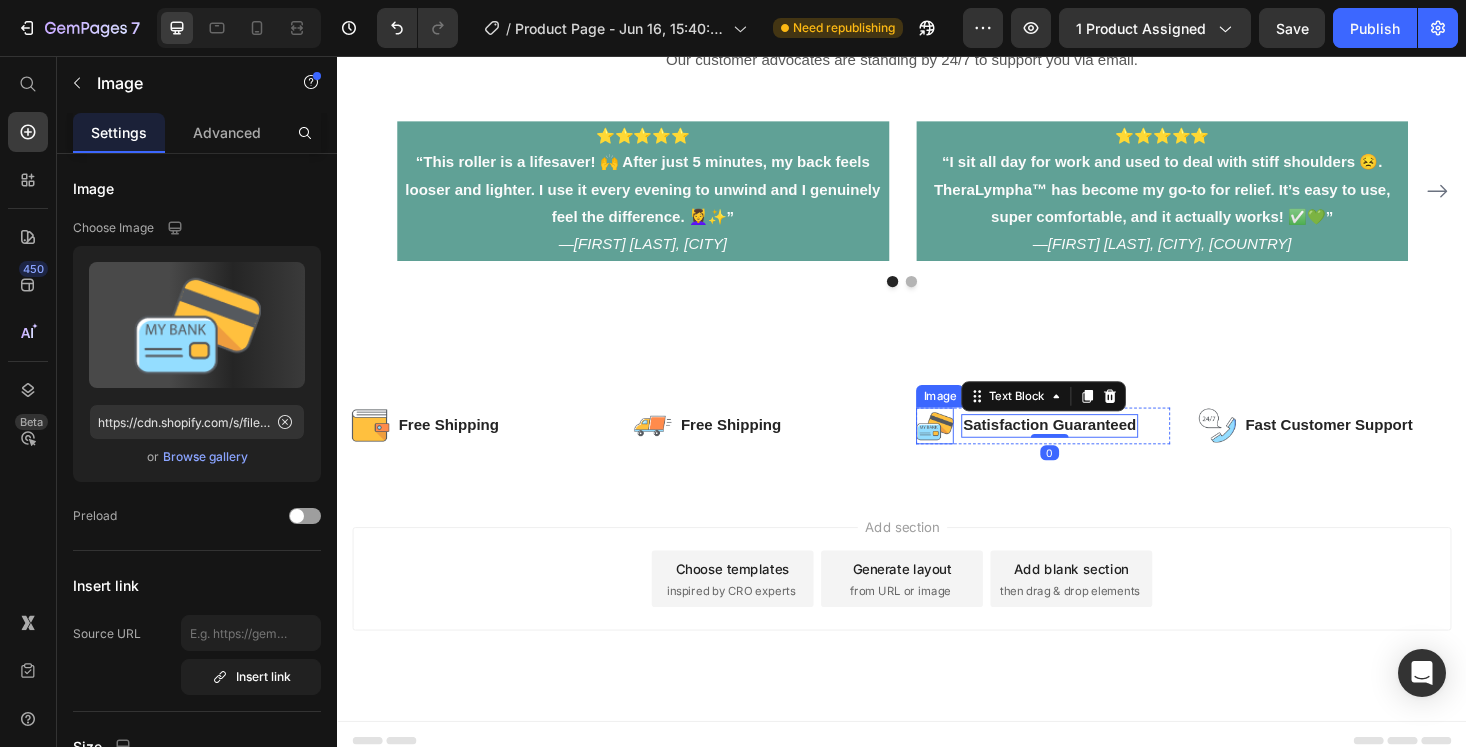 click at bounding box center (972, 450) 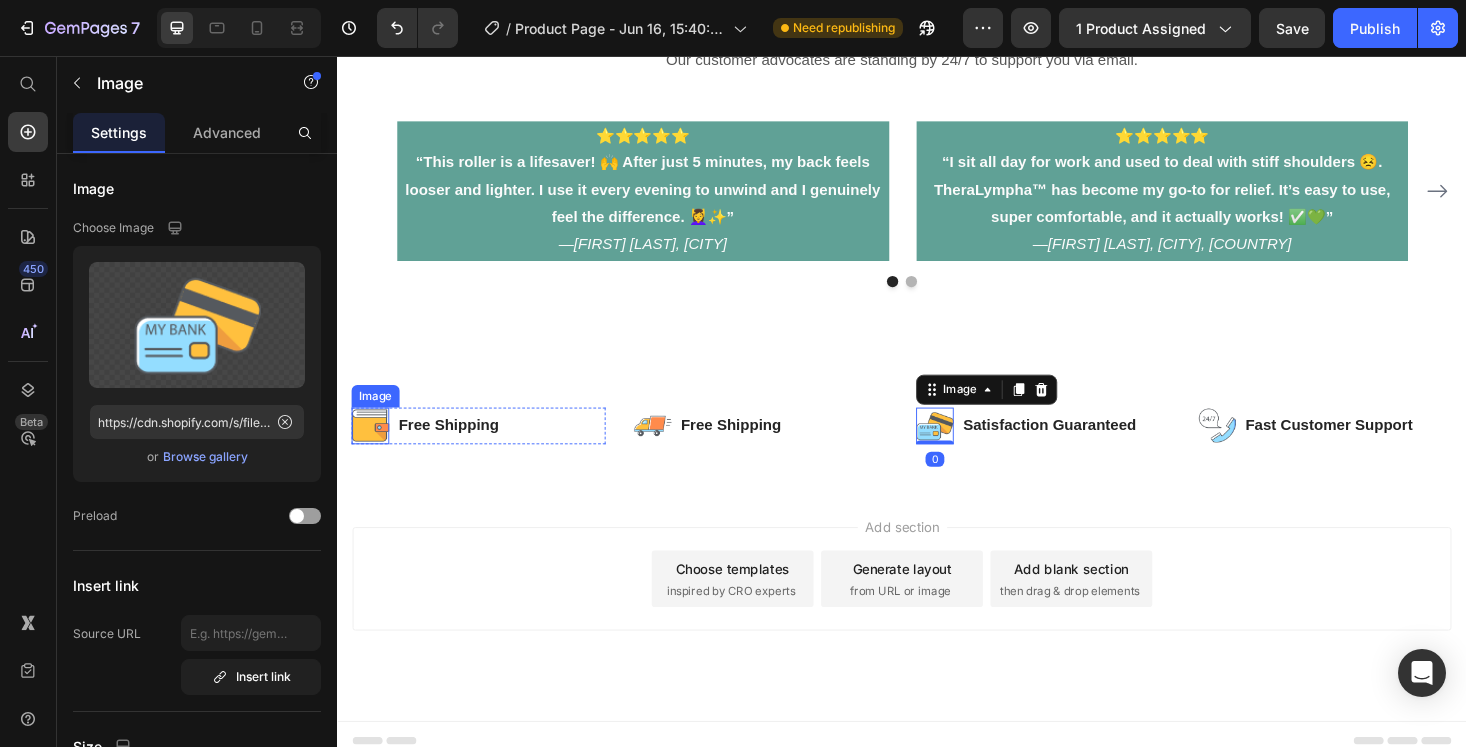 click at bounding box center (372, 450) 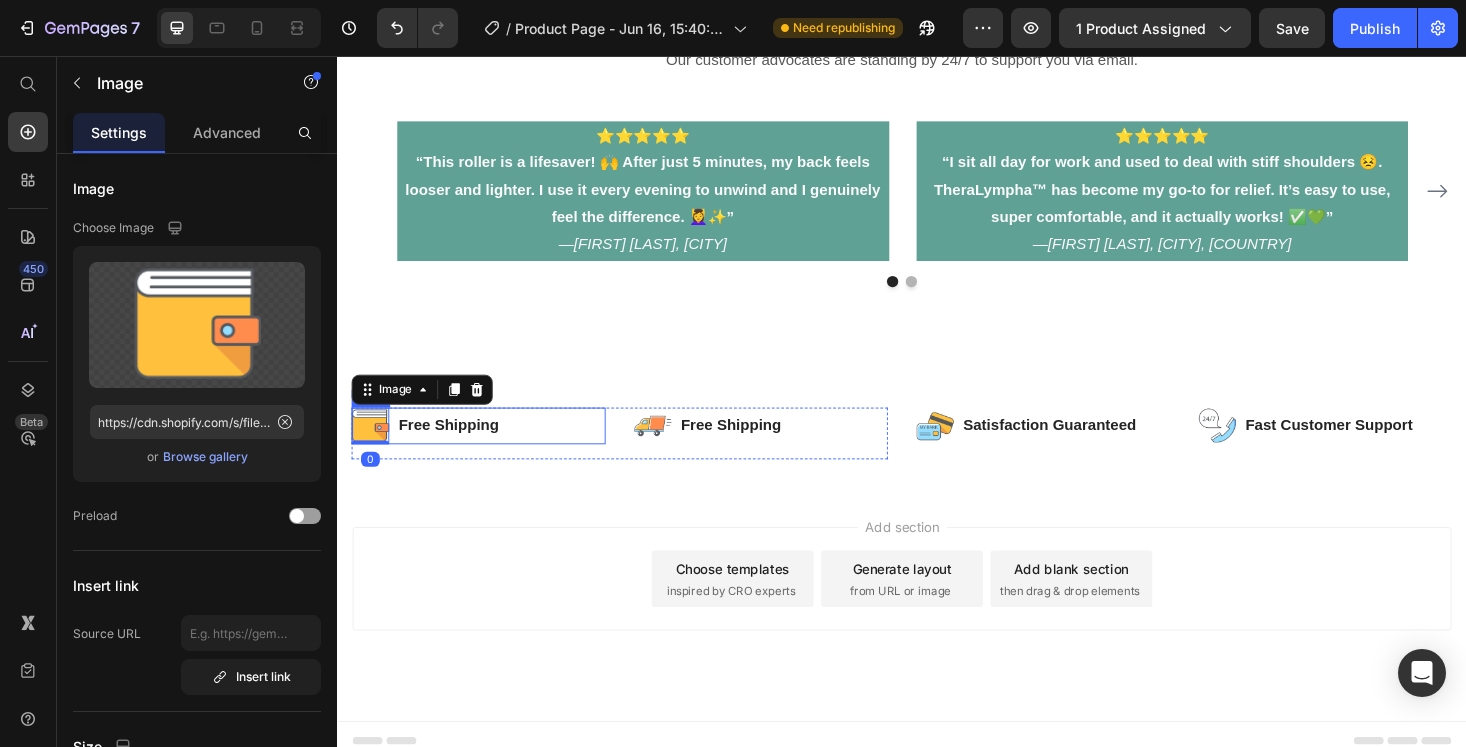 click on "Image   0 Free Shipping Text Block Row" at bounding box center (487, 450) 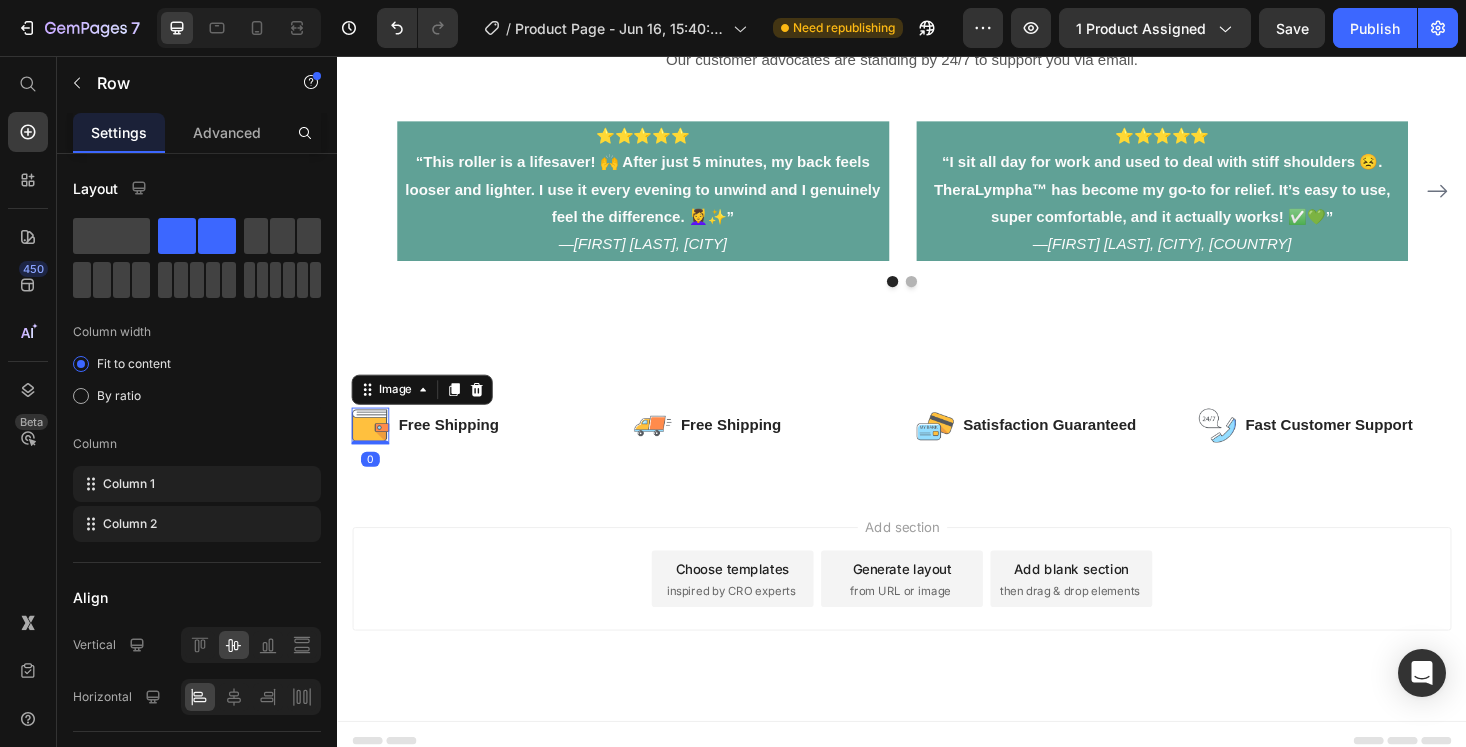 click at bounding box center (372, 450) 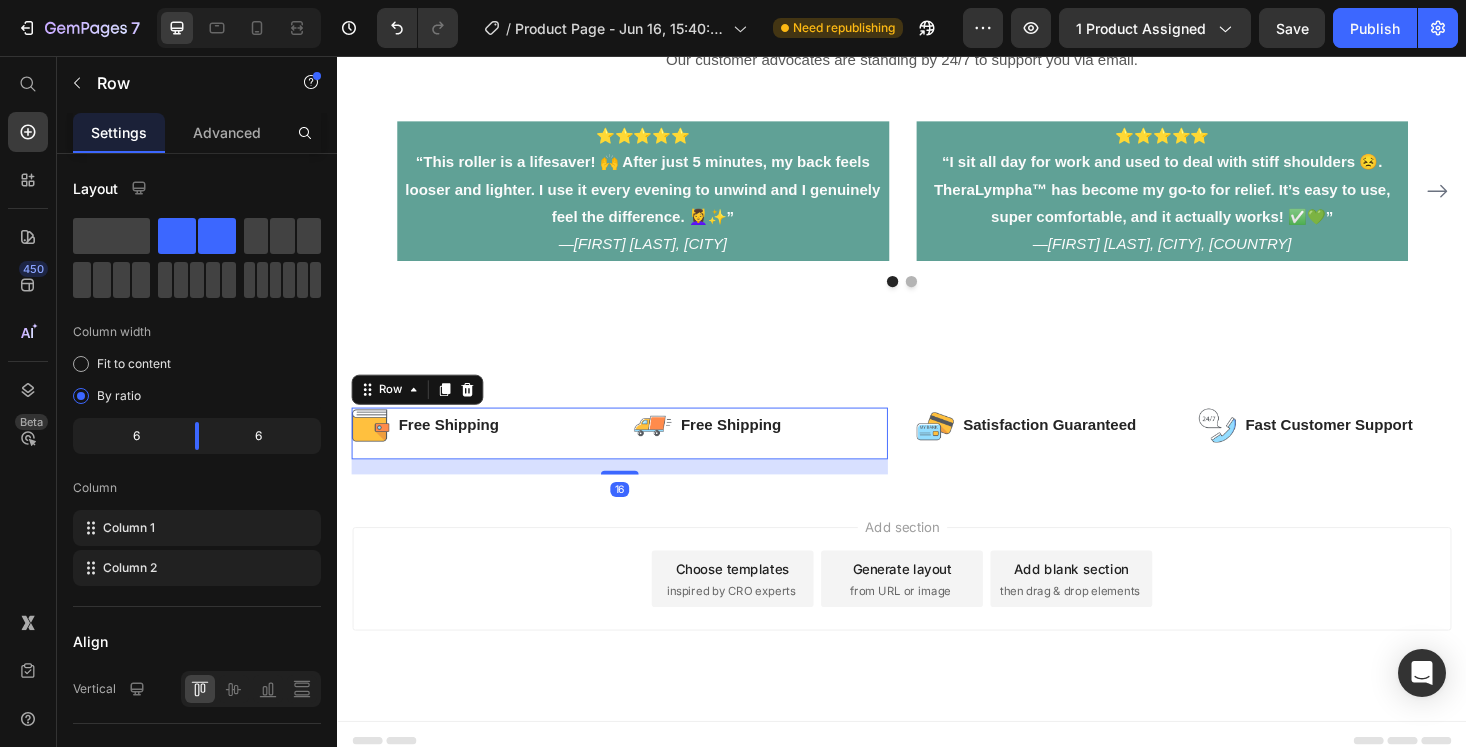 click on "Image Free Shipping Text Block Row" at bounding box center [487, 458] 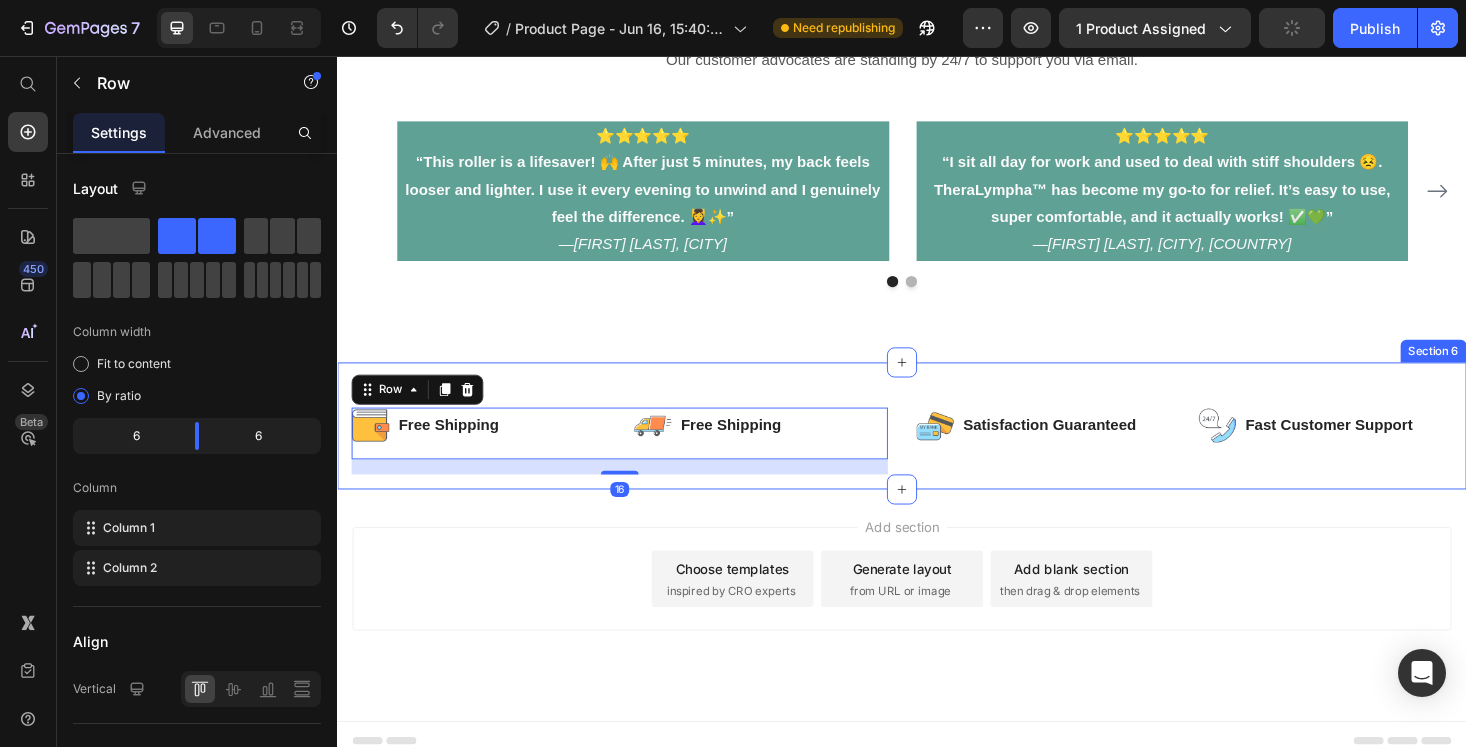 click on "Image Free Shipping Text Block Row Image Free Shipping Text Block Row Row   16 Image Satisfaction Guaranteed Text Block Row Image Fast Customer Support Text Block Row Row Row Section 6" at bounding box center [937, 450] 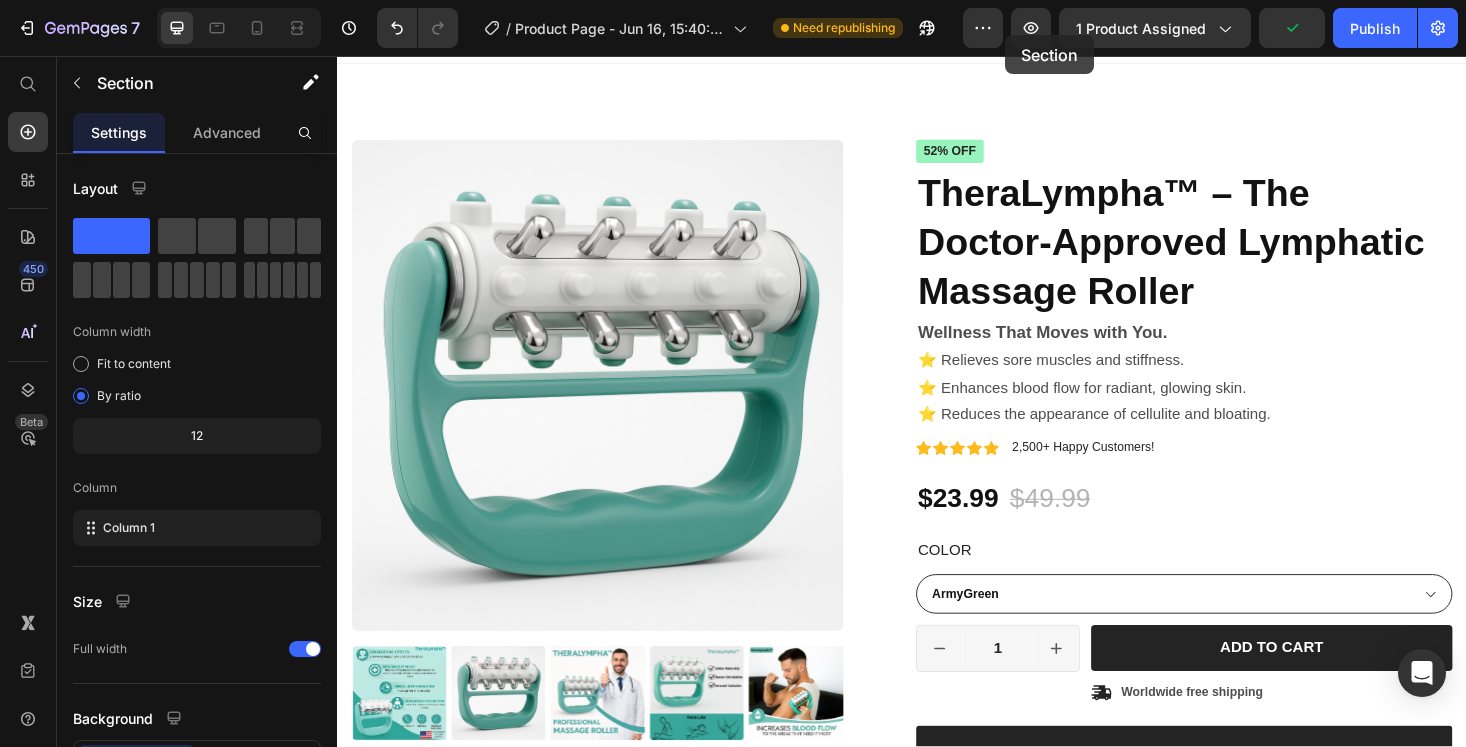 scroll, scrollTop: 0, scrollLeft: 0, axis: both 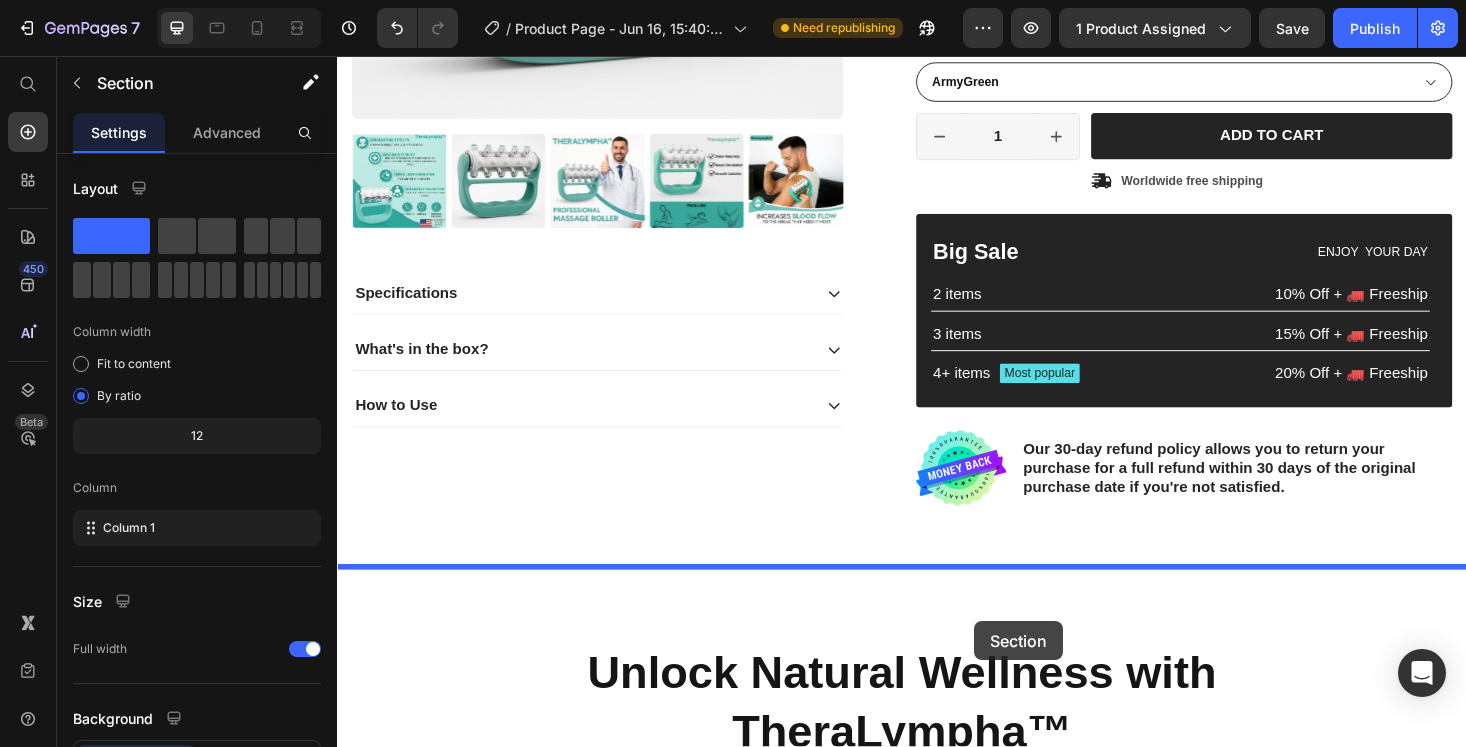 drag, startPoint x: 1062, startPoint y: 405, endPoint x: 1014, endPoint y: 655, distance: 254.5663 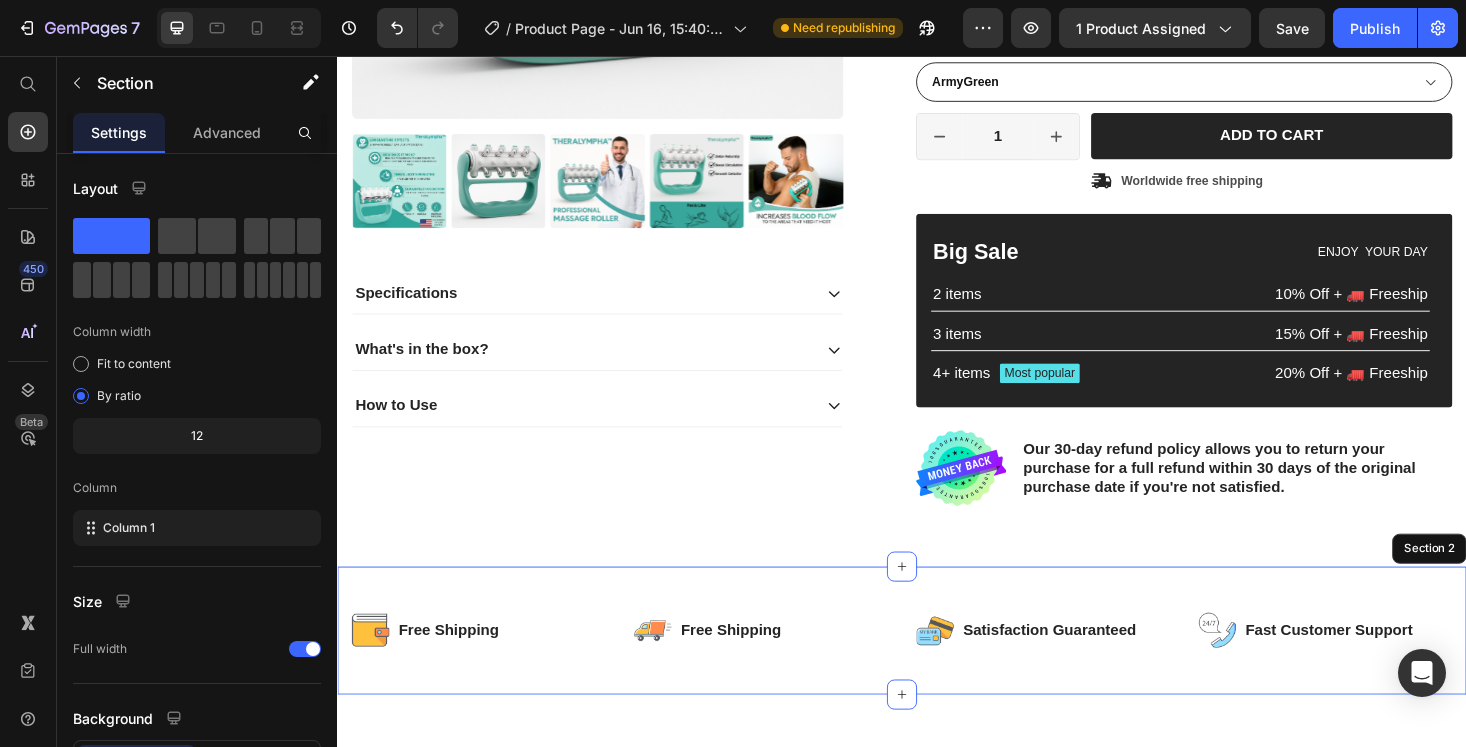 scroll, scrollTop: 680, scrollLeft: 0, axis: vertical 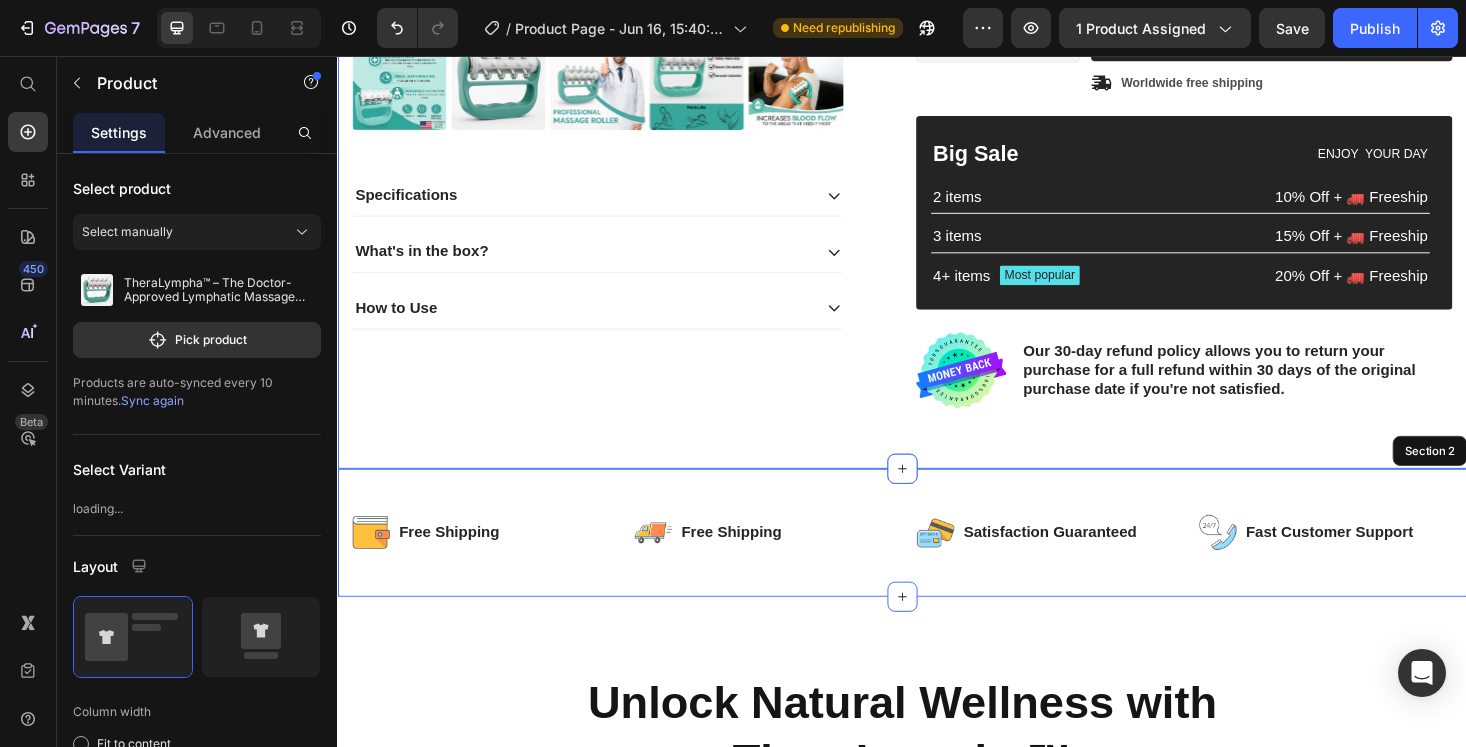 click on "Product Images
Specifications
What's in the box?
How to Use Accordion" at bounding box center [637, -36] 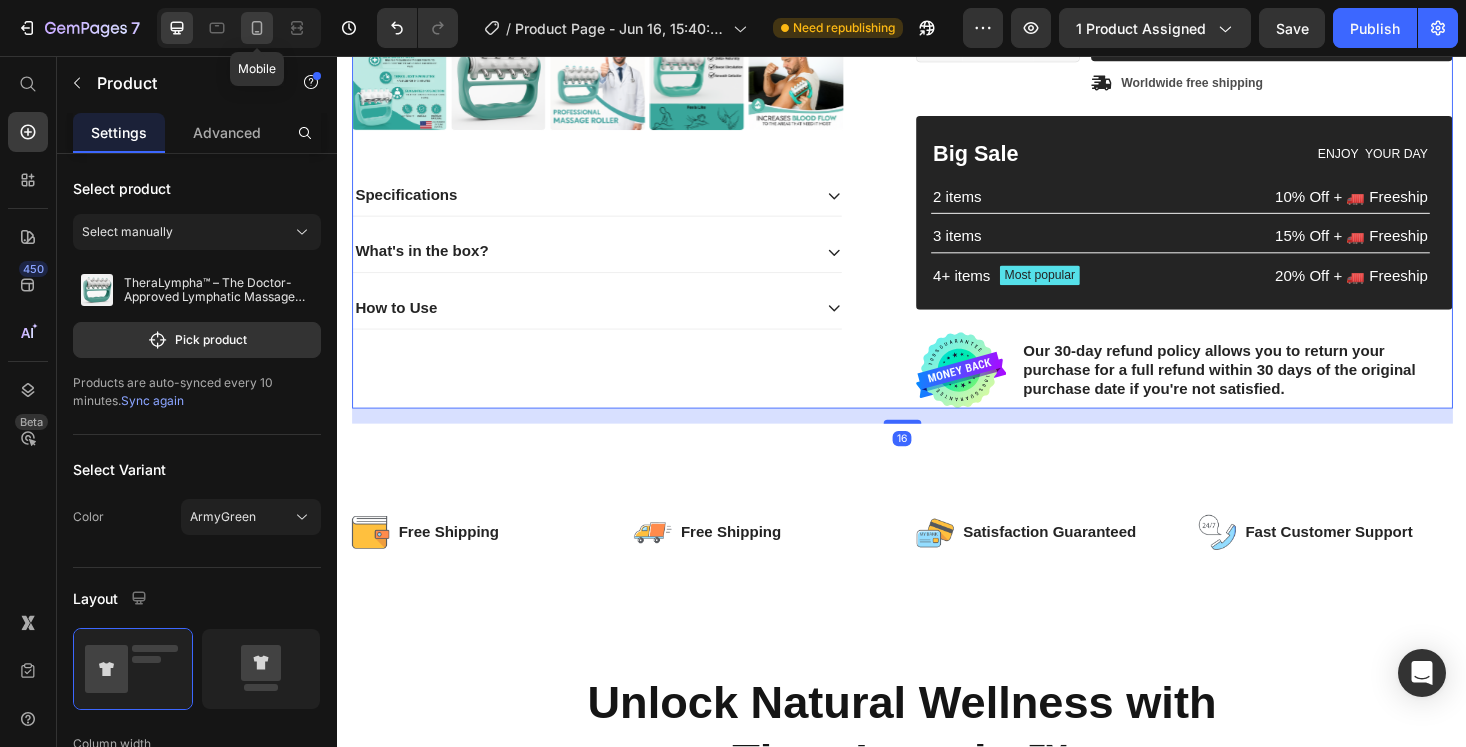 click 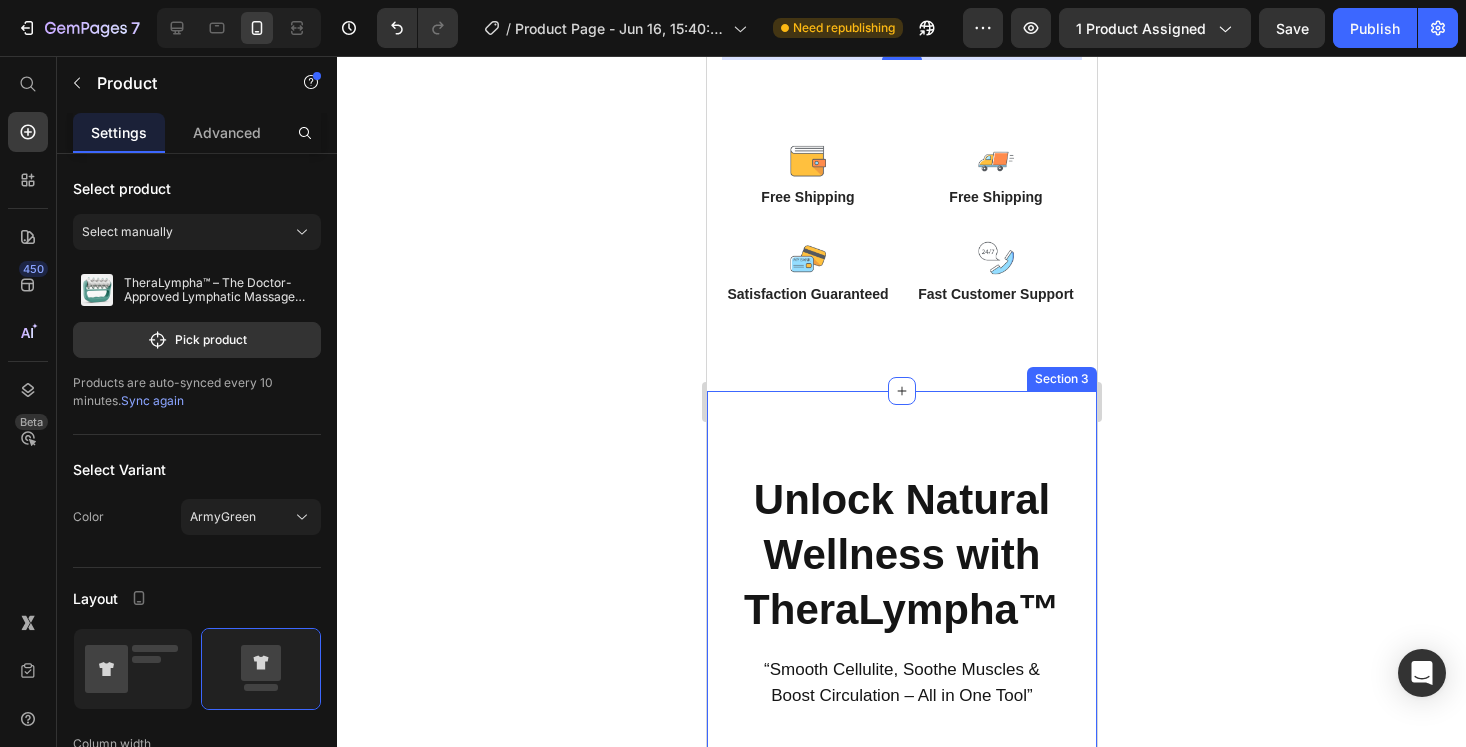 scroll, scrollTop: 1082, scrollLeft: 0, axis: vertical 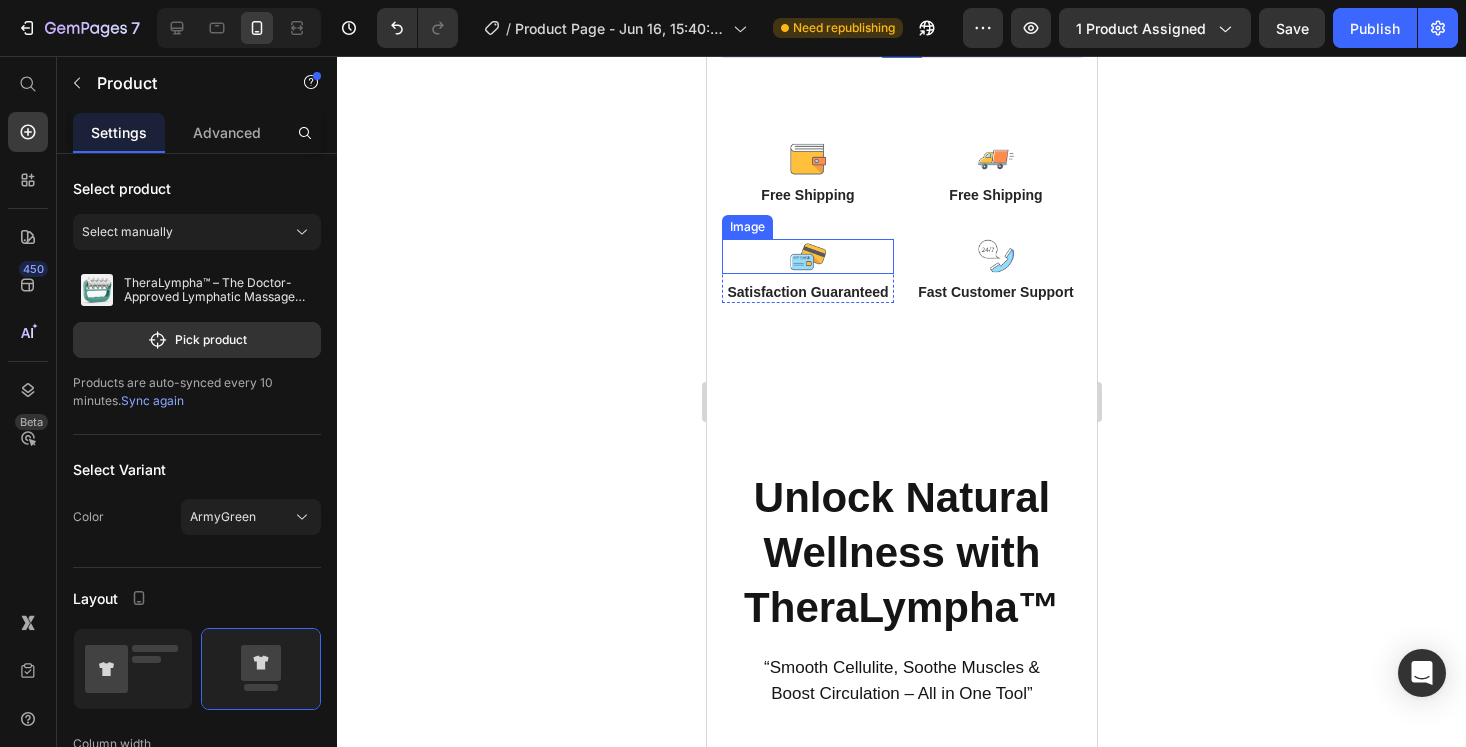 click at bounding box center [807, 257] 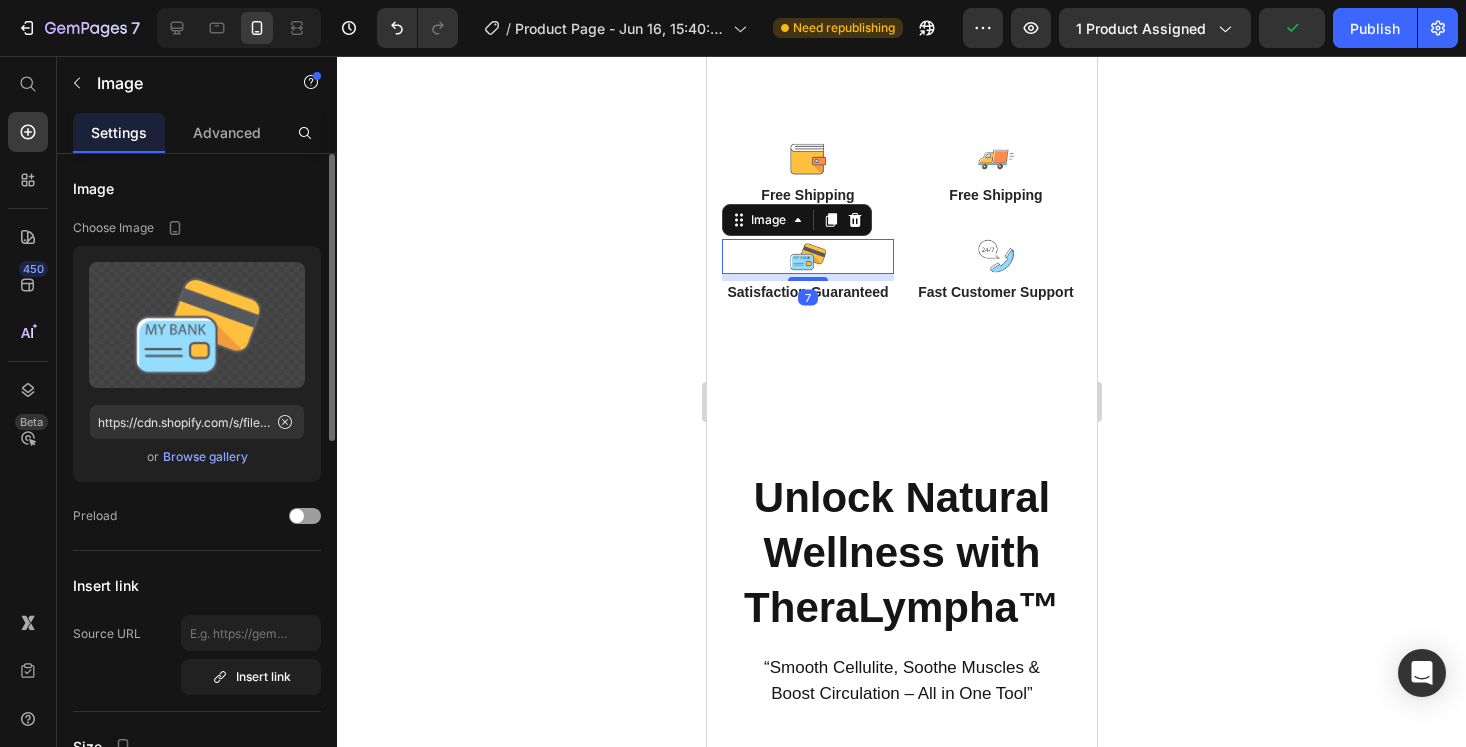 click on "Upload Image https://cdn.shopify.com/s/files/1/0759/2620/8733/files/gempages_568381866340516773-ee8f3aa3-72ea-4a1b-bc09-3e552913fa18.png  or   Browse gallery" 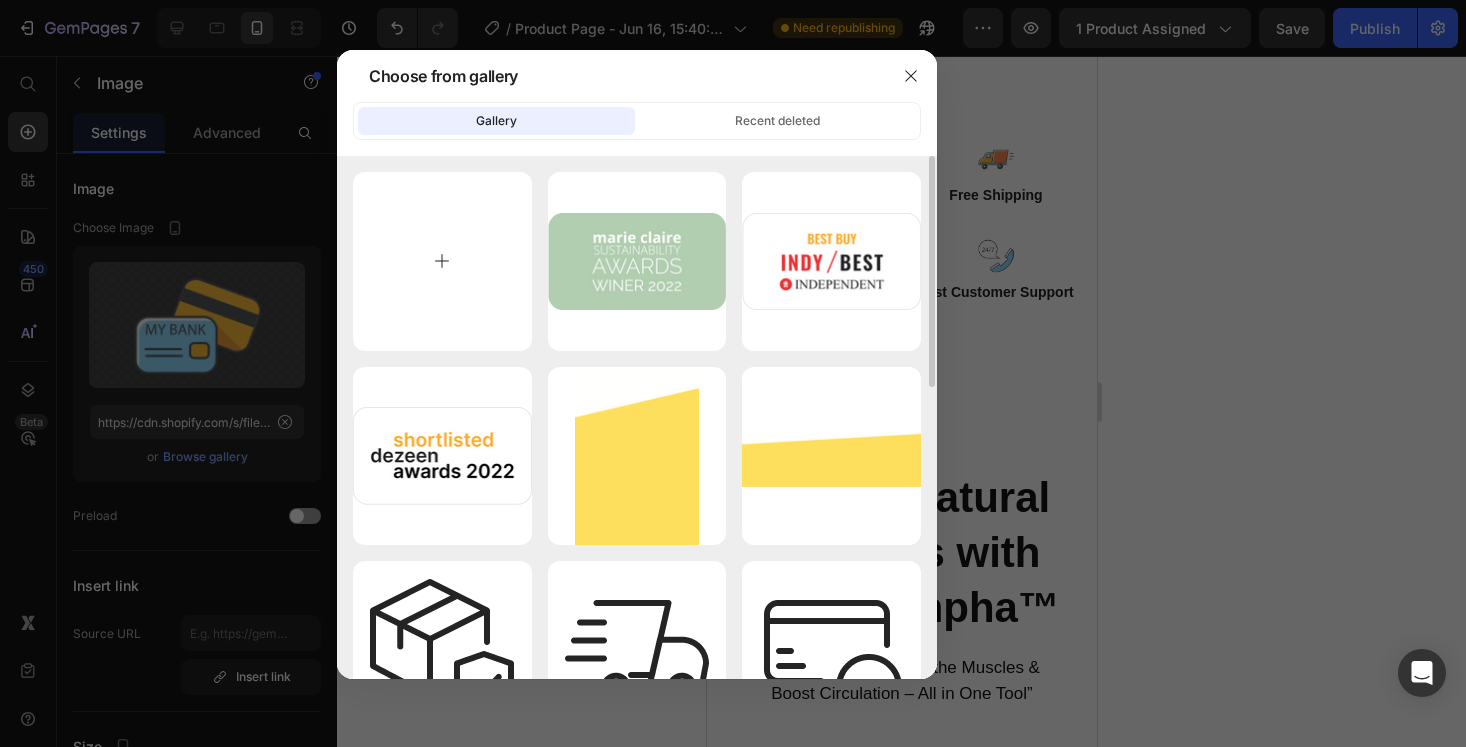 click at bounding box center (442, 261) 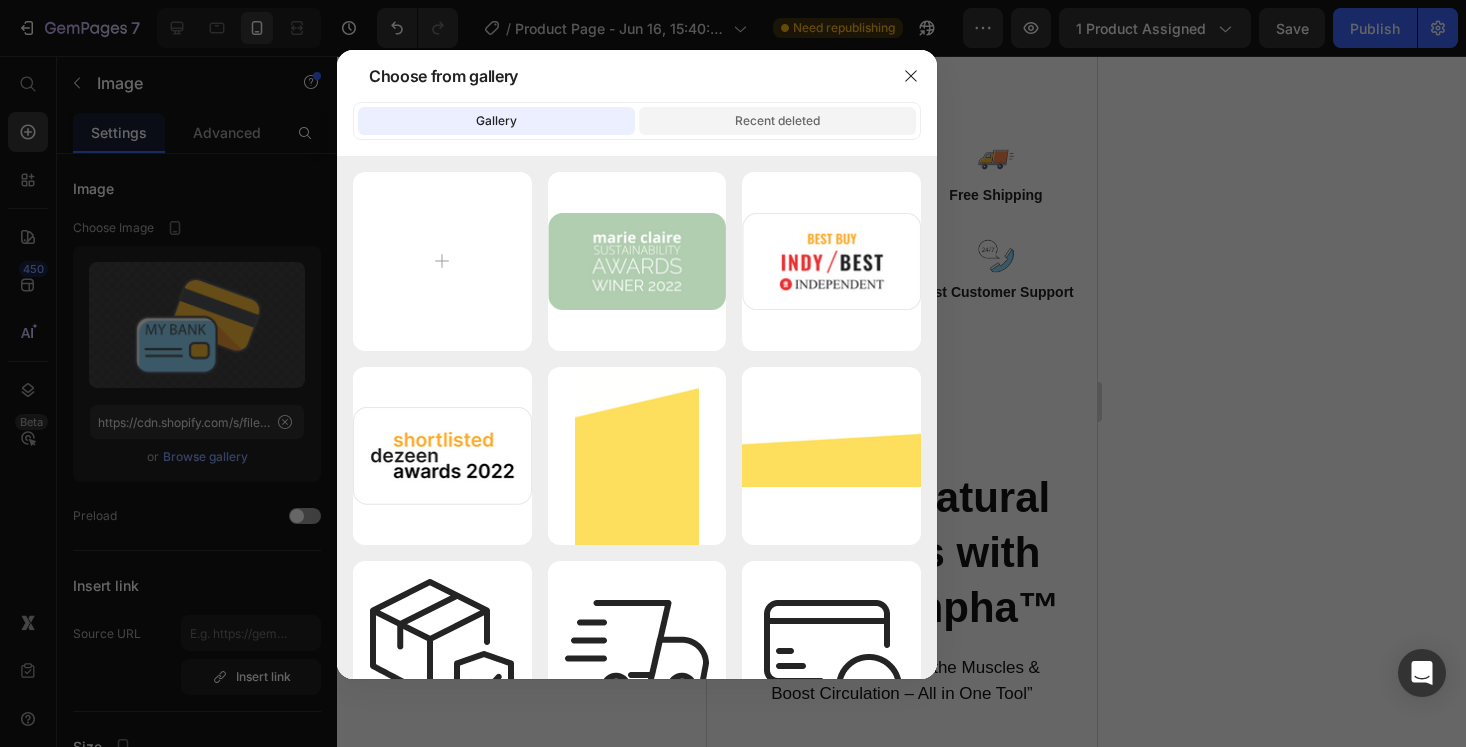 click on "Recent deleted" 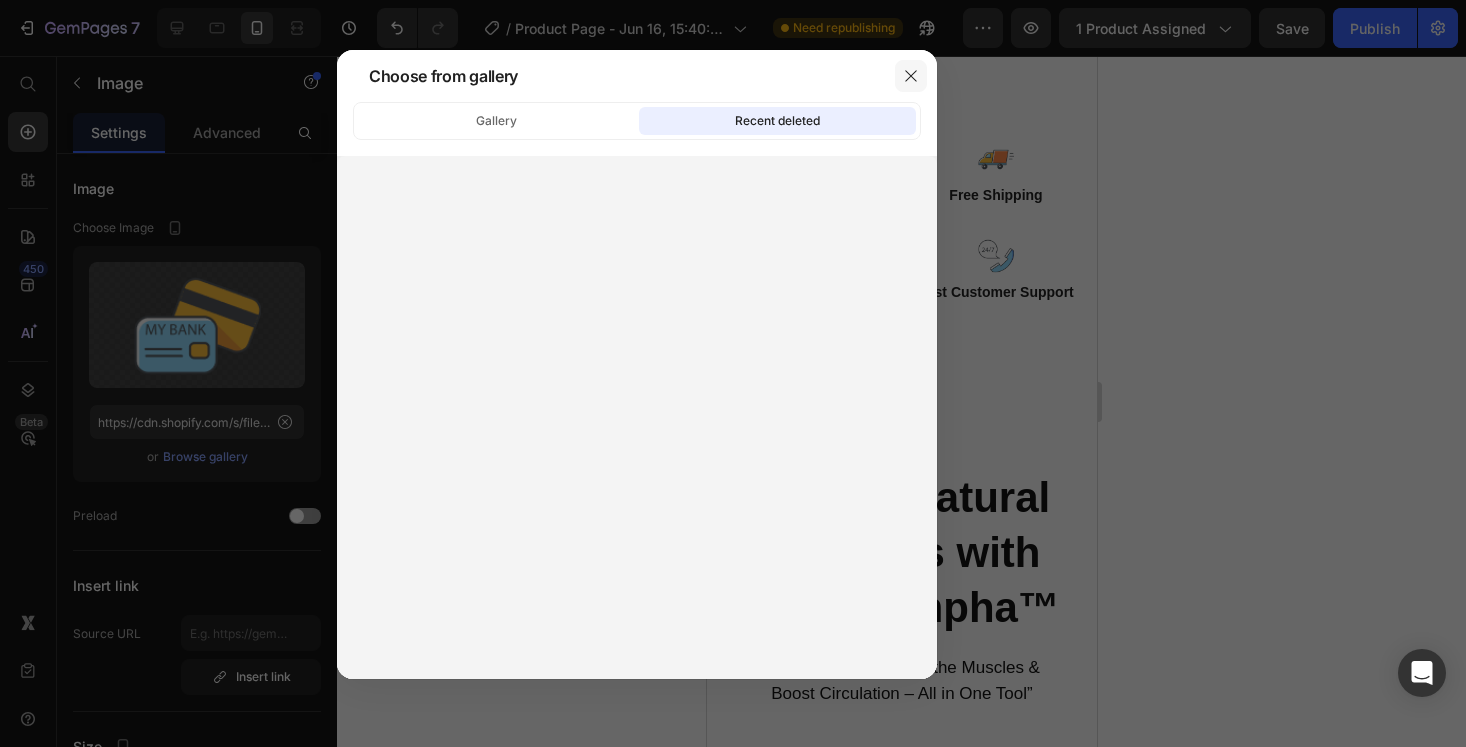 click 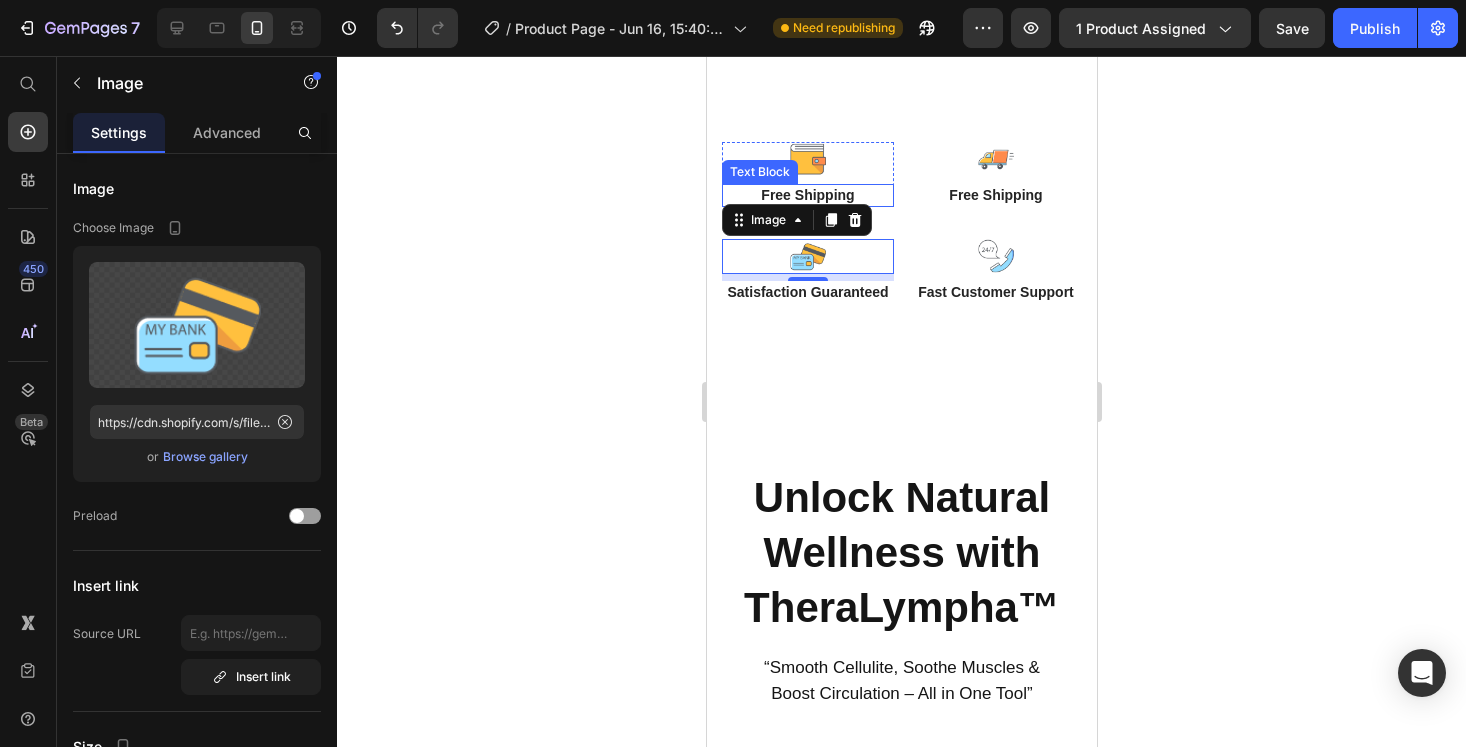 click at bounding box center (807, 160) 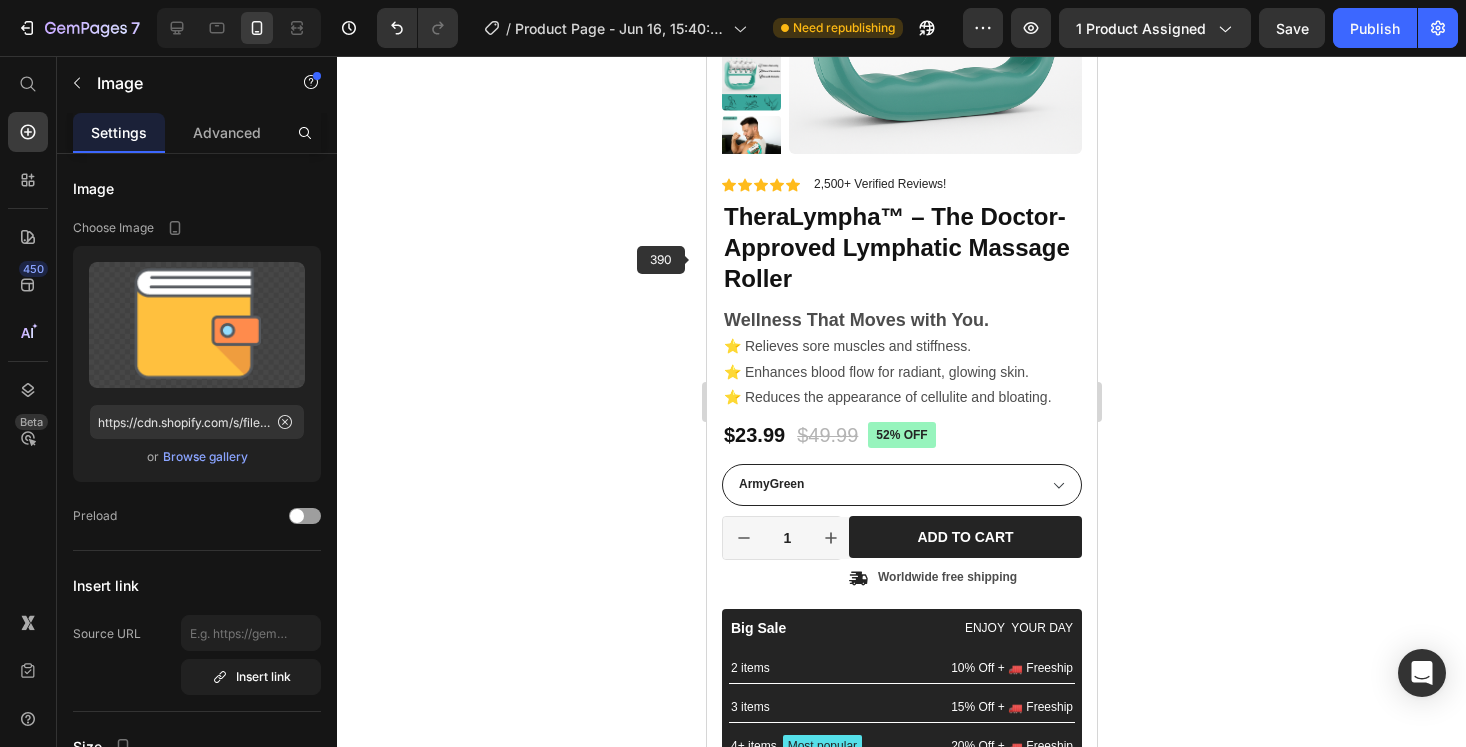 scroll, scrollTop: 192, scrollLeft: 0, axis: vertical 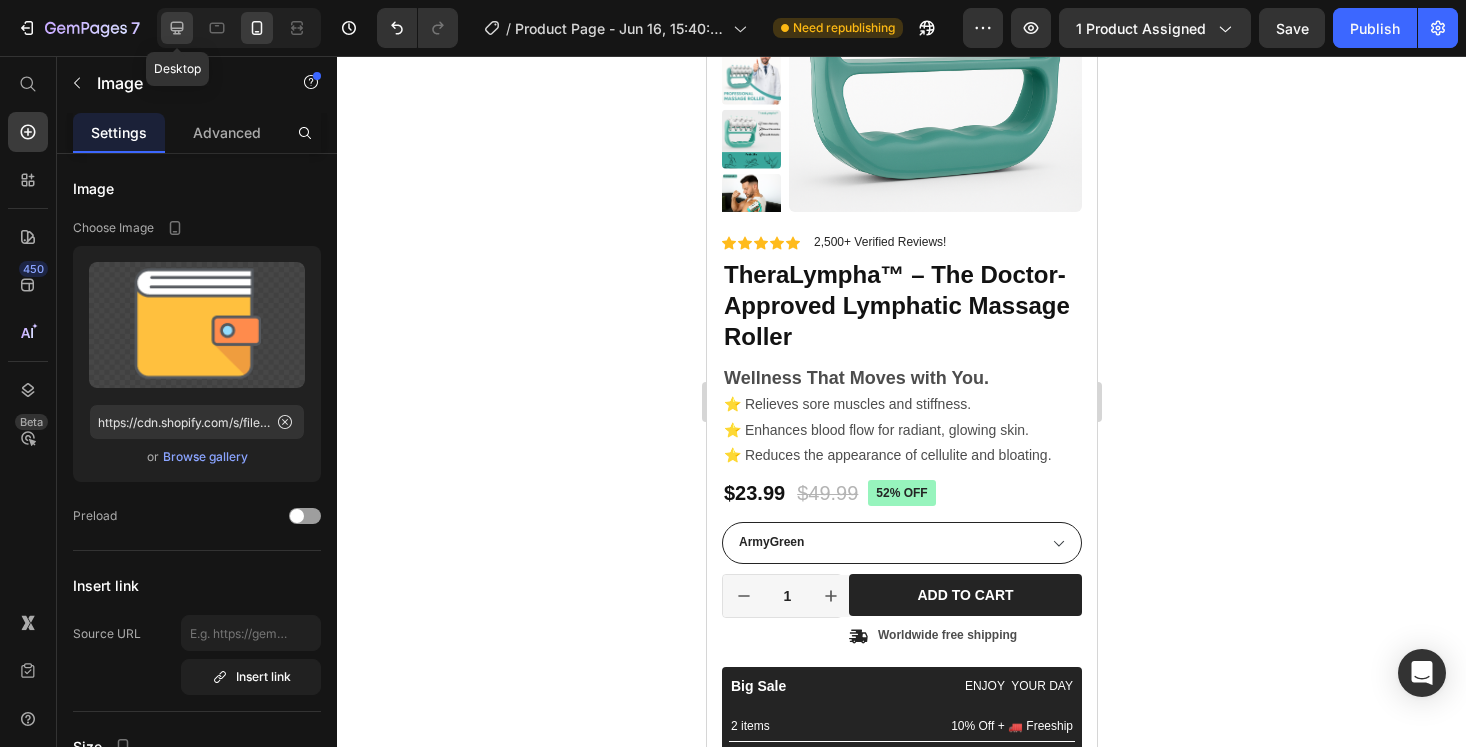 click 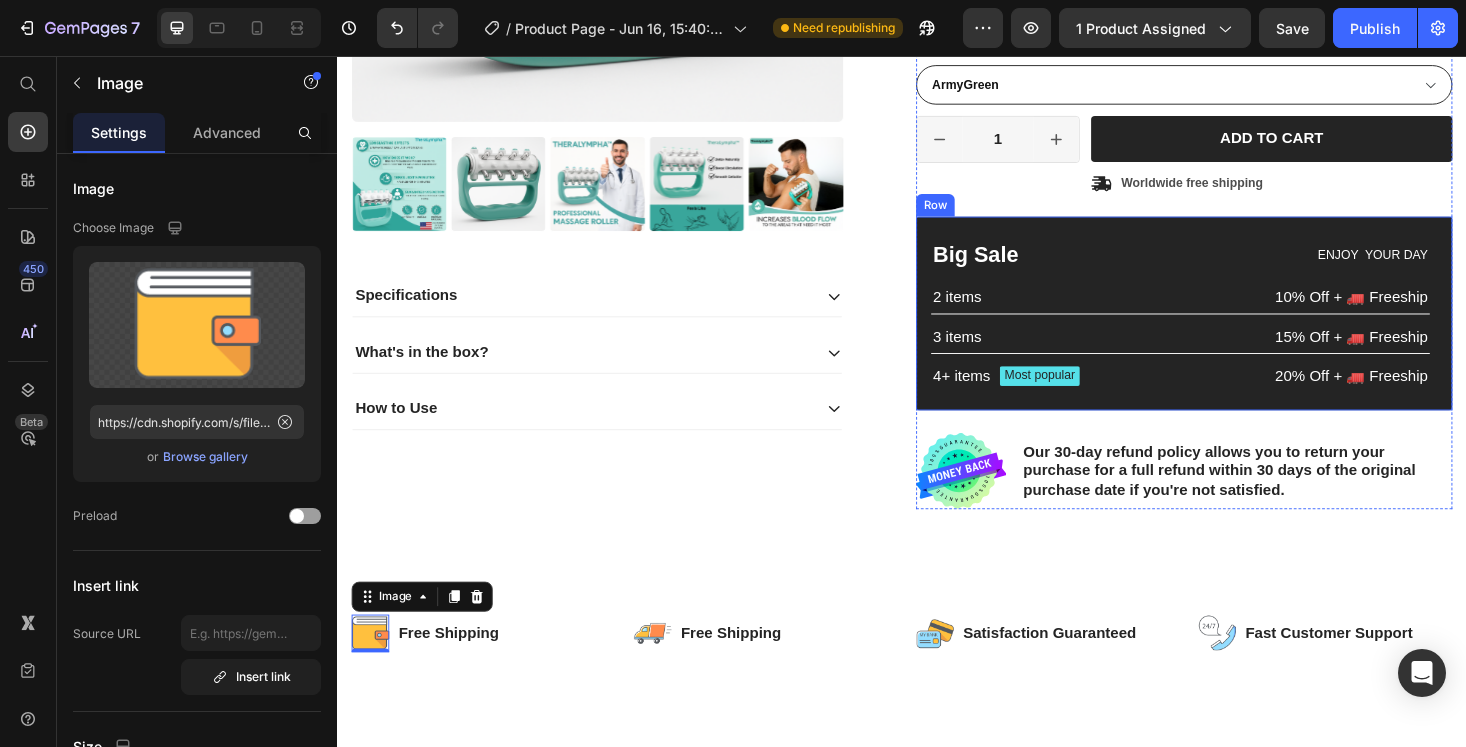 scroll, scrollTop: 569, scrollLeft: 0, axis: vertical 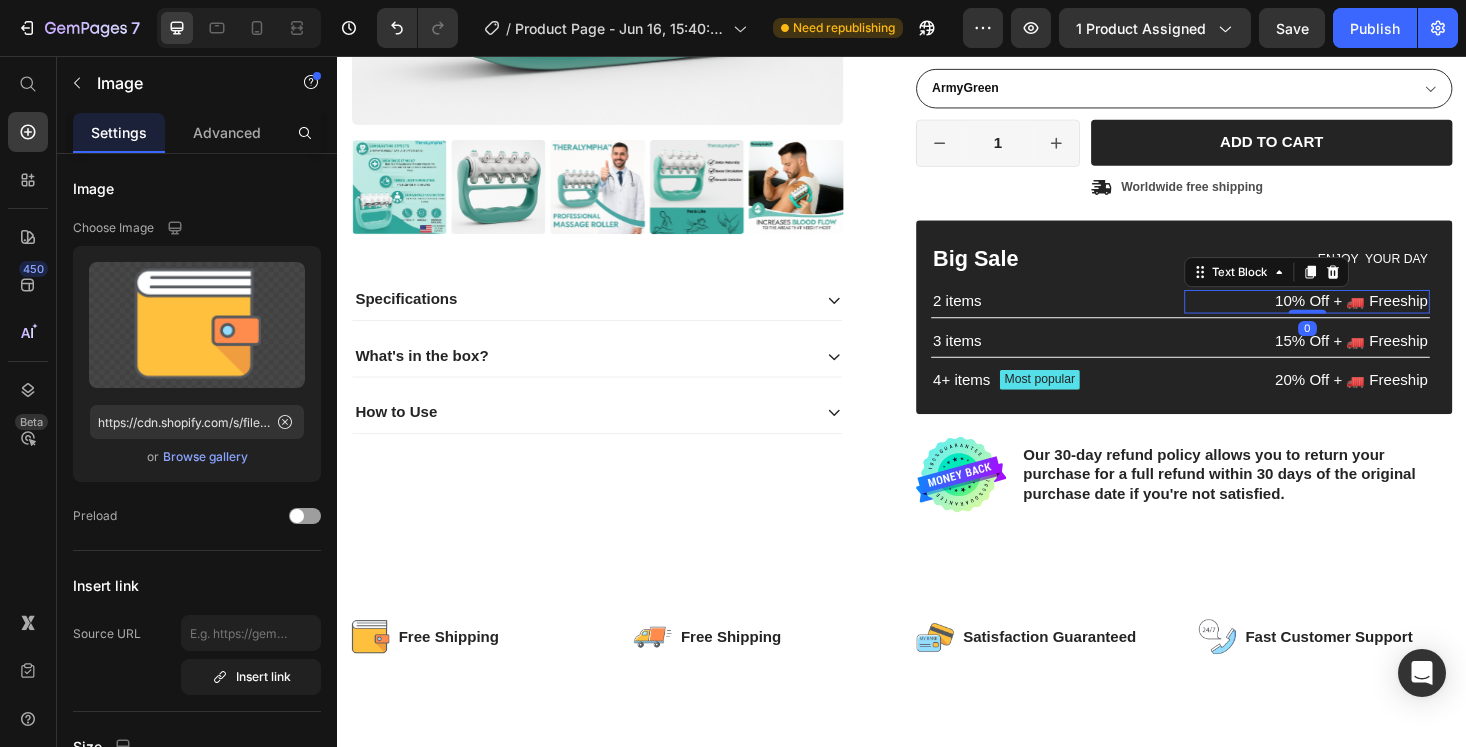 click on "10% Off + 🚛 Freeship" at bounding box center (1367, 317) 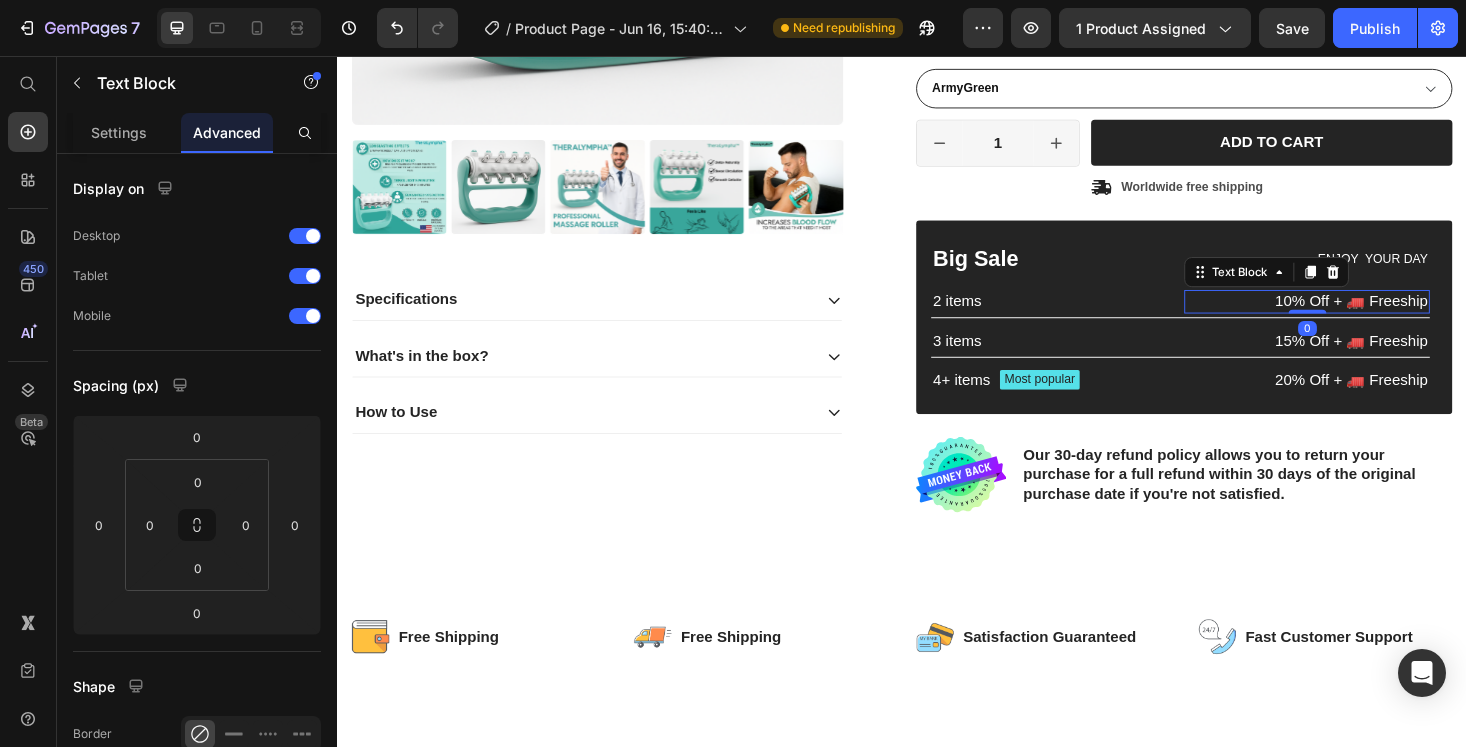 click on "10% Off + 🚛 Freeship" at bounding box center [1367, 317] 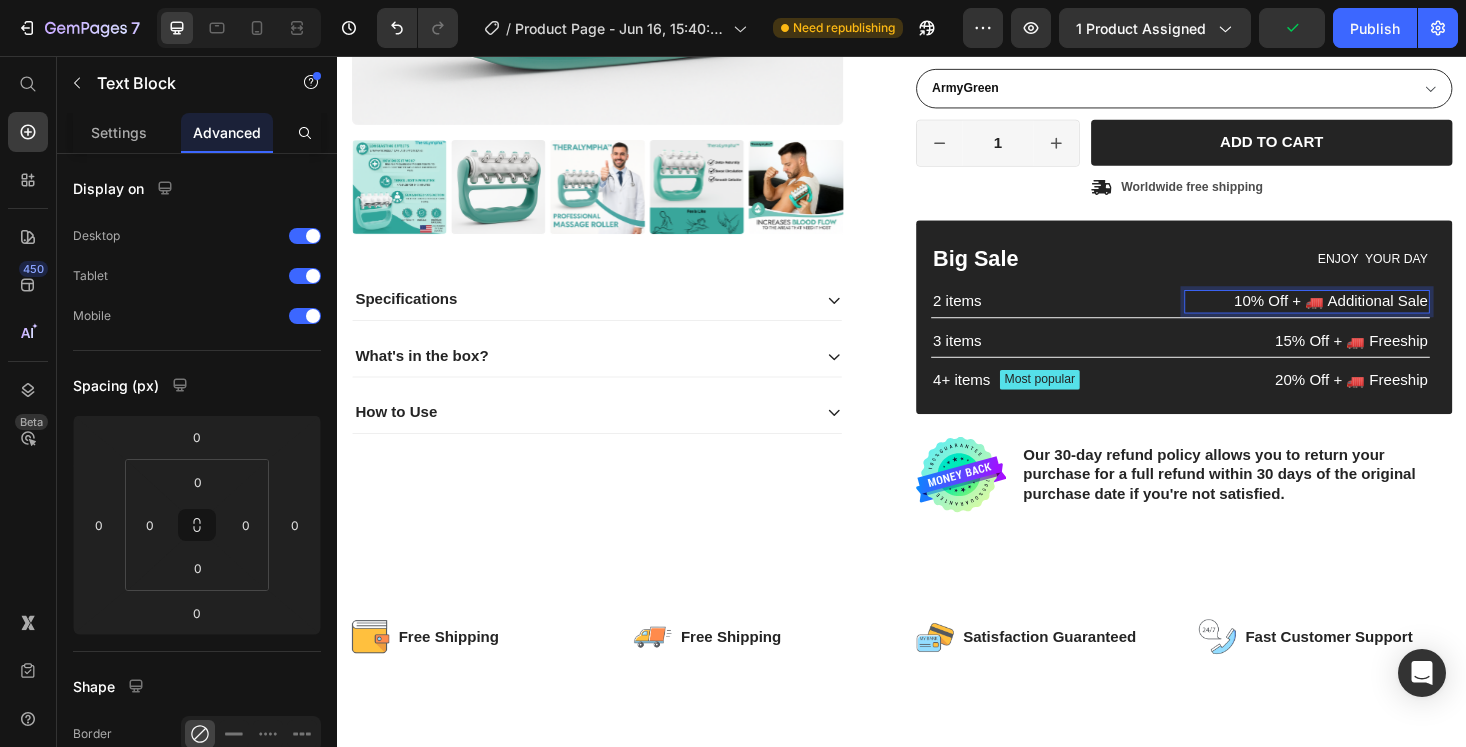 click on "10% Off + 🚛 Additional Sale" at bounding box center (1367, 317) 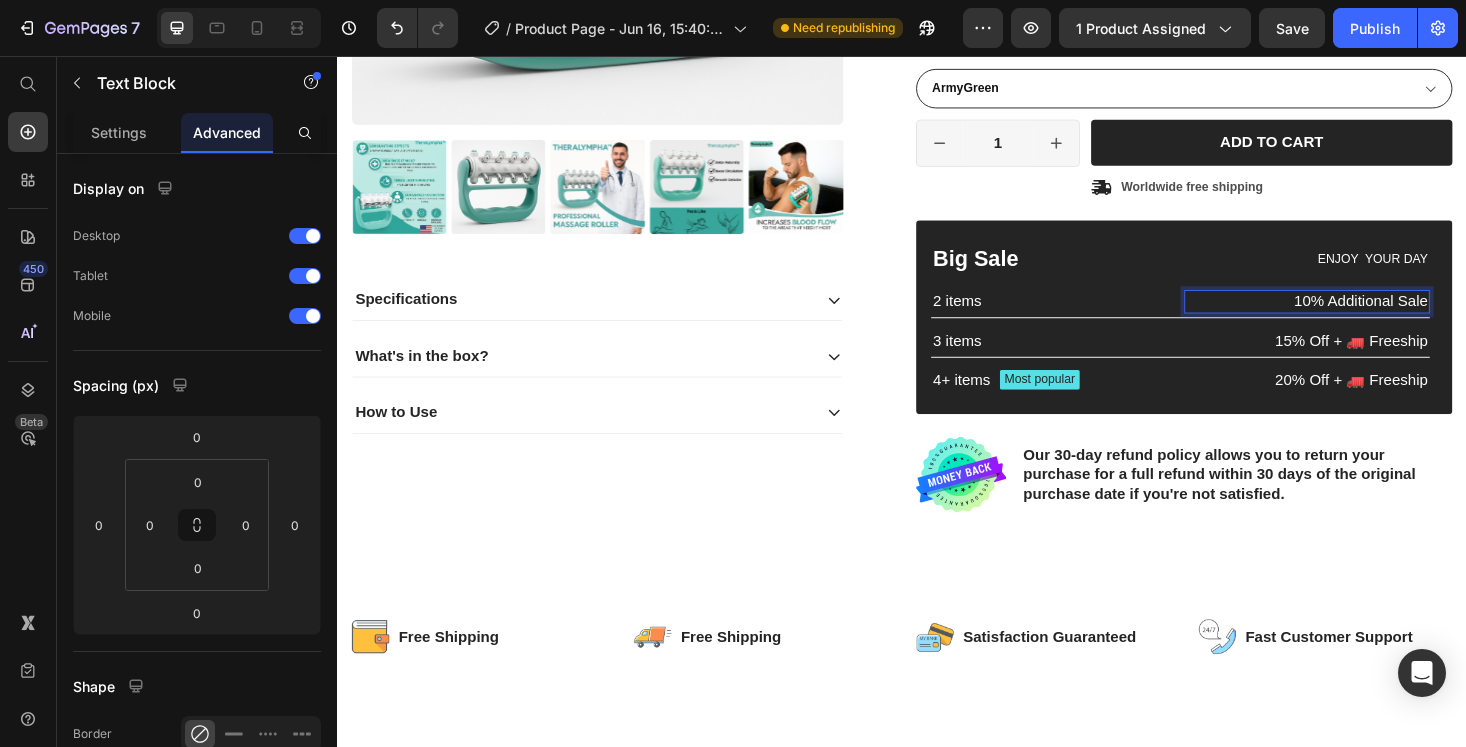click on "10% Additional Sale" at bounding box center (1367, 317) 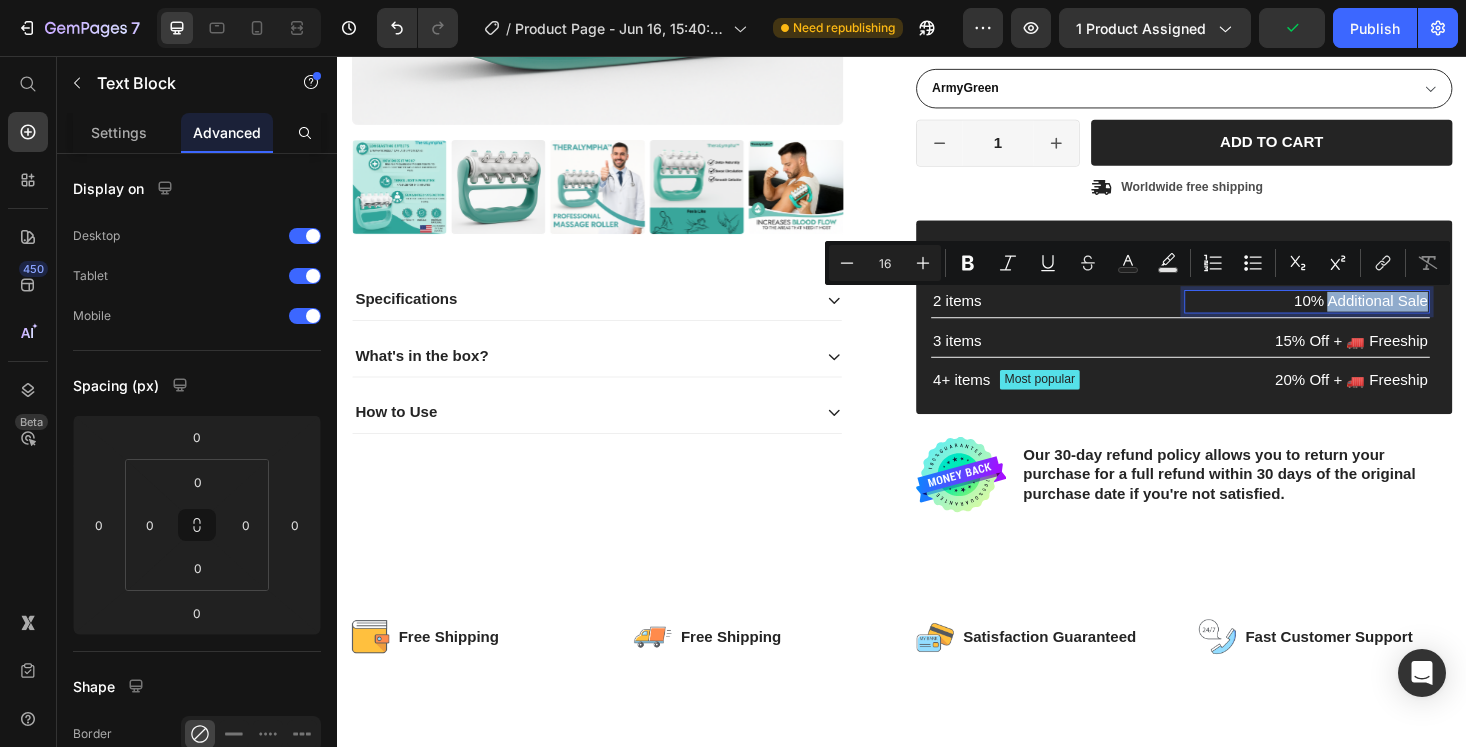 drag, startPoint x: 1393, startPoint y: 319, endPoint x: 1486, endPoint y: 321, distance: 93.0215 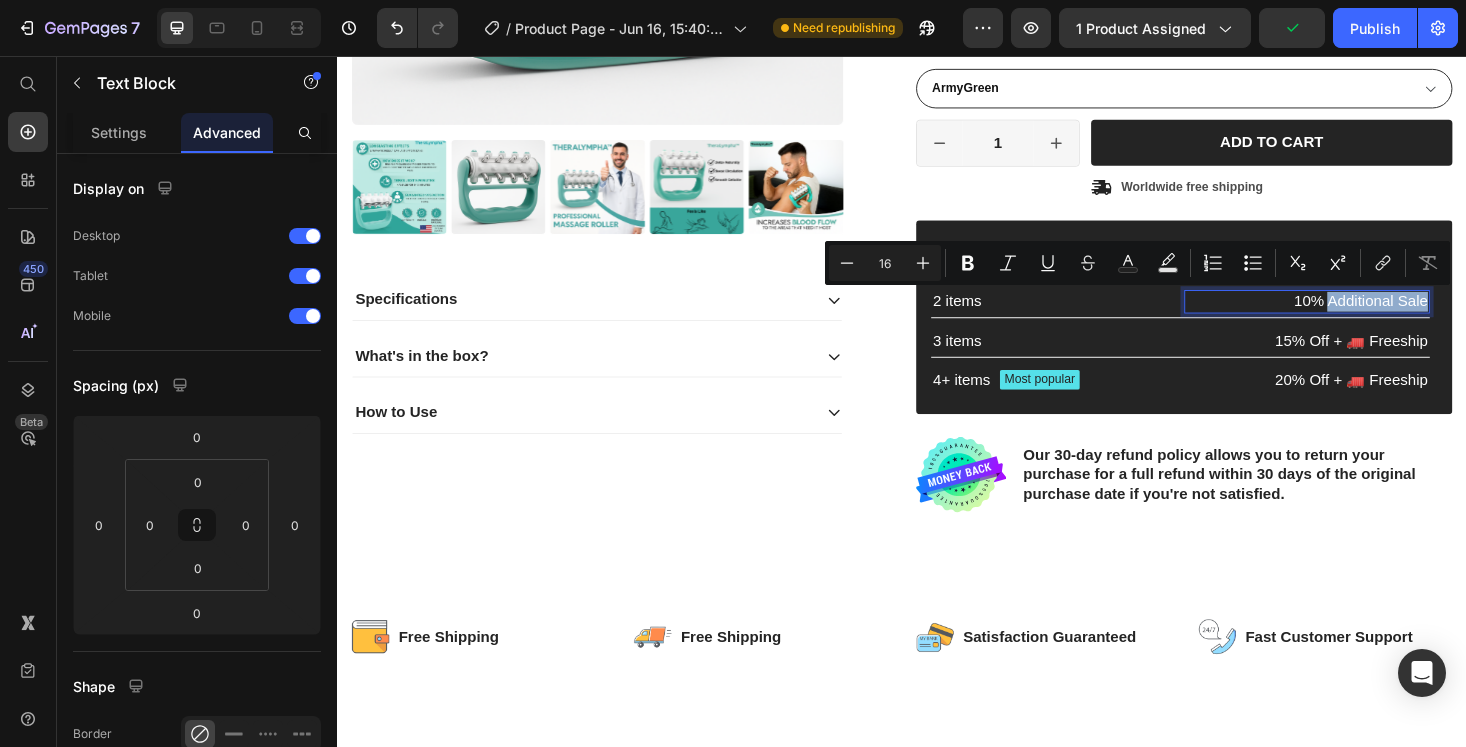 click on "10% Additional Sale" at bounding box center (1367, 317) 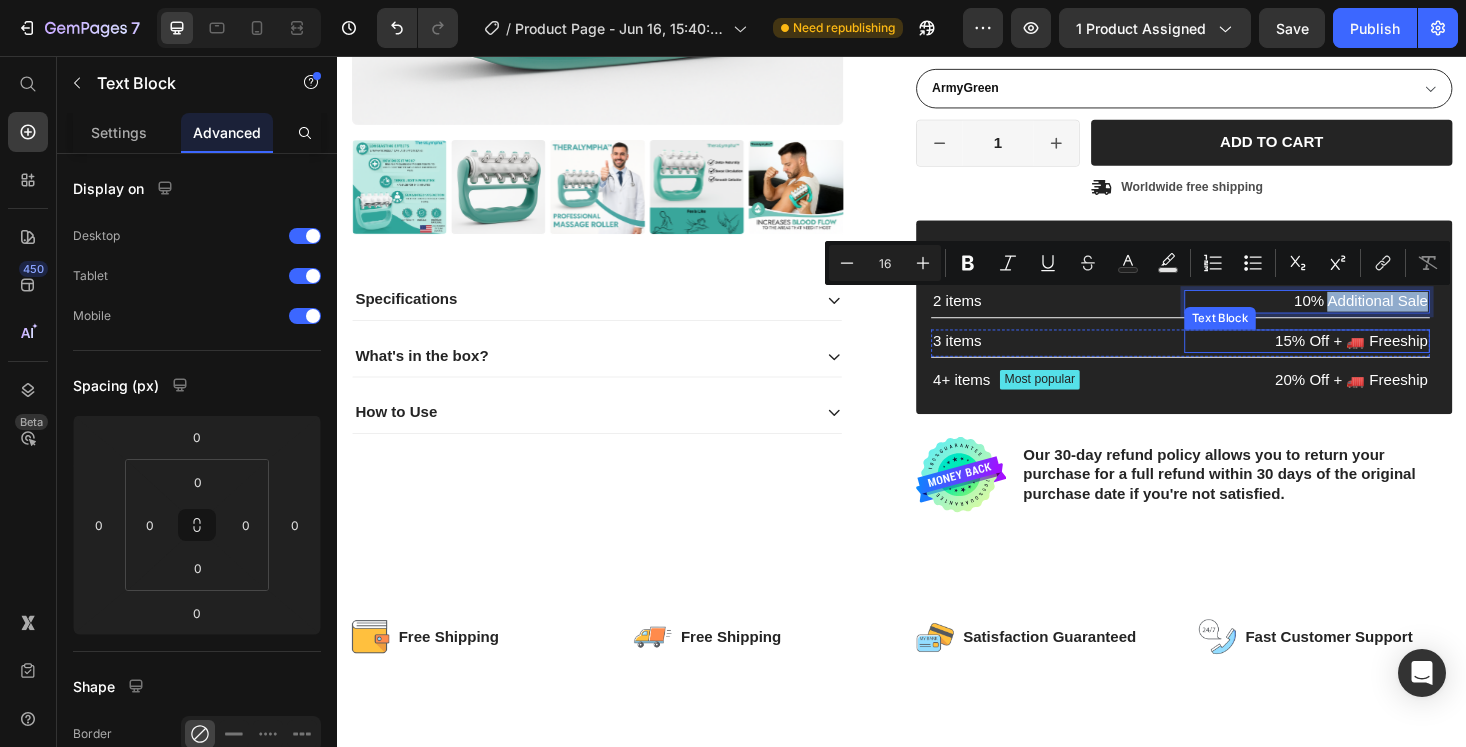 click on "15% Off + 🚛 Freeship" at bounding box center (1367, 359) 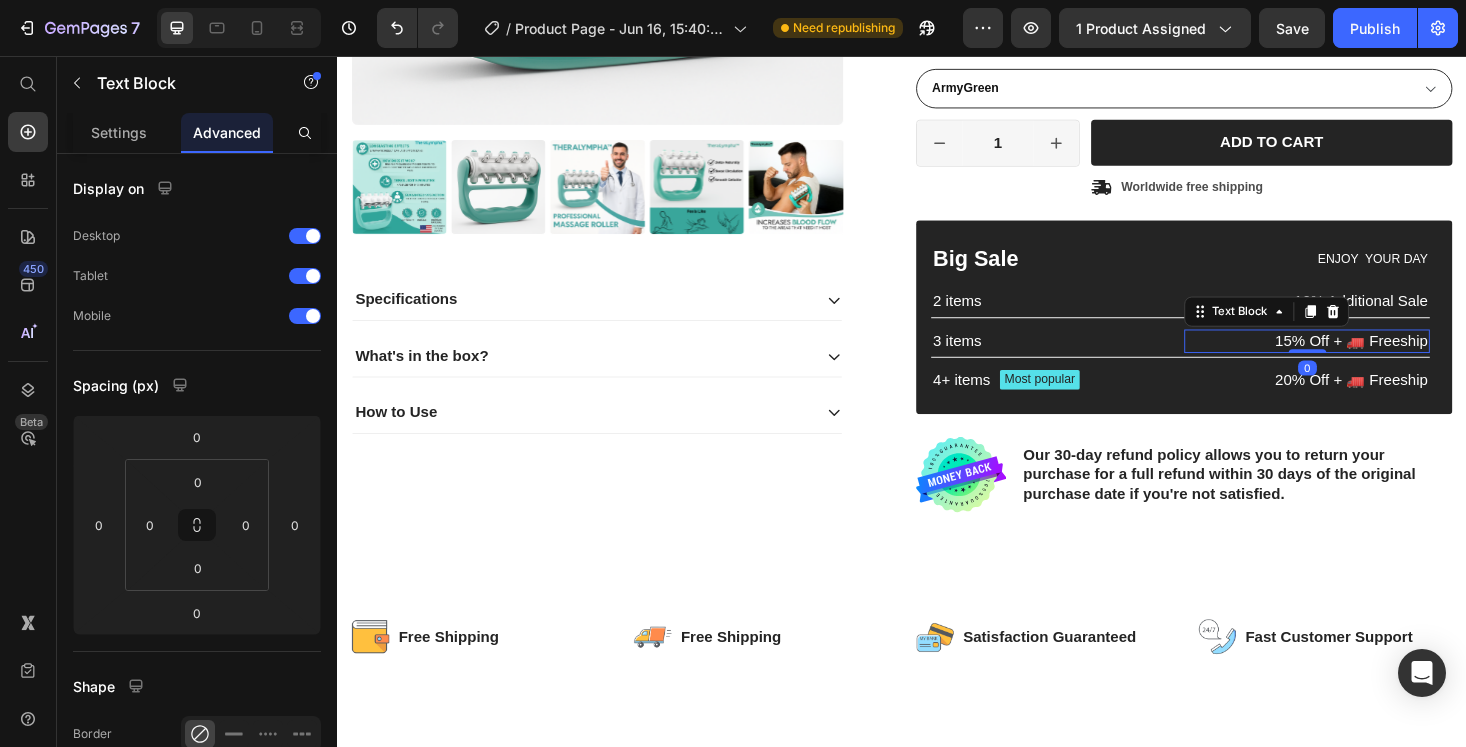 click on "15% Off + 🚛 Freeship" at bounding box center (1367, 359) 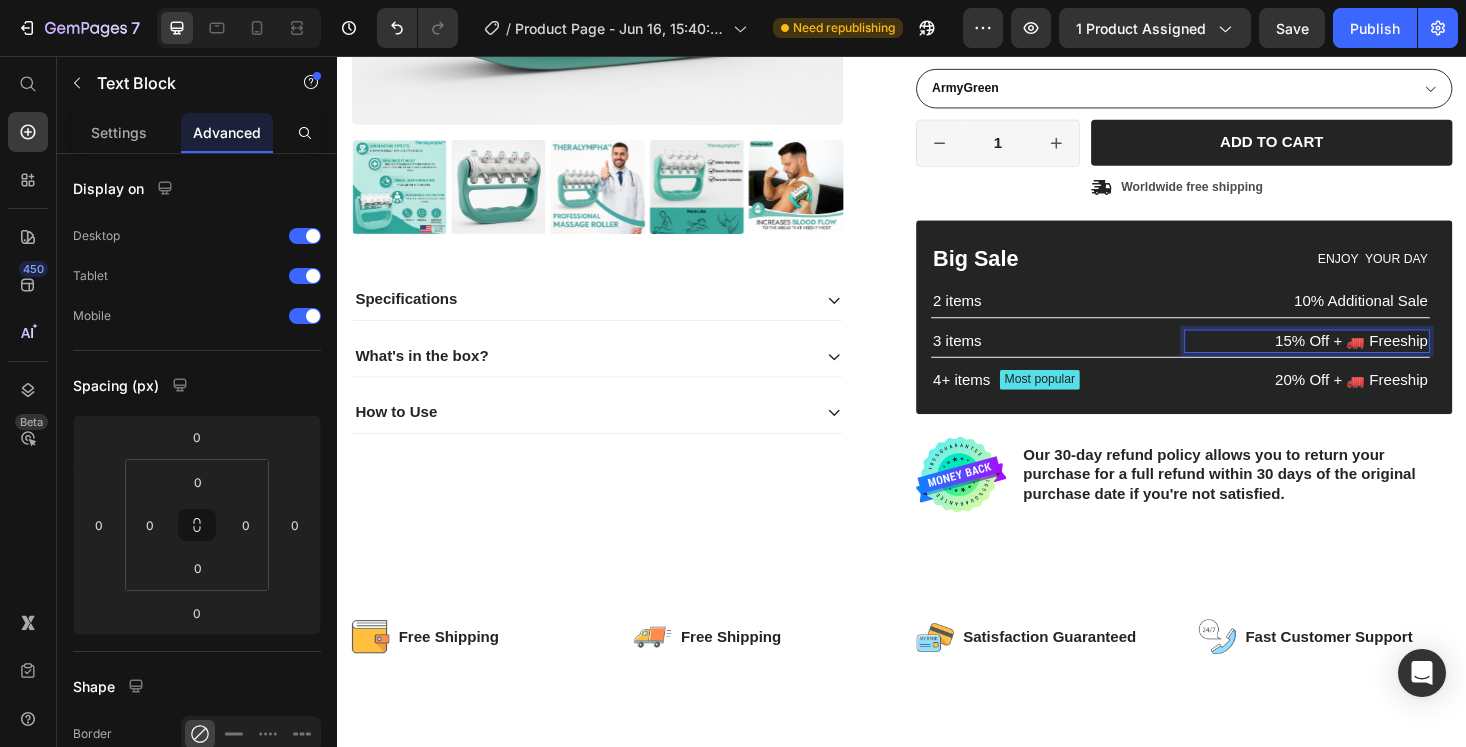 click on "15% Off + 🚛 Freeship" at bounding box center [1367, 359] 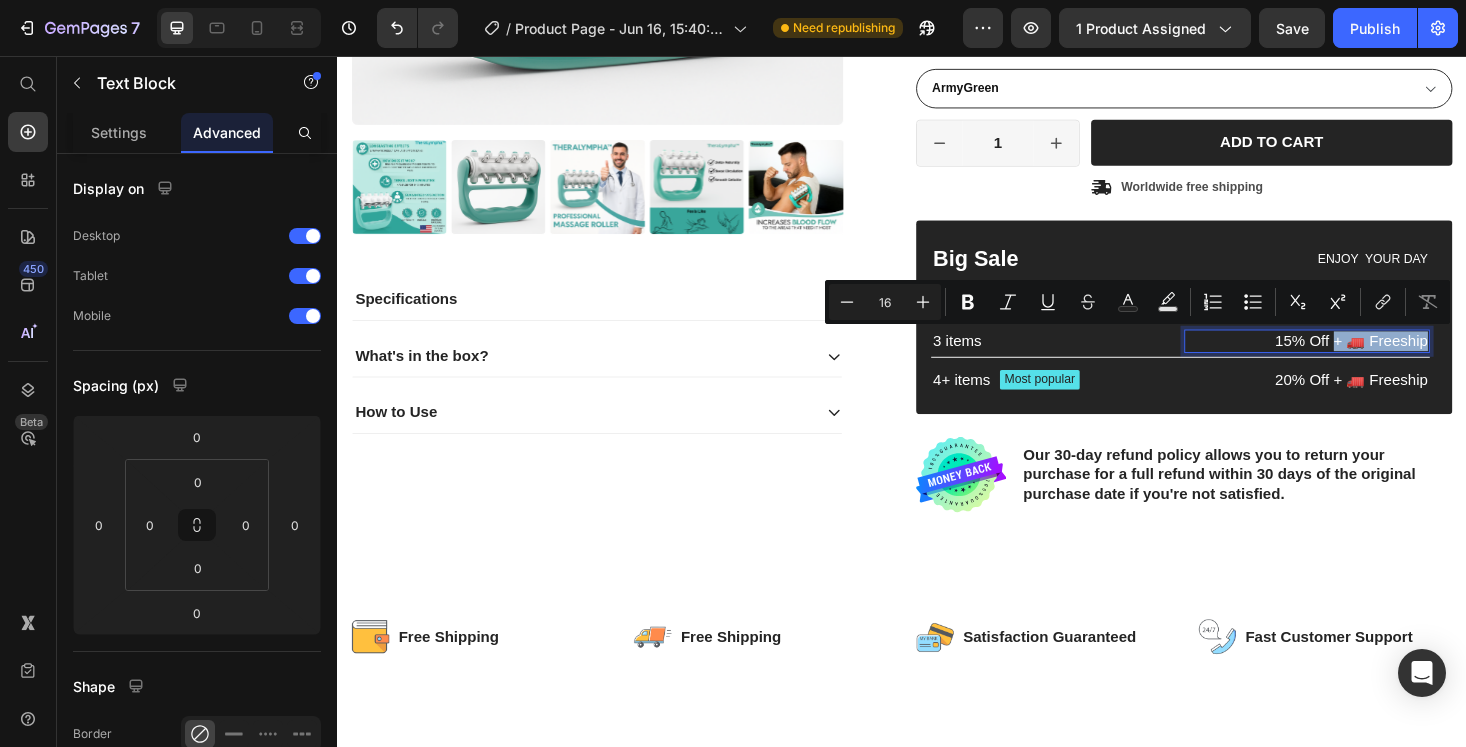 drag, startPoint x: 1404, startPoint y: 362, endPoint x: 1467, endPoint y: 363, distance: 63.007935 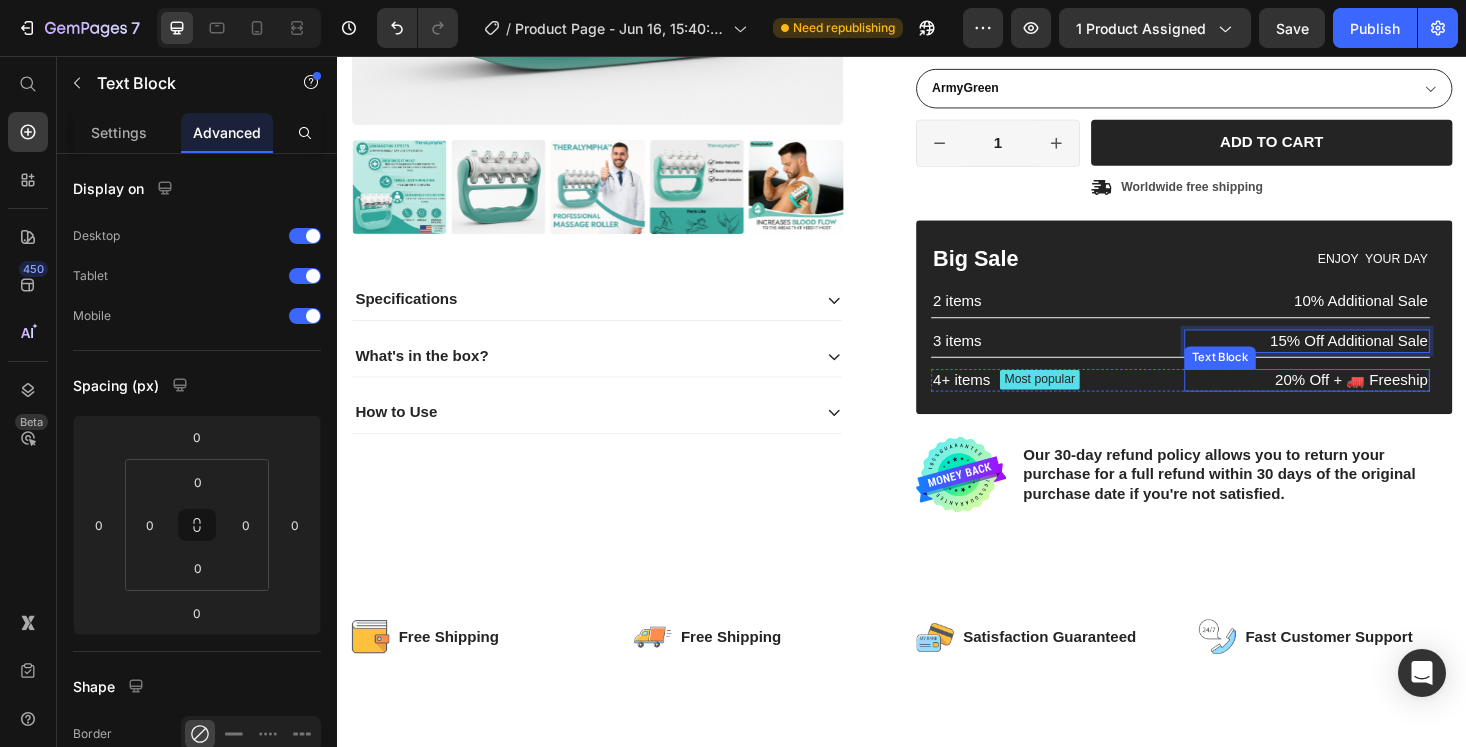 click on "20% Off + 🚛 Freeship" at bounding box center [1367, 401] 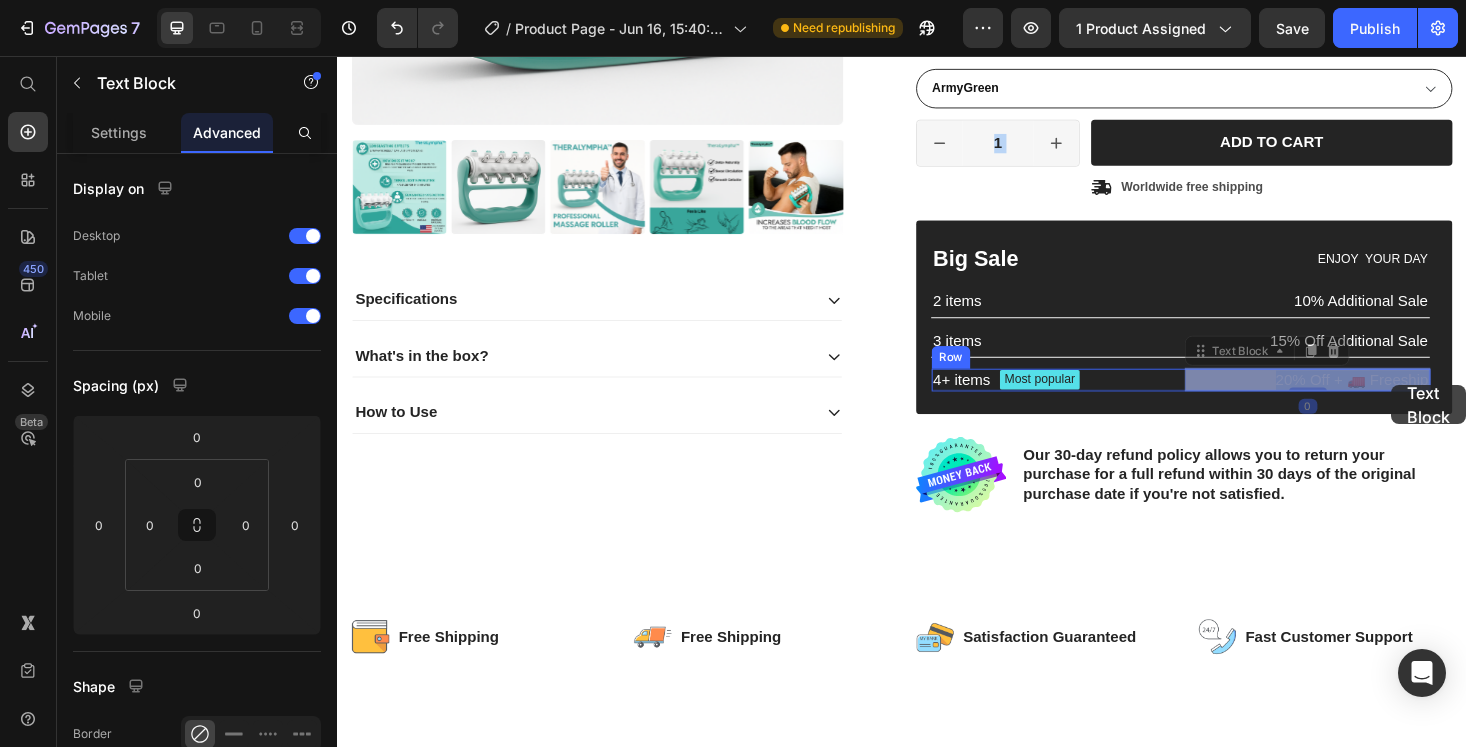 drag, startPoint x: 1402, startPoint y: 403, endPoint x: 1457, endPoint y: 405, distance: 55.03635 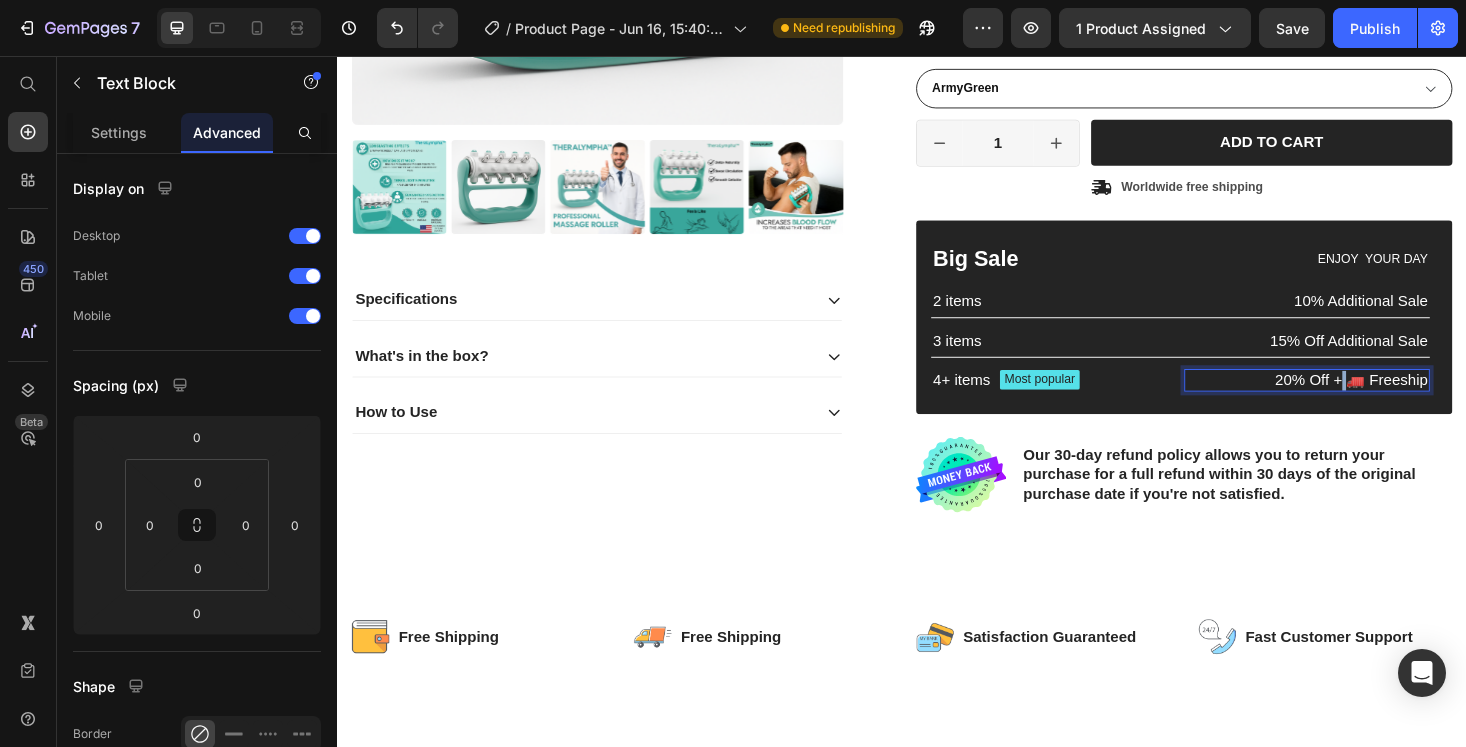 click on "20% Off + 🚛 Freeship" at bounding box center (1367, 401) 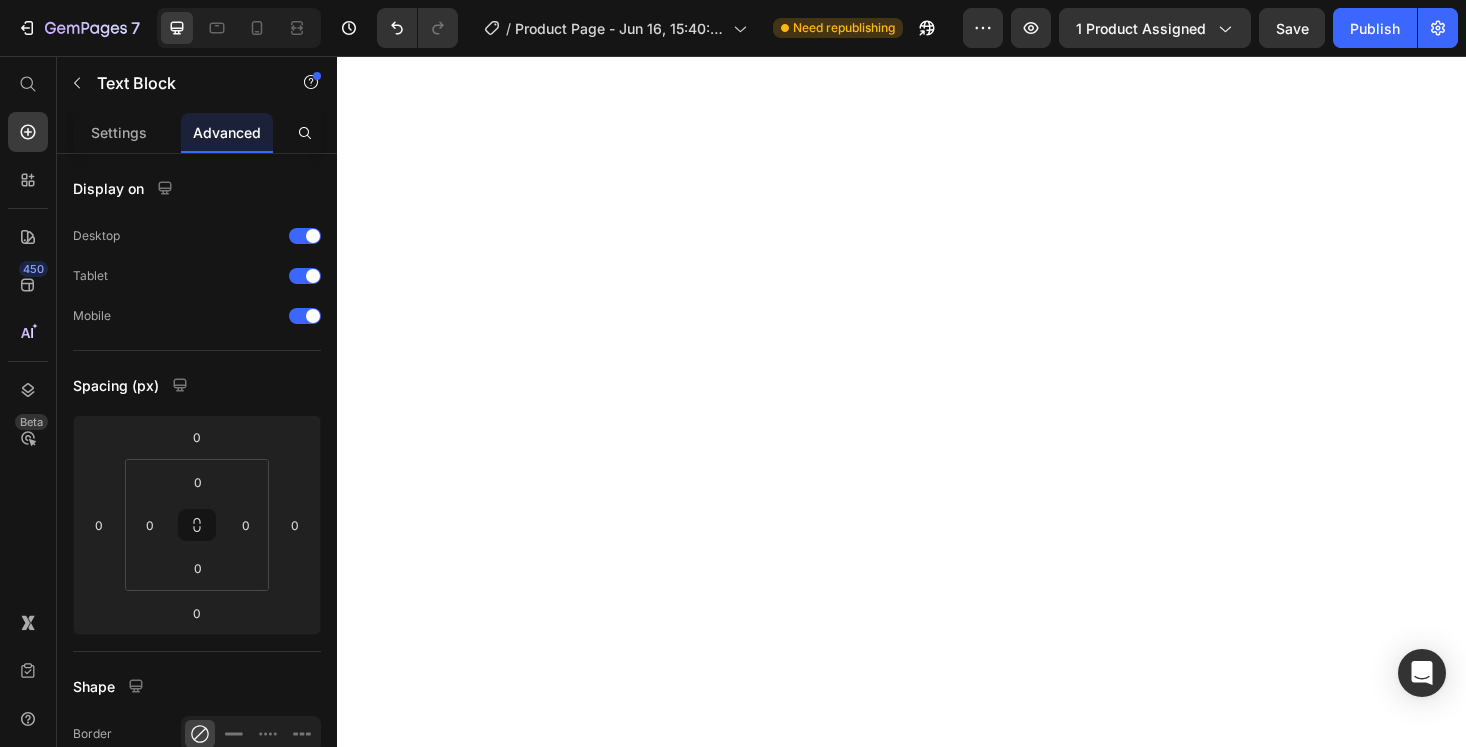 scroll, scrollTop: 0, scrollLeft: 0, axis: both 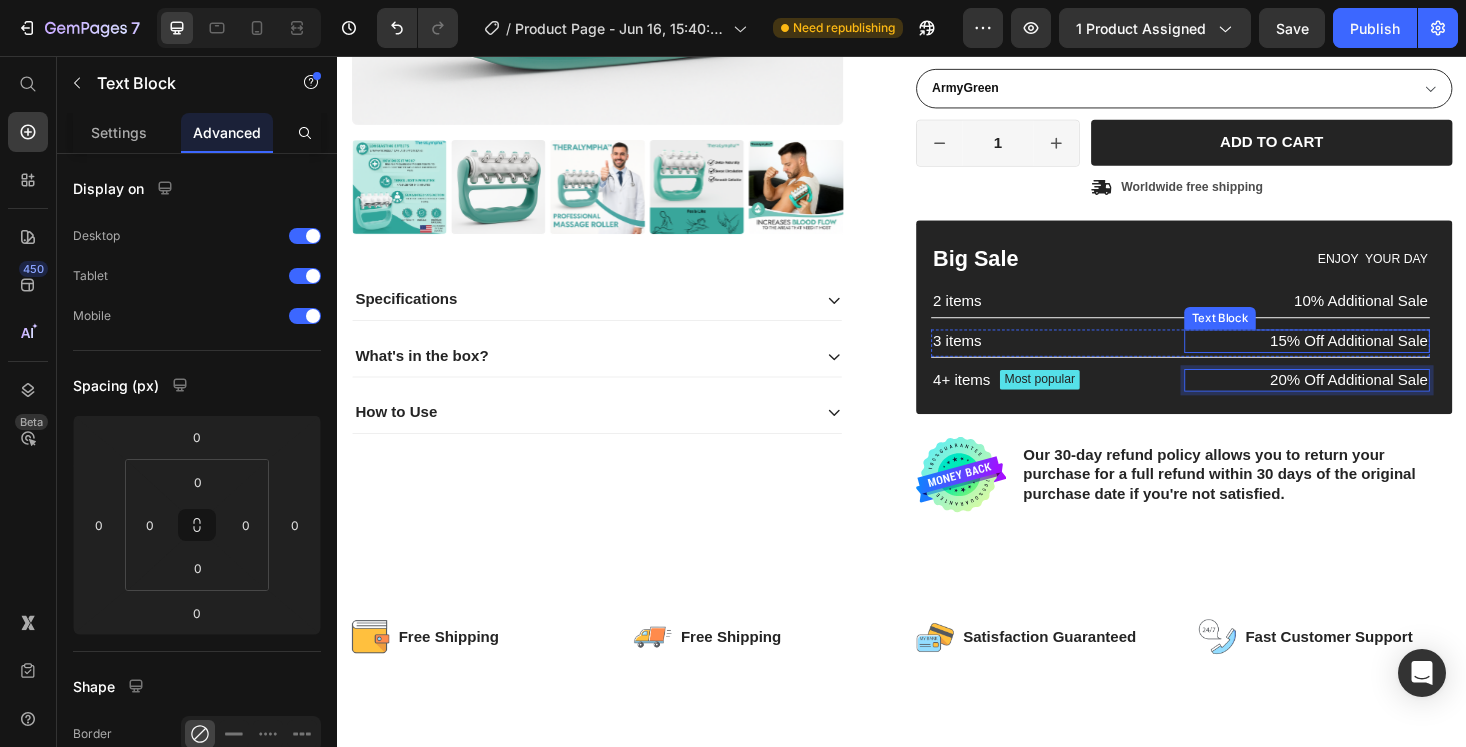 click on "15% Off Additional Sale" at bounding box center [1367, 359] 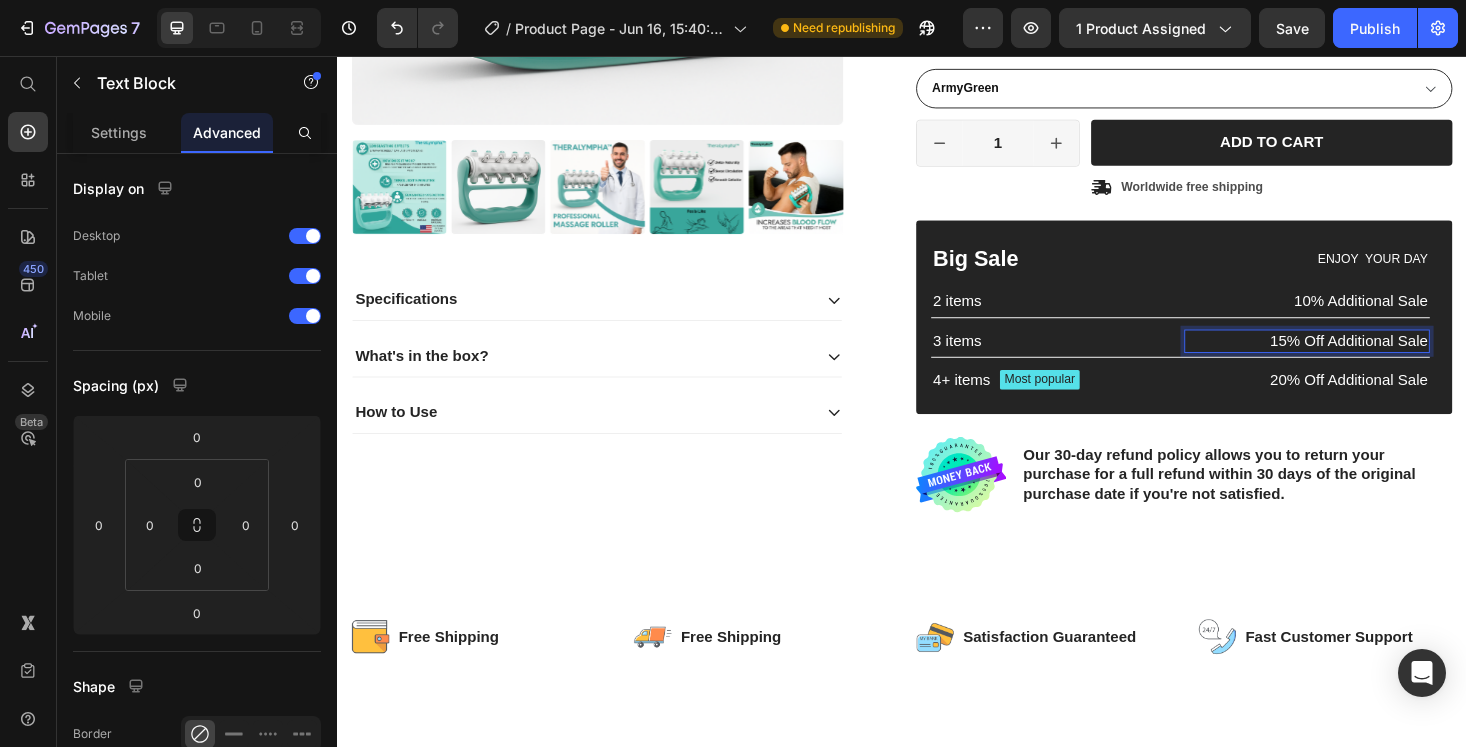 click on "15% Off Additional Sale" at bounding box center (1367, 359) 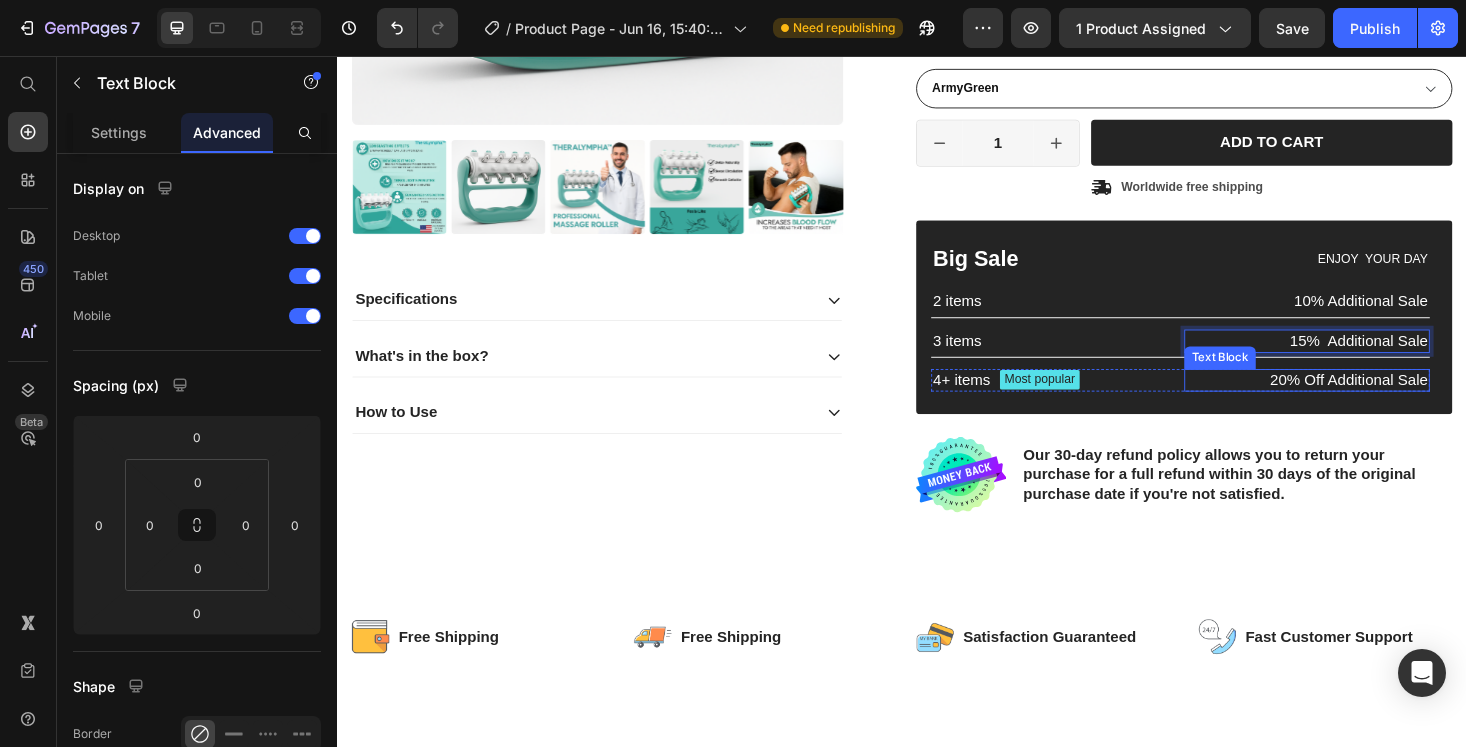 click on "20% Off Additional Sale" at bounding box center (1367, 401) 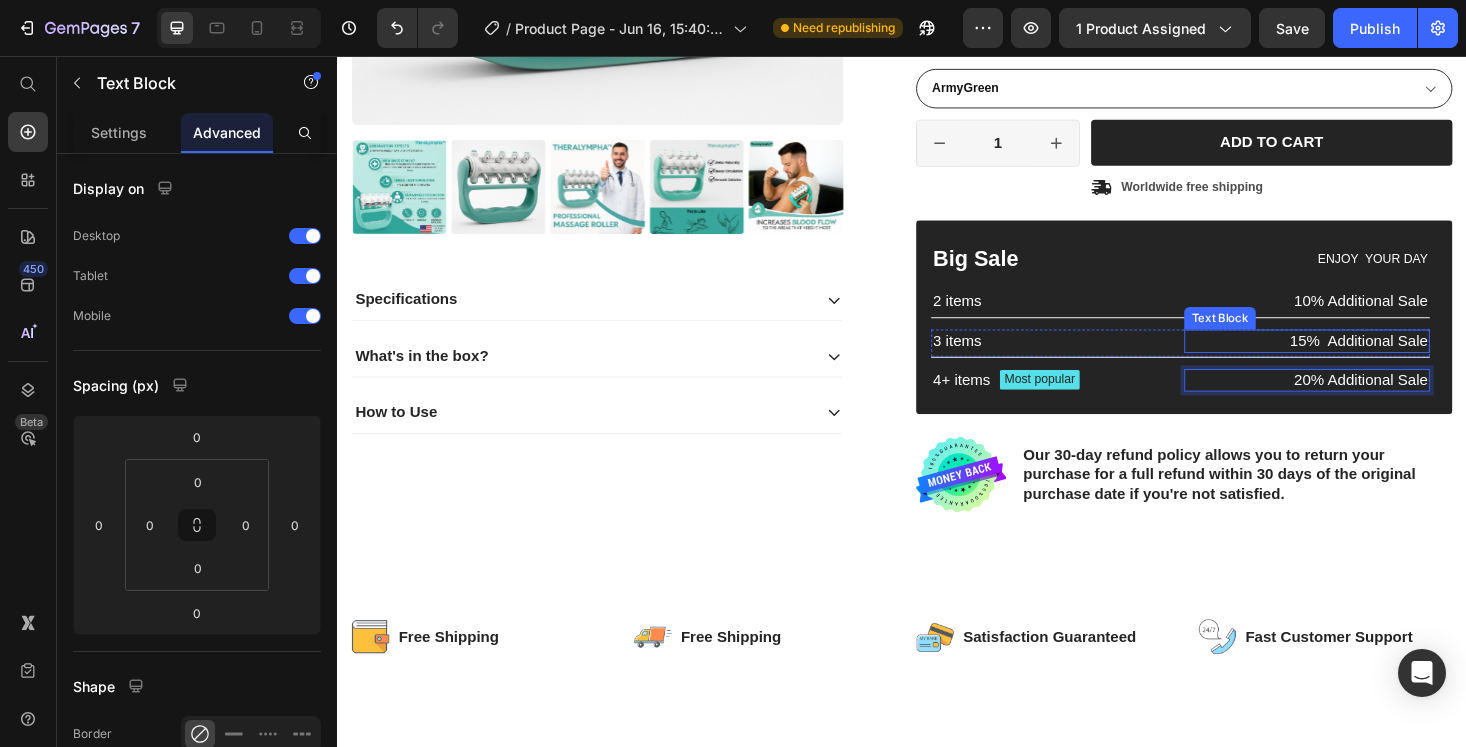 click on "15%  Additional Sale" at bounding box center [1367, 359] 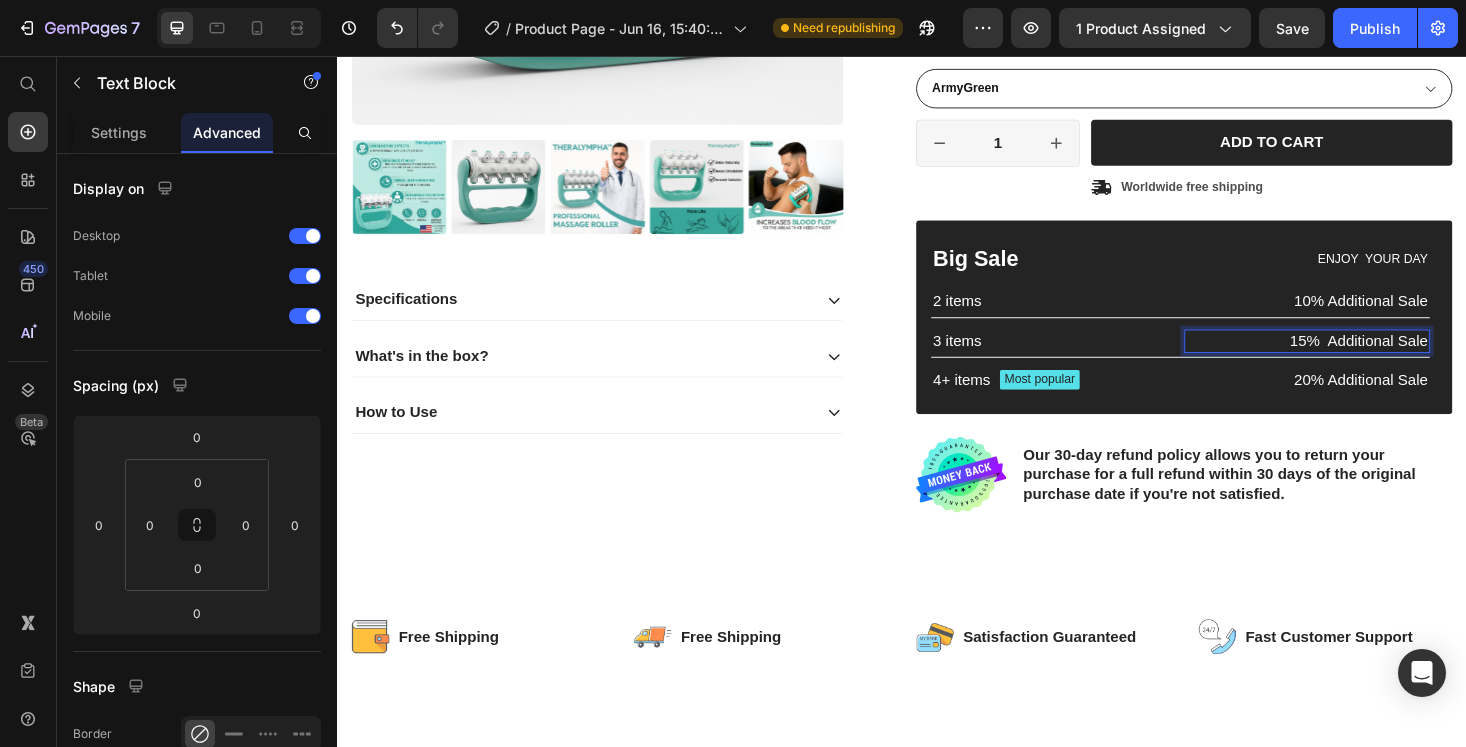 click on "15%  Additional Sale" at bounding box center (1367, 359) 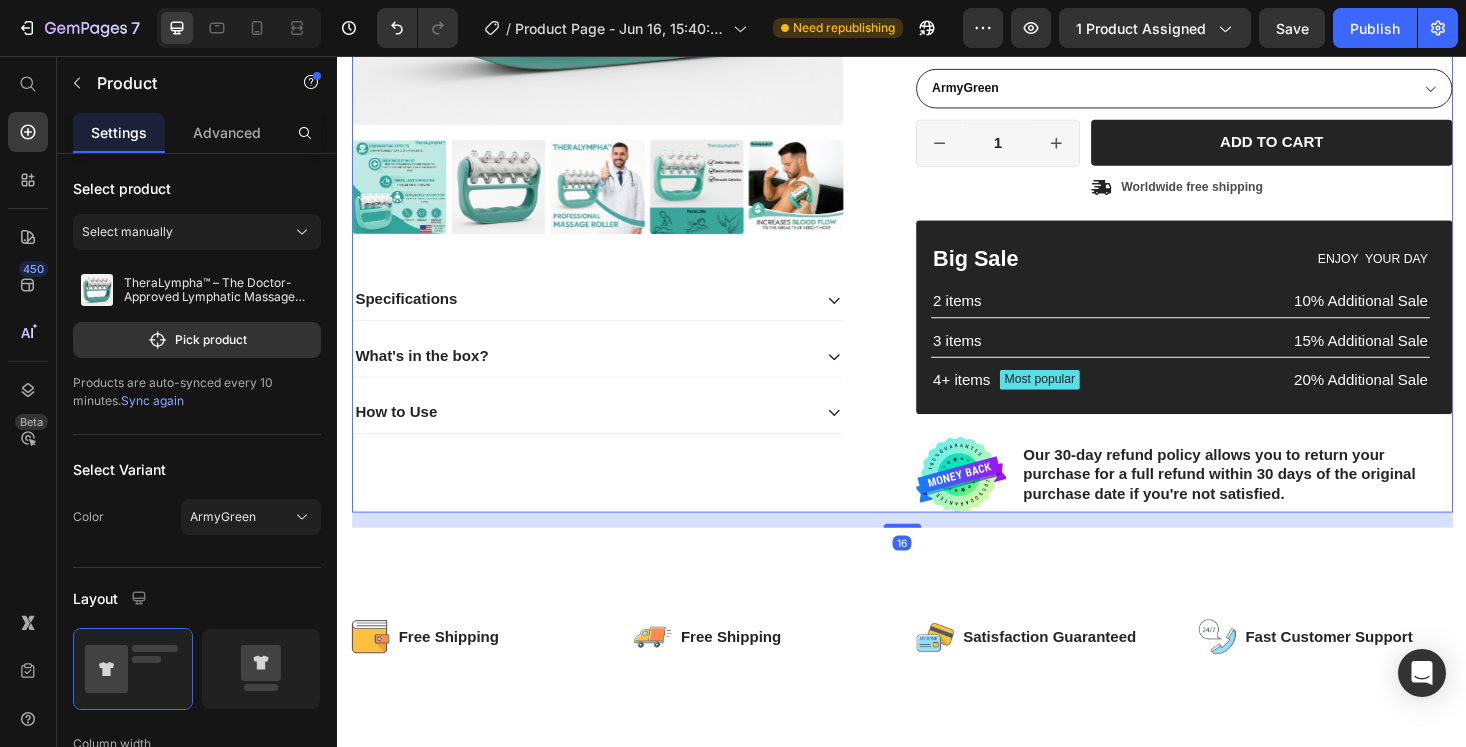 click on "Product Images
Specifications
What's in the box?
How to Use Accordion Icon Icon Icon Icon Icon Icon List 2,500+ Verified Reviews! Text Block Row 52% off Product Badge TheraLympha™ – The Doctor-Approved Lymphatic Massage Roller Product Title Wellness That Moves with You. ⭐ Relieves sore muscles and stiffness. ⭐ Enhances blood flow for radiant, glowing skin. ⭐ Reduces the appearance of cellulite and bloating. Text Block Icon Icon Icon Icon Icon Icon List 2,500+ Happy Customers! Text Block Row $23.99 Product Price $49.99 Product Price 52% off Product Badge Row Color ArmyGreen Product Variants & Swatches ArmyGreen Product Variants & Swatches 1 Product Quantity Row Add to cart Add to Cart
Icon Worldwide free shipping Text Block Row Row Big Sale Text Block ENJOY  YOUR DAY Text Block Row 2 items Text Block 10% Additional Sale Text Block Row 3 items Text Block 15% Additional Sale Text Block Row 4+ items Text Block Most popular Text Block Row Text Block" at bounding box center (937, 75) 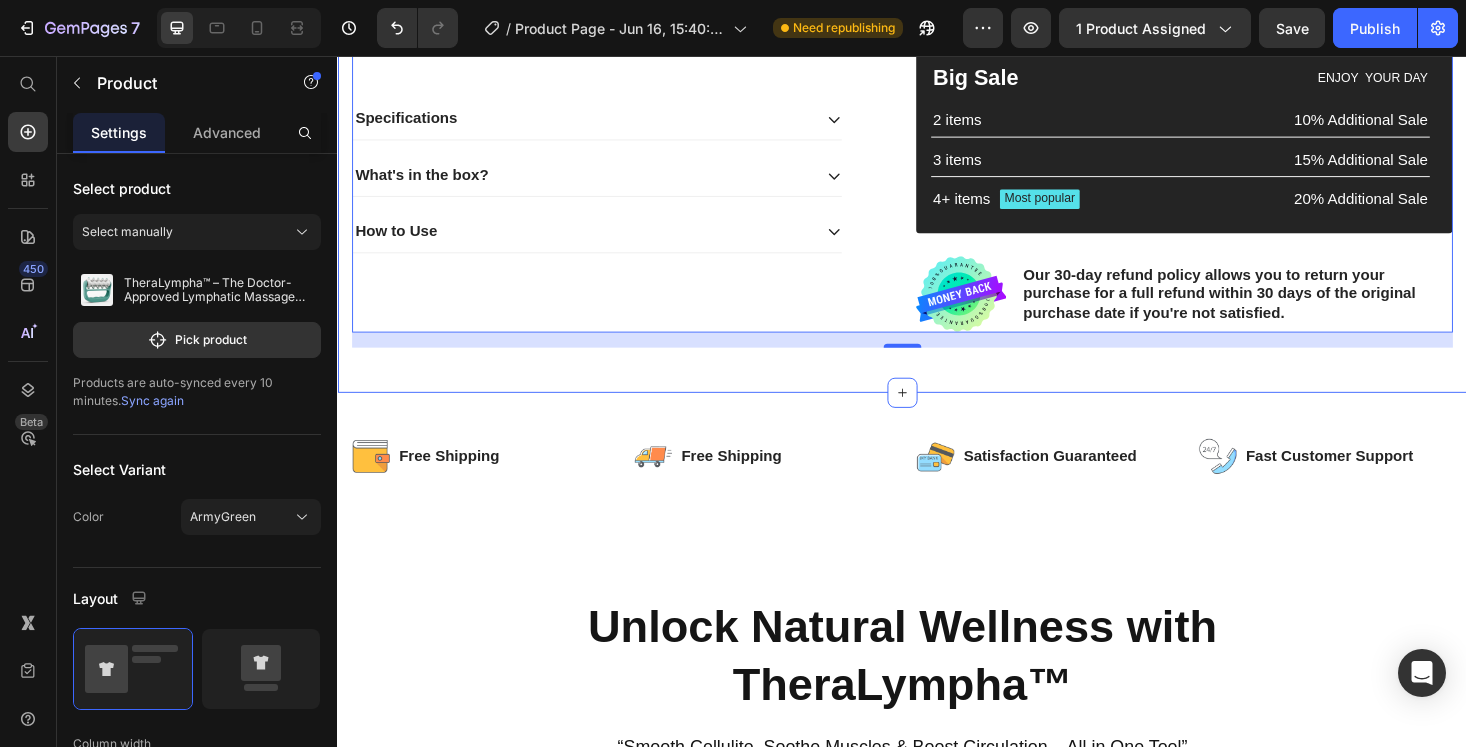 scroll, scrollTop: 762, scrollLeft: 0, axis: vertical 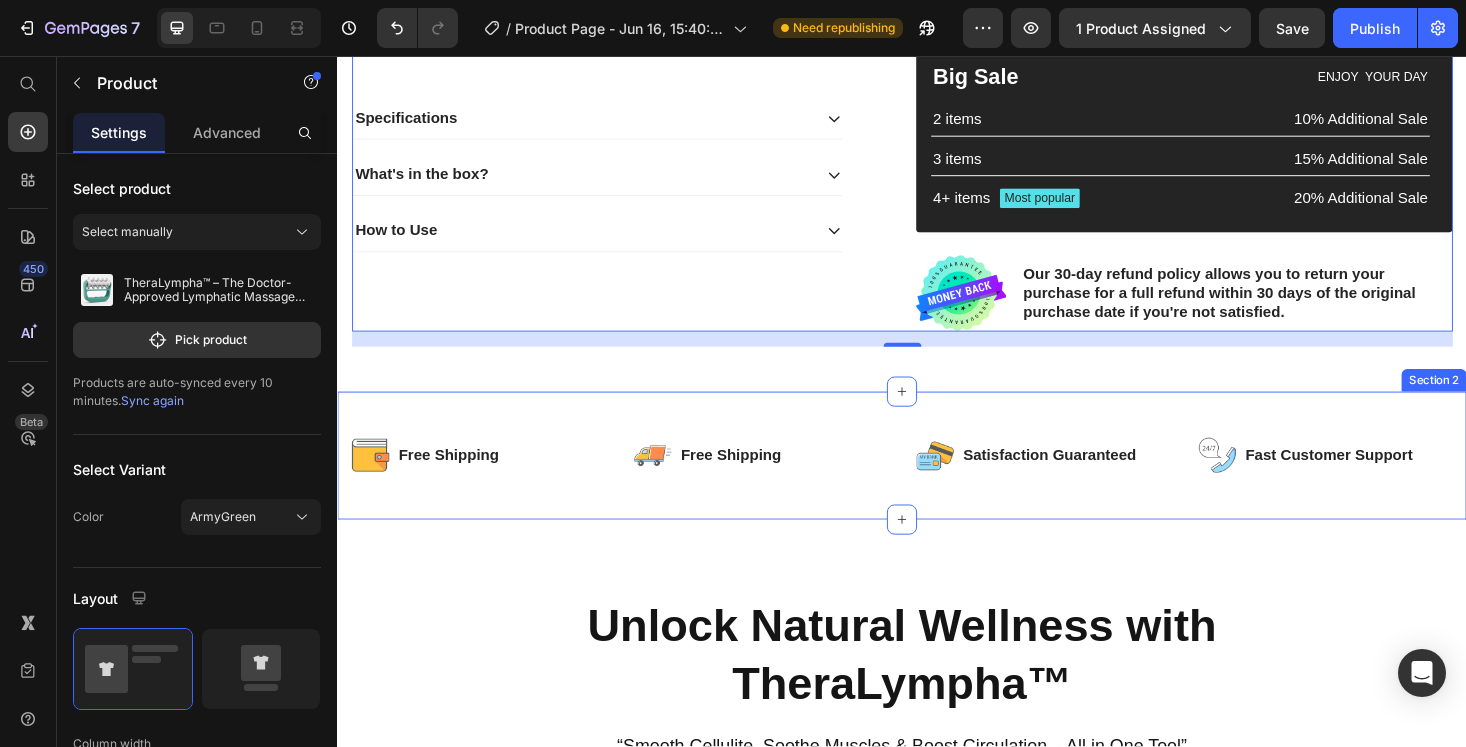click on "Image Free Shipping Text Block Row Image Free Shipping Text Block Row Row Image Satisfaction Guaranteed Text Block Row Image Fast Customer Support Text Block Row Row Row Section 2" at bounding box center (937, 481) 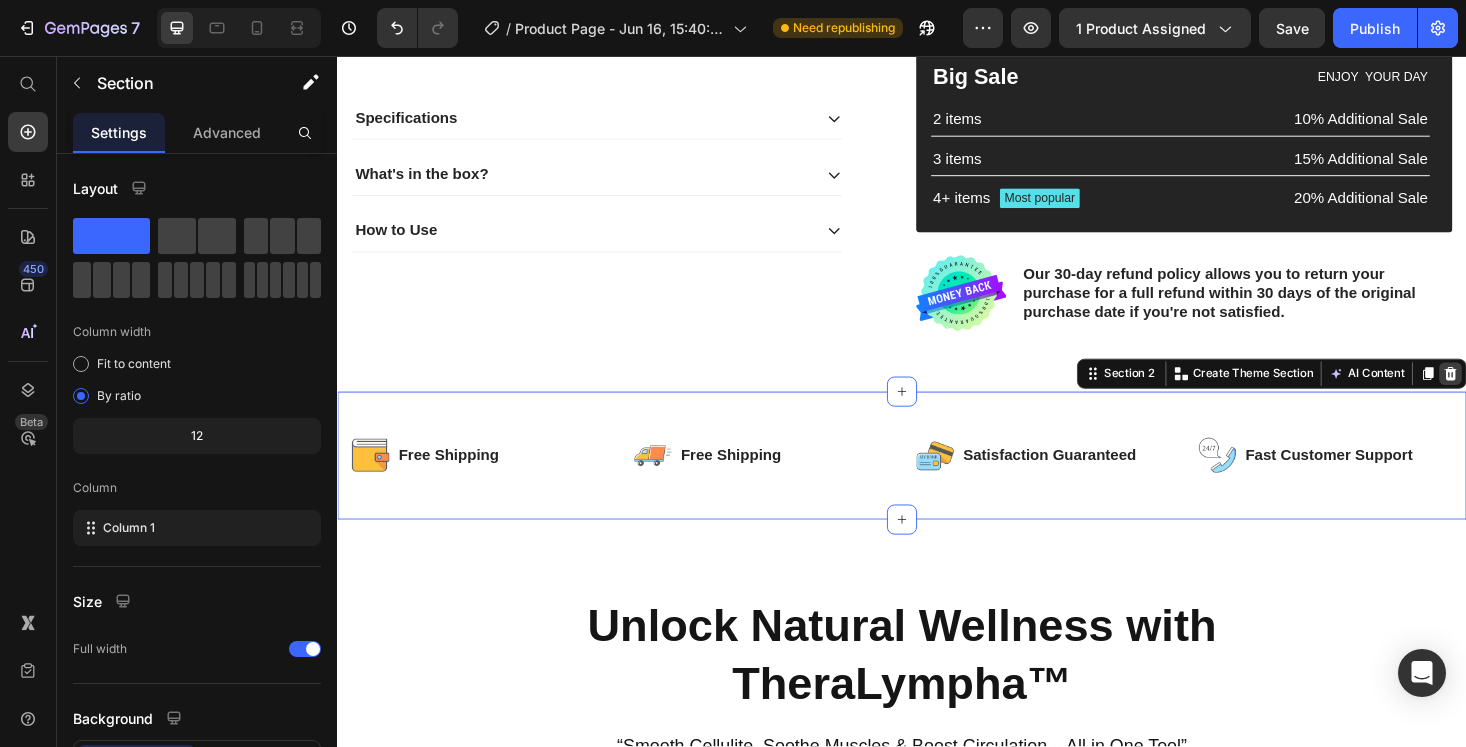click at bounding box center [1520, 394] 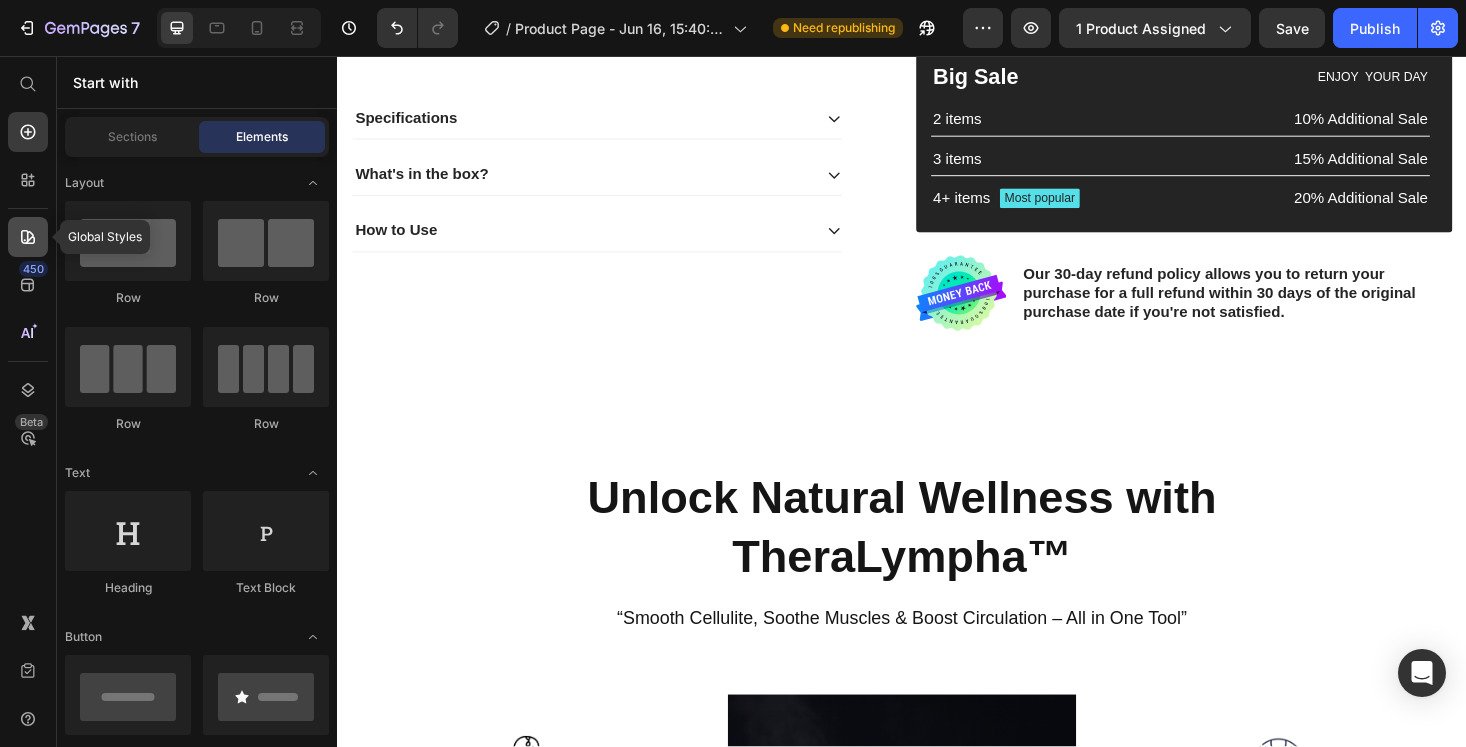 click 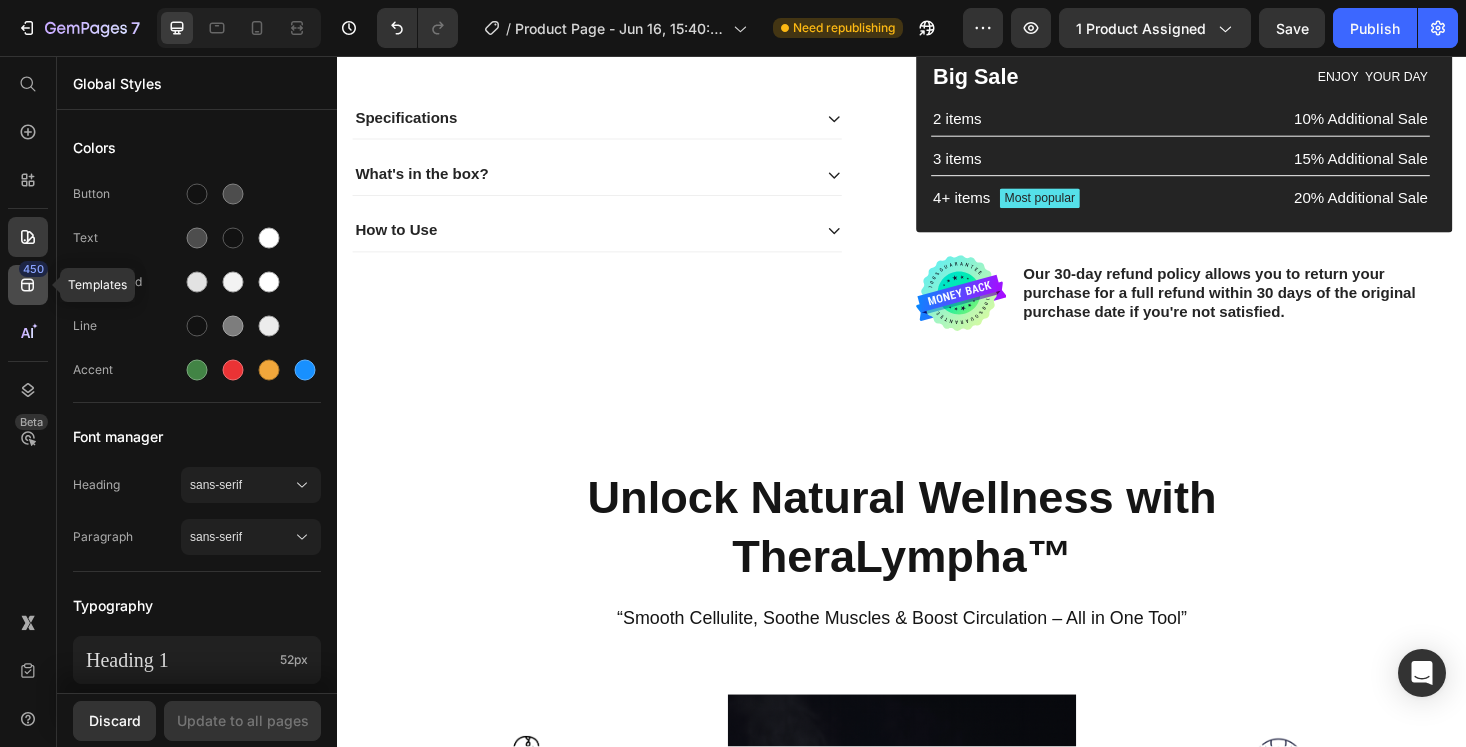 click on "450" 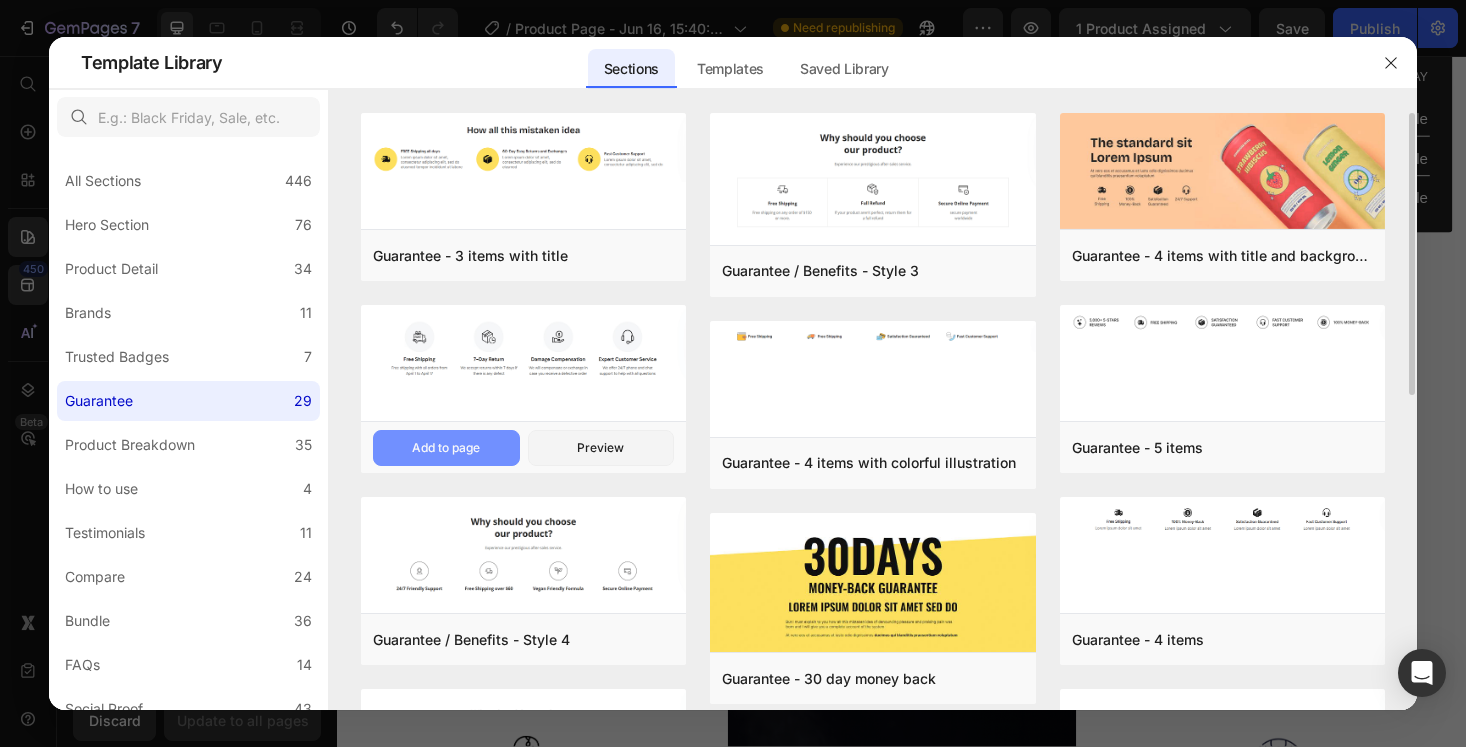 click on "Add to page" at bounding box center [446, 448] 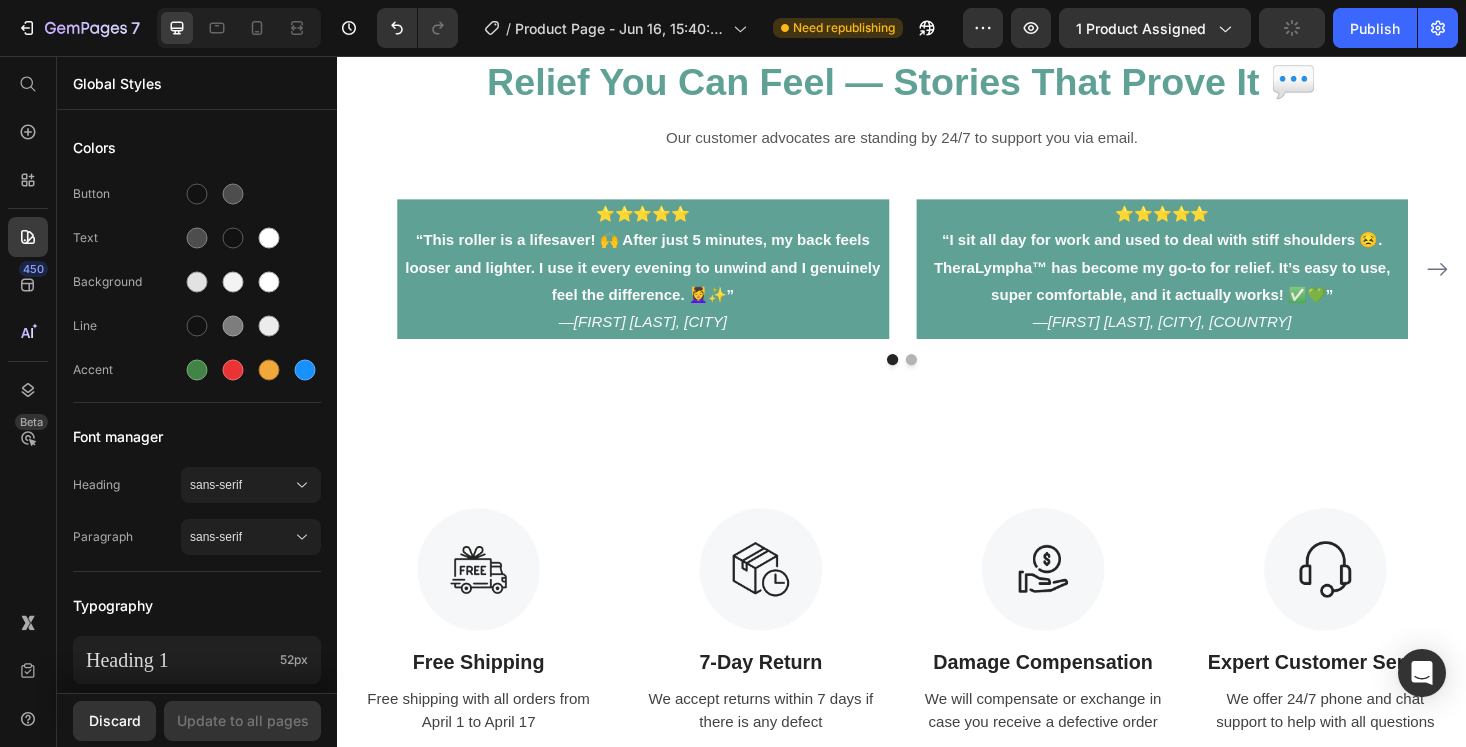 scroll, scrollTop: 4655, scrollLeft: 0, axis: vertical 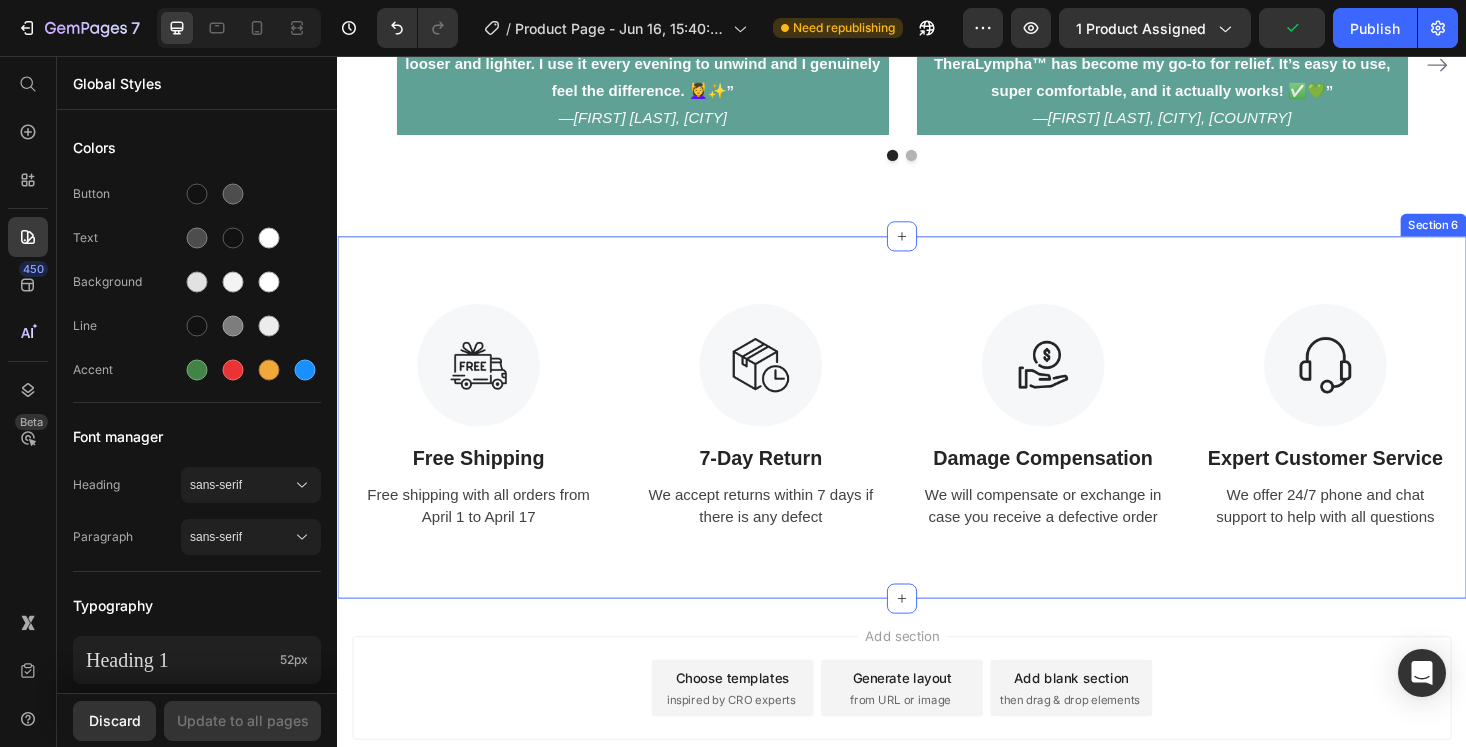 click on "Image Free Shipping Text Block Free shipping with all orders
from April 1 to April 17 Text Image 7-Day Return Text Block We accept returns within 7 days
if there is any defect Text Image Damage Compensation Text Block We will compensate or exchange in case you receive a defective order Text Image Expert Customer Service Text Block We offer 24/7 phone and chat support to help with all questions Text Row Section 6" at bounding box center [937, 441] 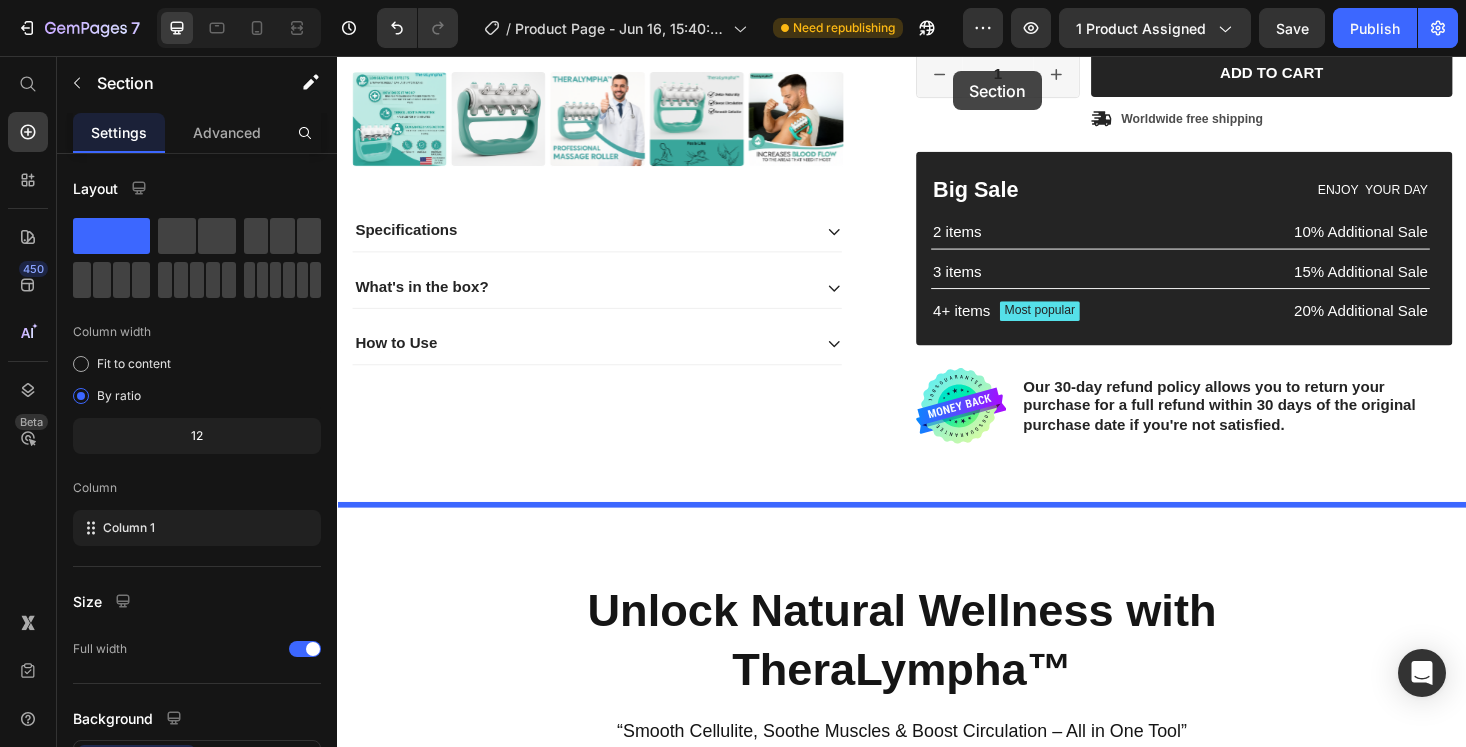 scroll, scrollTop: 620, scrollLeft: 0, axis: vertical 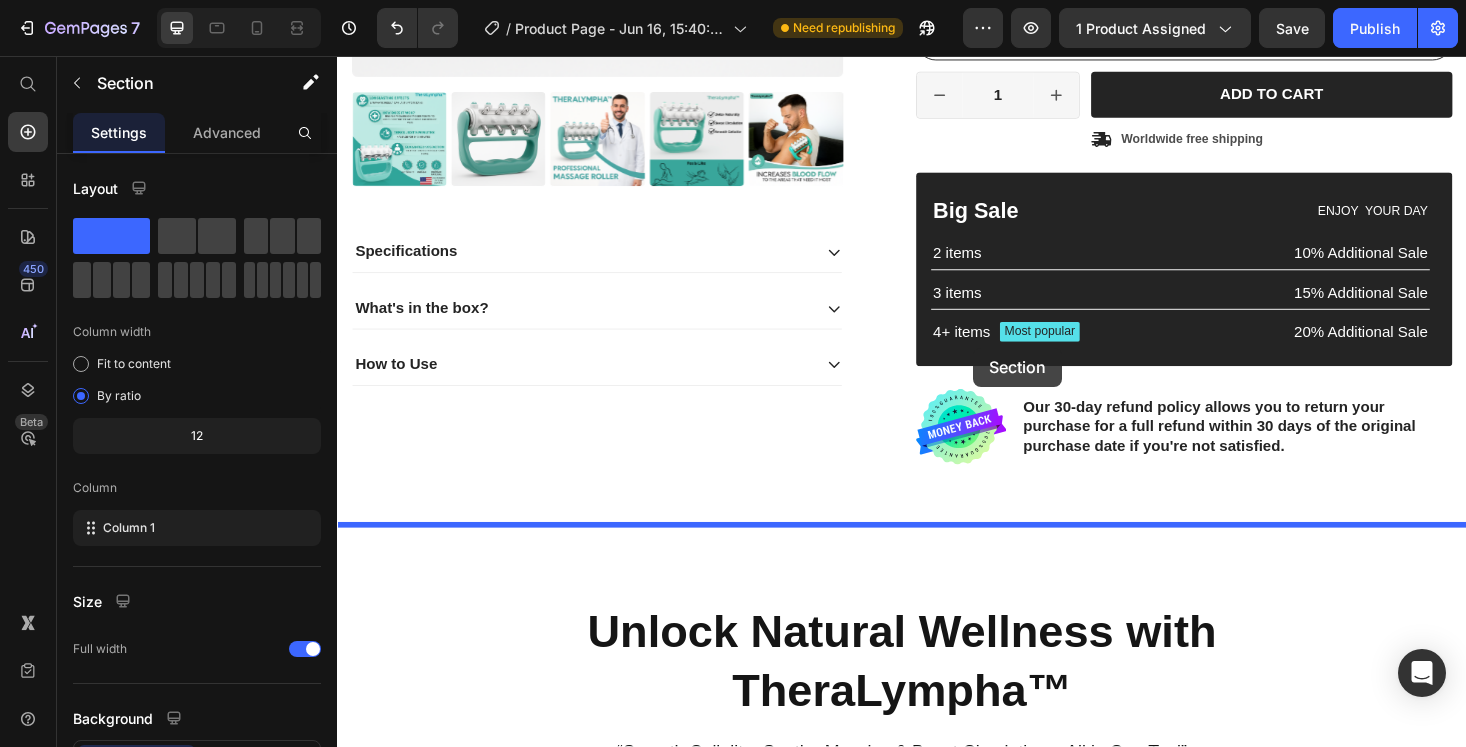 drag, startPoint x: 955, startPoint y: 294, endPoint x: 1013, endPoint y: 366, distance: 92.45539 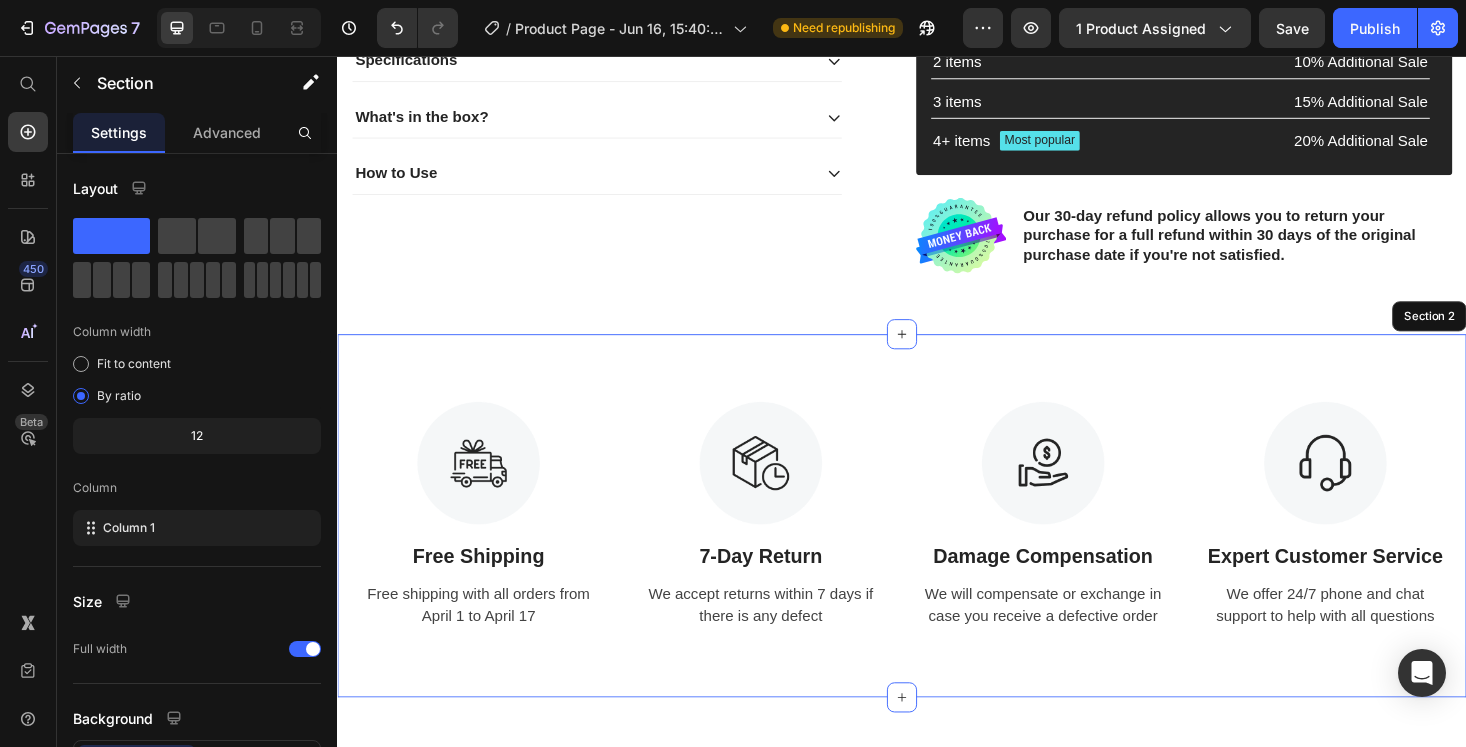 scroll, scrollTop: 843, scrollLeft: 0, axis: vertical 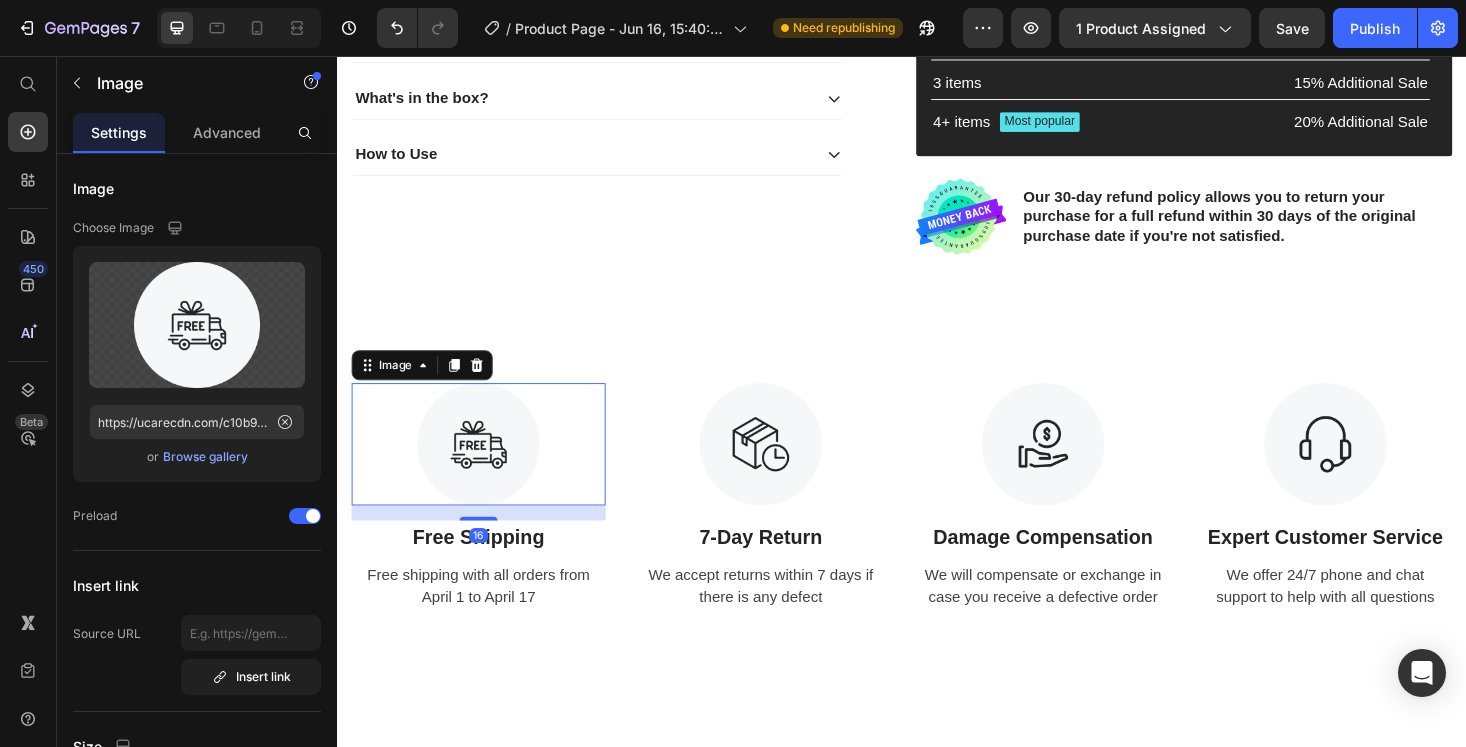 click at bounding box center (487, 469) 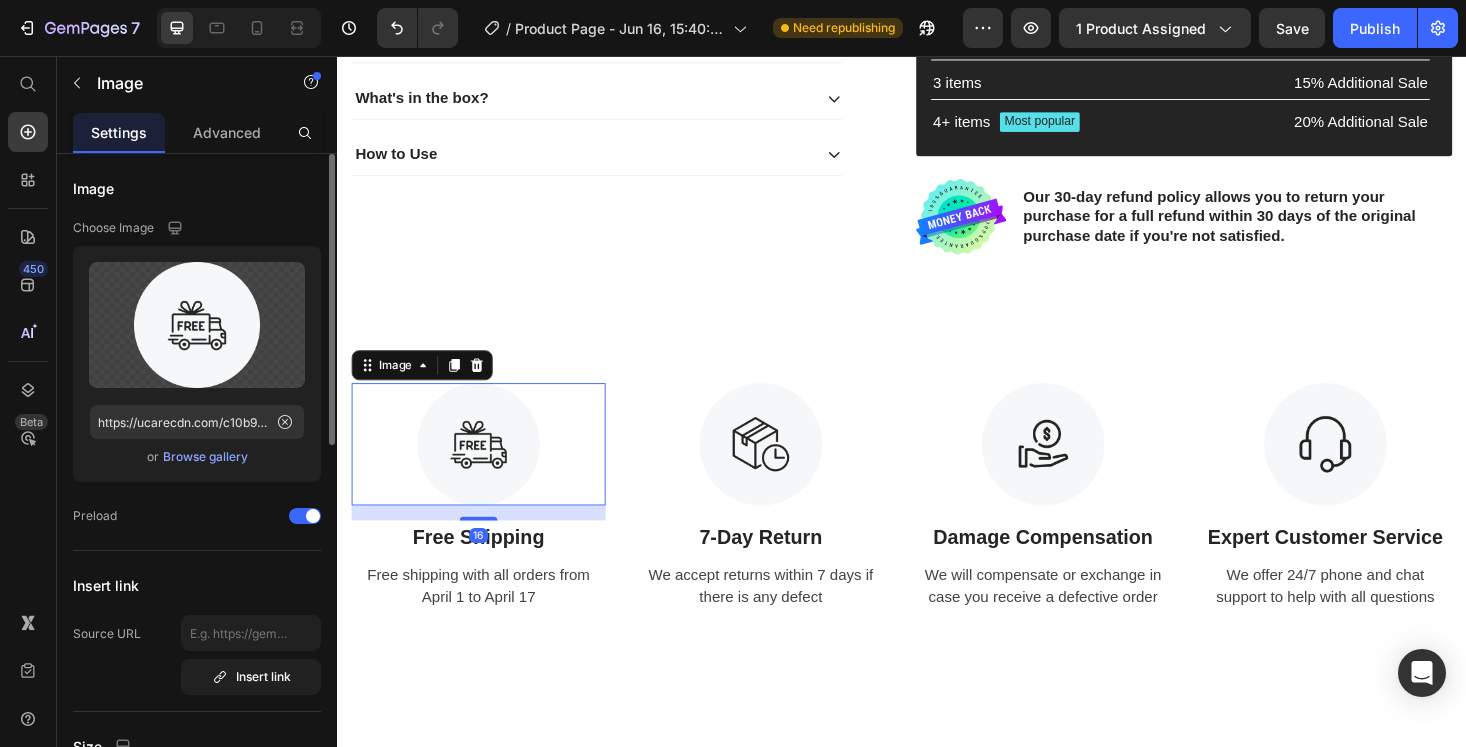 click on "Browse gallery" at bounding box center [205, 457] 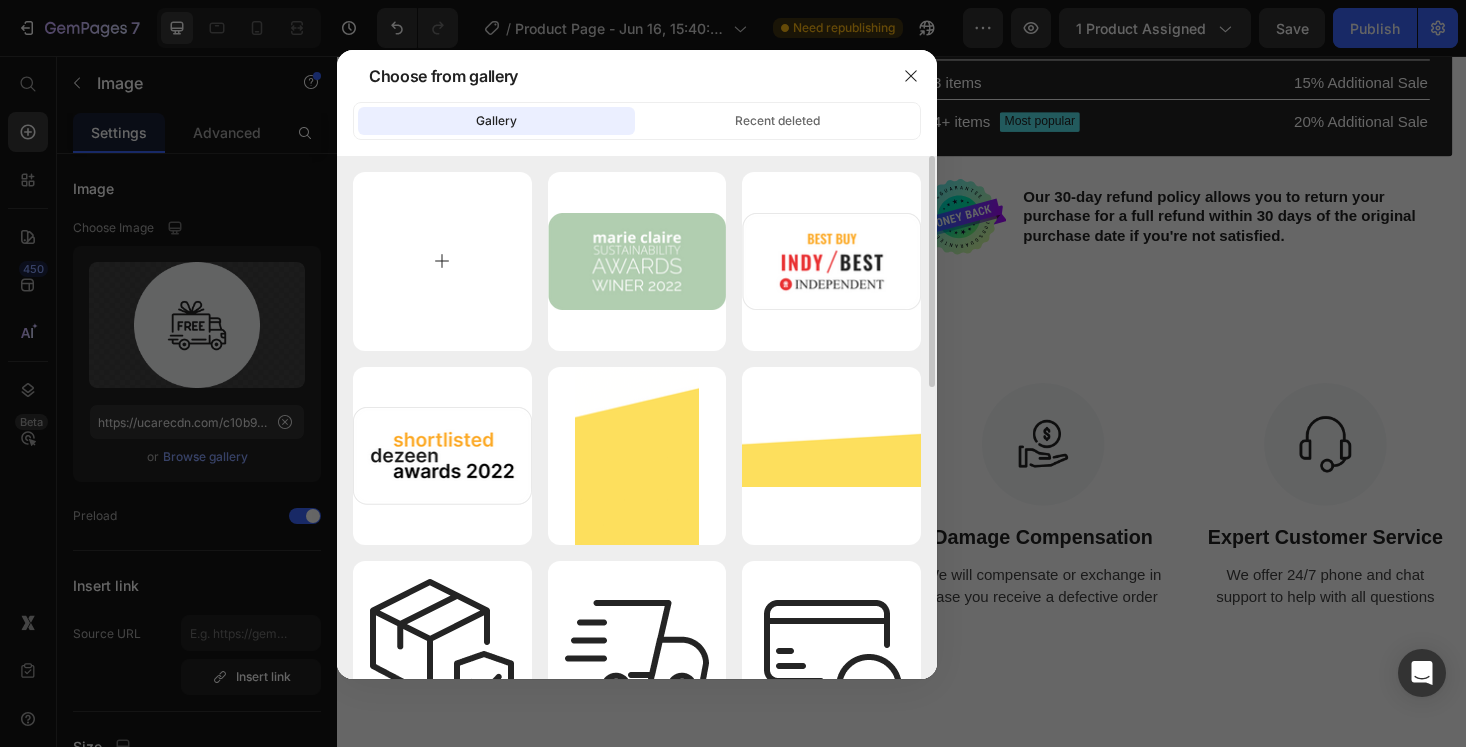 click at bounding box center (442, 261) 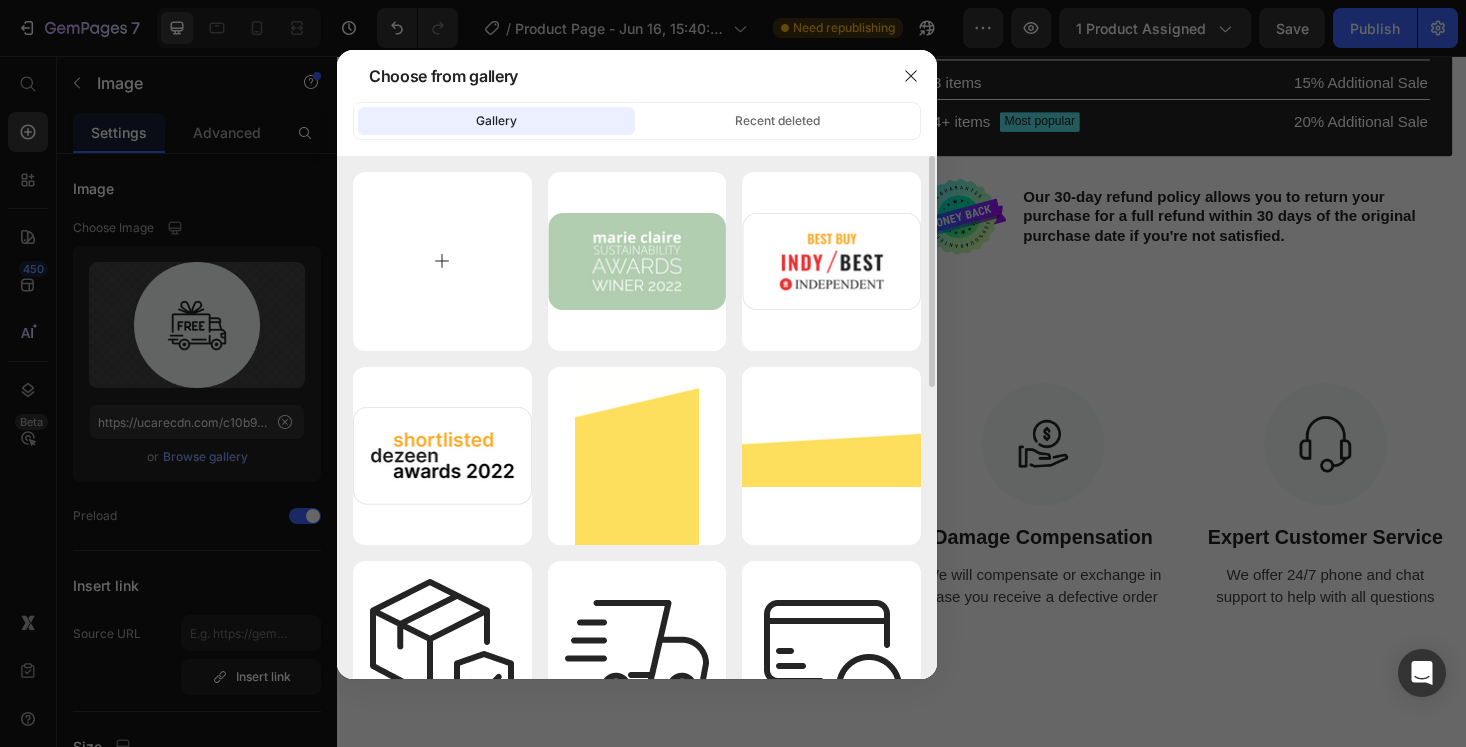 type on "C:\fakepath\7.png" 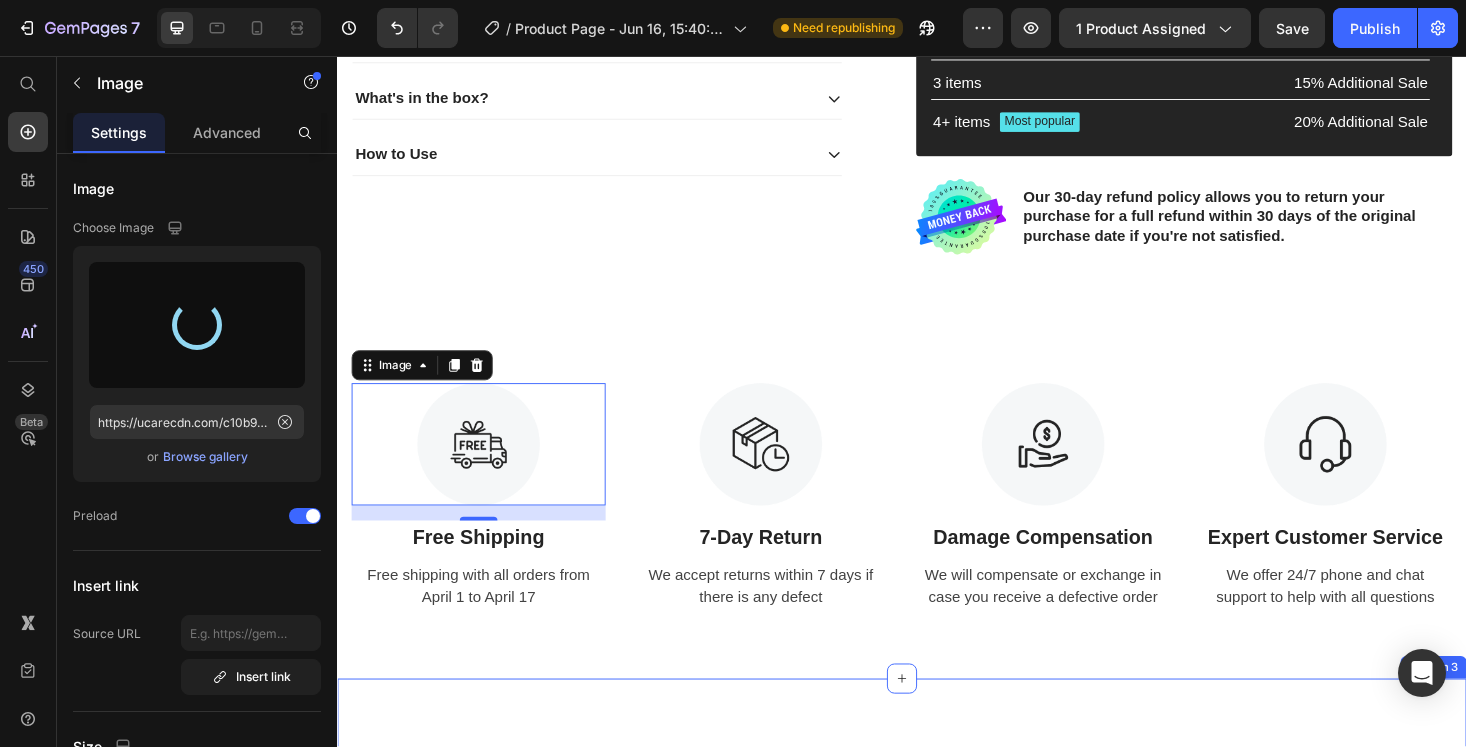 type on "https://cdn.shopify.com/s/files/1/0759/2620/8733/files/gempages_568381866340516773-ccfb4438-e384-4d29-b155-d8ea4bc6817e.png" 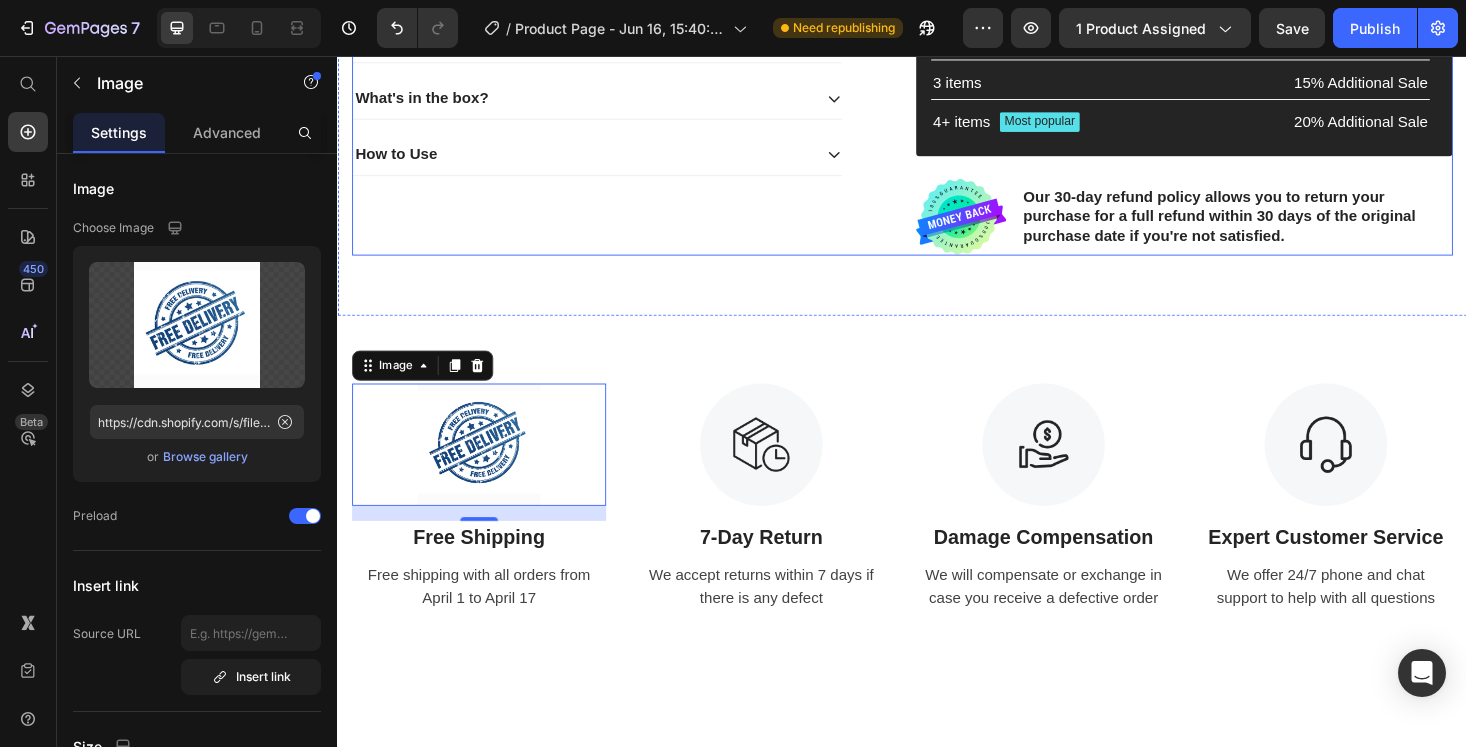 click on "Product Images
Specifications
What's in the box?
How to Use Accordion" at bounding box center (637, -199) 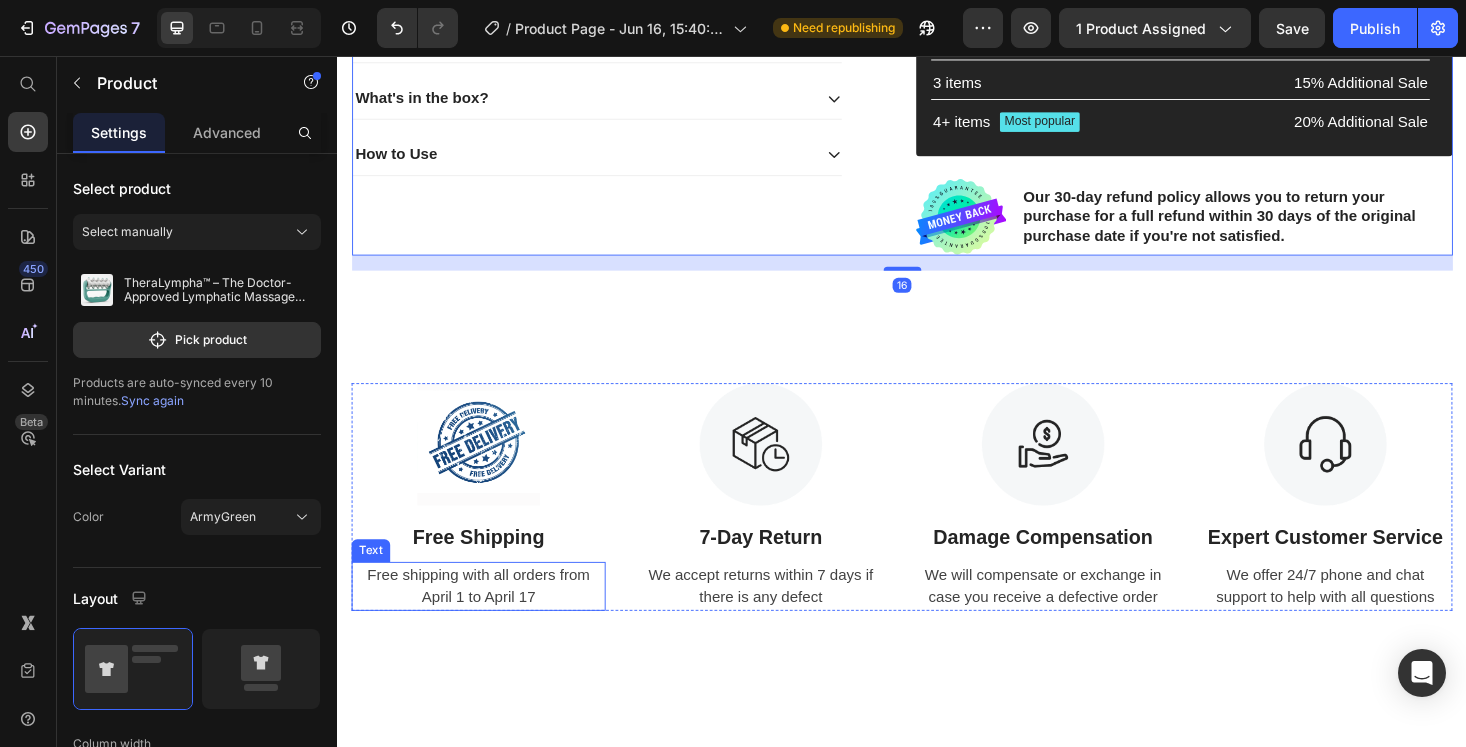 click on "Free shipping with all orders
from April 1 to April 17" at bounding box center (487, 620) 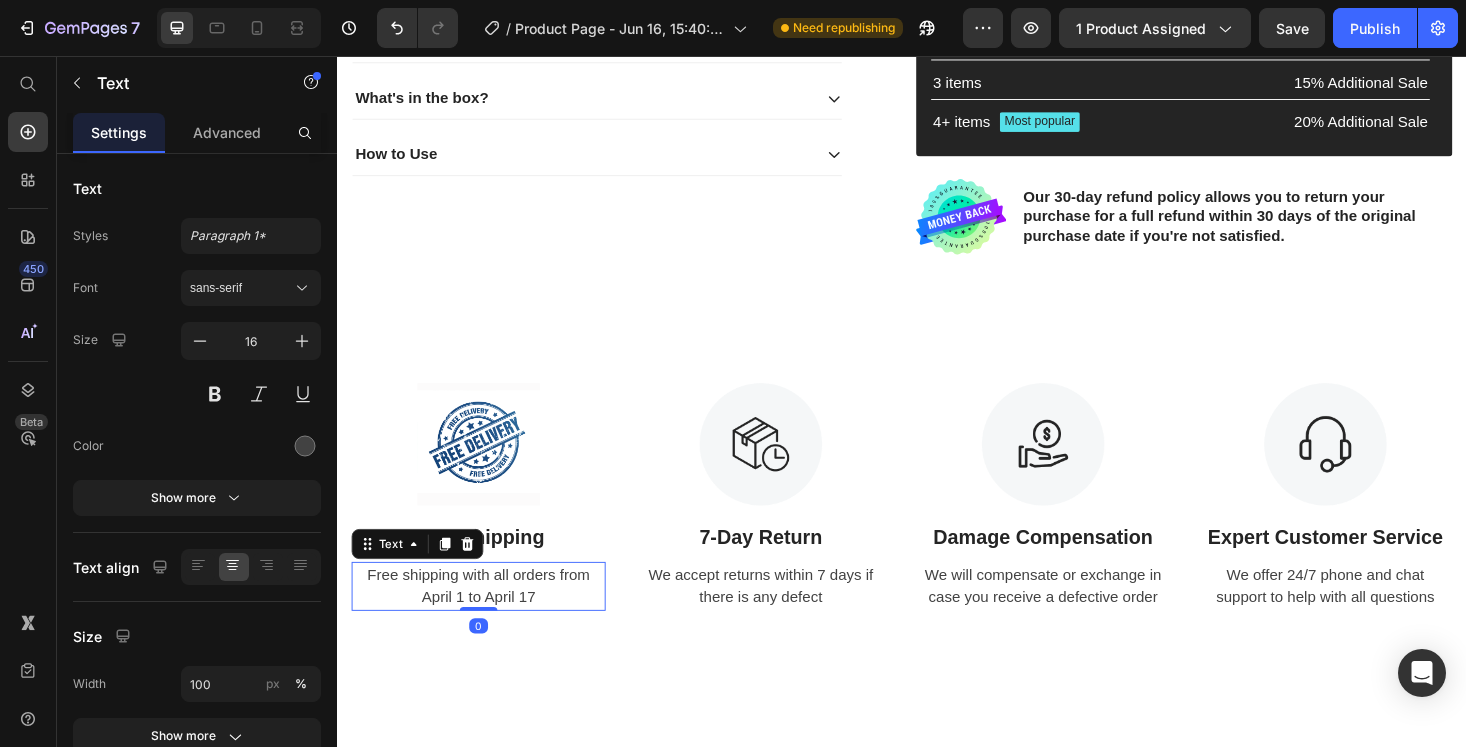 click on "Free shipping with all orders
from April 1 to April 17" at bounding box center (487, 620) 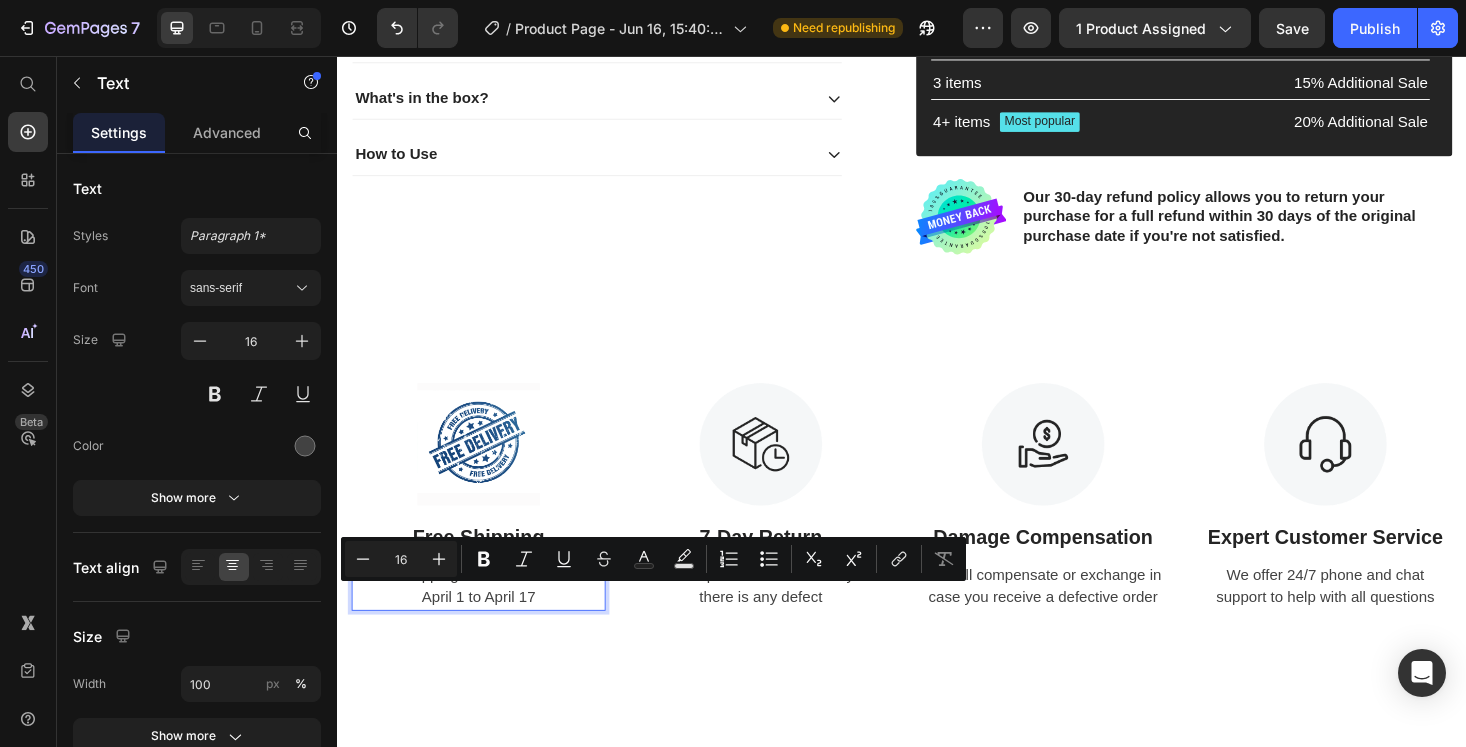 click on "Free shipping with all orders from April 1 to April 17" at bounding box center [487, 620] 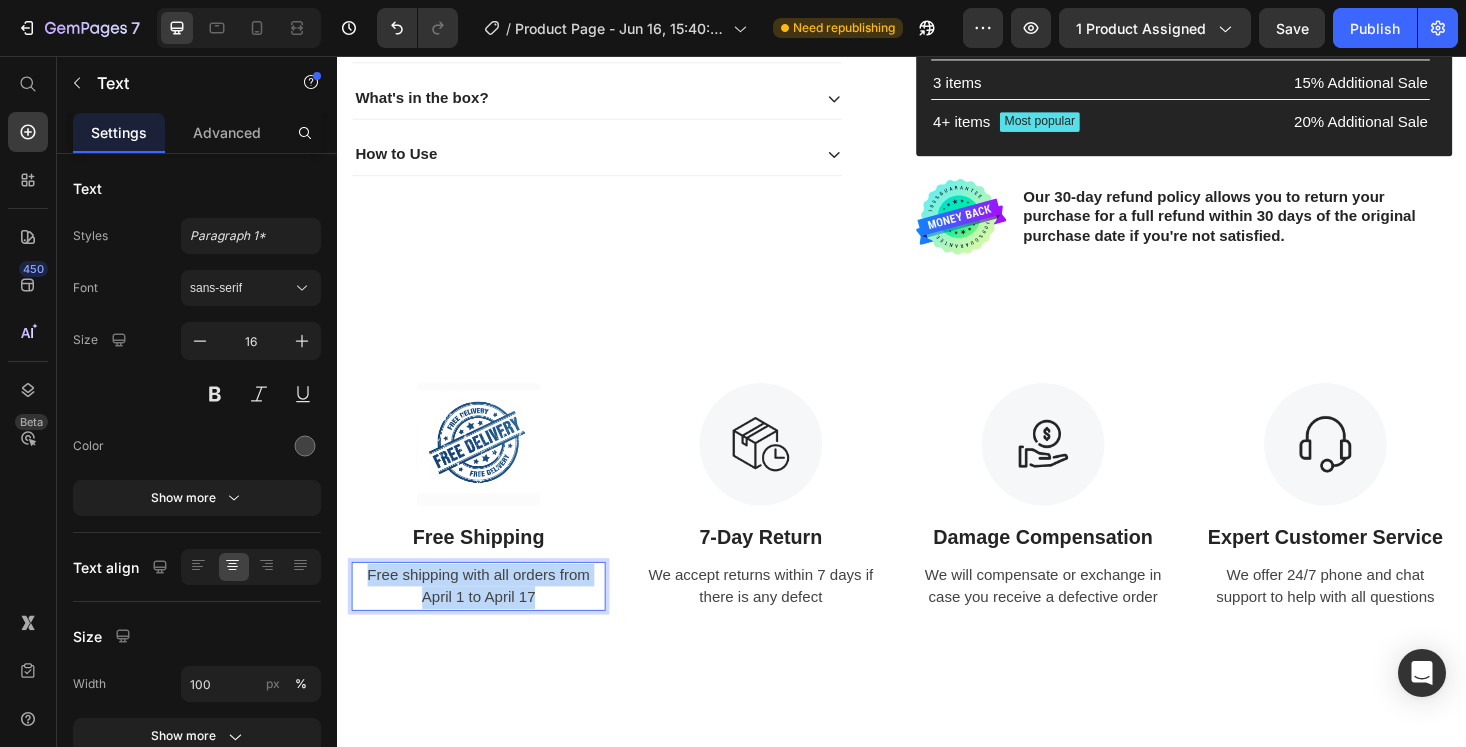 drag, startPoint x: 565, startPoint y: 631, endPoint x: 368, endPoint y: 601, distance: 199.27118 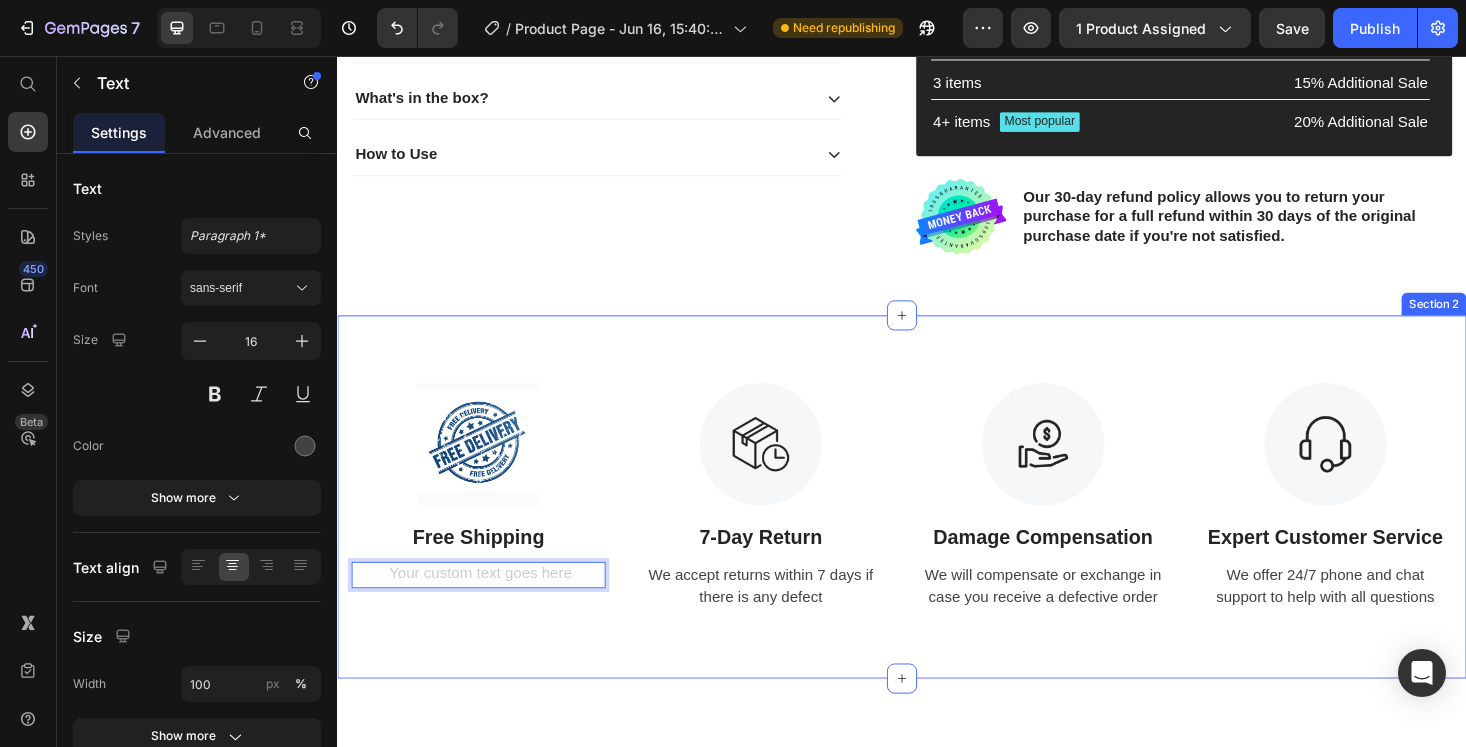 click on "Image Free Shipping Text Block Text   0 Image 7-Day Return Text Block We accept returns within 7 days
if there is any defect Text Image Damage Compensation Text Block We will compensate or exchange in case you receive a defective order Text Image Expert Customer Service Text Block We offer 24/7 phone and chat support to help with all questions Text Row Section 2" at bounding box center (937, 525) 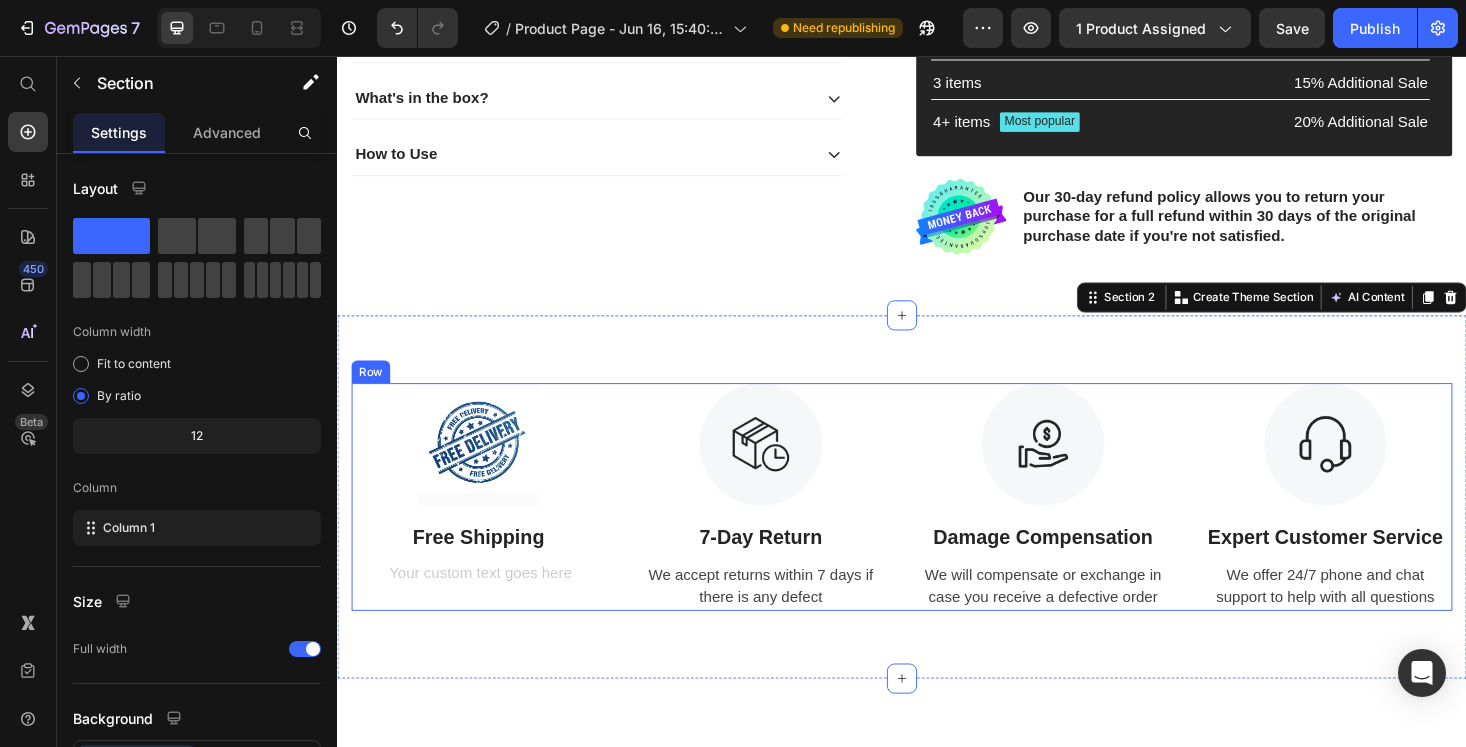 click at bounding box center [487, 608] 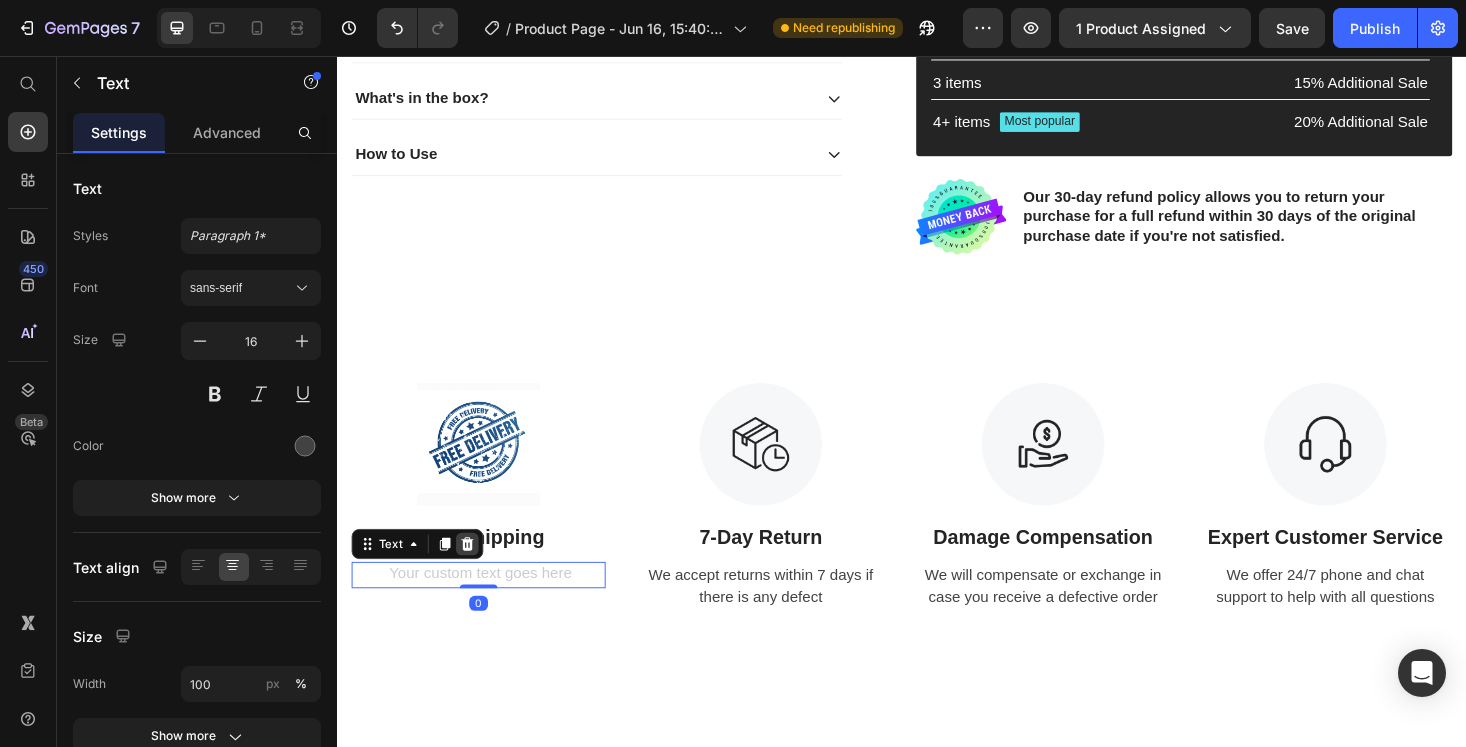 click 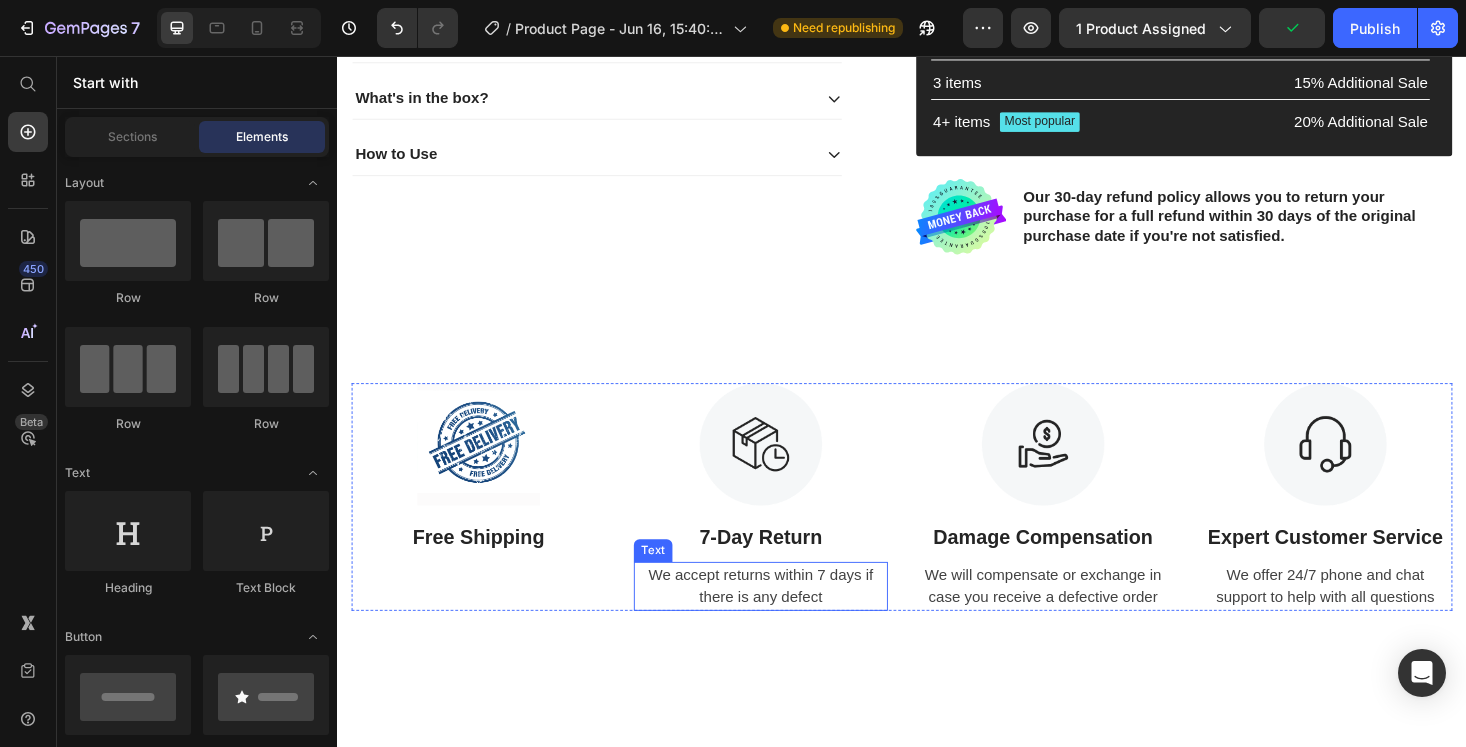 click on "We accept returns within 7 days
if there is any defect" at bounding box center [787, 620] 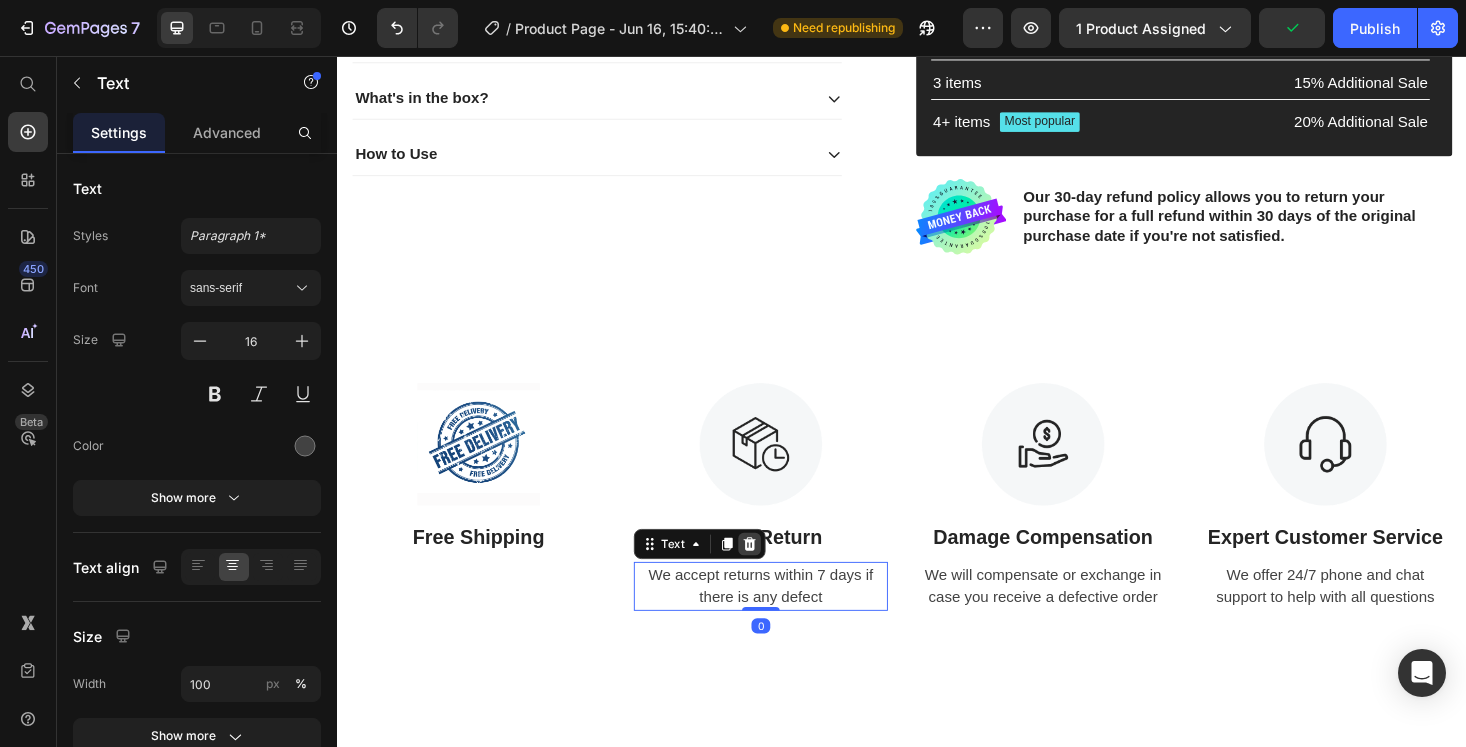 click 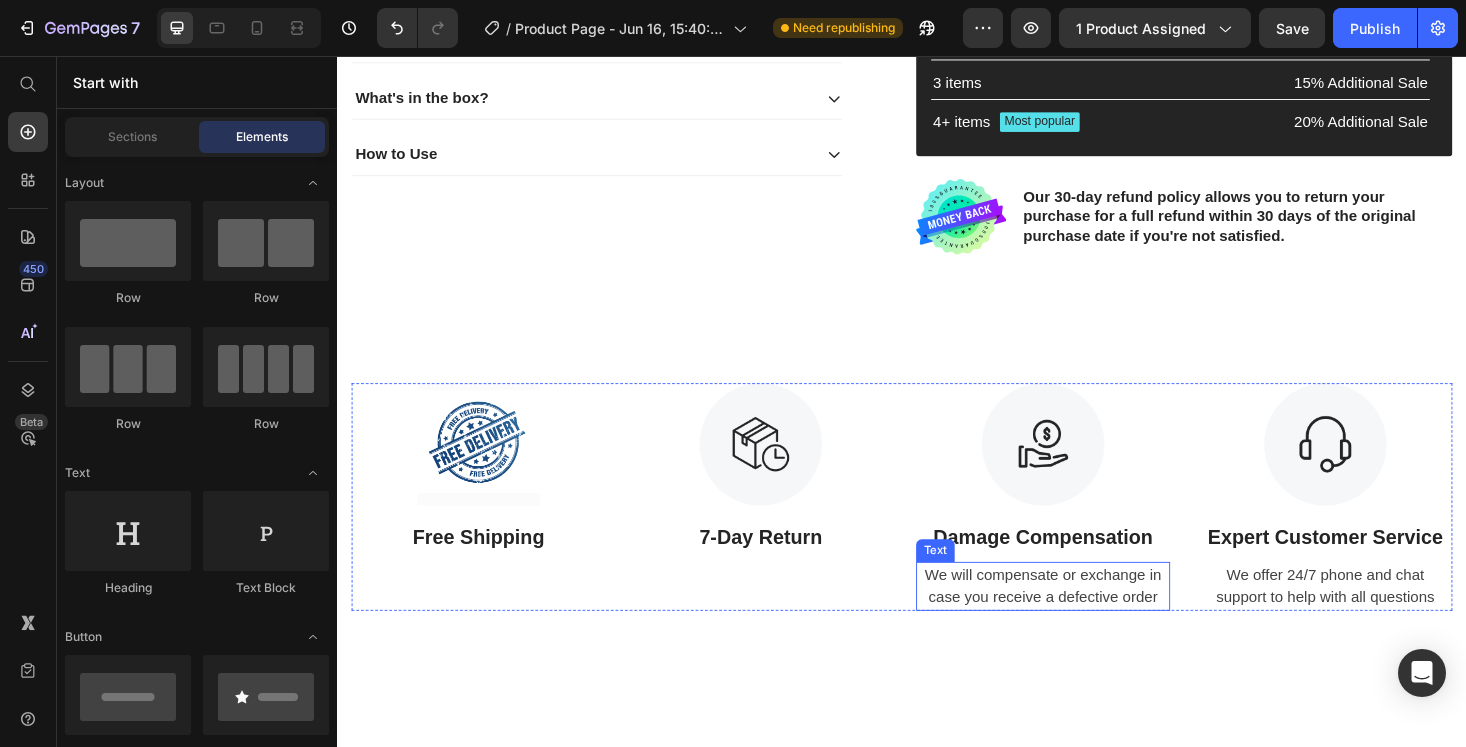 click on "We will compensate or exchange in case you receive a defective order" at bounding box center [1087, 620] 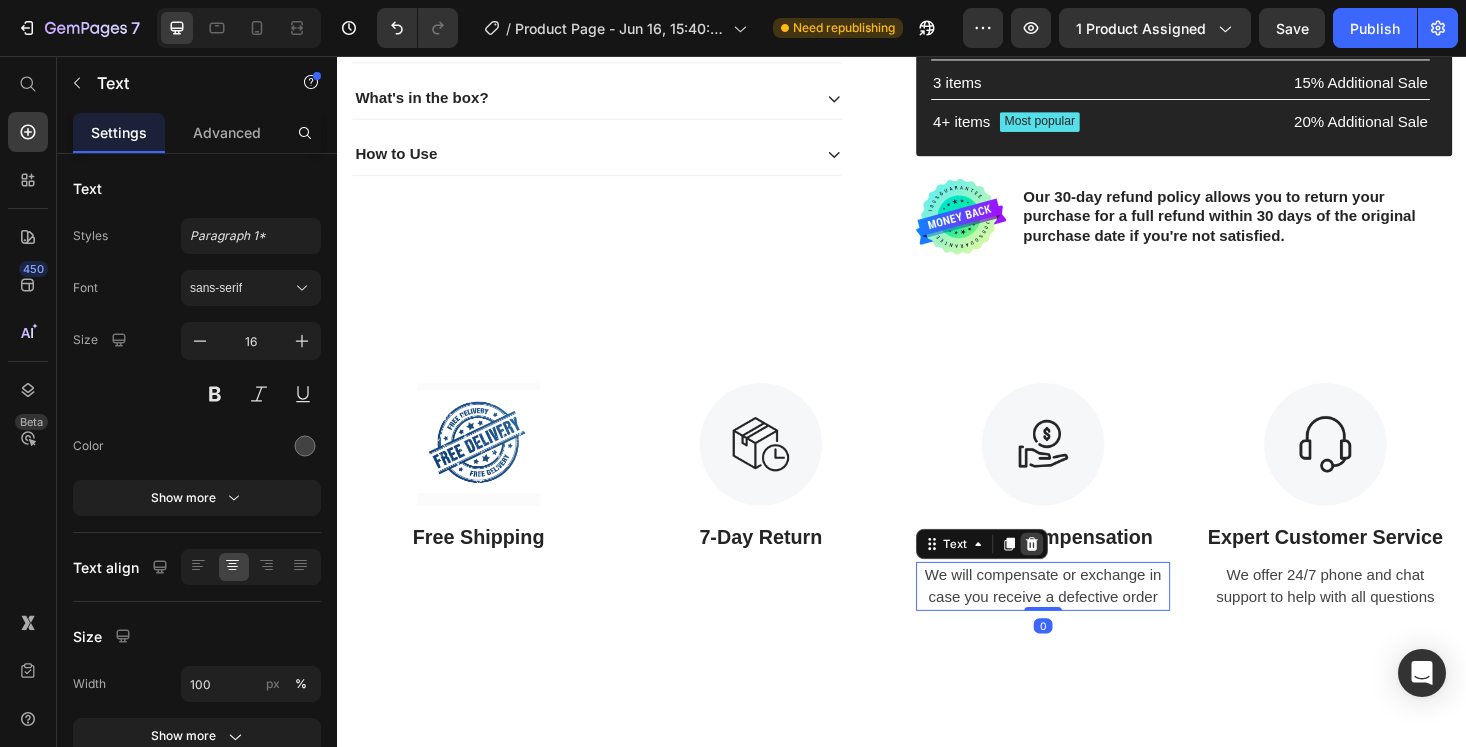 click 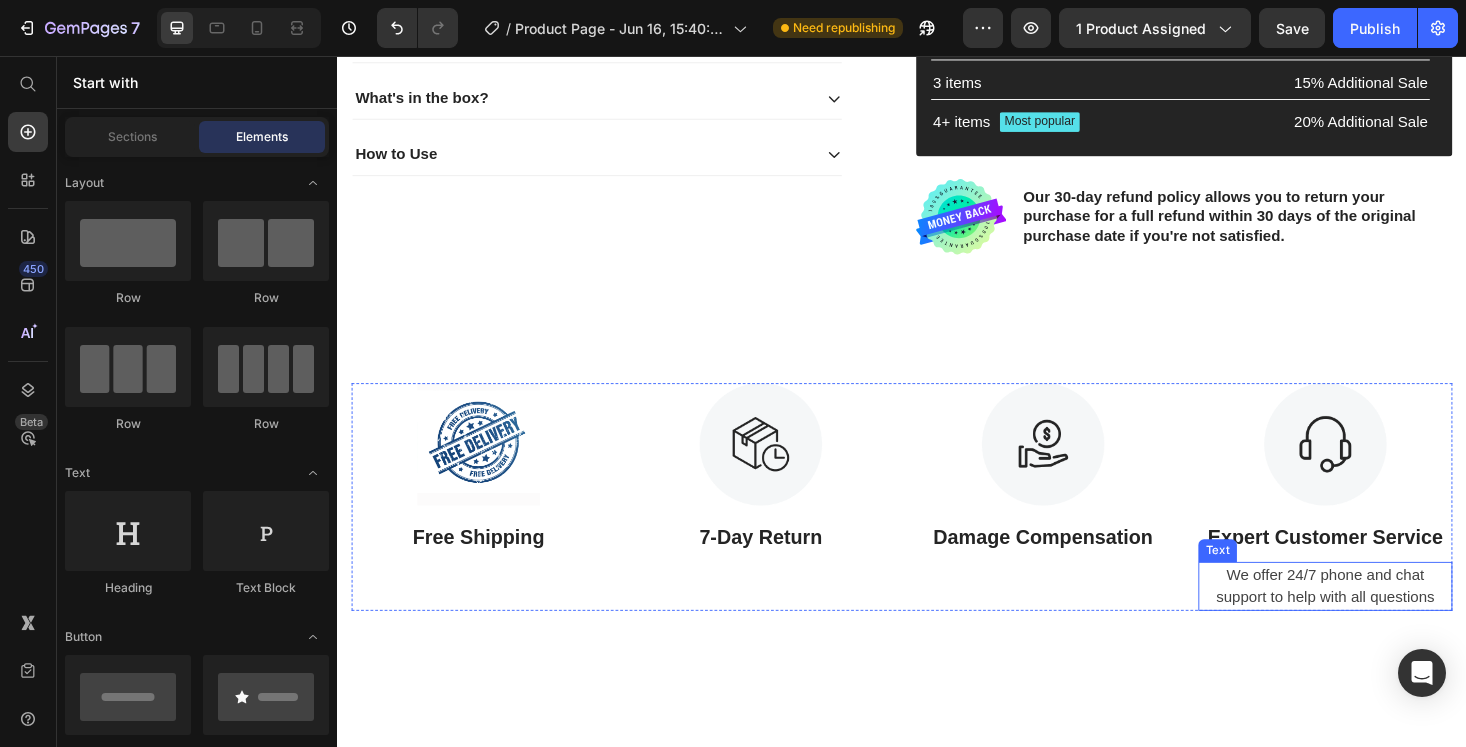 click on "We offer 24/7 phone and chat support to help with all questions" at bounding box center [1387, 620] 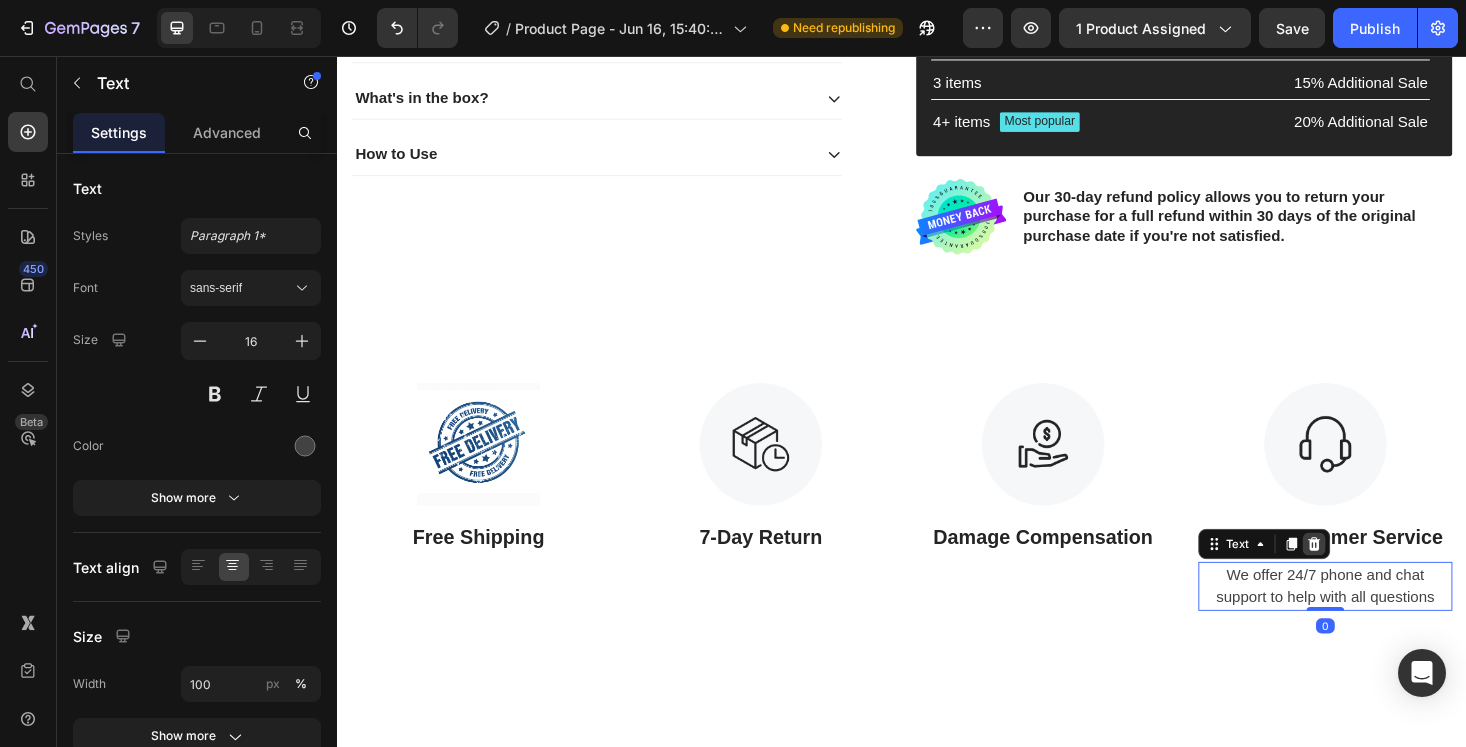 click 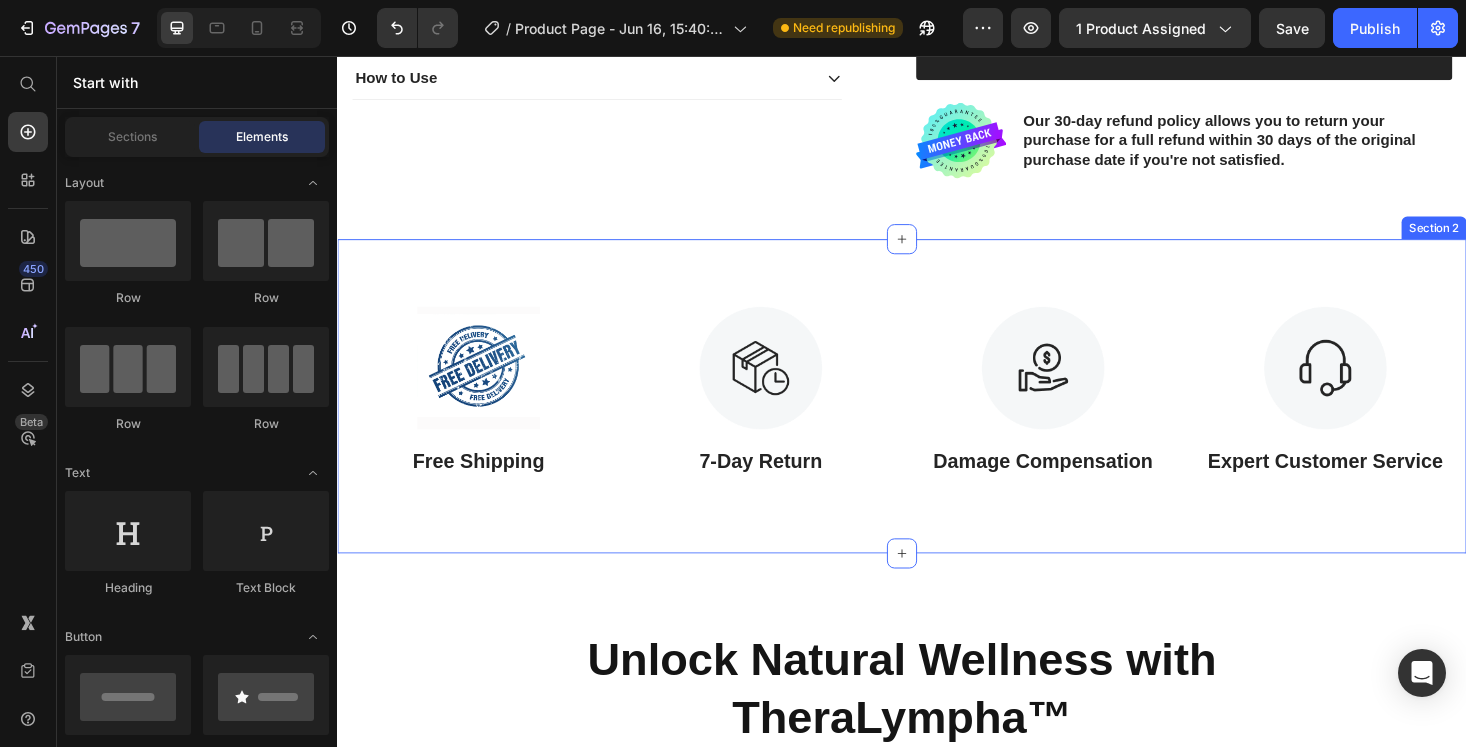 scroll, scrollTop: 977, scrollLeft: 0, axis: vertical 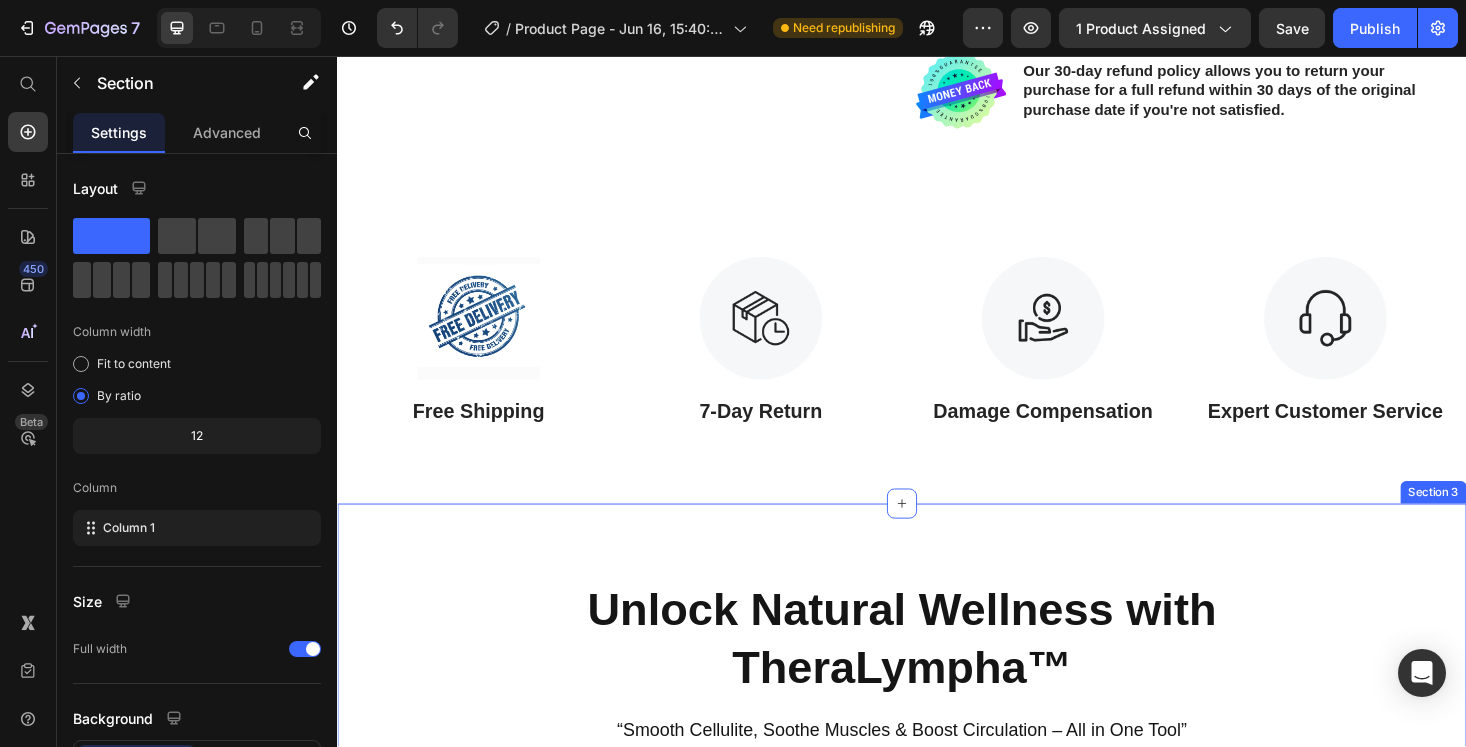 click on "Unlock Natural Wellness with TheraLympha™ Heading “Smooth Cellulite, Soothe Muscles & Boost Circulation – All in One Tool” Text block Row Image Boosts Lymphatic Drainage Text block Stimulates your body’s natural detox system to flush out toxins and reduce swelling. Feel lighter, less bloated, and more energized—naturally. Text block Row Image Reduces Cellulite & Puffiness Text block Smooths skin by improving circulation and breaking down fluid buildup. Perfect for targeting stubborn areas like thighs, arms, and waist. Text block Row Image Image Relieves Muscle Tension & Soreness Text block Loosens tight muscles and soothes aches after workouts or long days. Ideal for athletes, office workers, and anyone with physical fatigue. Text block Row Image Safe & Easy for All Ages Text block Lightweight, handheld, and gentle enough for teens to seniors. Use it anytime, anywhere—no batteries or setup required. Text block Row Row Section 3" at bounding box center [937, 1010] 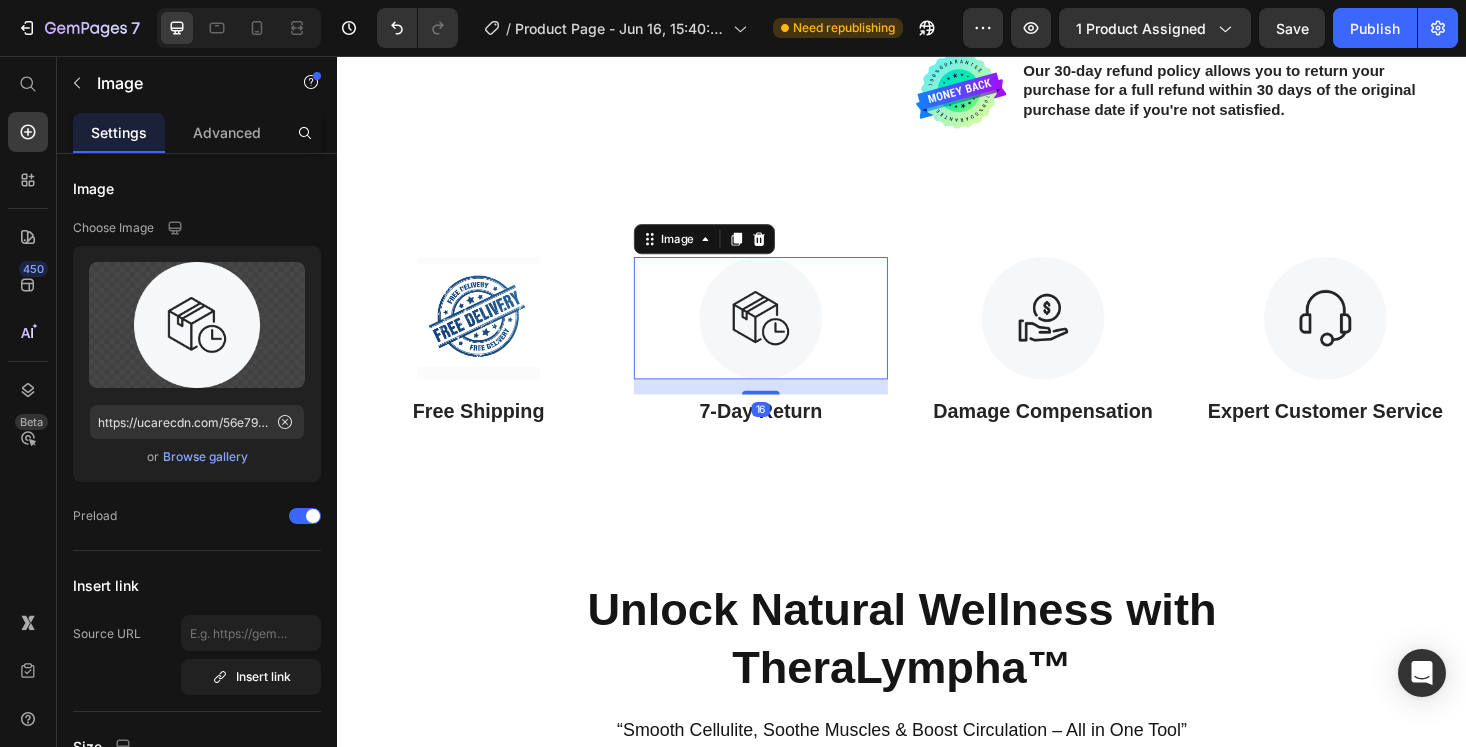 click at bounding box center (787, 335) 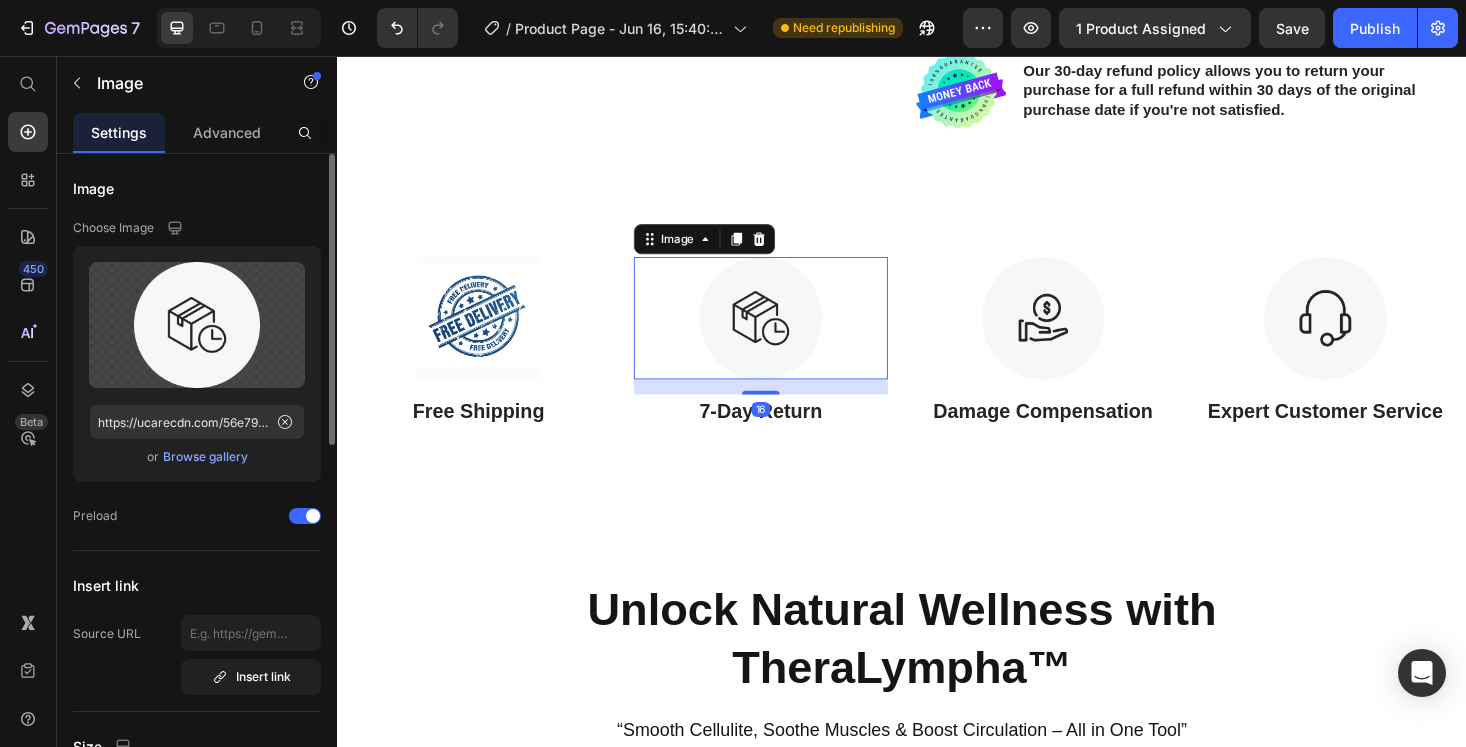 click on "Browse gallery" at bounding box center (205, 457) 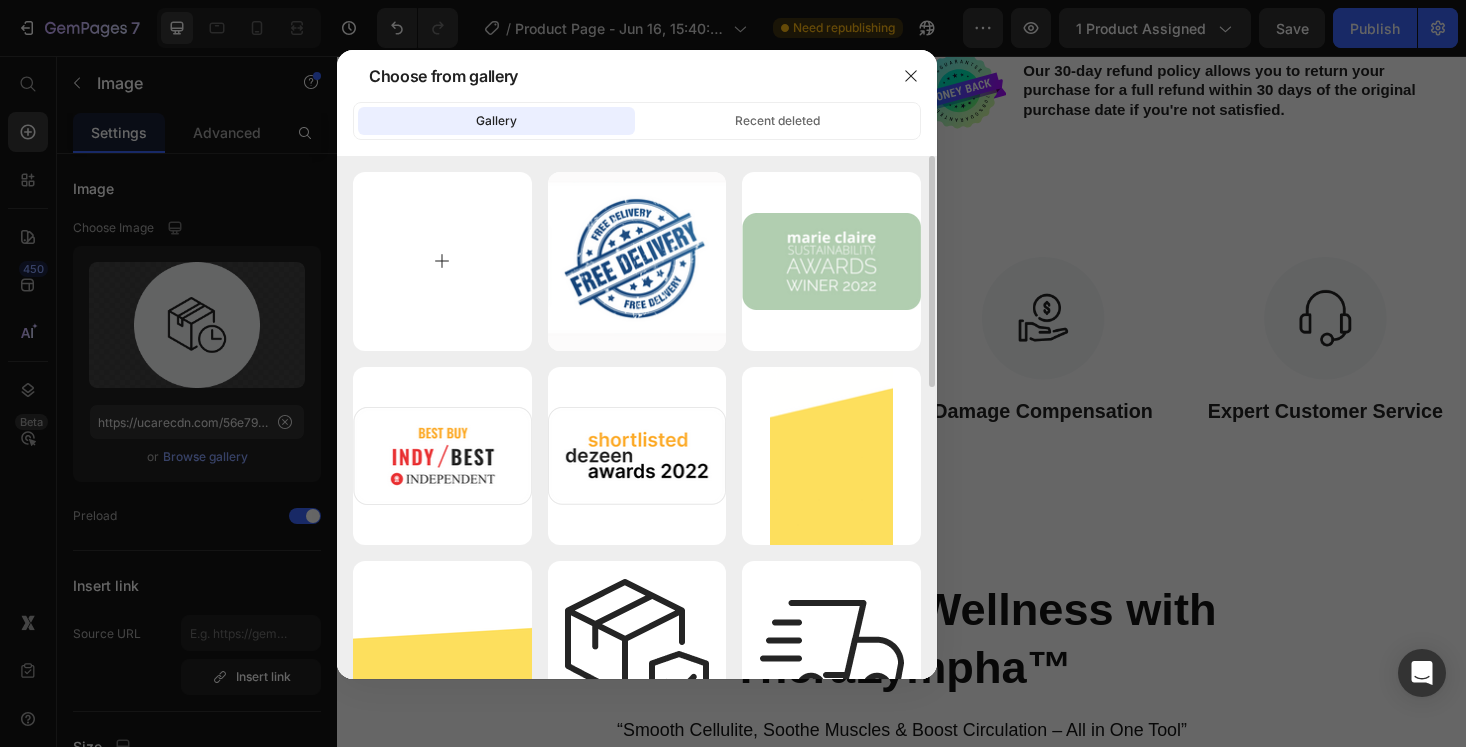 click at bounding box center (442, 261) 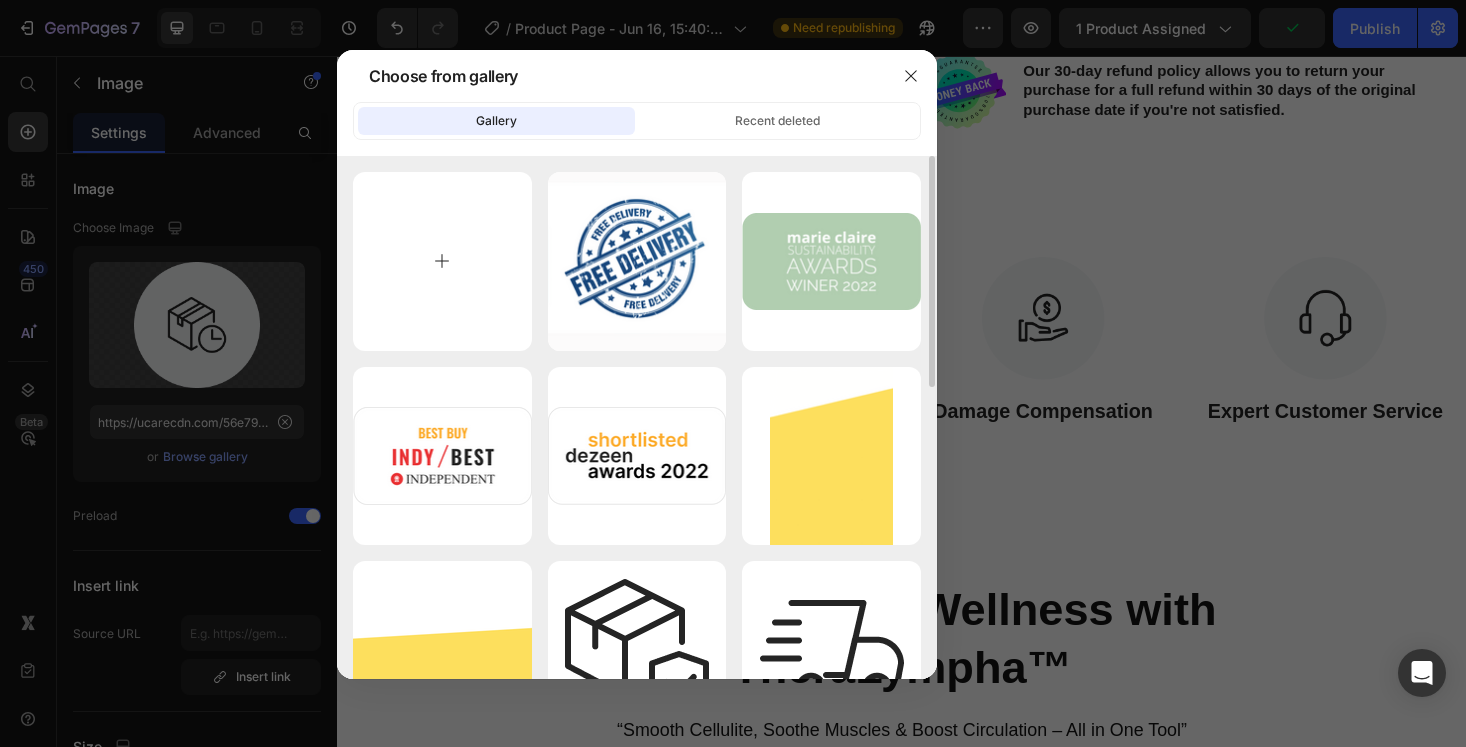 type on "C:\fakepath\8.png" 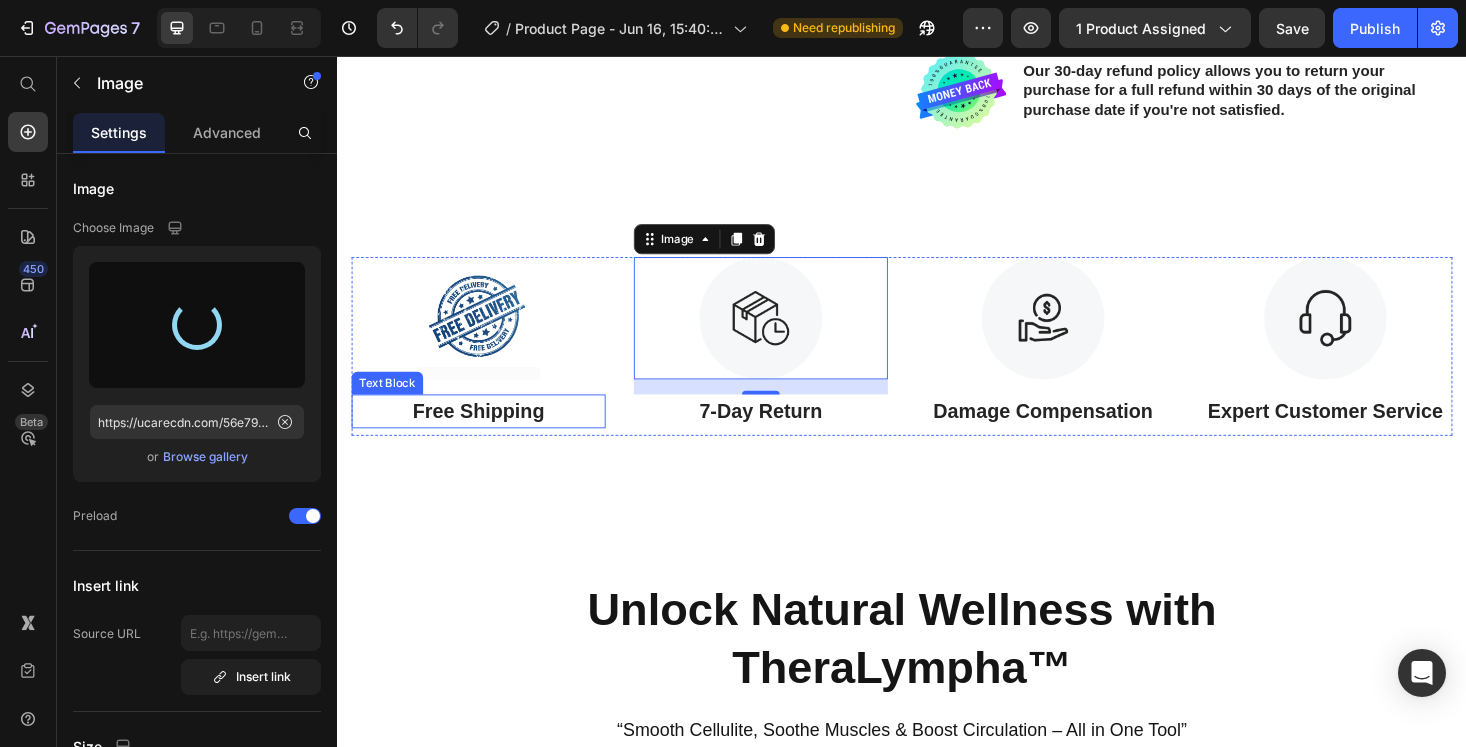 type on "https://cdn.shopify.com/s/files/1/0759/2620/8733/files/gempages_568381866340516773-c2eb62ed-527a-48d2-87cb-52643d35c4c2.png" 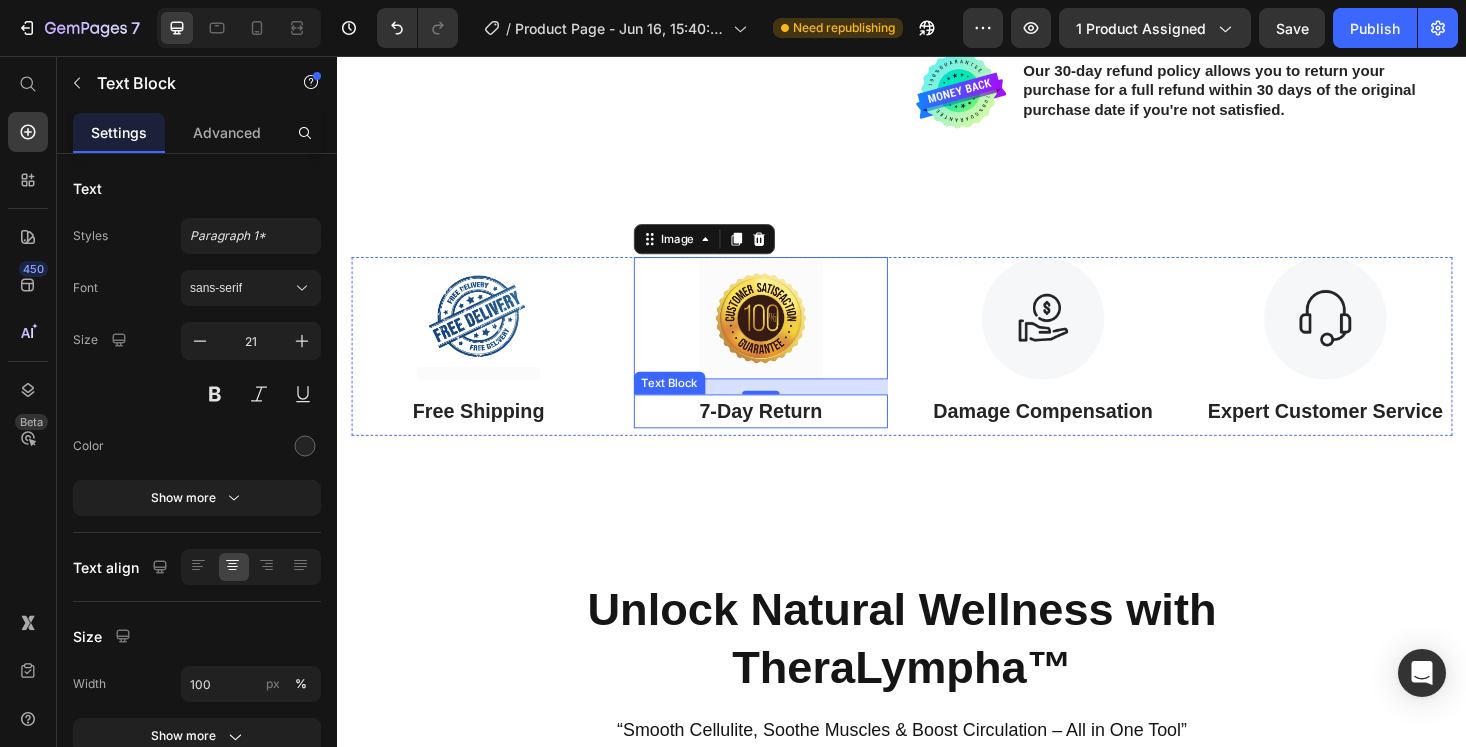 click on "7-Day Return" at bounding box center [787, 434] 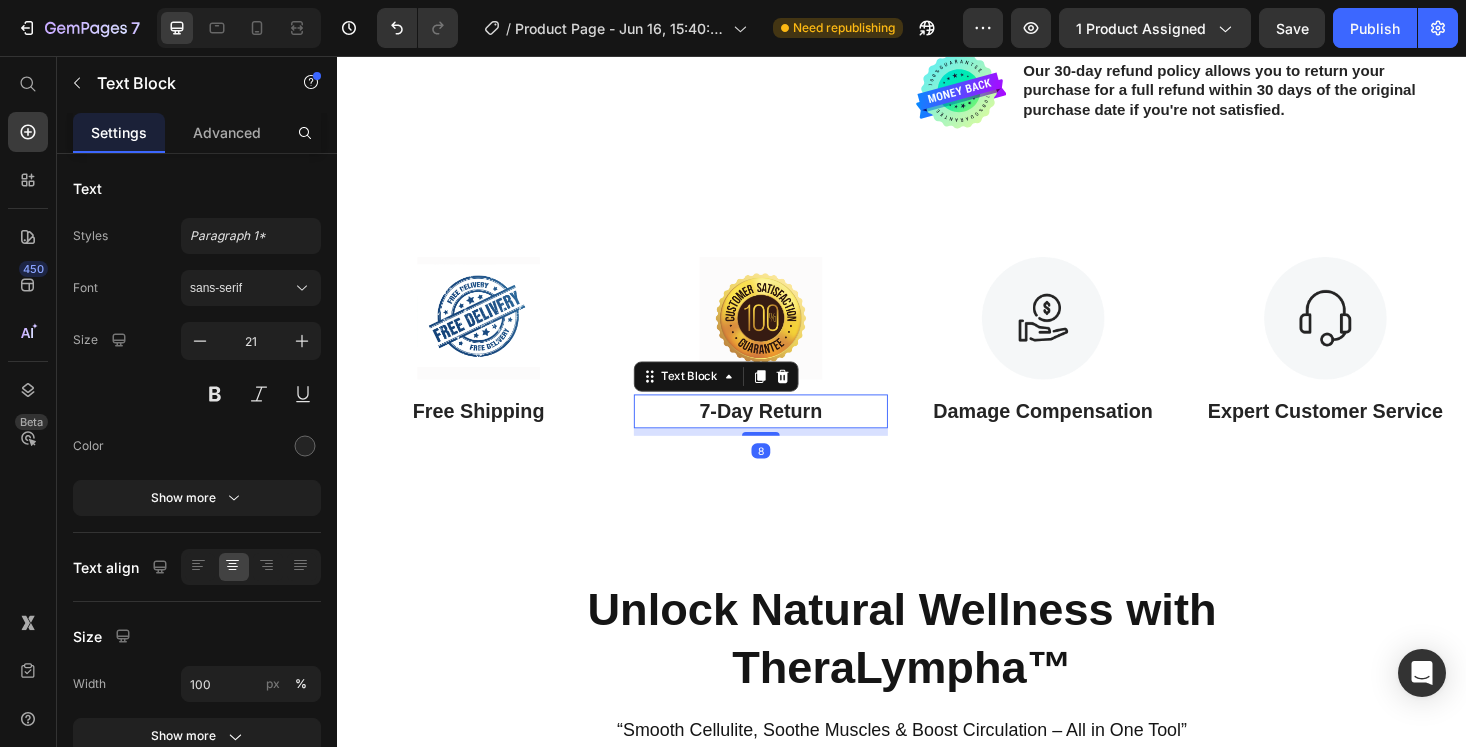 click on "7-Day Return" at bounding box center [787, 434] 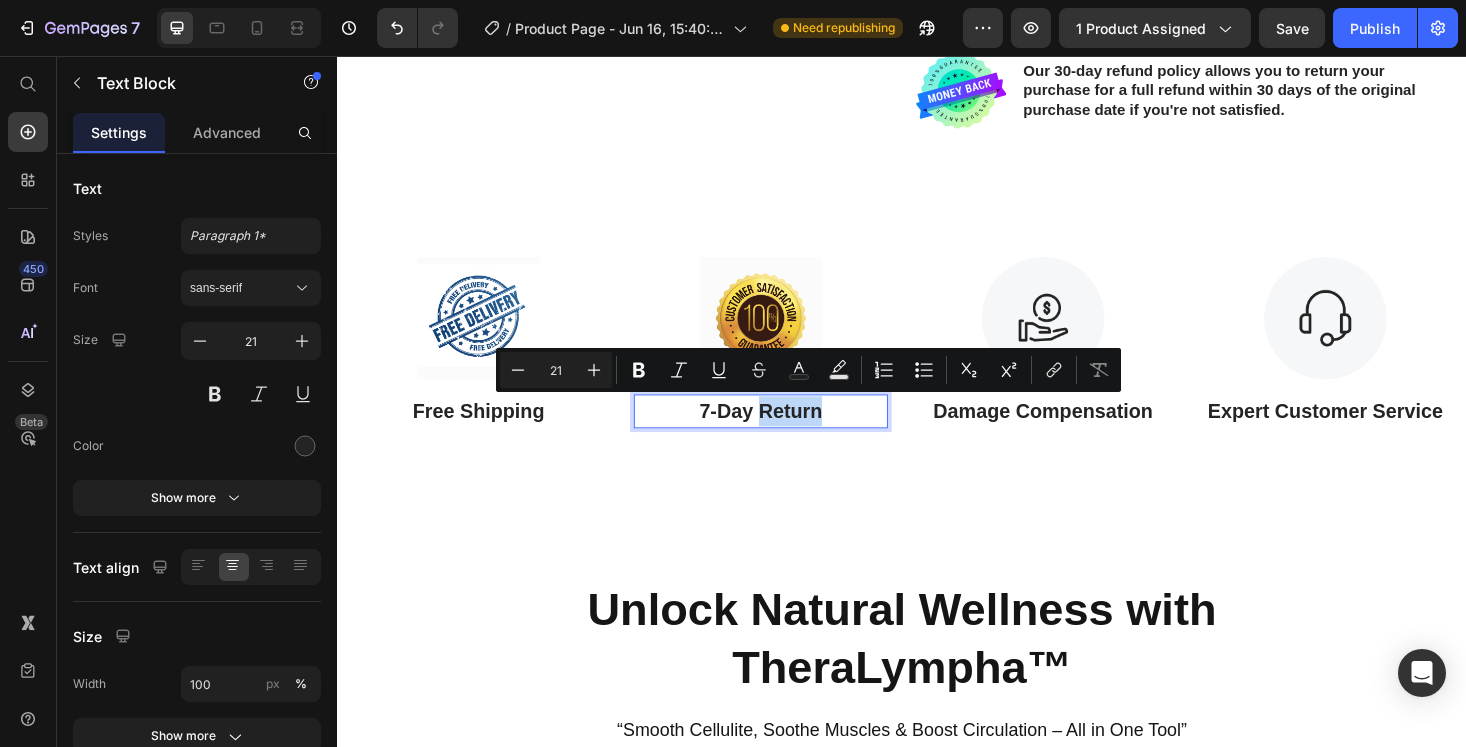 click on "7-Day Return" at bounding box center [787, 434] 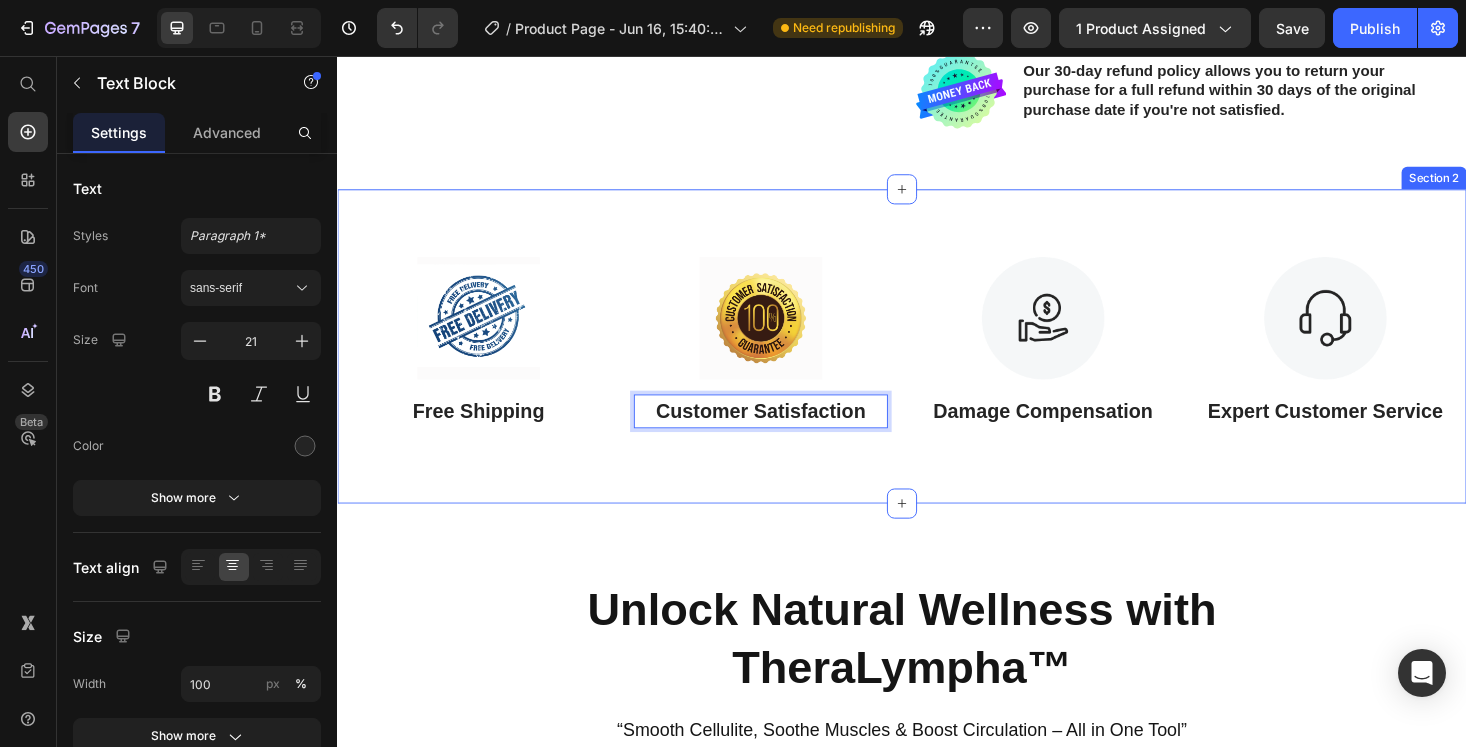 click at bounding box center (1087, 335) 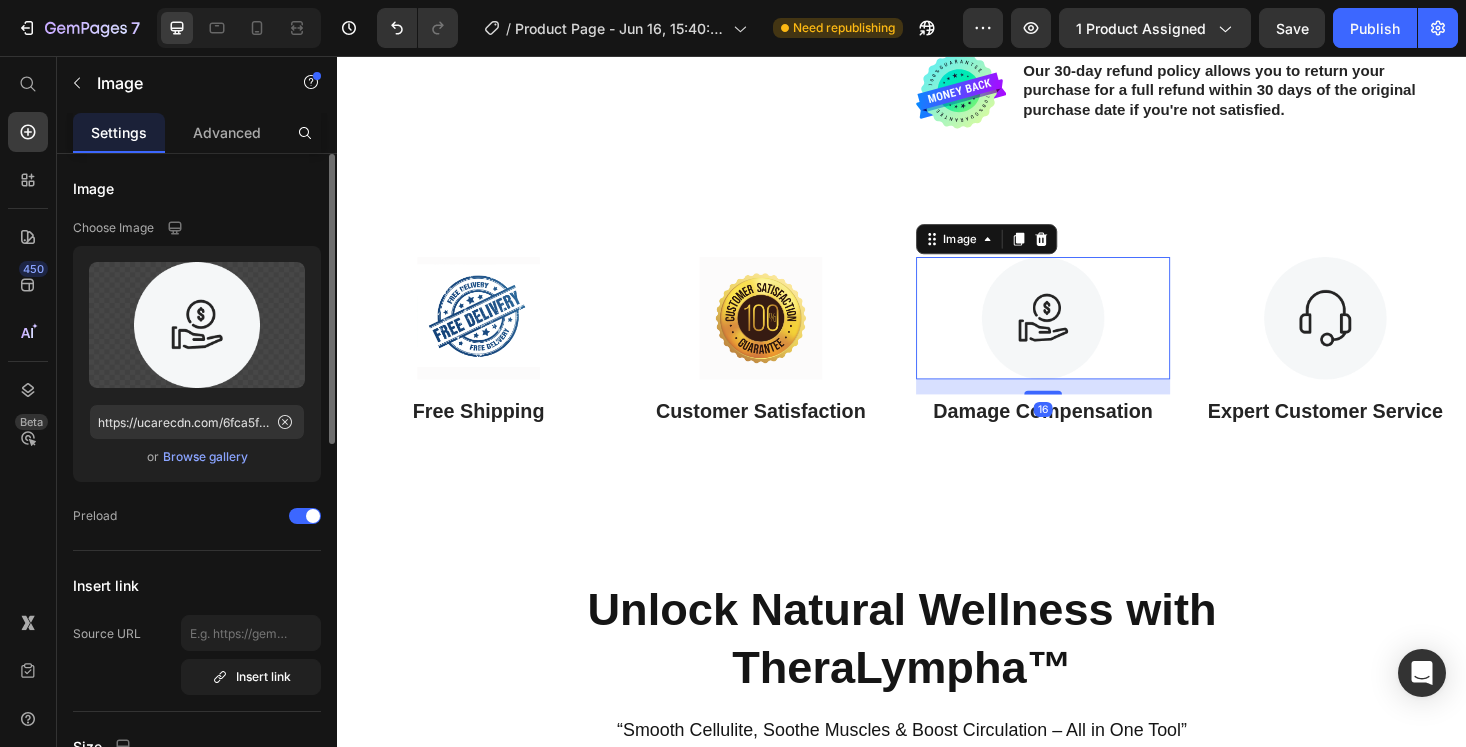 click on "Browse gallery" at bounding box center (205, 457) 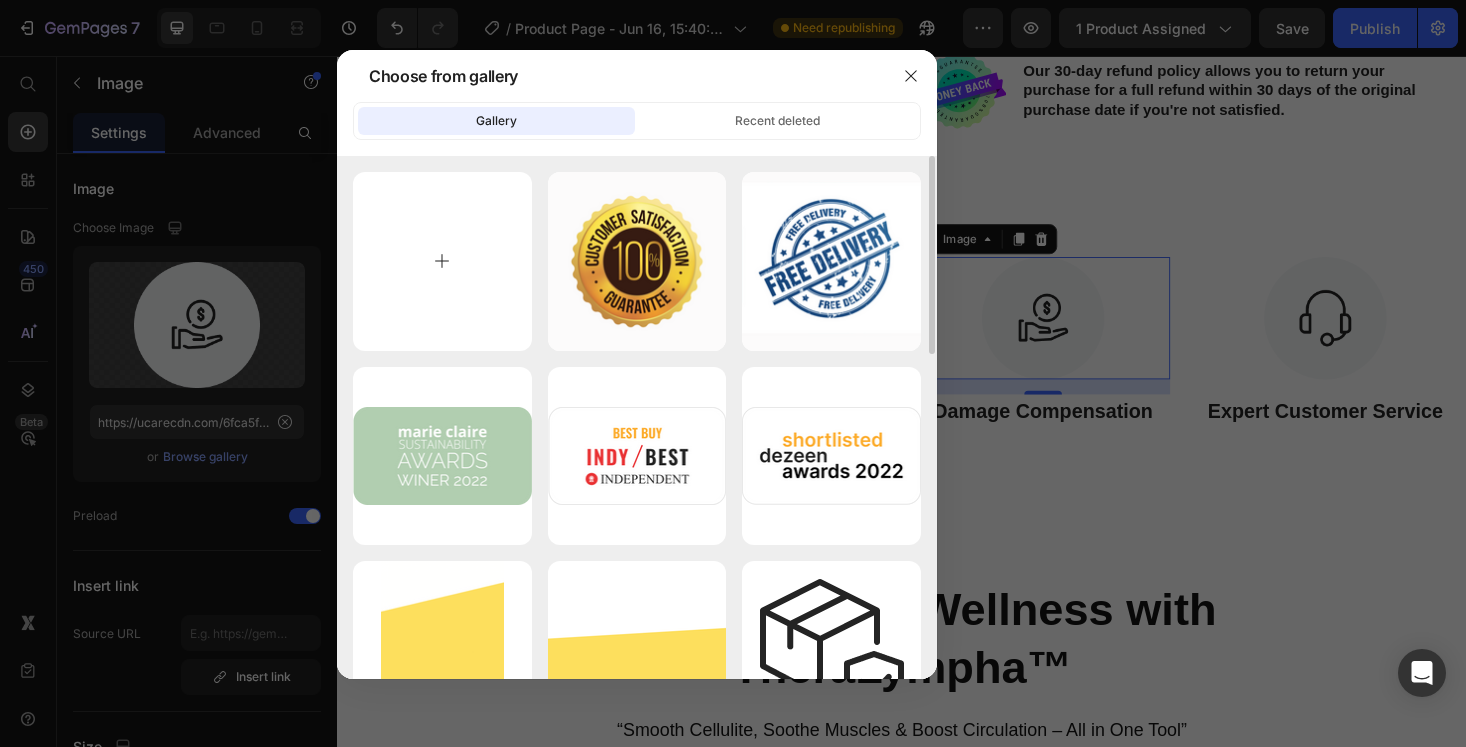 click at bounding box center [442, 261] 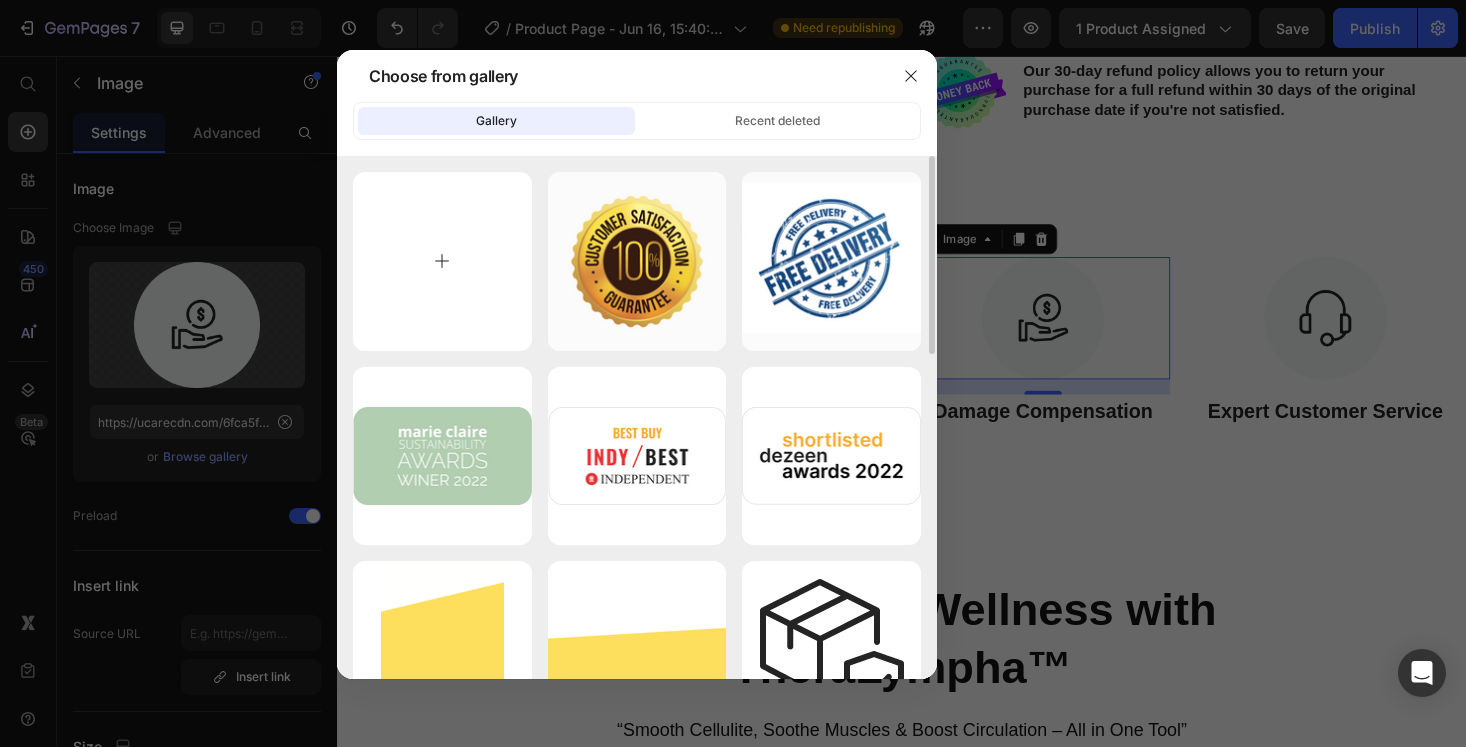 type on "C:\fakepath\9.png" 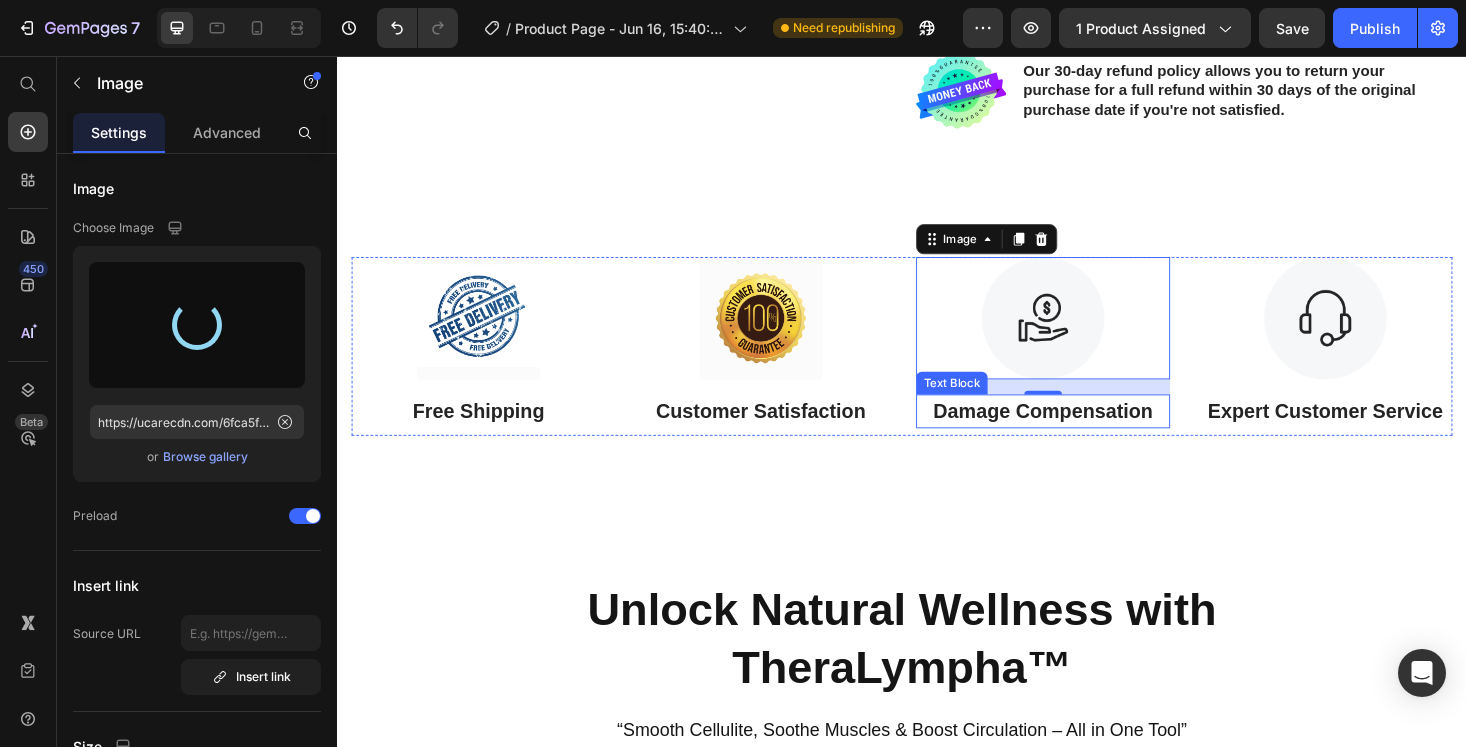 type on "https://cdn.shopify.com/s/files/1/0759/2620/8733/files/gempages_568381866340516773-63eb829a-bbce-44b7-9b93-c9341b84f9c0.png" 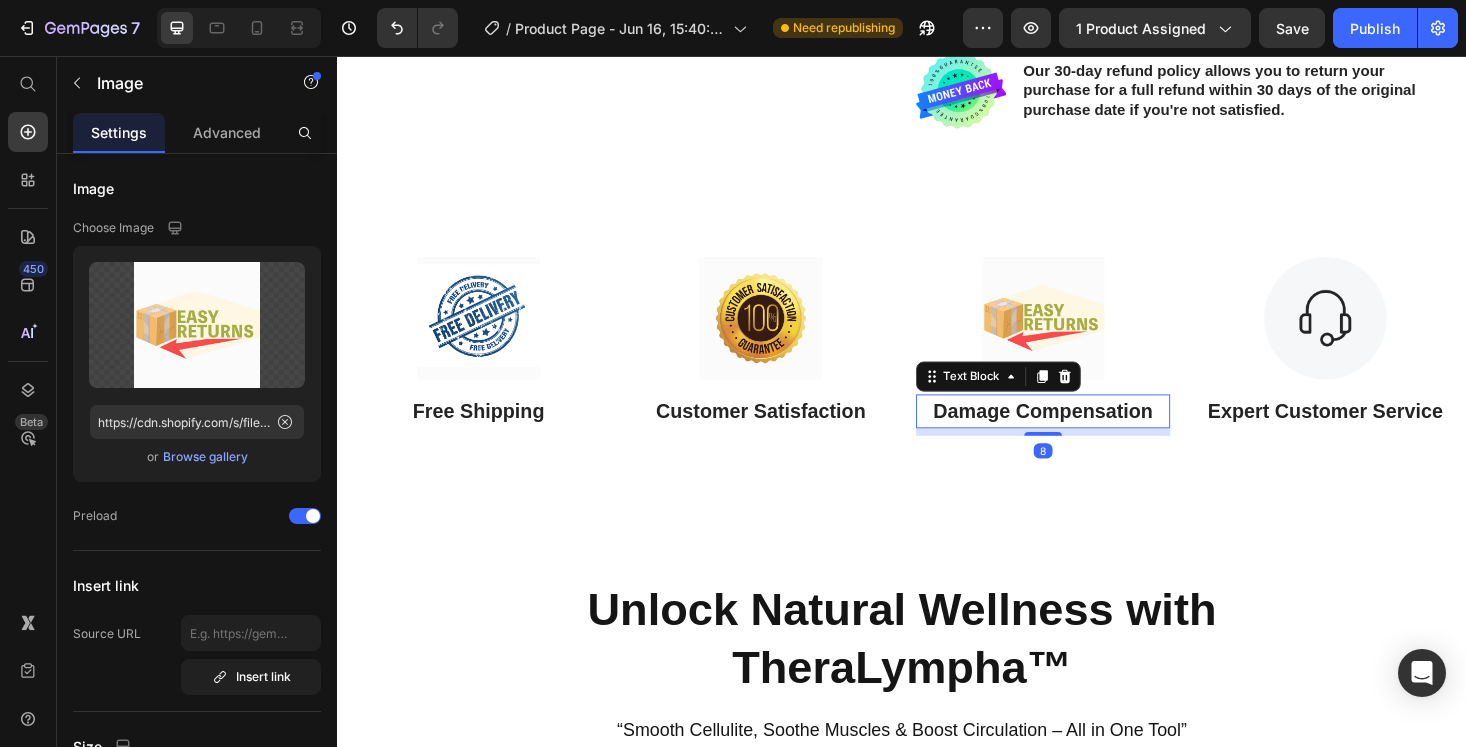 click on "Damage Compensation" at bounding box center (1087, 434) 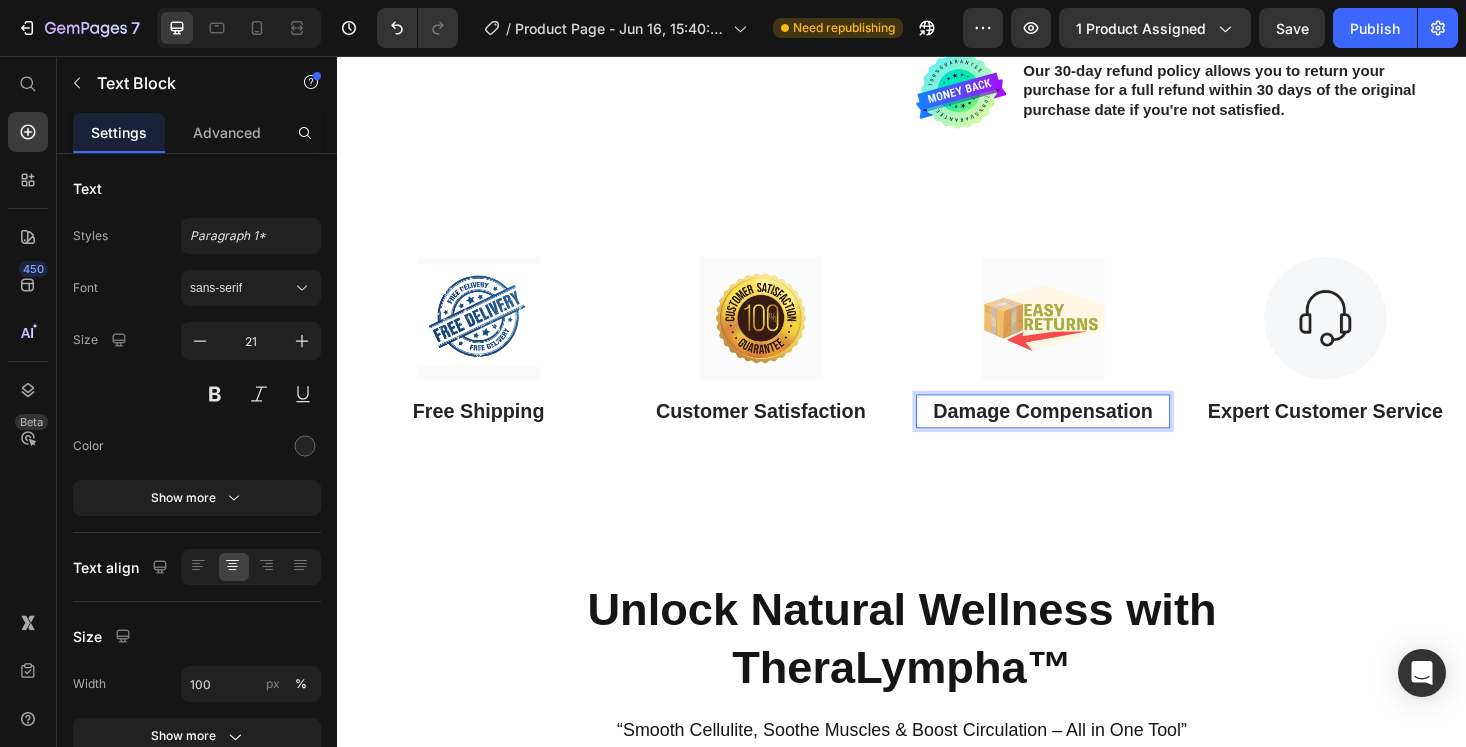 click on "Damage Compensation" at bounding box center (1087, 434) 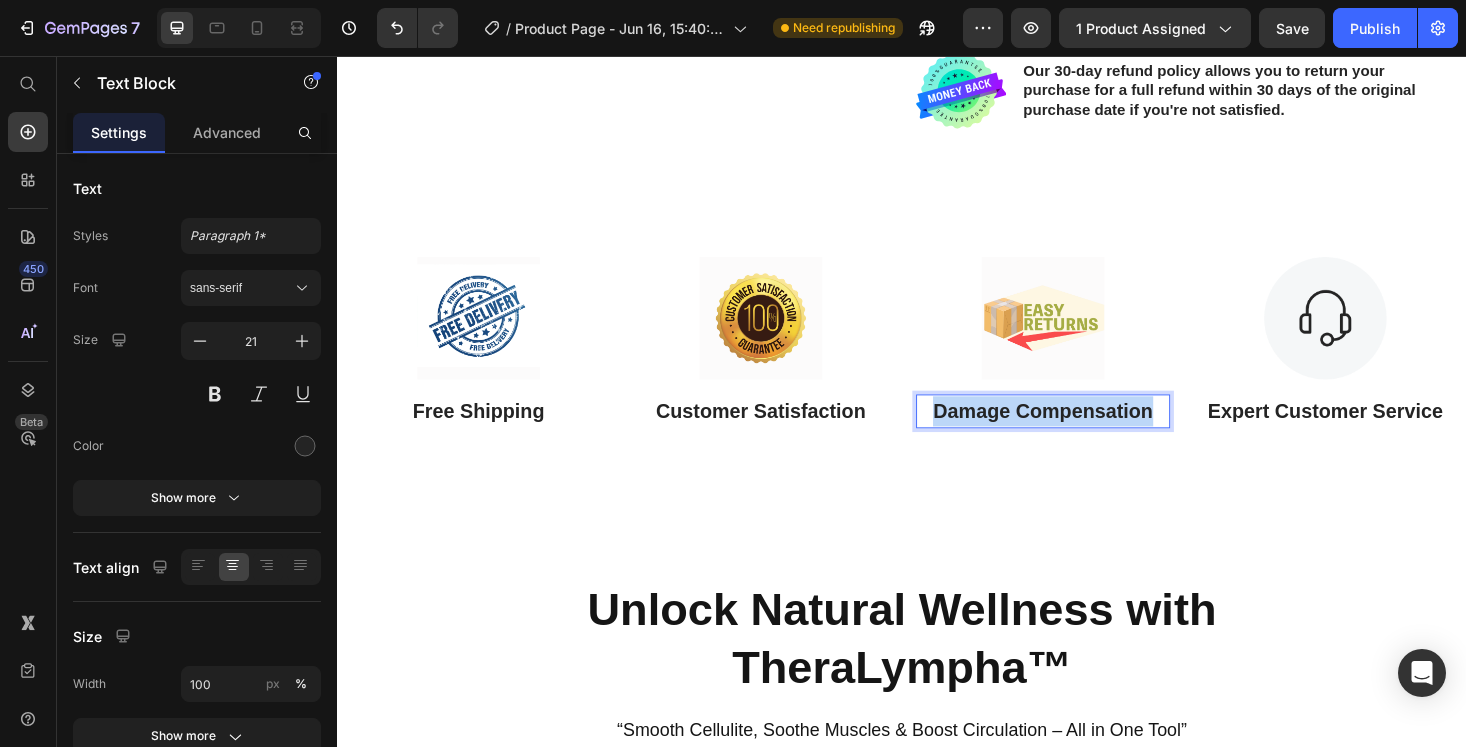 drag, startPoint x: 1208, startPoint y: 434, endPoint x: 962, endPoint y: 436, distance: 246.00813 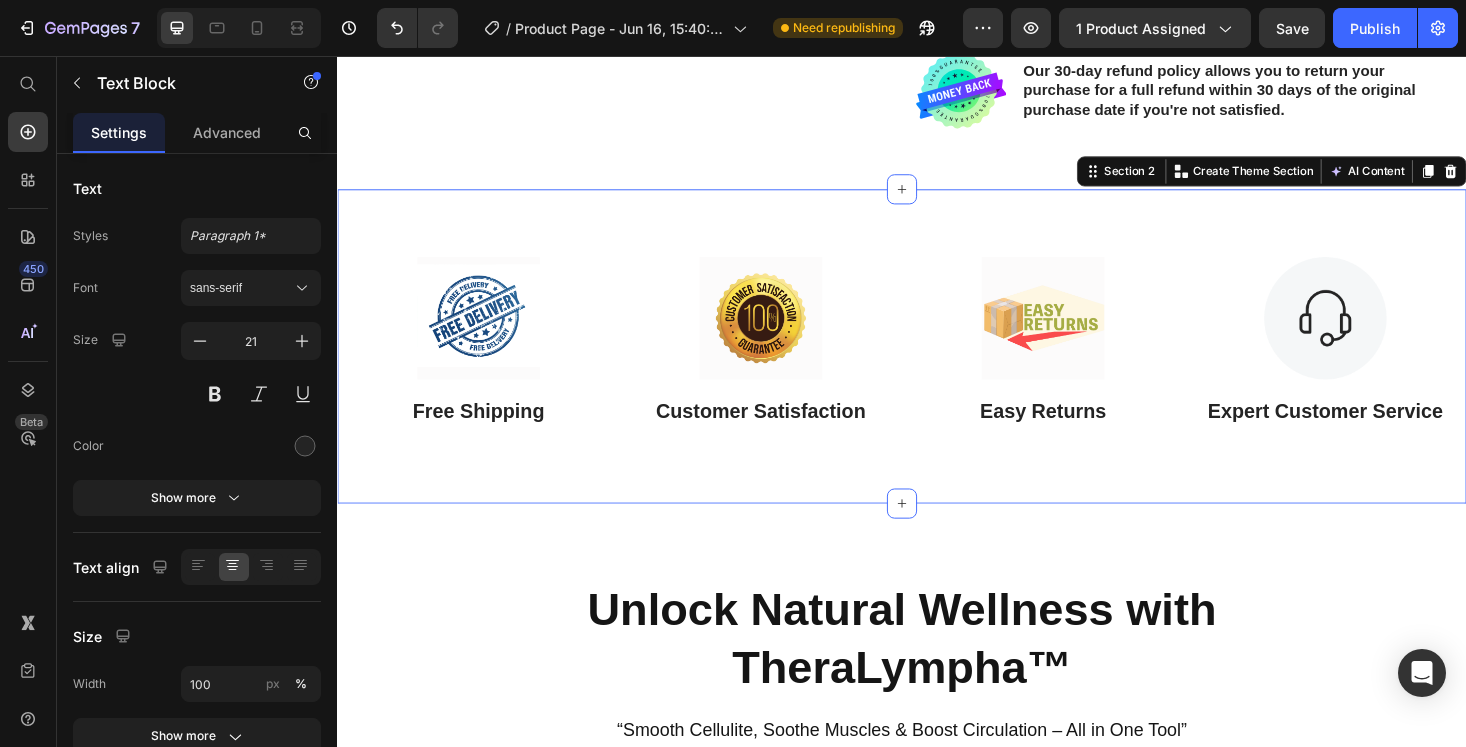 click on "Image Free Shipping Text Block Image Customer Satisfaction Text Block Image Easy Returns Text Block Image Expert Customer Service Text Block Row Section 2   You can create reusable sections Create Theme Section AI Content Write with GemAI What would you like to describe here? Tone and Voice Persuasive Product NeuroLynx™-Unplug the Stress Reboot Your Mind. Show more Generate" at bounding box center (937, 365) 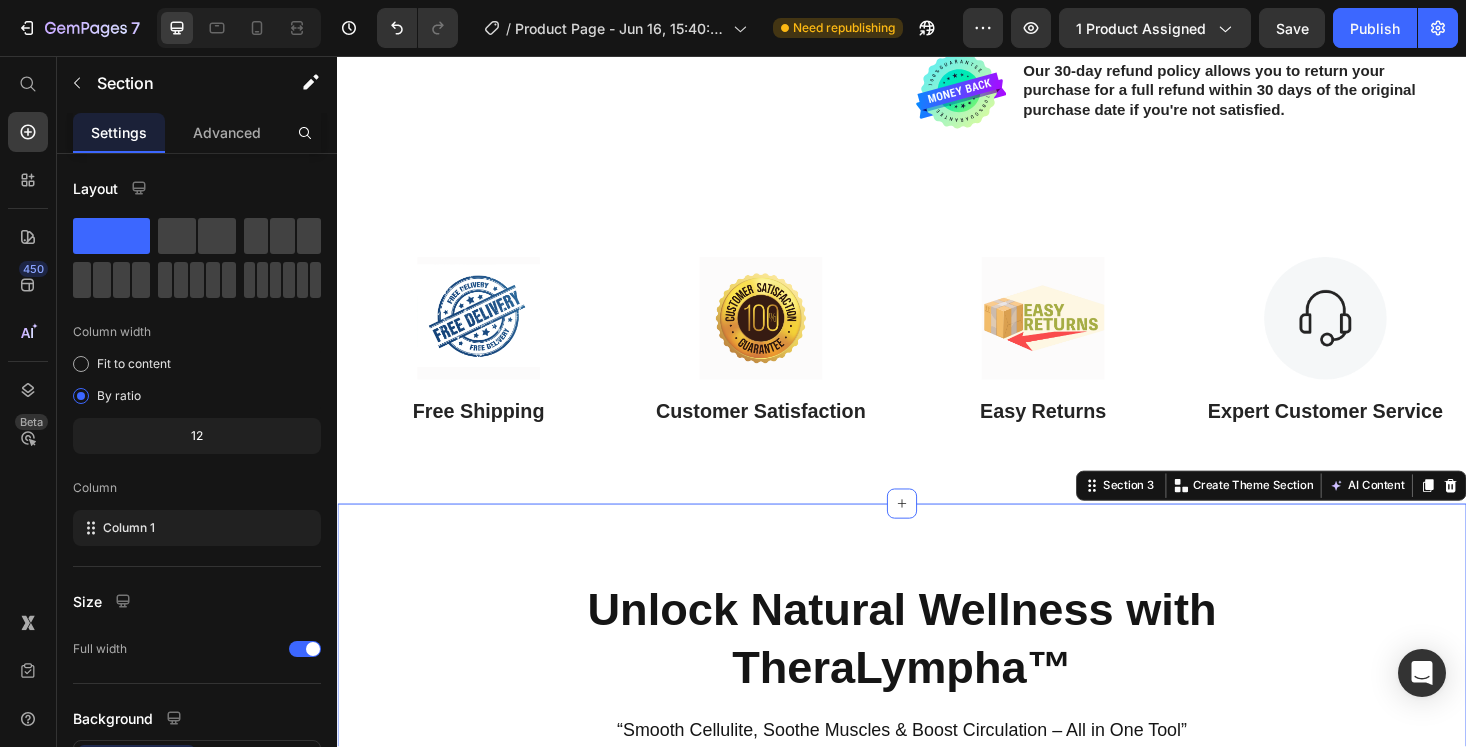 click on "Unlock Natural Wellness with TheraLympha™ Heading “Smooth Cellulite, Soothe Muscles & Boost Circulation – All in One Tool” Text block Row Image Boosts Lymphatic Drainage Text block Stimulates your body’s natural detox system to flush out toxins and reduce swelling. Feel lighter, less bloated, and more energized—naturally. Text block Row Image Reduces Cellulite & Puffiness Text block Smooths skin by improving circulation and breaking down fluid buildup. Perfect for targeting stubborn areas like thighs, arms, and waist. Text block Row Image Image Relieves Muscle Tension & Soreness Text block Loosens tight muscles and soothes aches after workouts or long days. Ideal for athletes, office workers, and anyone with physical fatigue. Text block Row Image Safe & Easy for All Ages Text block Lightweight, handheld, and gentle enough for teens to seniors. Use it anytime, anywhere—no batteries or setup required. Text block Row Row Section 3   You can create reusable sections Create Theme Section AI Content" at bounding box center (937, 1010) 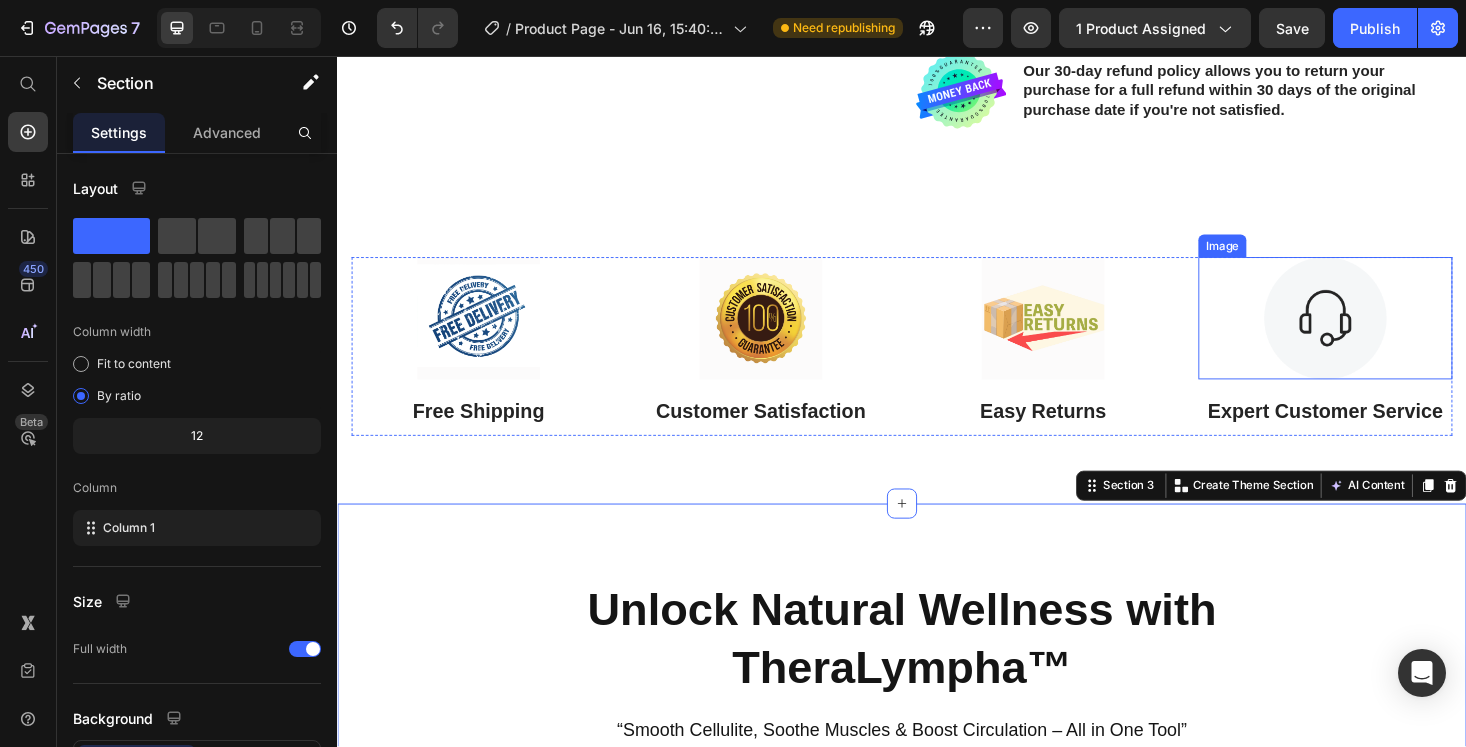 click at bounding box center [1387, 335] 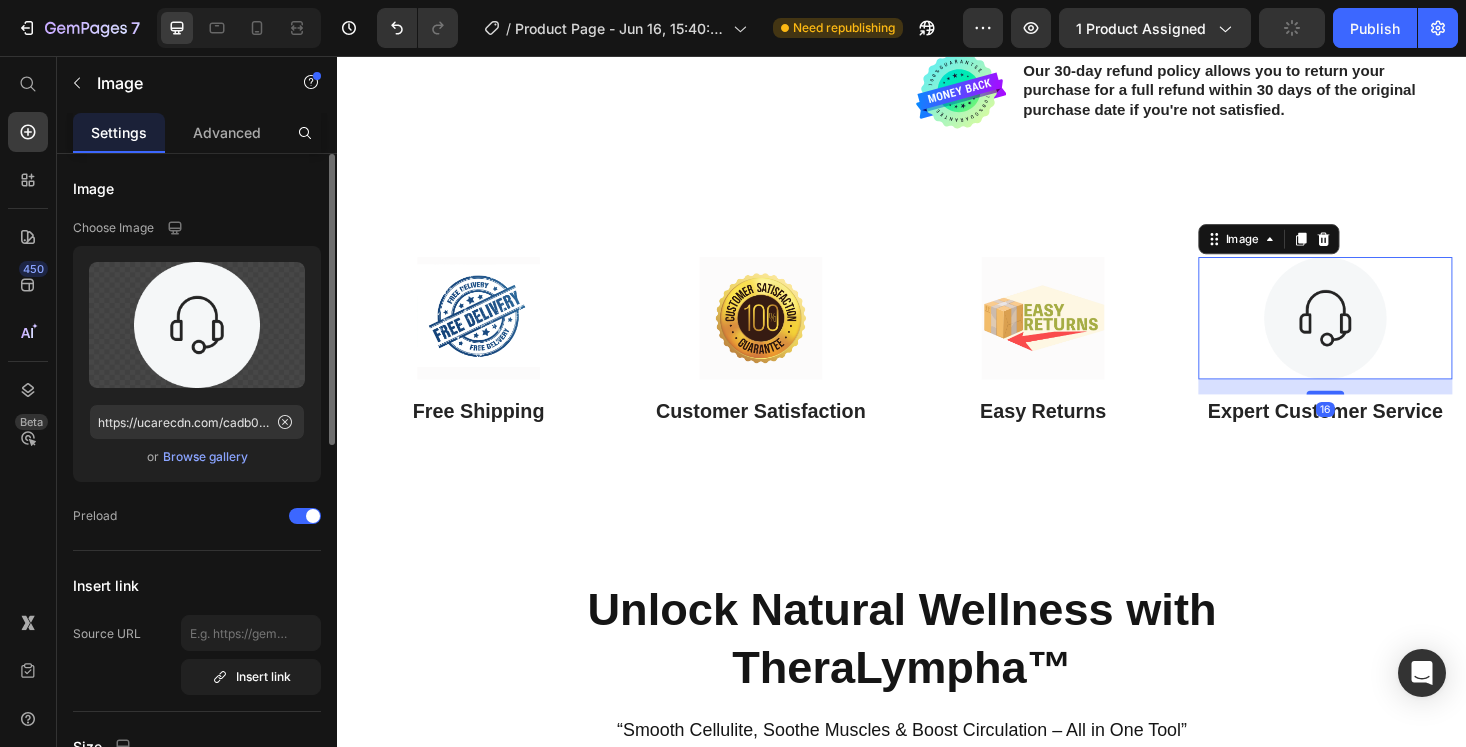 click on "Browse gallery" at bounding box center [205, 457] 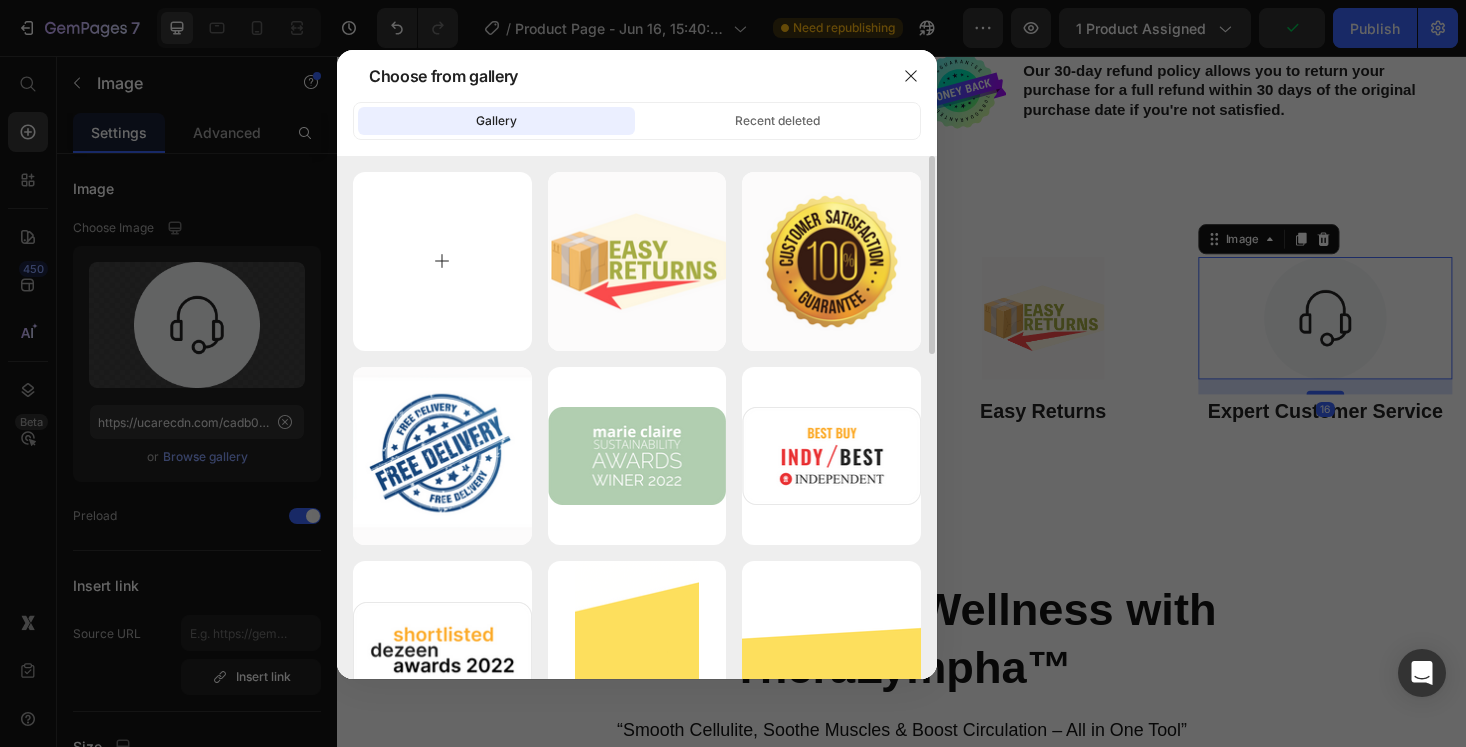 click at bounding box center [442, 261] 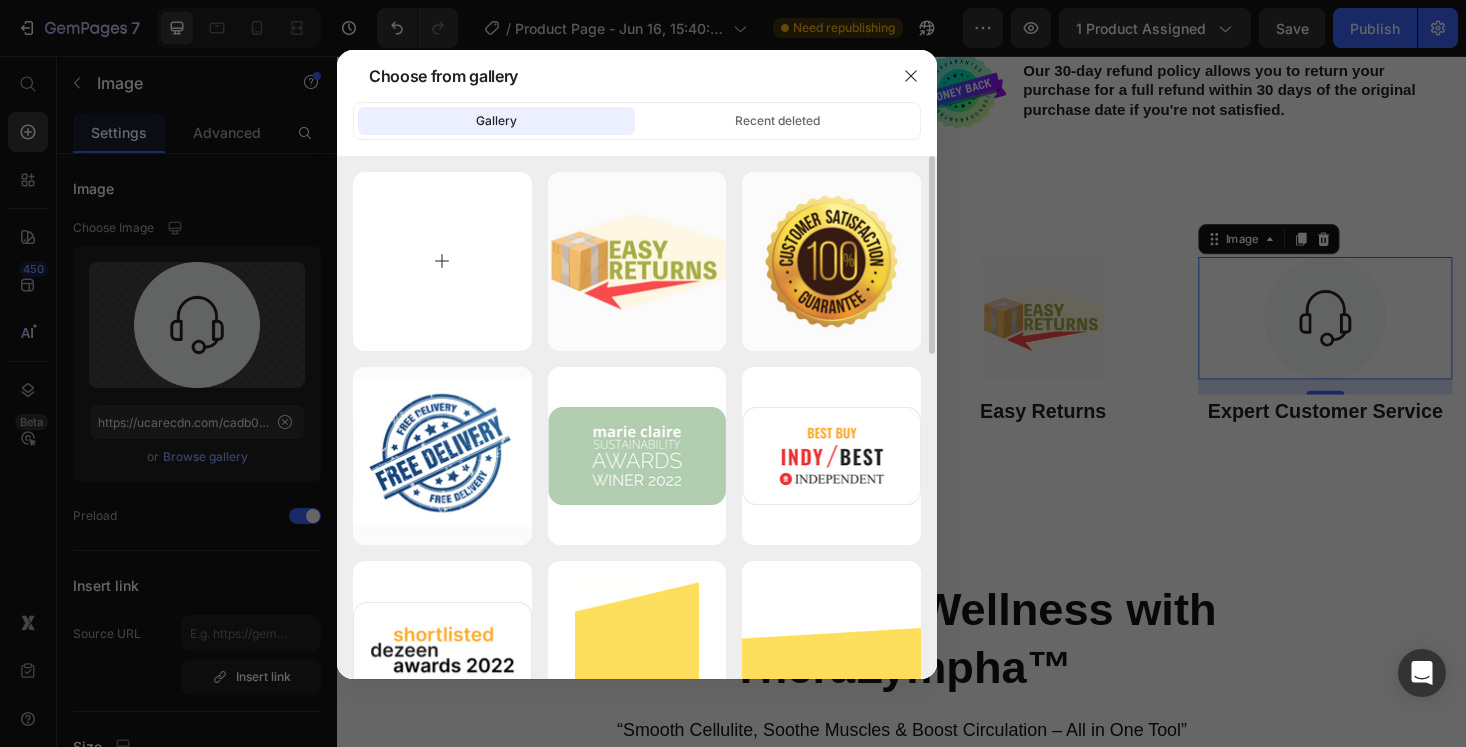 type on "C:\fakepath\10.png" 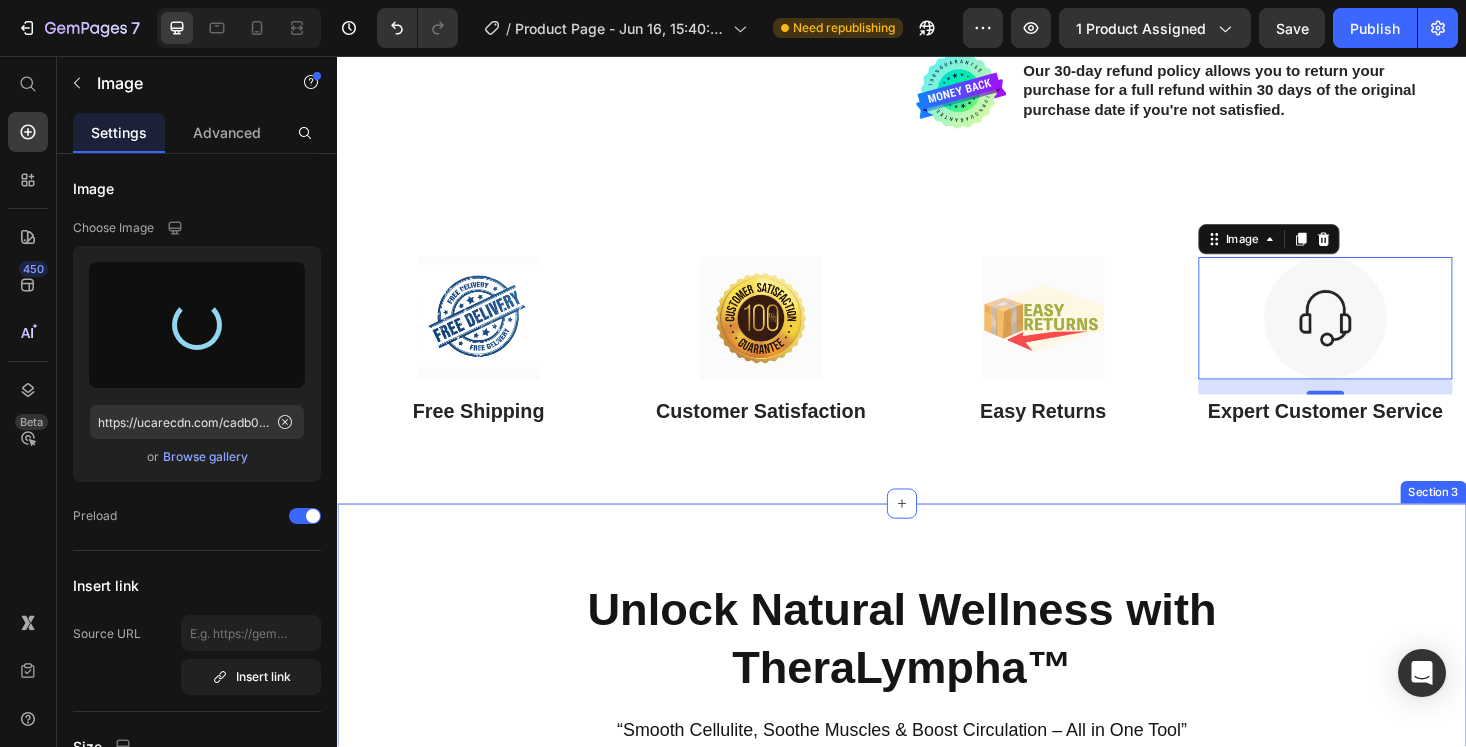 type on "https://cdn.shopify.com/s/files/1/0759/2620/8733/files/gempages_568381866340516773-8a47c044-7507-4124-b8ab-f73f763f4f00.png" 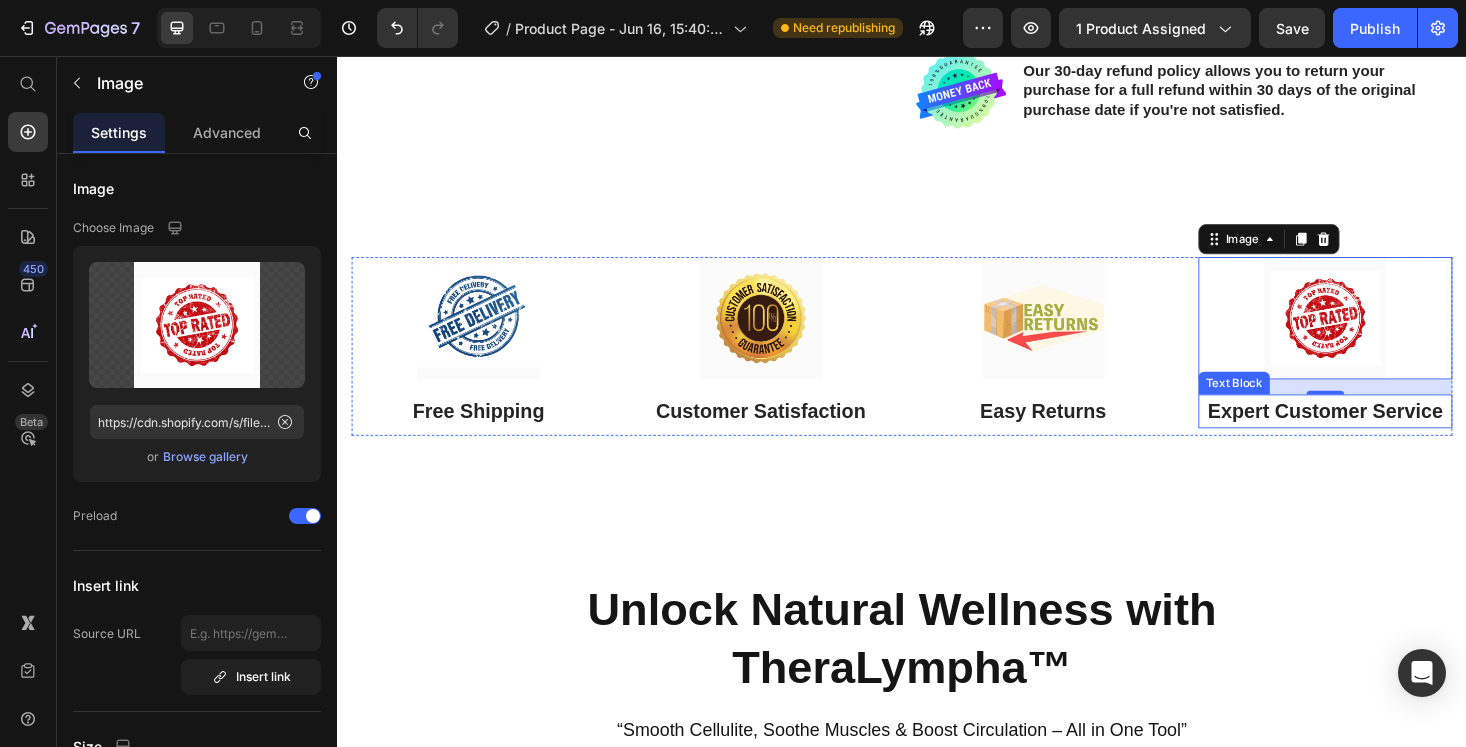 click on "Expert Customer Service" at bounding box center [1387, 434] 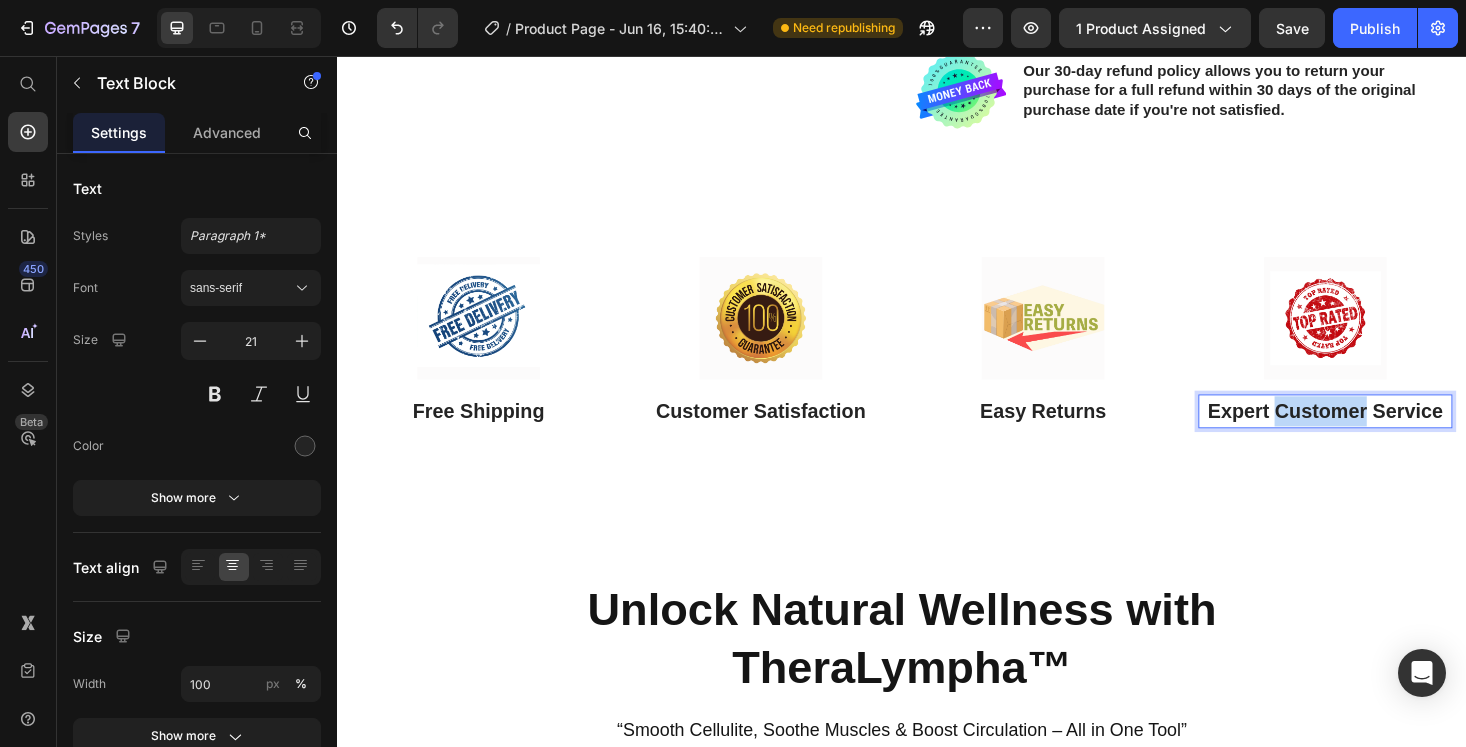 click on "Expert Customer Service" at bounding box center [1387, 434] 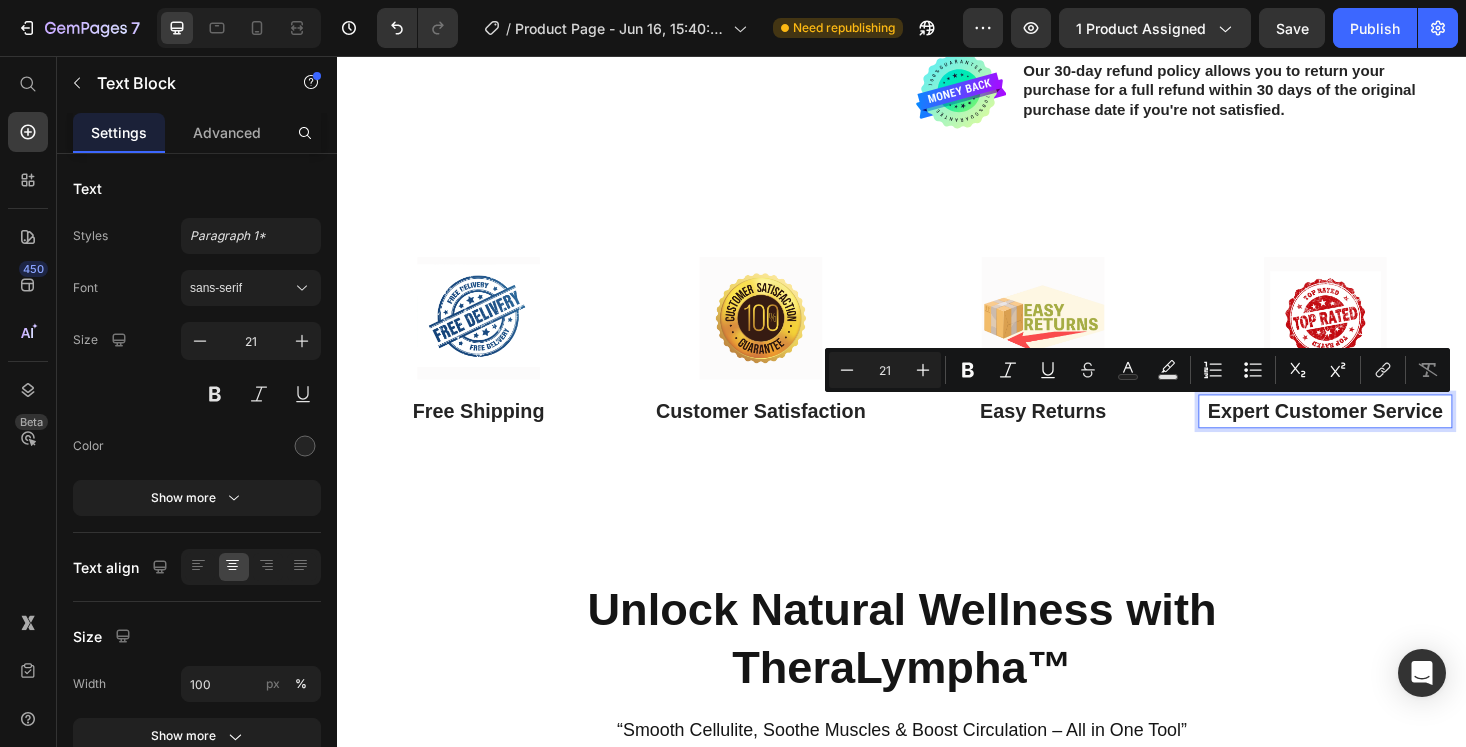 click on "Expert Customer Service" at bounding box center (1387, 434) 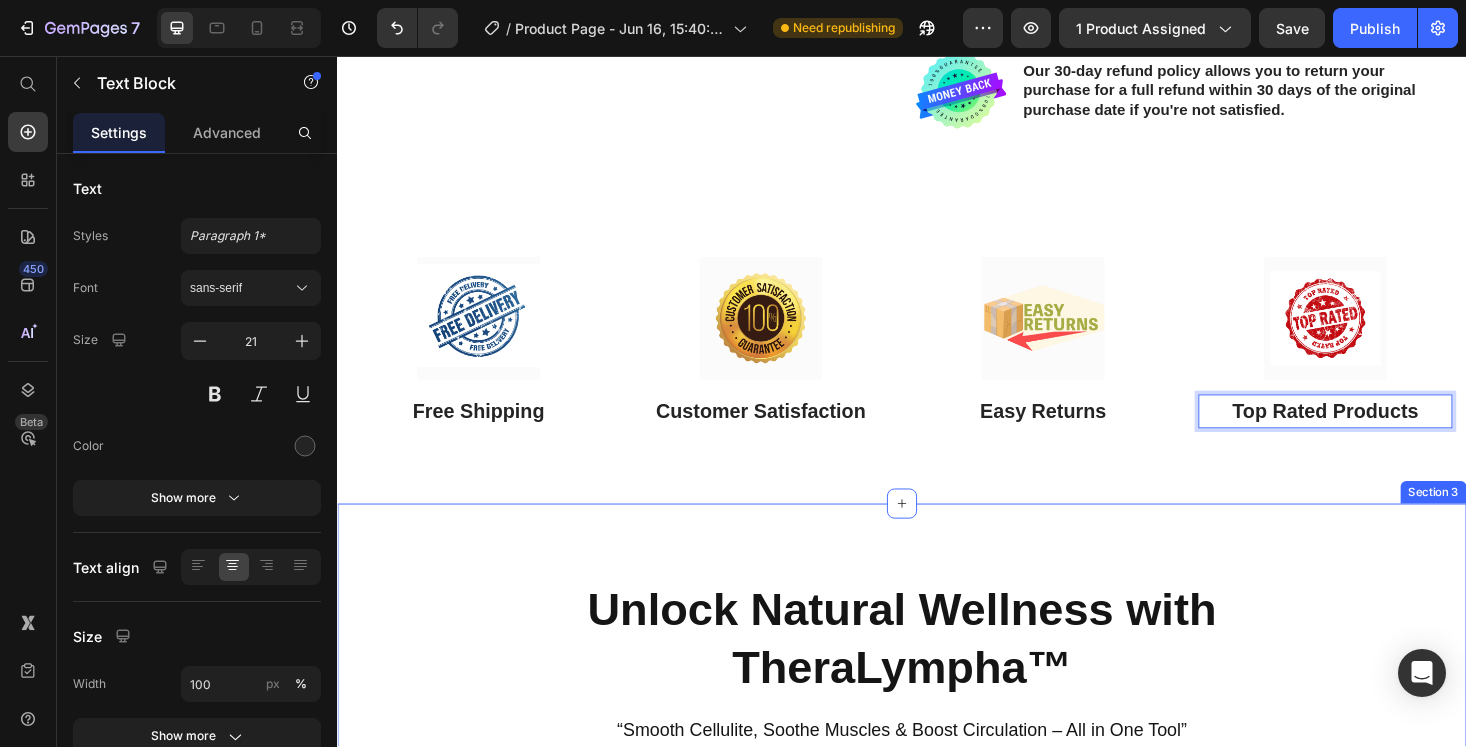 click on "Unlock Natural Wellness with TheraLympha™ Heading “Smooth Cellulite, Soothe Muscles & Boost Circulation – All in One Tool” Text block Row Image Boosts Lymphatic Drainage Text block Stimulates your body’s natural detox system to flush out toxins and reduce swelling. Feel lighter, less bloated, and more energized—naturally. Text block Row Image Reduces Cellulite & Puffiness Text block Smooths skin by improving circulation and breaking down fluid buildup. Perfect for targeting stubborn areas like thighs, arms, and waist. Text block Row Image Image Relieves Muscle Tension & Soreness Text block Loosens tight muscles and soothes aches after workouts or long days. Ideal for athletes, office workers, and anyone with physical fatigue. Text block Row Image Safe & Easy for All Ages Text block Lightweight, handheld, and gentle enough for teens to seniors. Use it anytime, anywhere—no batteries or setup required. Text block Row Row" at bounding box center [937, 1010] 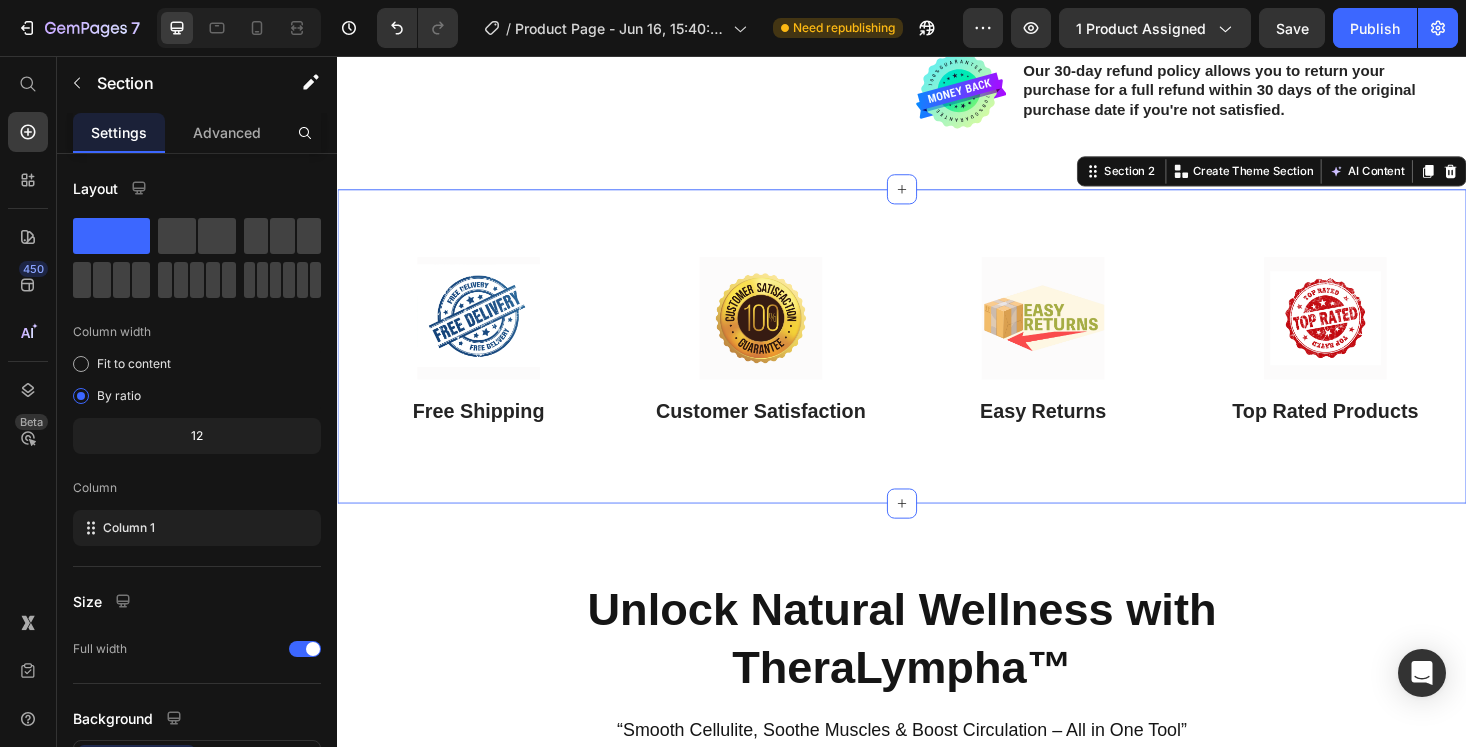 click on "Image Free Shipping Text Block Image Customer Satisfaction Text Block Image Easy Returns Text Block Image Top Rated Products Text Block Row Section 2   You can create reusable sections Create Theme Section AI Content Write with GemAI What would you like to describe here? Tone and Voice Persuasive Product NeuroLynx™-Unplug the Stress Reboot Your Mind. Show more Generate" at bounding box center (937, 365) 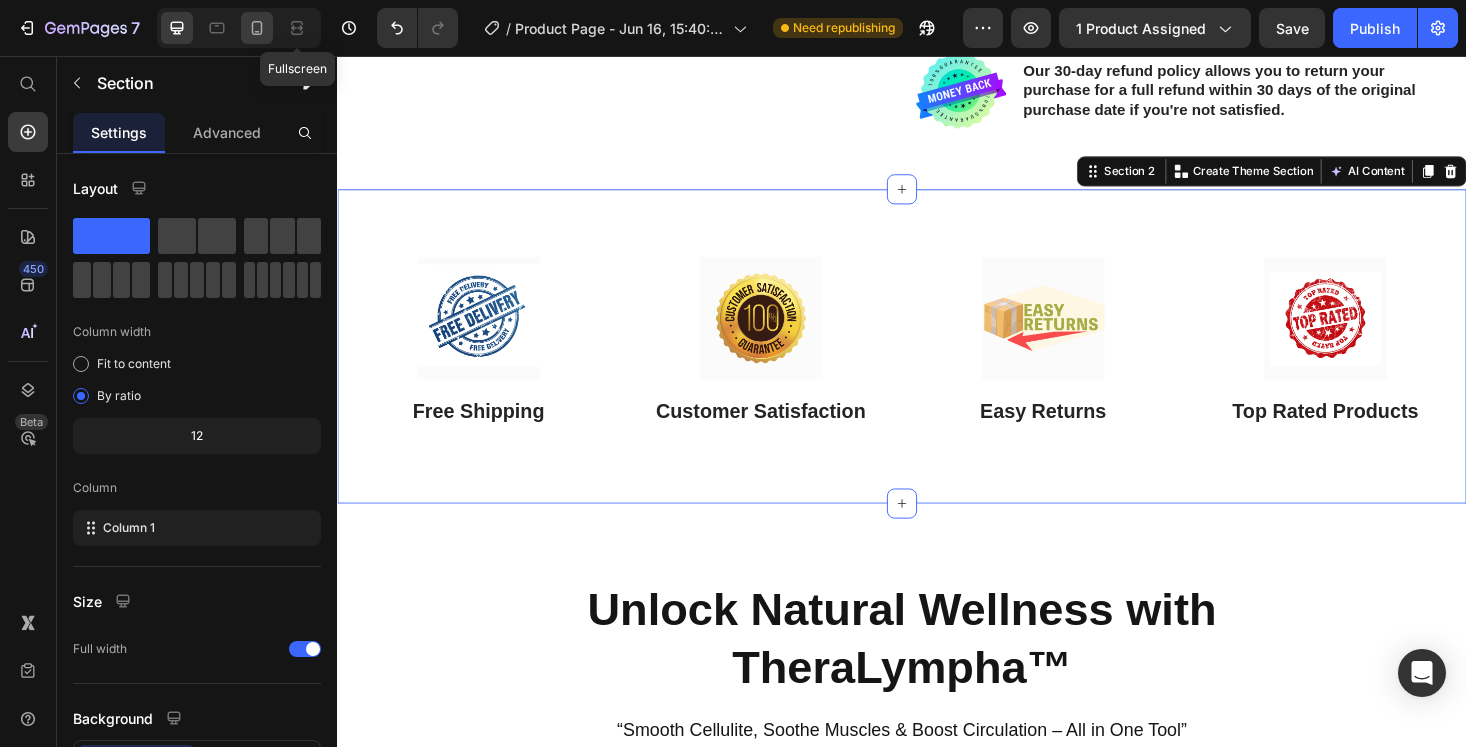 click 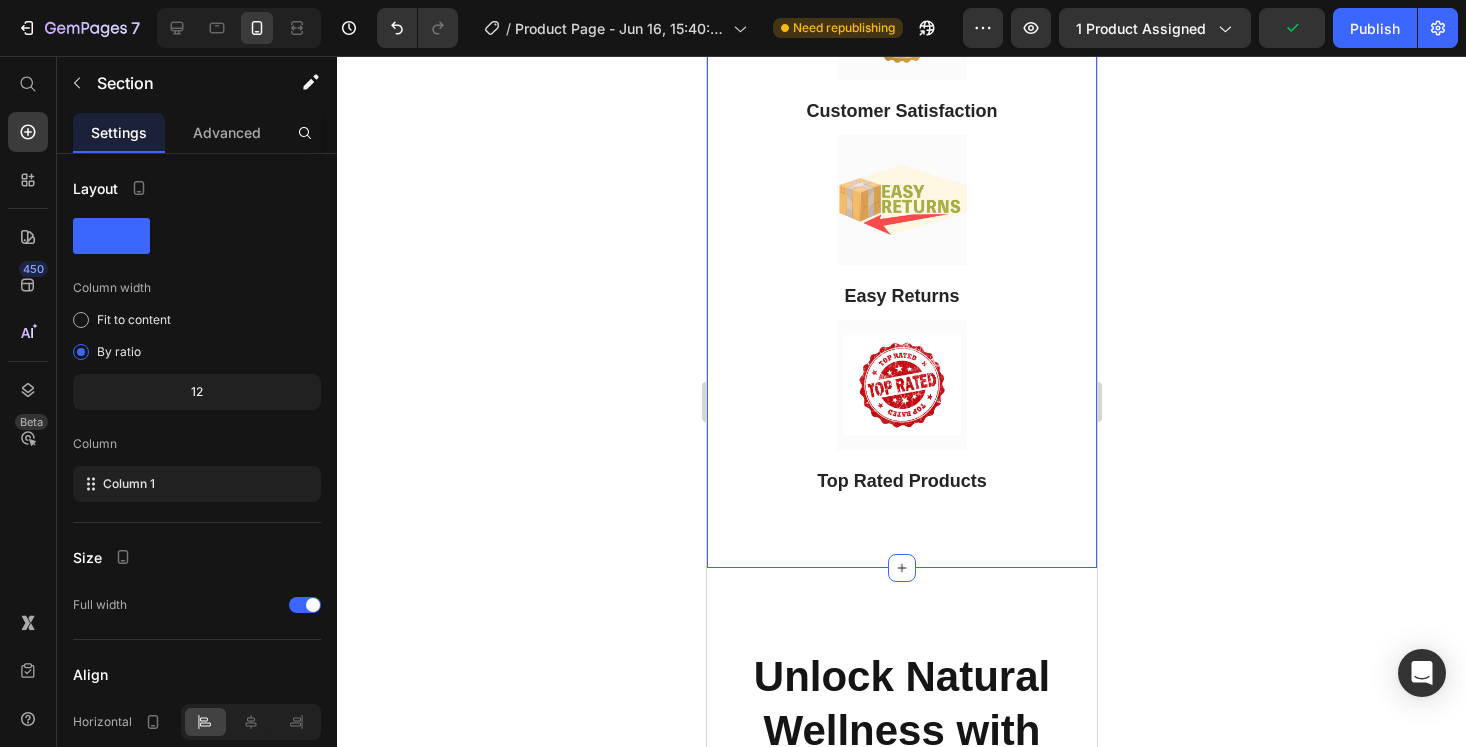 scroll, scrollTop: 1458, scrollLeft: 0, axis: vertical 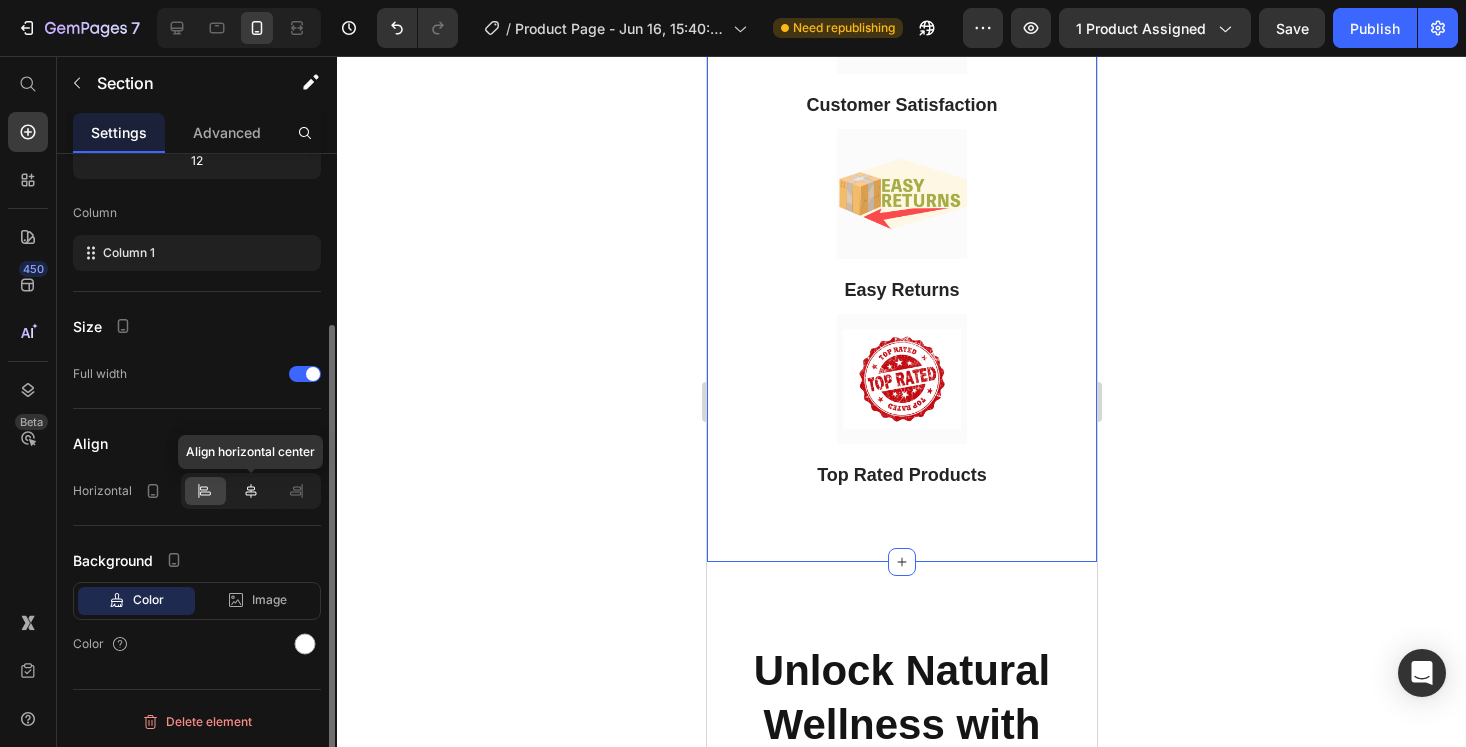 click 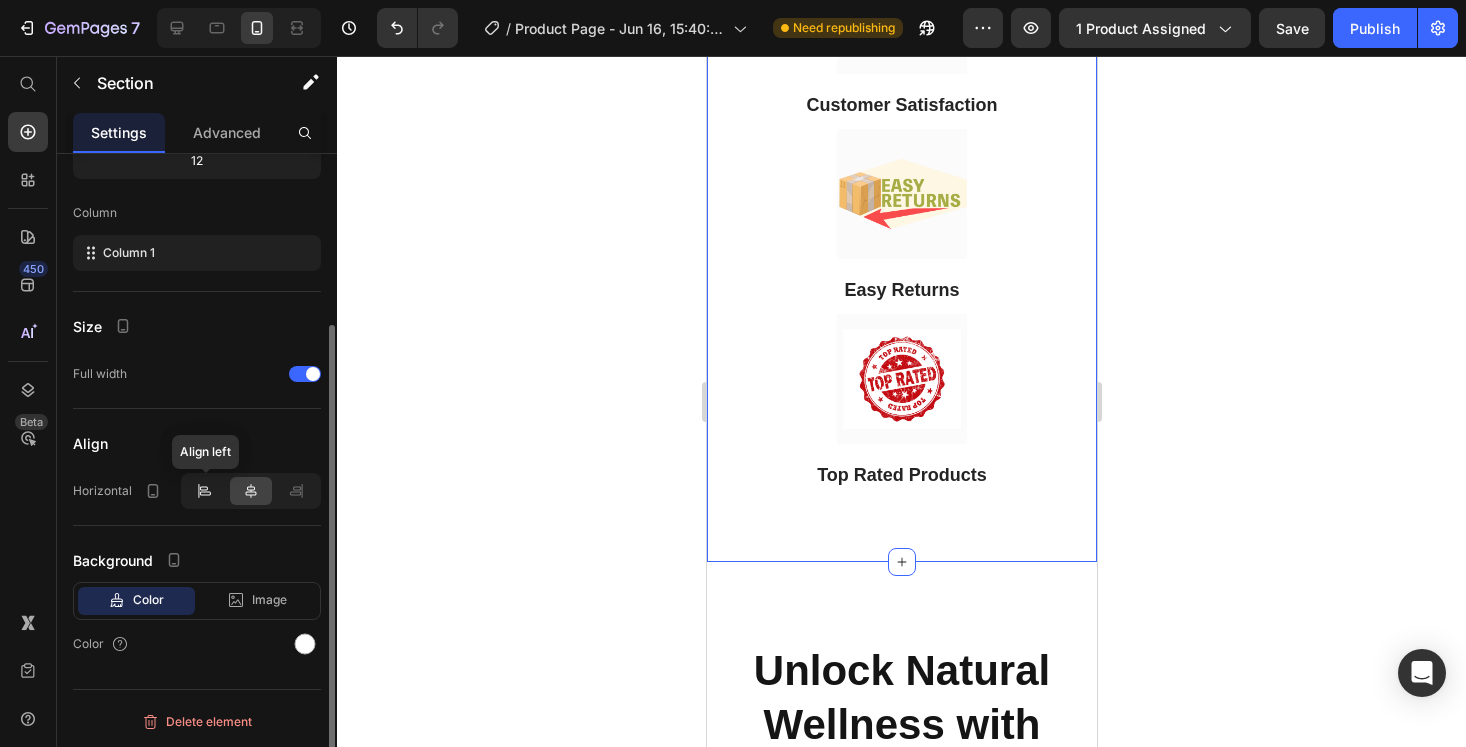 click 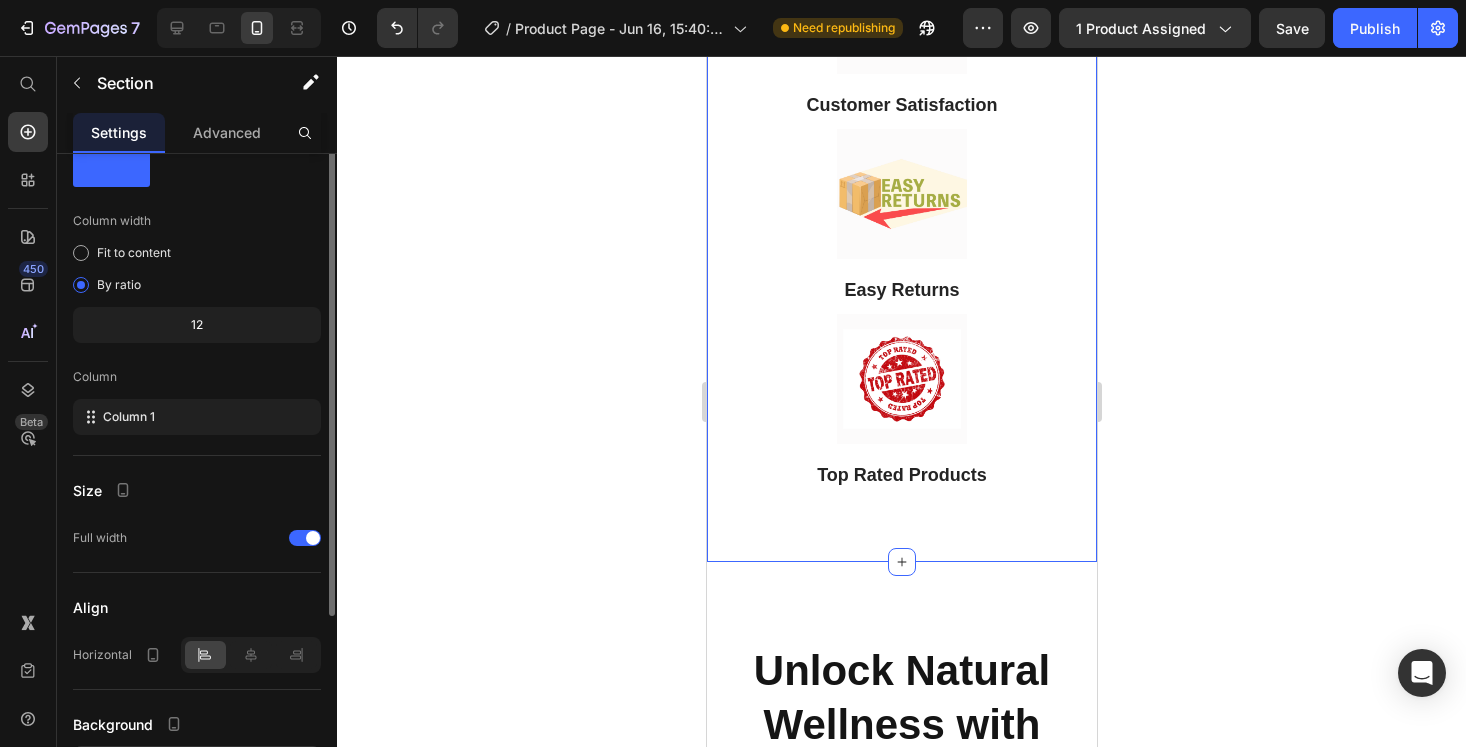 scroll, scrollTop: 0, scrollLeft: 0, axis: both 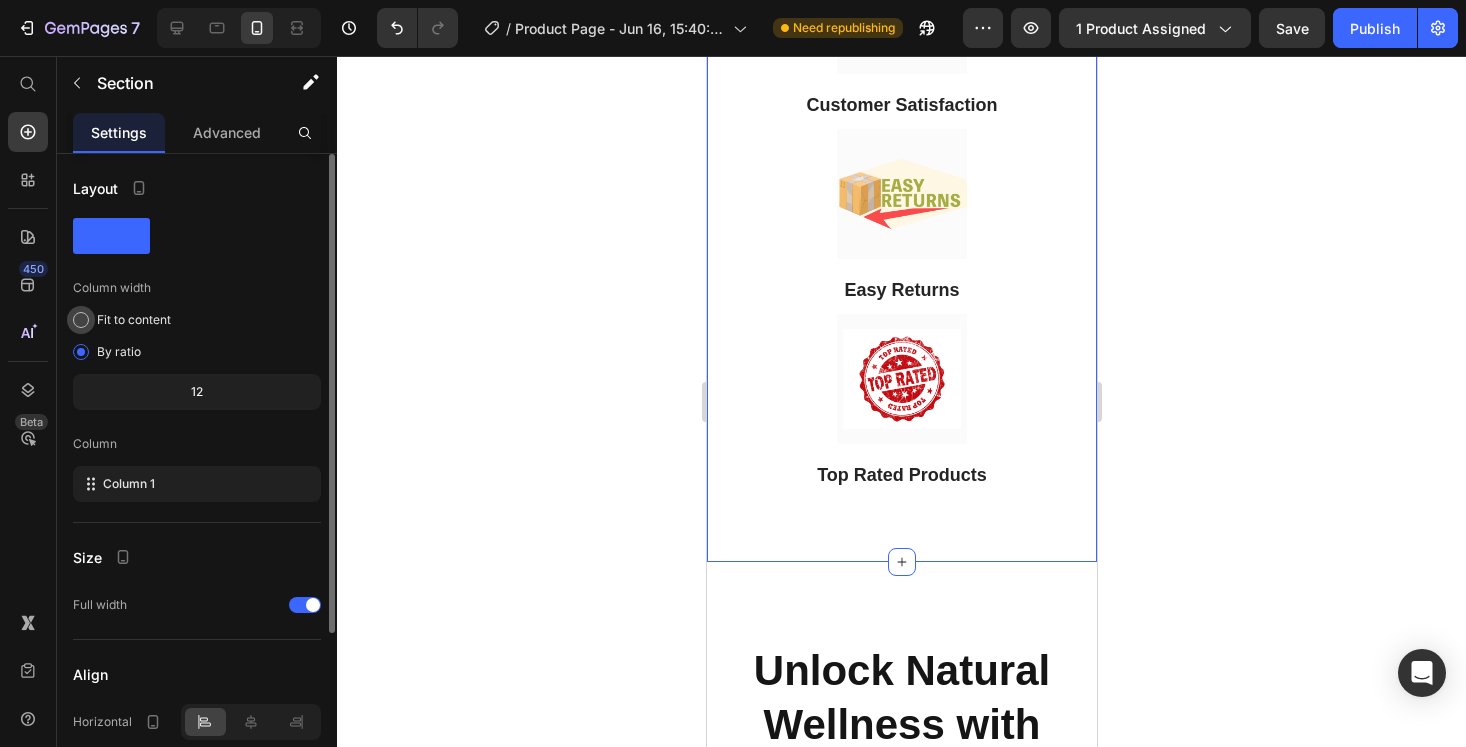 click on "Fit to content" 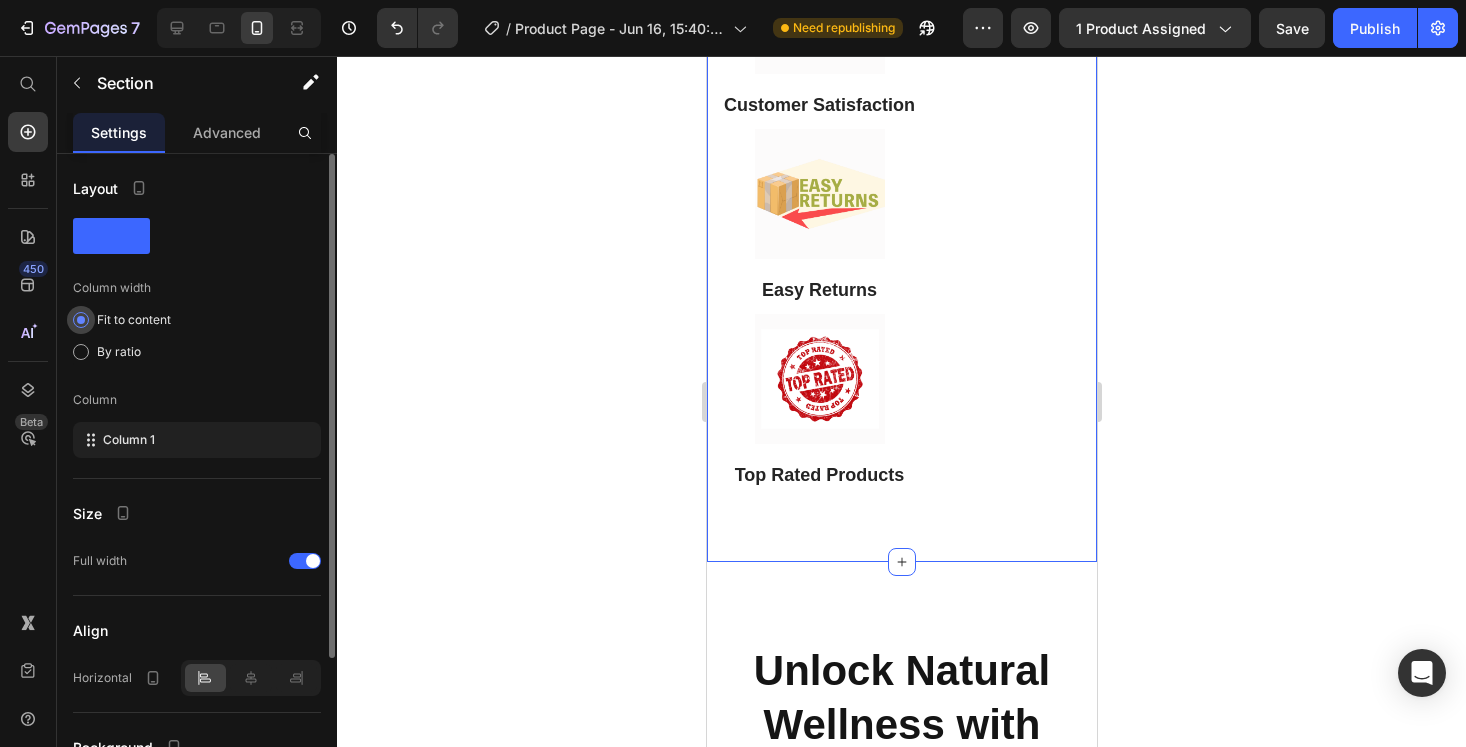 click on "Fit to content" 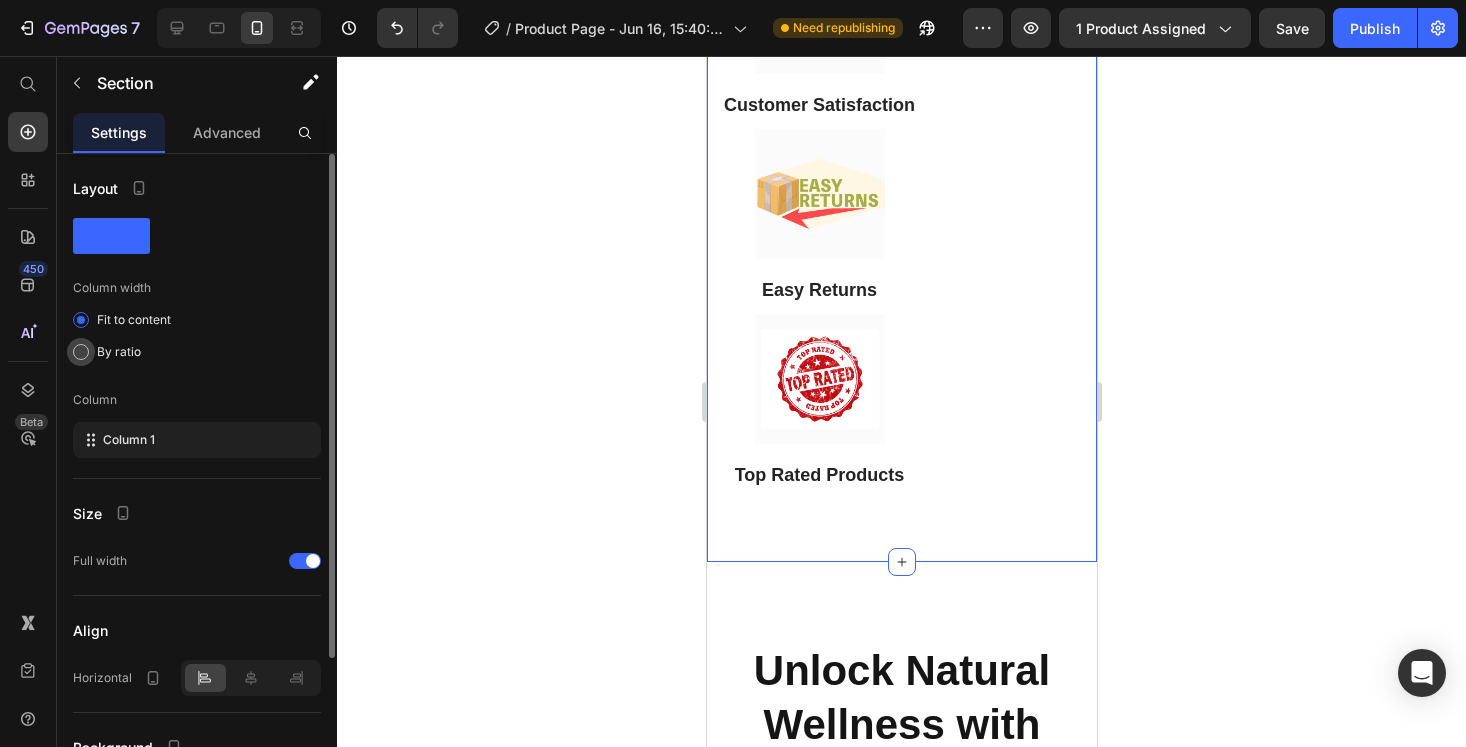 click on "By ratio" 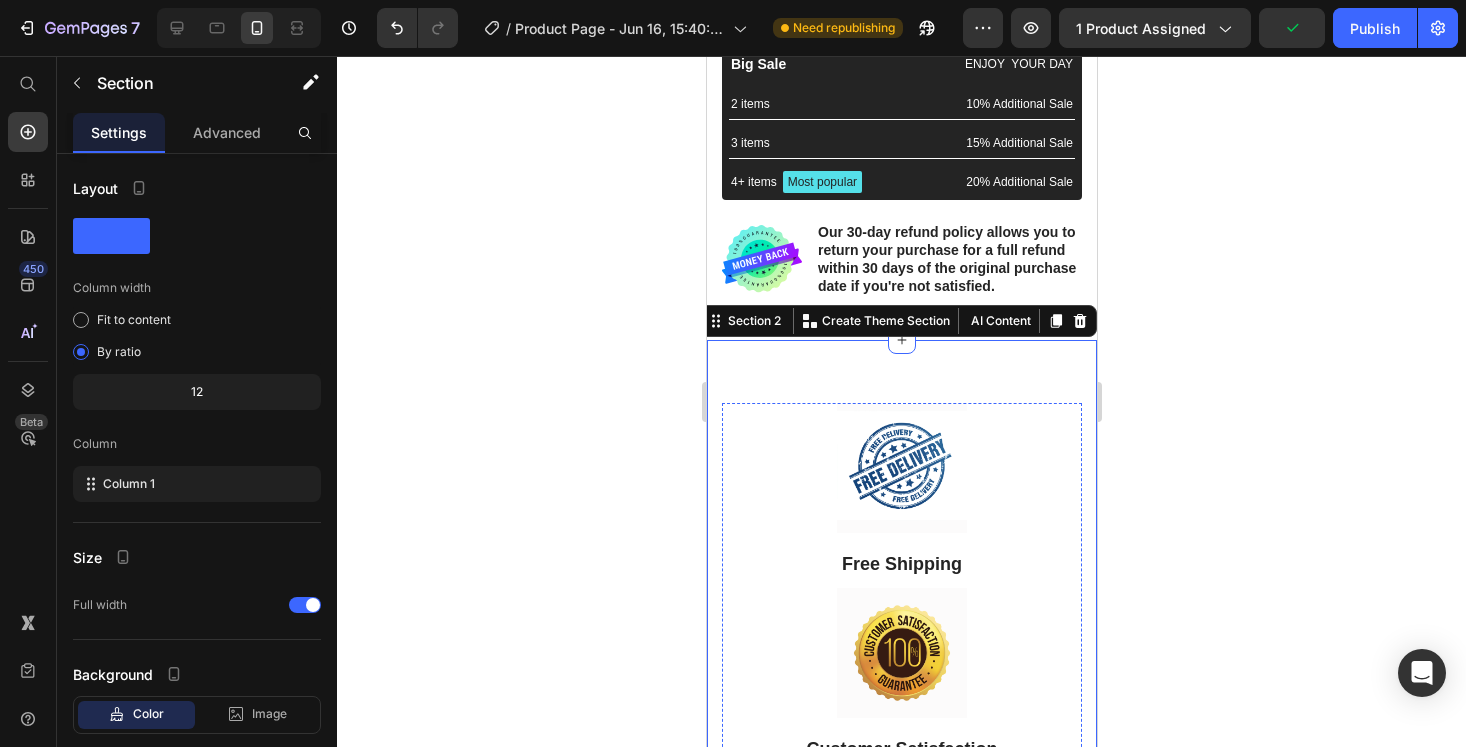 scroll, scrollTop: 804, scrollLeft: 0, axis: vertical 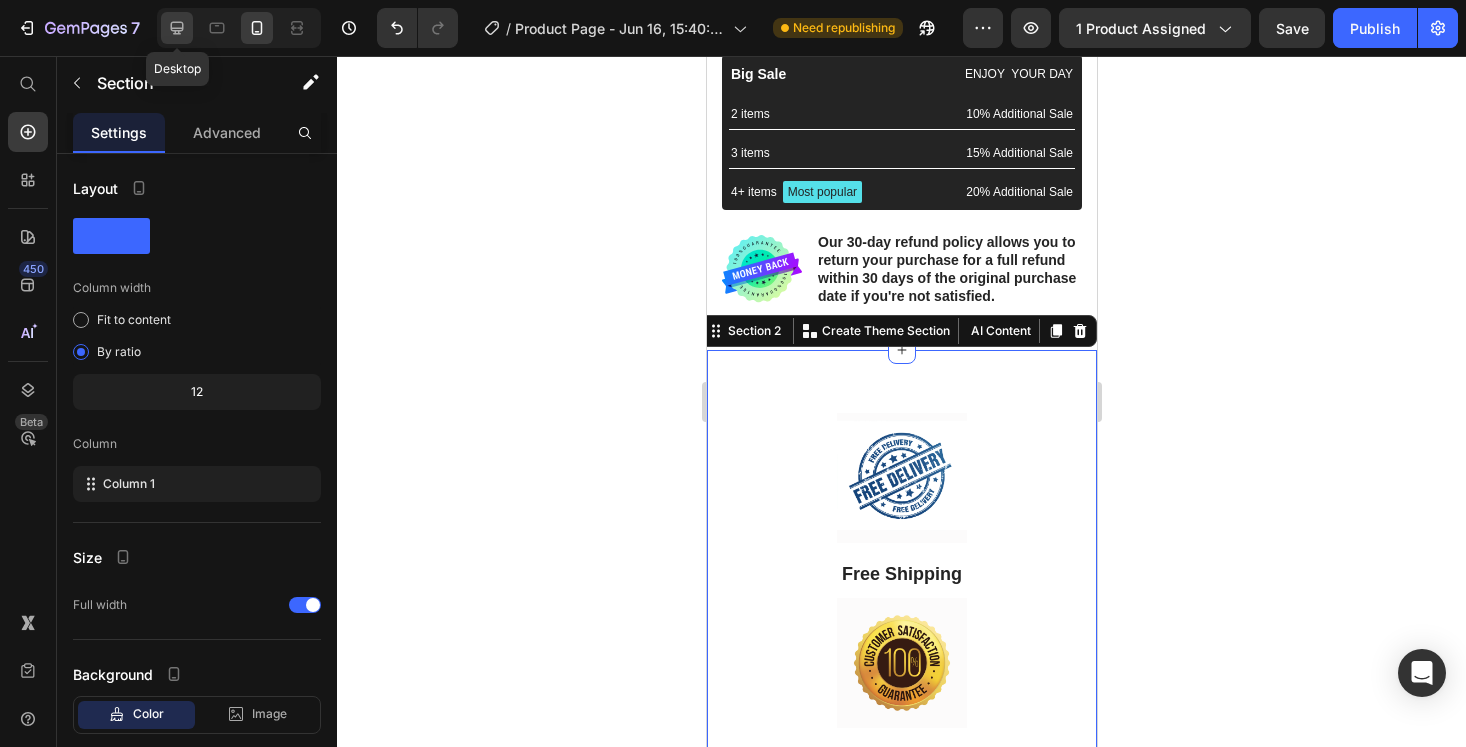 click 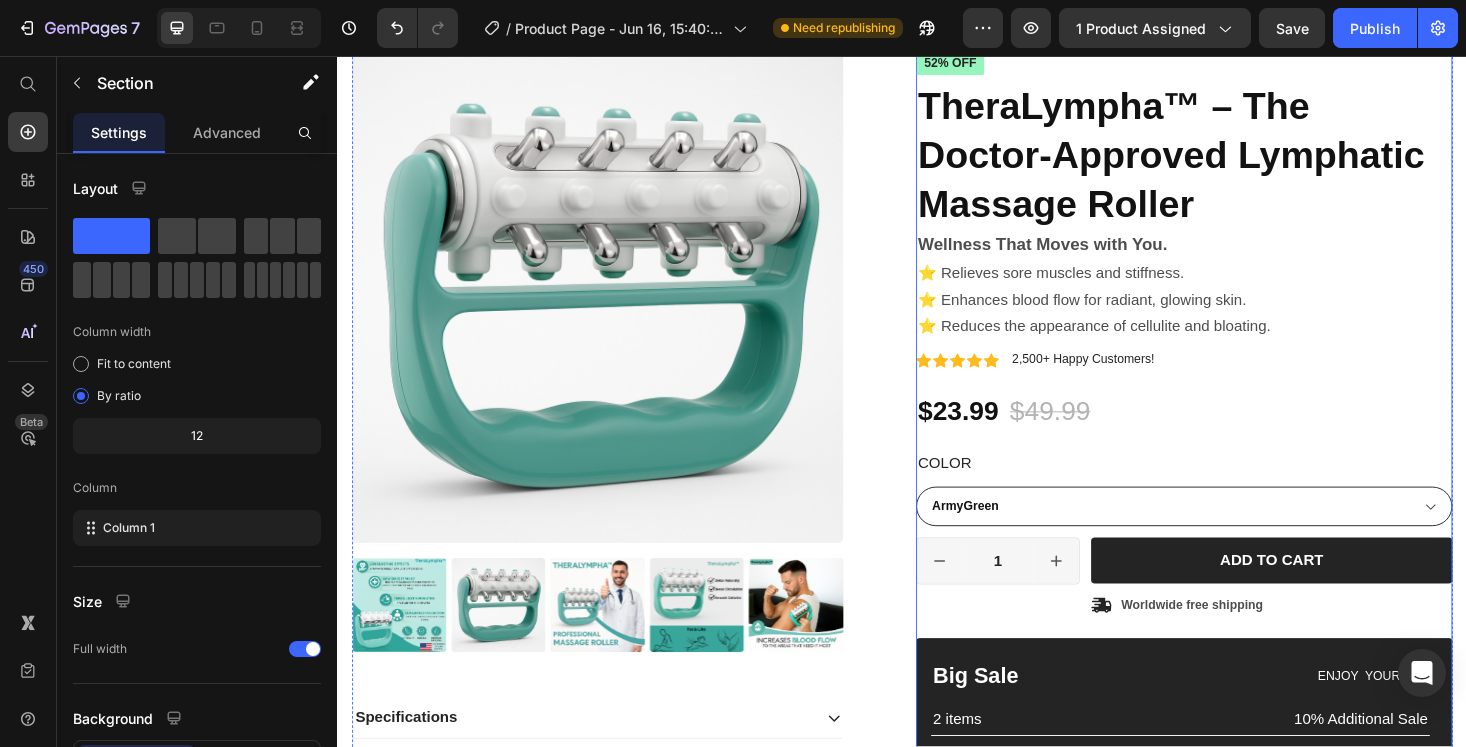 scroll, scrollTop: 0, scrollLeft: 0, axis: both 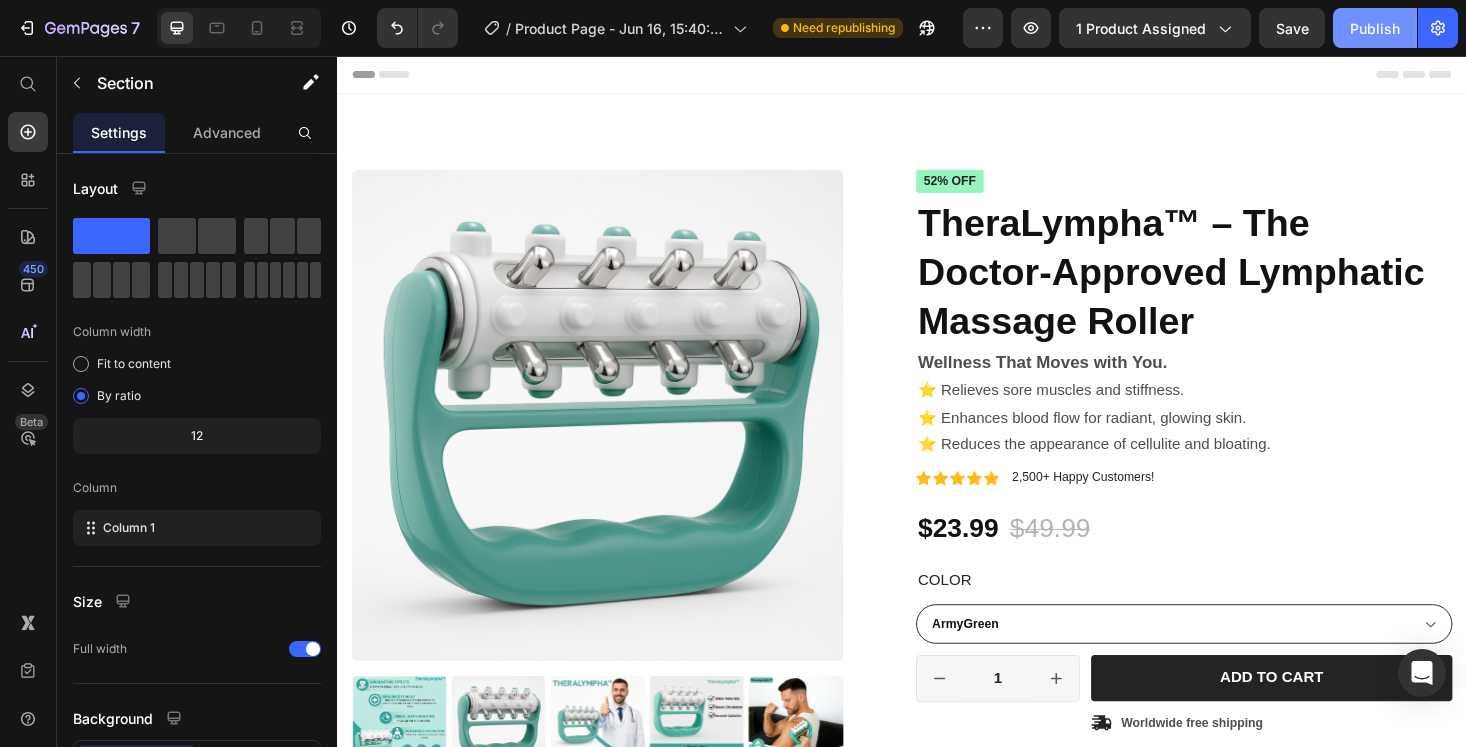 click on "Publish" 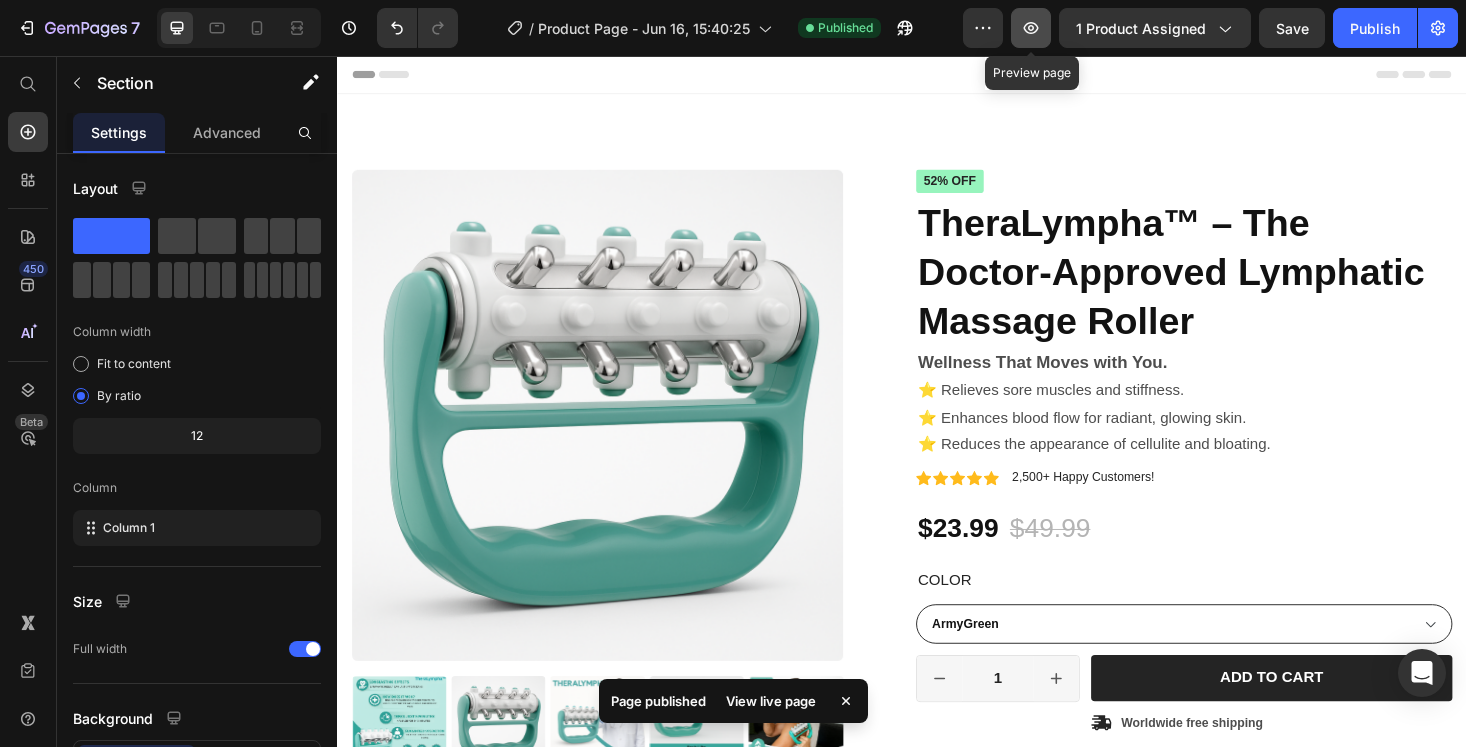 click 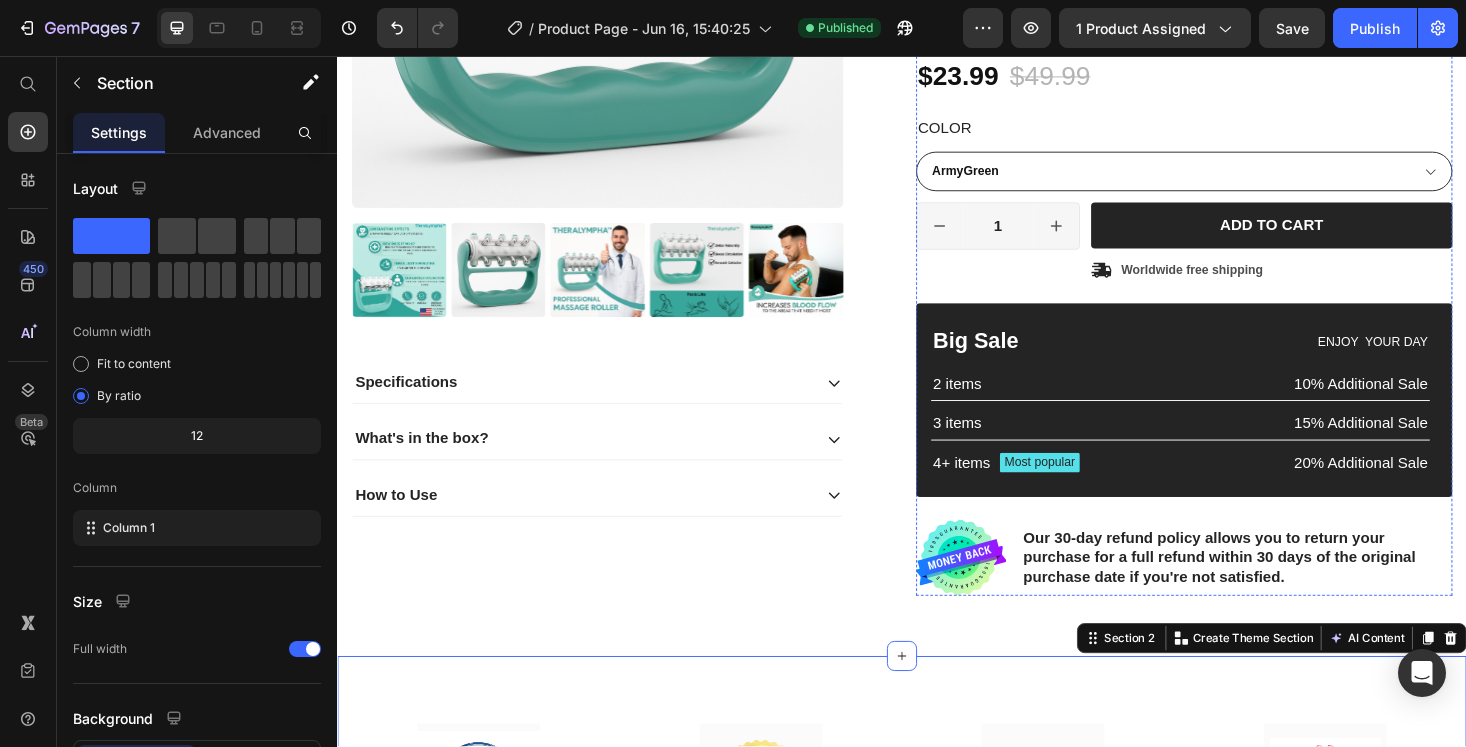 scroll, scrollTop: 496, scrollLeft: 0, axis: vertical 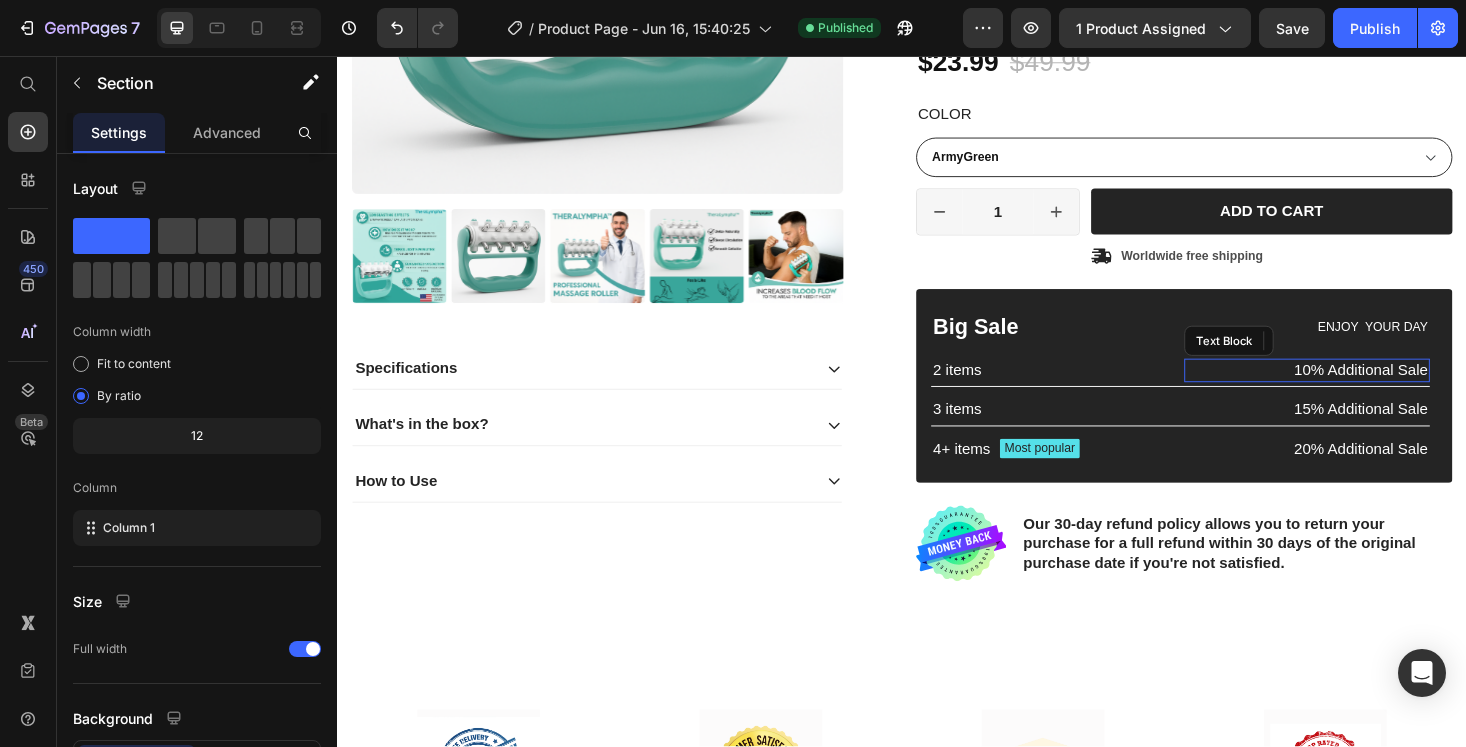 click on "10% Additional Sale" at bounding box center [1367, 390] 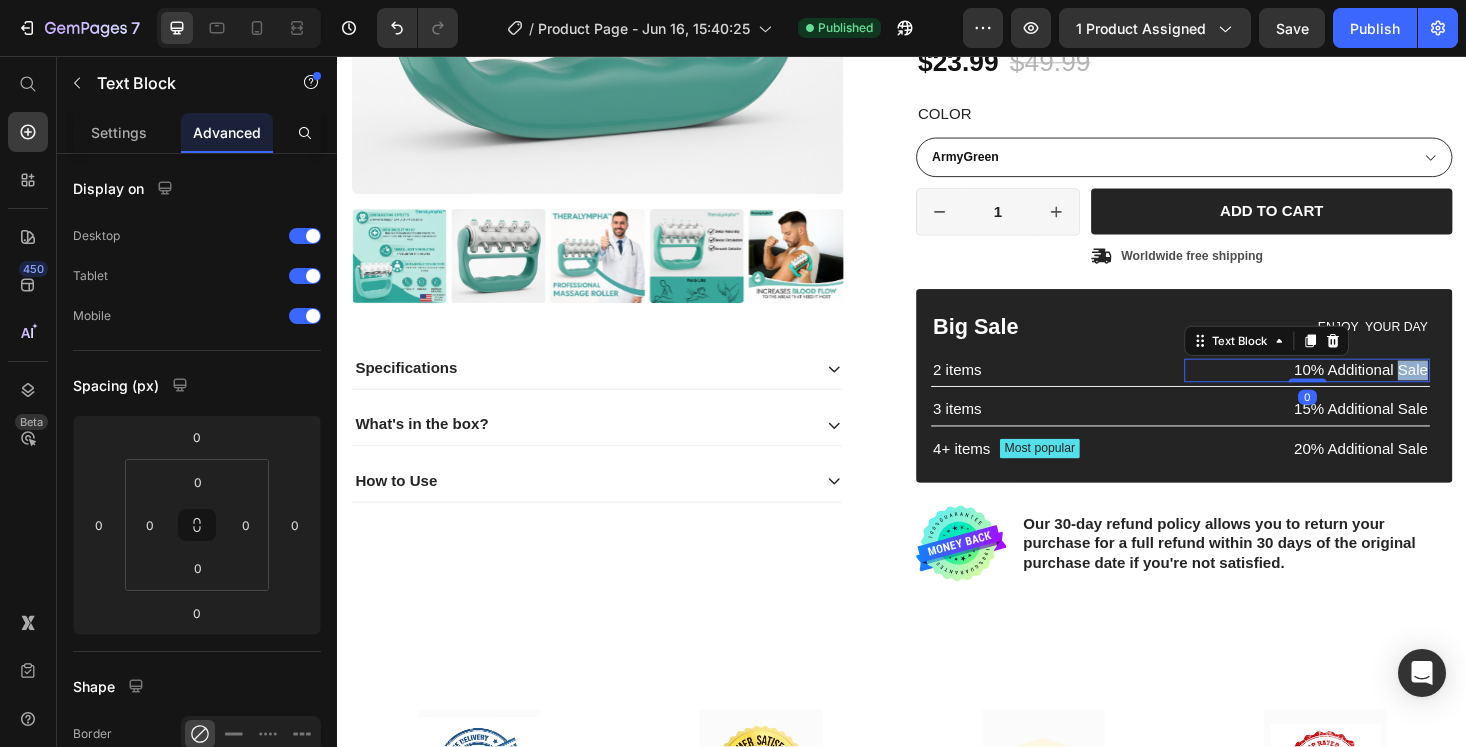 click on "10% Additional Sale" at bounding box center (1367, 390) 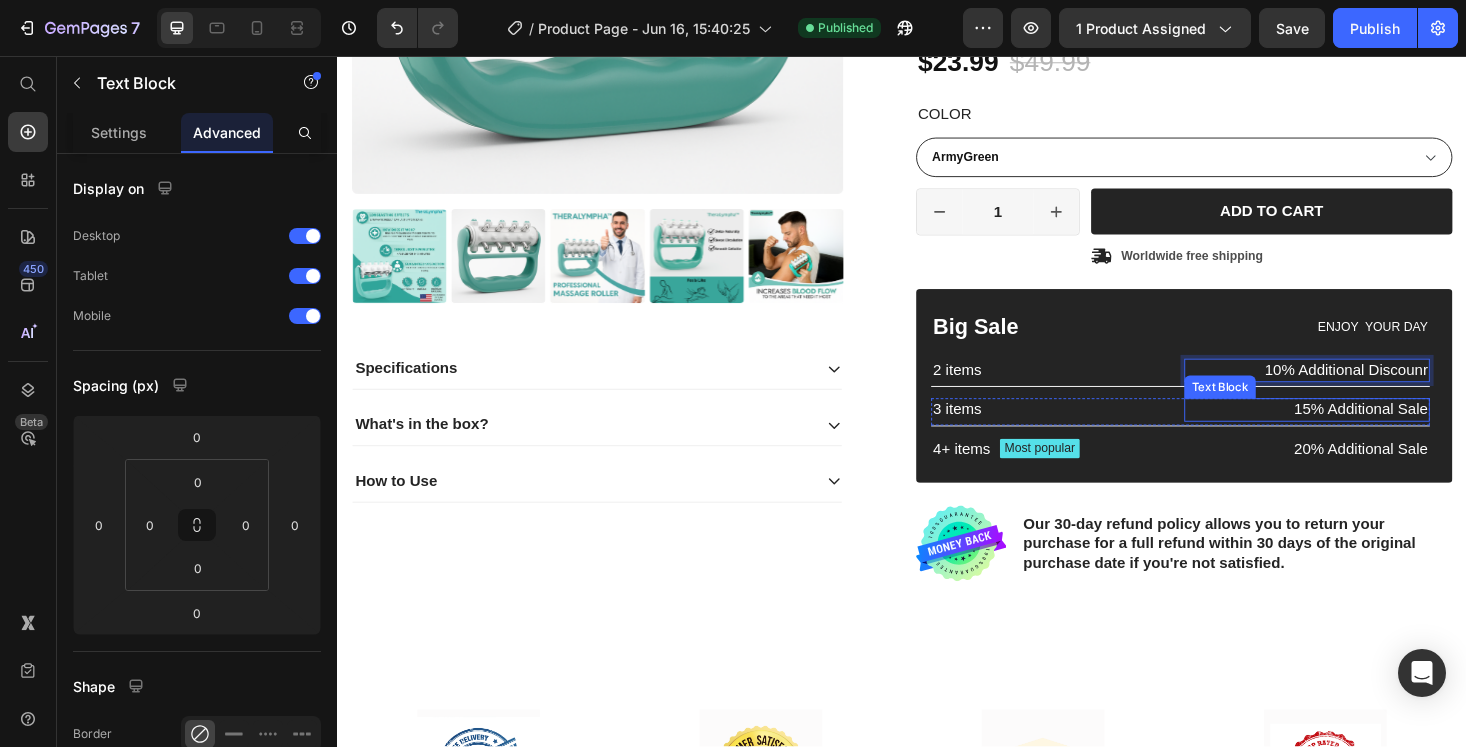 click on "15% Additional Sale" at bounding box center [1367, 432] 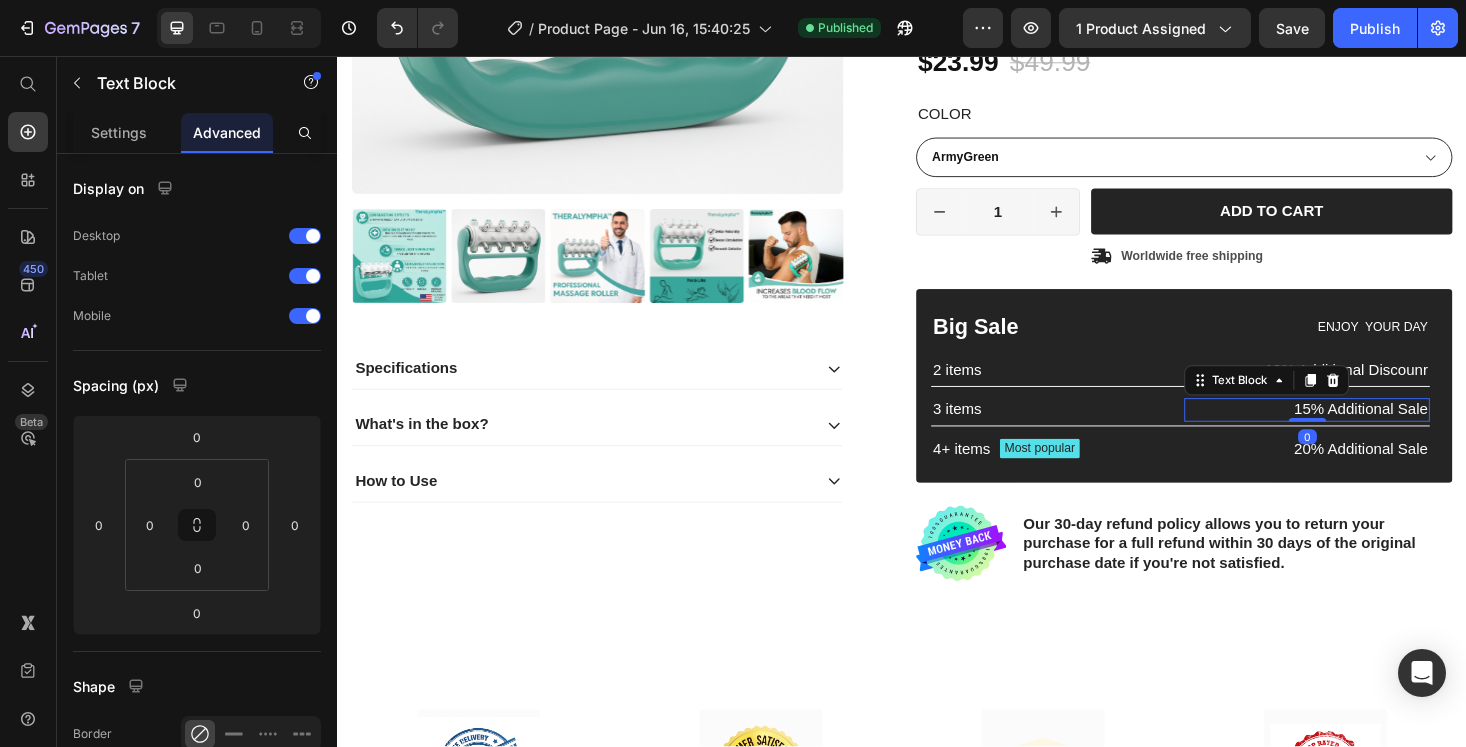 click on "15% Additional Sale" at bounding box center [1367, 432] 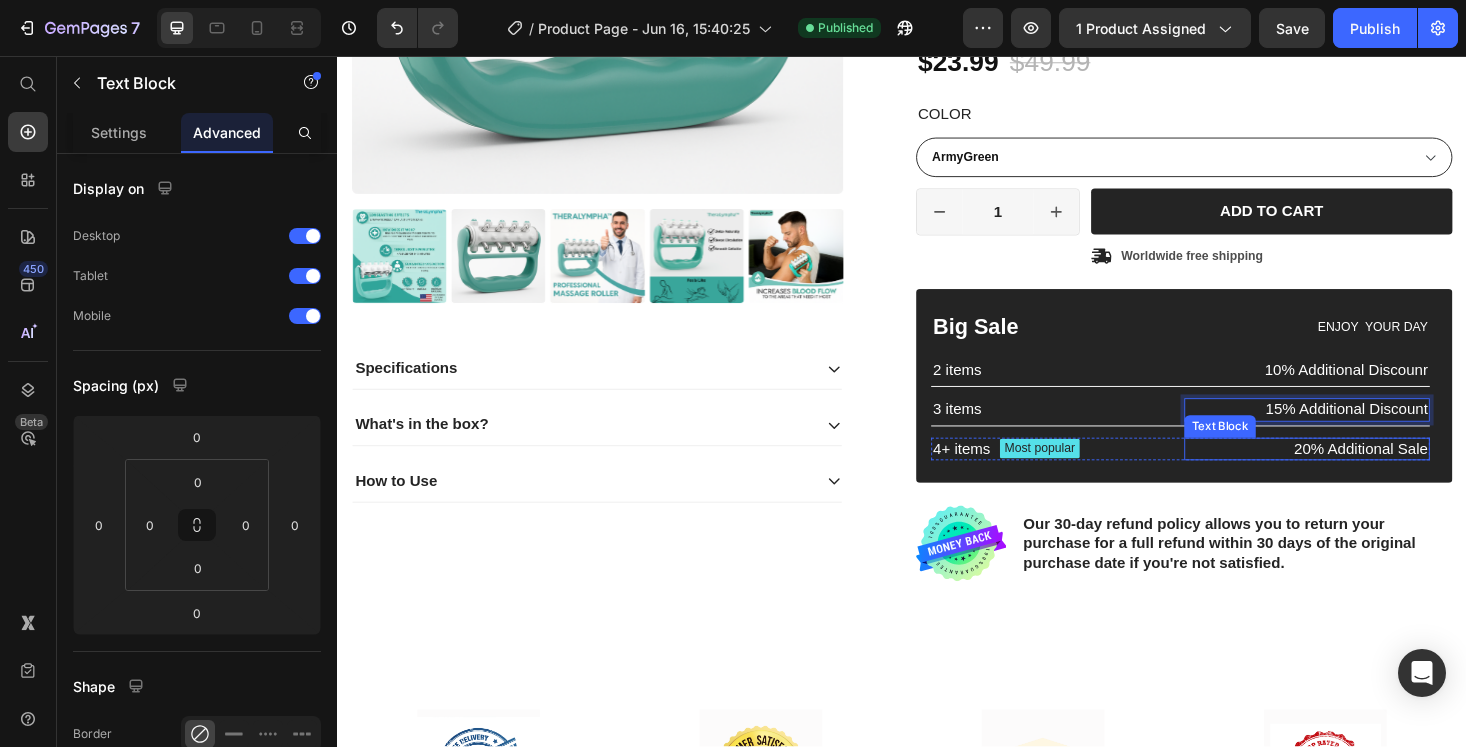 click on "20% Additional Sale" at bounding box center [1367, 474] 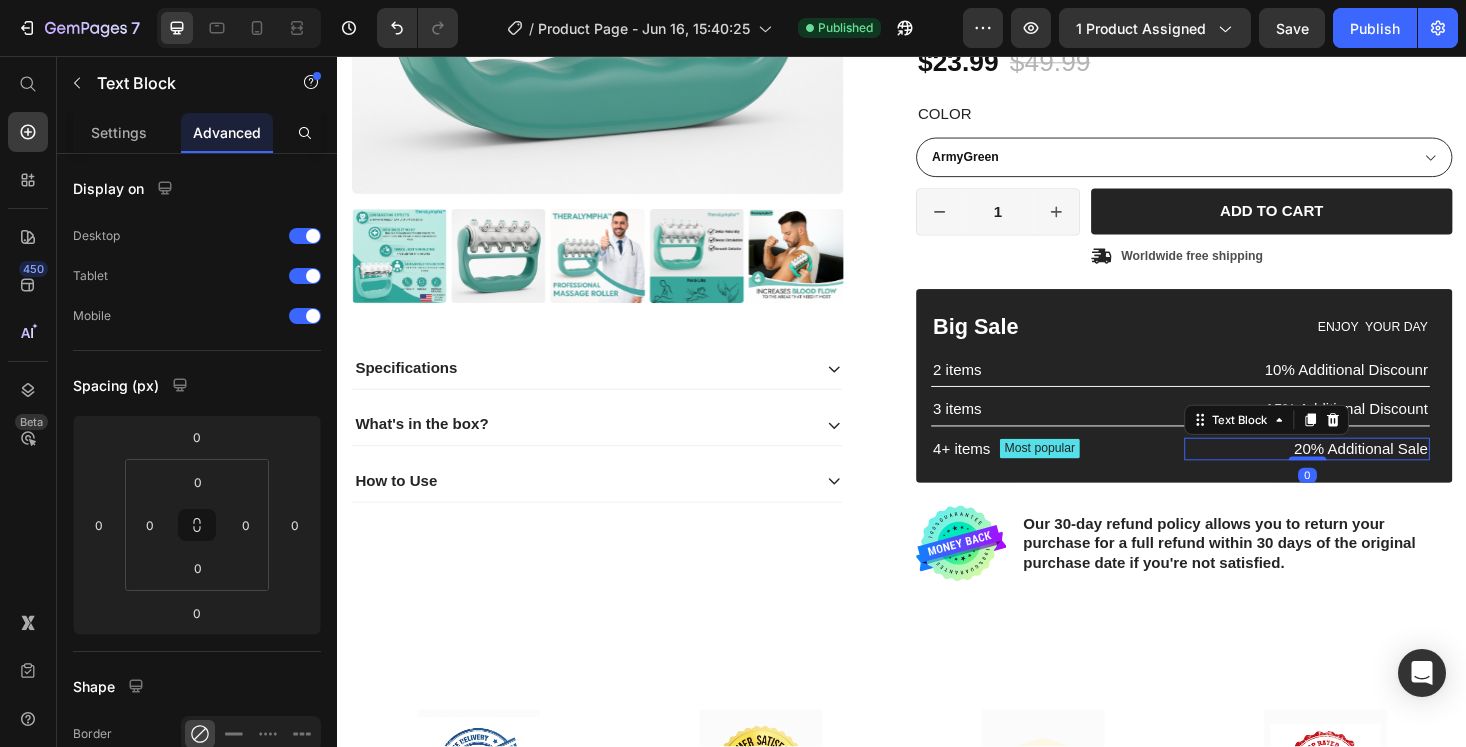 click on "20% Additional Sale" at bounding box center (1367, 474) 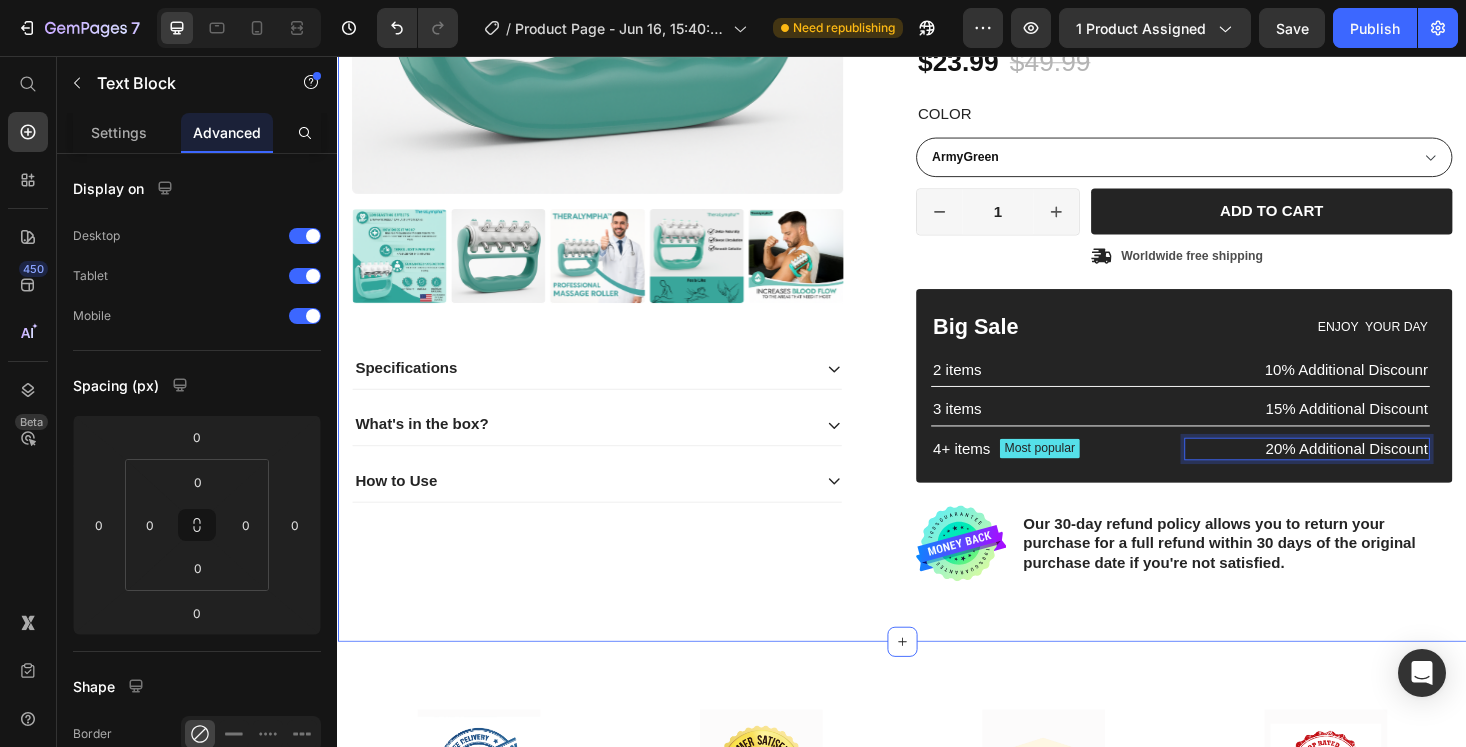 click on "Product Images
Specifications
What's in the box?
How to Use Accordion Icon Icon Icon Icon Icon Icon List 2,500+ Verified Reviews! Text Block Row 52% off Product Badge TheraLympha™ – The Doctor-Approved Lymphatic Massage Roller Product Title Wellness That Moves with You. ⭐ Relieves sore muscles and stiffness. ⭐ Enhances blood flow for radiant, glowing skin. ⭐ Reduces the appearance of cellulite and bloating. Text Block Icon Icon Icon Icon Icon Icon List 2,500+ Happy Customers! Text Block Row $23.99 Product Price $49.99 Product Price 52% off Product Badge Row Color ArmyGreen Product Variants & Swatches ArmyGreen Product Variants & Swatches 1 Product Quantity Row Add to cart Add to Cart
Icon Worldwide free shipping Text Block Row Row Big Sale Text Block ENJOY  YOUR DAY Text Block Row 2 items Text Block 10% Additional Discounr Text Block Row 3 items Text Block 15% Additional Discount Text Block Row 4+ items Text Block Most popular Text Block Row   0" at bounding box center [937, 156] 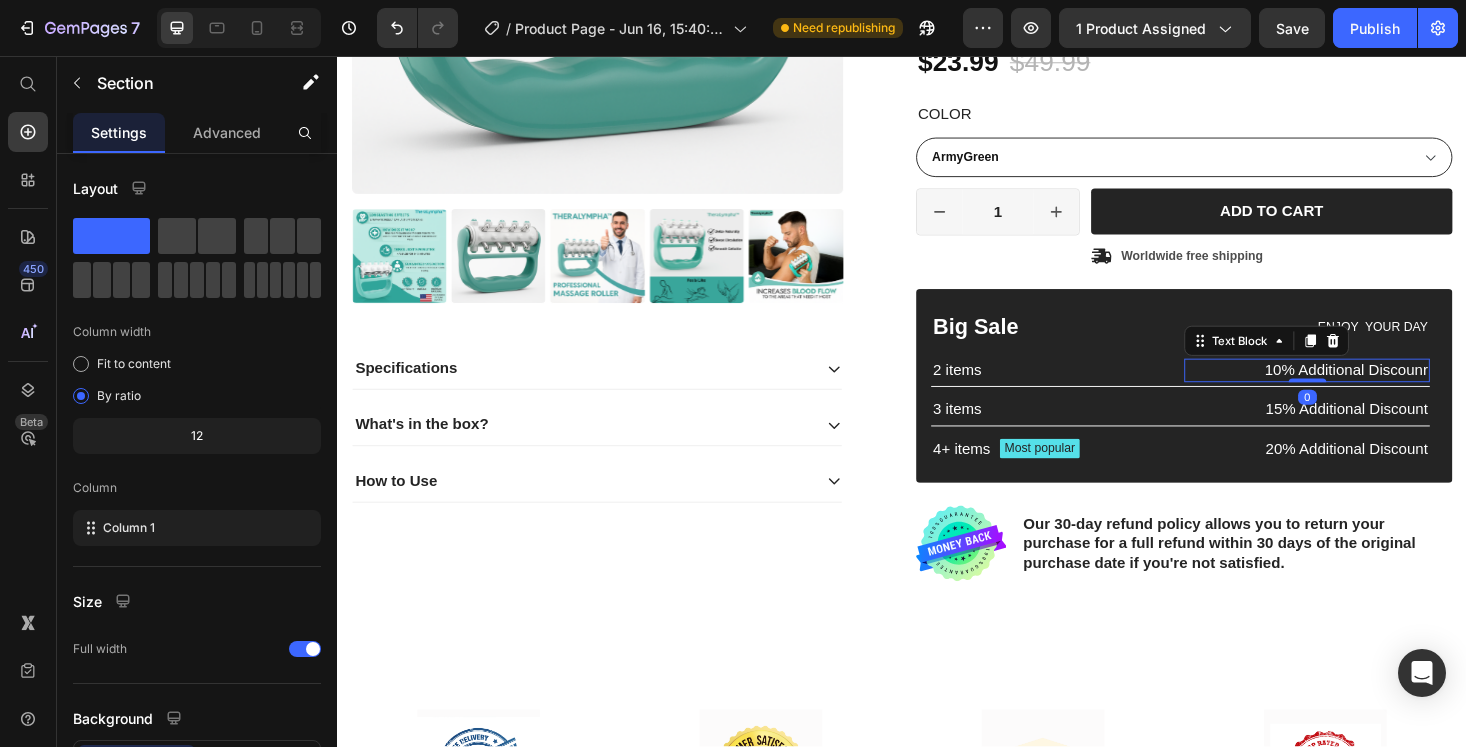 click on "10% Additional Discounr" at bounding box center (1367, 390) 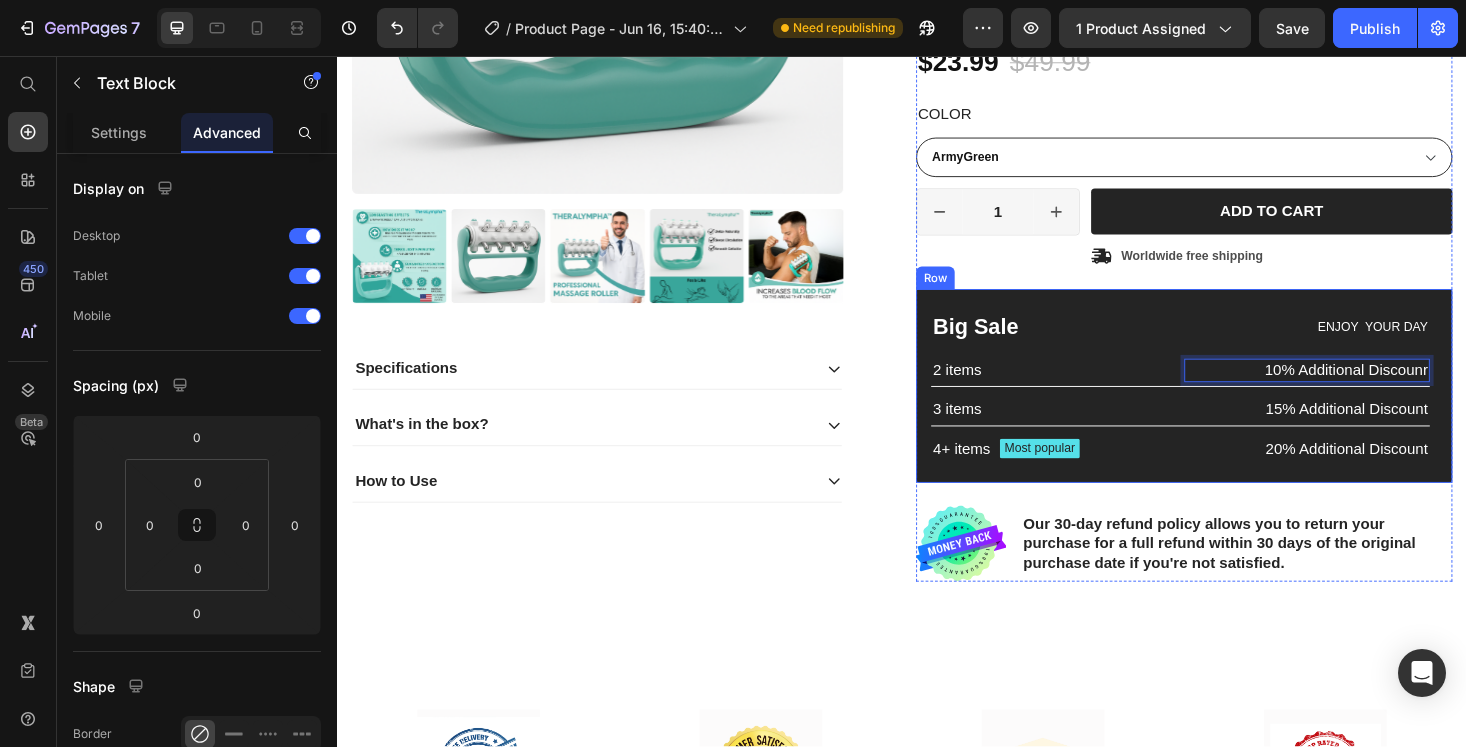 click on "Big Sale Text Block ENJOY  YOUR DAY Text Block Row 2 items Text Block 10% Additional Discounr Text Block   0 Row 3 items Text Block 15% Additional Discount Text Block Row 4+ items Text Block Most popular Text Block Row 20% Additional Discount Text Block Row Row" at bounding box center (1237, 407) 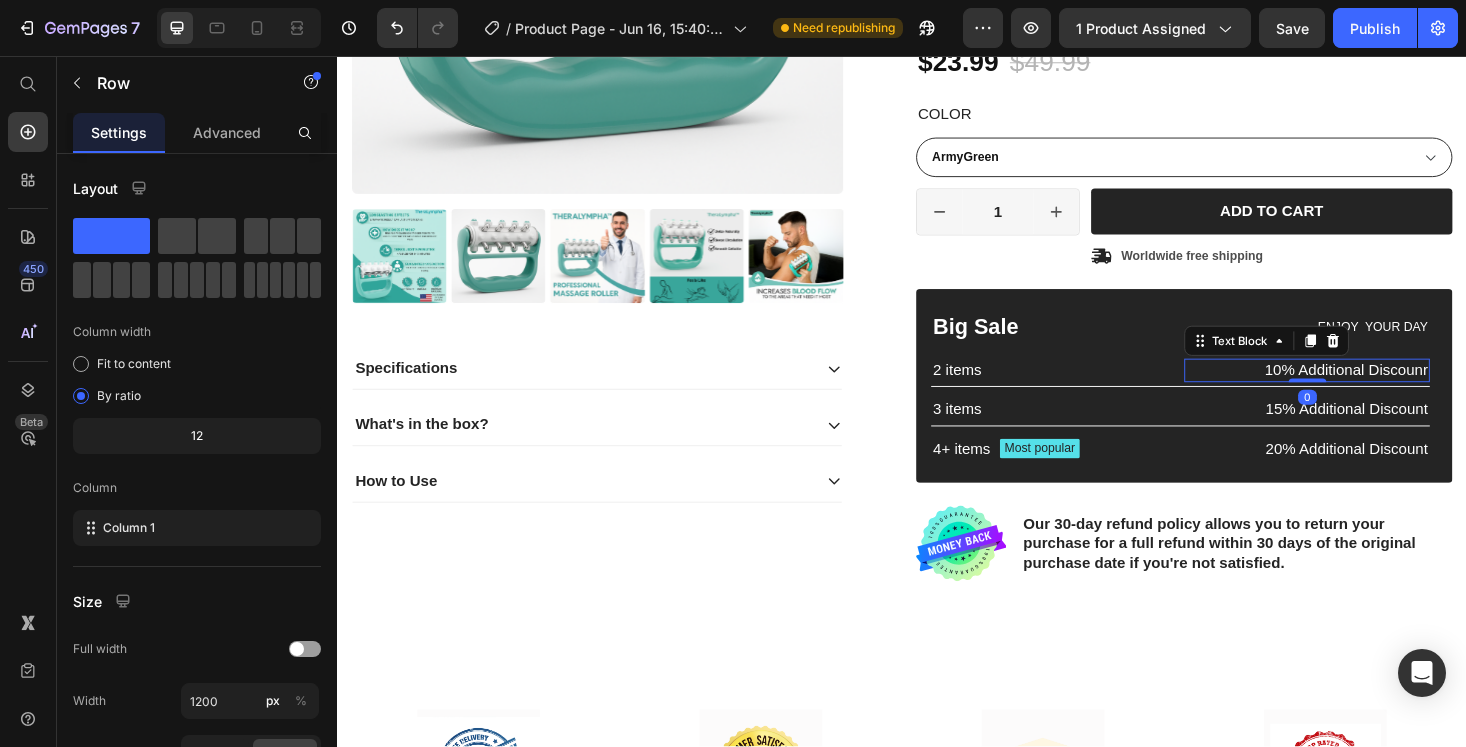 click on "10% Additional Discounr" at bounding box center [1367, 390] 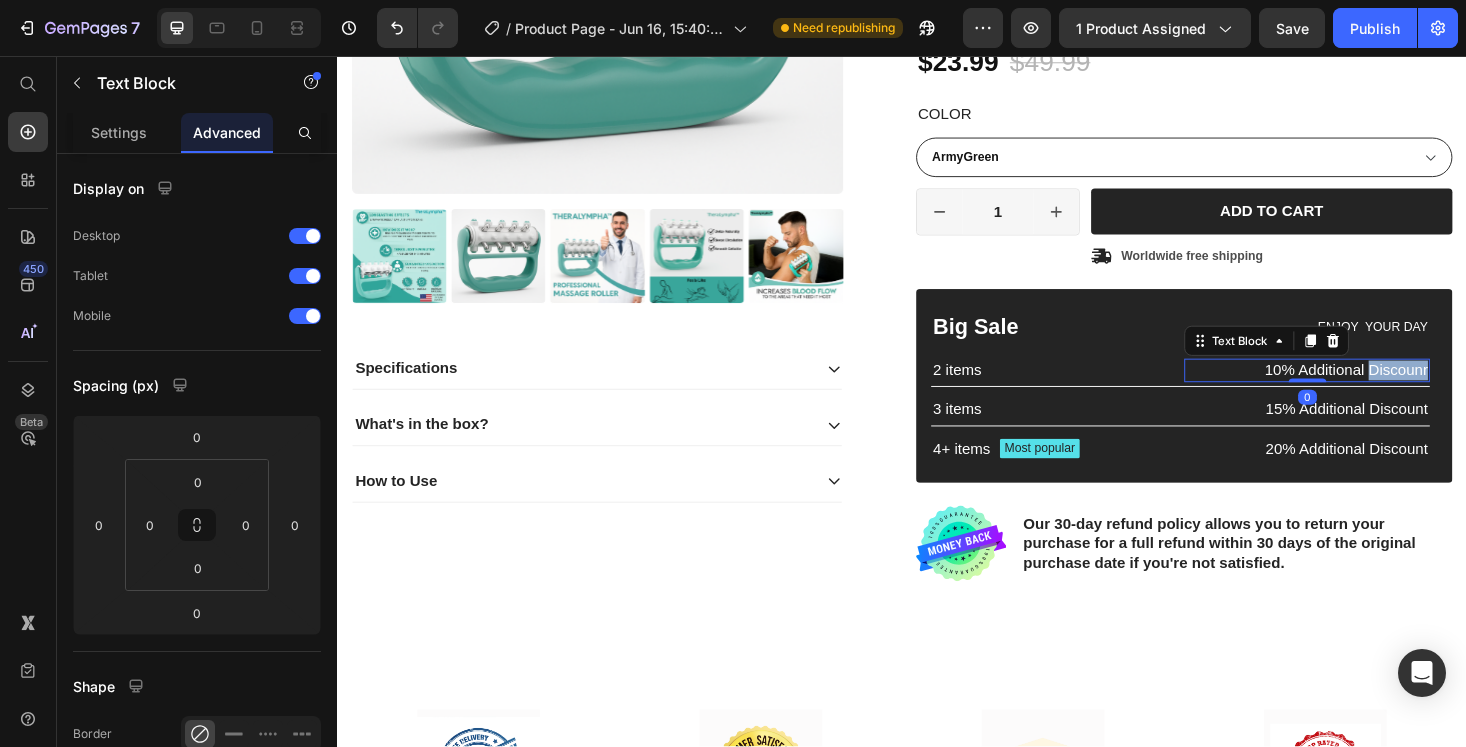 click on "10% Additional Discounr" at bounding box center (1367, 390) 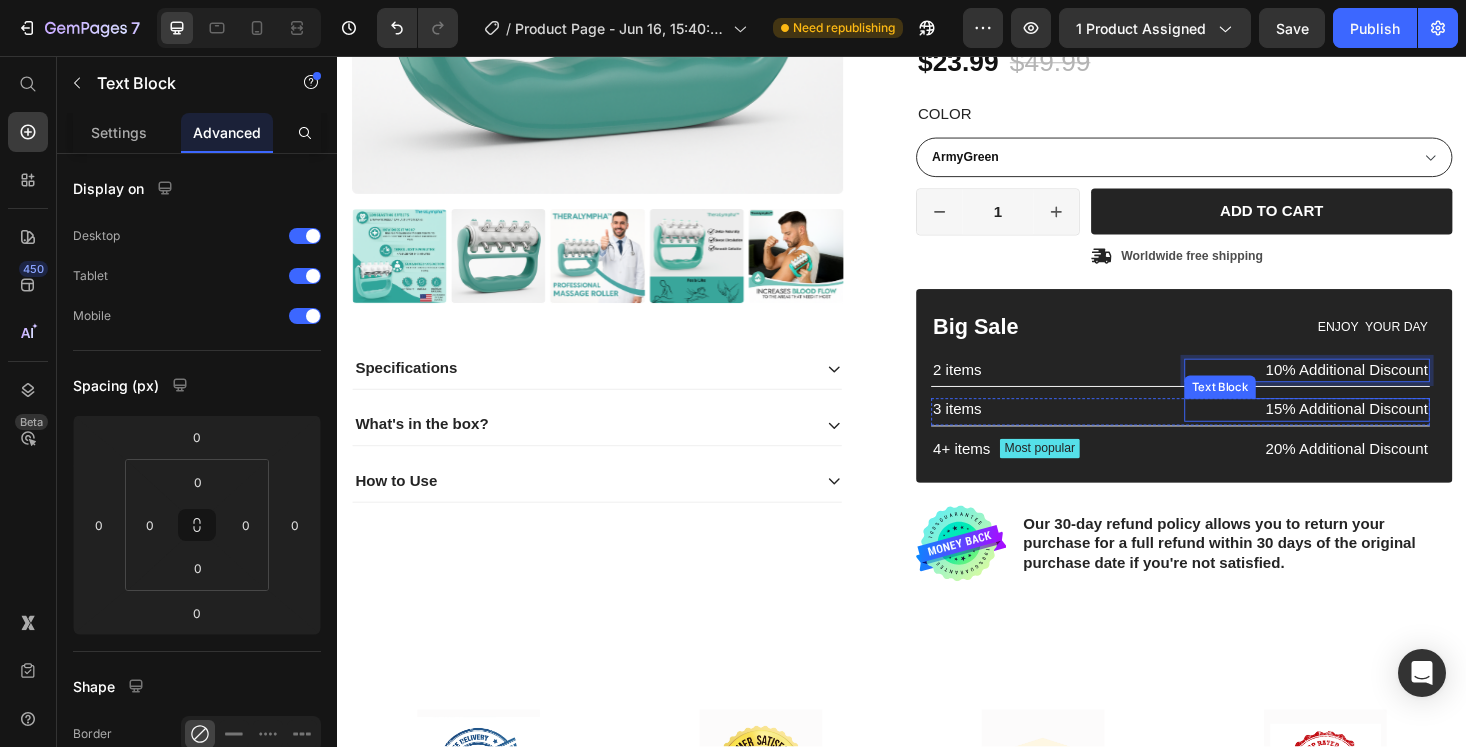 click on "15% Additional Discount" at bounding box center [1367, 432] 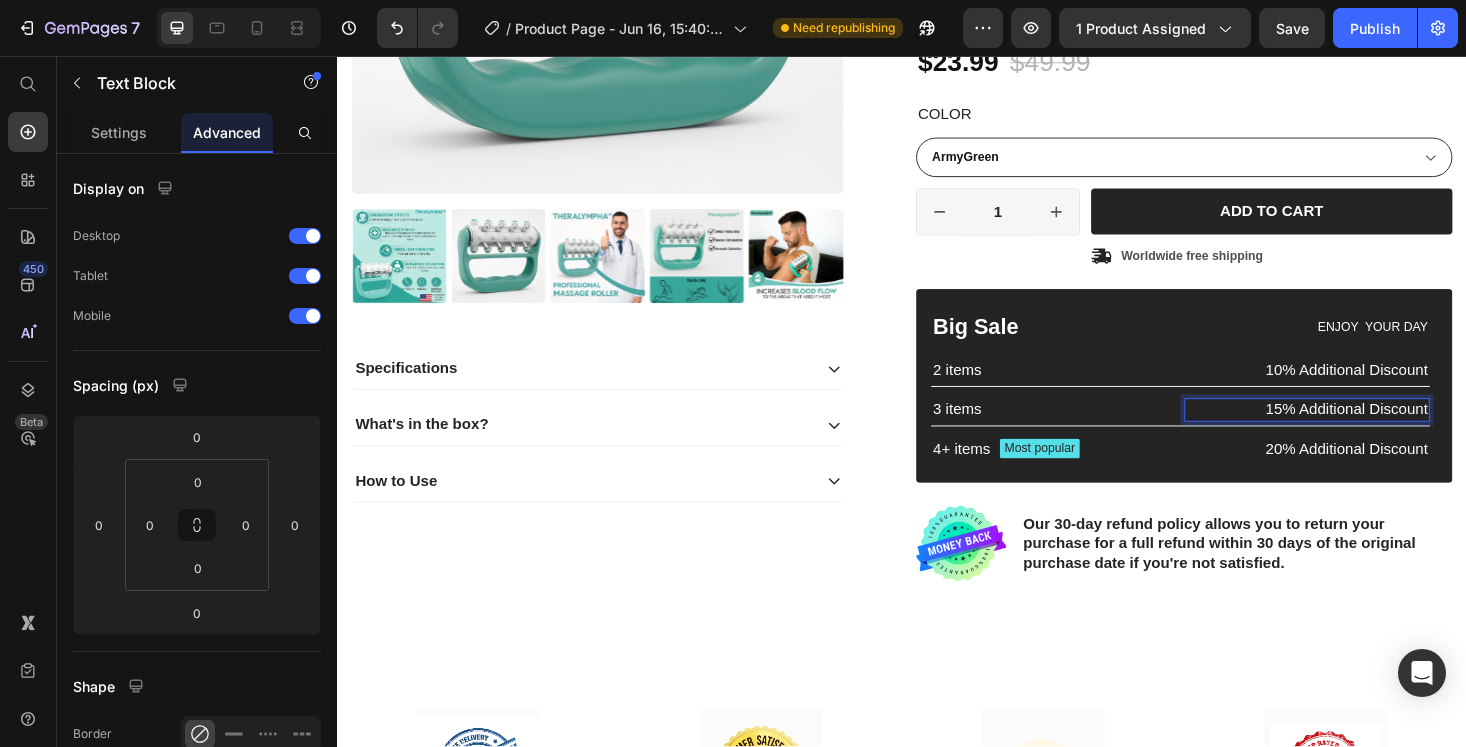 click on "15% Additional Discount" at bounding box center (1367, 432) 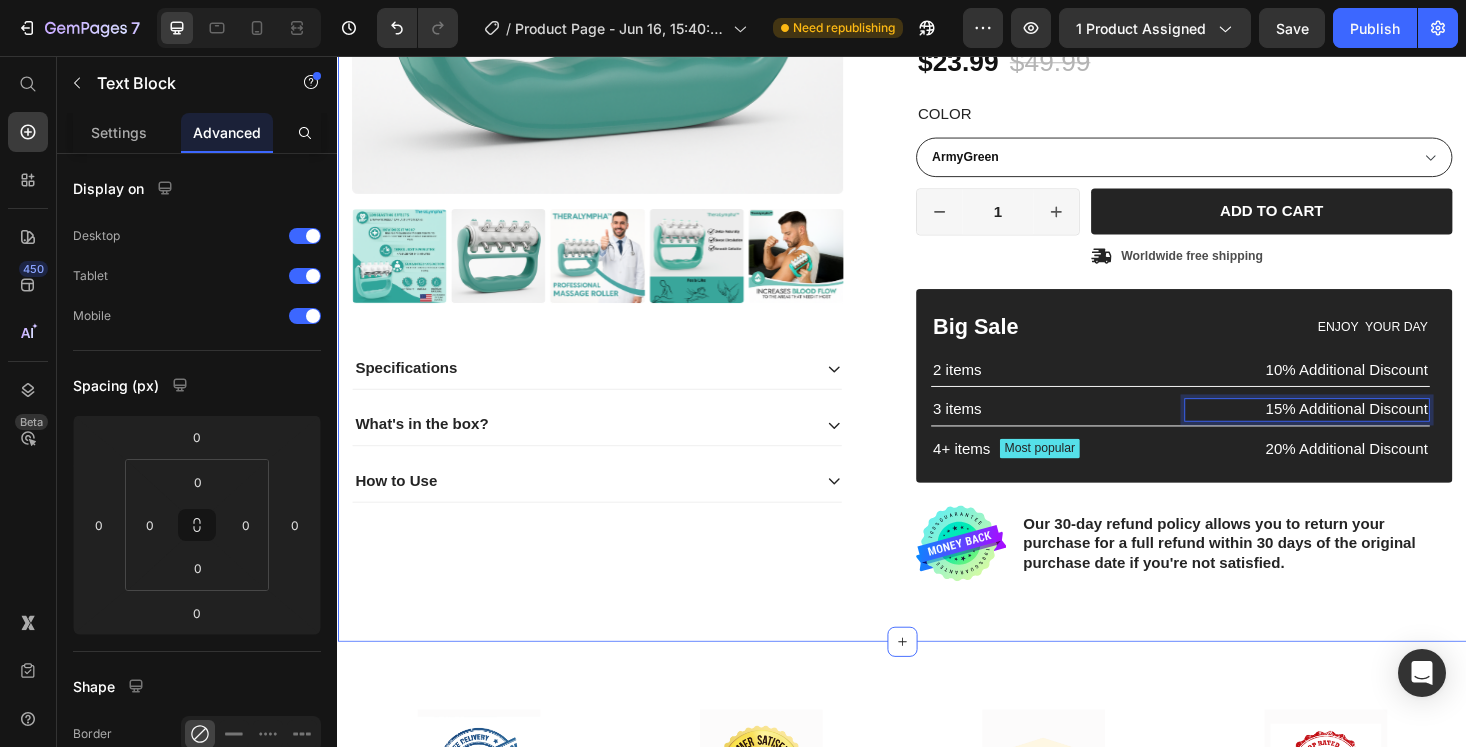 click on "Product Images
Specifications
What's in the box?
How to Use Accordion Icon Icon Icon Icon Icon Icon List 2,500+ Verified Reviews! Text Block Row 52% off Product Badge TheraLympha™ – The Doctor-Approved Lymphatic Massage Roller Product Title Wellness That Moves with You. ⭐ Relieves sore muscles and stiffness. ⭐ Enhances blood flow for radiant, glowing skin. ⭐ Reduces the appearance of cellulite and bloating. Text Block Icon Icon Icon Icon Icon Icon List 2,500+ Happy Customers! Text Block Row $23.99 Product Price $49.99 Product Price 52% off Product Badge Row Color ArmyGreen Product Variants & Swatches ArmyGreen Product Variants & Swatches 1 Product Quantity Row Add to cart Add to Cart
Icon Worldwide free shipping Text Block Row Row Big Sale Text Block ENJOY  YOUR DAY Text Block Row 2 items Text Block 10% Additional Discount Text Block Row 3 items Text Block 15% Additional Discount Text Block   0 Row 4+ items Text Block Most popular Text Block Row" at bounding box center (937, 156) 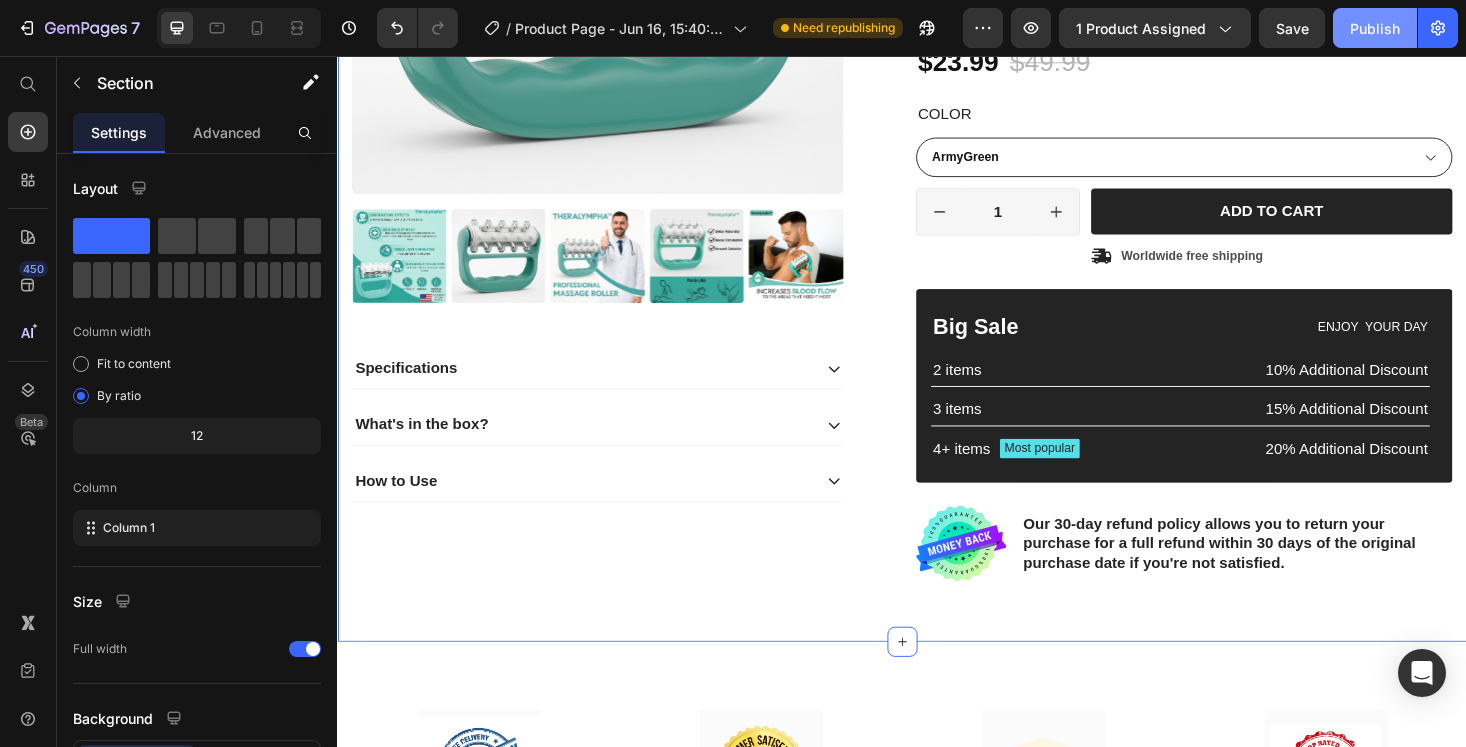 click on "Publish" at bounding box center (1375, 28) 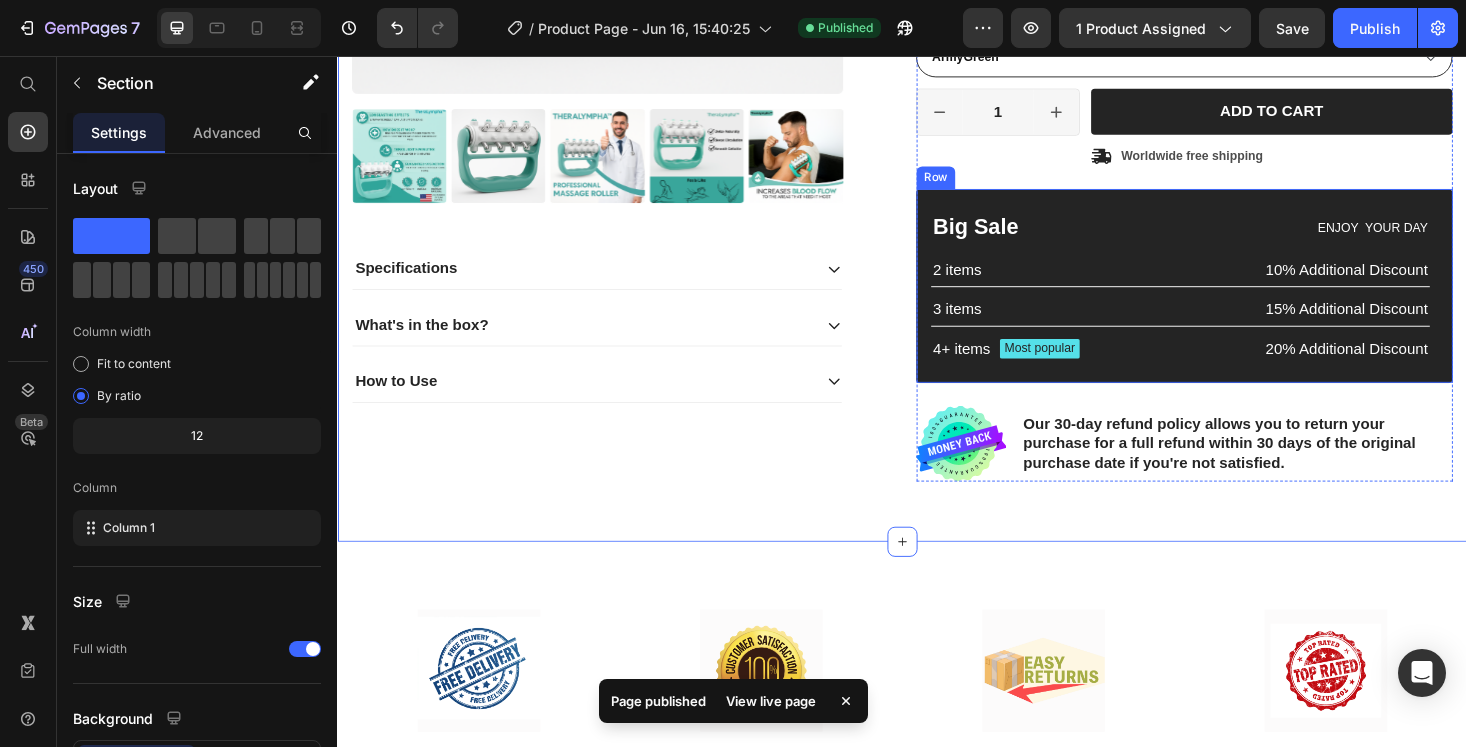 scroll, scrollTop: 0, scrollLeft: 0, axis: both 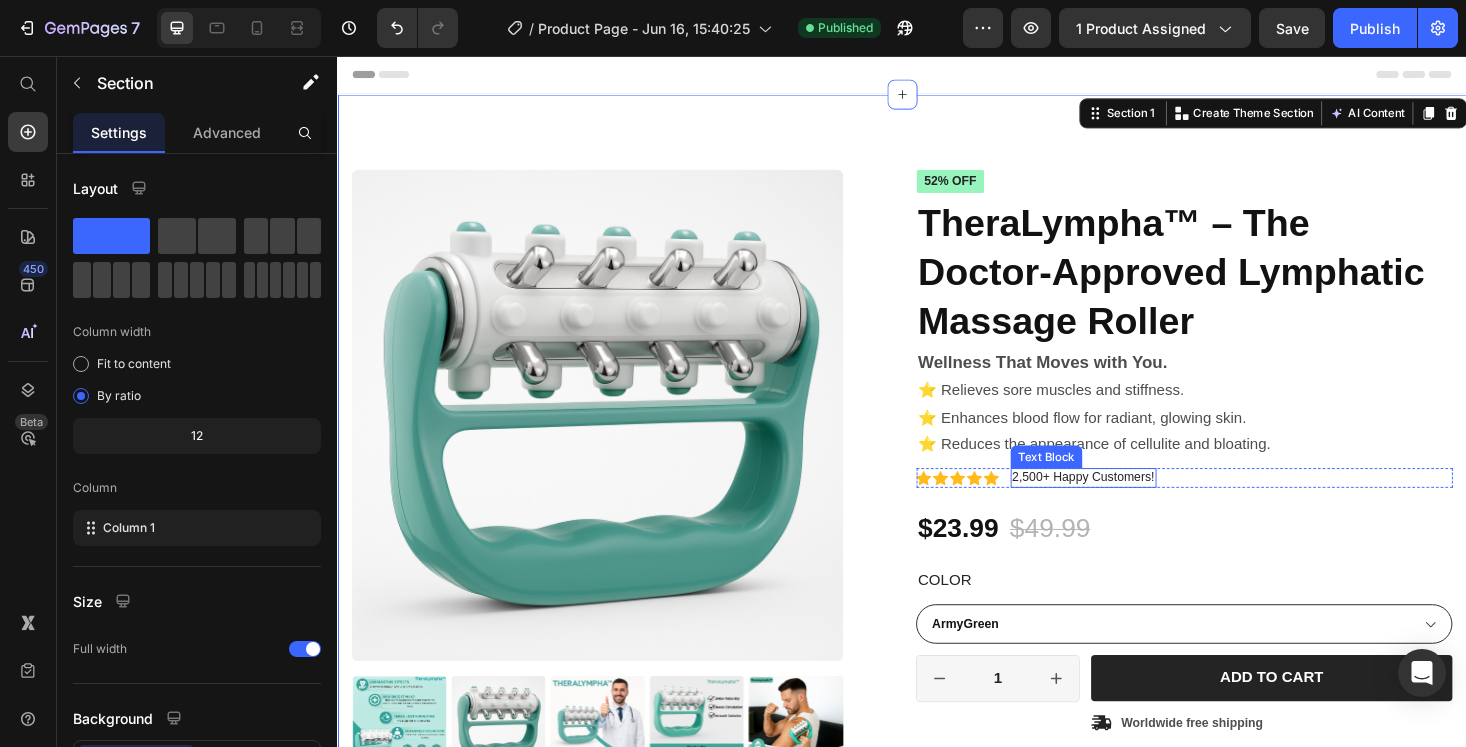 click on "2,500+ Happy Customers!" at bounding box center [1129, 504] 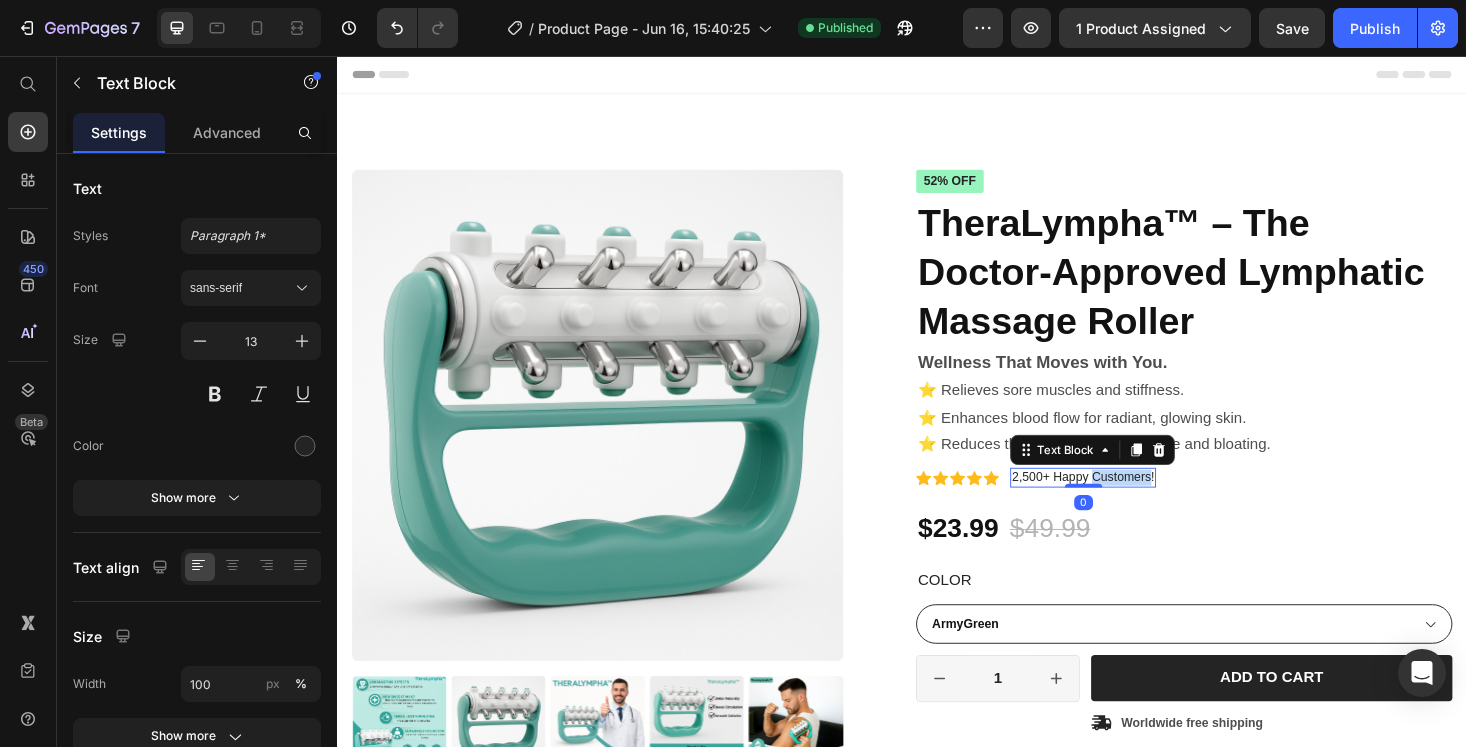 click on "2,500+ Happy Customers!" at bounding box center [1129, 504] 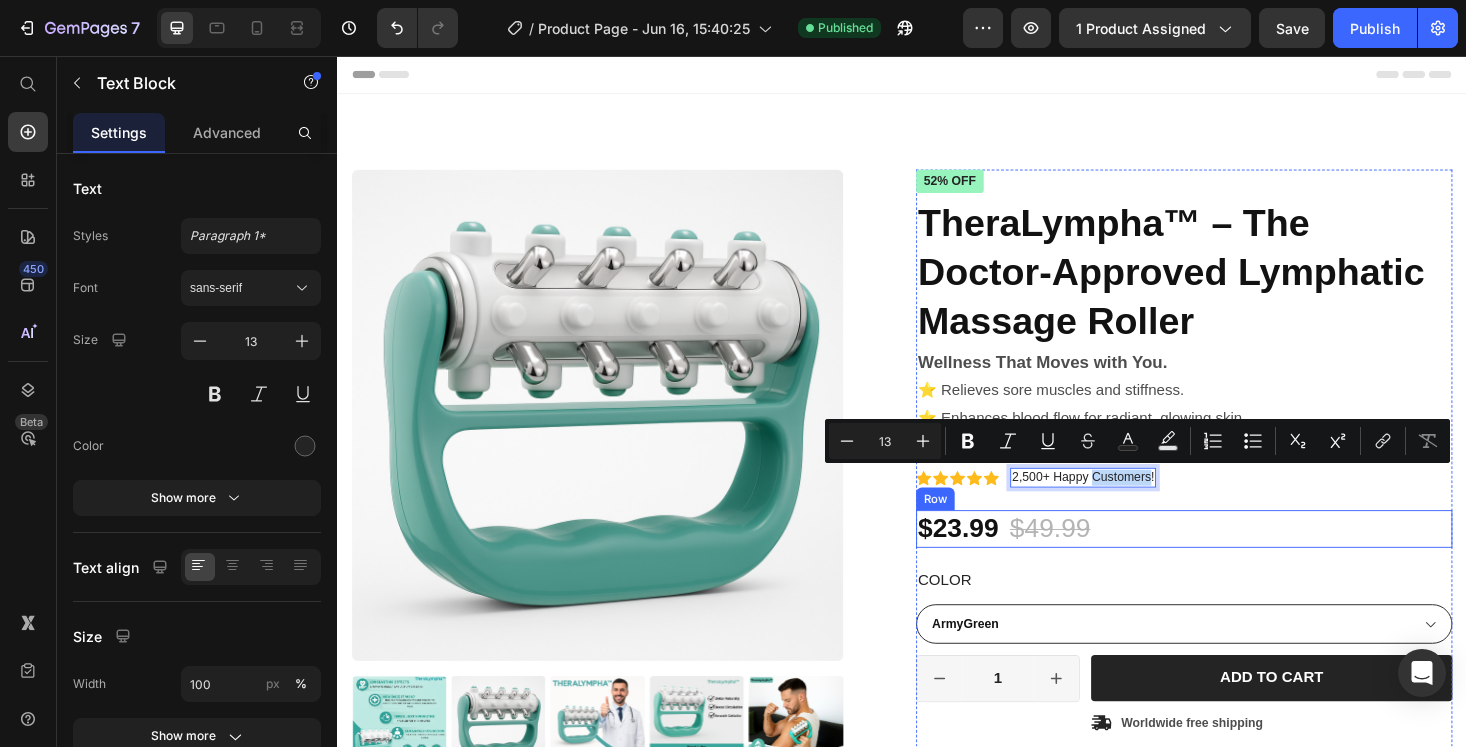 click on "$23.99 Product Price $49.99 Product Price 52% off Product Badge Row" at bounding box center (1237, 559) 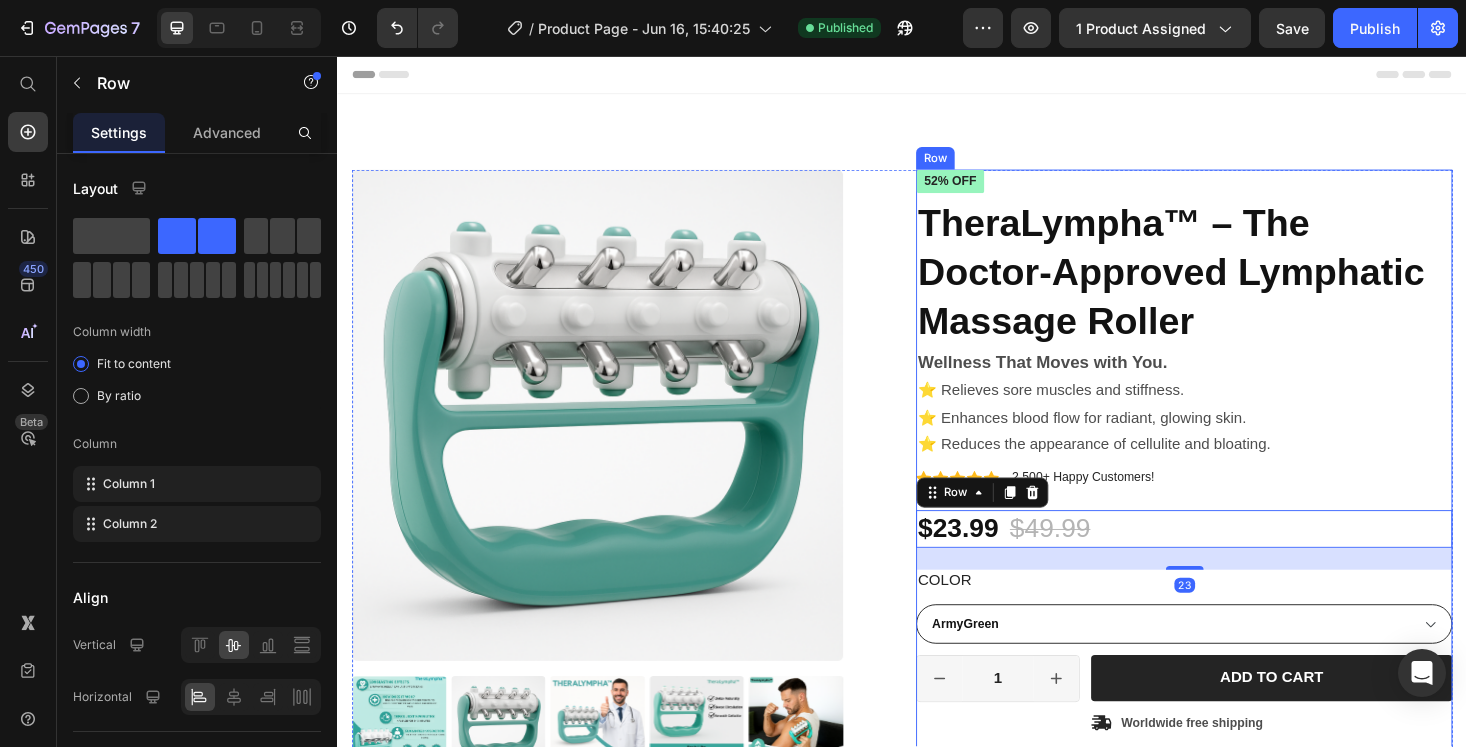 click on "Icon Icon Icon Icon Icon Icon List 2,500+ Happy Customers! Text Block Row" at bounding box center (1237, 504) 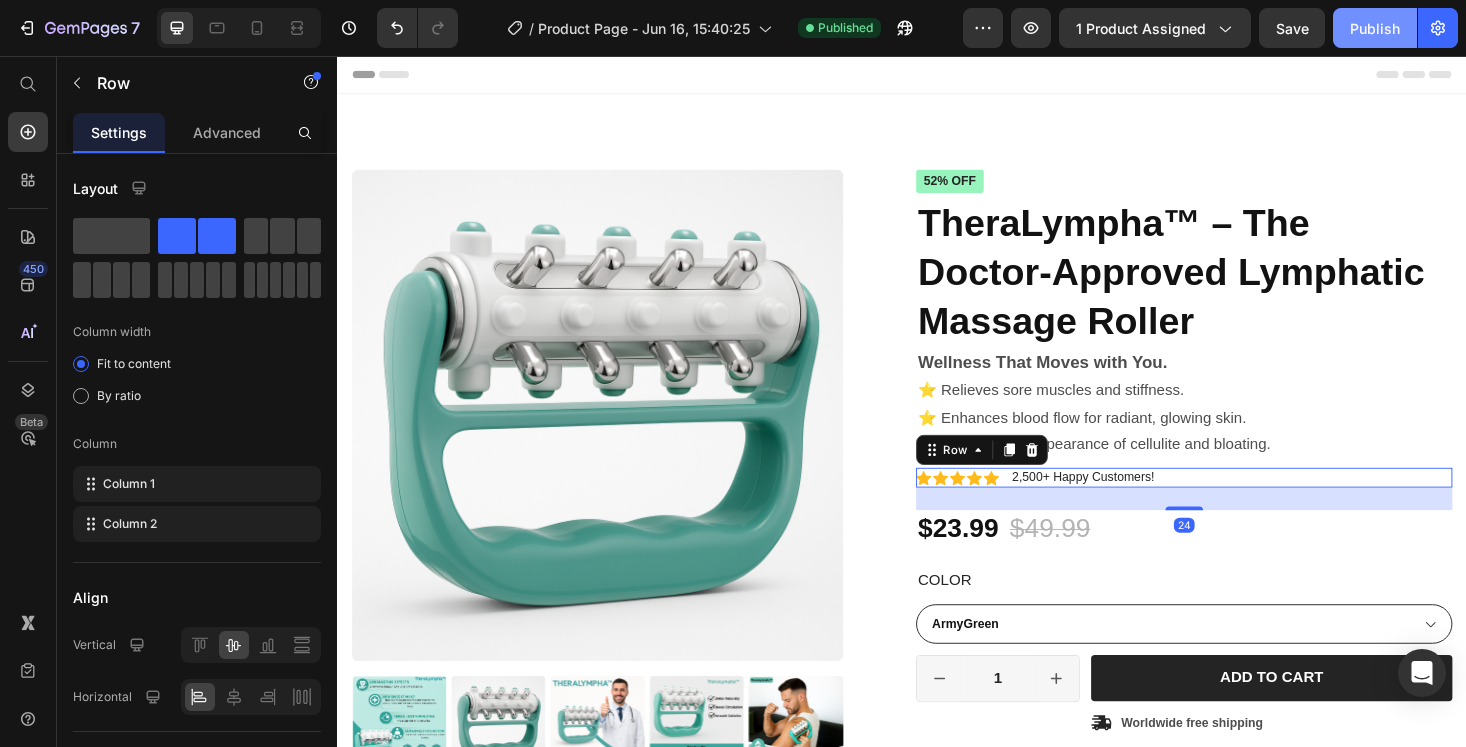 click on "Publish" at bounding box center (1375, 28) 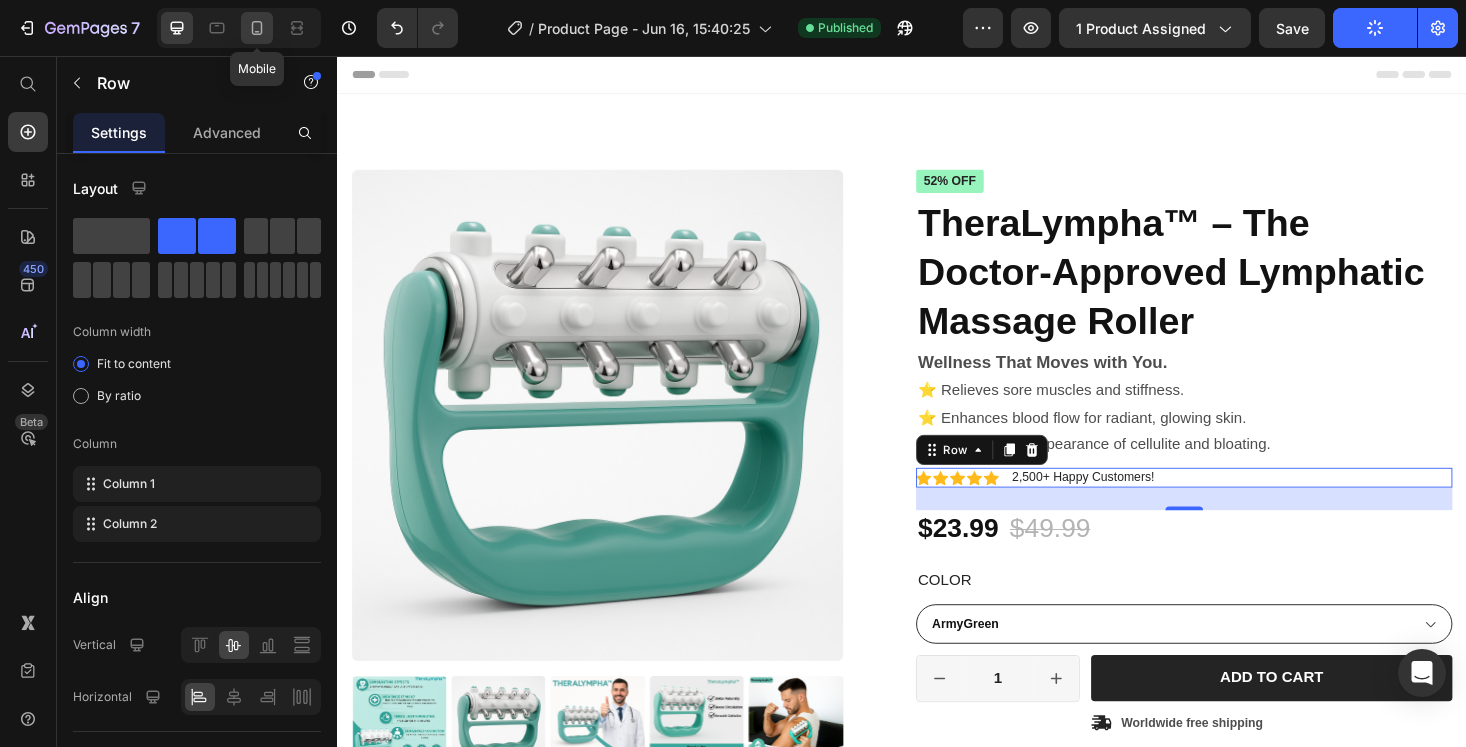 click 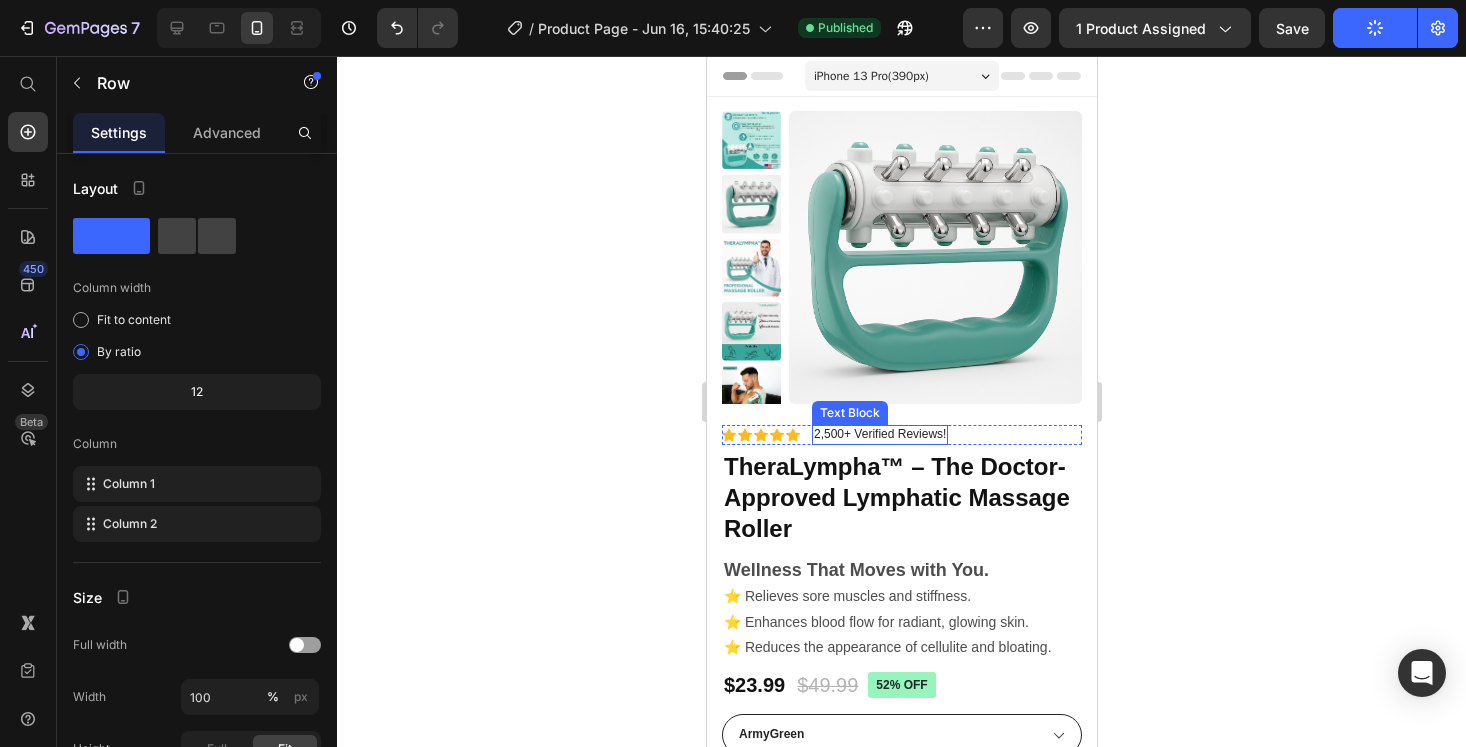 click on "2,500+ Verified Reviews!" at bounding box center (879, 435) 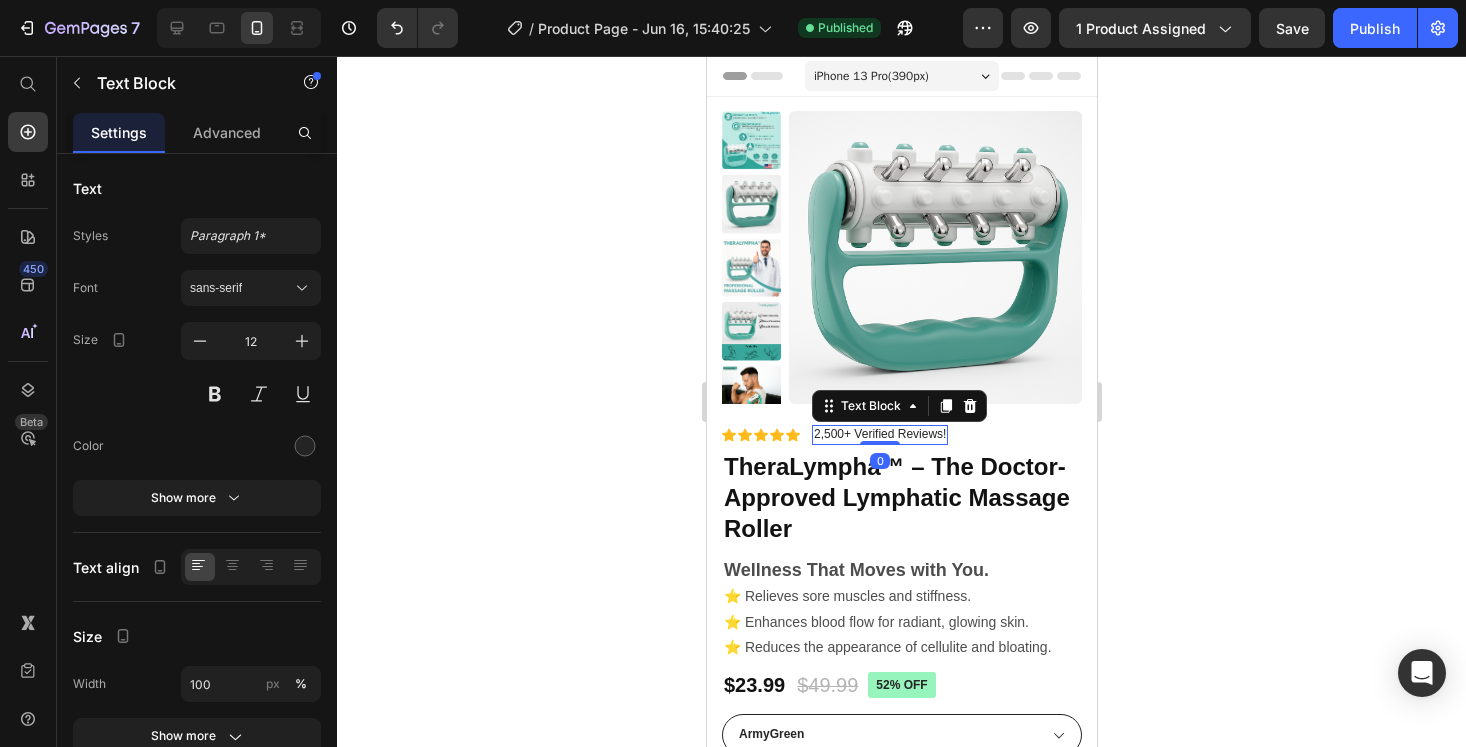 click on "2,500+ Verified Reviews!" at bounding box center (879, 435) 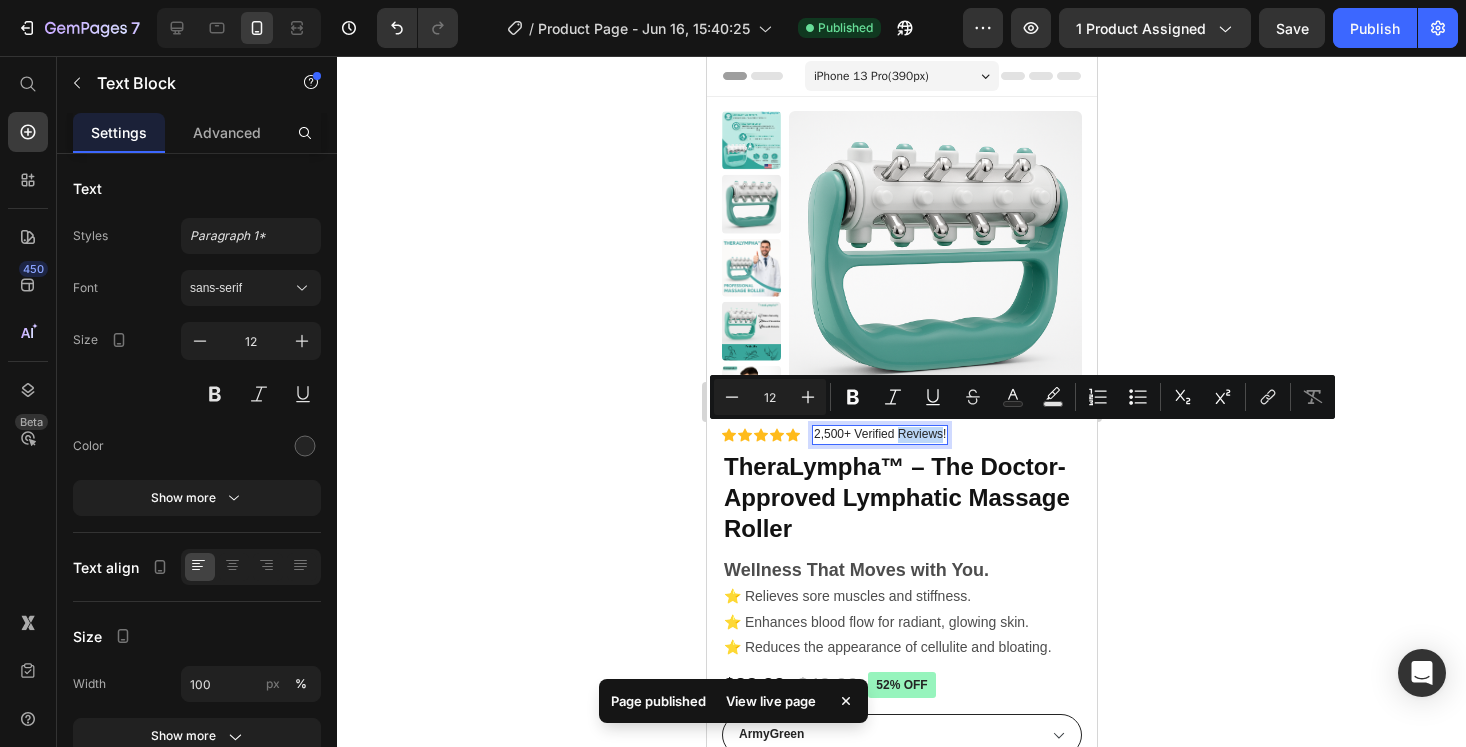 click on "2,500+ Verified Reviews!" at bounding box center (879, 435) 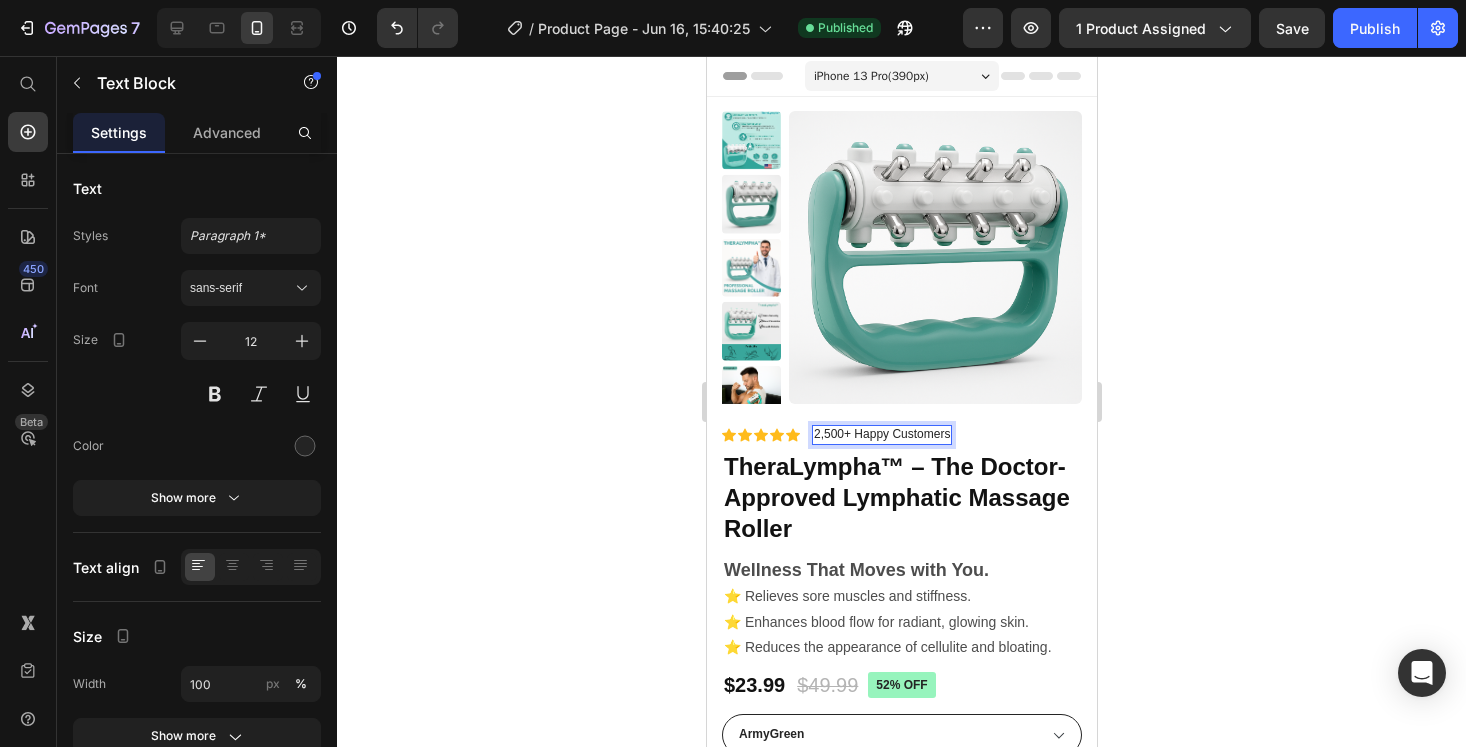 click 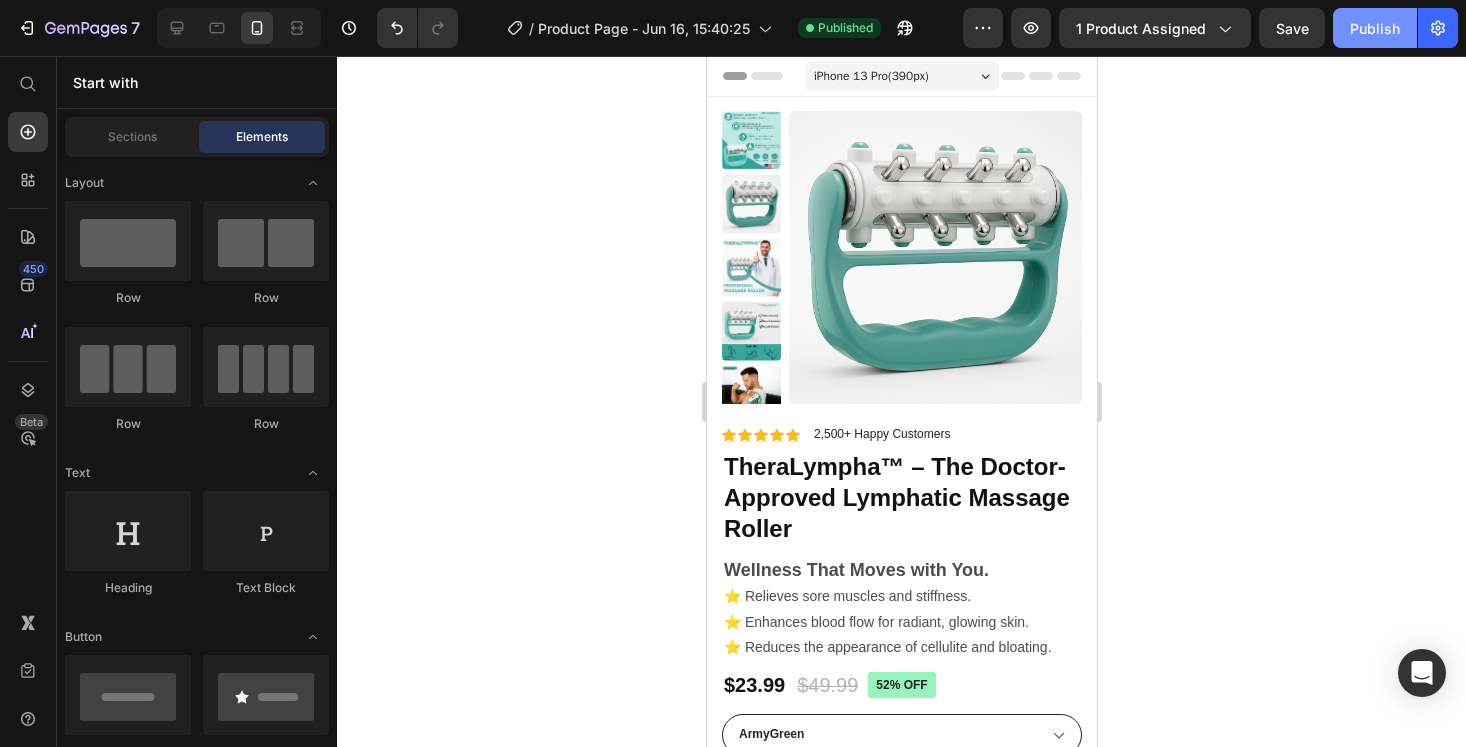click on "Publish" at bounding box center (1375, 28) 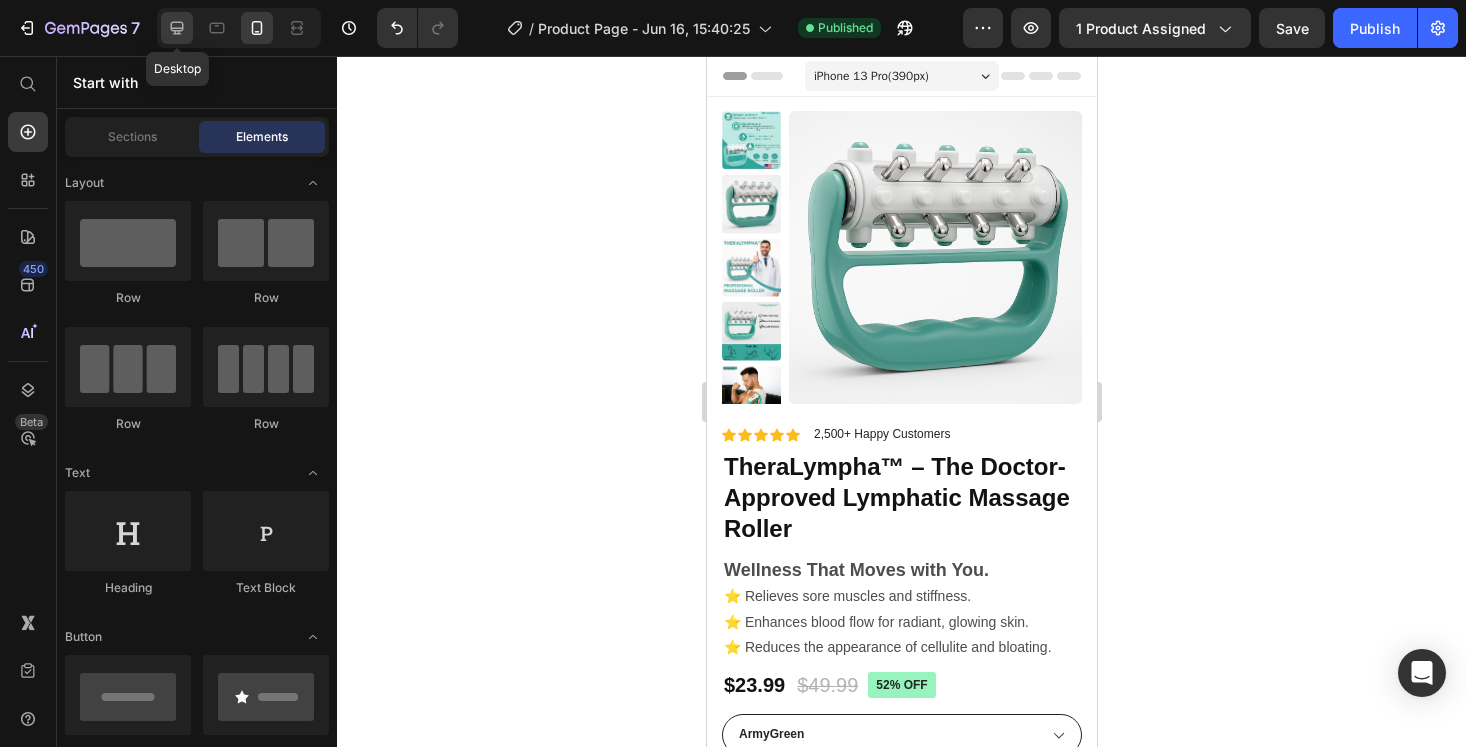 click 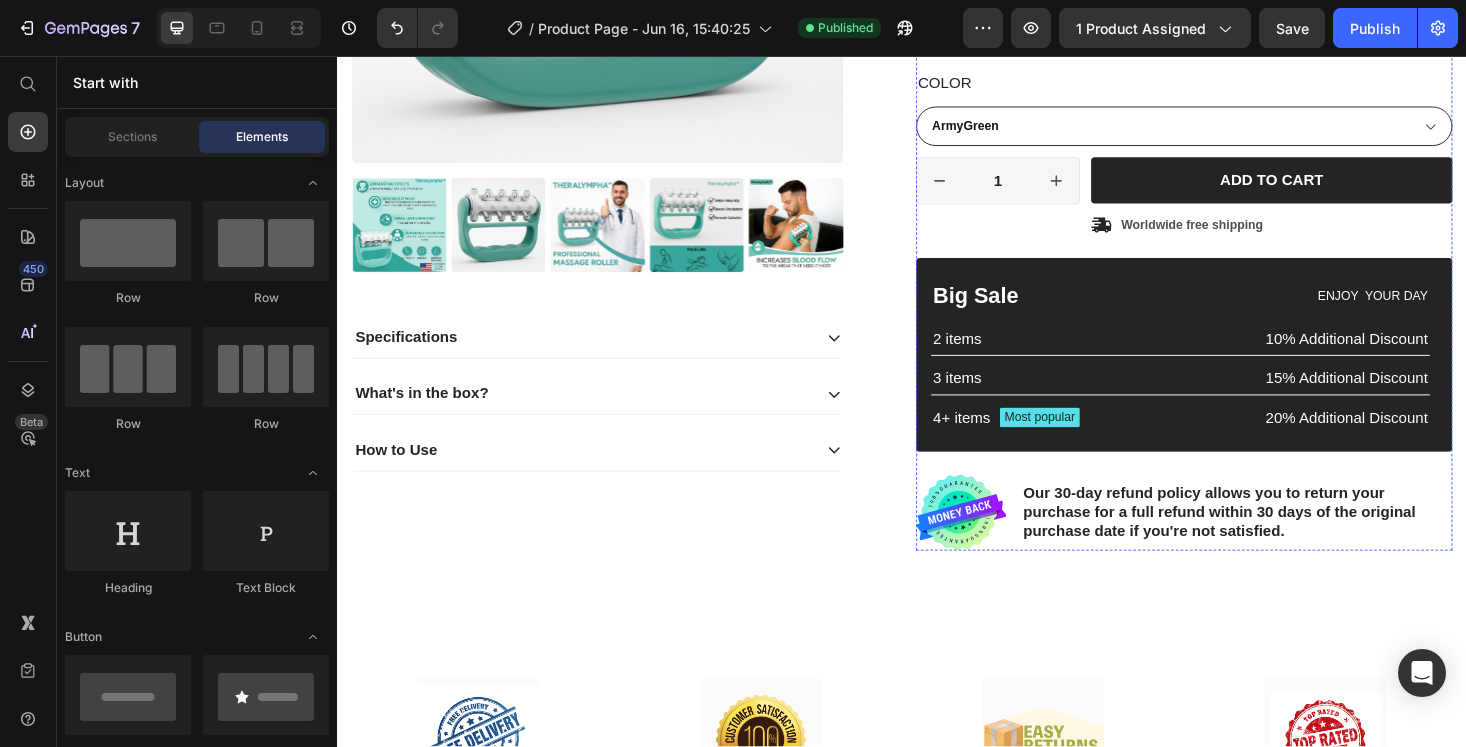 scroll, scrollTop: 530, scrollLeft: 0, axis: vertical 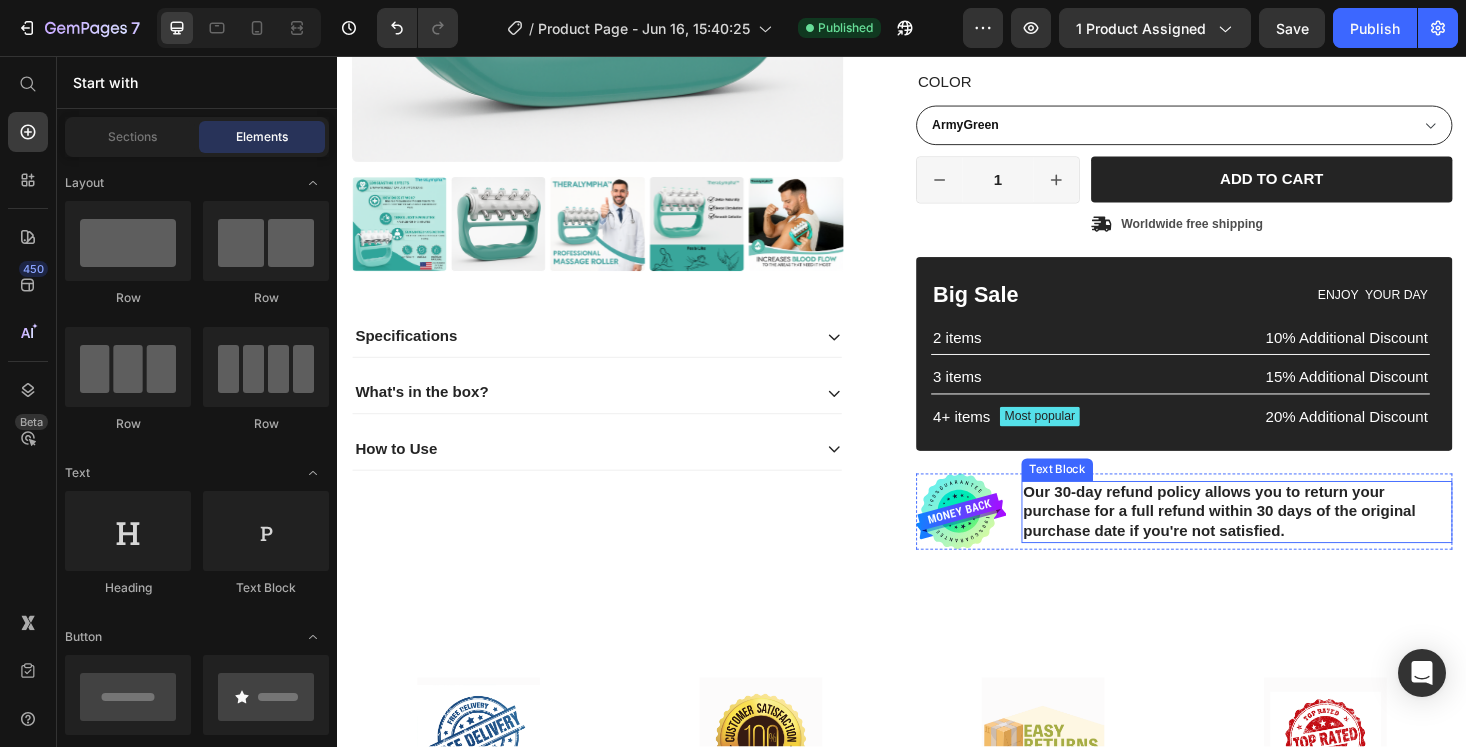 click on "Our 30-day refund policy allows you to return your purchase for a full refund within 30 days of the original purchase date if you're not satisfied." at bounding box center [1293, 541] 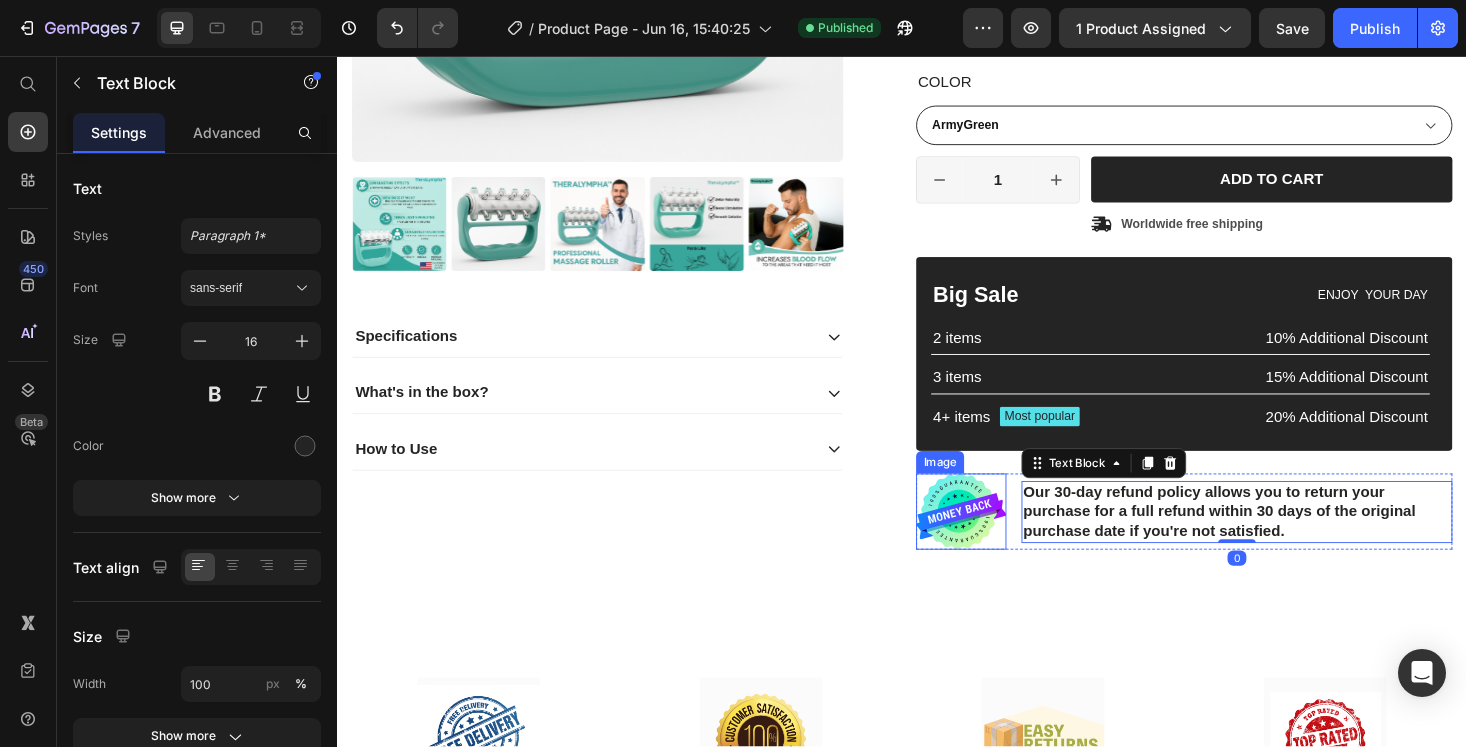 click at bounding box center [1000, 540] 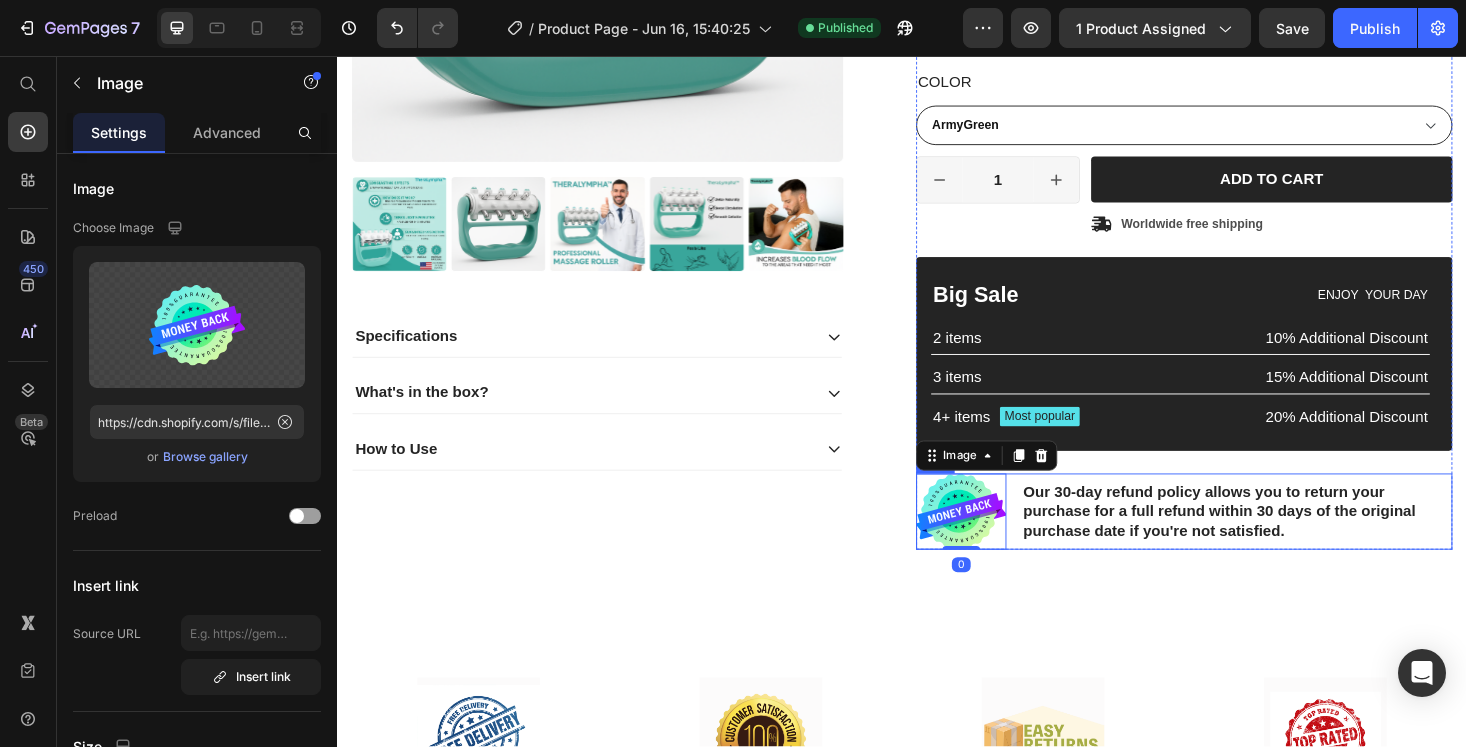 click on "Our 30-day refund policy allows you to return your purchase for a full refund within 30 days of the original purchase date if you're not satisfied. Text Block" at bounding box center [1293, 540] 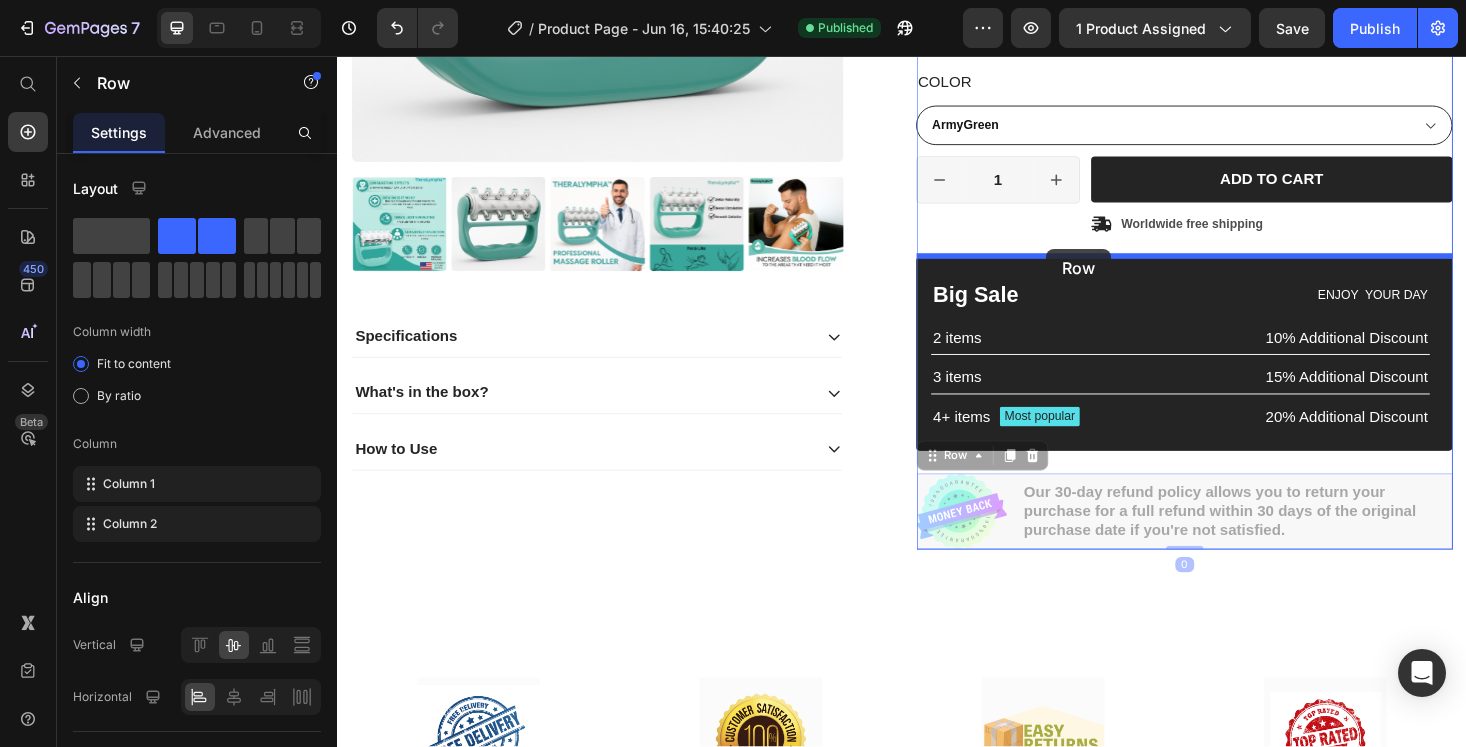 drag, startPoint x: 1054, startPoint y: 508, endPoint x: 1091, endPoint y: 261, distance: 249.75587 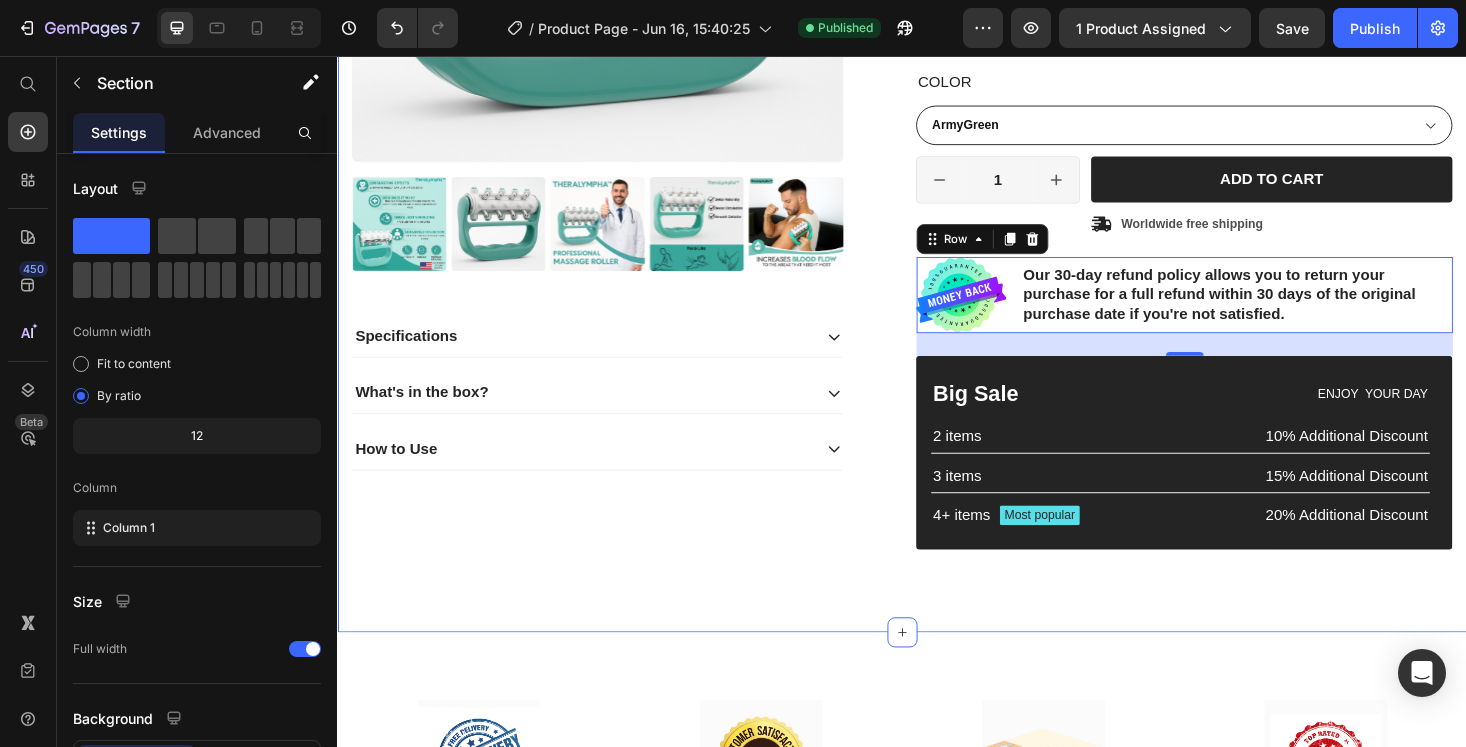 click on "Product Images
Specifications
What's in the box?
How to Use Accordion Icon Icon Icon Icon Icon Icon List 2,500+ Happy Customers Text Block Row 52% off Product Badge TheraLympha™ – The Doctor-Approved Lymphatic Massage Roller Product Title Wellness That Moves with You. ⭐ Relieves sore muscles and stiffness. ⭐ Enhances blood flow for radiant, glowing skin. ⭐ Reduces the appearance of cellulite and bloating. Text Block Icon Icon Icon Icon Icon Icon List 2,500+ Happy Customers! Text Block Row $23.99 Product Price $49.99 Product Price 52% off Product Badge Row Color ArmyGreen Product Variants & Swatches ArmyGreen Product Variants & Swatches 1 Product Quantity Row Add to cart Add to Cart
Icon Worldwide free shipping Text Block Row Row Image Our 30-day refund policy allows you to return your purchase for a full refund within 30 days of the original purchase date if you're not satisfied. Text Block Row   0 Big Sale Text Block ENJOY  YOUR DAY Text Block" at bounding box center [937, 118] 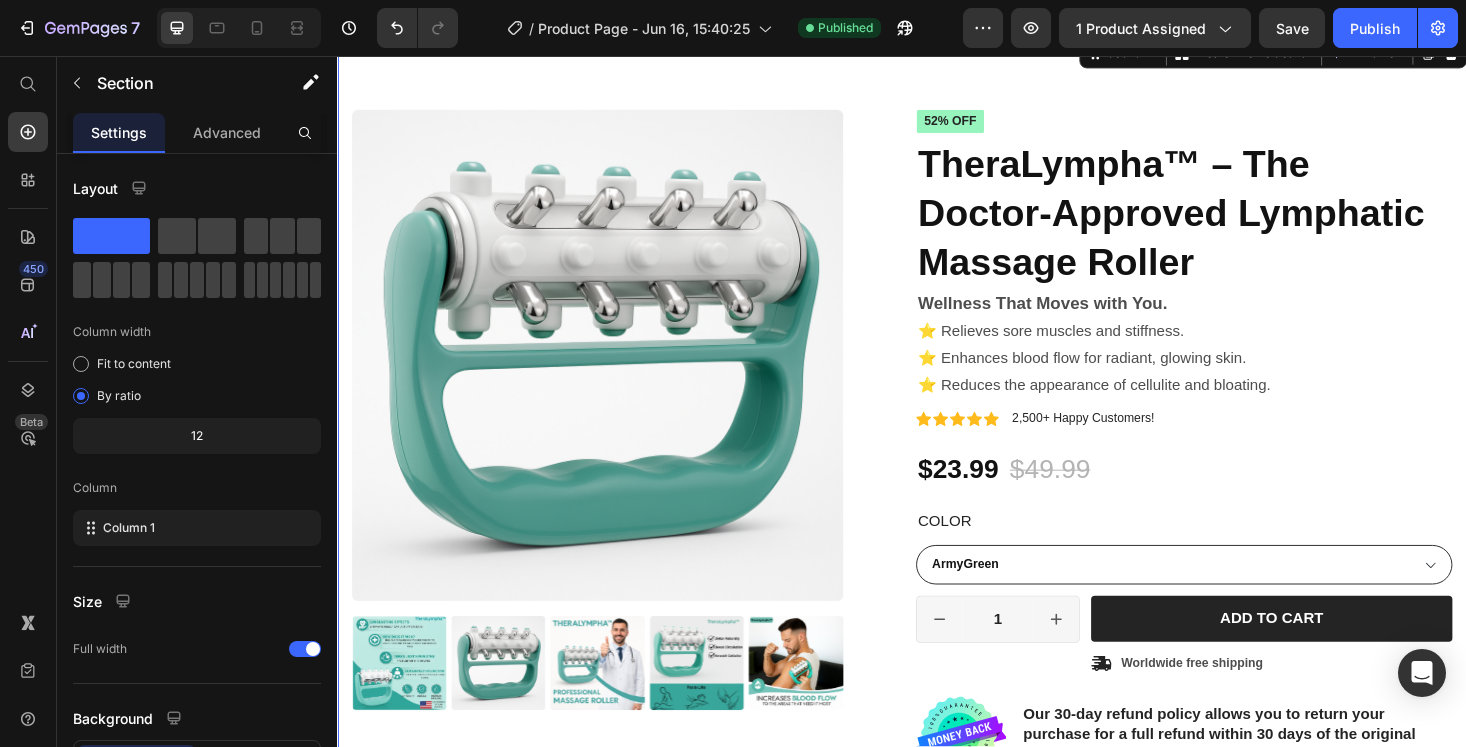 scroll, scrollTop: 54, scrollLeft: 0, axis: vertical 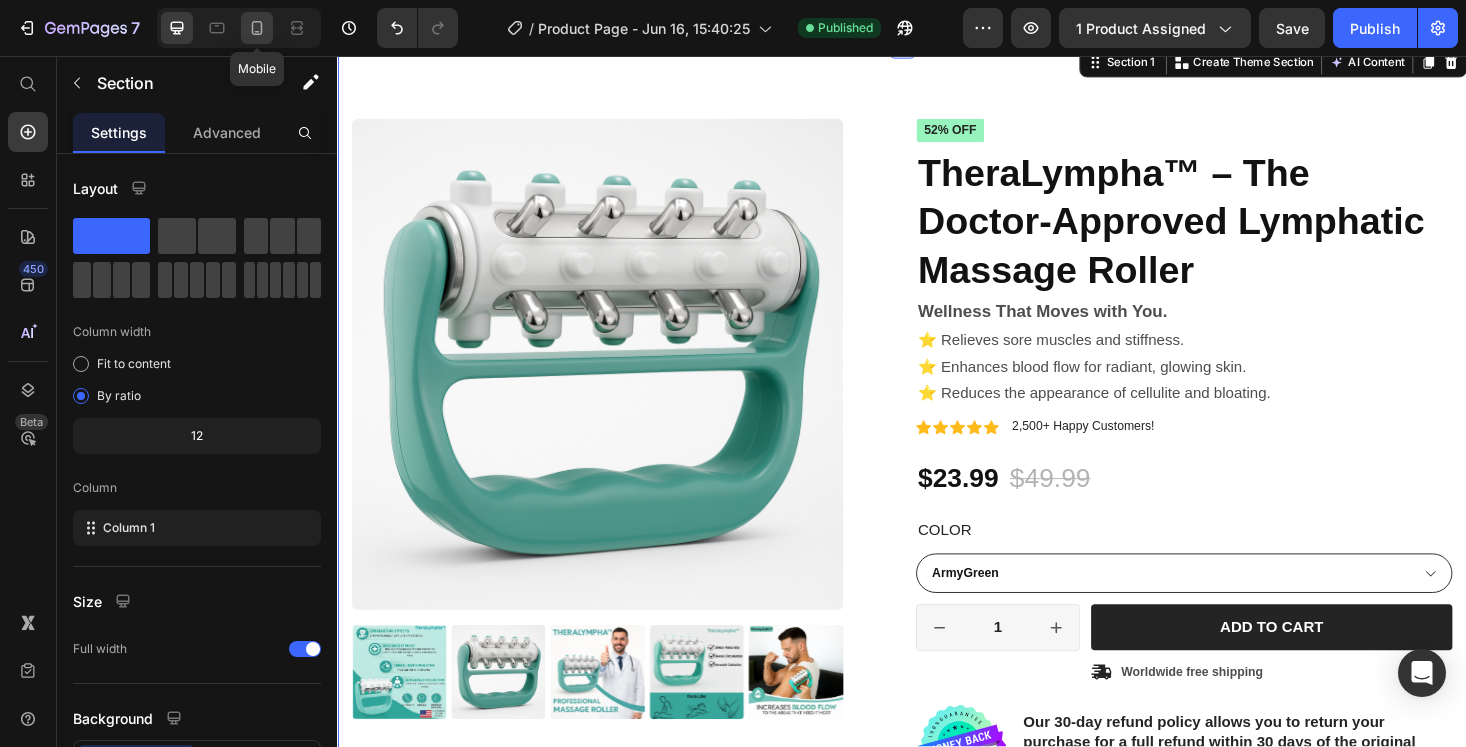 click 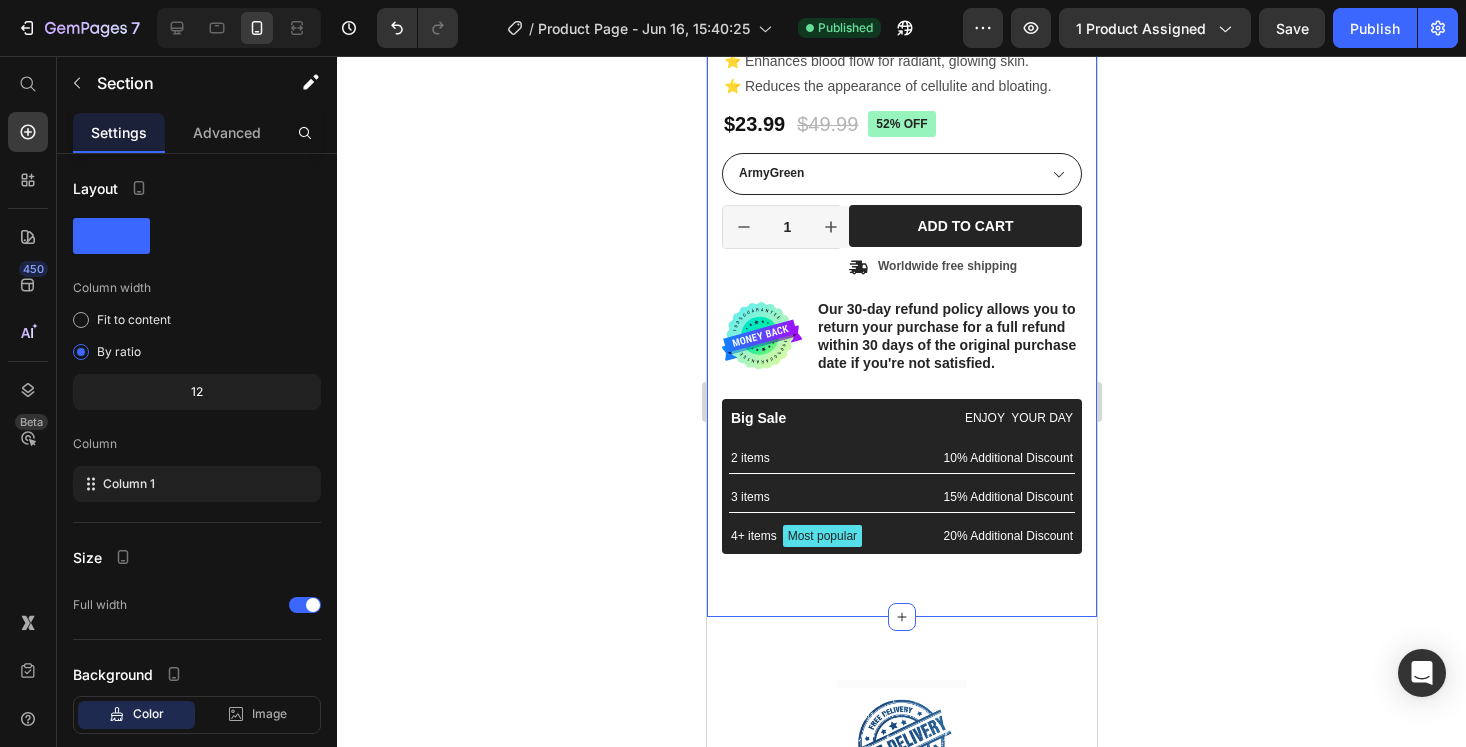scroll, scrollTop: 575, scrollLeft: 0, axis: vertical 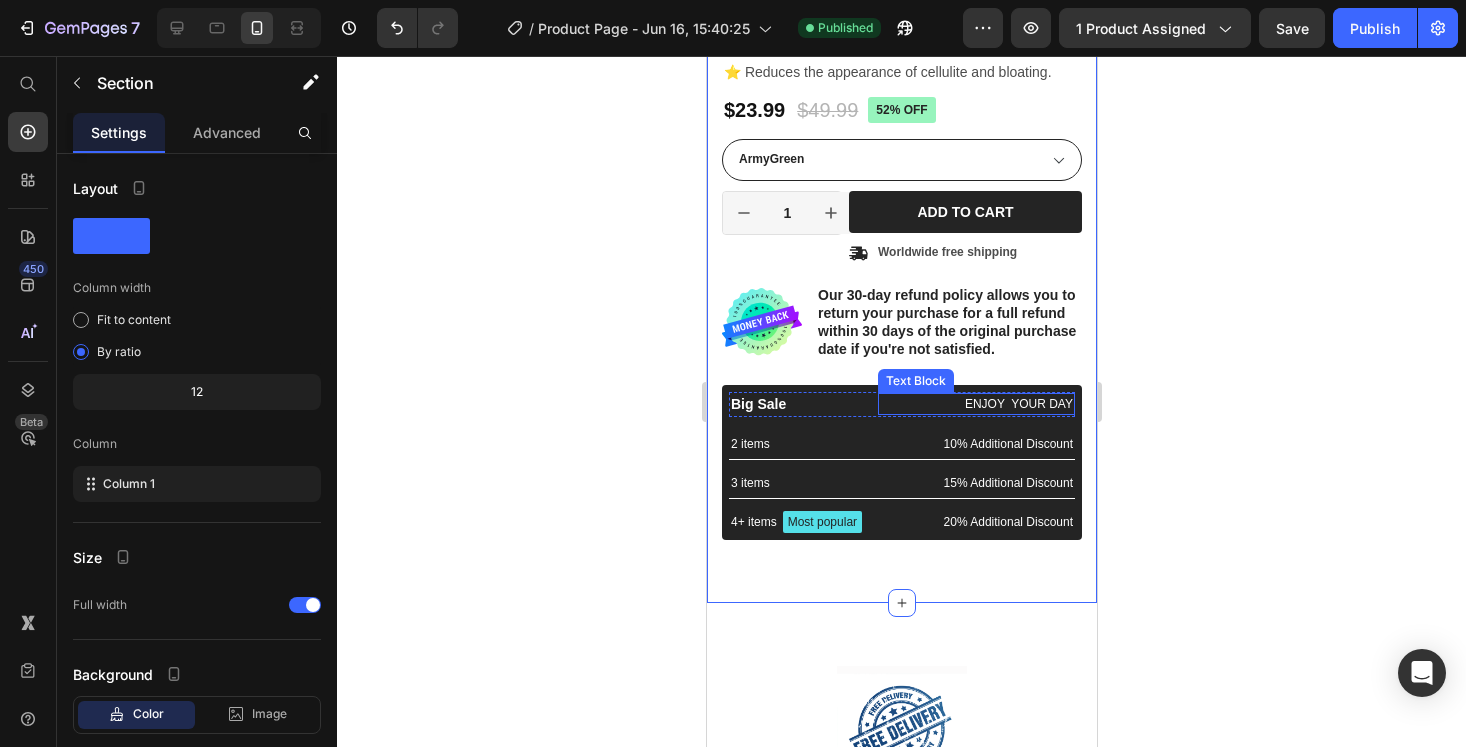 click on "ENJOY  YOUR DAY" at bounding box center [975, 404] 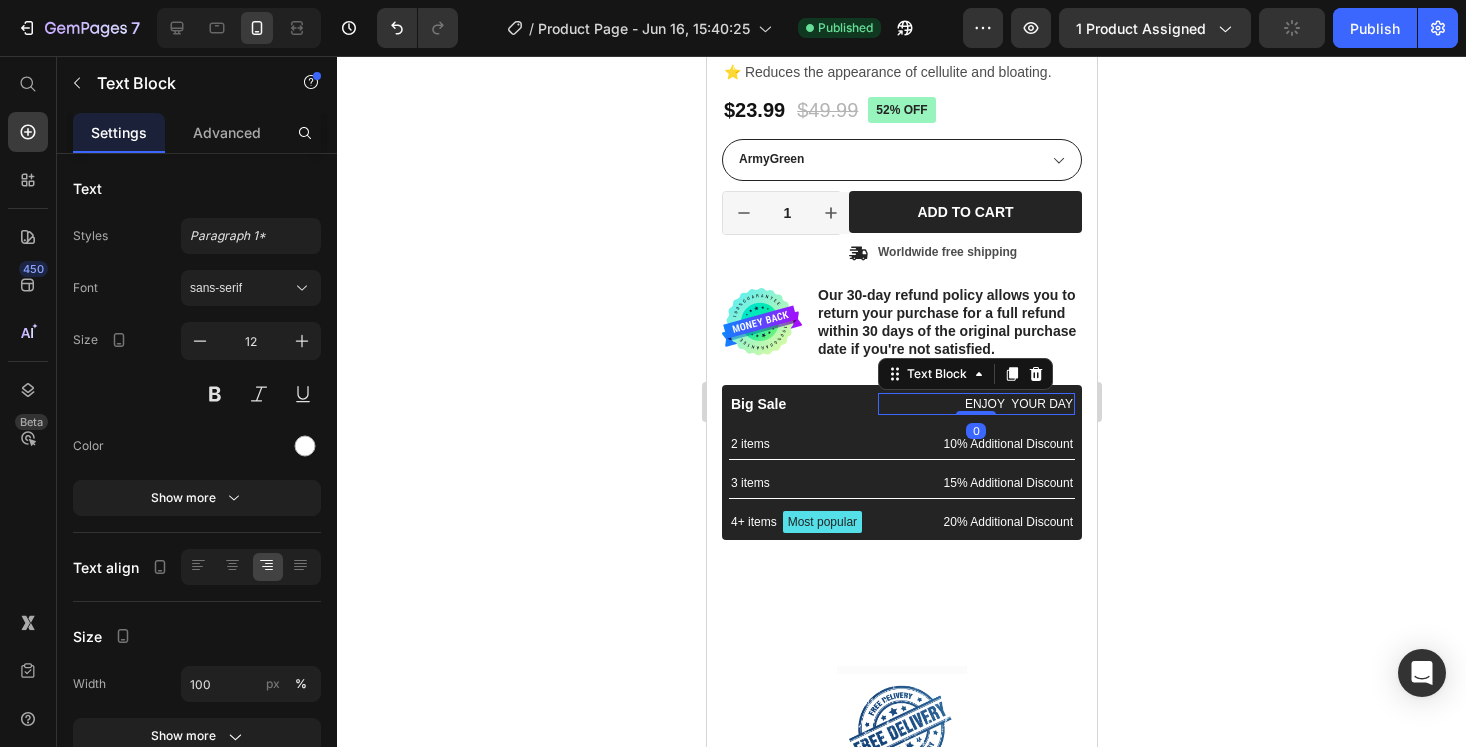 click on "ENJOY  YOUR DAY" at bounding box center (975, 404) 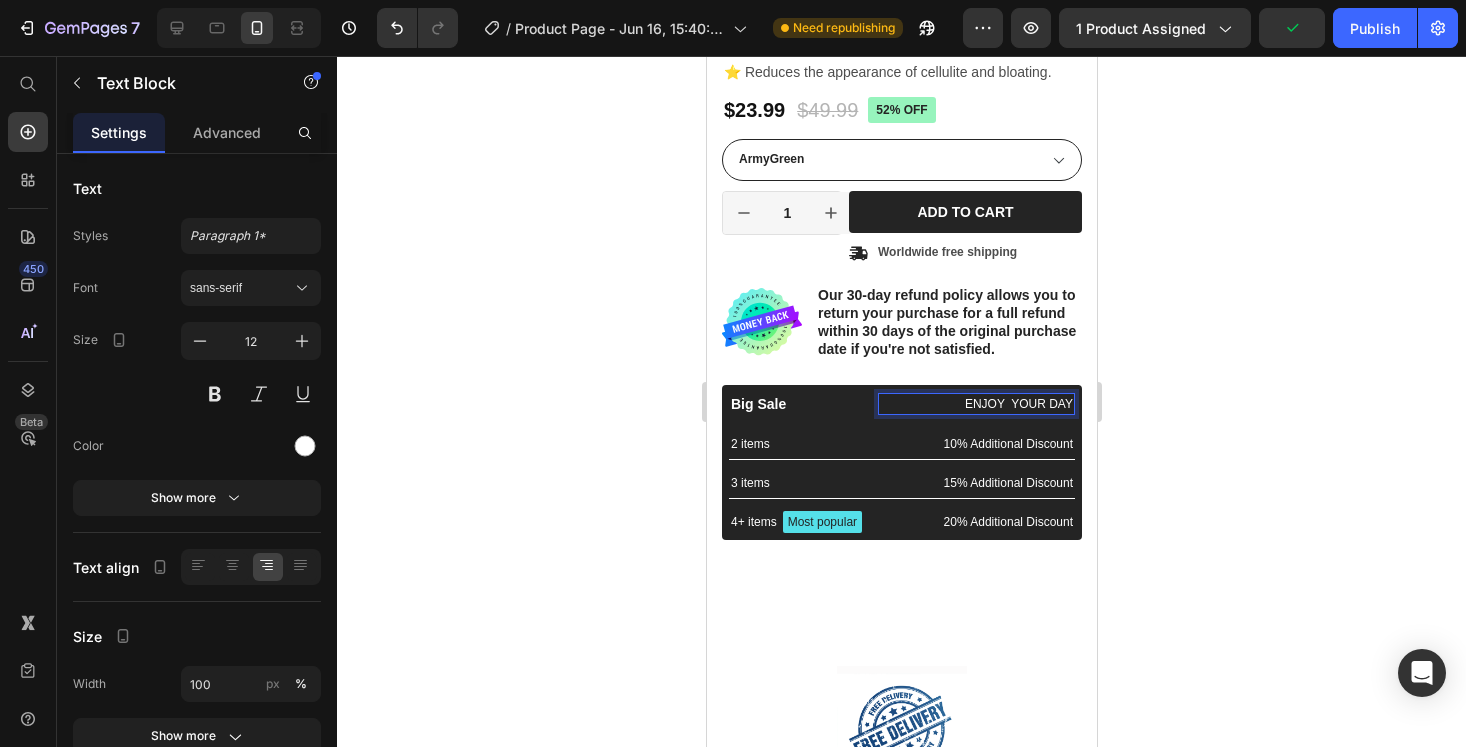 click on "ENJOY  YOUR DAY" at bounding box center (975, 404) 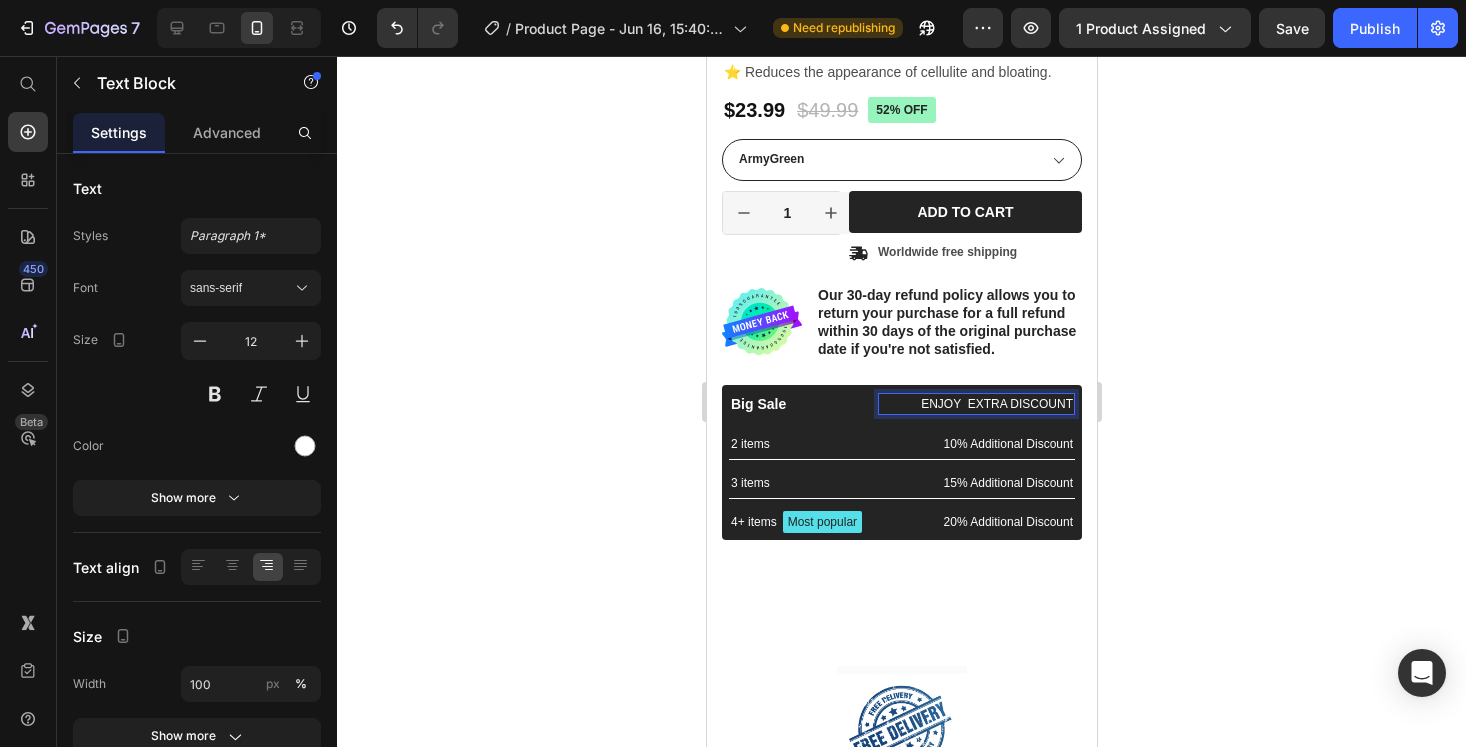 click 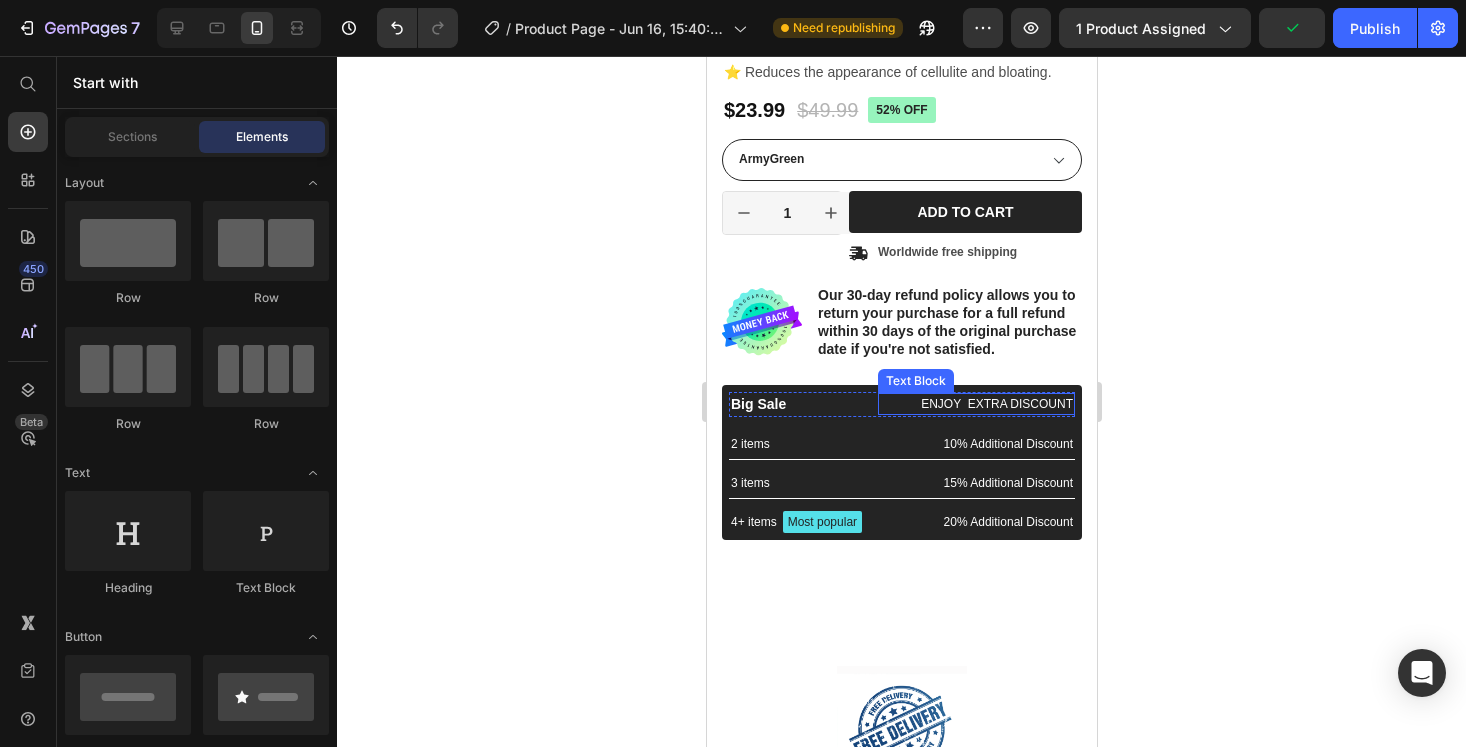 click on "ENJOY  EXTRA DISCOUNT" at bounding box center (975, 404) 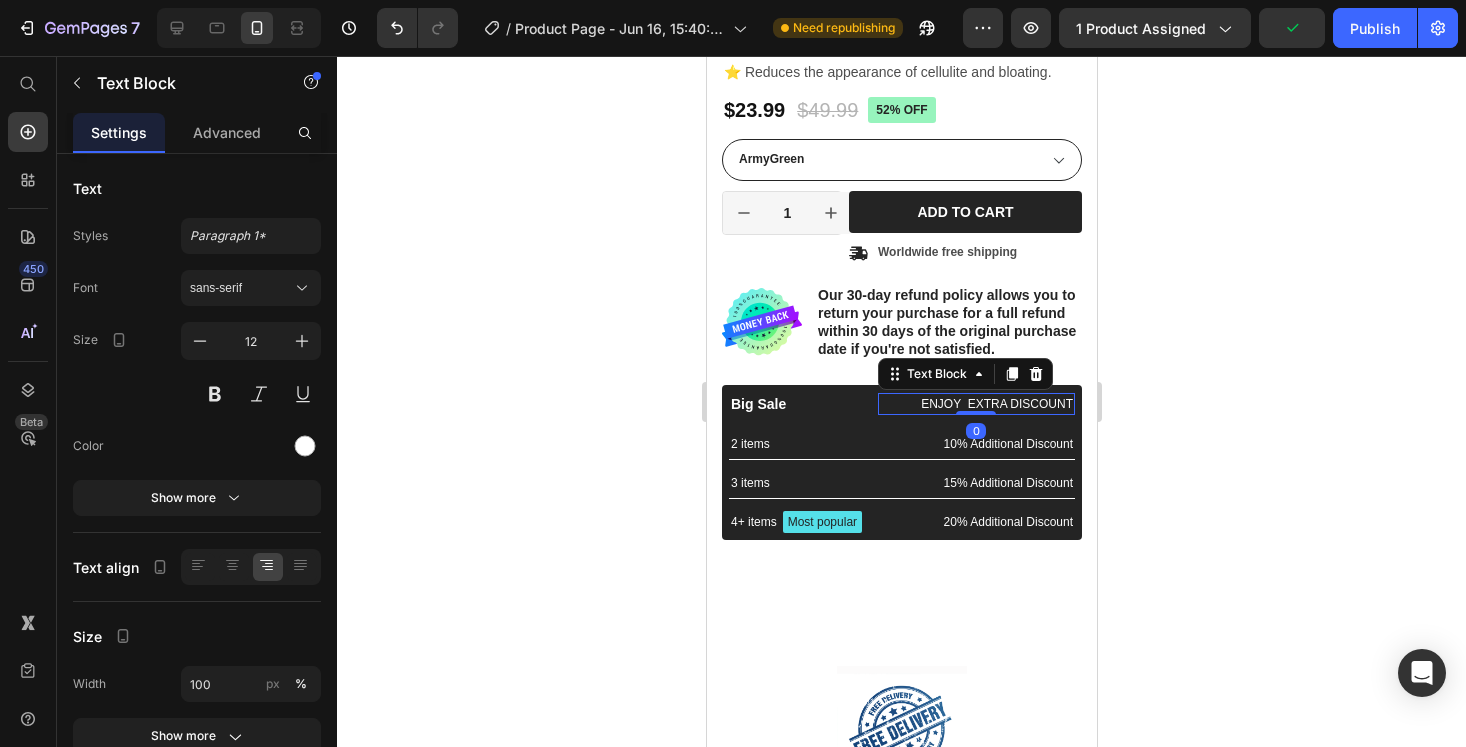 click on "ENJOY  EXTRA DISCOUNT" at bounding box center (975, 404) 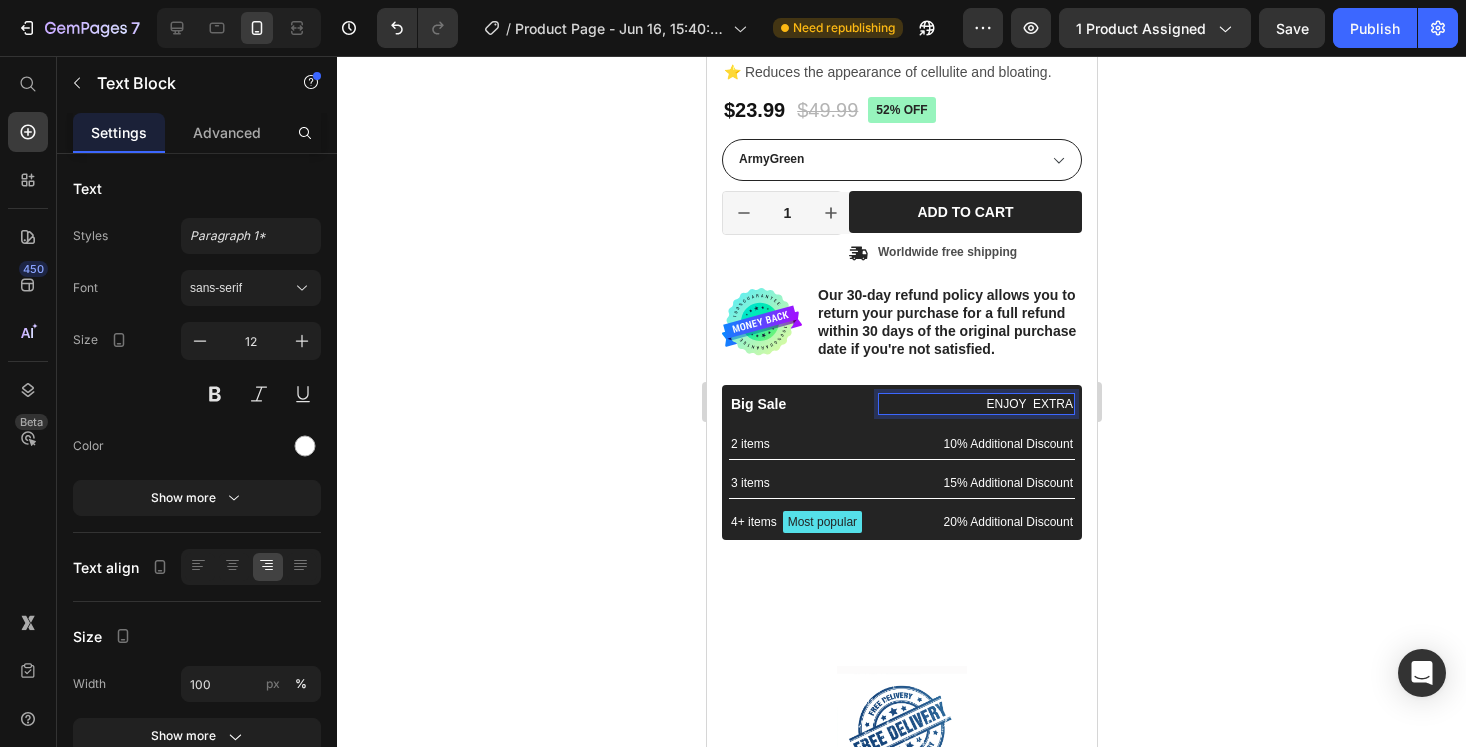 click 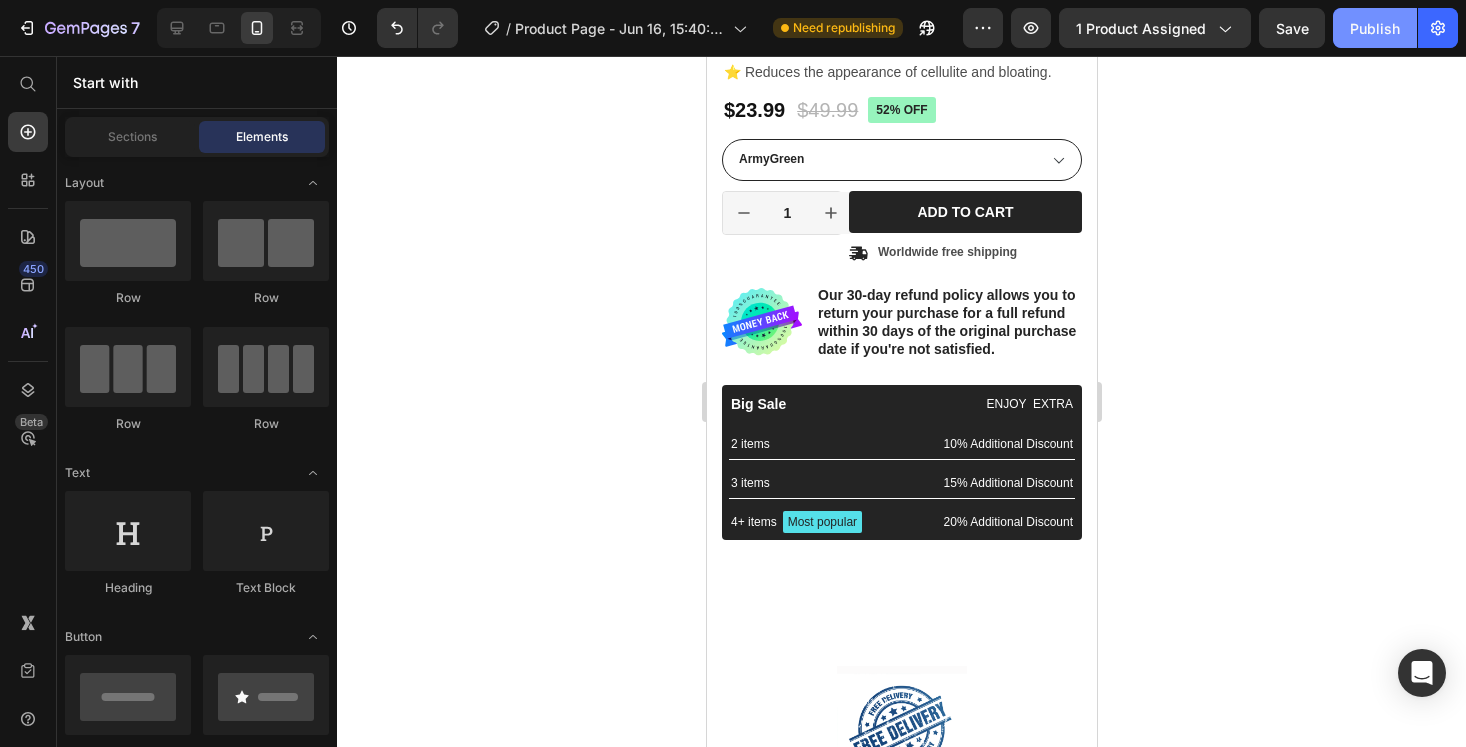 click on "Publish" at bounding box center [1375, 28] 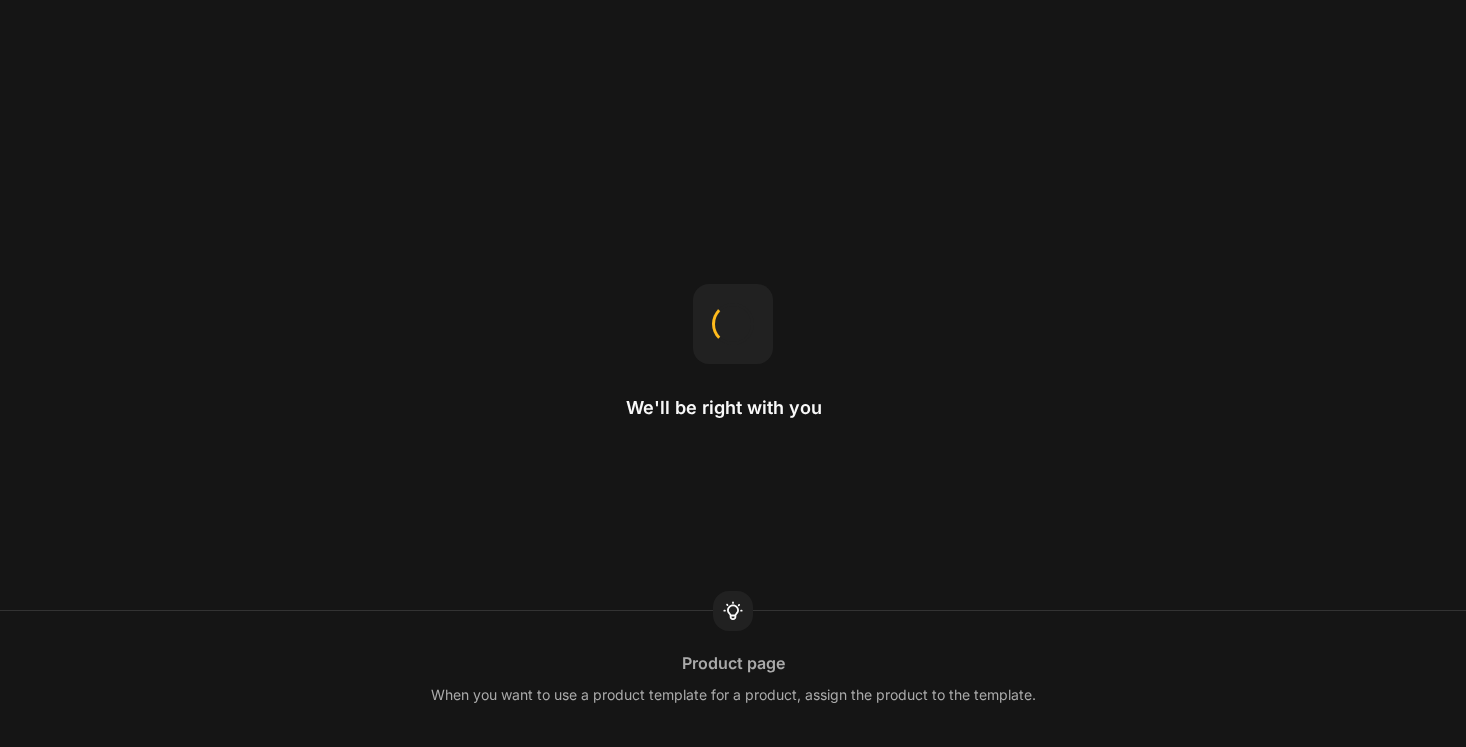 scroll, scrollTop: 0, scrollLeft: 0, axis: both 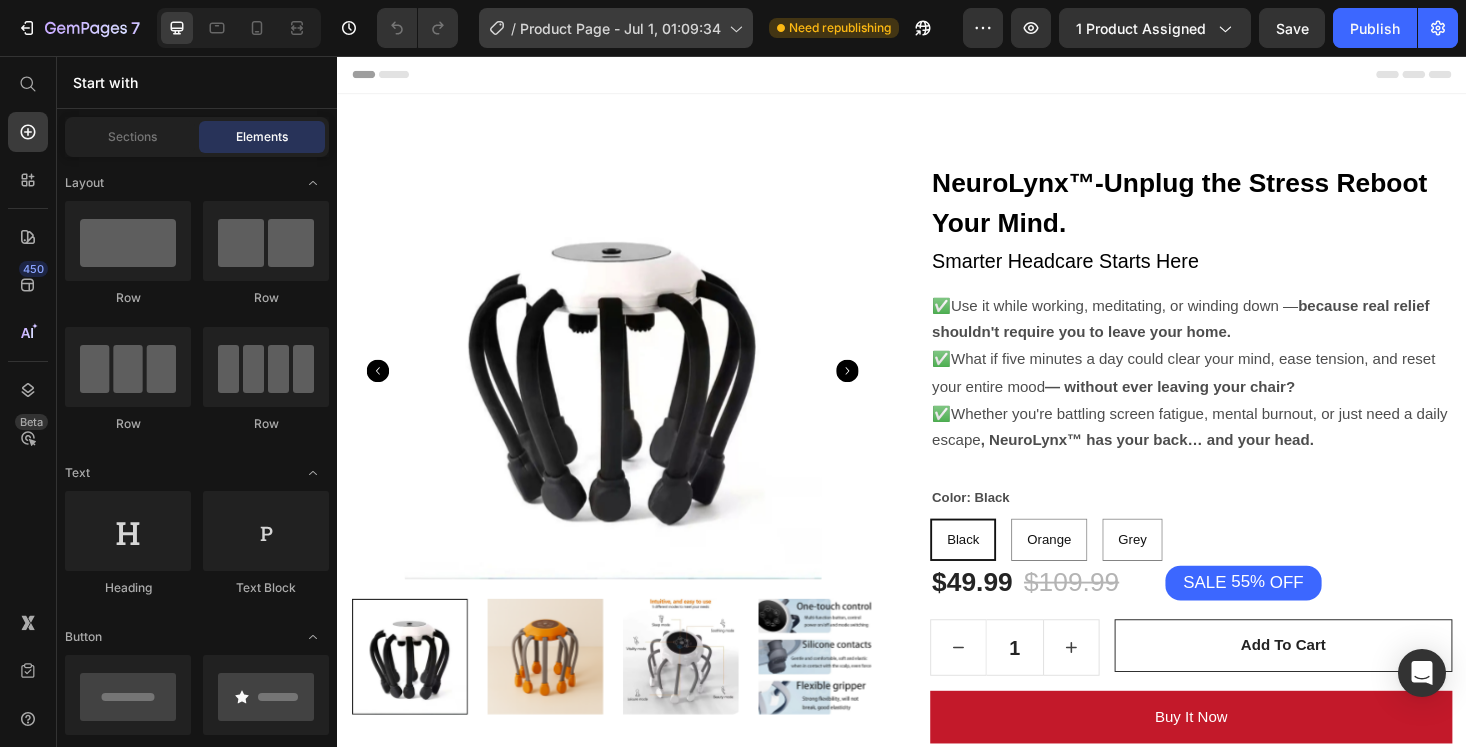 click on "Product Page - Jul 1, 01:09:34" at bounding box center (620, 28) 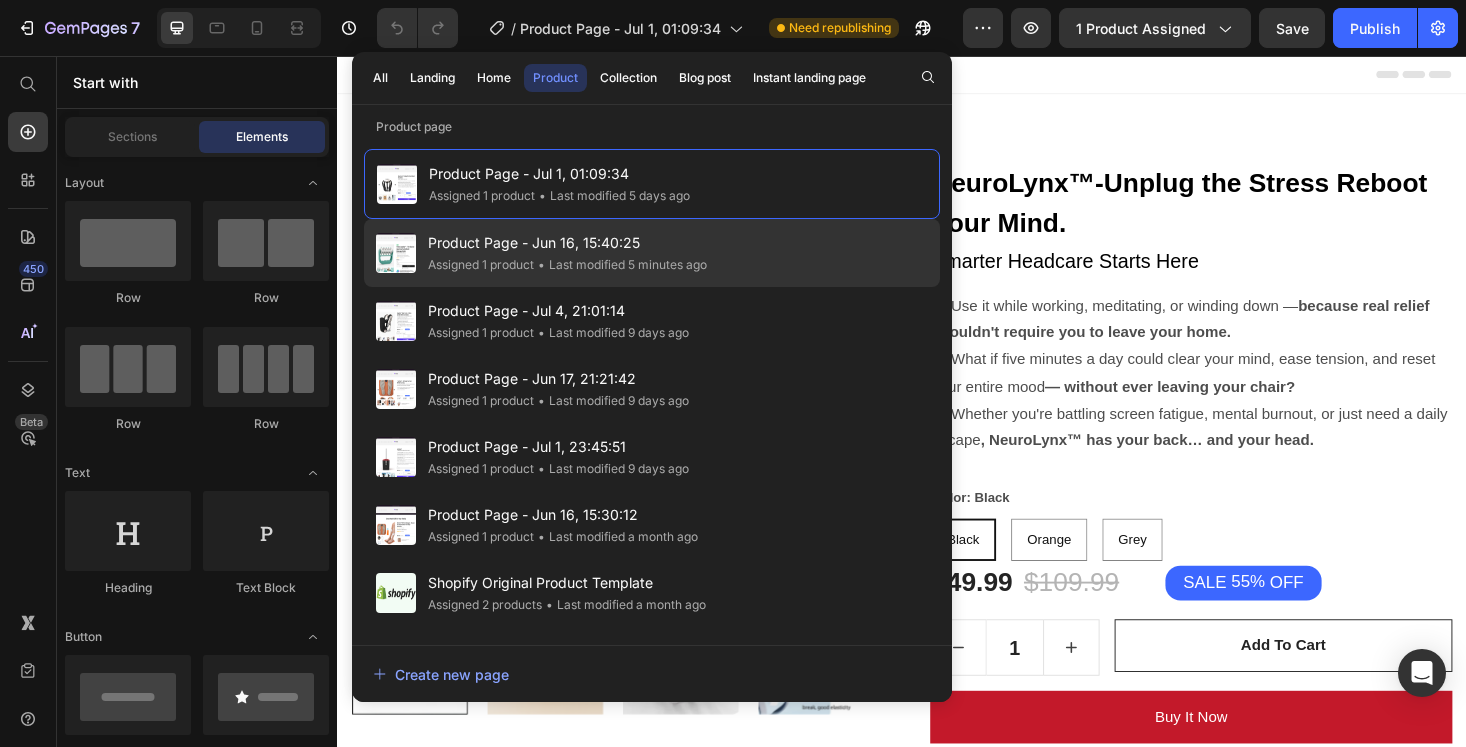 click on "• Last modified 5 minutes ago" 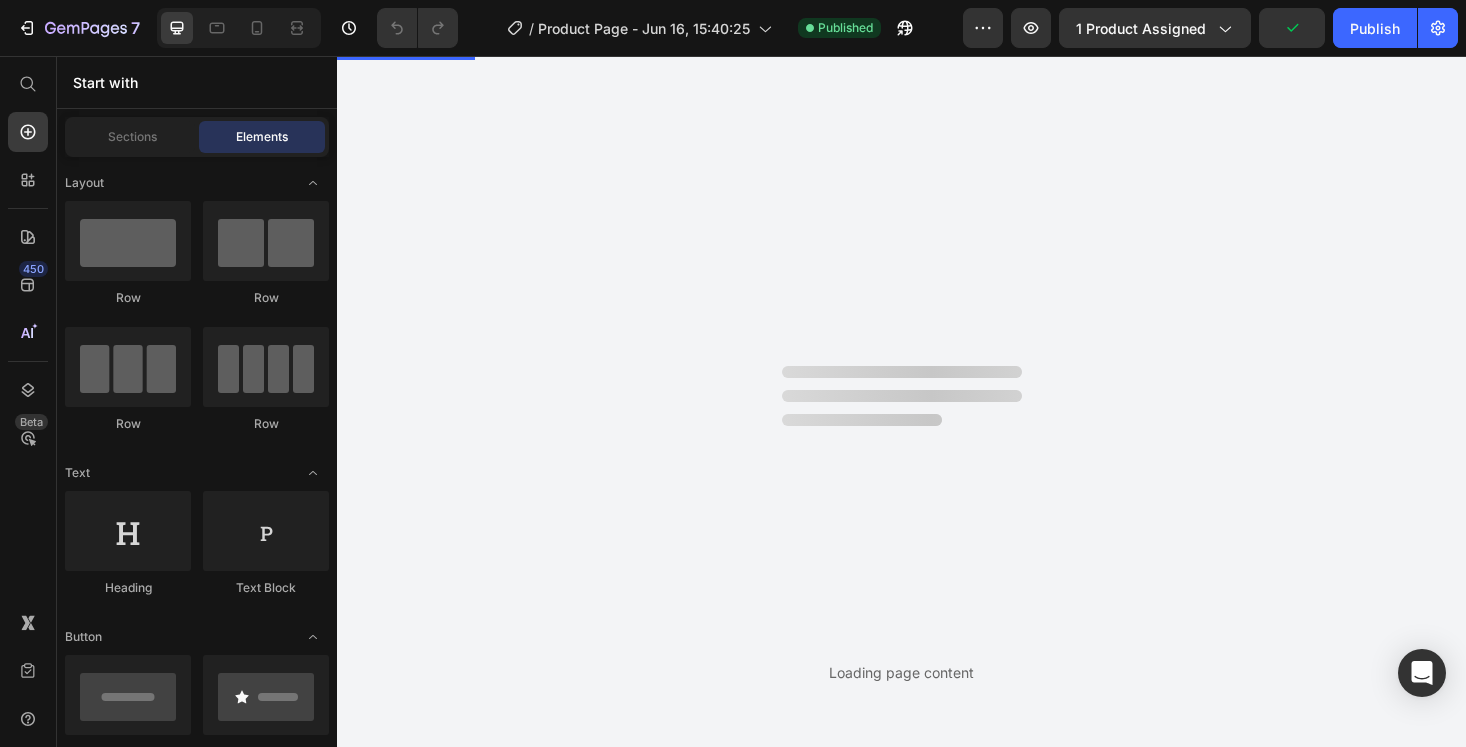 scroll, scrollTop: 0, scrollLeft: 0, axis: both 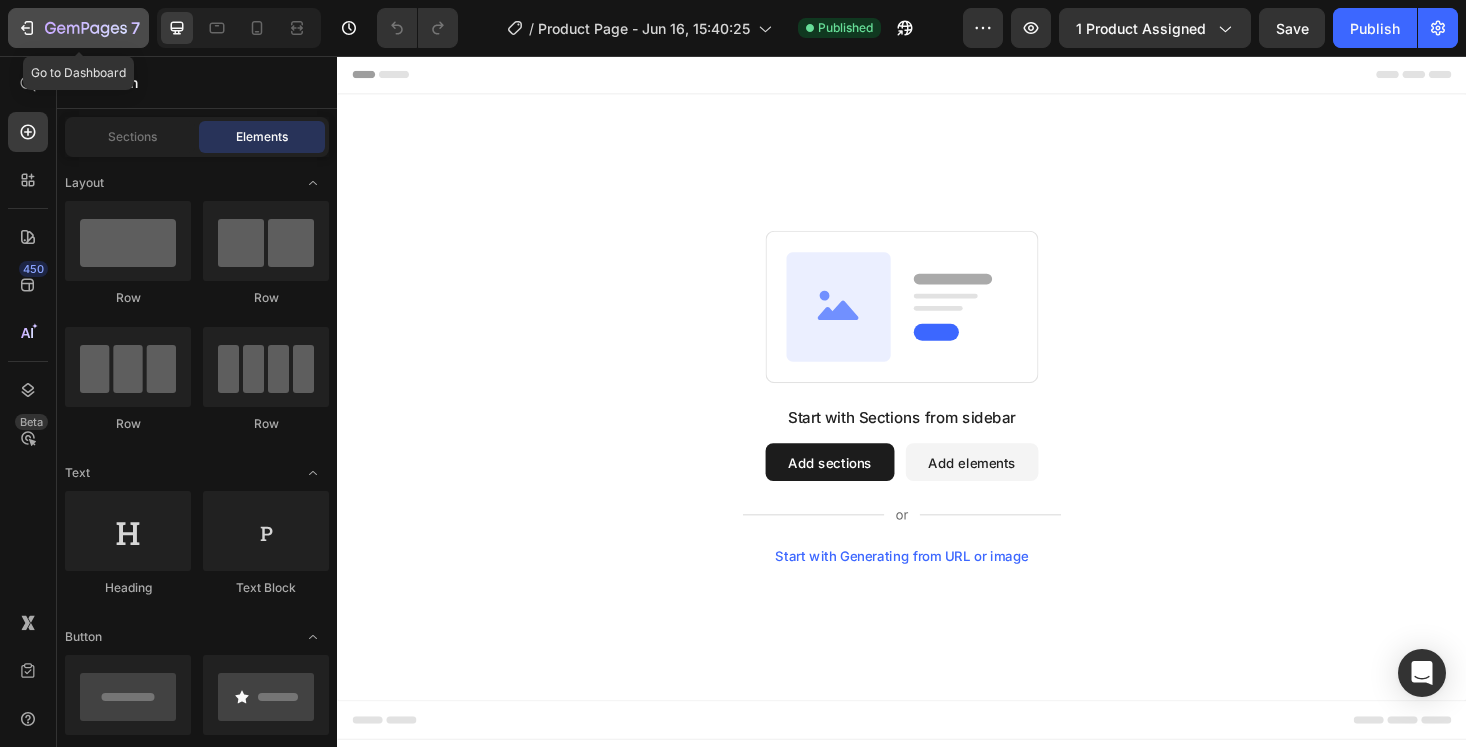 click on "7" 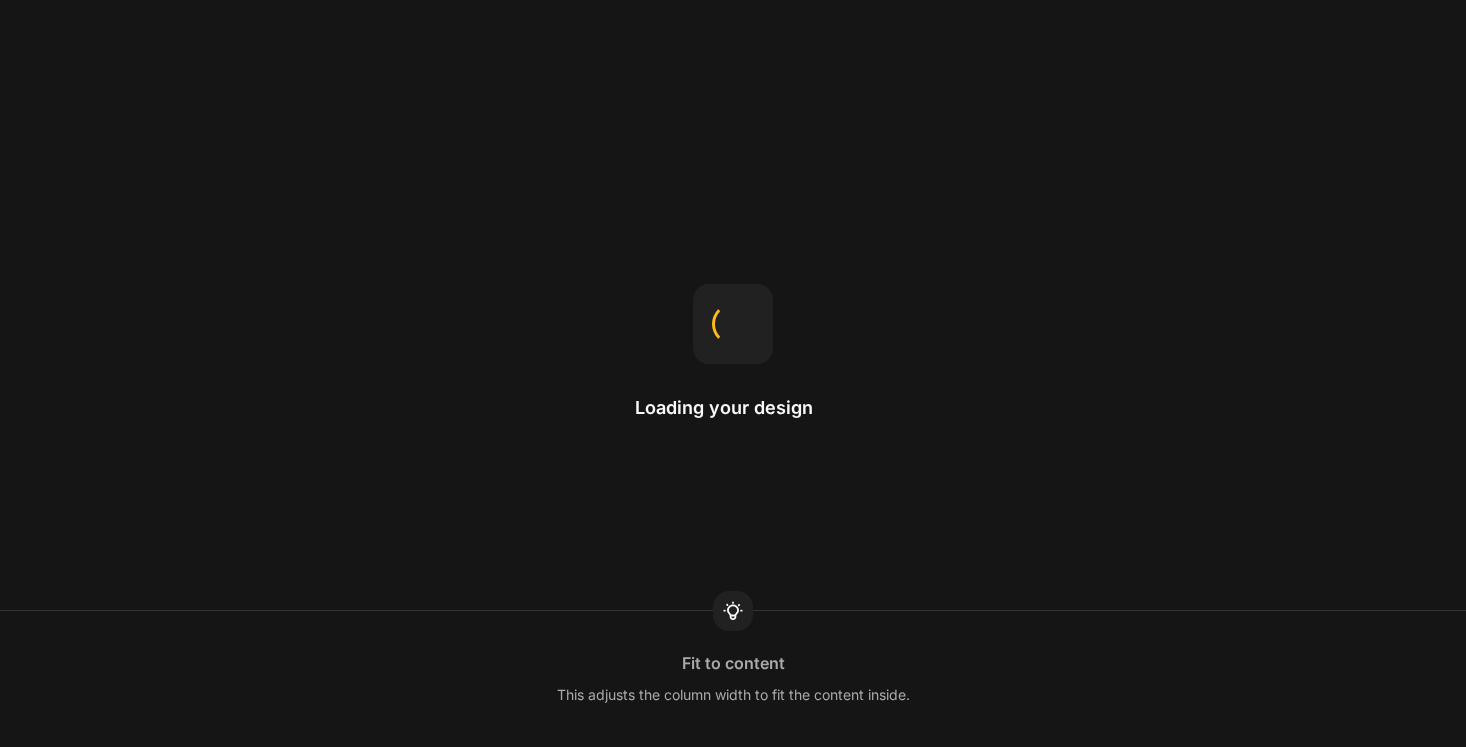 scroll, scrollTop: 0, scrollLeft: 0, axis: both 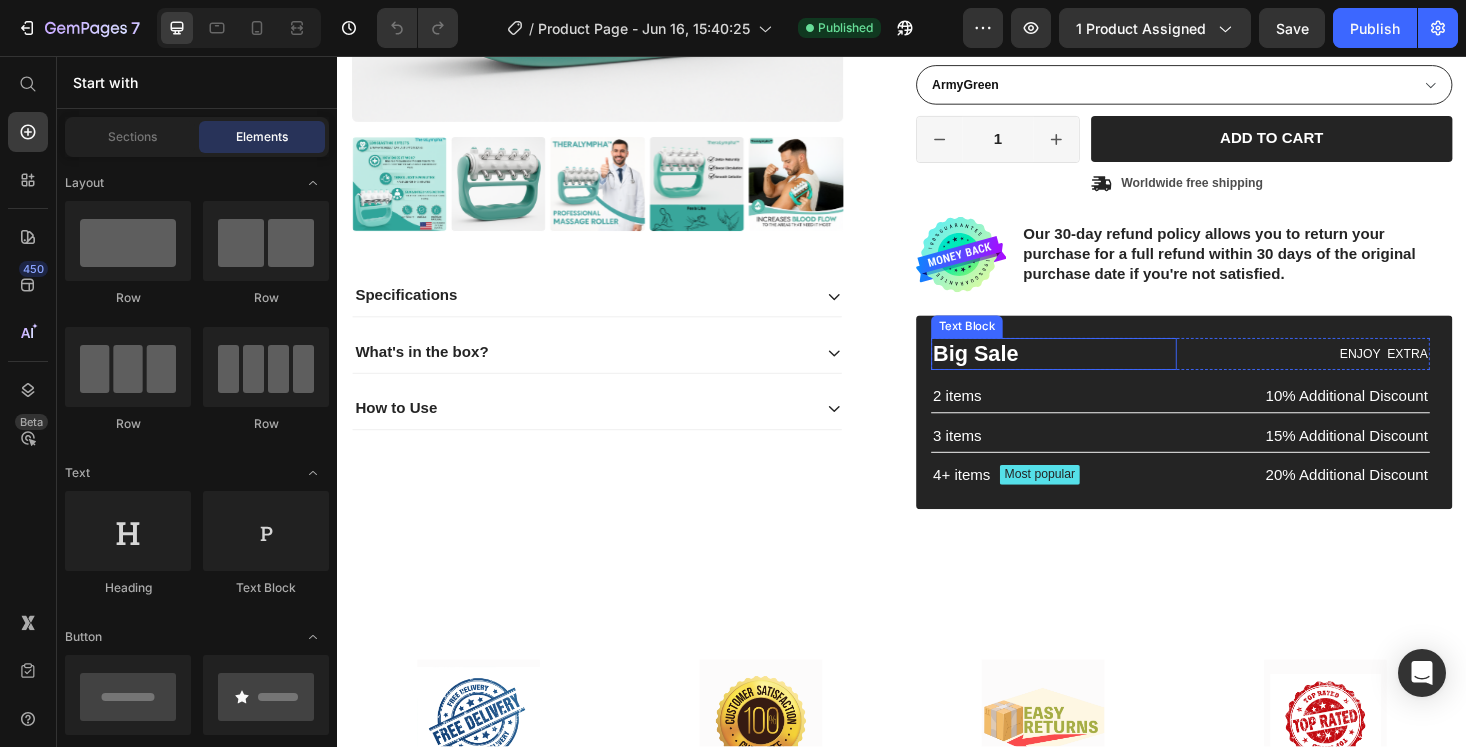 click on "Big Sale" at bounding box center (1098, 373) 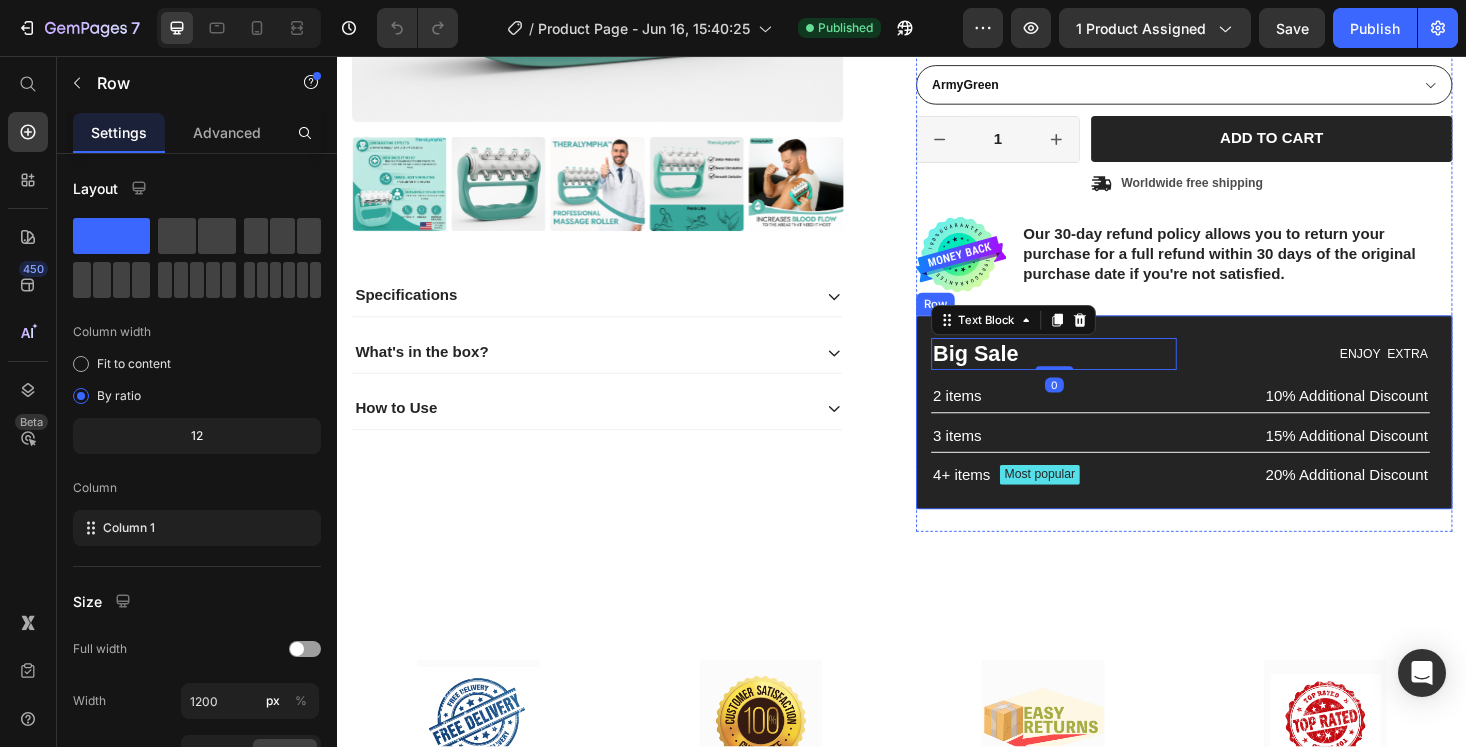 click on "Big Sale Text Block   0 ENJOY  EXTRA  Text Block Row 2 items Text Block 10% Additional Discount Text Block Row 3 items Text Block 15% Additional Discount Text Block Row 4+ items Text Block Most popular Text Block Row 20% Additional Discount Text Block Row Row" at bounding box center (1237, 435) 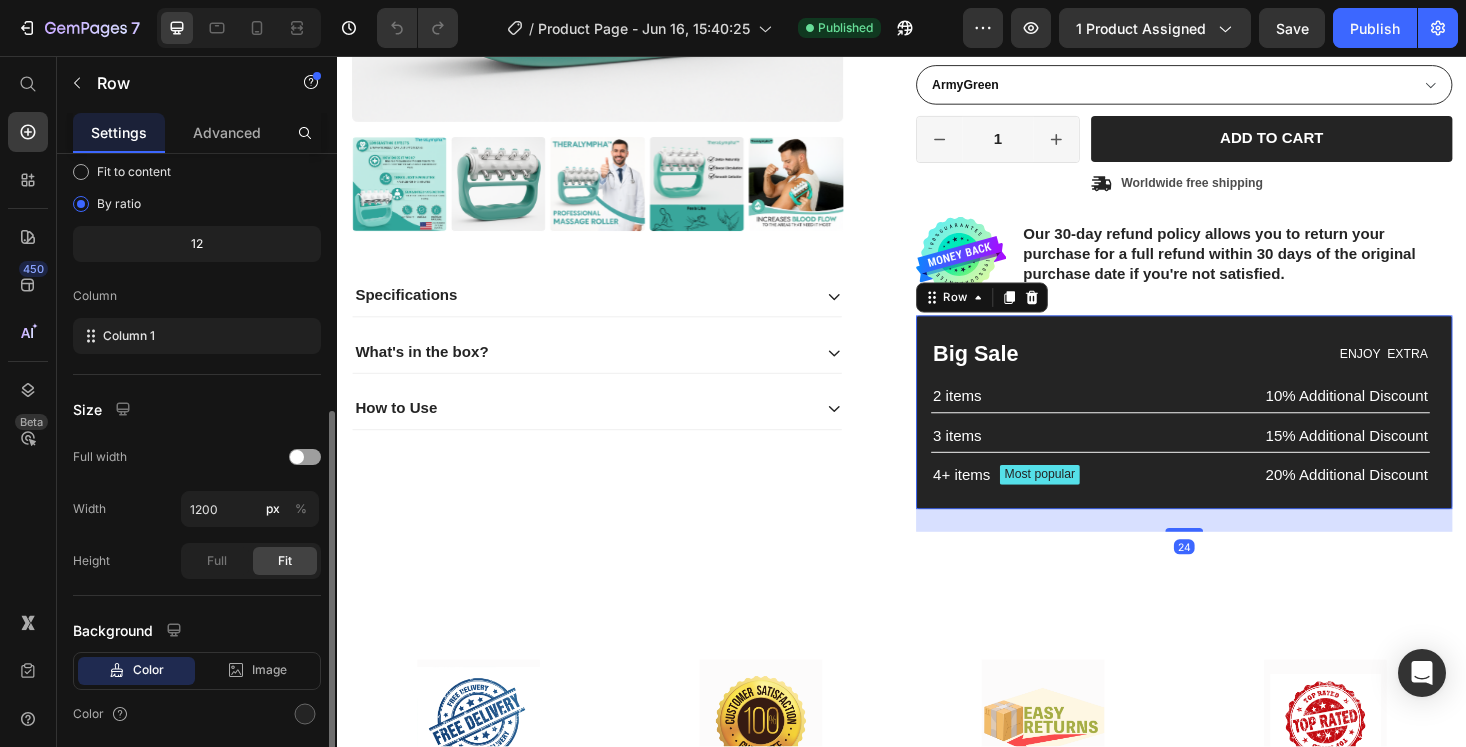 scroll, scrollTop: 262, scrollLeft: 0, axis: vertical 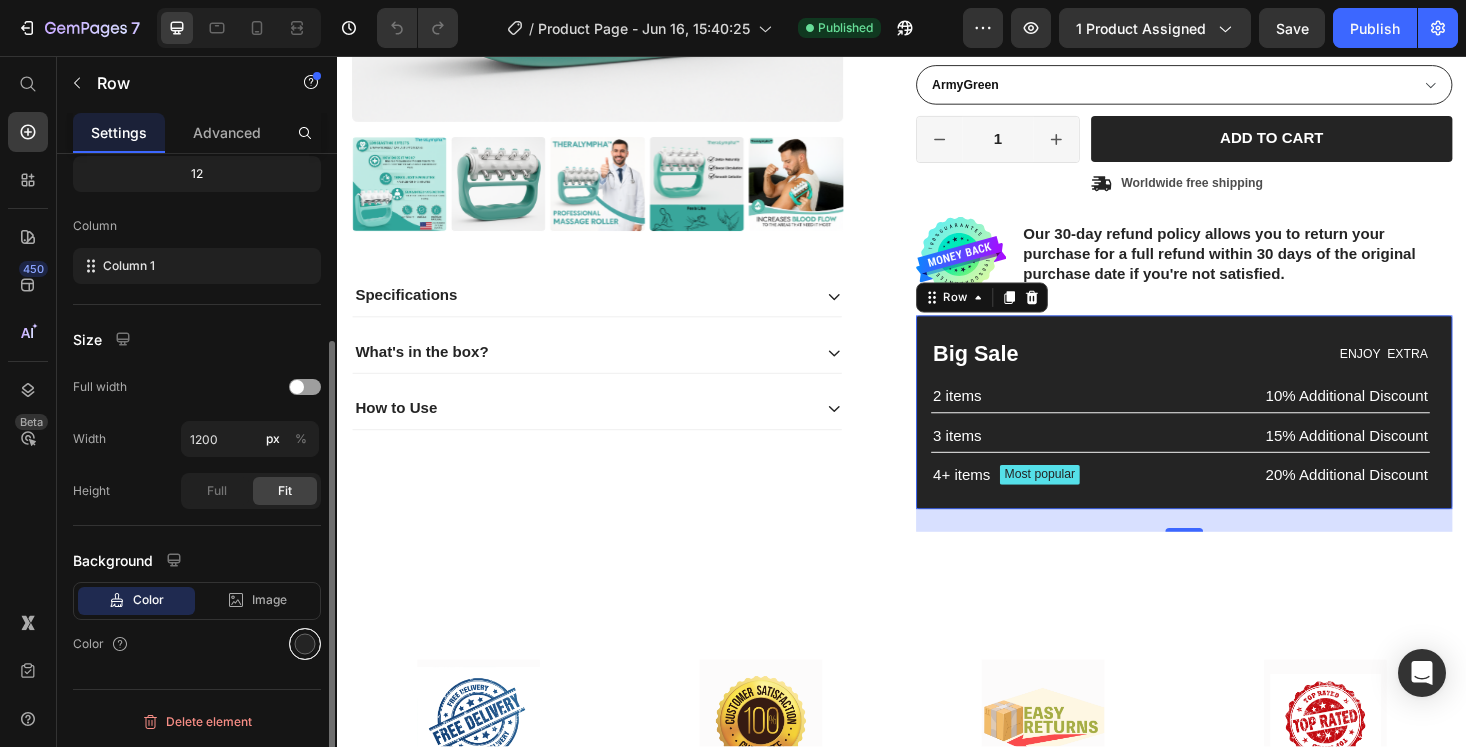 click at bounding box center [305, 644] 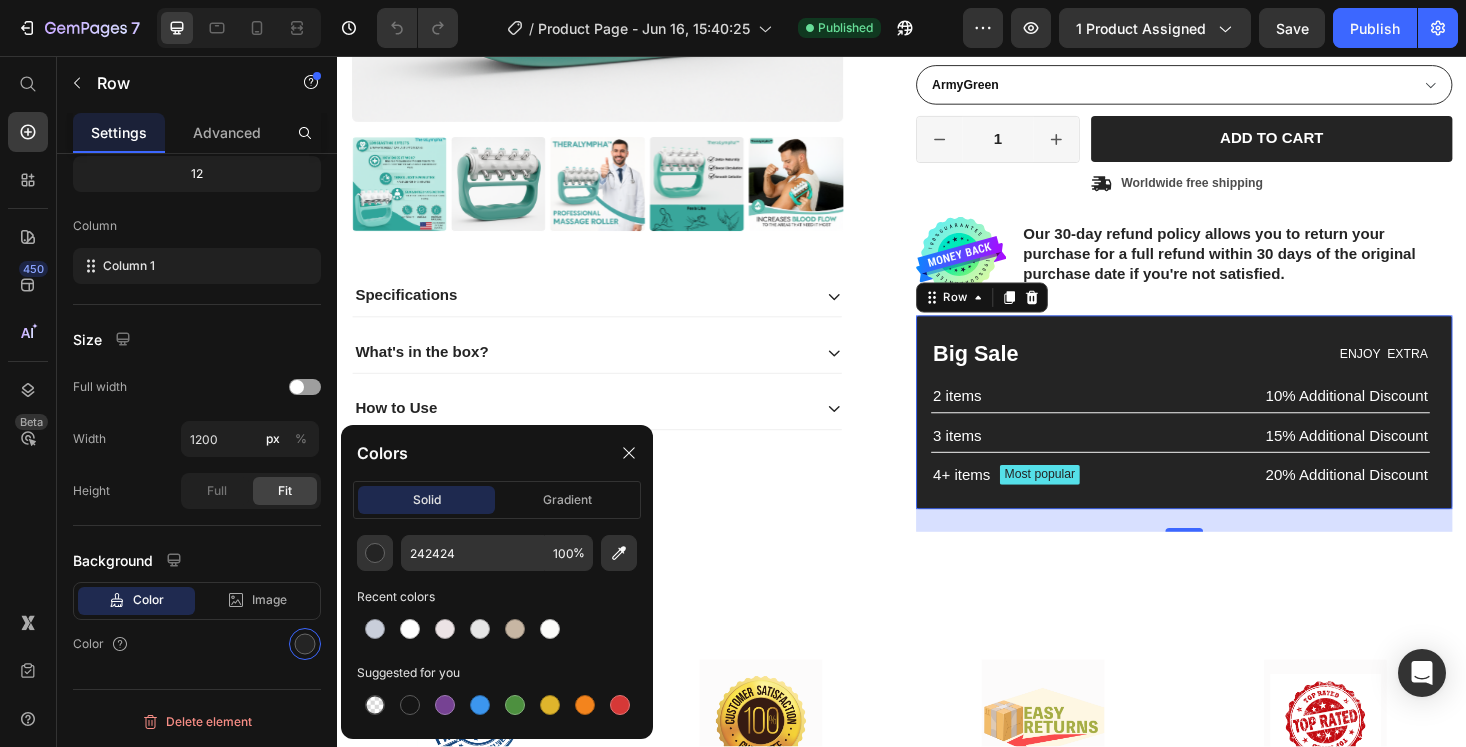 click on "242424 100 % Recent colors Suggested for you" 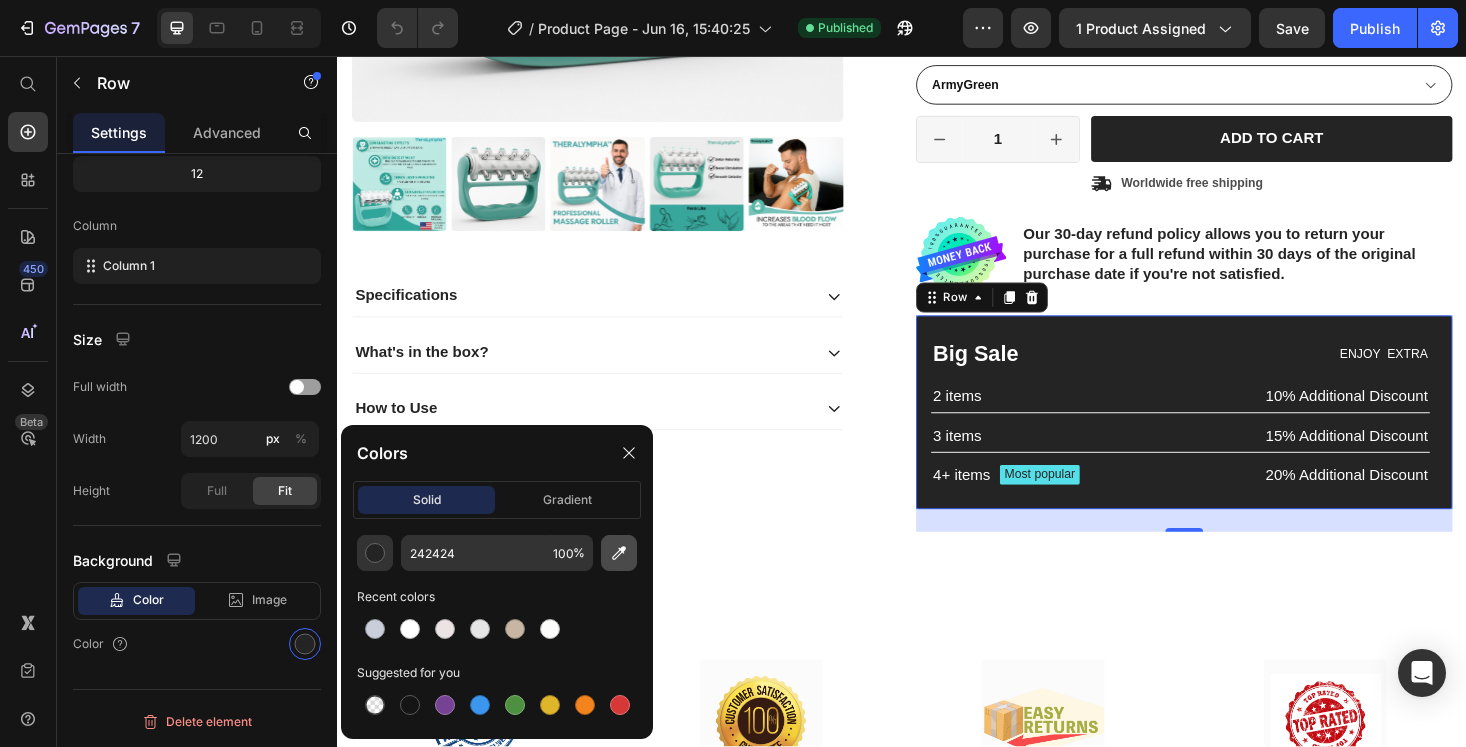 click 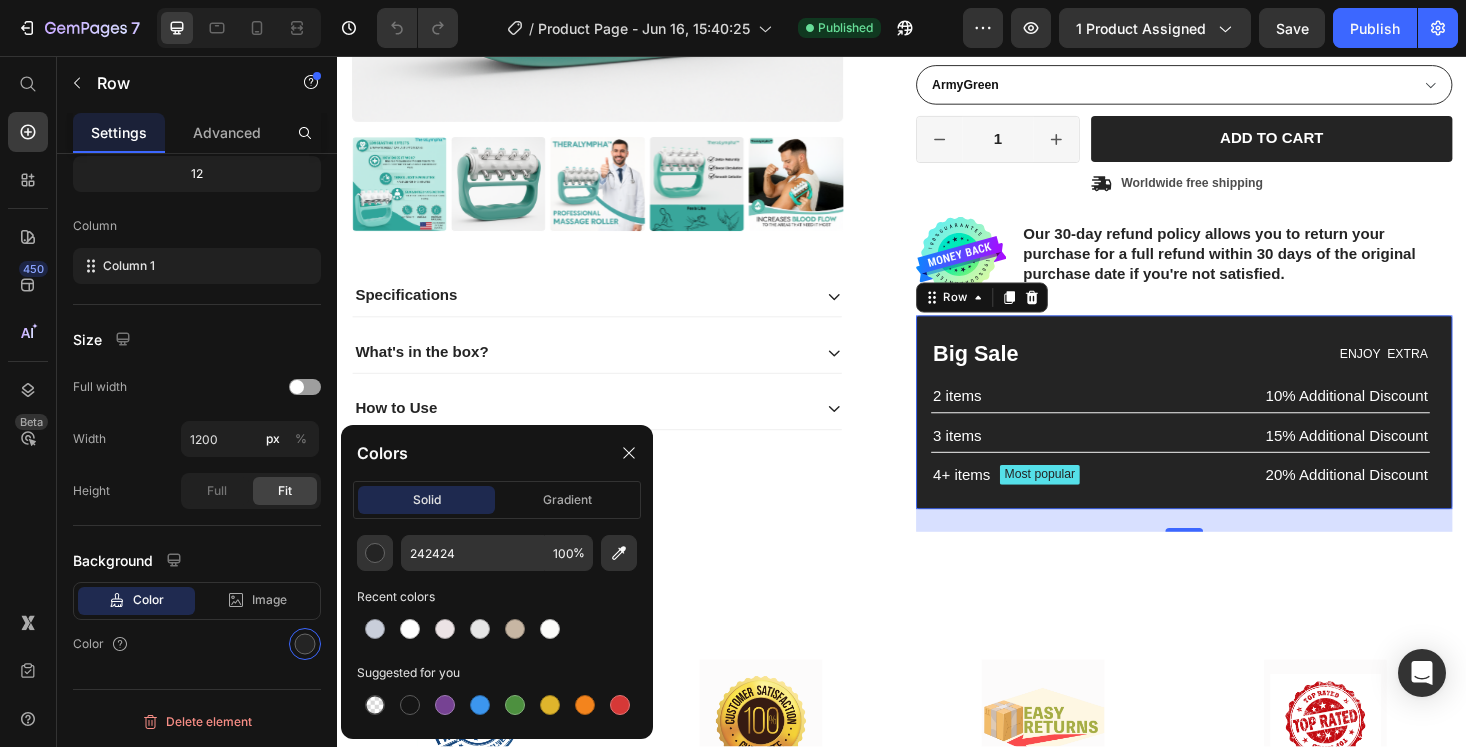type on "4D968B" 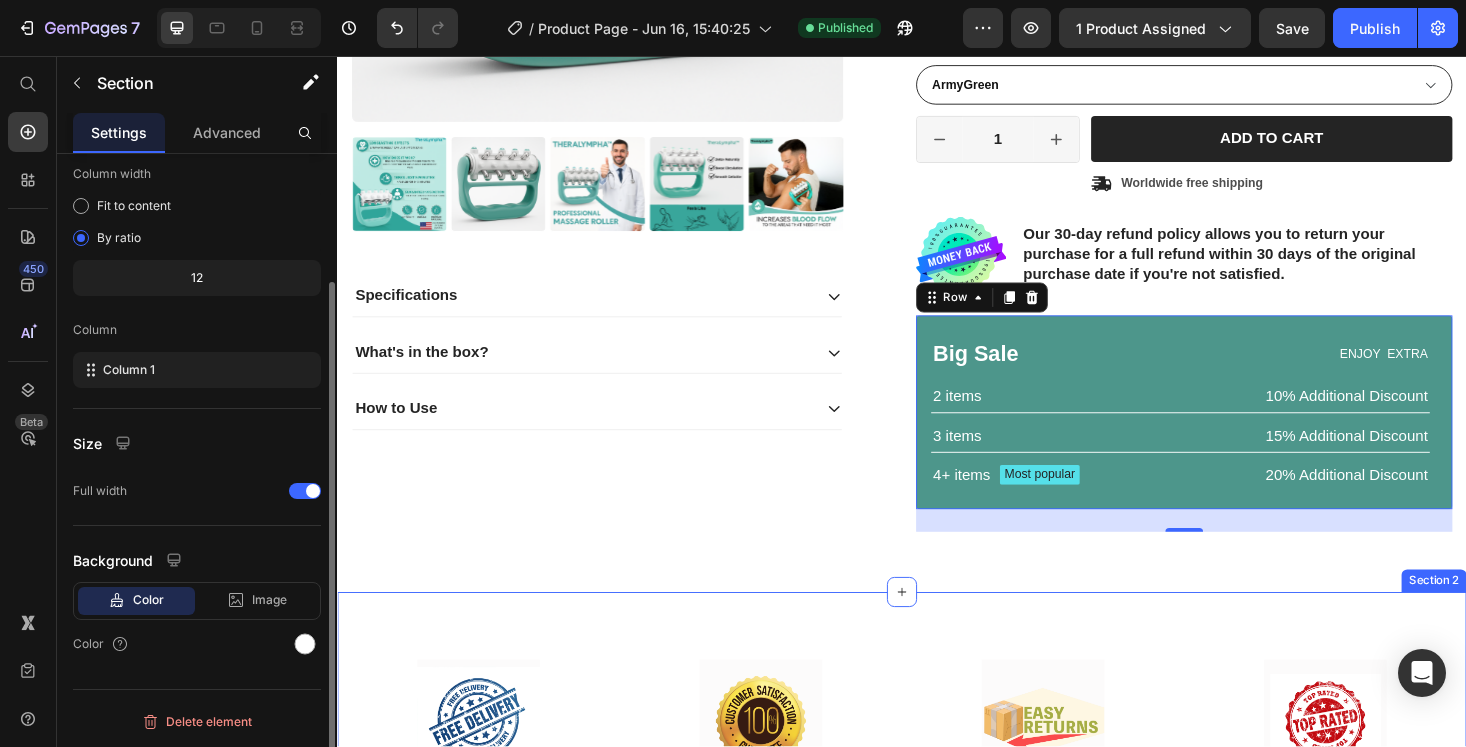scroll, scrollTop: 0, scrollLeft: 0, axis: both 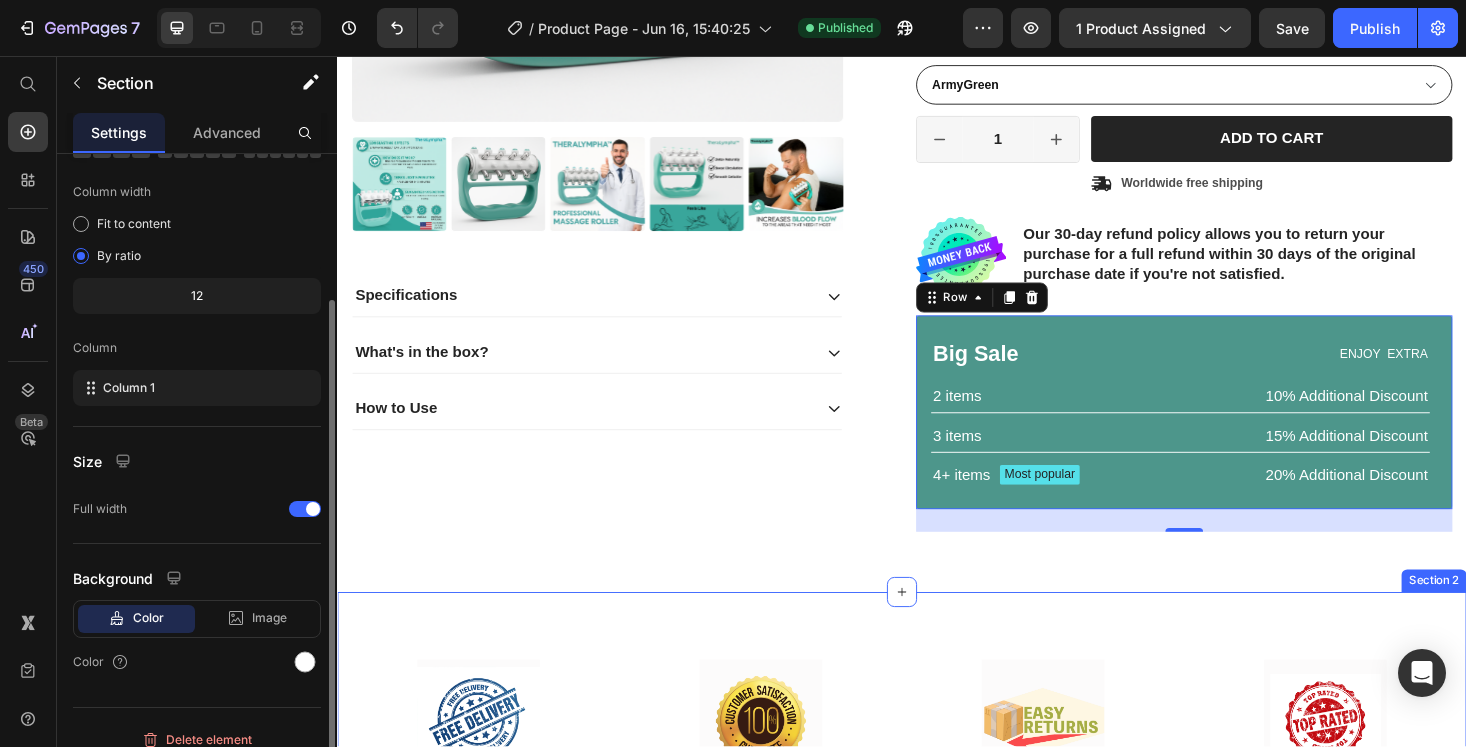 click on "Image Free Shipping Text Block Image Customer Satisfaction Text Block Image Easy Returns Text Block Image Top Rated Products Text Block Row Section 2" at bounding box center (937, 793) 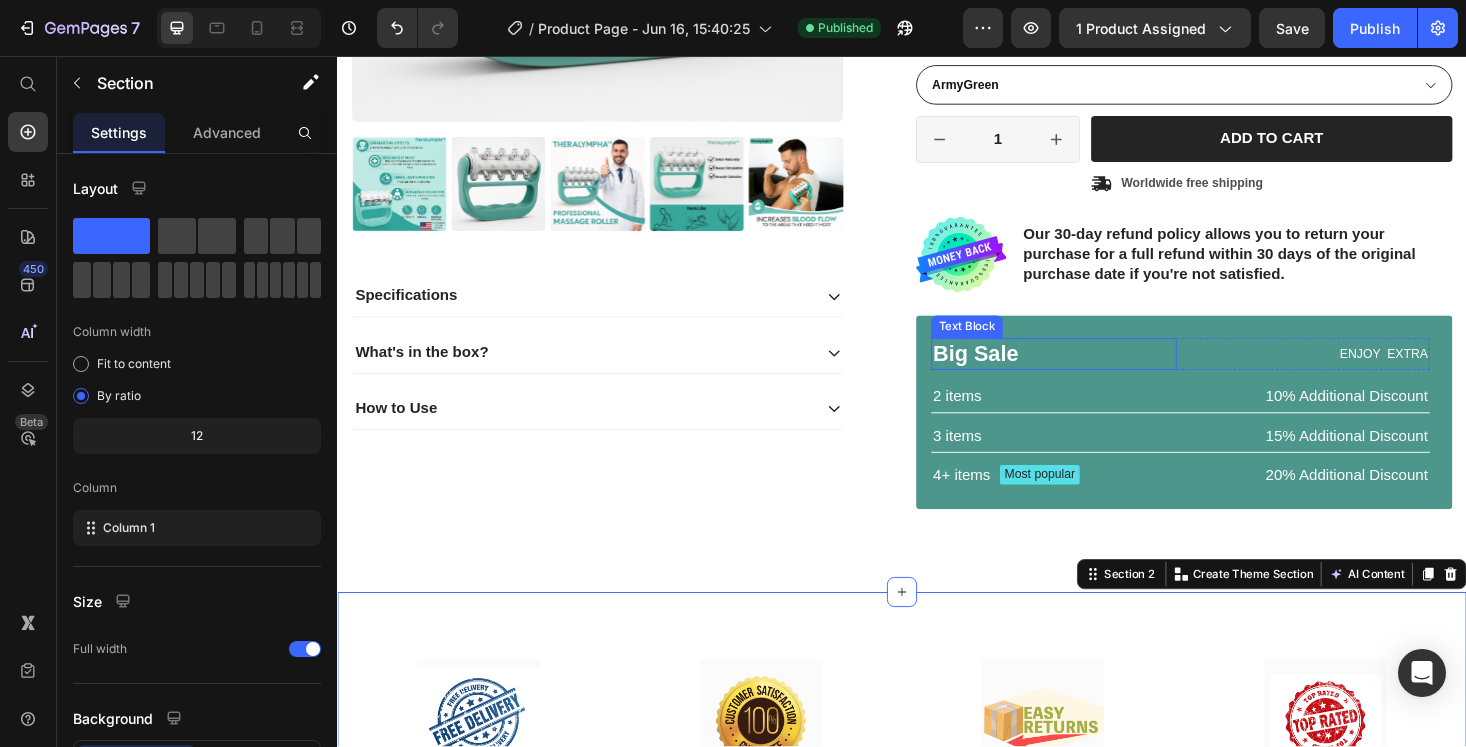 click on "Big Sale" at bounding box center (1098, 373) 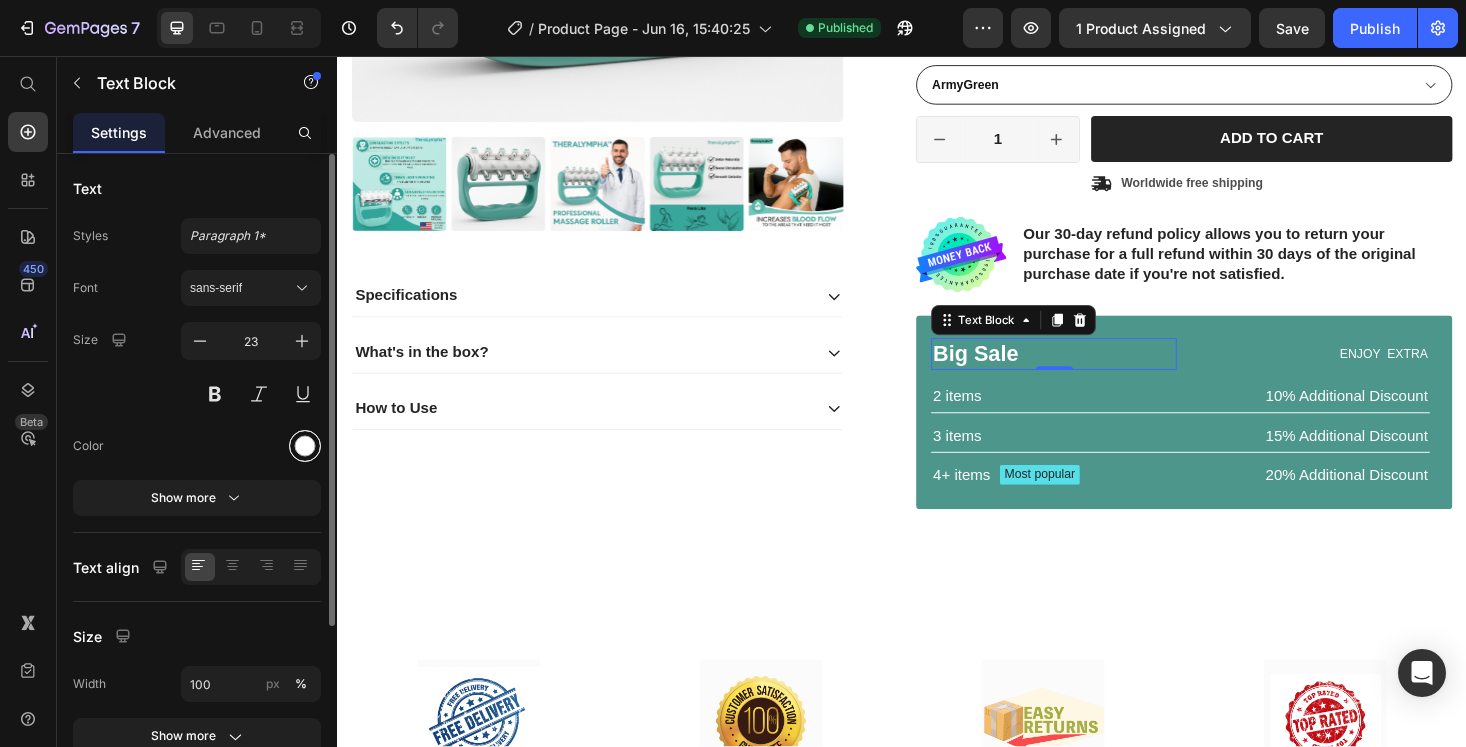 click at bounding box center (305, 446) 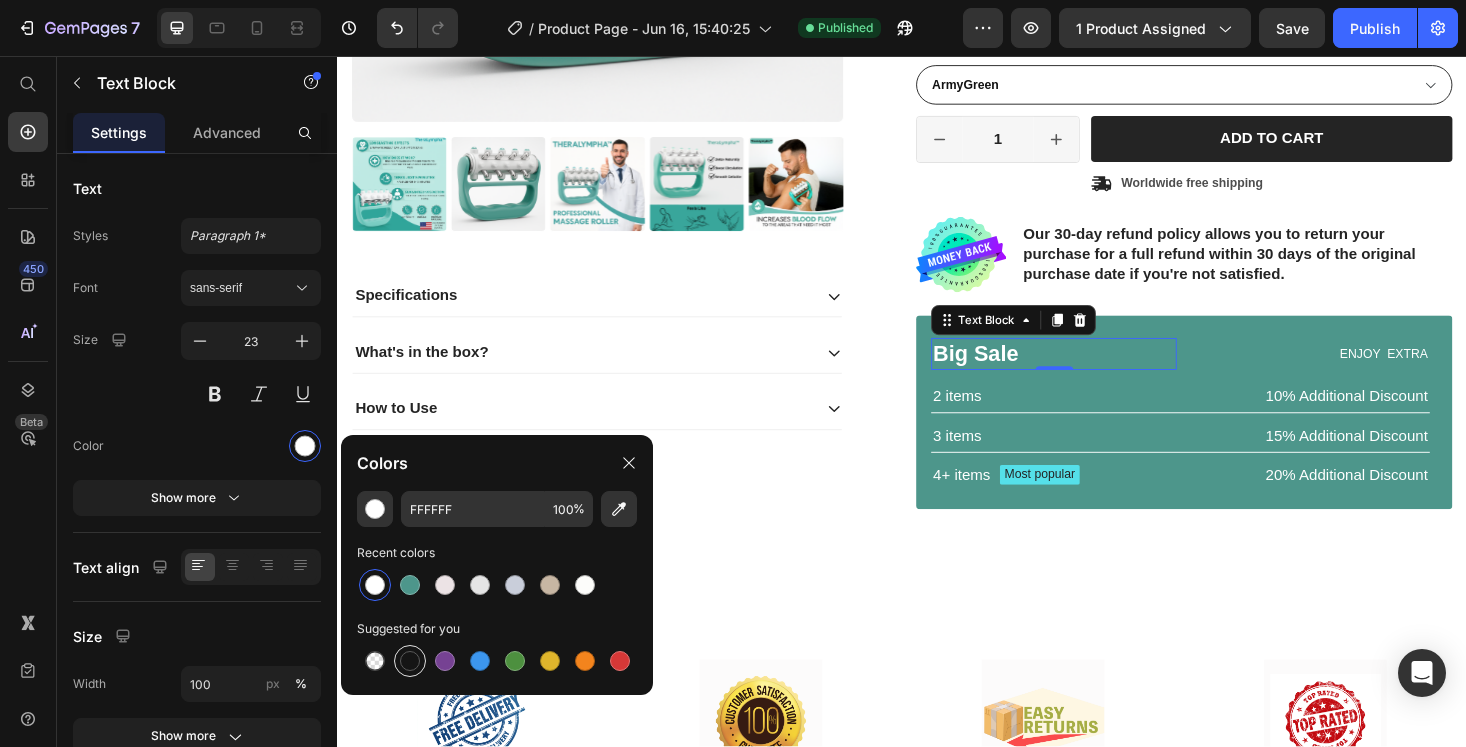 click at bounding box center (410, 661) 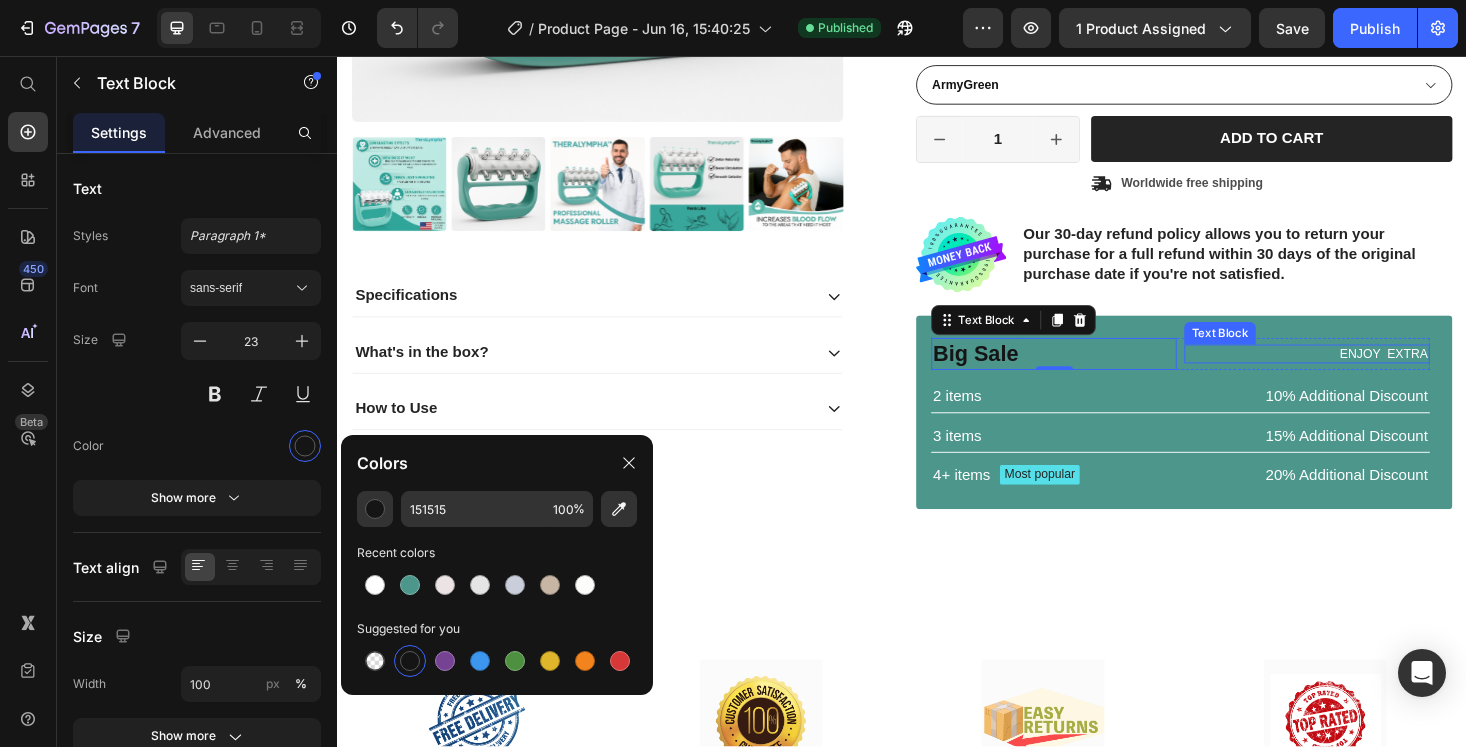 click on "ENJOY  EXTRA" at bounding box center (1367, 373) 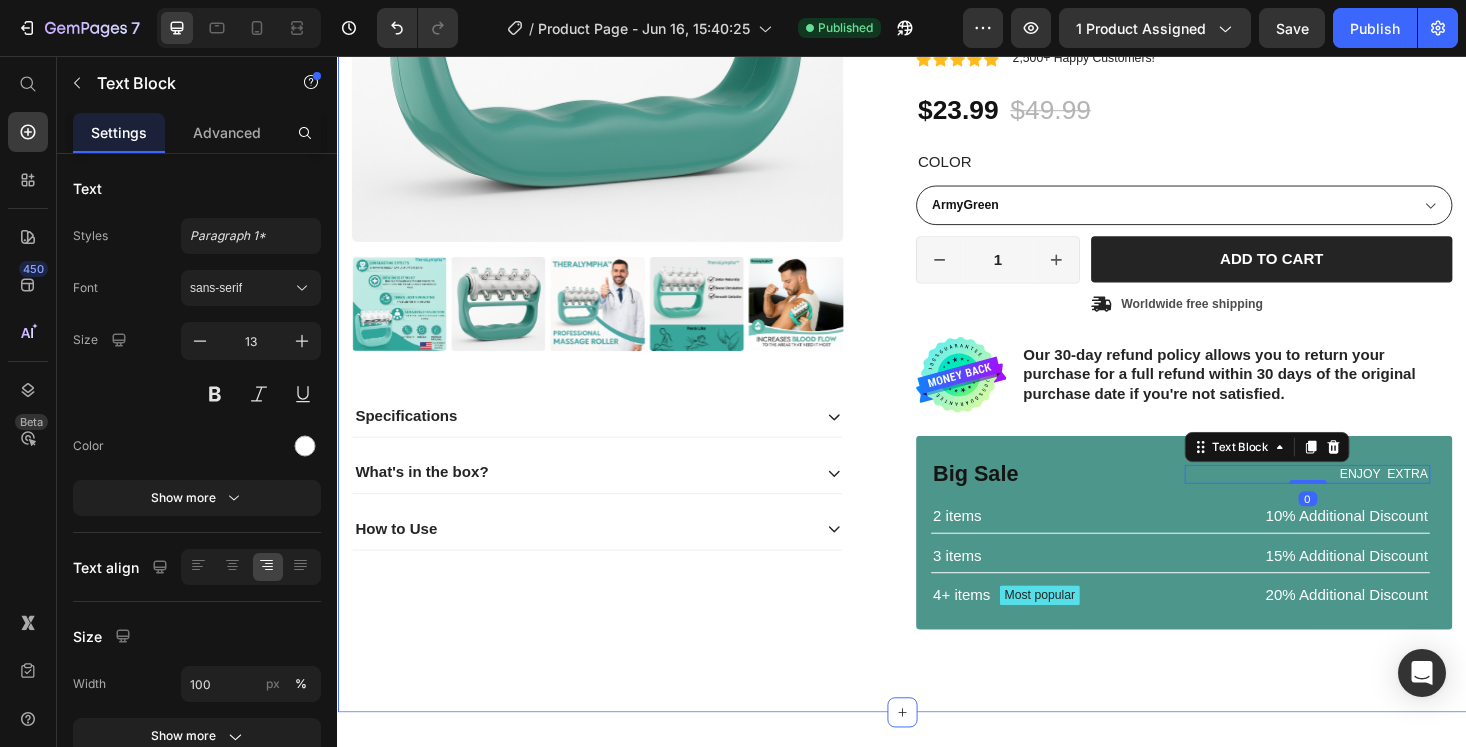 scroll, scrollTop: 441, scrollLeft: 0, axis: vertical 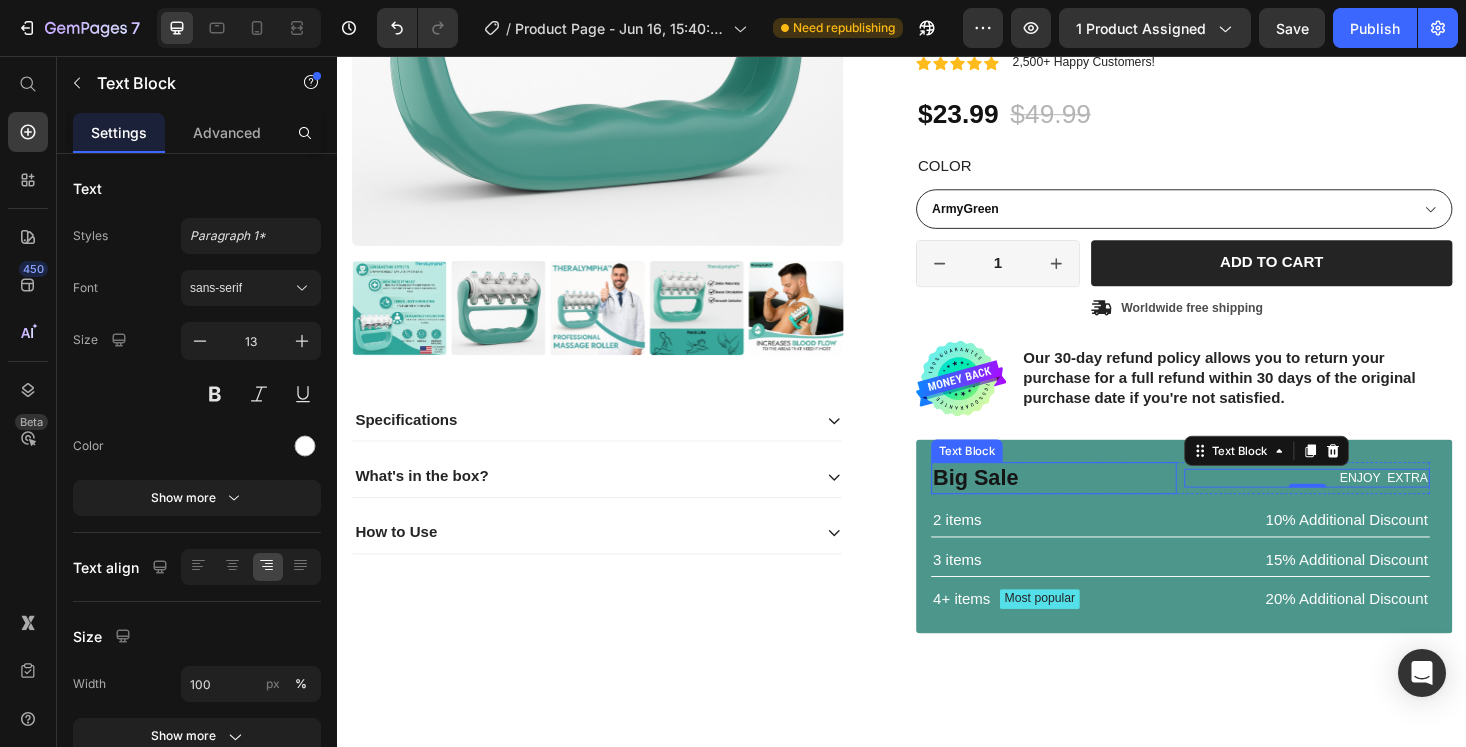 click on "Big Sale" at bounding box center [1098, 505] 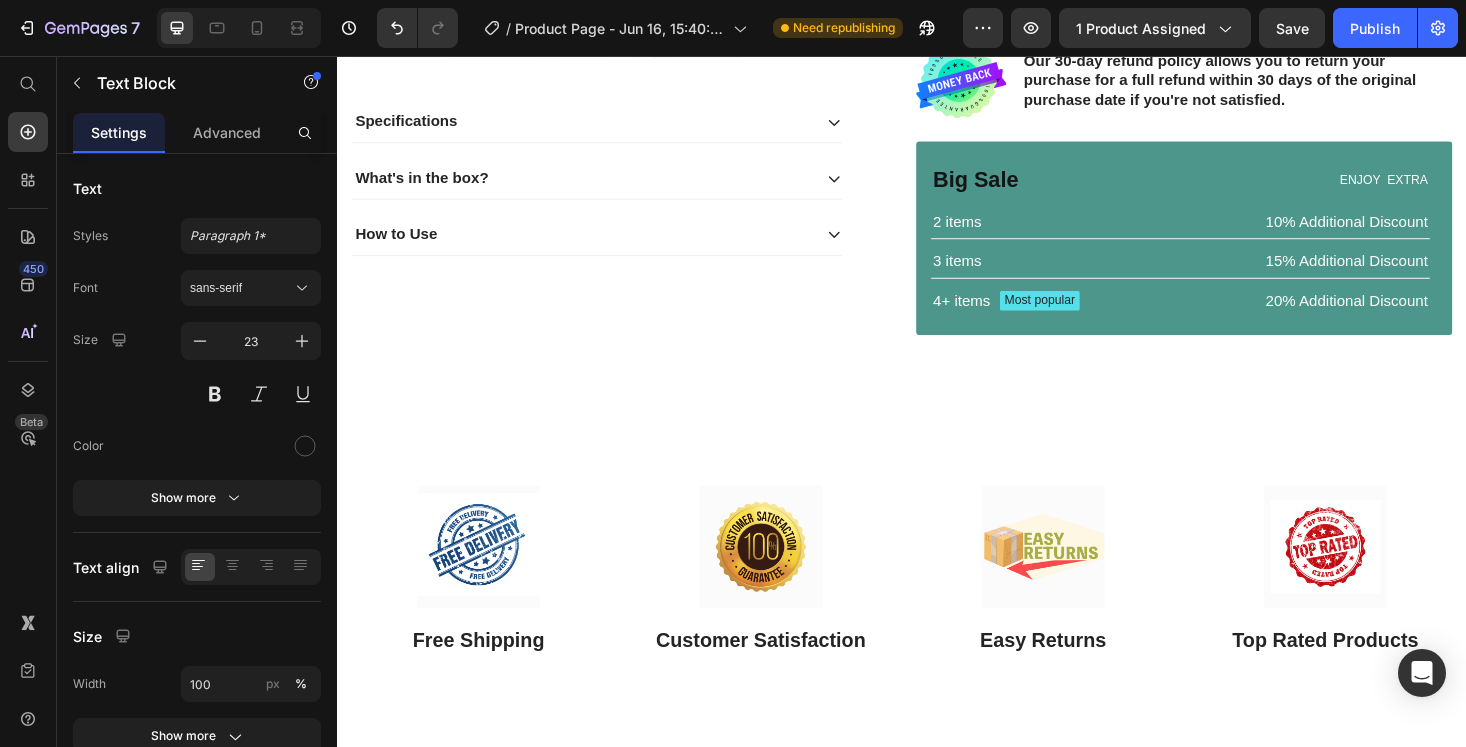 scroll, scrollTop: 732, scrollLeft: 0, axis: vertical 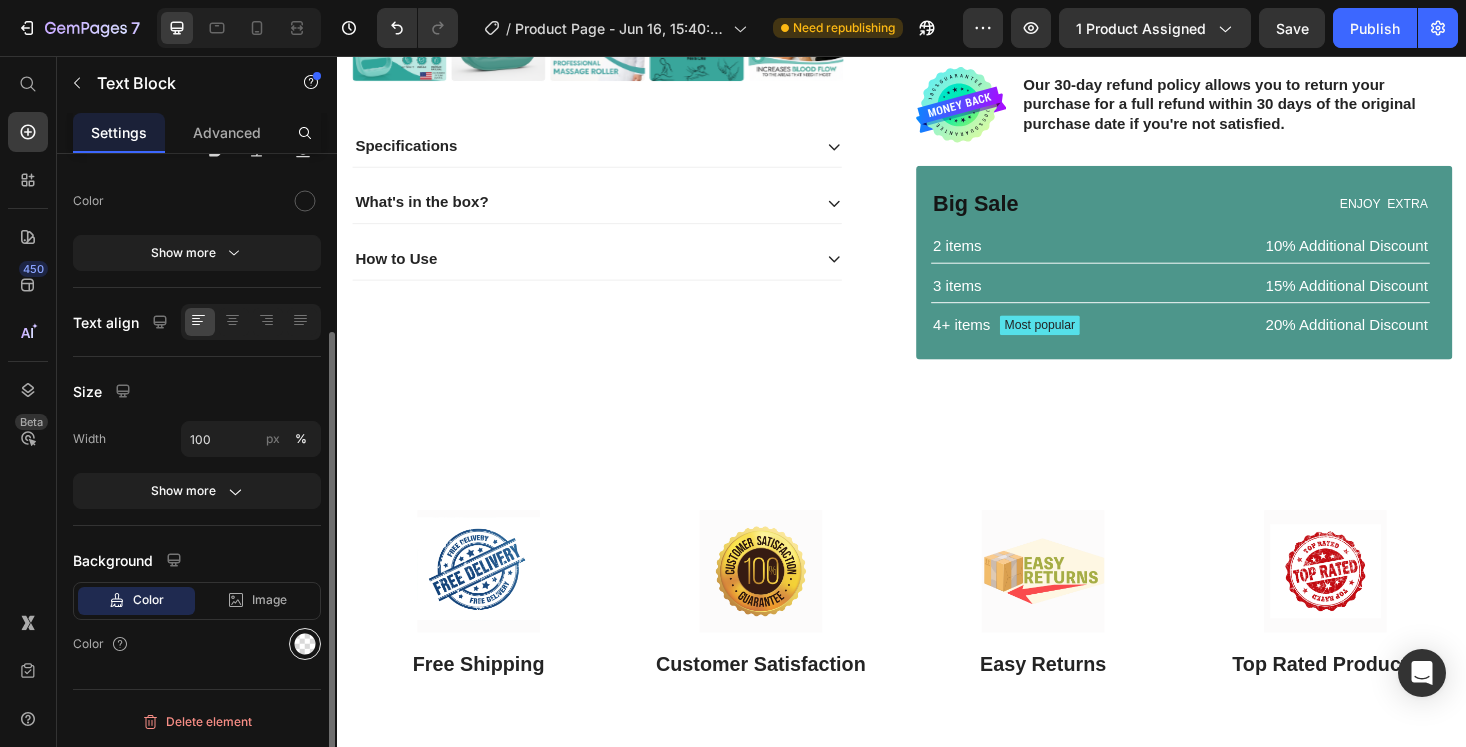 click at bounding box center [305, 644] 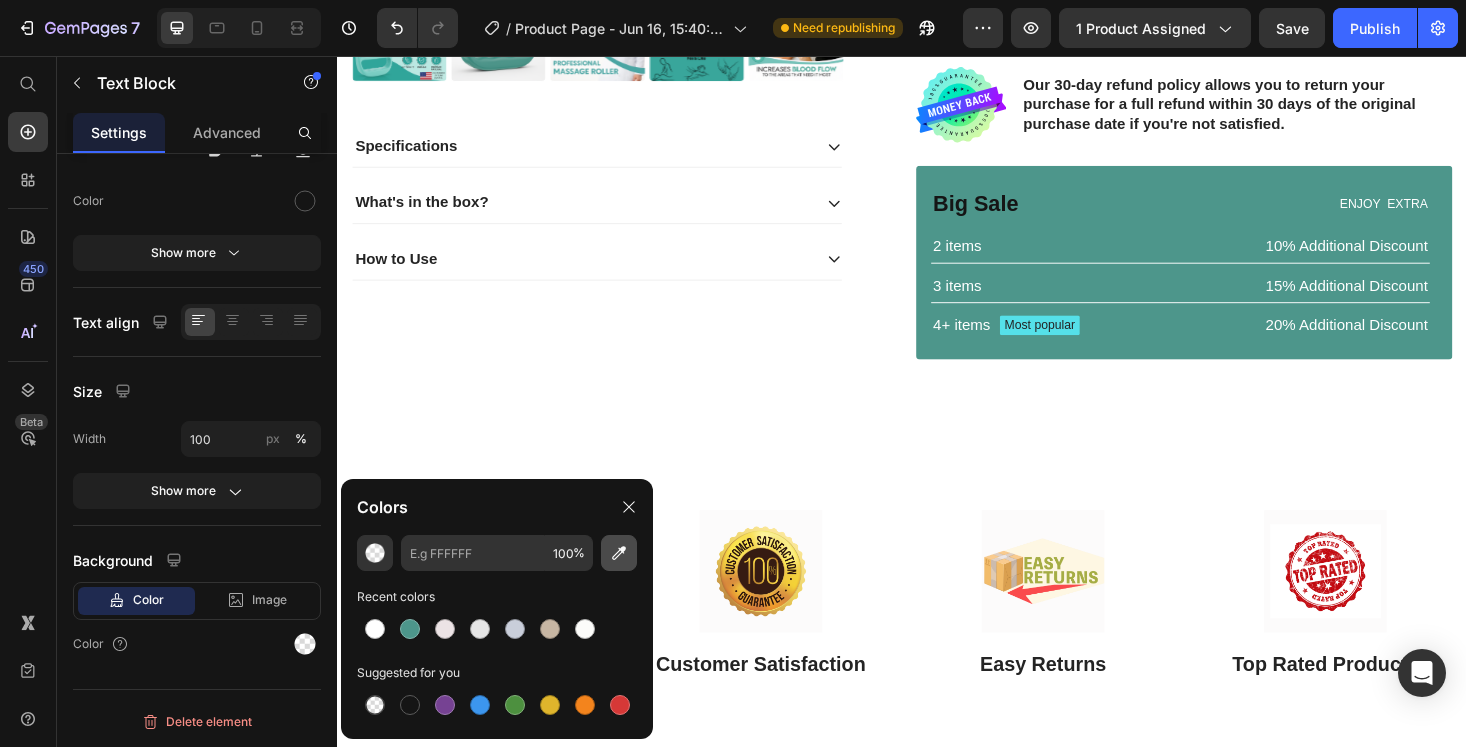 click at bounding box center [619, 553] 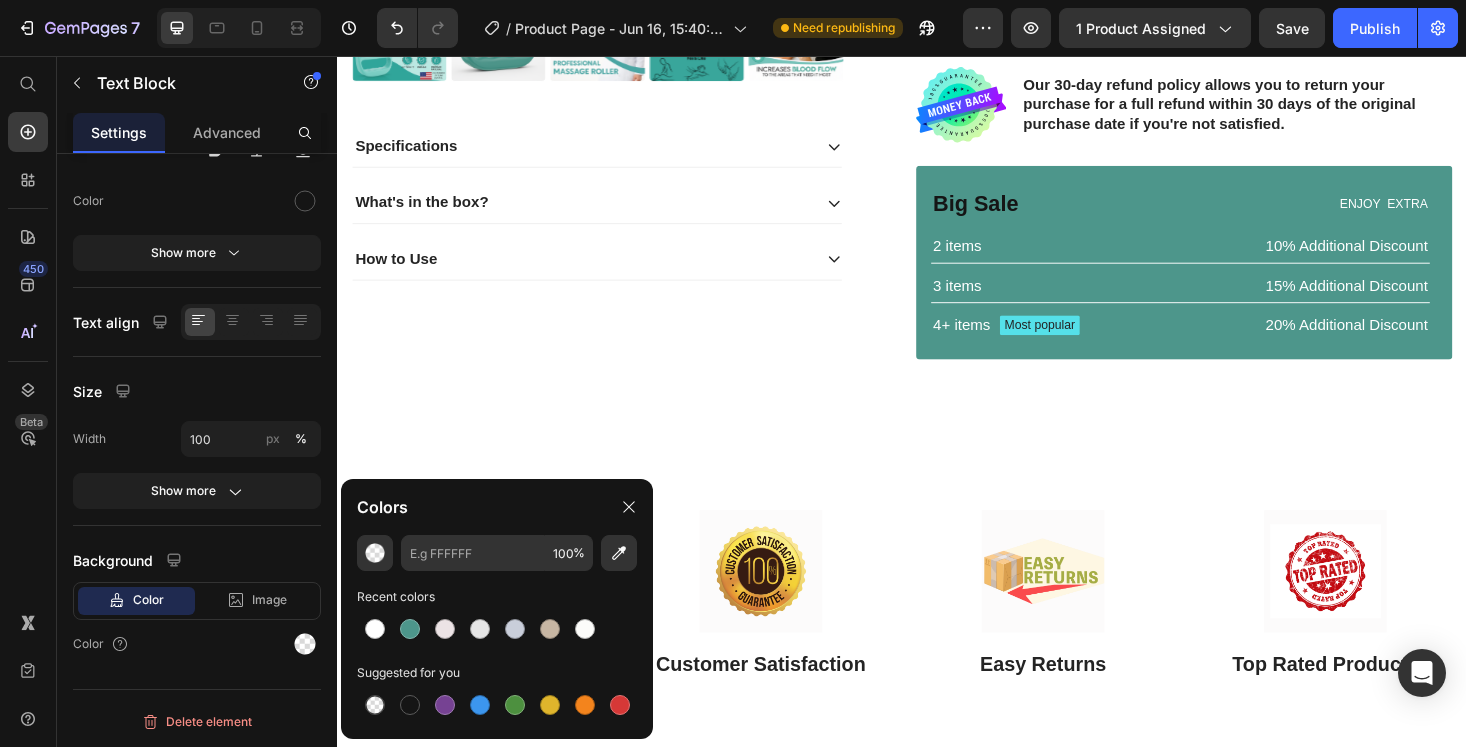 type on "3BA79B" 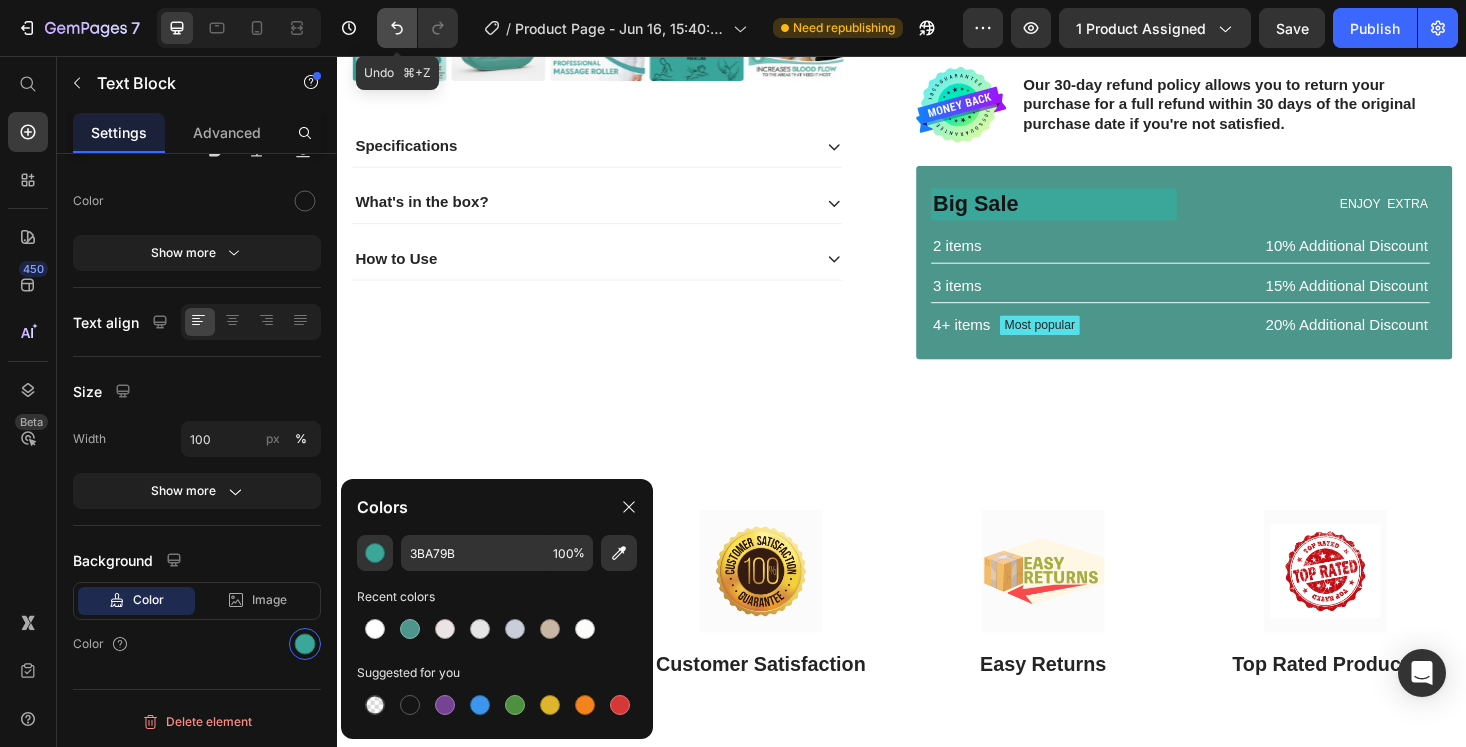 click 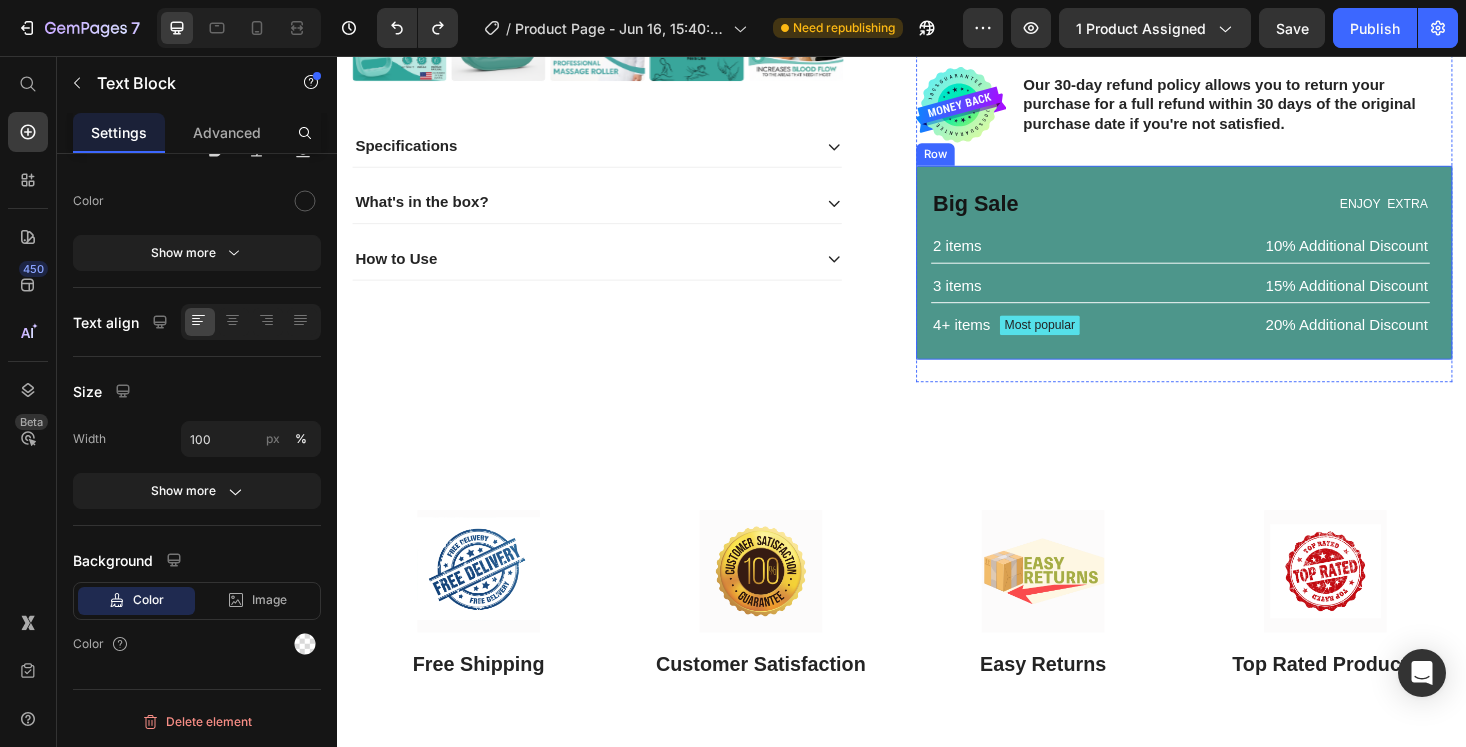 click on "Big Sale Text Block ENJOY  EXTRA  Text Block Row 2 items Text Block 10% Additional Discount Text Block Row 3 items Text Block 15% Additional Discount Text Block Row 4+ items Text Block Most popular Text Block Row 20% Additional Discount Text Block Row Row" at bounding box center [1237, 276] 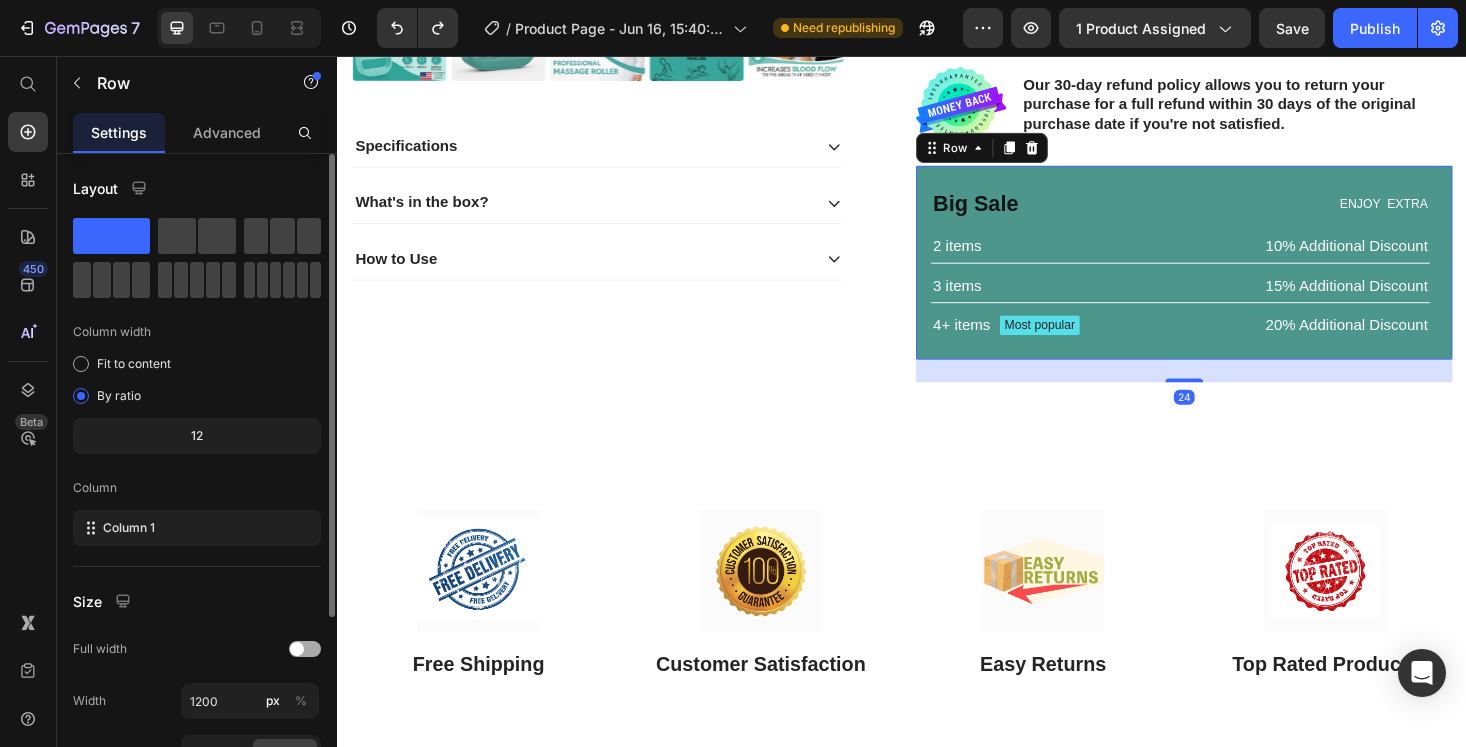 scroll, scrollTop: 262, scrollLeft: 0, axis: vertical 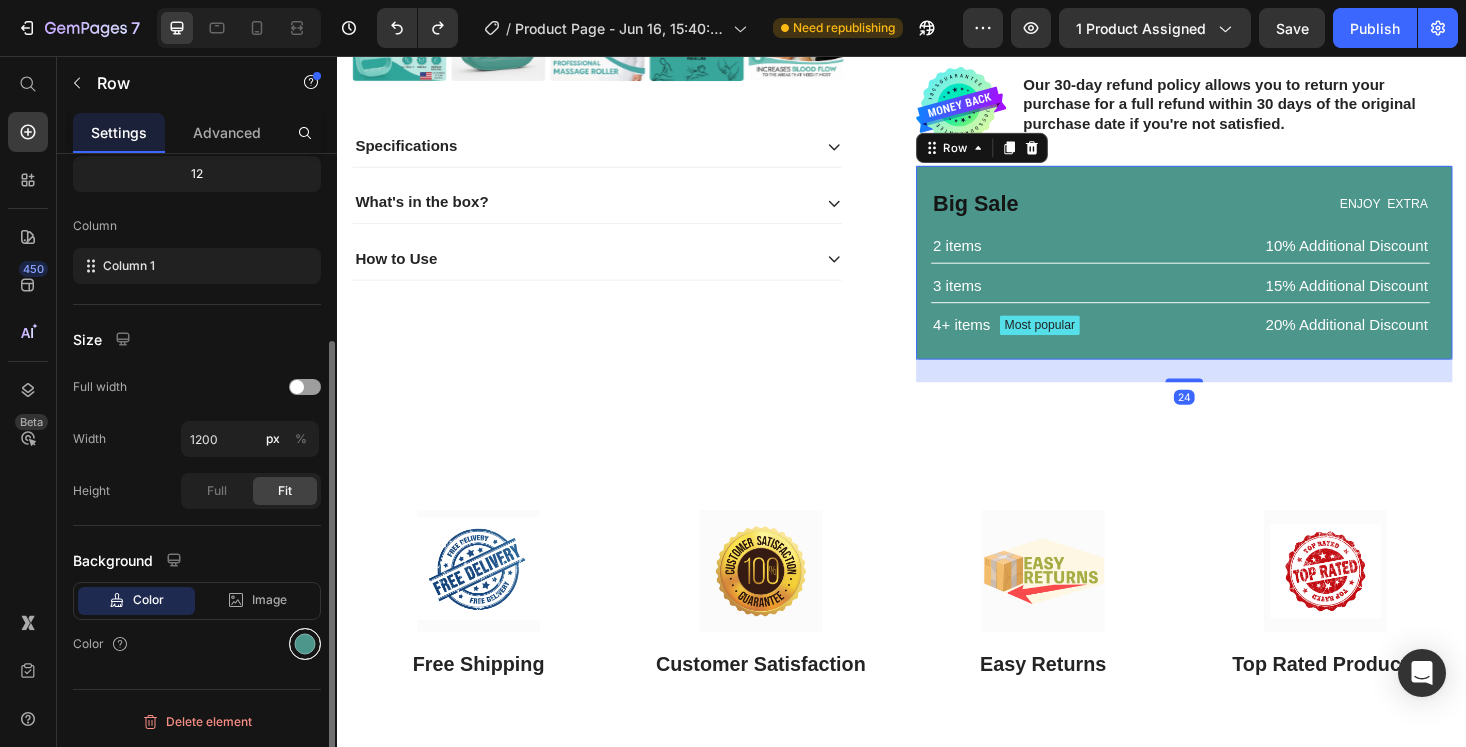 click at bounding box center [305, 644] 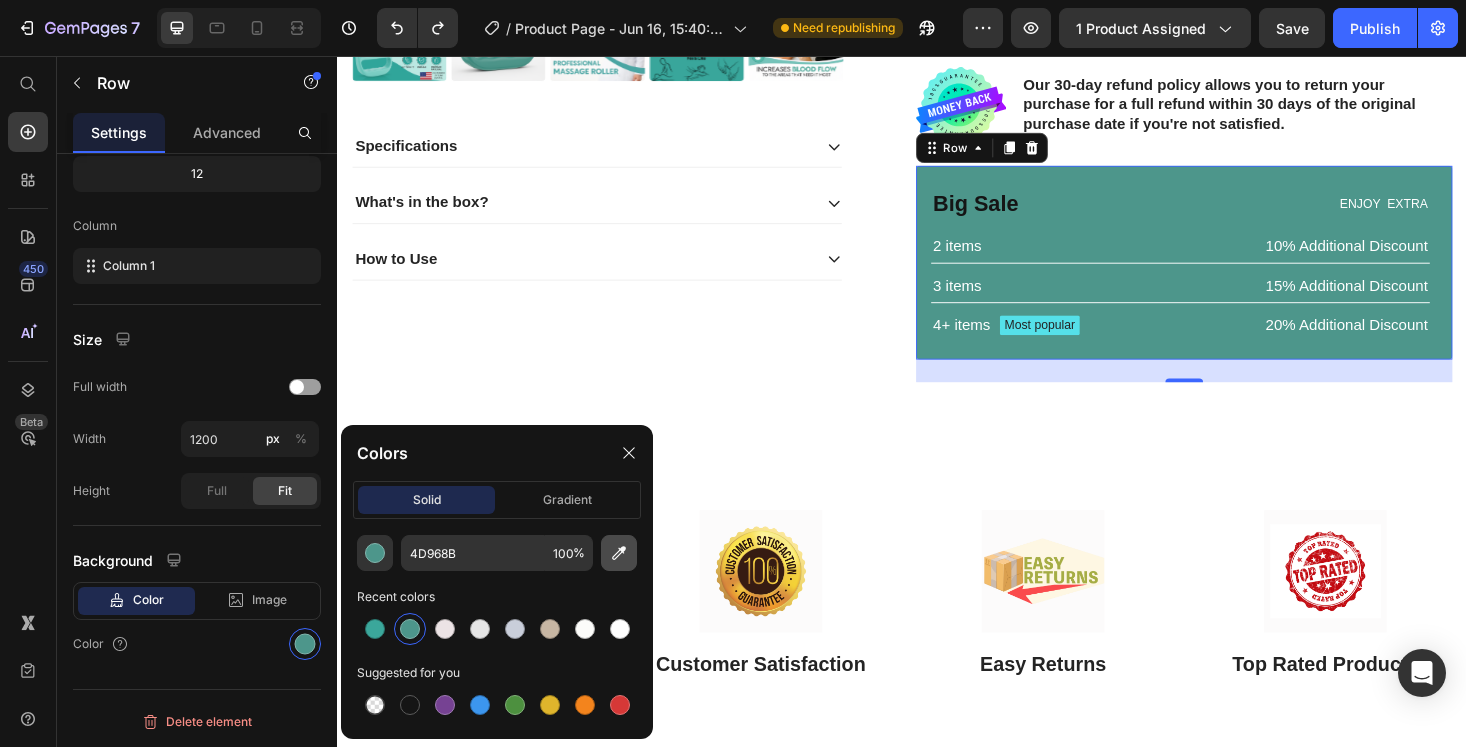 click 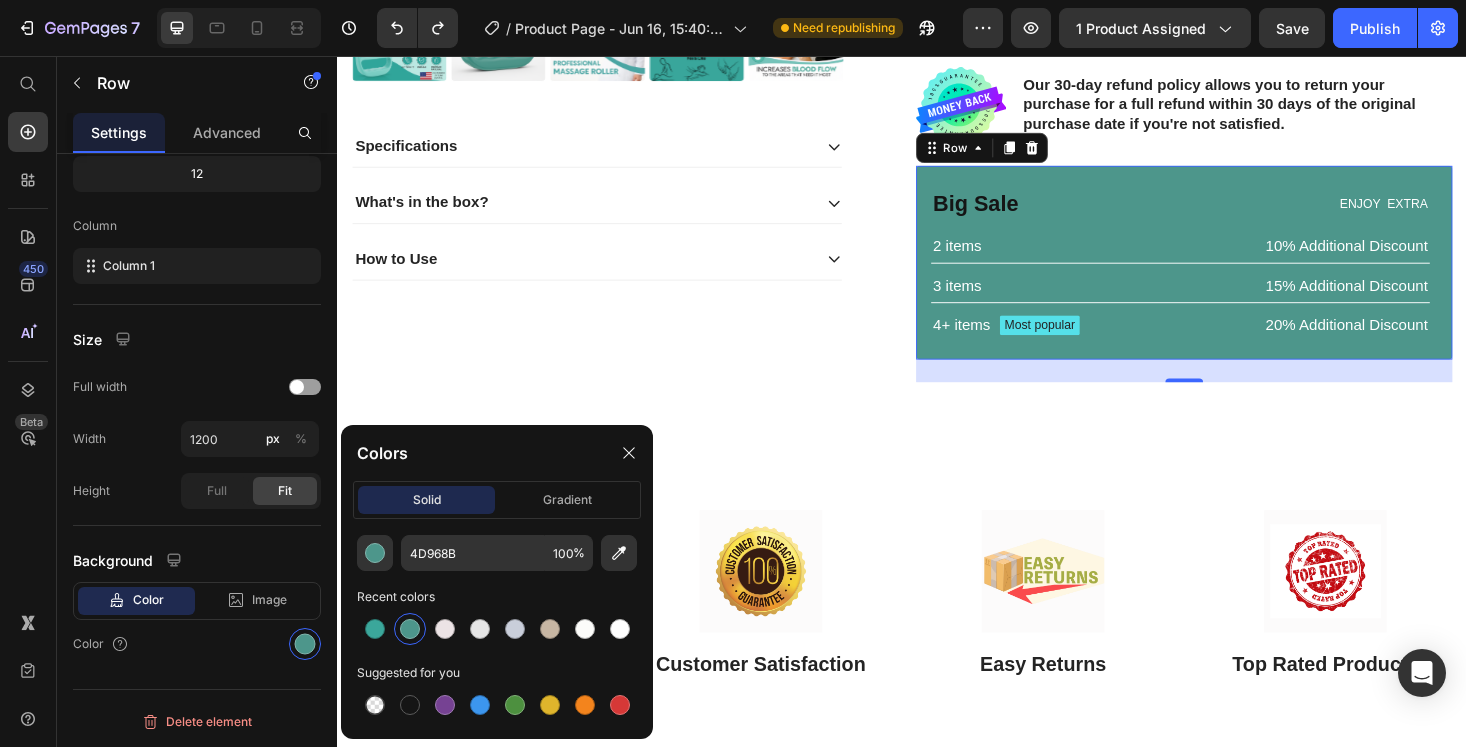 type on "3BA79B" 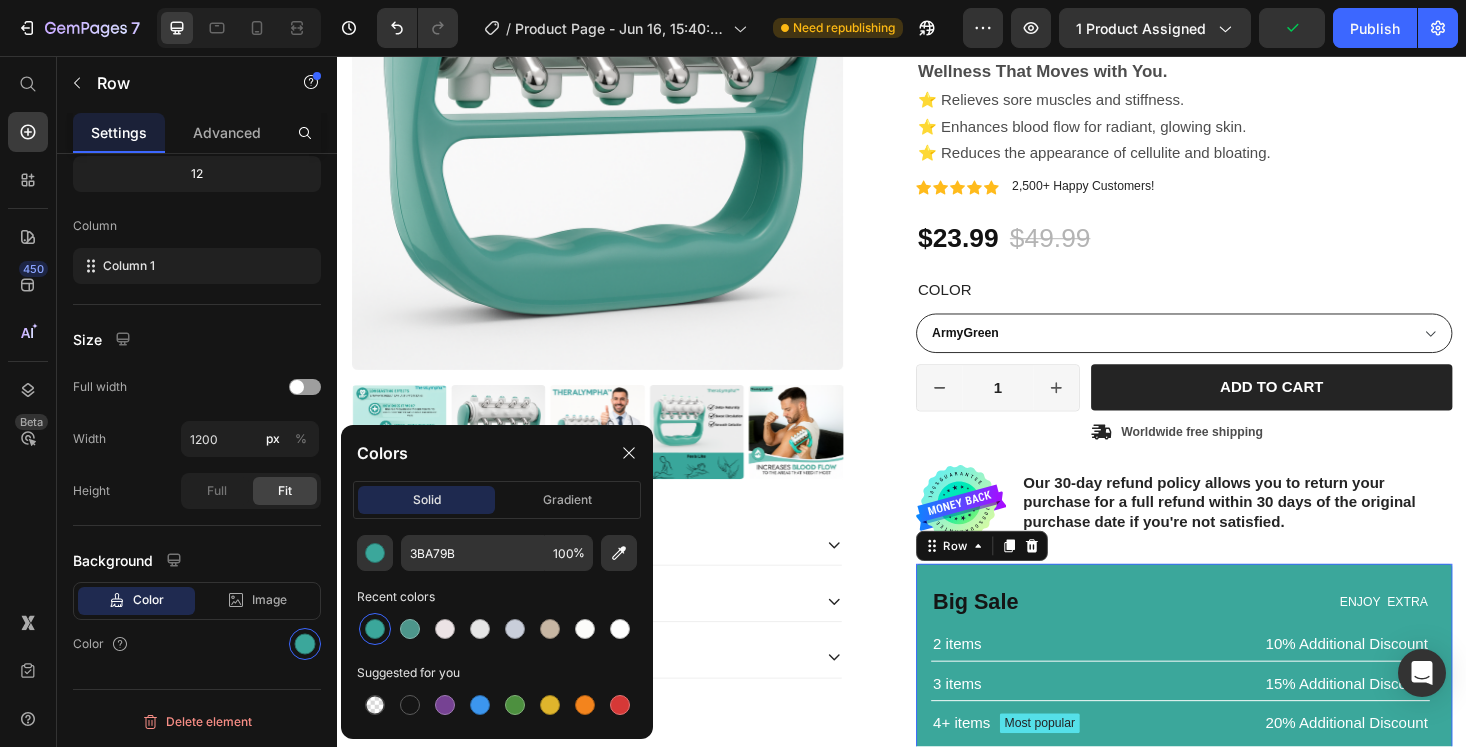 scroll, scrollTop: 0, scrollLeft: 0, axis: both 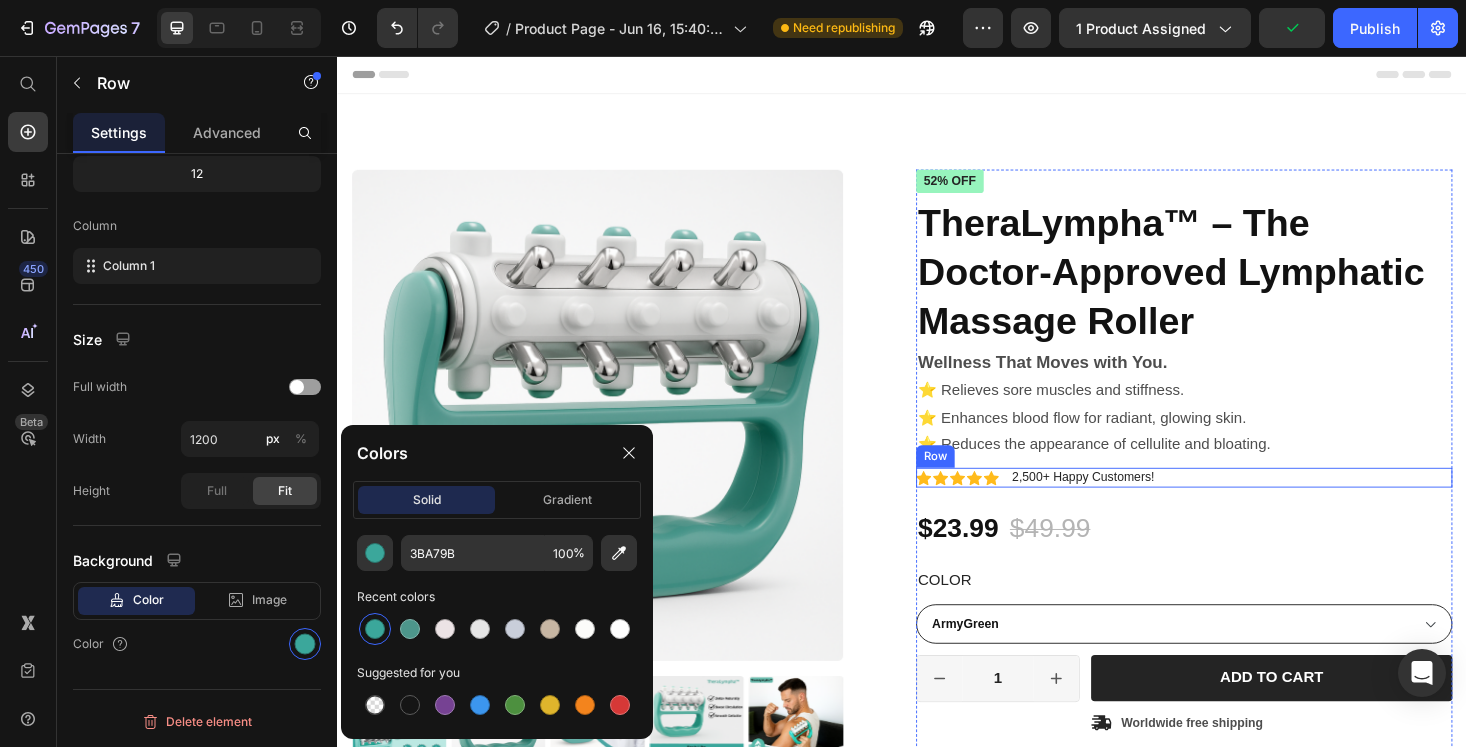 click on "Icon Icon Icon Icon Icon Icon List 2,500+ Happy Customers! Text Block Row" at bounding box center [1237, 504] 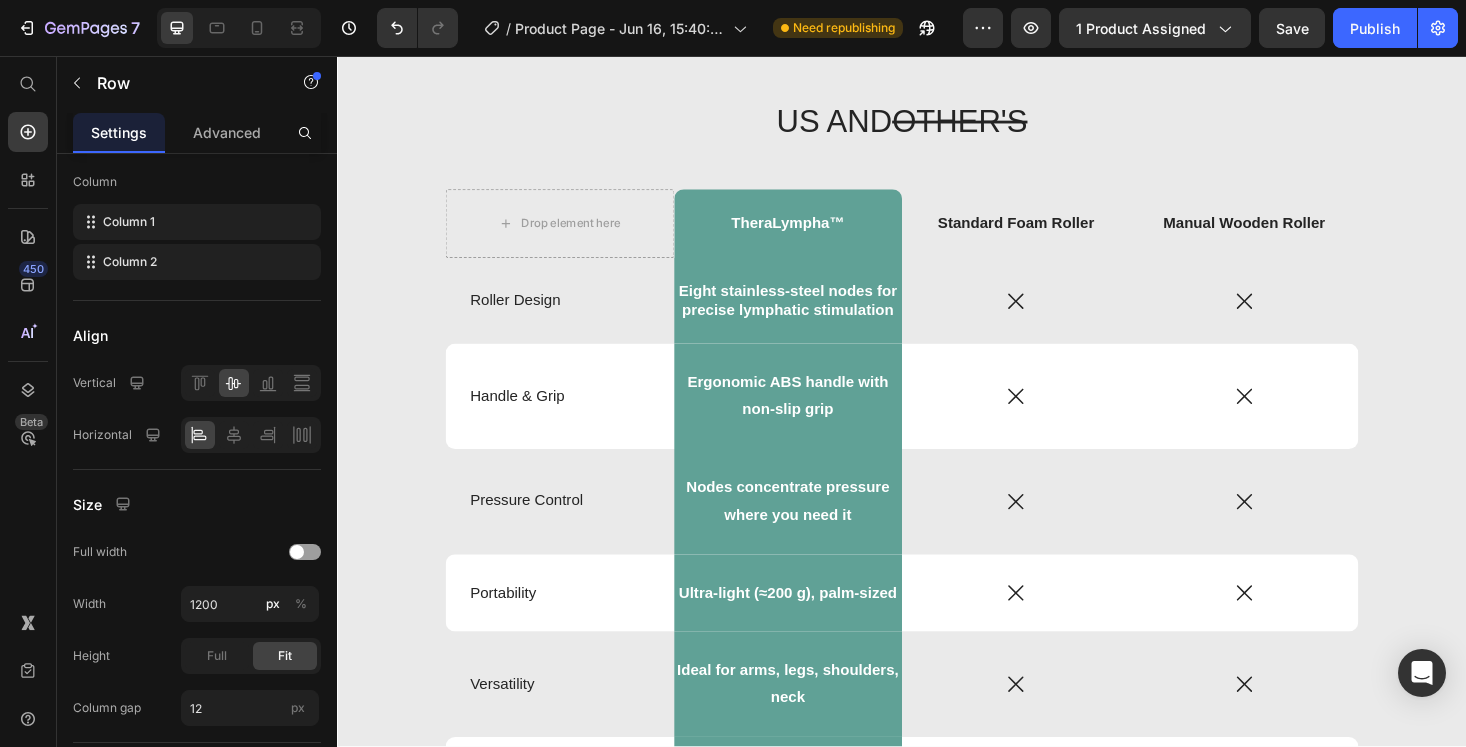 scroll, scrollTop: 3691, scrollLeft: 0, axis: vertical 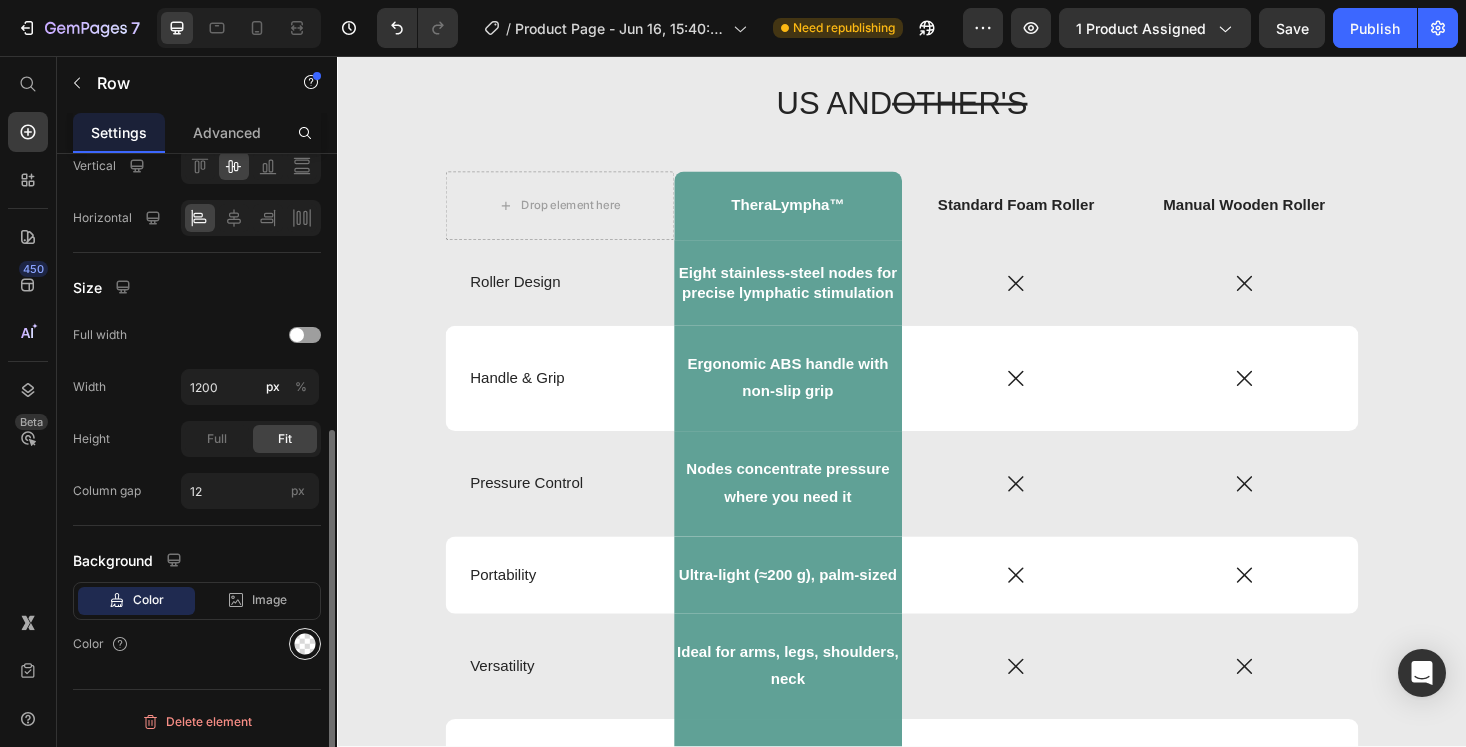 click at bounding box center (305, 644) 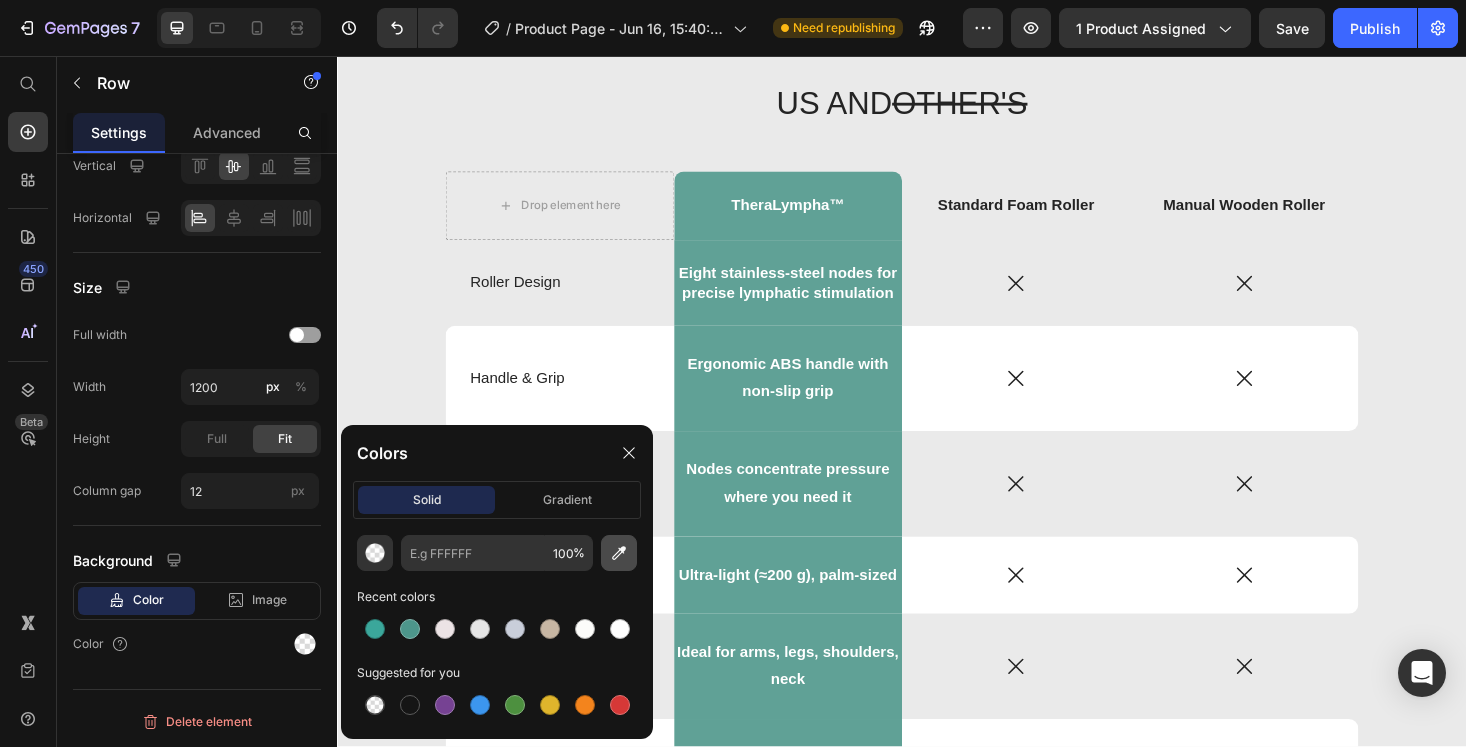 click 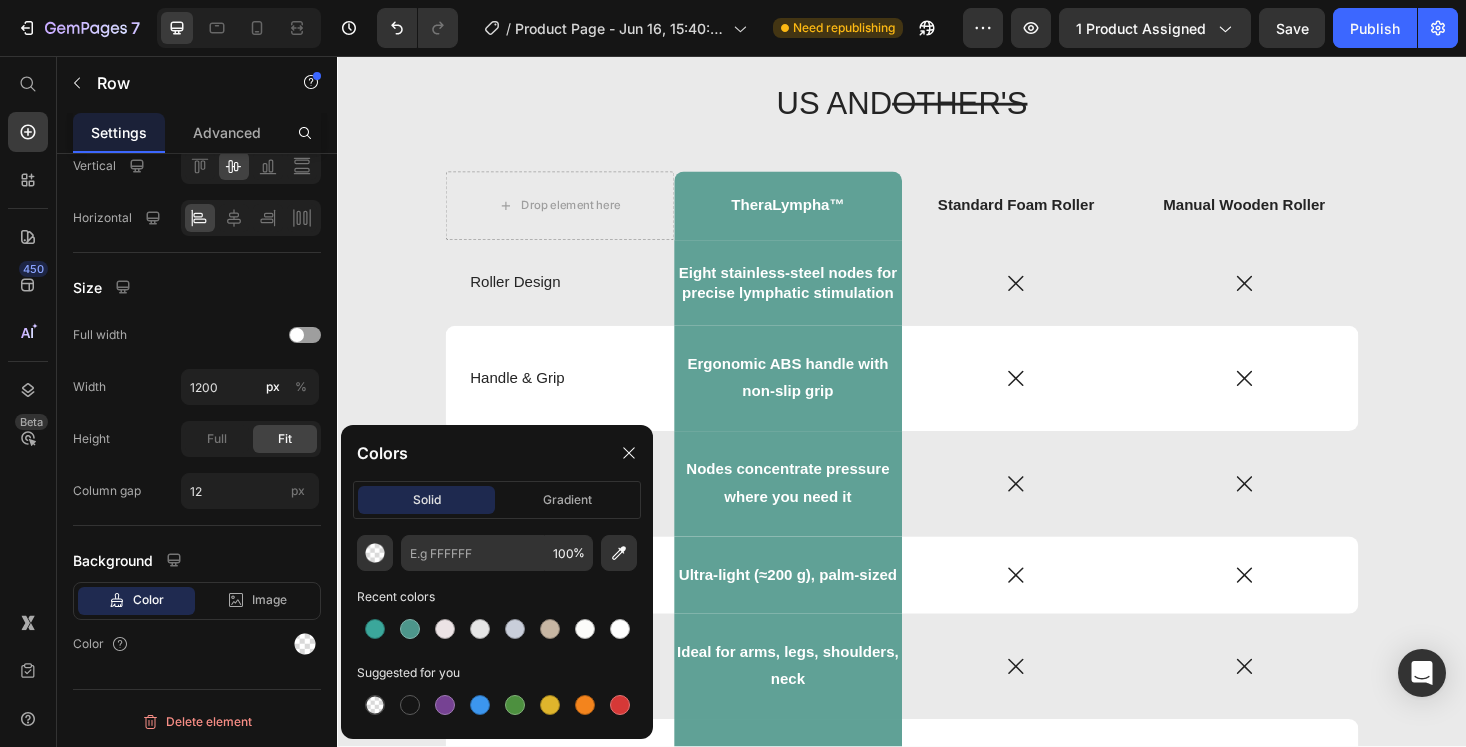 type on "60A196" 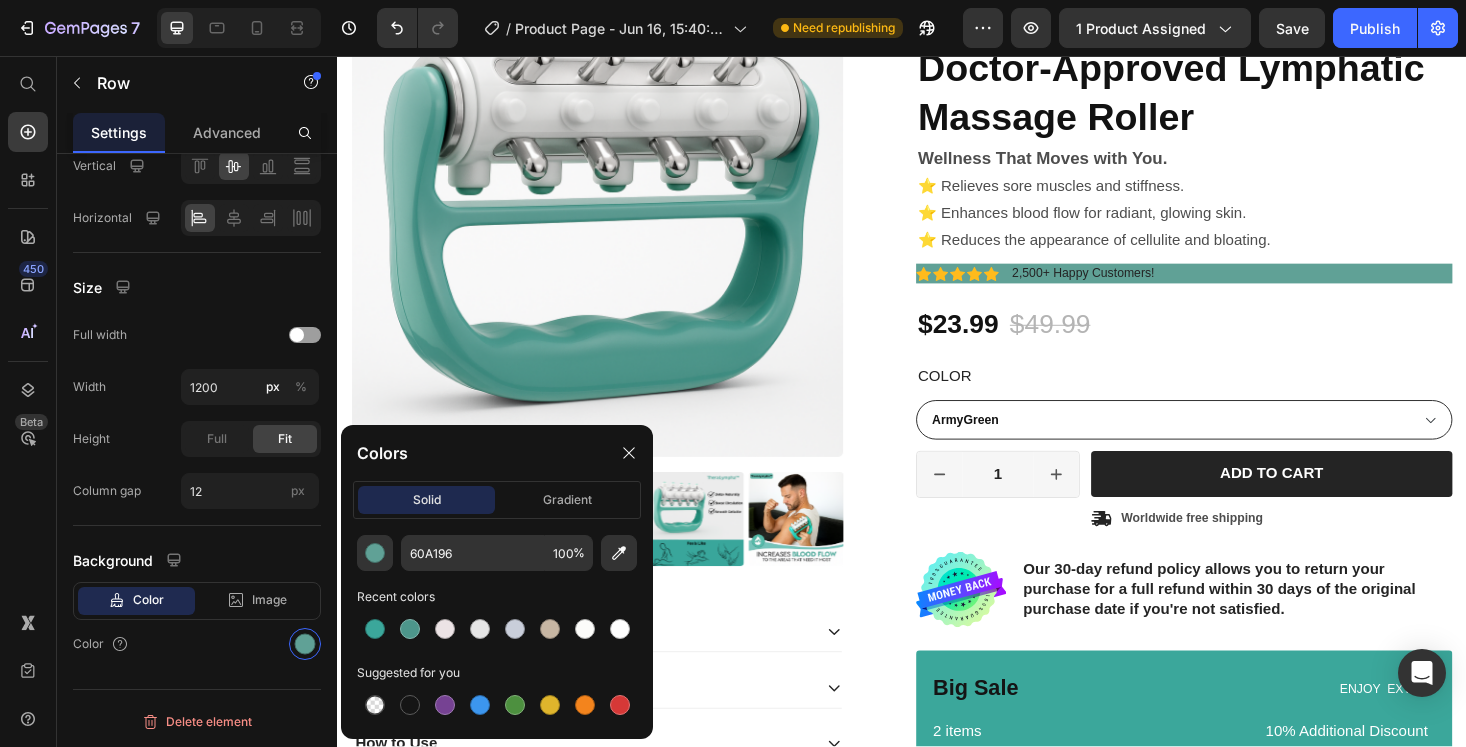 scroll, scrollTop: 208, scrollLeft: 0, axis: vertical 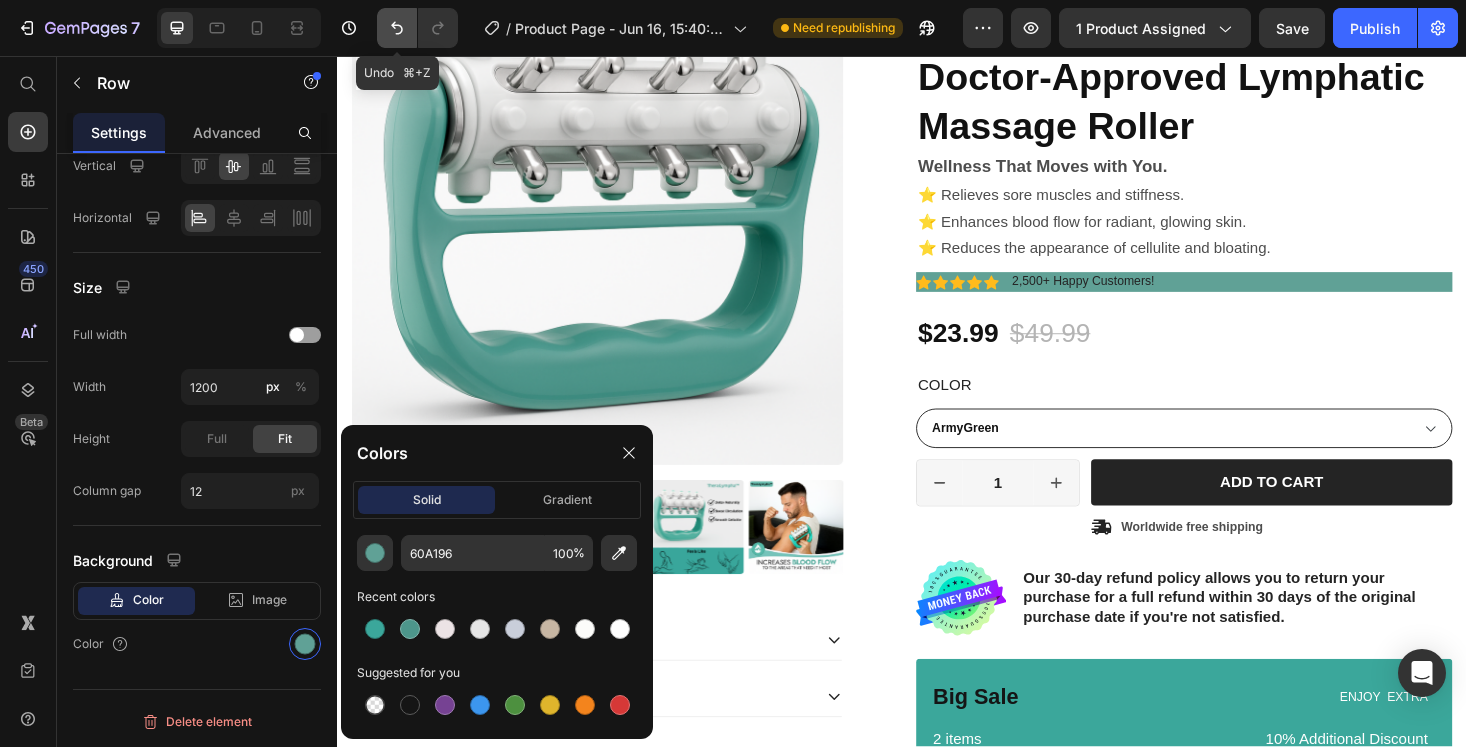 click 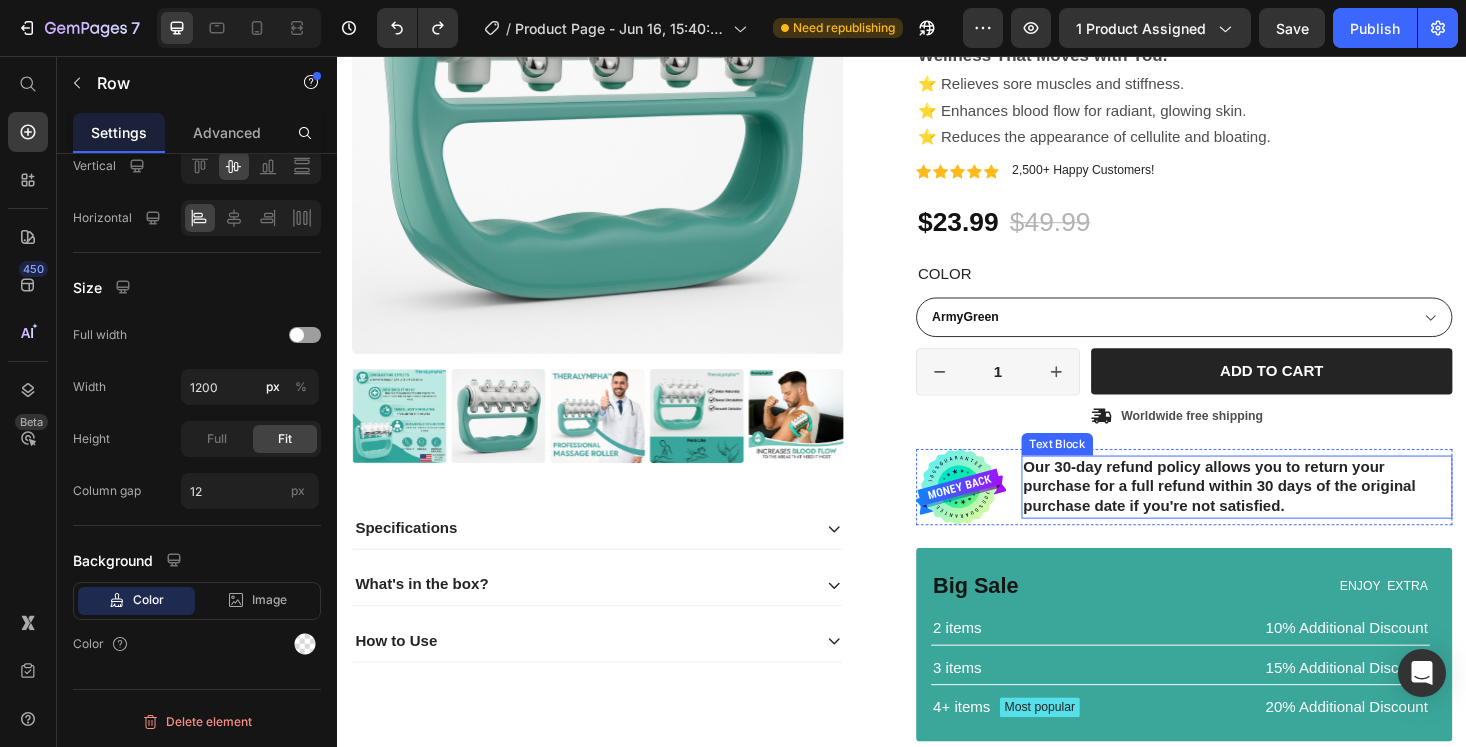 scroll, scrollTop: 502, scrollLeft: 0, axis: vertical 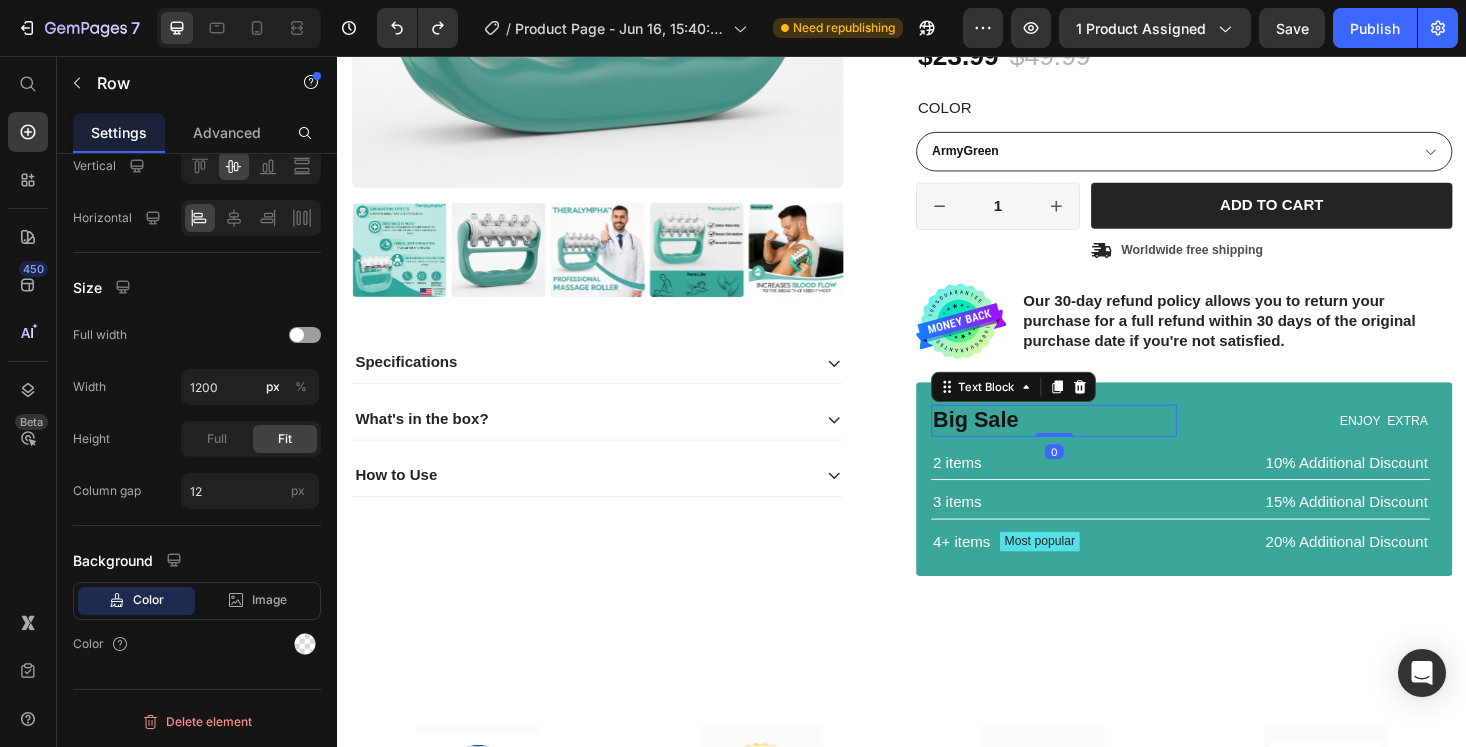 click on "Big Sale" at bounding box center (1098, 444) 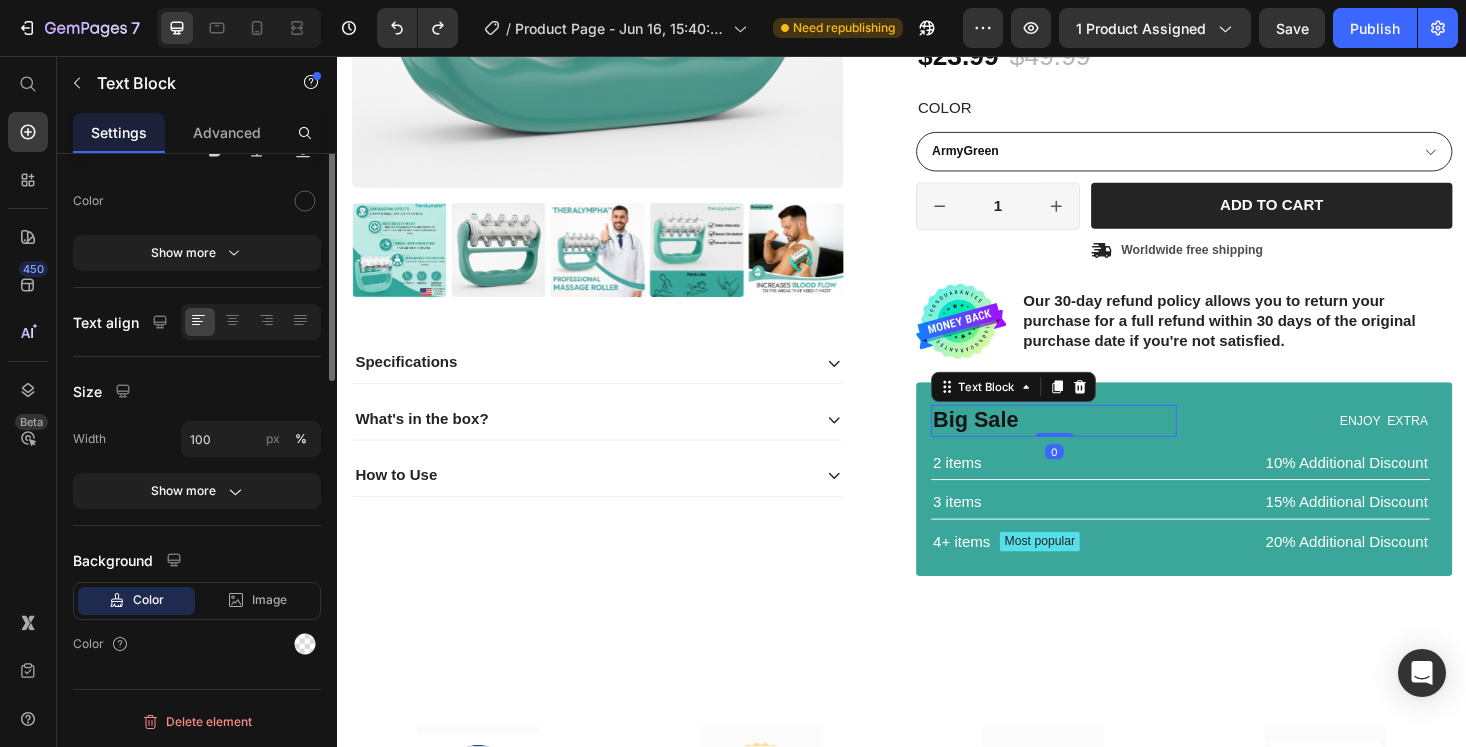 scroll, scrollTop: 0, scrollLeft: 0, axis: both 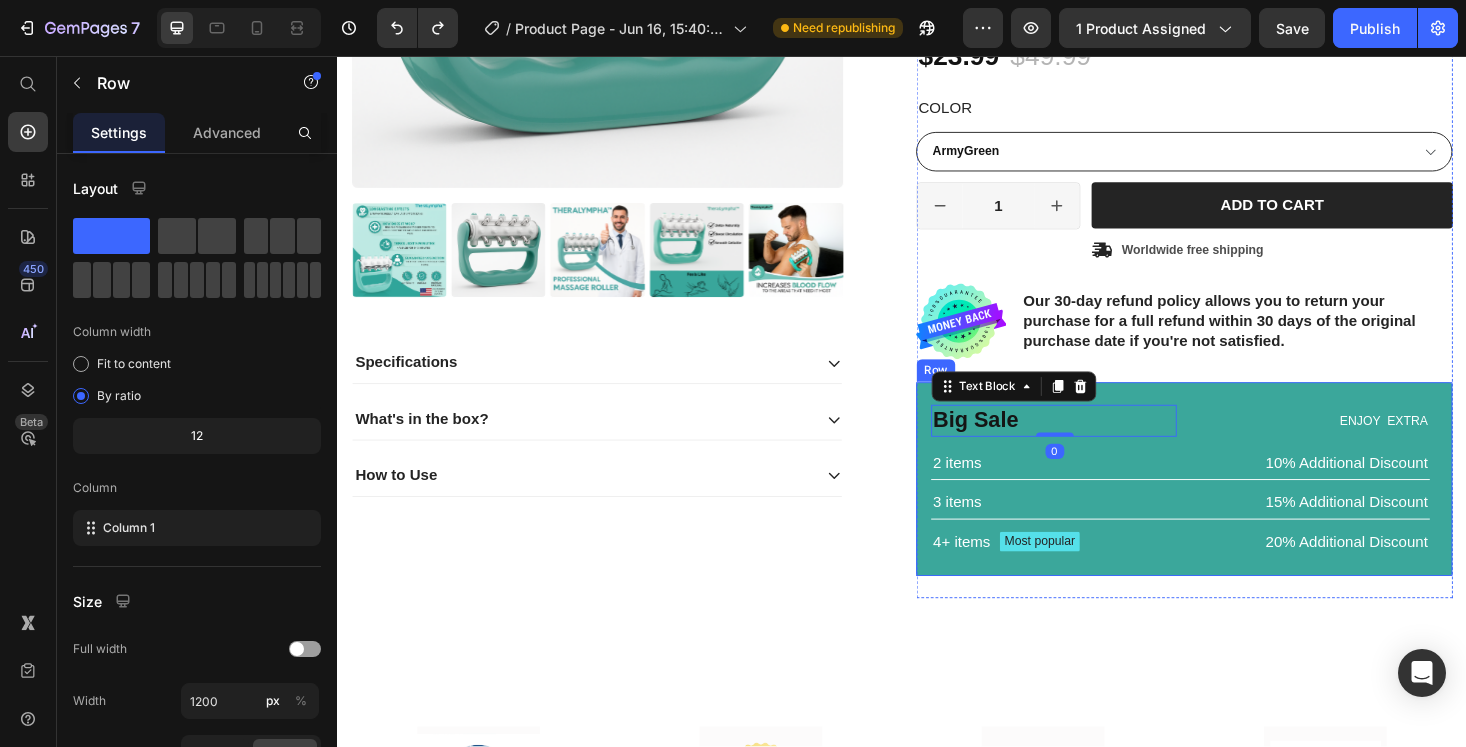 click on "Big Sale Text Block   0 ENJOY  EXTRA  Text Block Row 2 items Text Block 10% Additional Discount Text Block Row 3 items Text Block 15% Additional Discount Text Block Row 4+ items Text Block Most popular Text Block Row 20% Additional Discount Text Block Row Row" at bounding box center [1237, 506] 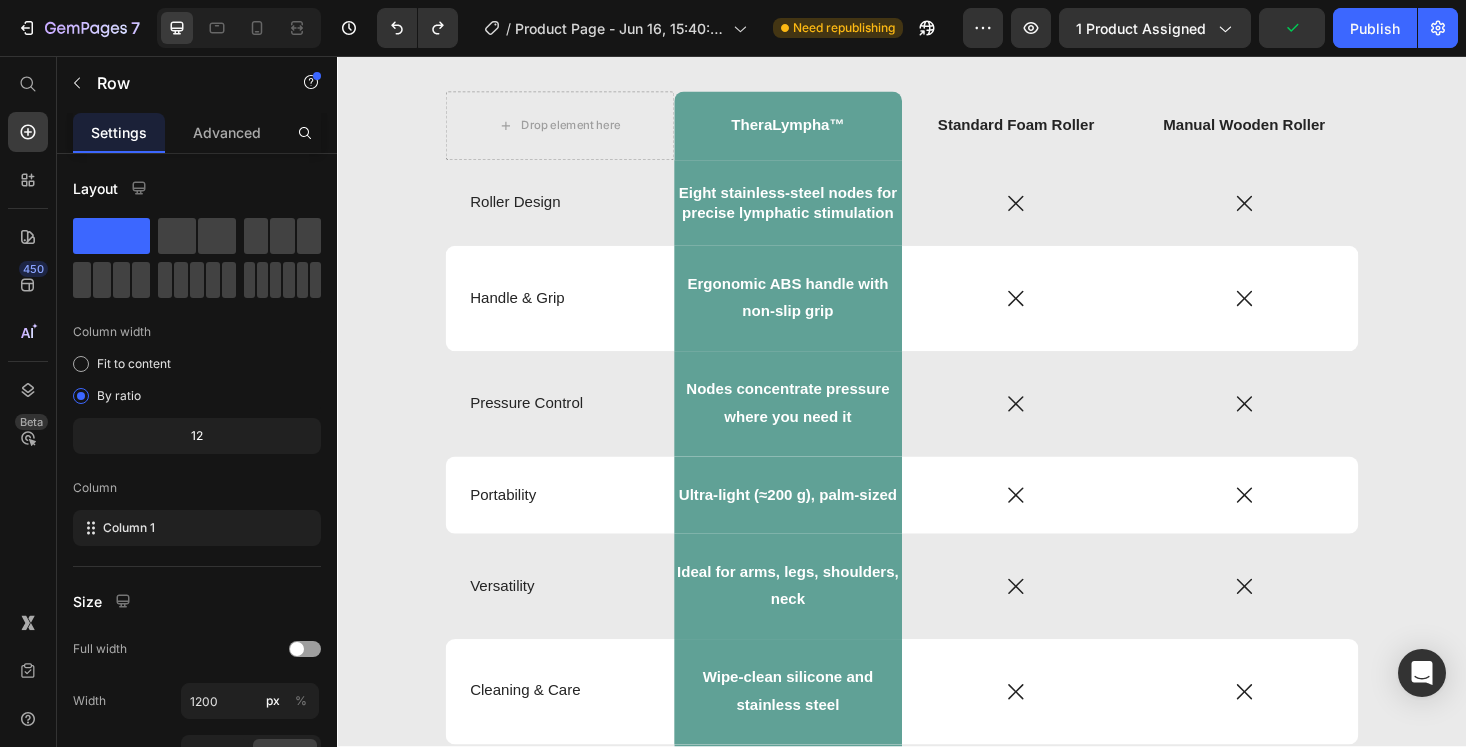 scroll, scrollTop: 3799, scrollLeft: 0, axis: vertical 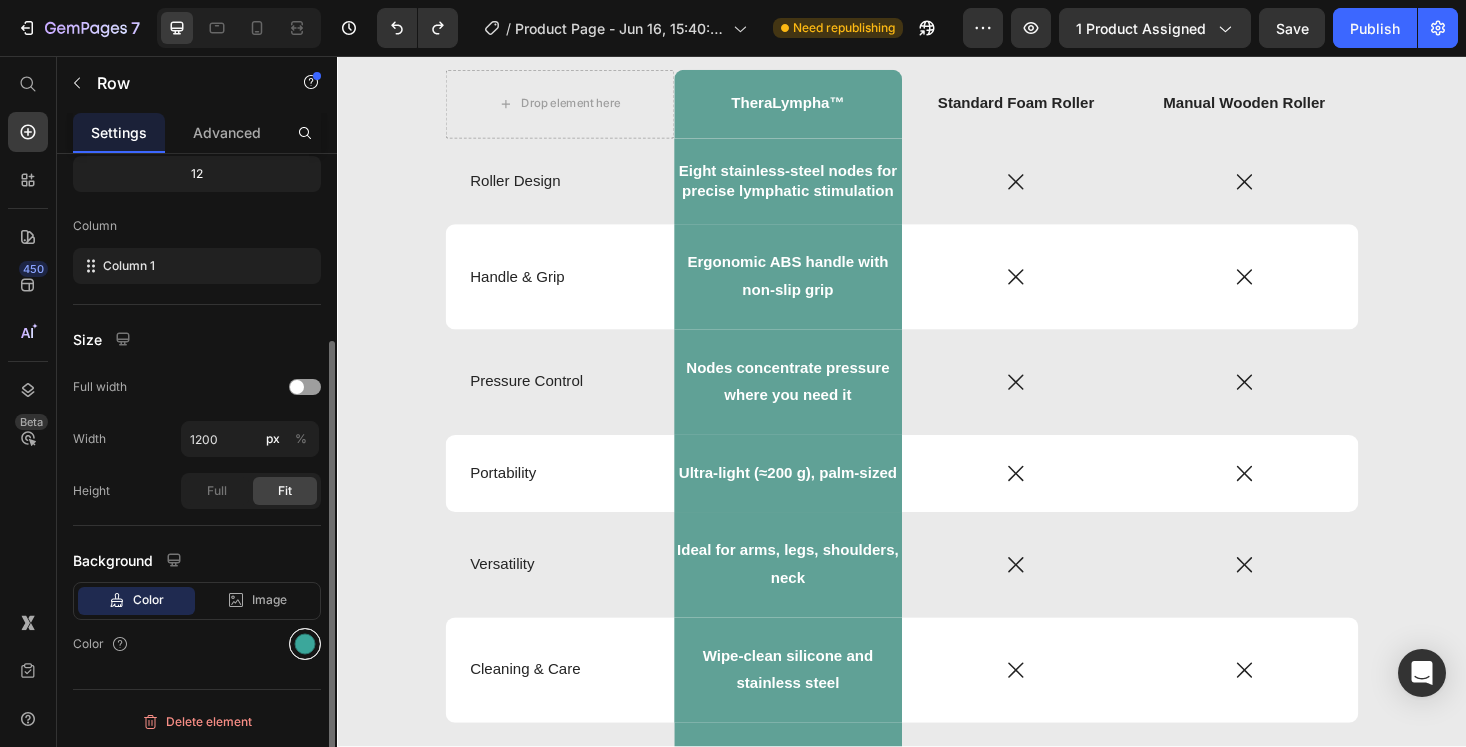 click at bounding box center [305, 644] 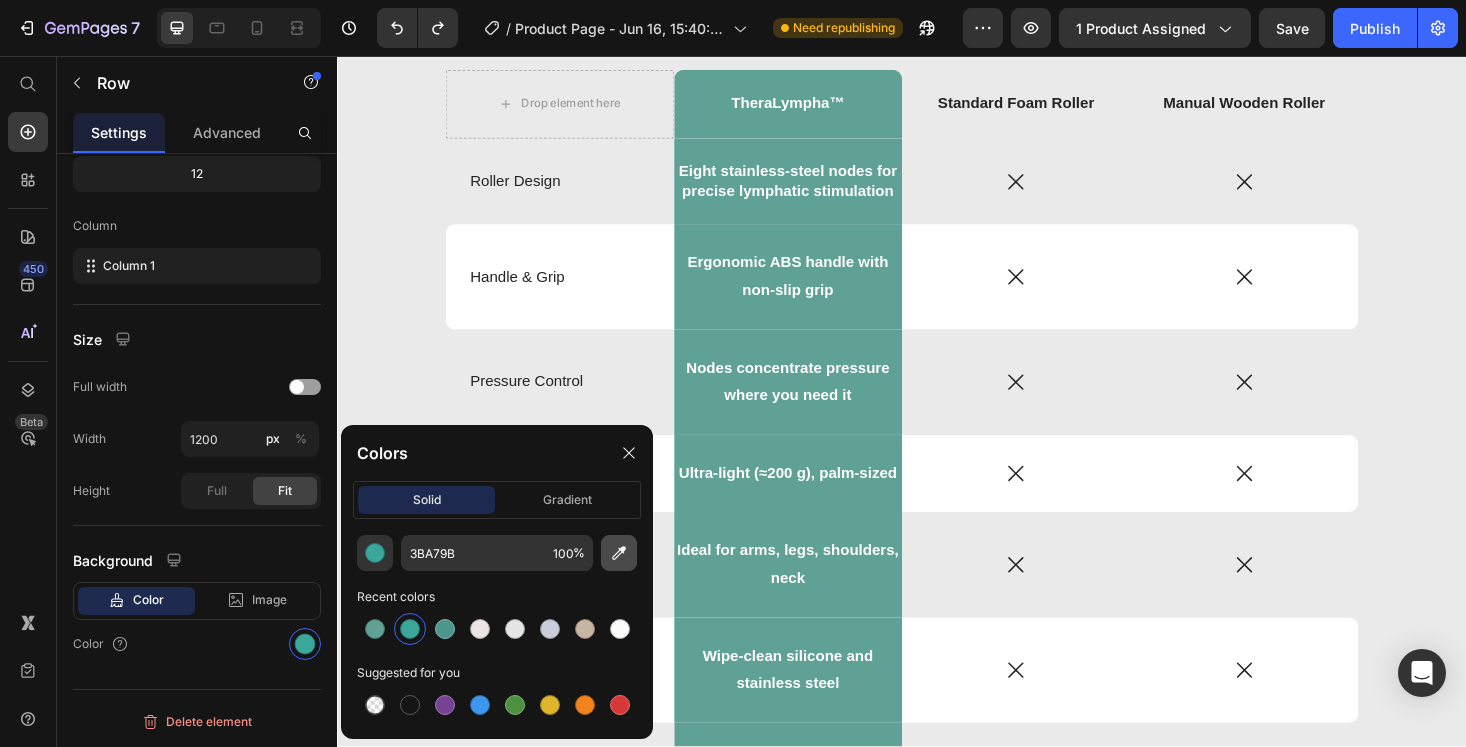 click 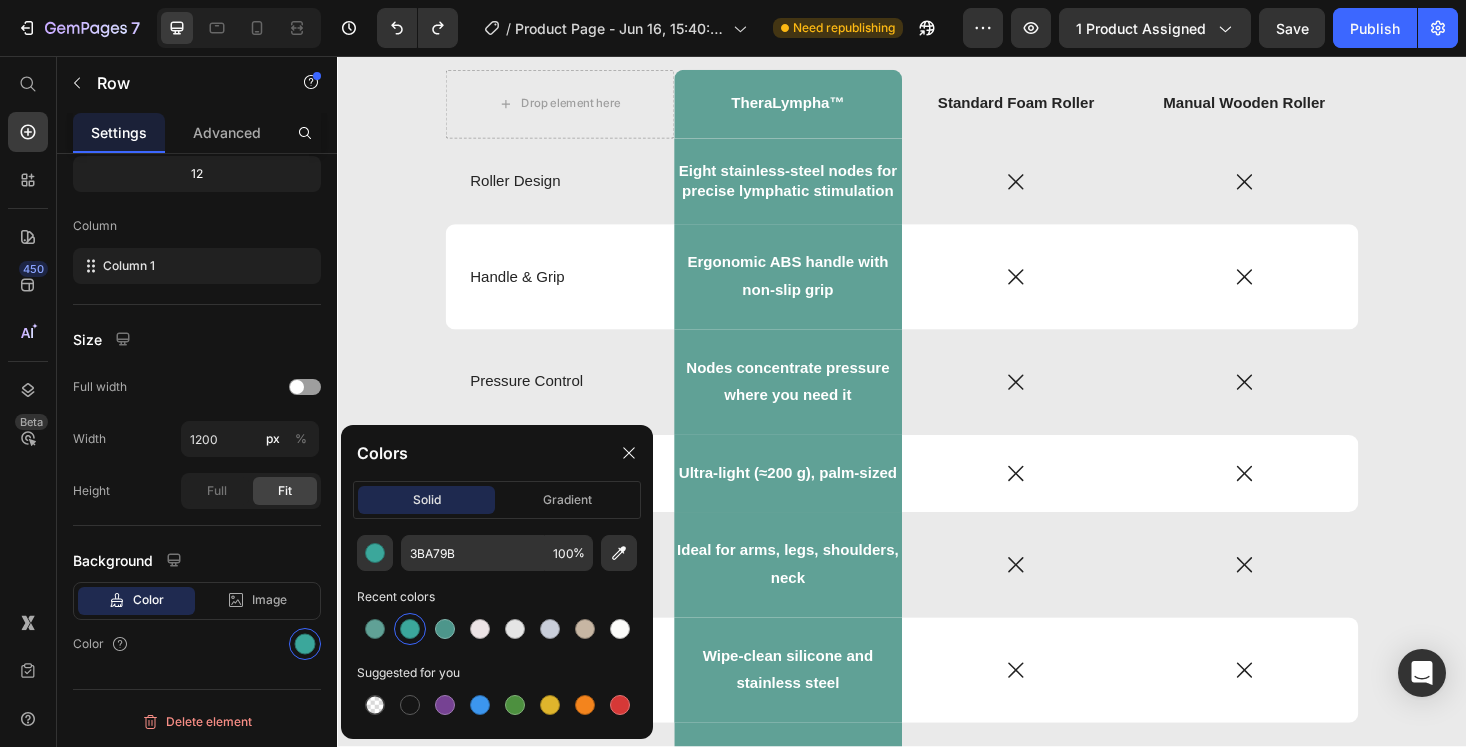 type on "60A196" 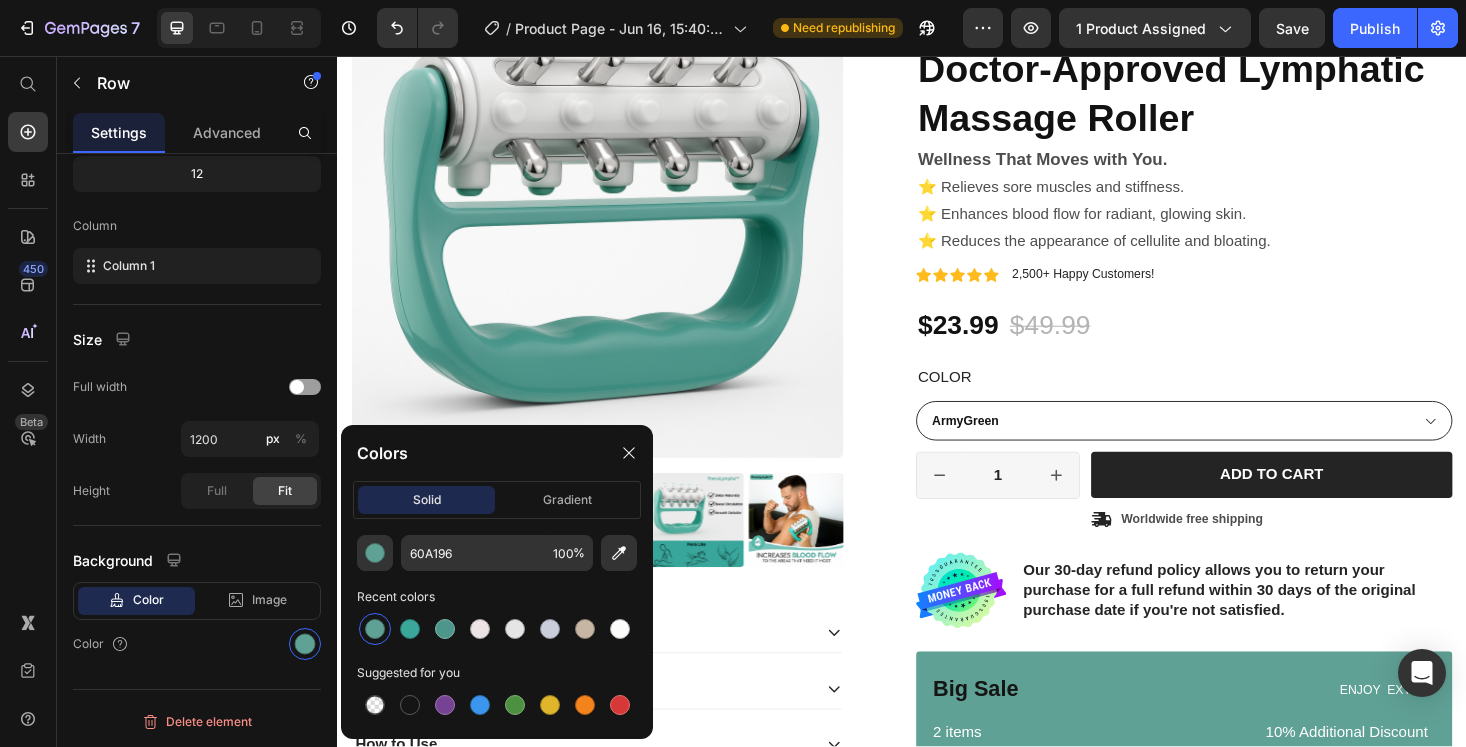 scroll, scrollTop: 227, scrollLeft: 0, axis: vertical 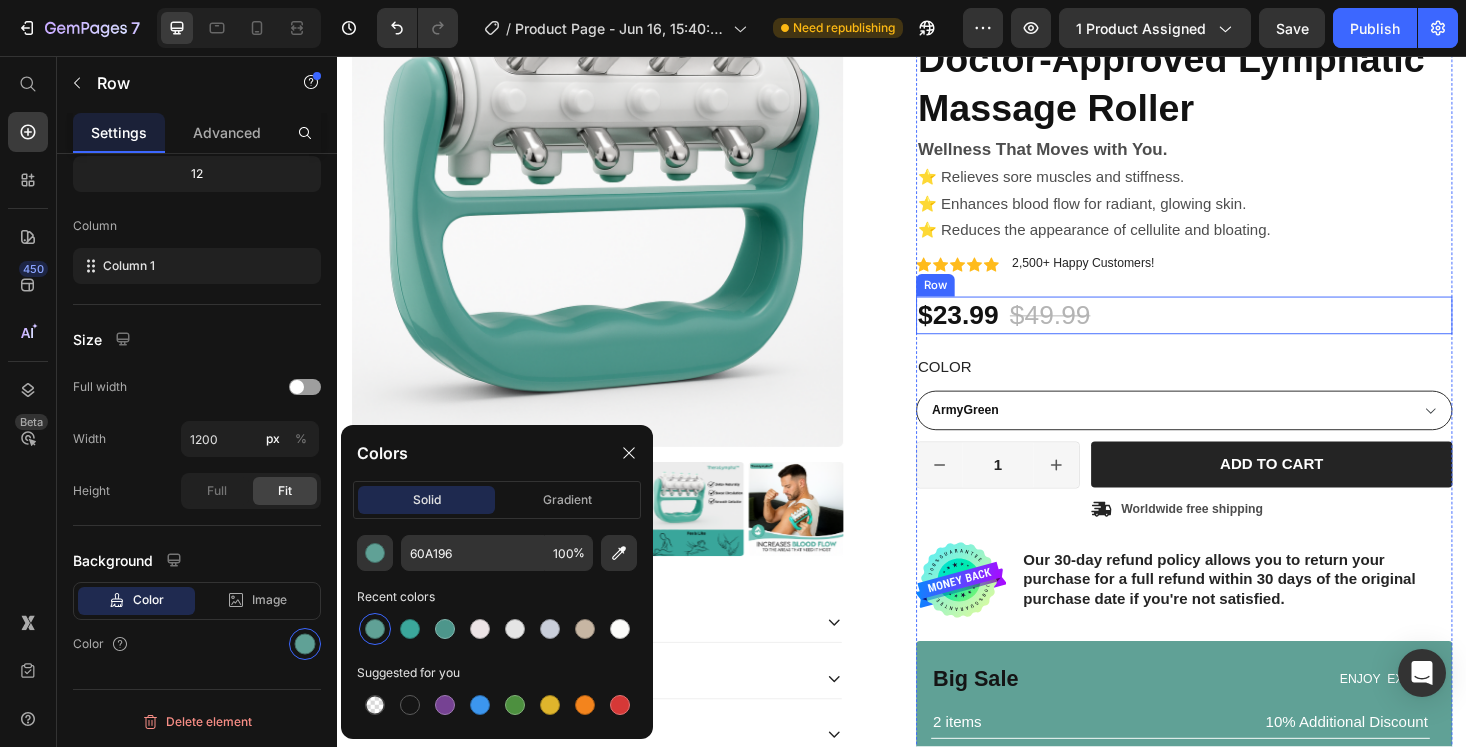 click on "$23.99 Product Price $49.99 Product Price 52% off Product Badge Row" at bounding box center [1237, 332] 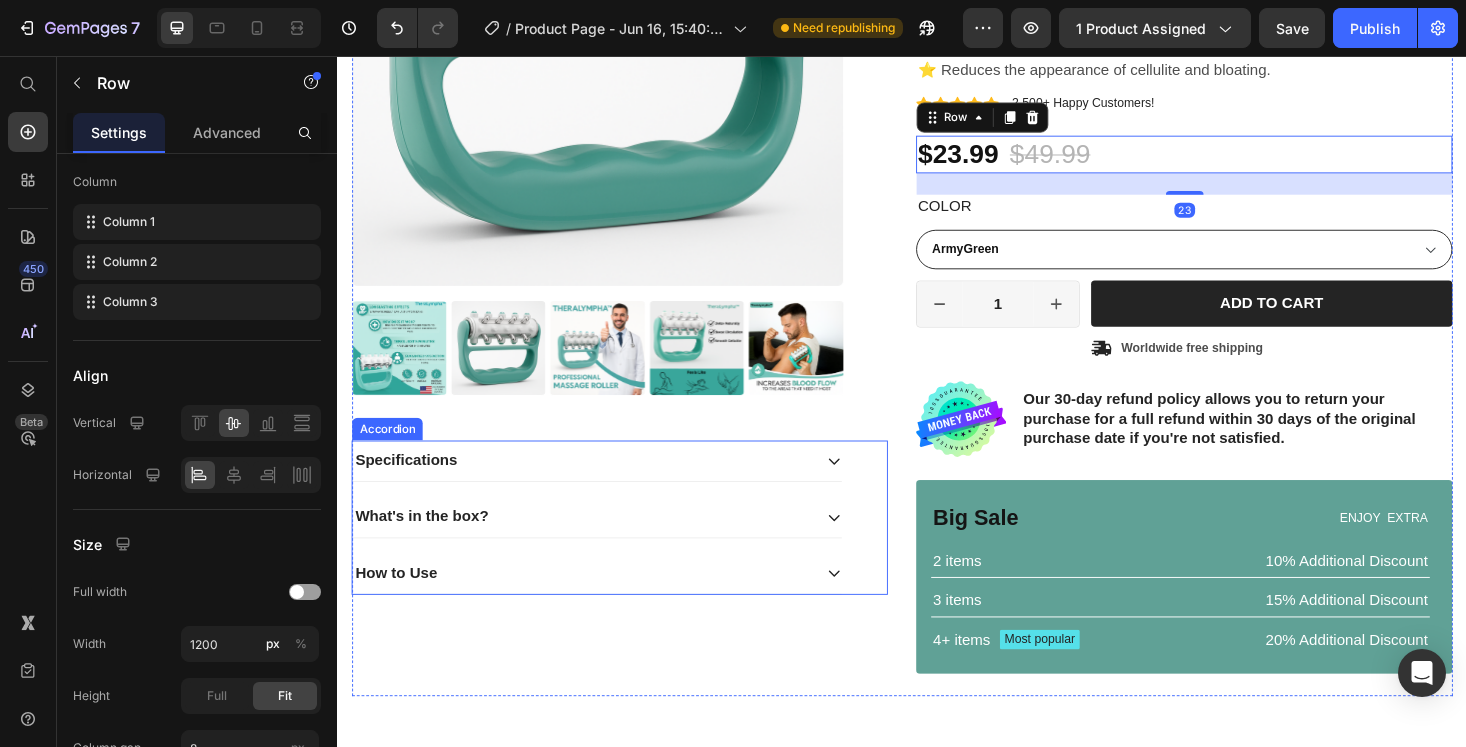 scroll, scrollTop: 406, scrollLeft: 0, axis: vertical 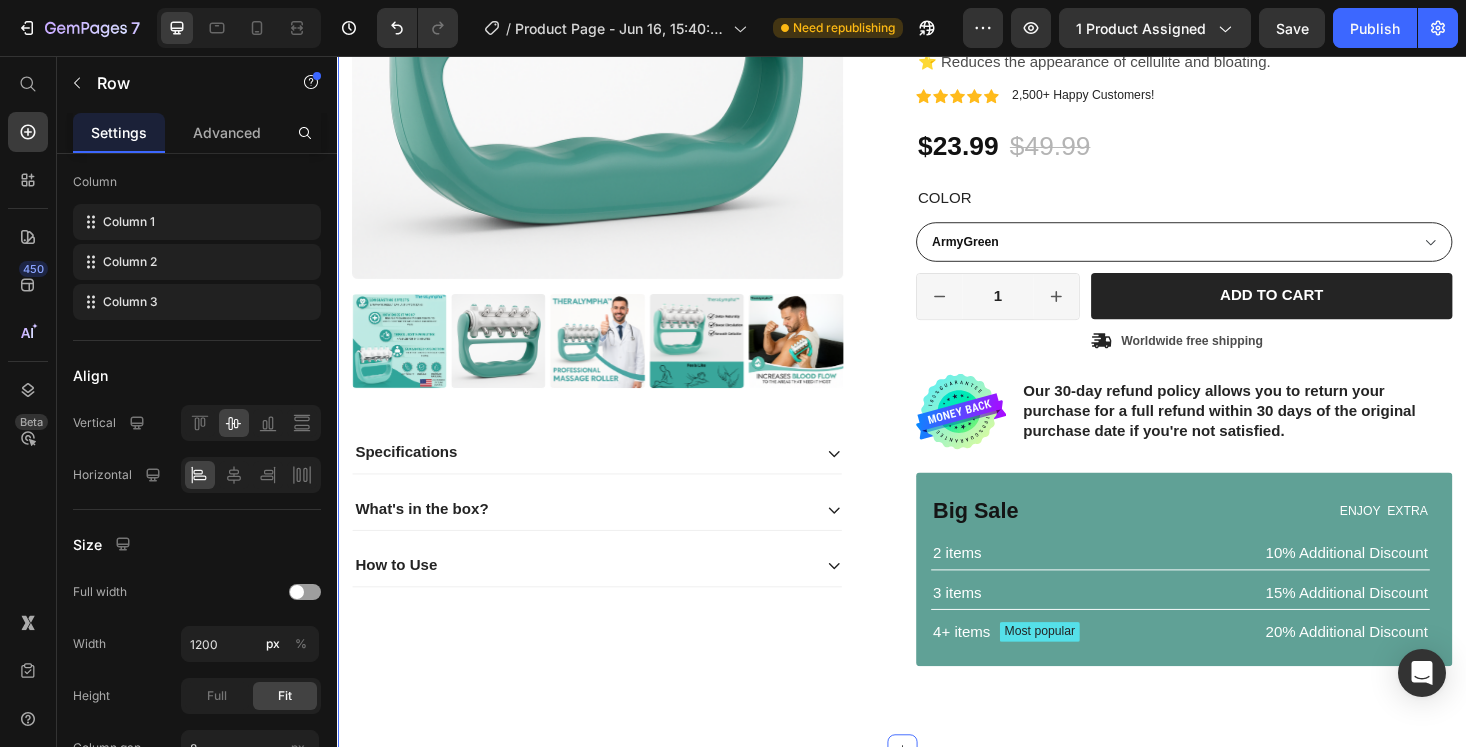 click on "Product Images
Specifications
What's in the box?
How to Use Accordion Icon Icon Icon Icon Icon Icon List 2,500+ Happy Customers Text Block Row 52% off Product Badge TheraLympha™ – The Doctor-Approved Lymphatic Massage Roller Product Title Wellness That Moves with You. ⭐ Relieves sore muscles and stiffness. ⭐ Enhances blood flow for radiant, glowing skin. ⭐ Reduces the appearance of cellulite and bloating. Text Block Icon Icon Icon Icon Icon Icon List 2,500+ Happy Customers! Text Block Row $23.99 Product Price $49.99 Product Price 52% off Product Badge Row Color ArmyGreen Product Variants & Swatches ArmyGreen Product Variants & Swatches 1 Product Quantity Row Add to cart Add to Cart
Icon Worldwide free shipping Text Block Row Row Image Our 30-day refund policy allows you to return your purchase for a full refund within 30 days of the original purchase date if you're not satisfied. Text Block Row Big Sale Text Block ENJOY  EXTRA  Text Block Row Row" at bounding box center (937, 258) 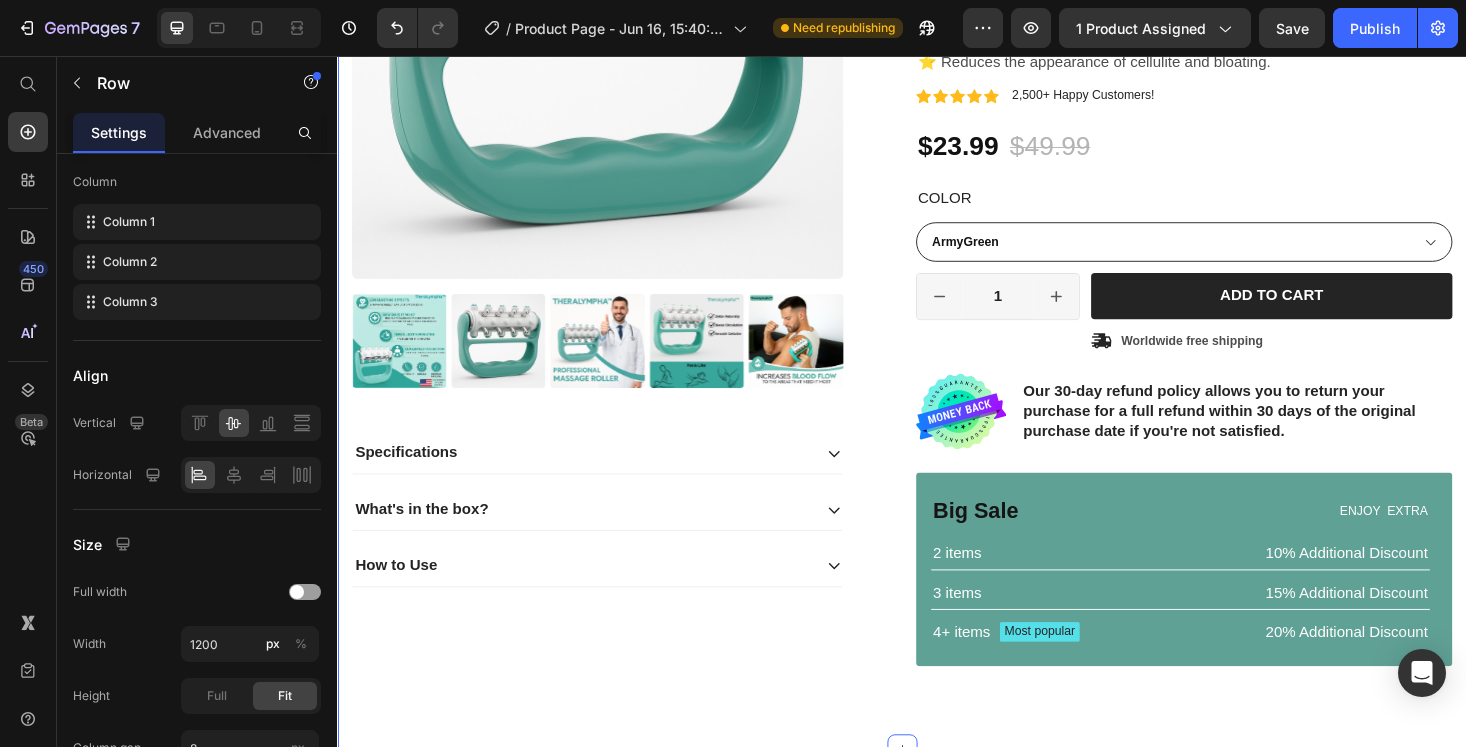scroll, scrollTop: 0, scrollLeft: 0, axis: both 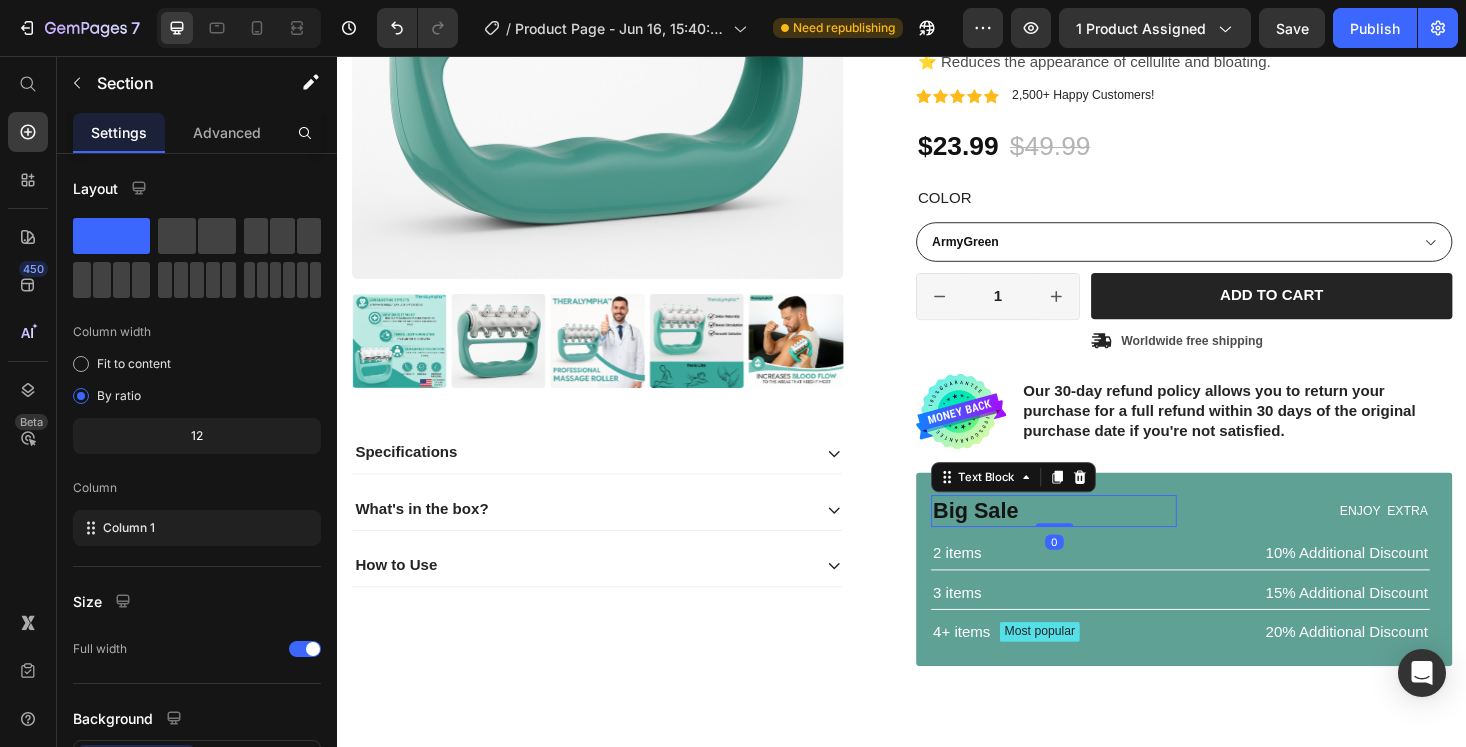 click on "Big Sale" at bounding box center (1098, 540) 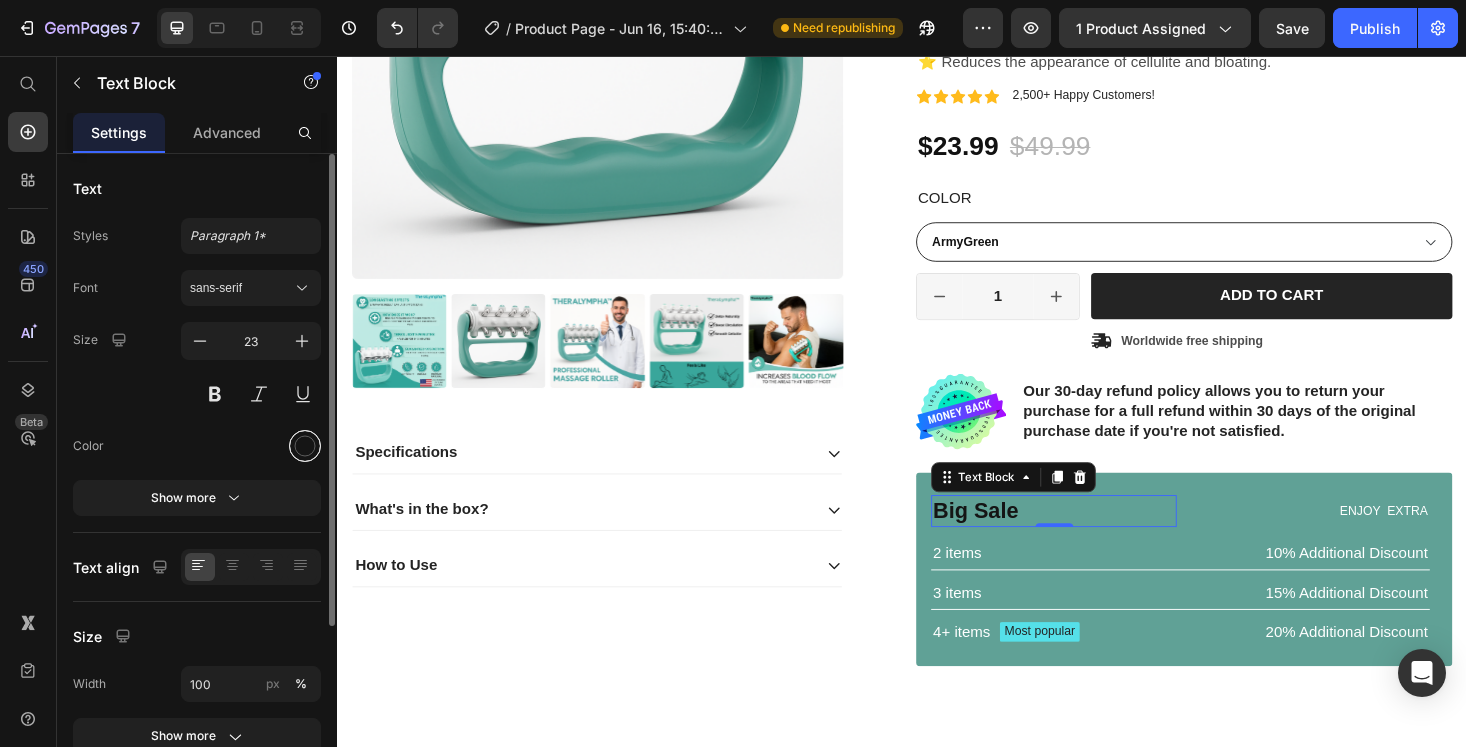 click at bounding box center [305, 446] 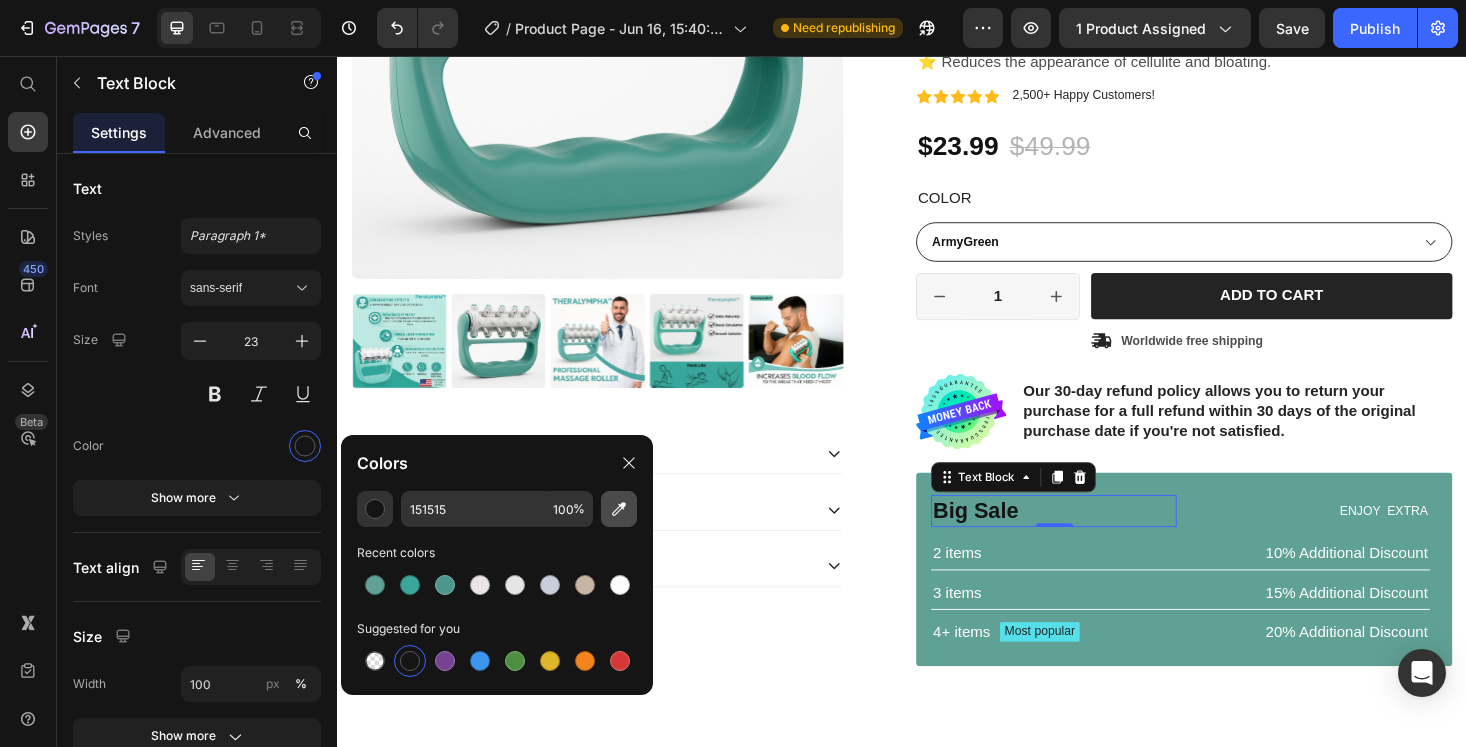 click 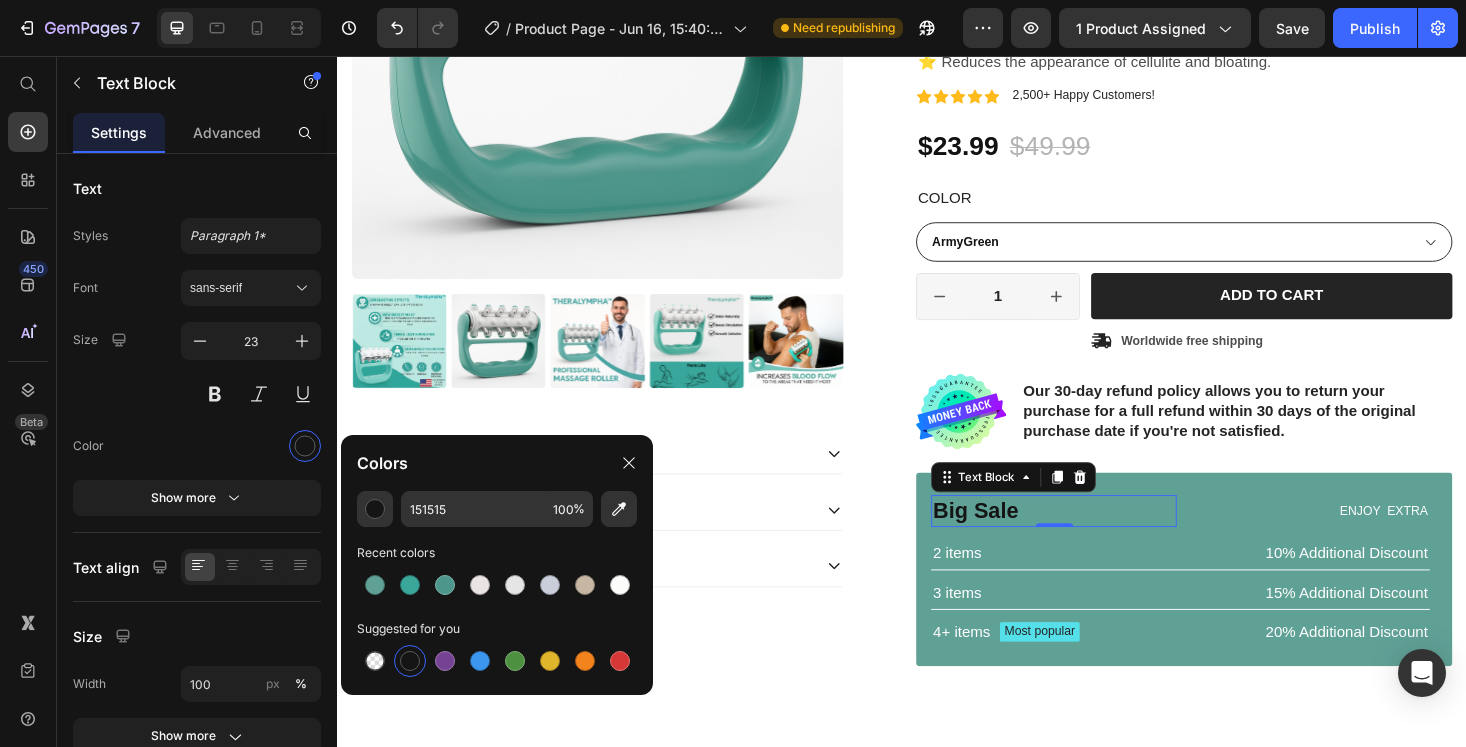type on "F6F6F6" 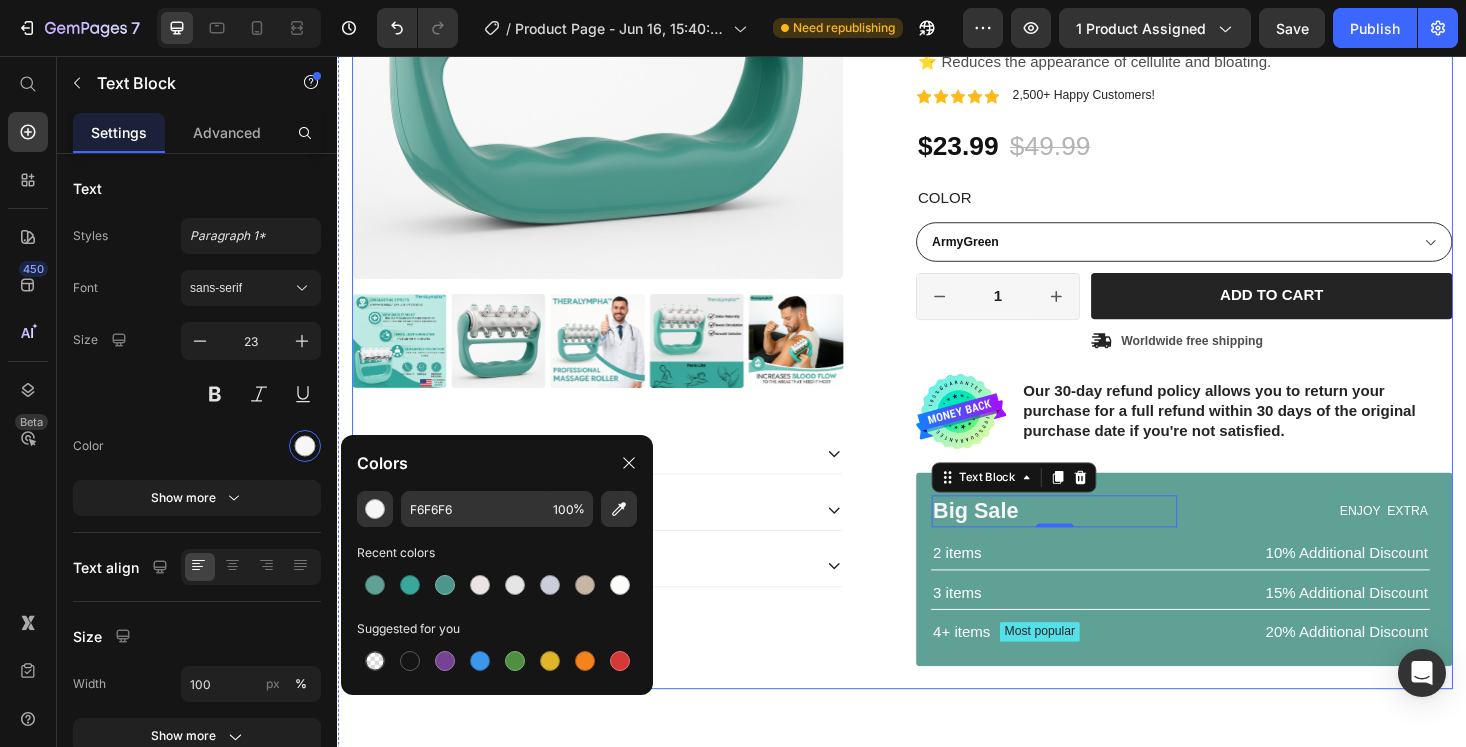 click on "Product Images
Specifications
What's in the box?
How to Use Accordion" at bounding box center [637, 250] 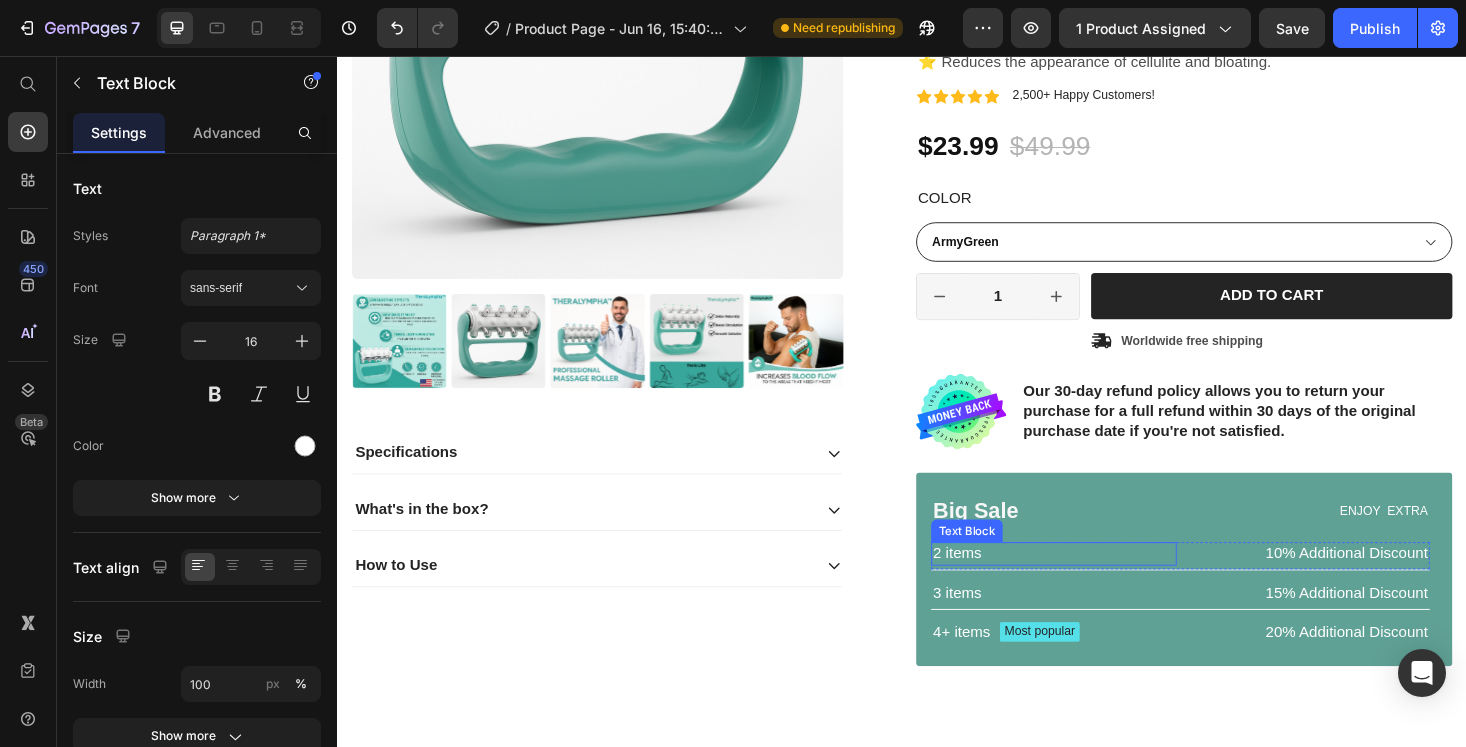 click on "2 items" at bounding box center (1098, 585) 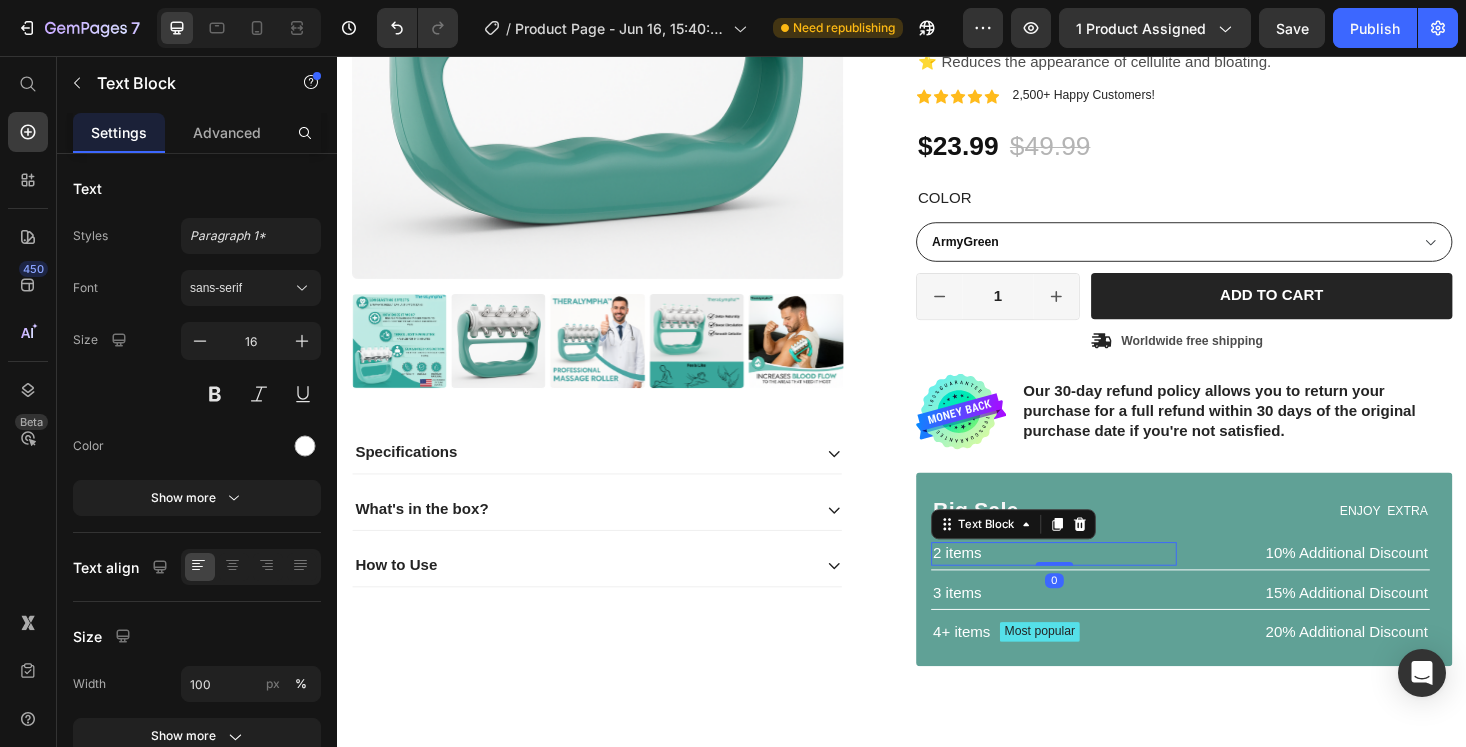 click on "2 items" at bounding box center [1098, 585] 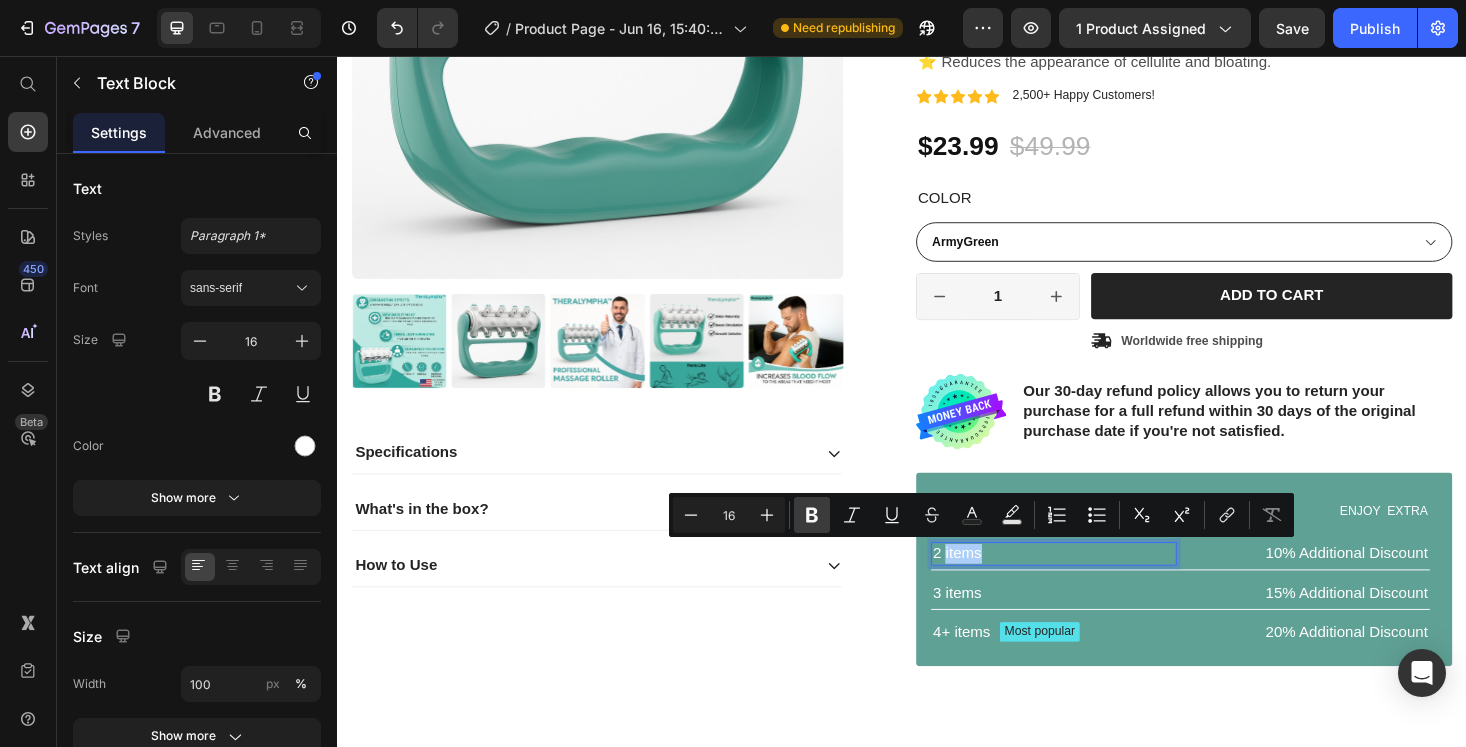 click 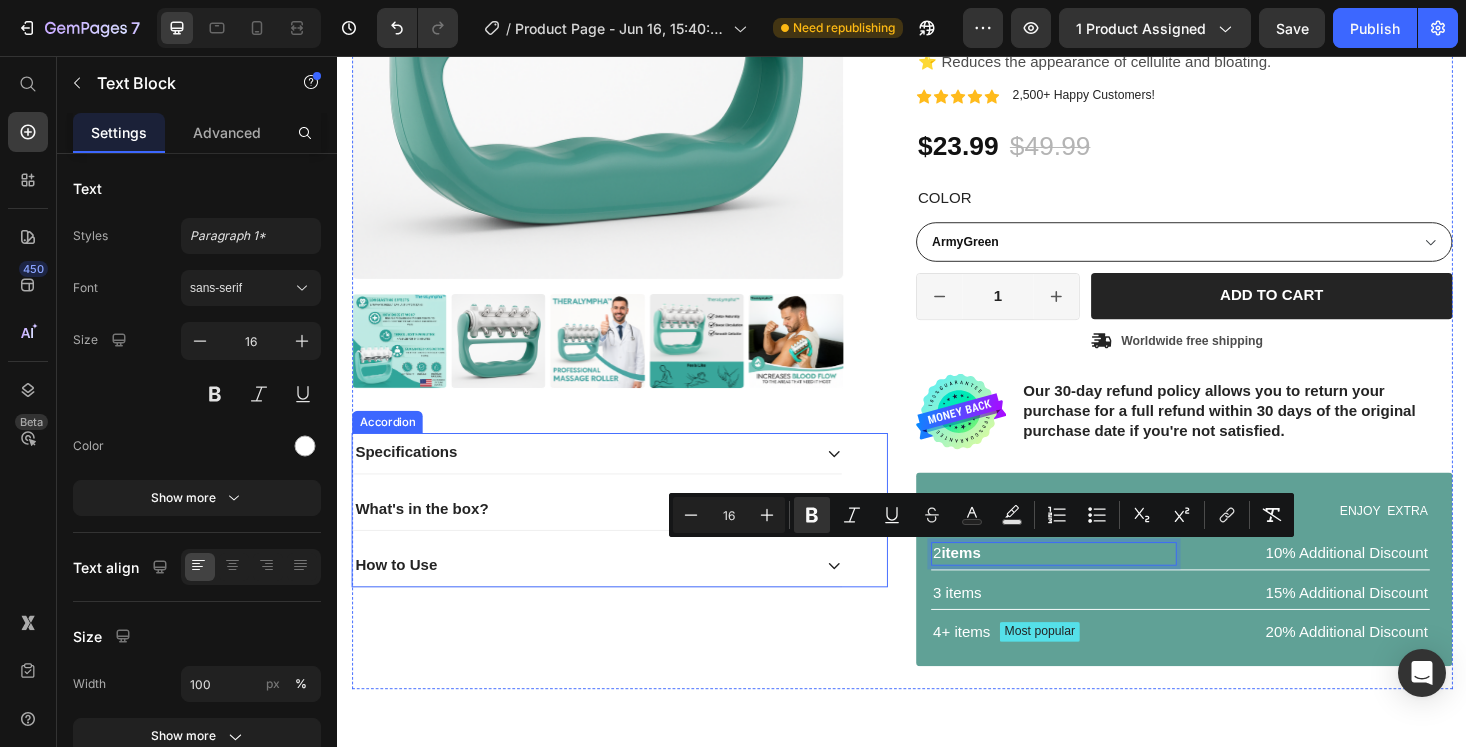 click on "Product Images
Specifications
What's in the box?
How to Use Accordion" at bounding box center (637, 250) 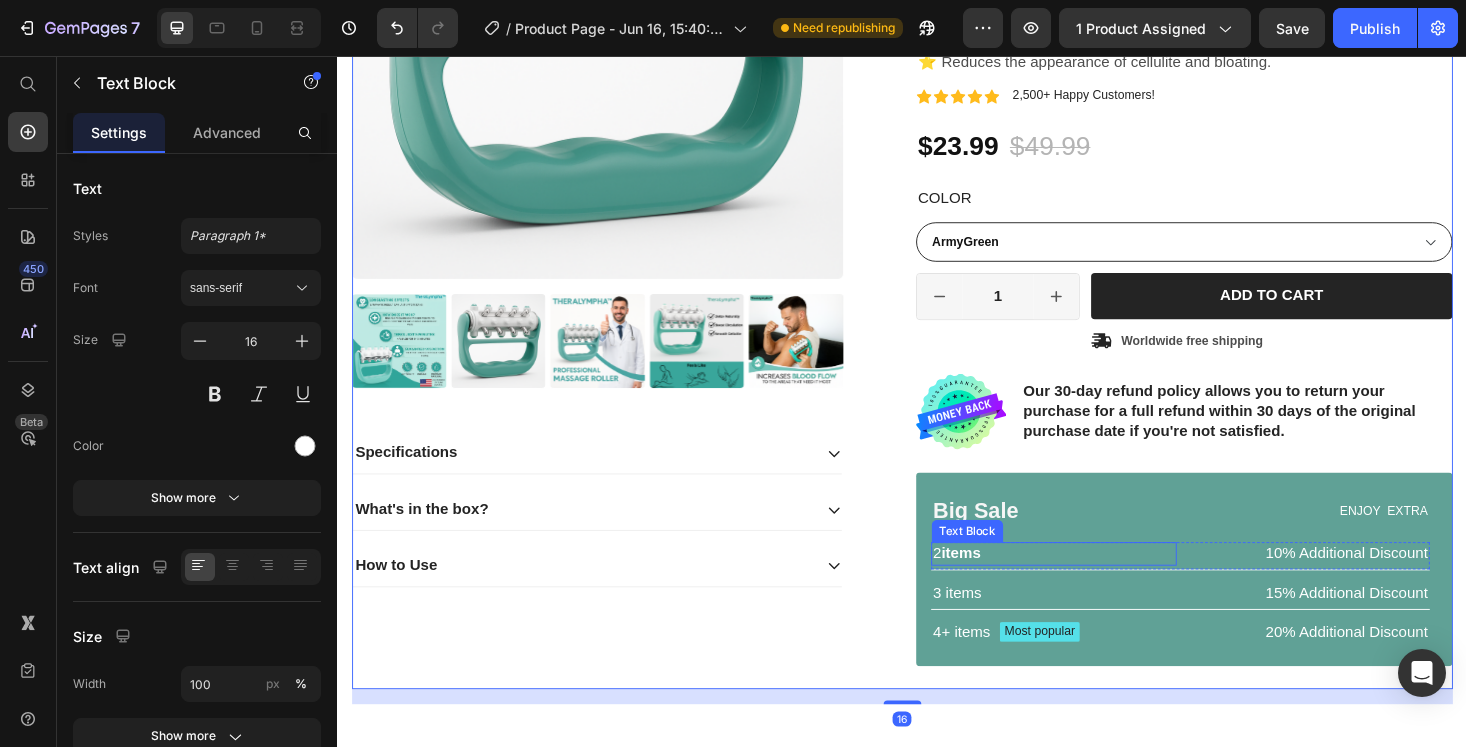 click on "2  items" at bounding box center (1098, 585) 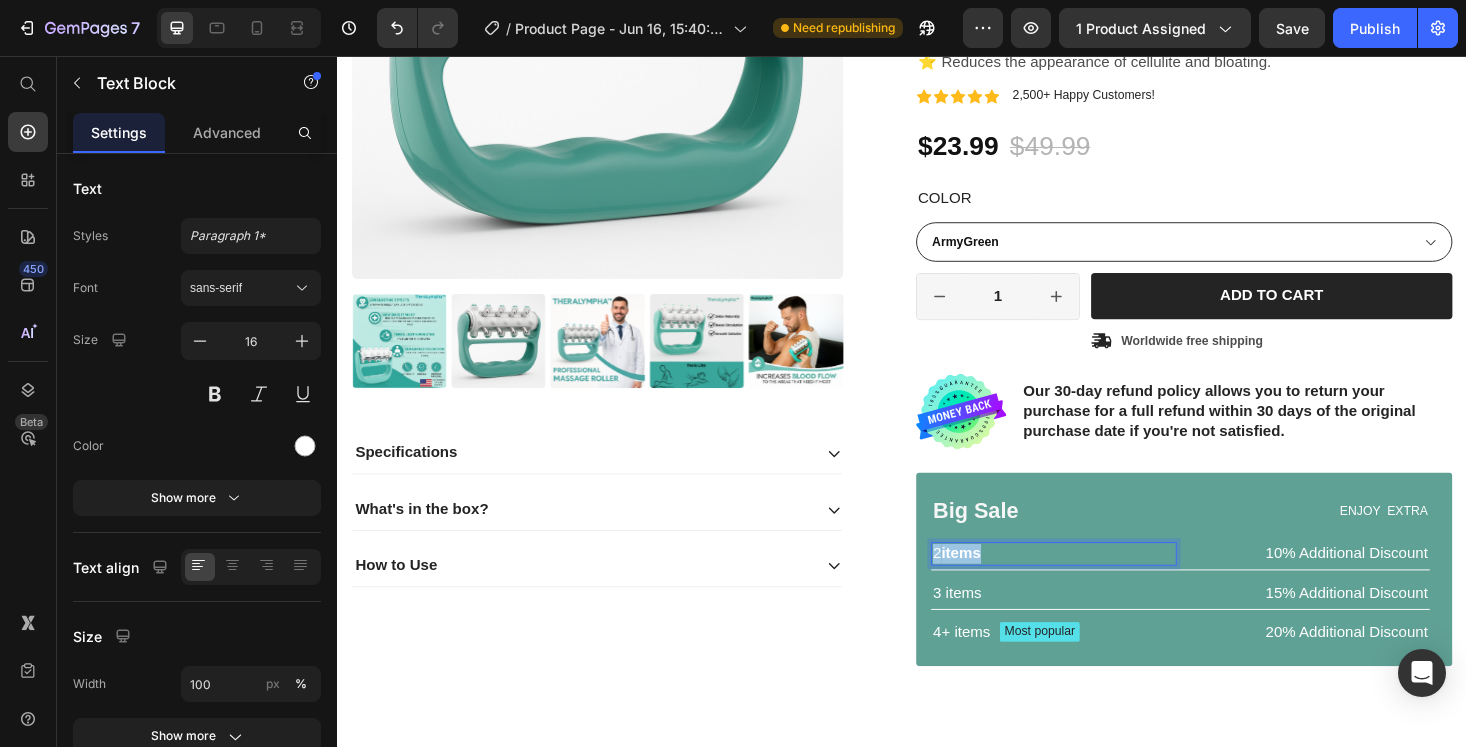 click on "2  items" at bounding box center (1098, 585) 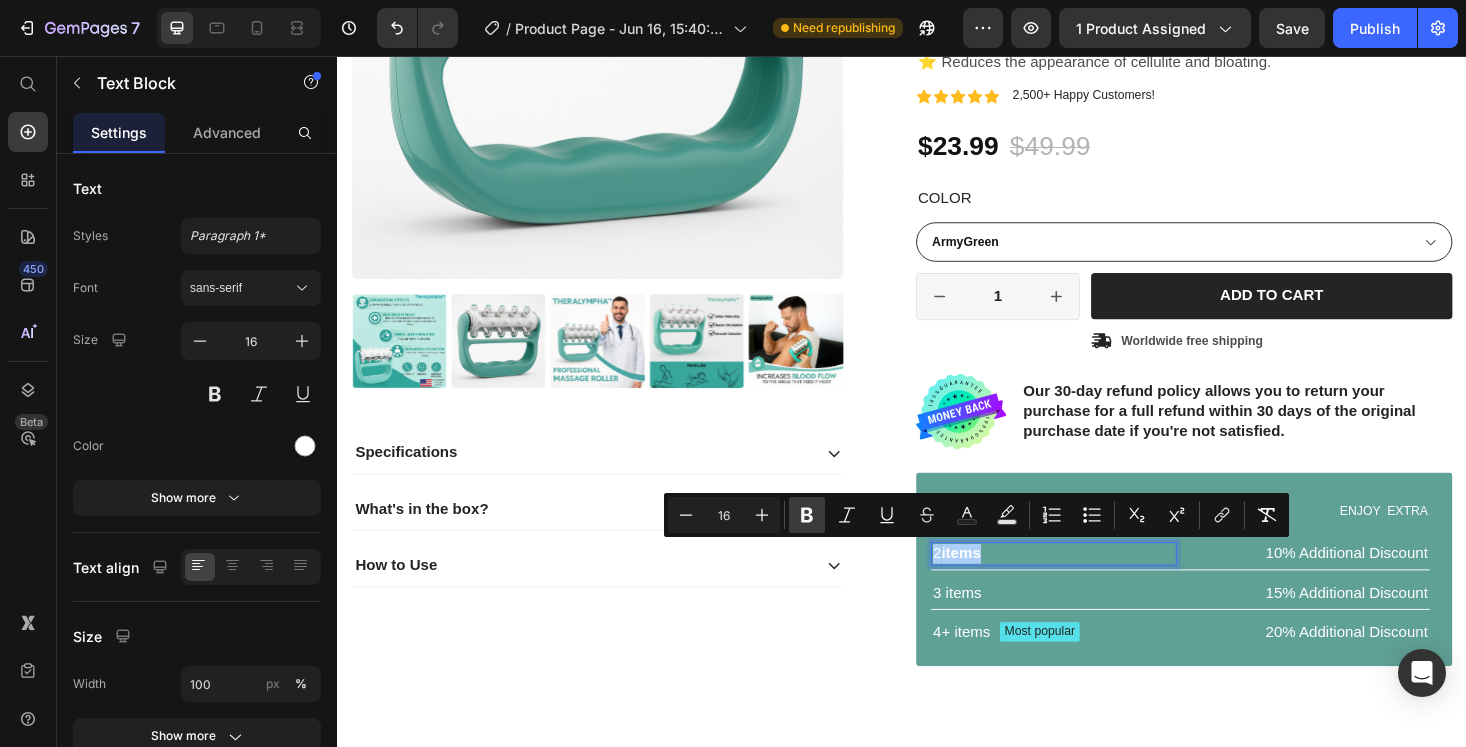 click 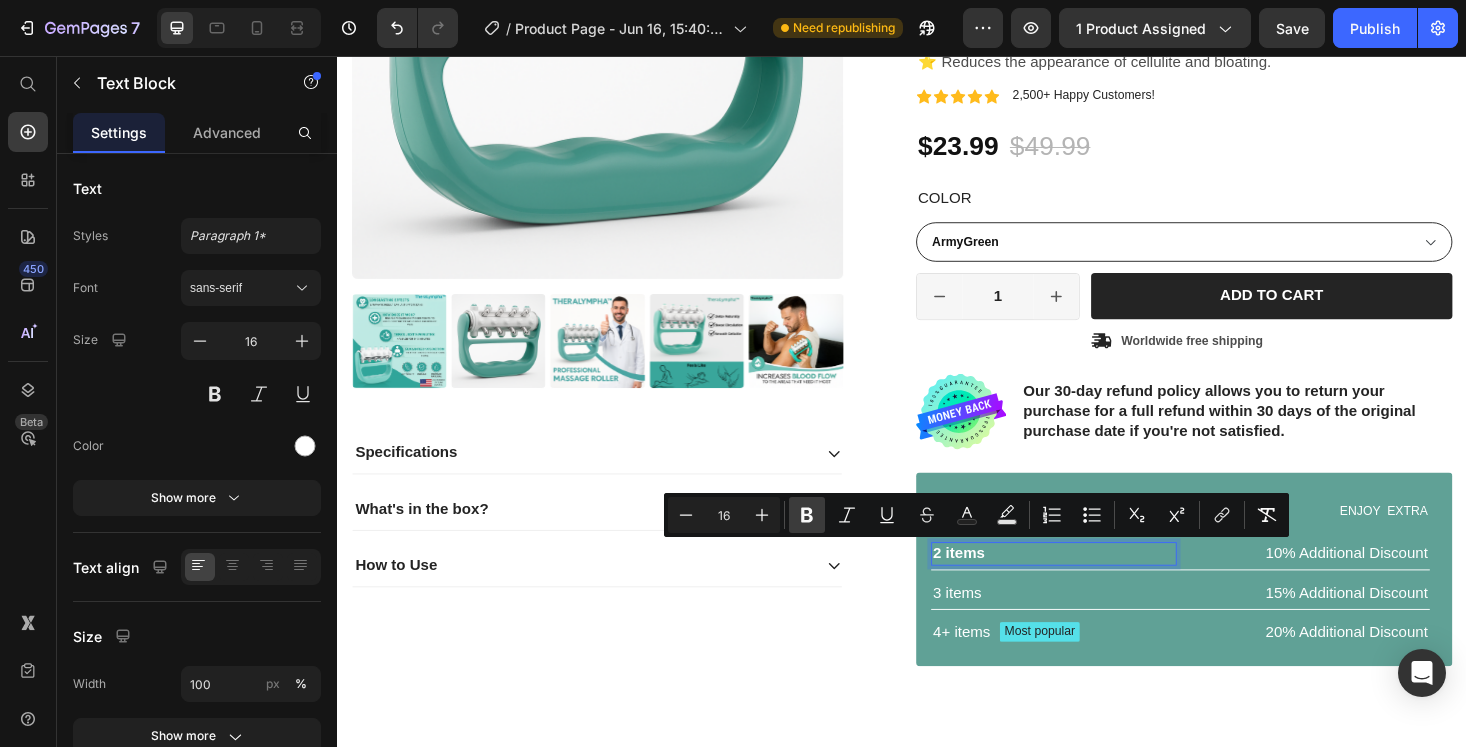 click 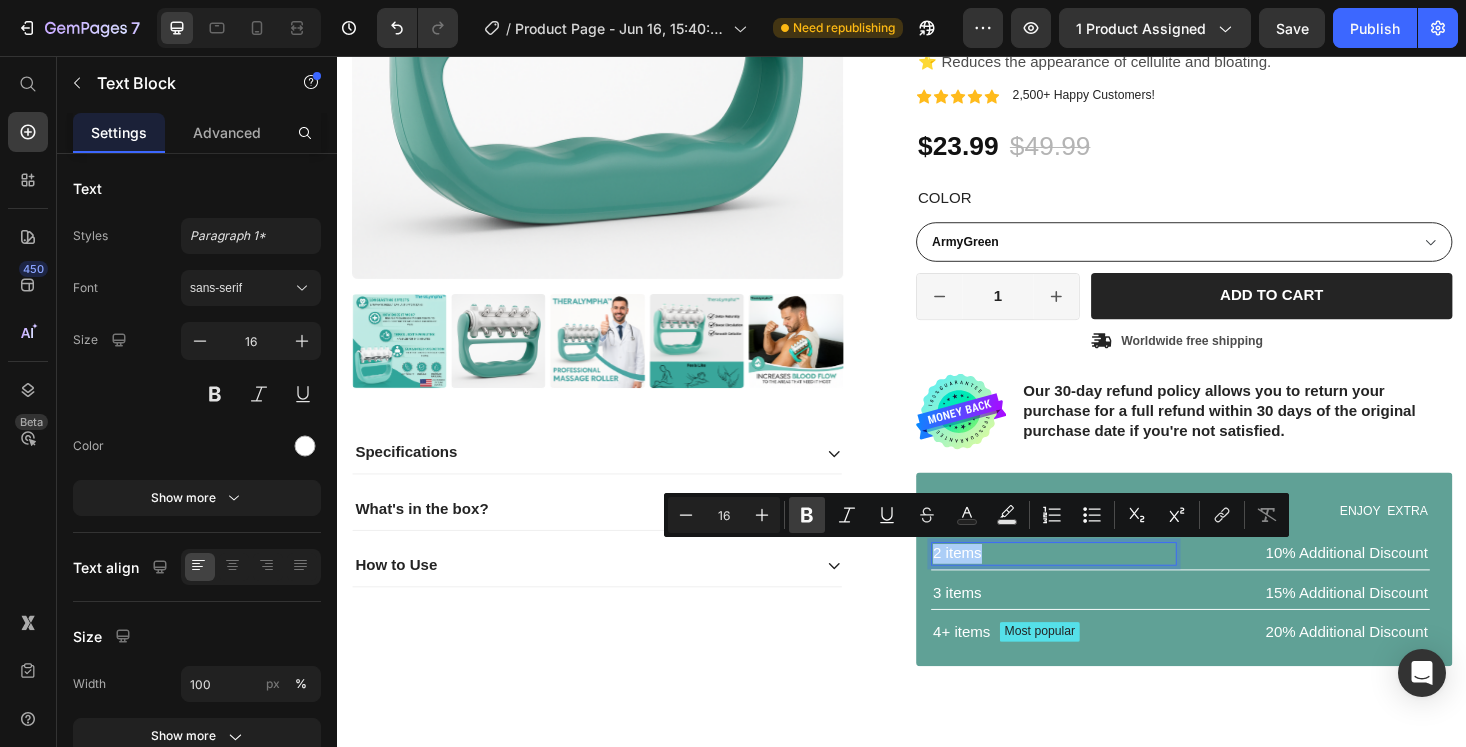 click 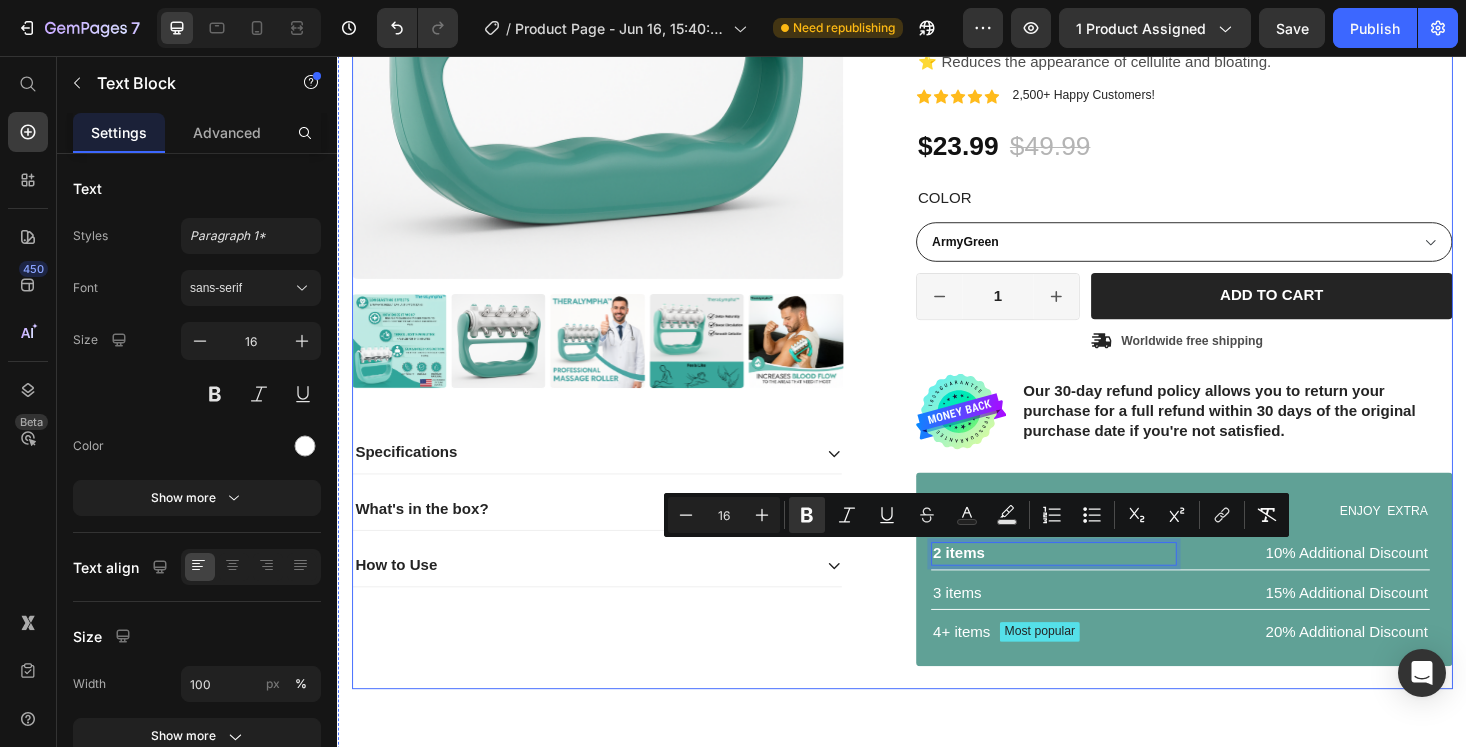 click on "Product Images
Specifications
What's in the box?
How to Use Accordion" at bounding box center [637, 250] 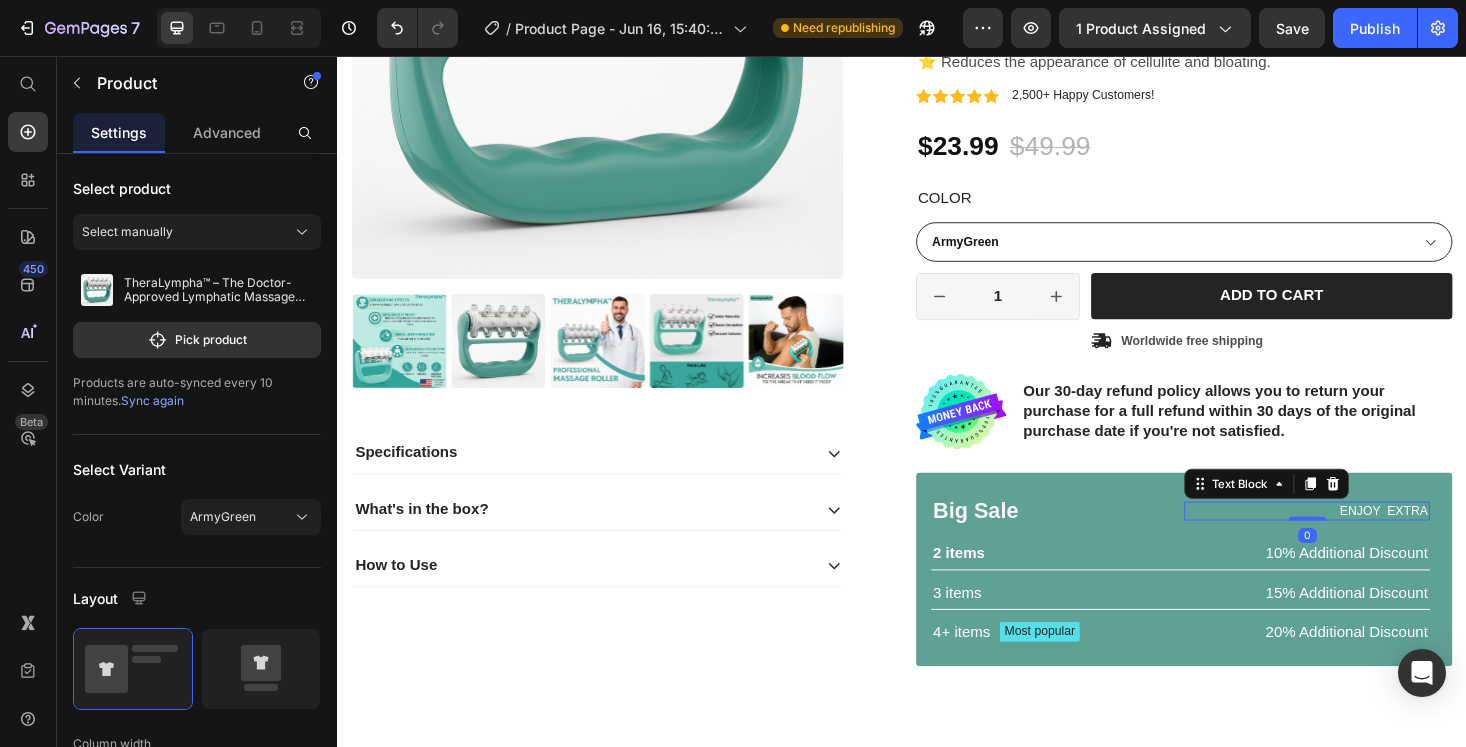 click on "ENJOY  EXTRA" at bounding box center [1367, 540] 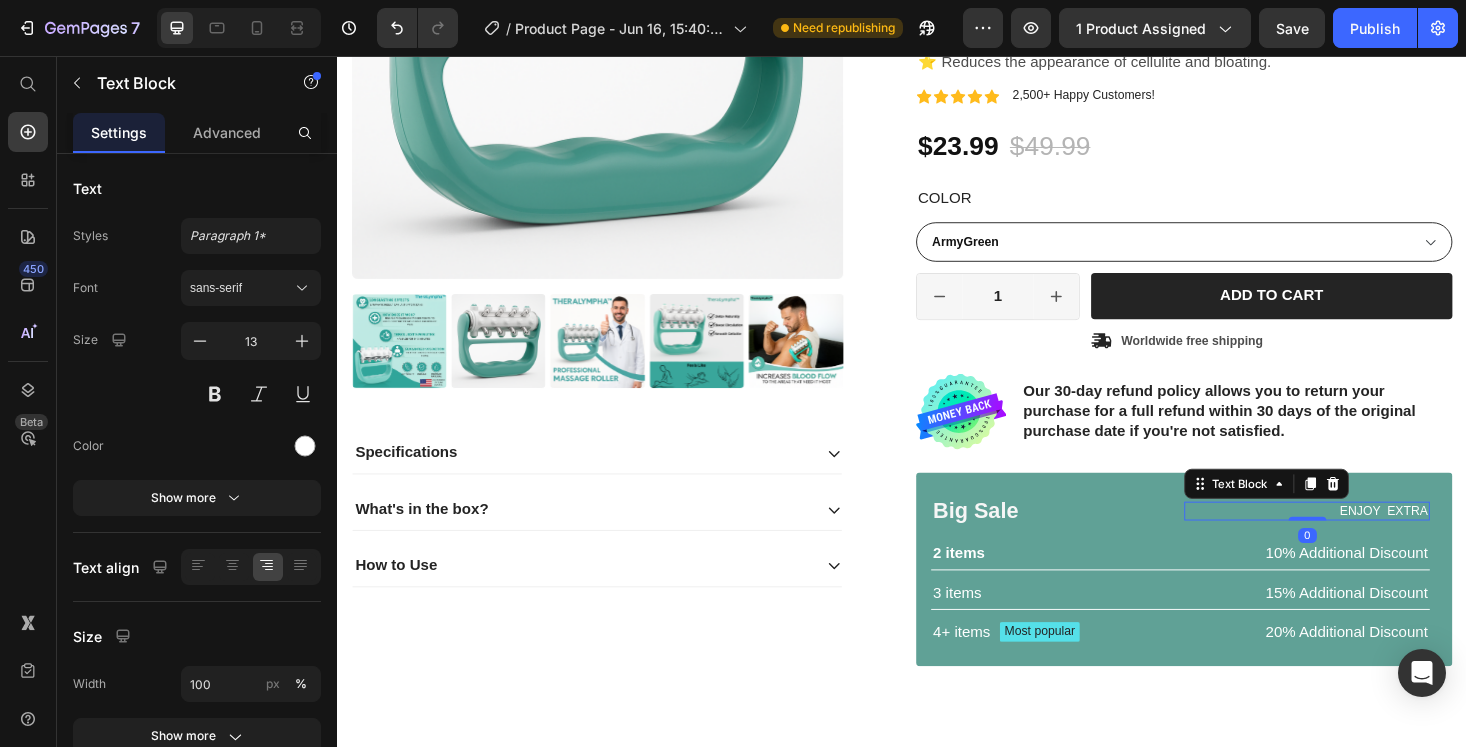 click on "ENJOY  EXTRA" at bounding box center (1367, 540) 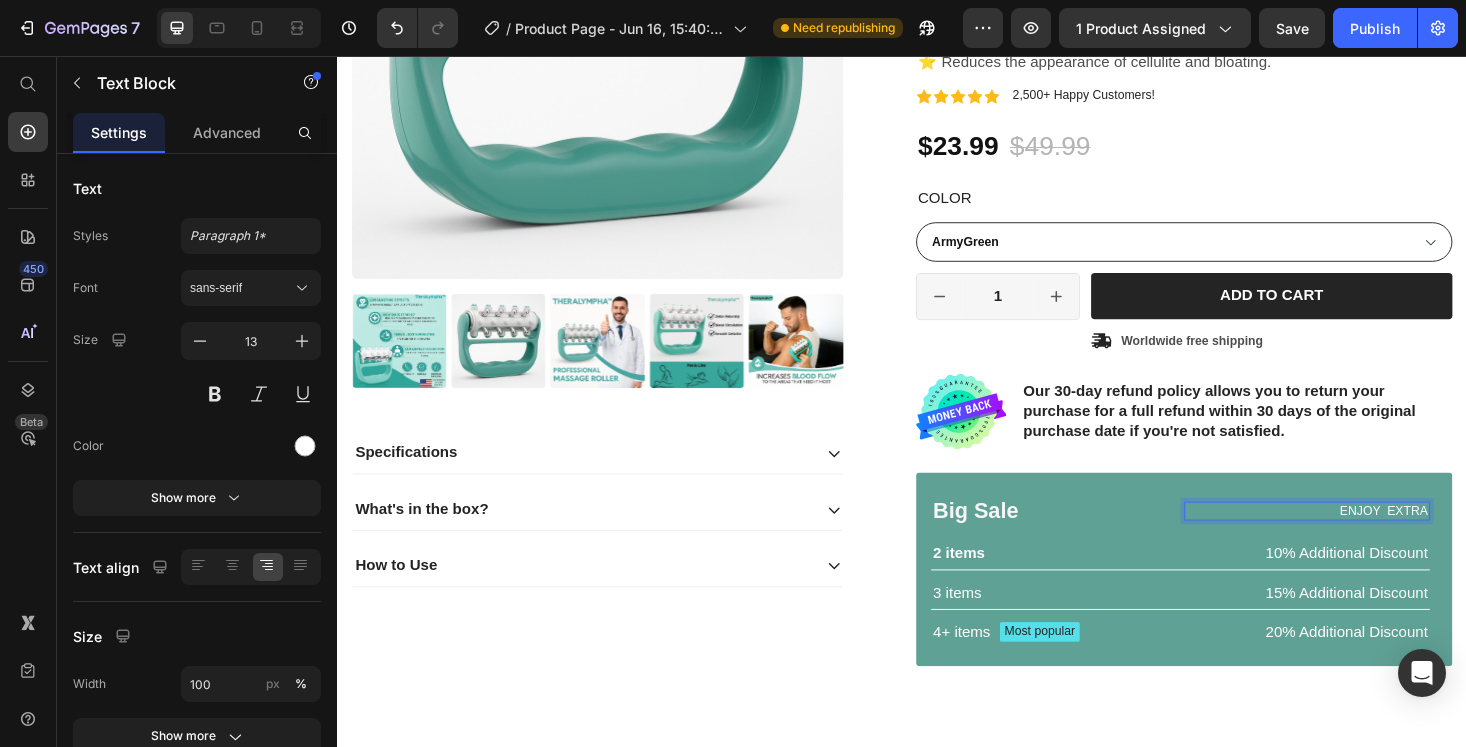 click on "ENJOY  EXTRA" at bounding box center [1367, 540] 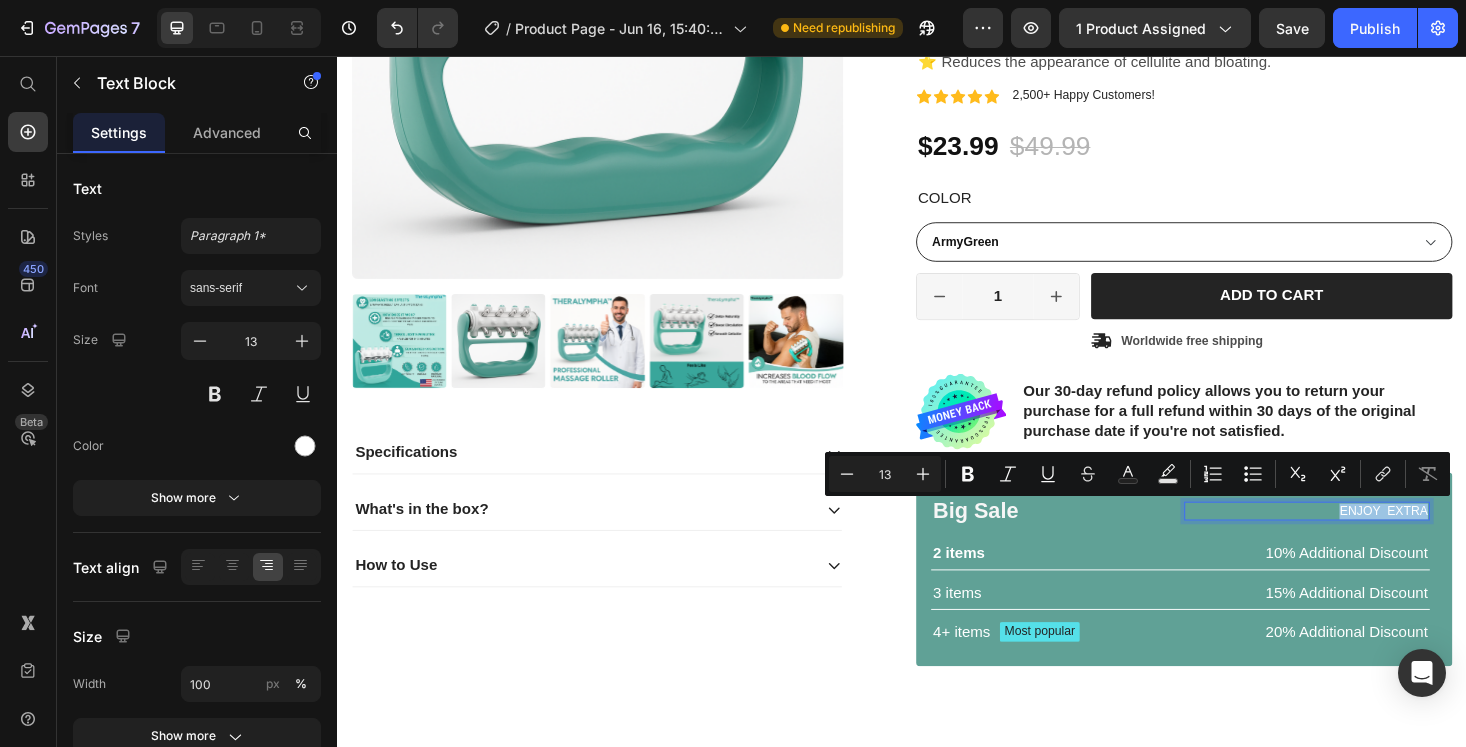 drag, startPoint x: 1400, startPoint y: 539, endPoint x: 1479, endPoint y: 538, distance: 79.00633 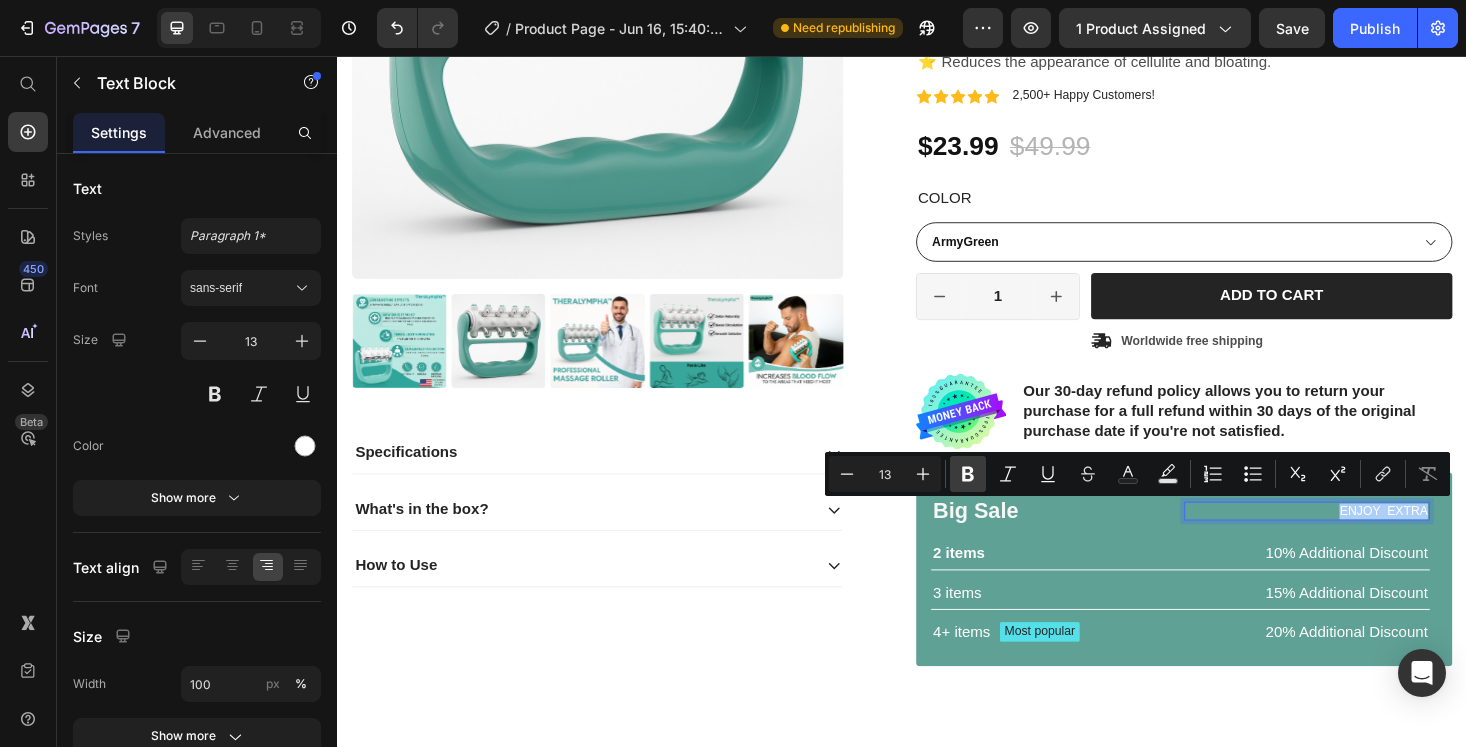 click 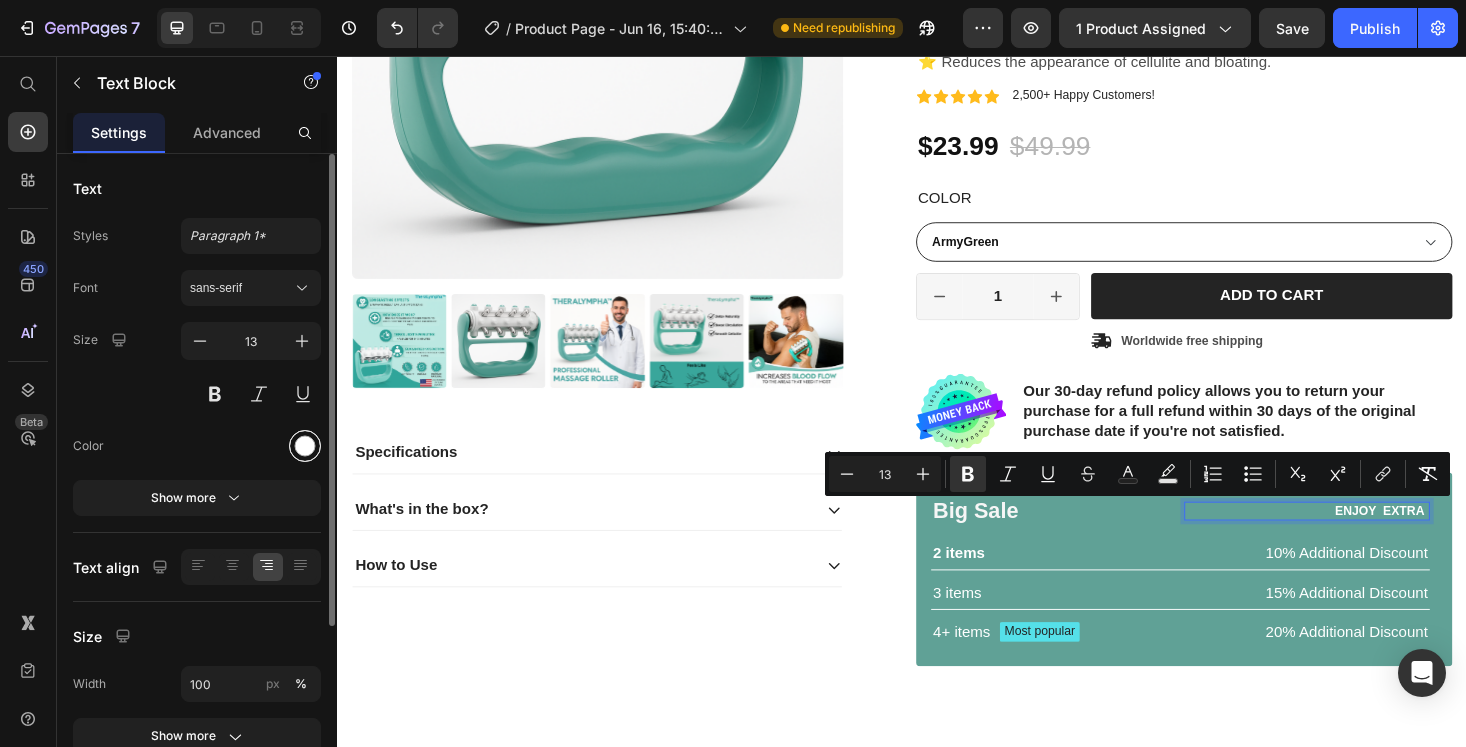 click at bounding box center (305, 446) 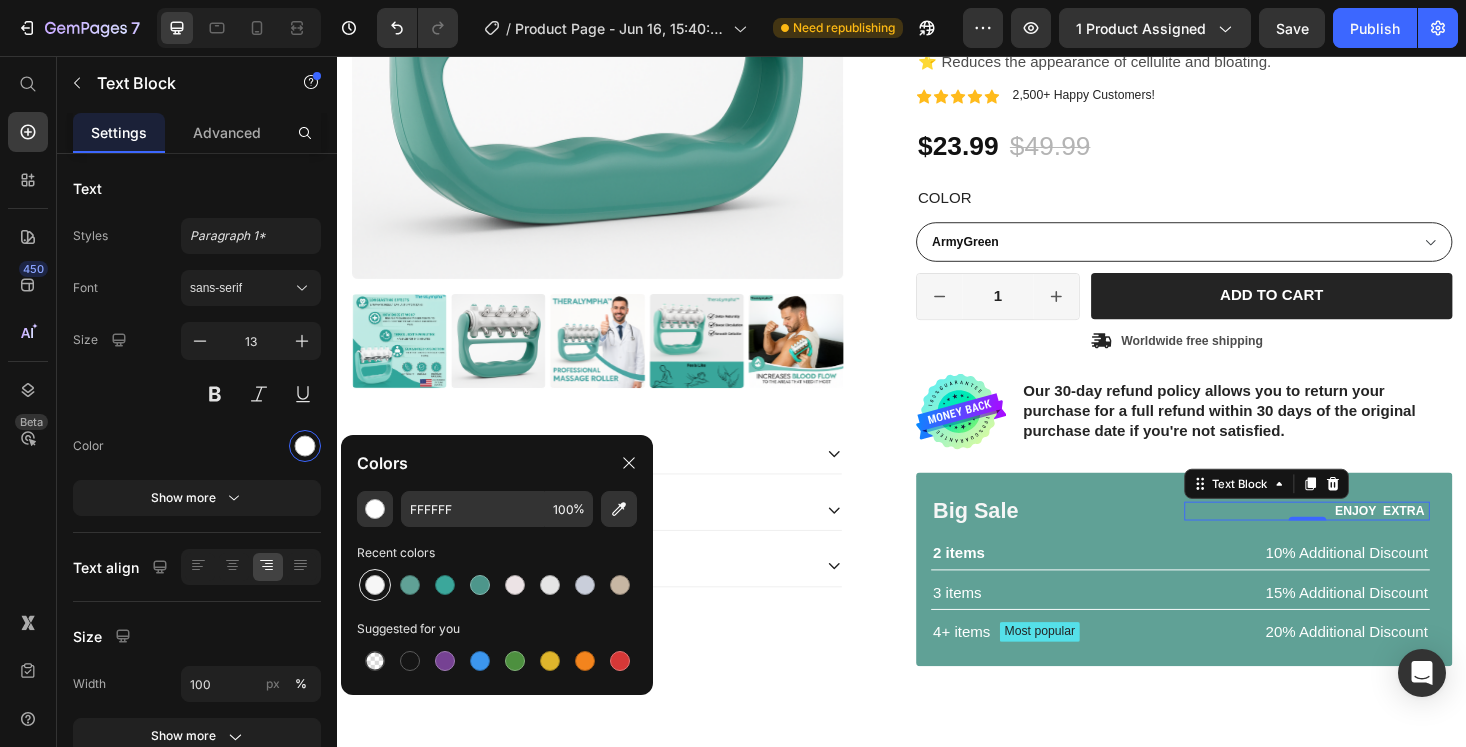 click at bounding box center [375, 585] 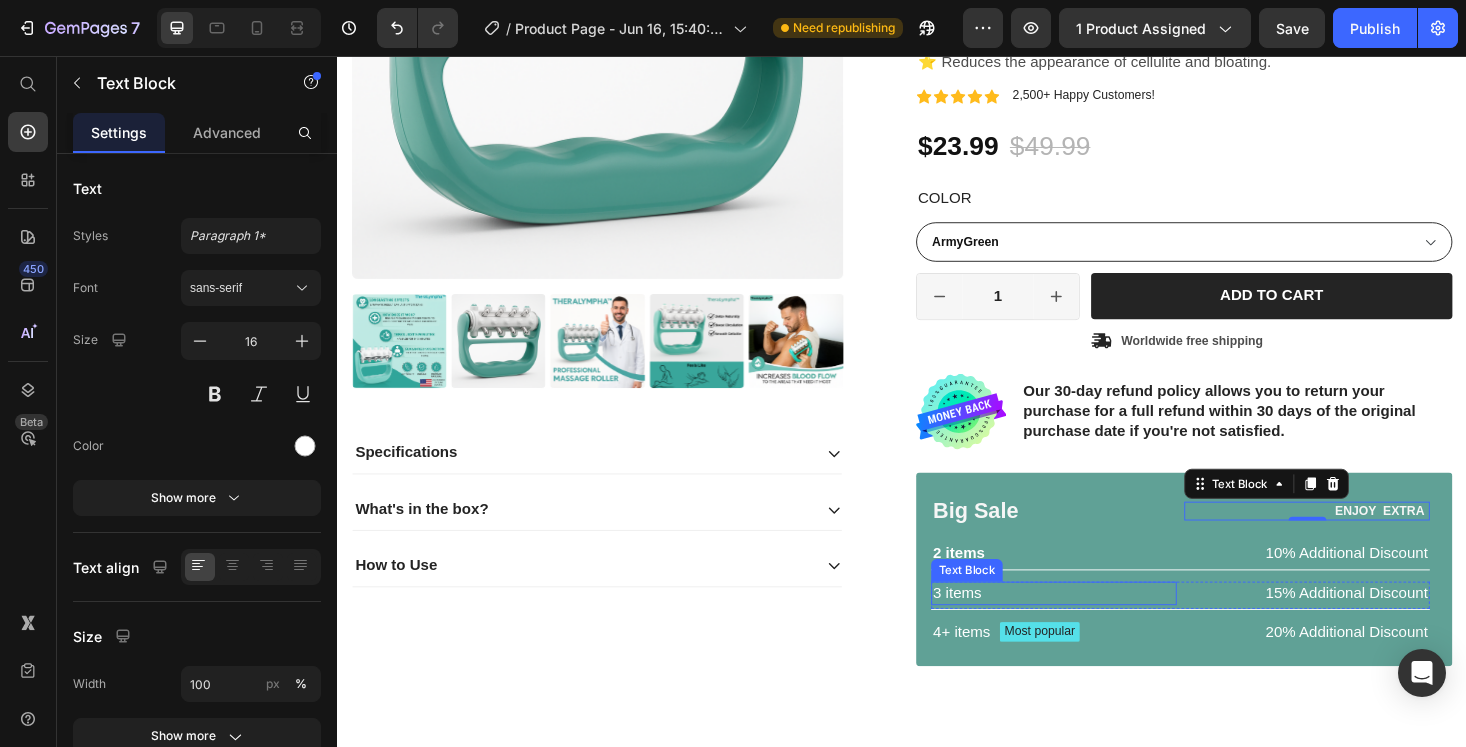 click on "2 items" at bounding box center (997, 584) 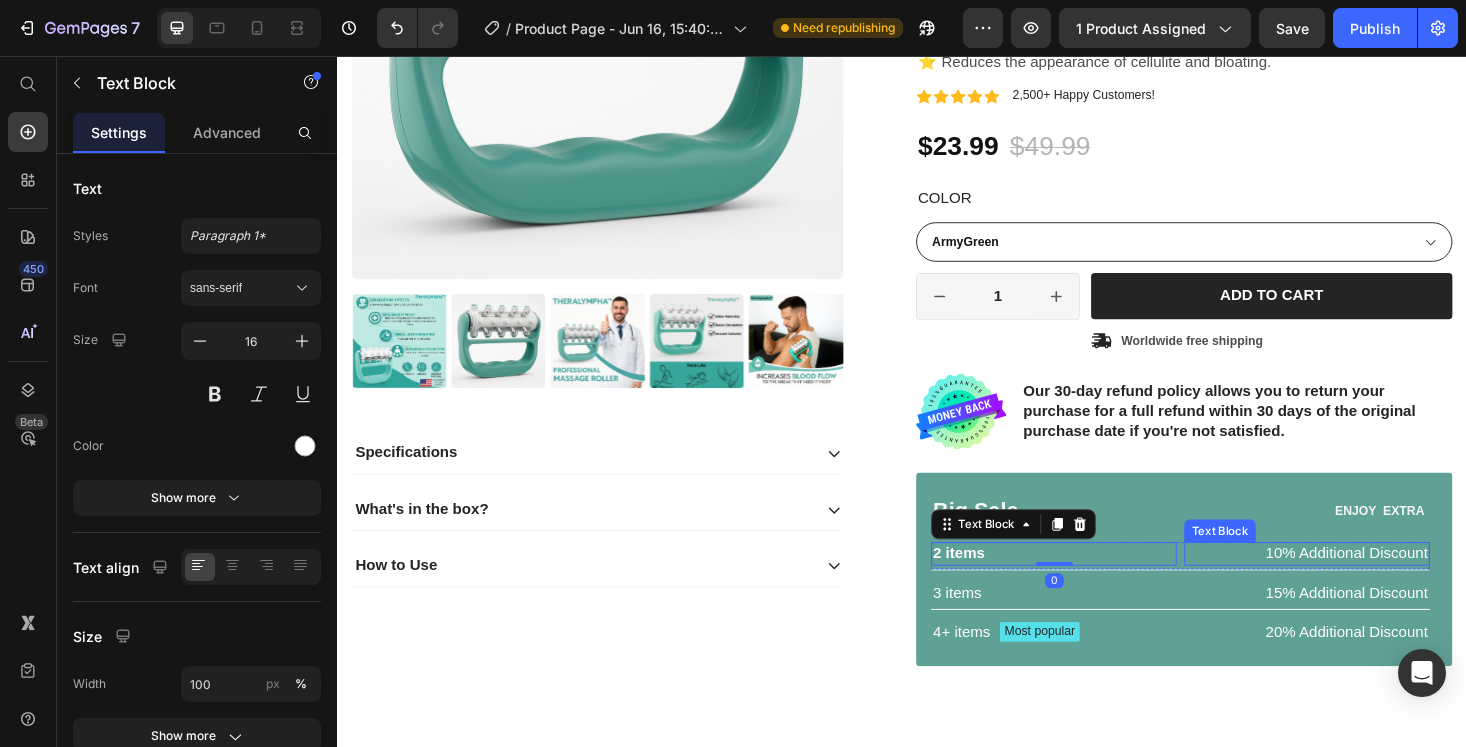 click on "10% Additional Discount" at bounding box center [1367, 585] 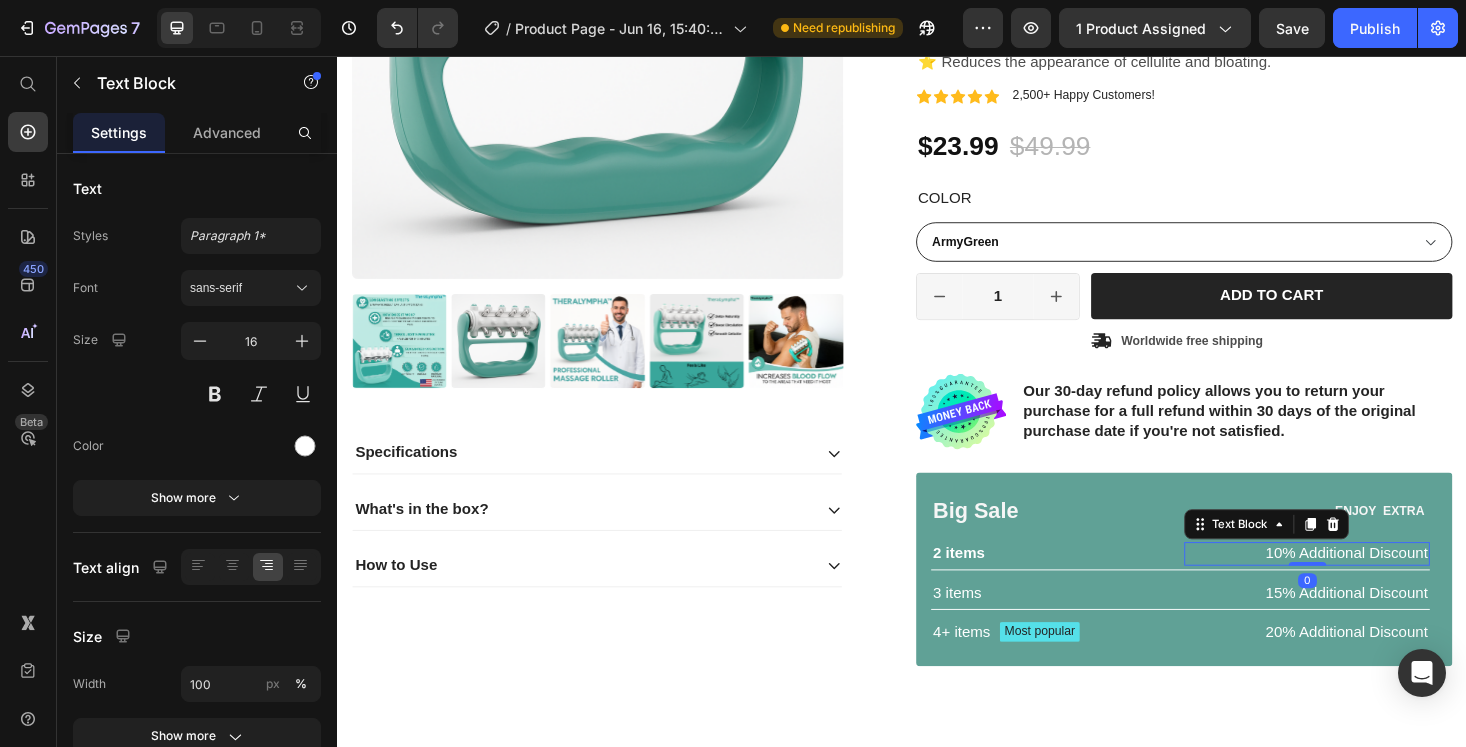 click on "10% Additional Discount" at bounding box center [1367, 585] 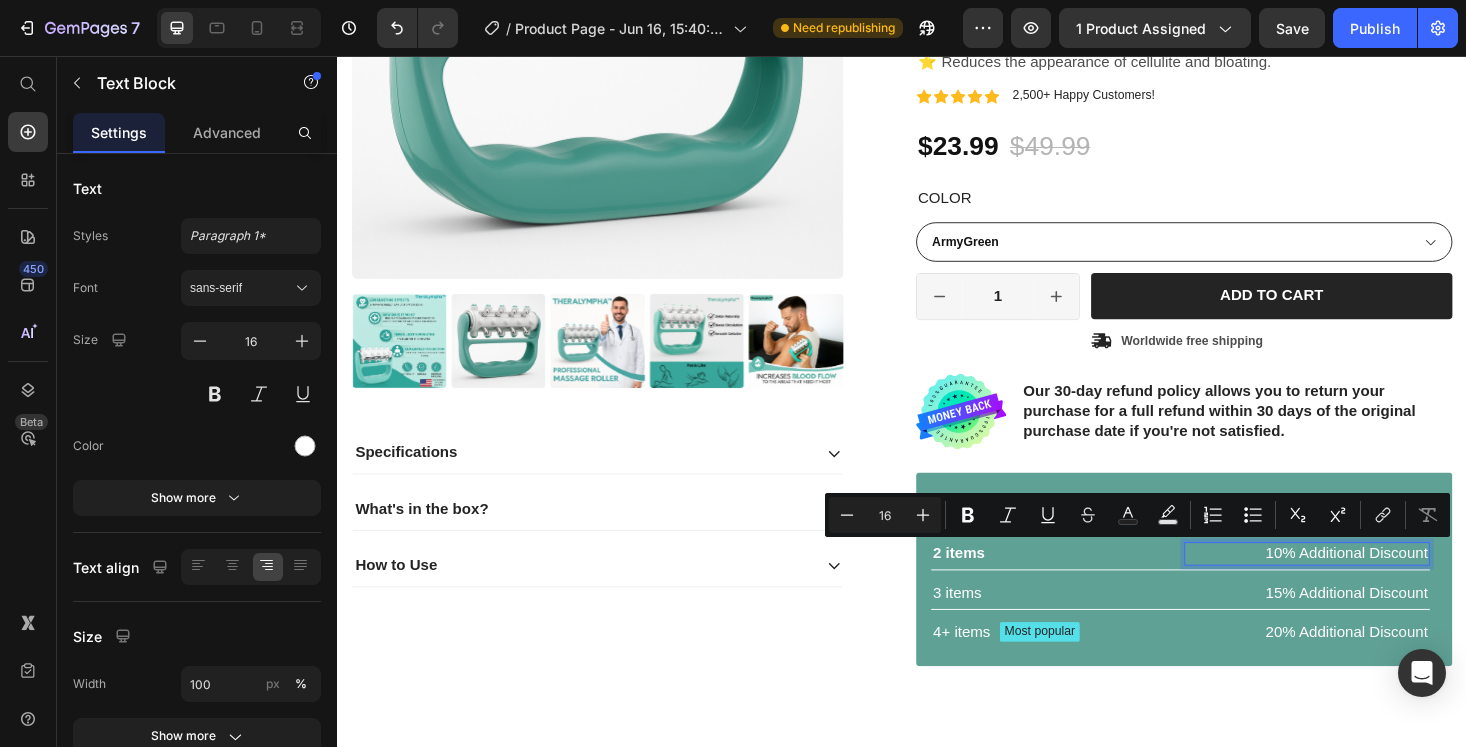 click on "10% Additional Discount" at bounding box center [1367, 585] 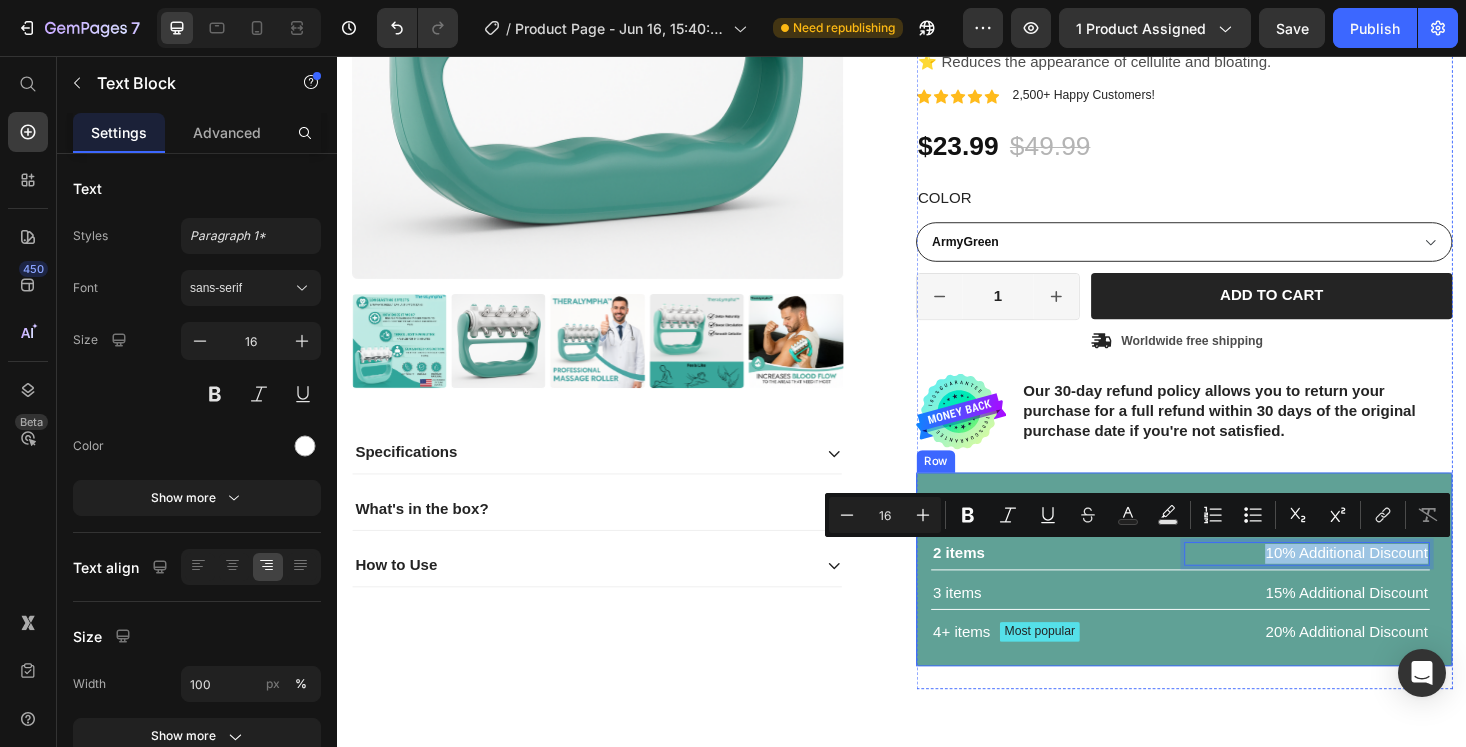 drag, startPoint x: 1318, startPoint y: 581, endPoint x: 1503, endPoint y: 580, distance: 185.0027 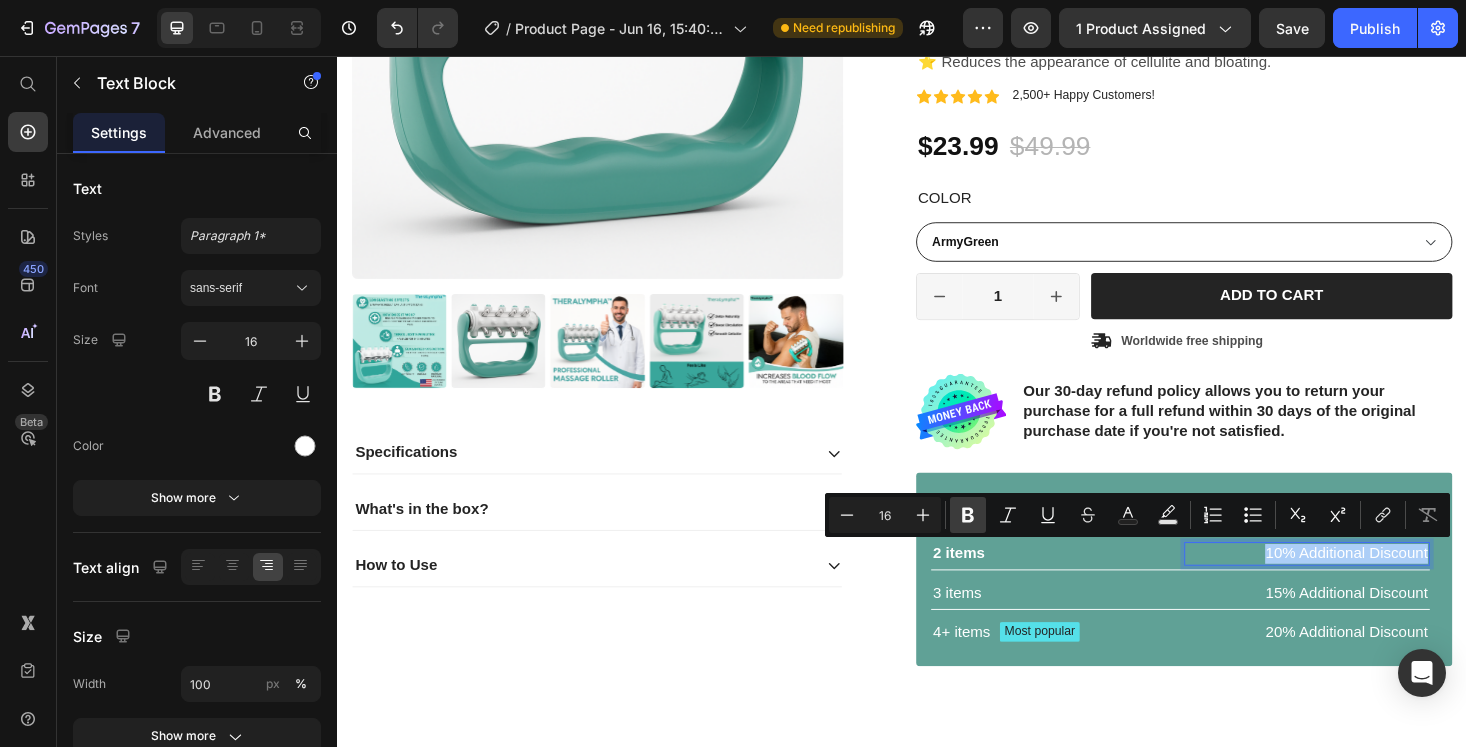 click 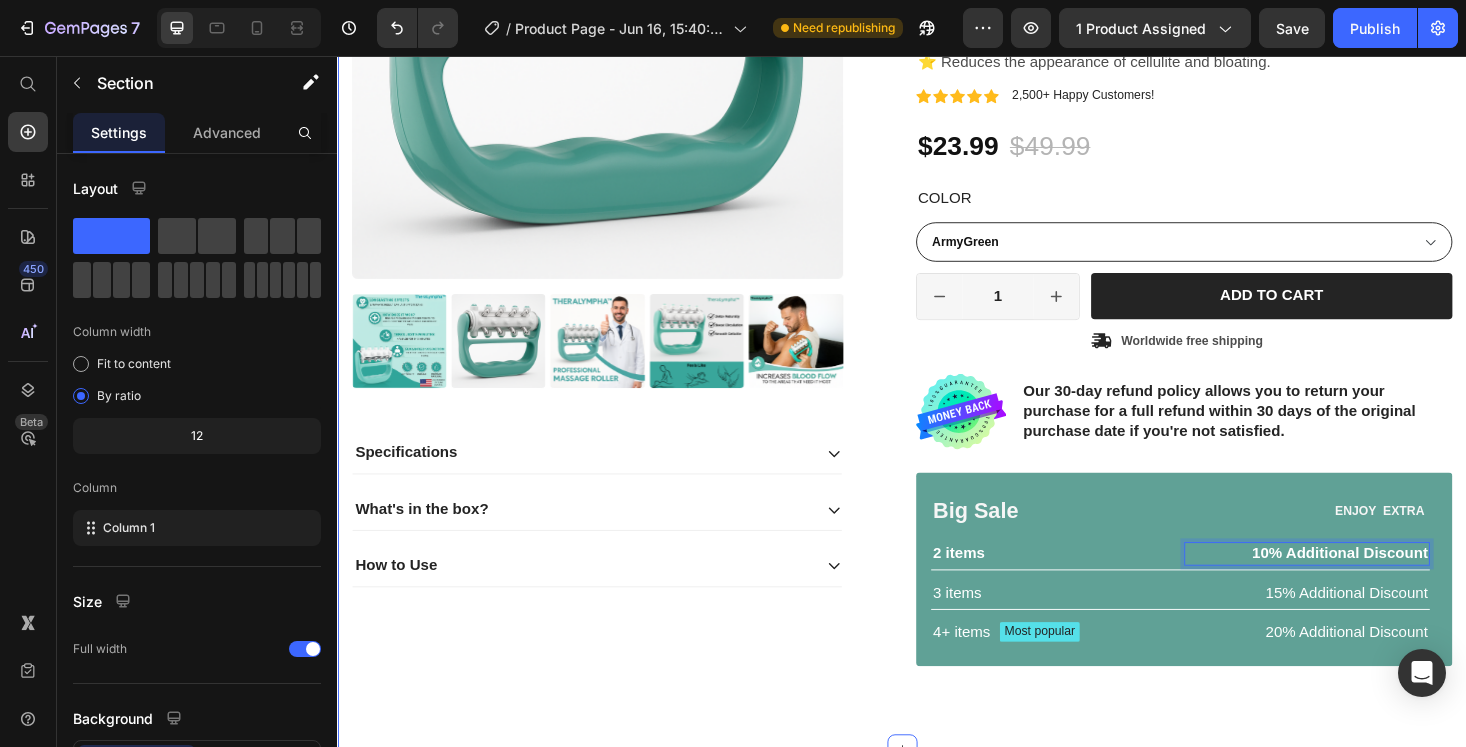 click on "Product Images
Specifications
What's in the box?
How to Use Accordion Icon Icon Icon Icon Icon Icon List 2,500+ Happy Customers Text Block Row 52% off Product Badge TheraLympha™ – The Doctor-Approved Lymphatic Massage Roller Product Title Wellness That Moves with You. ⭐ Relieves sore muscles and stiffness. ⭐ Enhances blood flow for radiant, glowing skin. ⭐ Reduces the appearance of cellulite and bloating. Text Block Icon Icon Icon Icon Icon Icon List 2,500+ Happy Customers! Text Block Row $23.99 Product Price $49.99 Product Price 52% off Product Badge Row Color ArmyGreen Product Variants & Swatches ArmyGreen Product Variants & Swatches 1 Product Quantity Row Add to cart Add to Cart
Icon Worldwide free shipping Text Block Row Row Image Our 30-day refund policy allows you to return your purchase for a full refund within 30 days of the original purchase date if you're not satisfied. Text Block Row Big Sale Text Block ENJOY  EXTRA   Text Block Row" at bounding box center [937, 258] 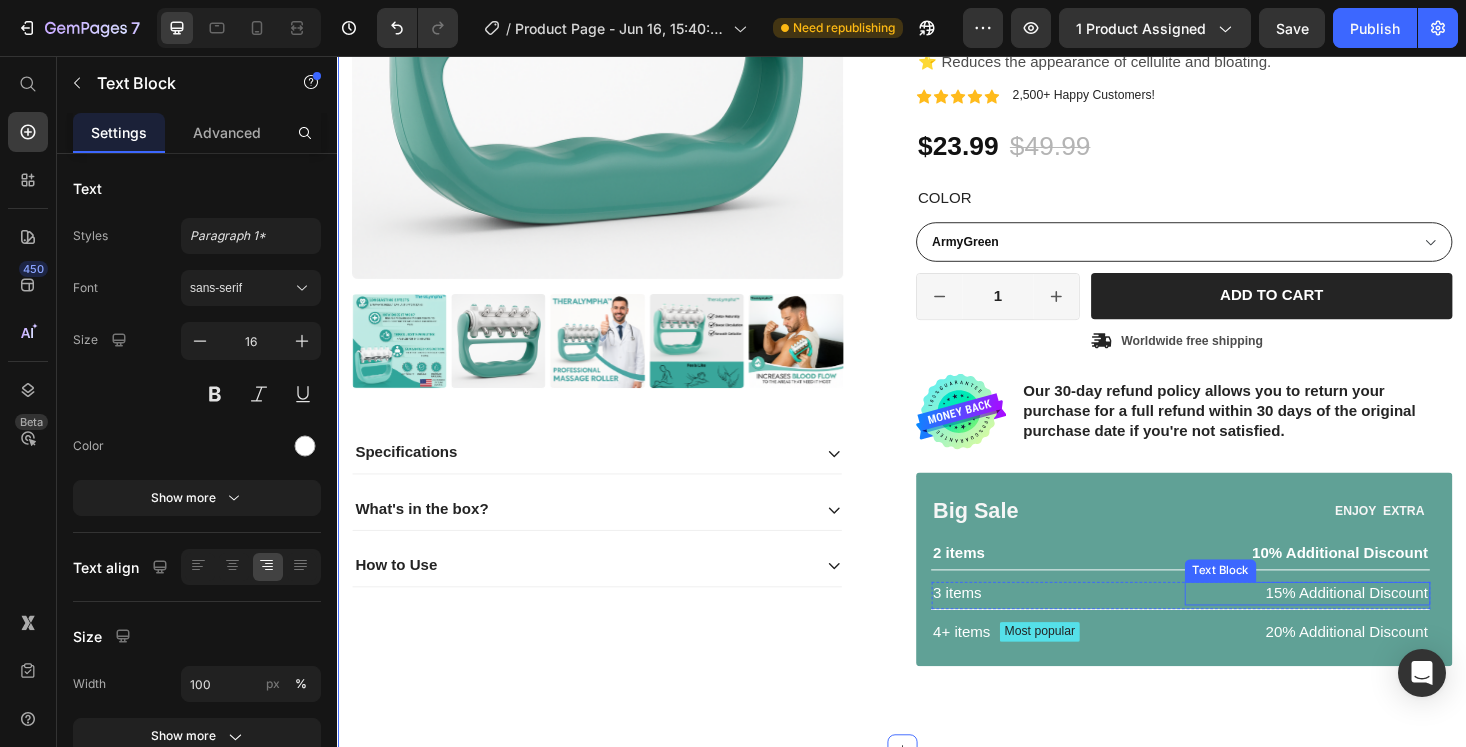 click on "15% Additional Discount" at bounding box center [1367, 627] 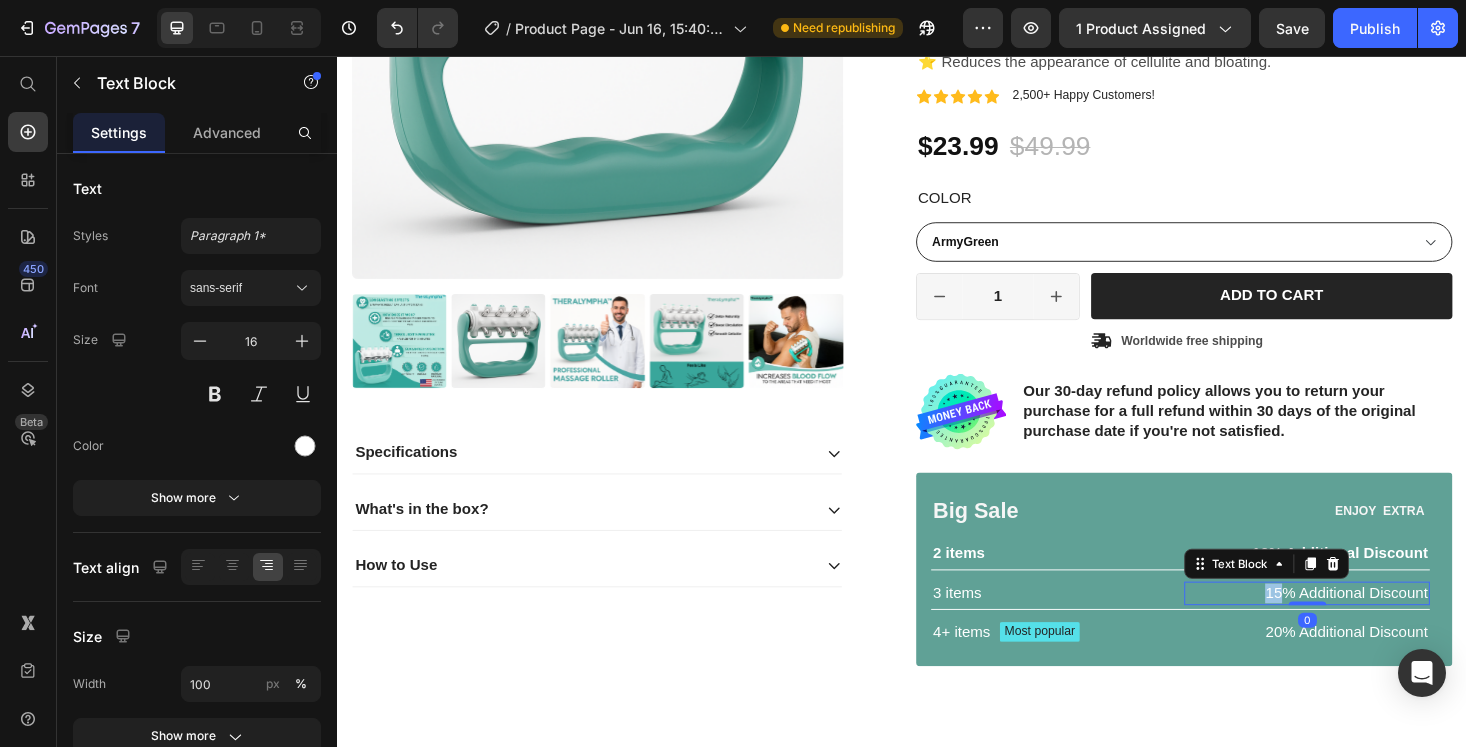 click on "15% Additional Discount" at bounding box center [1367, 627] 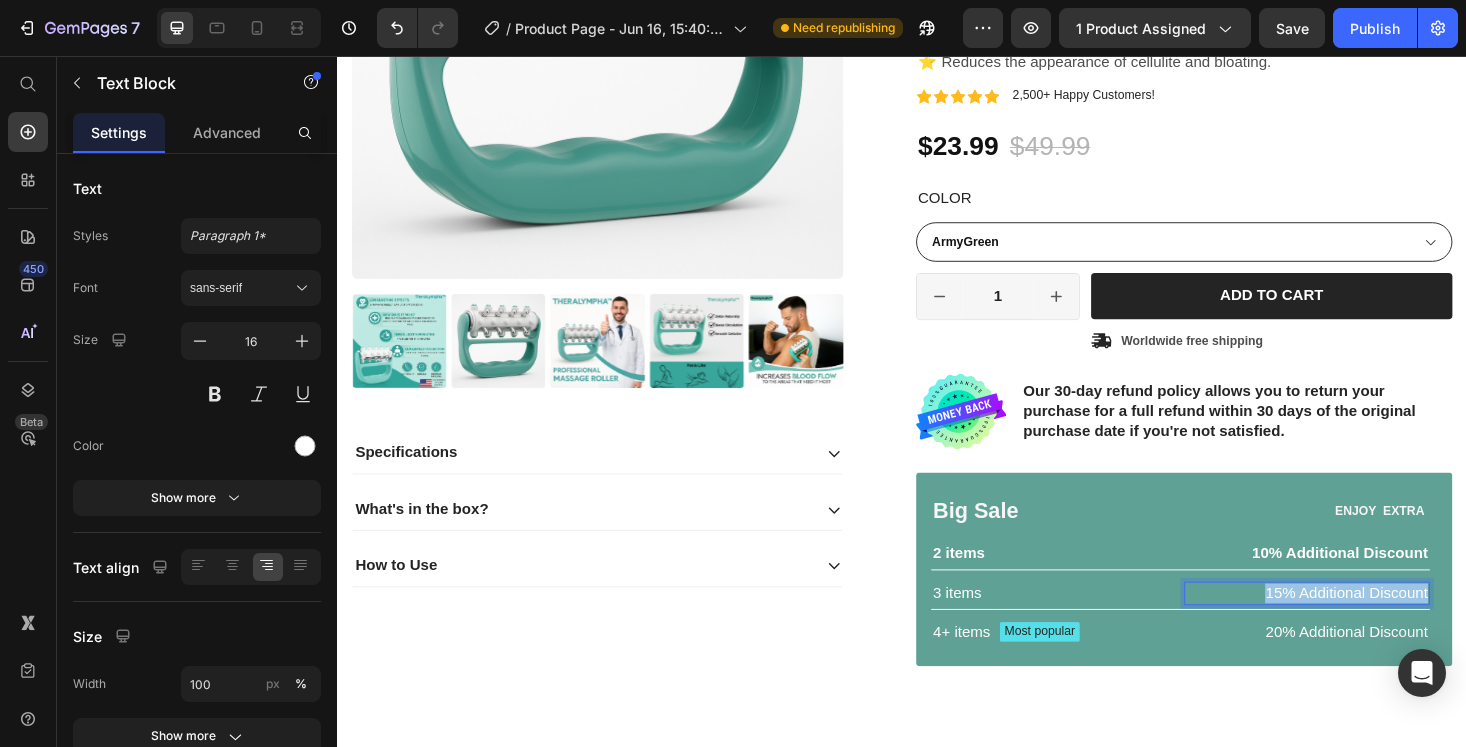 click on "15% Additional Discount" at bounding box center [1367, 627] 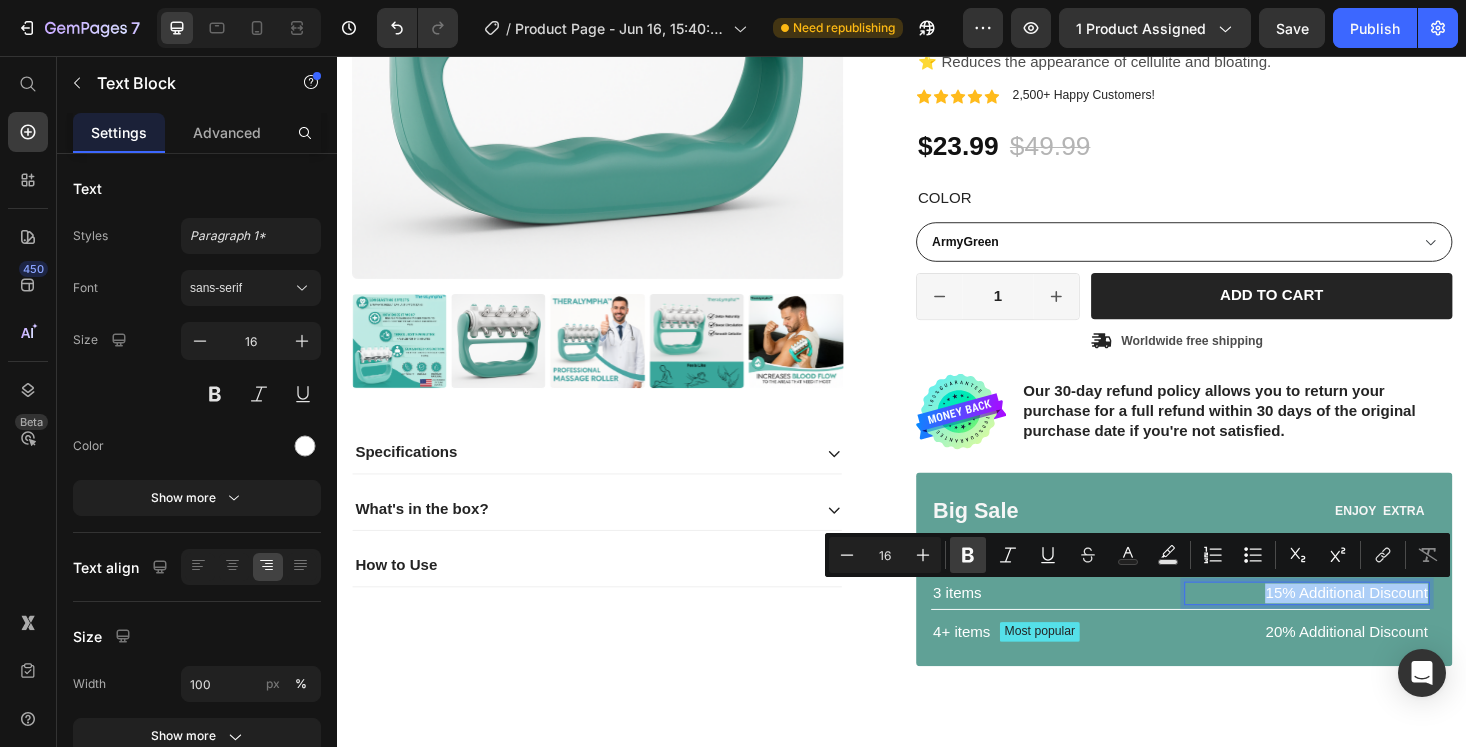 click 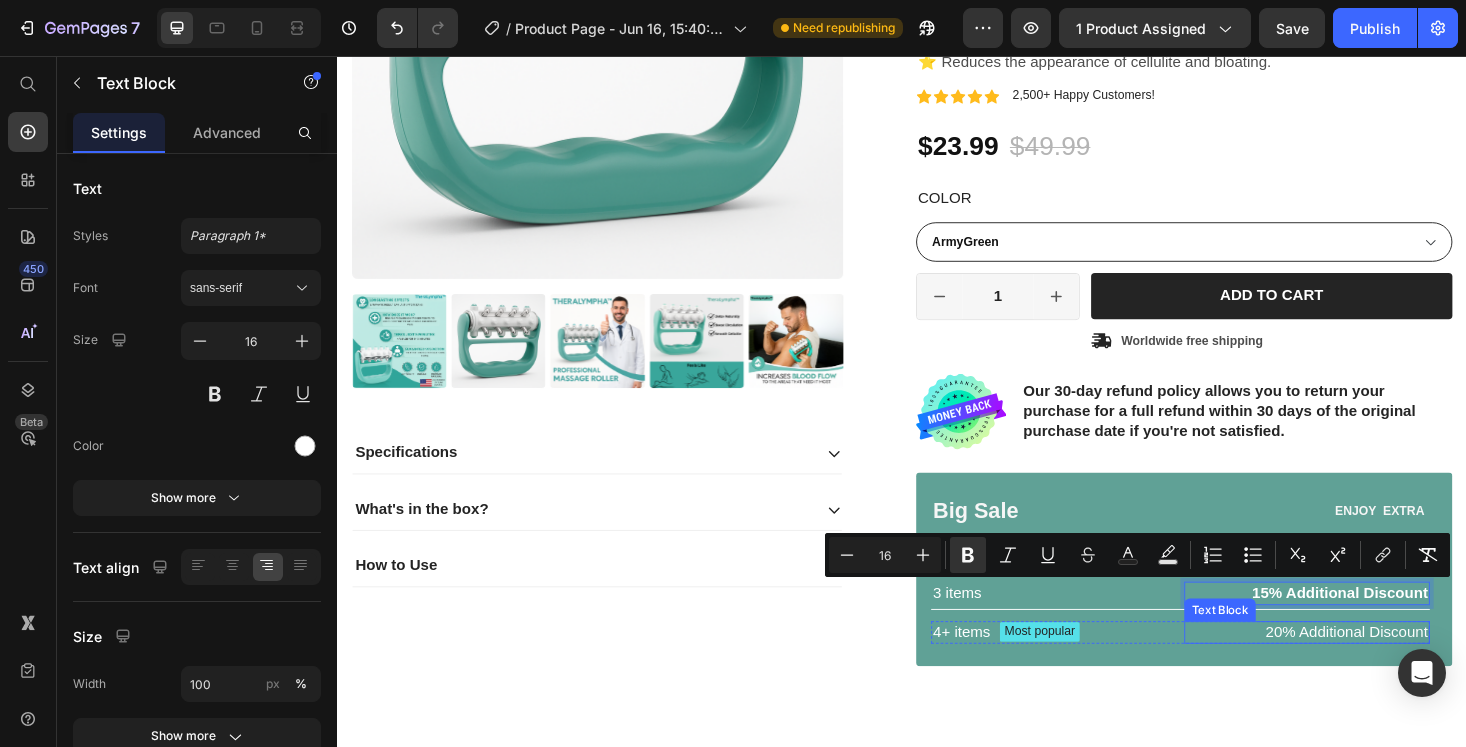 click on "20% Additional Discount" at bounding box center [1367, 669] 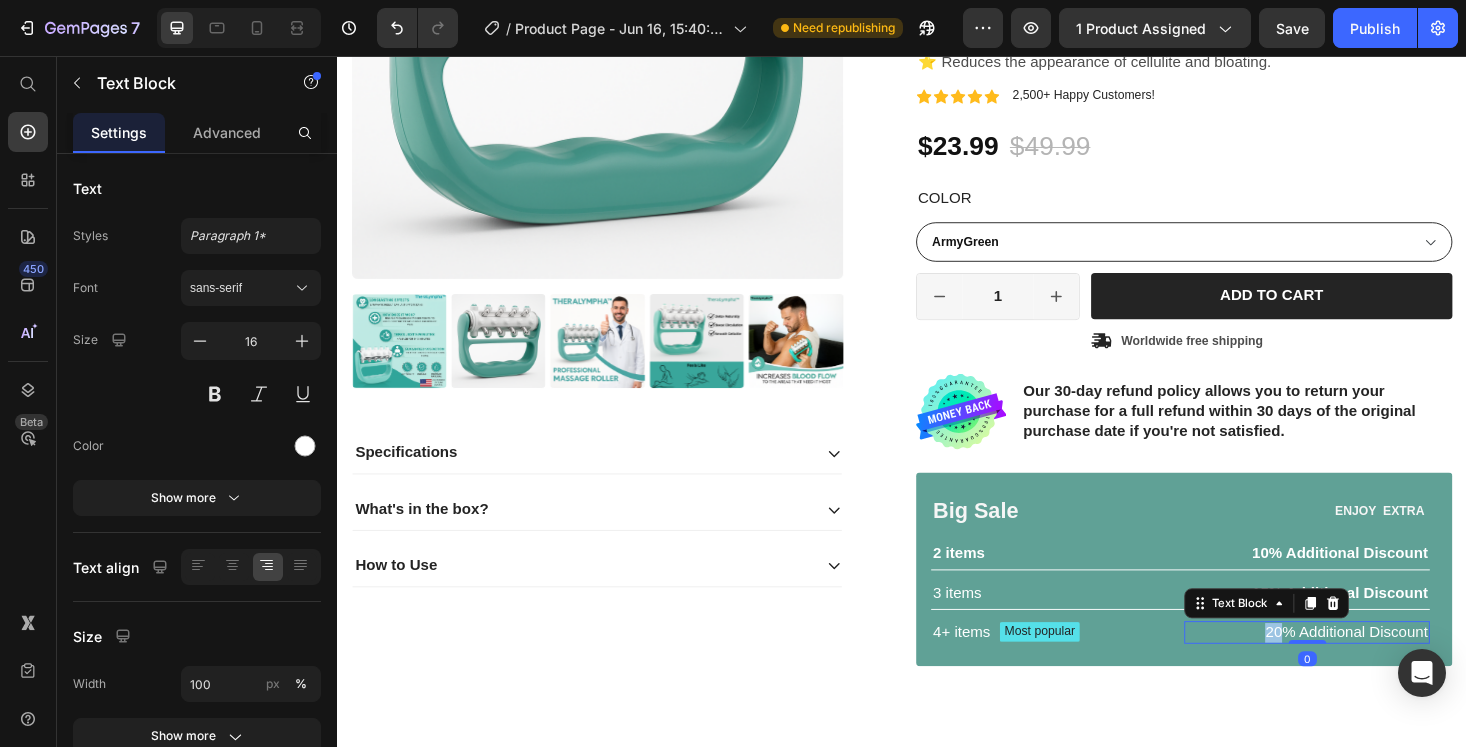 click on "20% Additional Discount" at bounding box center [1367, 669] 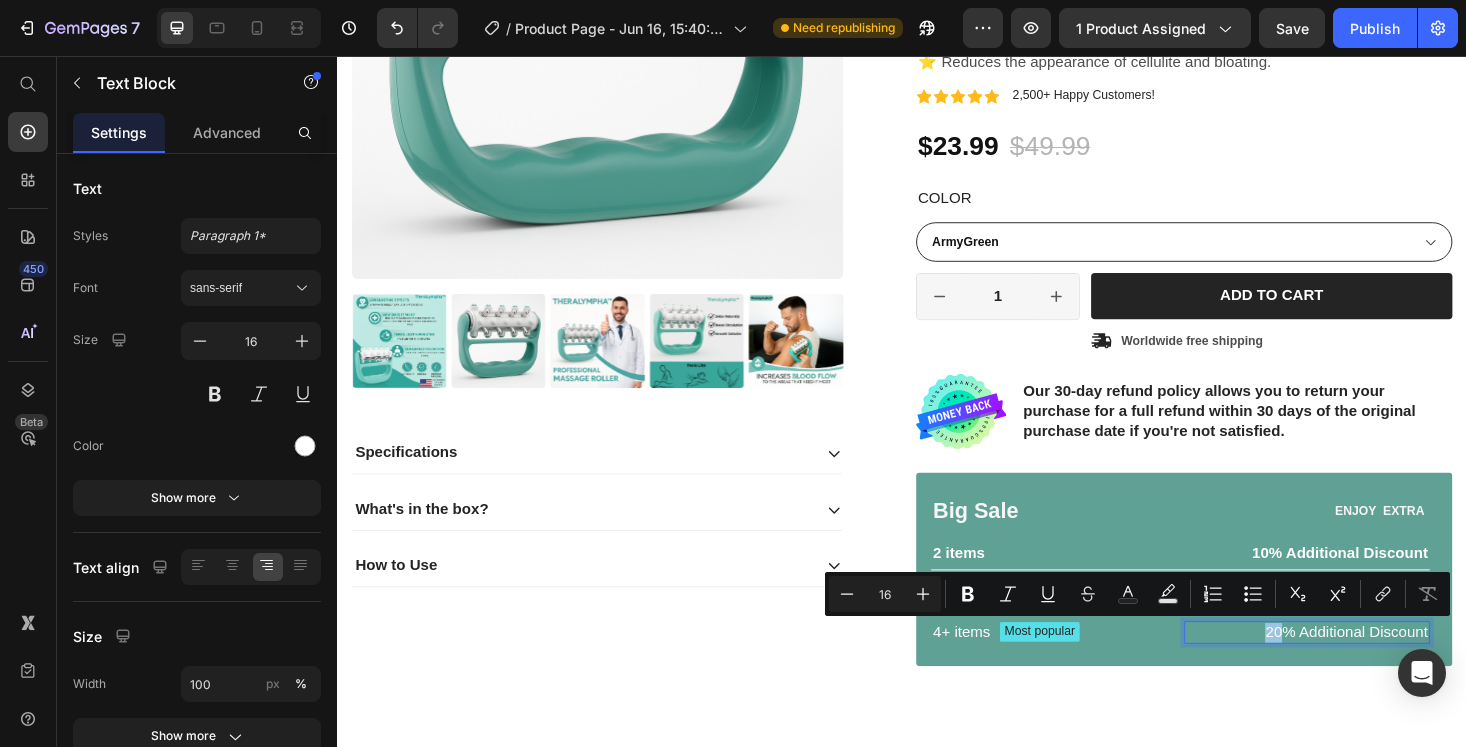 click on "20% Additional Discount" at bounding box center (1367, 669) 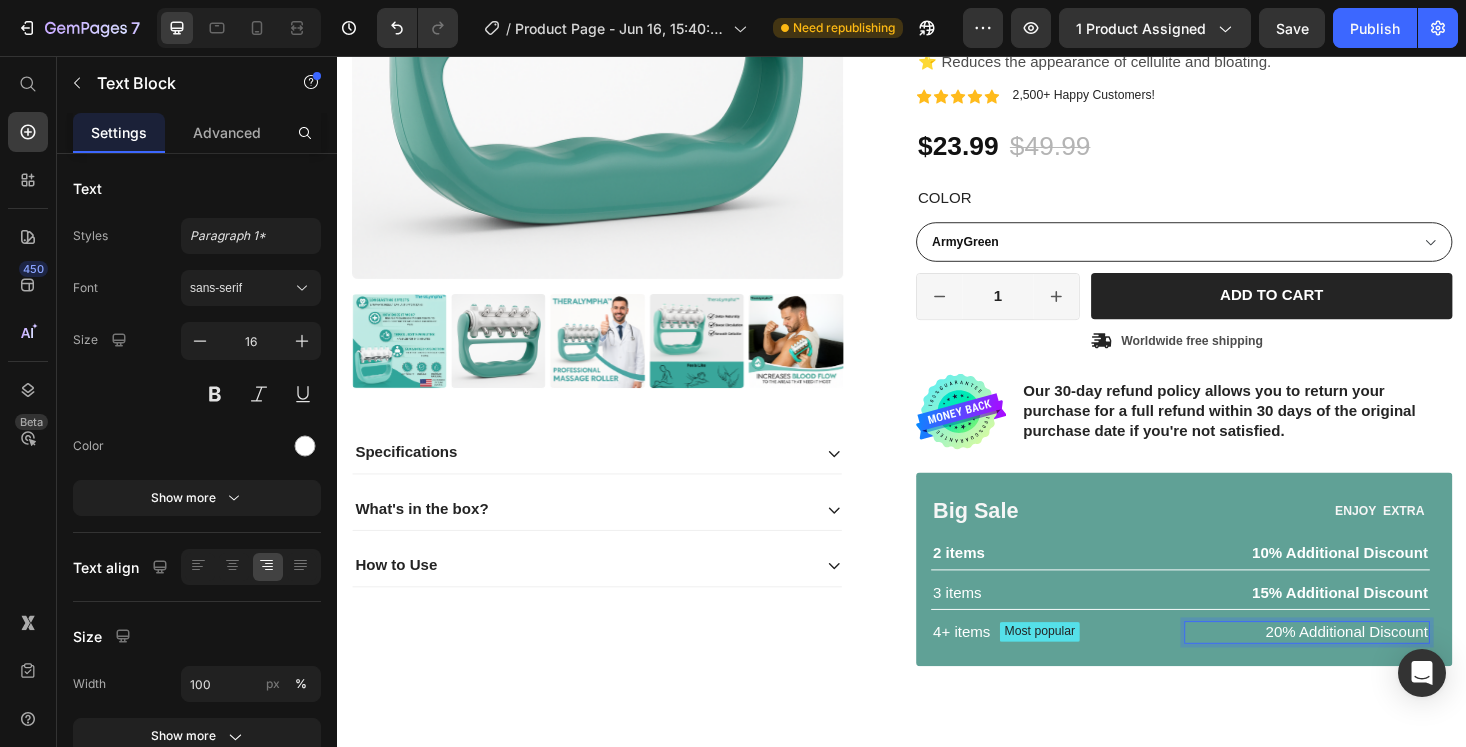 click on "20% Additional Discount" at bounding box center (1367, 669) 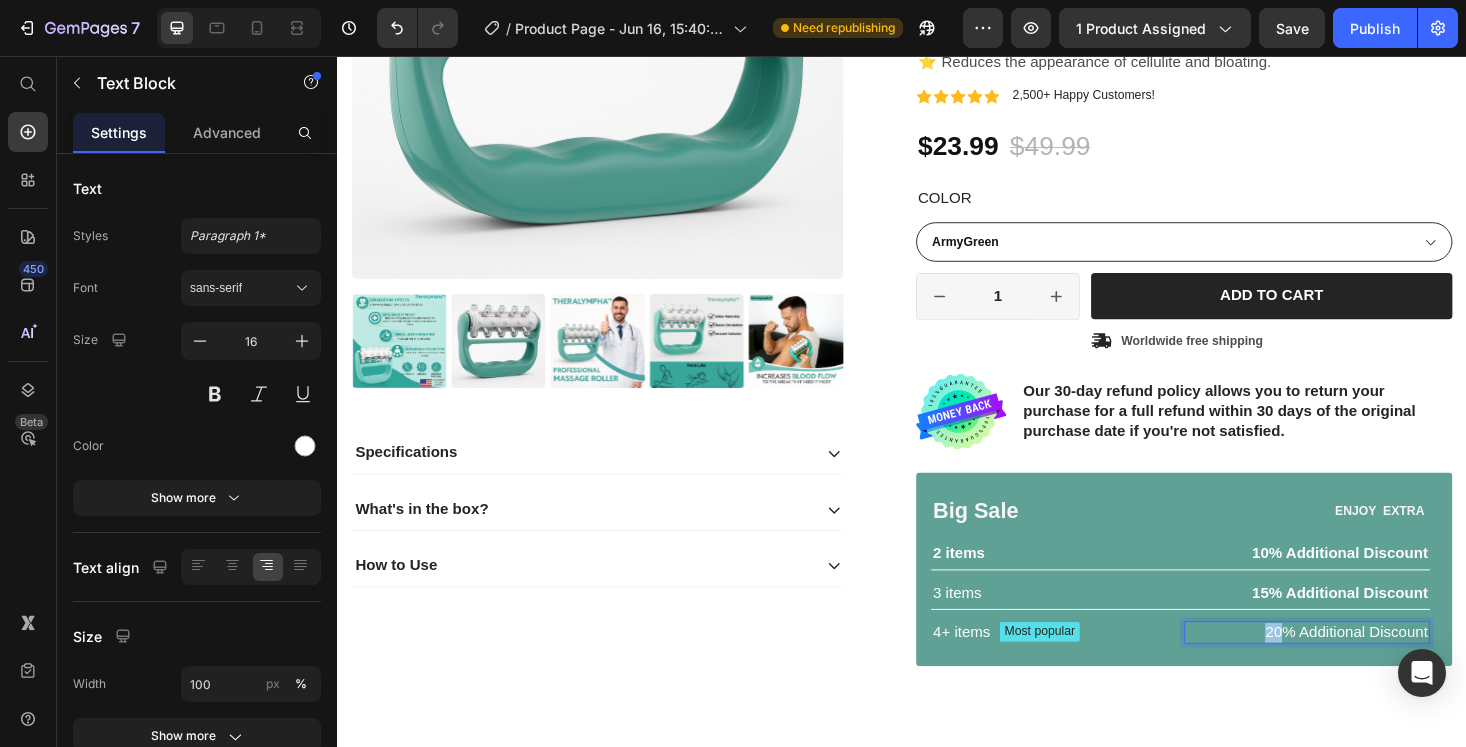 click on "20% Additional Discount" at bounding box center (1367, 669) 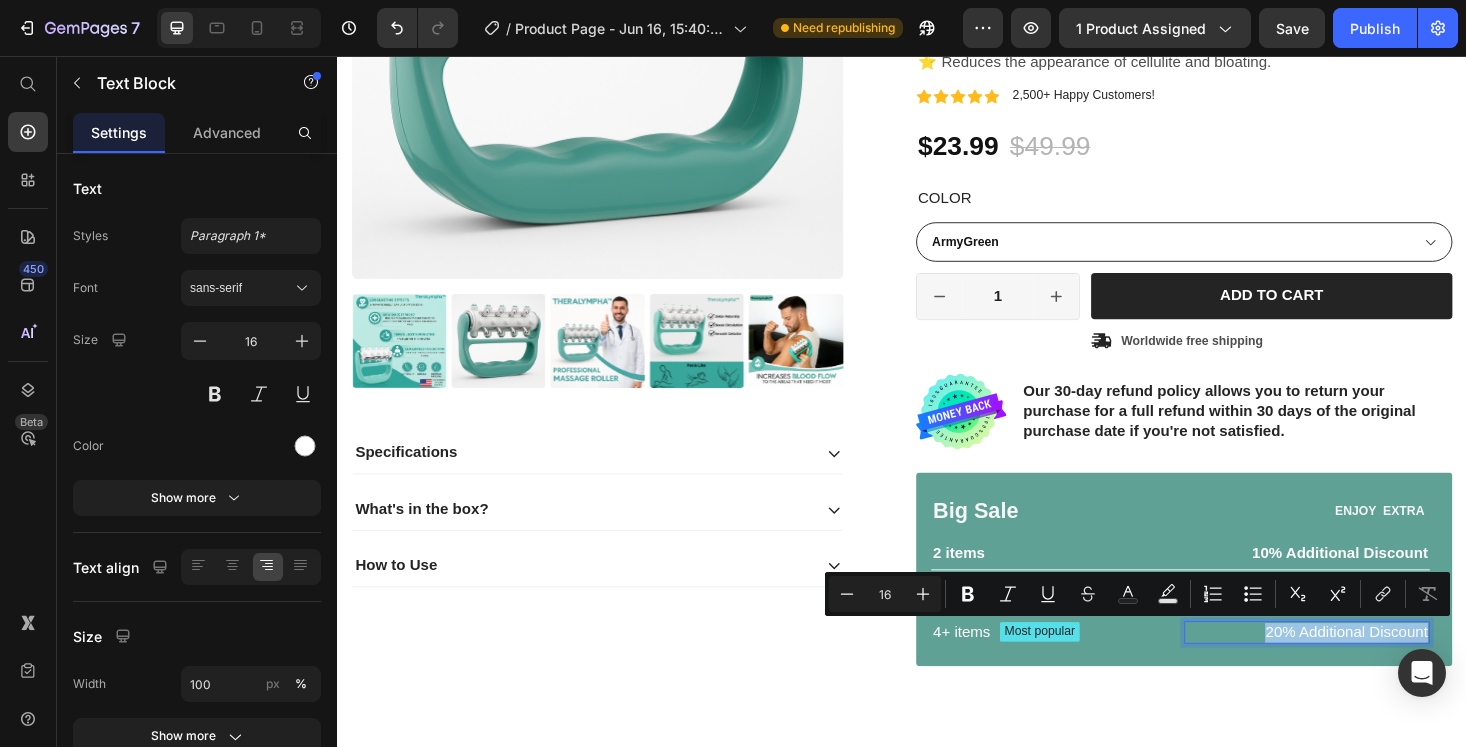 drag, startPoint x: 1320, startPoint y: 669, endPoint x: 1419, endPoint y: 666, distance: 99.04544 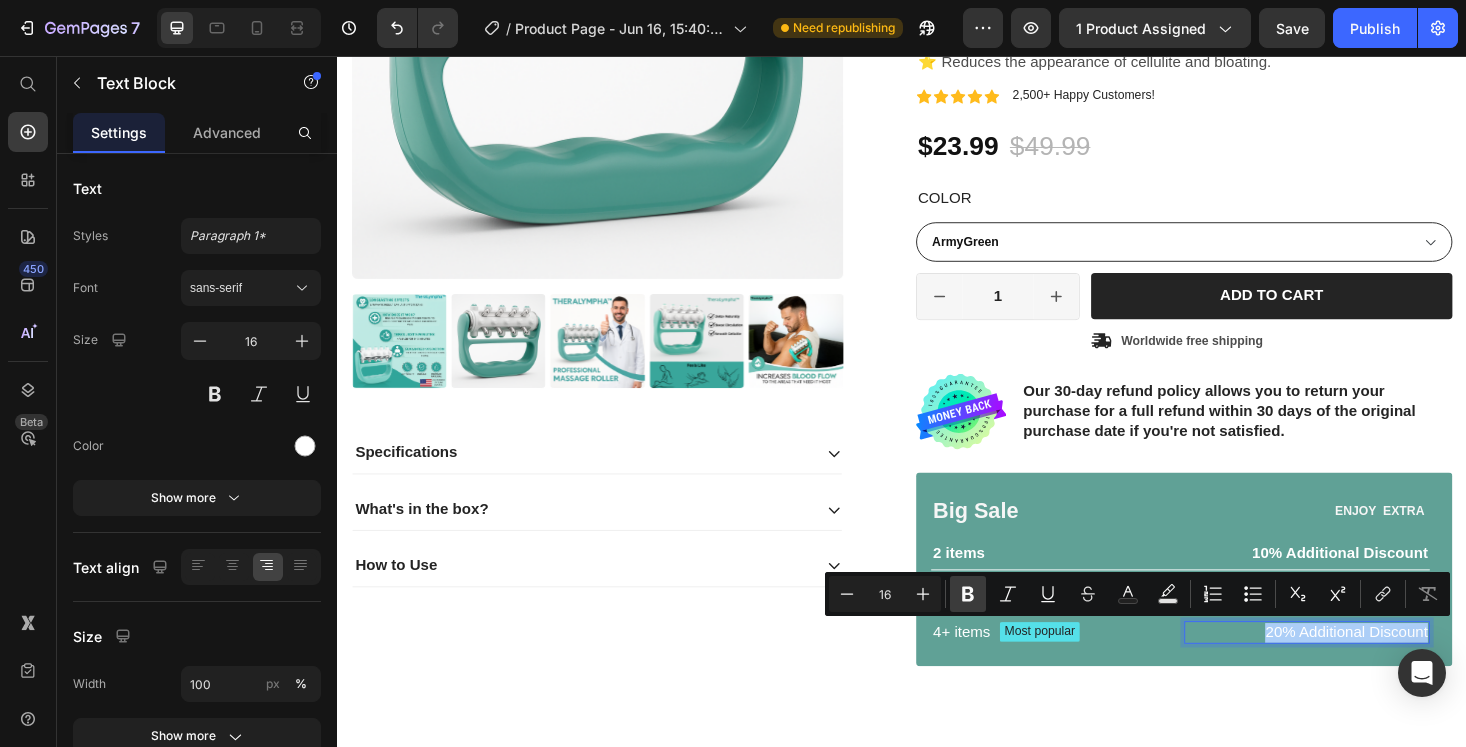 click 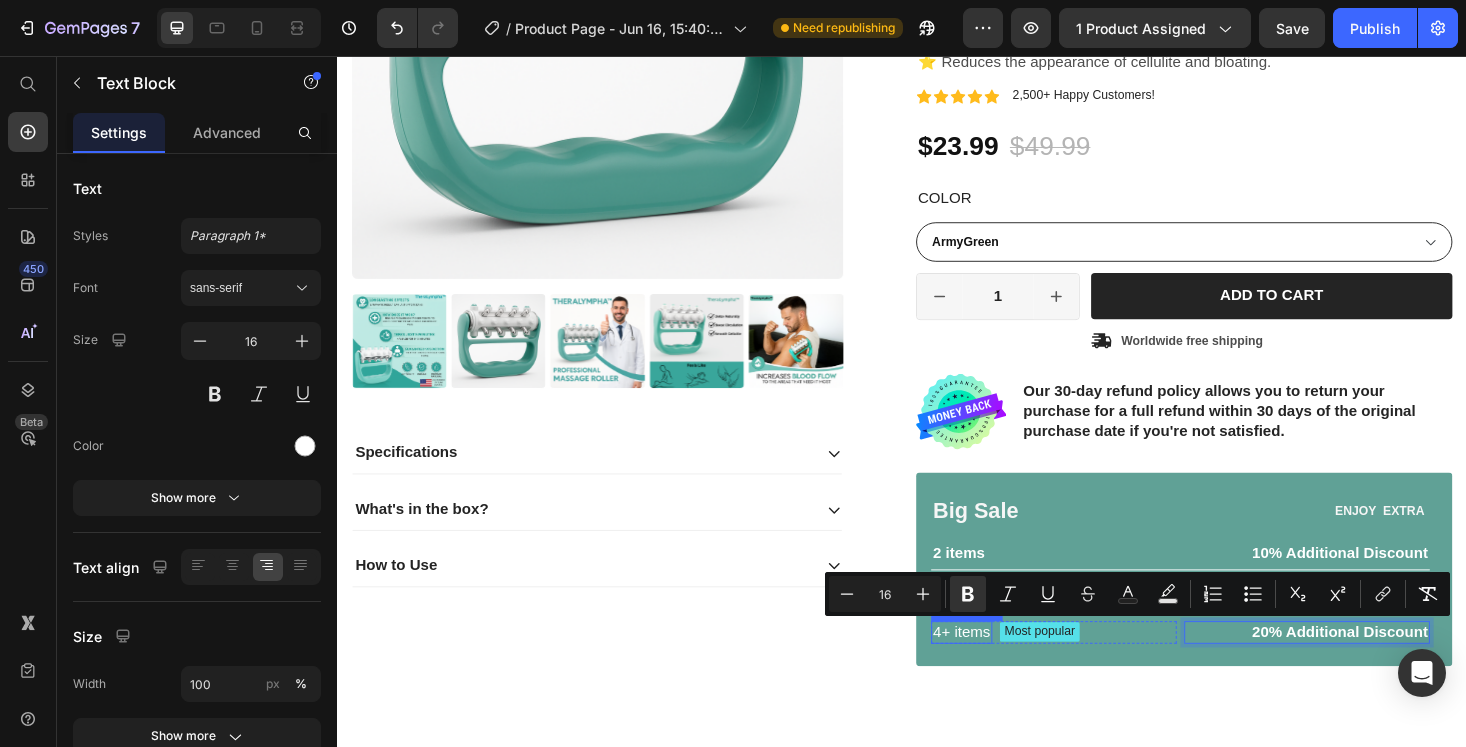 click on "4+ items" at bounding box center (1000, 669) 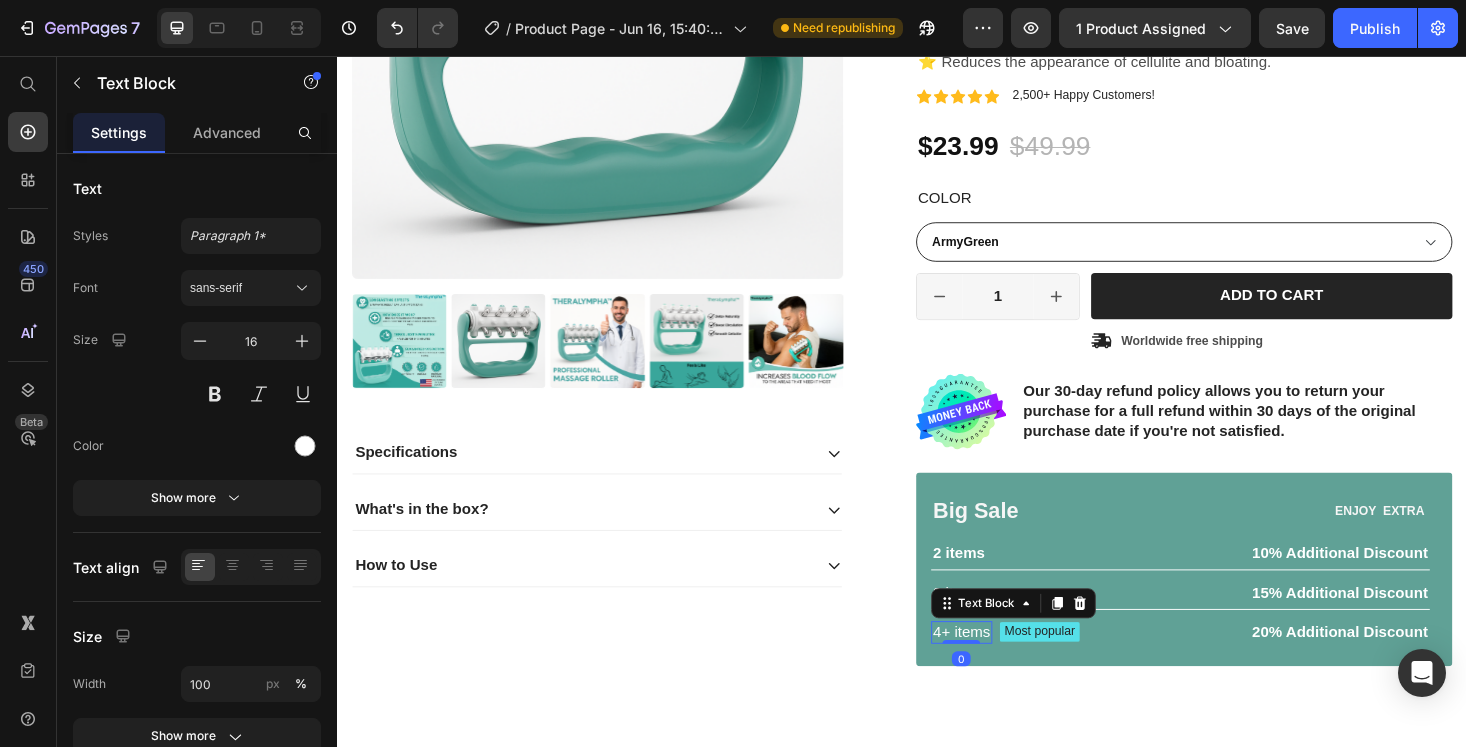 click on "4+ items" at bounding box center [1000, 669] 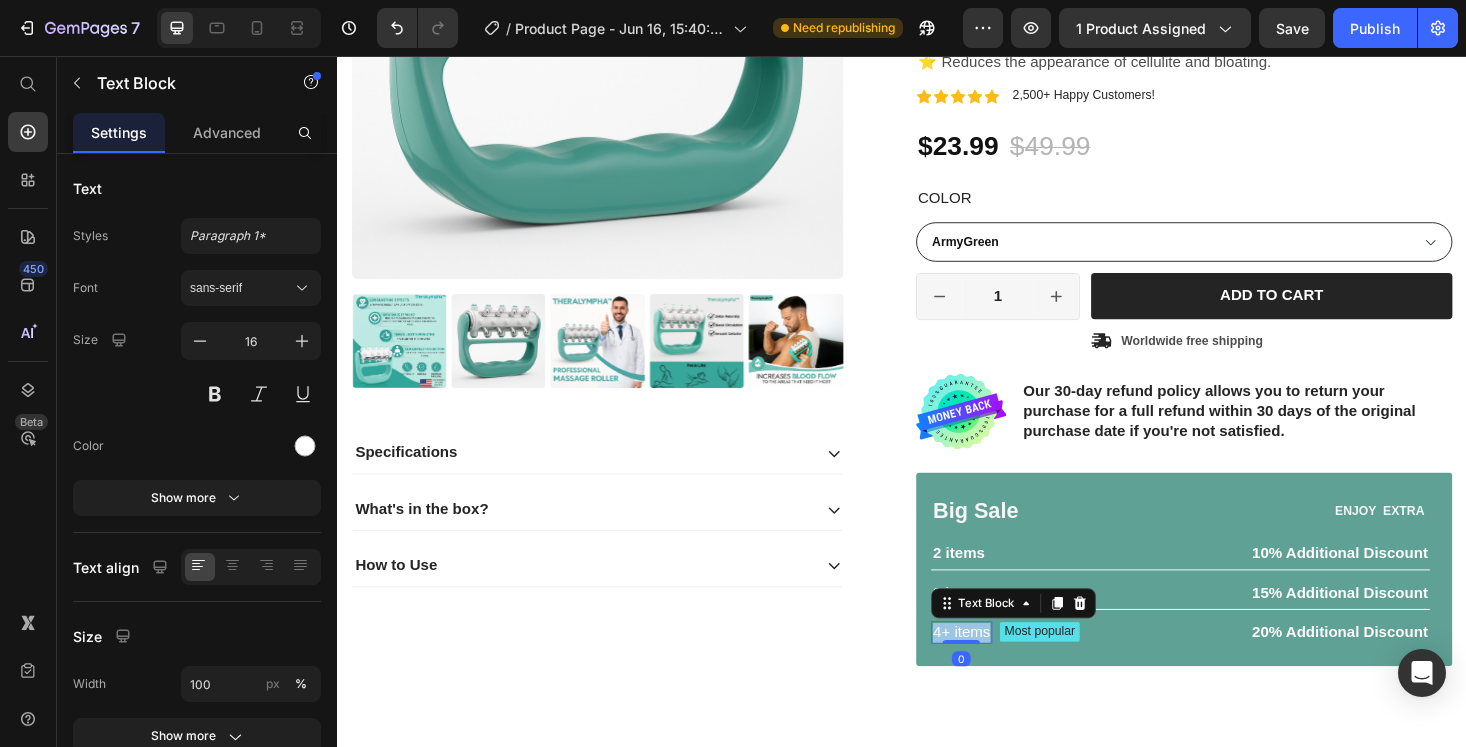 click on "4+ items" at bounding box center [1000, 669] 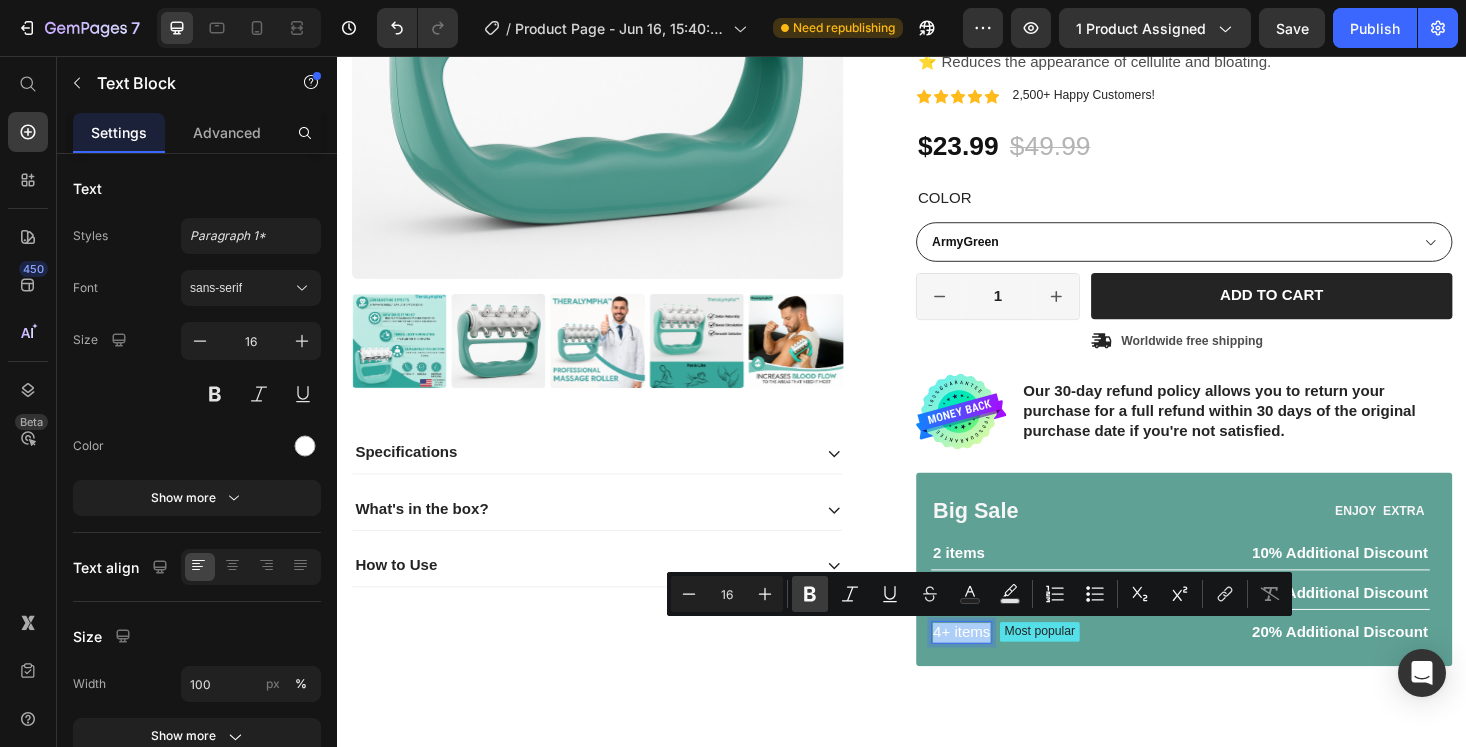 click 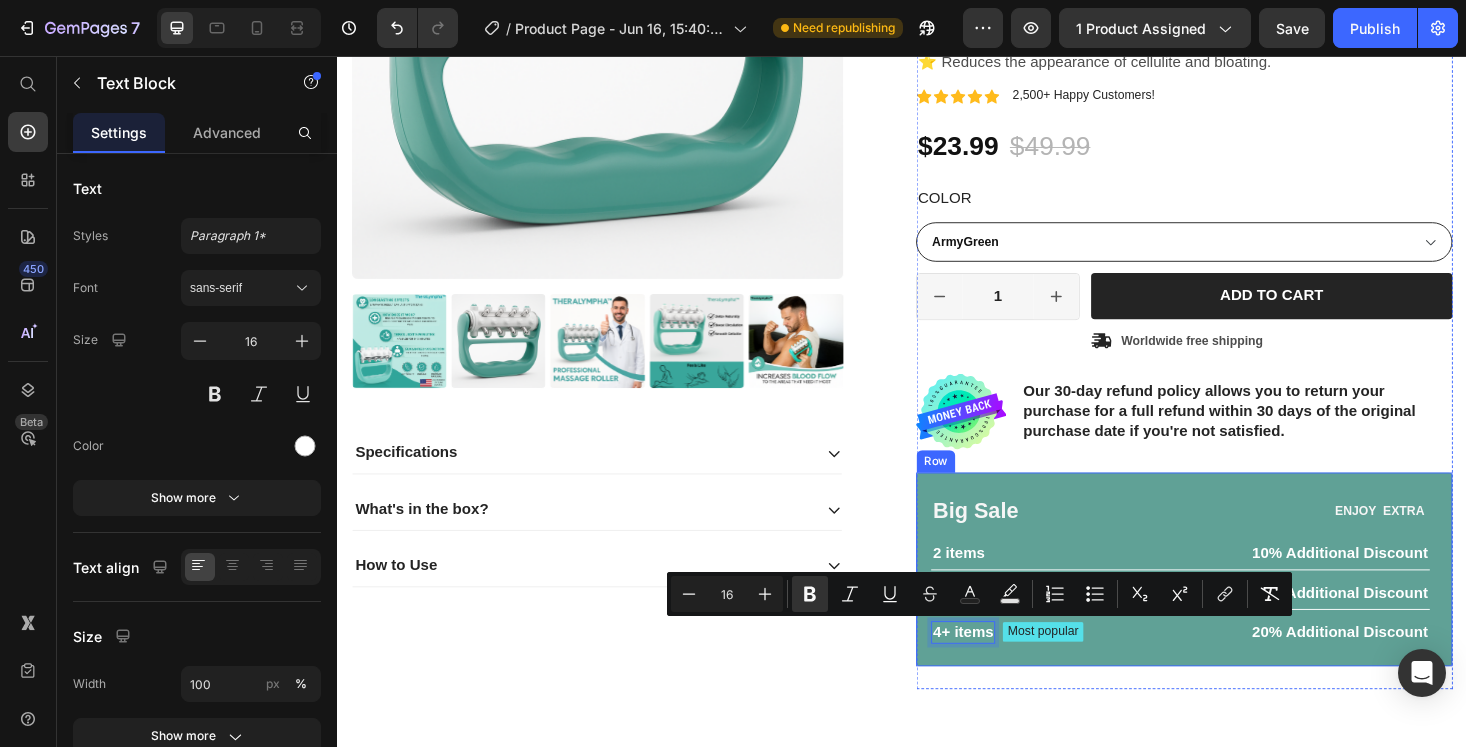 click on "Product Images
Specifications
What's in the box?
How to Use Accordion" at bounding box center [637, 250] 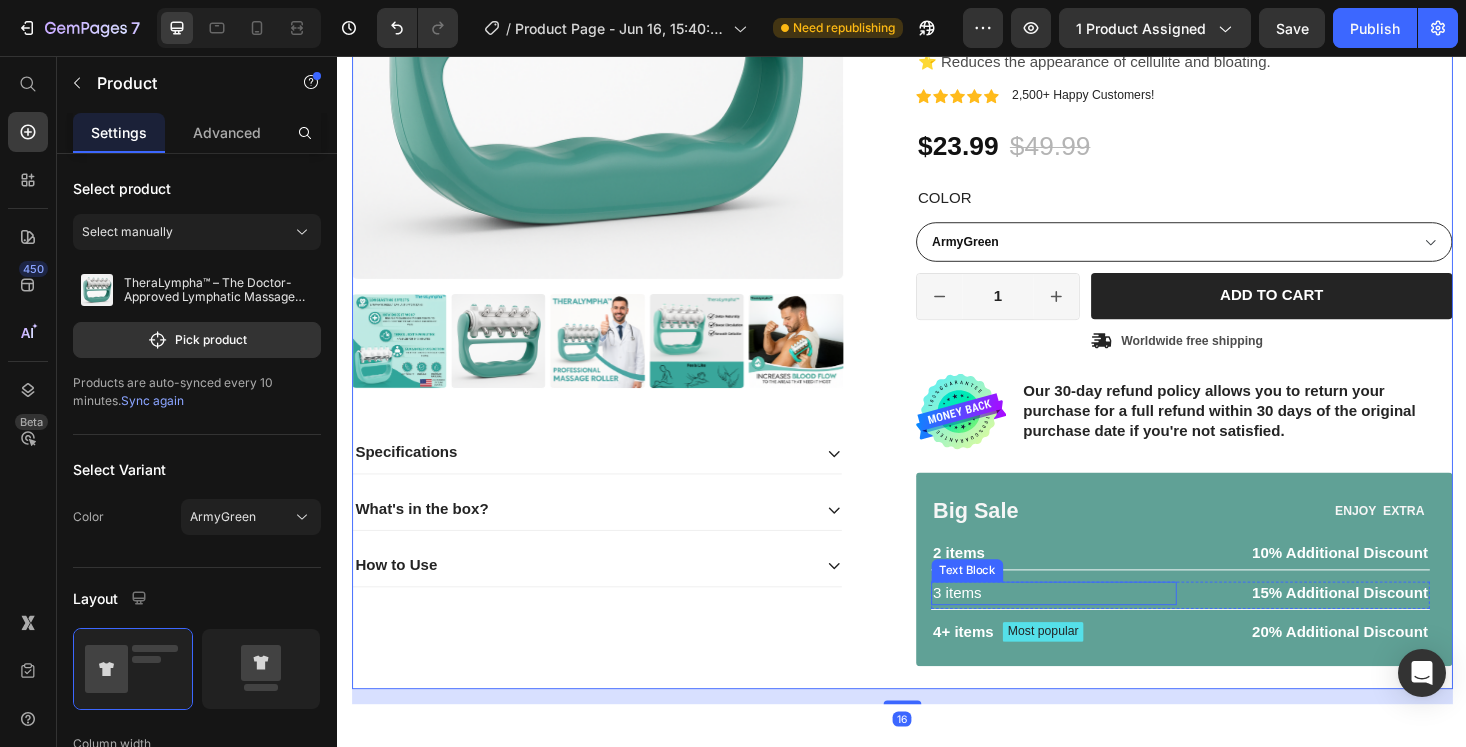 click on "3 items" at bounding box center [1098, 627] 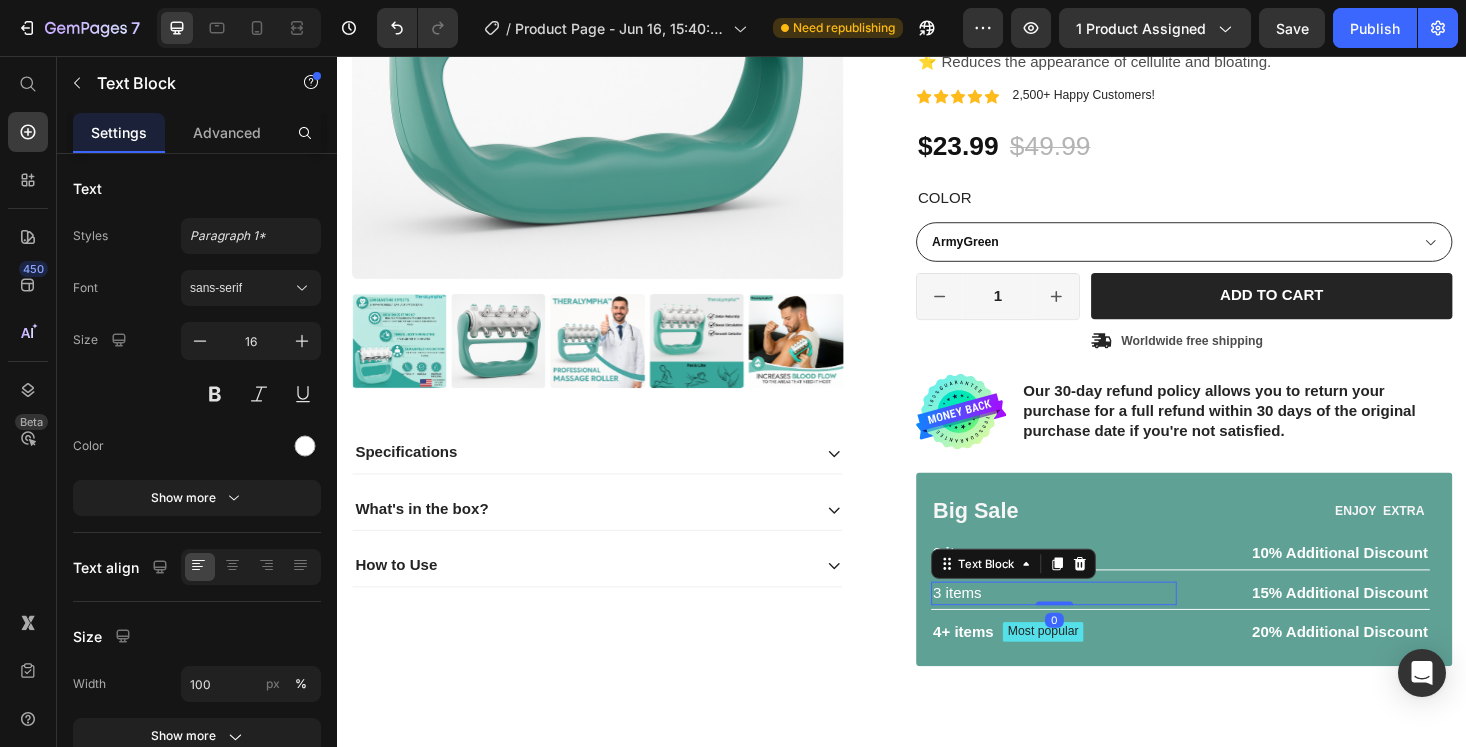 click on "3 items" at bounding box center [1098, 627] 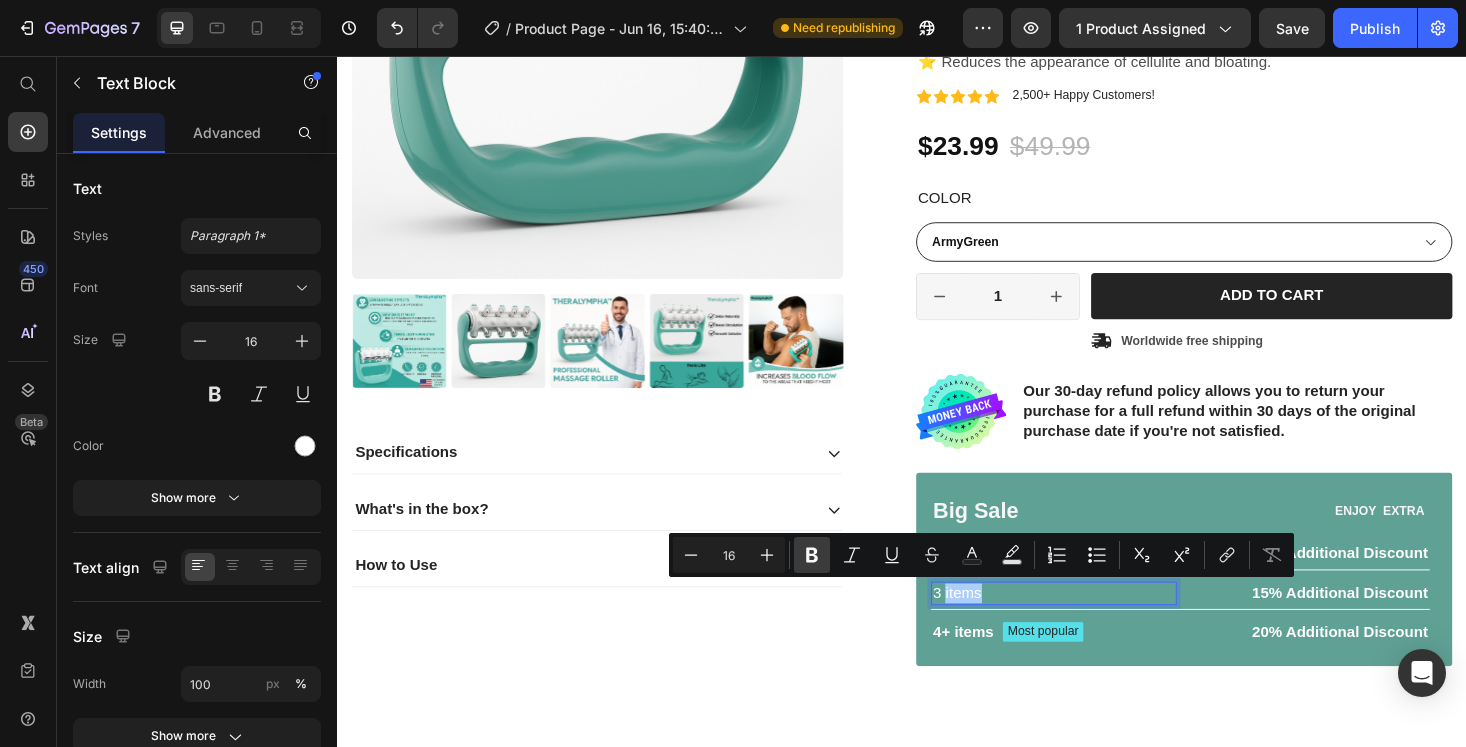 click on "Bold" at bounding box center (812, 555) 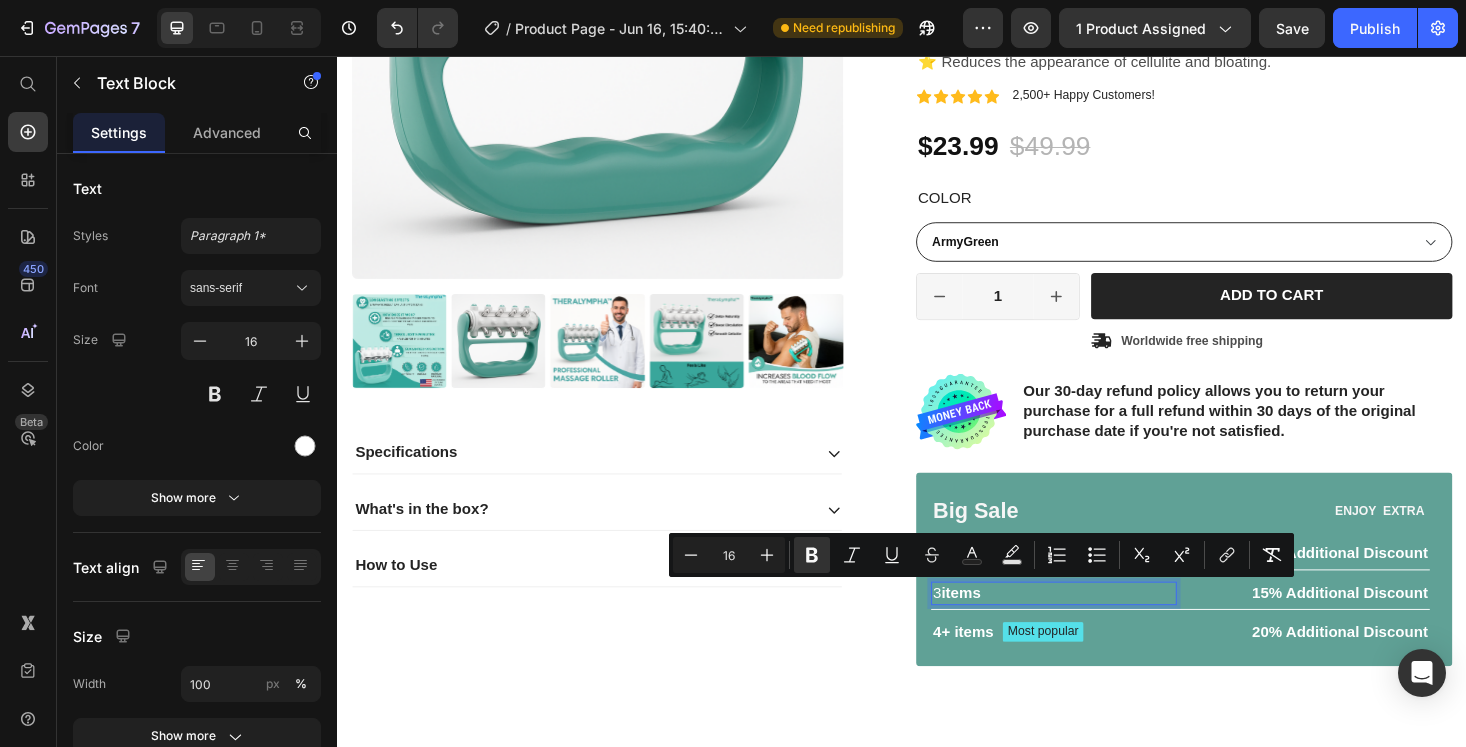 click on "items" at bounding box center (1000, 626) 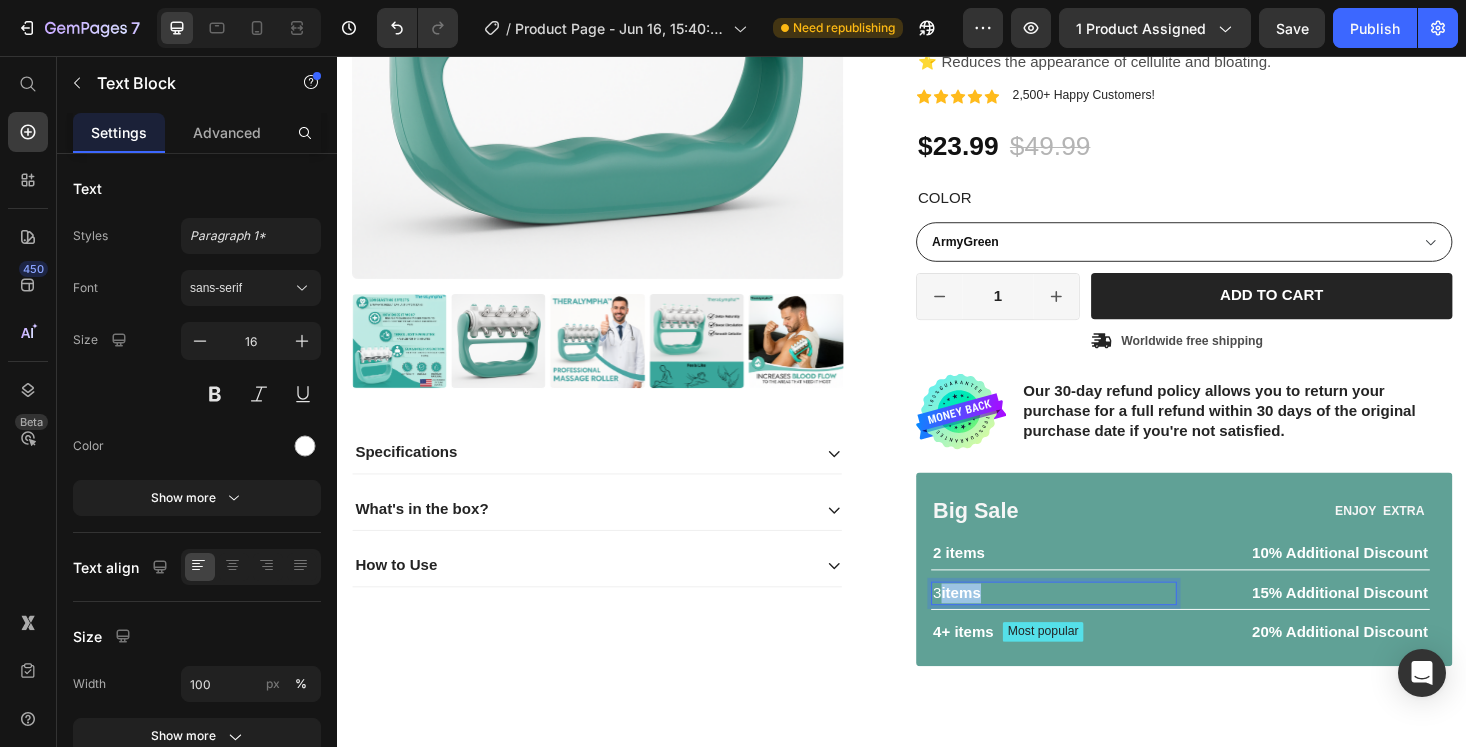 click on "items" at bounding box center [1000, 626] 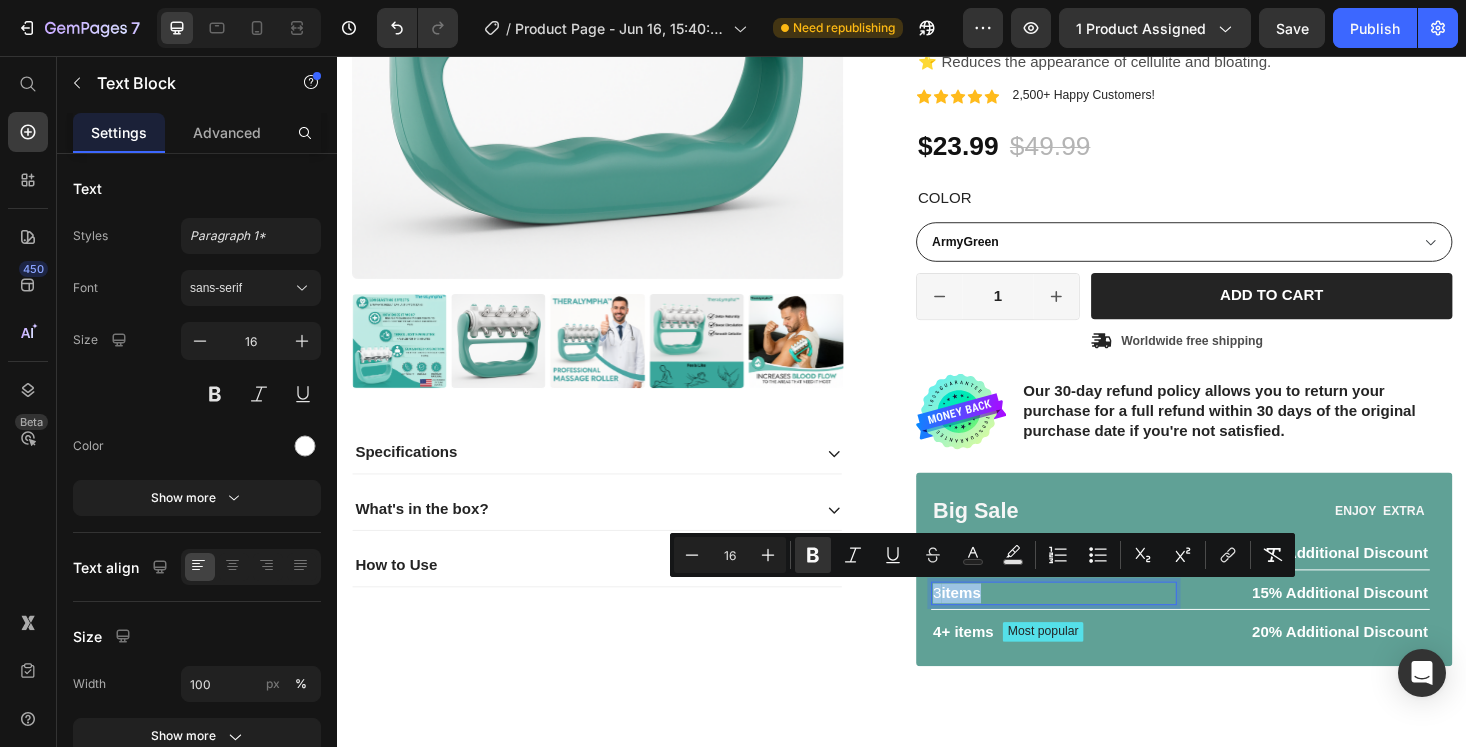 click on "3  items" at bounding box center (1098, 627) 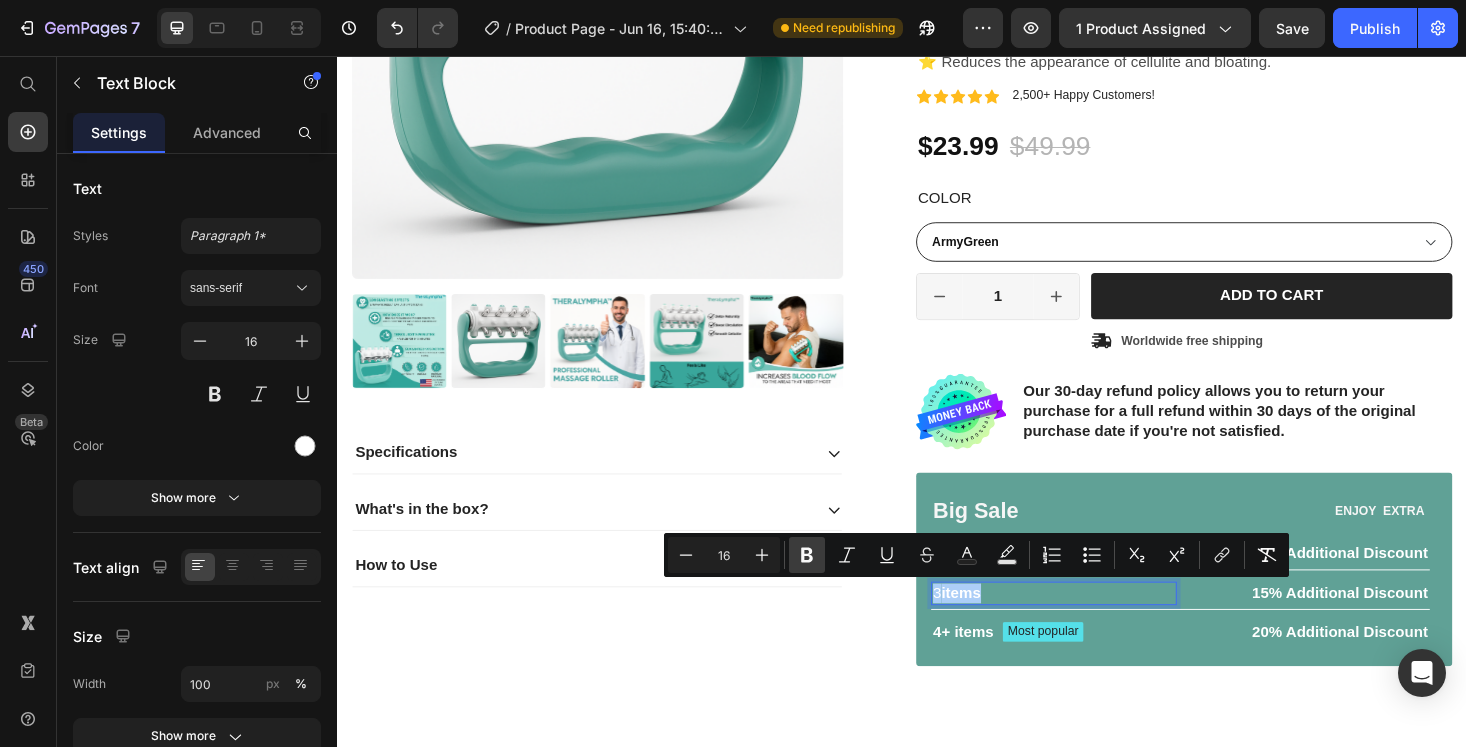 click 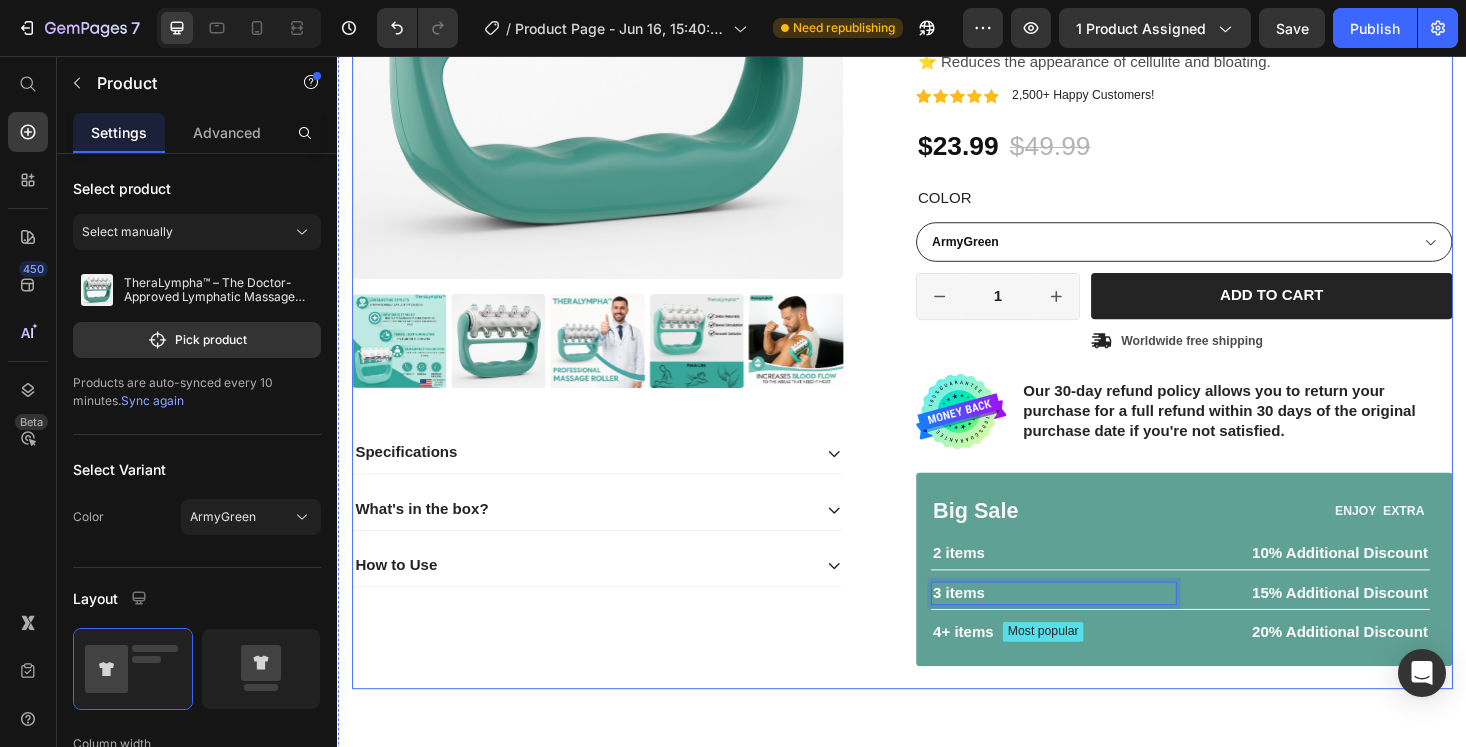 click on "Product Images
Specifications
What's in the box?
How to Use Accordion" at bounding box center (637, 250) 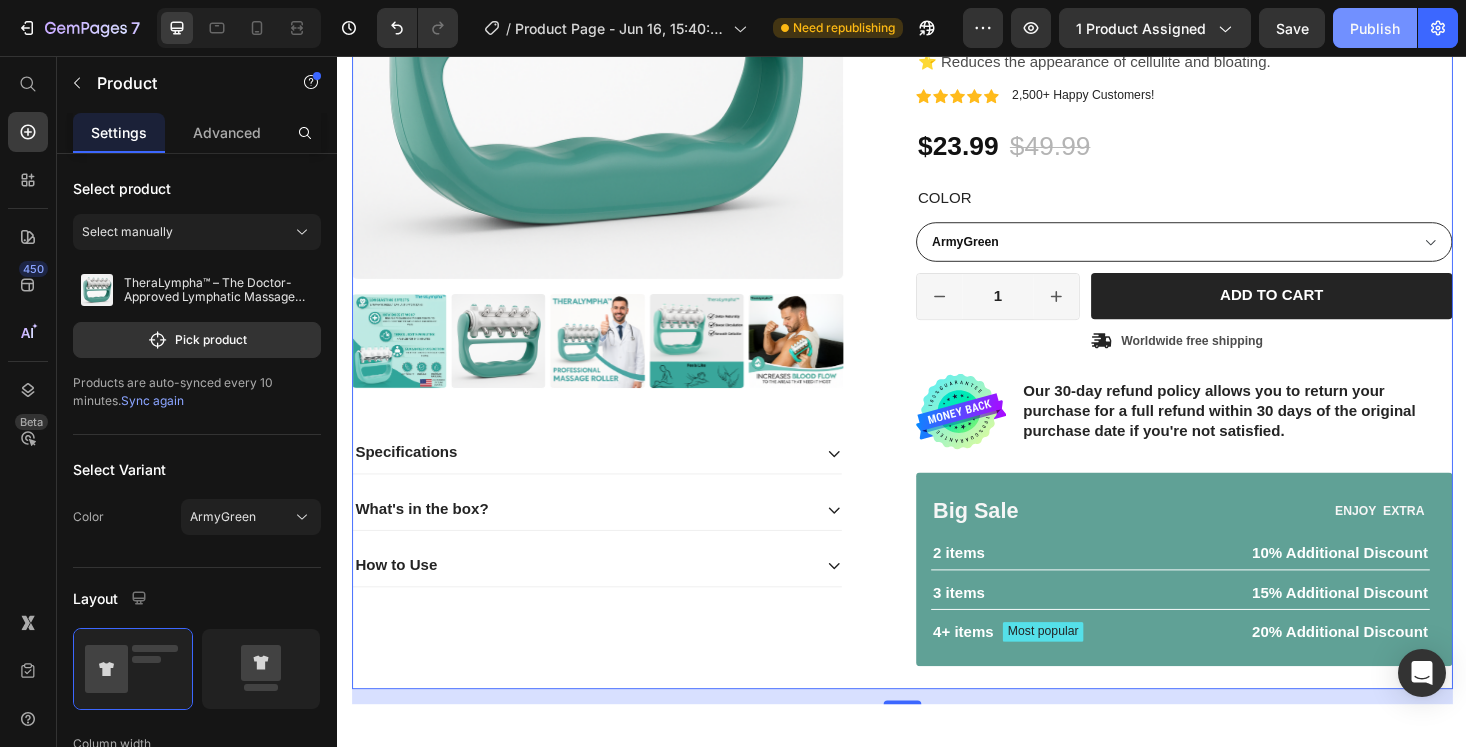 click on "Publish" at bounding box center [1375, 28] 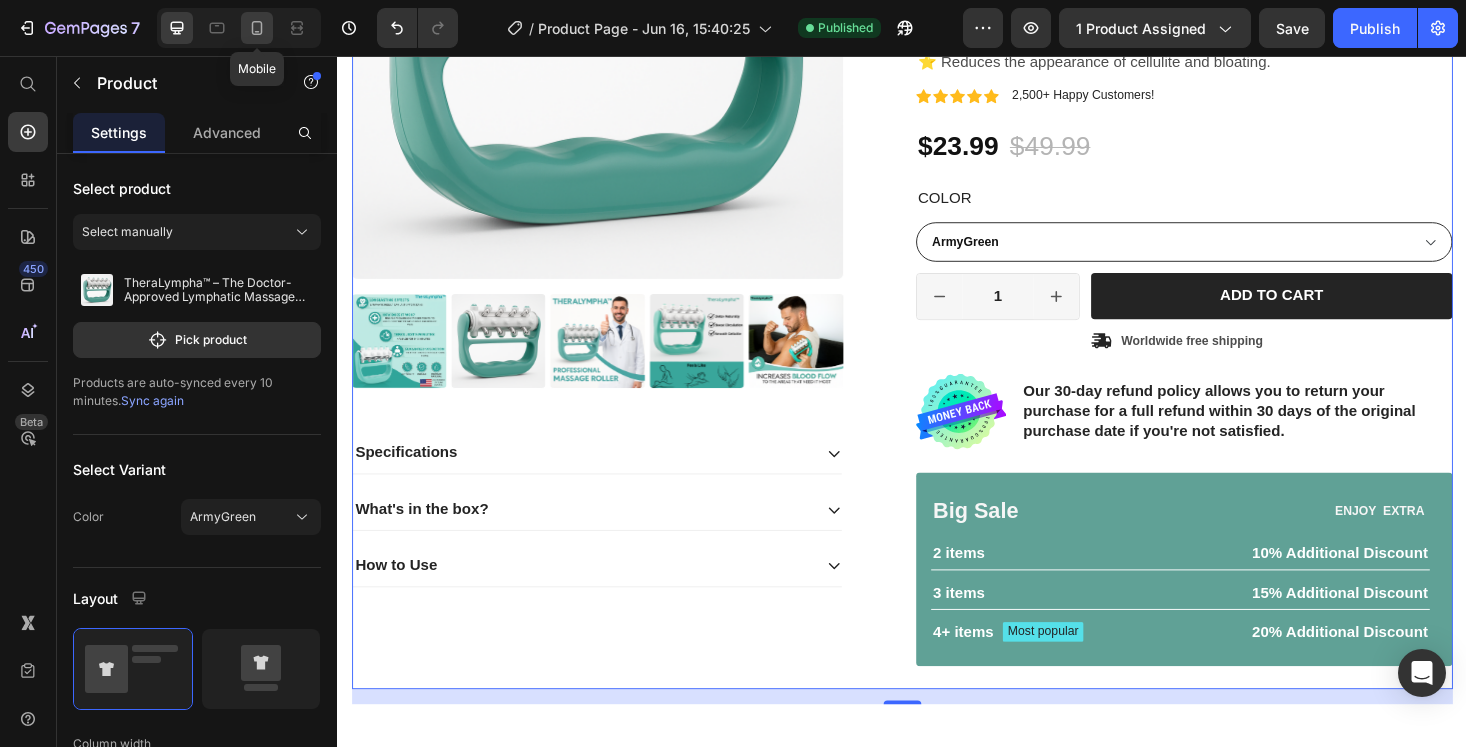 click 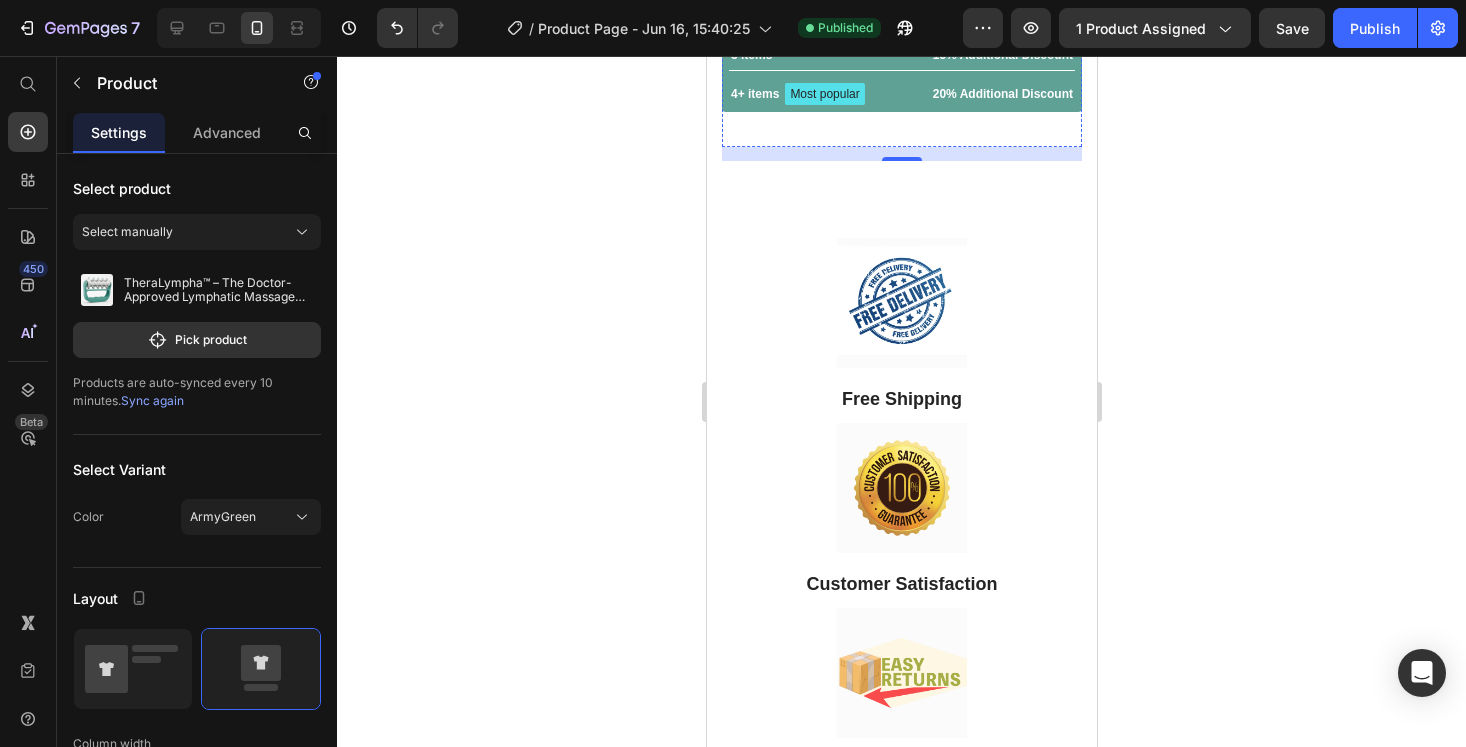 scroll, scrollTop: 1010, scrollLeft: 0, axis: vertical 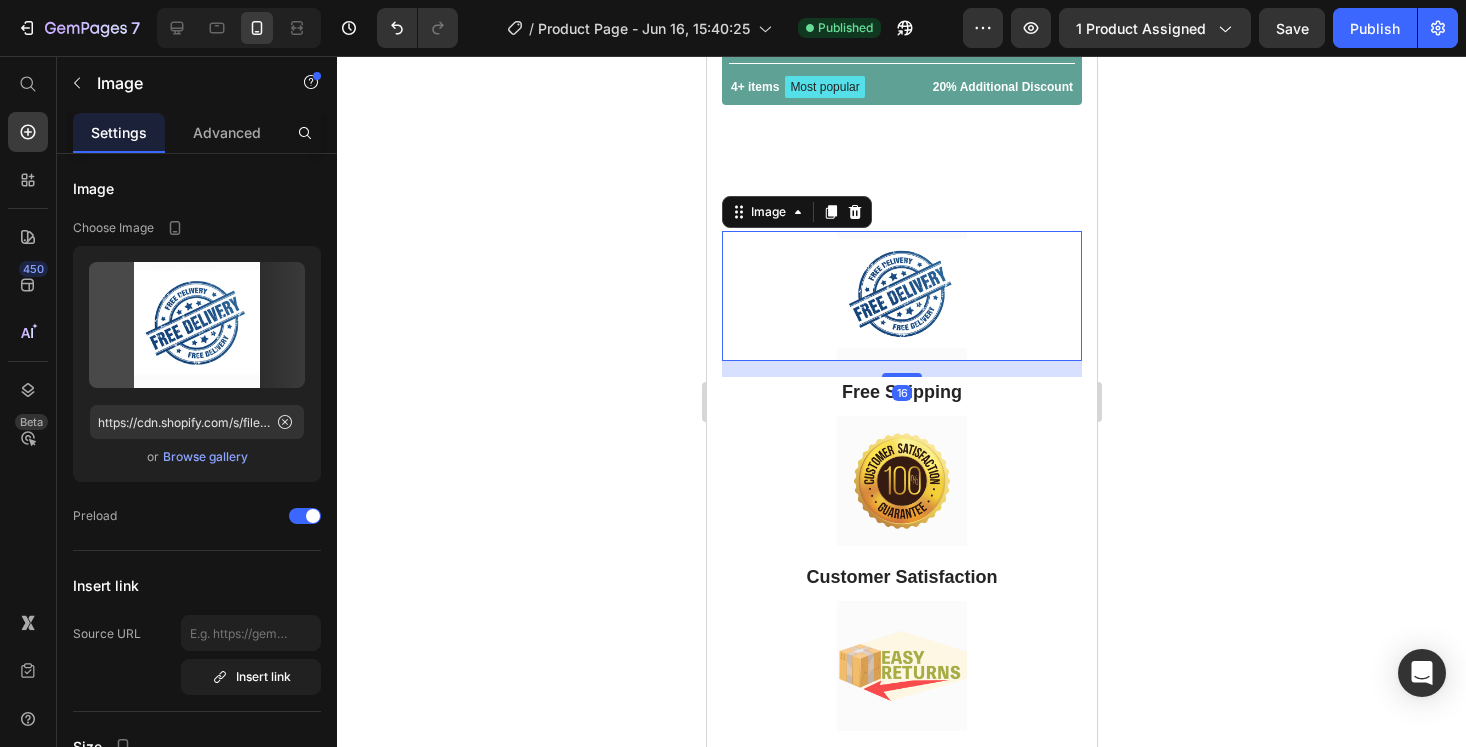 click at bounding box center (901, 296) 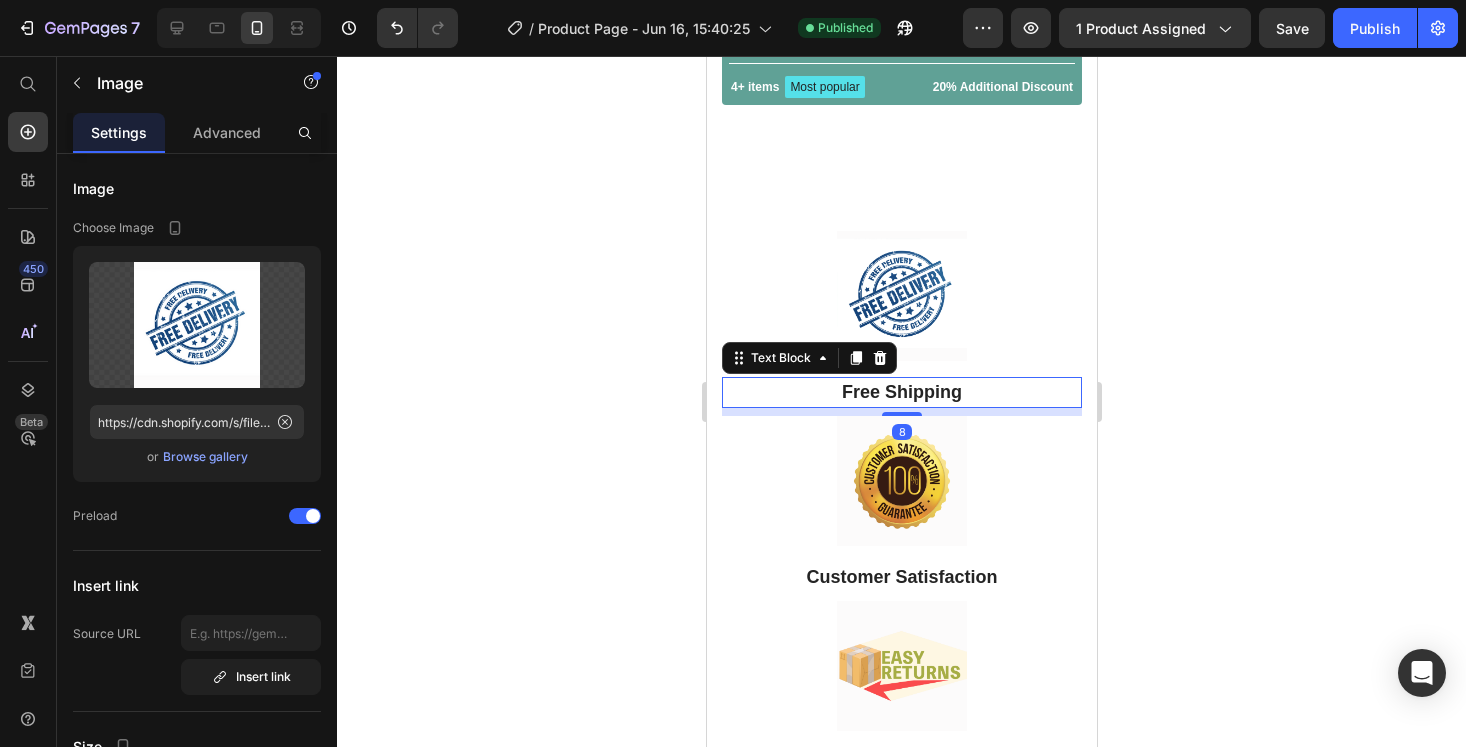 click on "Free Shipping Text Block   8" at bounding box center (901, 392) 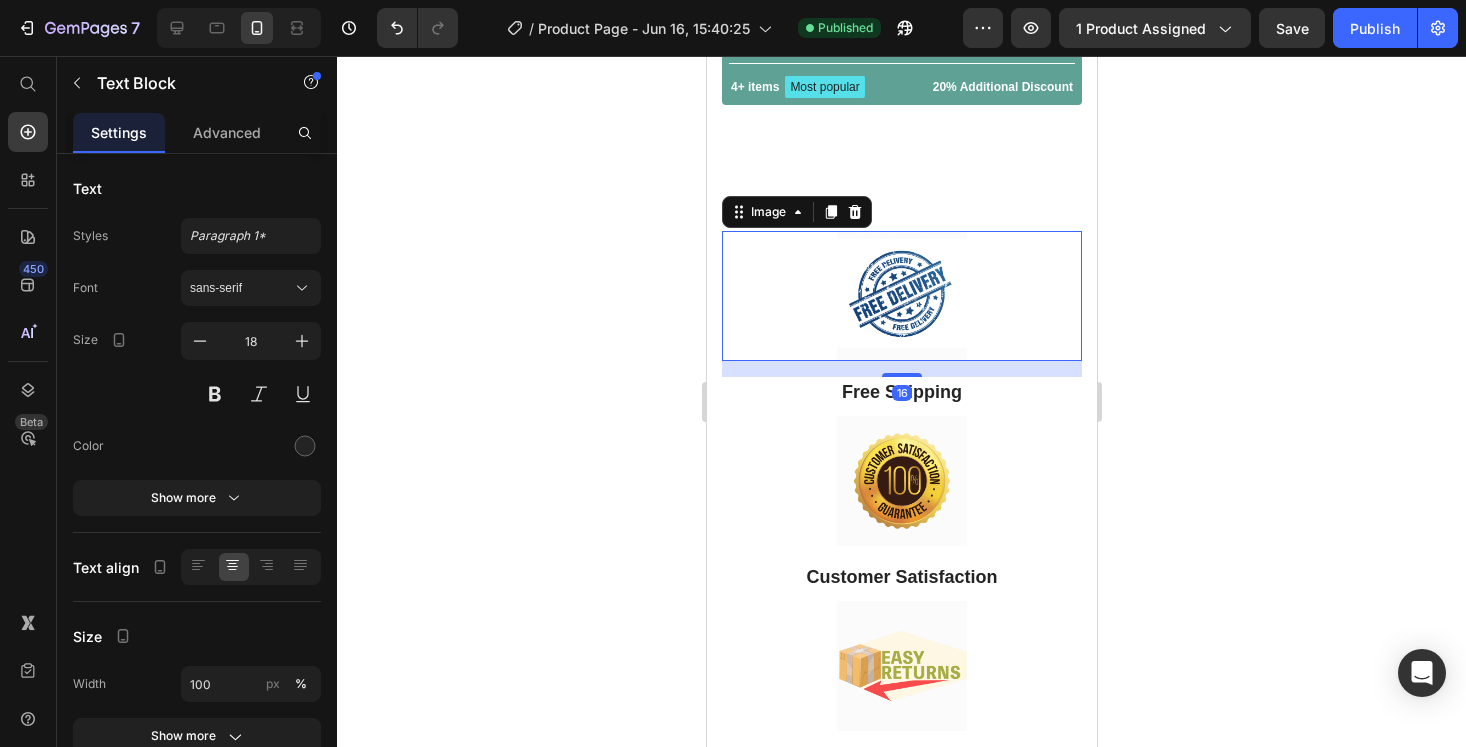 click at bounding box center [901, 296] 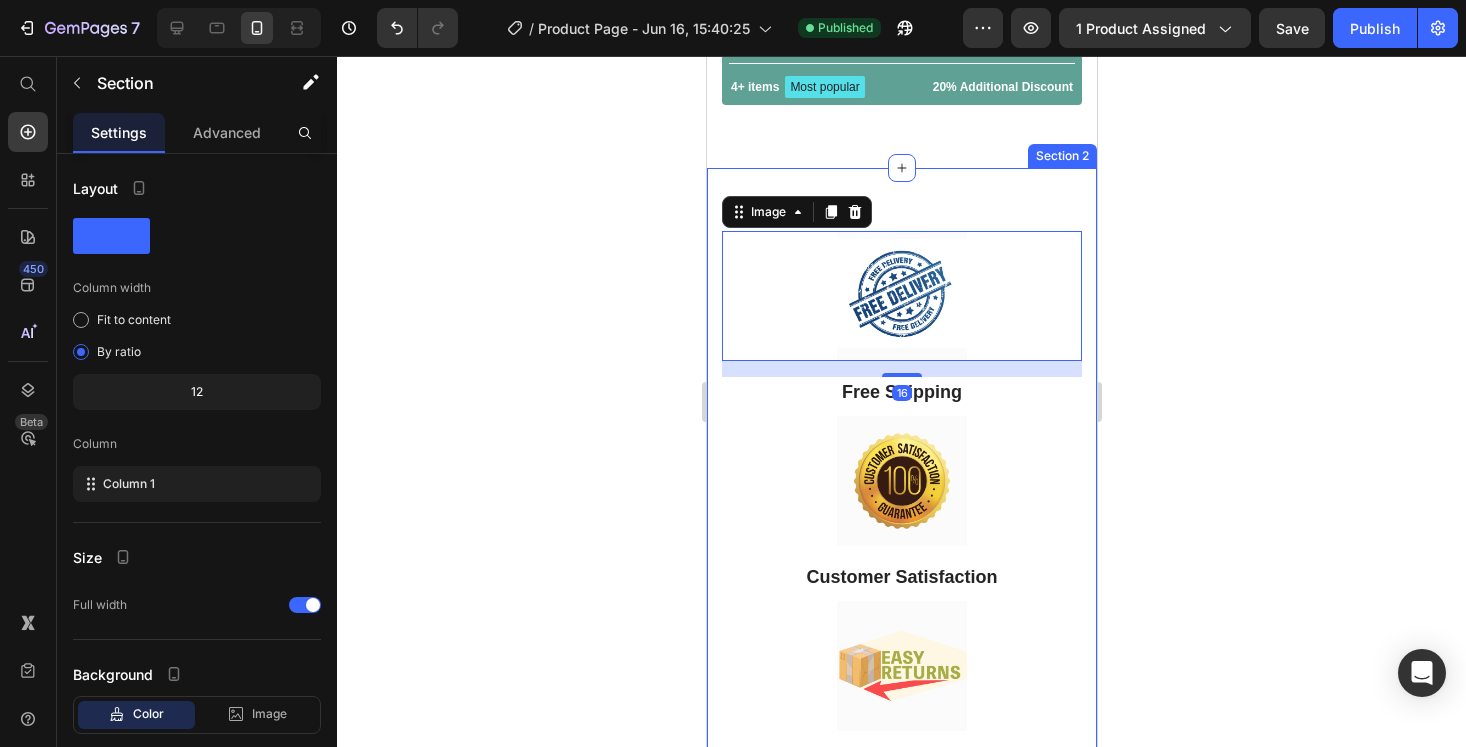 click on "Image   16 Free Shipping Text Block Image Customer Satisfaction Text Block Image Easy Returns Text Block Image Top Rated Products Text Block Row Section 2" at bounding box center (901, 601) 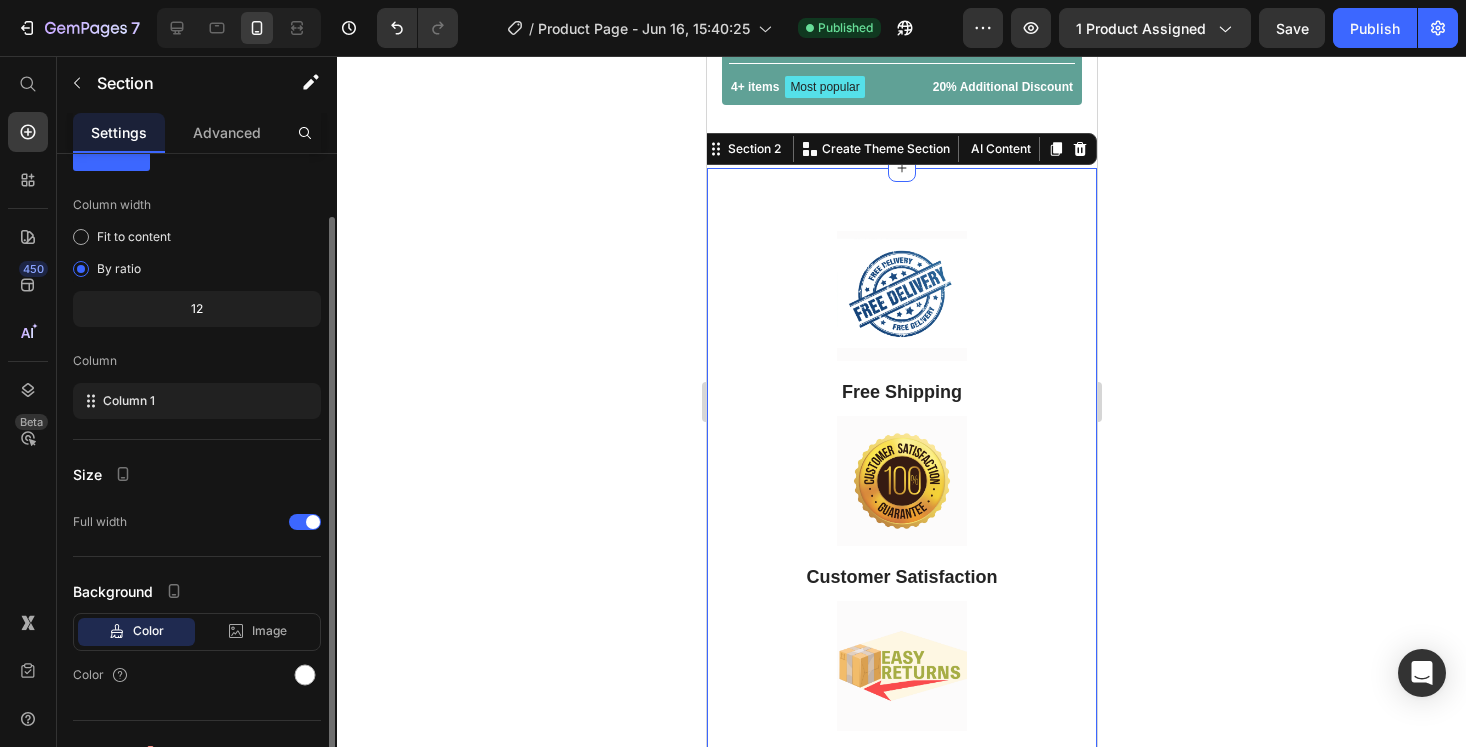 scroll, scrollTop: 0, scrollLeft: 0, axis: both 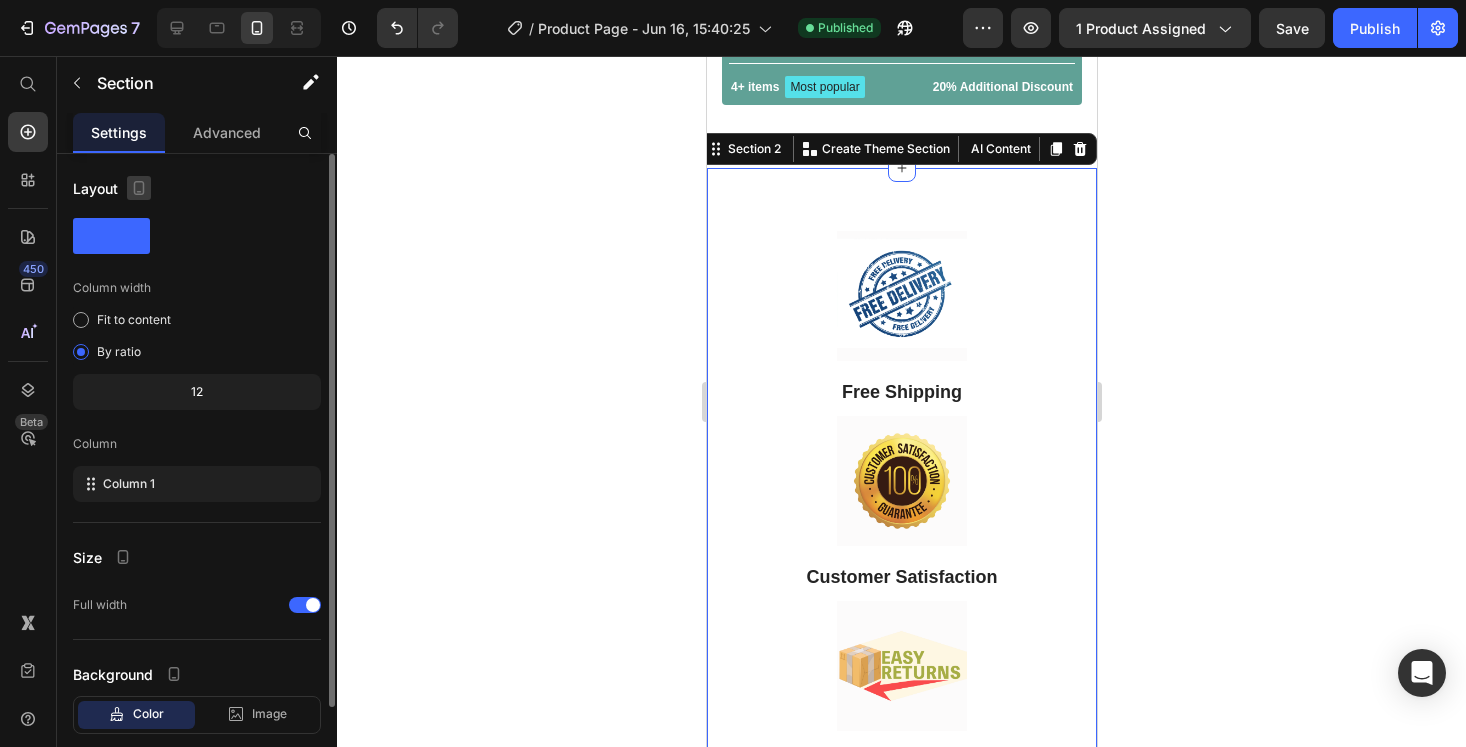 click 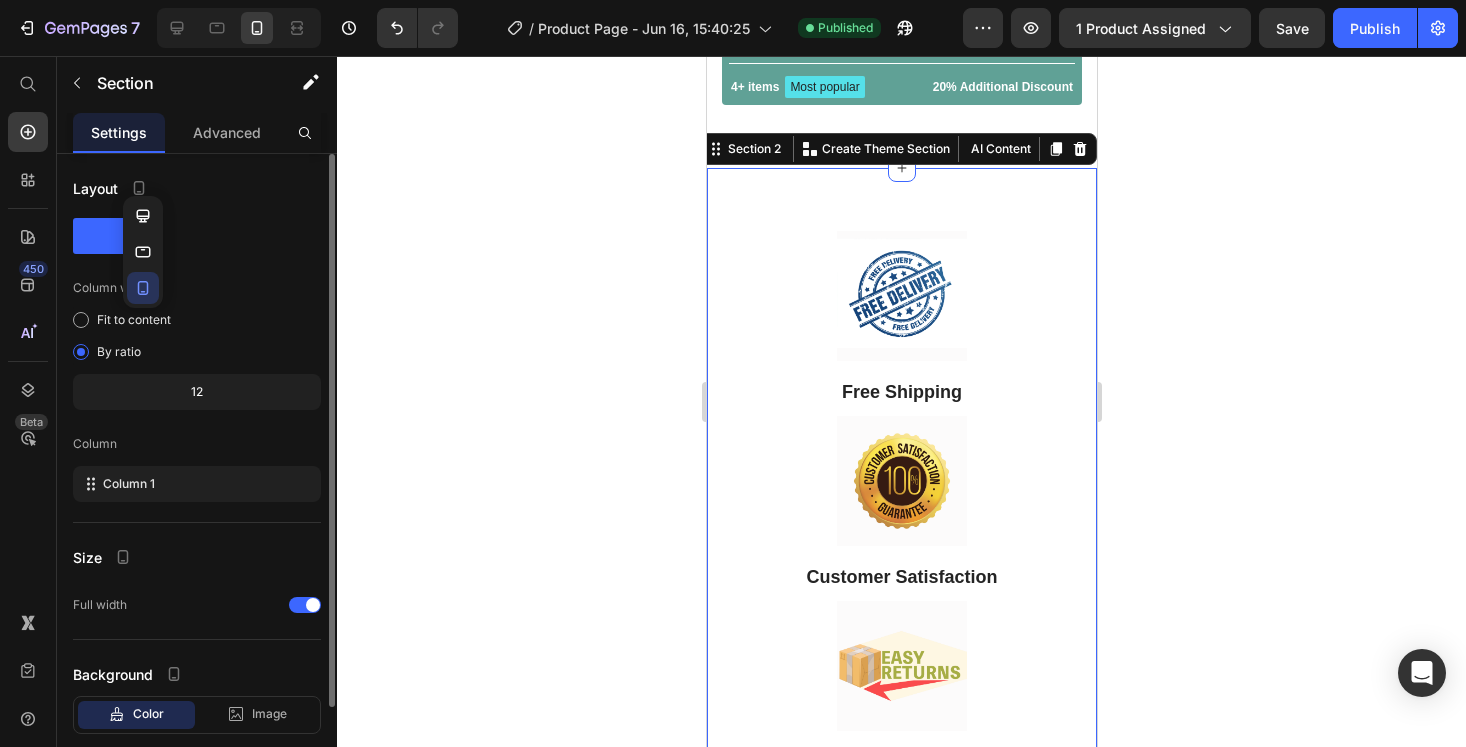 click on "Column width" at bounding box center [197, 288] 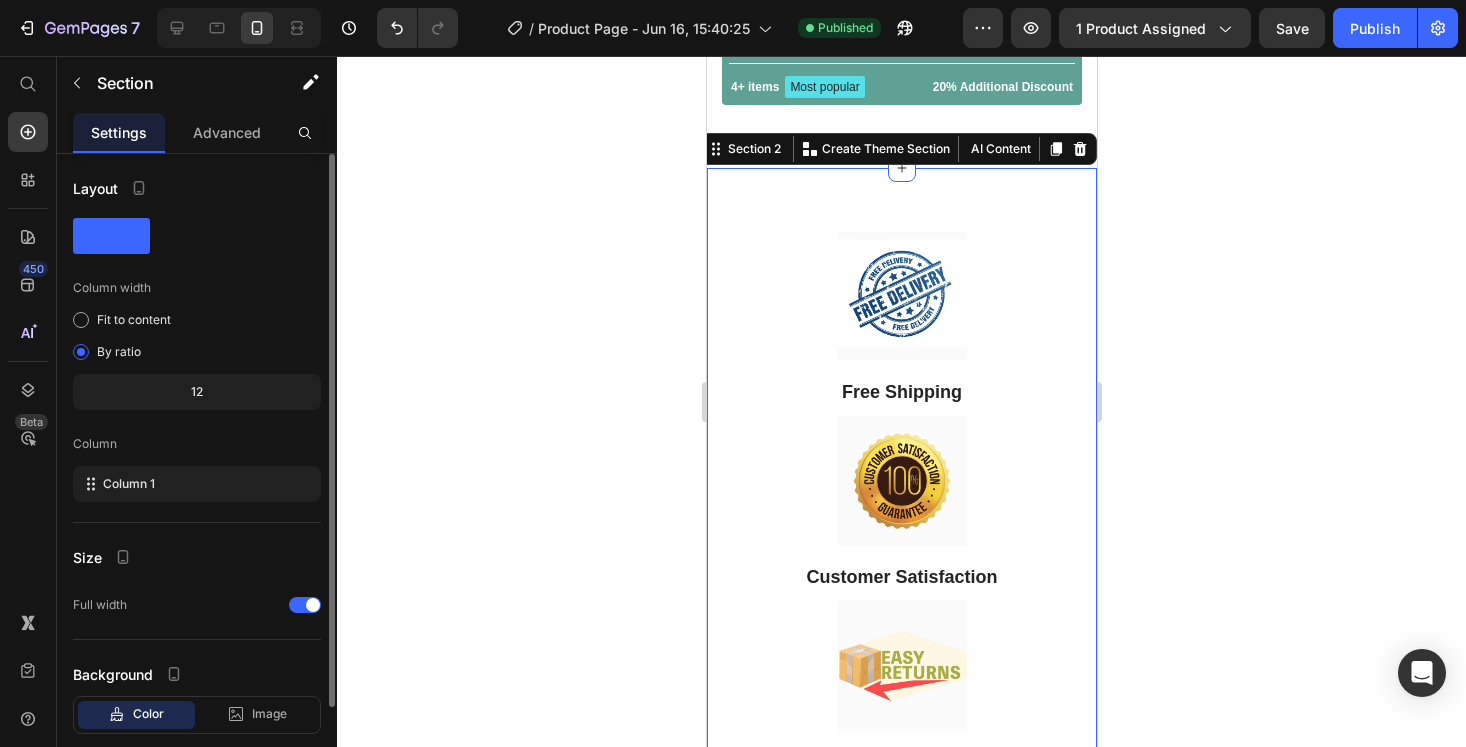 scroll, scrollTop: 114, scrollLeft: 0, axis: vertical 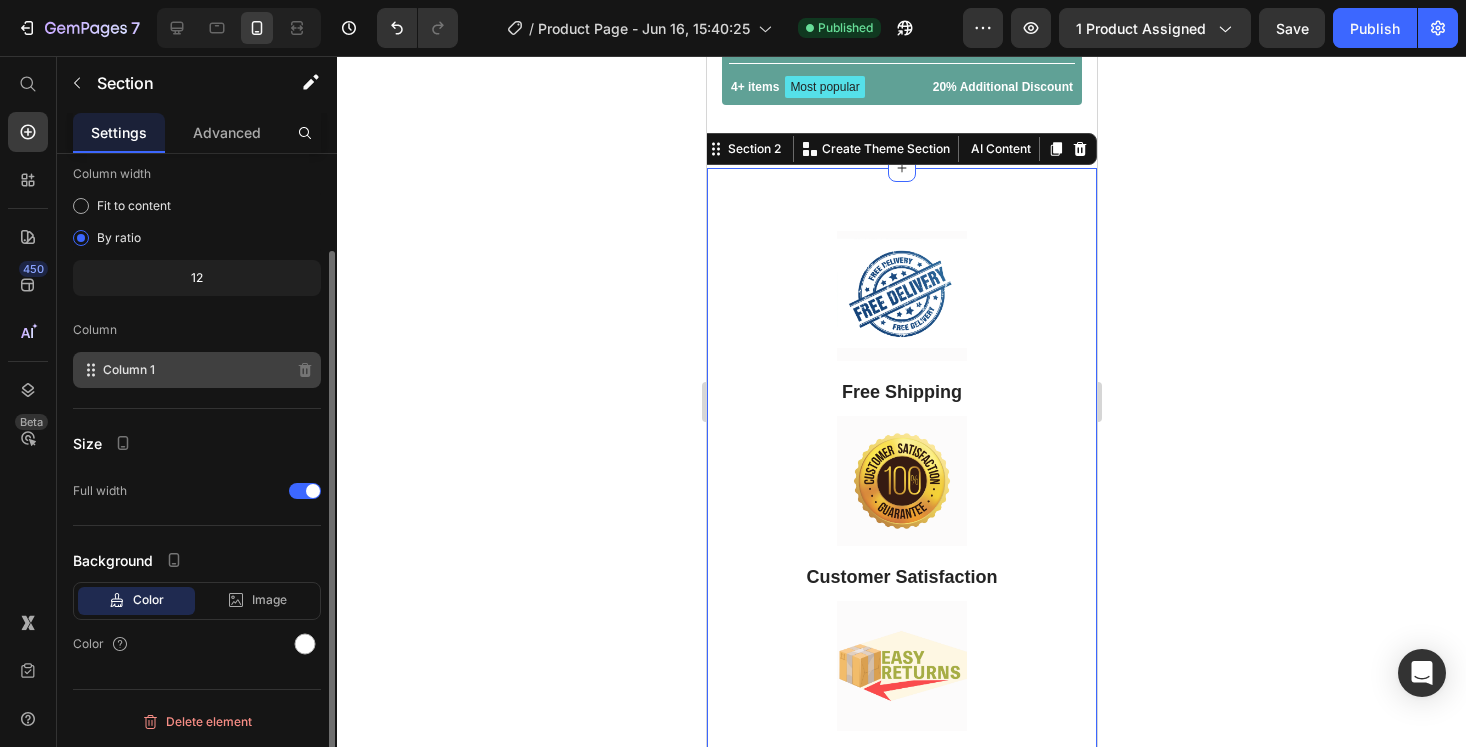 click on "Column 1" 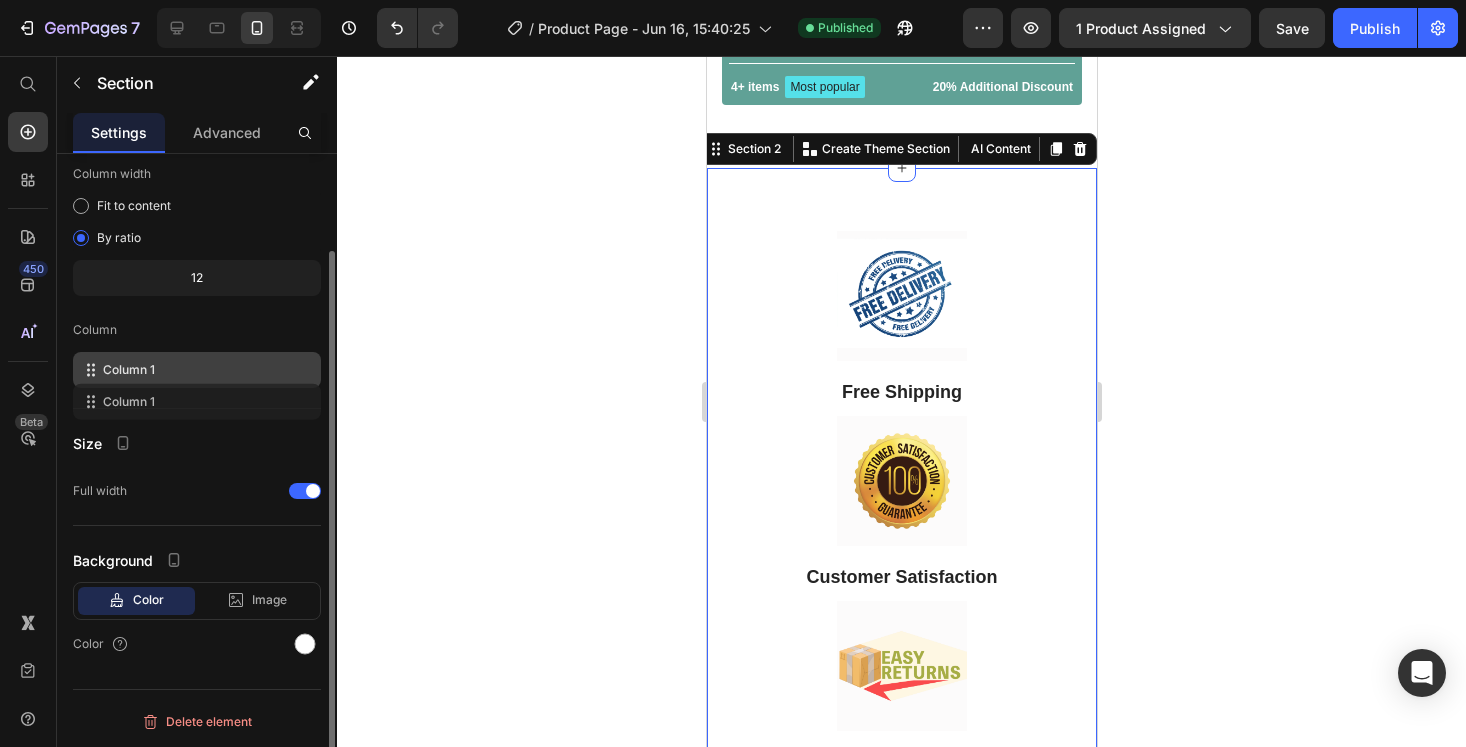 drag, startPoint x: 158, startPoint y: 378, endPoint x: 158, endPoint y: 406, distance: 28 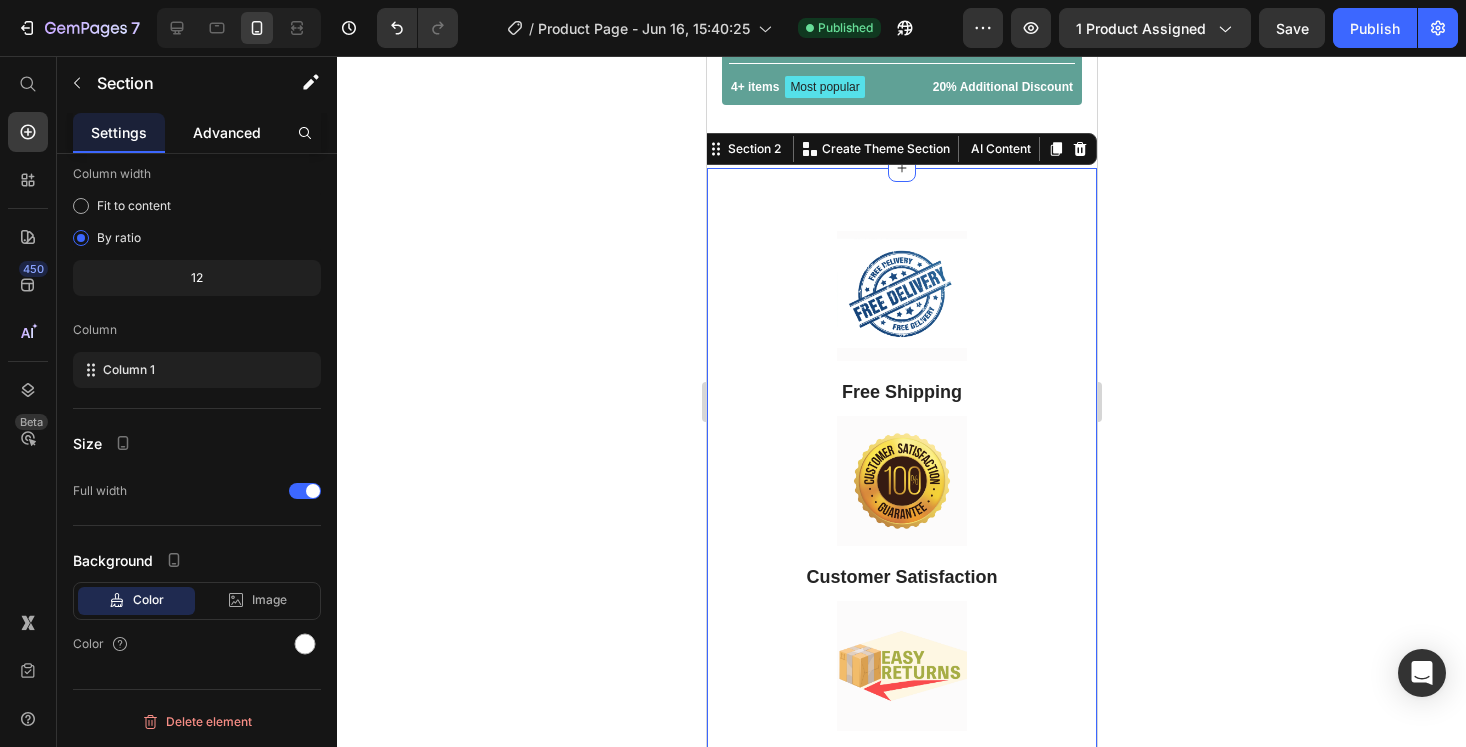 click on "Advanced" at bounding box center [227, 132] 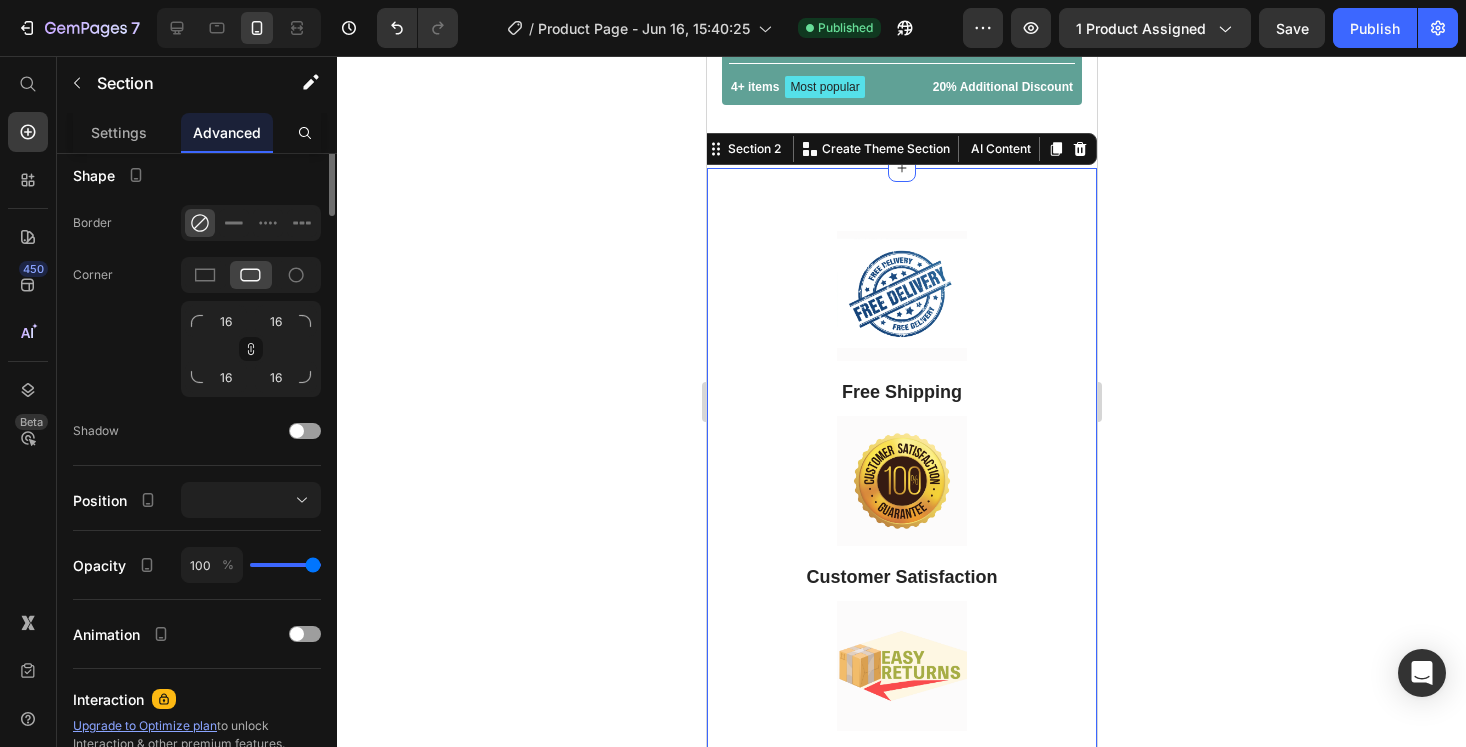 scroll, scrollTop: 723, scrollLeft: 0, axis: vertical 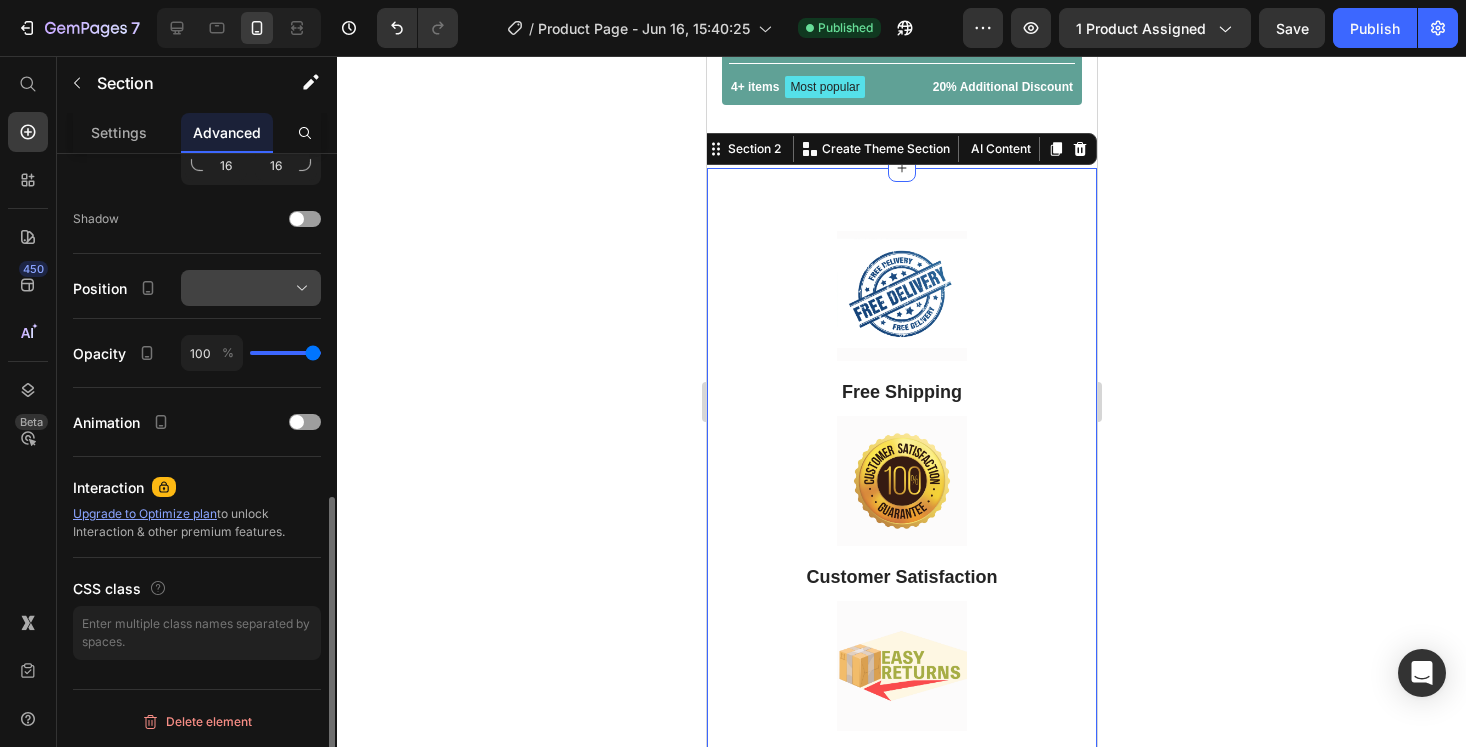 click at bounding box center [251, 288] 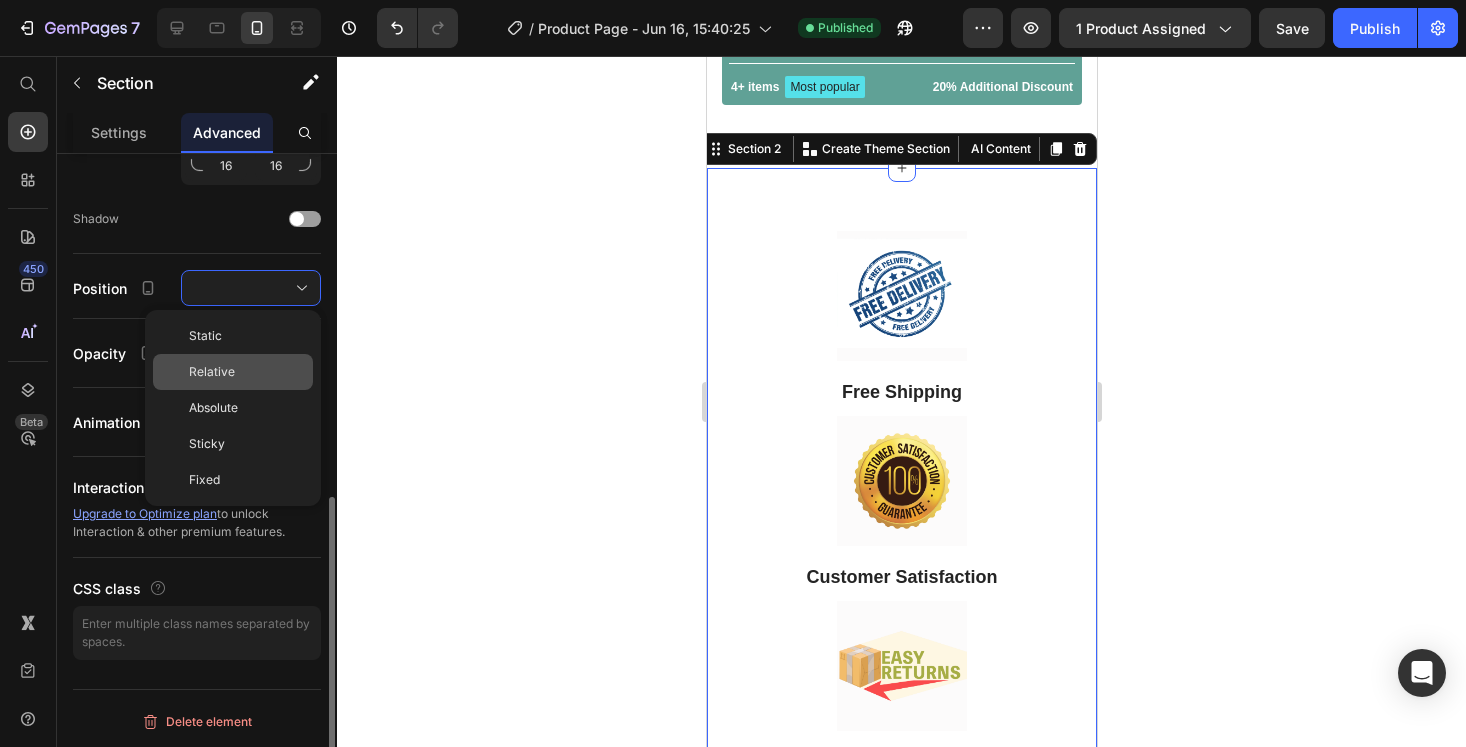 click on "Relative" at bounding box center (247, 372) 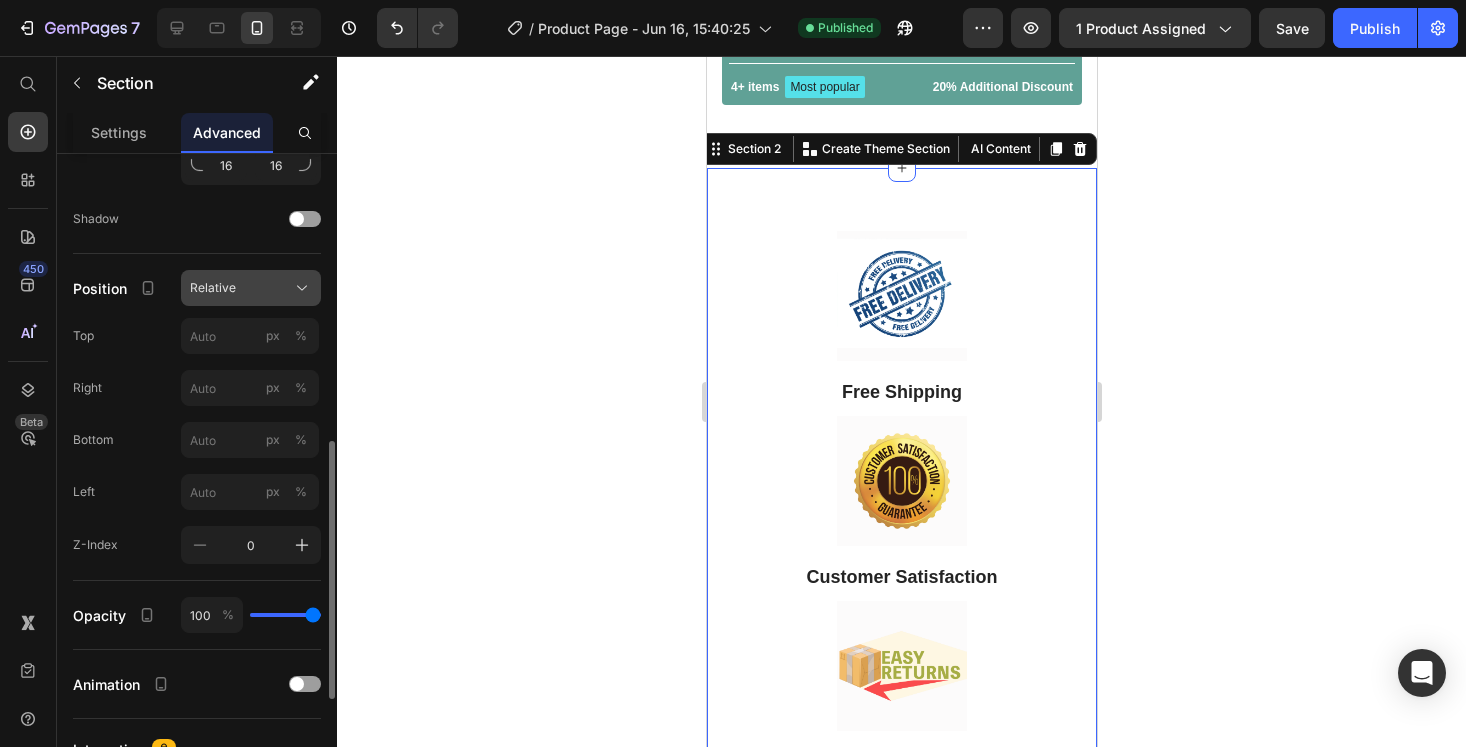 click on "Relative" 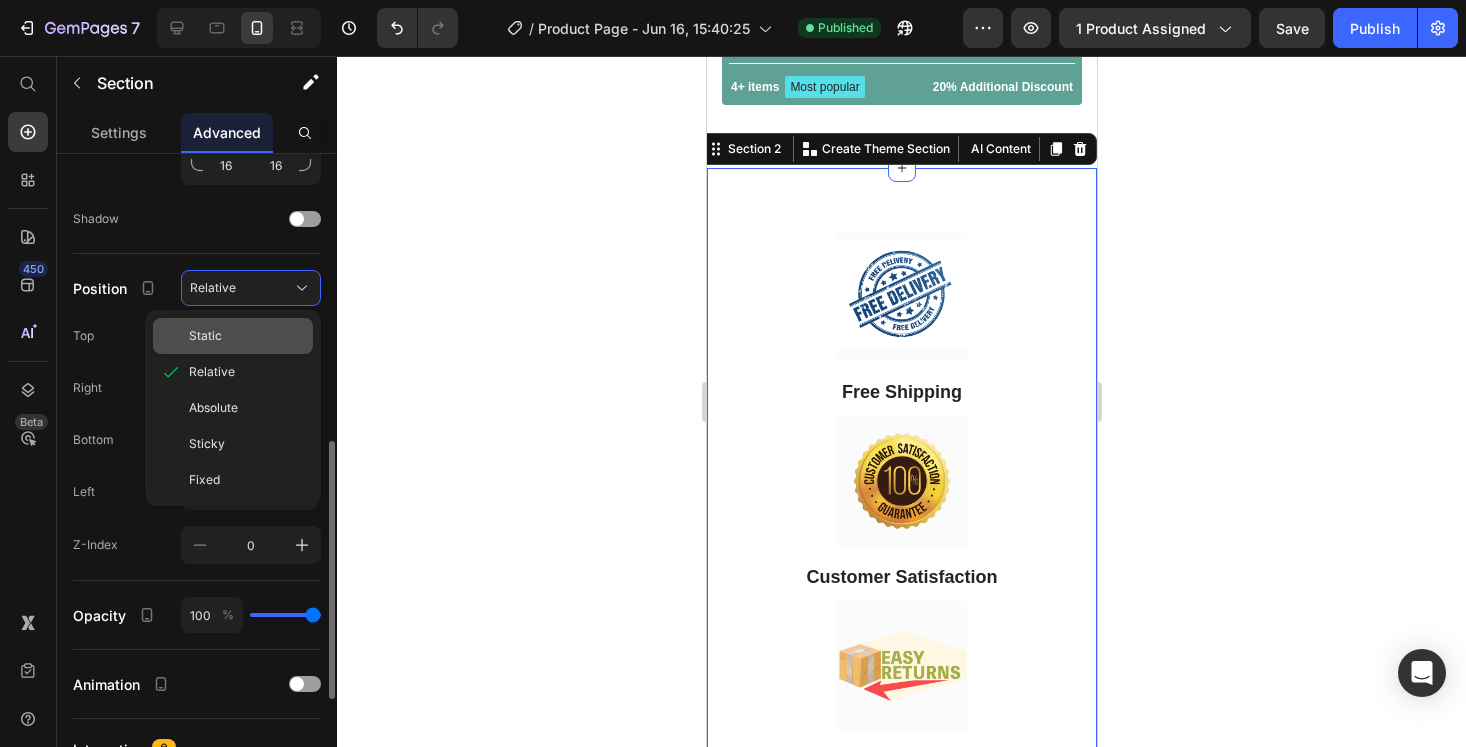 click on "Static" at bounding box center (247, 336) 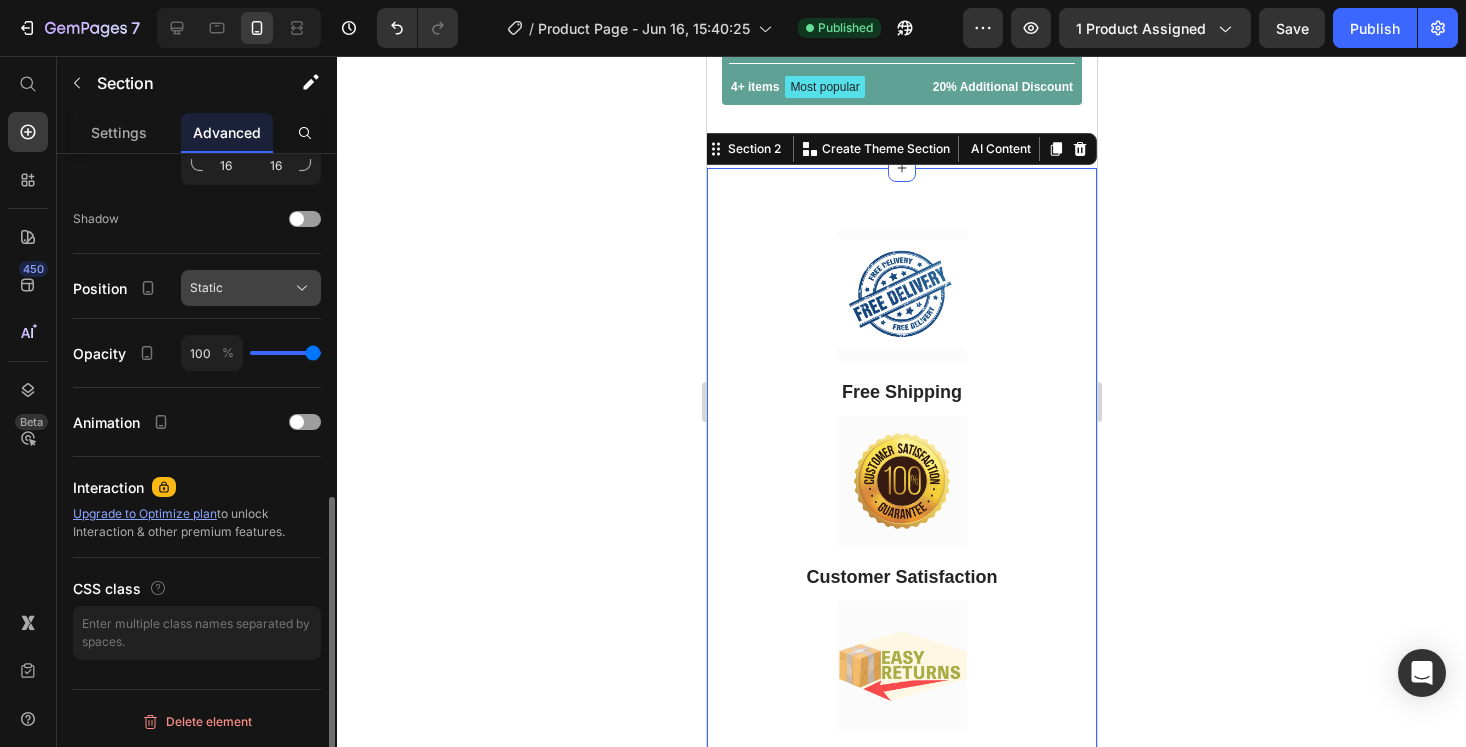 click on "Static" 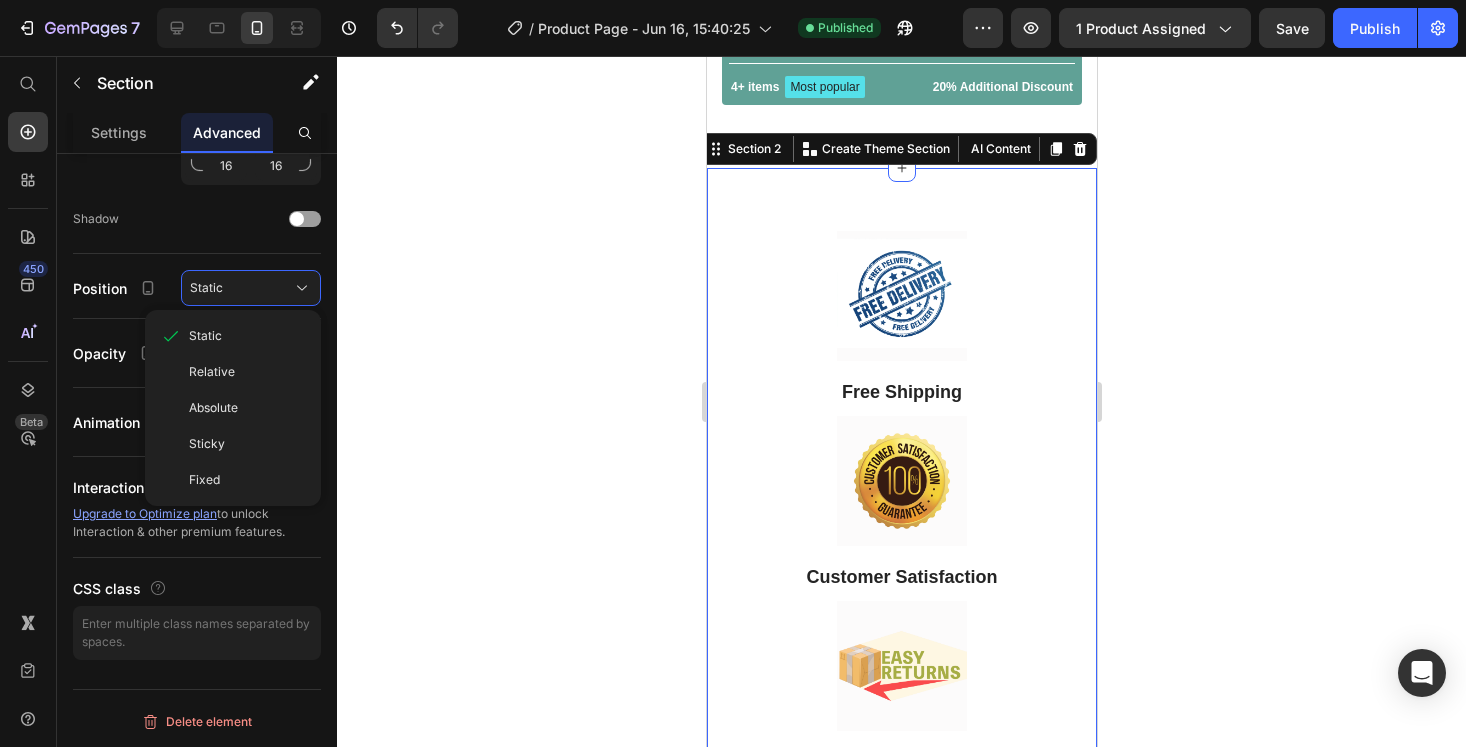 click 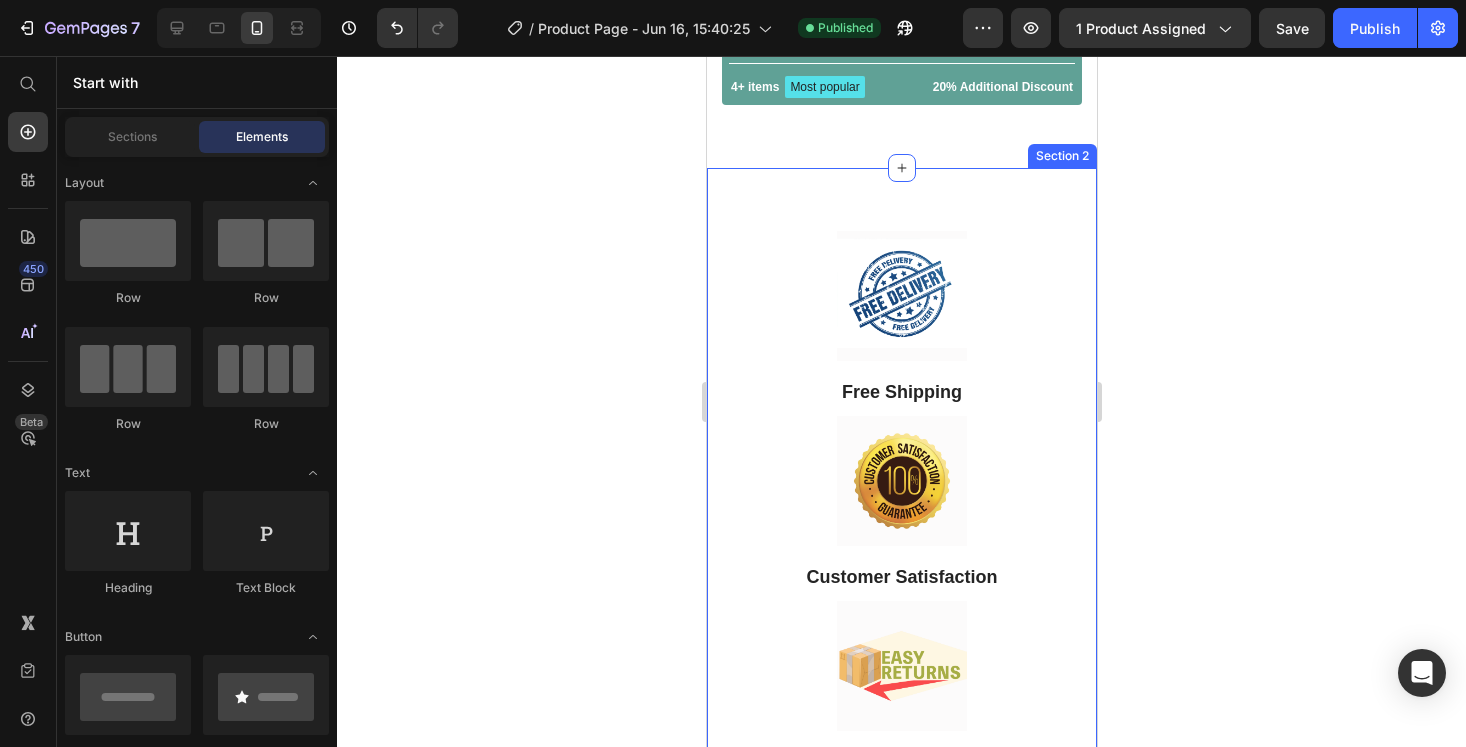 click on "Image Free Shipping Text Block Image Customer Satisfaction Text Block Image Easy Returns Text Block Image Top Rated Products Text Block Row Section 2" at bounding box center [901, 601] 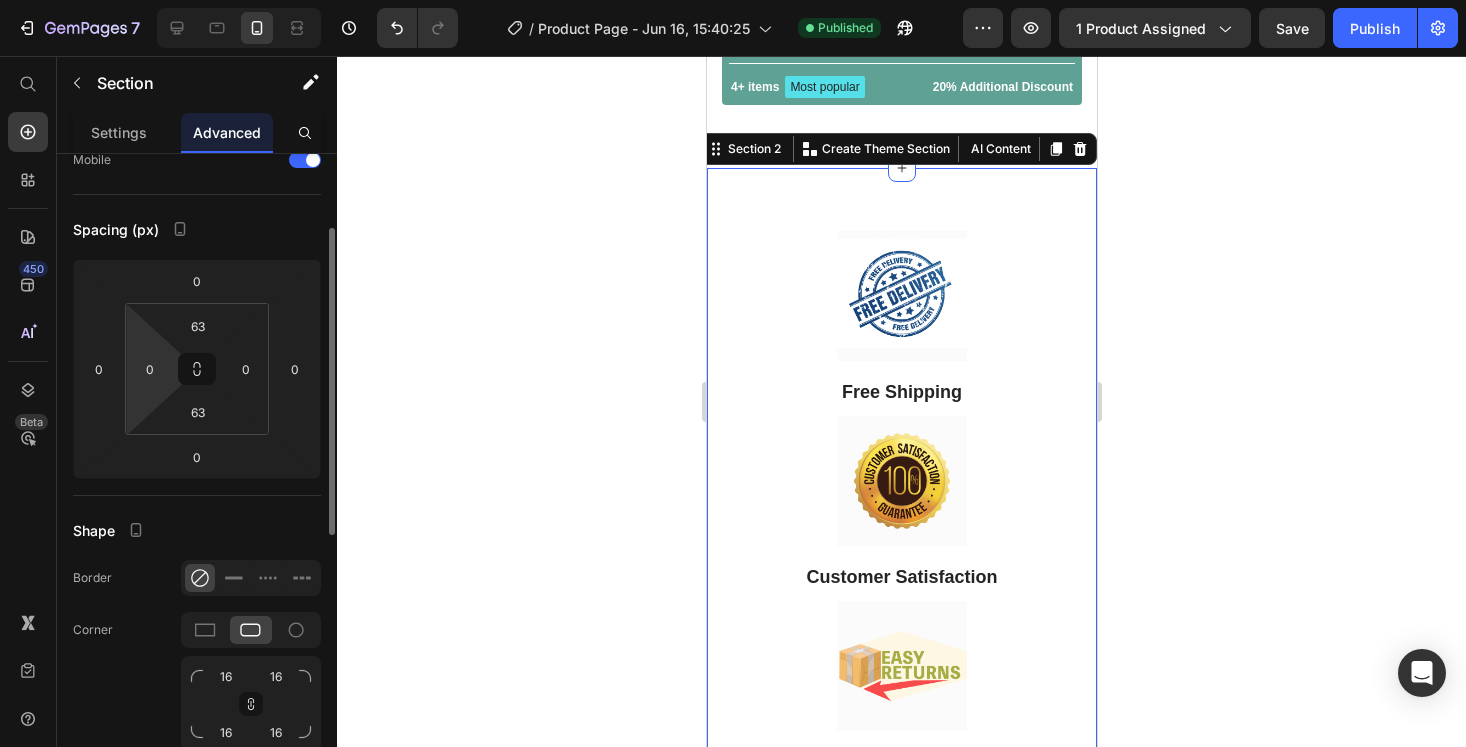 scroll, scrollTop: 0, scrollLeft: 0, axis: both 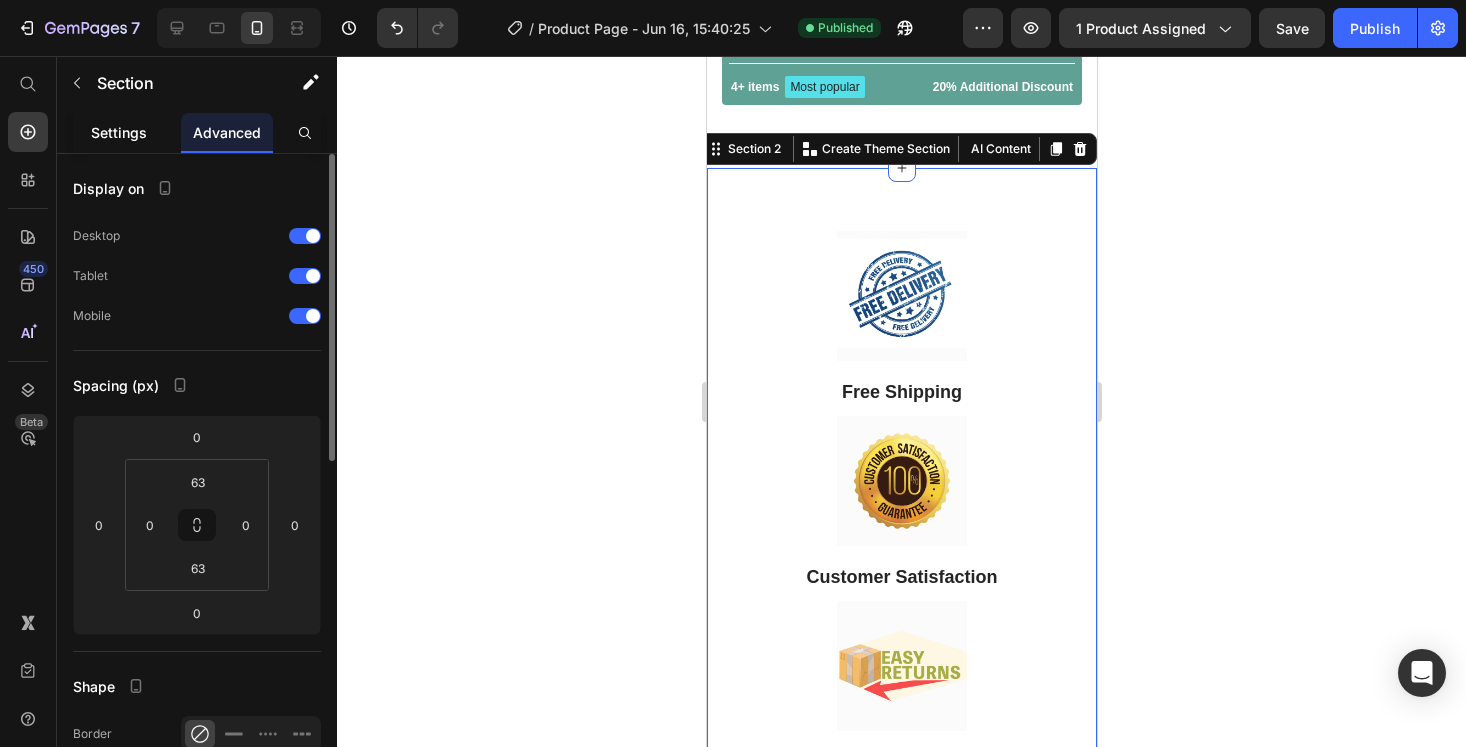 click on "Settings" at bounding box center [119, 132] 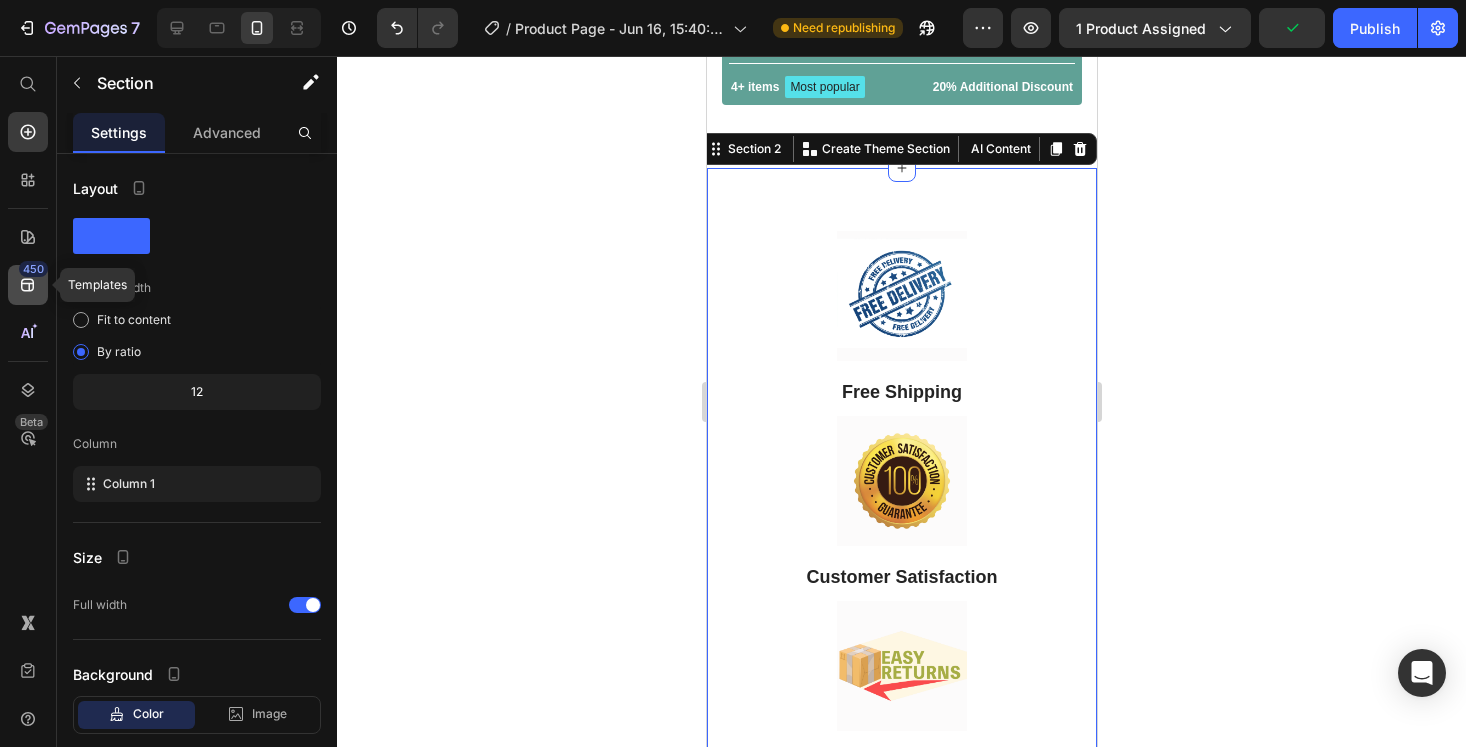 click on "450" at bounding box center [33, 269] 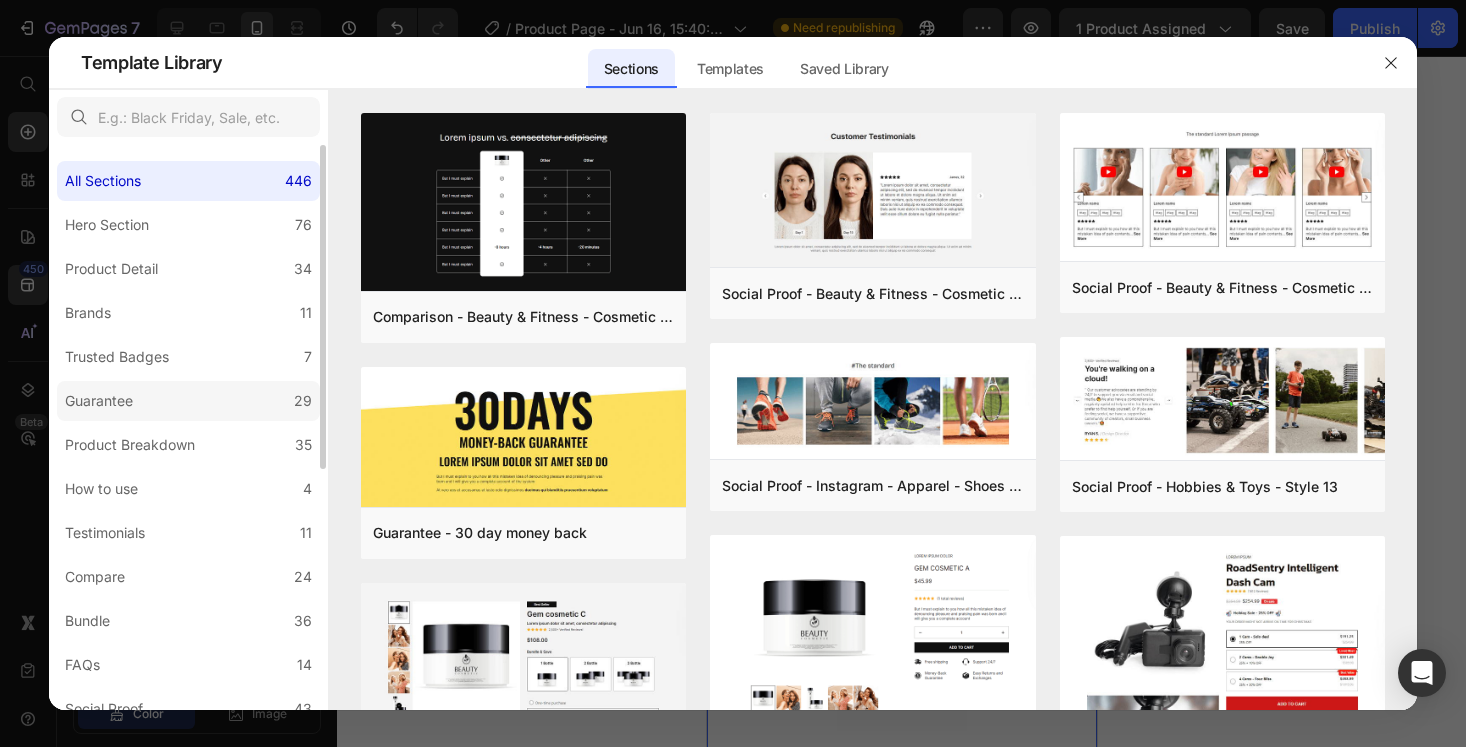 click on "Guarantee 29" 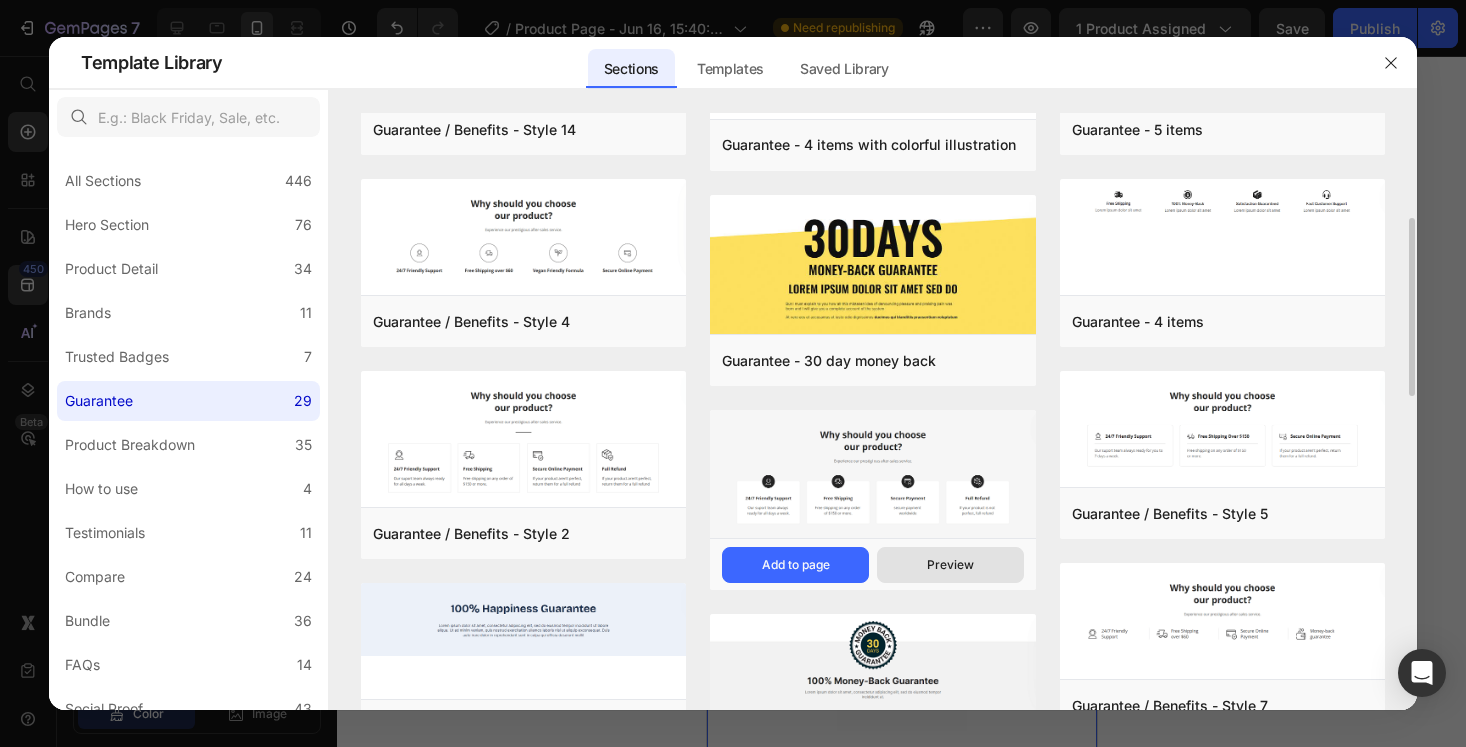 scroll, scrollTop: 359, scrollLeft: 0, axis: vertical 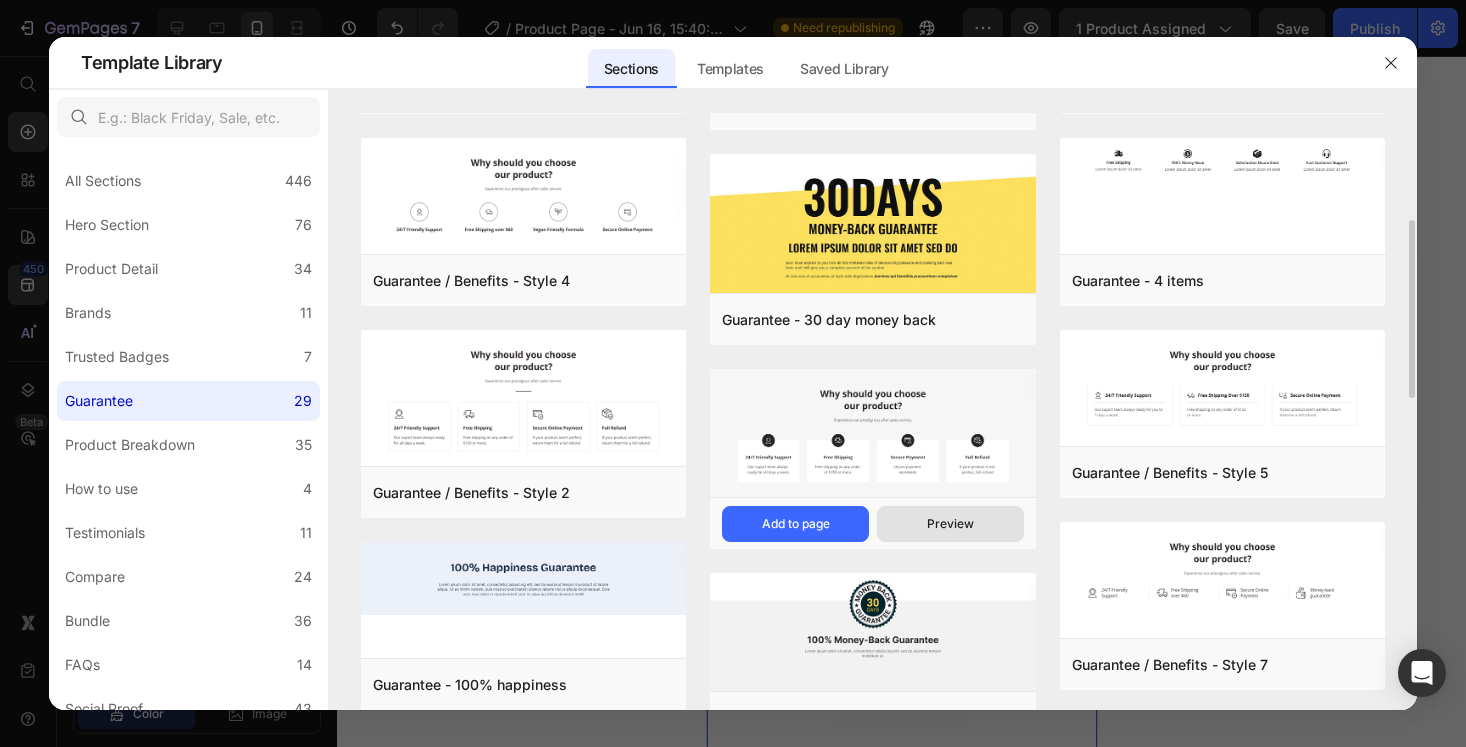 click on "Preview" at bounding box center (950, 524) 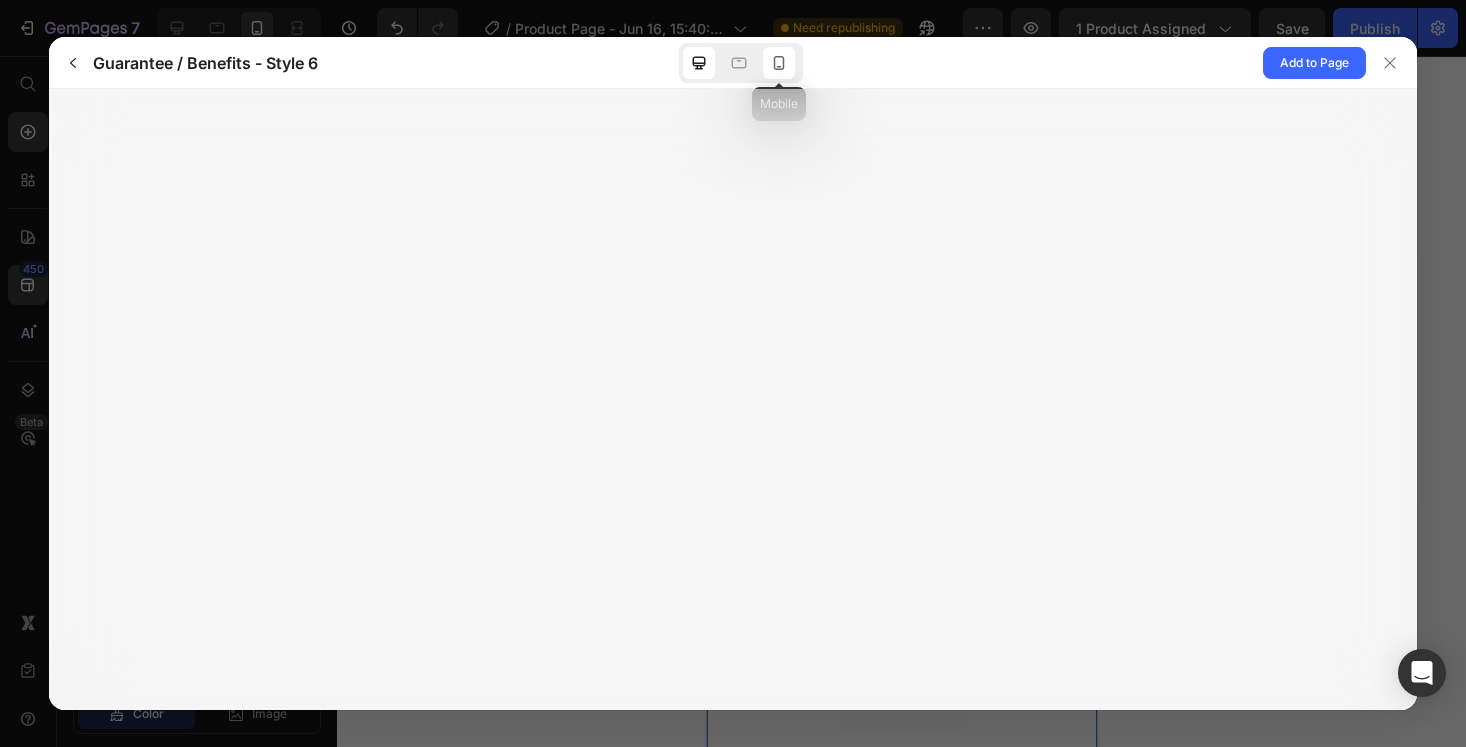 click 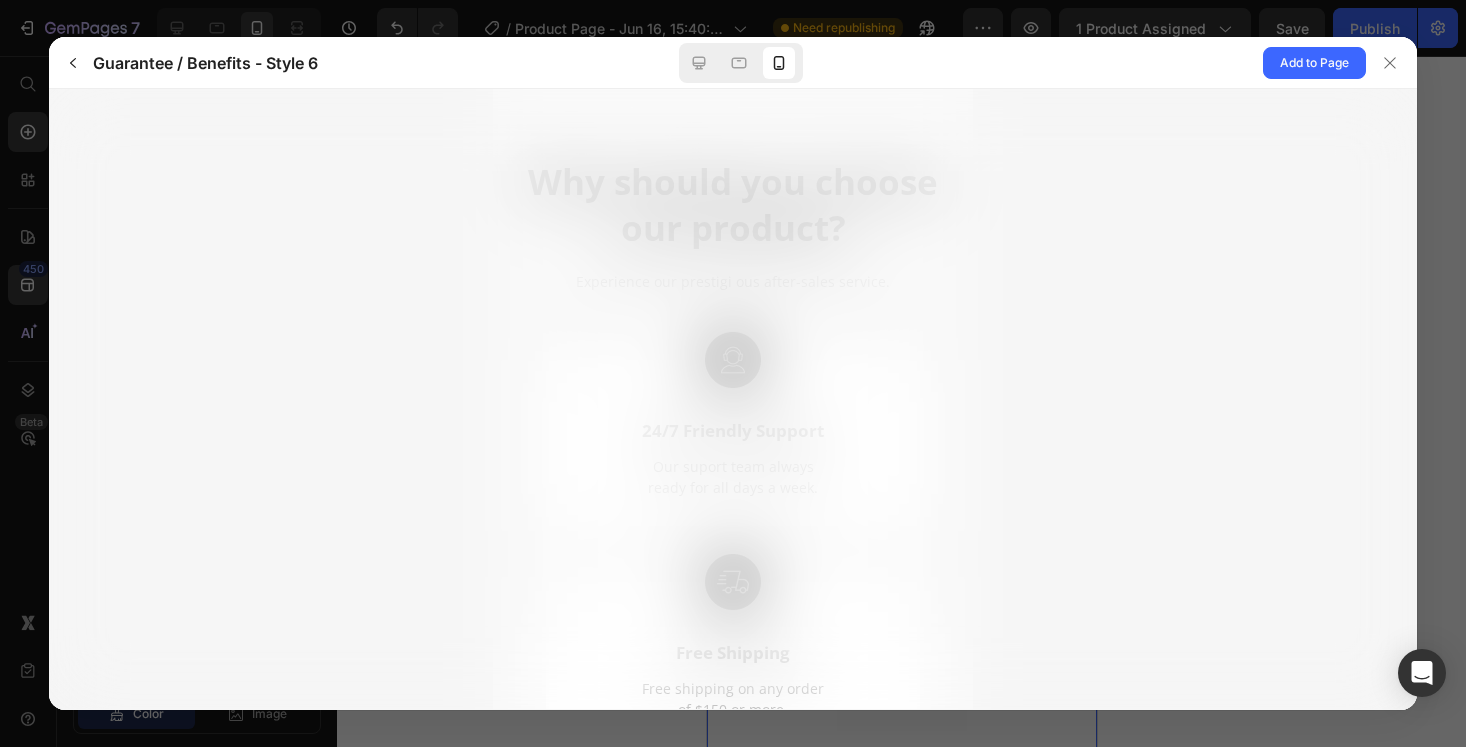 scroll, scrollTop: 0, scrollLeft: 0, axis: both 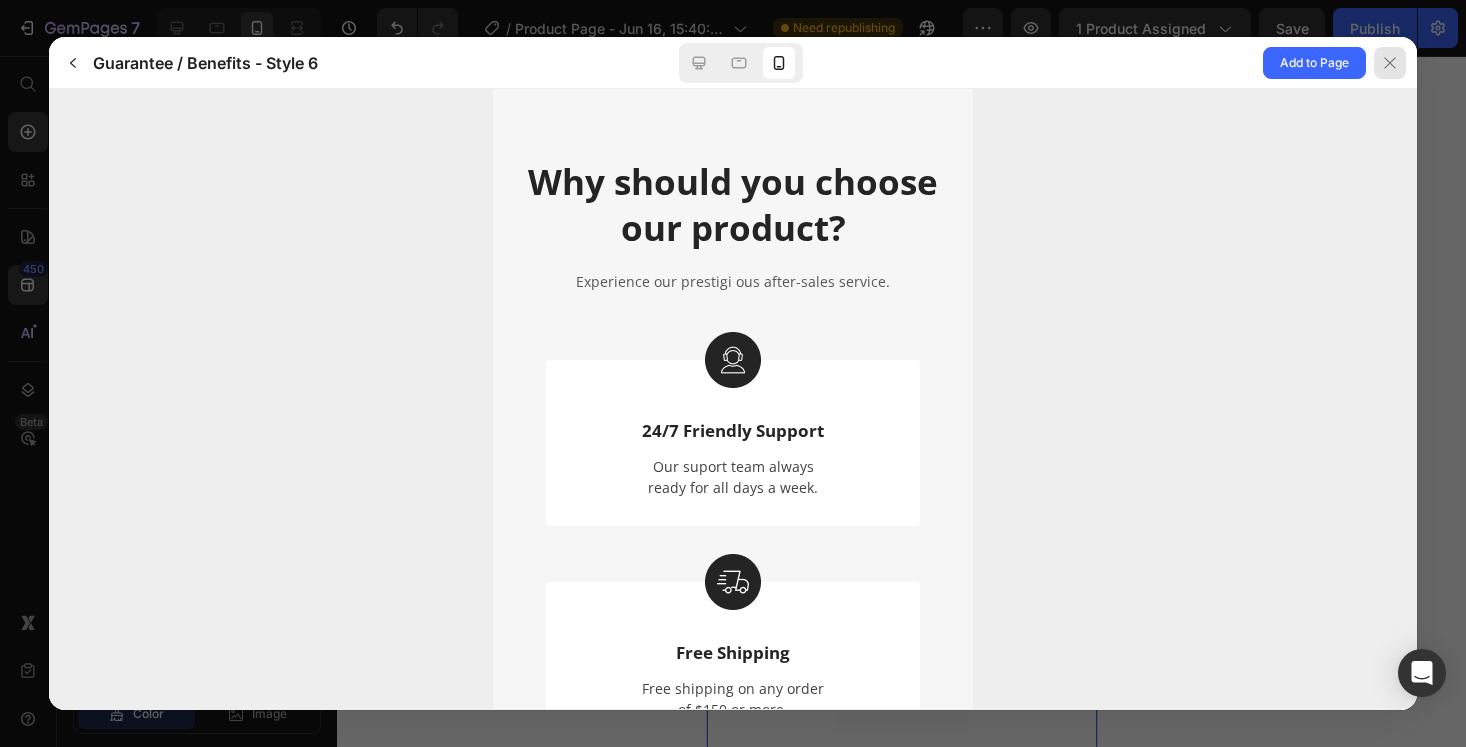 click at bounding box center [1390, 63] 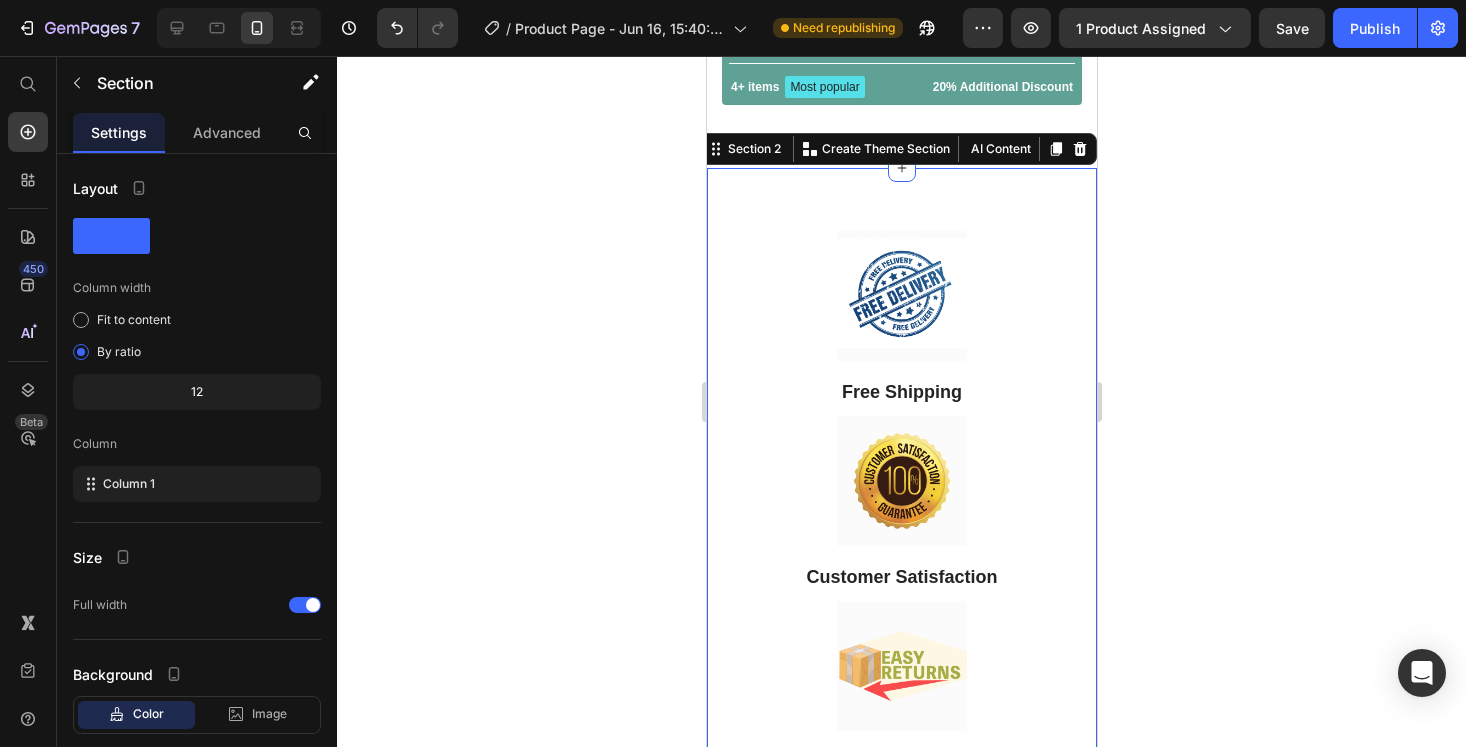 click 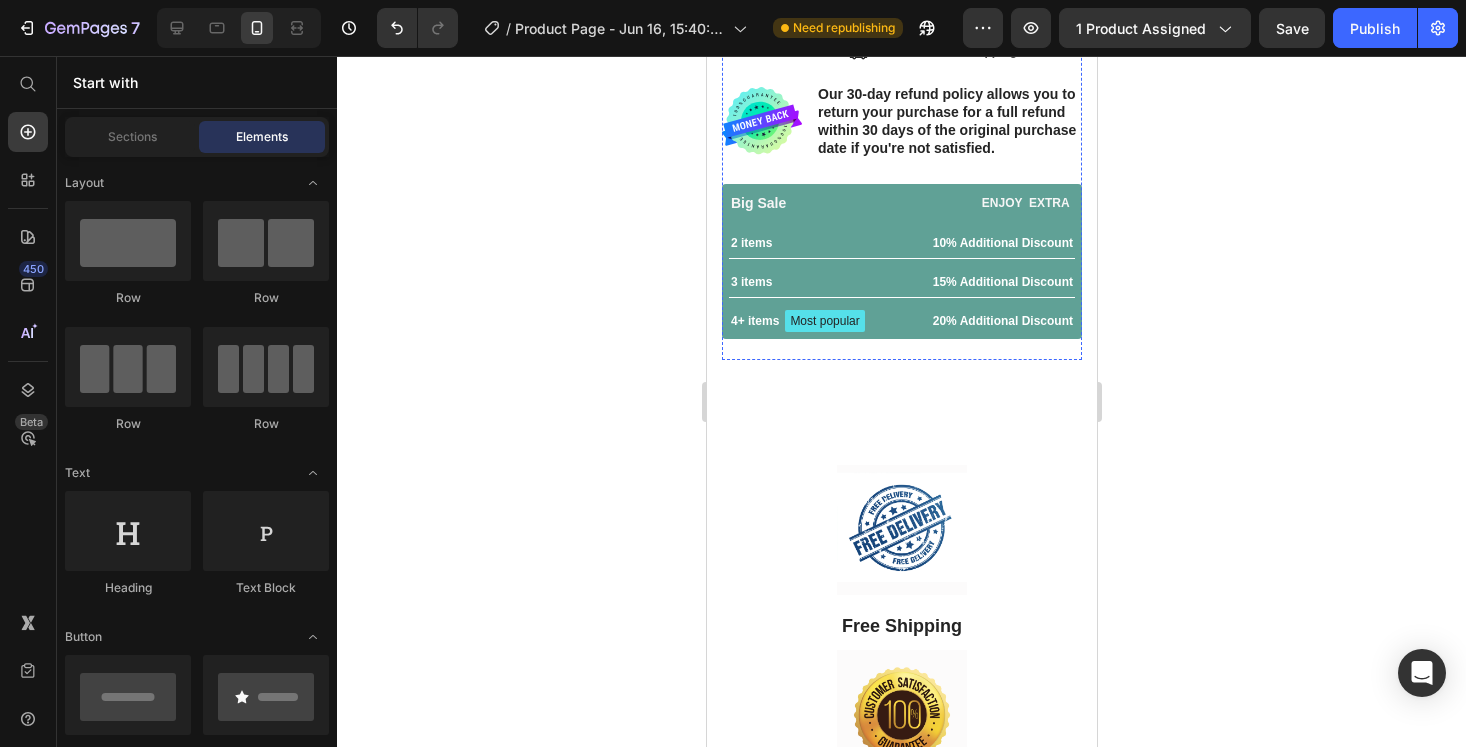 scroll, scrollTop: 821, scrollLeft: 0, axis: vertical 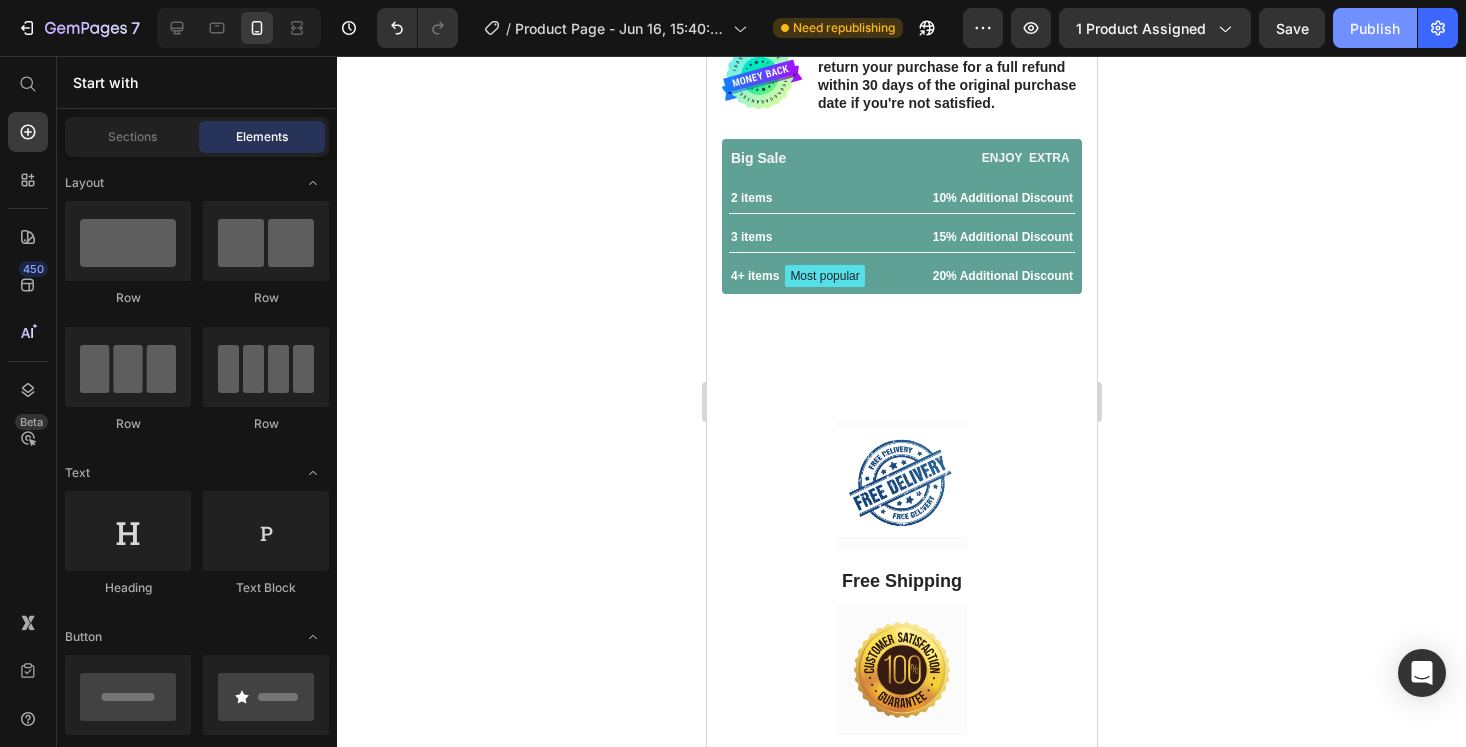 click on "Publish" at bounding box center [1375, 28] 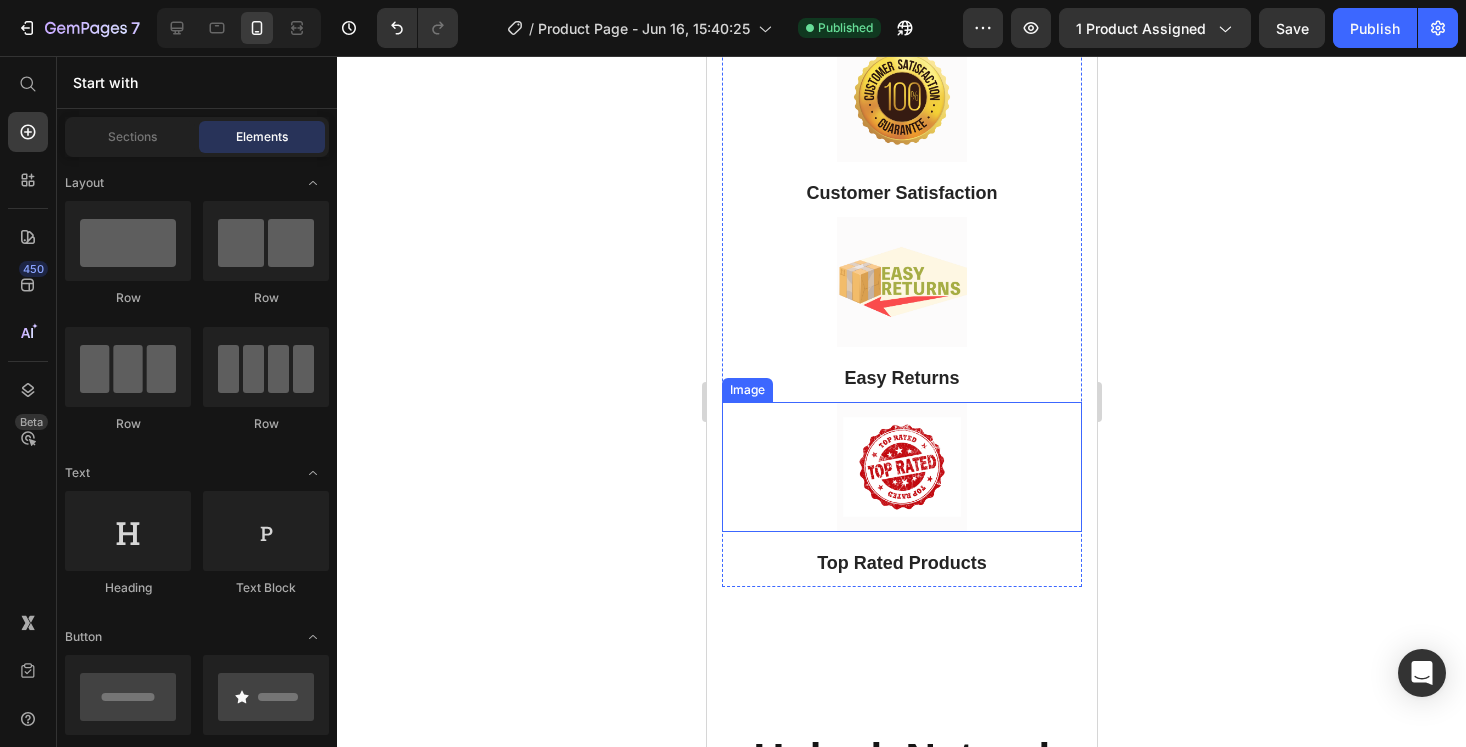 scroll, scrollTop: 1436, scrollLeft: 0, axis: vertical 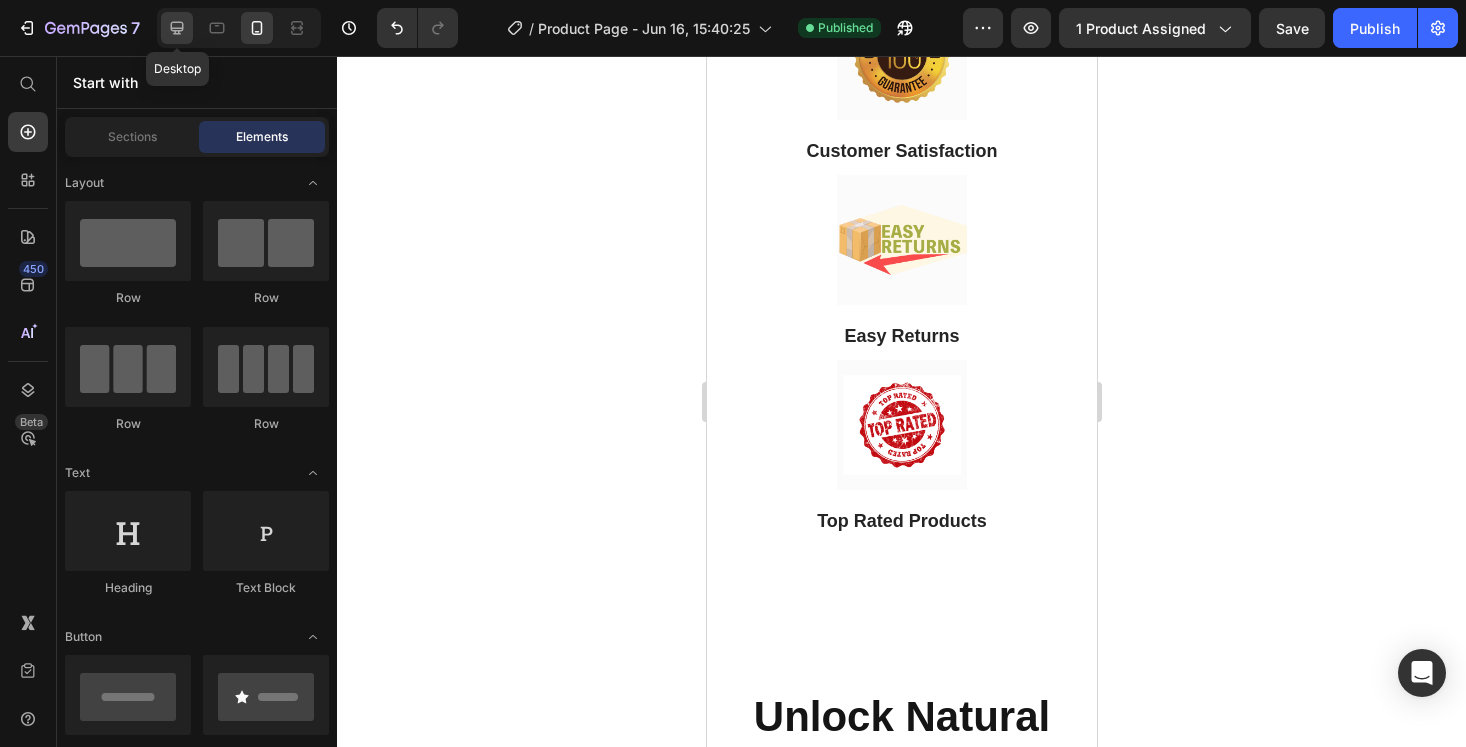 click 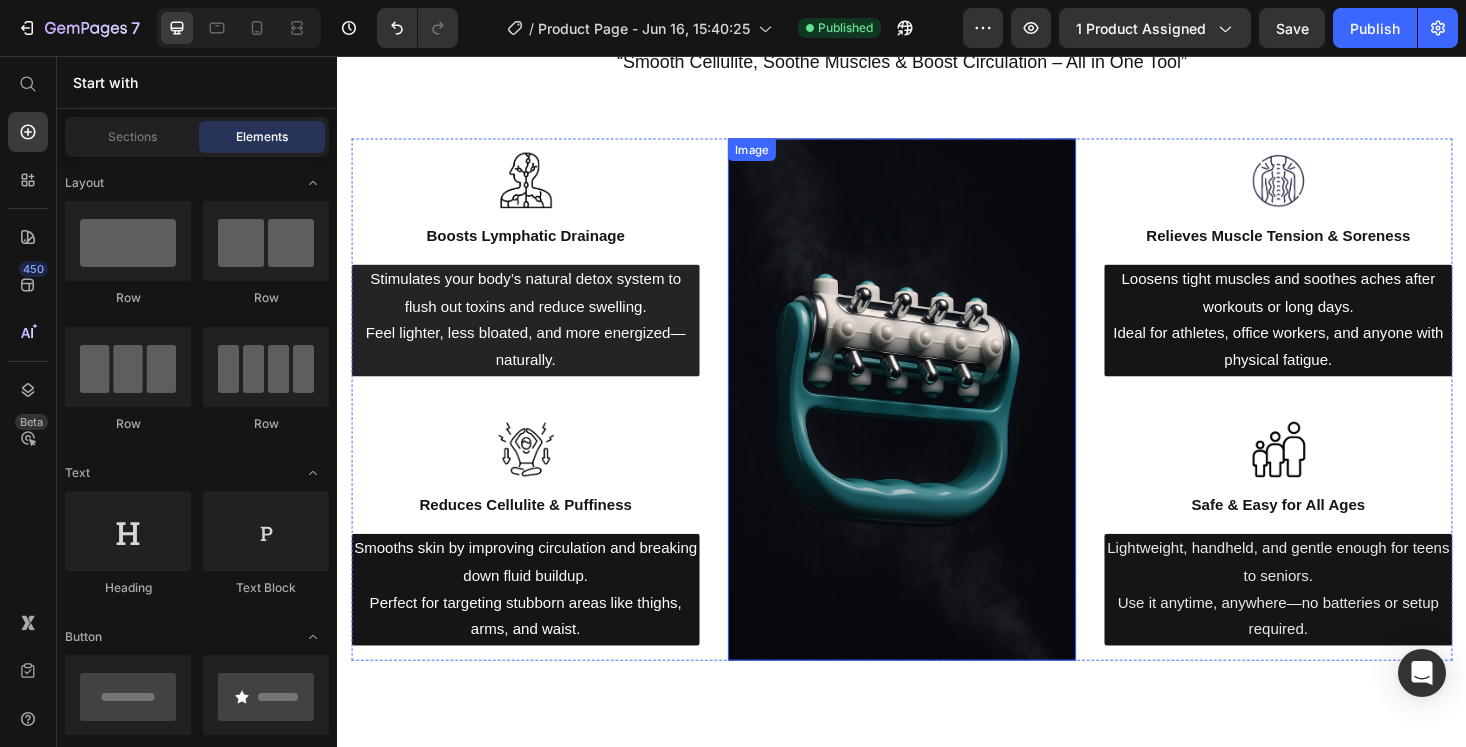 scroll, scrollTop: 1645, scrollLeft: 0, axis: vertical 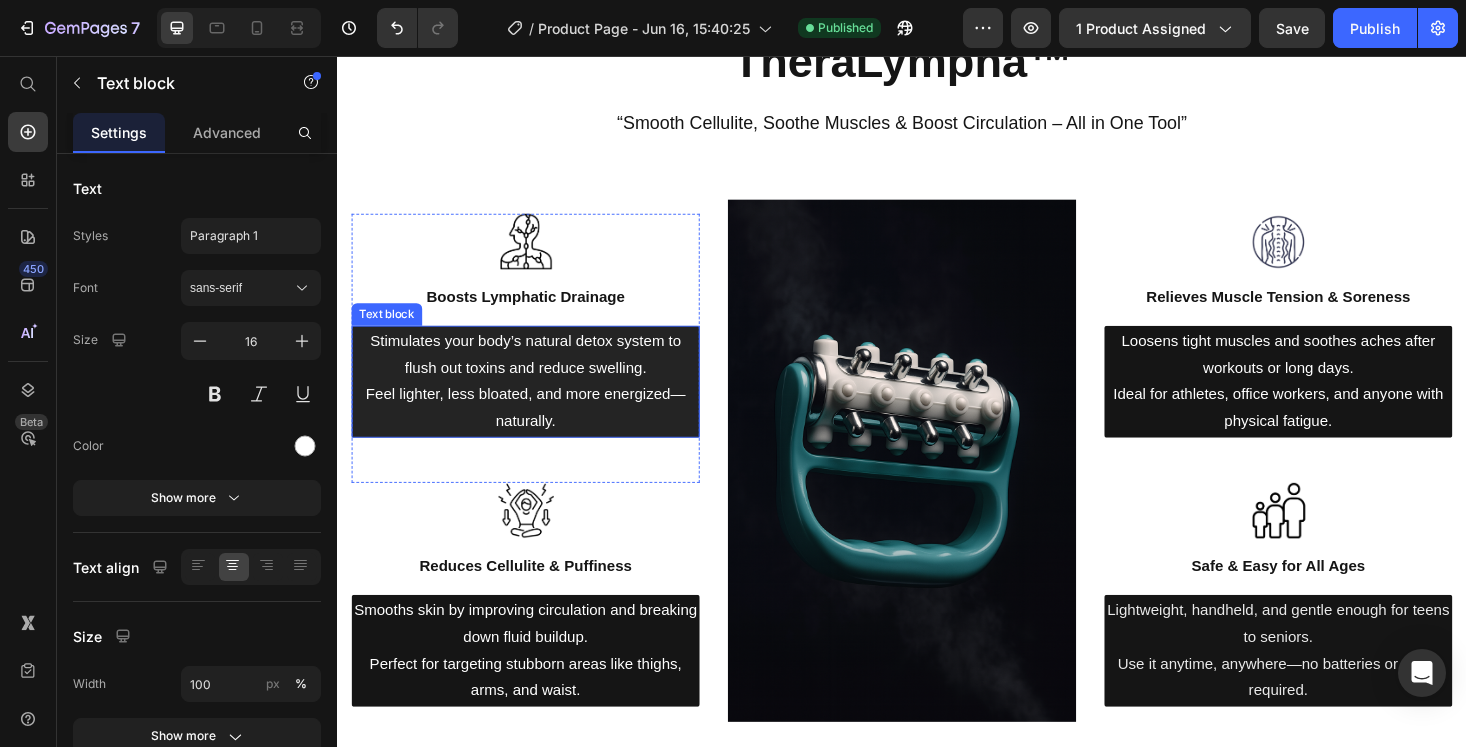 click on "Stimulates your body’s natural detox system to flush out toxins and reduce swelling. Feel lighter, less bloated, and more energized—naturally." at bounding box center (537, 402) 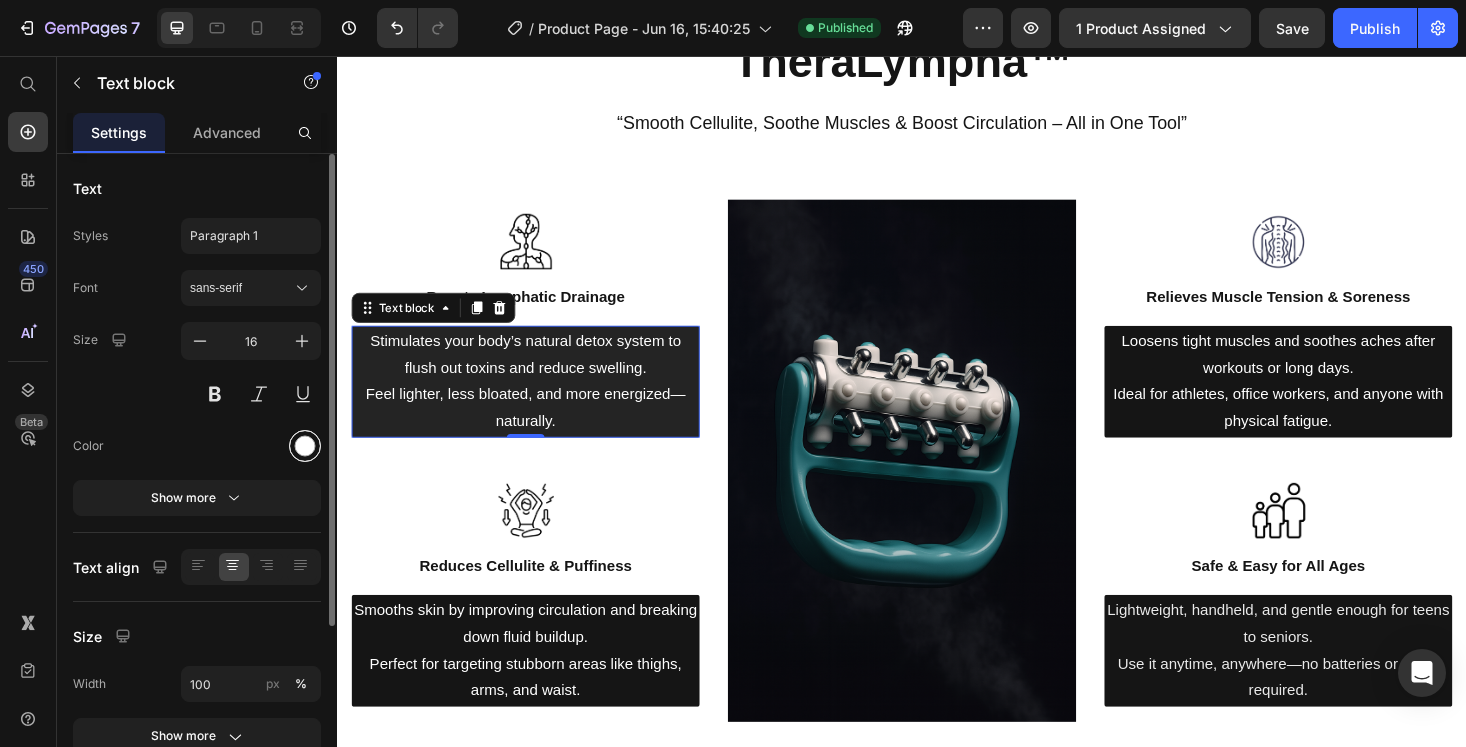 click at bounding box center [305, 446] 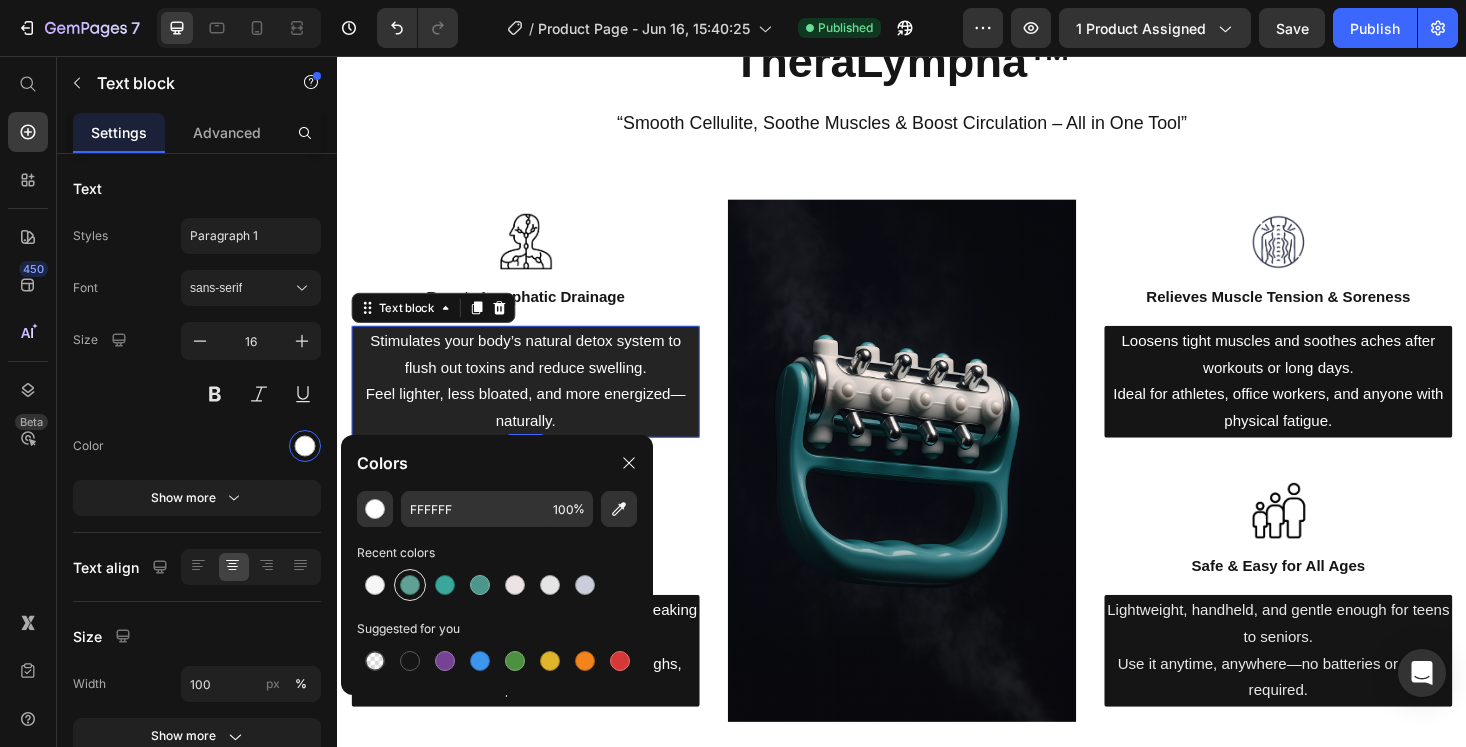 click at bounding box center (410, 585) 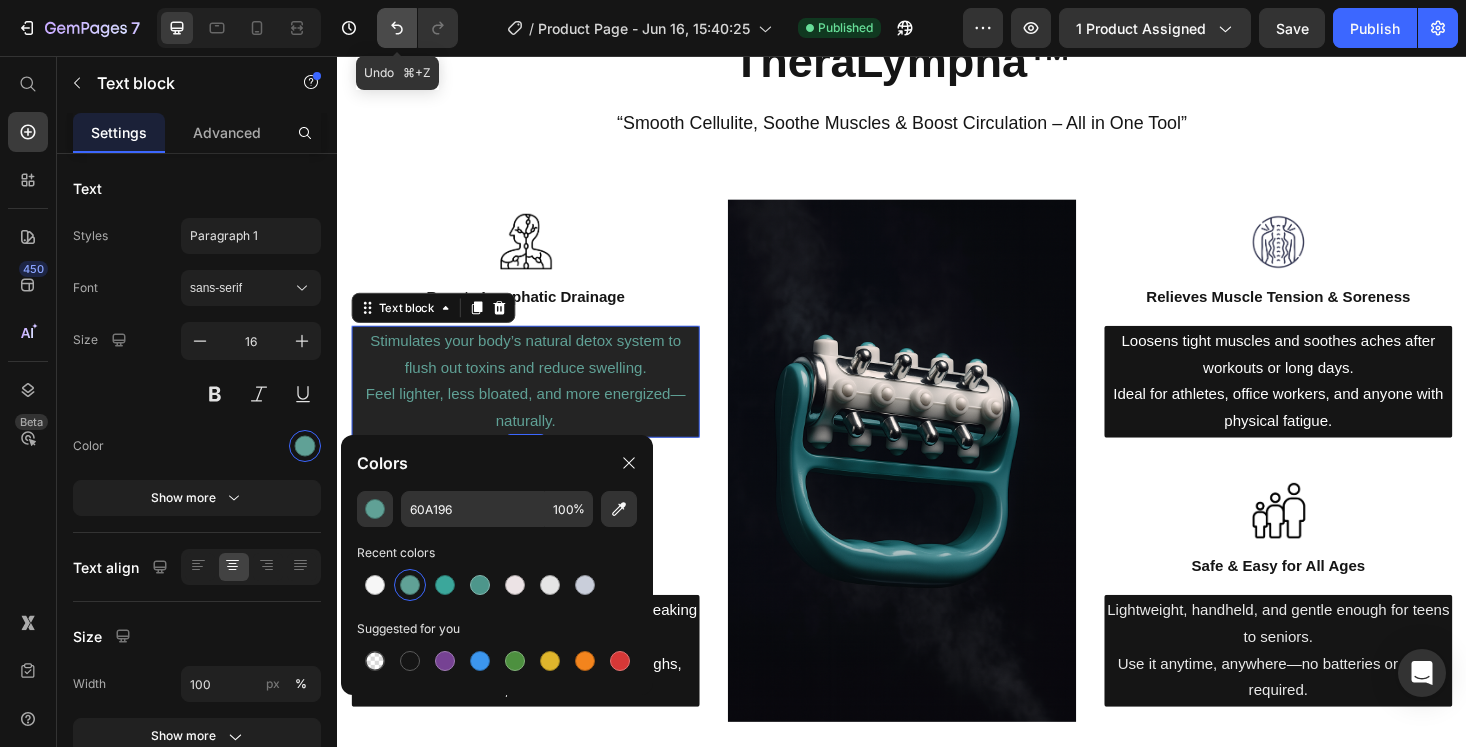 click 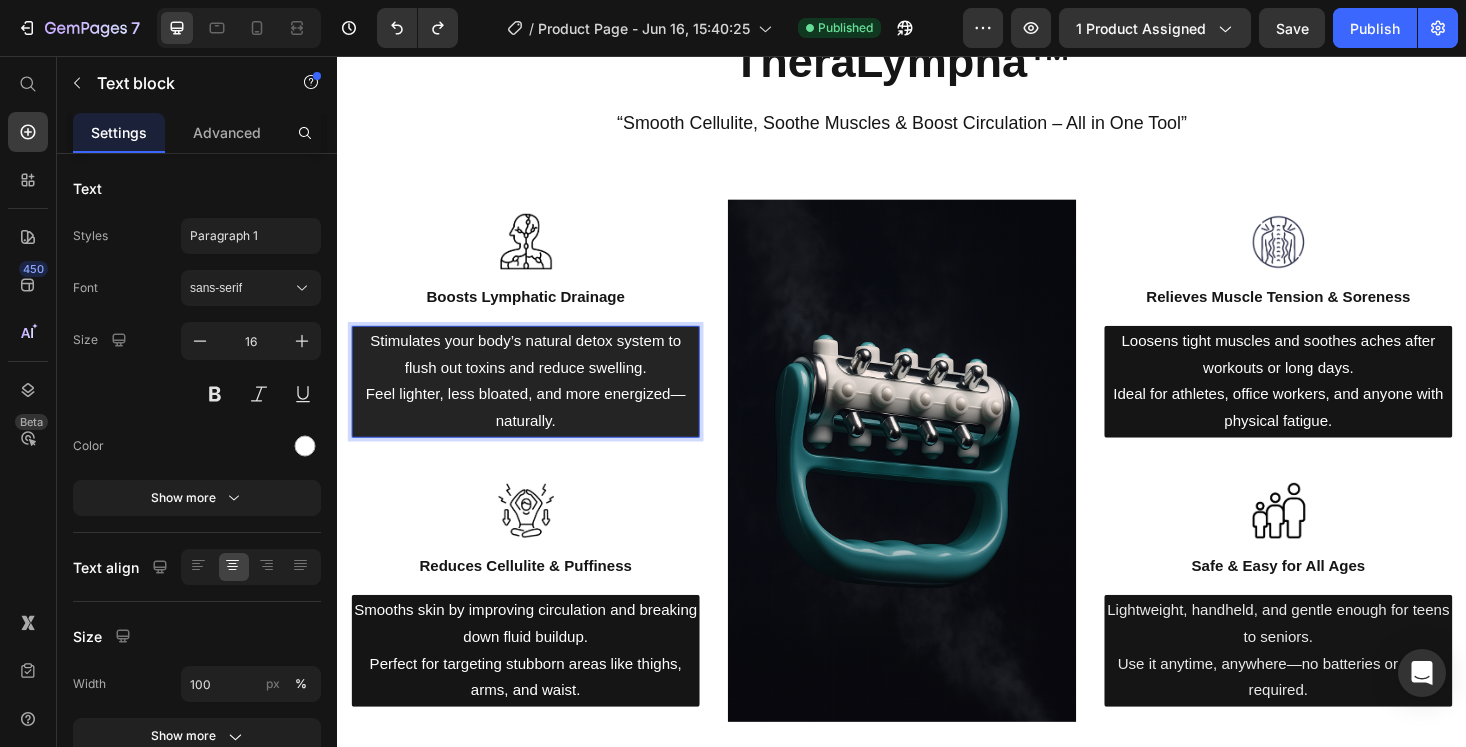 click on "Stimulates your body’s natural detox system to flush out toxins and reduce swelling. Feel lighter, less bloated, and more energized—naturally." at bounding box center (537, 402) 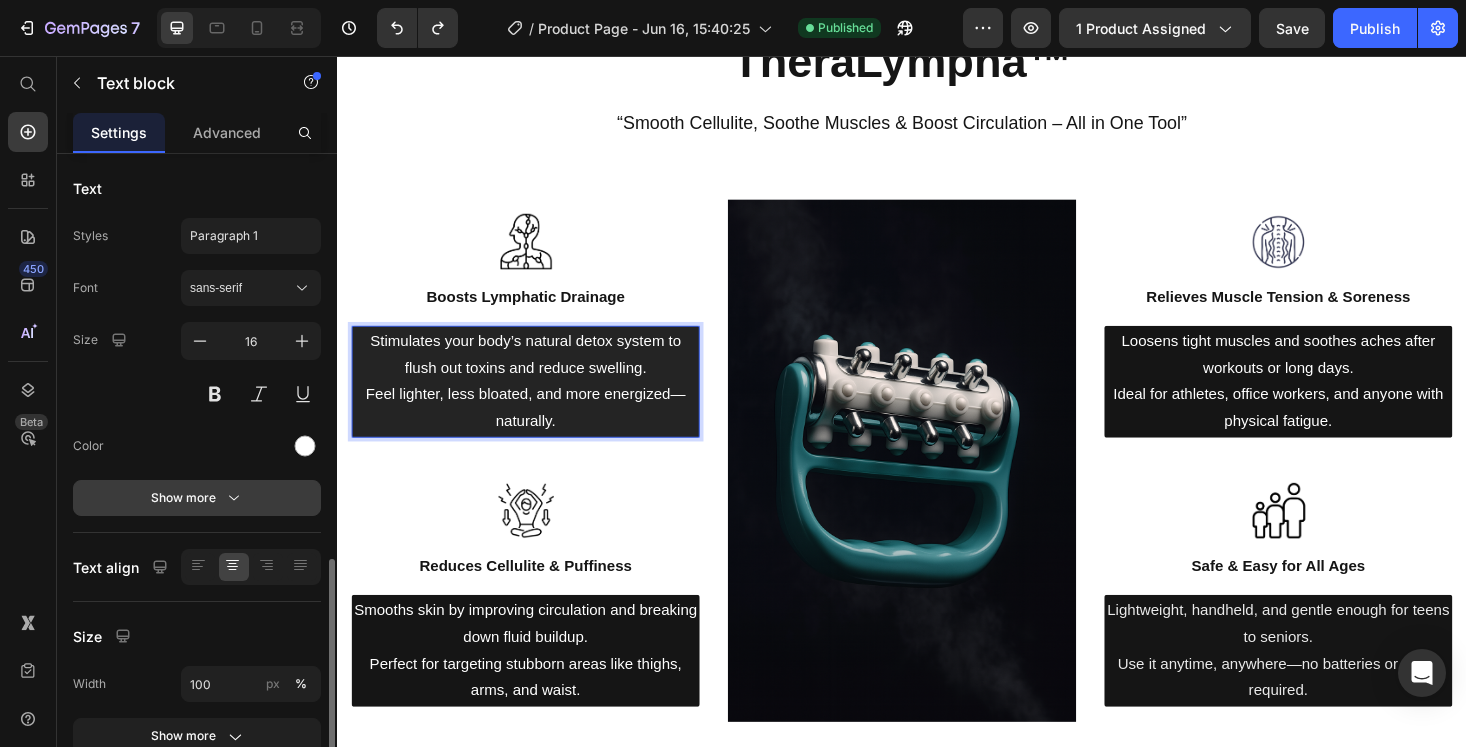 scroll, scrollTop: 245, scrollLeft: 0, axis: vertical 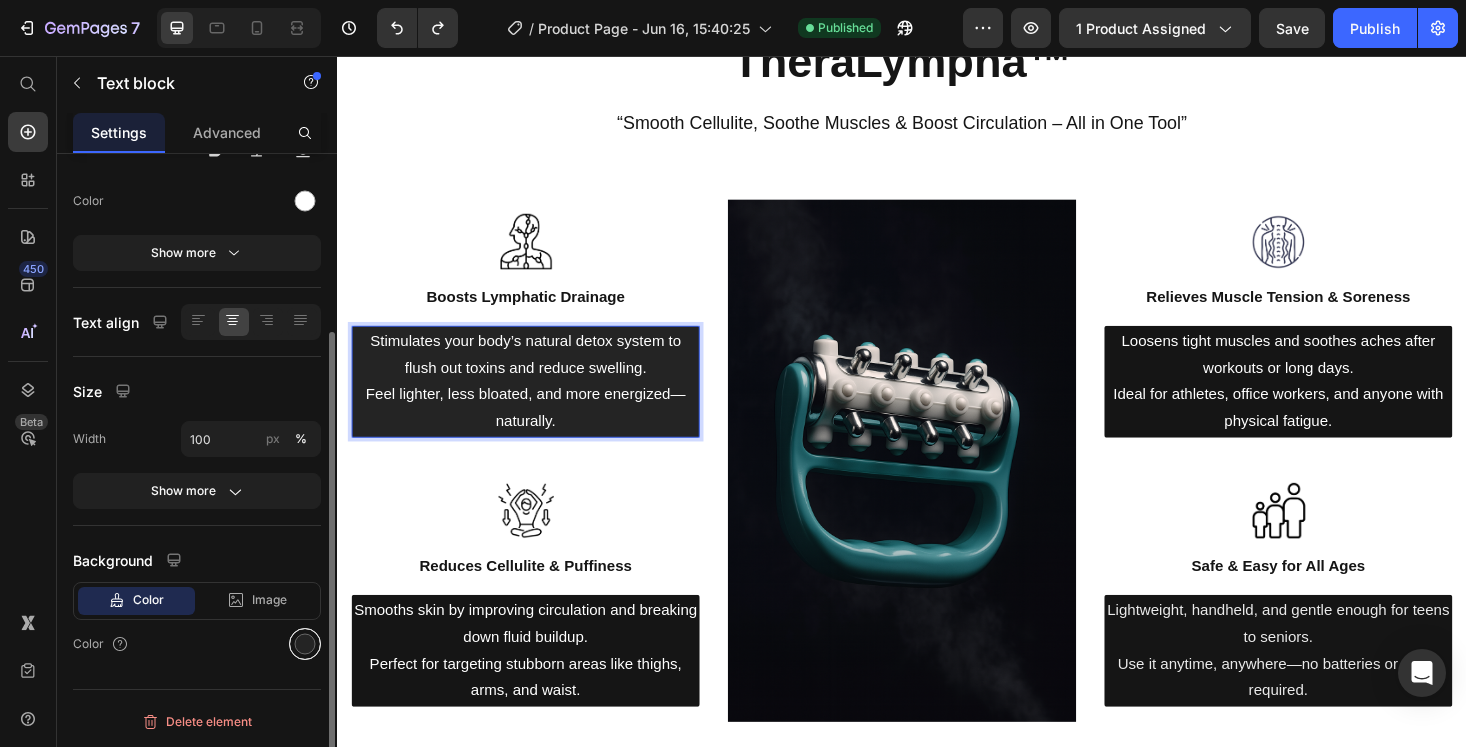 click at bounding box center (305, 644) 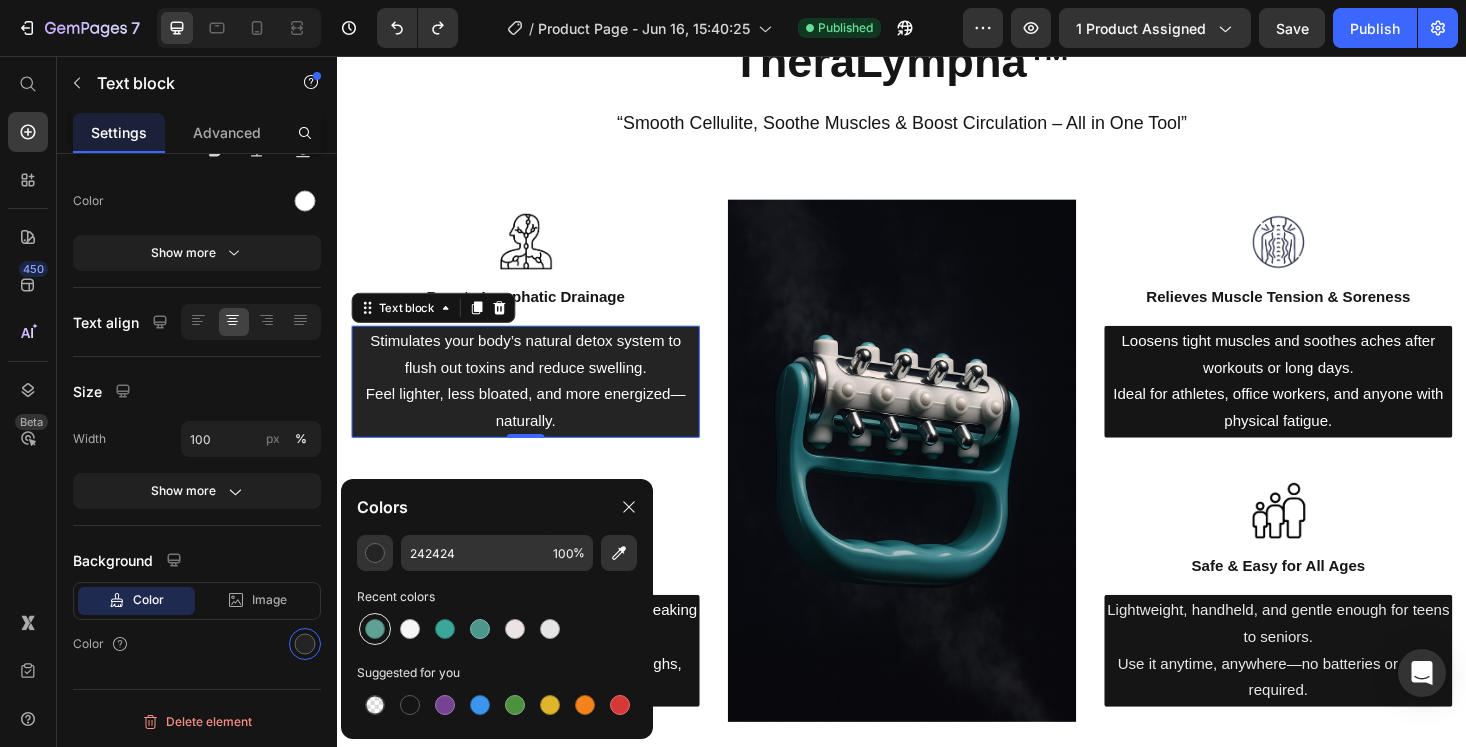 click at bounding box center [375, 629] 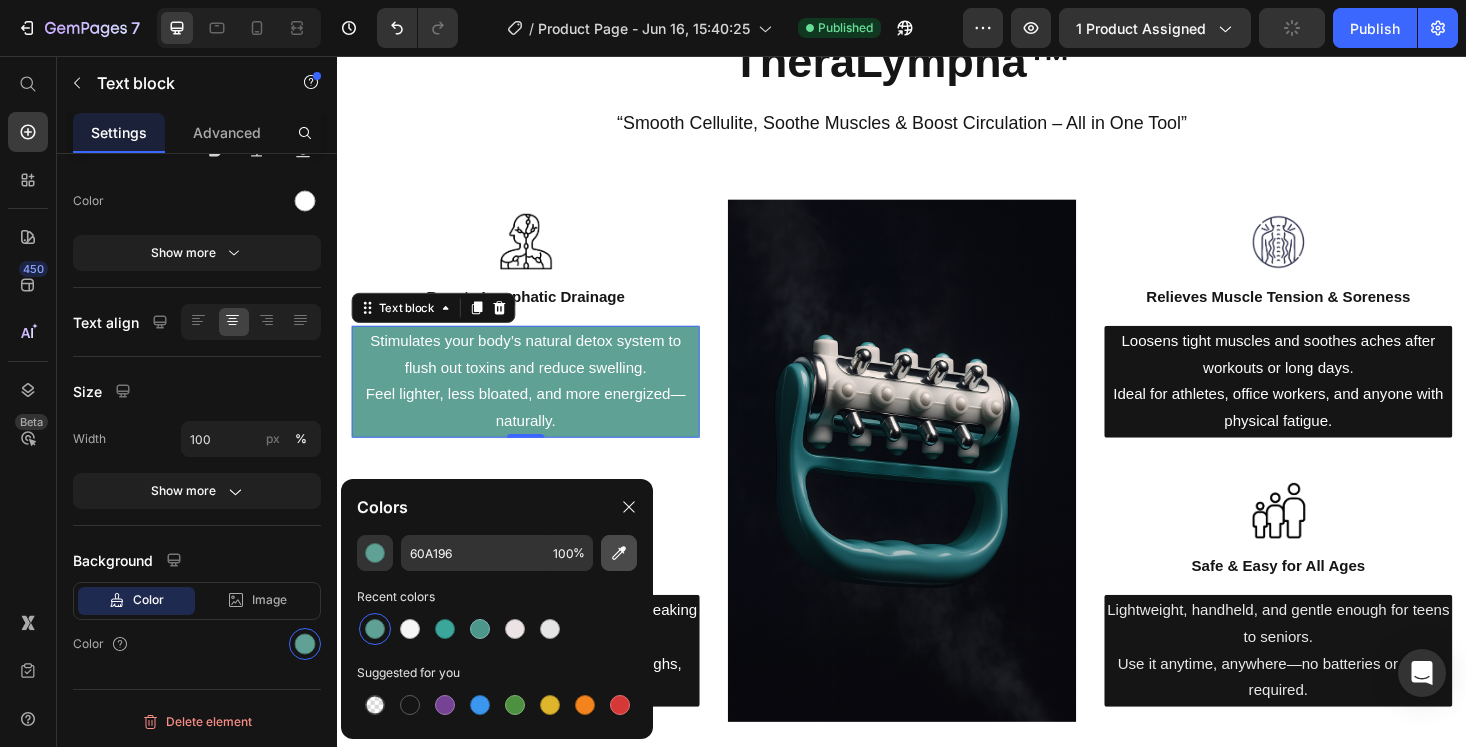 click 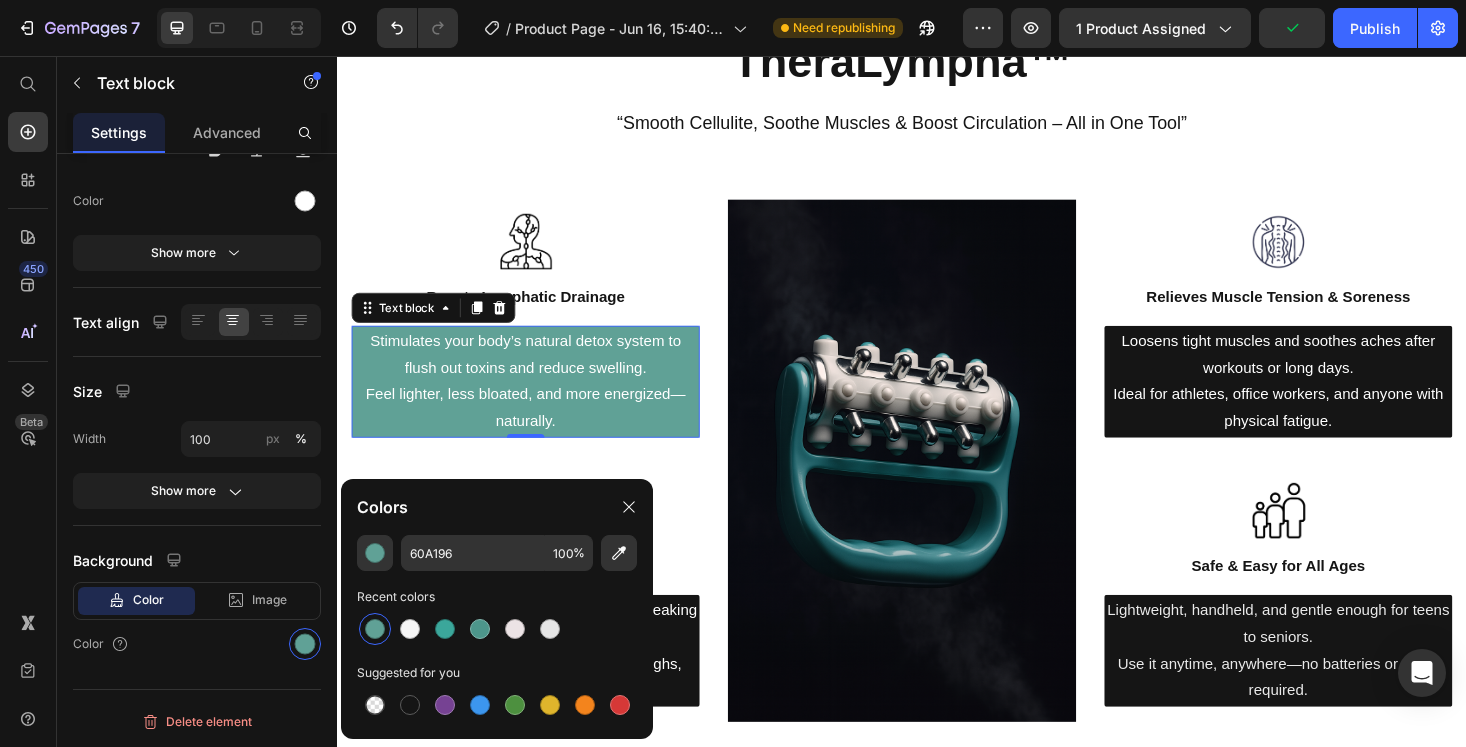 type on "184F53" 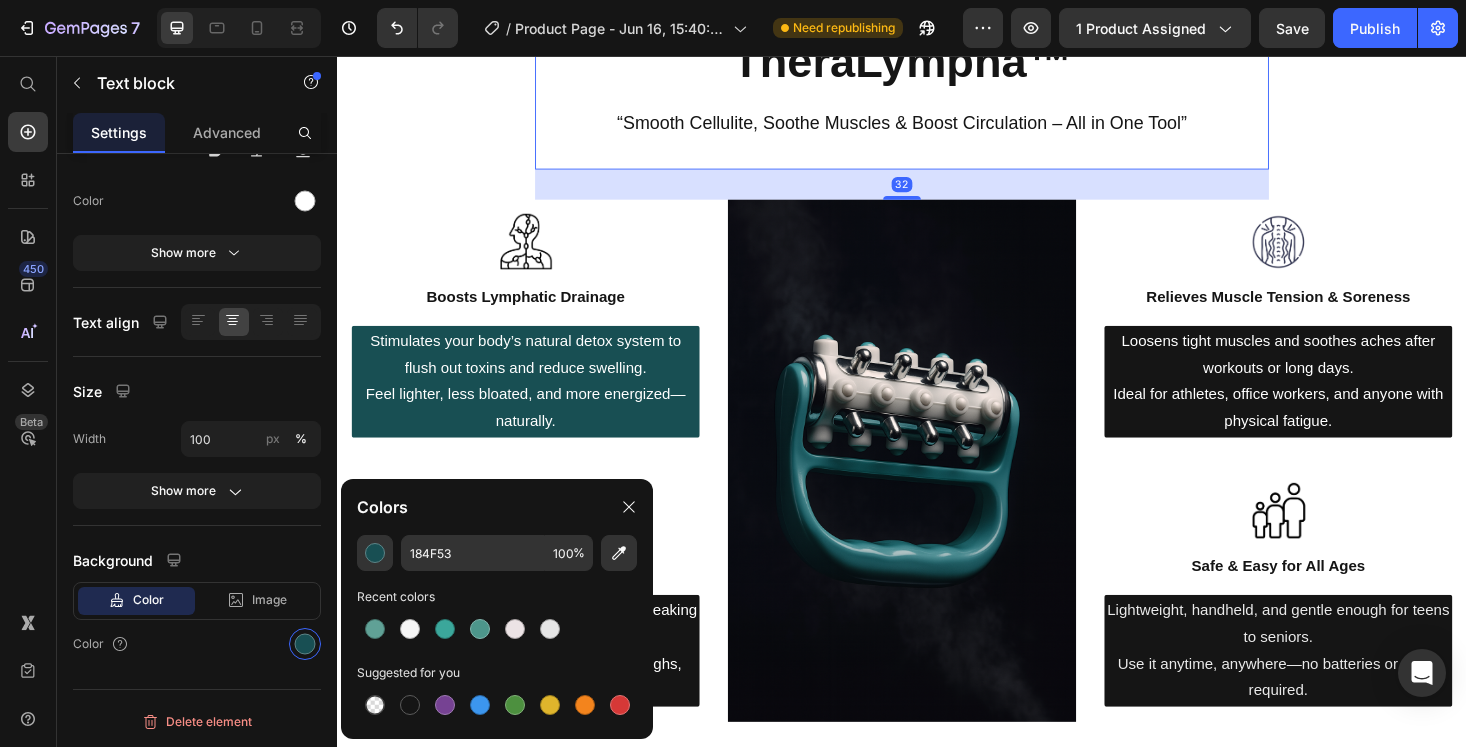click on "Unlock Natural Wellness with TheraLympha™ Heading “Smooth Cellulite, Soothe Muscles & Boost Circulation – All in One Tool” Text block" at bounding box center [937, 71] 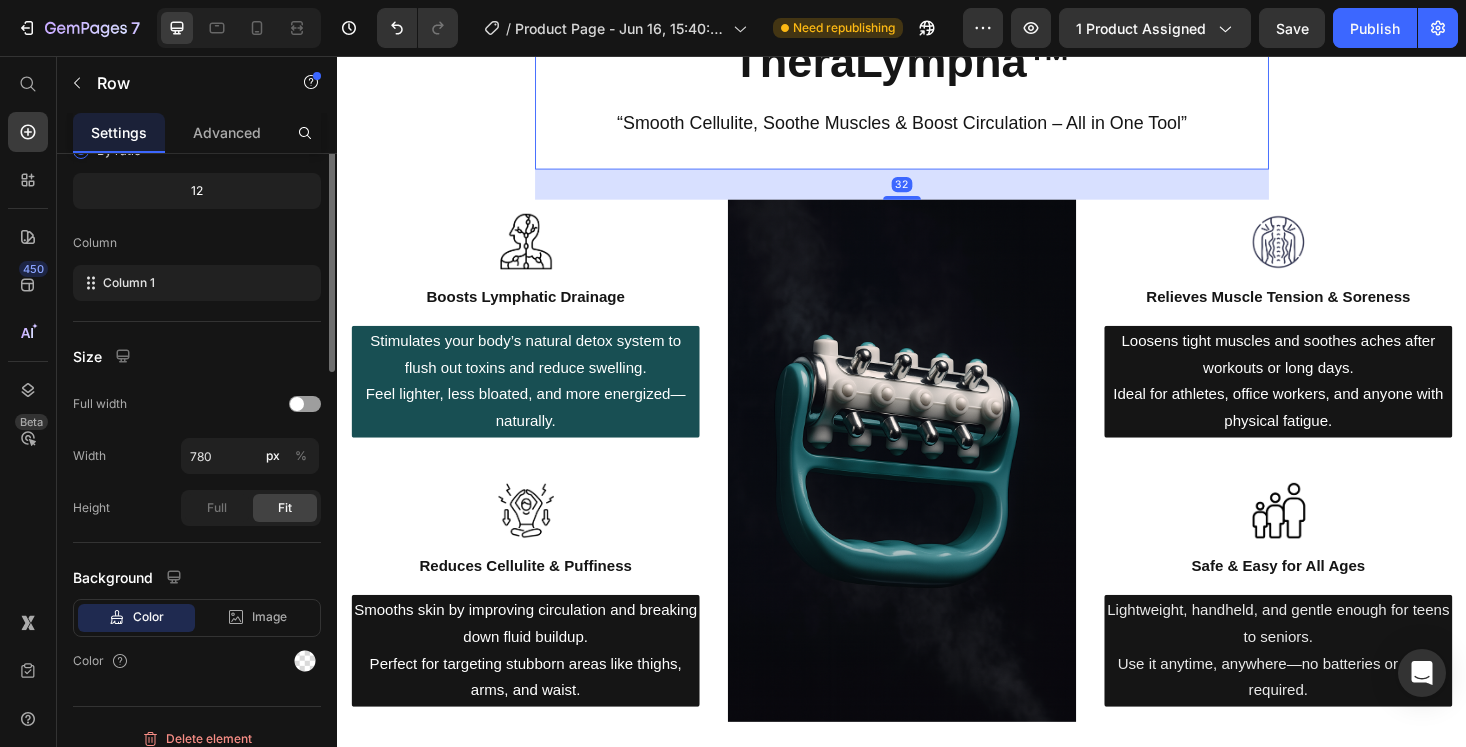 scroll, scrollTop: 0, scrollLeft: 0, axis: both 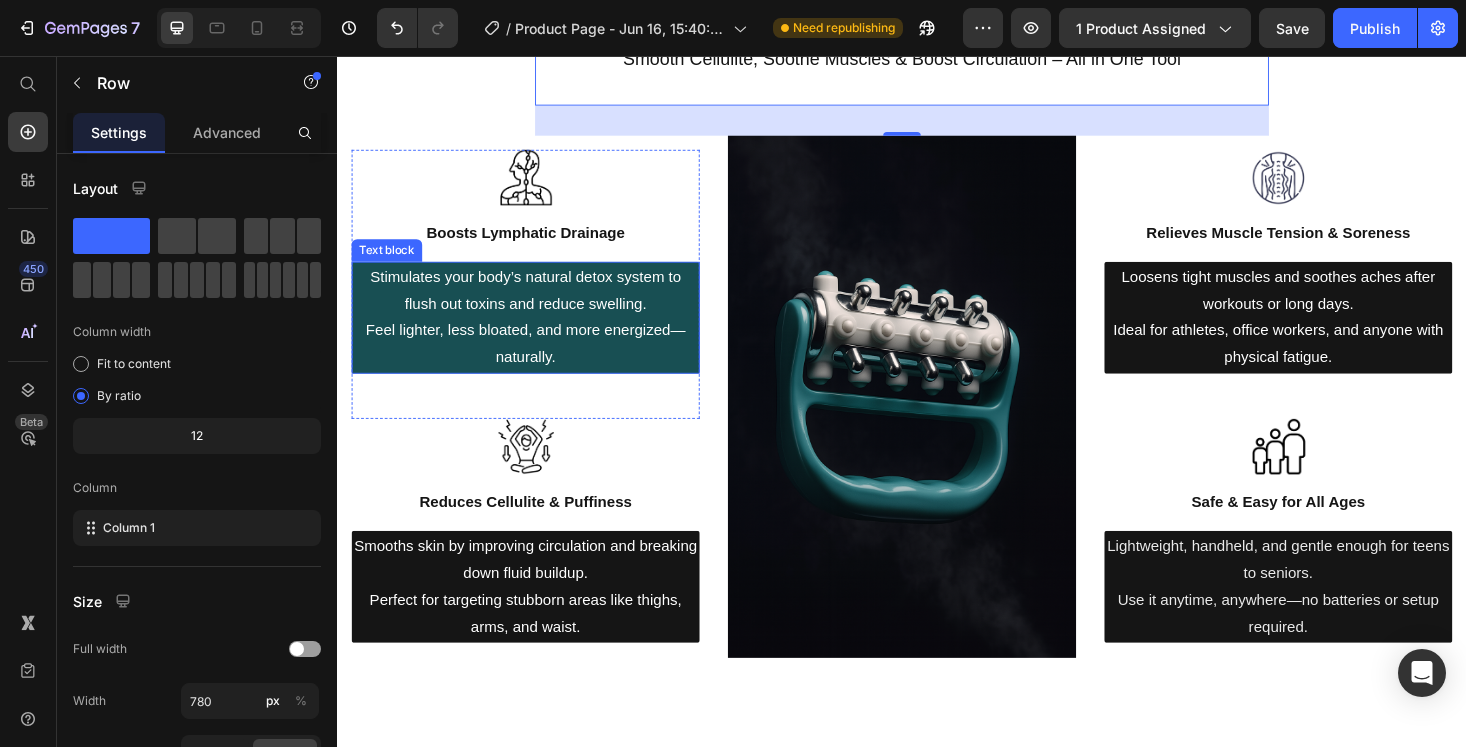 click on "Stimulates your body’s natural detox system to flush out toxins and reduce swelling. Feel lighter, less bloated, and more energized—naturally." at bounding box center [537, 334] 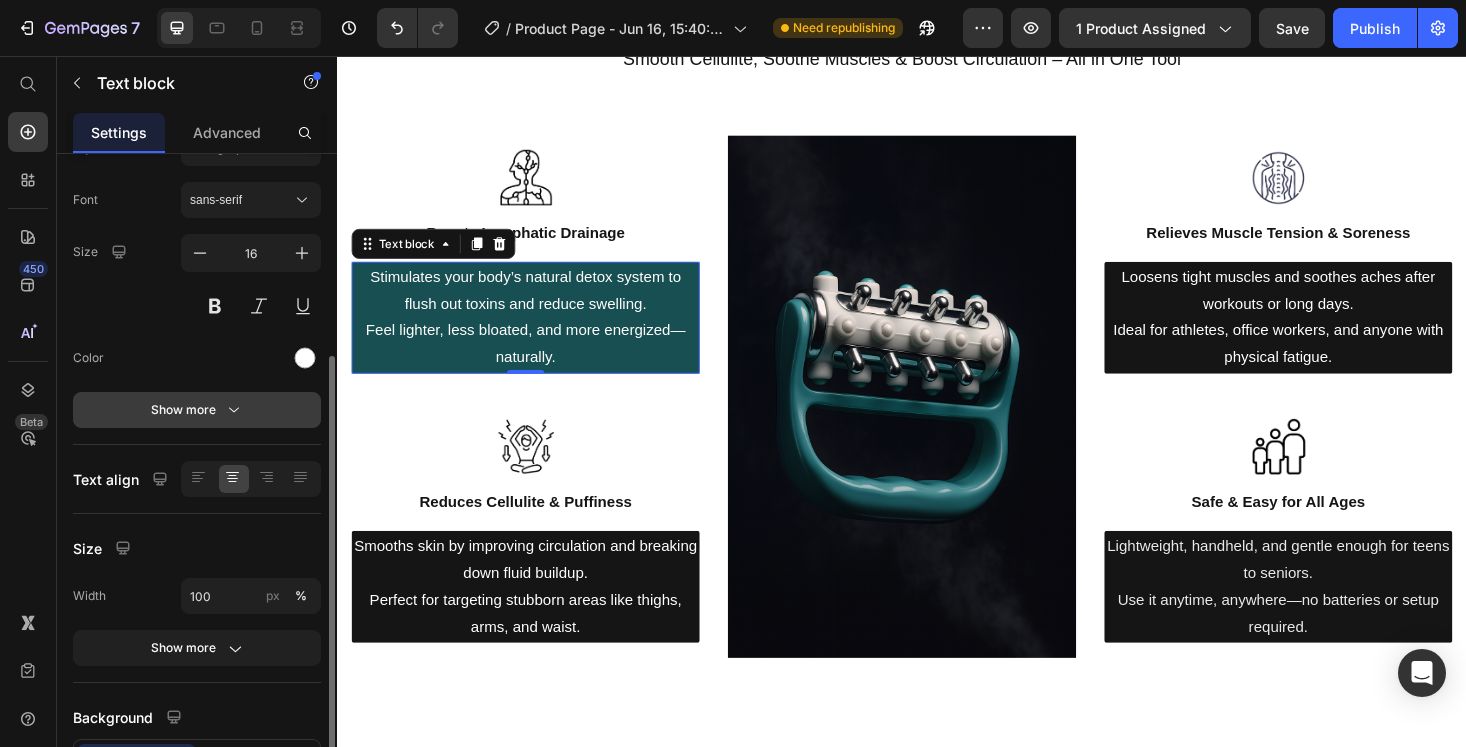 scroll, scrollTop: 245, scrollLeft: 0, axis: vertical 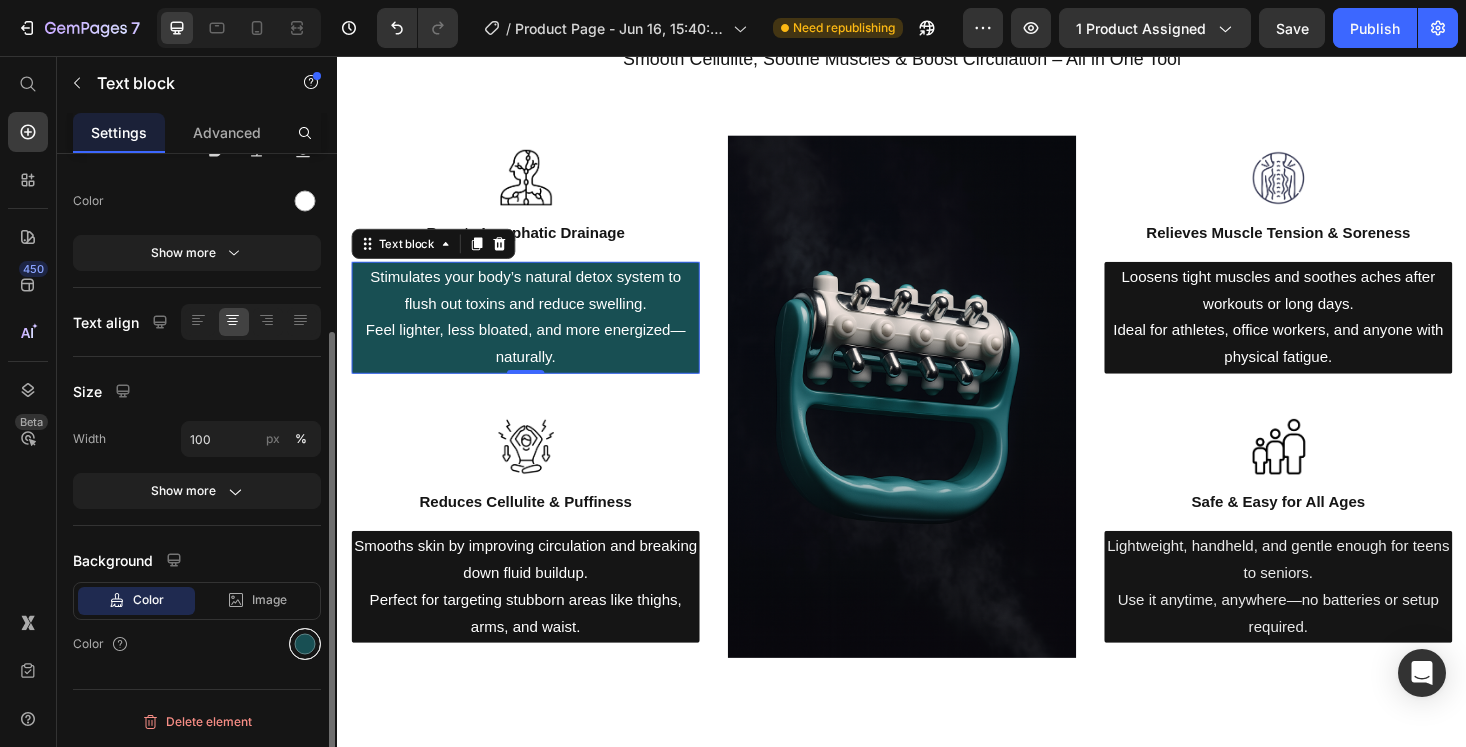 click at bounding box center (305, 644) 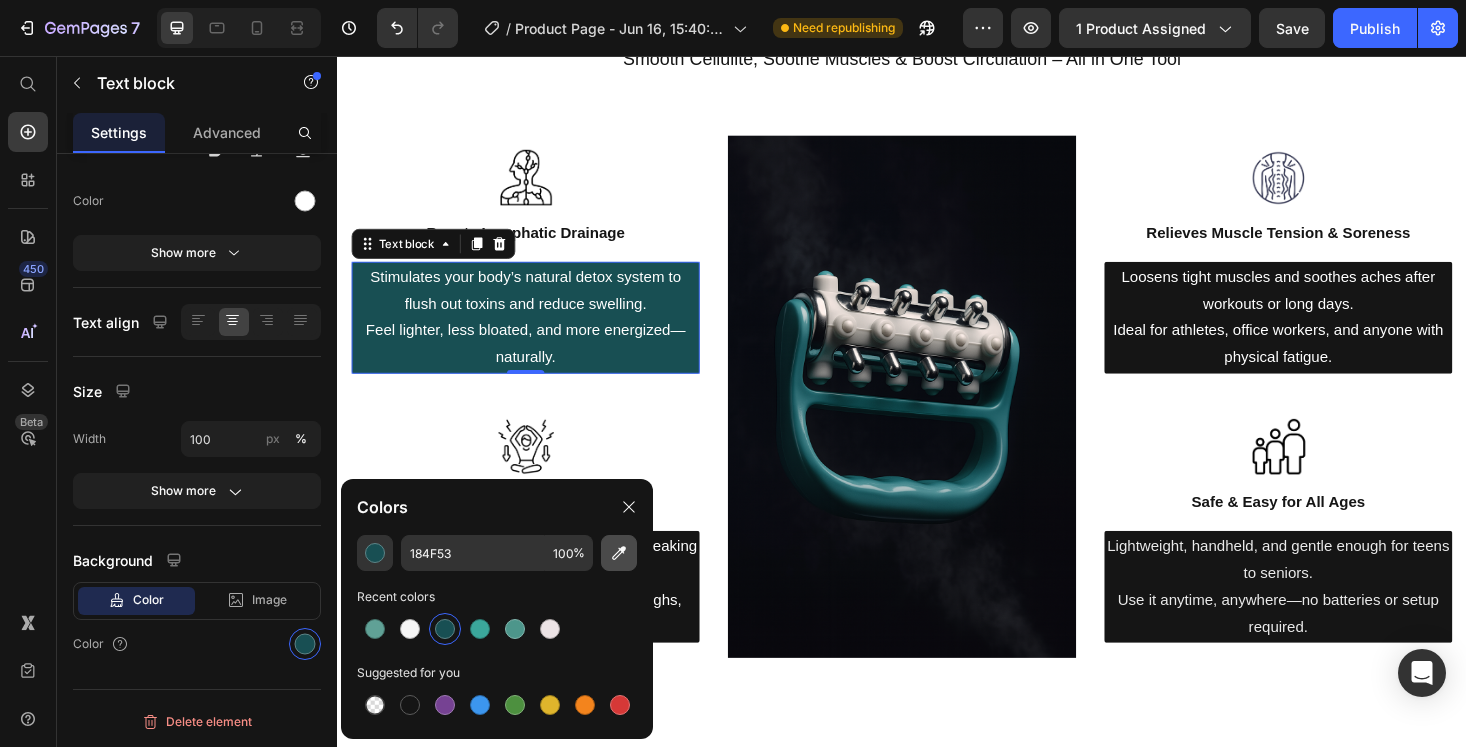 click 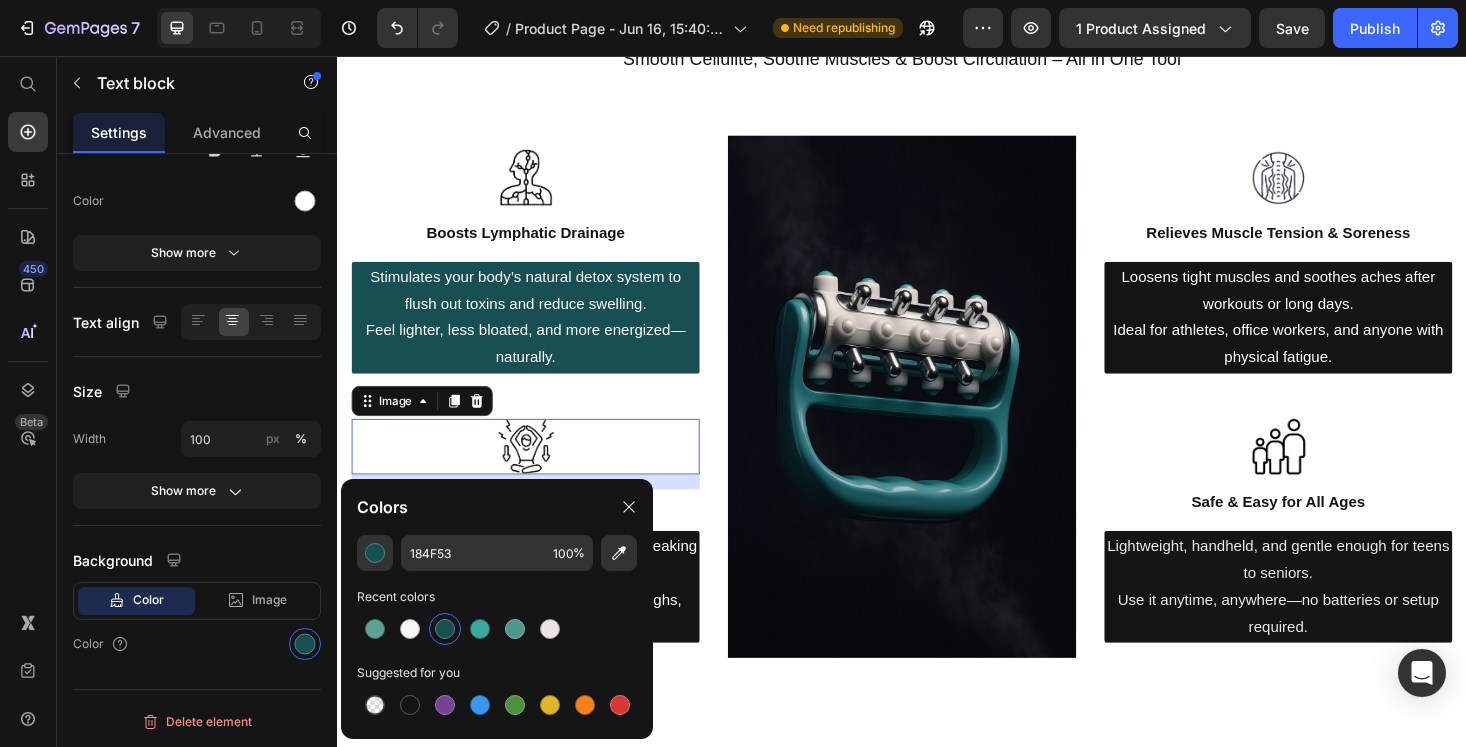 click at bounding box center (537, 471) 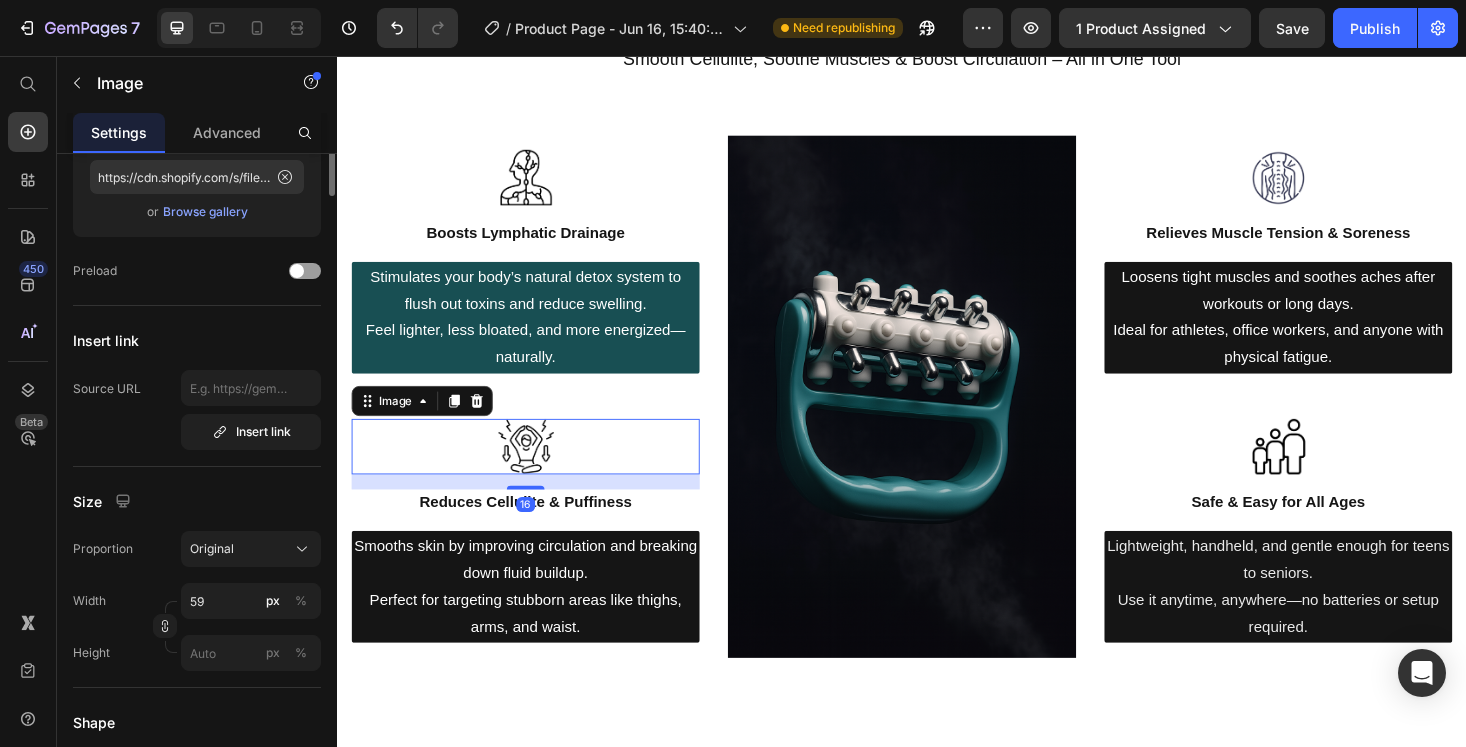 scroll, scrollTop: 0, scrollLeft: 0, axis: both 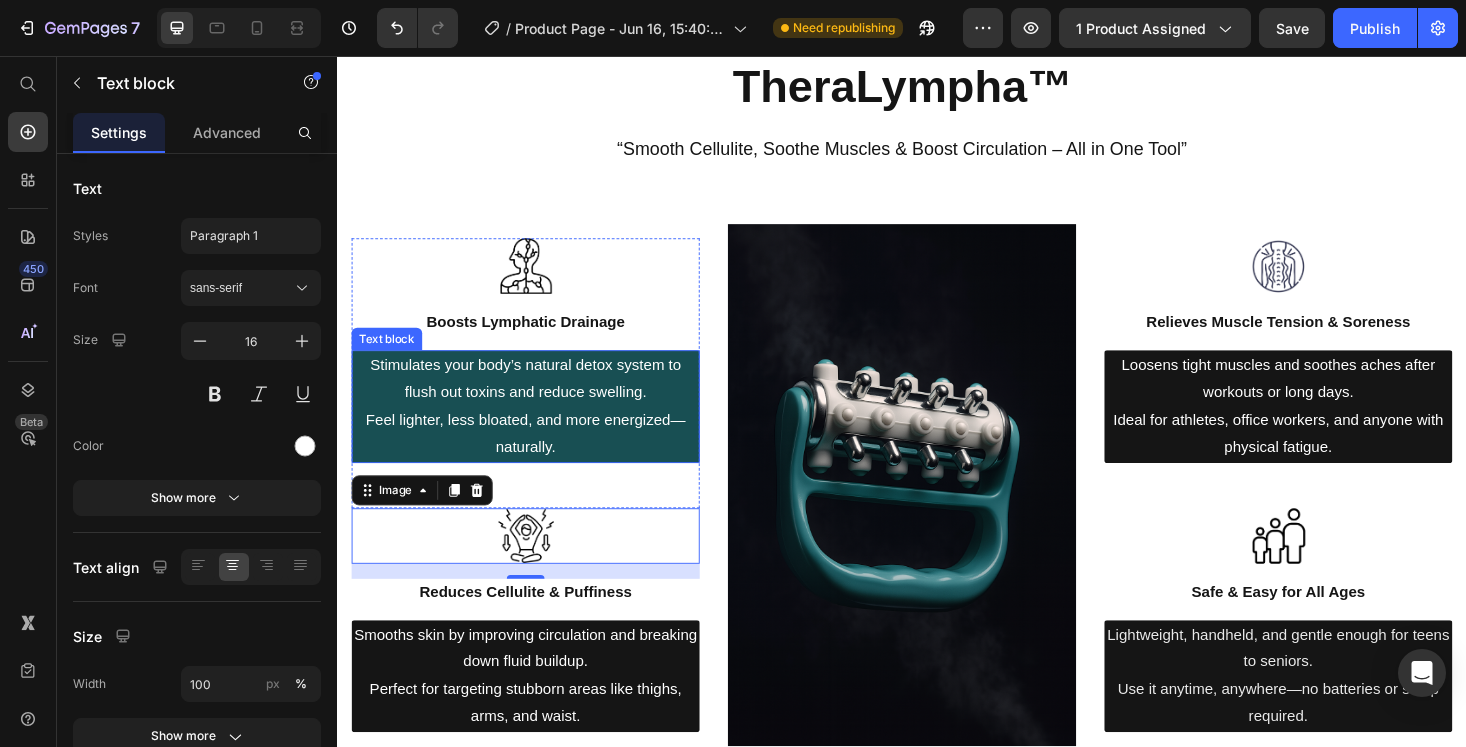 click on "Stimulates your body’s natural detox system to flush out toxins and reduce swelling. Feel lighter, less bloated, and more energized—naturally." at bounding box center (537, 428) 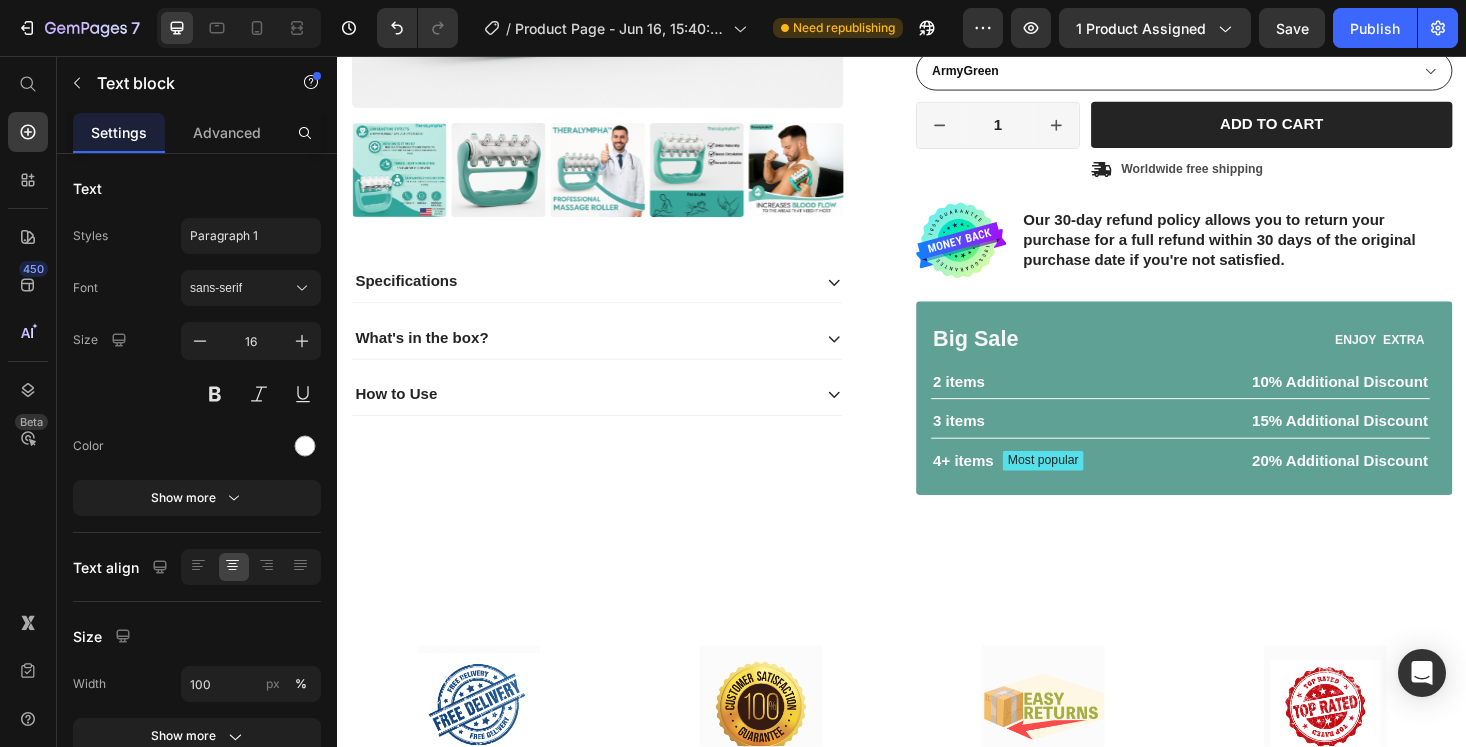 scroll, scrollTop: 603, scrollLeft: 0, axis: vertical 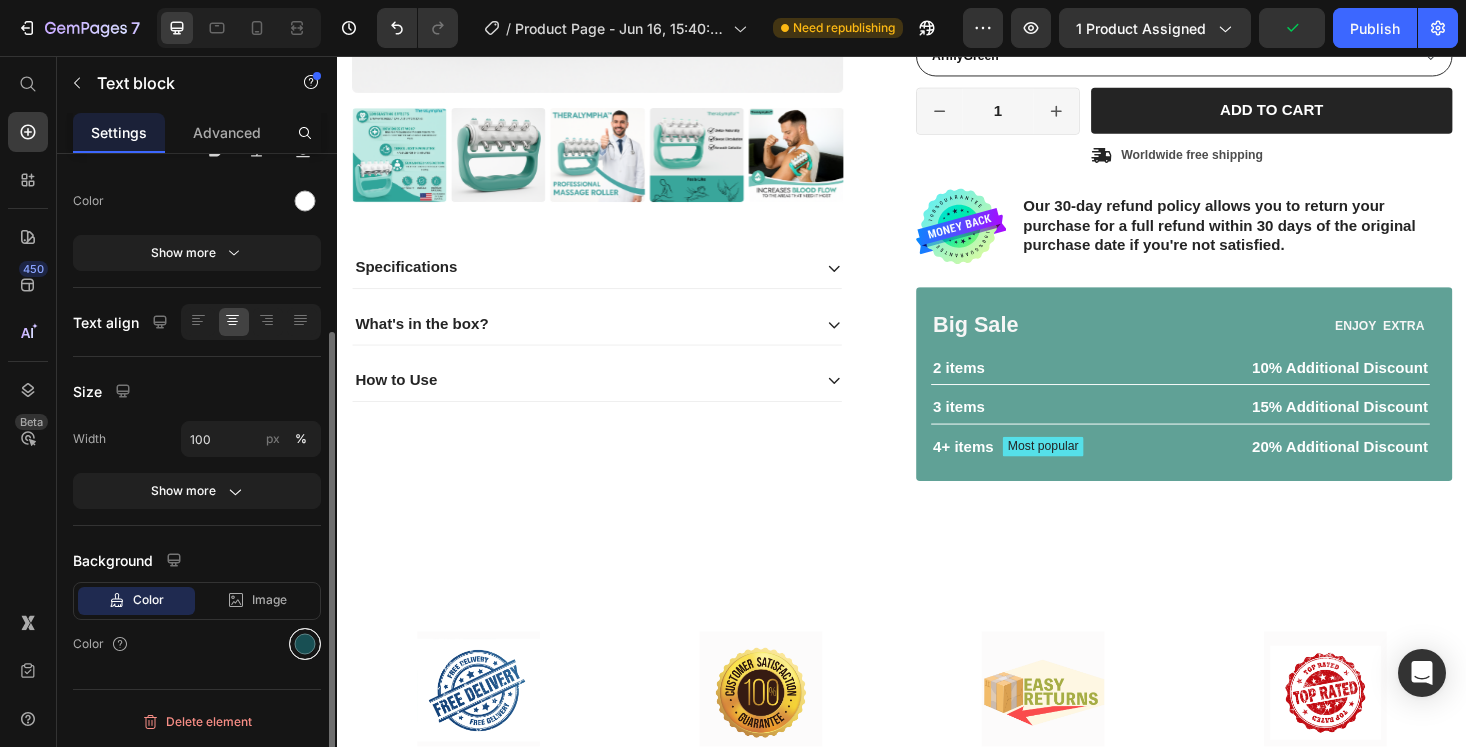 click at bounding box center [305, 644] 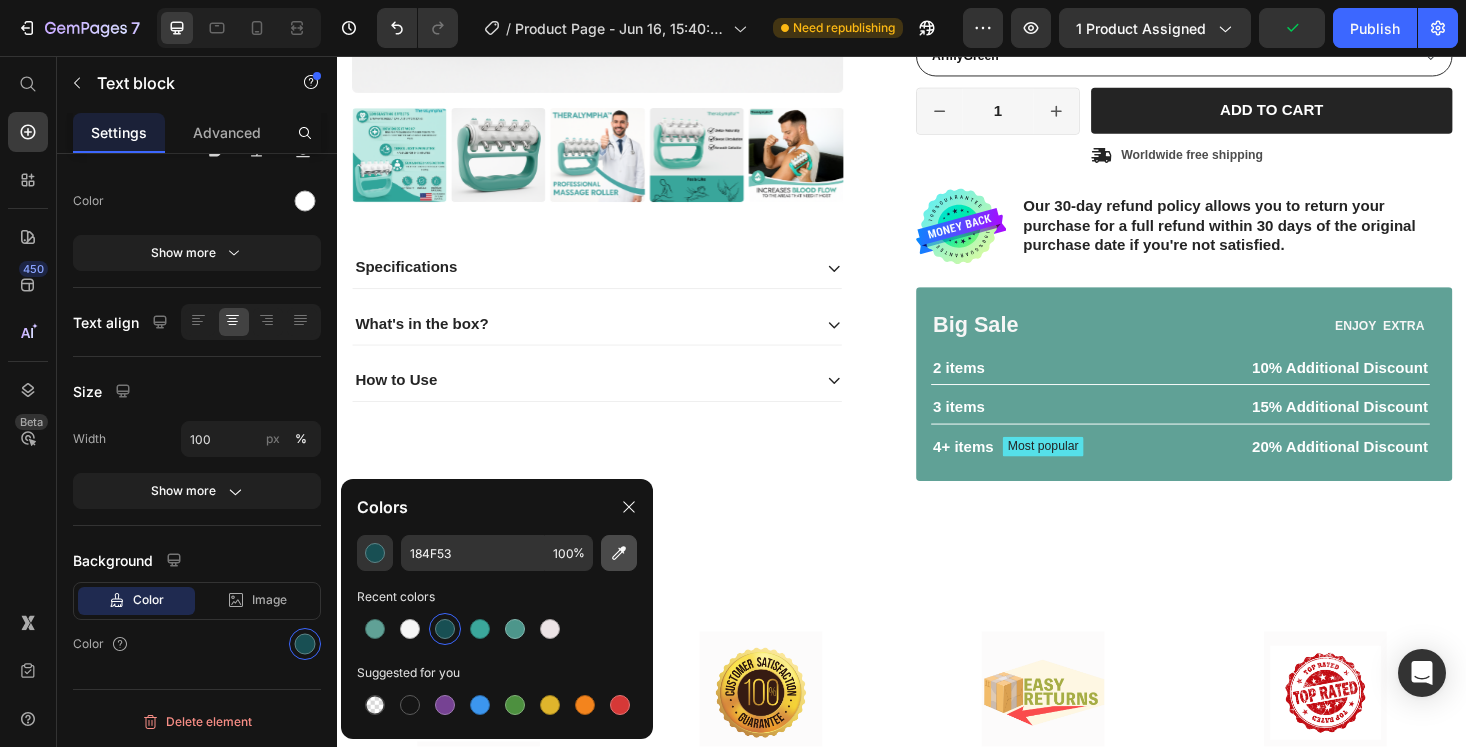 click 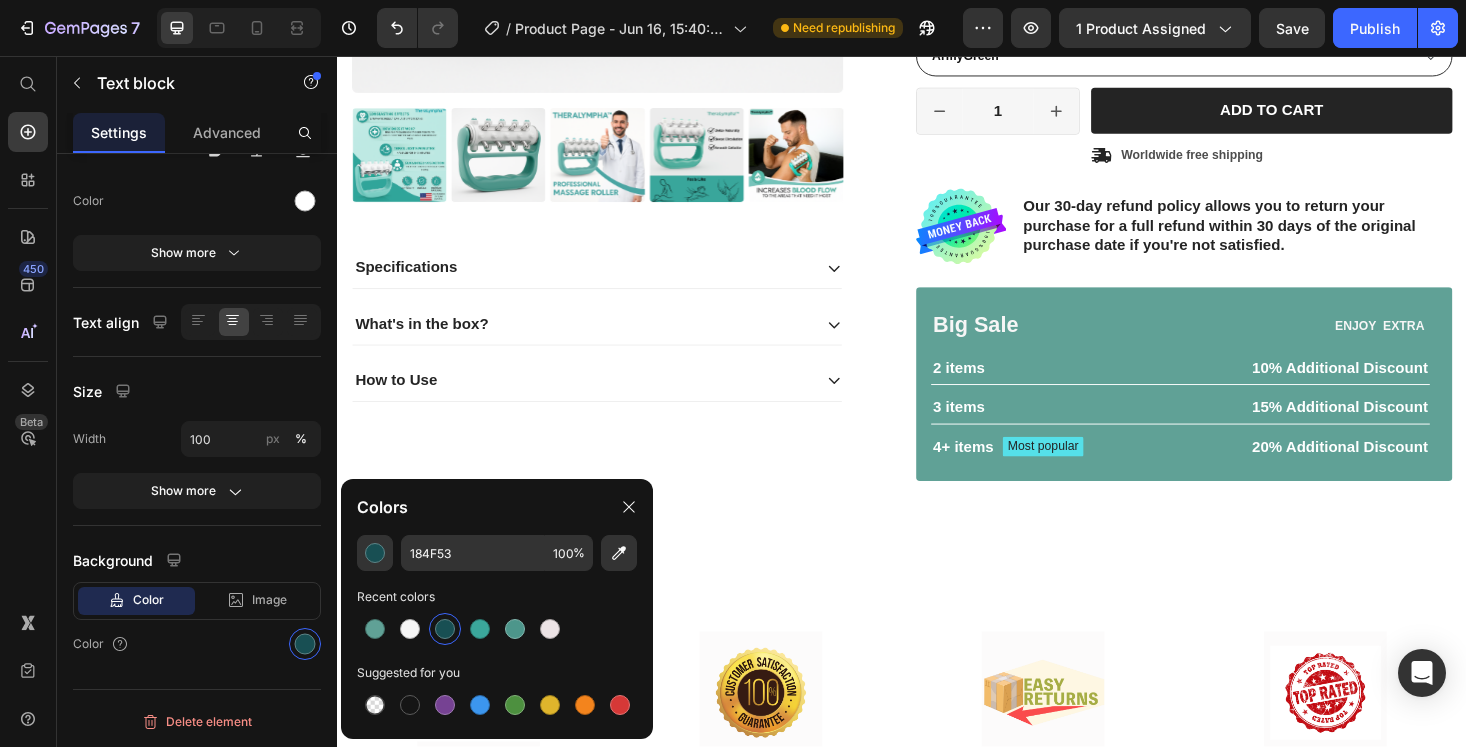 type on "60A196" 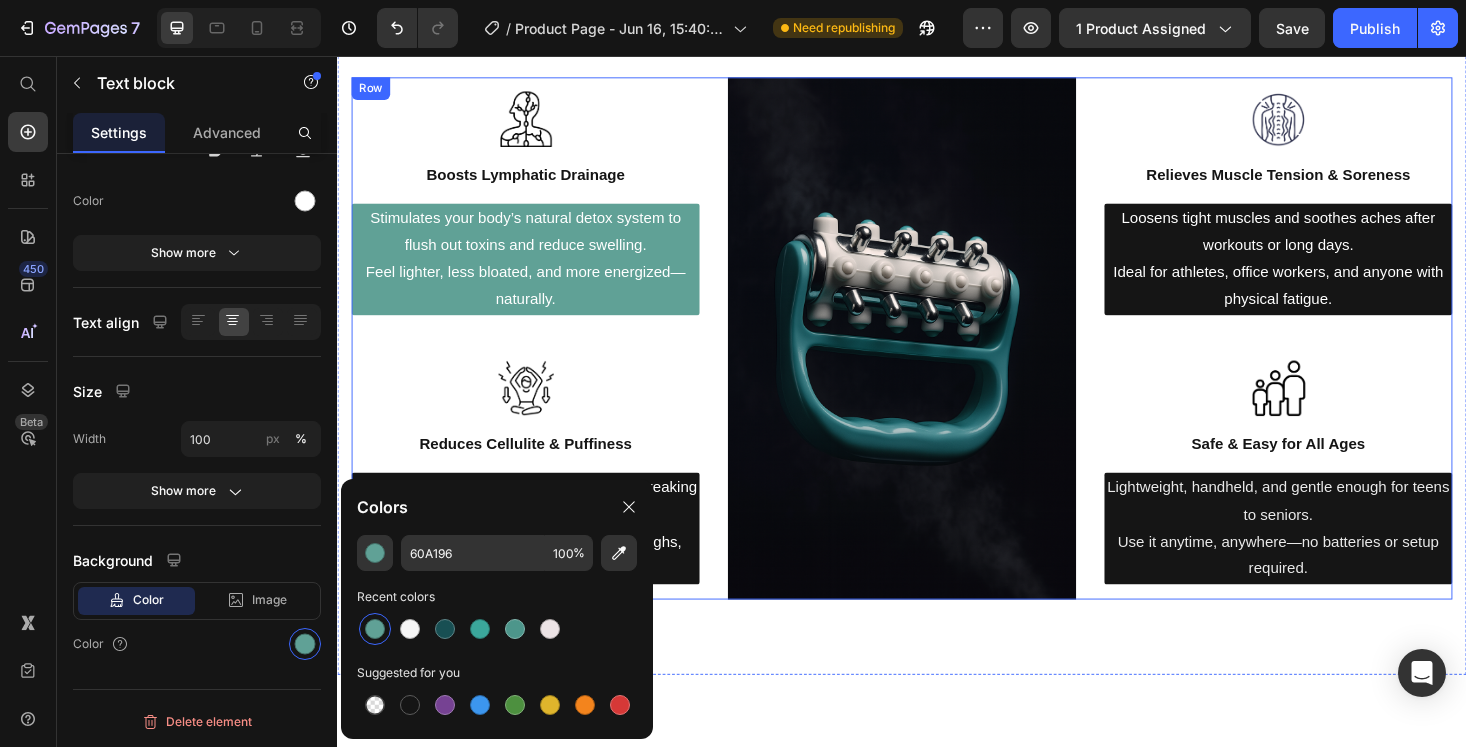 scroll, scrollTop: 1811, scrollLeft: 0, axis: vertical 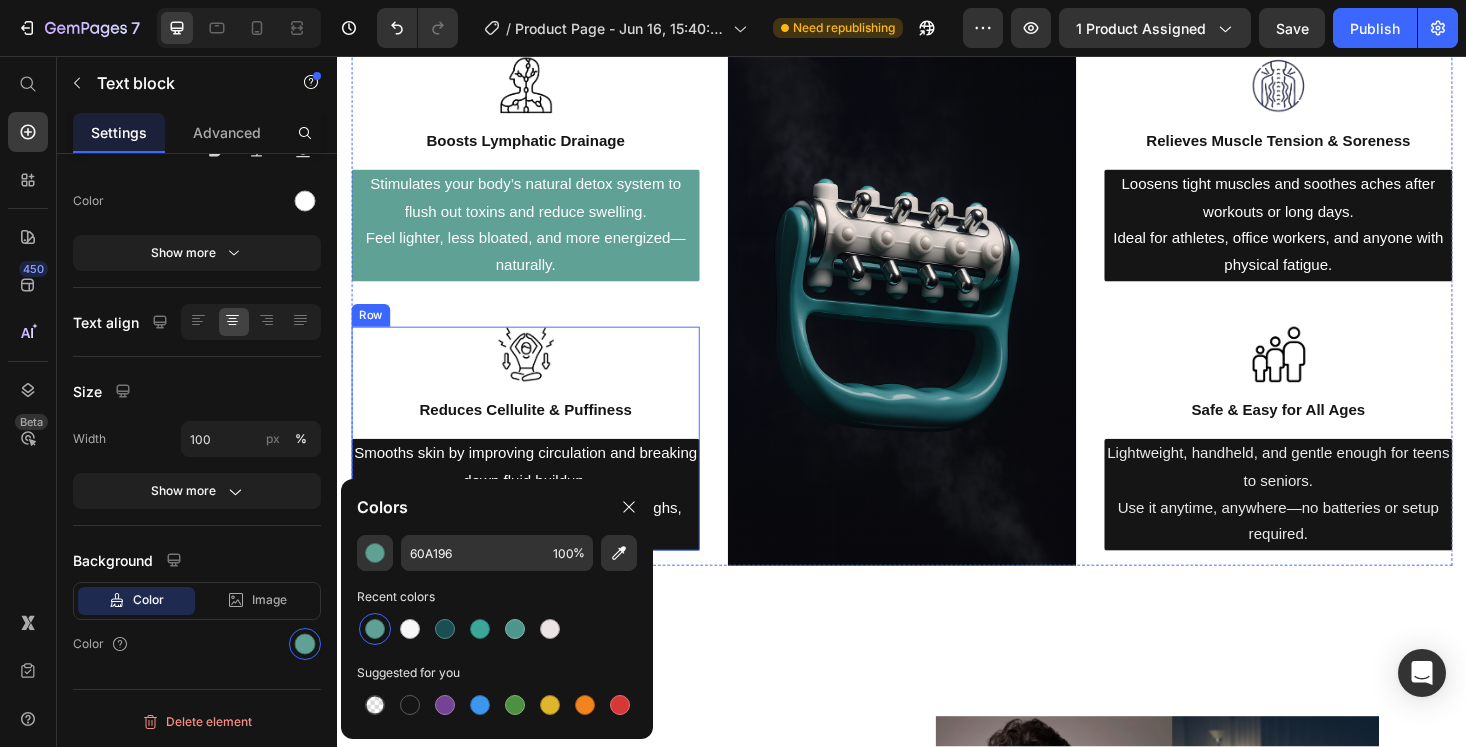 click at bounding box center [537, 373] 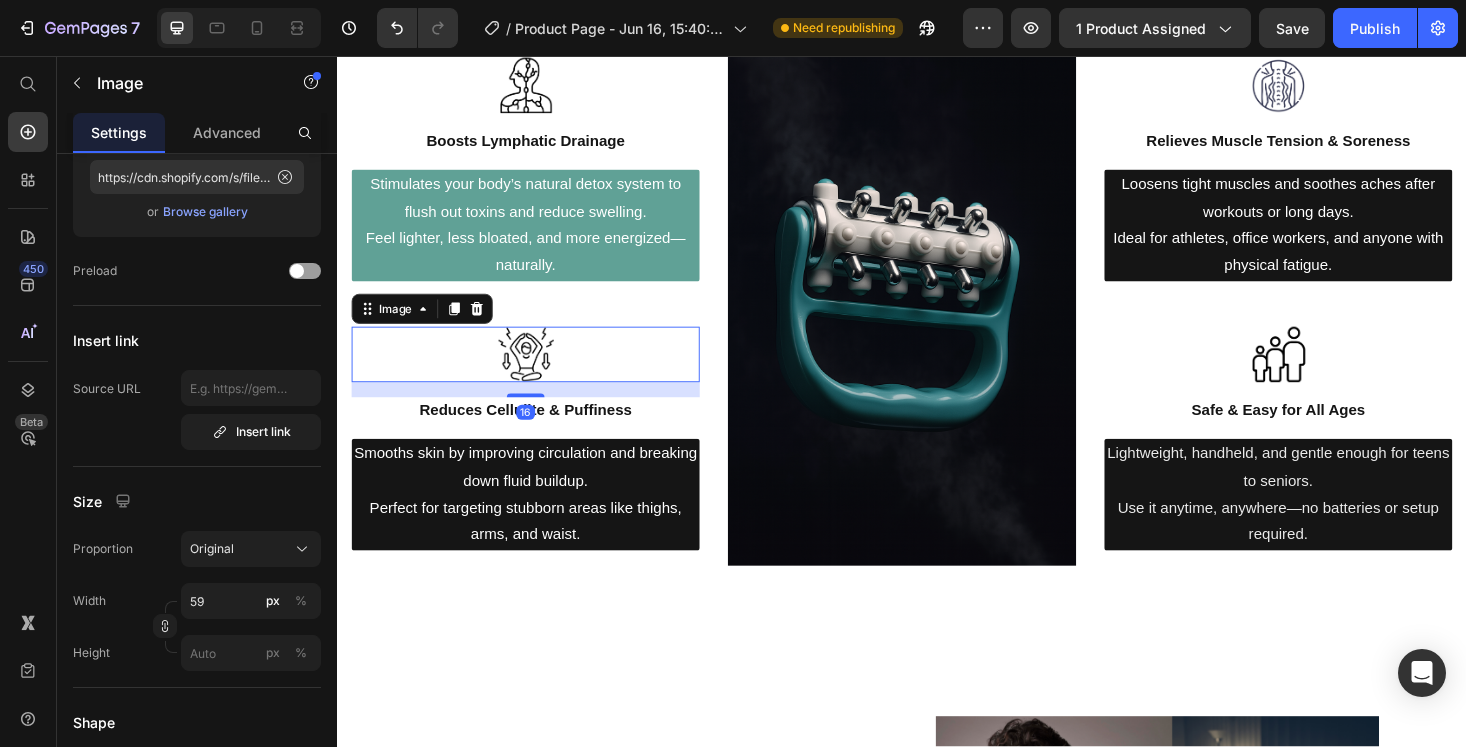 scroll, scrollTop: 0, scrollLeft: 0, axis: both 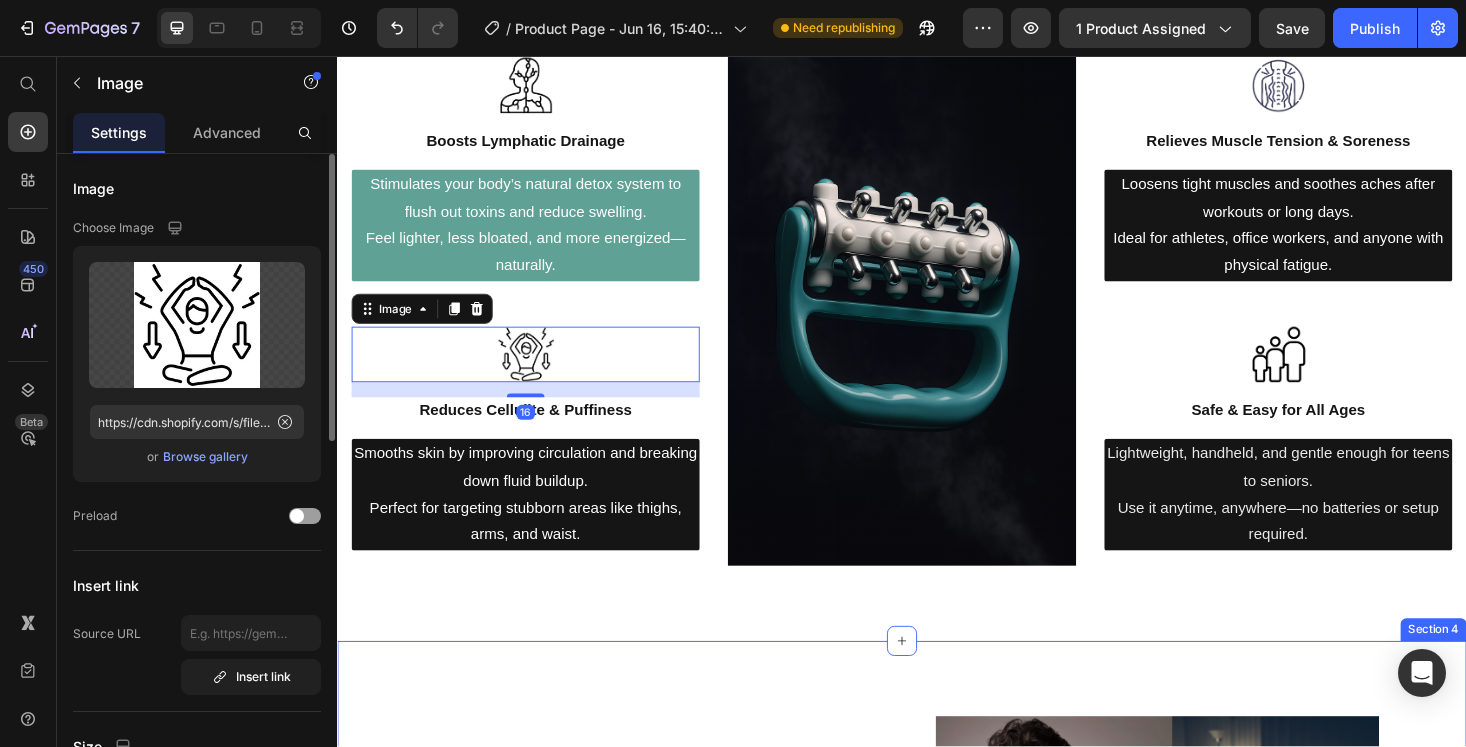 click on "Do you constantly feel tired, bloated, sore, or stiff — even after resting? Heading Poor circulation  and lymphatic buildup could be silently draining your energy, dulling your skin, and leaving you with unexplained puffiness or discomfort. Most people don’t realize that a sluggish lymphatic system affects everything: how you feel, how you move, and even how you look. Text Block Image Row Image Say goodbye to tension, puffiness, and sluggish circulation Heading Hello to total-body wellness with  TheraLympha™ Text Block Whether you're a busy parent, active senior, fitness enthusiast, or a desk-bound professional,  TheraLympha™  helps you take control of your body’s natural flow. With its ergonomic design and medical-grade roller heads, it stimulates your  lymphatic system , helping to  detoxify ,  reduce inflammation , and  enhance skin tone and circulation  — all in just a few minutes a day. Text Block Row Section 4" at bounding box center (937, 1281) 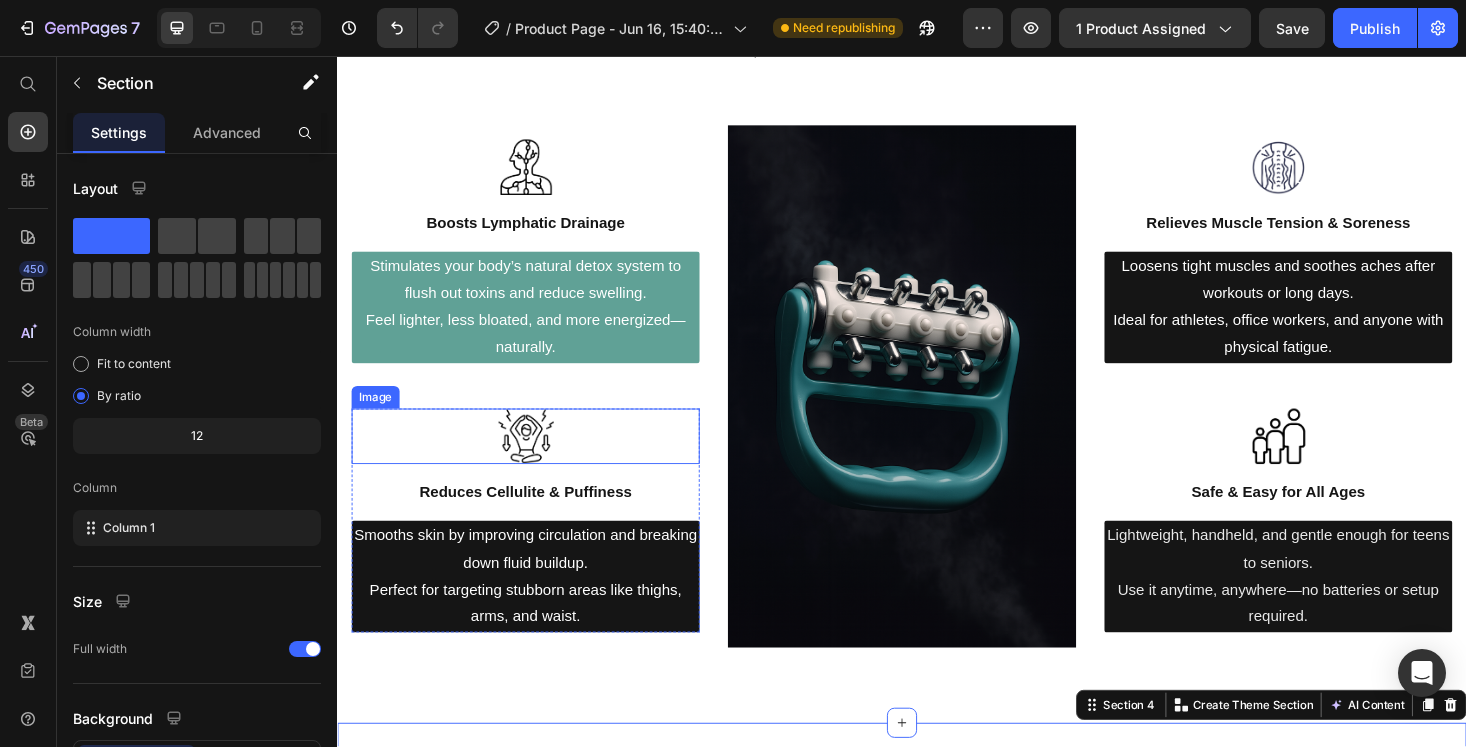scroll, scrollTop: 1723, scrollLeft: 0, axis: vertical 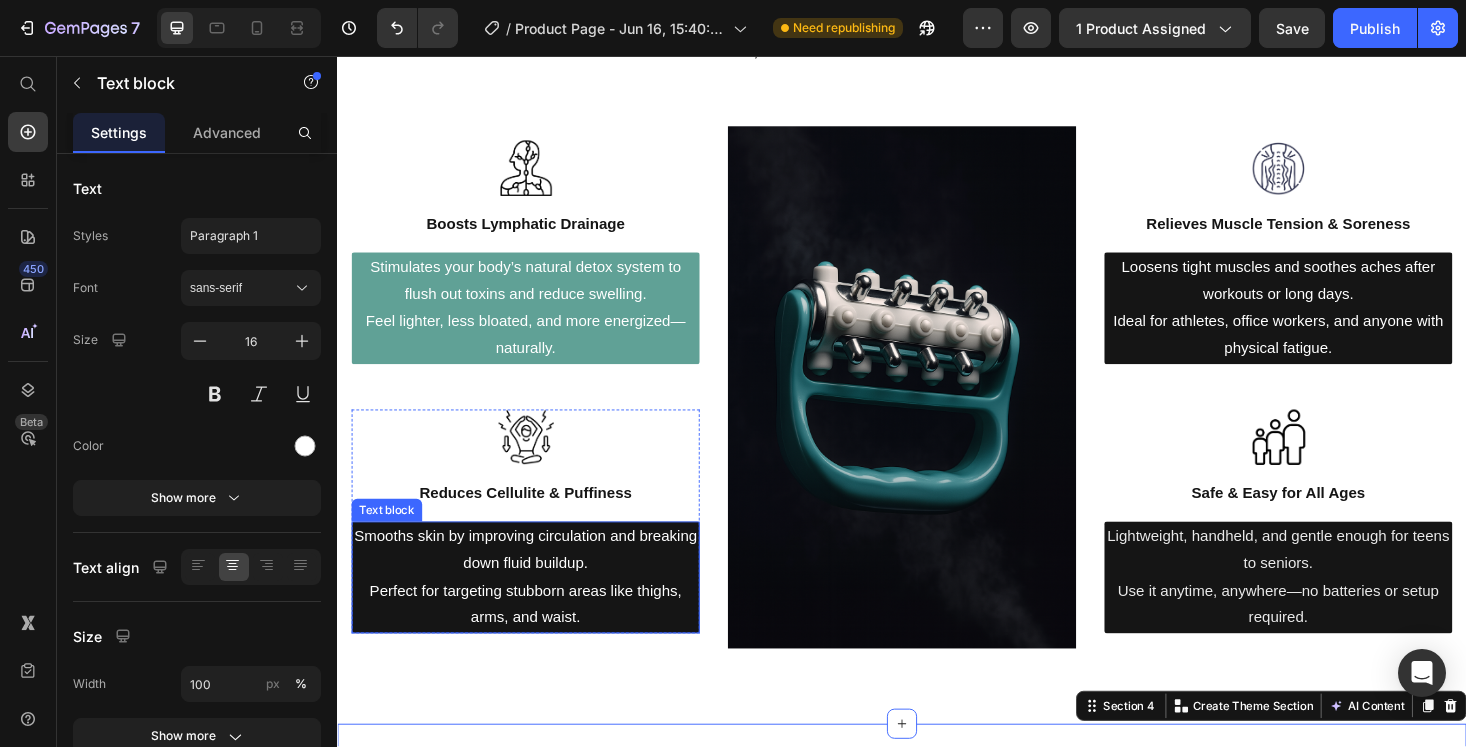 click on "Smooths skin by improving circulation and breaking down fluid buildup. Perfect for targeting stubborn areas like thighs, arms, and waist." at bounding box center (537, 610) 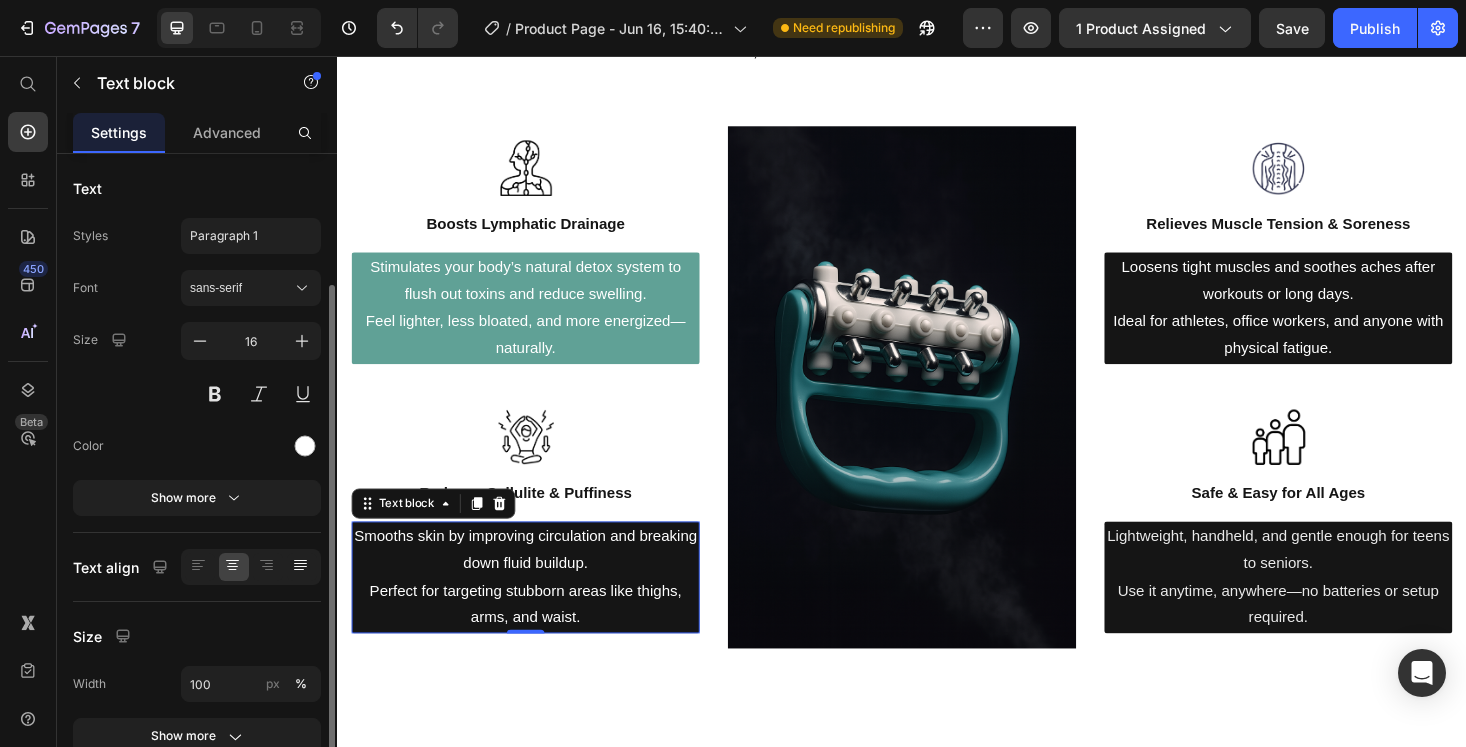 scroll, scrollTop: 245, scrollLeft: 0, axis: vertical 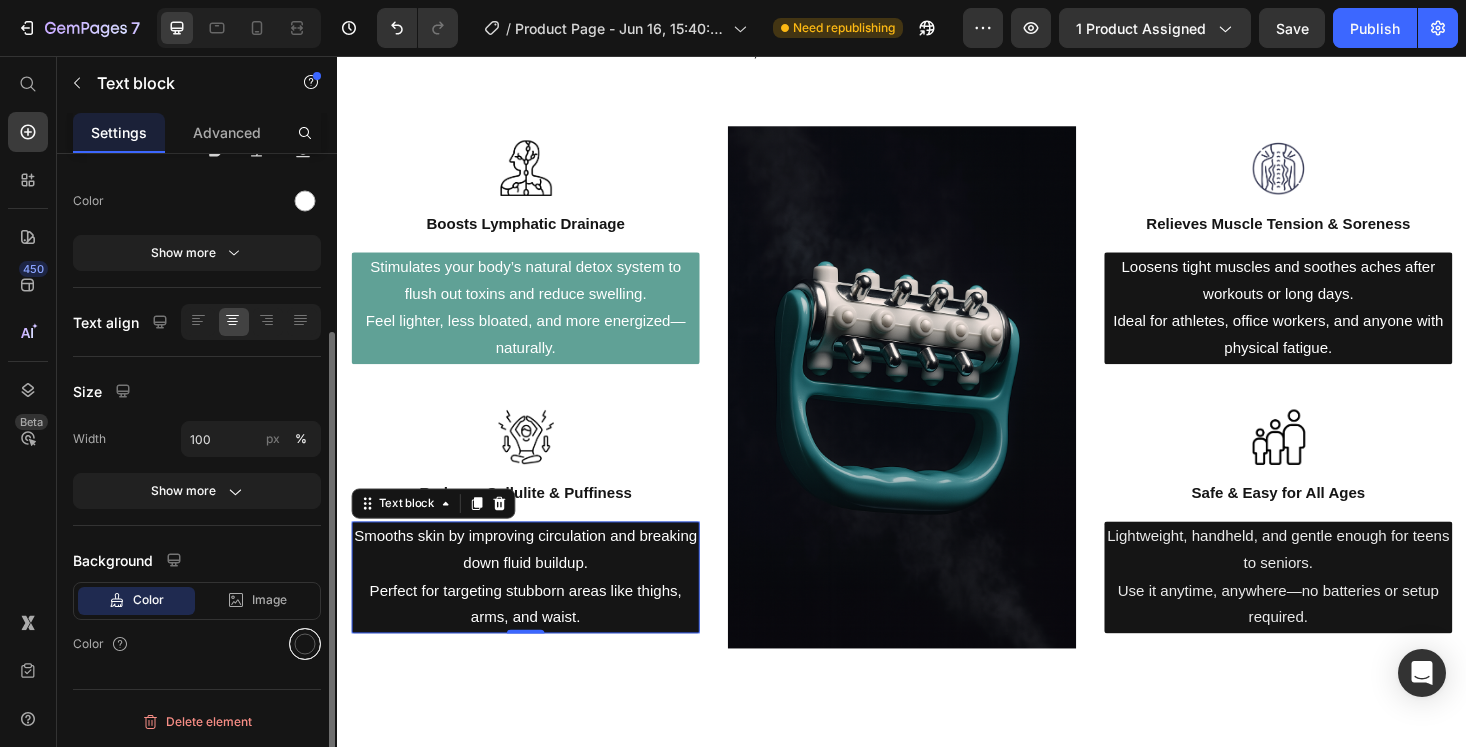 click at bounding box center [305, 644] 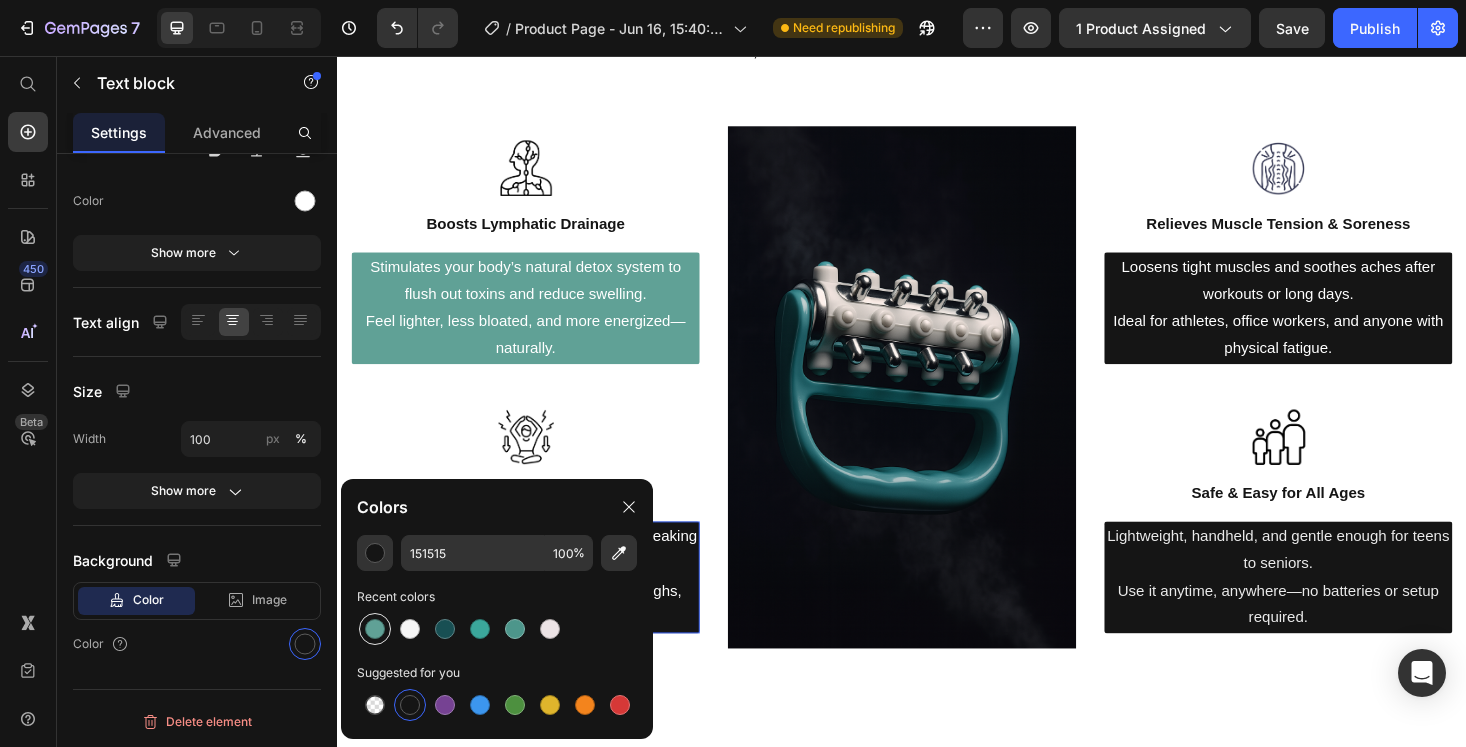 click at bounding box center (375, 629) 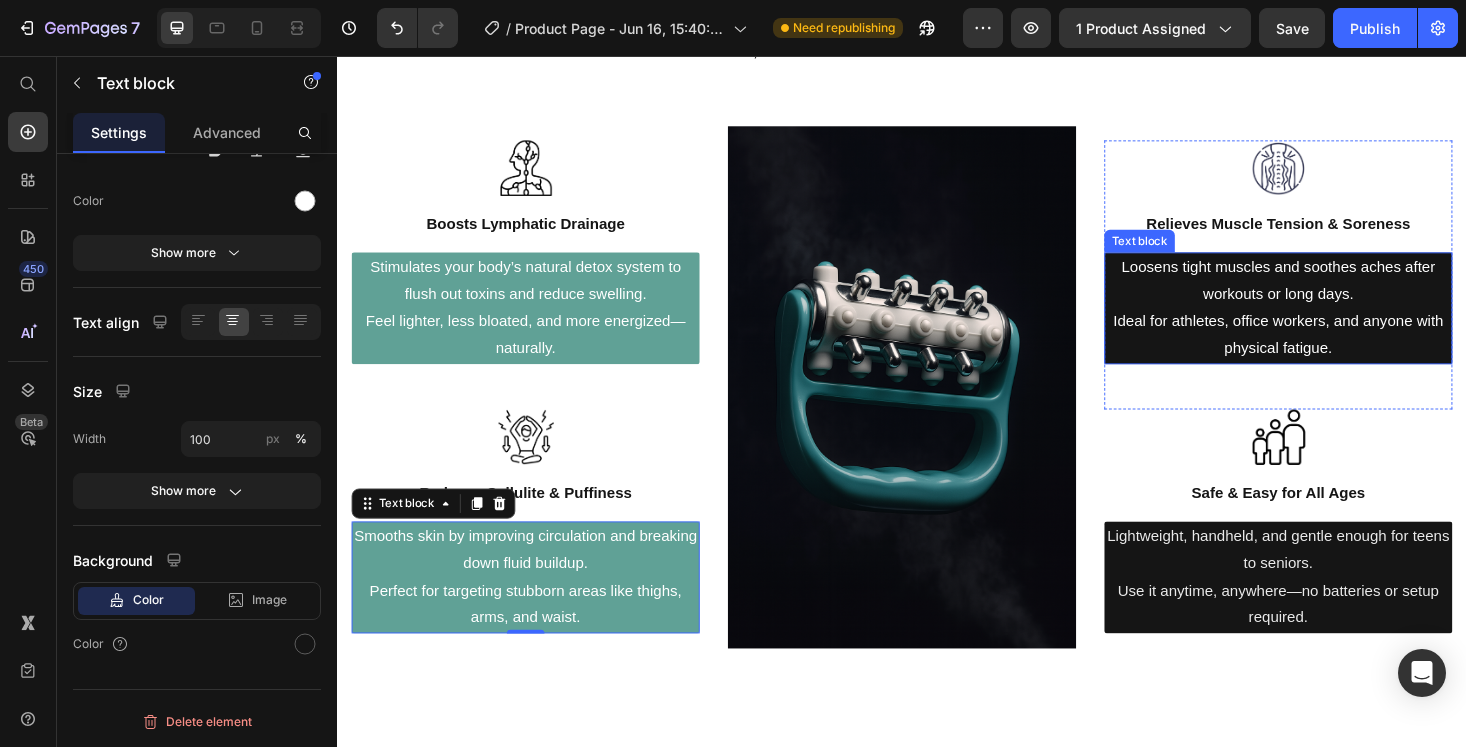 click on "Loosens tight muscles and soothes aches after workouts or long days. Ideal for athletes, office workers, and anyone with physical fatigue." at bounding box center [1337, 324] 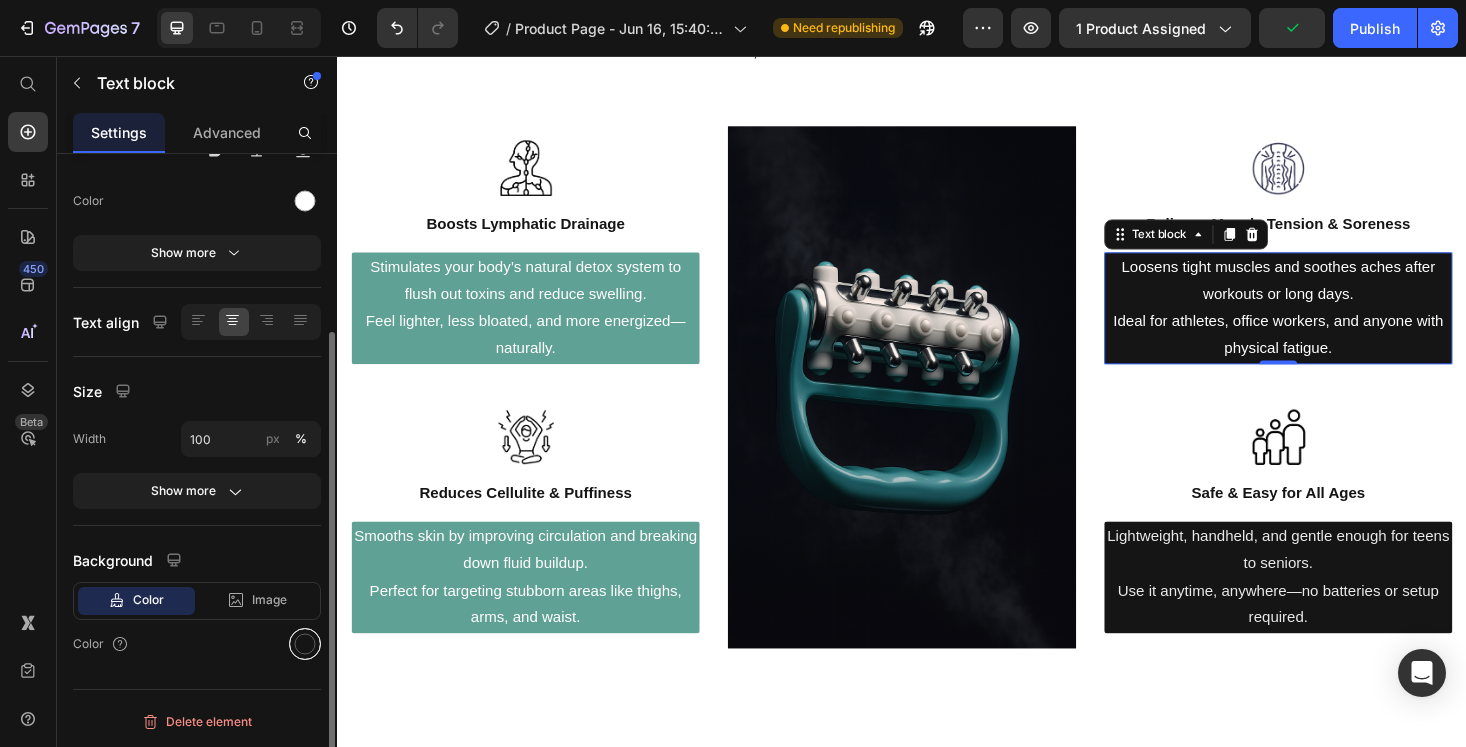 click at bounding box center [305, 644] 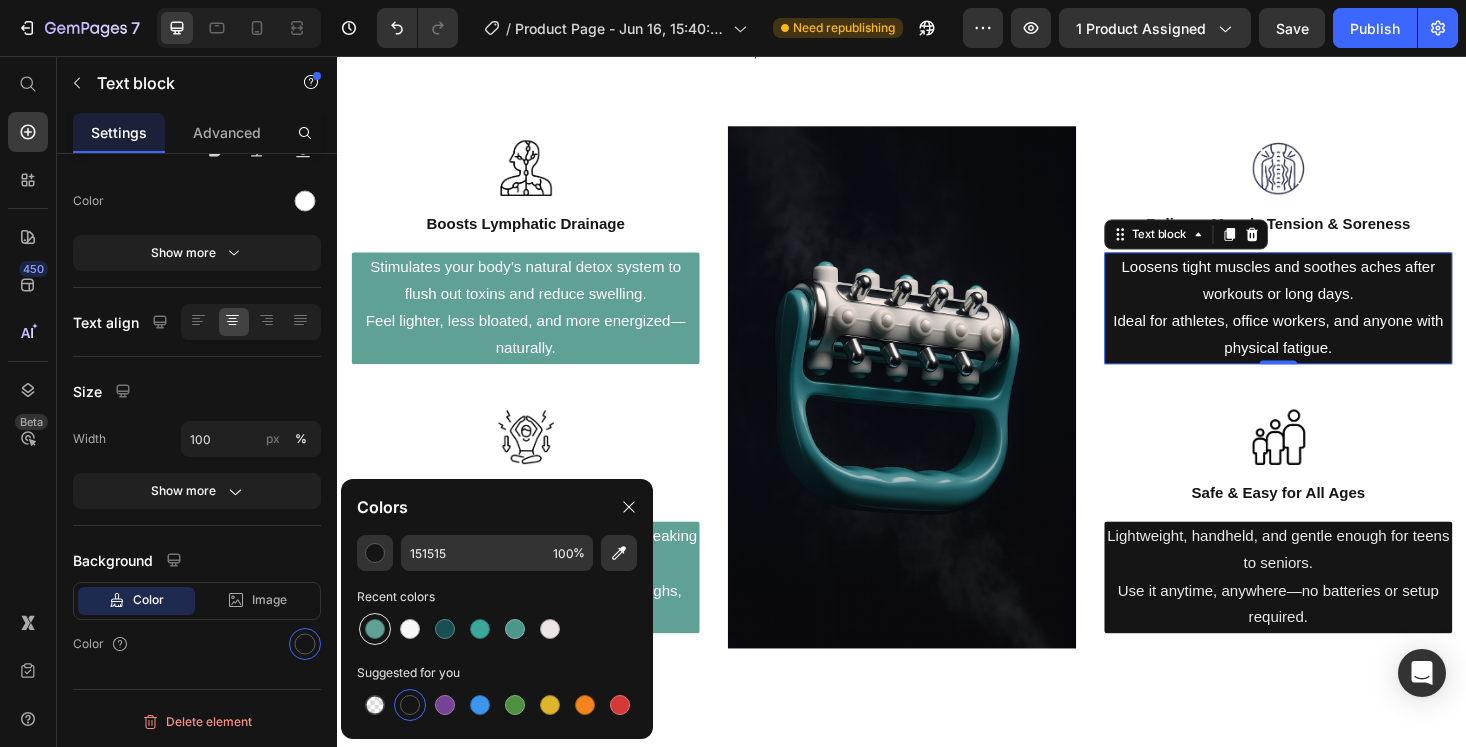 click at bounding box center (375, 629) 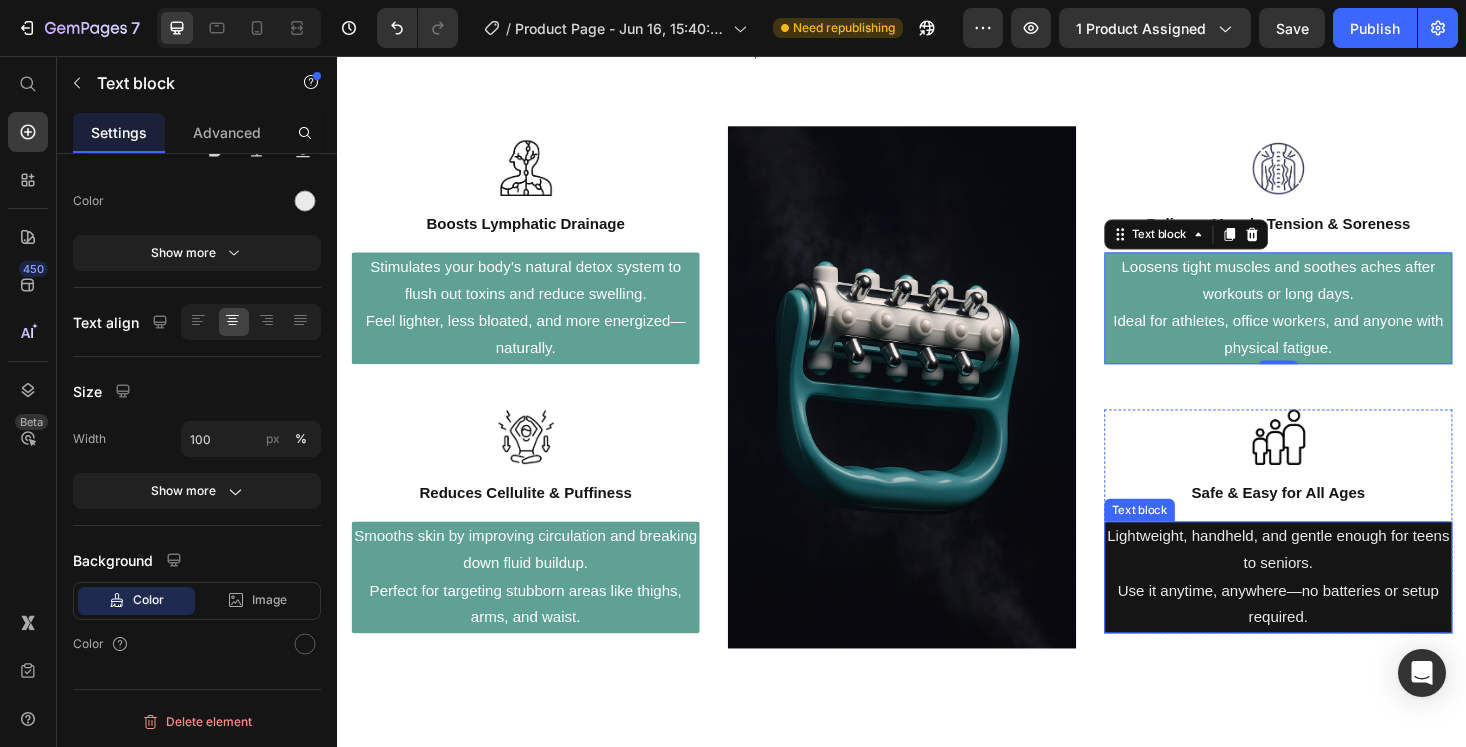 click on "Lightweight, handheld, and gentle enough for teens to seniors. Use it anytime, anywhere—no batteries or setup required." at bounding box center (1337, 610) 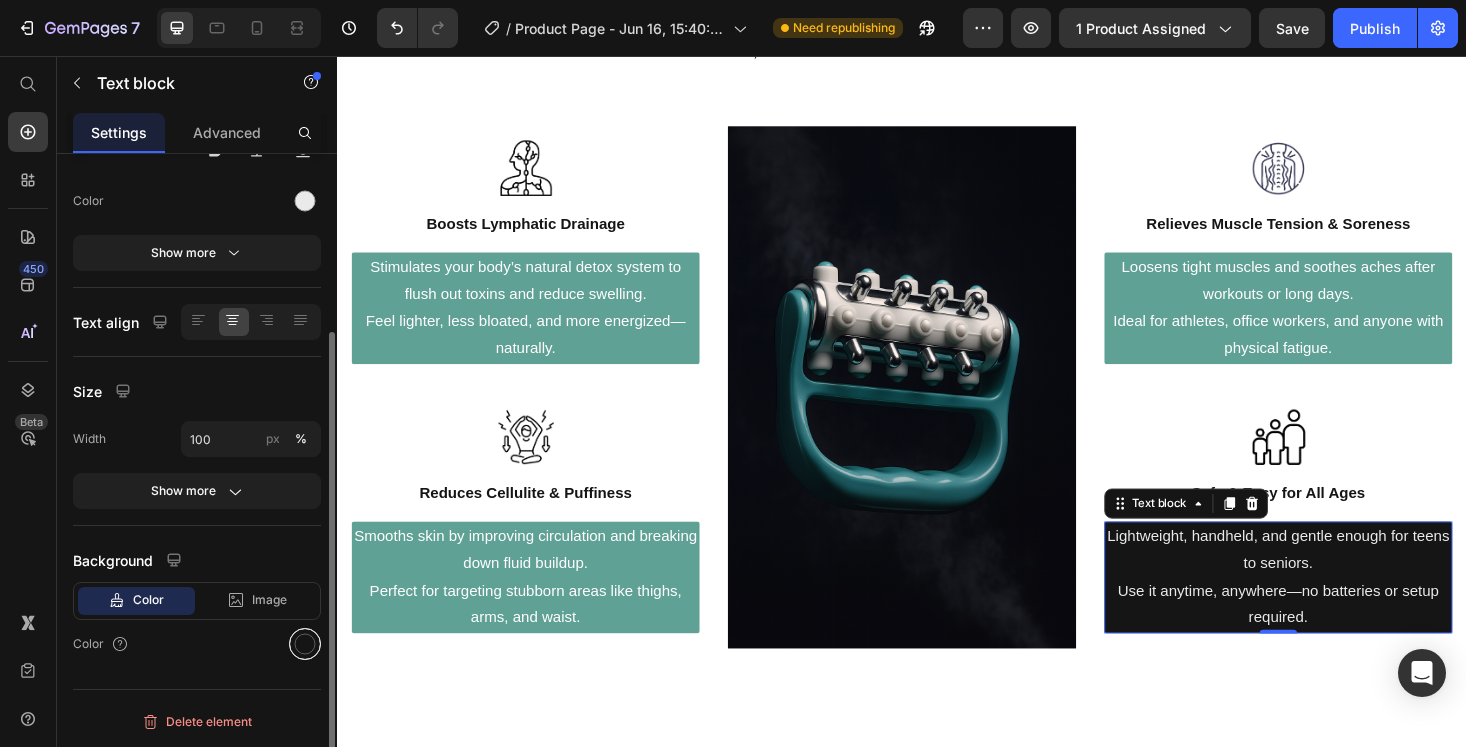 click at bounding box center (305, 644) 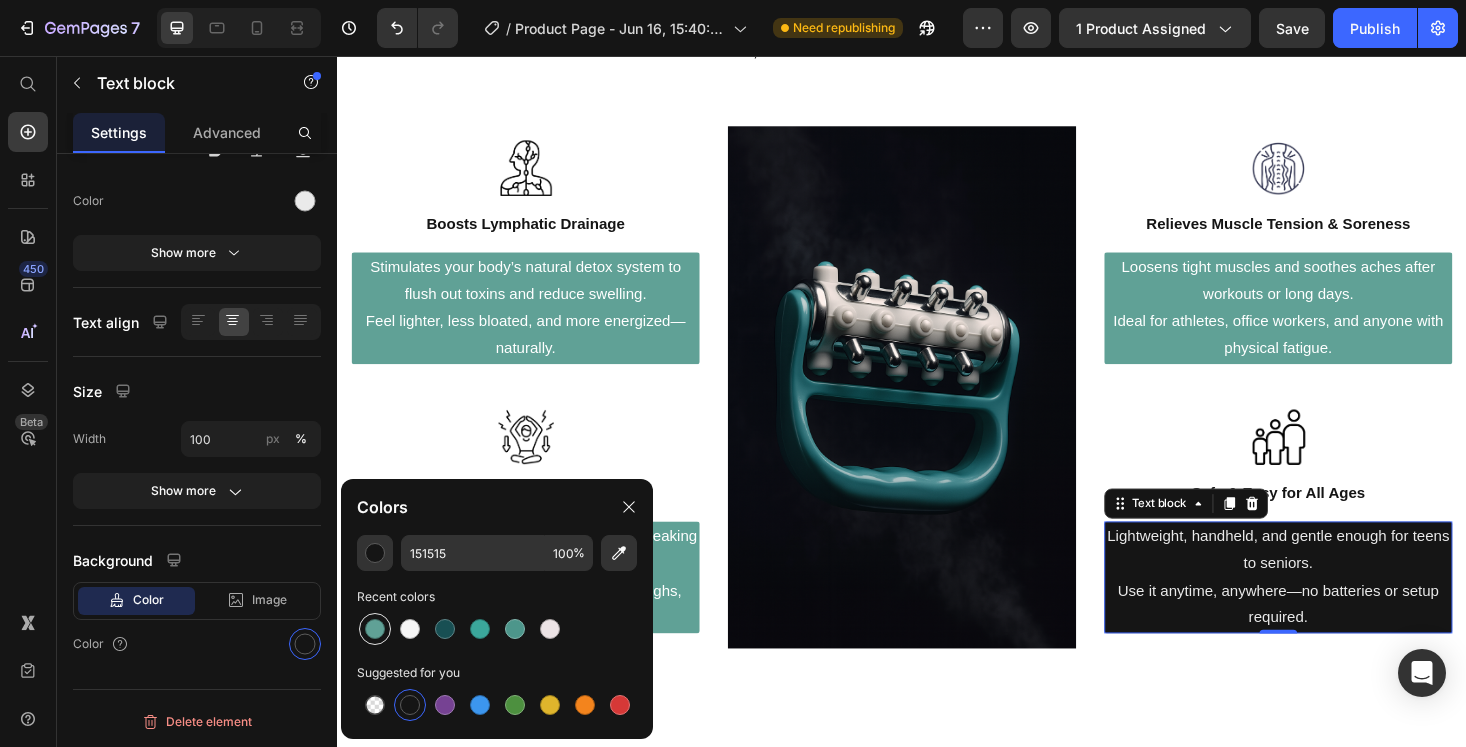 click at bounding box center (375, 629) 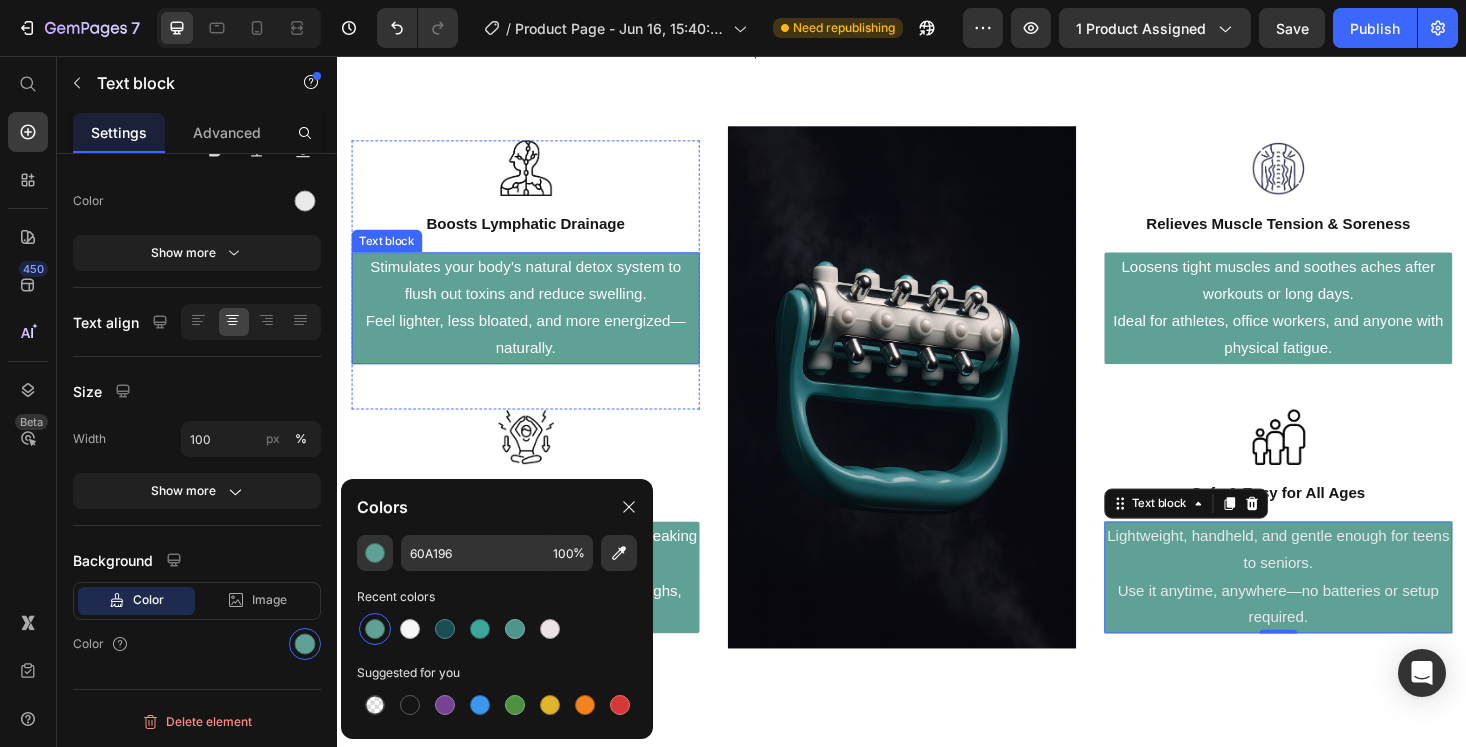 click on "Stimulates your body’s natural detox system to flush out toxins and reduce swelling. Feel lighter, less bloated, and more energized—naturally." at bounding box center [537, 324] 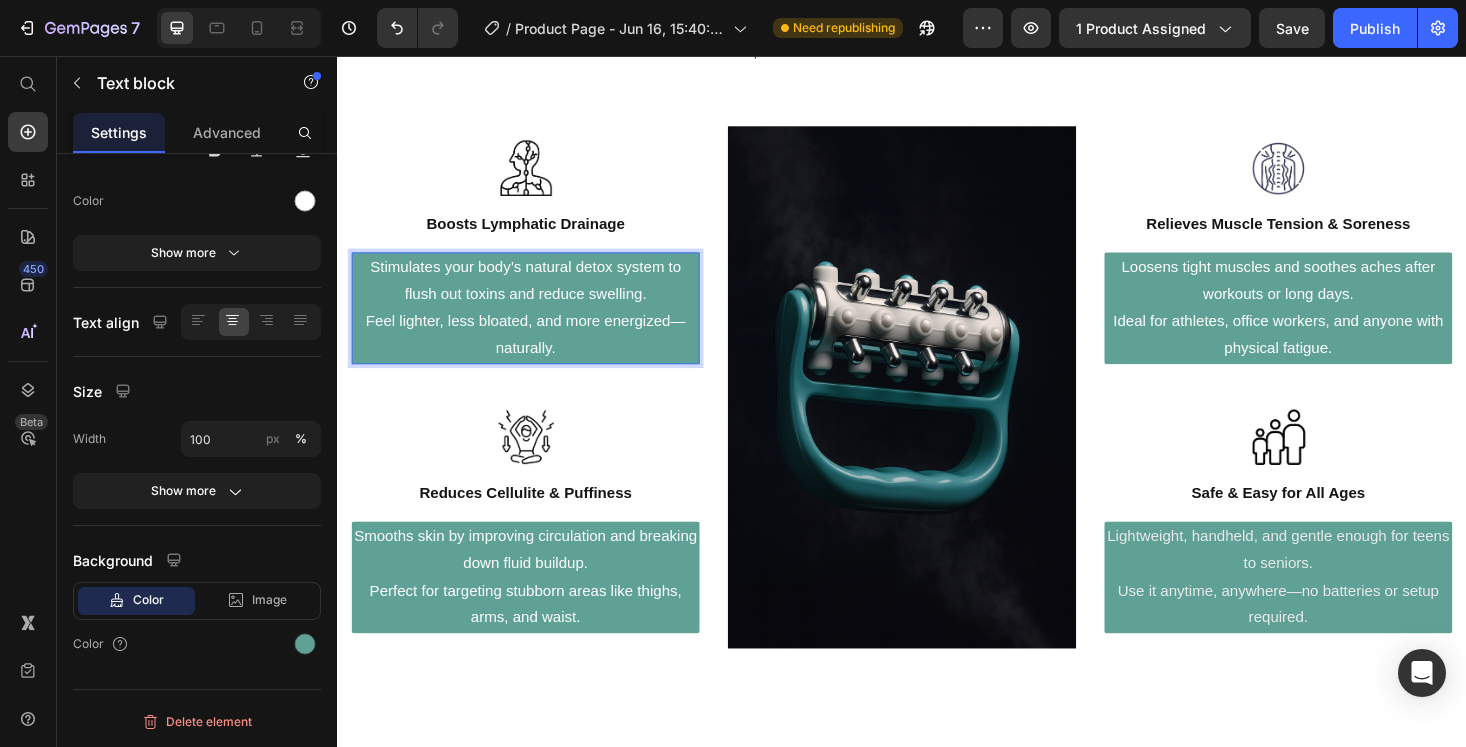 click on "Stimulates your body’s natural detox system to flush out toxins and reduce swelling. Feel lighter, less bloated, and more energized—naturally." at bounding box center [537, 324] 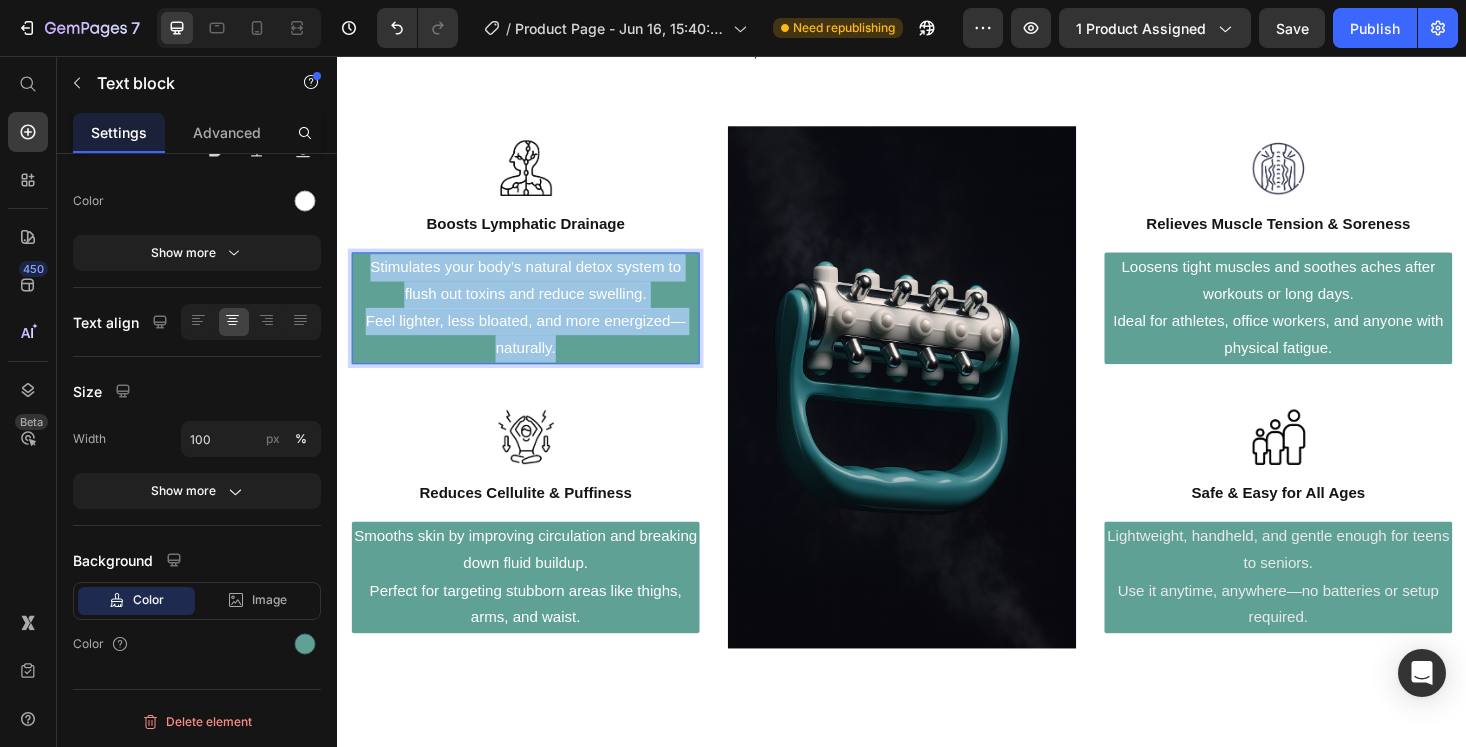 drag, startPoint x: 581, startPoint y: 363, endPoint x: 365, endPoint y: 277, distance: 232.49086 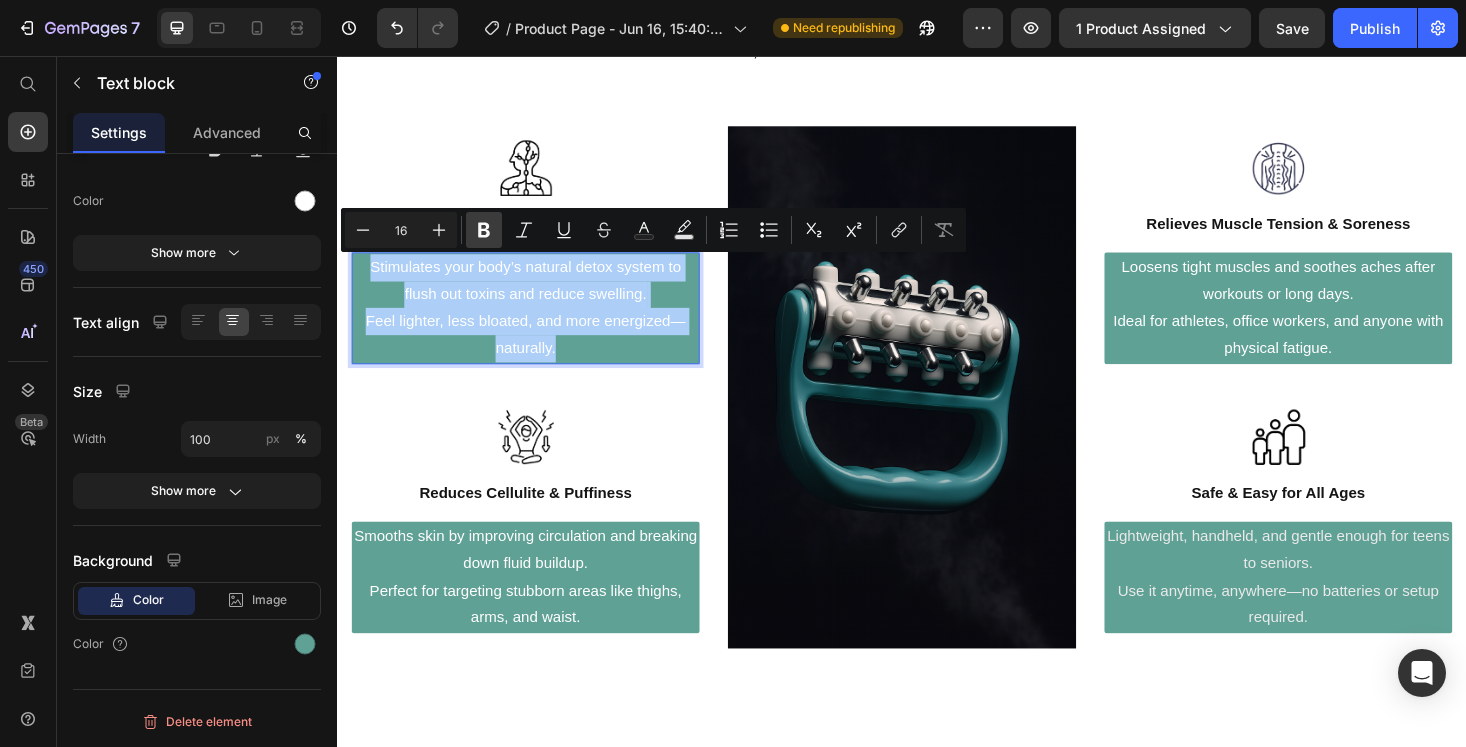 click 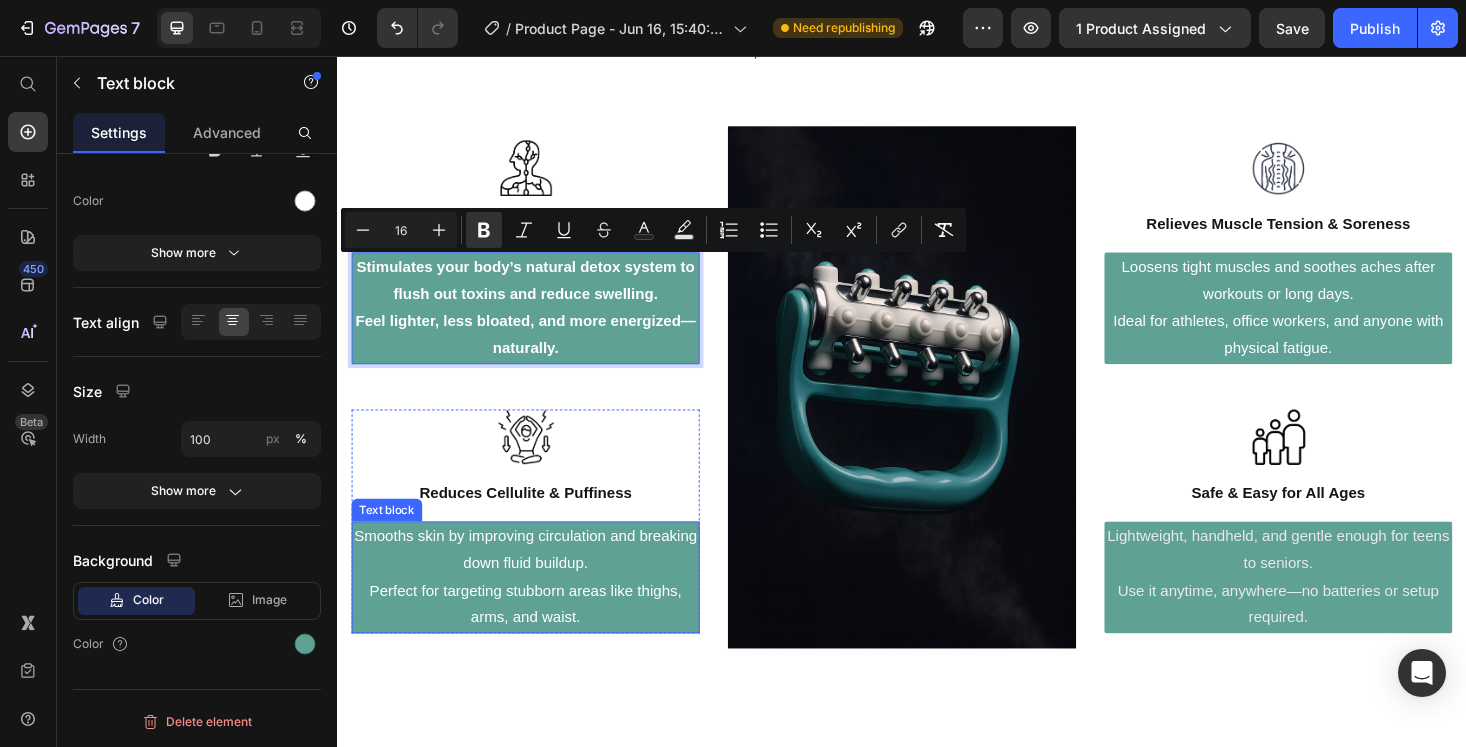 click on "Smooths skin by improving circulation and breaking down fluid buildup. Perfect for targeting stubborn areas like thighs, arms, and waist." at bounding box center [537, 610] 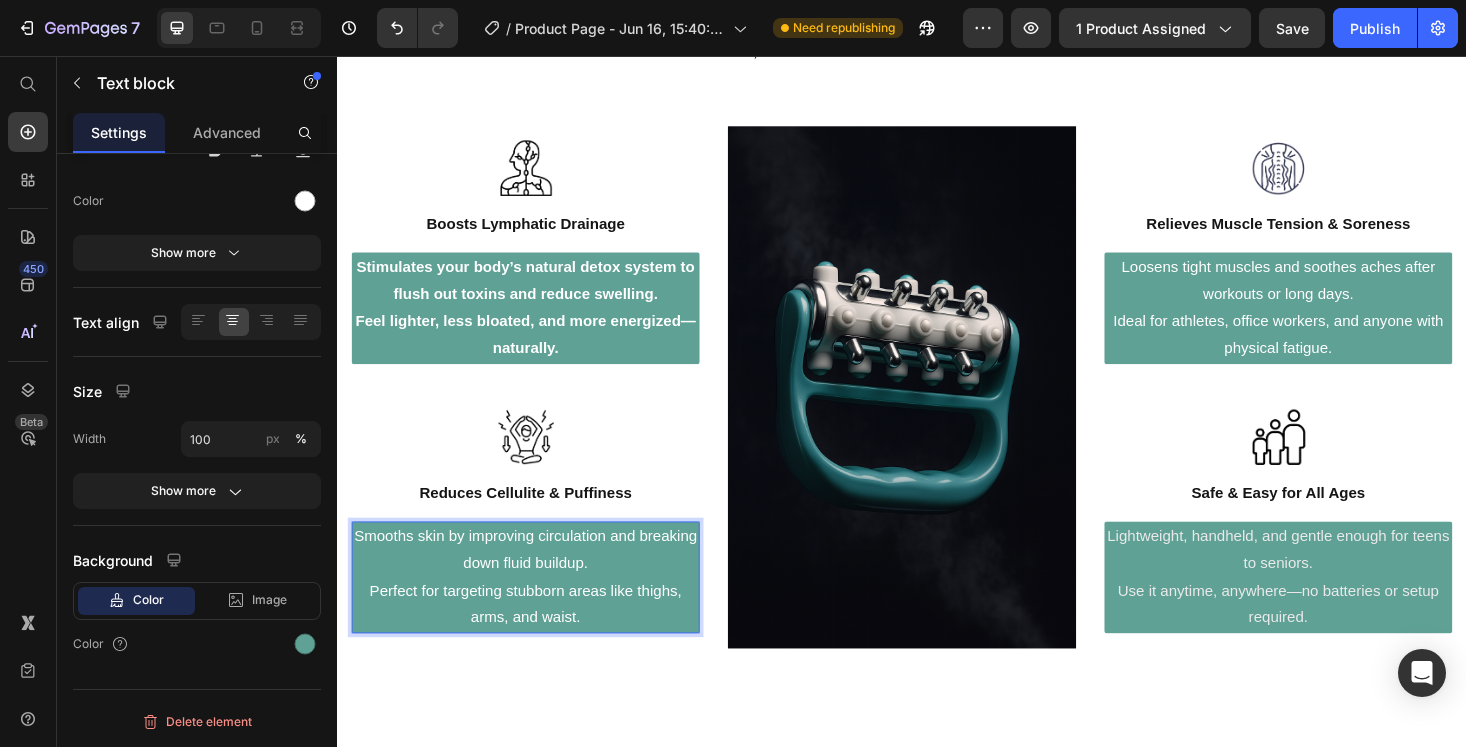 click on "Smooths skin by improving circulation and breaking down fluid buildup. Perfect for targeting stubborn areas like thighs, arms, and waist." at bounding box center (537, 610) 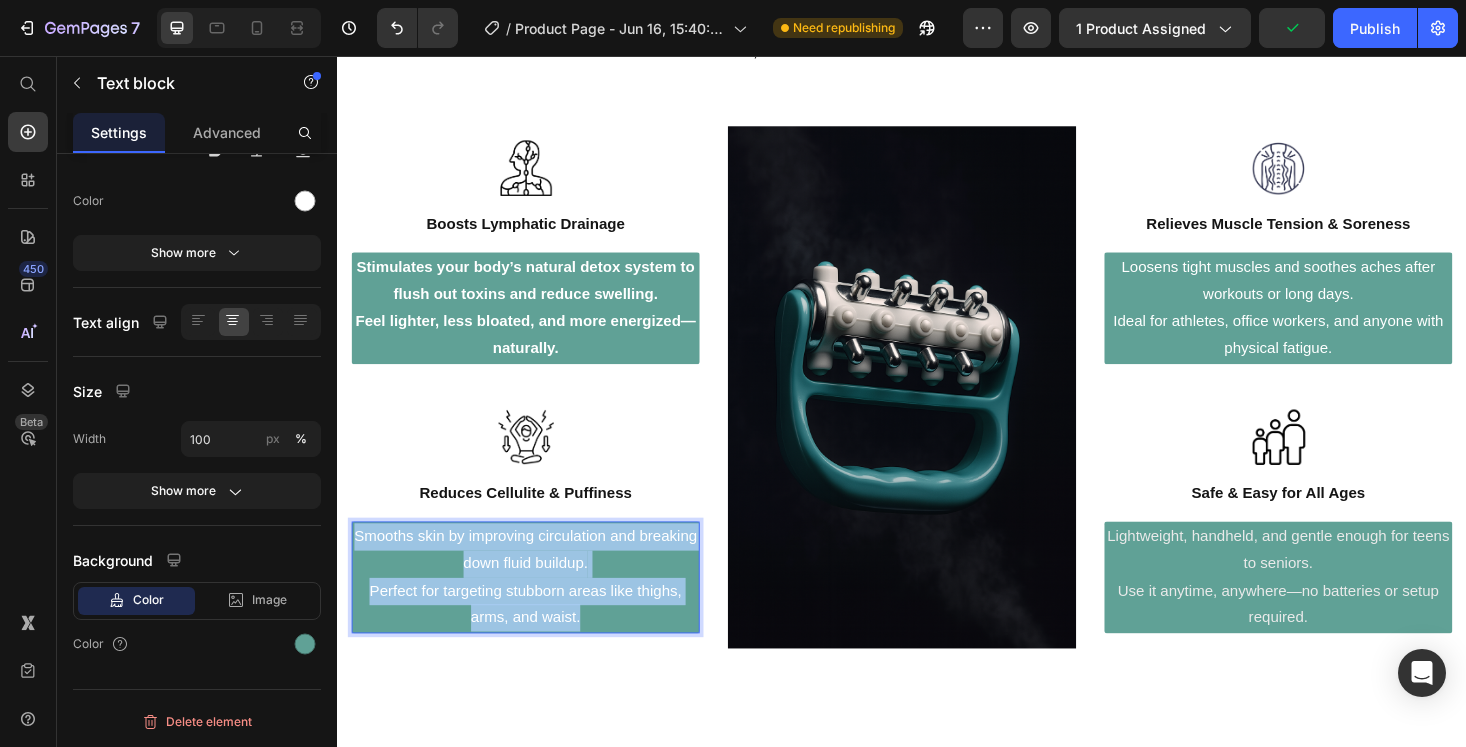 drag, startPoint x: 610, startPoint y: 649, endPoint x: 356, endPoint y: 561, distance: 268.8122 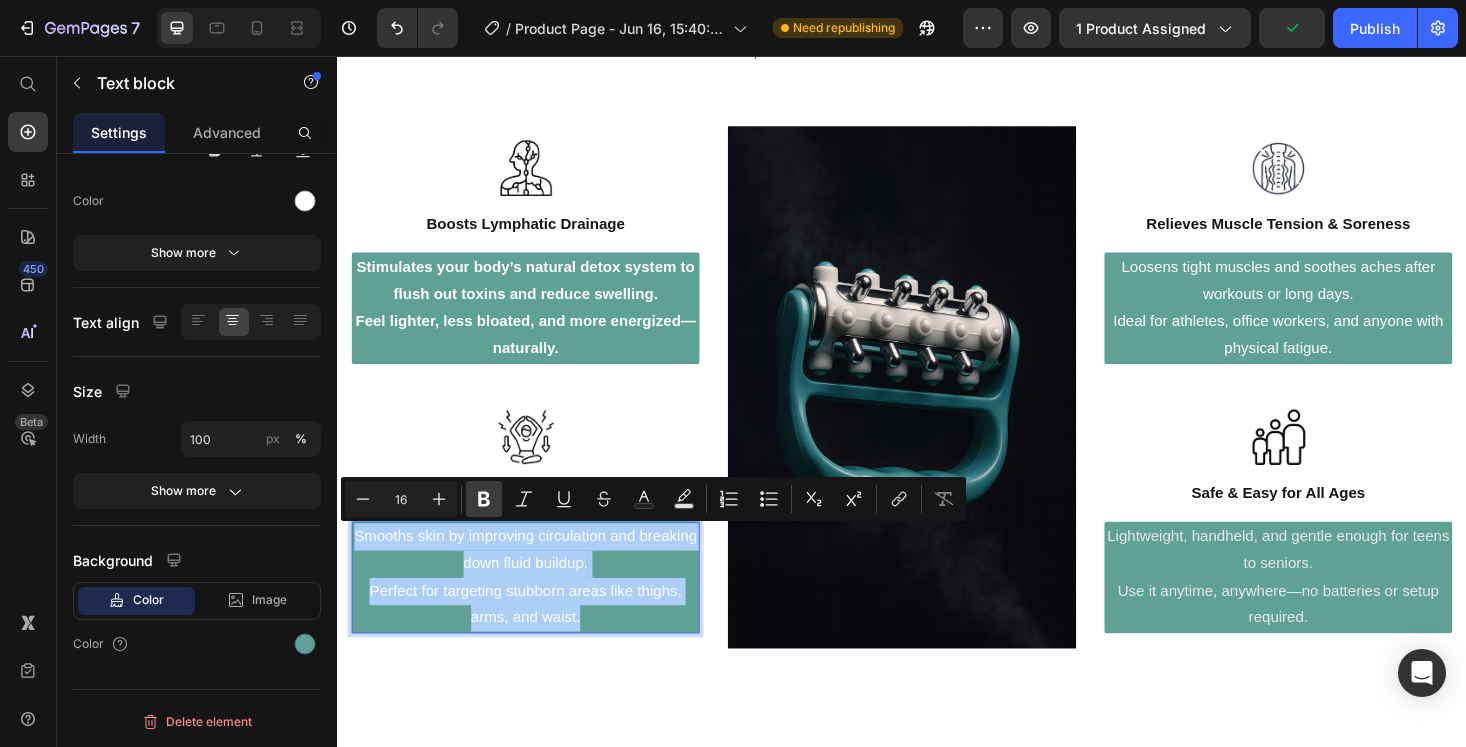 click 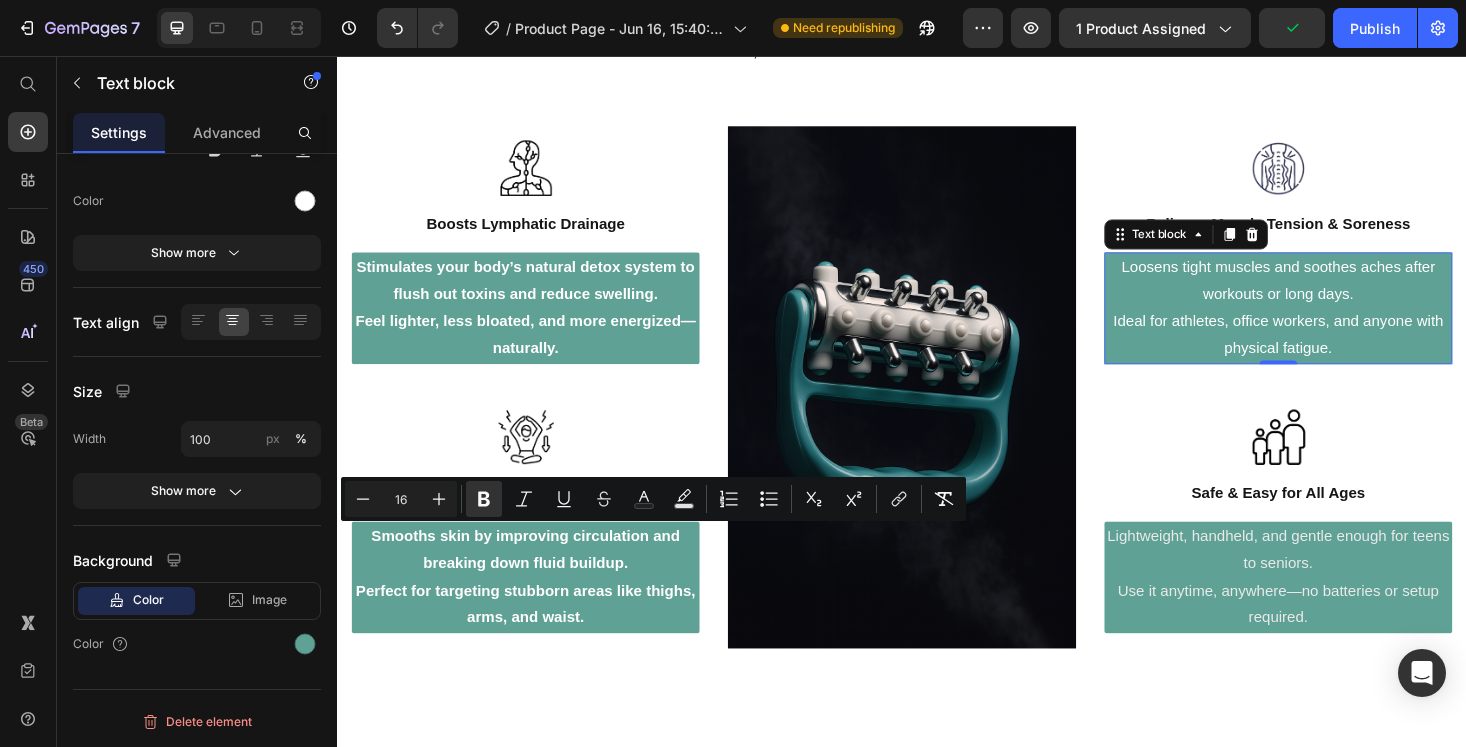 click on "Loosens tight muscles and soothes aches after workouts or long days. Ideal for athletes, office workers, and anyone with physical fatigue." at bounding box center [1337, 324] 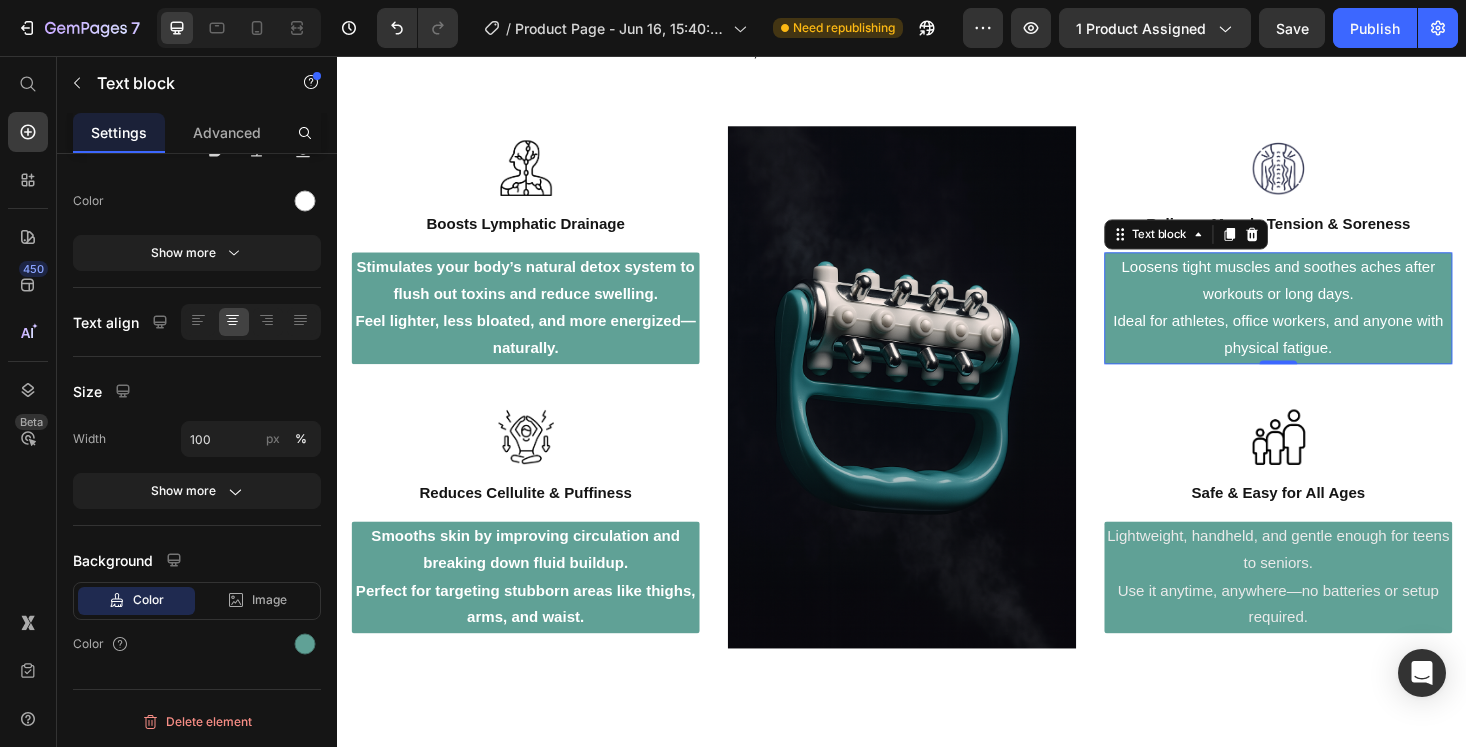 click on "Loosens tight muscles and soothes aches after workouts or long days. Ideal for athletes, office workers, and anyone with physical fatigue." at bounding box center [1337, 324] 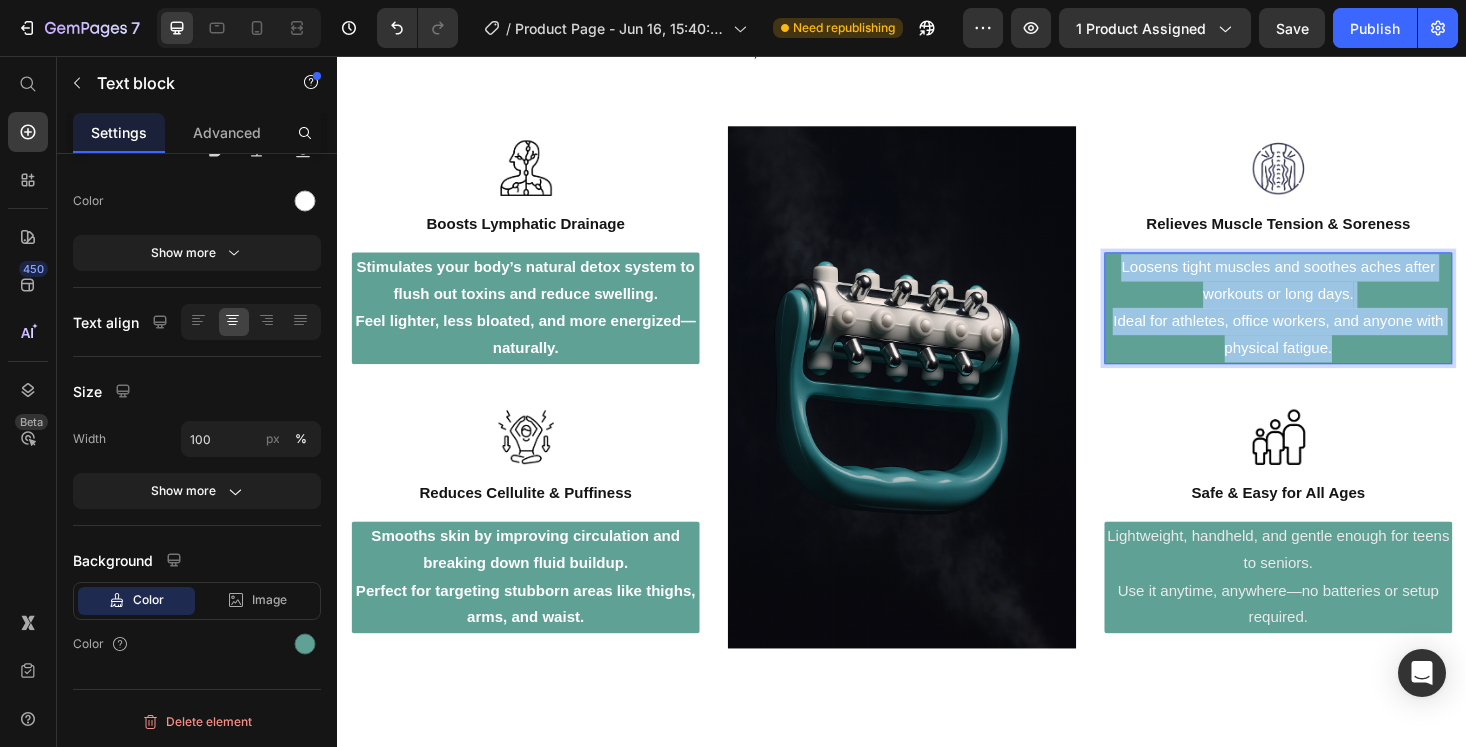 drag, startPoint x: 1417, startPoint y: 371, endPoint x: 1166, endPoint y: 275, distance: 268.7322 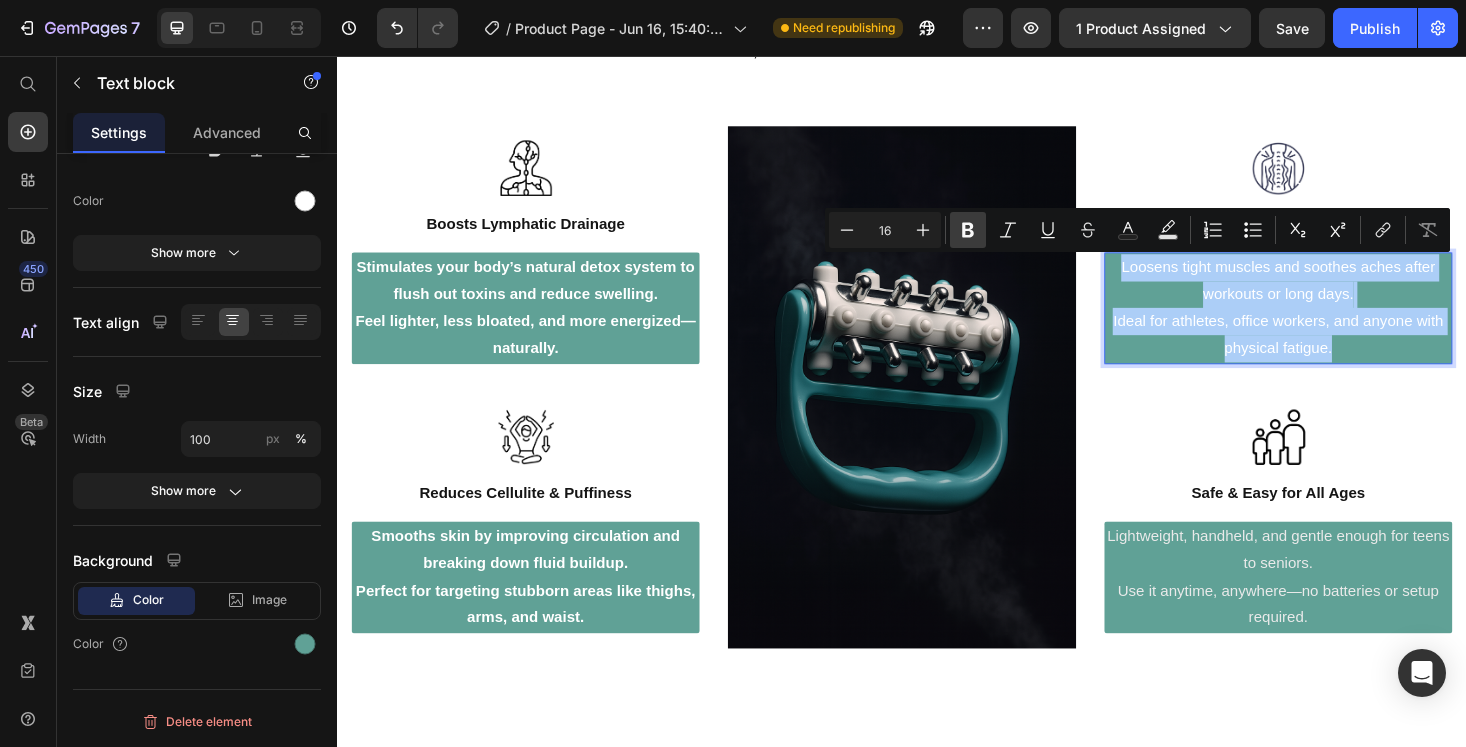 click 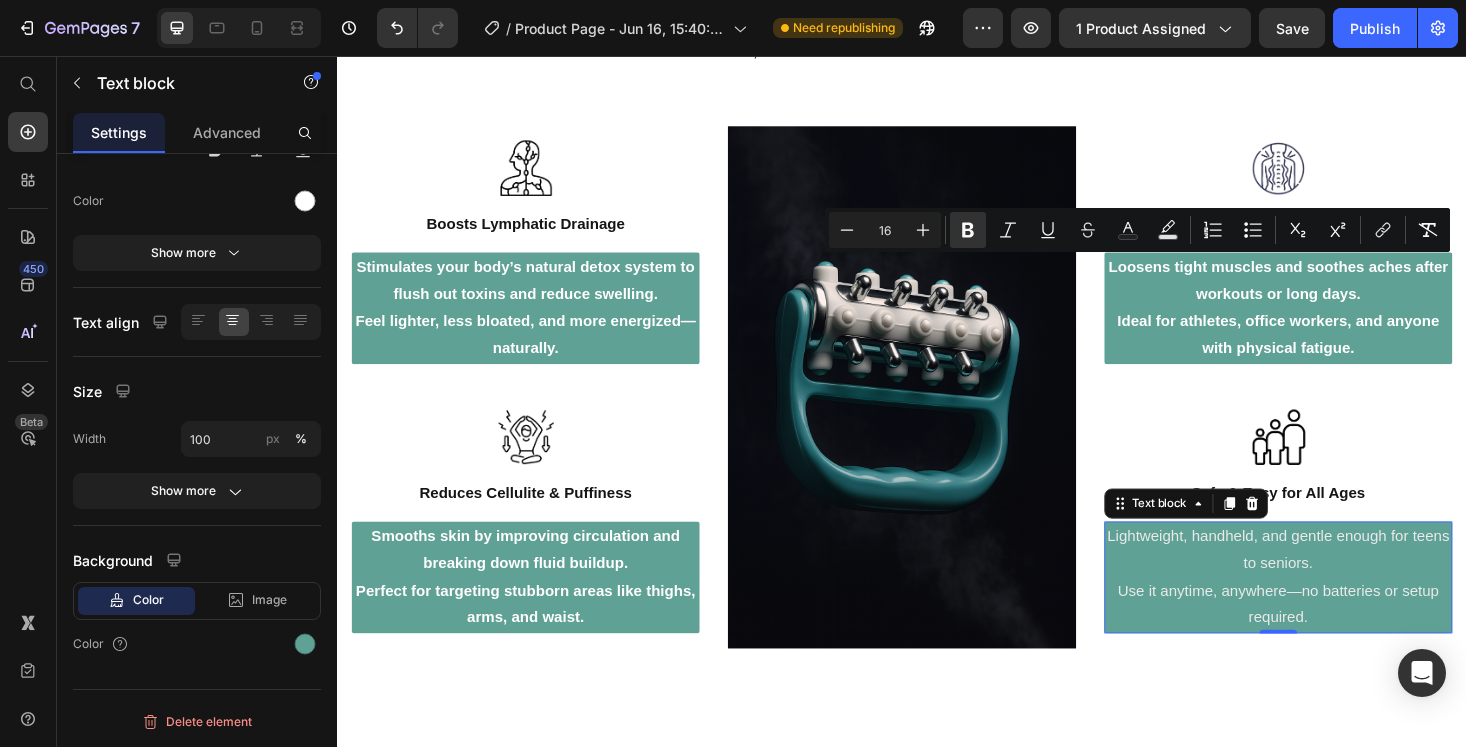 click on "Lightweight, handheld, and gentle enough for teens to seniors. Use it anytime, anywhere—no batteries or setup required." at bounding box center [1337, 610] 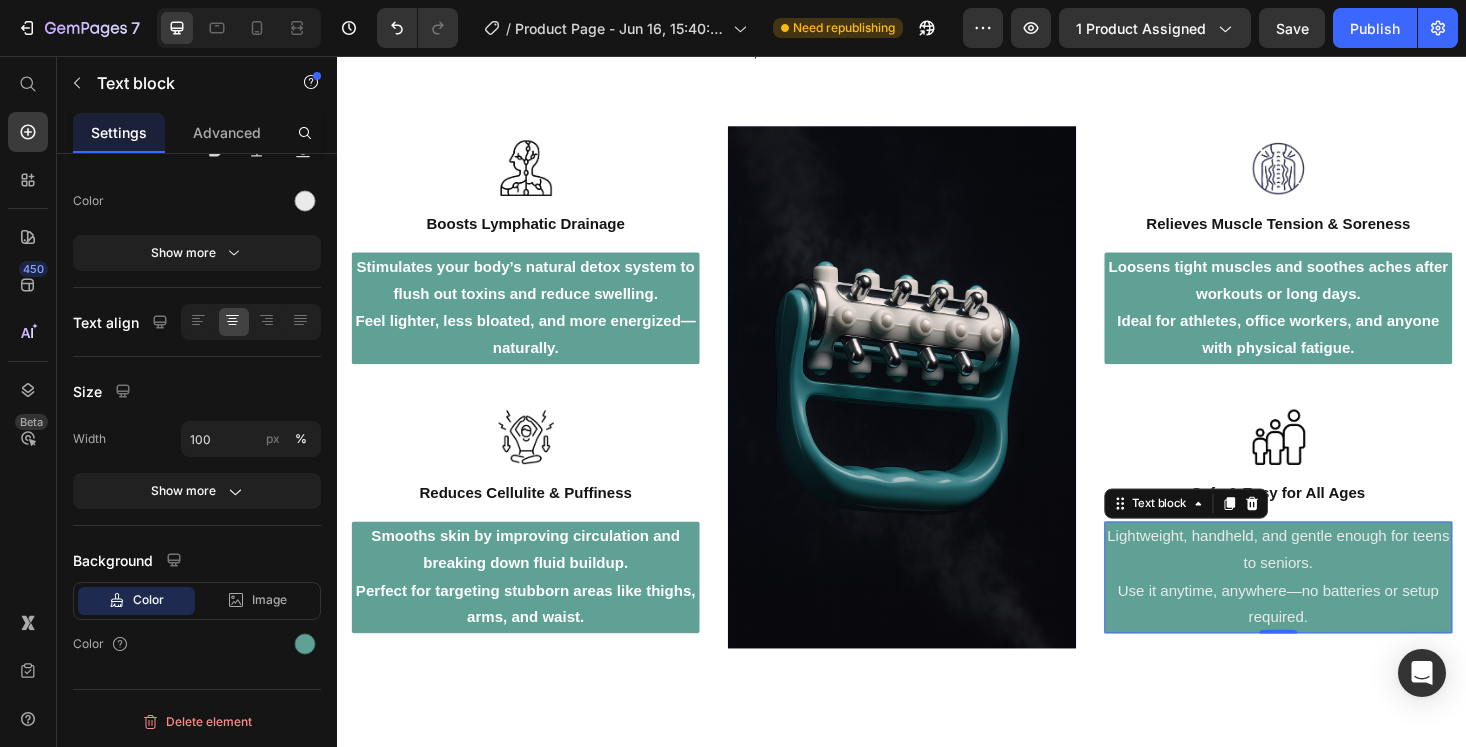 click on "Lightweight, handheld, and gentle enough for teens to seniors. Use it anytime, anywhere—no batteries or setup required." at bounding box center (1337, 610) 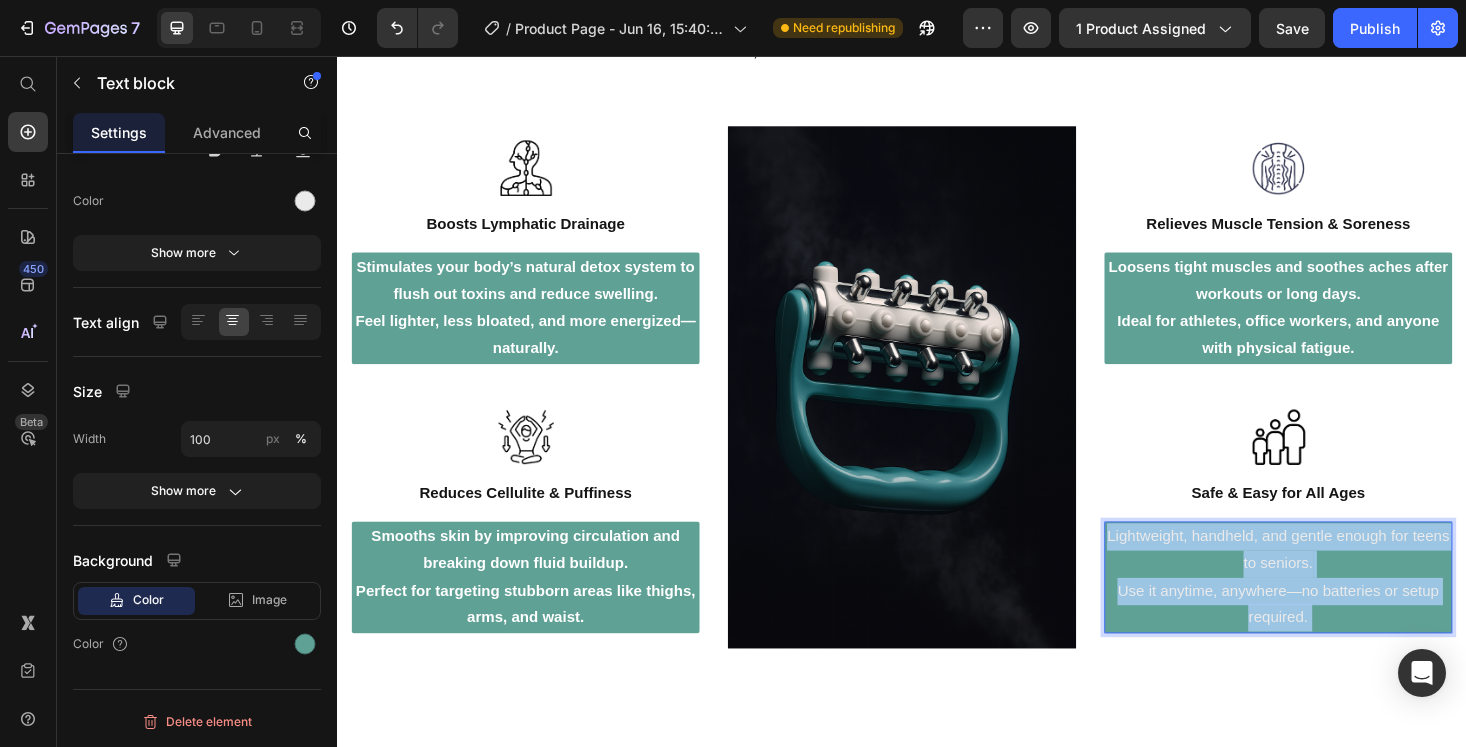 drag, startPoint x: 1378, startPoint y: 654, endPoint x: 1144, endPoint y: 564, distance: 250.71098 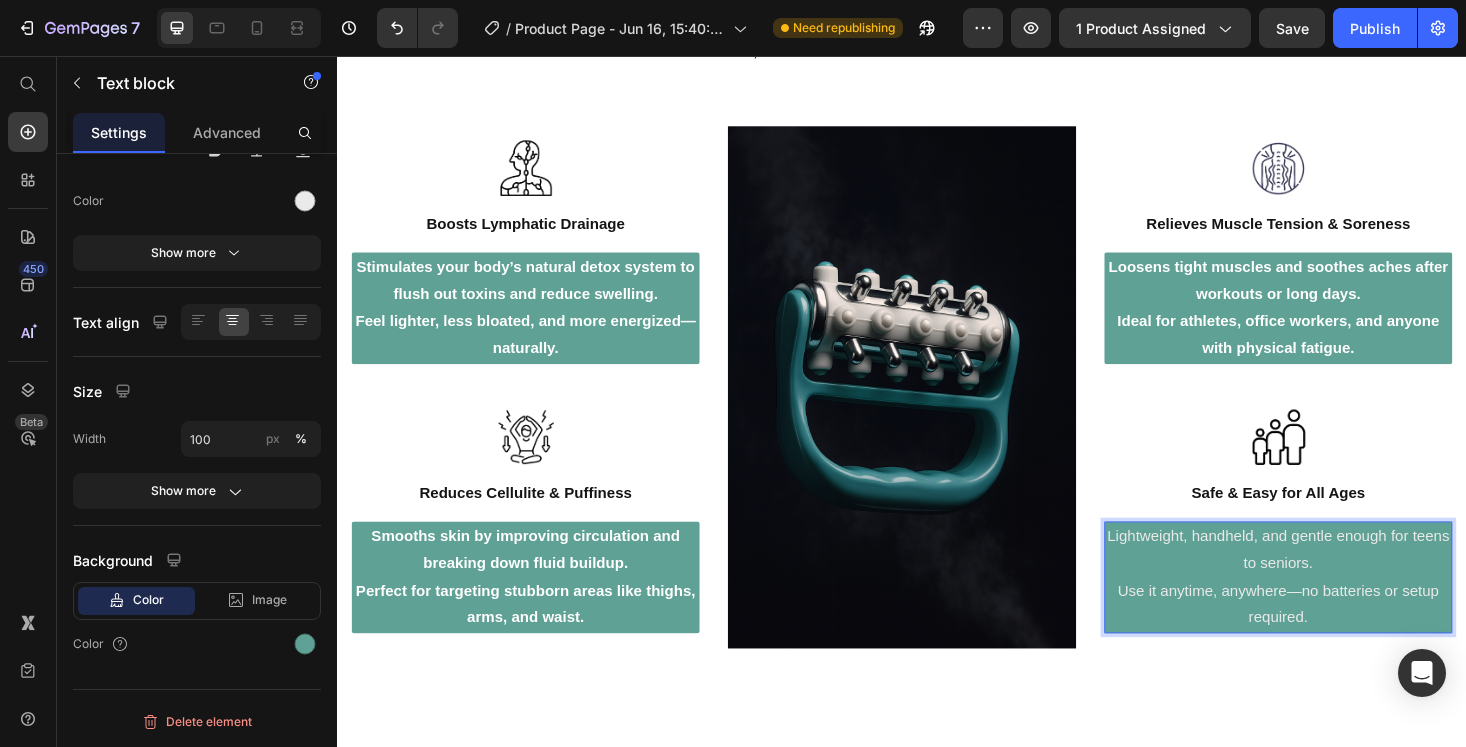 click on "Lightweight, handheld, and gentle enough for teens to seniors. Use it anytime, anywhere—no batteries or setup required." at bounding box center [1337, 610] 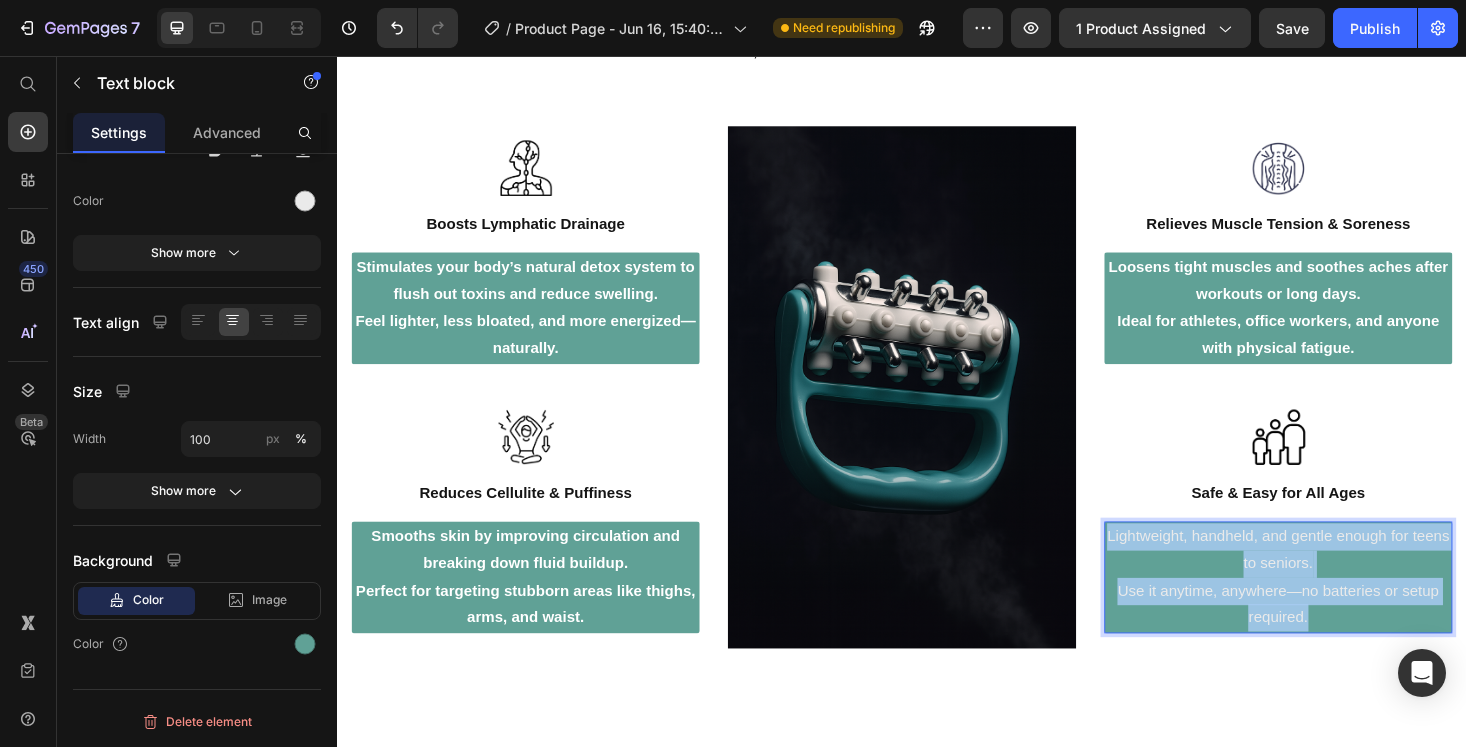 drag, startPoint x: 1399, startPoint y: 652, endPoint x: 1157, endPoint y: 566, distance: 256.82678 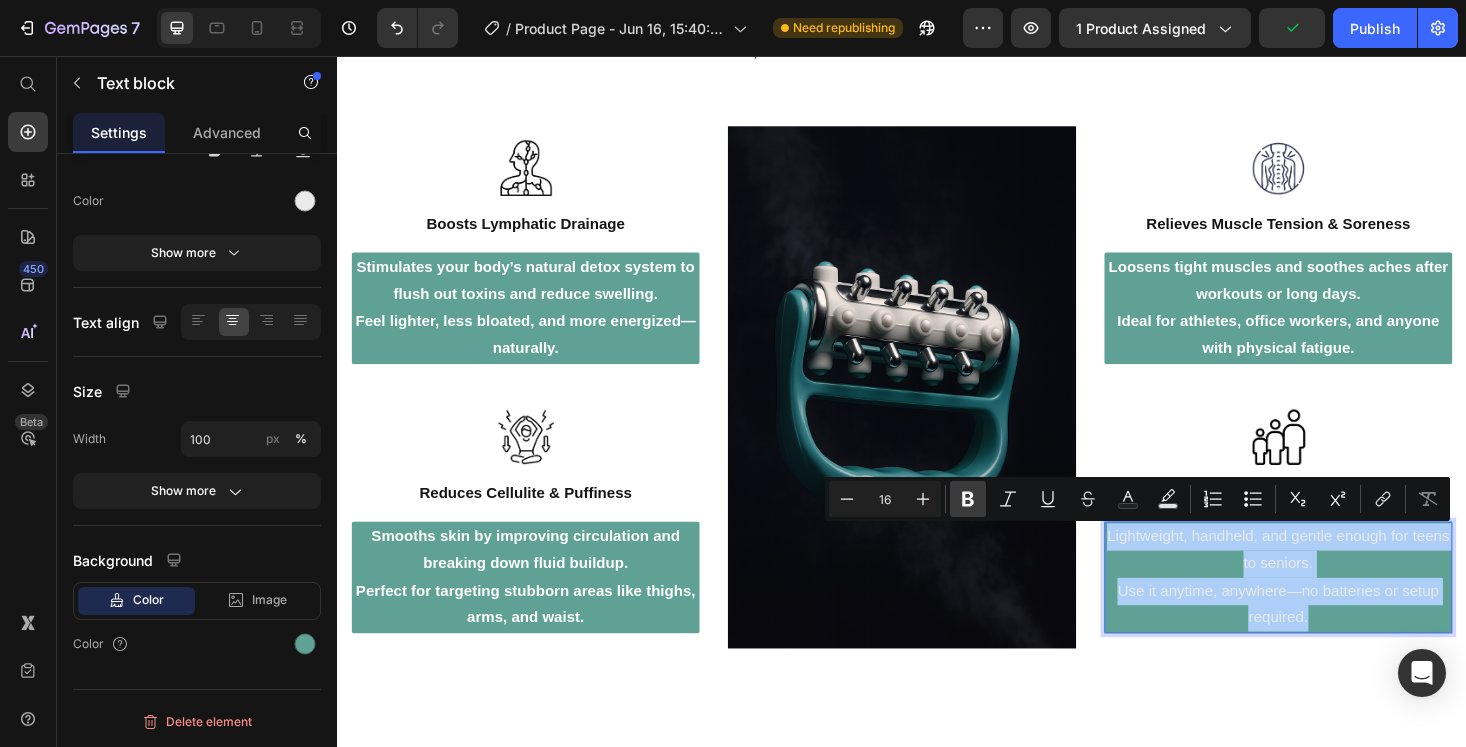 click 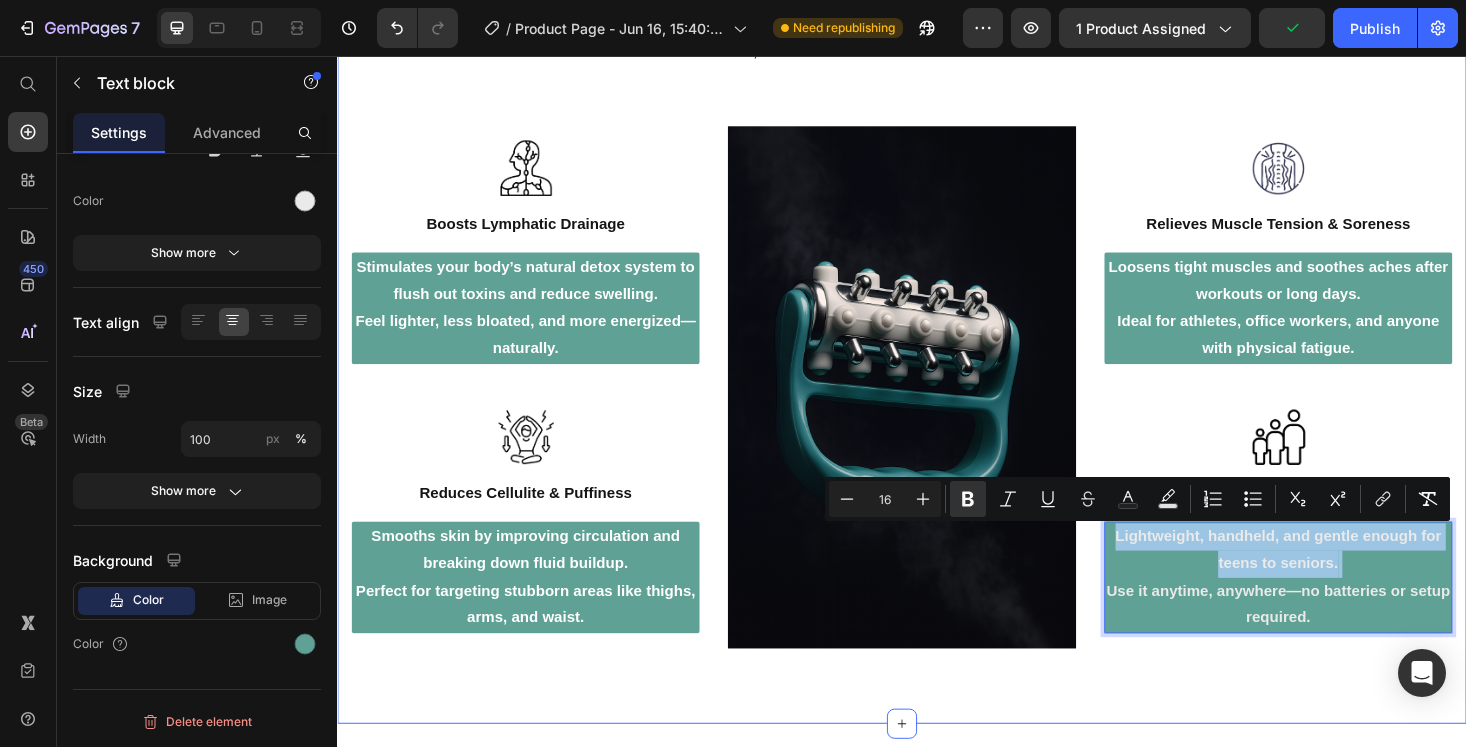 click on "Unlock Natural Wellness with TheraLympha™ Heading “Smooth Cellulite, Soothe Muscles & Boost Circulation – All in One Tool” Text block Row Image Boosts Lymphatic Drainage Text block Stimulates your body’s natural detox system to flush out toxins and reduce swelling. Feel lighter, less bloated, and more energized—naturally. Text block Row Image Reduces Cellulite & Puffiness Text block Smooths skin by improving circulation and breaking down fluid buildup. Perfect for targeting stubborn areas like thighs, arms, and waist. Text block Row Image Image Relieves Muscle Tension & Soreness Text block Loosens tight muscles and soothes aches after workouts or long days. Ideal for athletes, office workers, and anyone with physical fatigue. Text block Row Image Safe & Easy for All Ages Text block Lightweight, handheld, and gentle enough for teens to seniors. Use it anytime, anywhere—no batteries or setup required. Text block   0 Row Row" at bounding box center [937, 287] 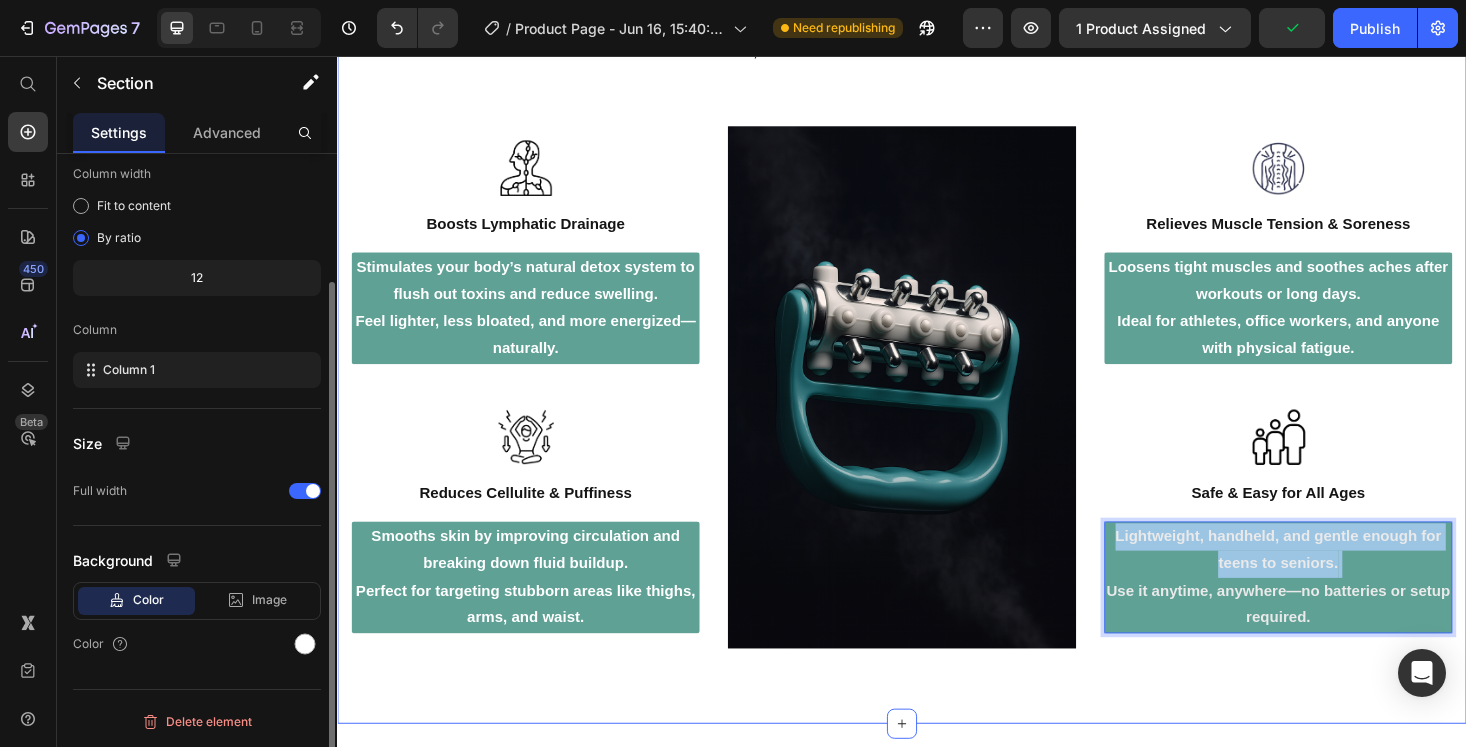 scroll, scrollTop: 0, scrollLeft: 0, axis: both 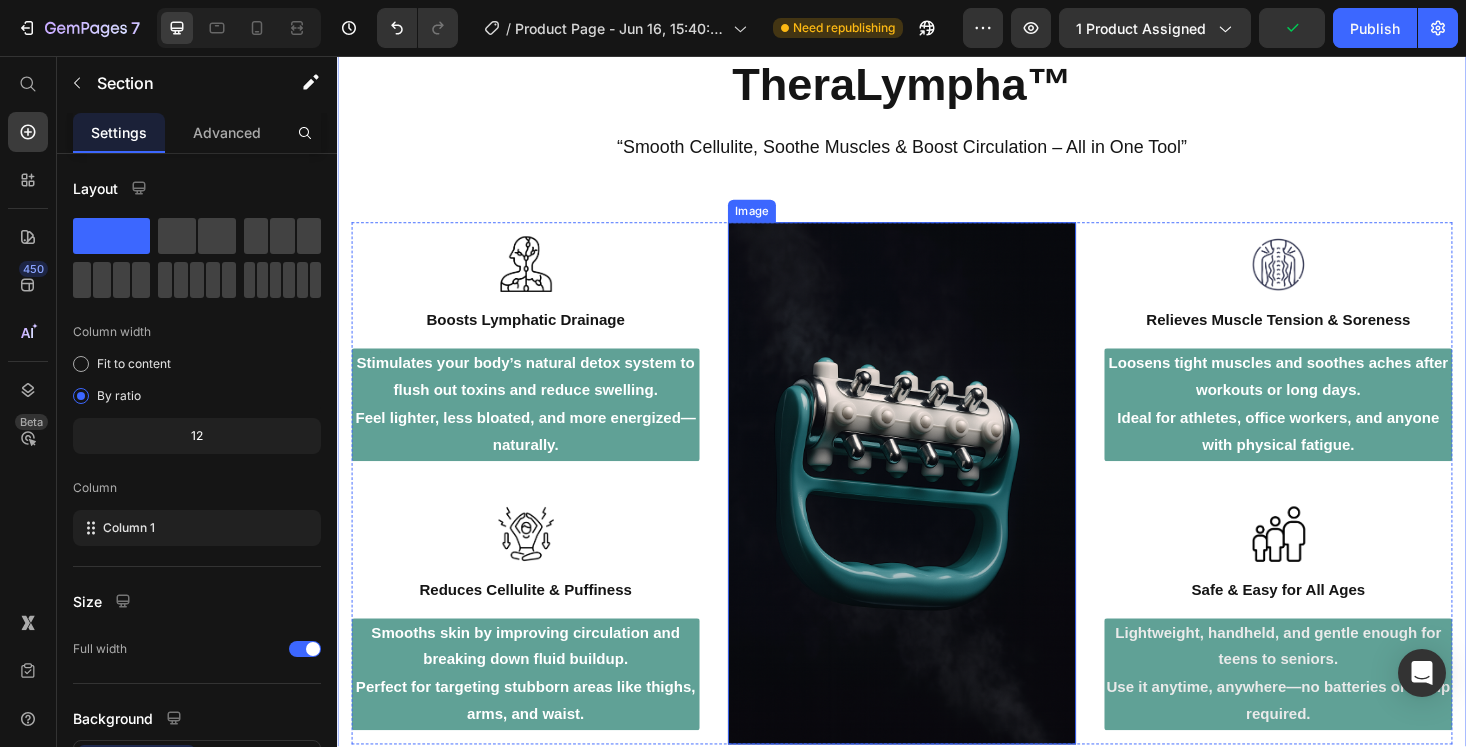 click at bounding box center (937, 510) 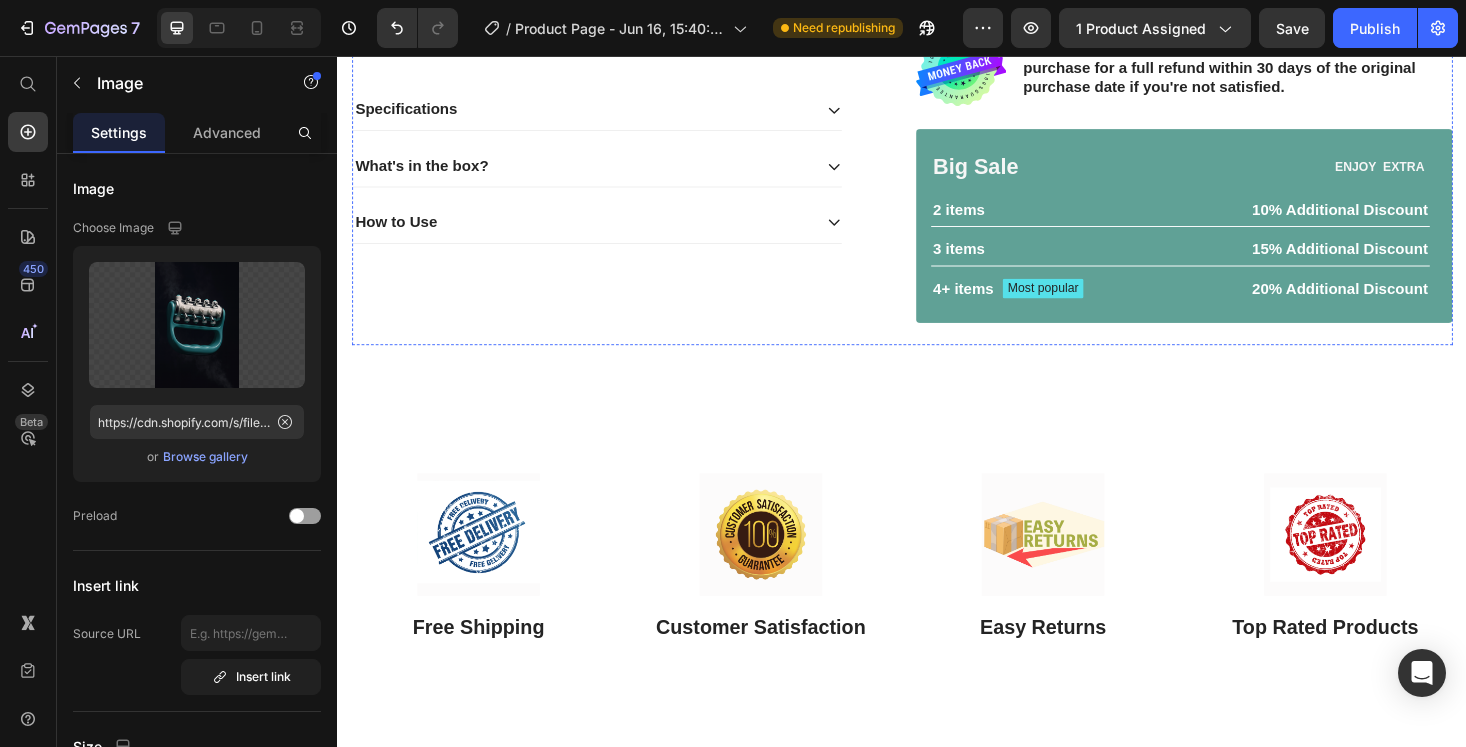 scroll, scrollTop: 826, scrollLeft: 0, axis: vertical 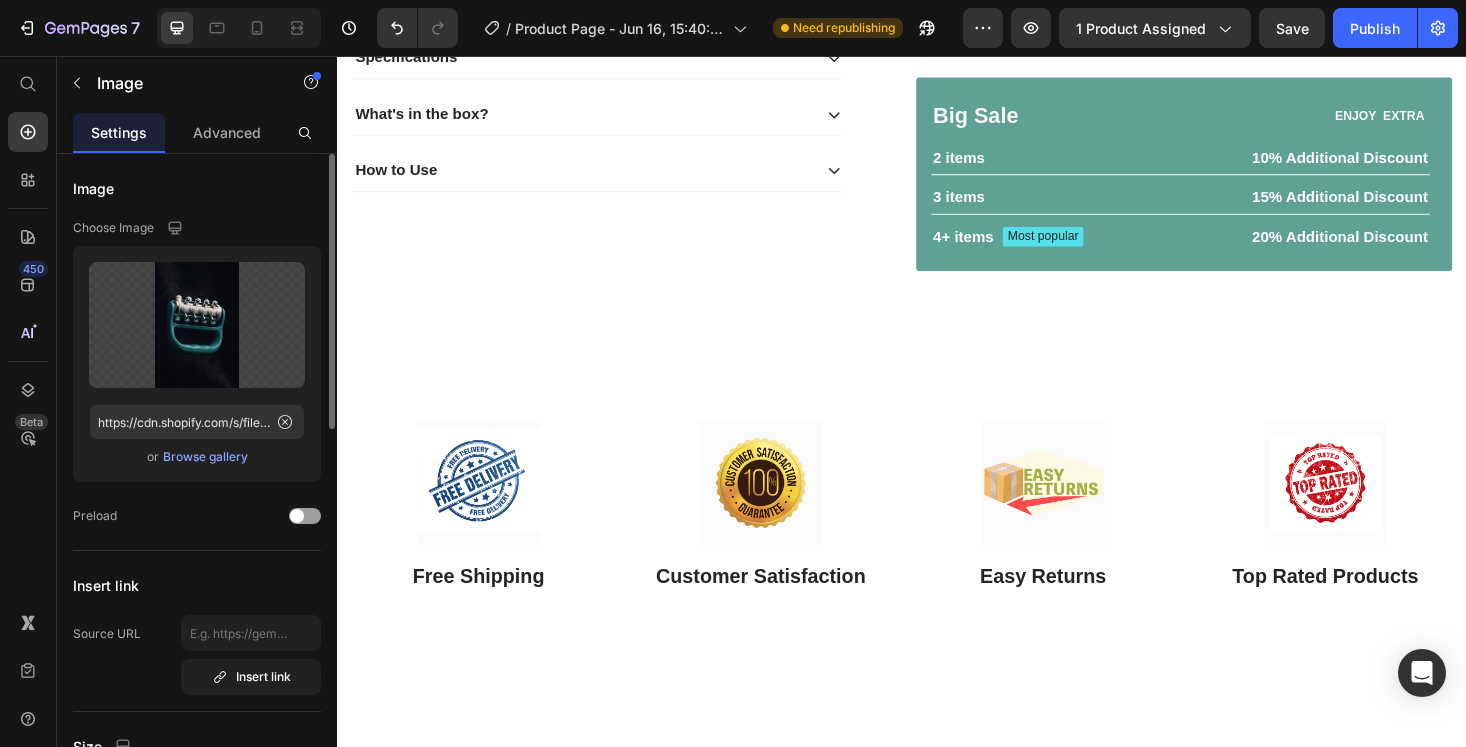 click on "Browse gallery" at bounding box center (205, 457) 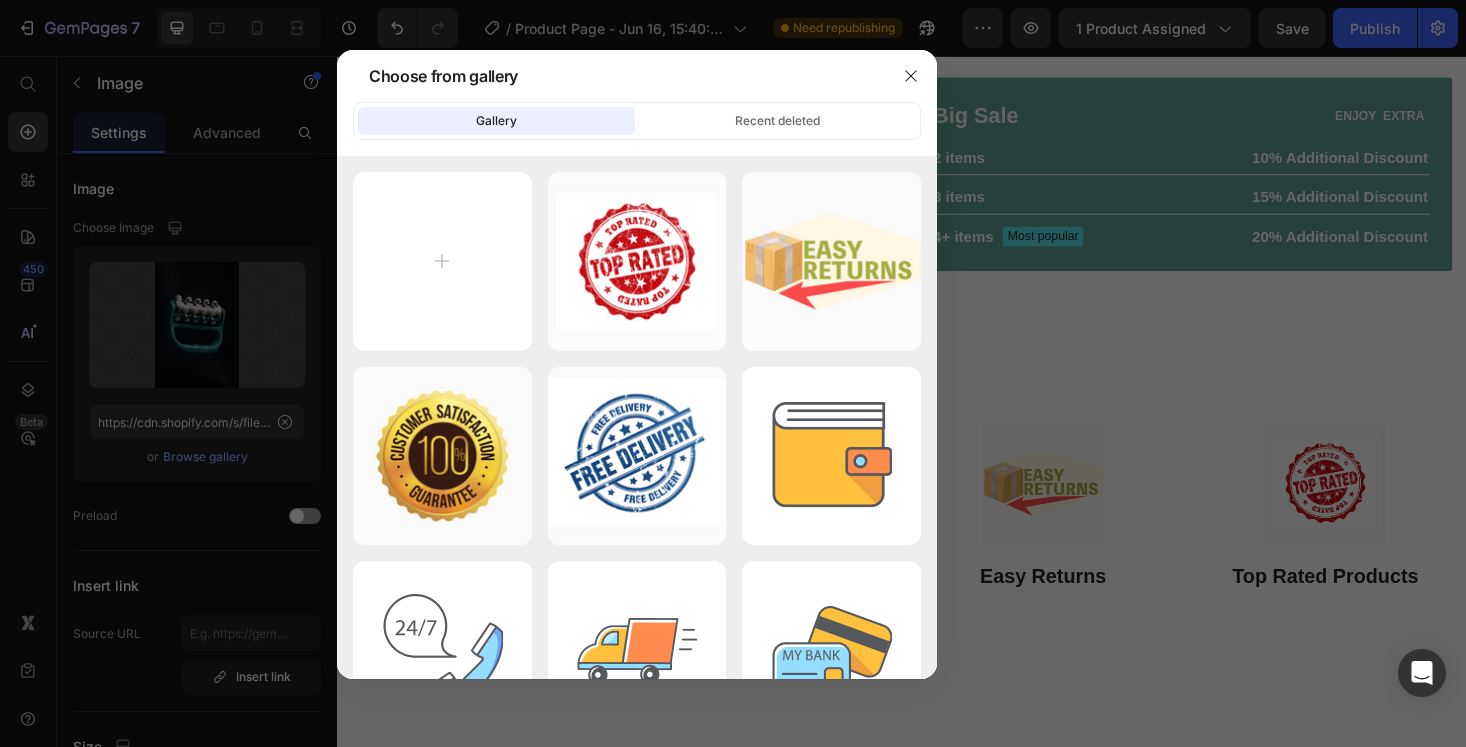 click at bounding box center [733, 373] 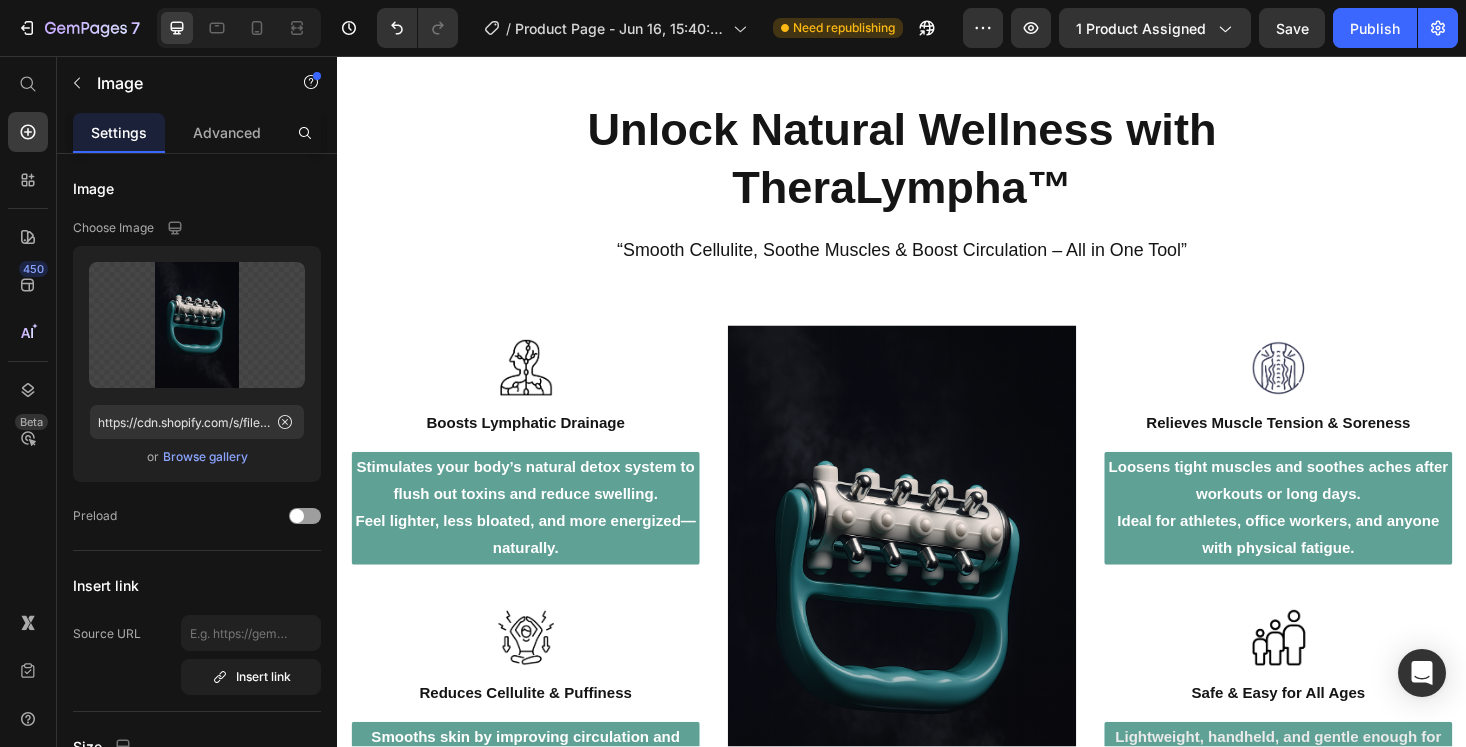 scroll, scrollTop: 1557, scrollLeft: 0, axis: vertical 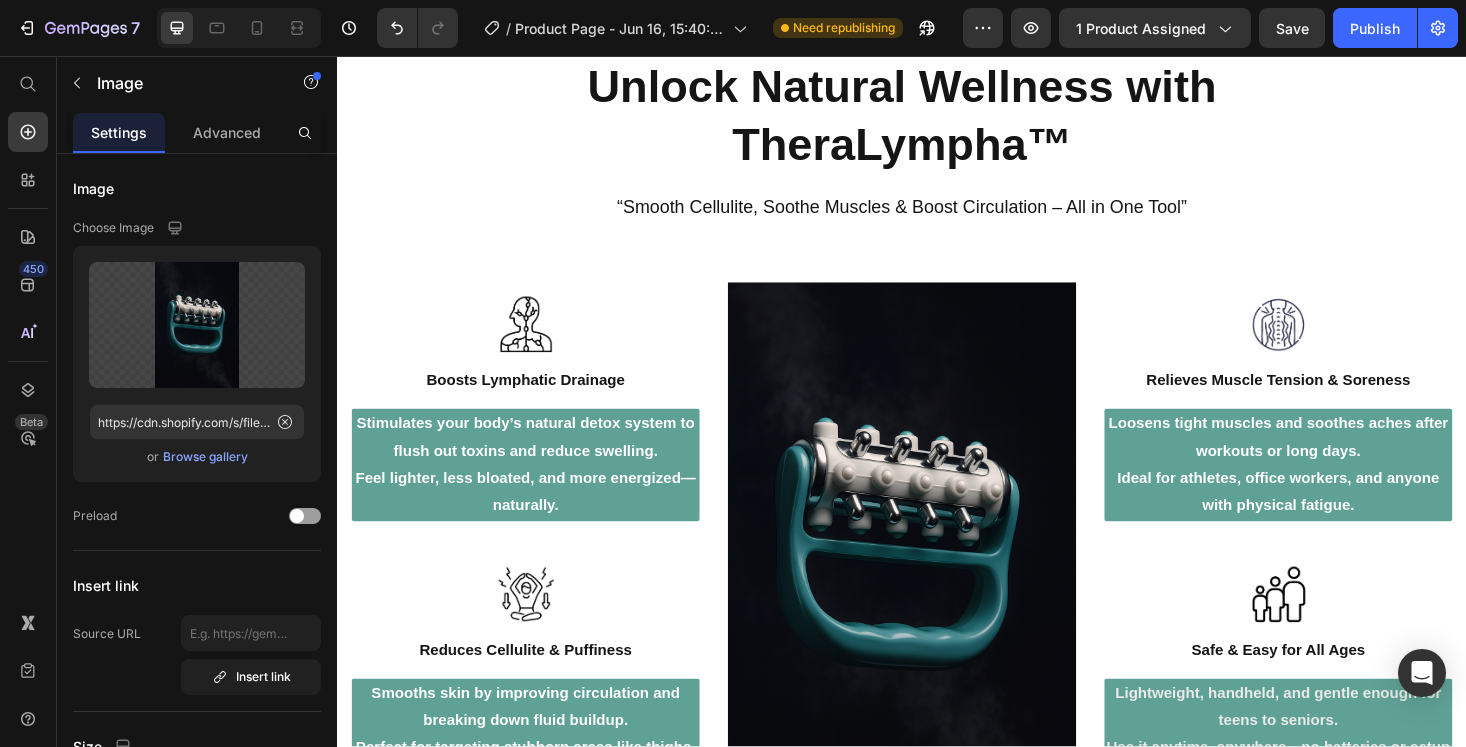 click at bounding box center (937, 574) 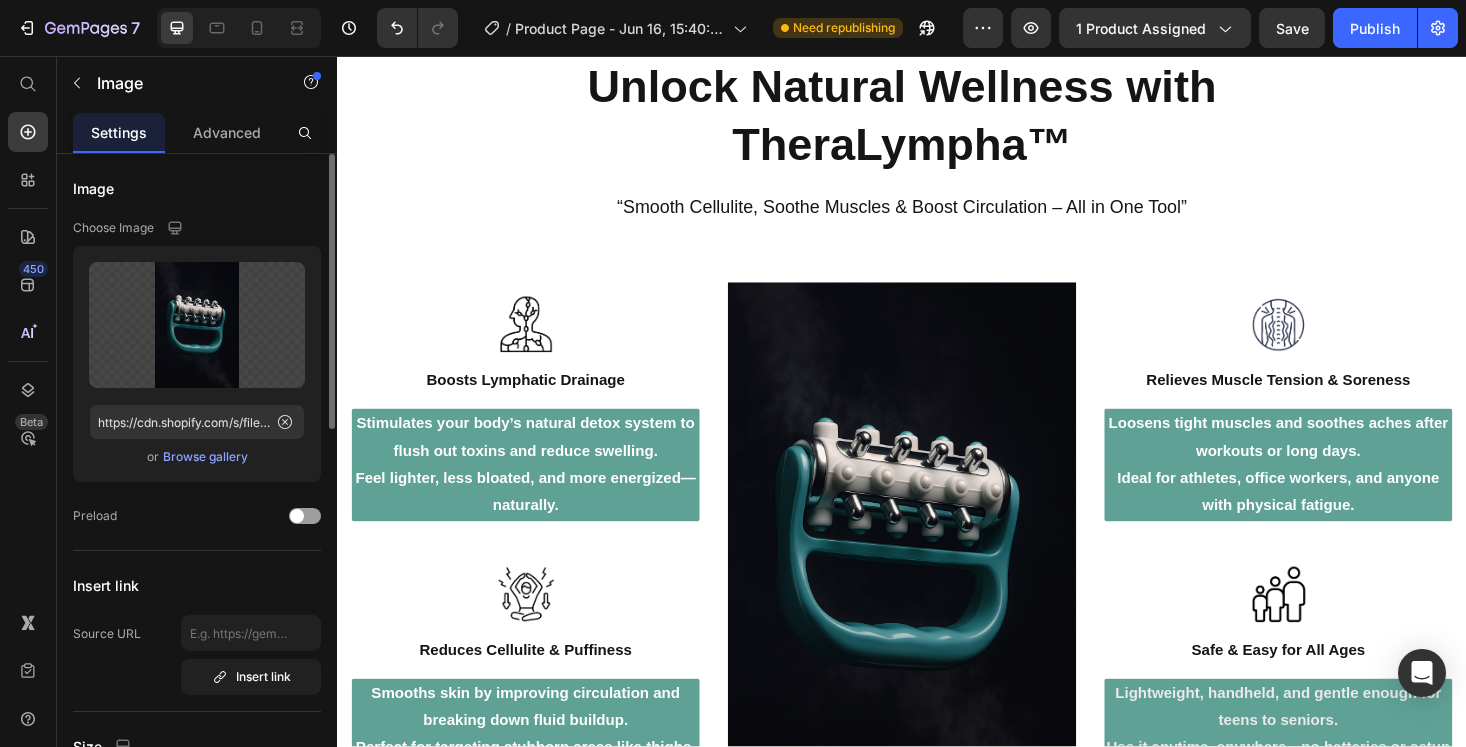 click on "Browse gallery" at bounding box center [205, 457] 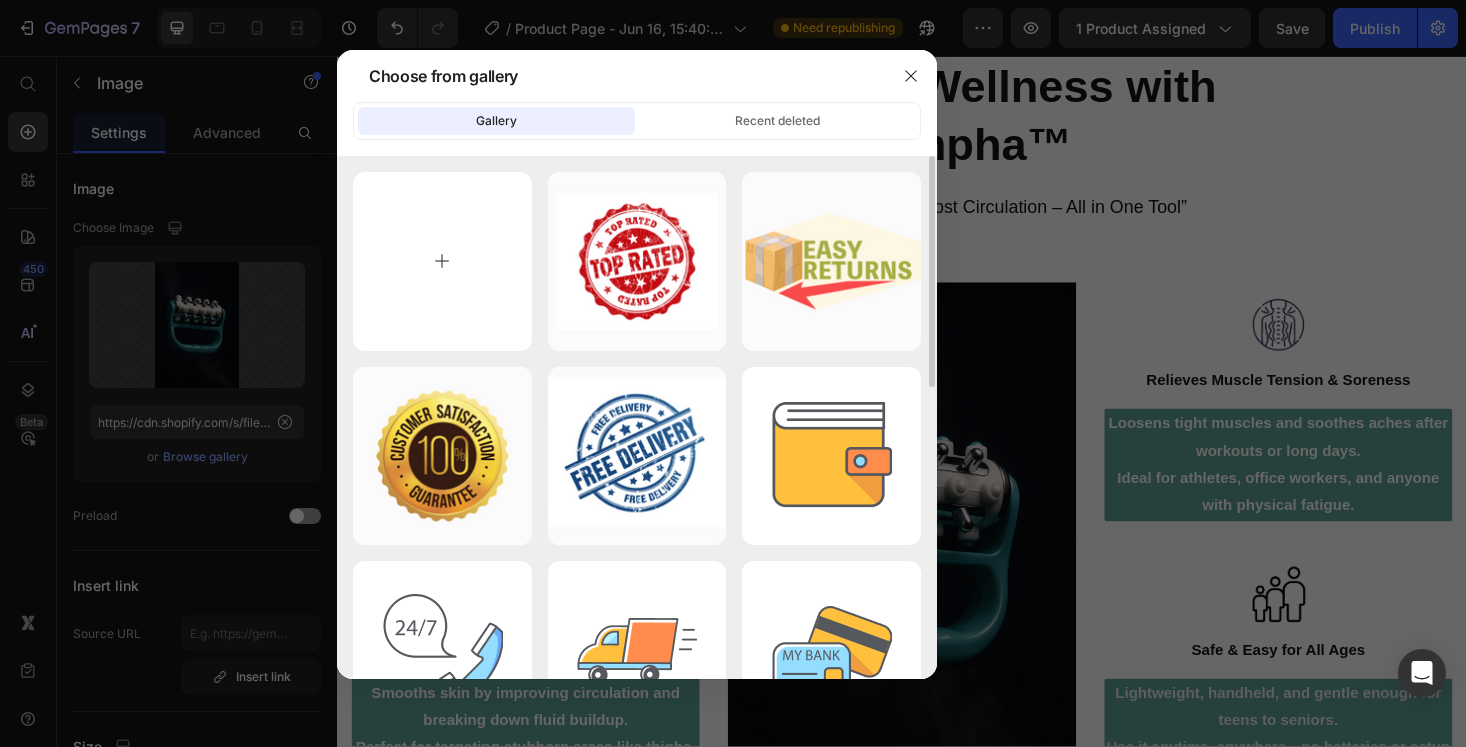 click at bounding box center [442, 261] 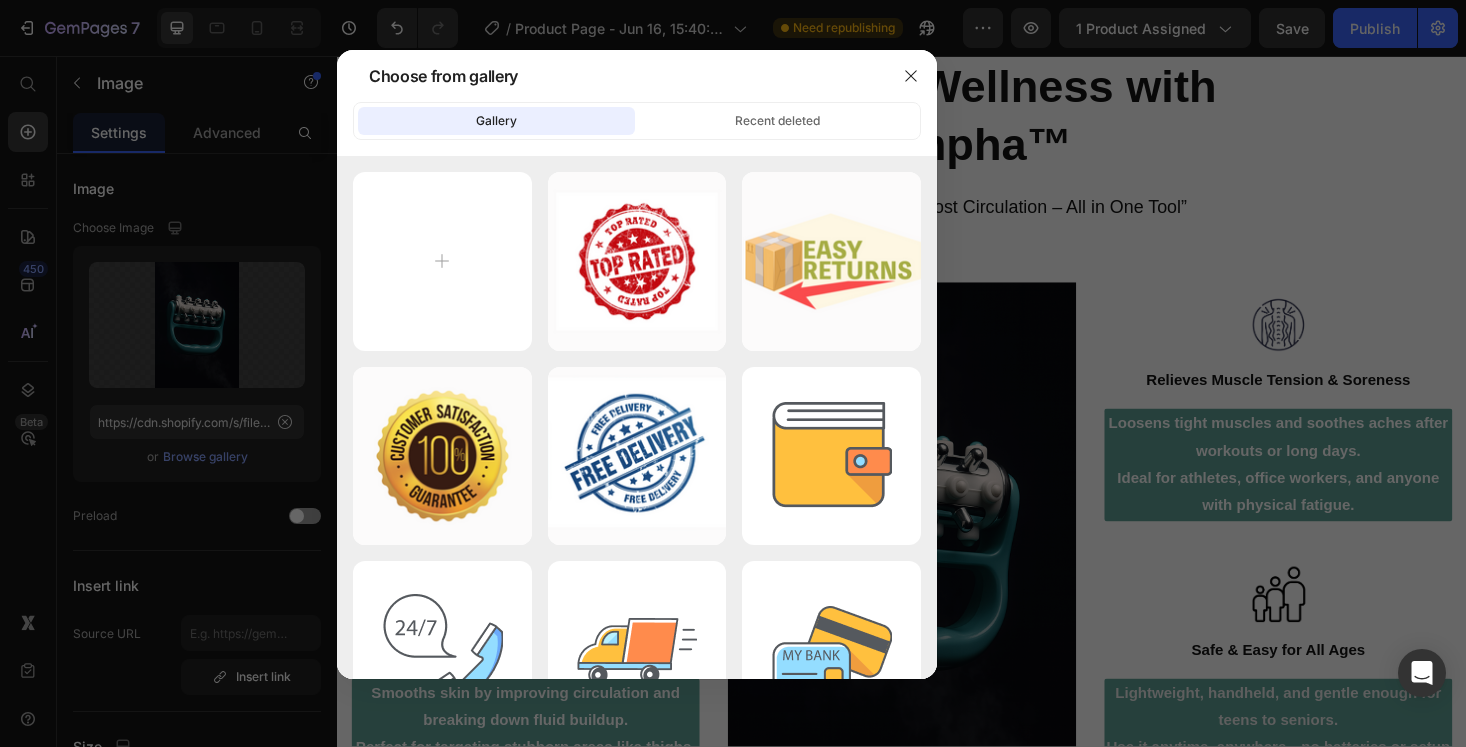 type on "C:\fakepath\ChatGPT Image Jul 13, 2025, 11_57_24 PM.png" 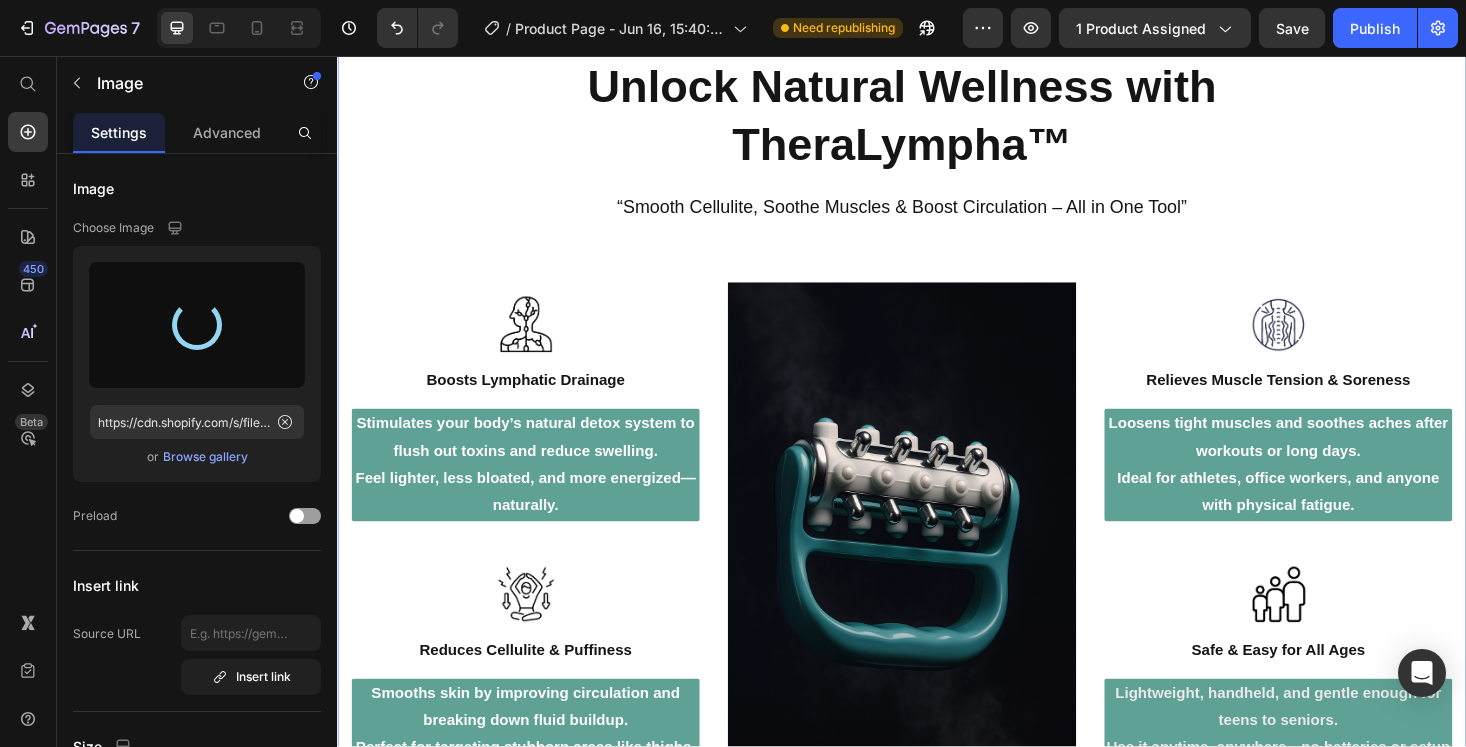type on "https://cdn.shopify.com/s/files/1/0759/2620/8733/files/gempages_568381866340516773-014b1c78-9037-4707-99dc-54252f353906.png" 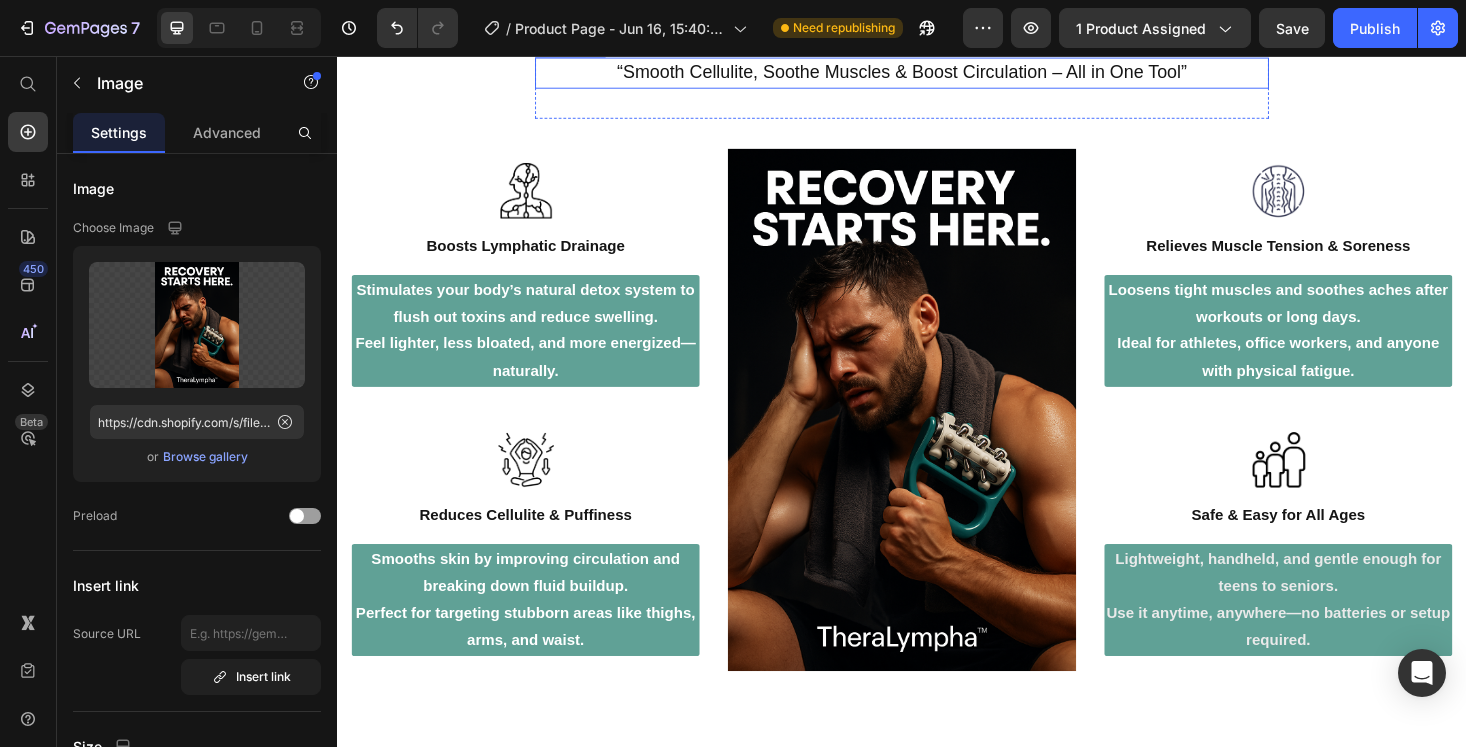 scroll, scrollTop: 1713, scrollLeft: 0, axis: vertical 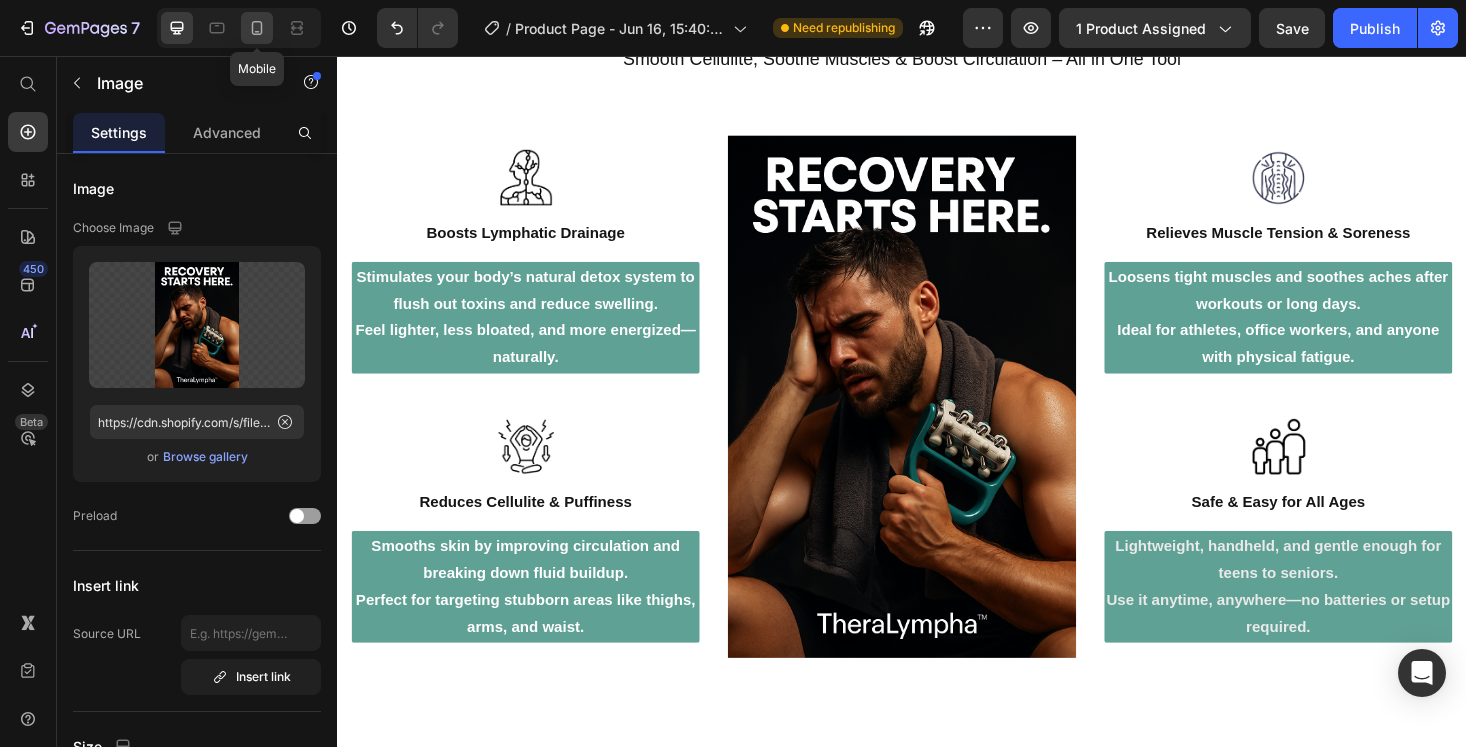 click 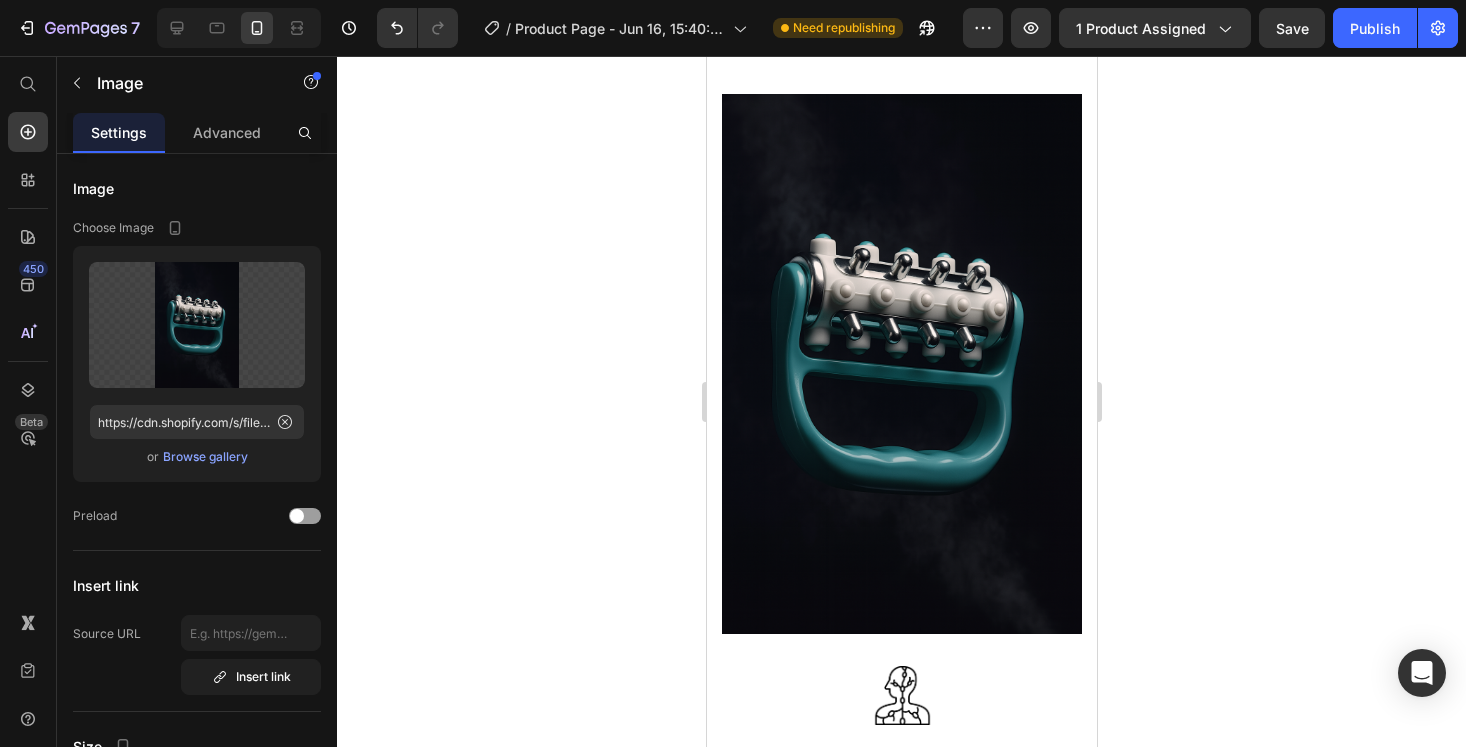 scroll, scrollTop: 2257, scrollLeft: 0, axis: vertical 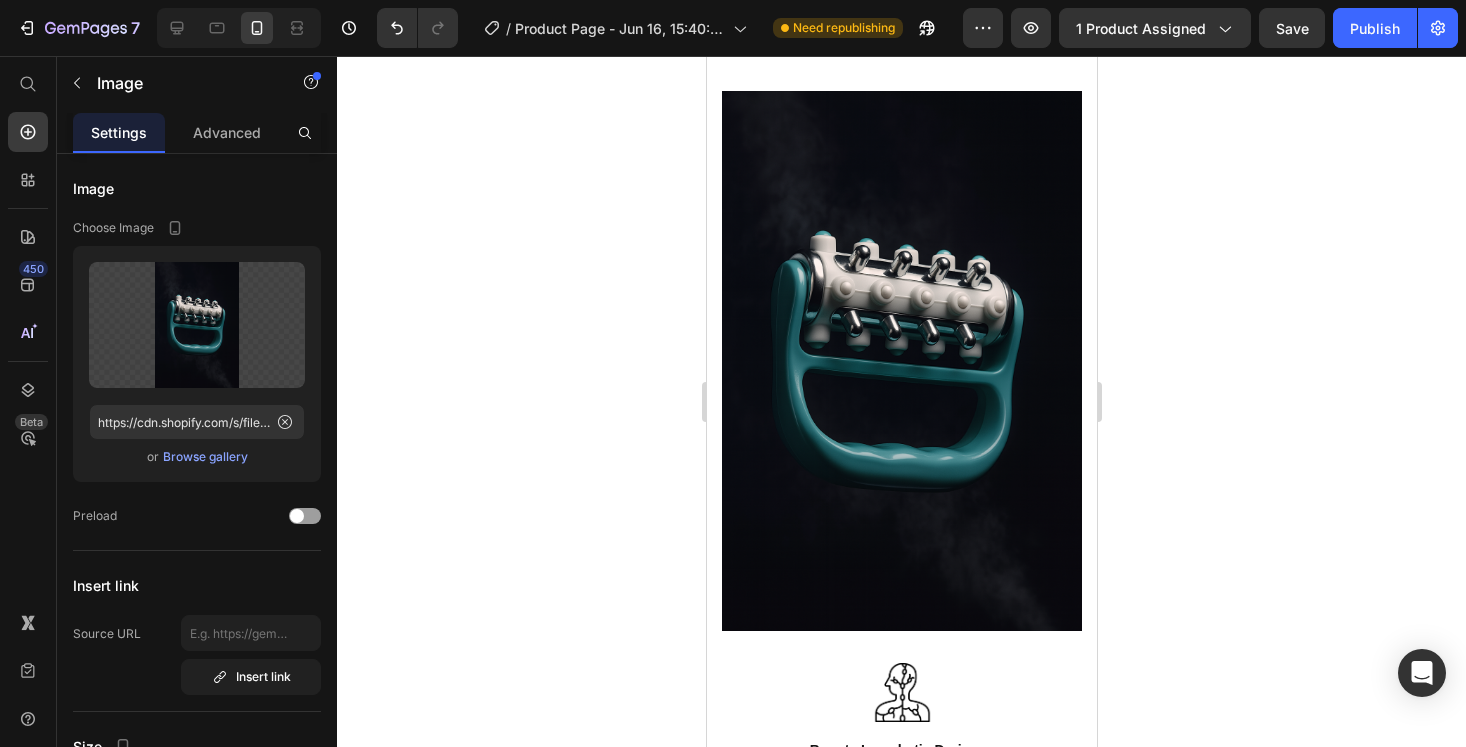 click at bounding box center (901, 361) 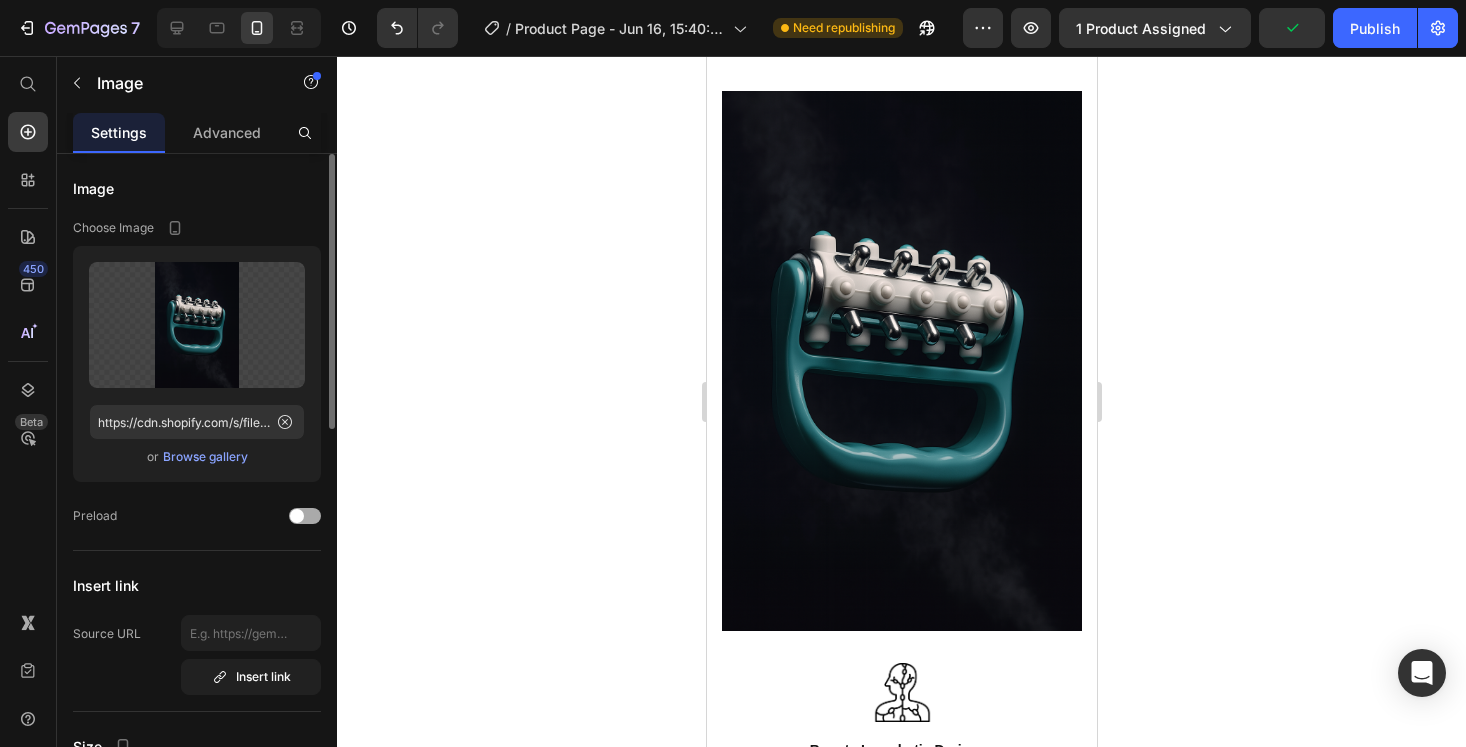 click at bounding box center (305, 516) 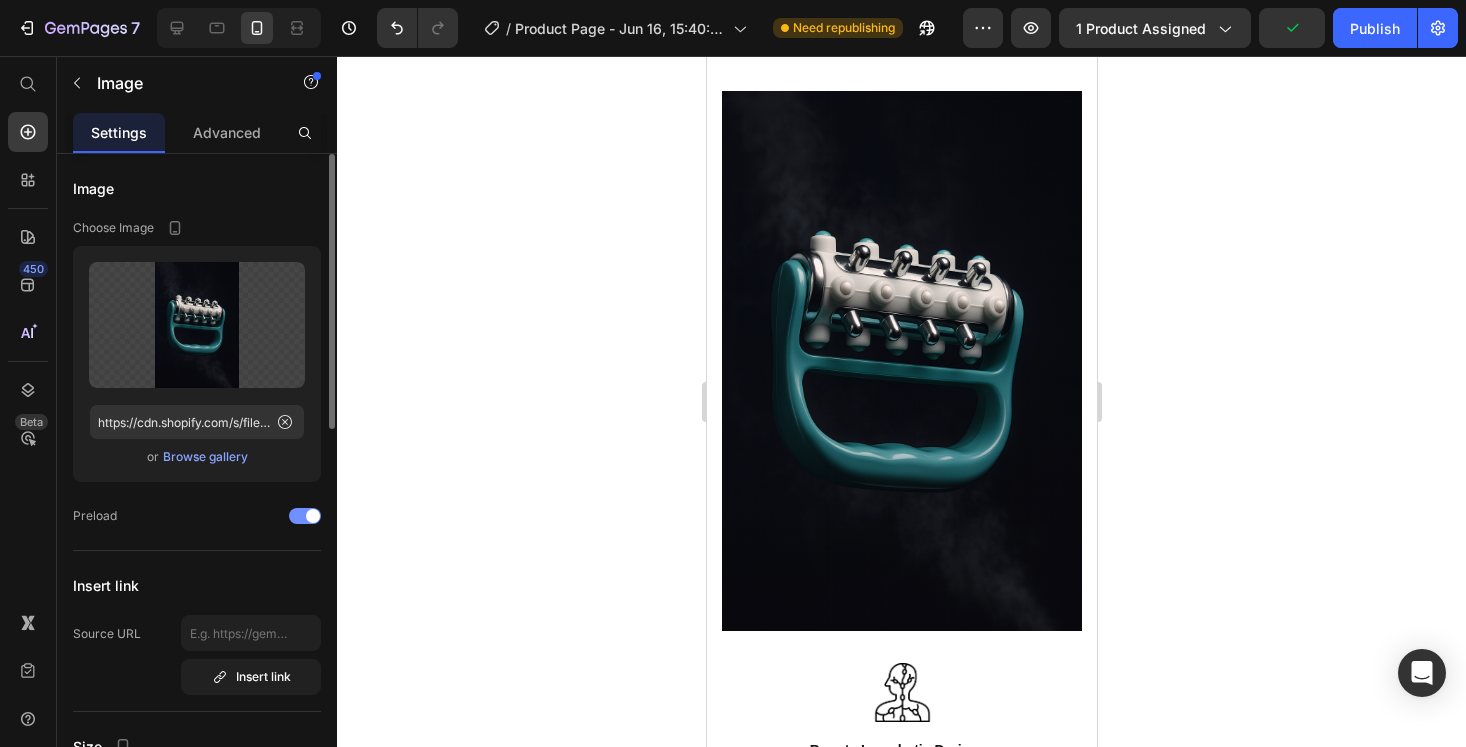 click at bounding box center (313, 516) 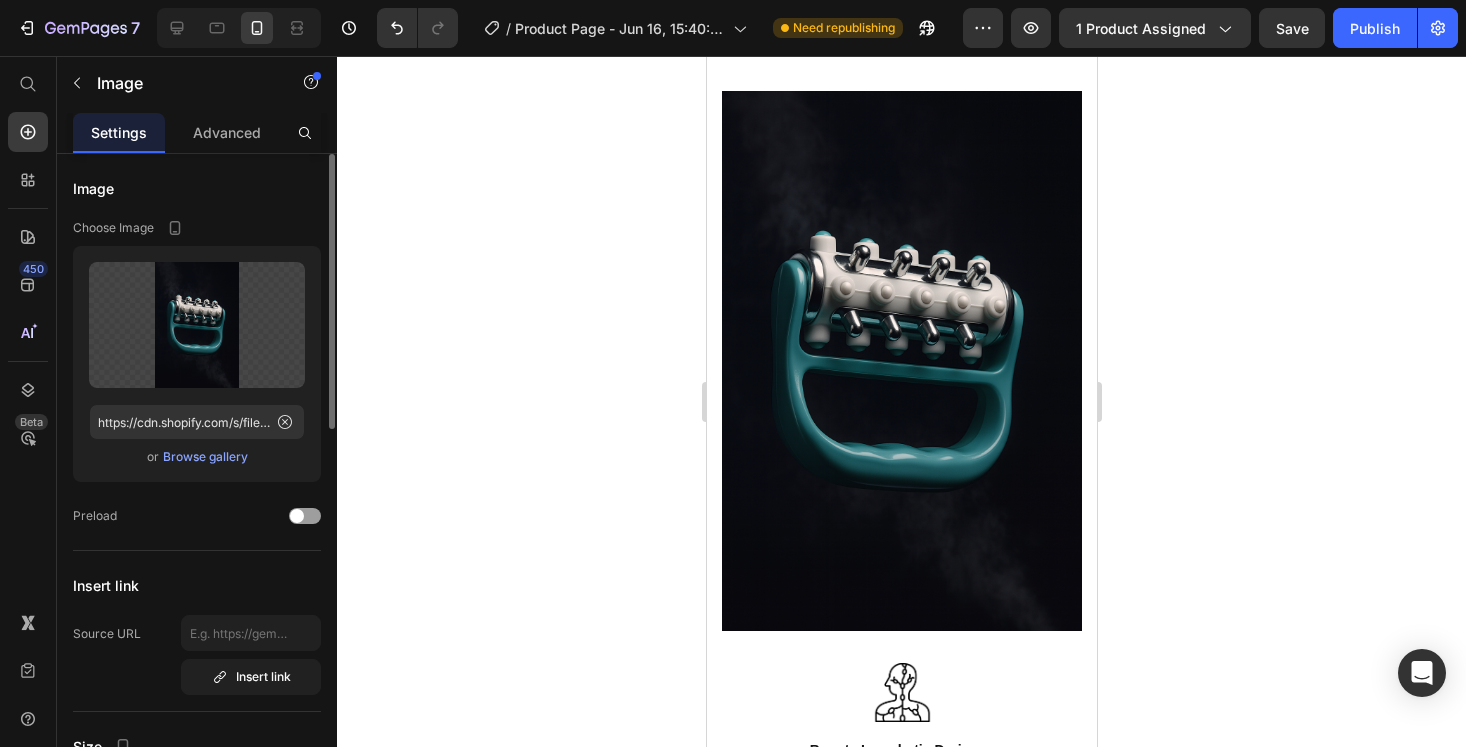 click on "Browse gallery" at bounding box center (205, 457) 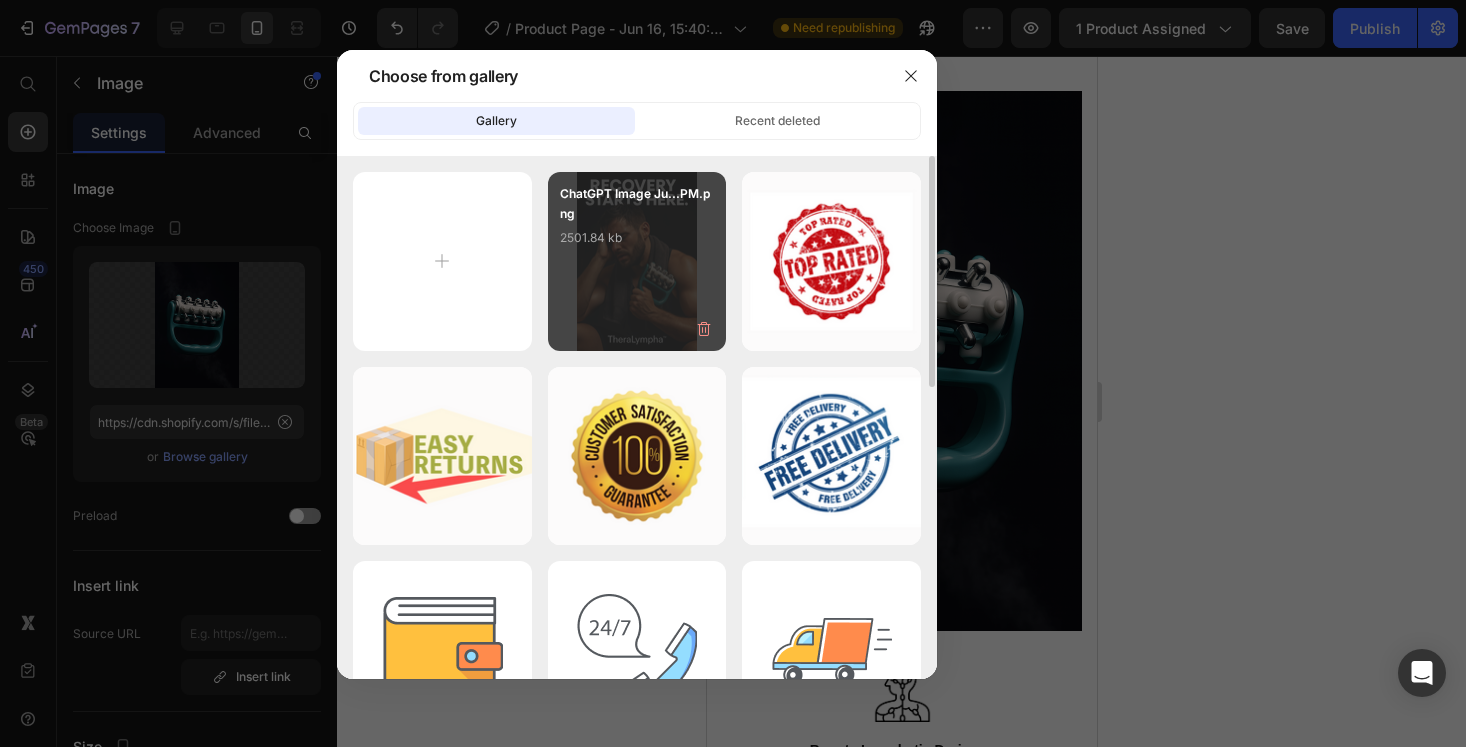 click on "ChatGPT Image Ju...PM.png 2501.84 kb" at bounding box center (637, 224) 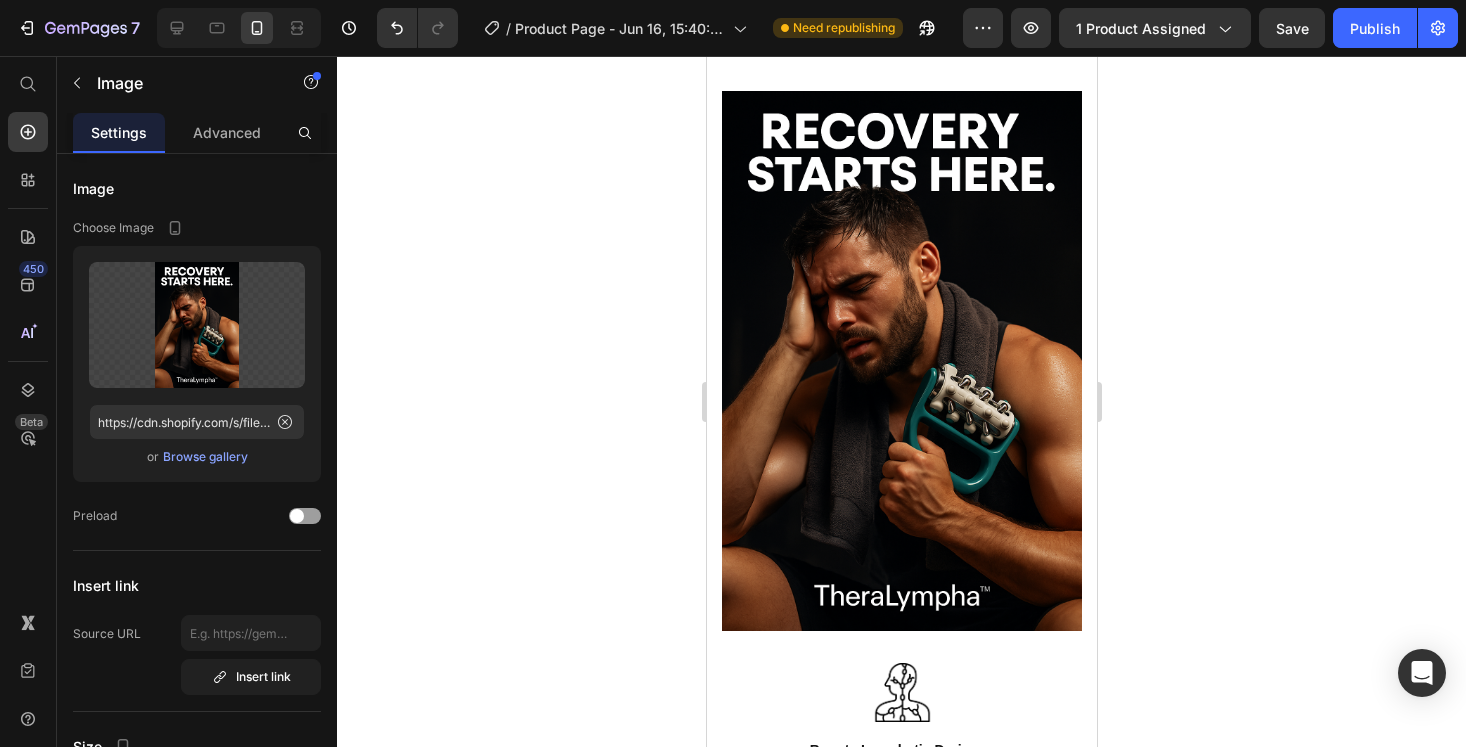 click 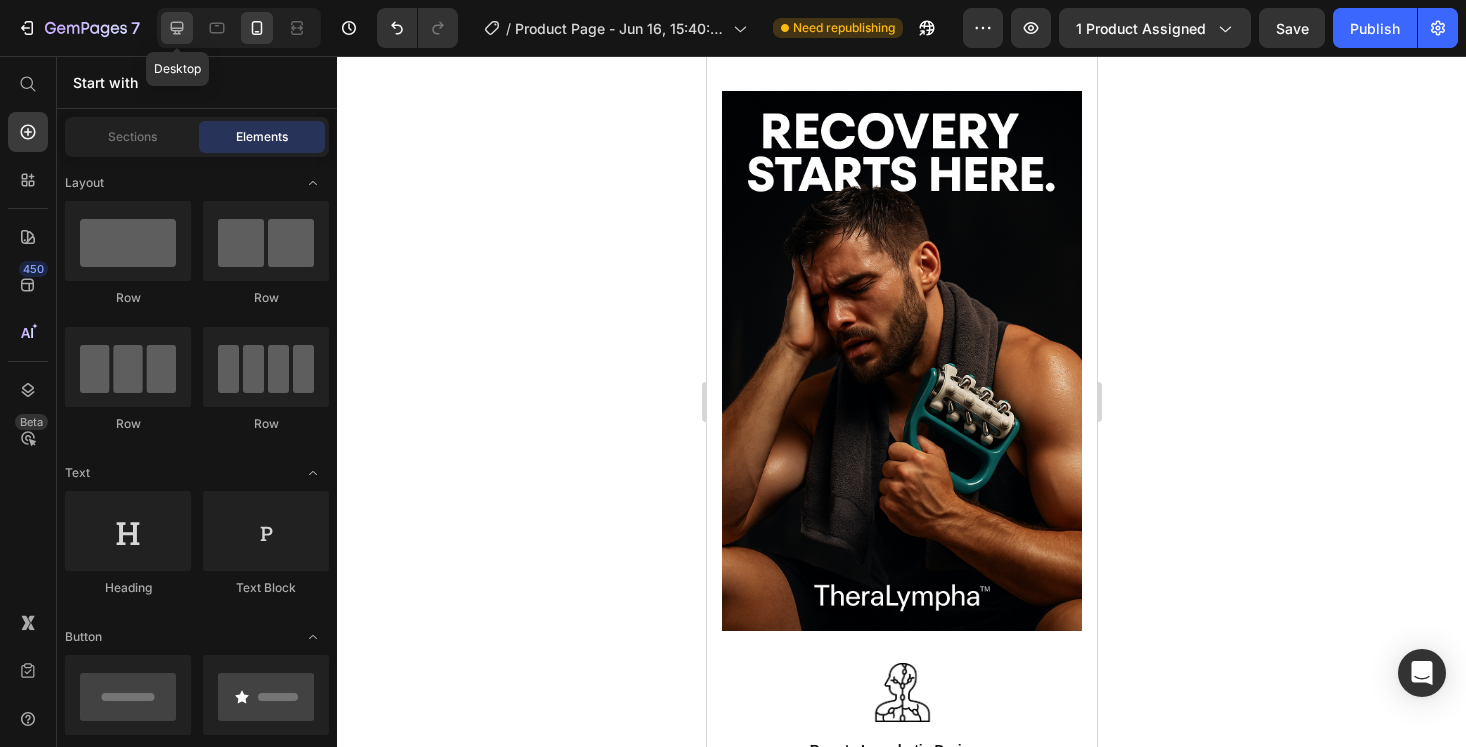 click 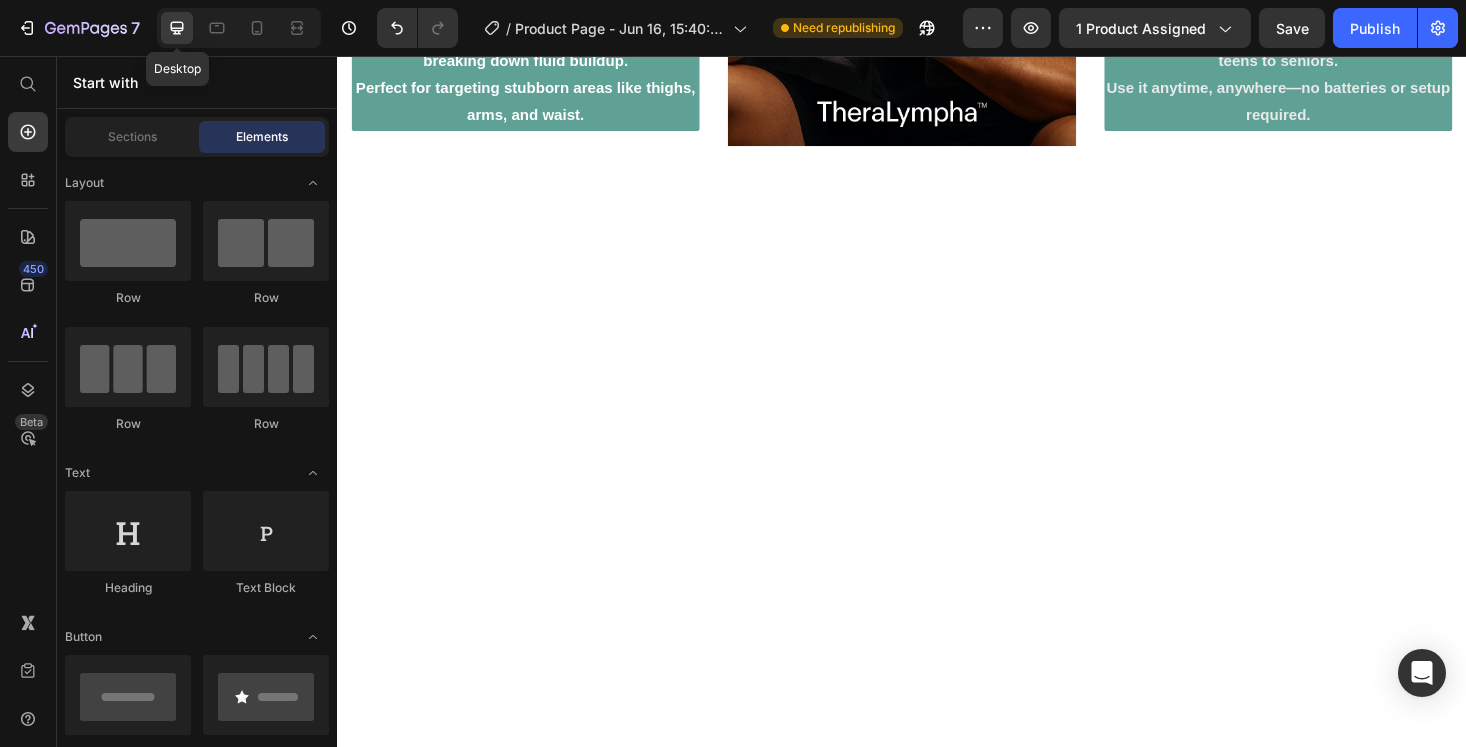scroll, scrollTop: 2273, scrollLeft: 0, axis: vertical 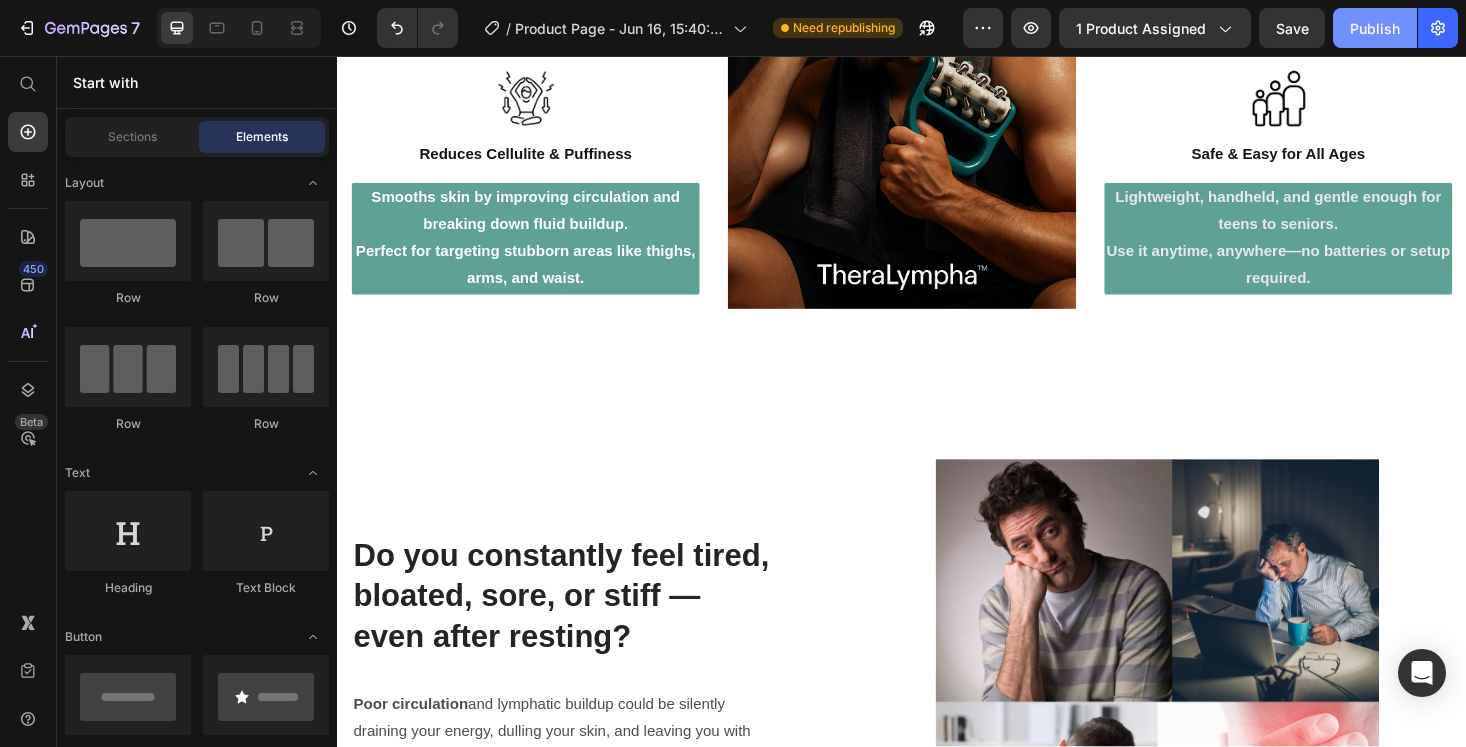 click on "Publish" at bounding box center (1375, 28) 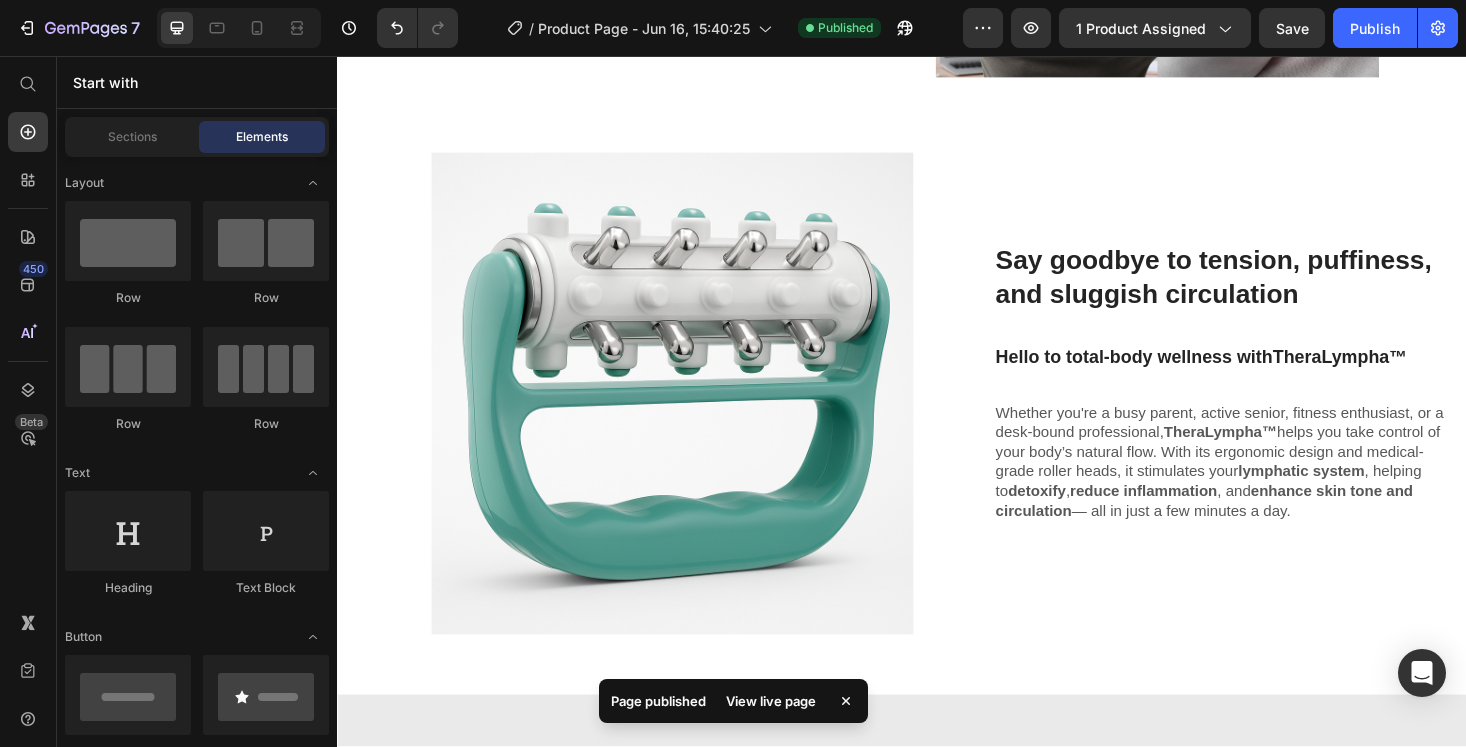 scroll, scrollTop: 2975, scrollLeft: 0, axis: vertical 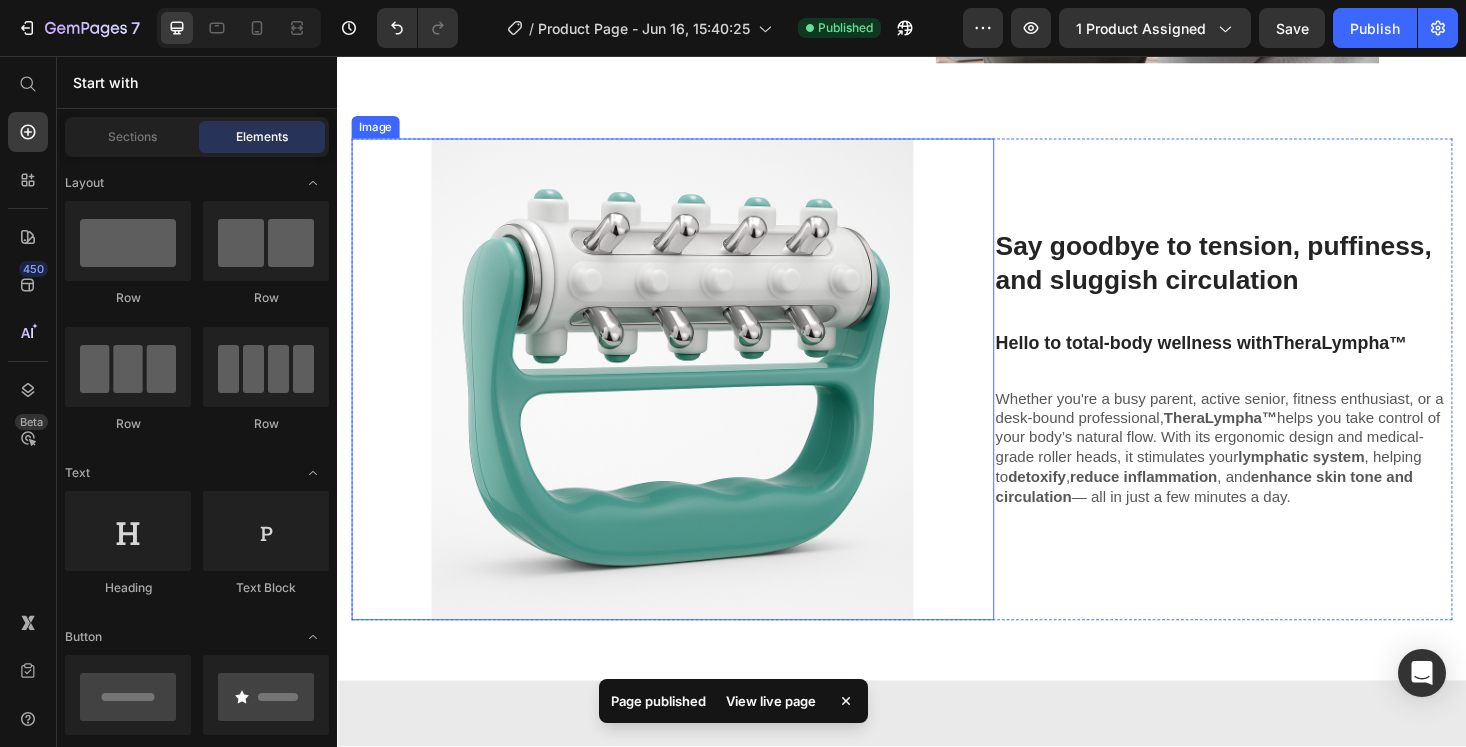 click at bounding box center (693, 400) 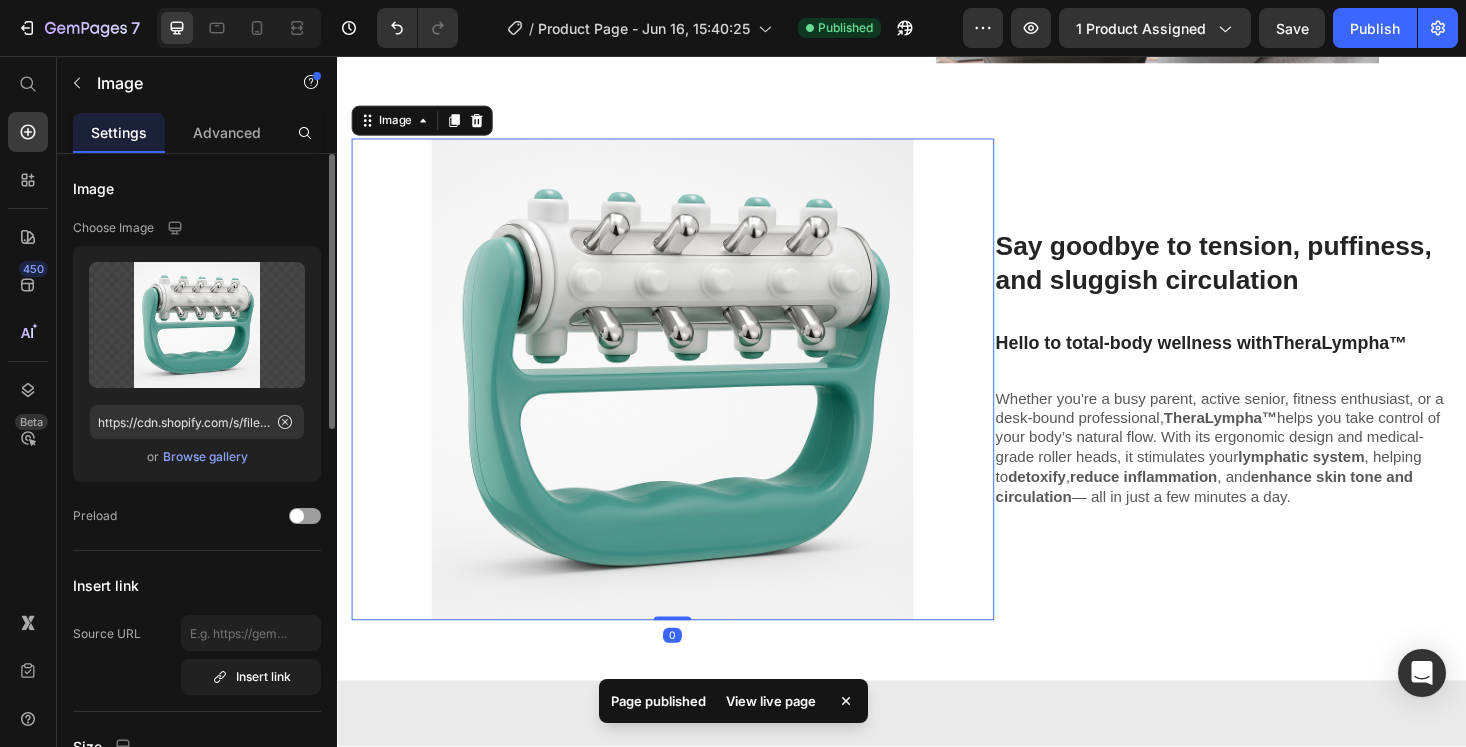 click on "Browse gallery" at bounding box center (205, 457) 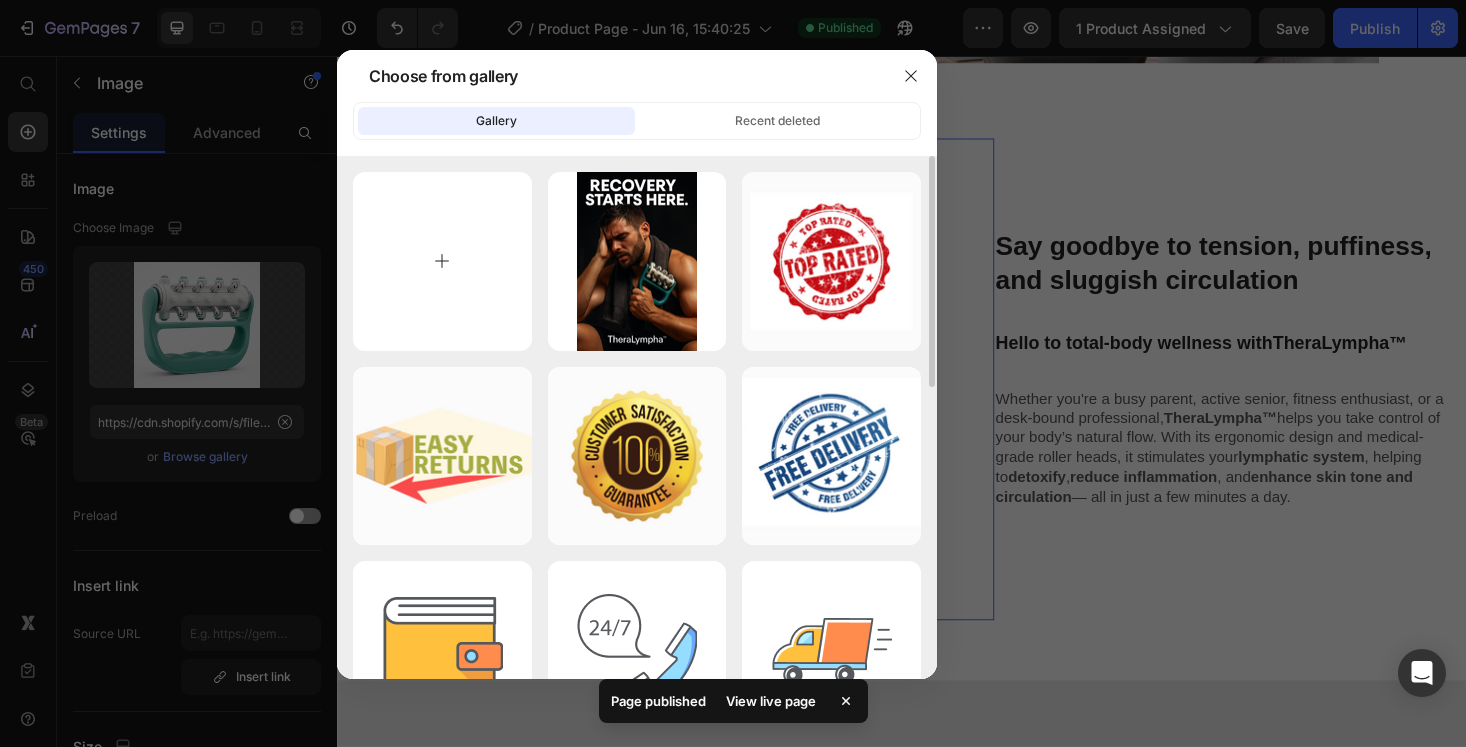 click at bounding box center (442, 261) 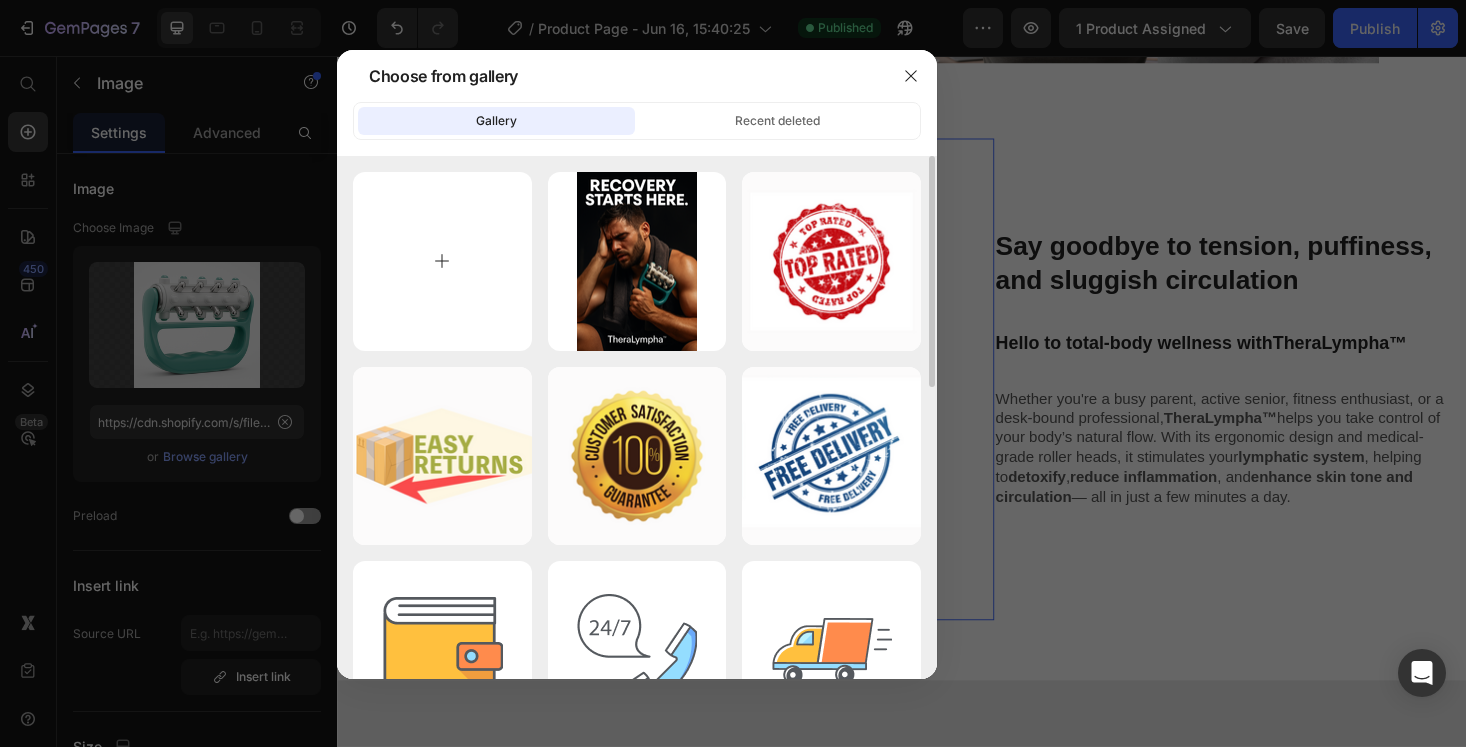 type on "C:\fakepath\ChatGPT Image Jul 1, 2025, 12_18_34 AM.png" 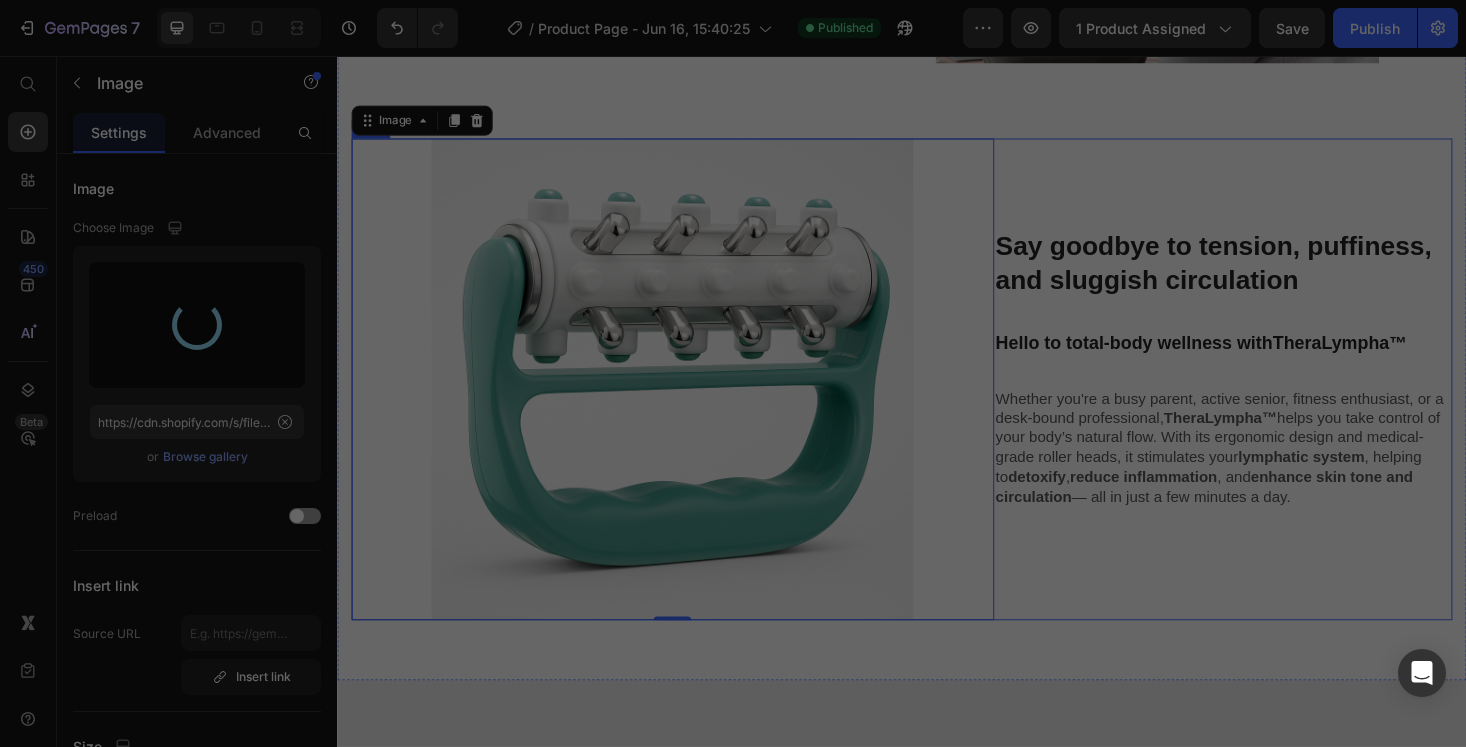 type on "https://cdn.shopify.com/s/files/1/0759/2620/8733/files/gempages_568381866340516773-f466a766-fcbd-4bf6-9e78-de85a6a119a6.png" 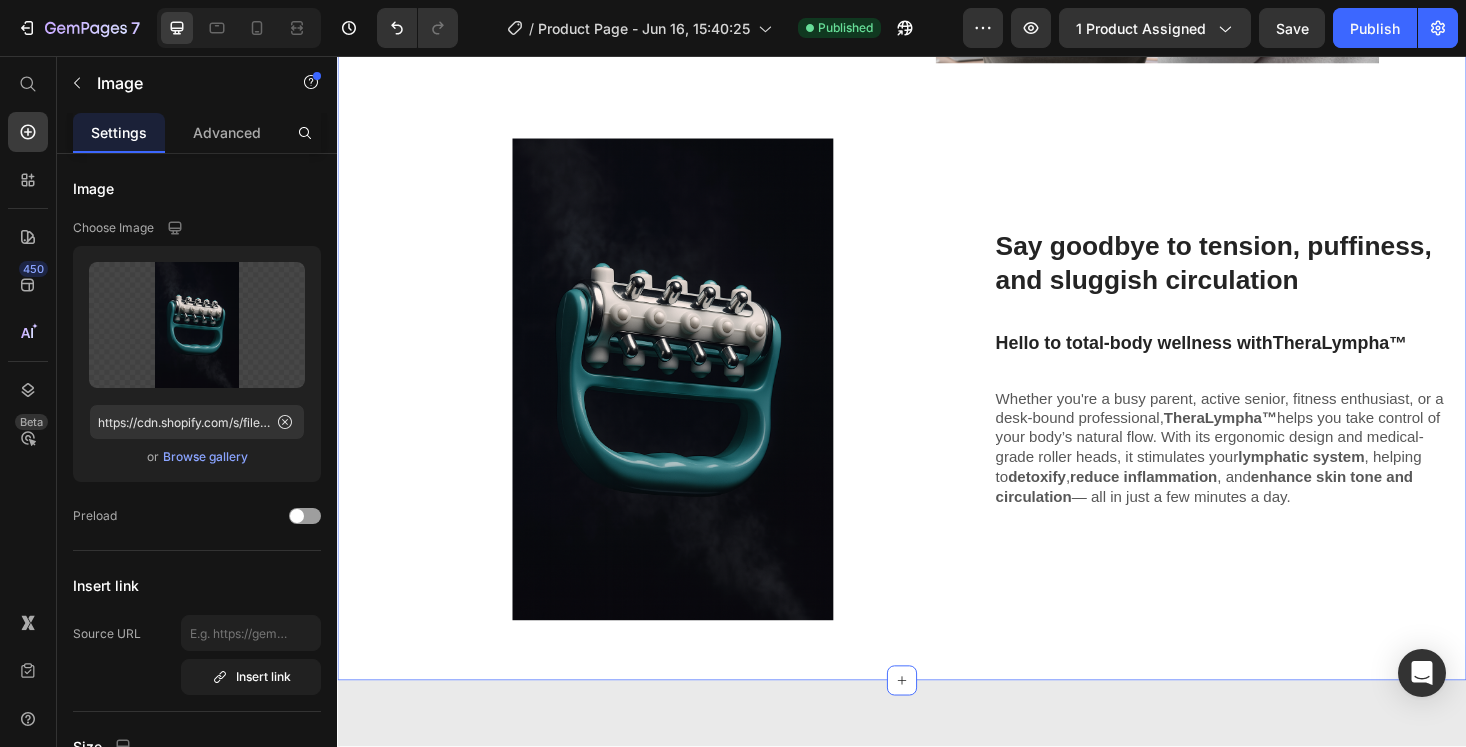 click on "Do you constantly feel tired, bloated, sore, or stiff — even after resting? Heading Poor circulation  and lymphatic buildup could be silently draining your energy, dulling your skin, and leaving you with unexplained puffiness or discomfort. Most people don’t realize that a sluggish lymphatic system affects everything: how you feel, how you move, and even how you look. Text Block Image Row Image Say goodbye to tension, puffiness, and sluggish circulation Heading Hello to total-body wellness with  TheraLympha™ Text Block Whether you're a busy parent, active senior, fitness enthusiast, or a desk-bound professional,  TheraLympha™  helps you take control of your body’s natural flow. With its ergonomic design and medical-grade roller heads, it stimulates your  lymphatic system , helping to  detoxify ,  reduce inflammation , and  enhance skin tone and circulation  — all in just a few minutes a day. Text Block Row Section 4   You can create reusable sections Create Theme Section AI Content Tone and Voice" at bounding box center (937, 117) 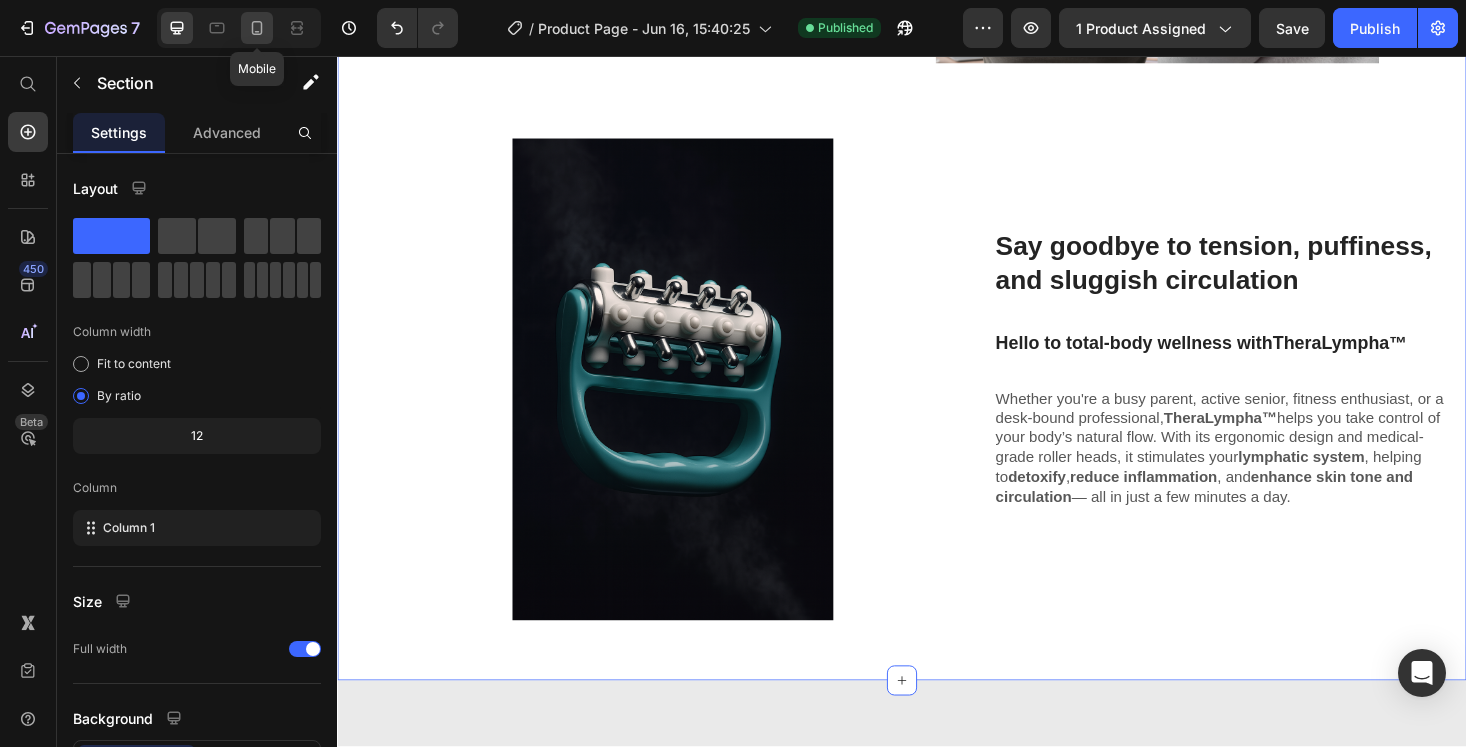 click 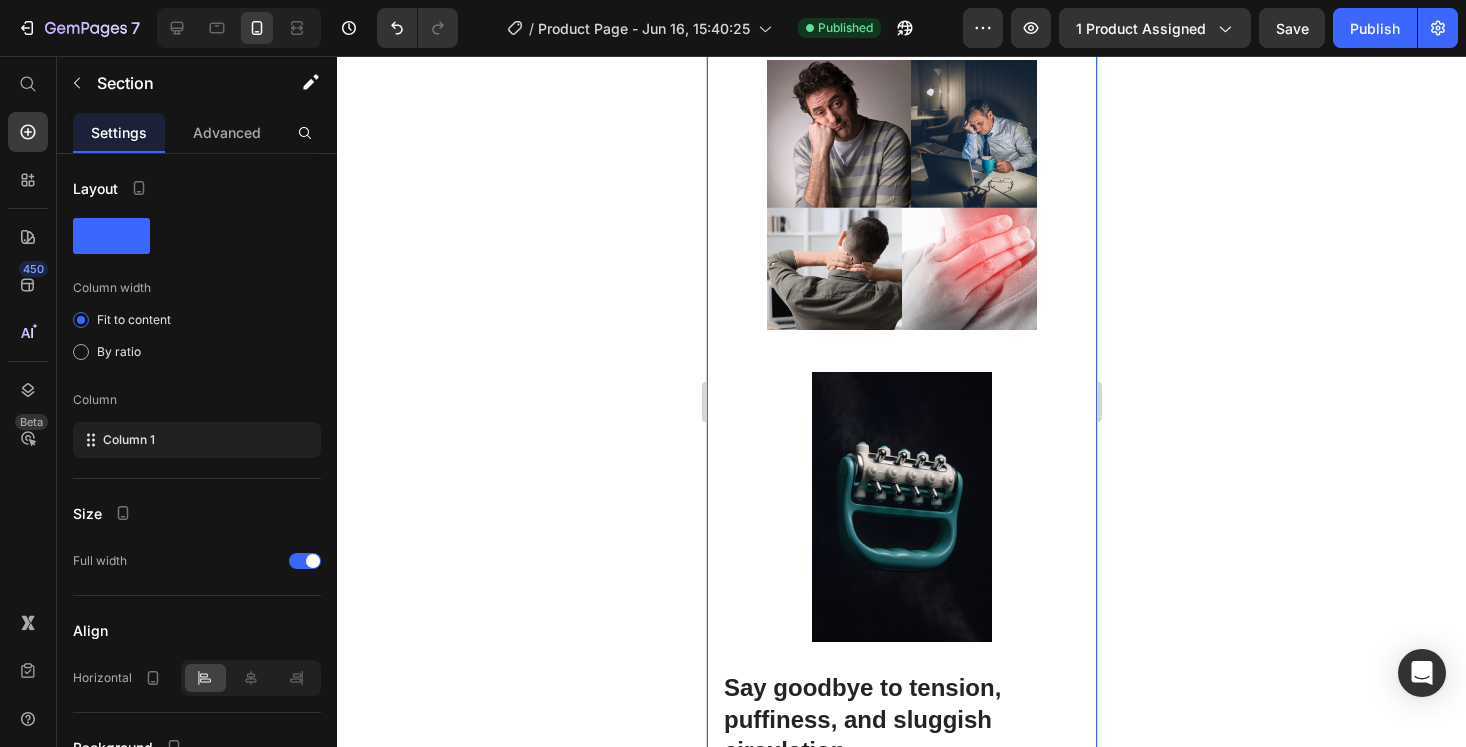 scroll, scrollTop: 3967, scrollLeft: 0, axis: vertical 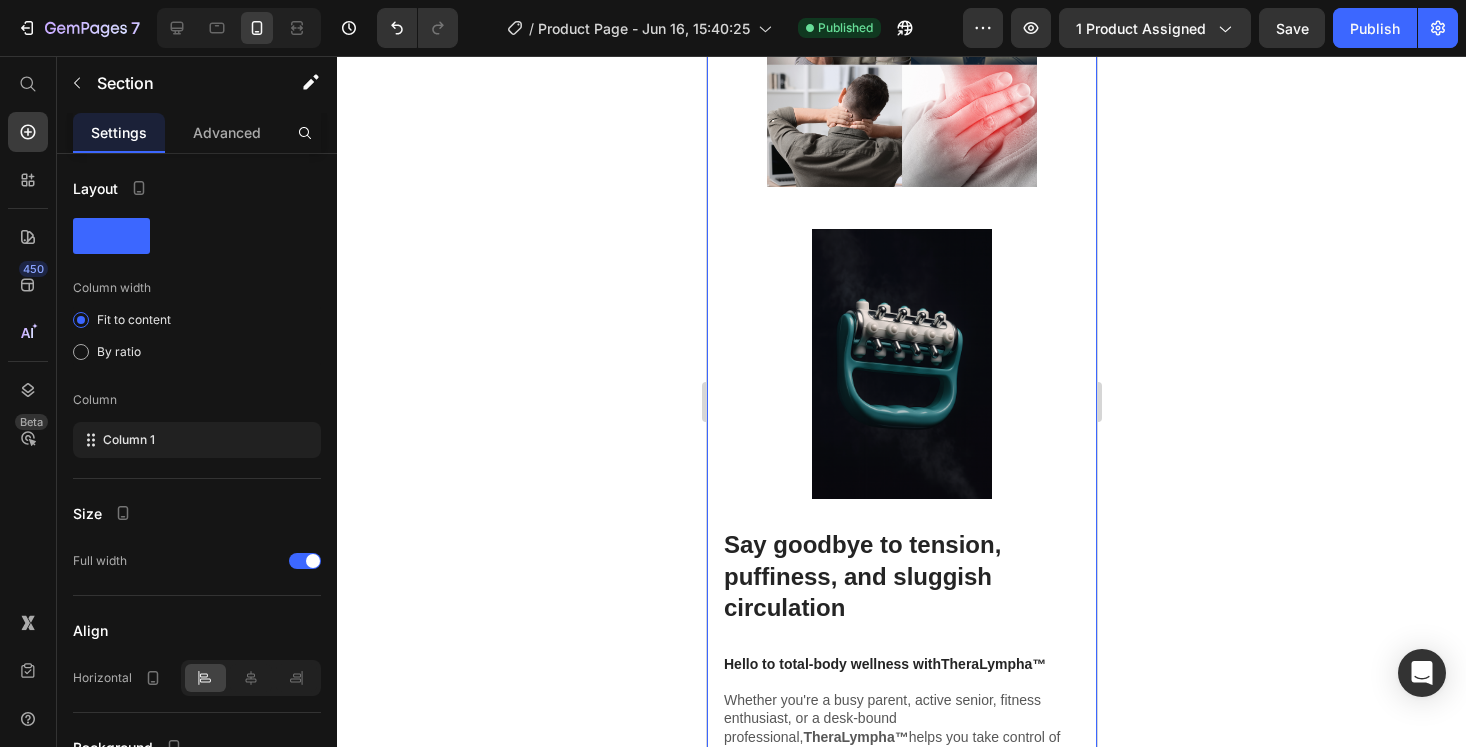 click on "7  Version history  /  Product Page - Jun 16, 15:40:25 Published Preview 1 product assigned  Save   Publish" 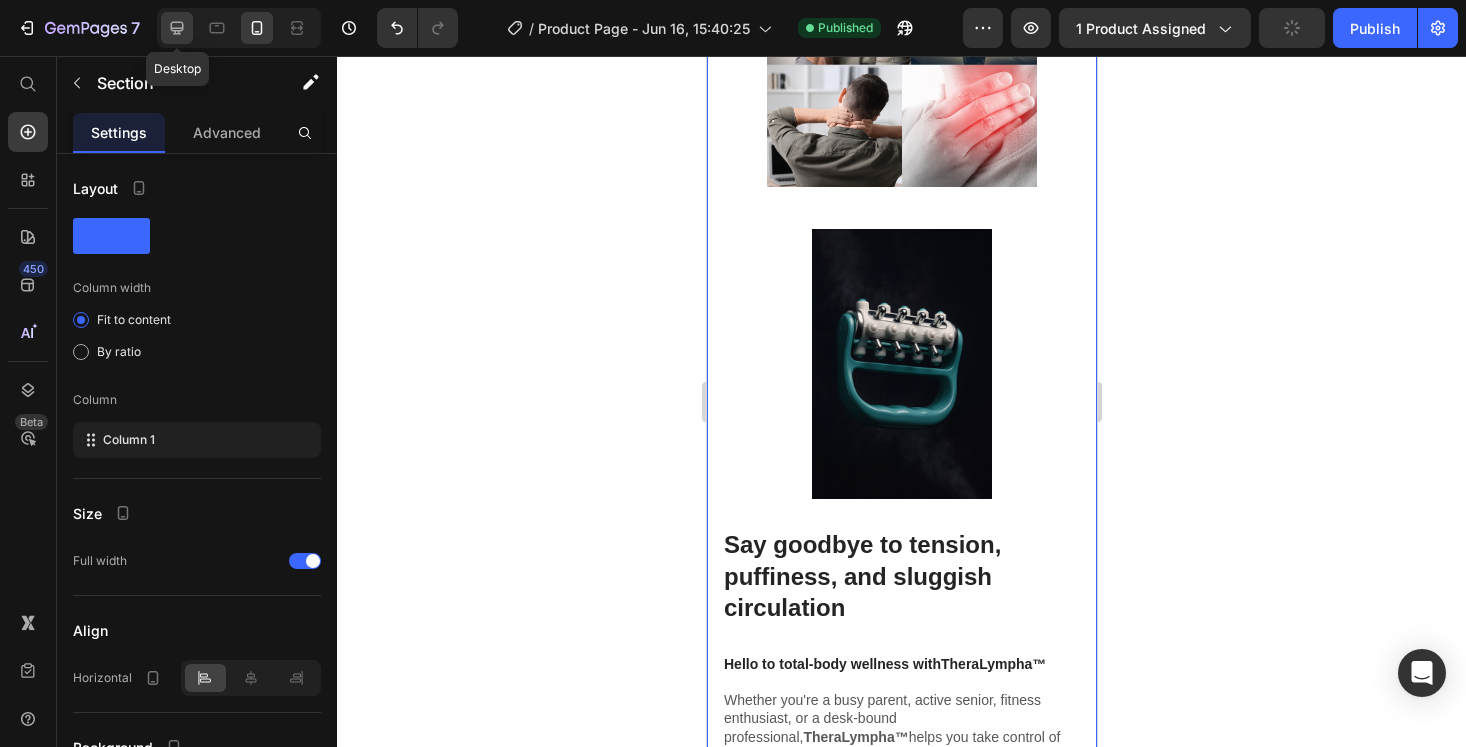 click 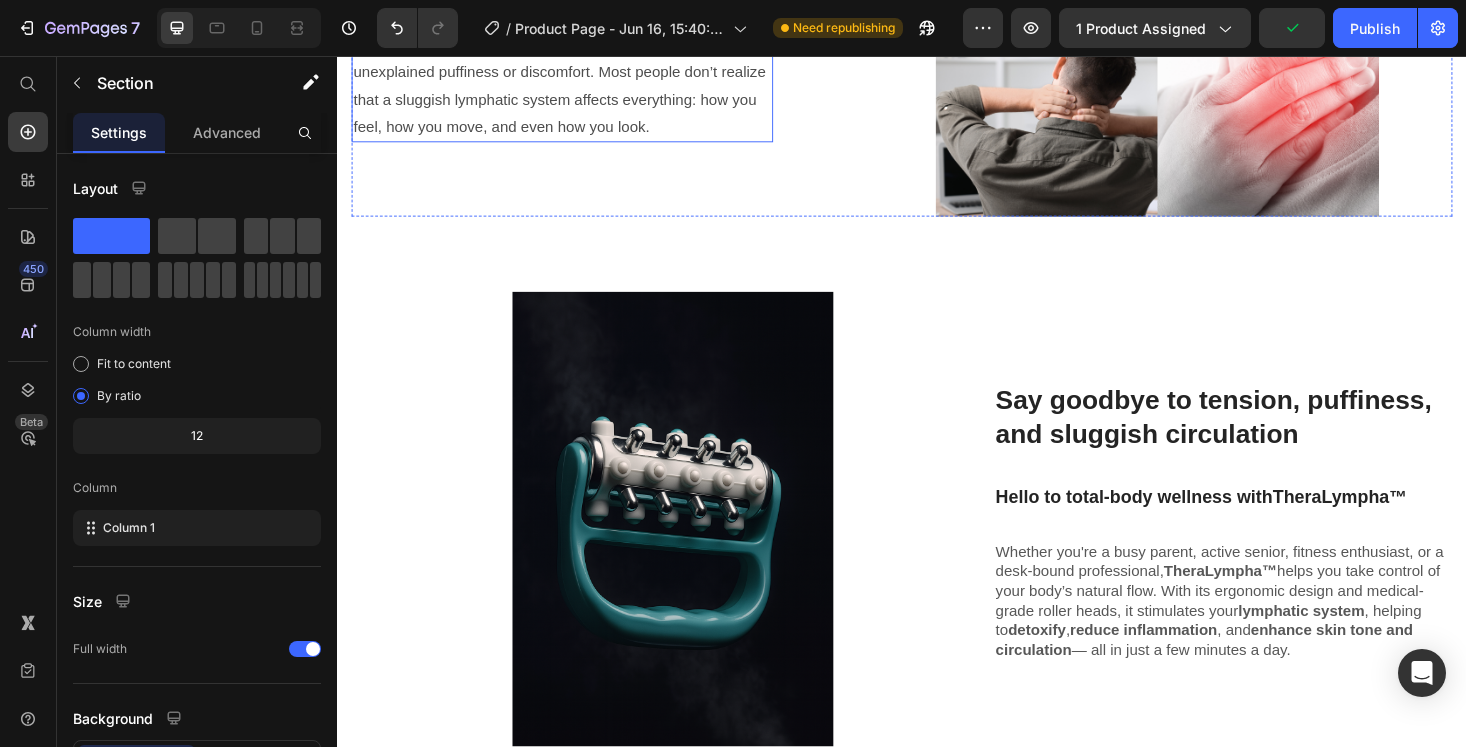 scroll, scrollTop: 2956, scrollLeft: 0, axis: vertical 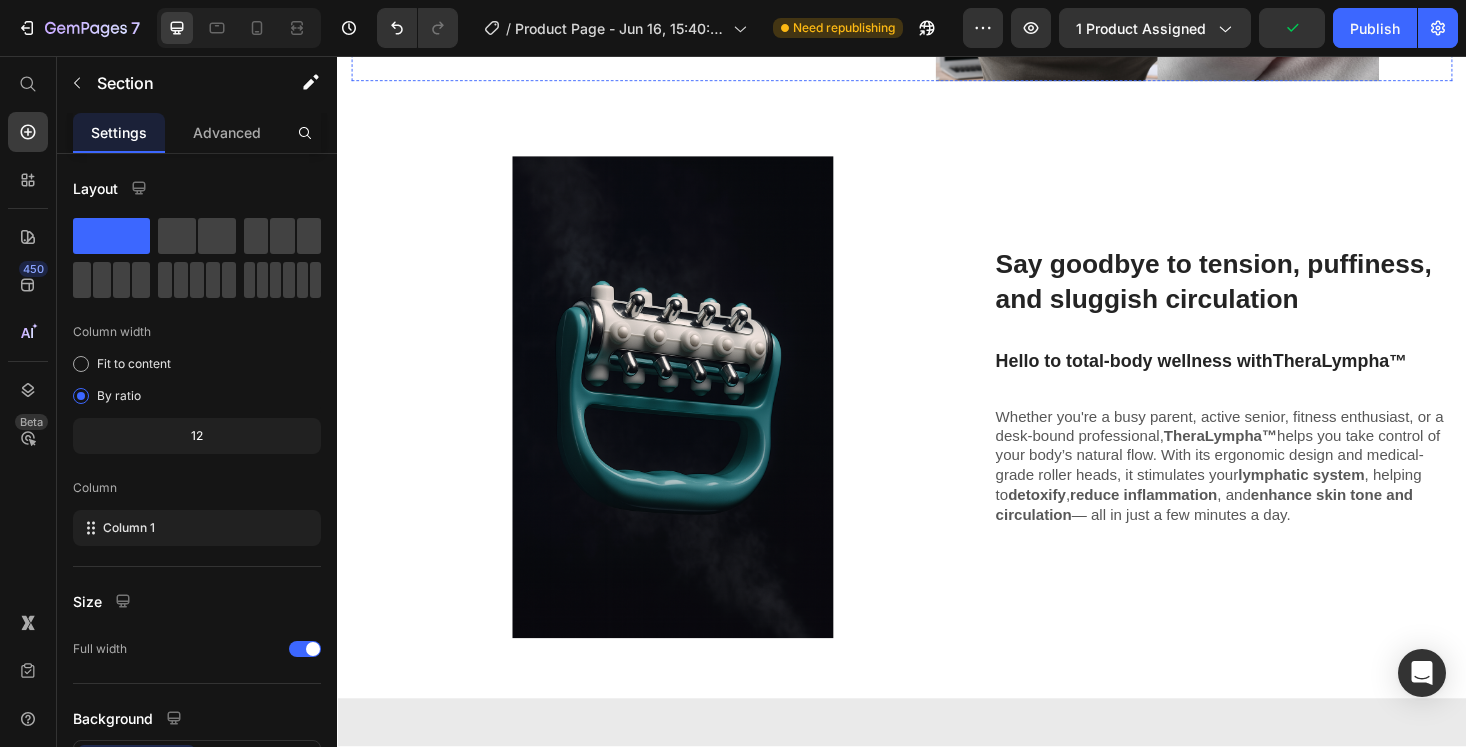 click at bounding box center [693, 419] 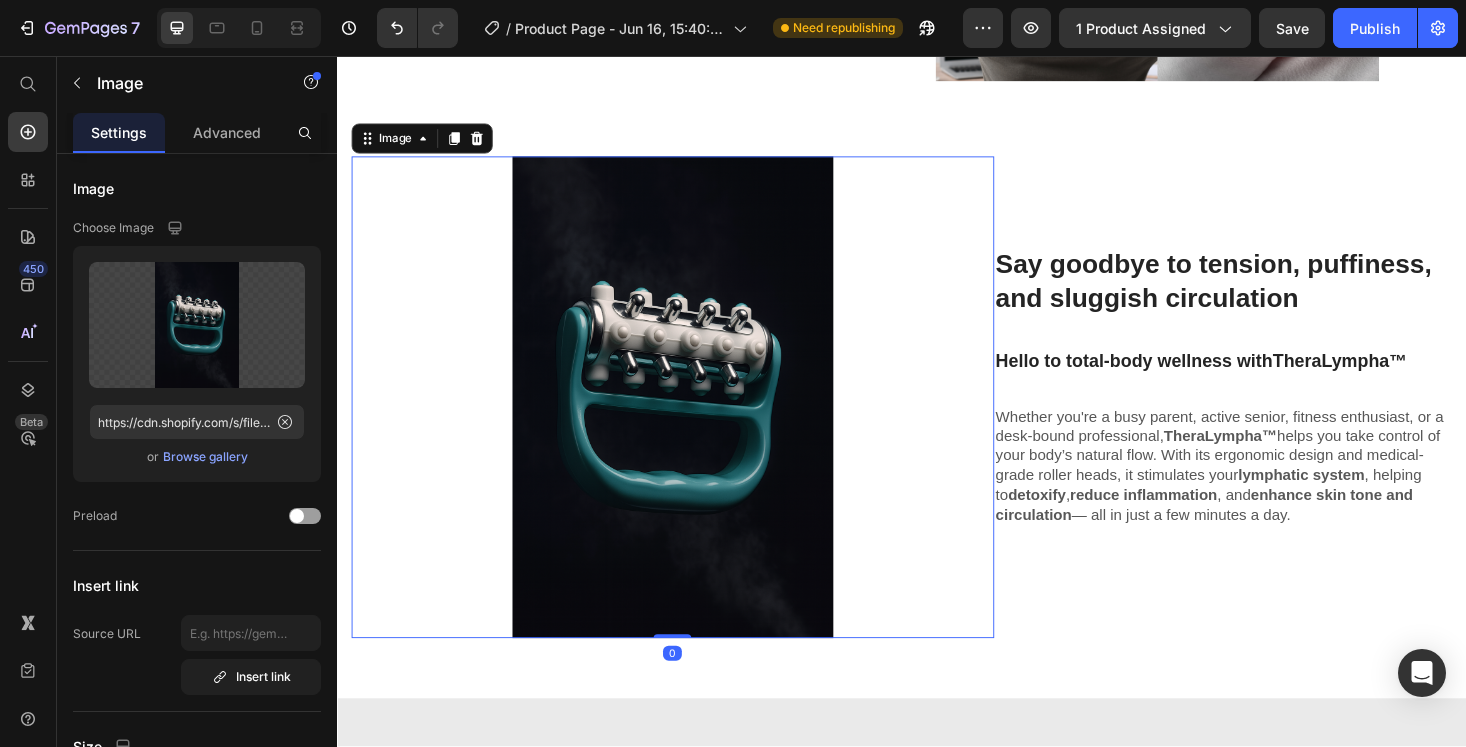 click at bounding box center [693, 419] 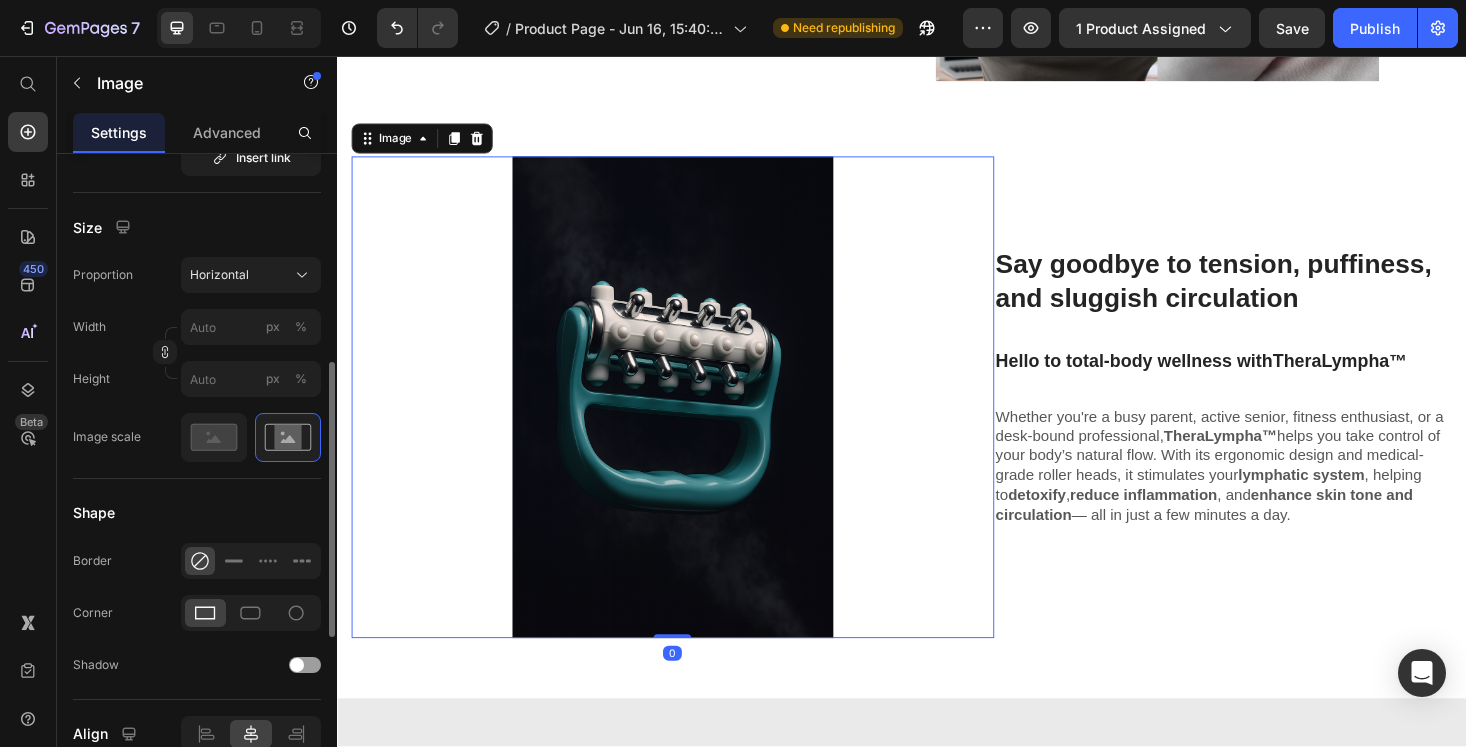 scroll, scrollTop: 535, scrollLeft: 0, axis: vertical 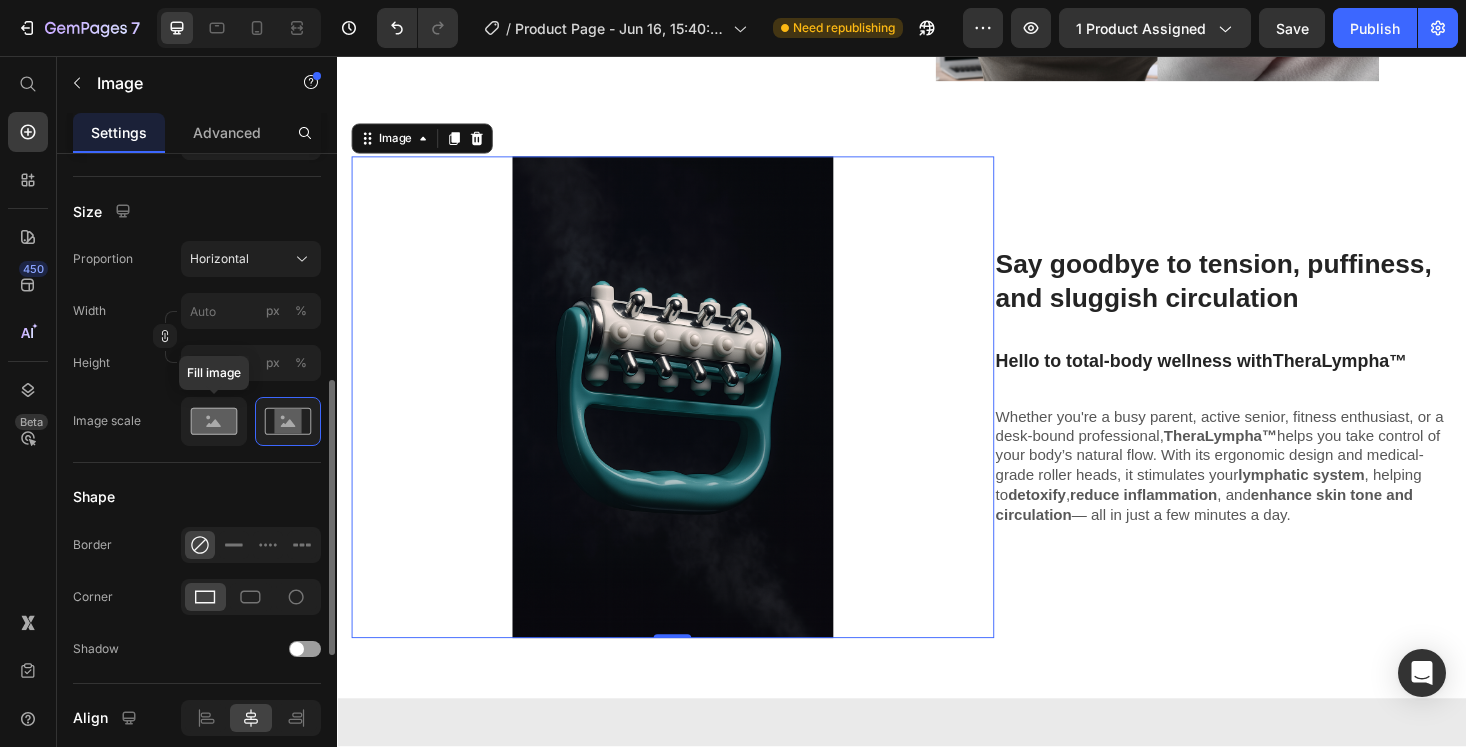 click 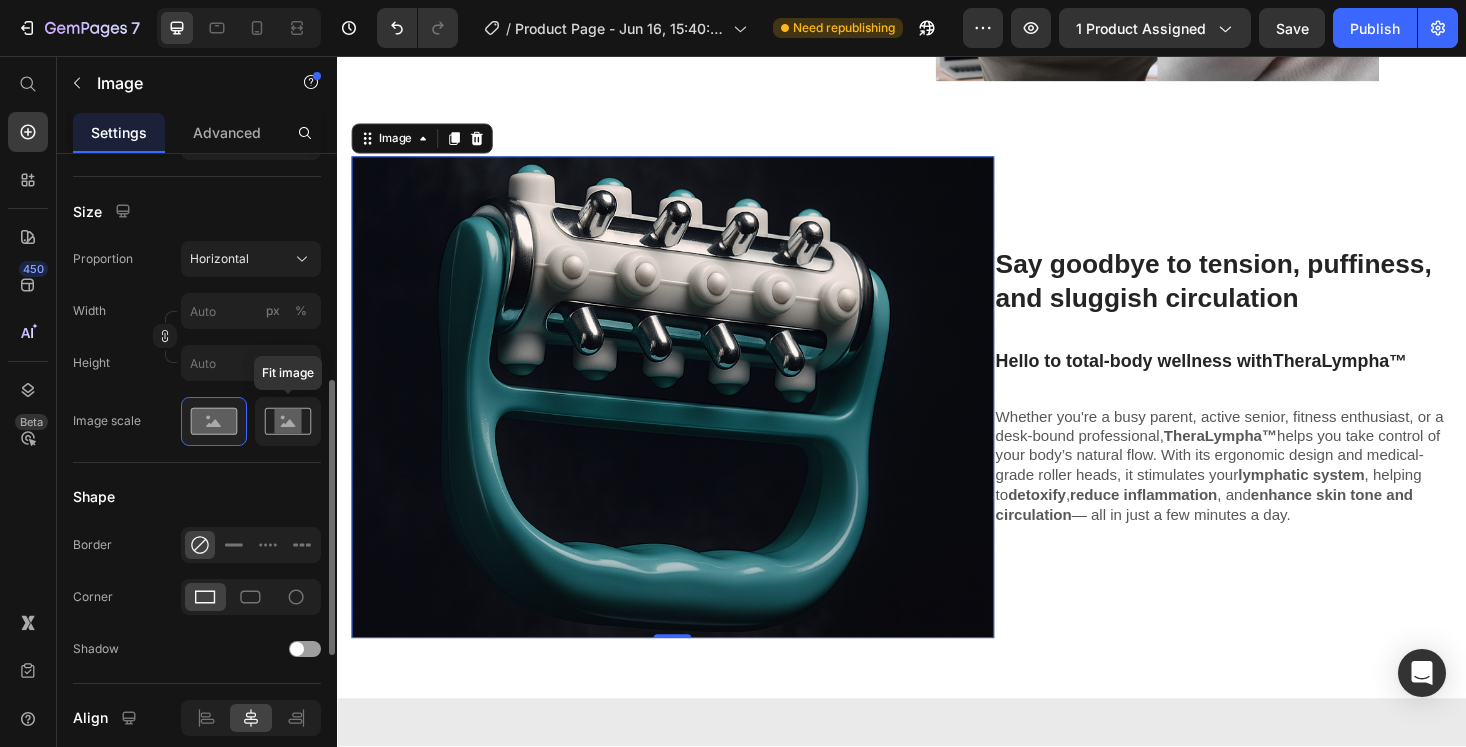 click 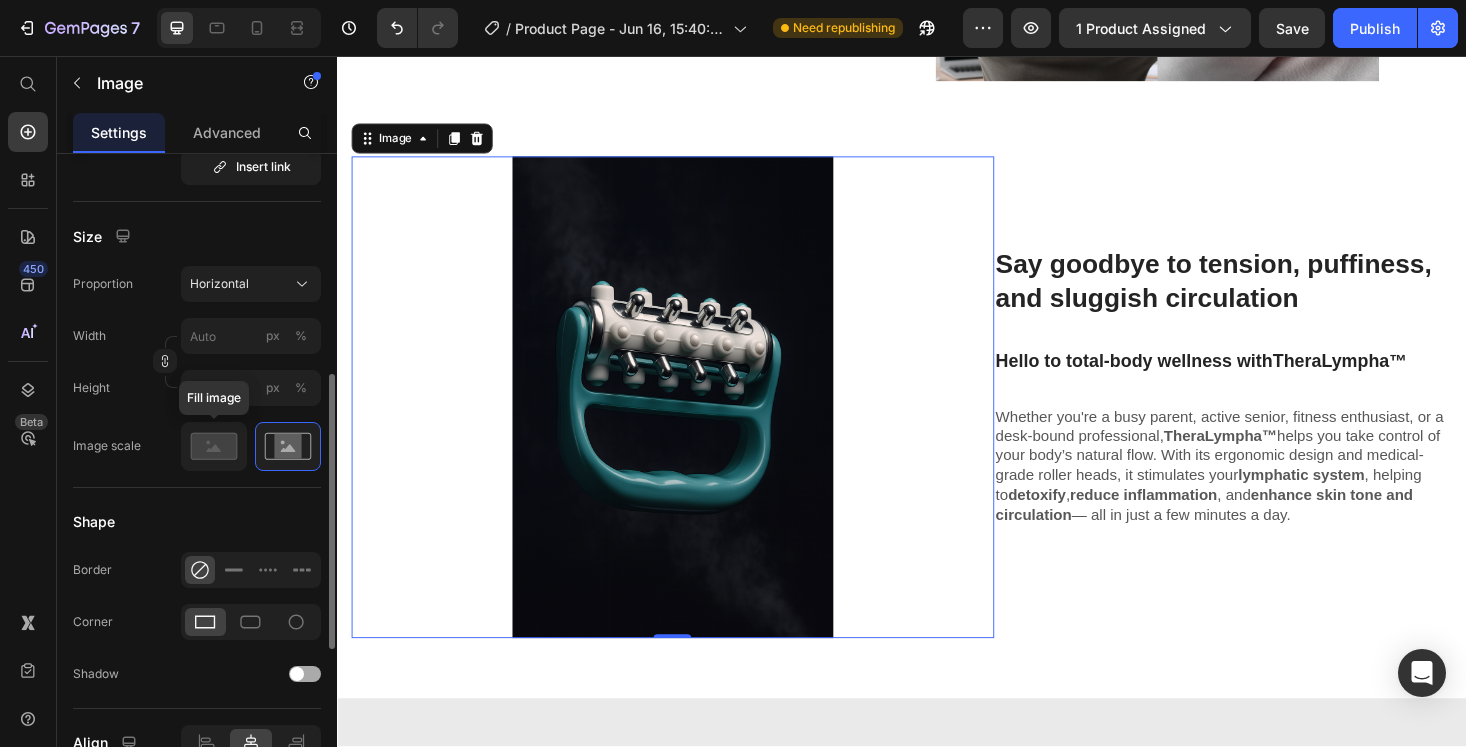 scroll, scrollTop: 495, scrollLeft: 0, axis: vertical 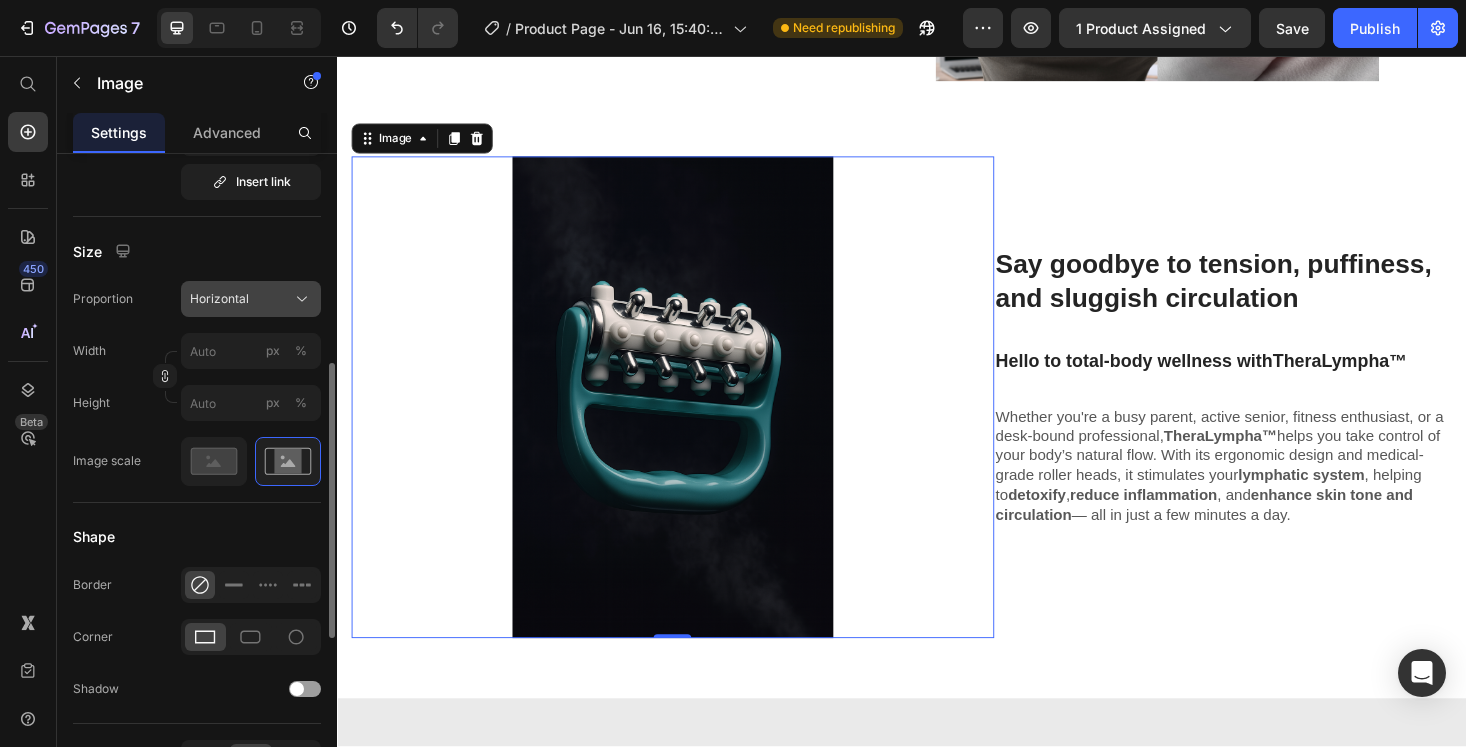 click on "Horizontal" 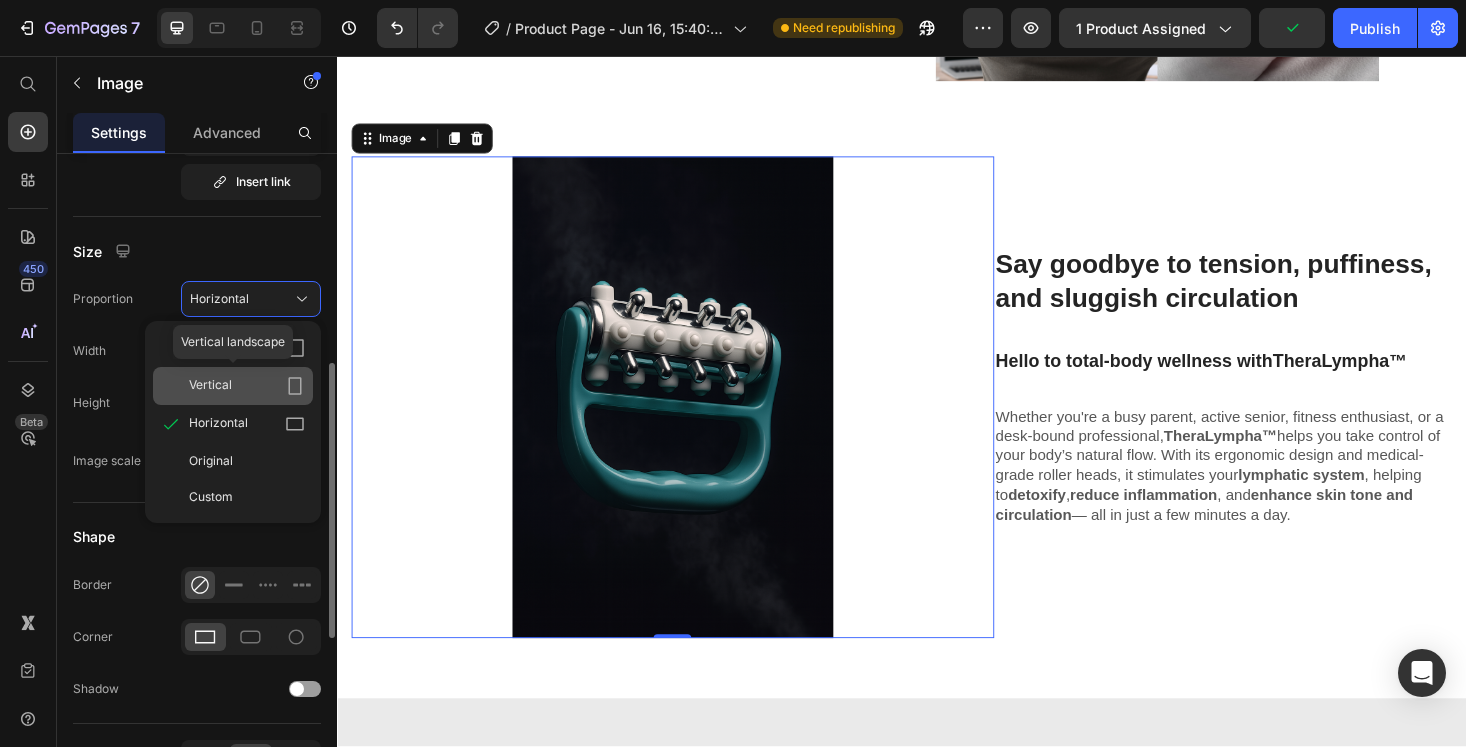 click on "Vertical" at bounding box center [247, 386] 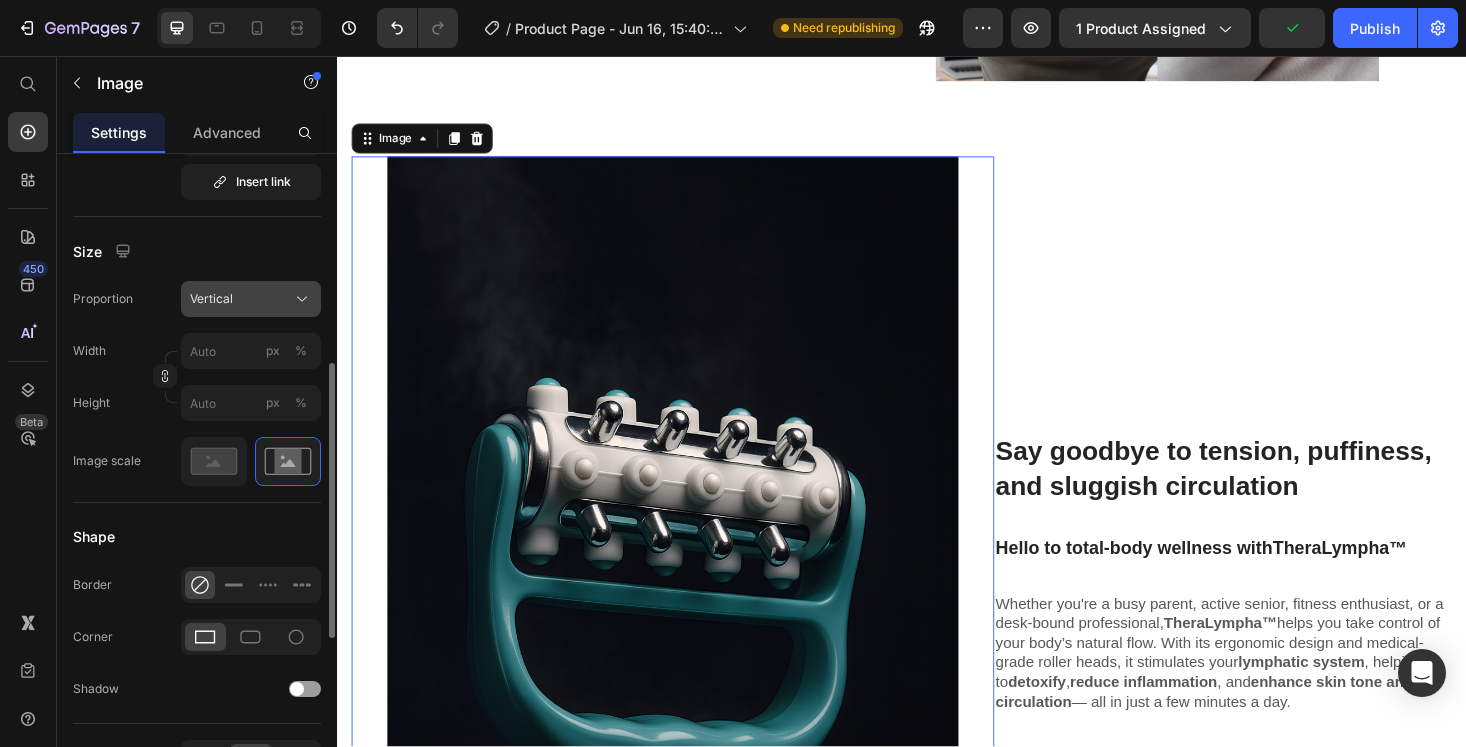 click on "Vertical" at bounding box center (251, 299) 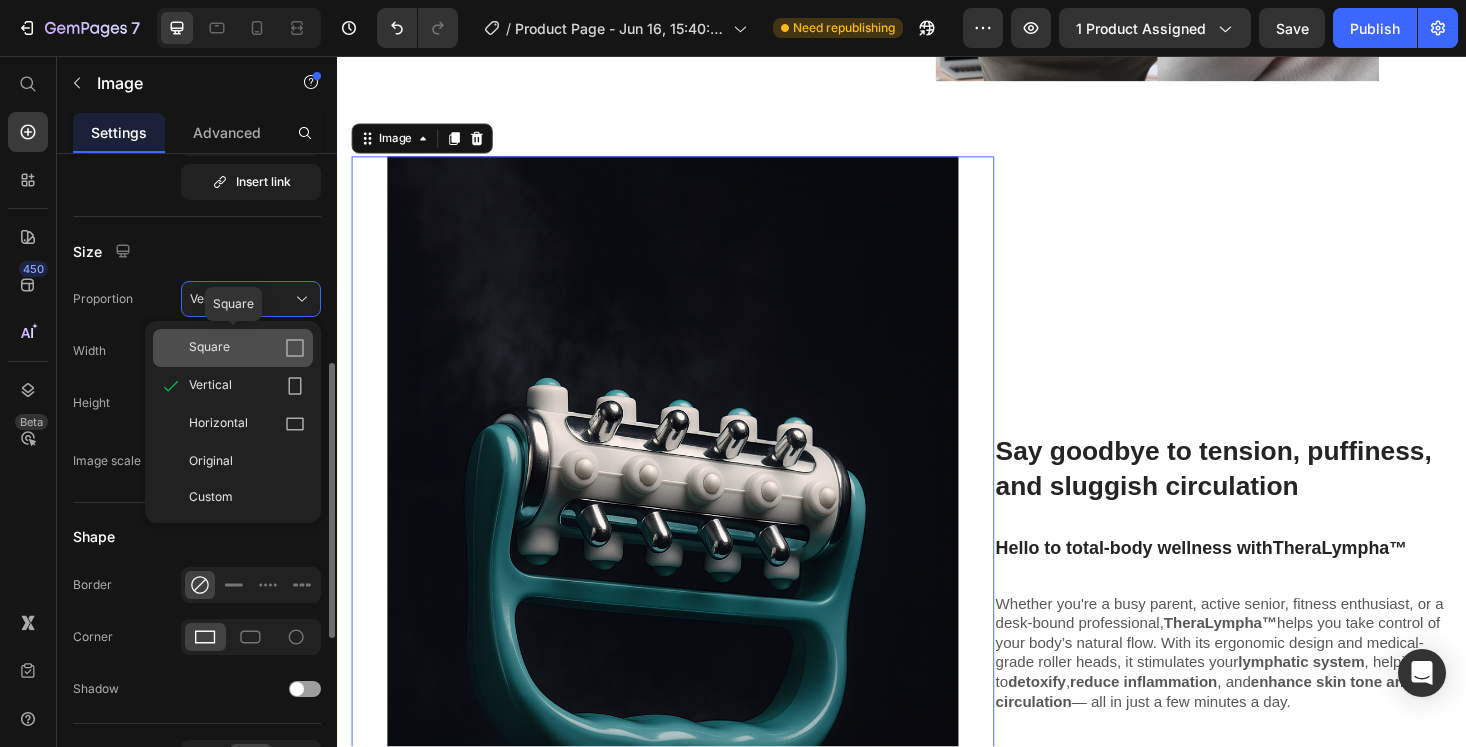 click on "Square" 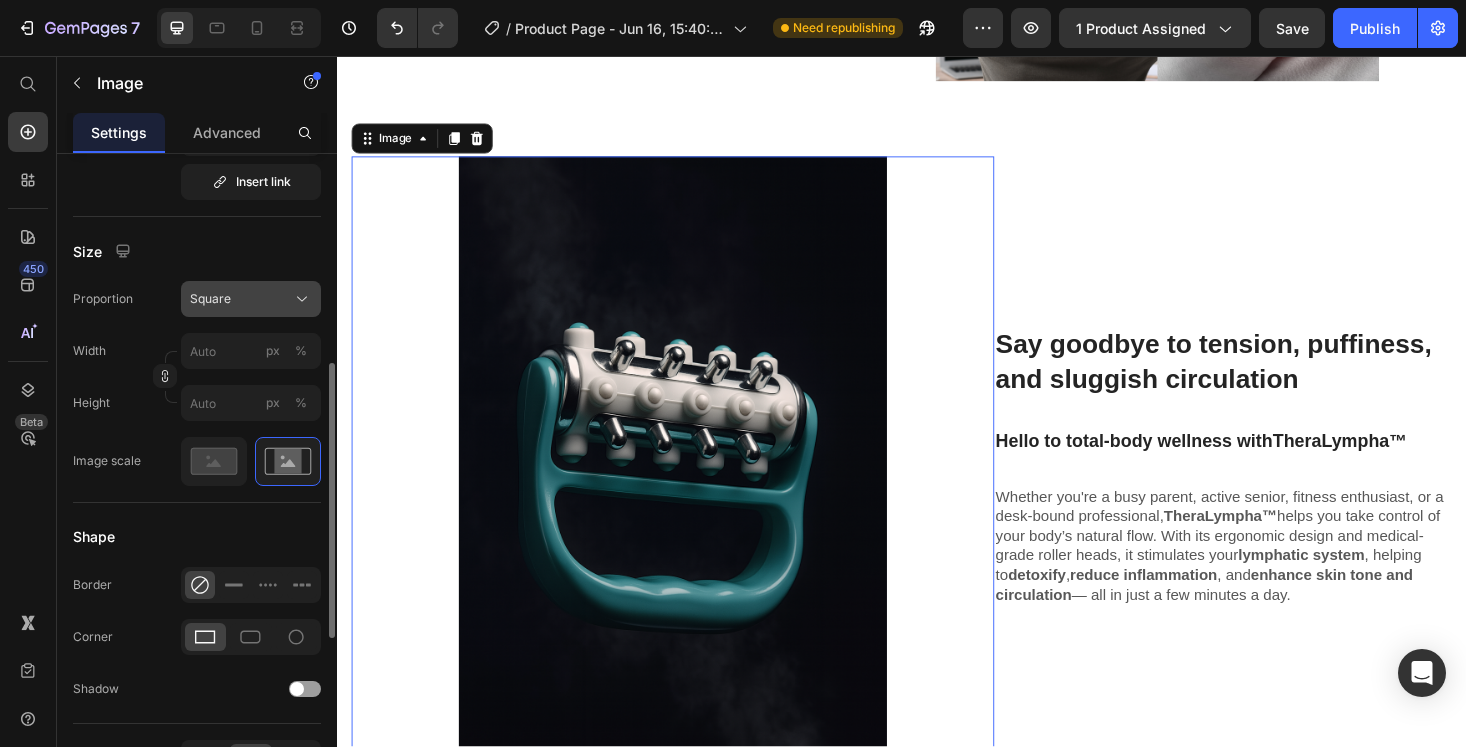 click on "Square" 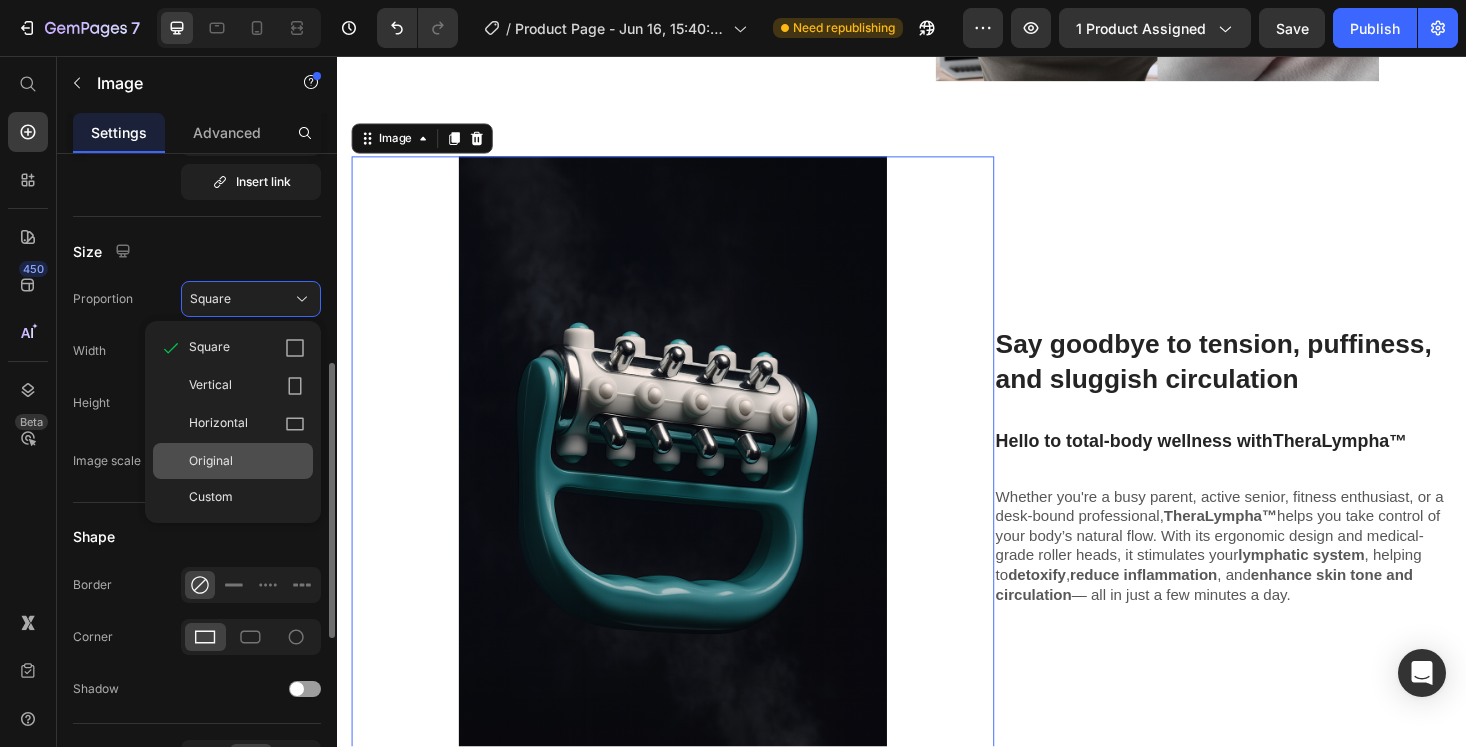 click on "Original" at bounding box center [247, 461] 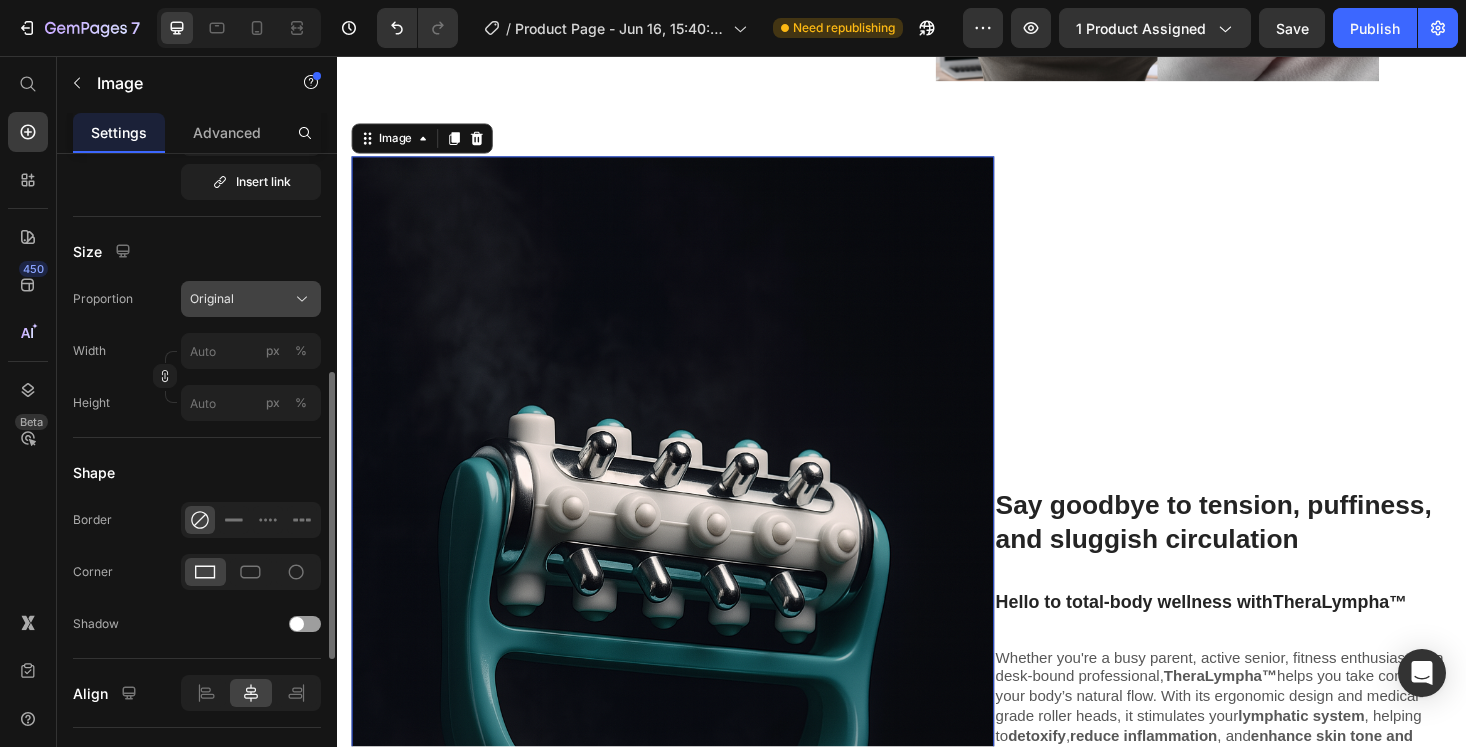 click on "Original" 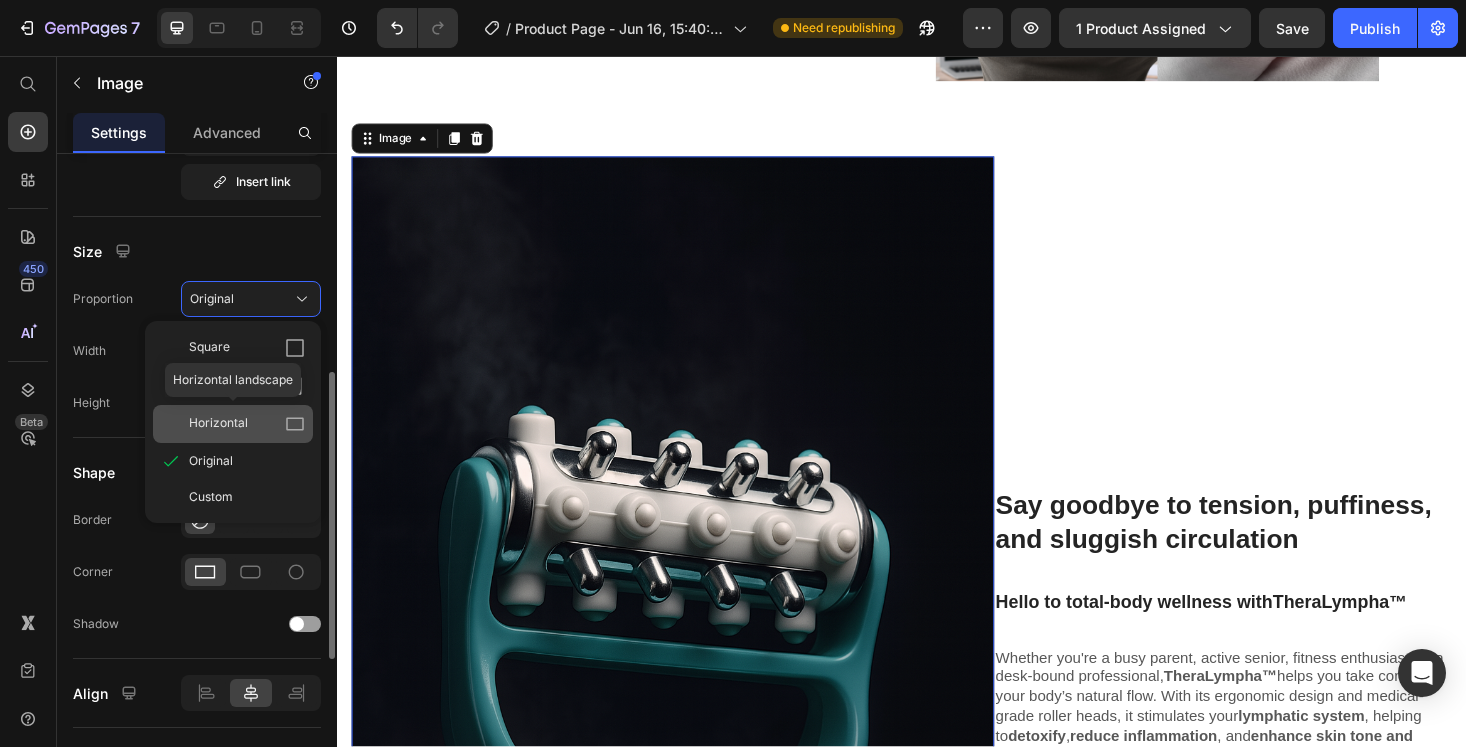 click on "Horizontal" at bounding box center (247, 424) 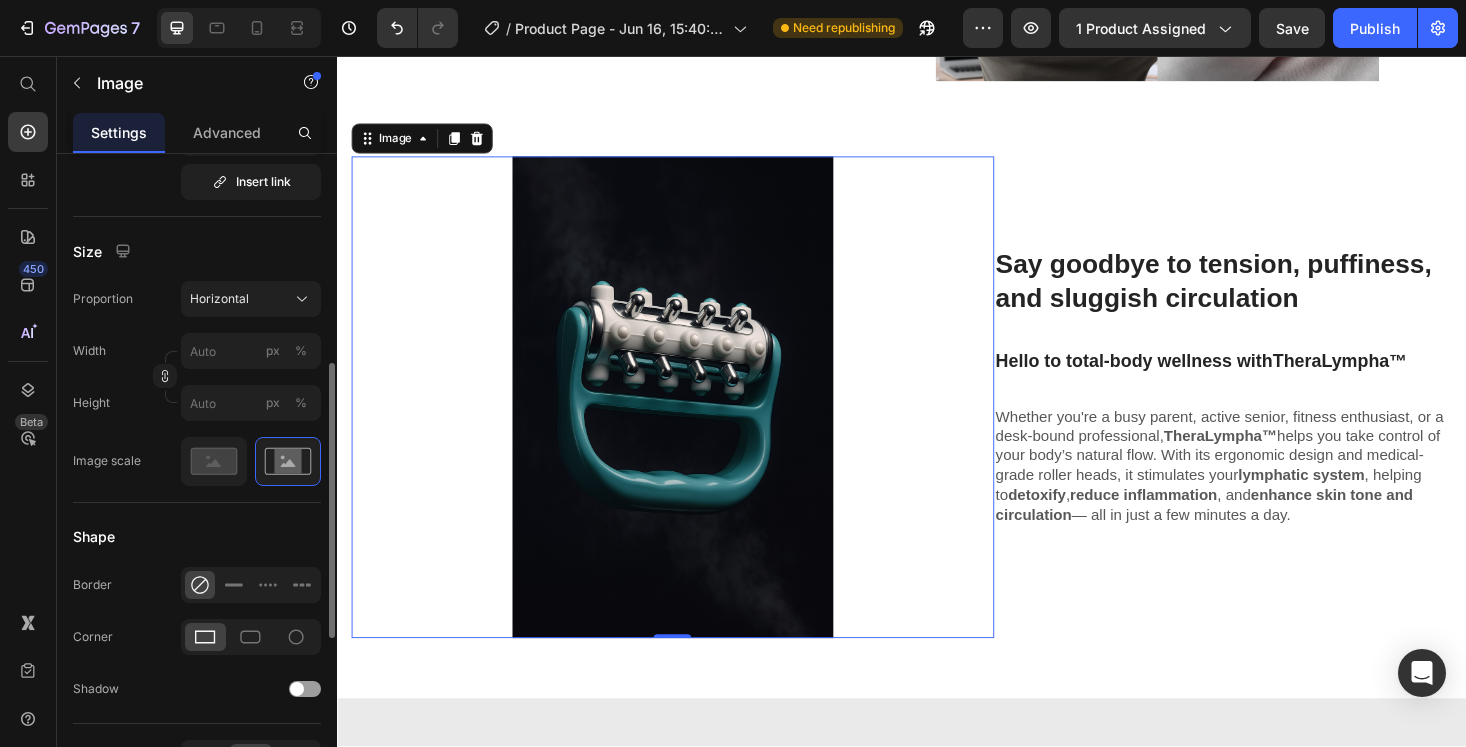 click at bounding box center [693, 419] 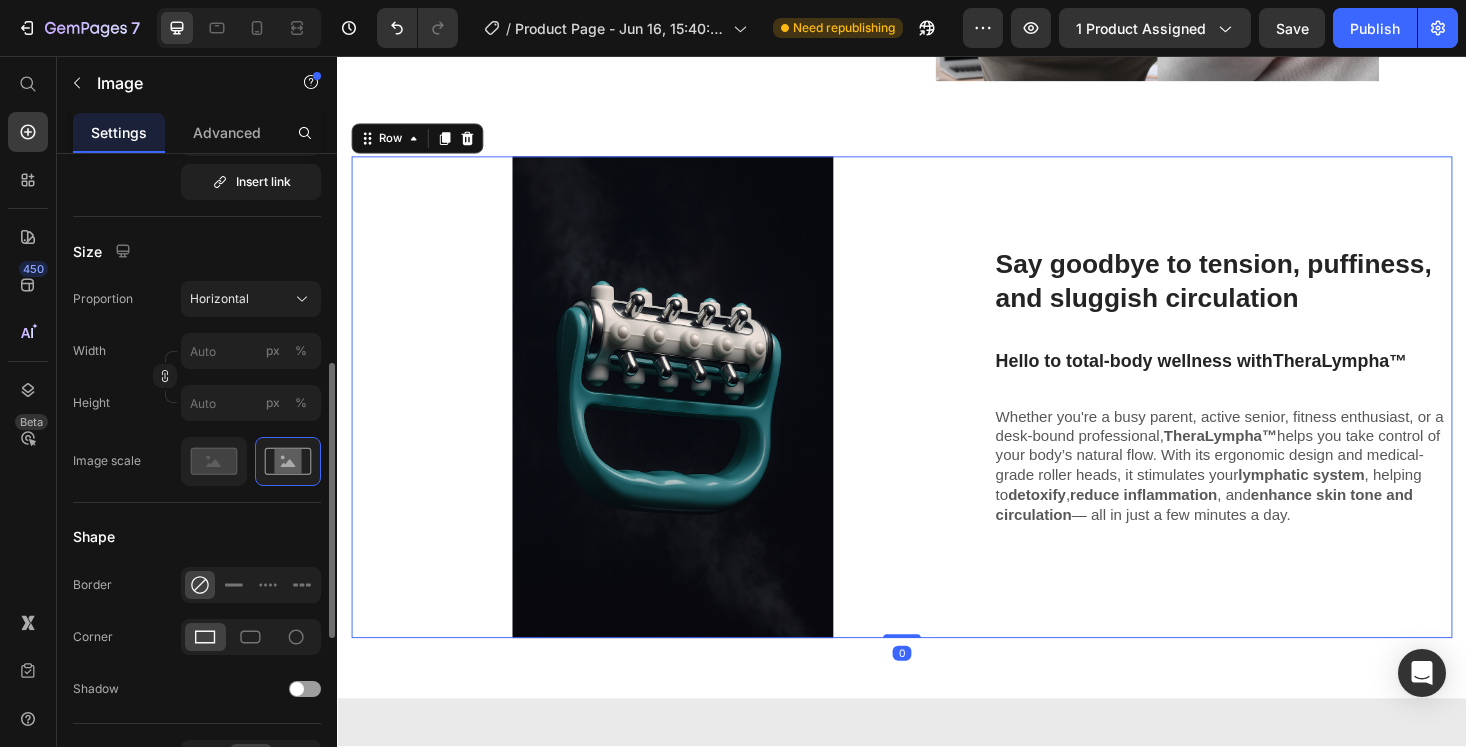 scroll, scrollTop: 471, scrollLeft: 0, axis: vertical 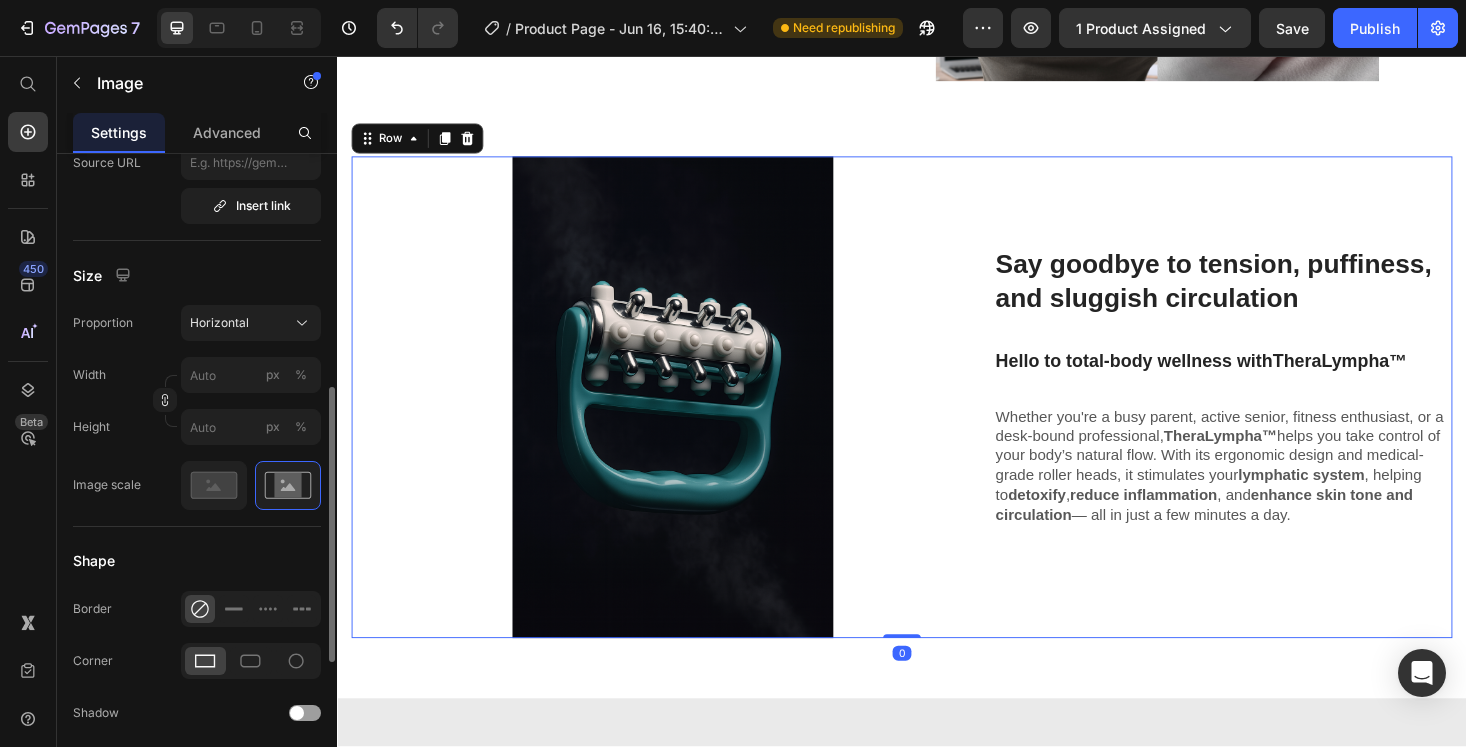 click on "Say goodbye to tension, puffiness, and sluggish circulation Heading Hello to total-body wellness with  TheraLympha™ Text Block Whether you're a busy parent, active senior, fitness enthusiast, or a desk-bound professional,  TheraLympha™  helps you take control of your body’s natural flow. With its ergonomic design and medical-grade roller heads, it stimulates your  lymphatic system , helping to  detoxify ,  reduce inflammation , and  enhance skin tone and circulation  — all in just a few minutes a day. Text Block" at bounding box center (1279, 419) 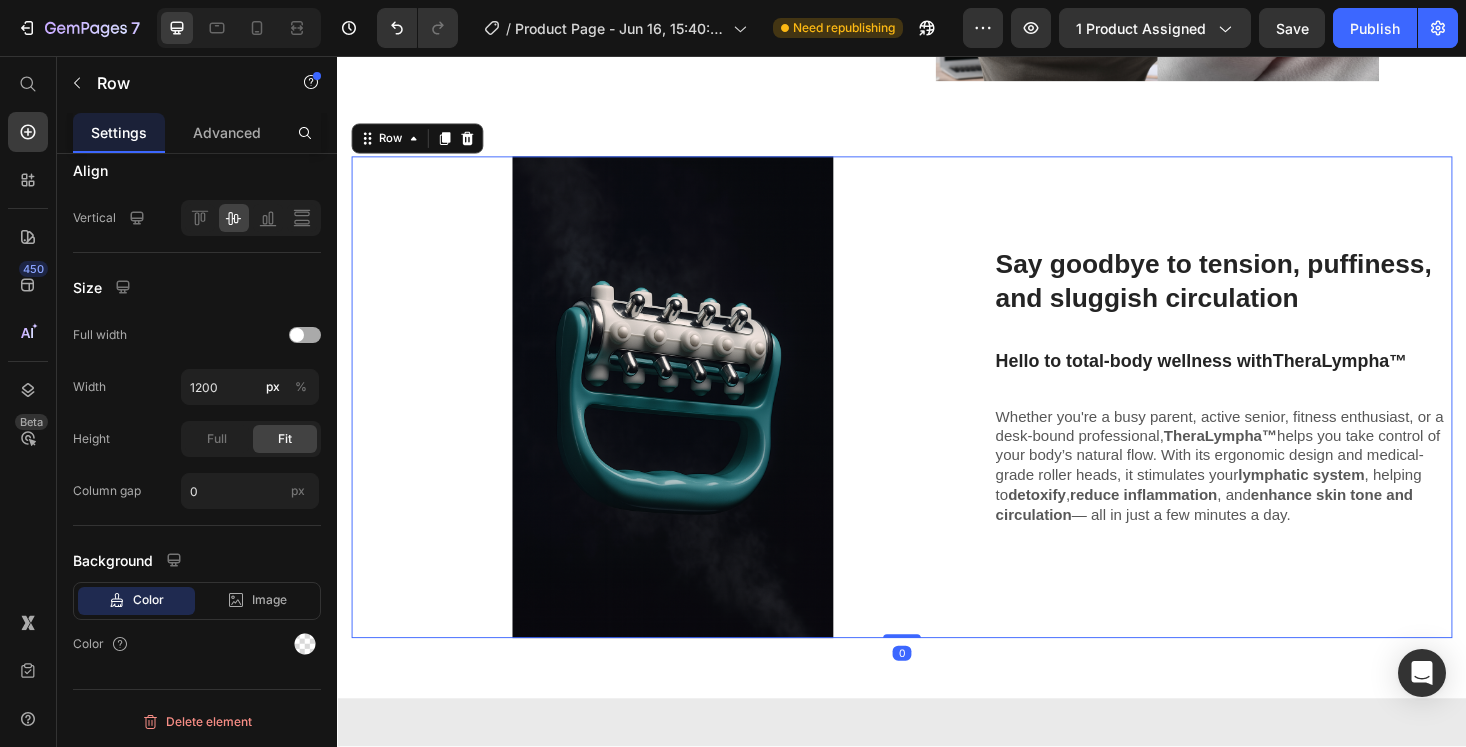 scroll, scrollTop: 0, scrollLeft: 0, axis: both 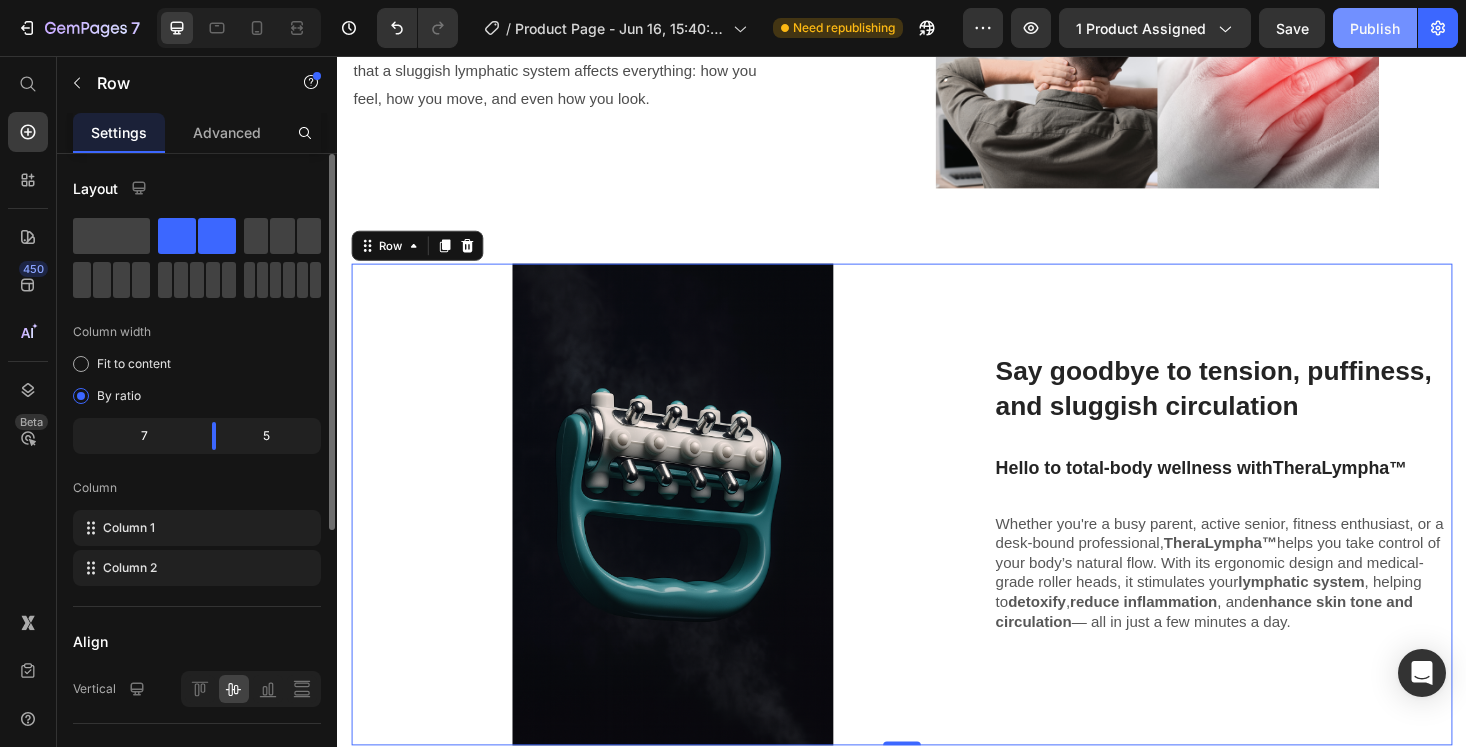 click on "Publish" at bounding box center [1375, 28] 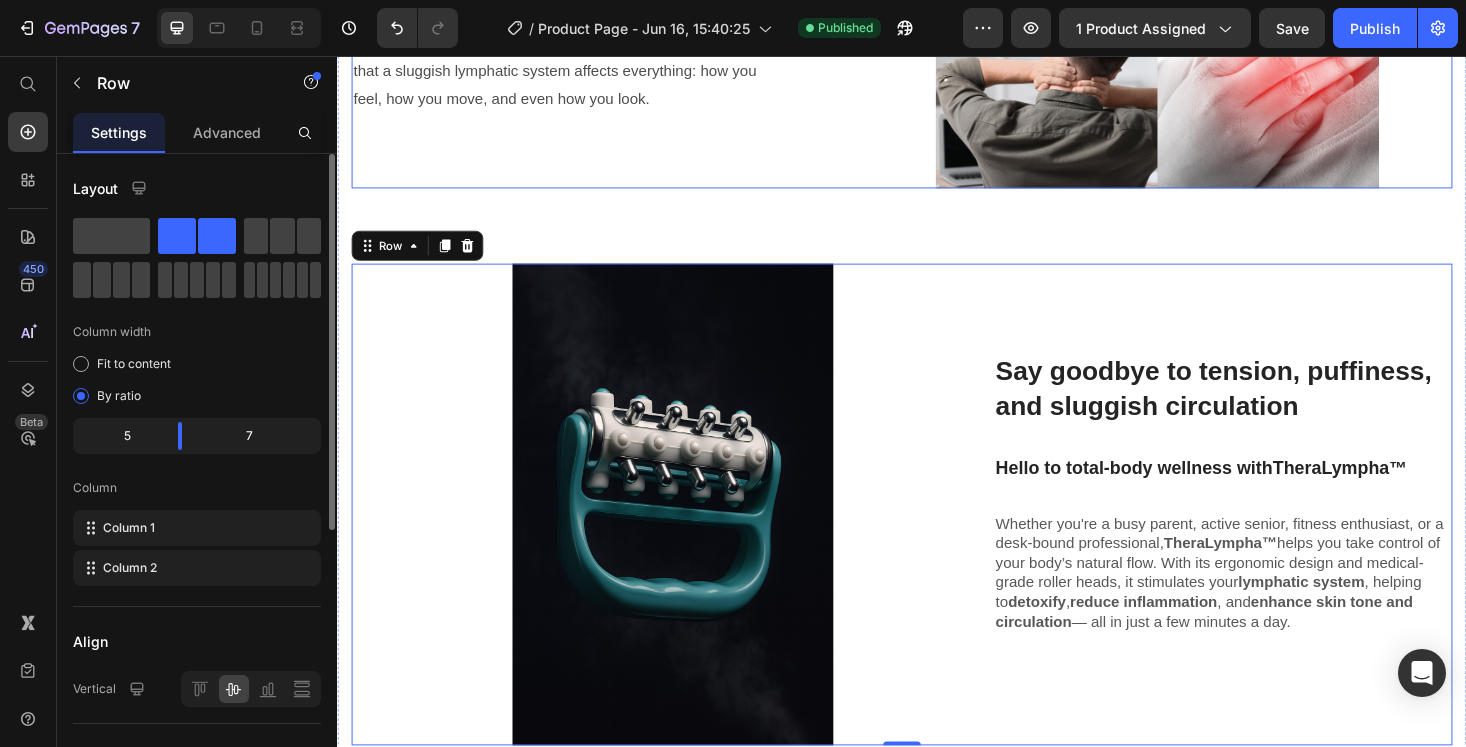 click on "Do you constantly feel tired, bloated, sore, or stiff — even after resting? Heading Poor circulation  and lymphatic buildup could be silently draining your energy, dulling your skin, and leaving you with unexplained puffiness or discomfort. Most people don’t realize that a sluggish lymphatic system affects everything: how you feel, how you move, and even how you look. Text Block" at bounding box center [576, -38] 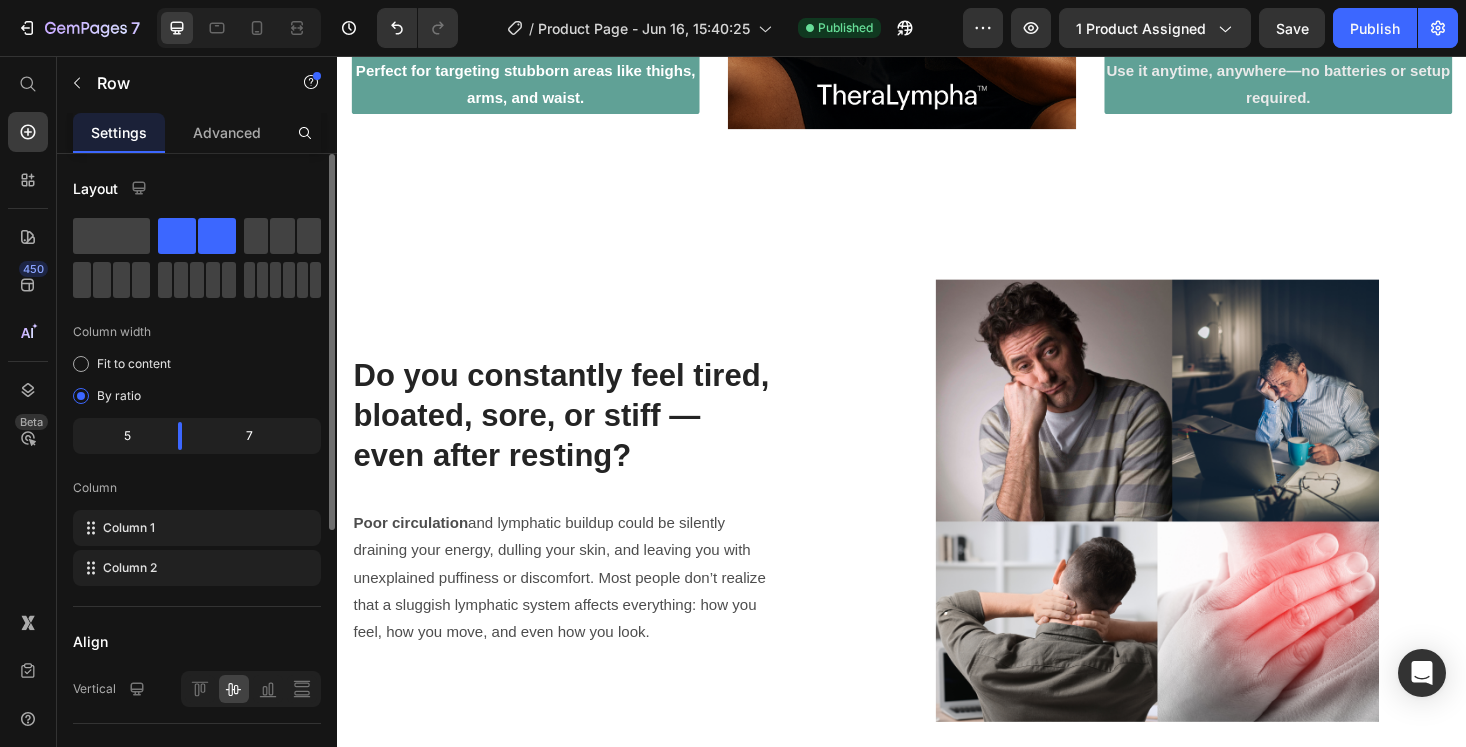 scroll, scrollTop: 2266, scrollLeft: 0, axis: vertical 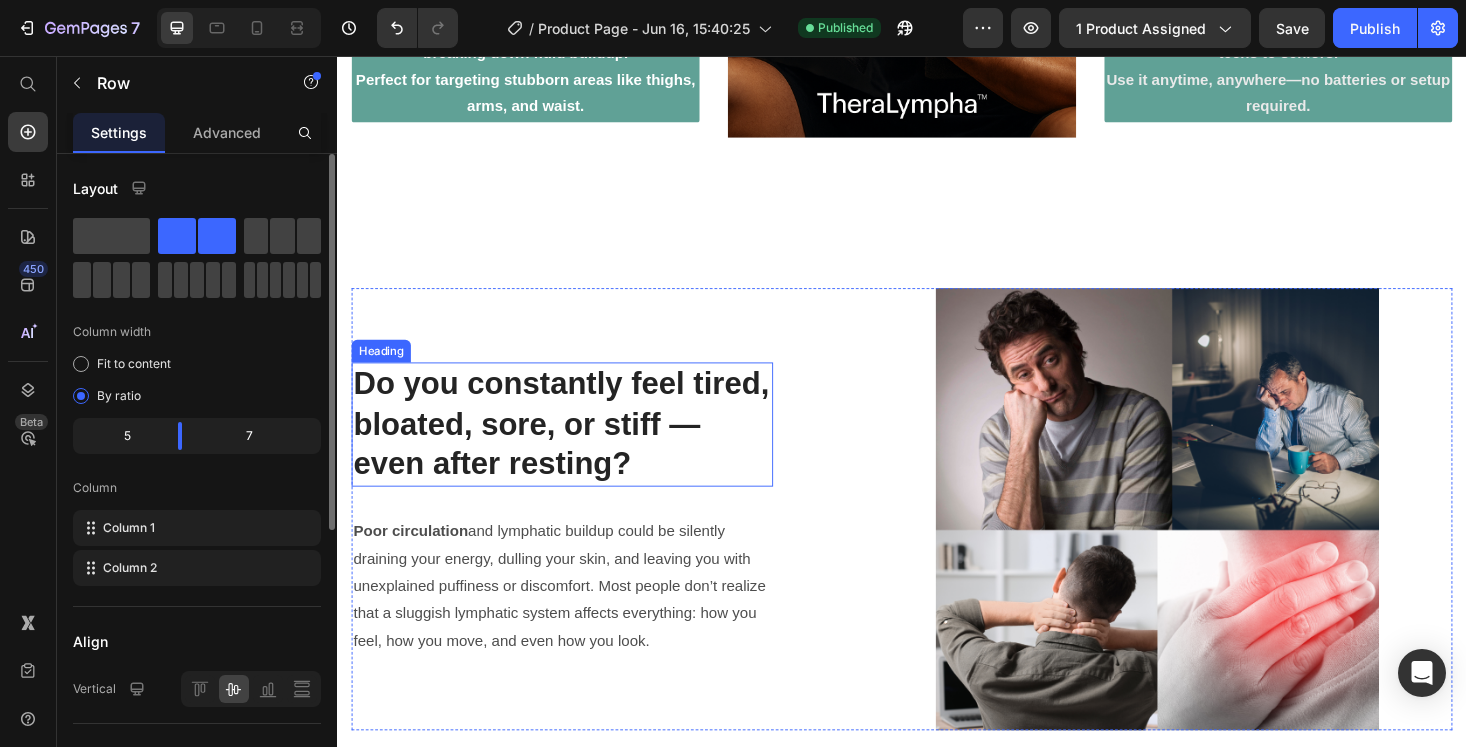 click on "Do you constantly feel tired, bloated, sore, or stiff — even after resting?" at bounding box center (576, 448) 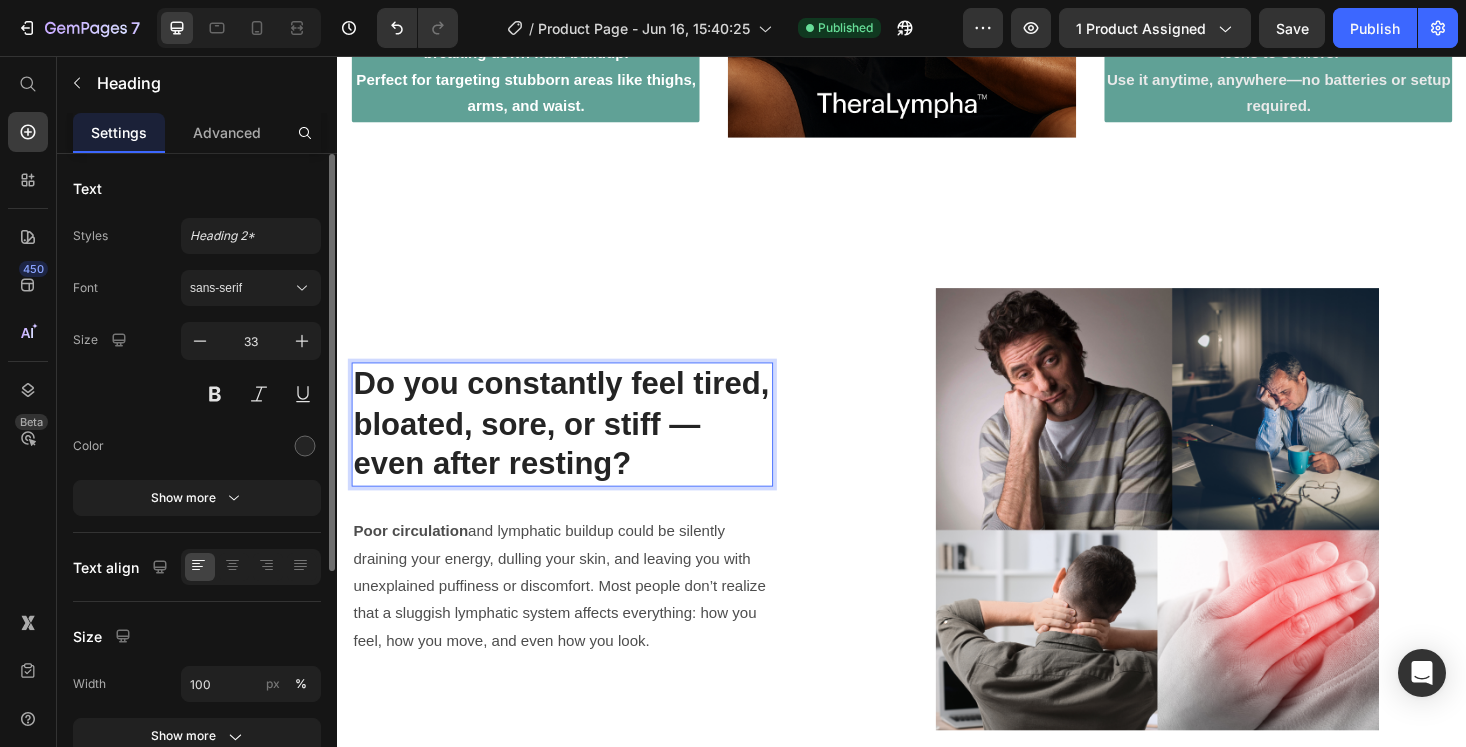 click on "Do you constantly feel tired, bloated, sore, or stiff — even after resting?" at bounding box center [576, 448] 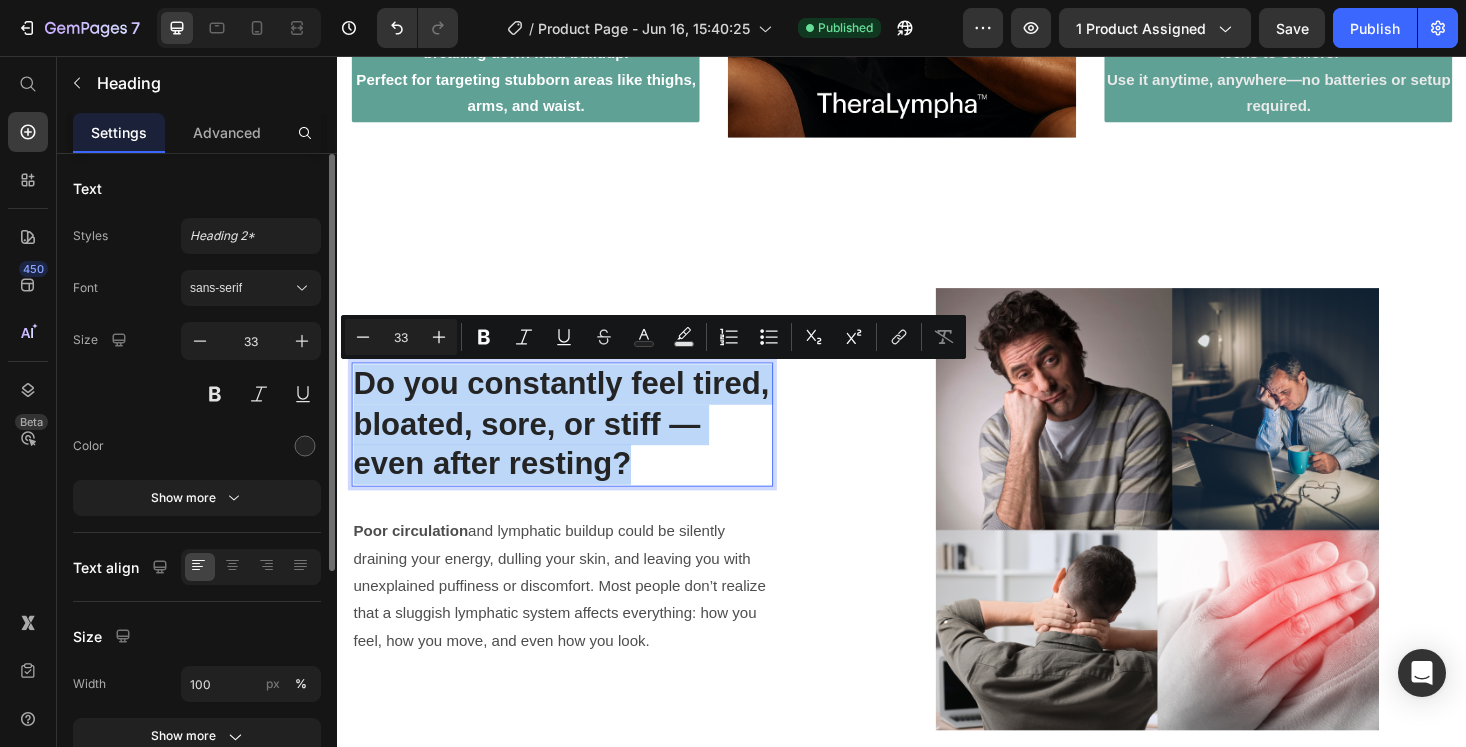 drag, startPoint x: 660, startPoint y: 495, endPoint x: 358, endPoint y: 400, distance: 316.58963 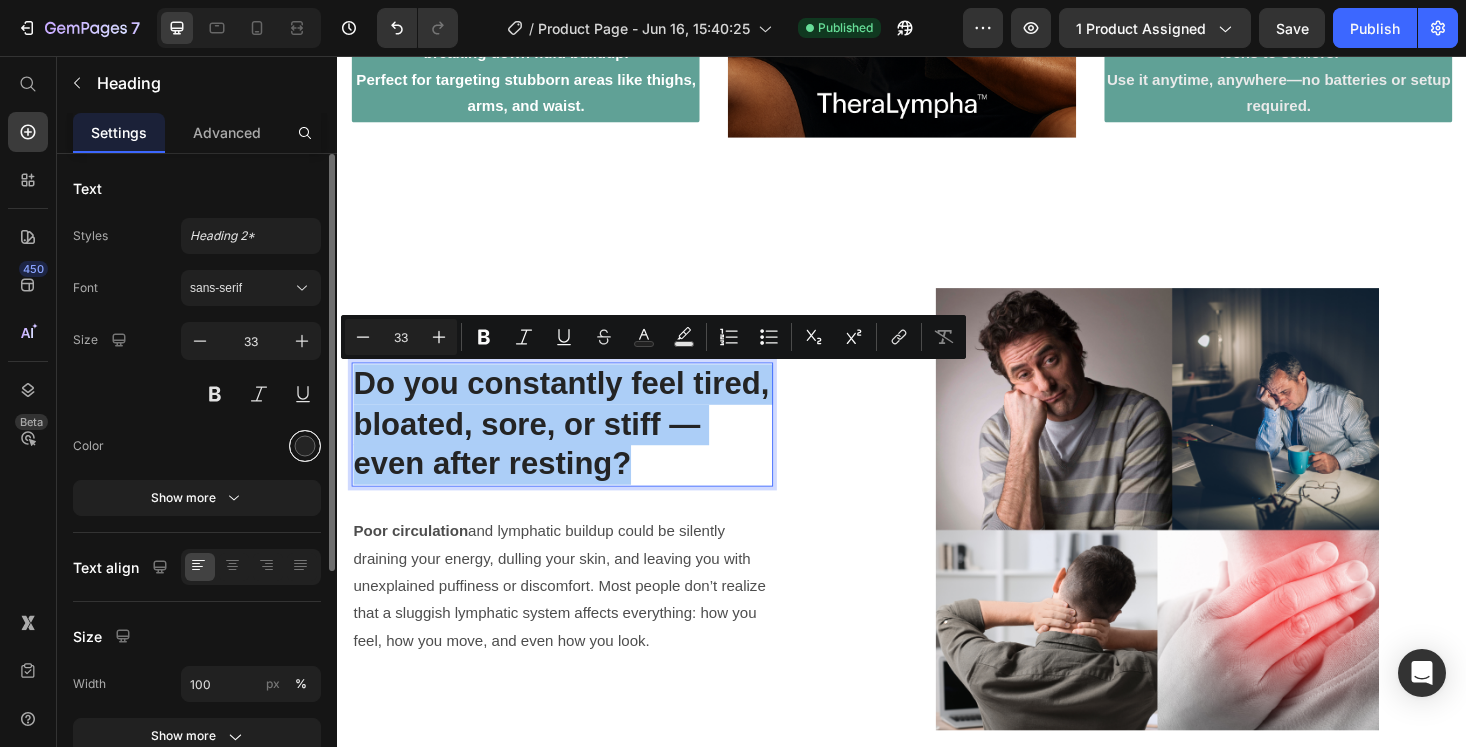 click at bounding box center [305, 446] 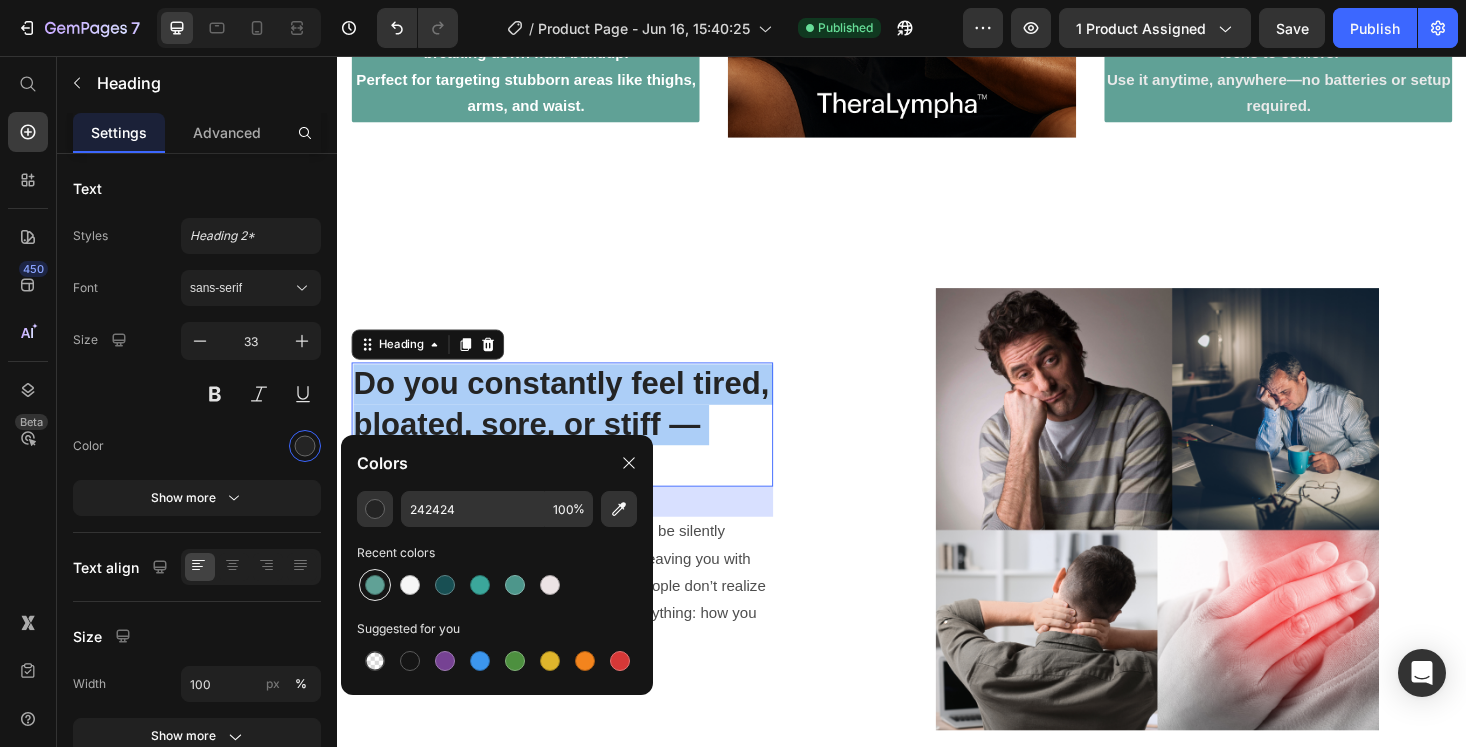 click at bounding box center [375, 585] 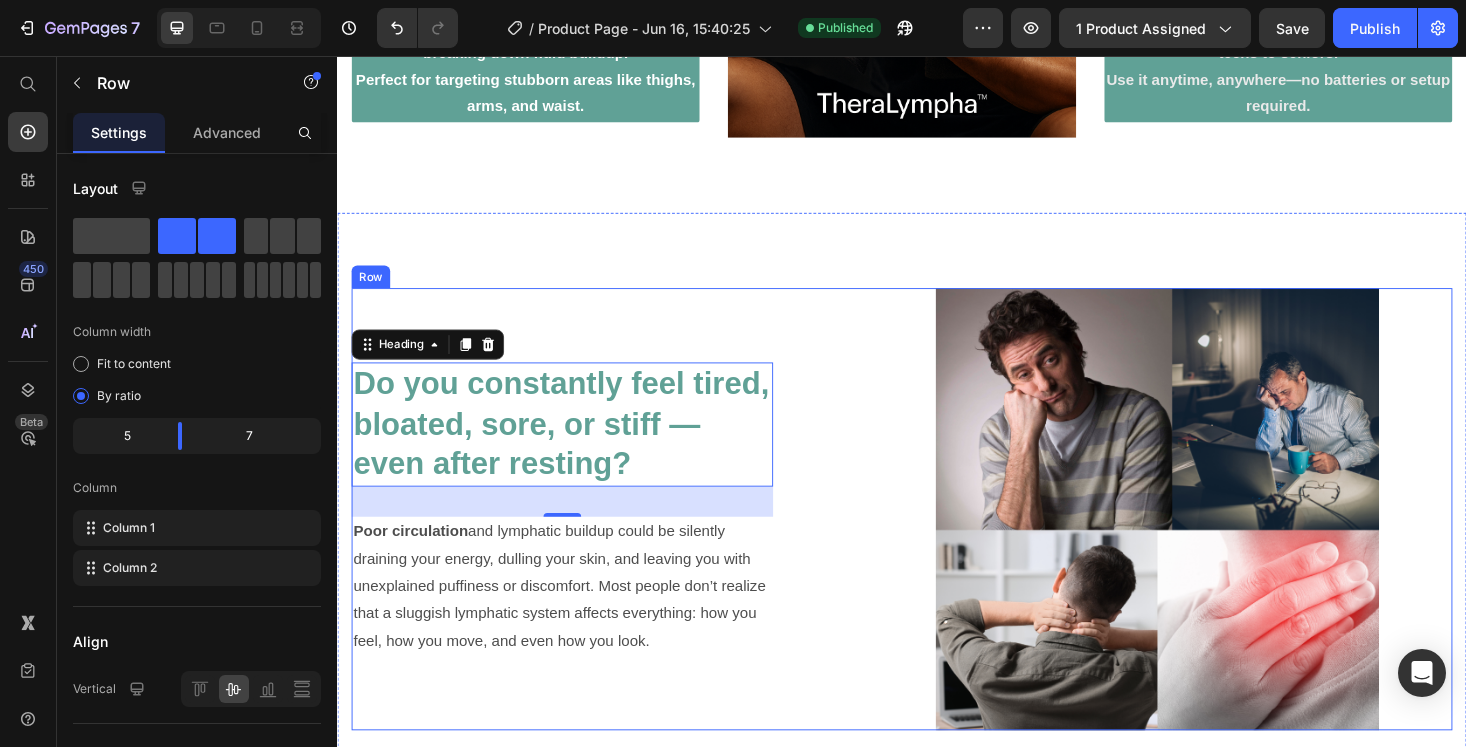click on "Do you constantly feel tired, bloated, sore, or stiff — even after resting? Heading   32 Poor circulation  and lymphatic buildup could be silently draining your energy, dulling your skin, and leaving you with unexplained puffiness or discomfort. Most people don’t realize that a sluggish lymphatic system affects everything: how you feel, how you move, and even how you look. Text Block" at bounding box center [576, 538] 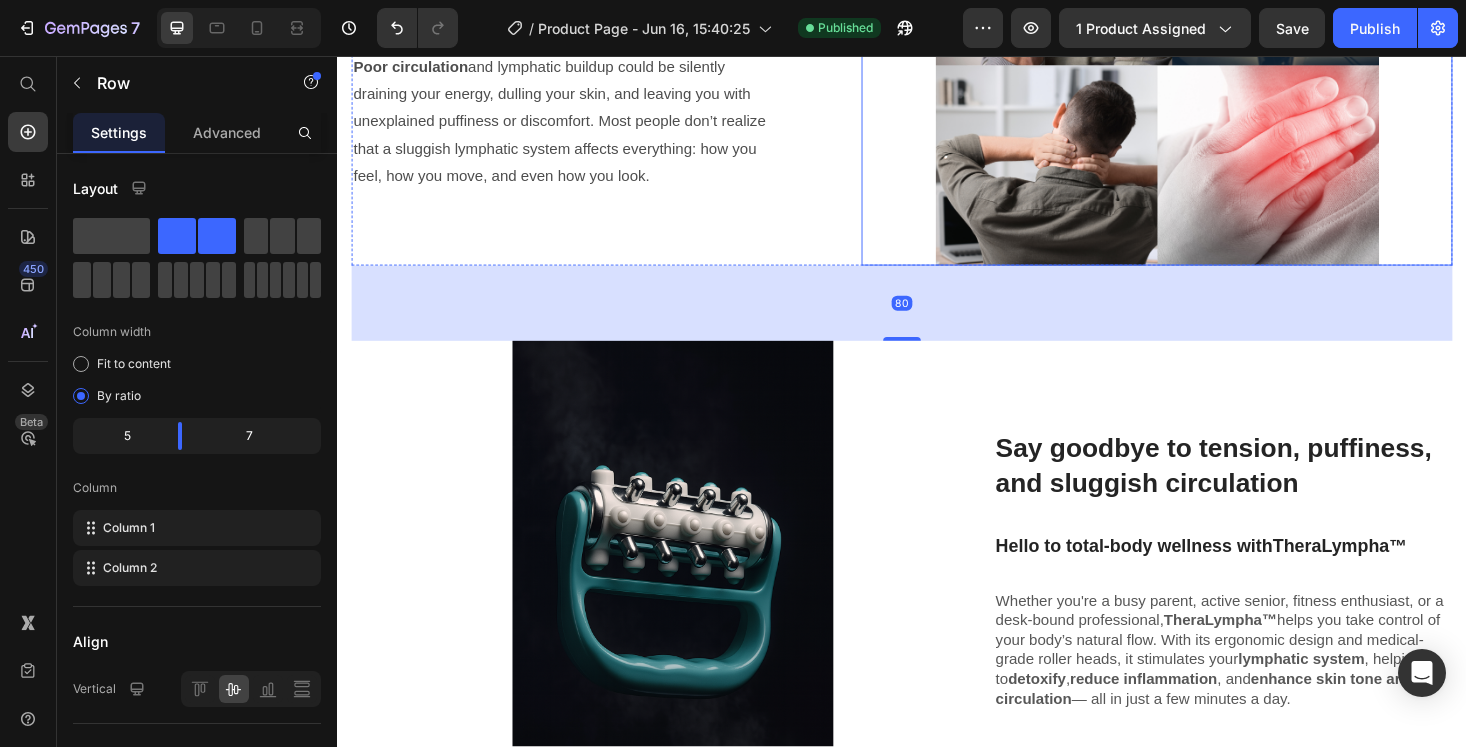 scroll, scrollTop: 2787, scrollLeft: 0, axis: vertical 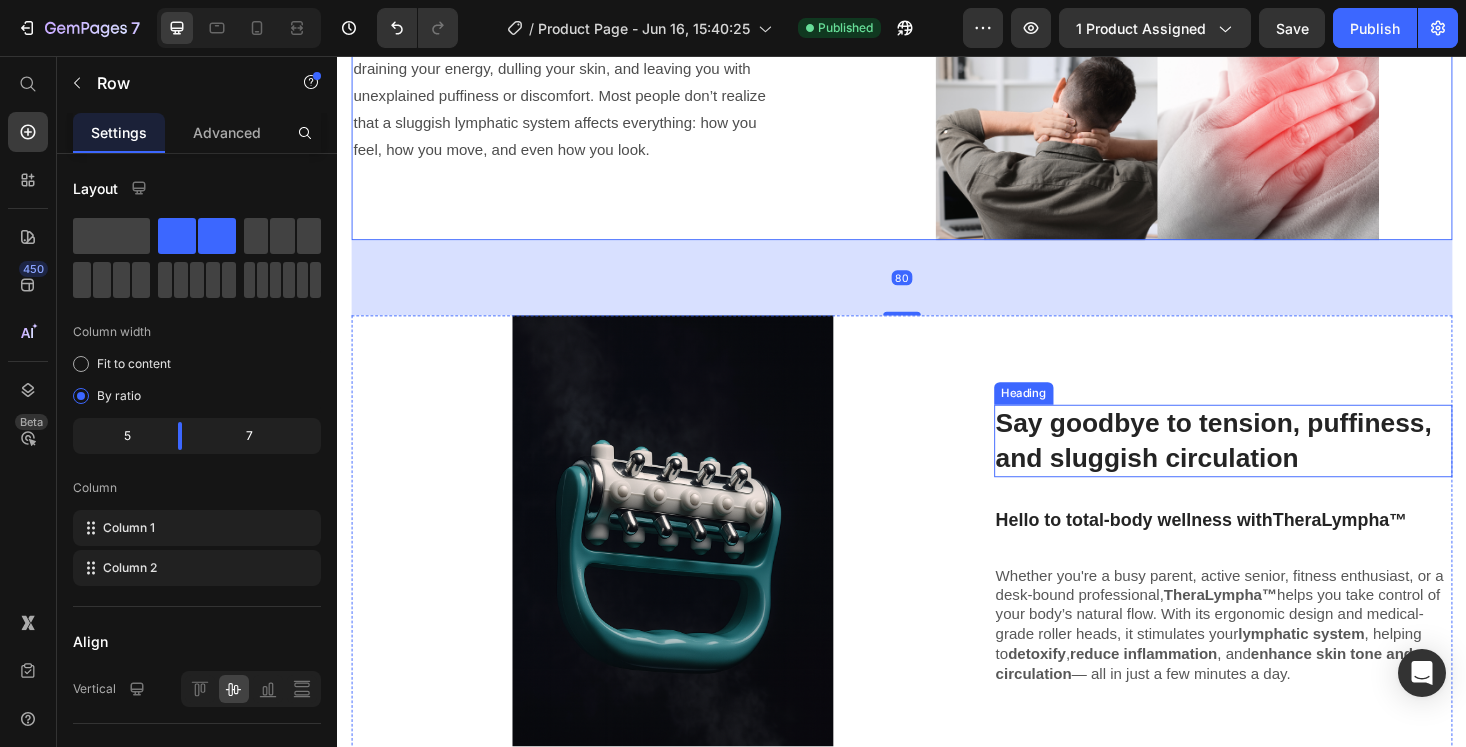 click on "Say goodbye to tension, puffiness, and sluggish circulation" at bounding box center [1279, 465] 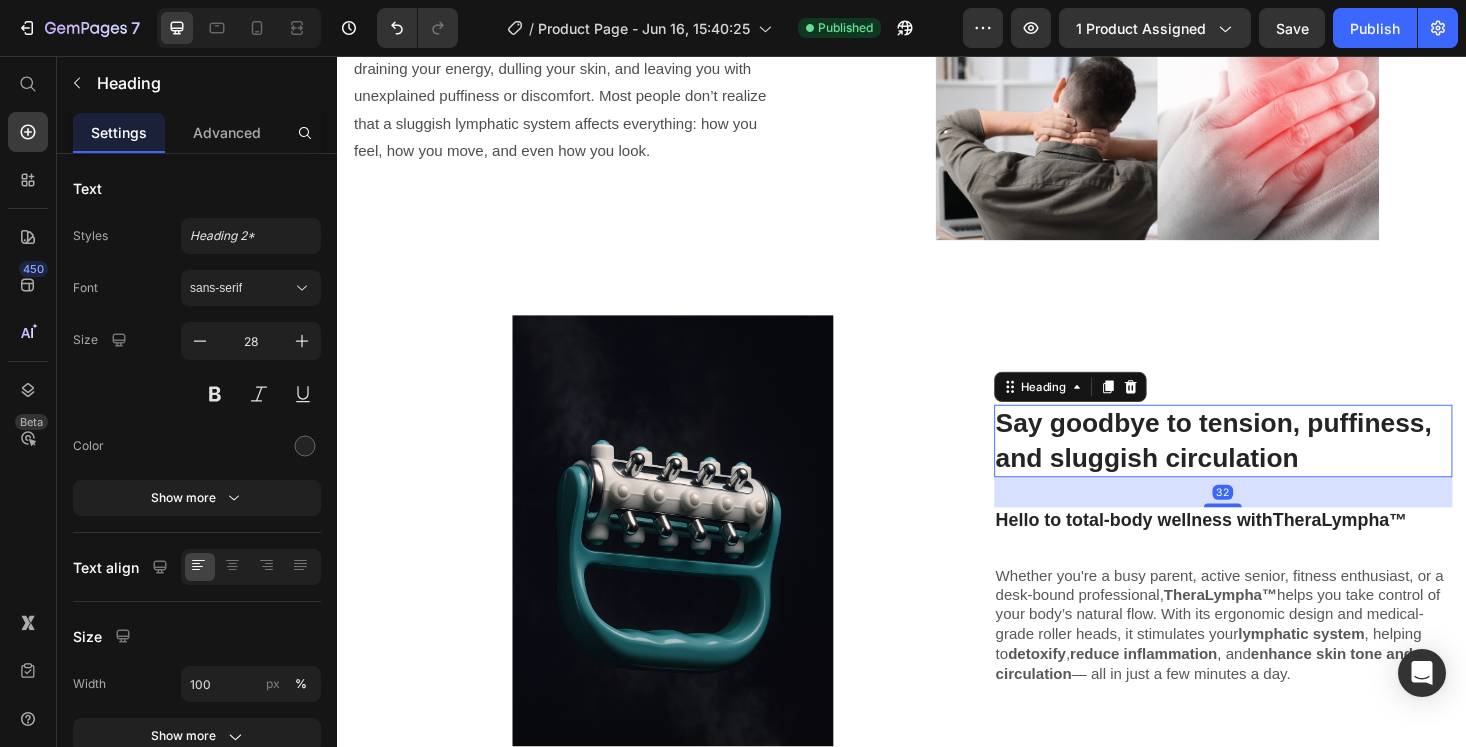 click on "Say goodbye to tension, puffiness, and sluggish circulation" at bounding box center (1279, 465) 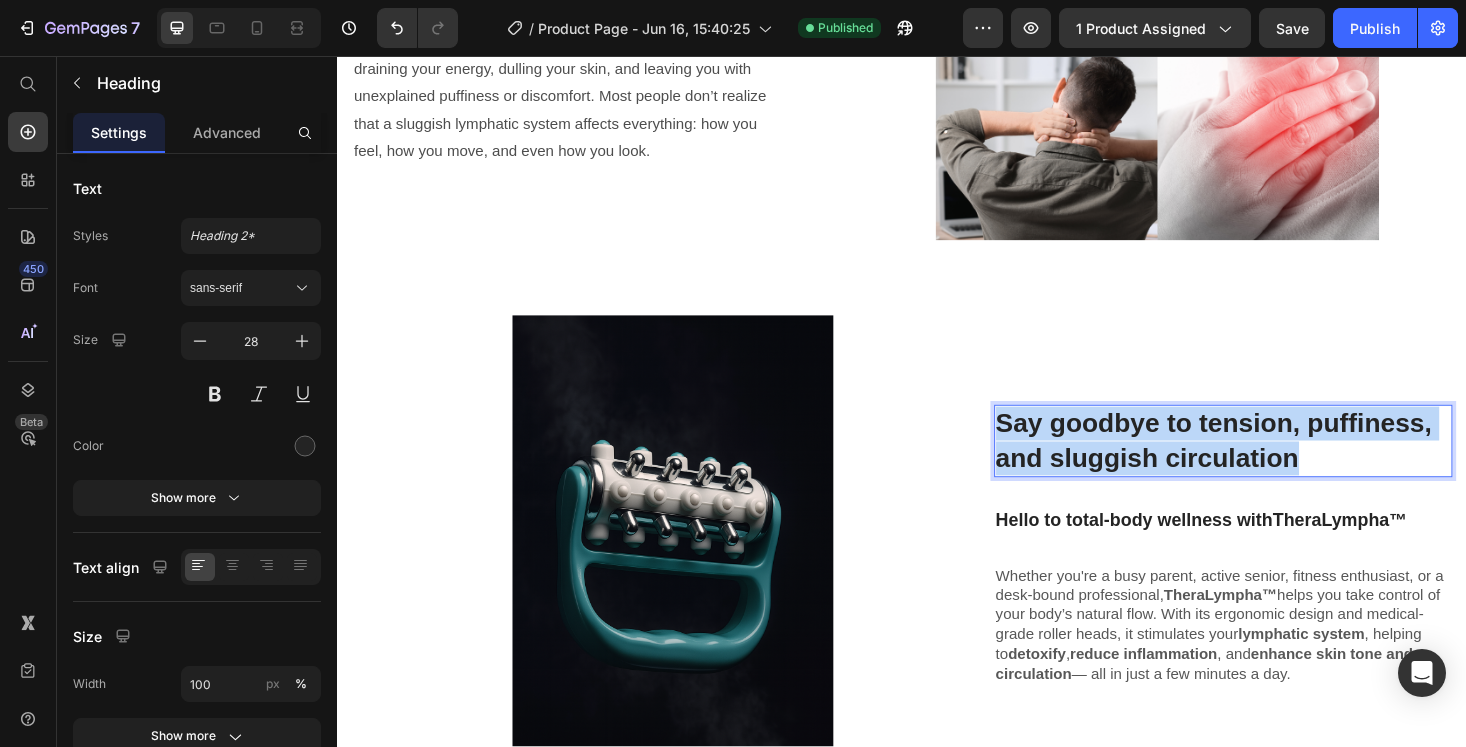 drag, startPoint x: 1379, startPoint y: 486, endPoint x: 1028, endPoint y: 452, distance: 352.64288 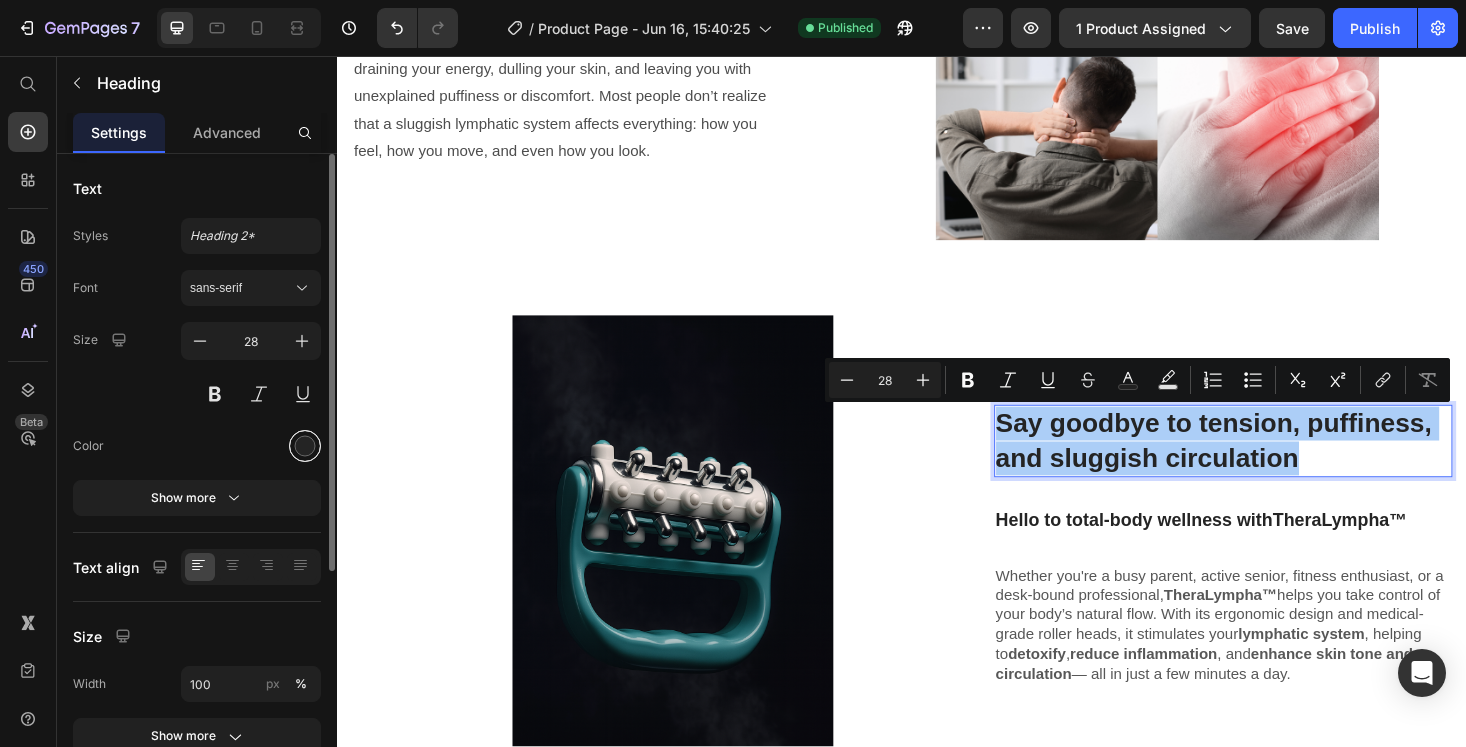 click at bounding box center (305, 446) 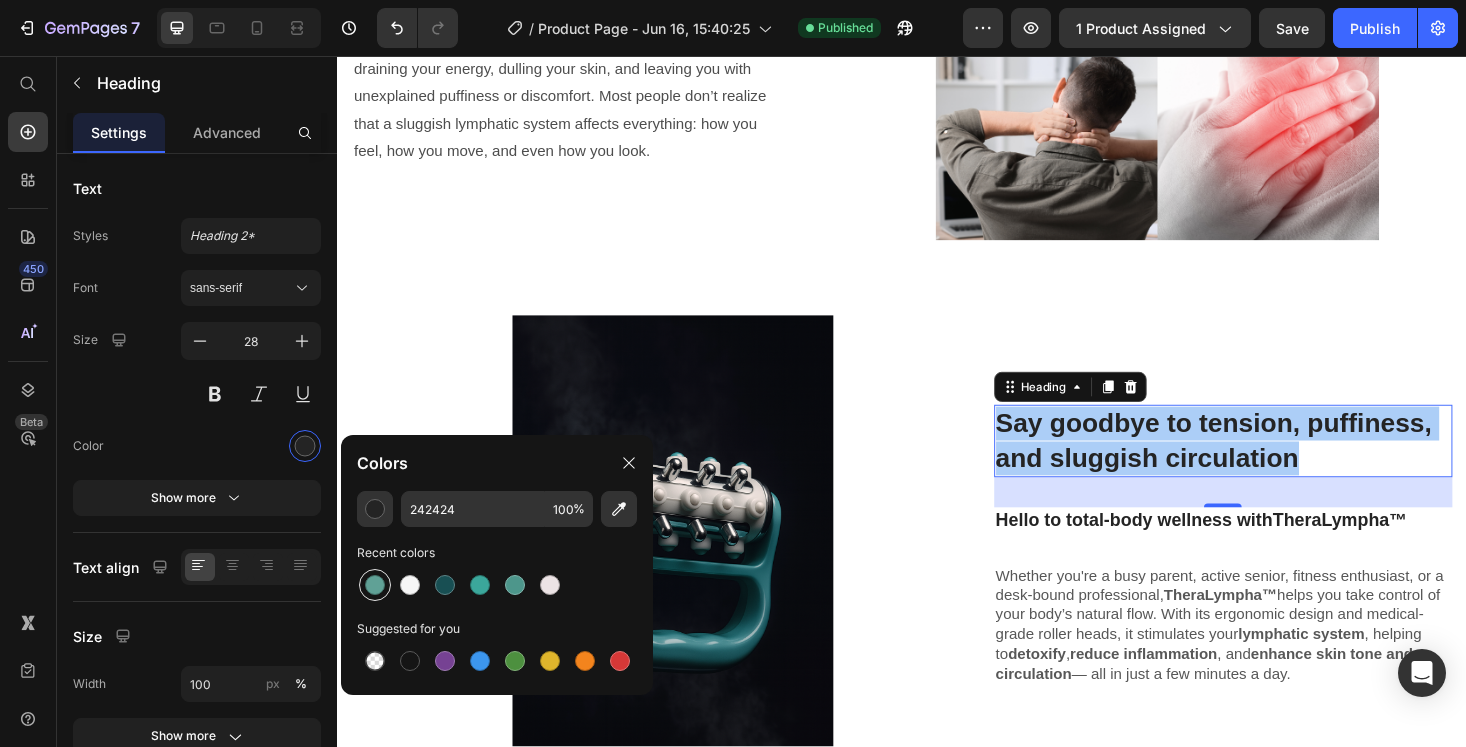 click at bounding box center (375, 585) 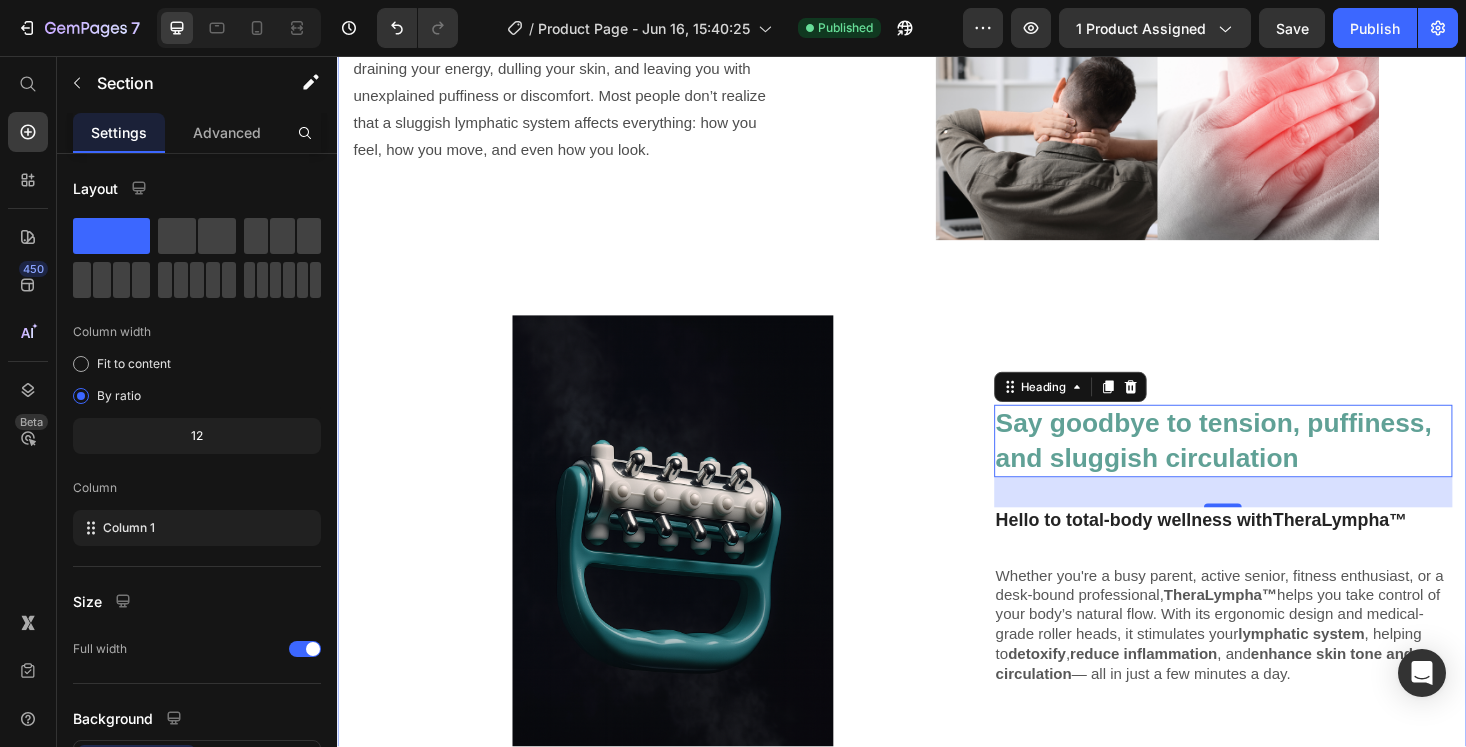 click on "Do you constantly feel tired, bloated, sore, or stiff — even after resting? Heading Poor circulation  and lymphatic buildup could be silently draining your energy, dulling your skin, and leaving you with unexplained puffiness or discomfort. Most people don’t realize that a sluggish lymphatic system affects everything: how you feel, how you move, and even how you look. Text Block Image Row Image Say goodbye to tension, puffiness, and sluggish circulation Heading   32 Hello to total-body wellness with  TheraLympha™ Text Block Whether you're a busy parent, active senior, fitness enthusiast, or a desk-bound professional,  TheraLympha™  helps you take control of your body’s natural flow. With its ergonomic design and medical-grade roller heads, it stimulates your  lymphatic system , helping to  detoxify ,  reduce inflammation , and  enhance skin tone and circulation  — all in just a few minutes a day. Text Block Row" at bounding box center (937, 313) 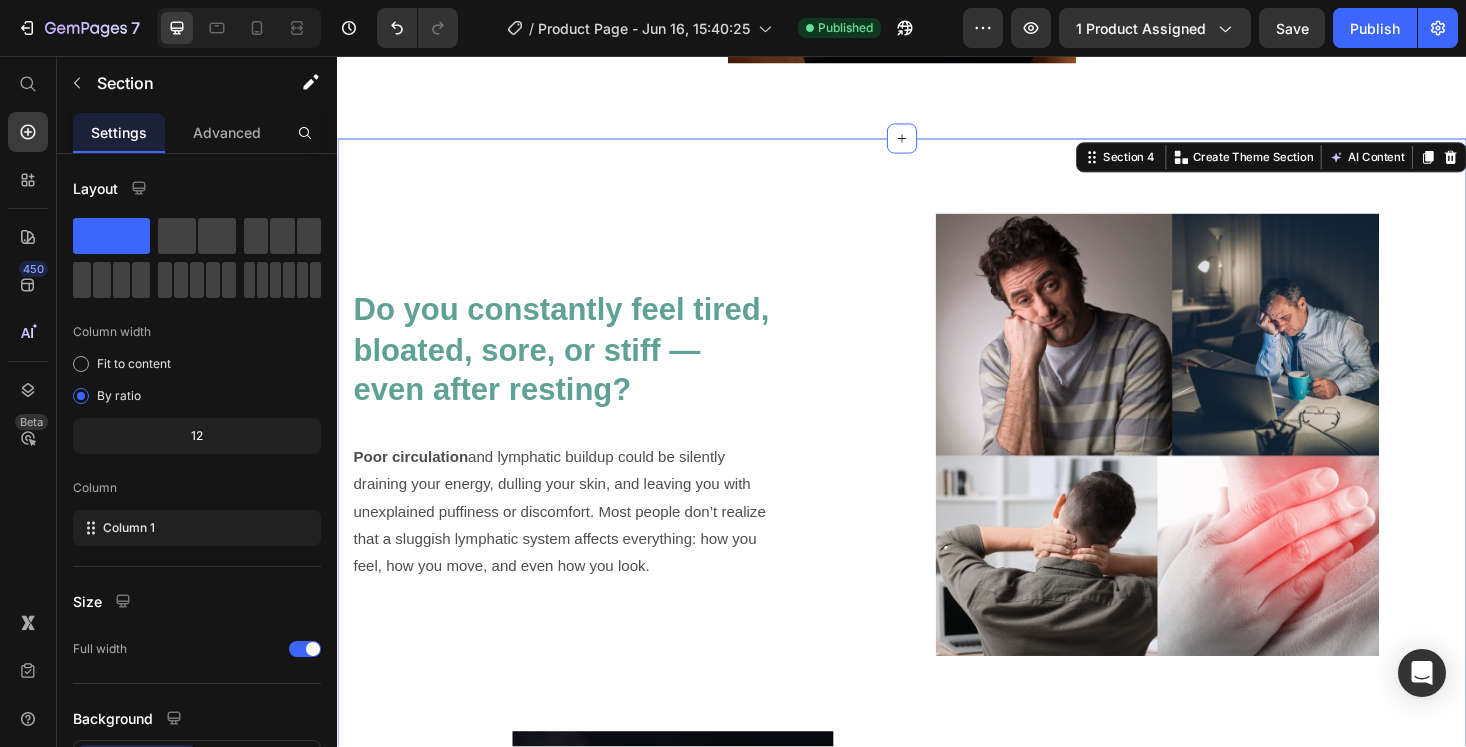 scroll, scrollTop: 2314, scrollLeft: 0, axis: vertical 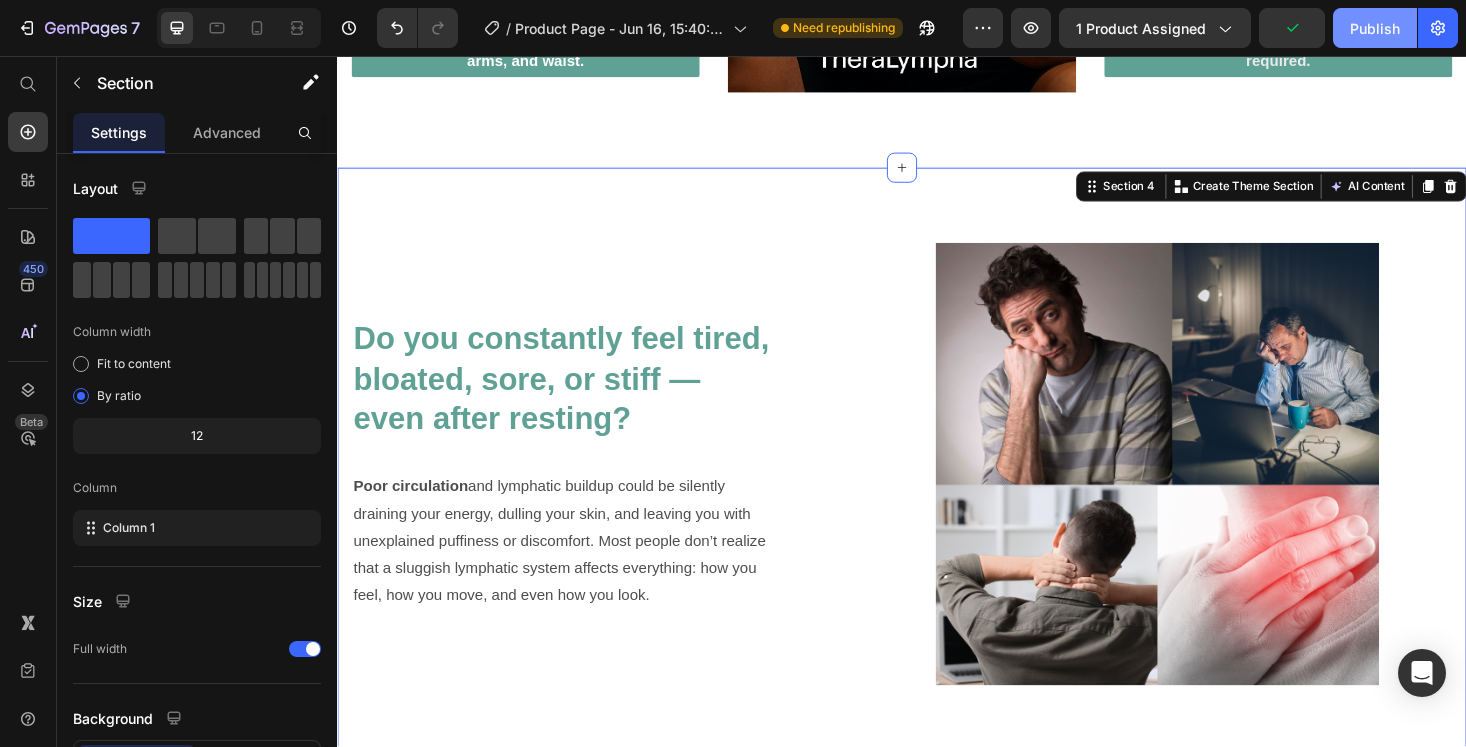 click on "Publish" at bounding box center [1375, 28] 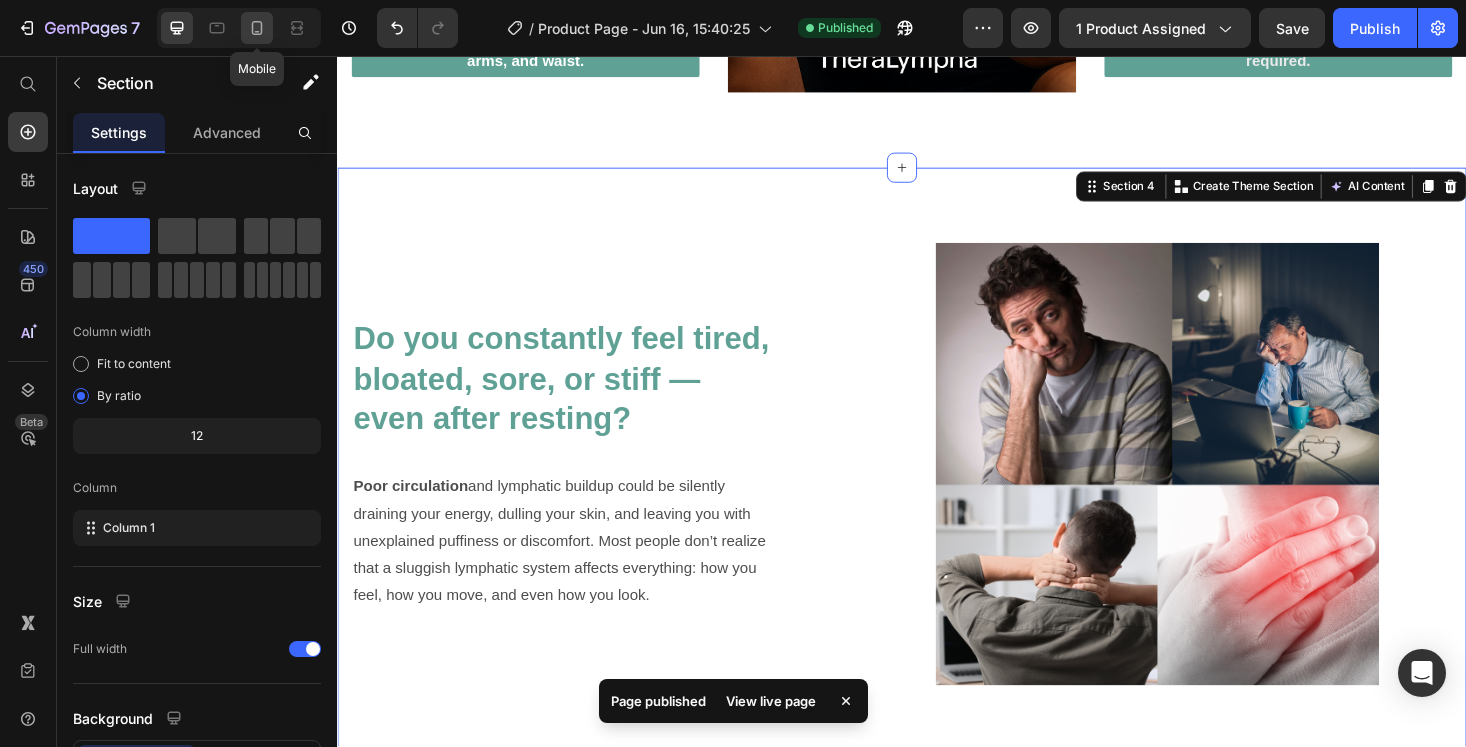 click 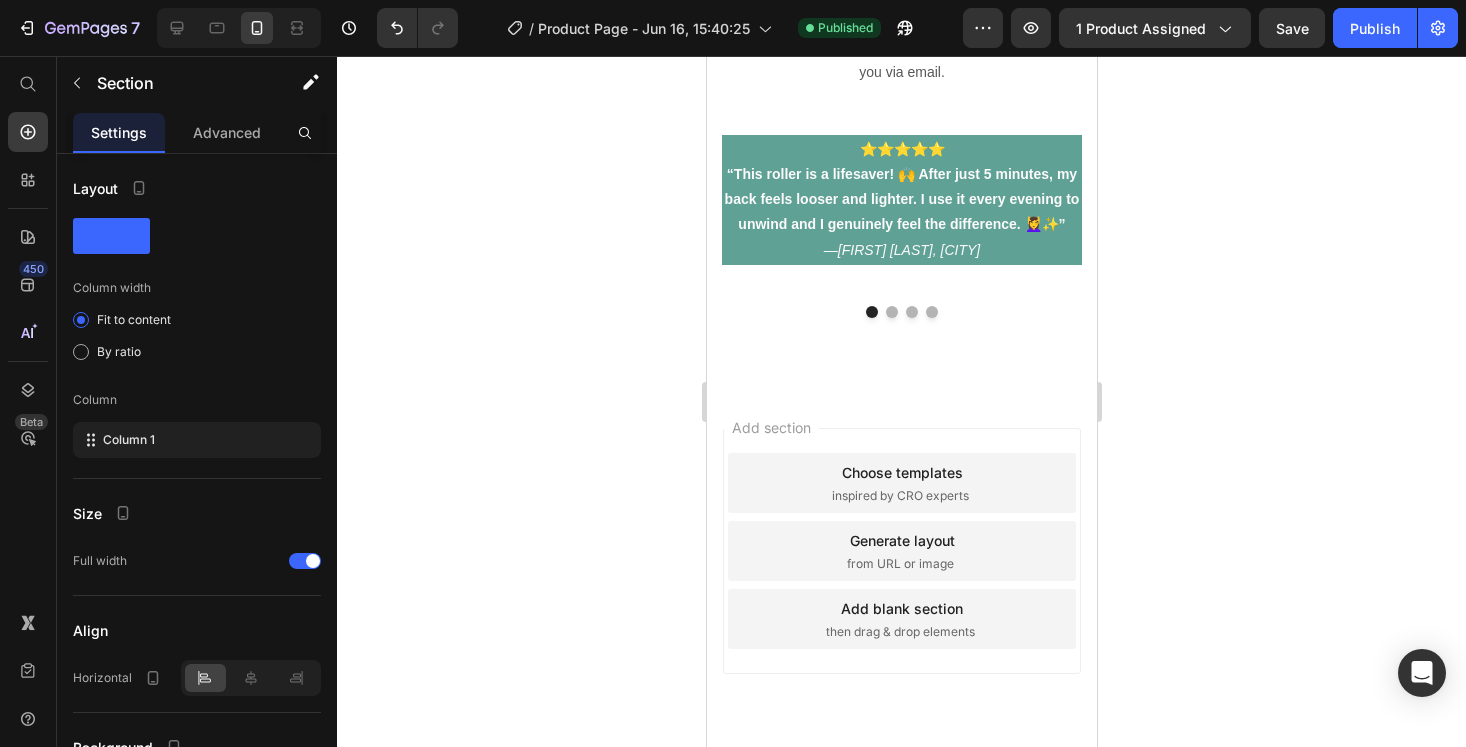 scroll, scrollTop: 7252, scrollLeft: 0, axis: vertical 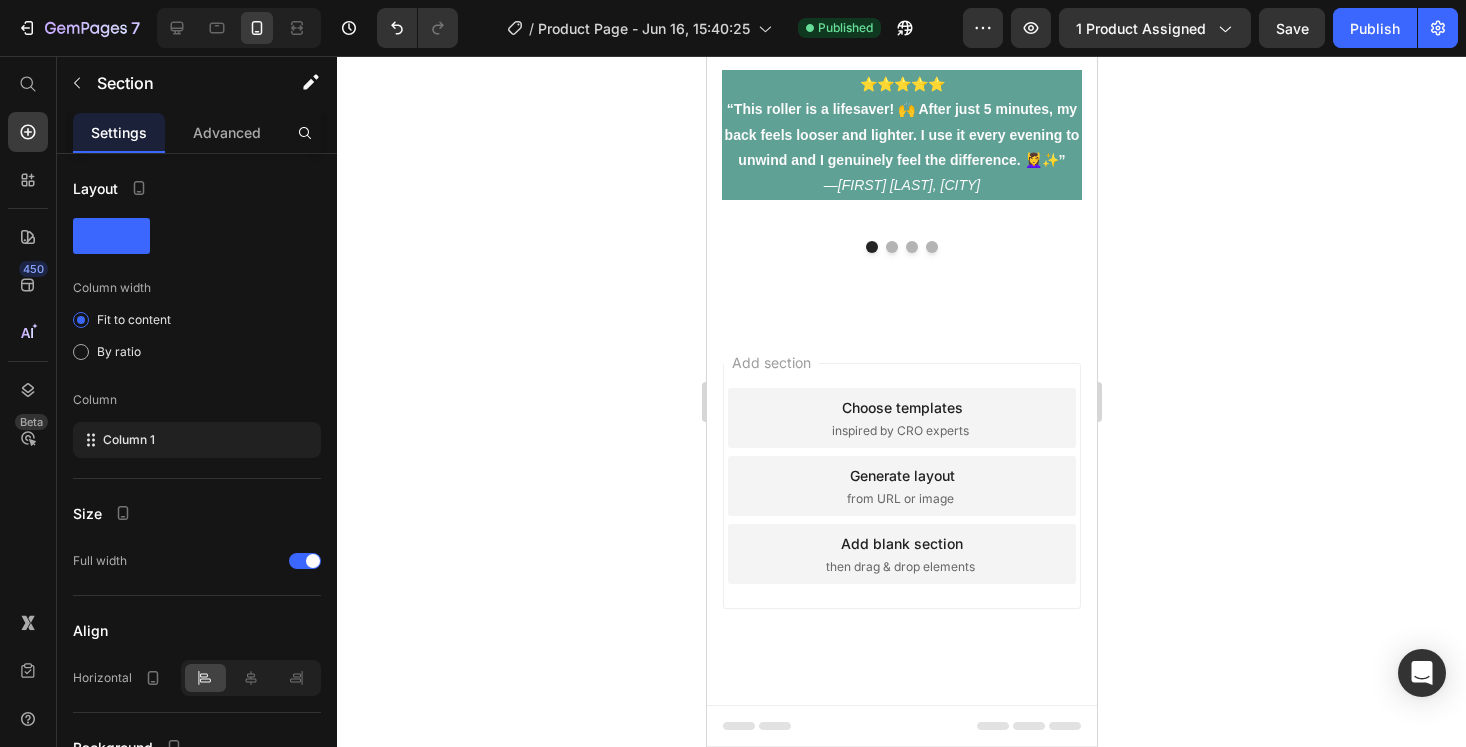 click at bounding box center (239, 28) 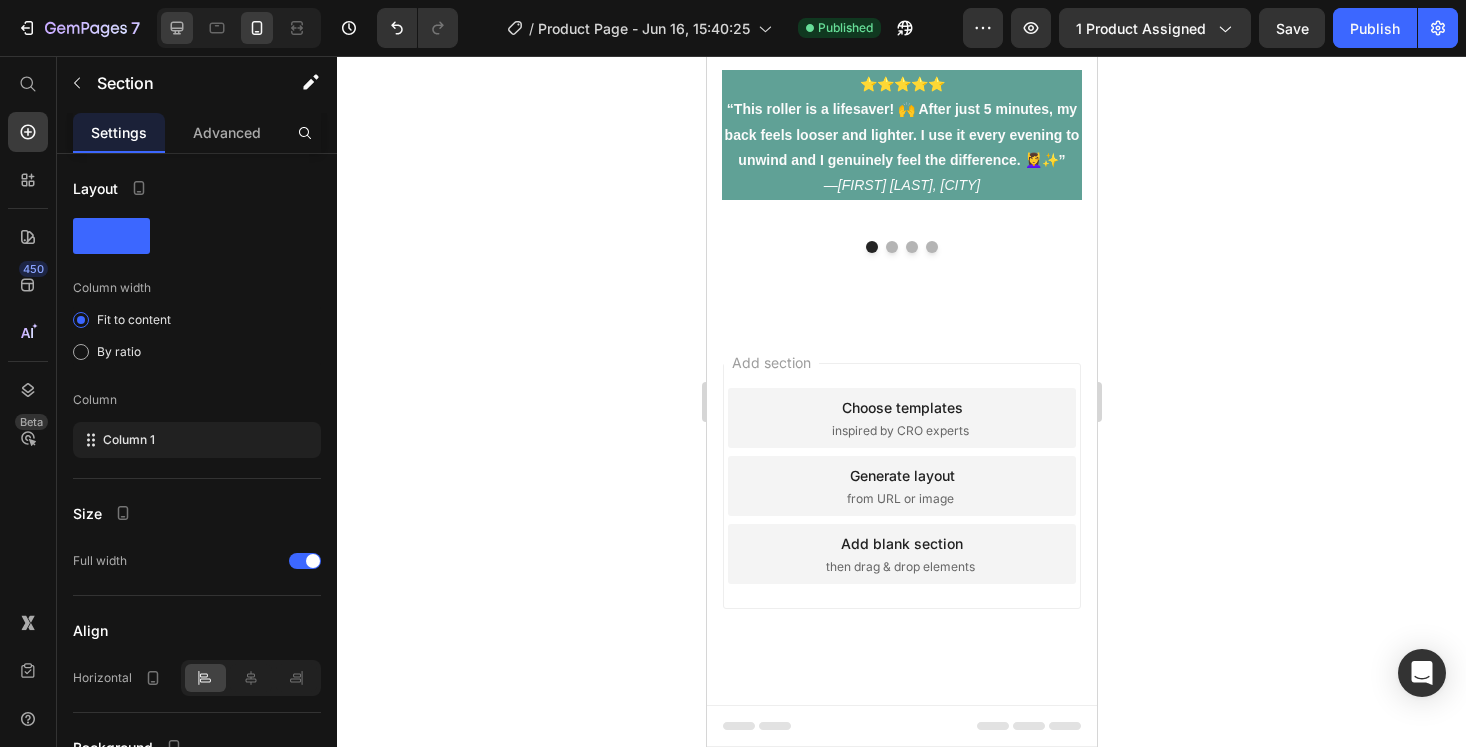click 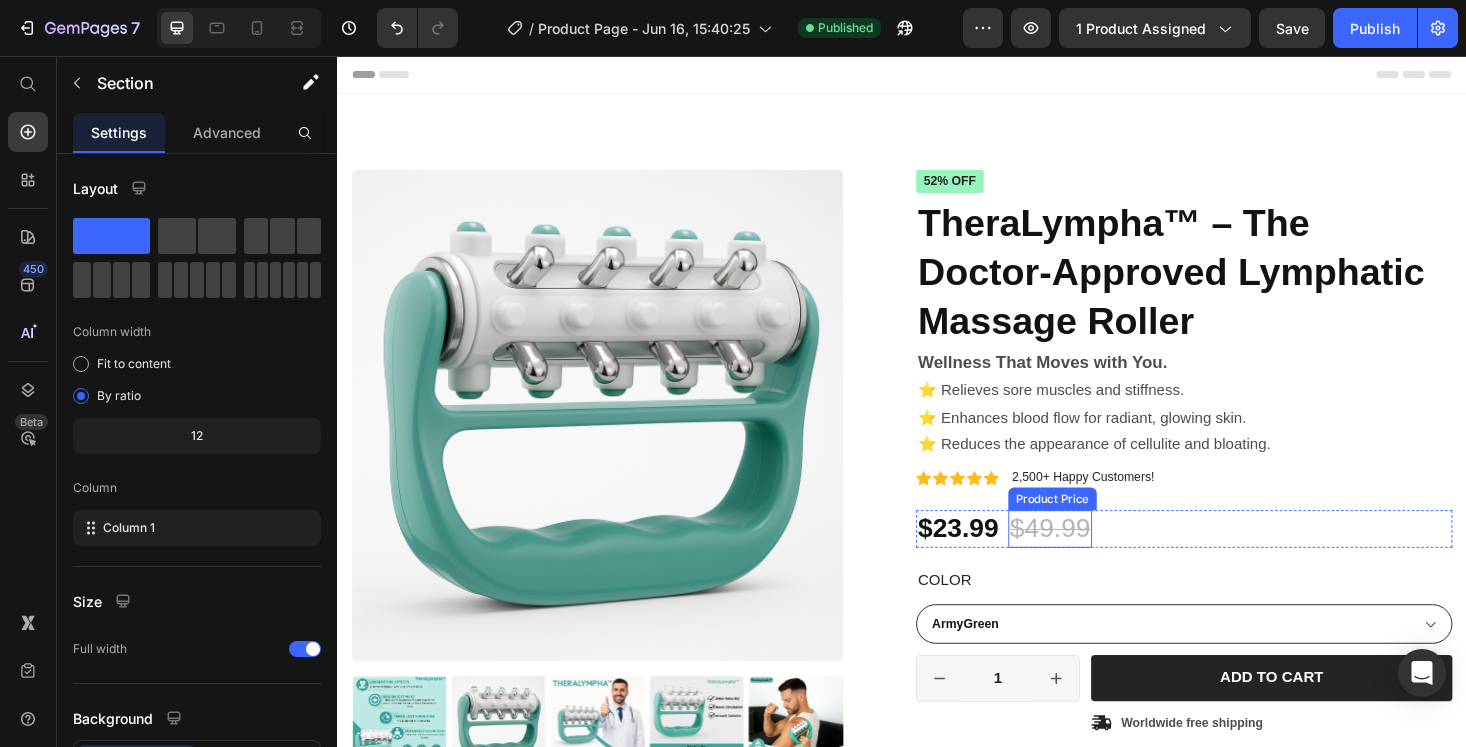 scroll, scrollTop: 89, scrollLeft: 0, axis: vertical 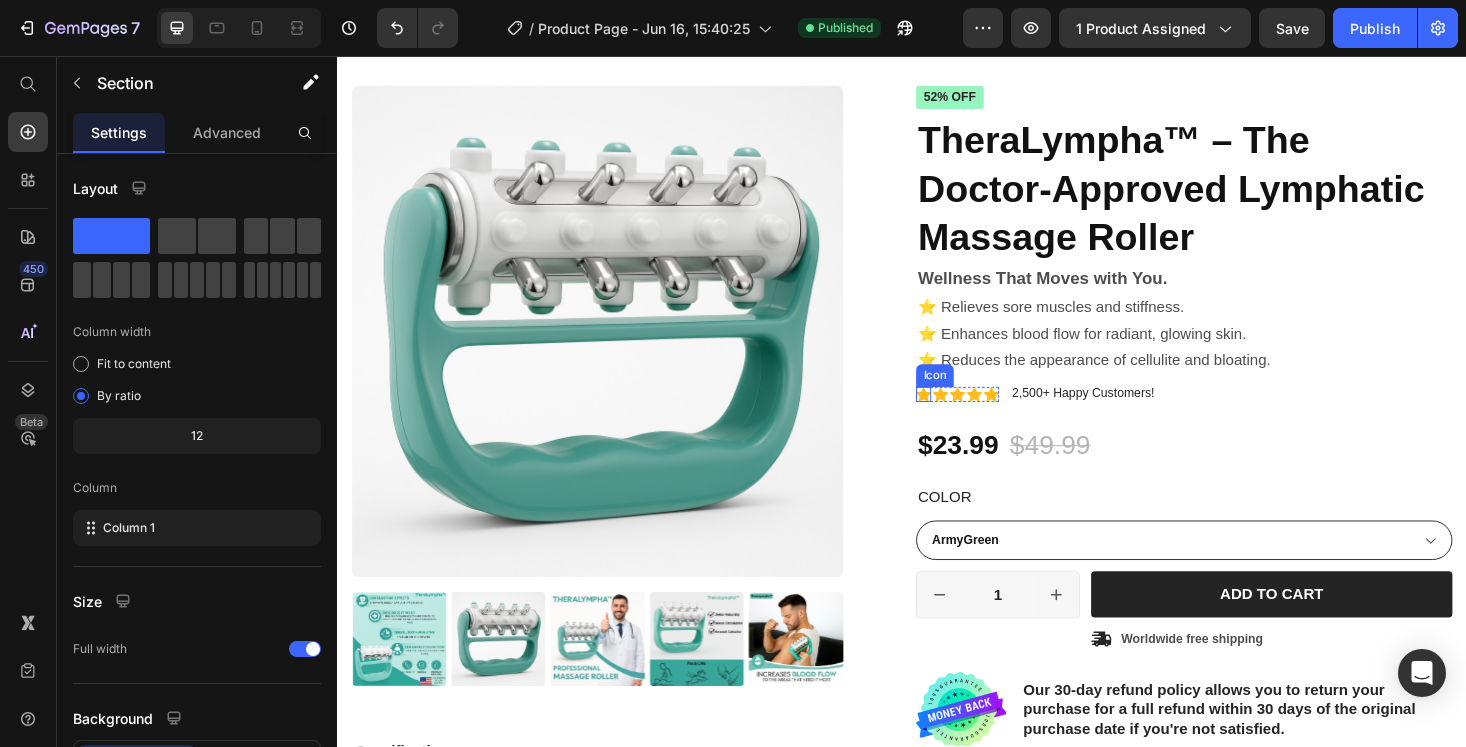click on "$49.99" at bounding box center (1095, 470) 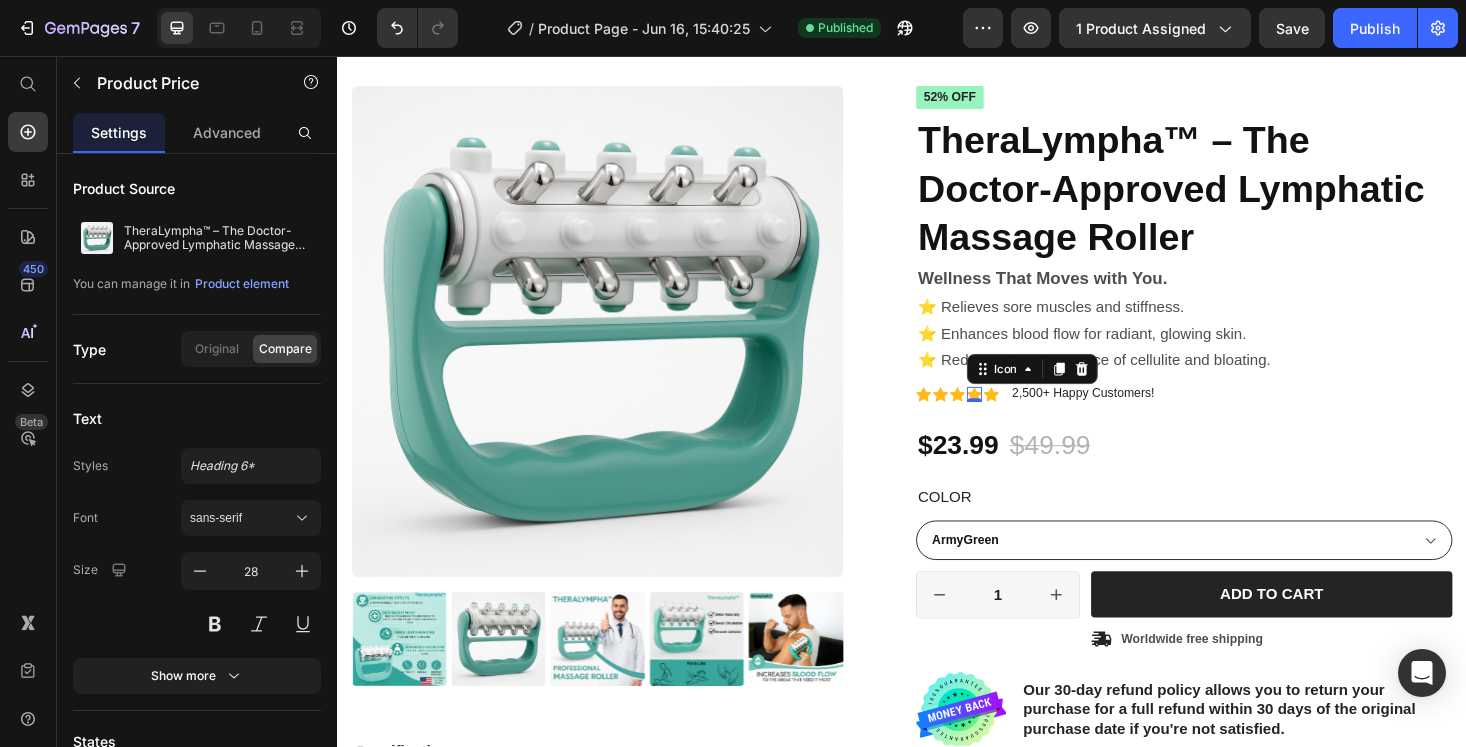 click on "Icon" at bounding box center [1075, 389] 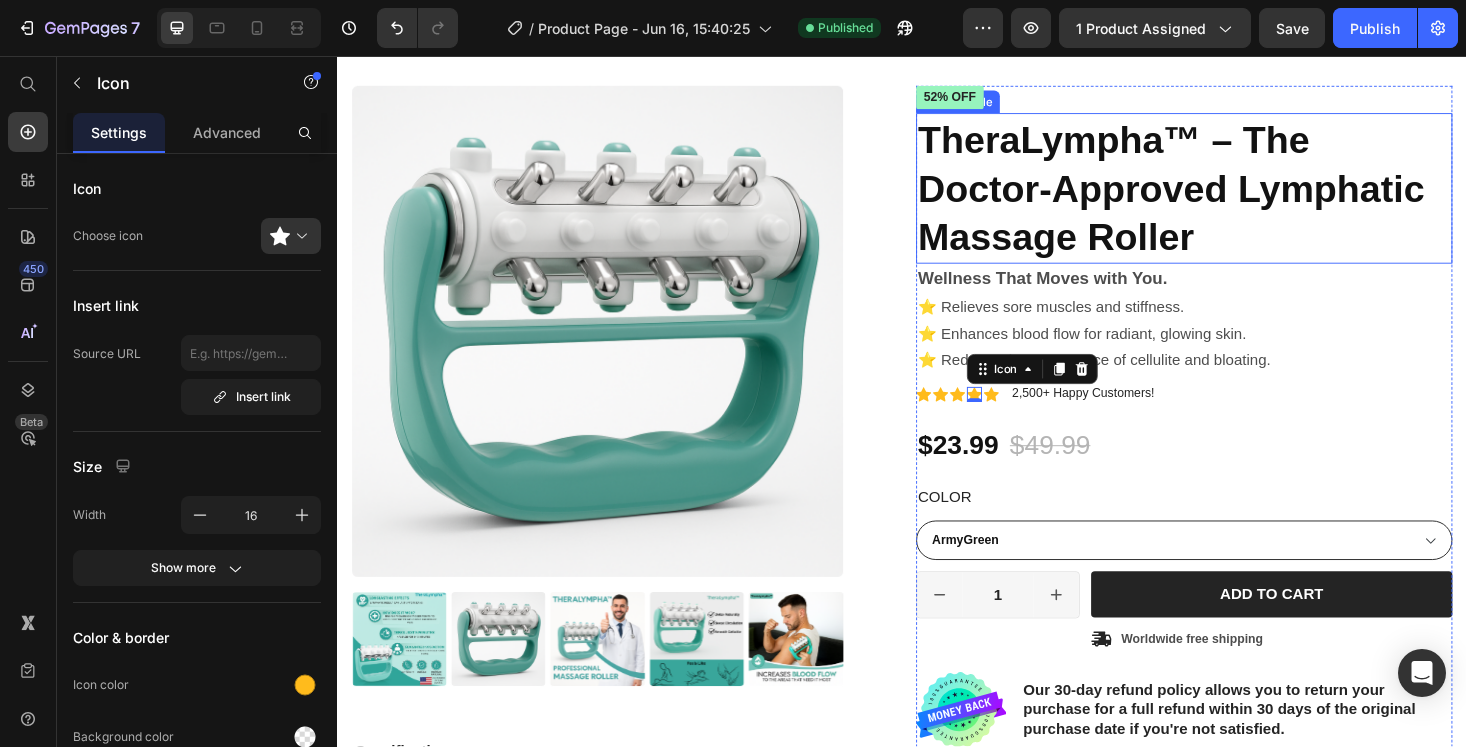 click on "TheraLympha™ – The Doctor-Approved Lymphatic Massage Roller" at bounding box center (1237, 197) 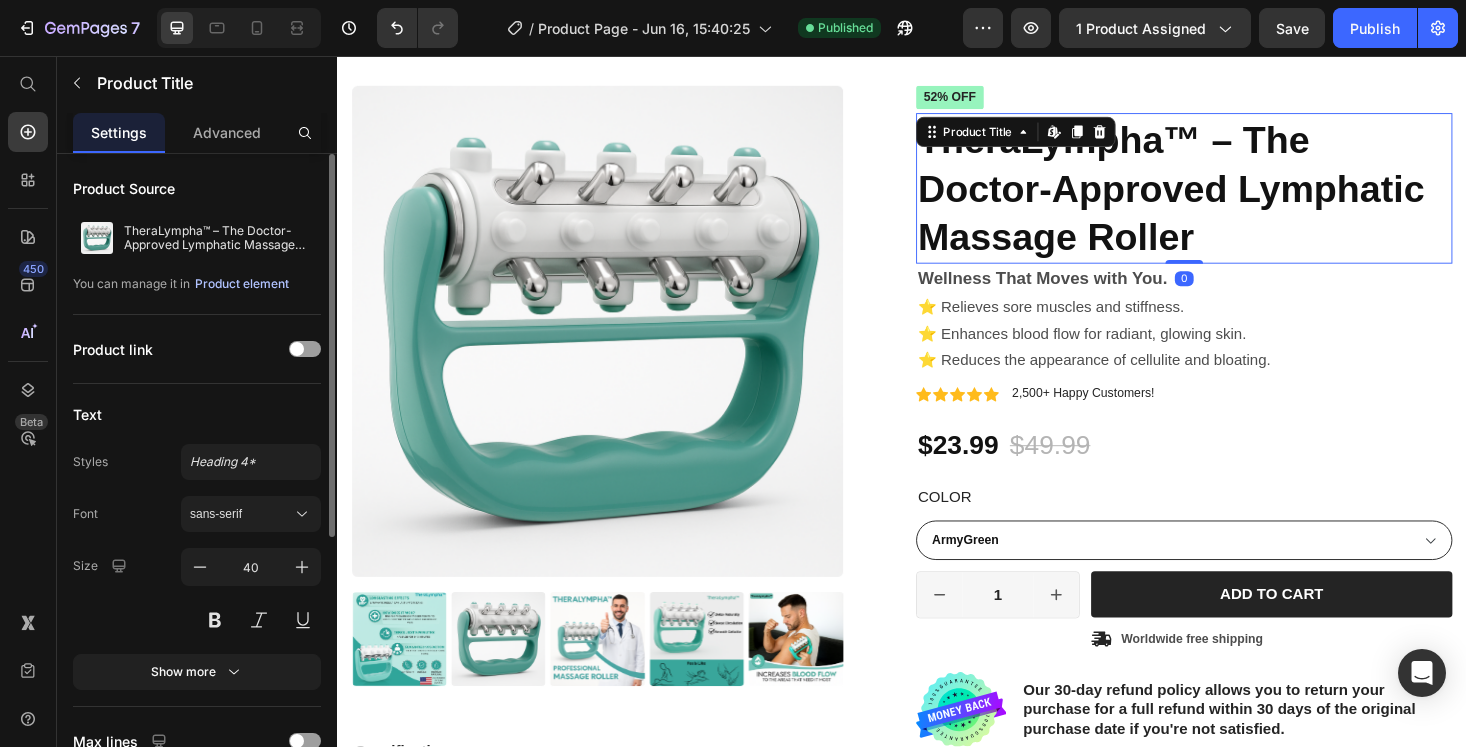 click on "Product element" at bounding box center (242, 284) 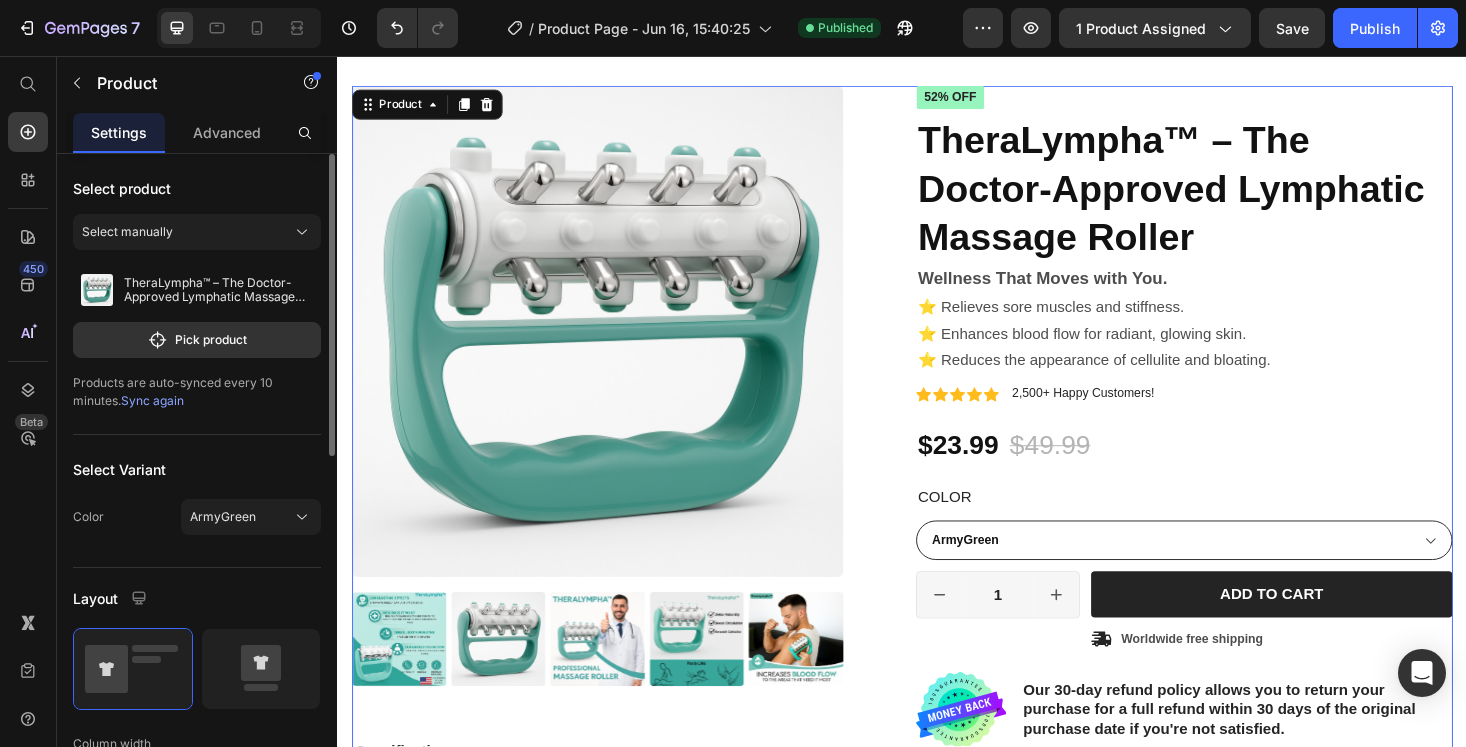 click on "Sync again" at bounding box center [152, 400] 